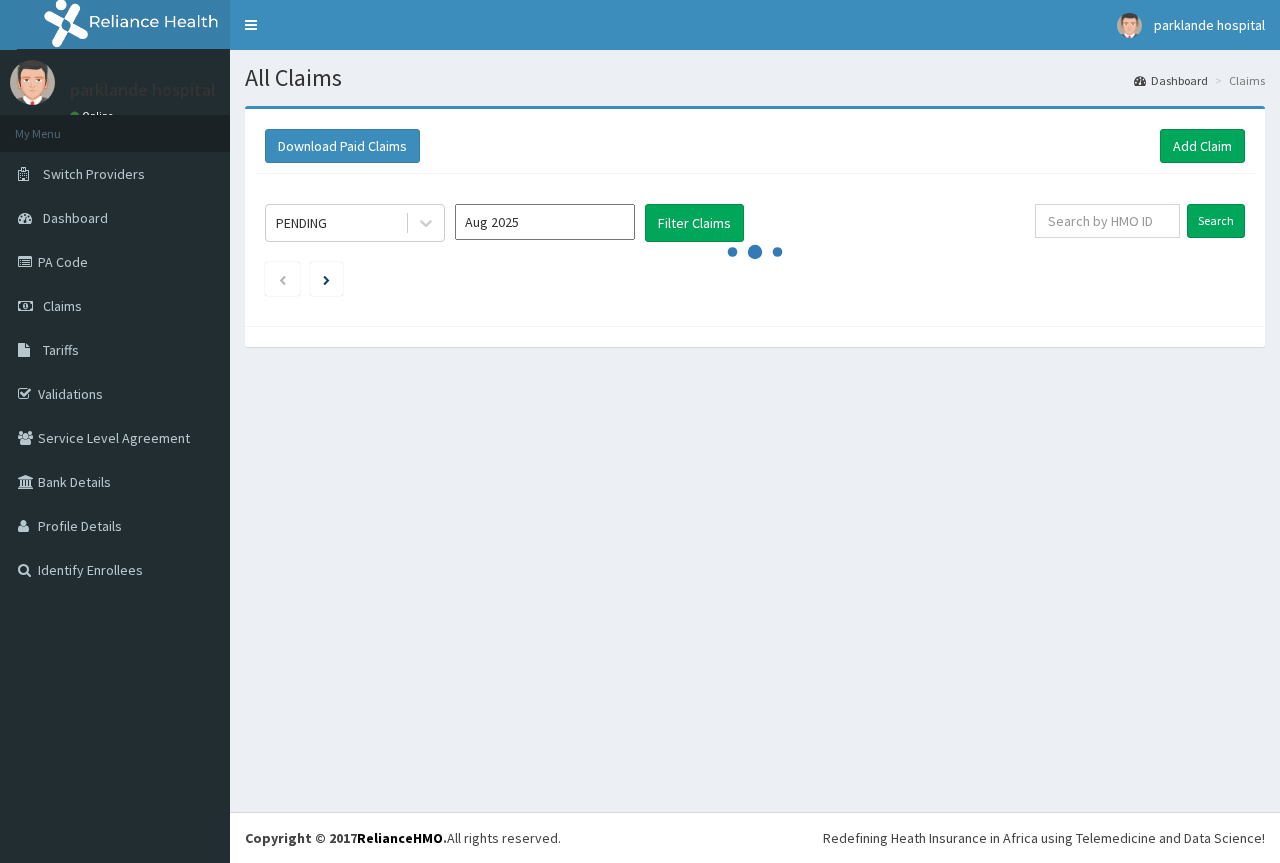 click on "Add Claim" at bounding box center [1202, 146] 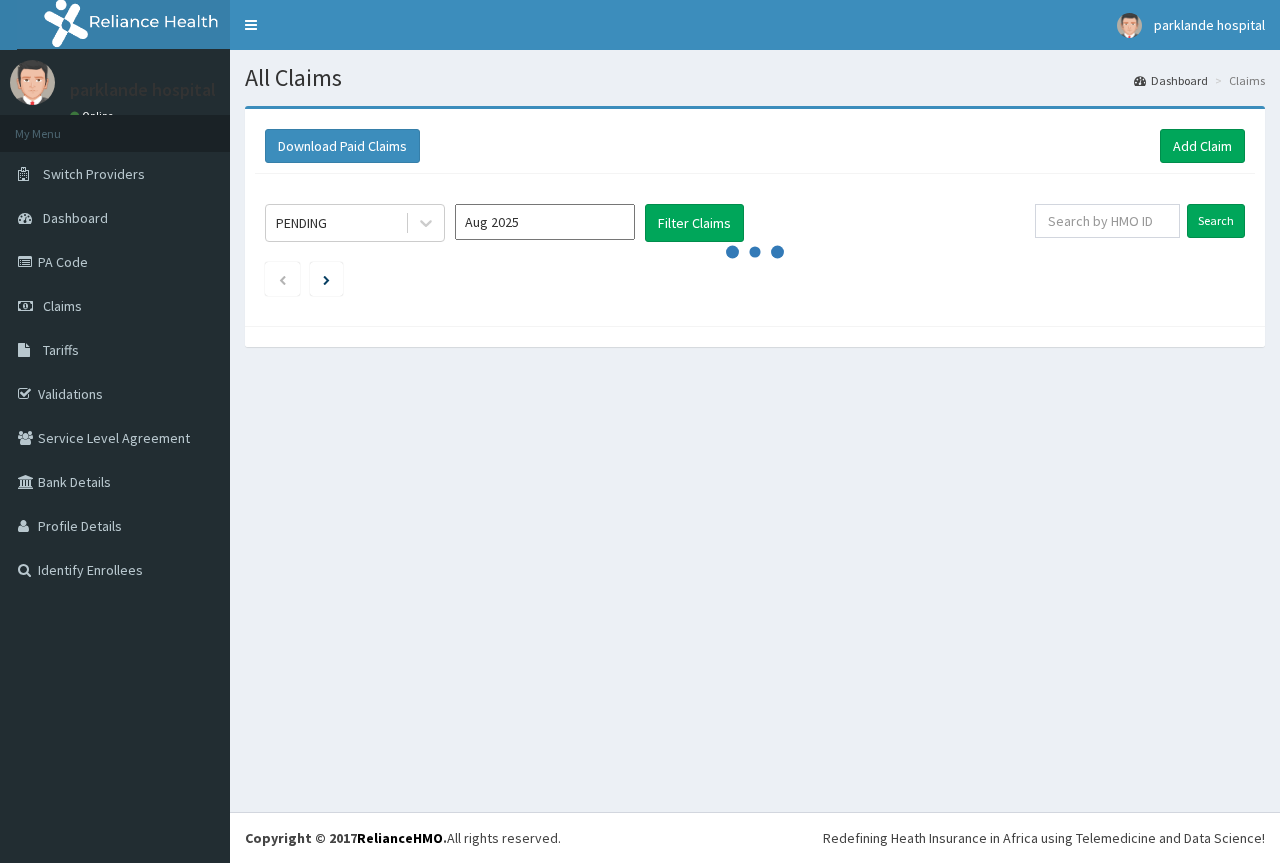 scroll, scrollTop: 0, scrollLeft: 0, axis: both 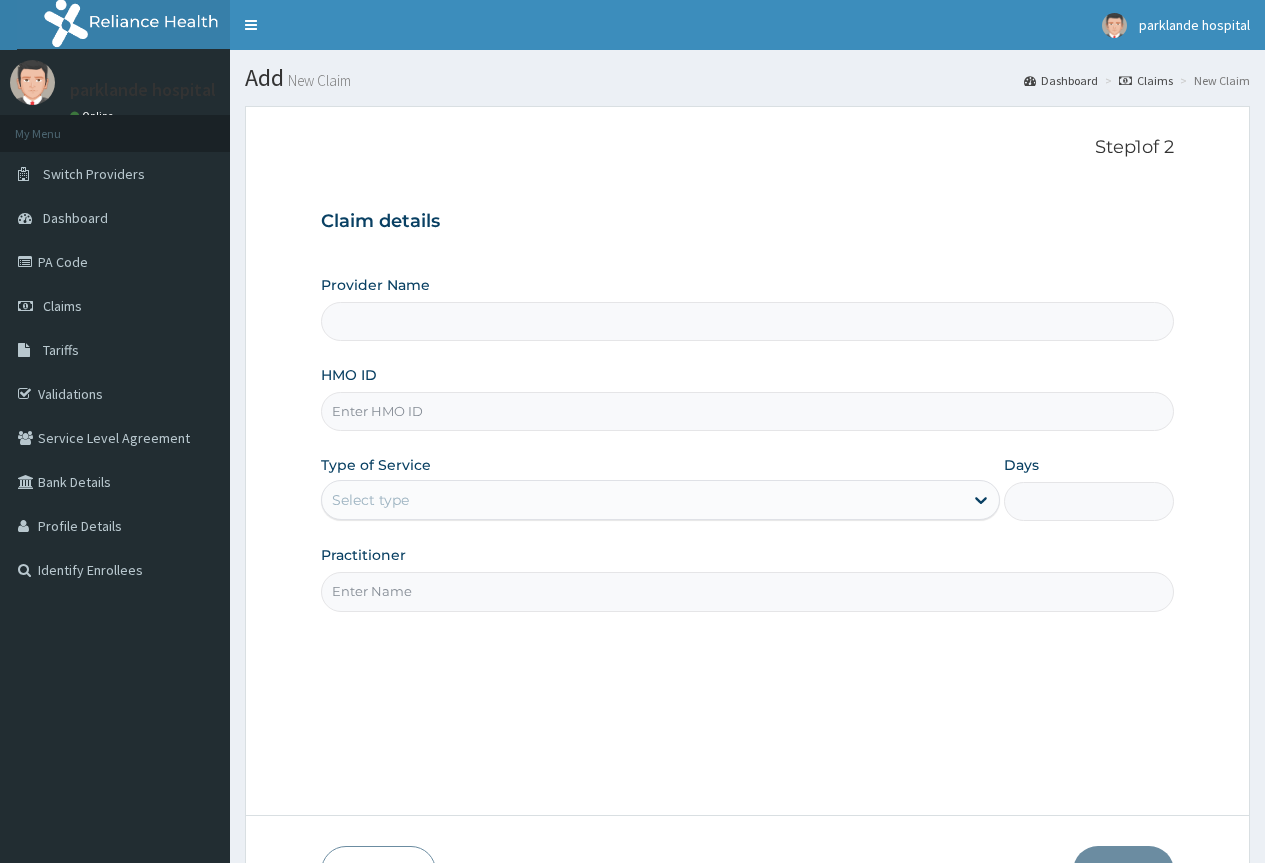 click on "HMO ID" at bounding box center (747, 411) 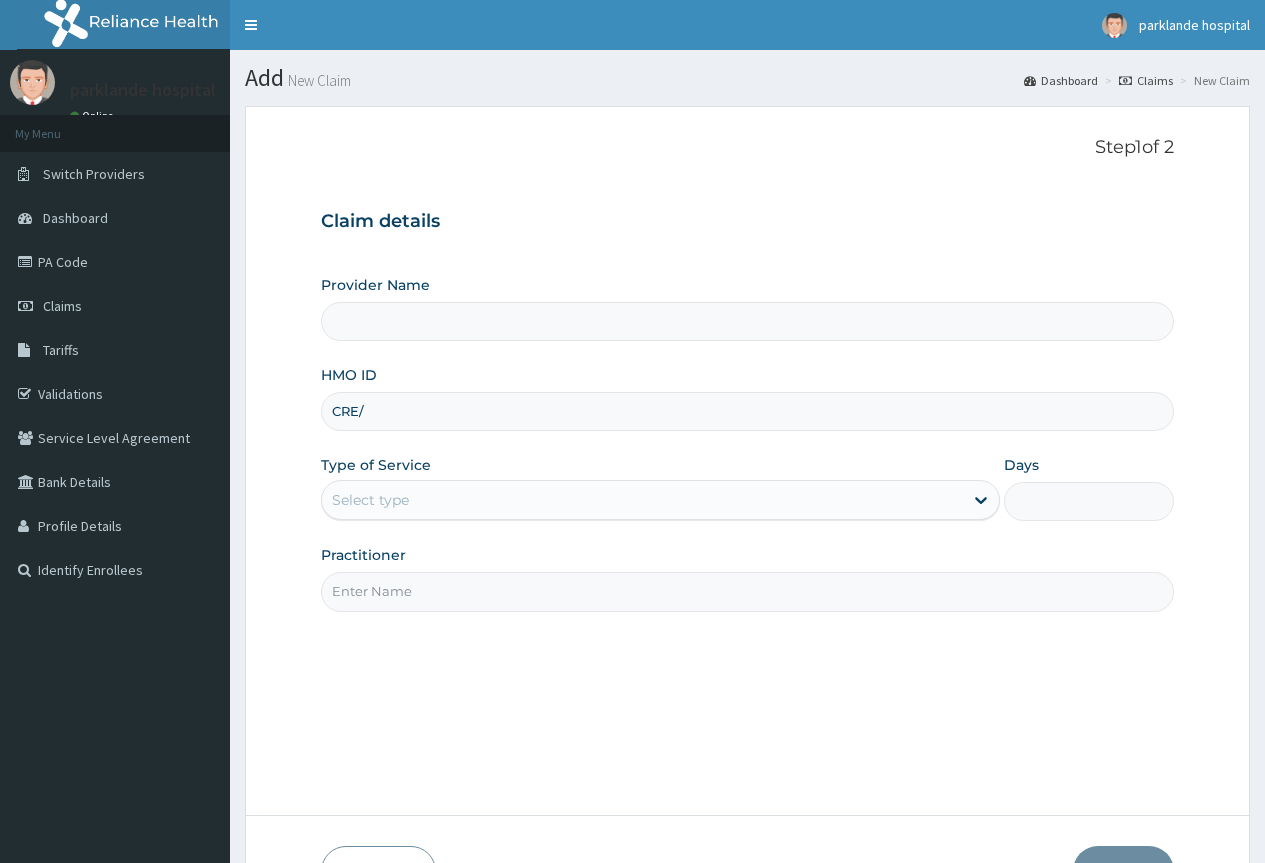 type on "CRE/1" 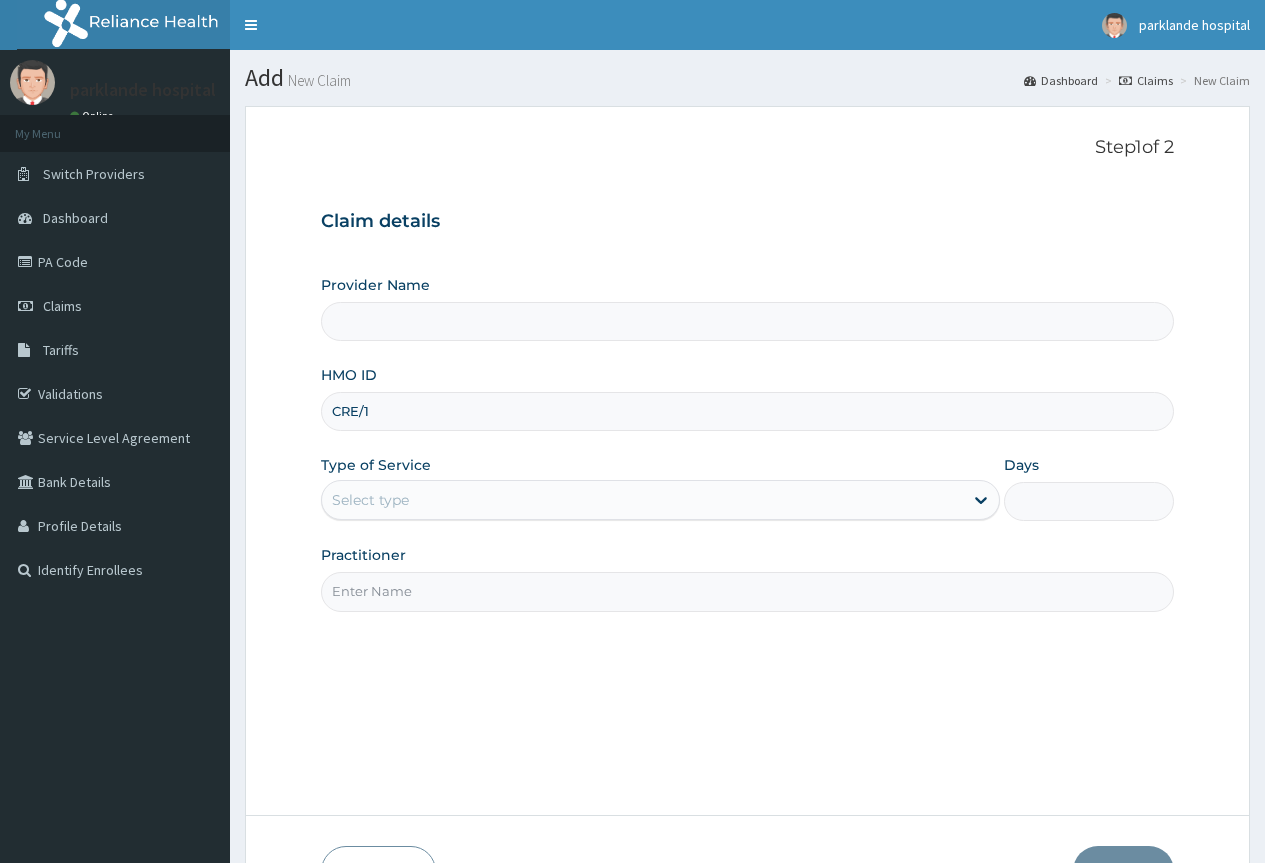 type on "Parklande Hospital" 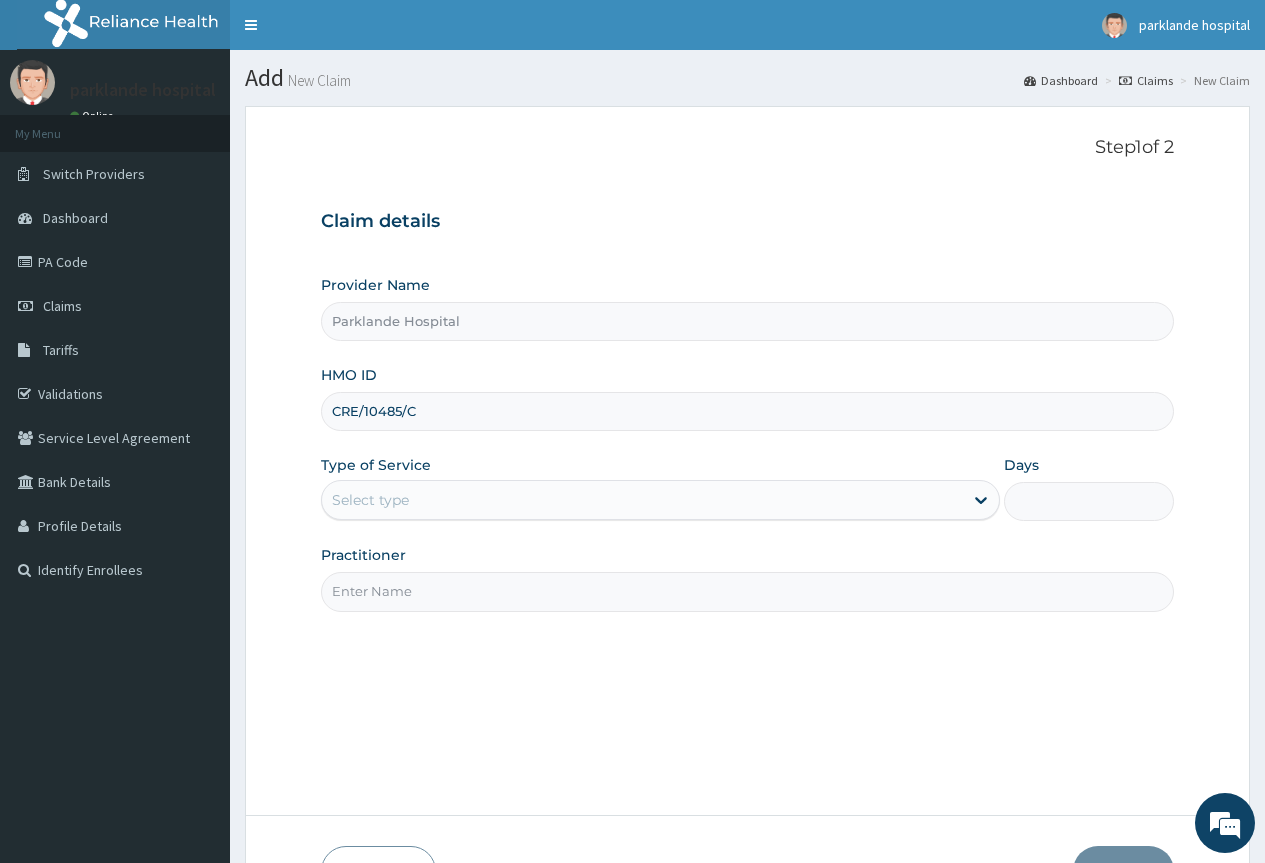 type on "CRE/10485/C" 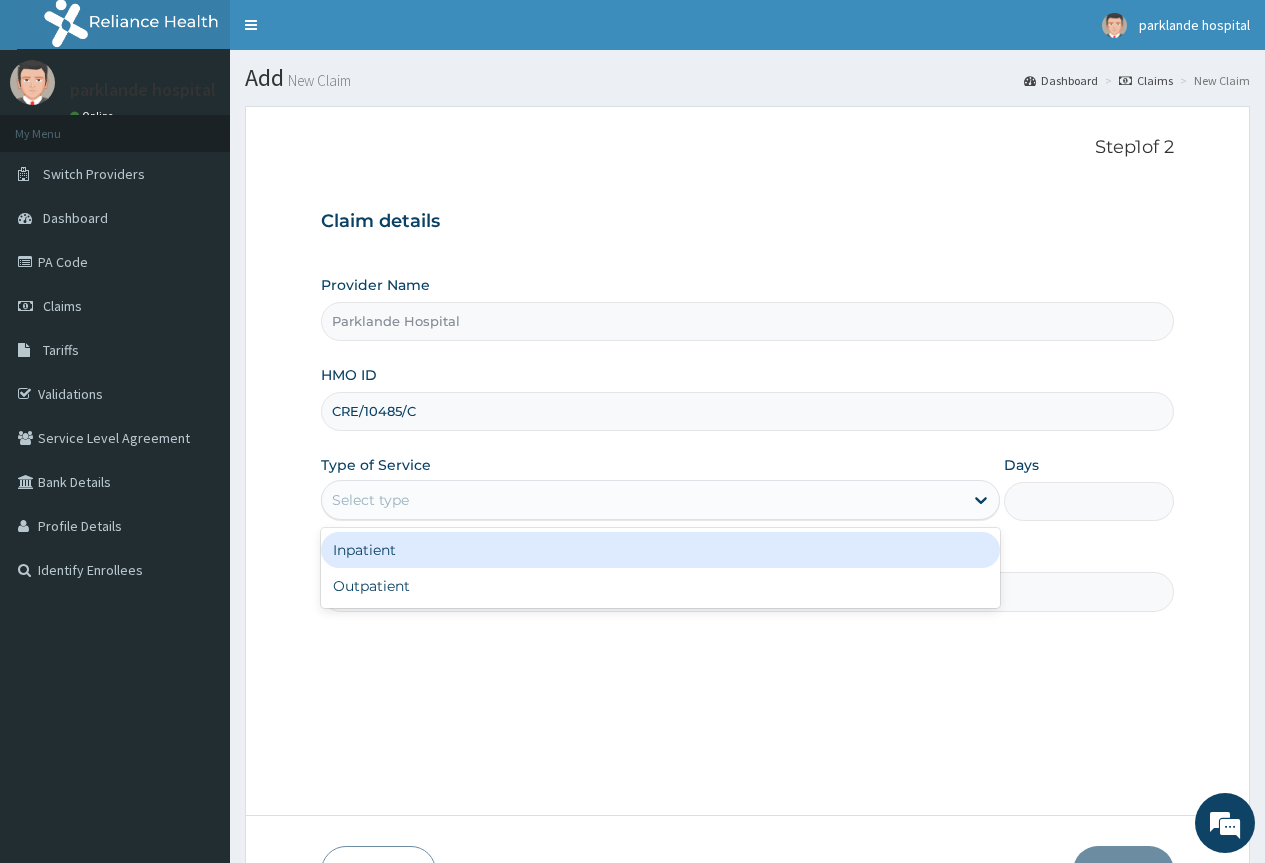 click on "Select type" at bounding box center [370, 500] 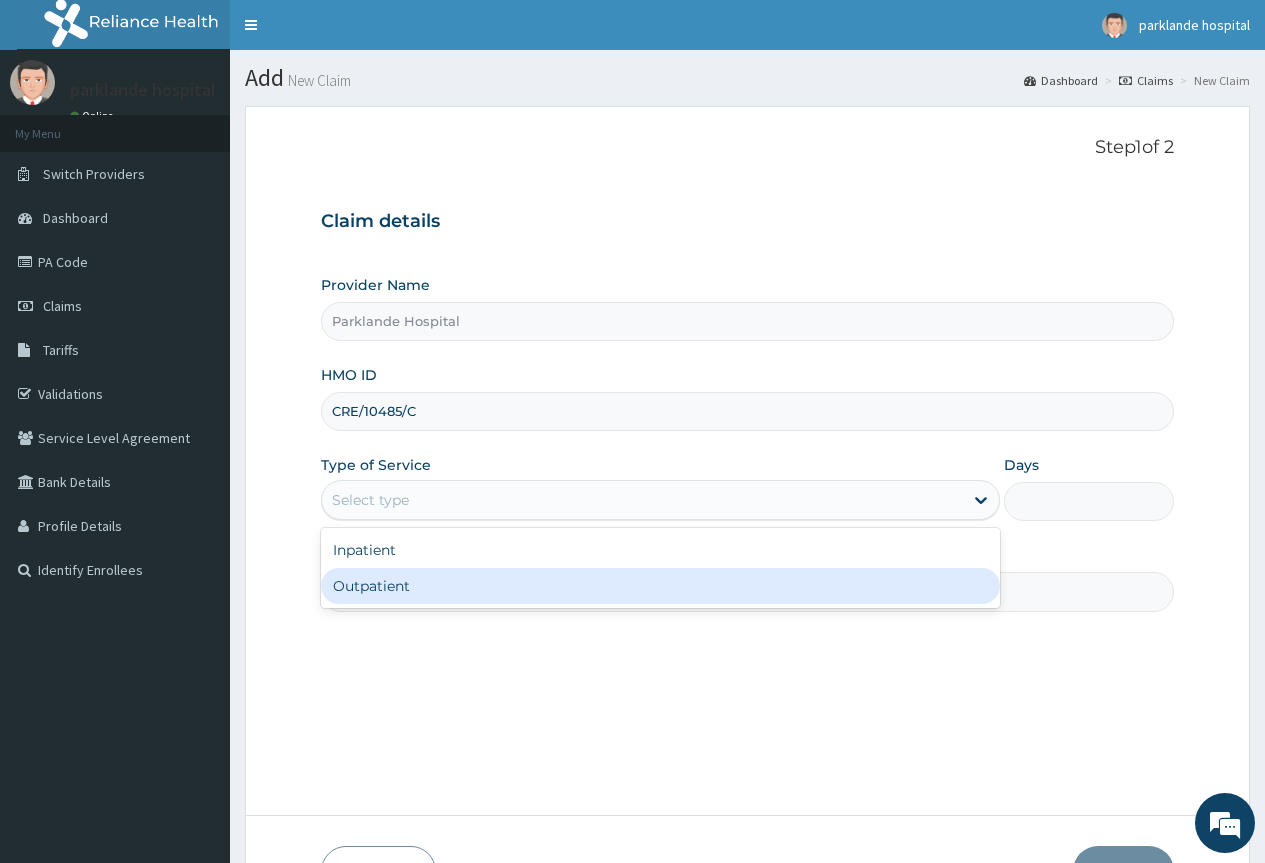 click on "Outpatient" at bounding box center [660, 586] 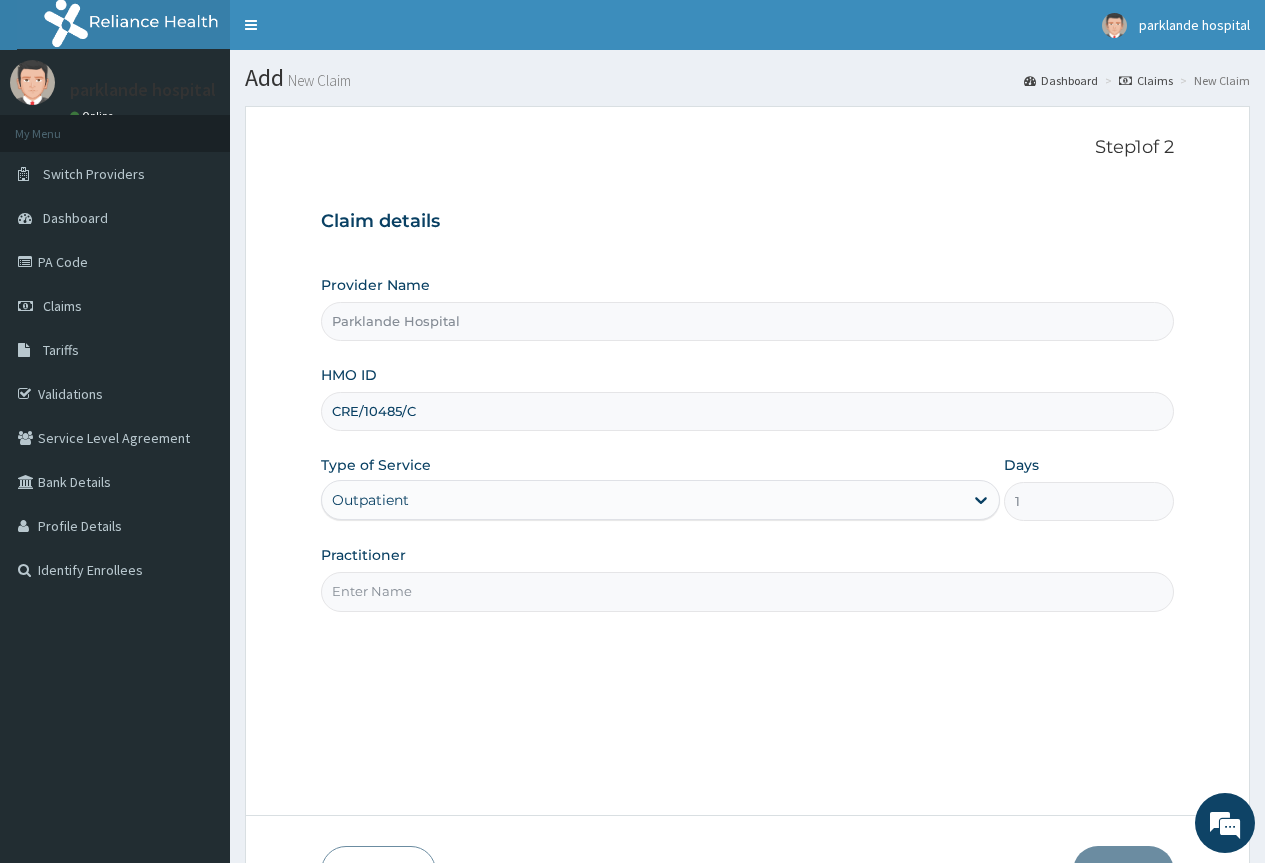 click on "Practitioner" at bounding box center [747, 591] 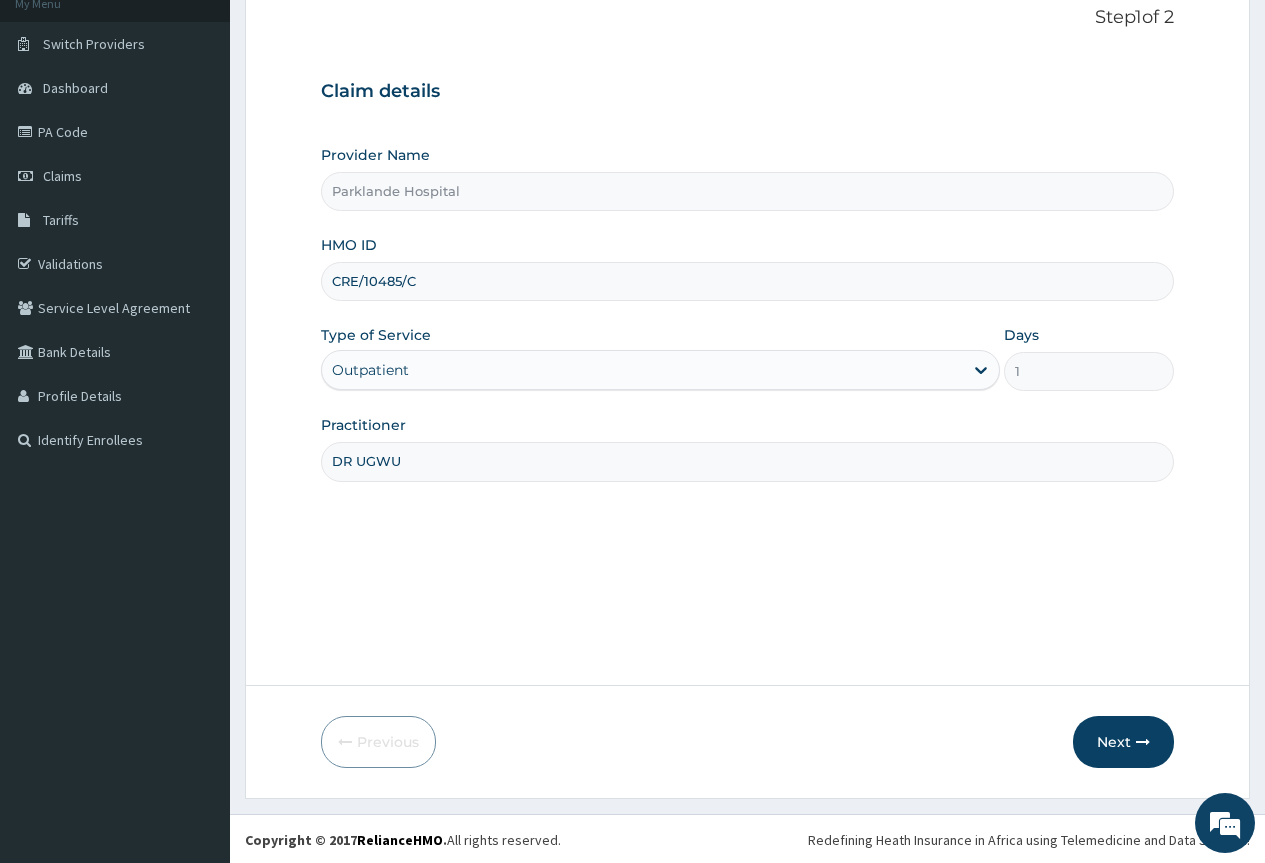 scroll, scrollTop: 132, scrollLeft: 0, axis: vertical 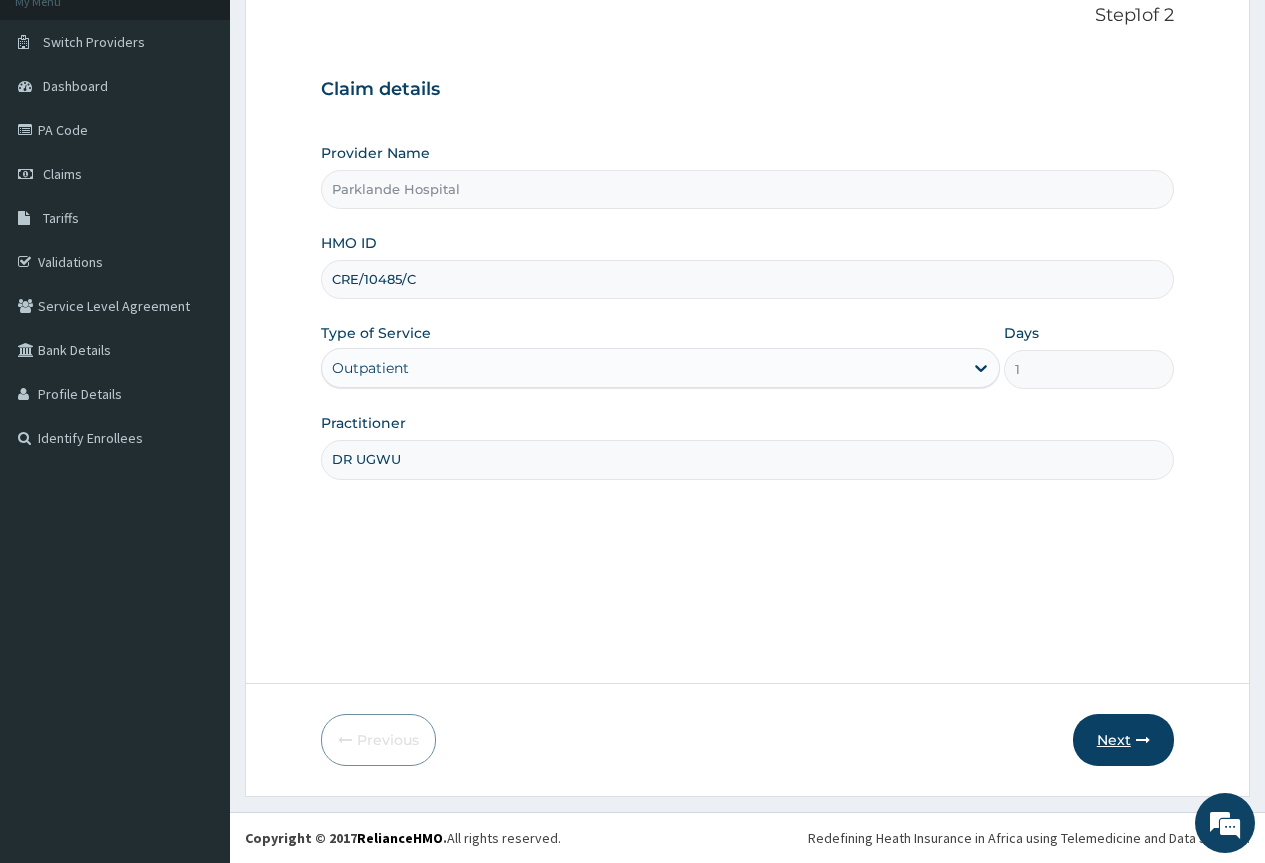 type on "DR UGWU" 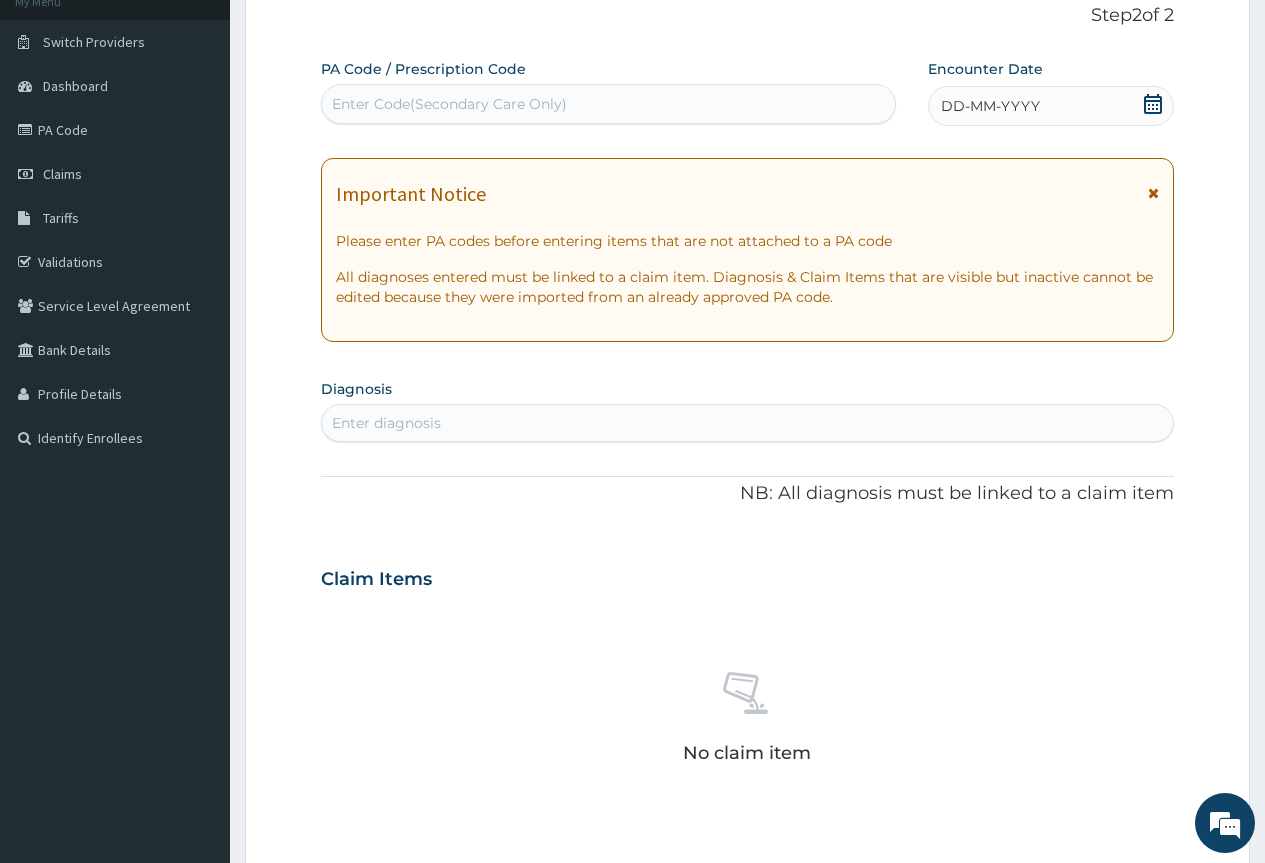 scroll, scrollTop: 0, scrollLeft: 0, axis: both 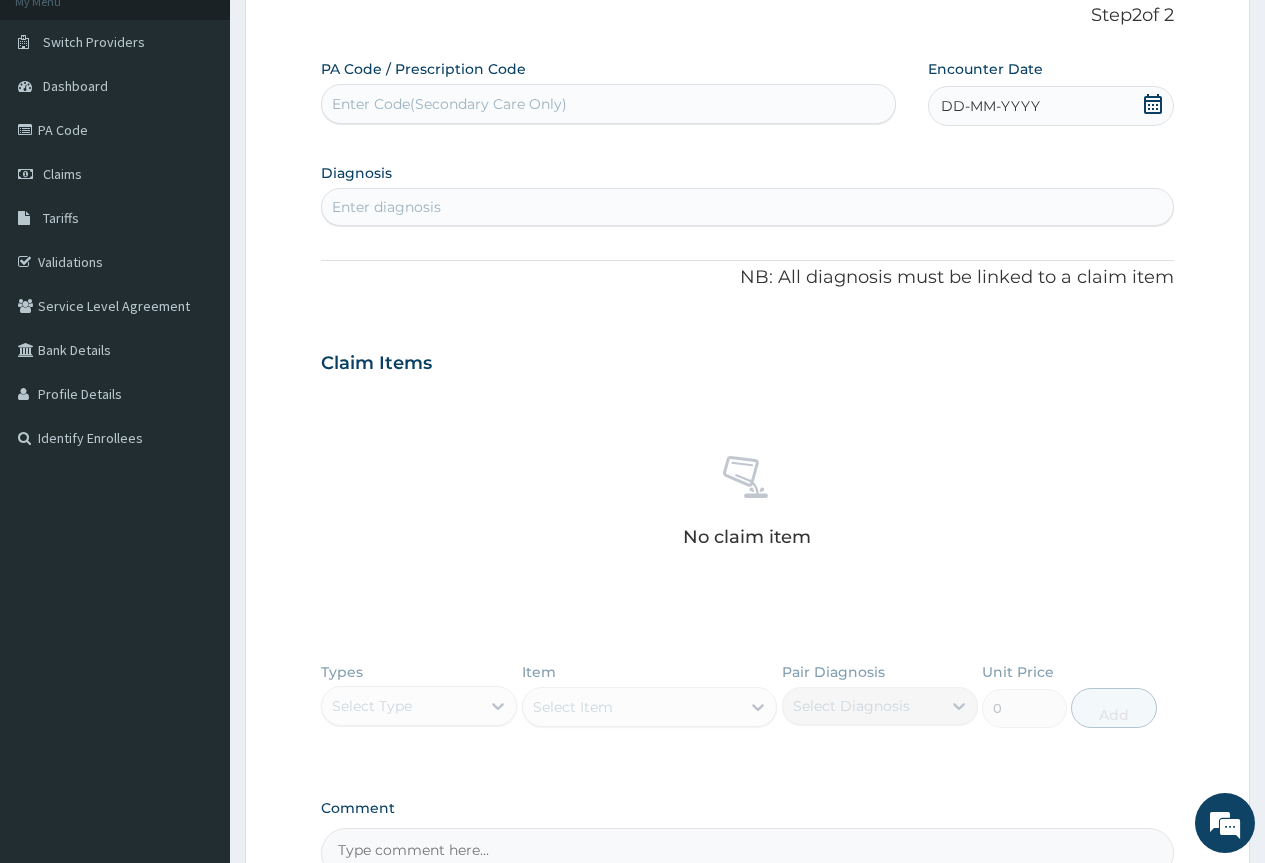 click 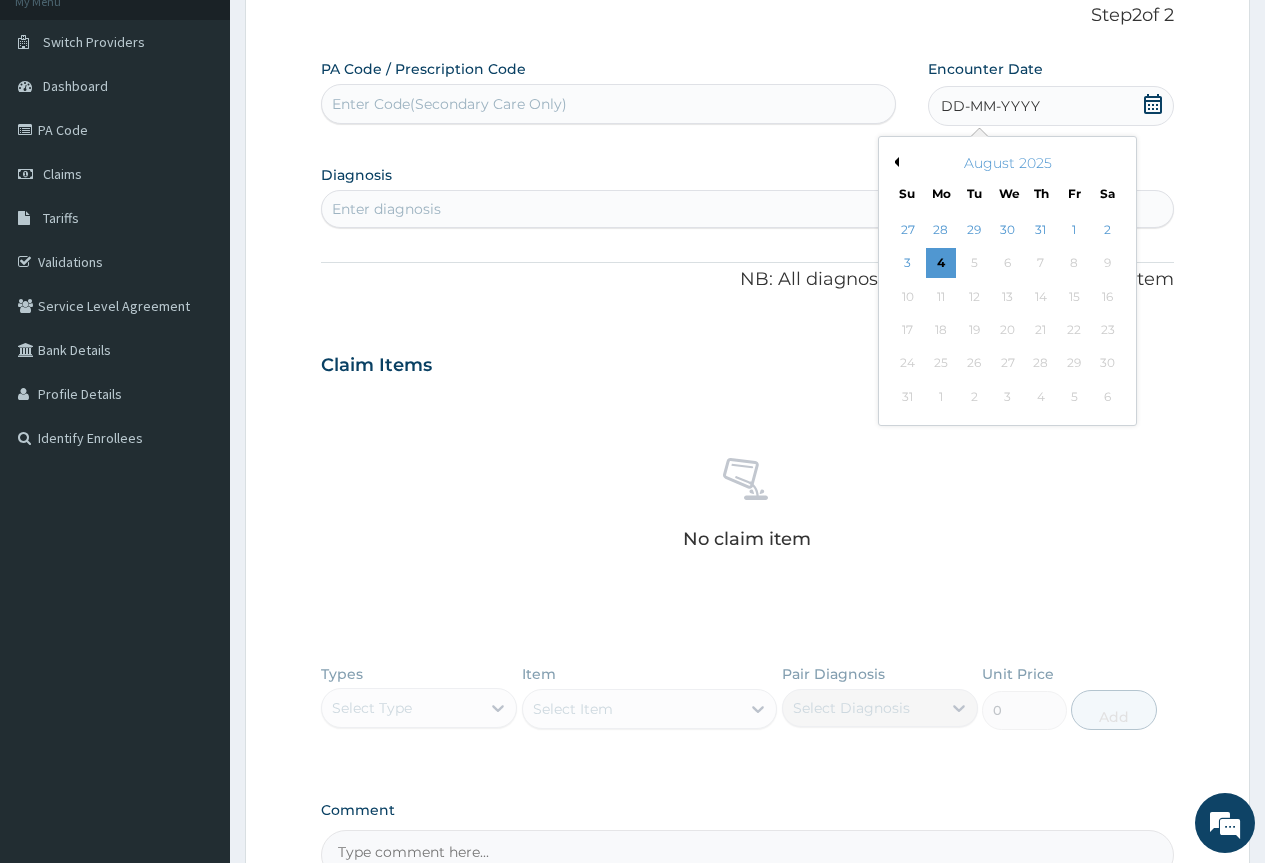 click on "Previous Month" at bounding box center (894, 162) 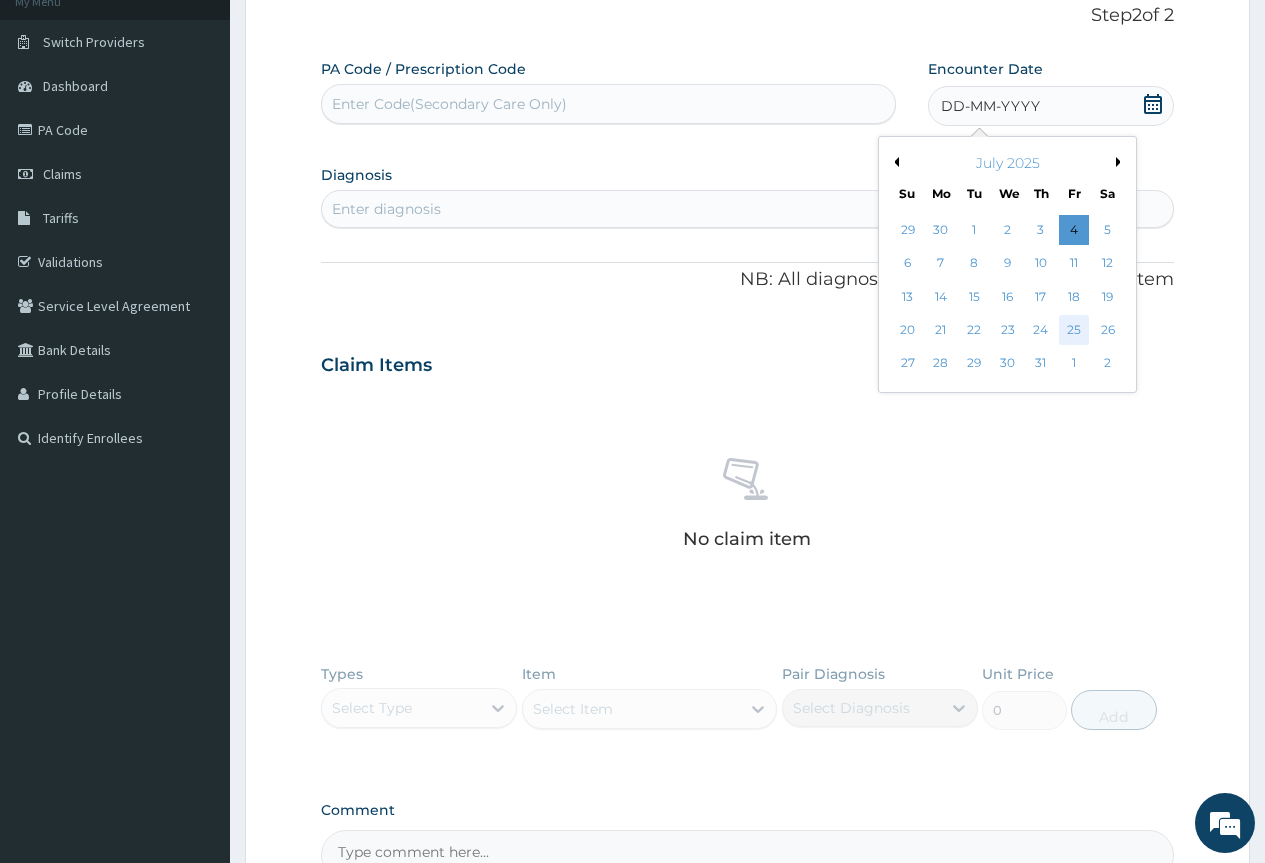 click on "25" at bounding box center [1074, 330] 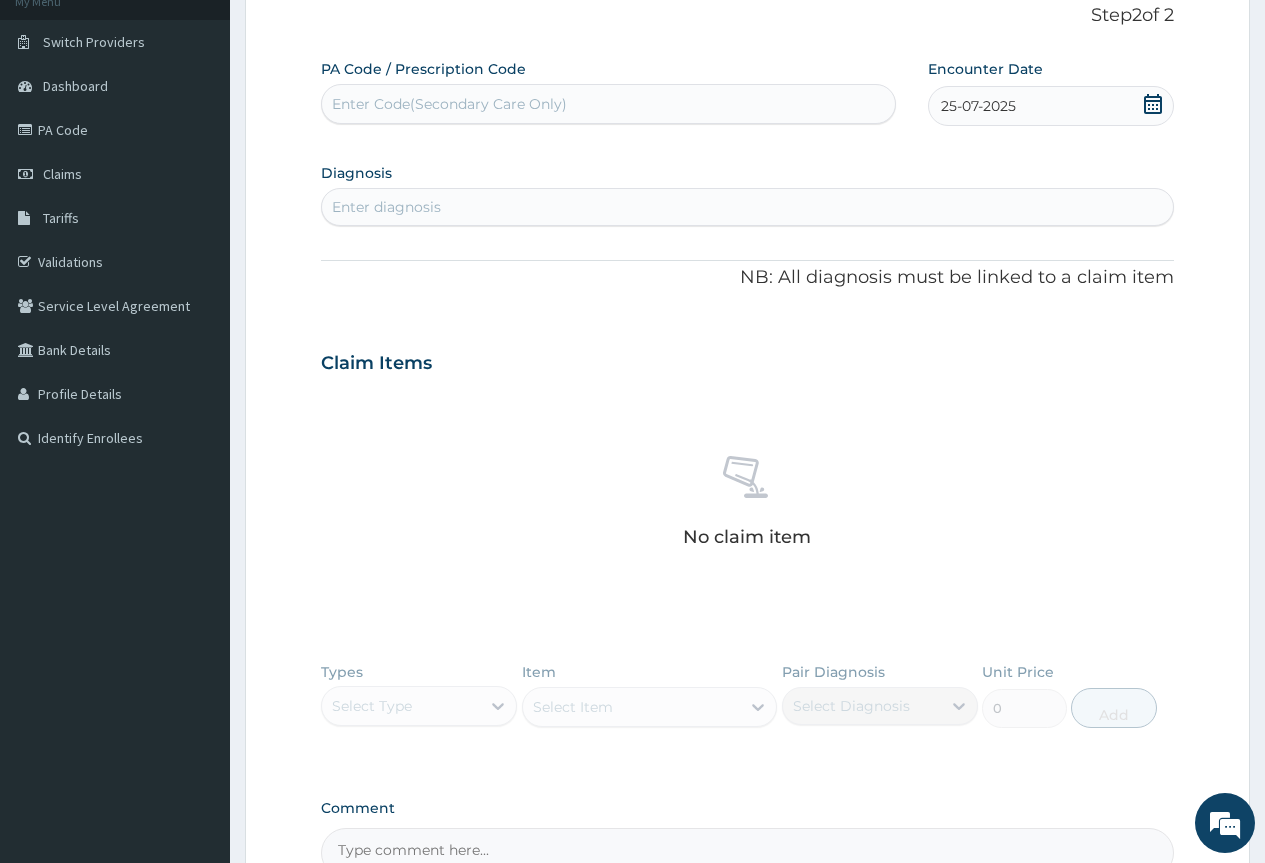click on "Enter diagnosis" at bounding box center (747, 207) 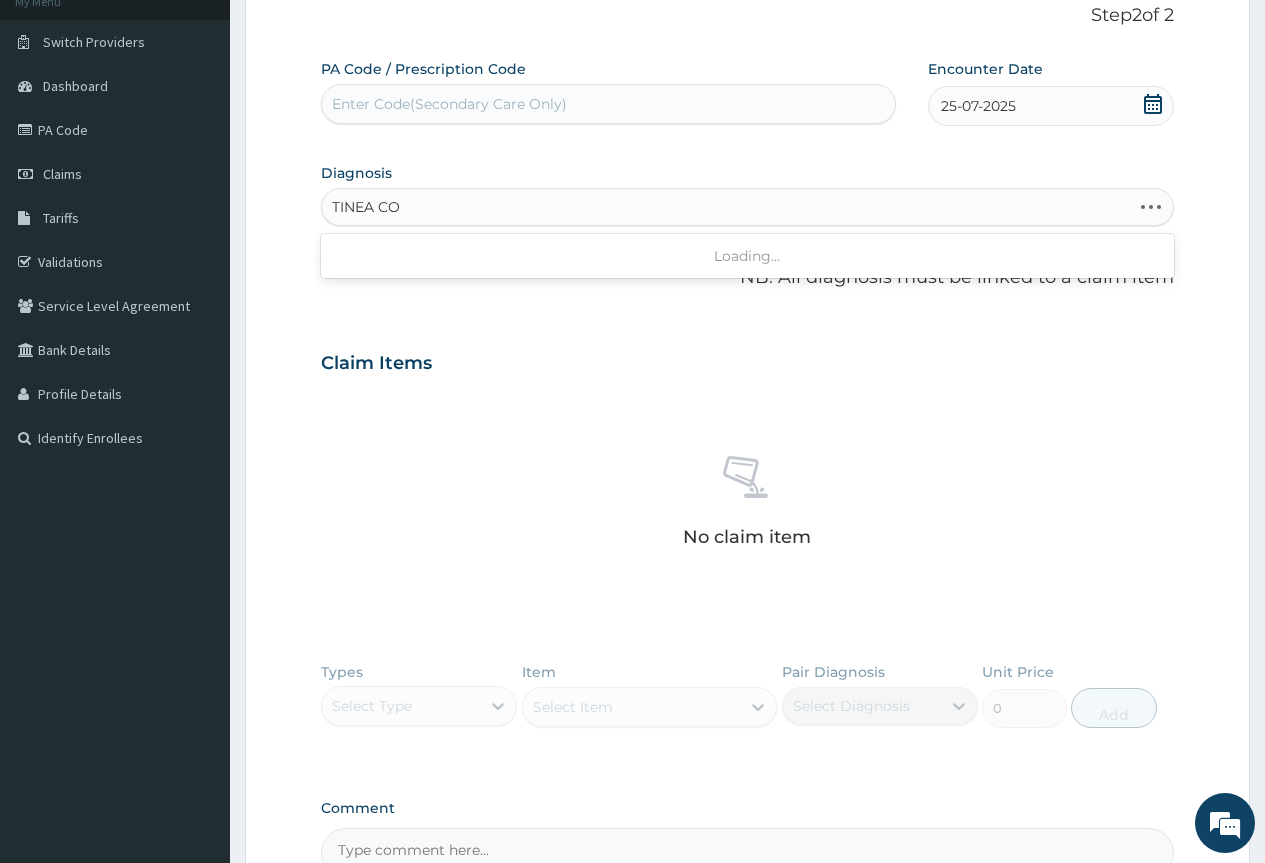 type on "TINEA COR" 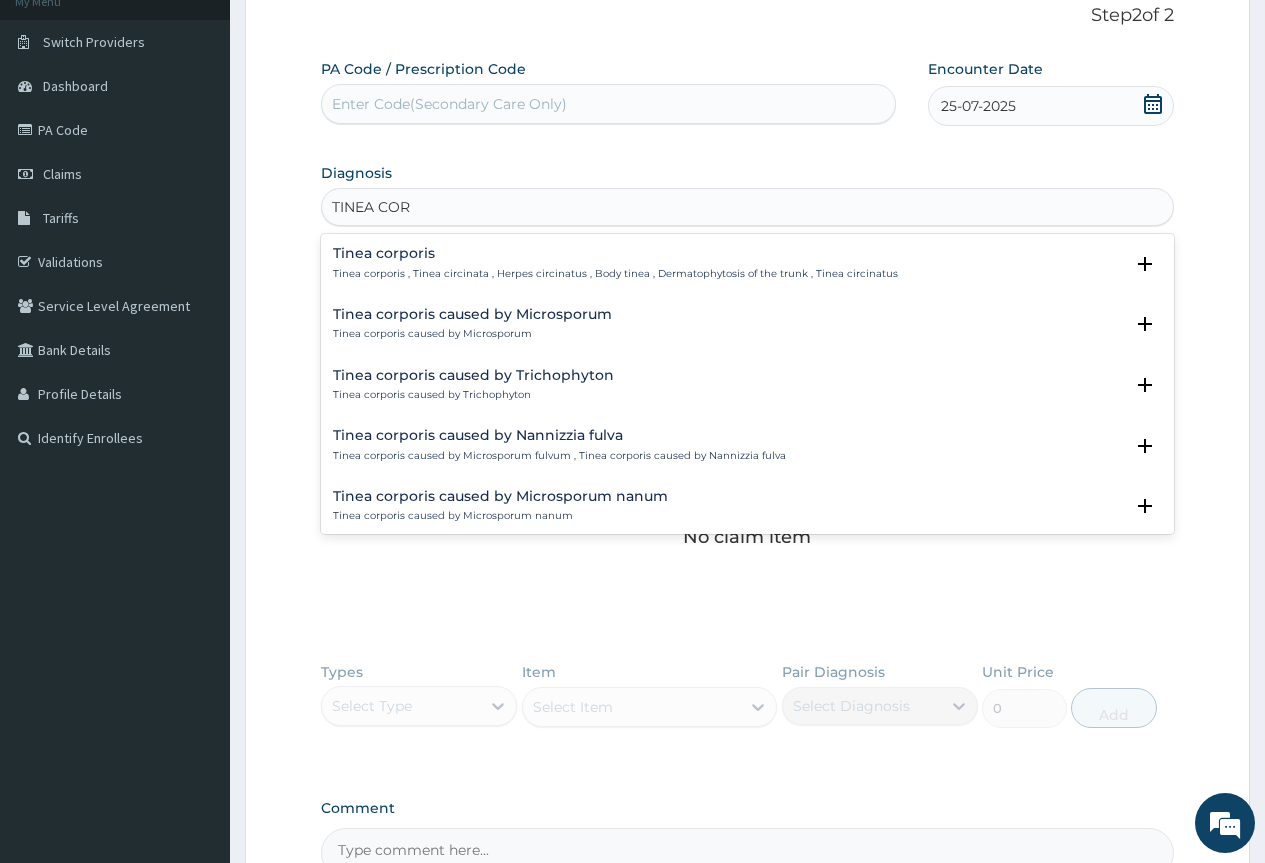 click on "Tinea corporis , Tinea circinata , Herpes circinatus , Body tinea , Dermatophytosis of the trunk , Tinea circinatus" at bounding box center [615, 274] 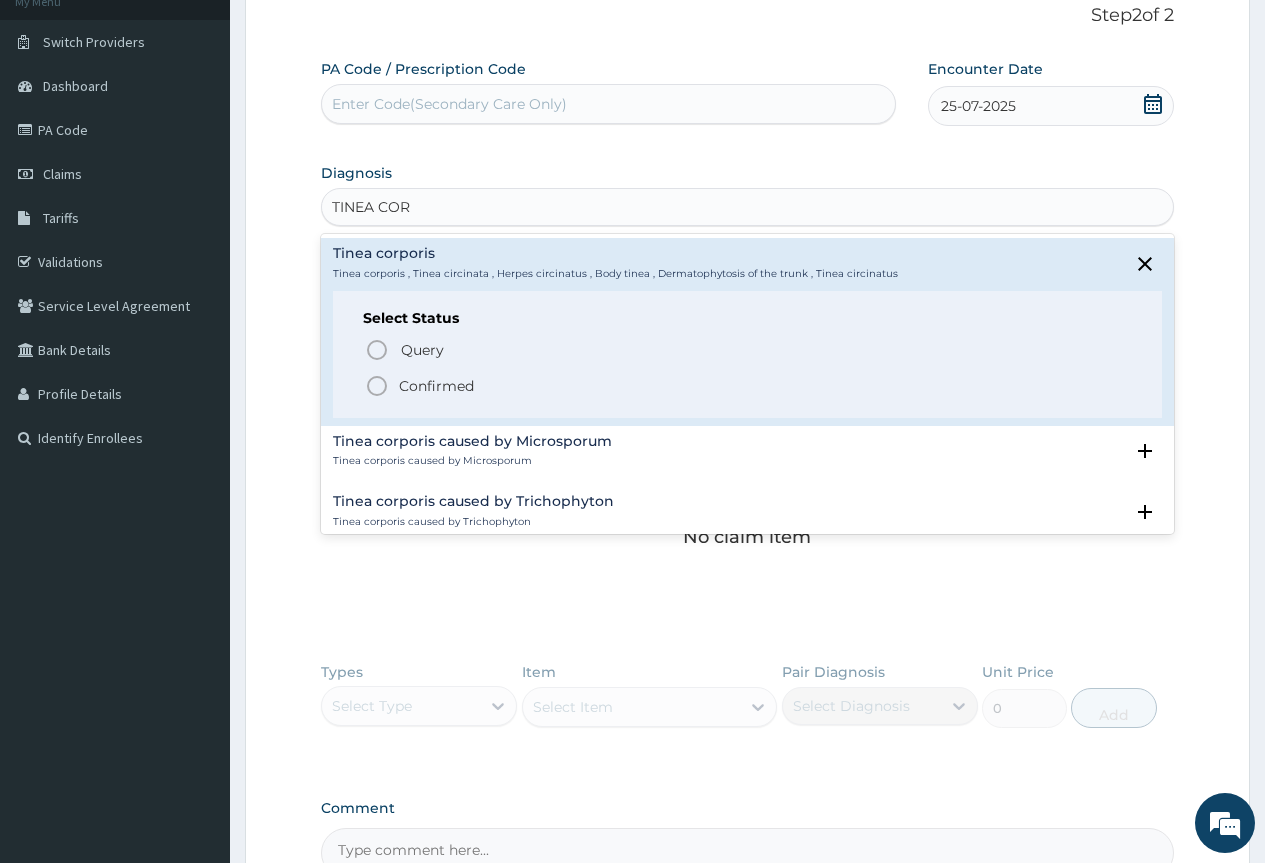 click 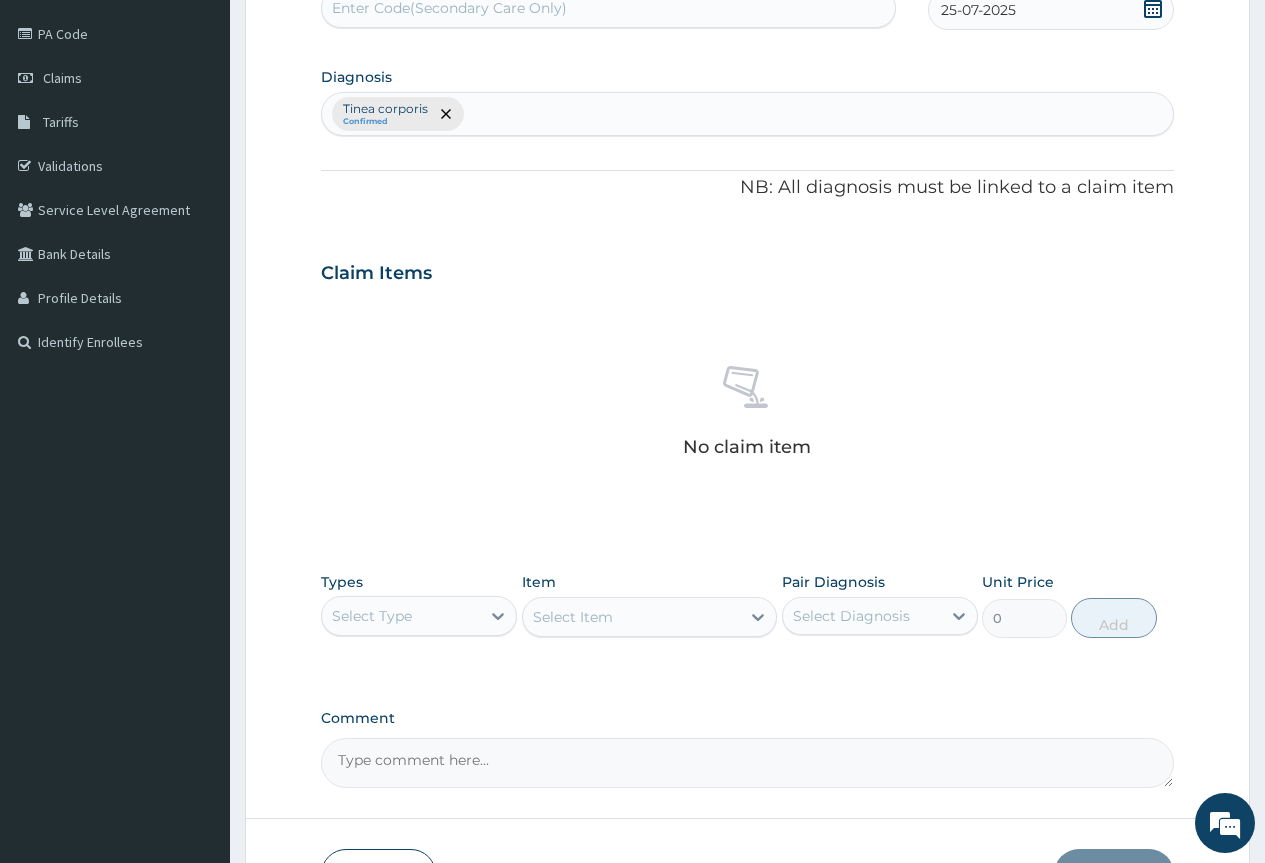 scroll, scrollTop: 363, scrollLeft: 0, axis: vertical 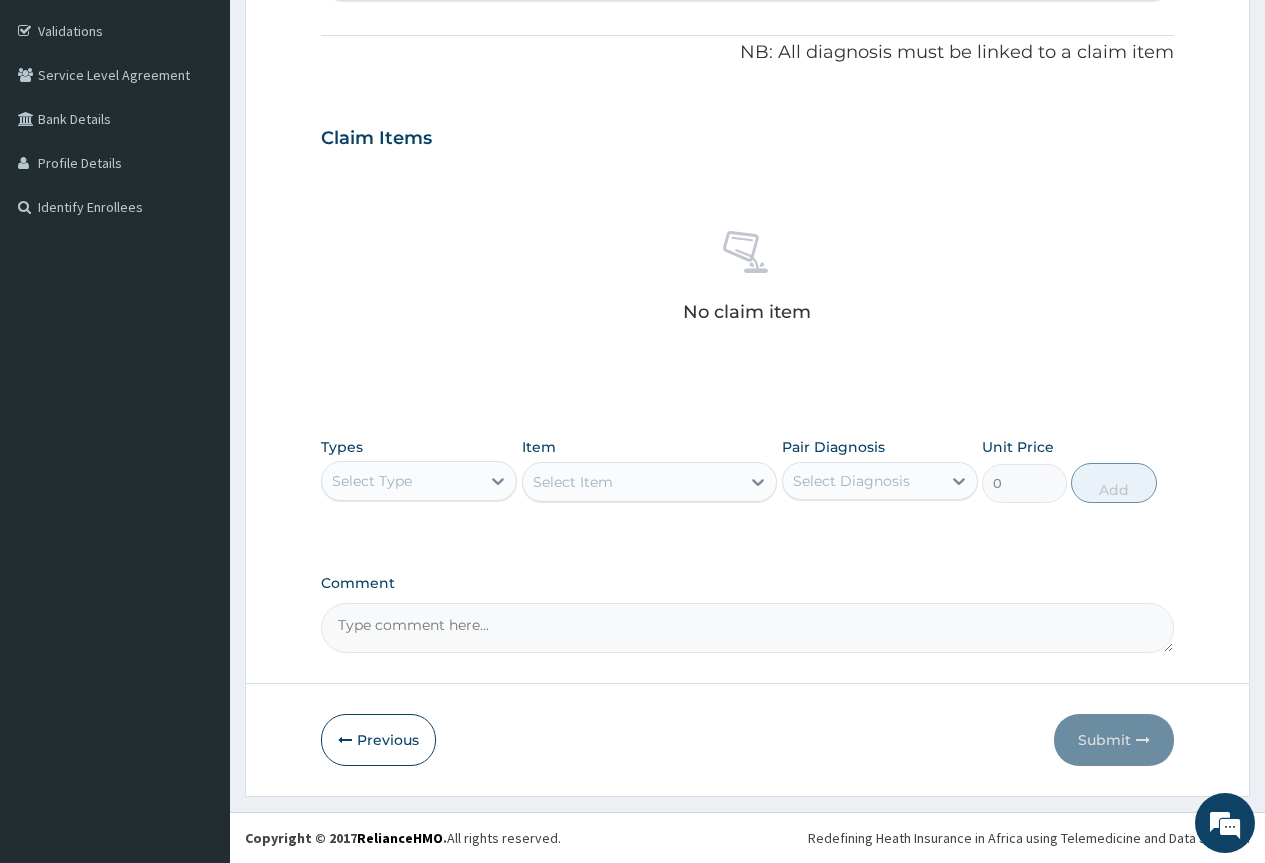 click on "Select Type" at bounding box center (401, 481) 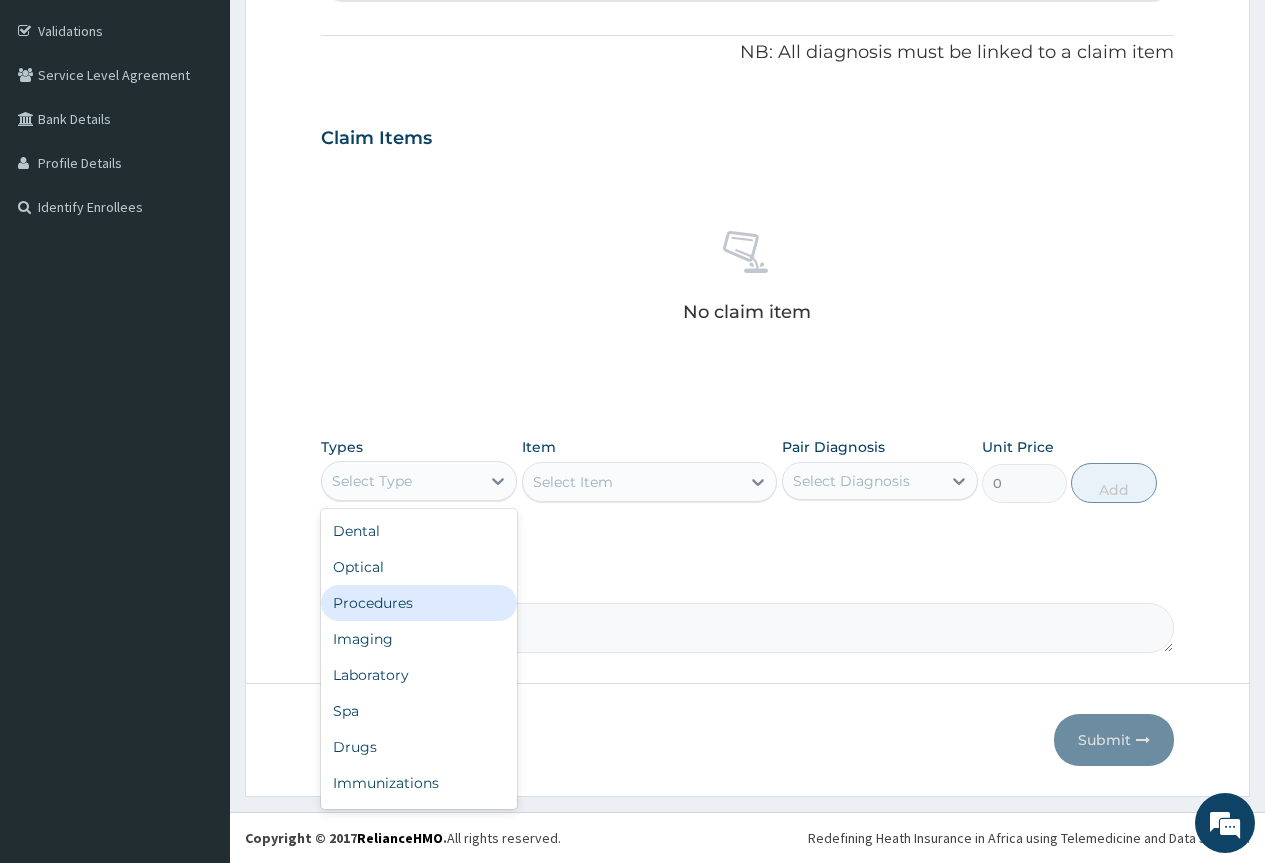 click on "Procedures" at bounding box center (419, 603) 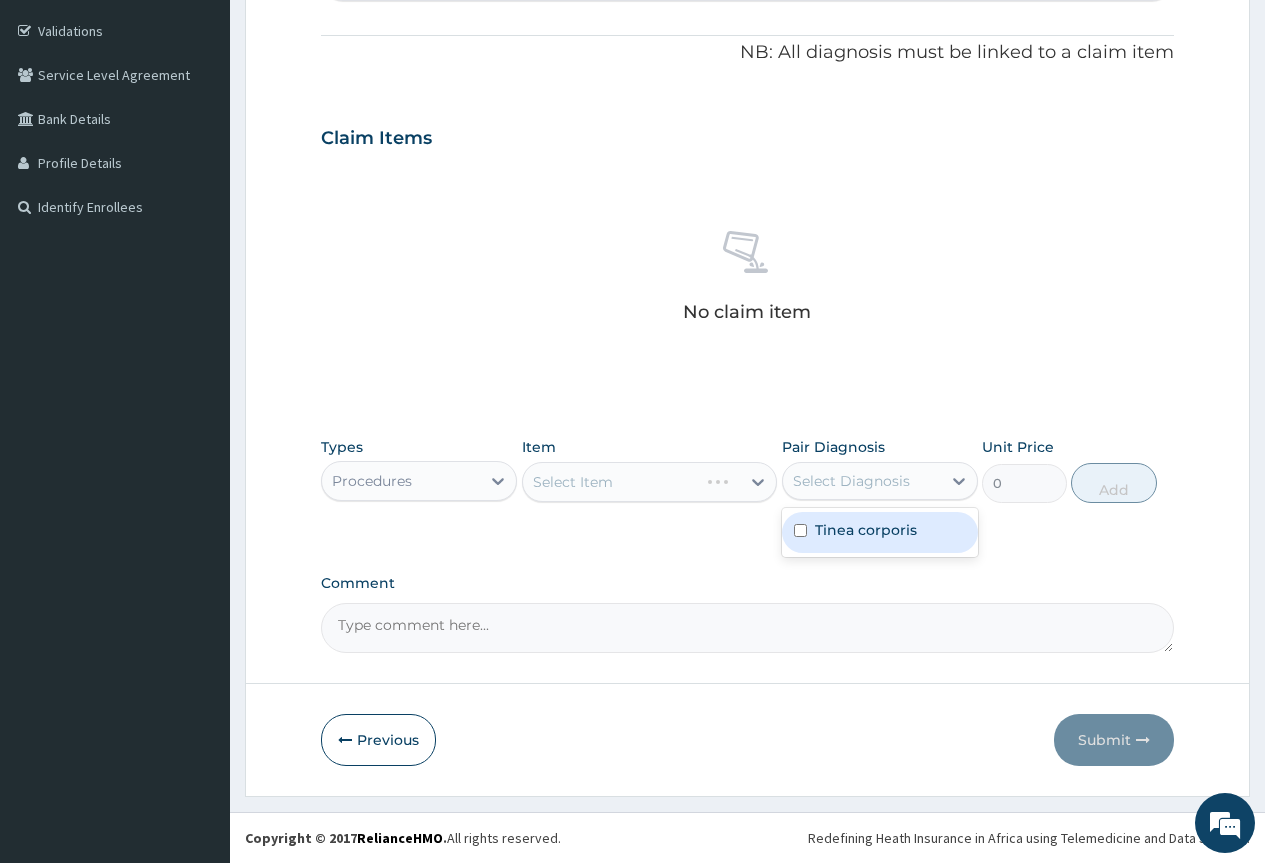 click on "Select Diagnosis" at bounding box center (851, 481) 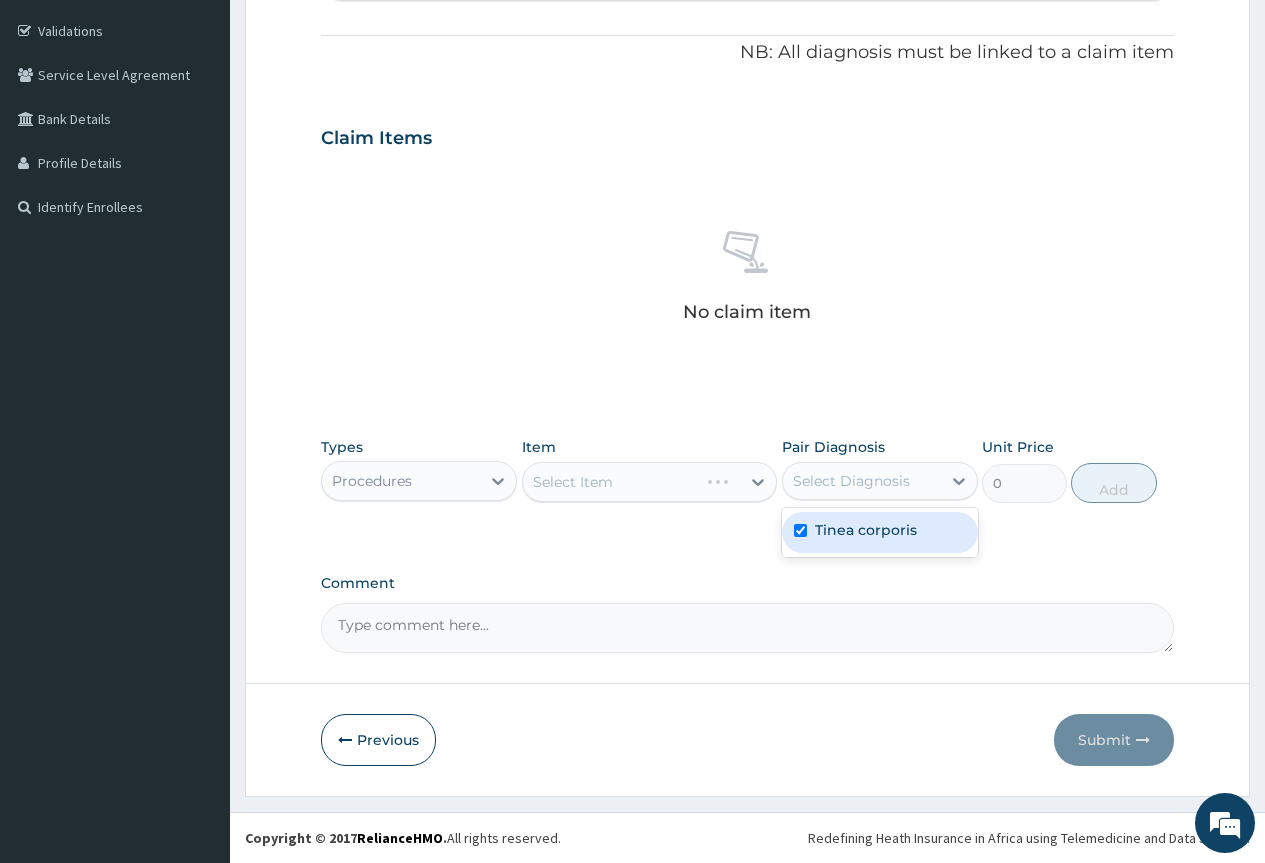 checkbox on "true" 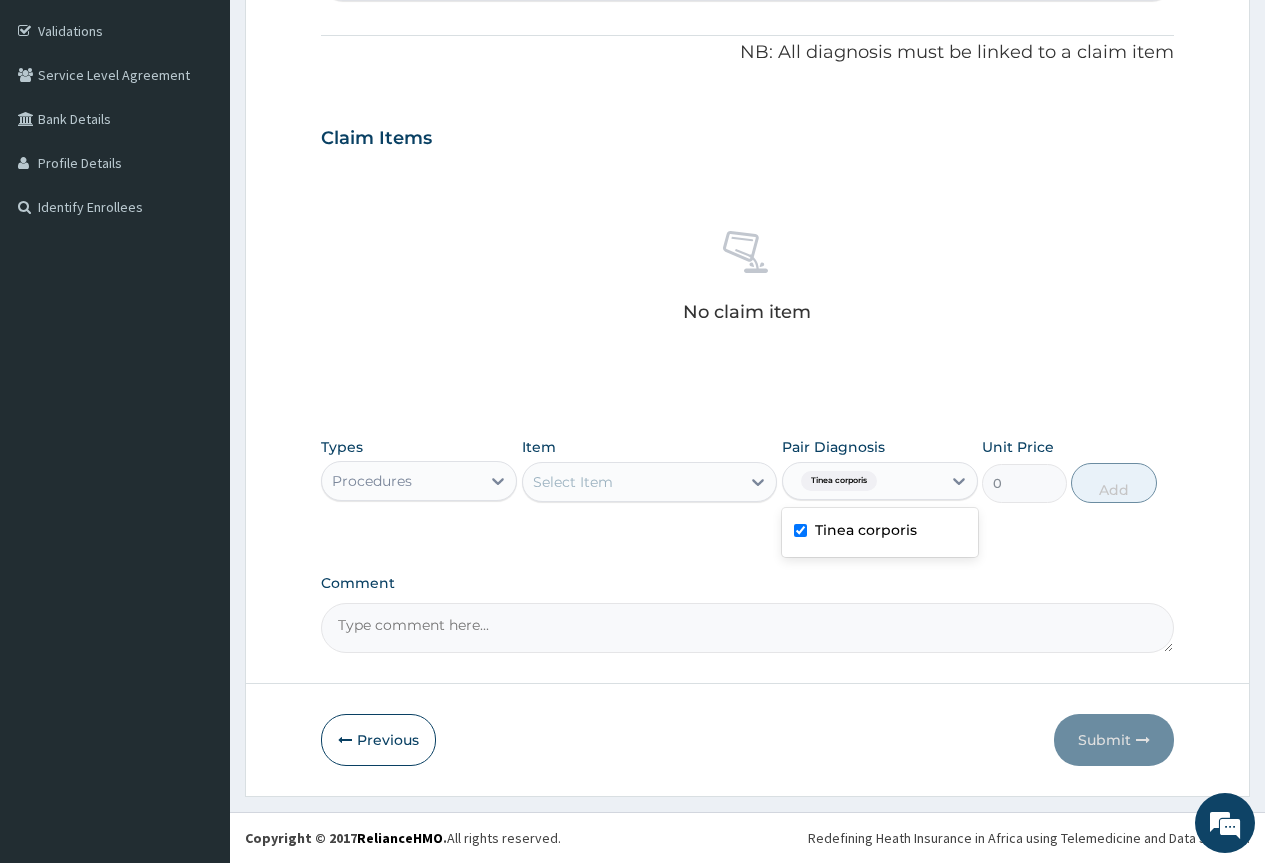 click on "Select Item" at bounding box center (632, 482) 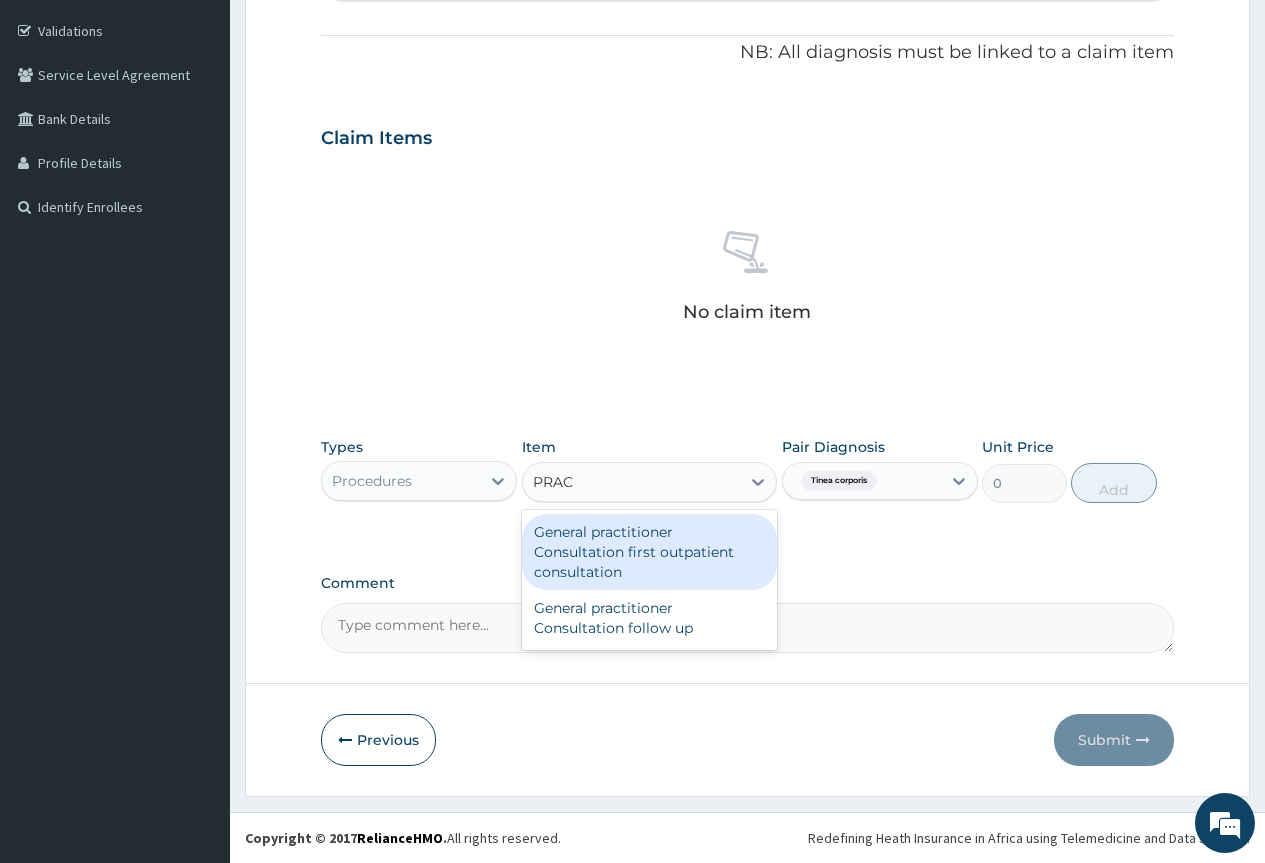 type on "PRACT" 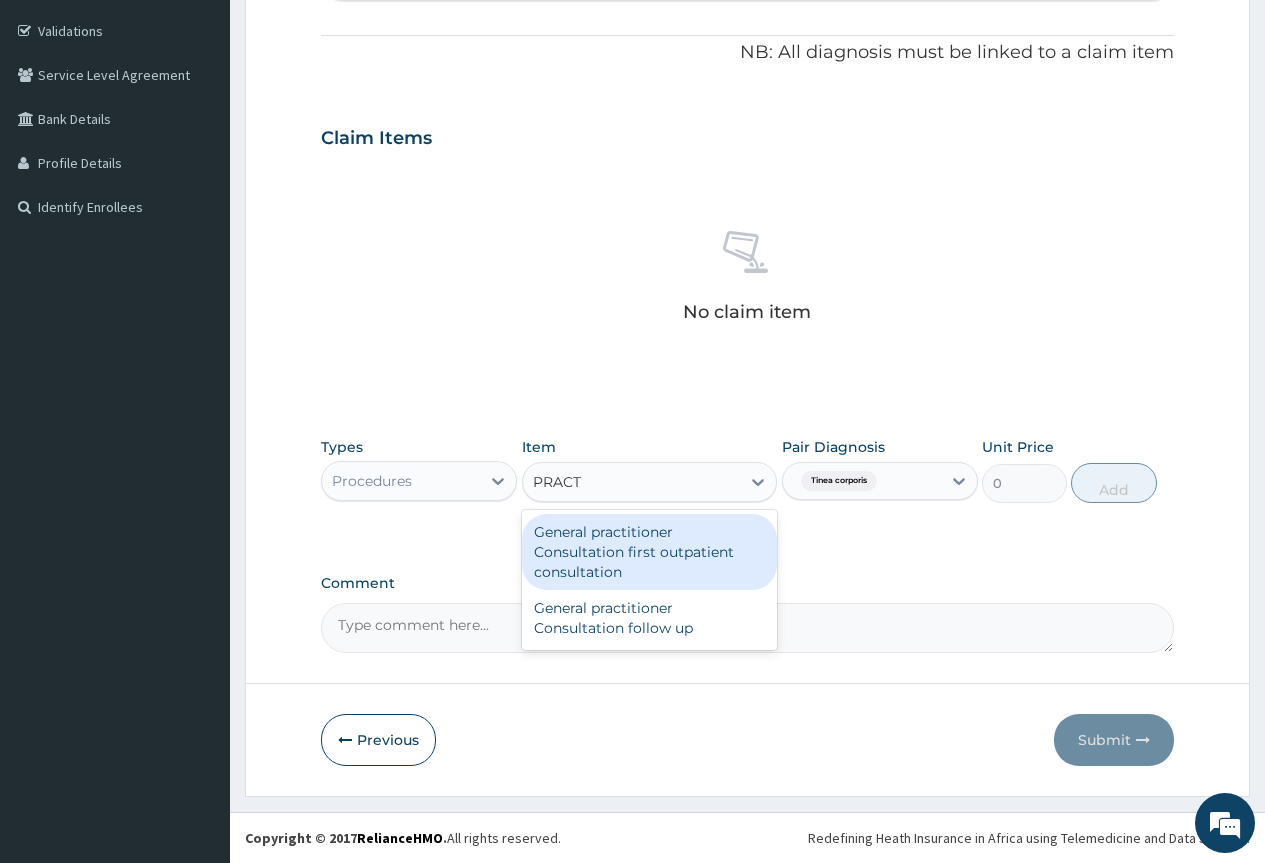 click on "General practitioner Consultation first outpatient consultation" at bounding box center (650, 552) 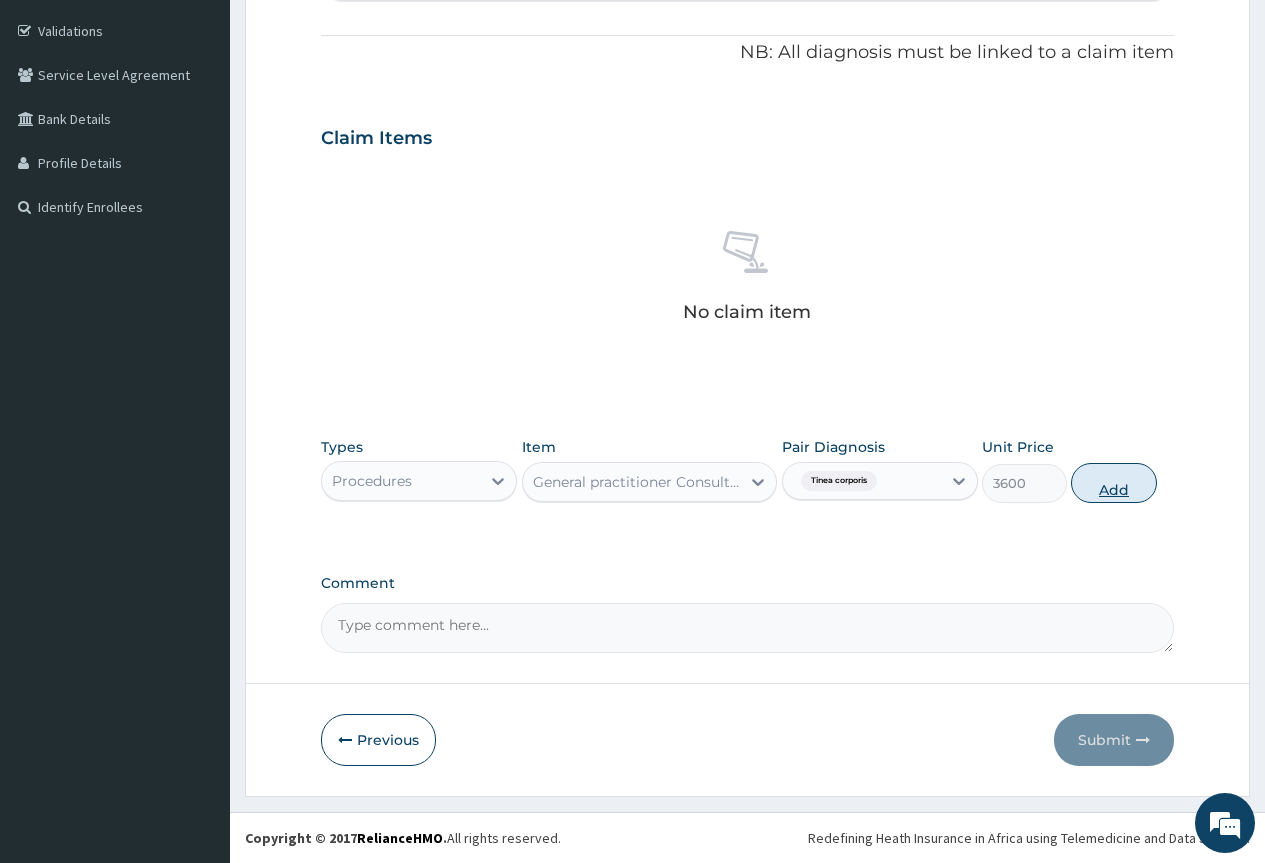click on "Add" at bounding box center (1113, 483) 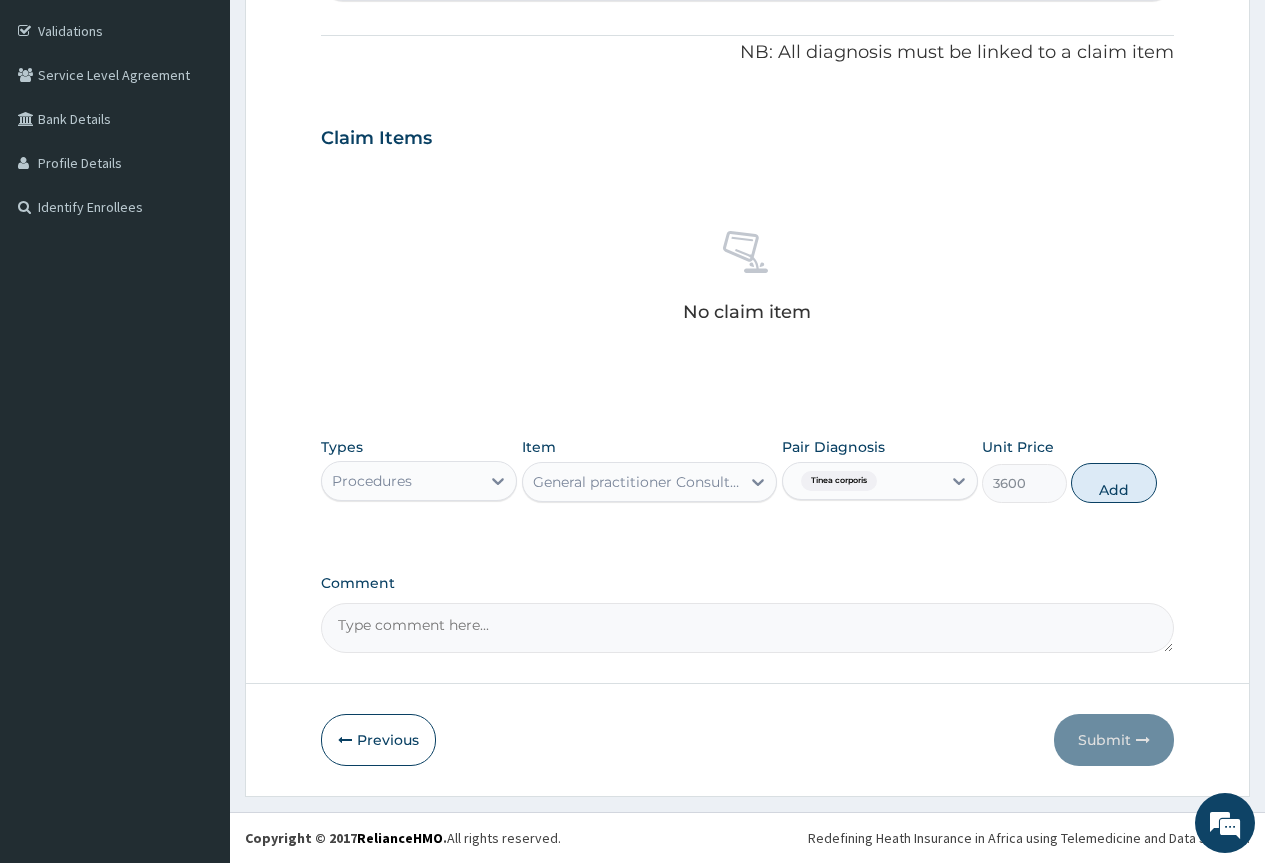 type on "0" 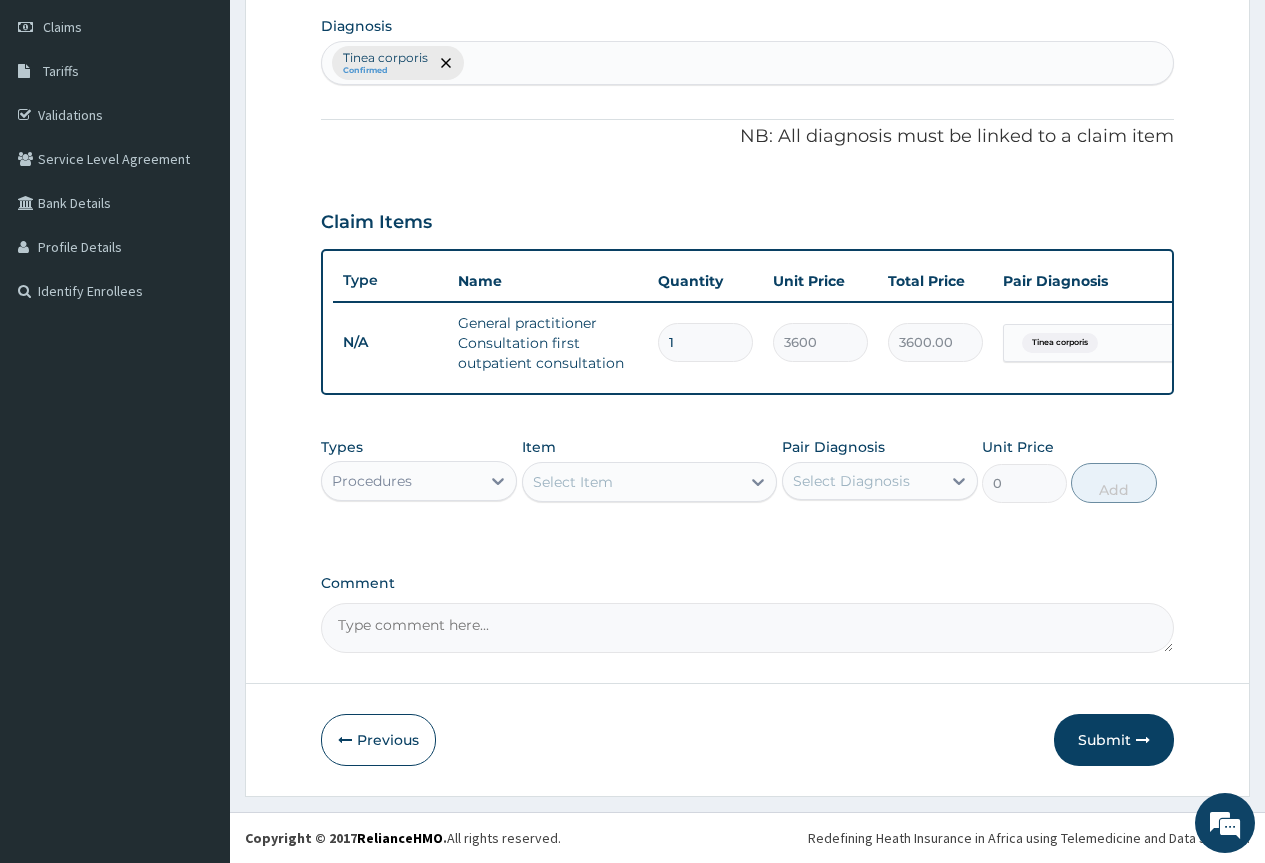 scroll, scrollTop: 294, scrollLeft: 0, axis: vertical 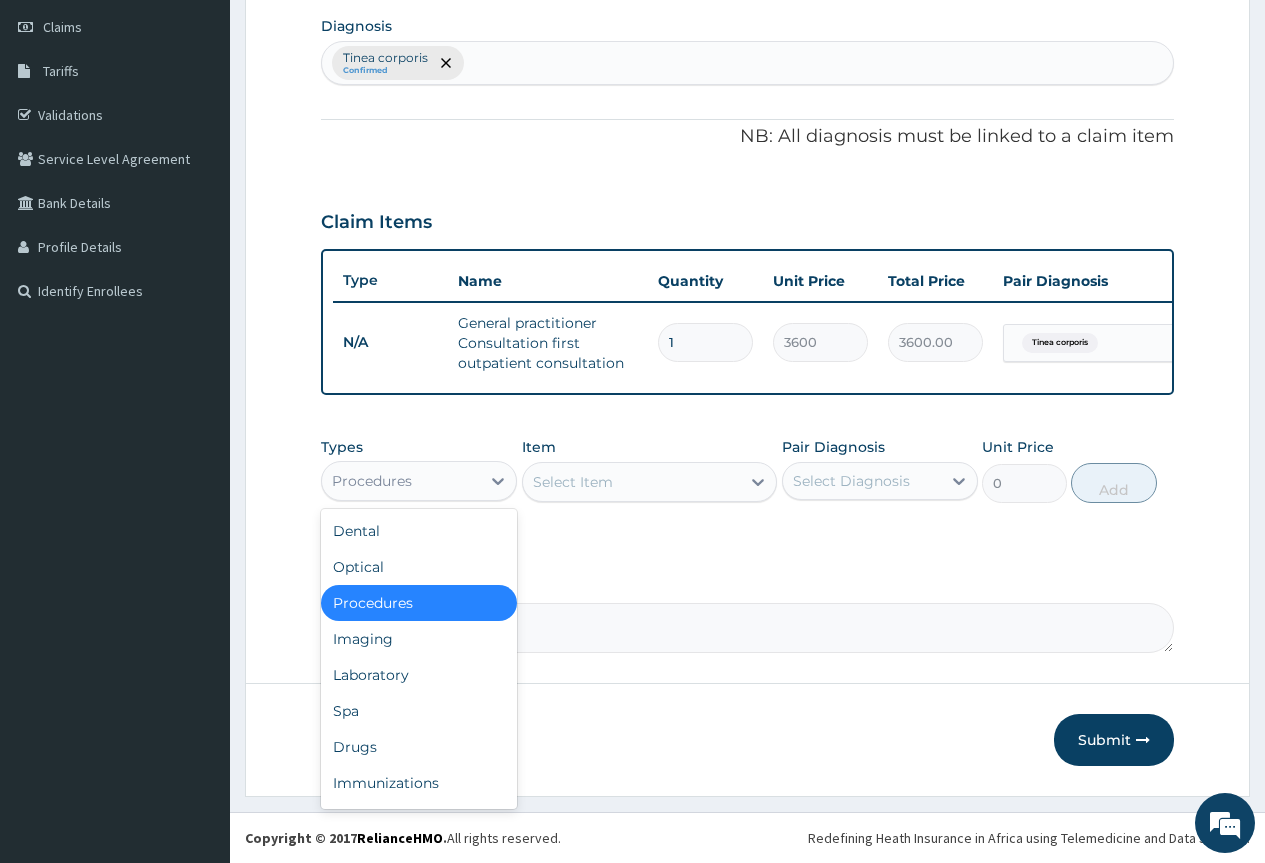click on "Procedures" at bounding box center (401, 481) 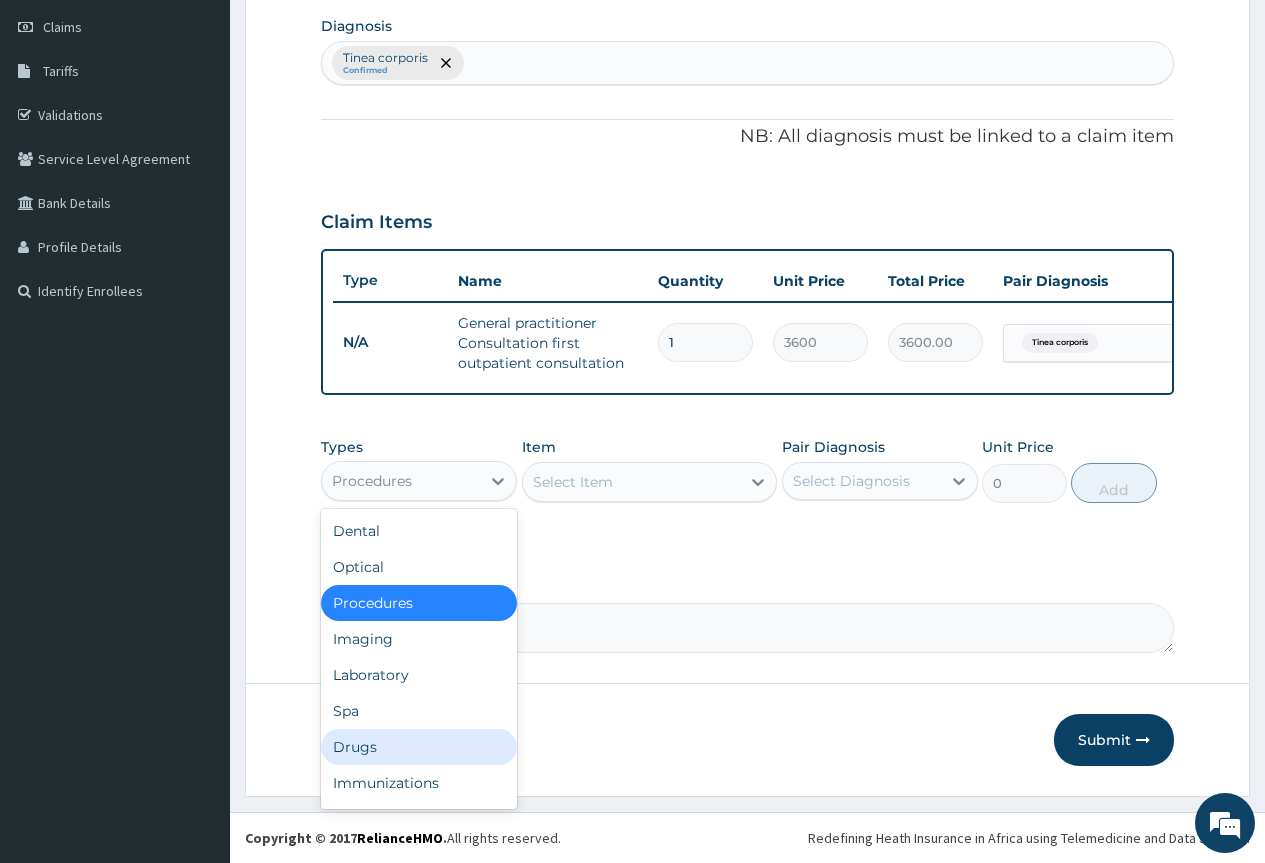 click on "Drugs" at bounding box center [419, 747] 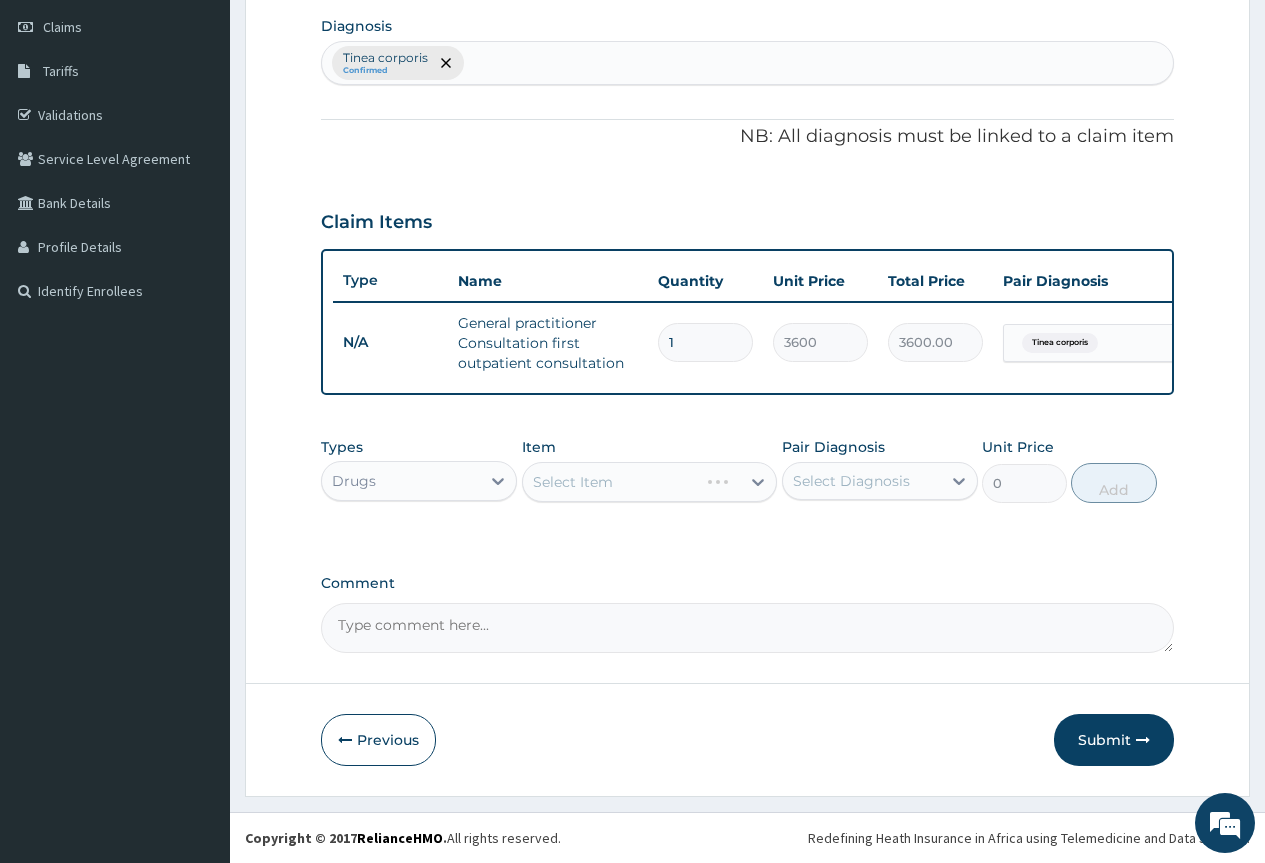 click on "Select Diagnosis" at bounding box center (851, 481) 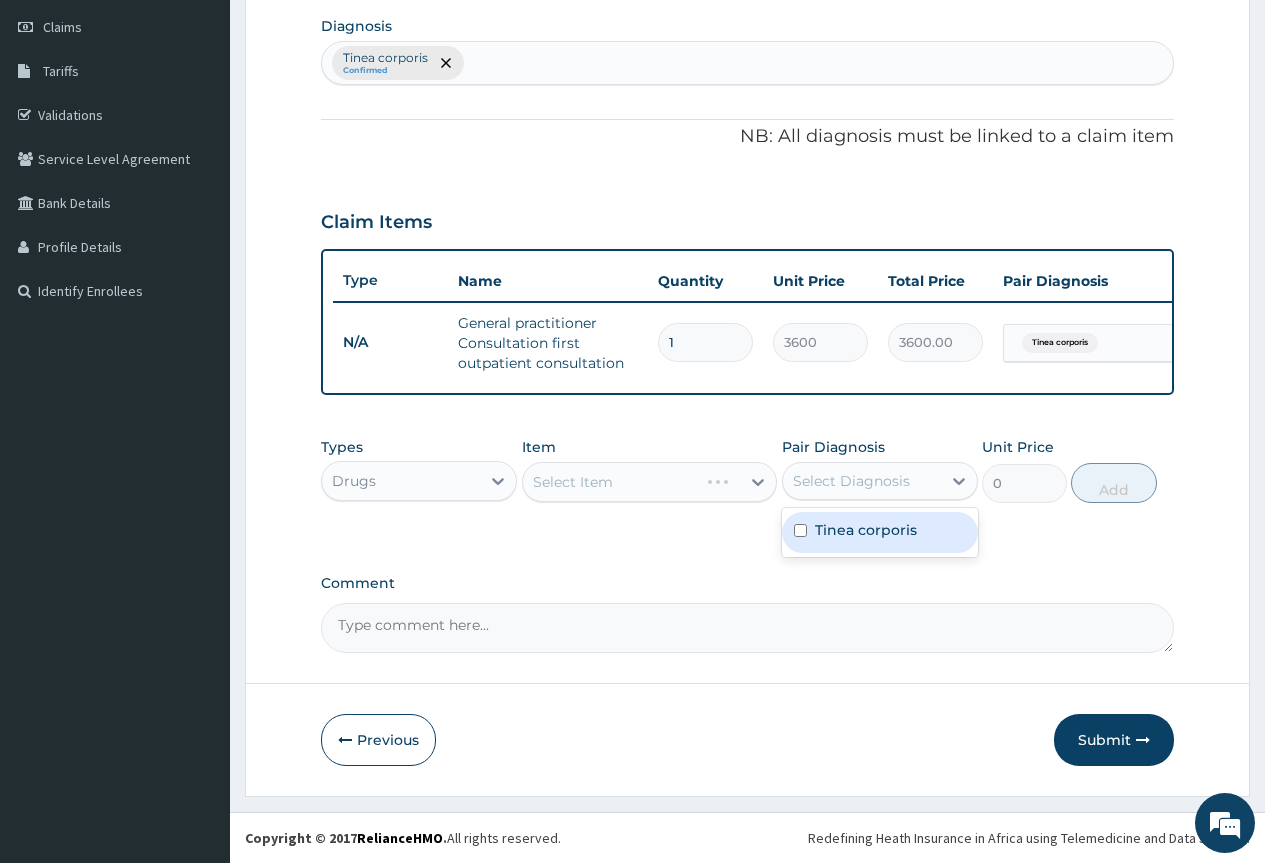 click on "Tinea corporis" at bounding box center [866, 530] 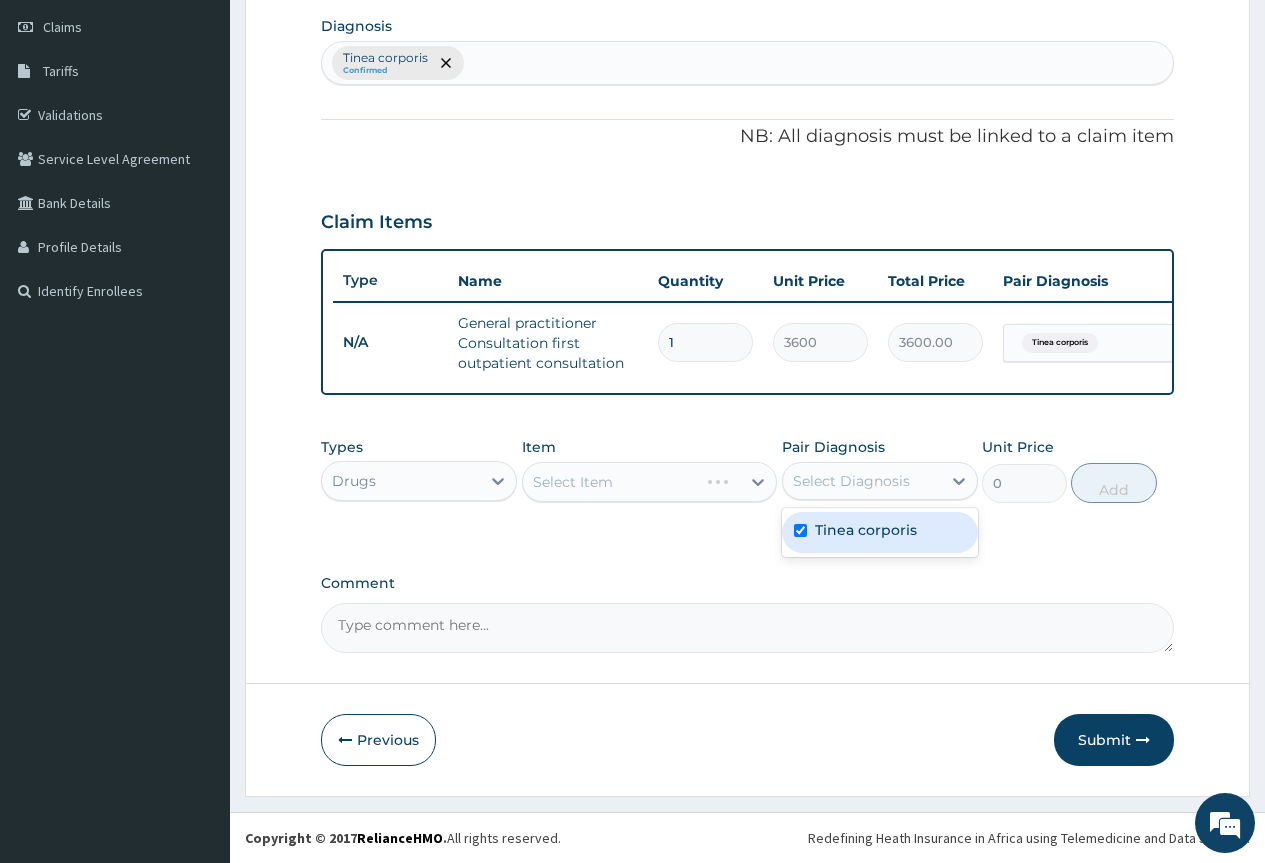 checkbox on "true" 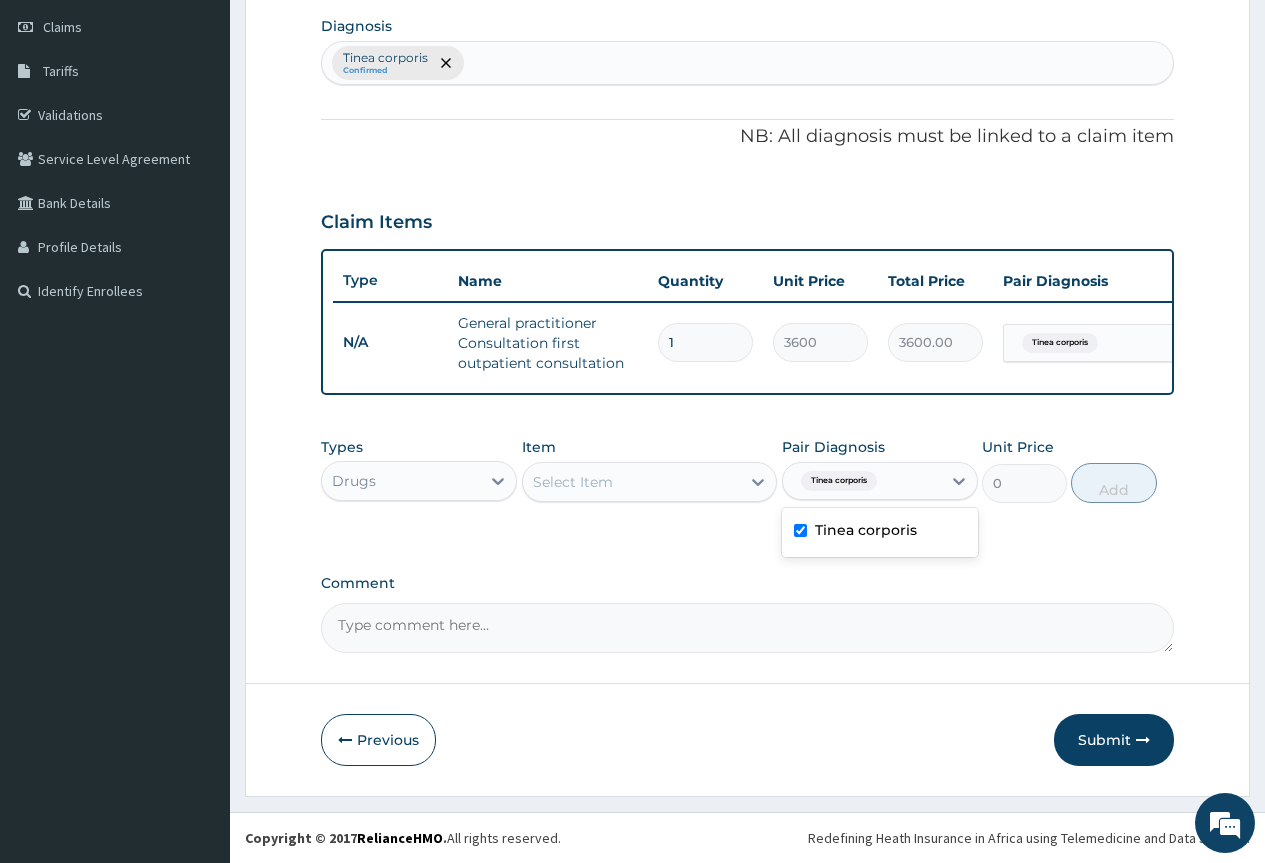 click on "Select Item" at bounding box center [632, 482] 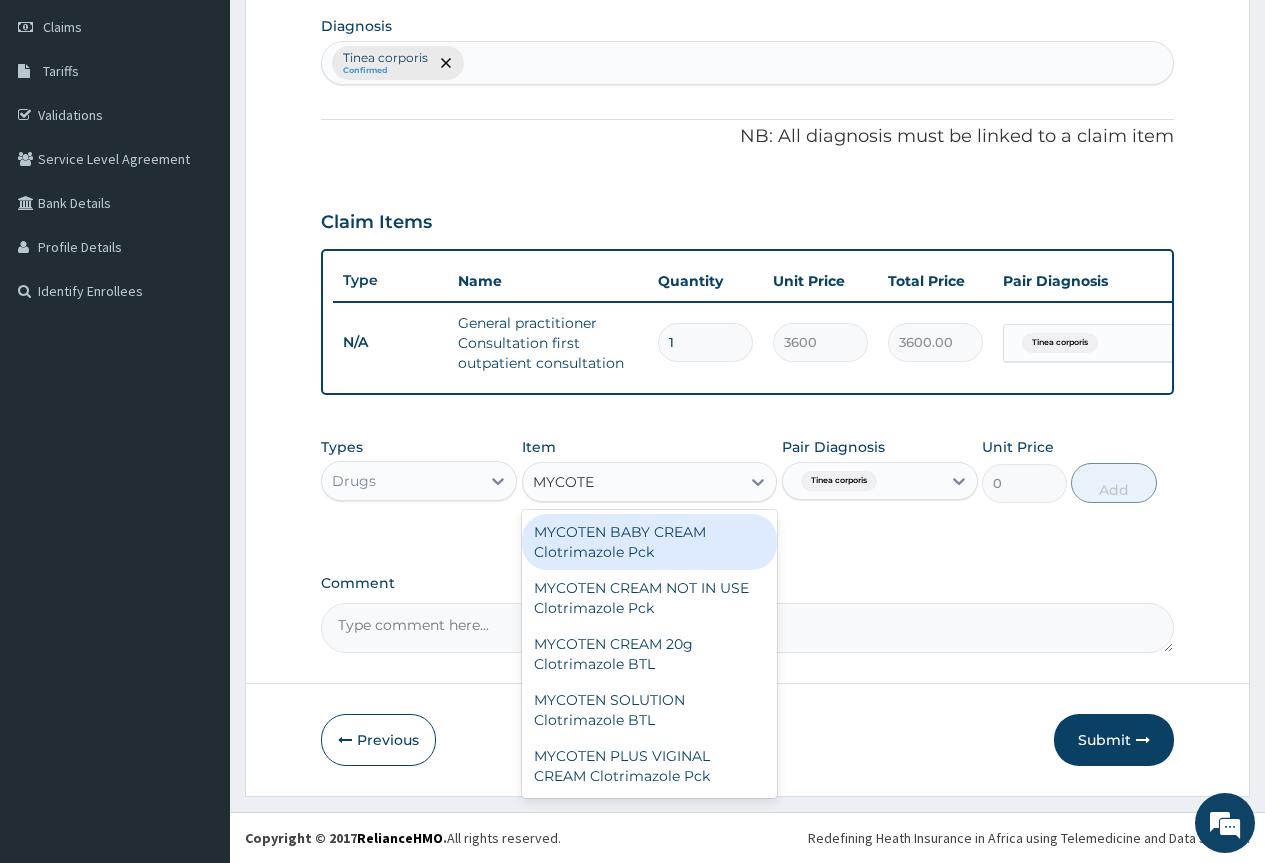 type on "MYCOTEN" 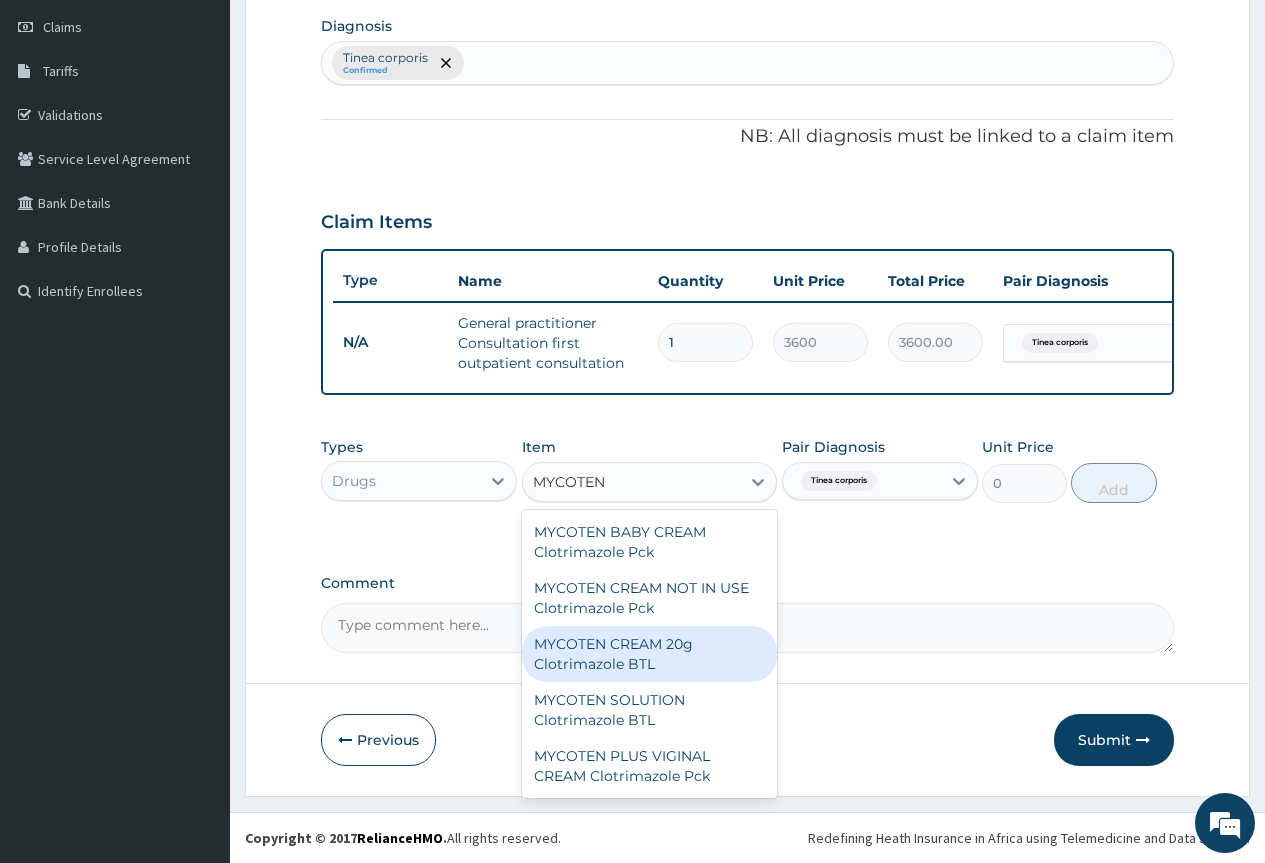 click on "MYCOTEN CREAM 20g Clotrimazole BTL" at bounding box center [650, 654] 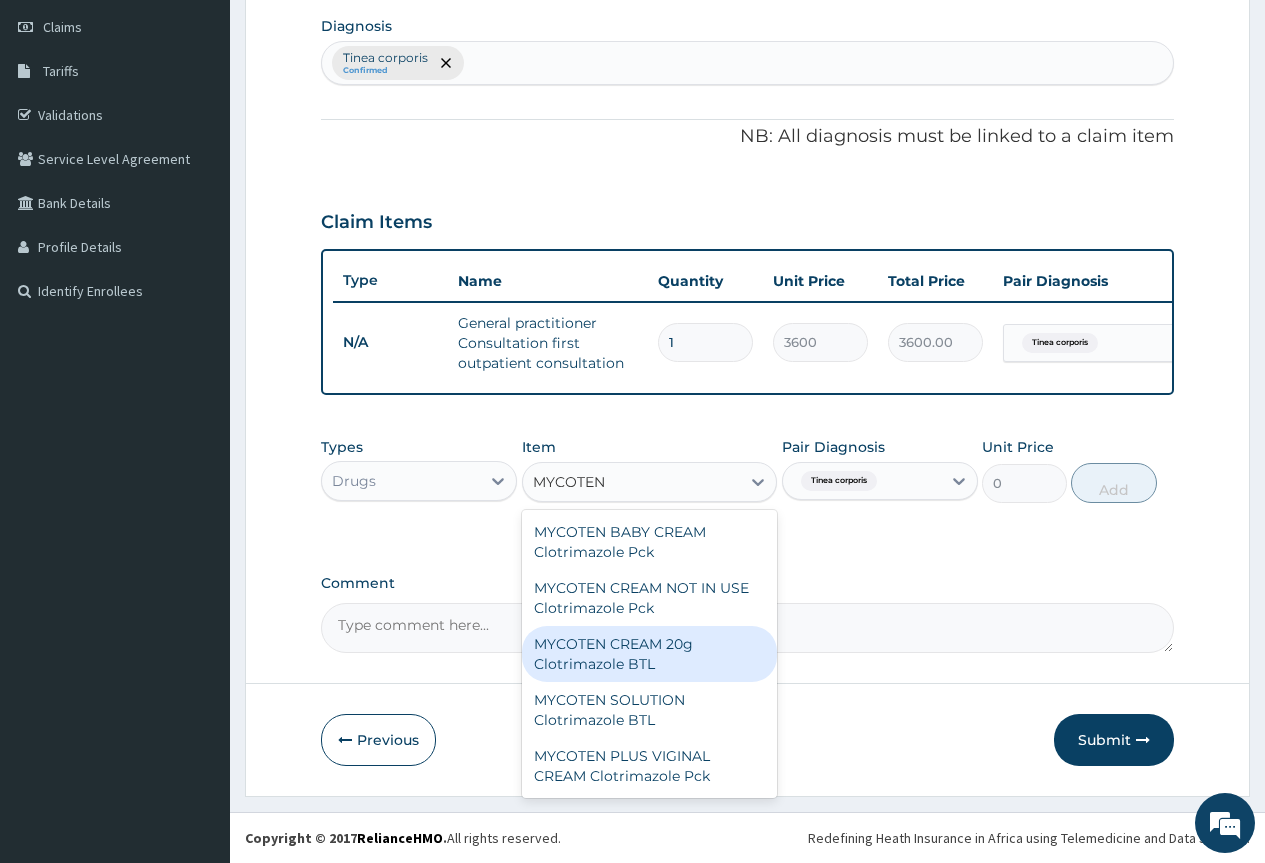 type 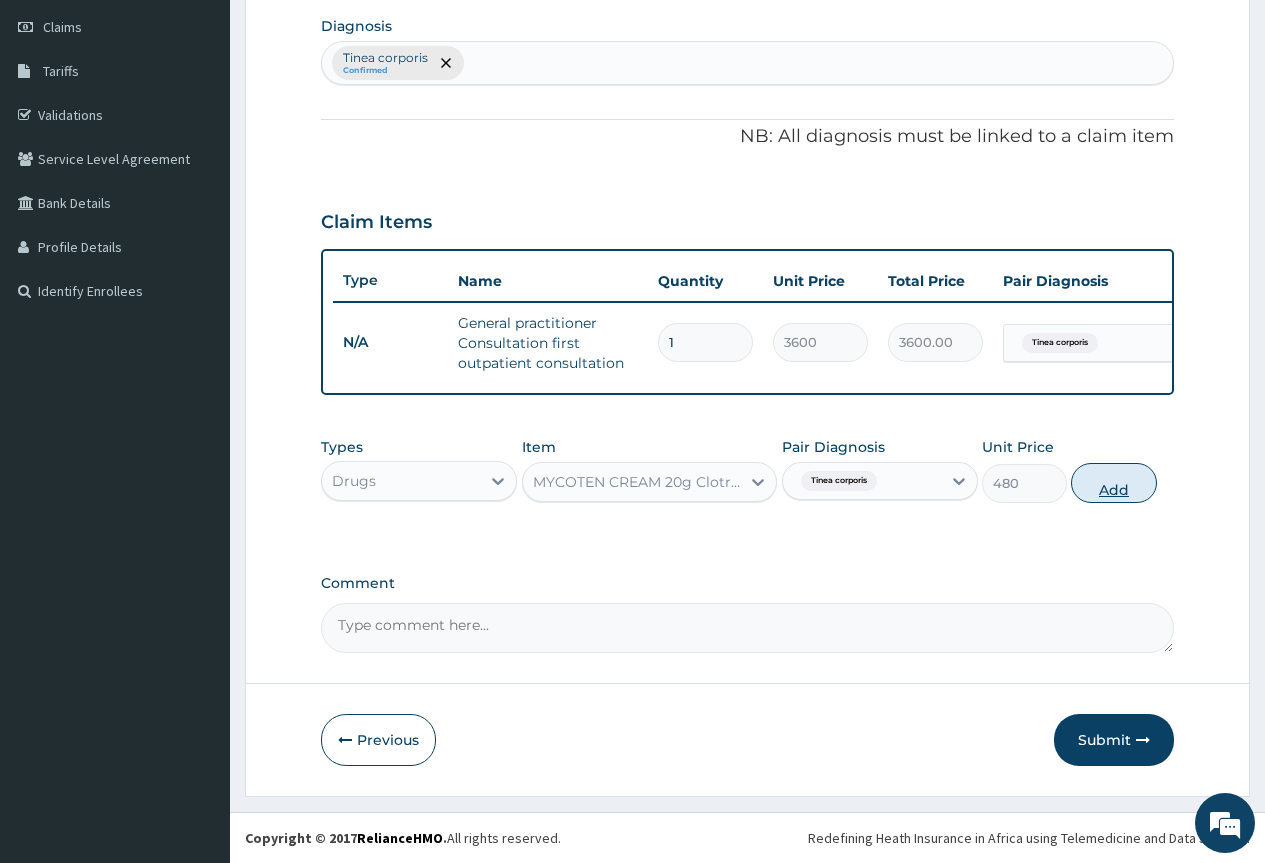 click on "Add" at bounding box center (1113, 483) 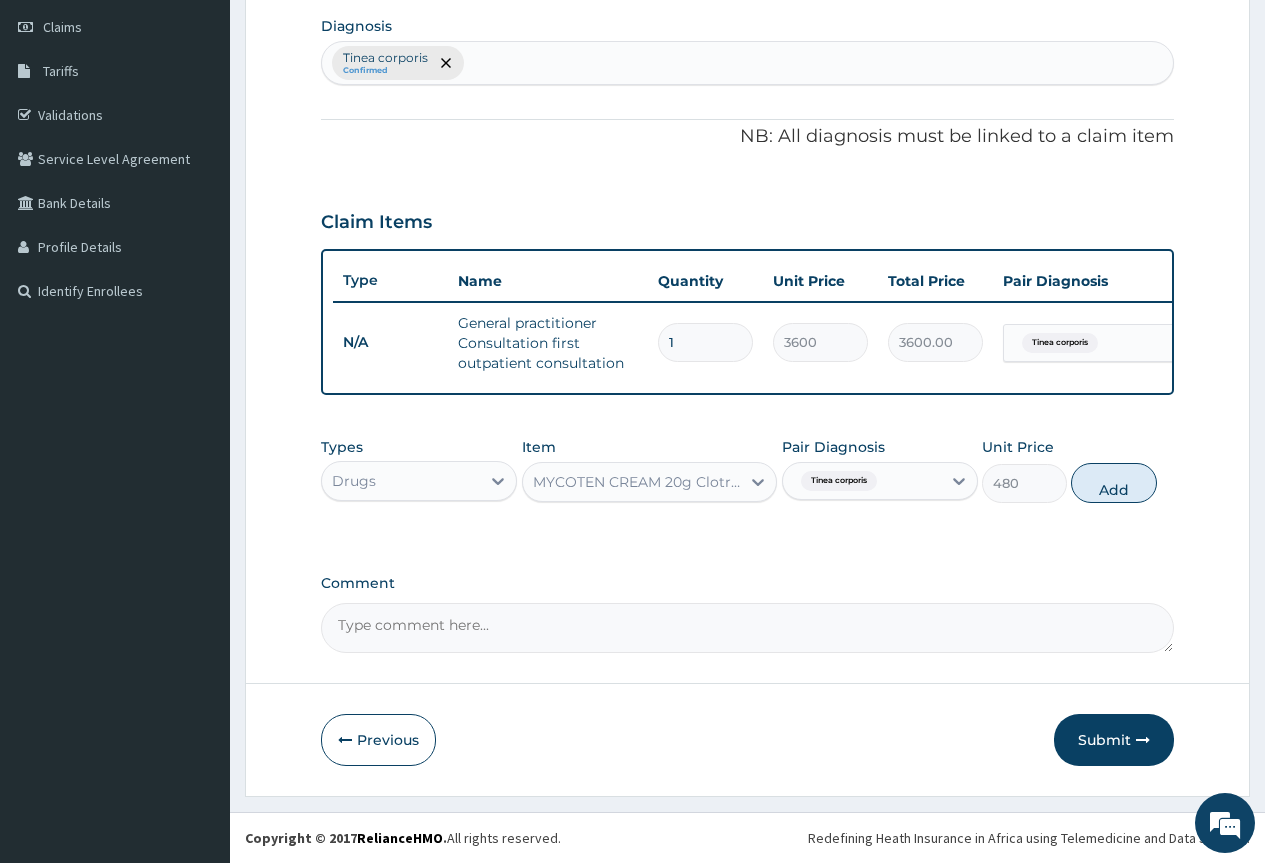 type on "0" 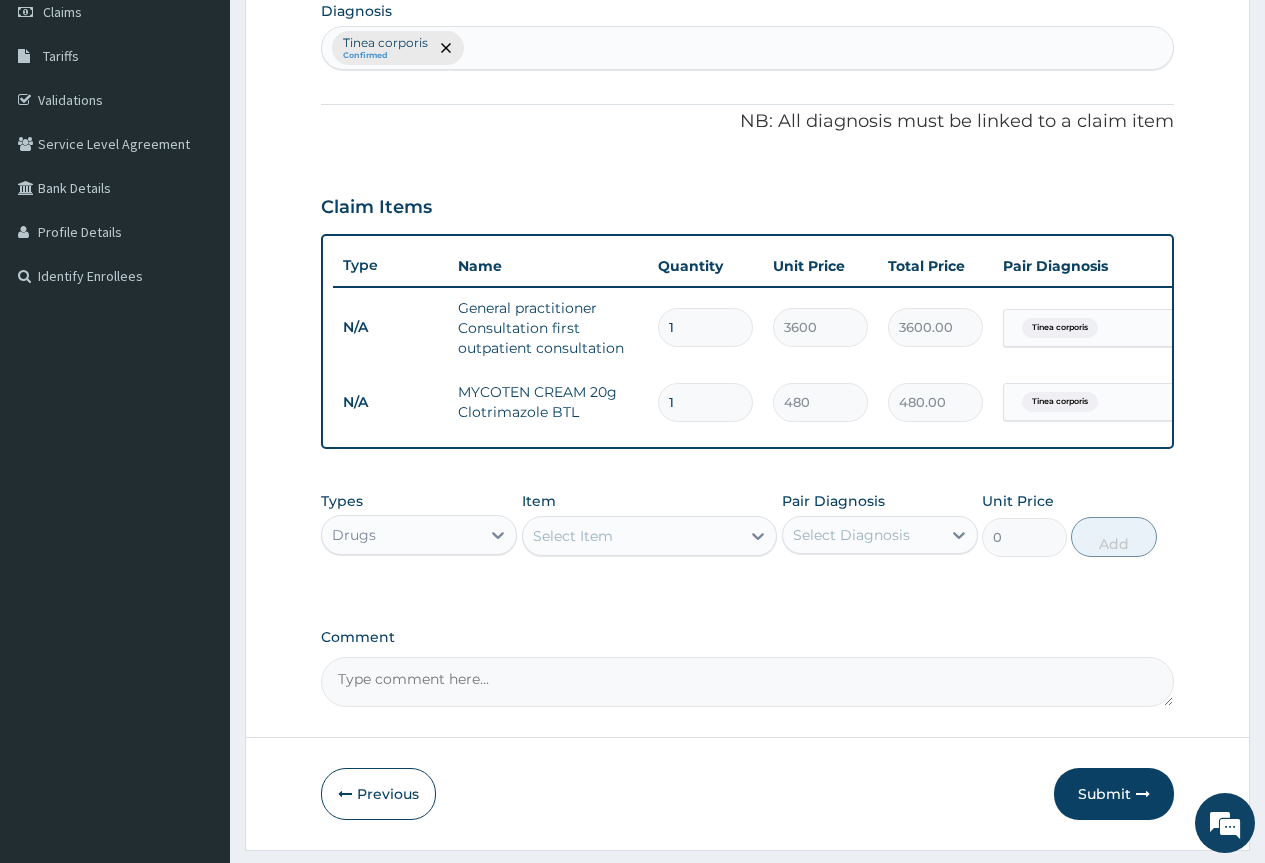 click on "Select Item" at bounding box center (573, 536) 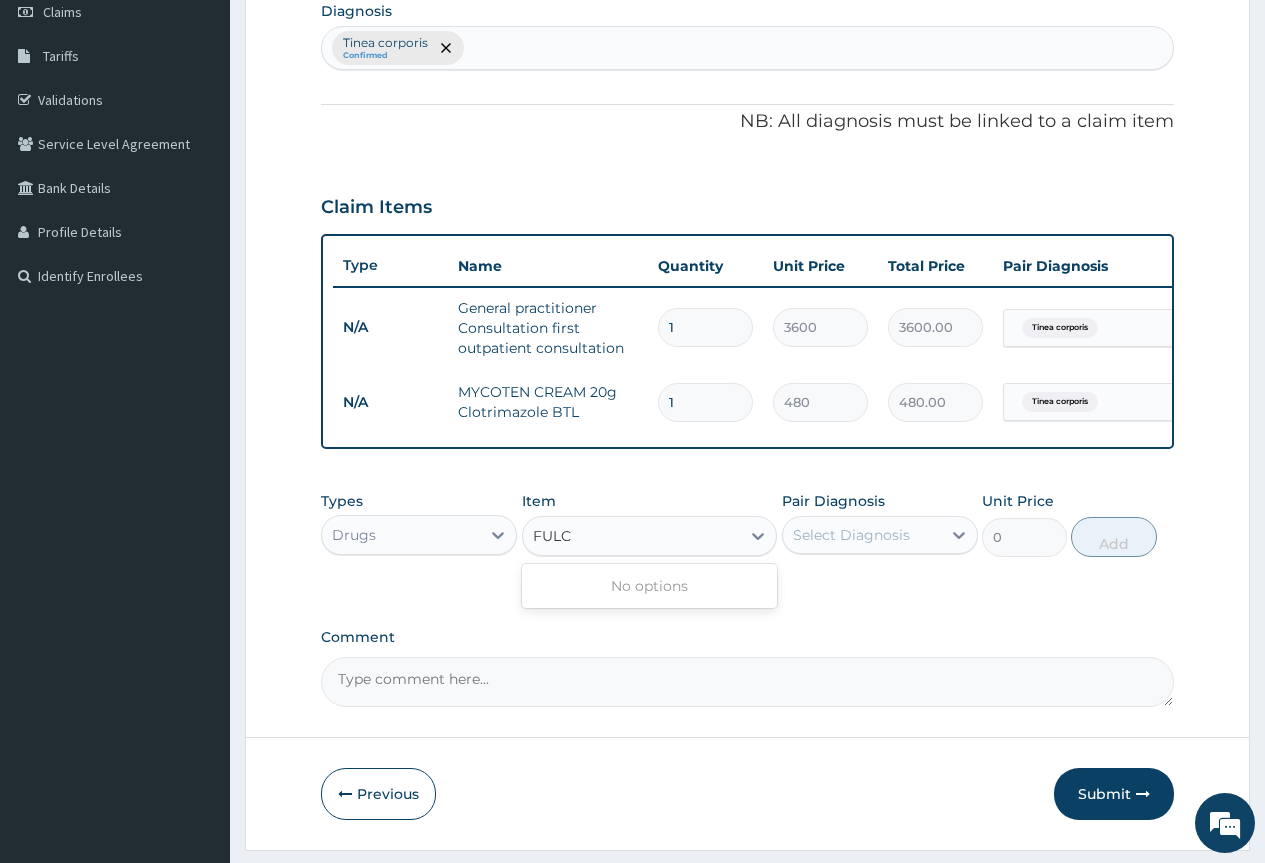 type on "FUL" 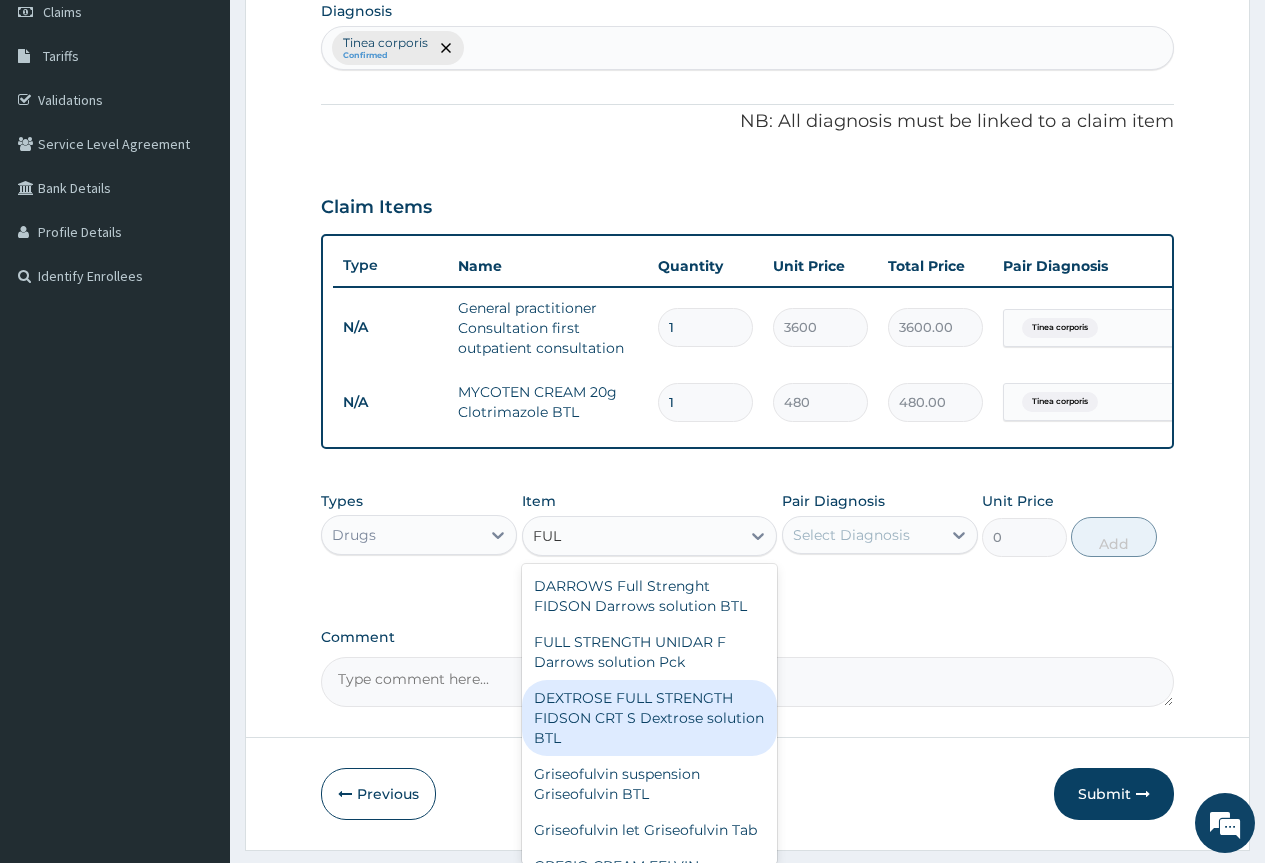 scroll, scrollTop: 64, scrollLeft: 0, axis: vertical 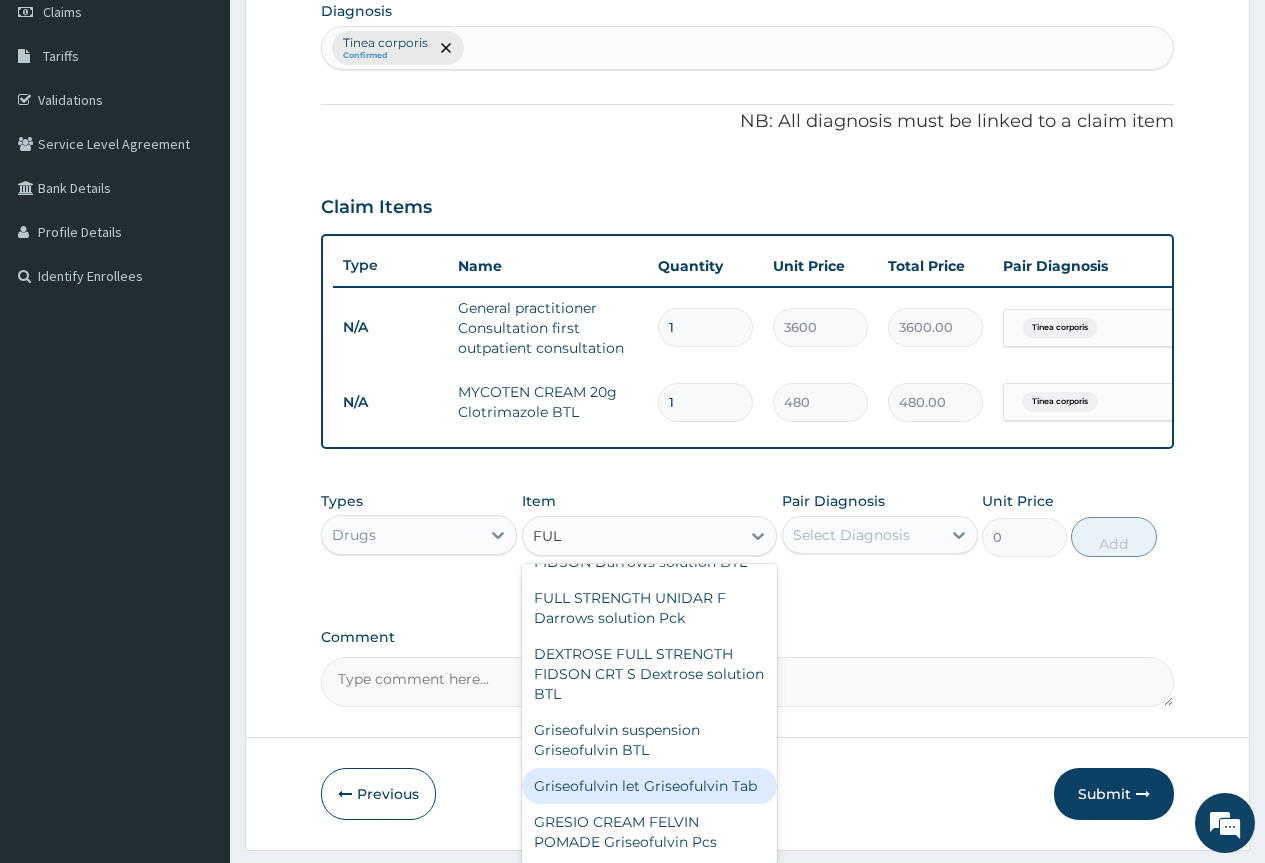 click on "Griseofulvin let Griseofulvin Tab" at bounding box center [650, 786] 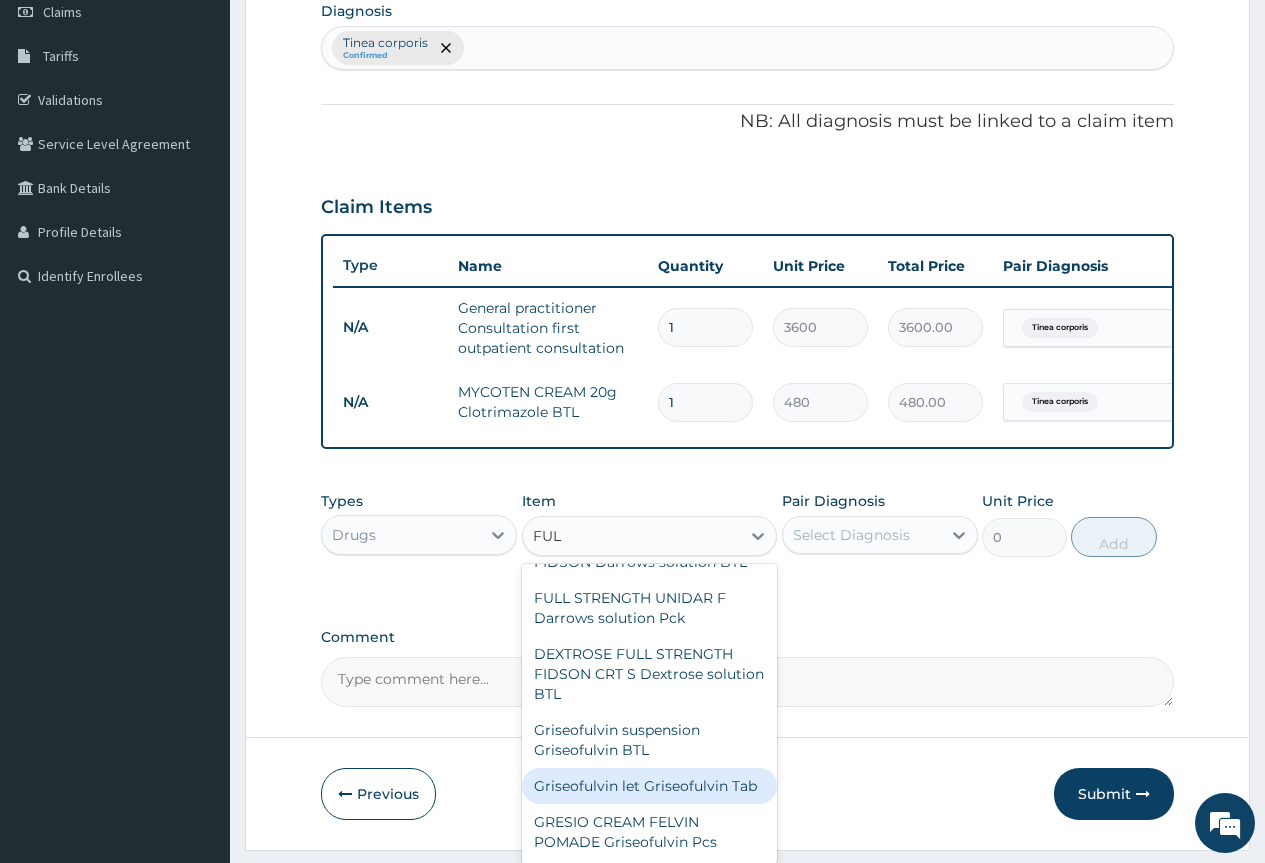 type 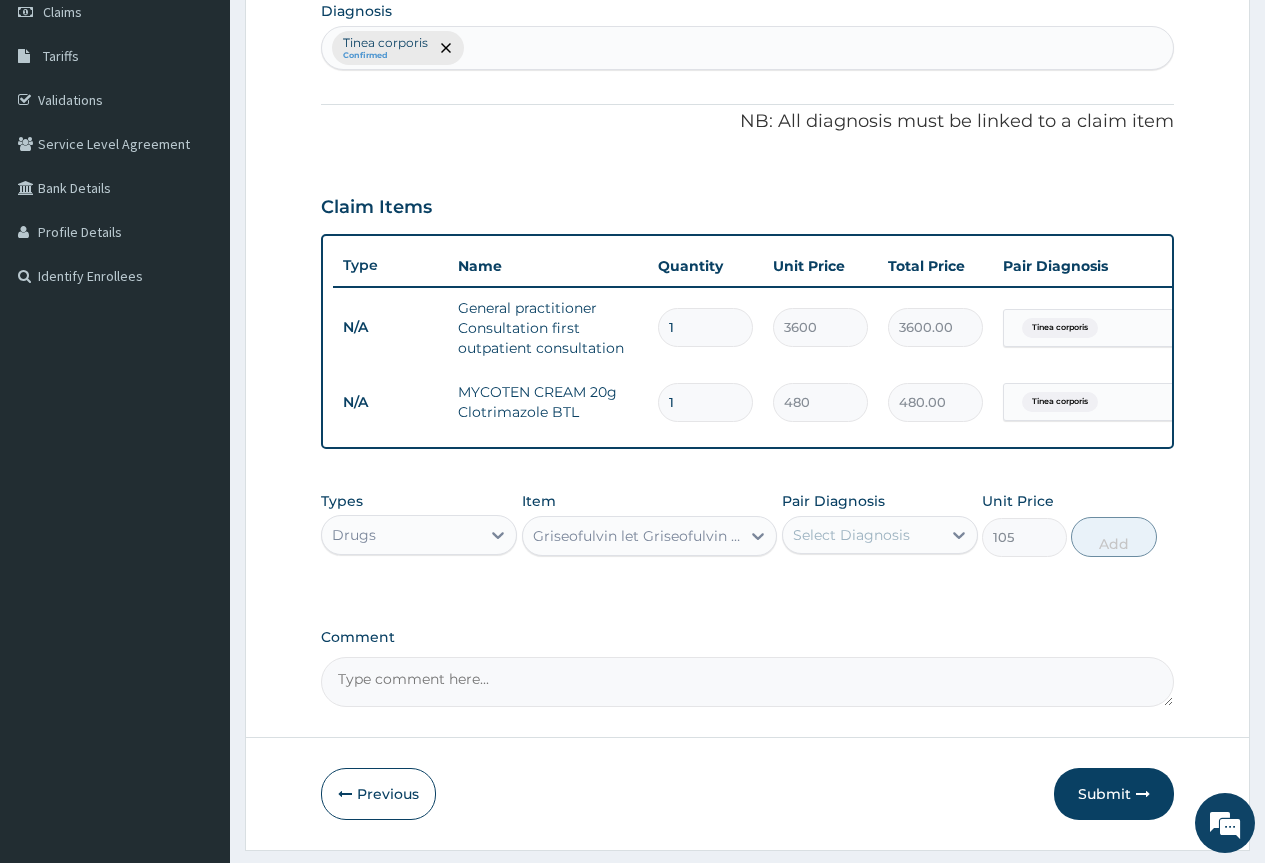 click on "Select Diagnosis" at bounding box center [862, 535] 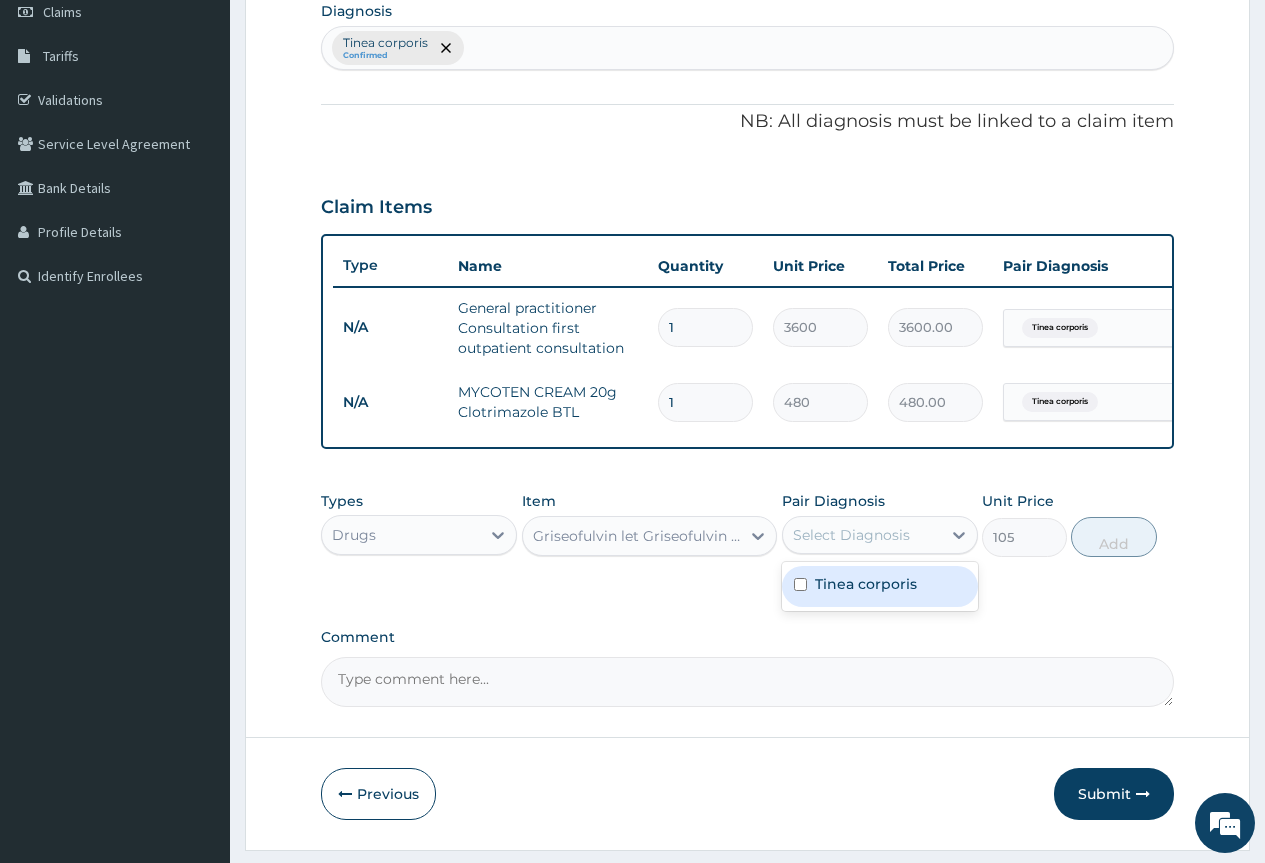 click on "Tinea corporis" at bounding box center [880, 586] 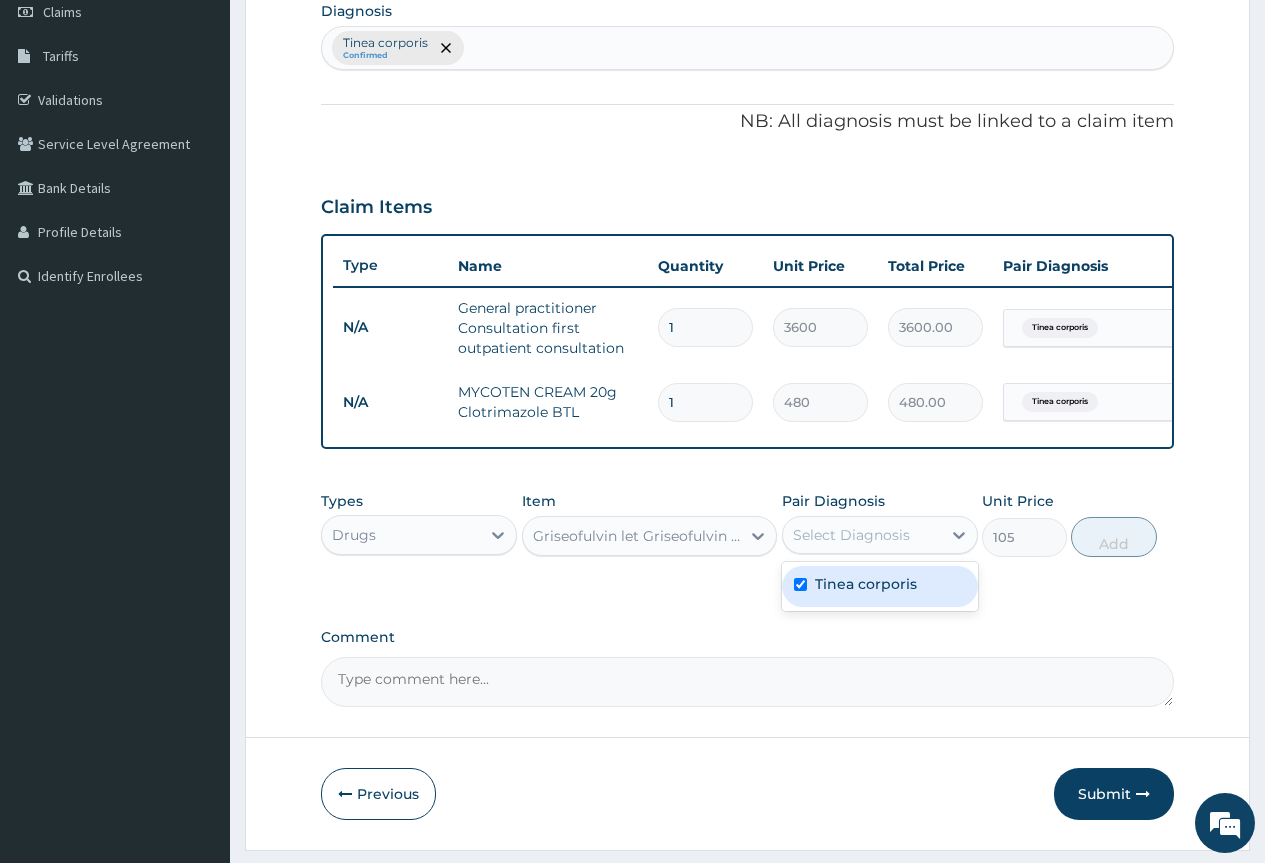checkbox on "true" 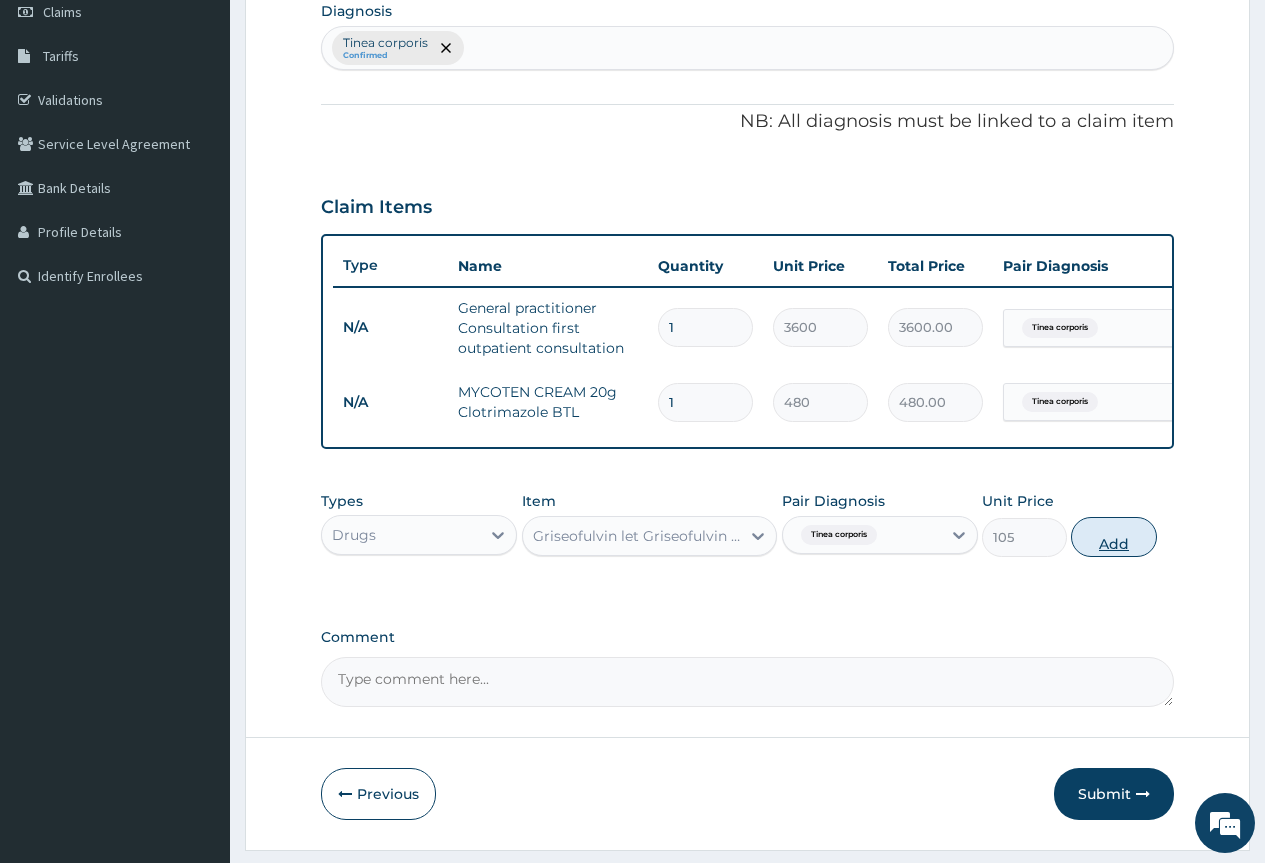 click on "Add" at bounding box center (1113, 537) 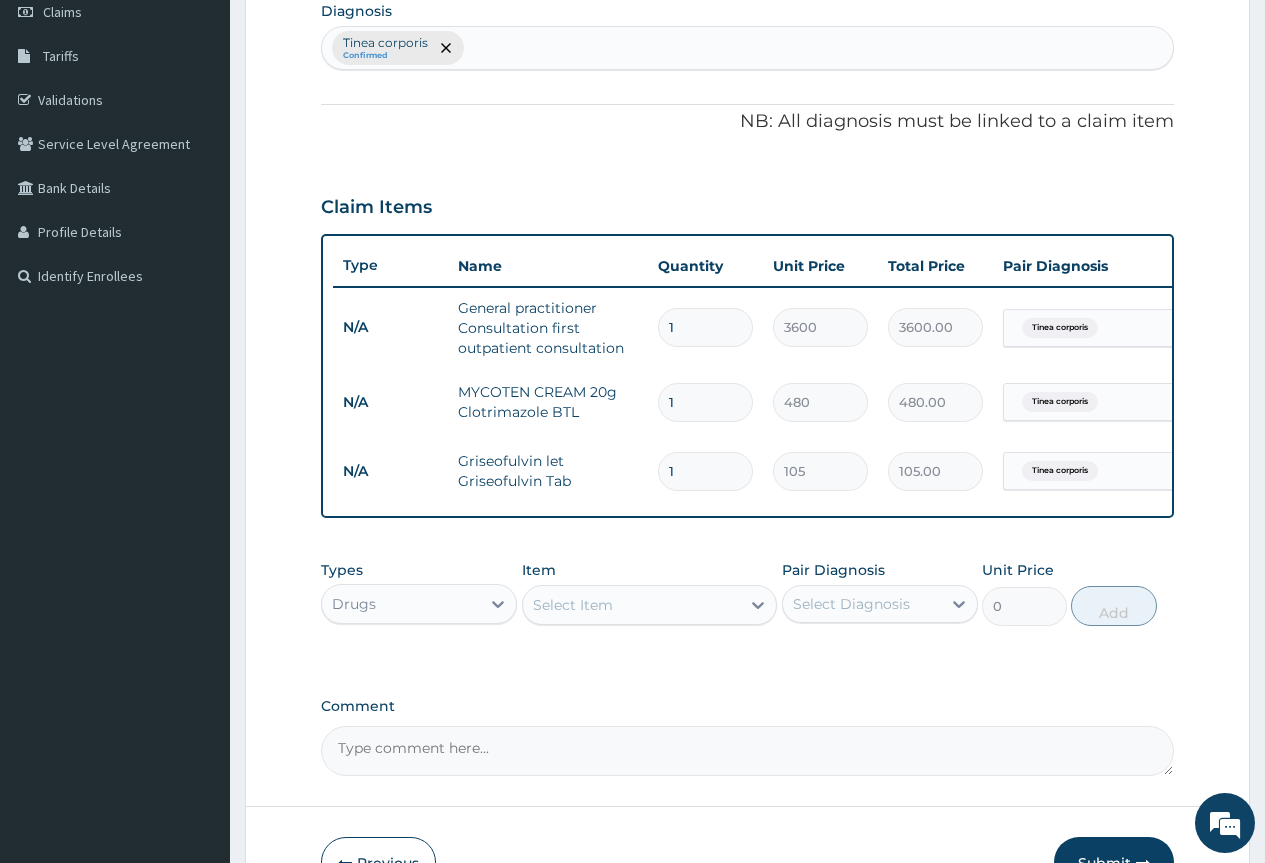 drag, startPoint x: 696, startPoint y: 463, endPoint x: 566, endPoint y: 468, distance: 130.09612 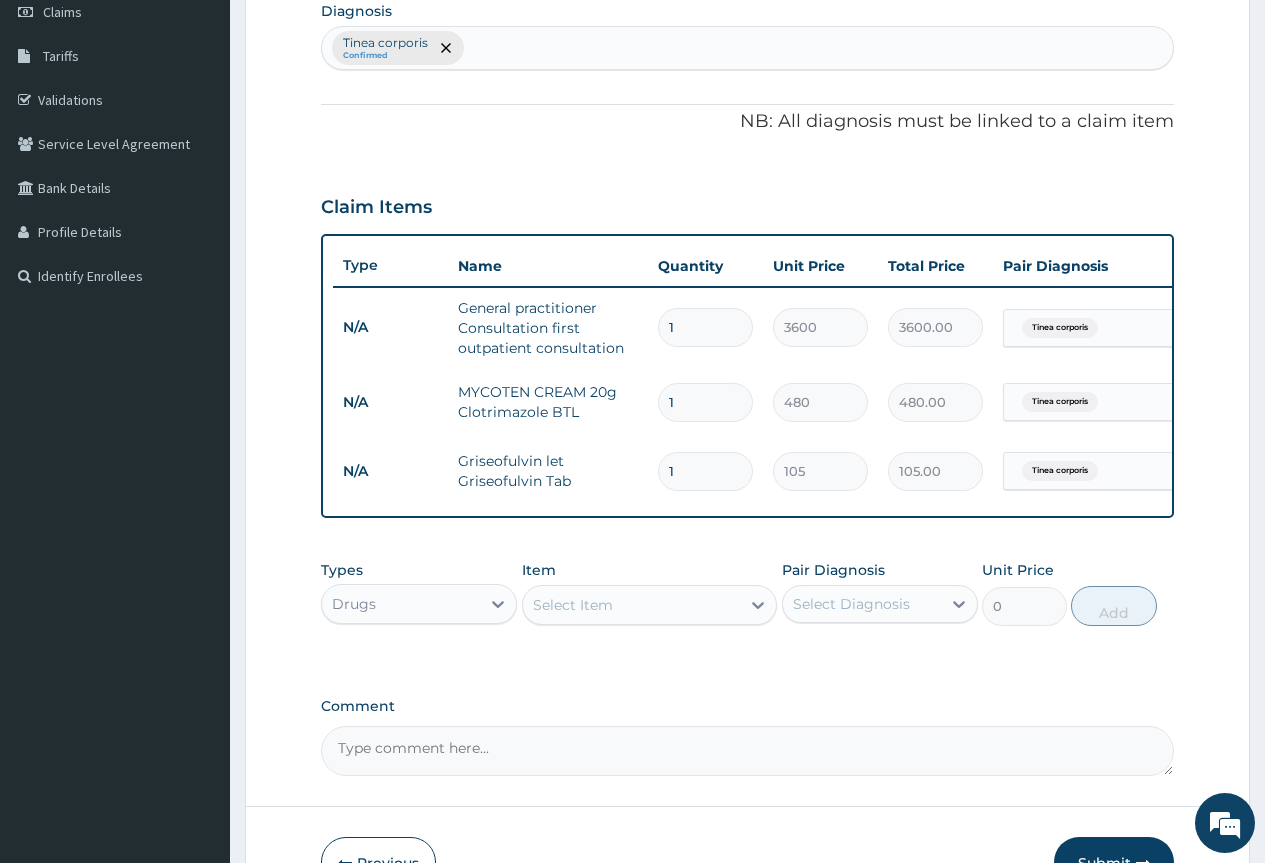 click on "N/A Griseofulvin let Griseofulvin Tab 1 105 105.00 Tinea corporis Delete" at bounding box center [823, 471] 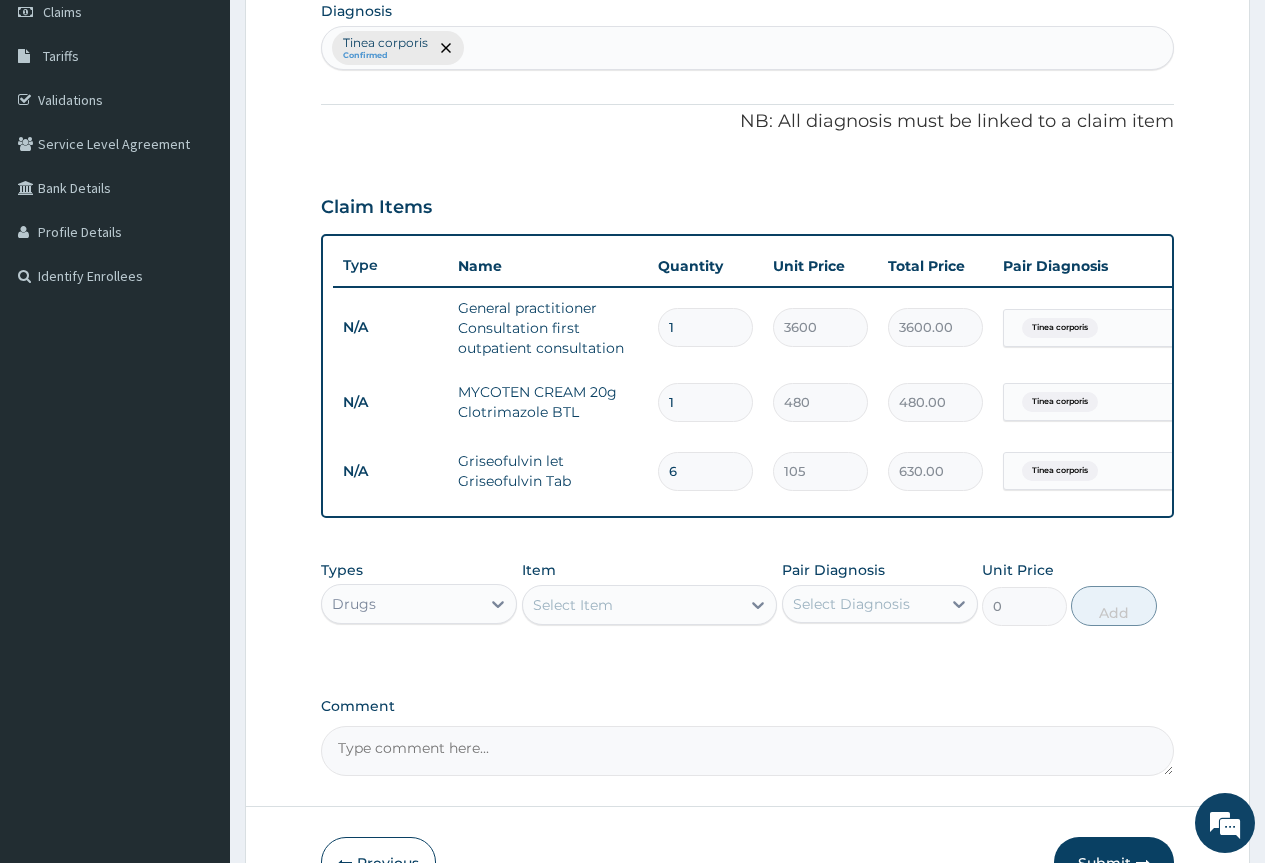 drag, startPoint x: 723, startPoint y: 470, endPoint x: 646, endPoint y: 468, distance: 77.02597 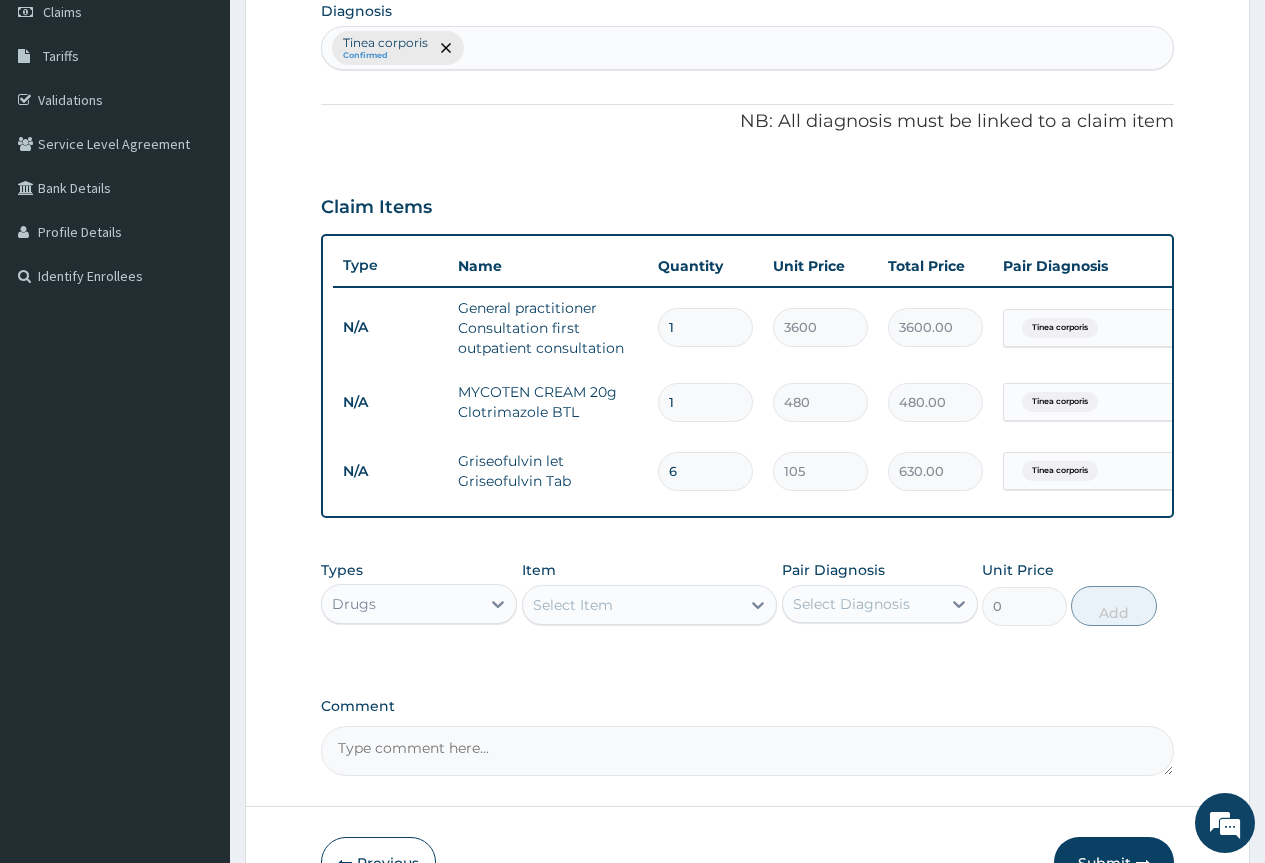 click on "N/A Griseofulvin let Griseofulvin Tab 6 105 630.00 Tinea corporis Delete" at bounding box center (823, 471) 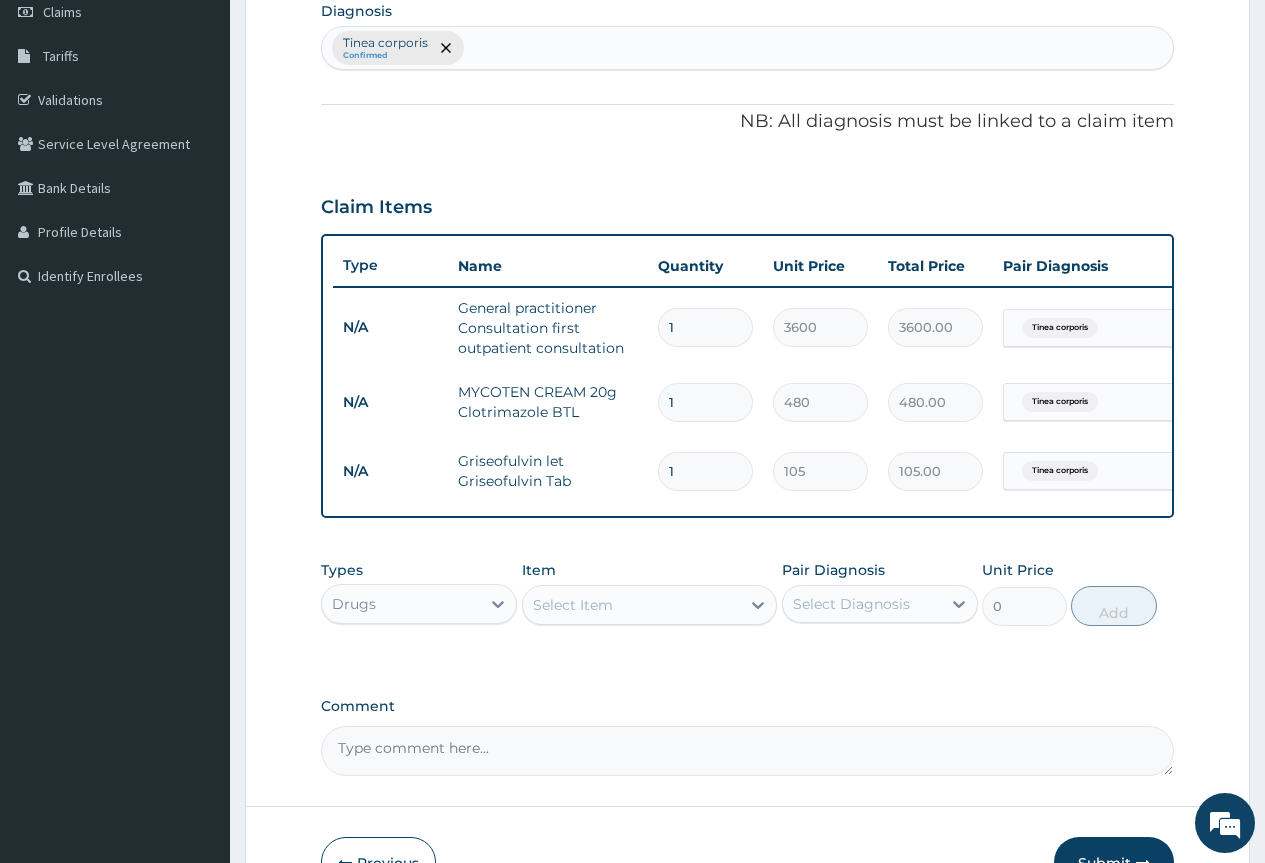 type on "14" 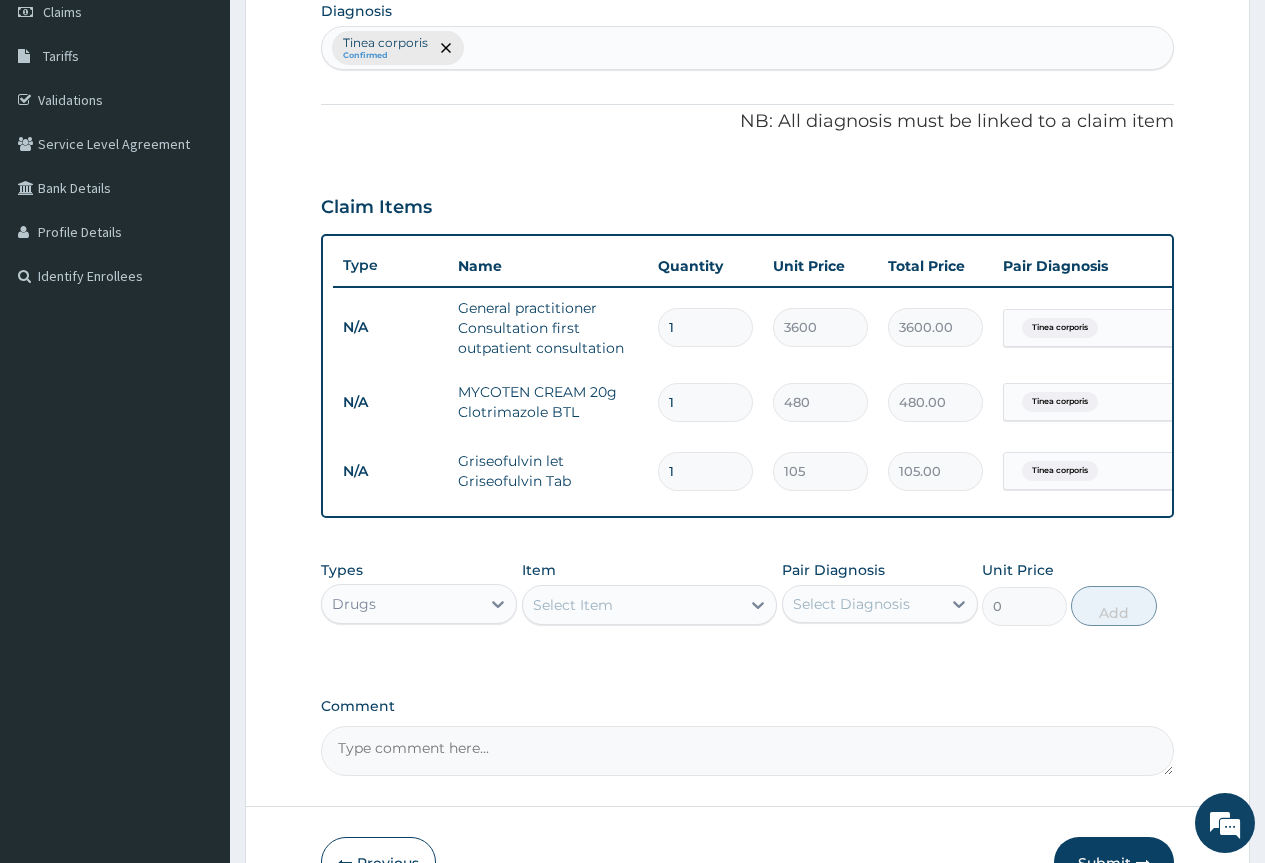 type on "1470.00" 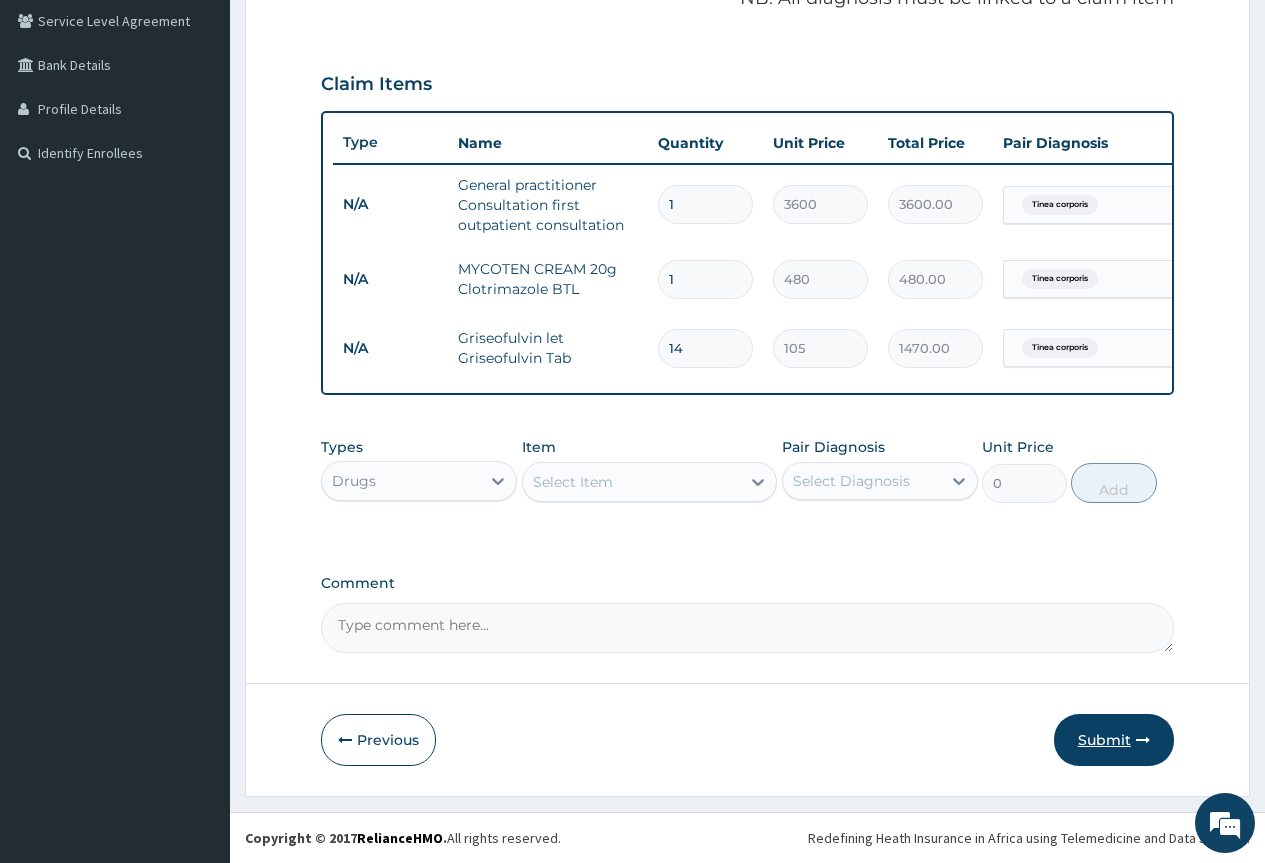 type on "14" 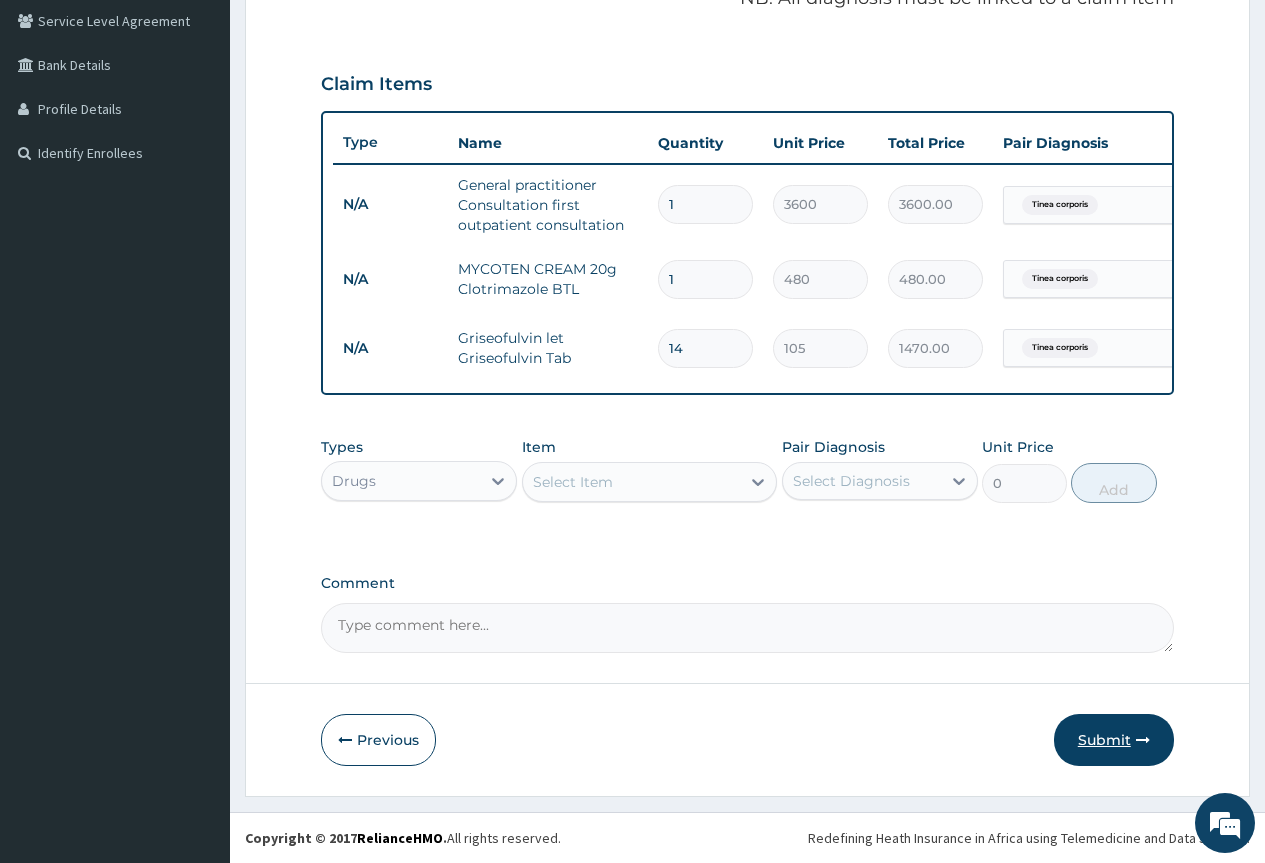 click on "Submit" at bounding box center [1114, 740] 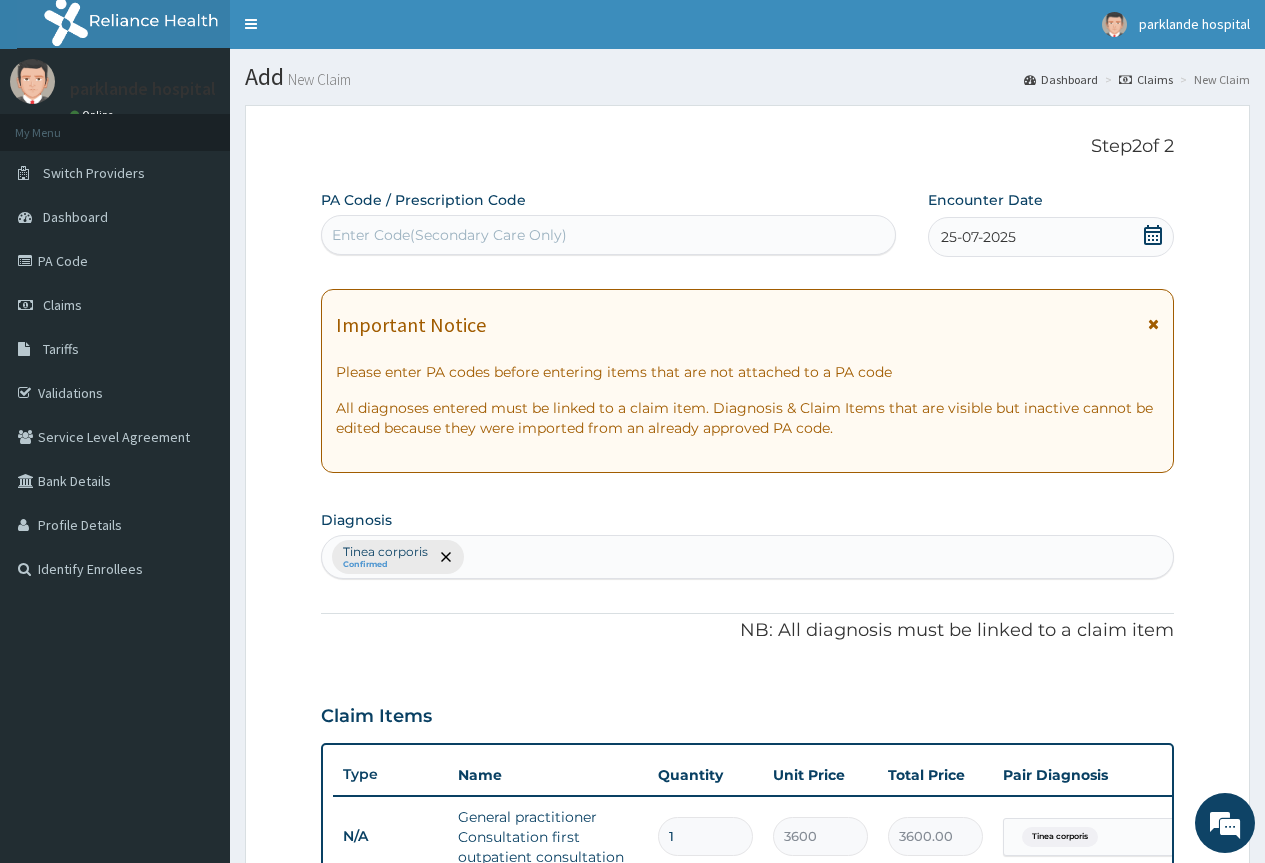 scroll, scrollTop: 0, scrollLeft: 0, axis: both 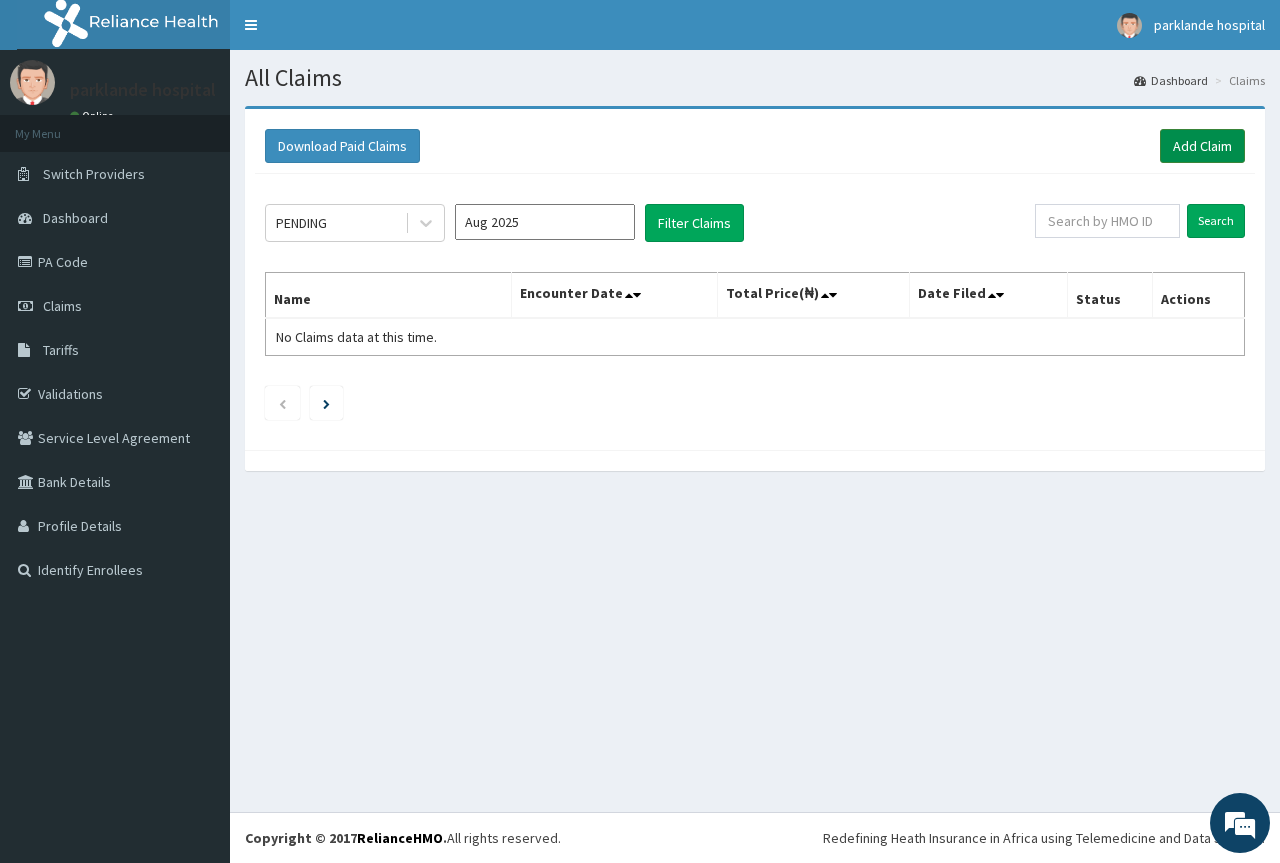 click on "Add Claim" at bounding box center (1202, 146) 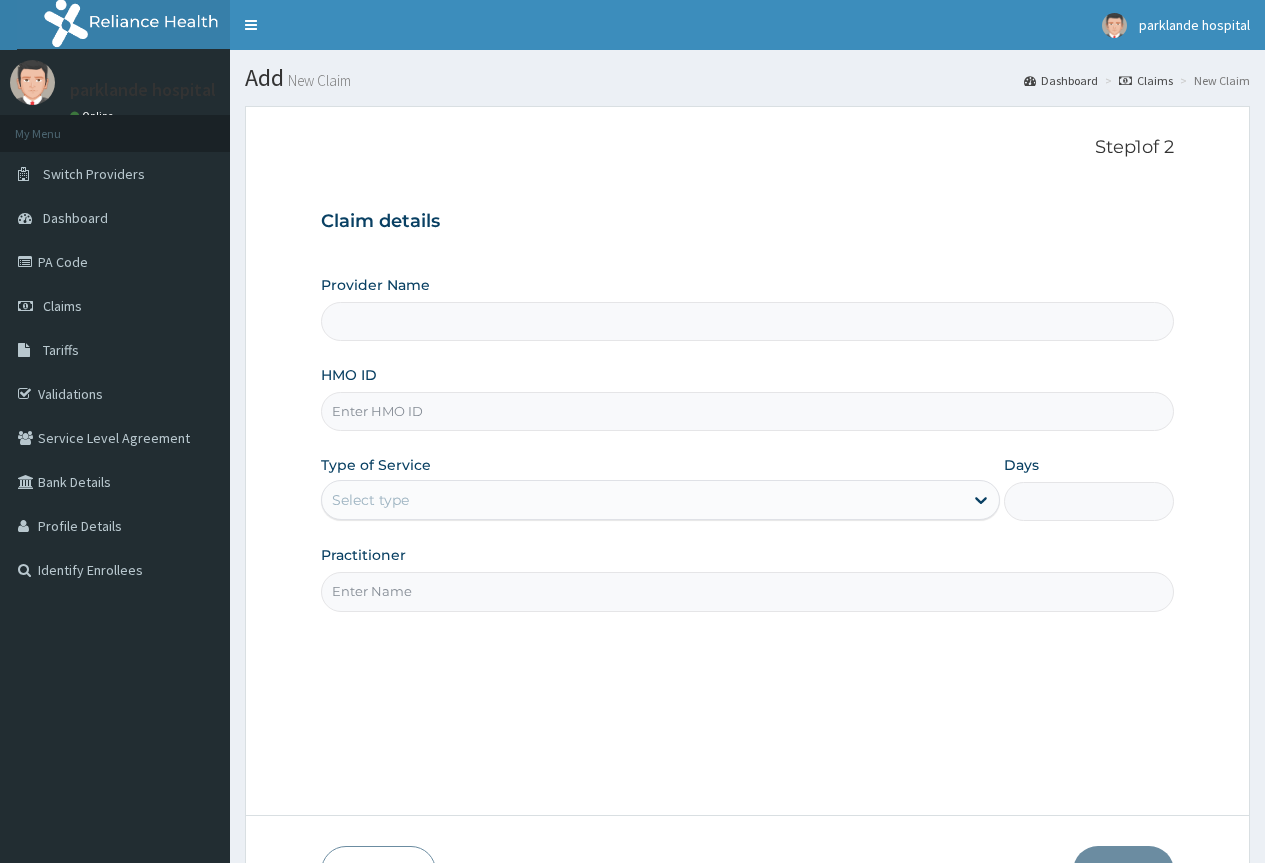 scroll, scrollTop: 0, scrollLeft: 0, axis: both 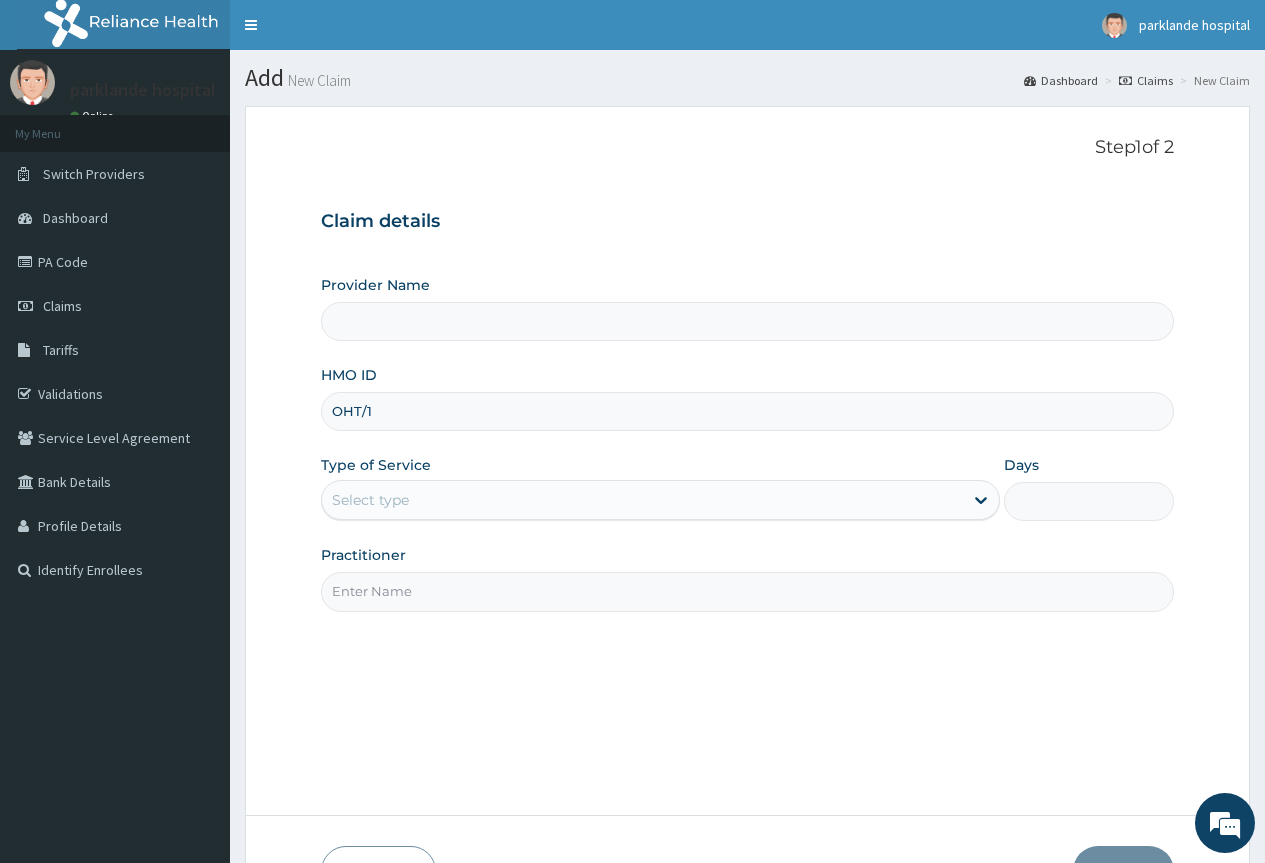 type on "OHT/12" 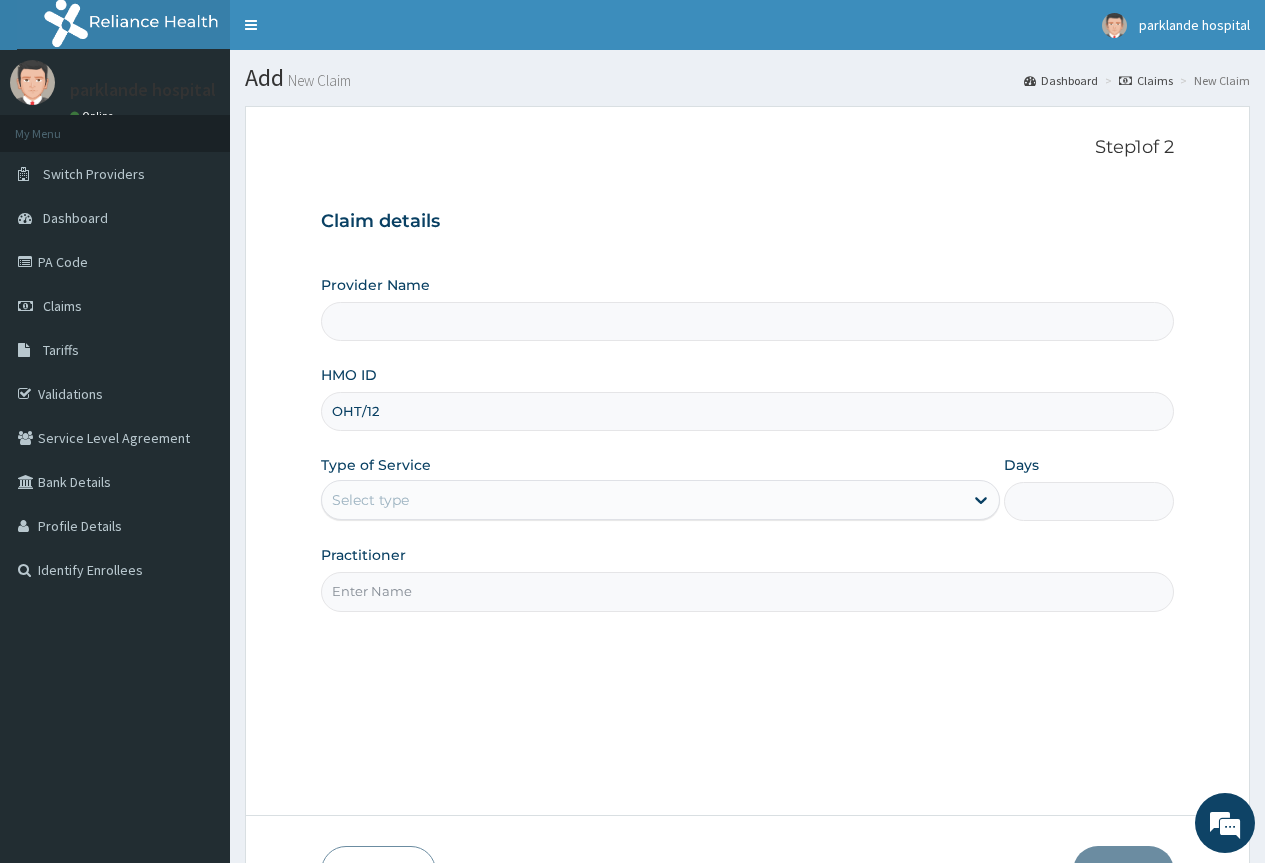 type on "Parklande Hospital" 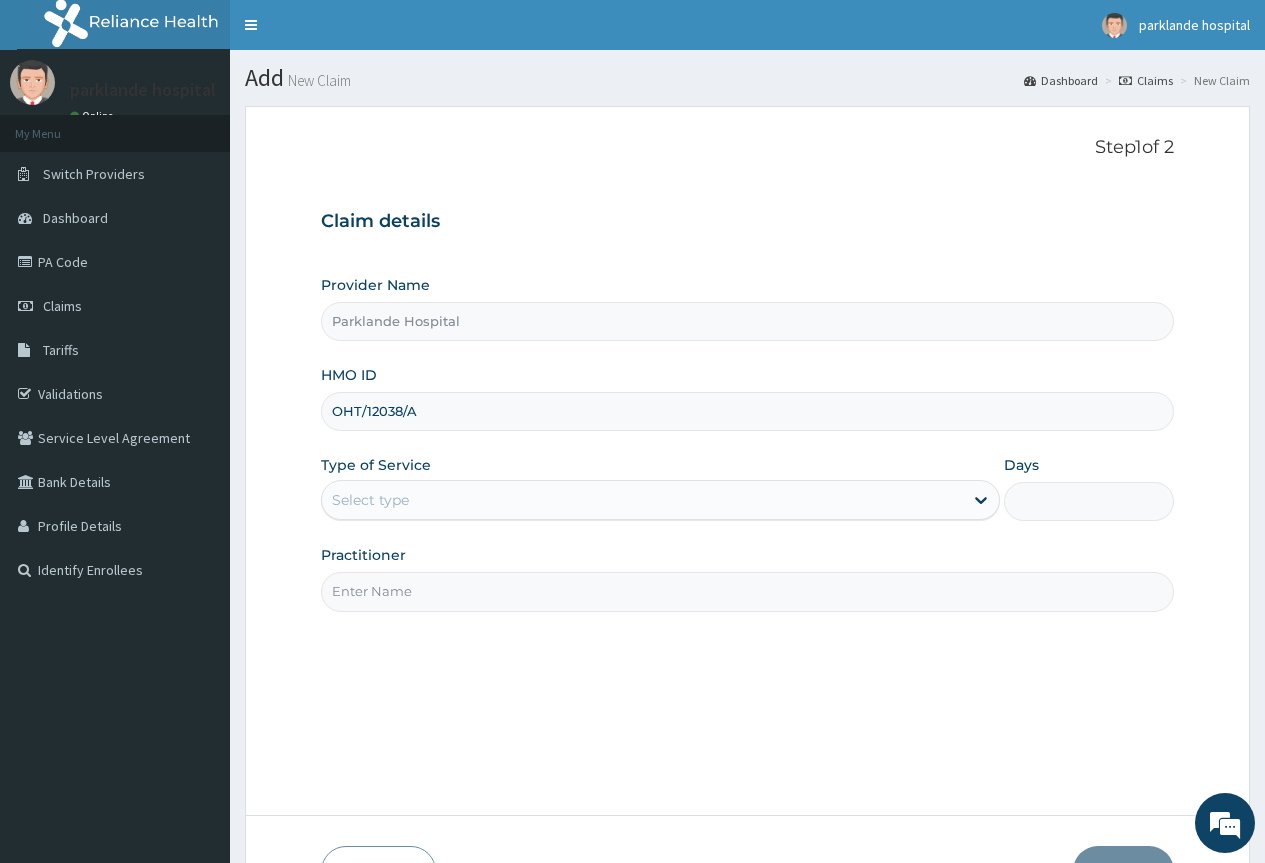 type on "OHT/12038/A" 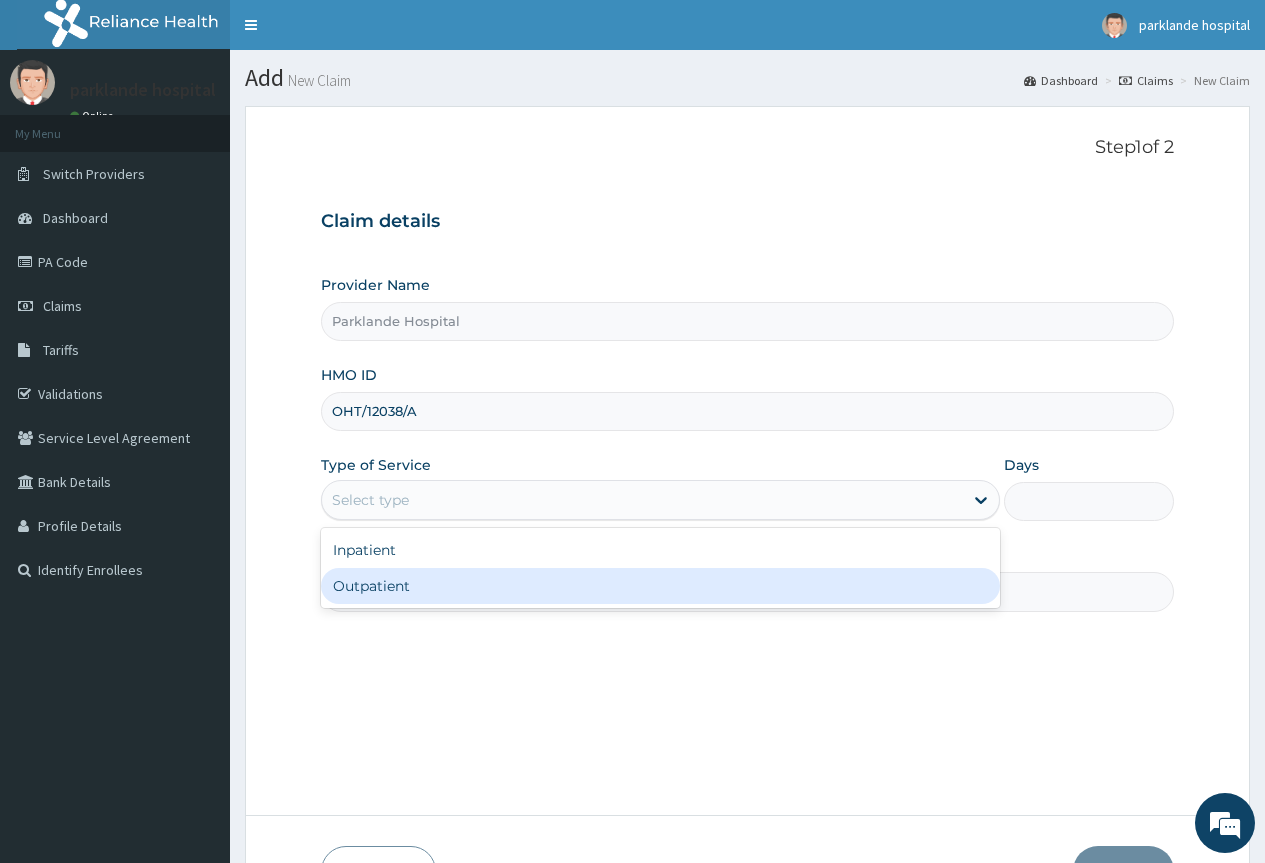 click on "Outpatient" at bounding box center (660, 586) 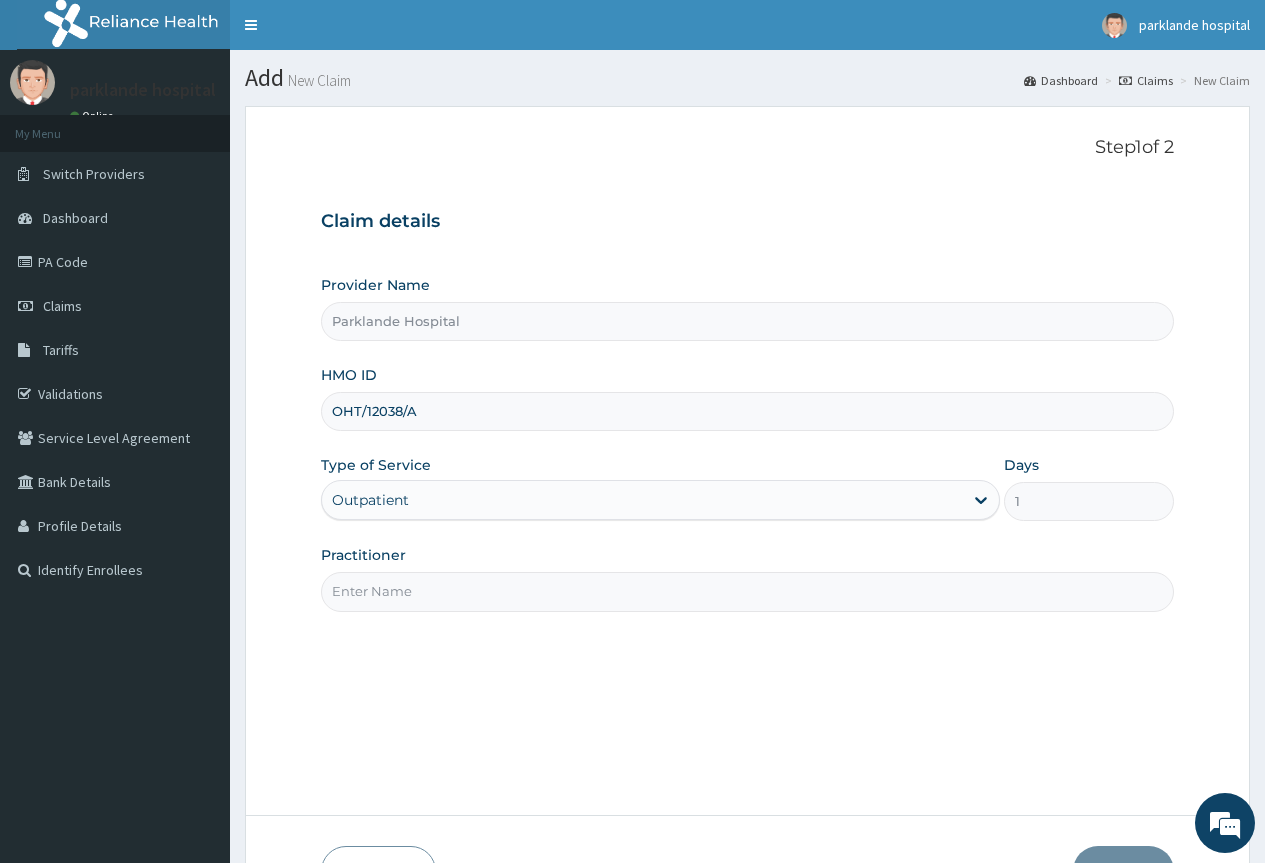 drag, startPoint x: 454, startPoint y: 600, endPoint x: 442, endPoint y: 598, distance: 12.165525 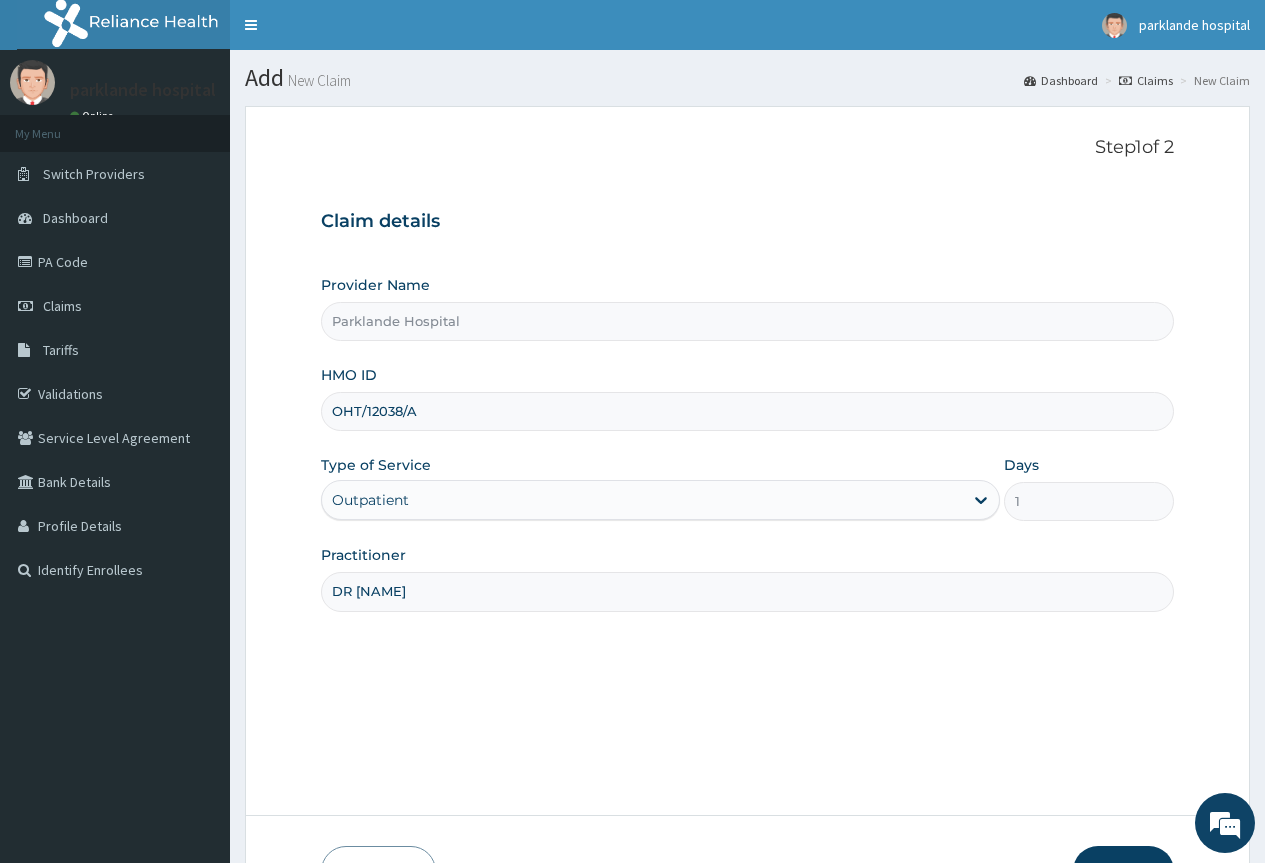 type on "DR ABDULLAH" 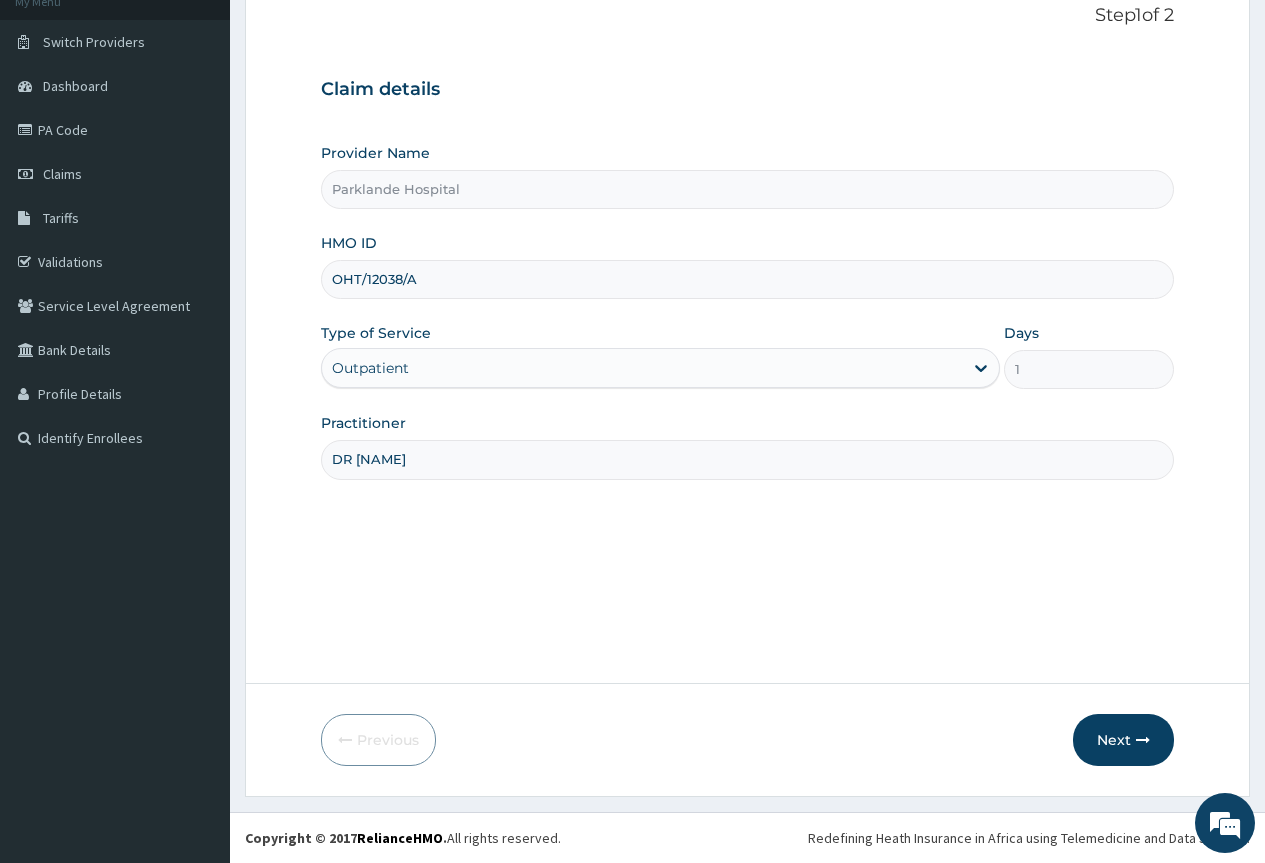 scroll, scrollTop: 0, scrollLeft: 0, axis: both 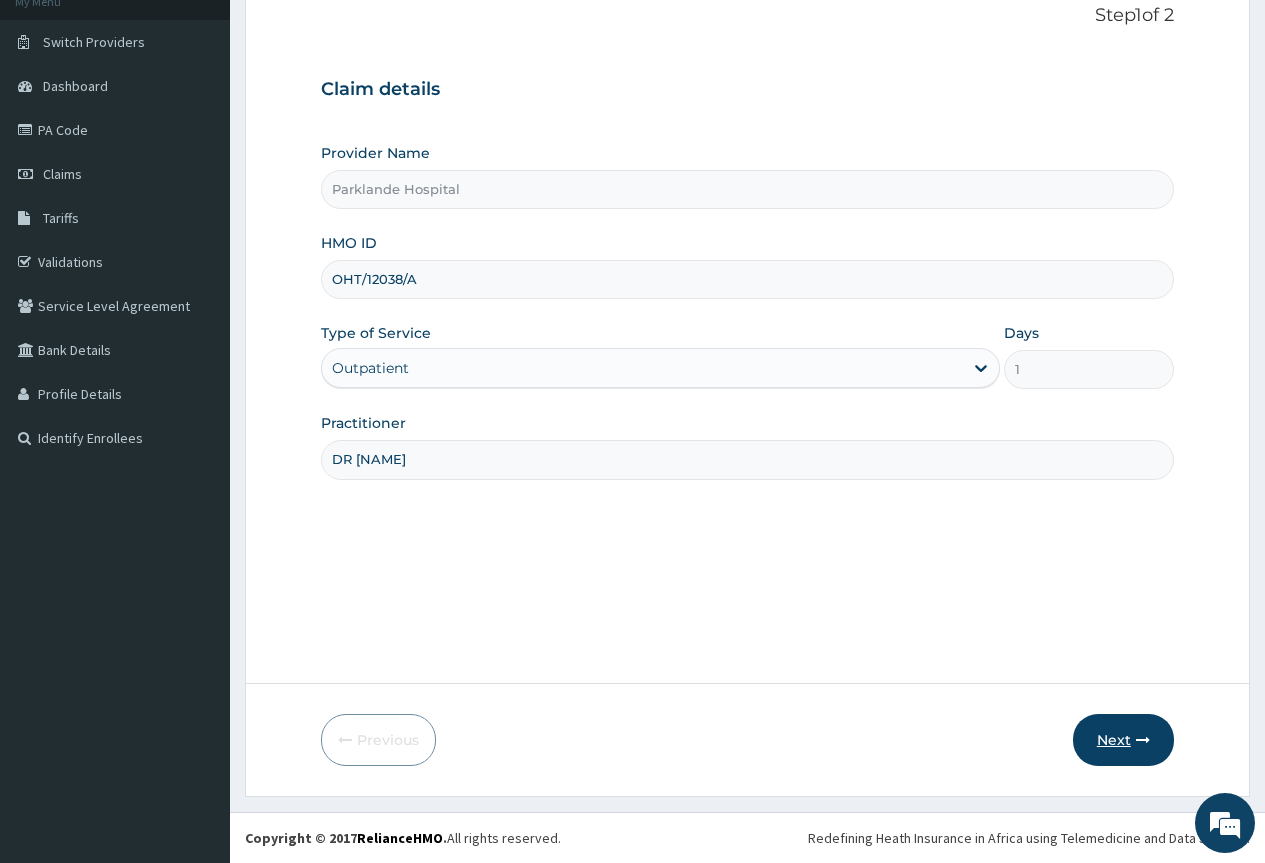 click on "Next" at bounding box center (1123, 740) 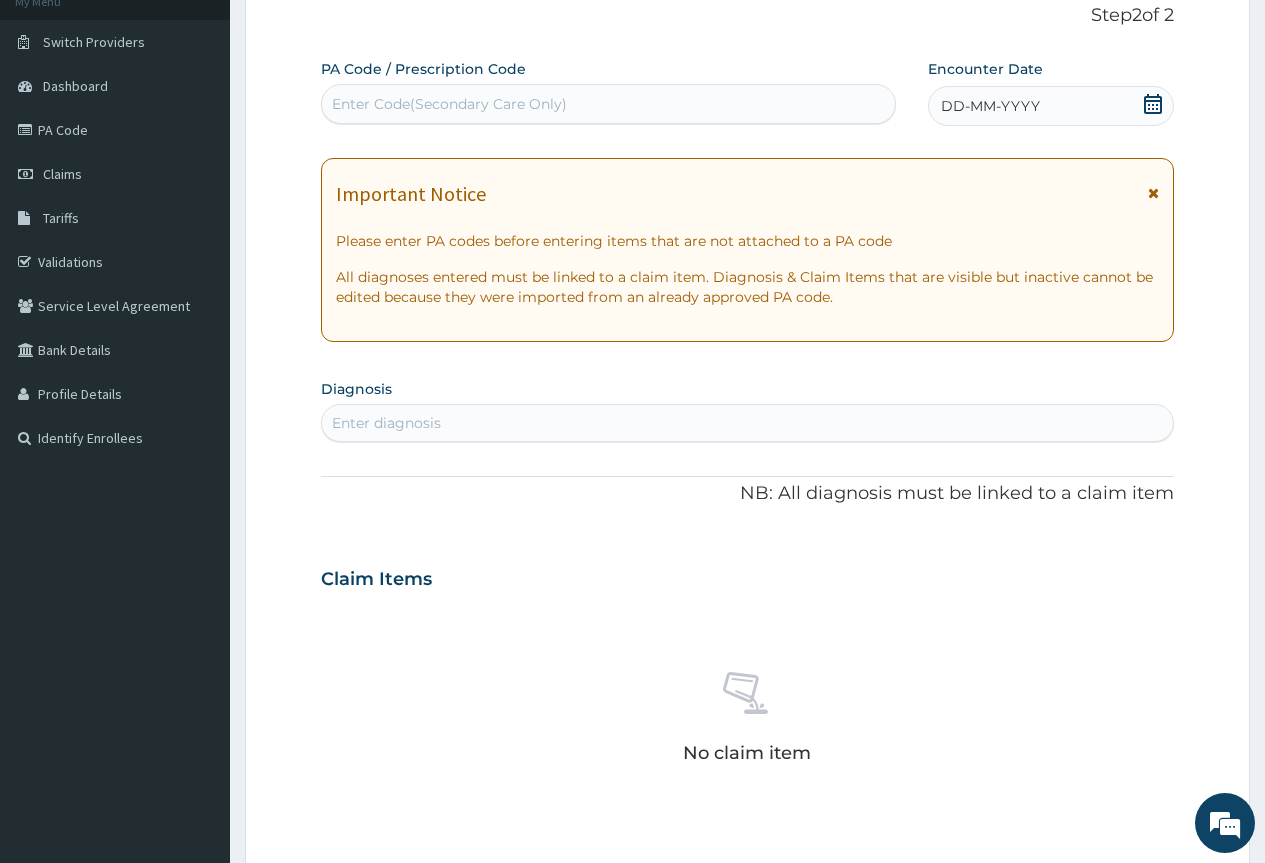 click at bounding box center [1153, 193] 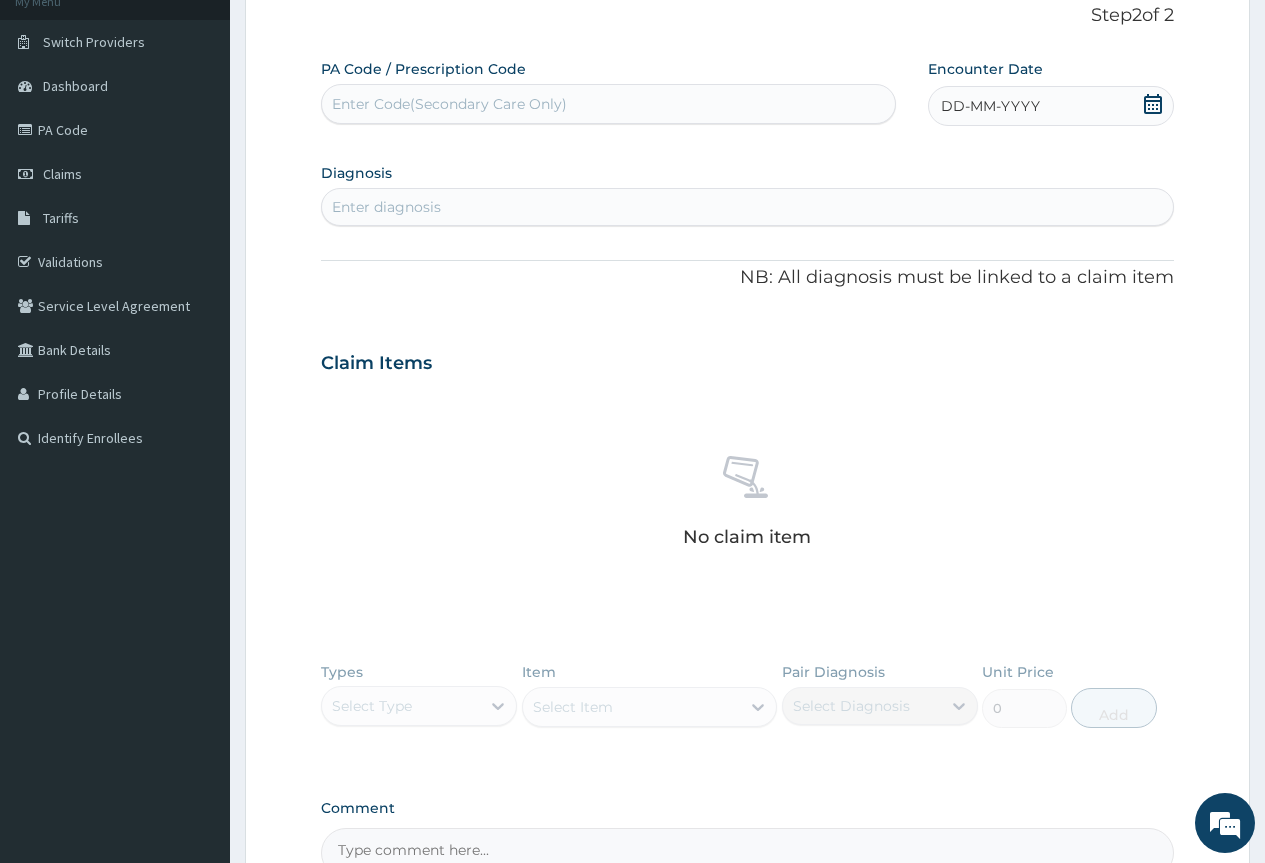 click on "DD-MM-YYYY" at bounding box center (1051, 106) 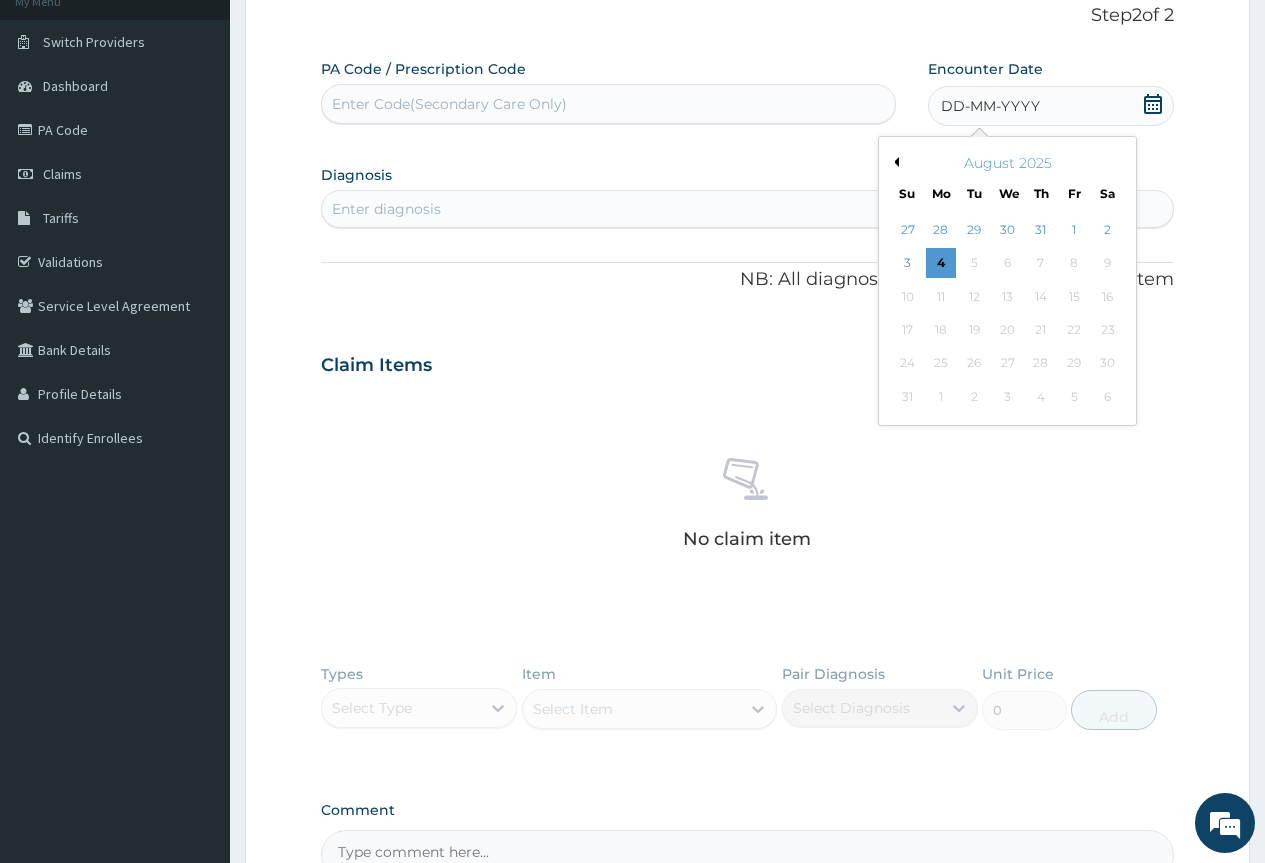 click on "August 2025" at bounding box center (1007, 163) 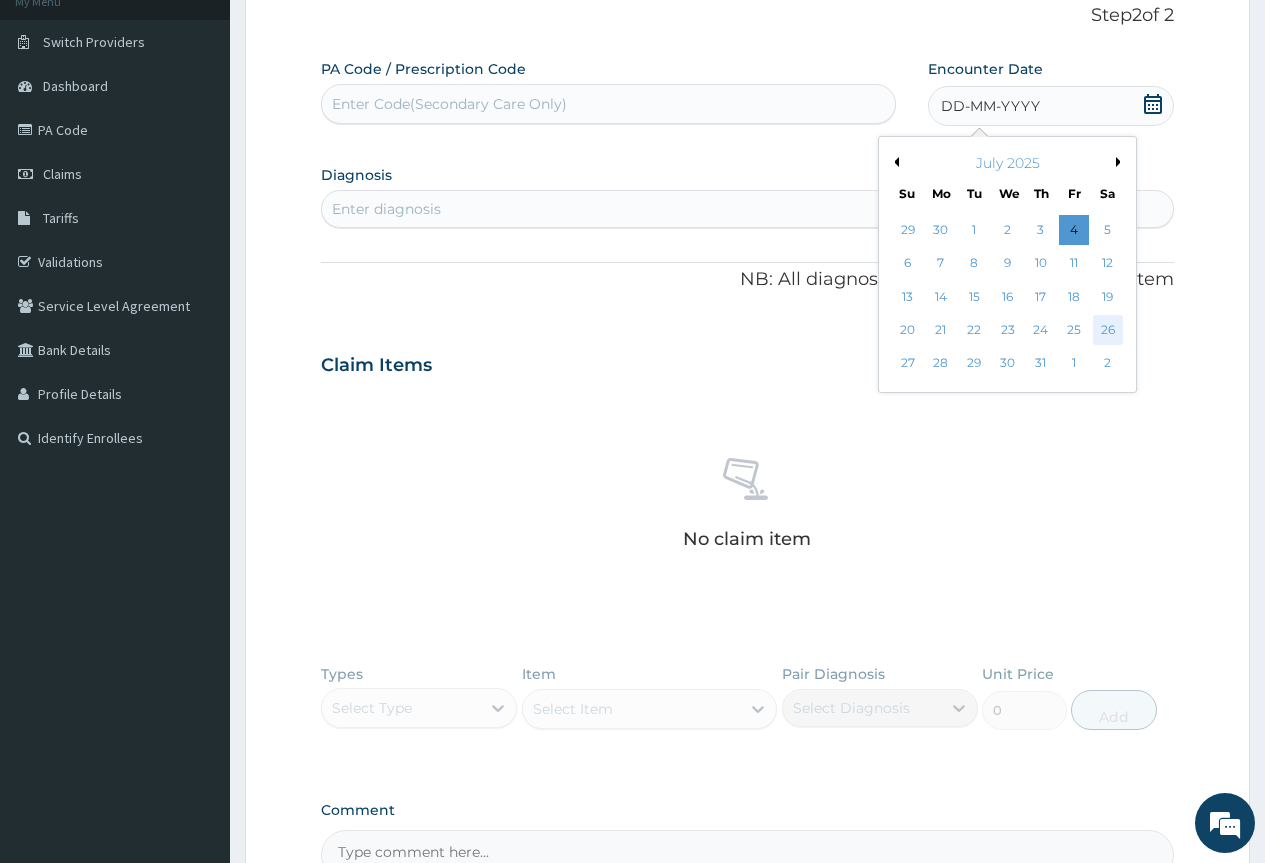 click on "26" at bounding box center [1107, 330] 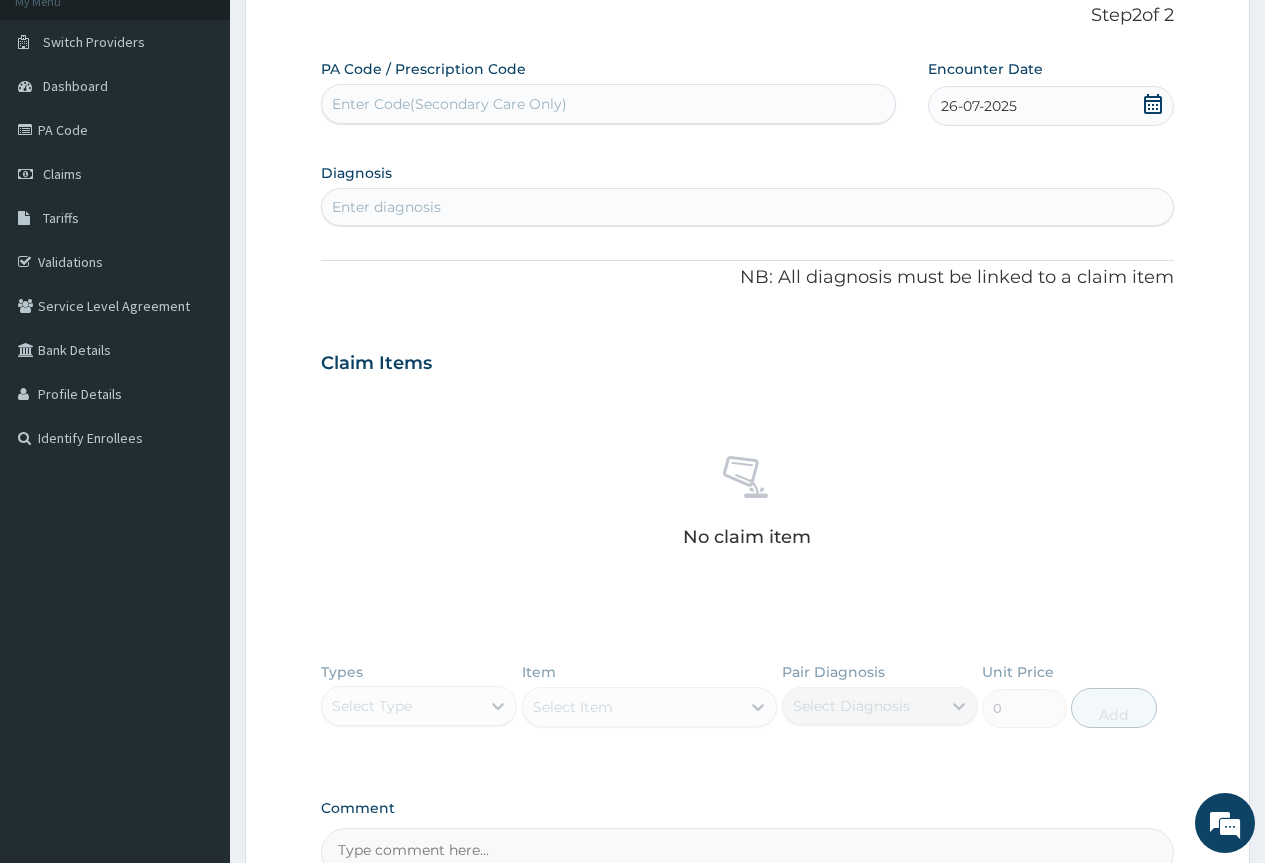 click on "Enter diagnosis" at bounding box center (747, 207) 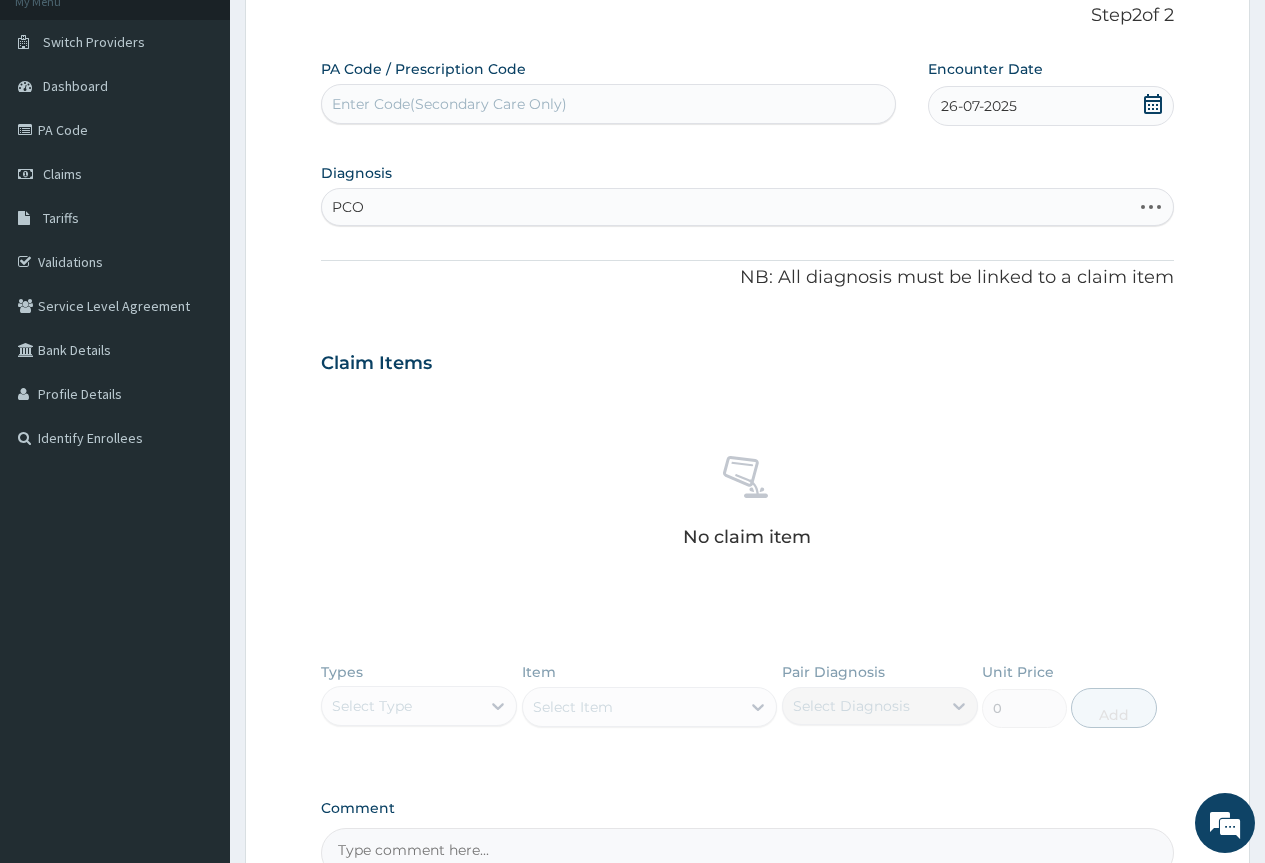 type on "PCOS" 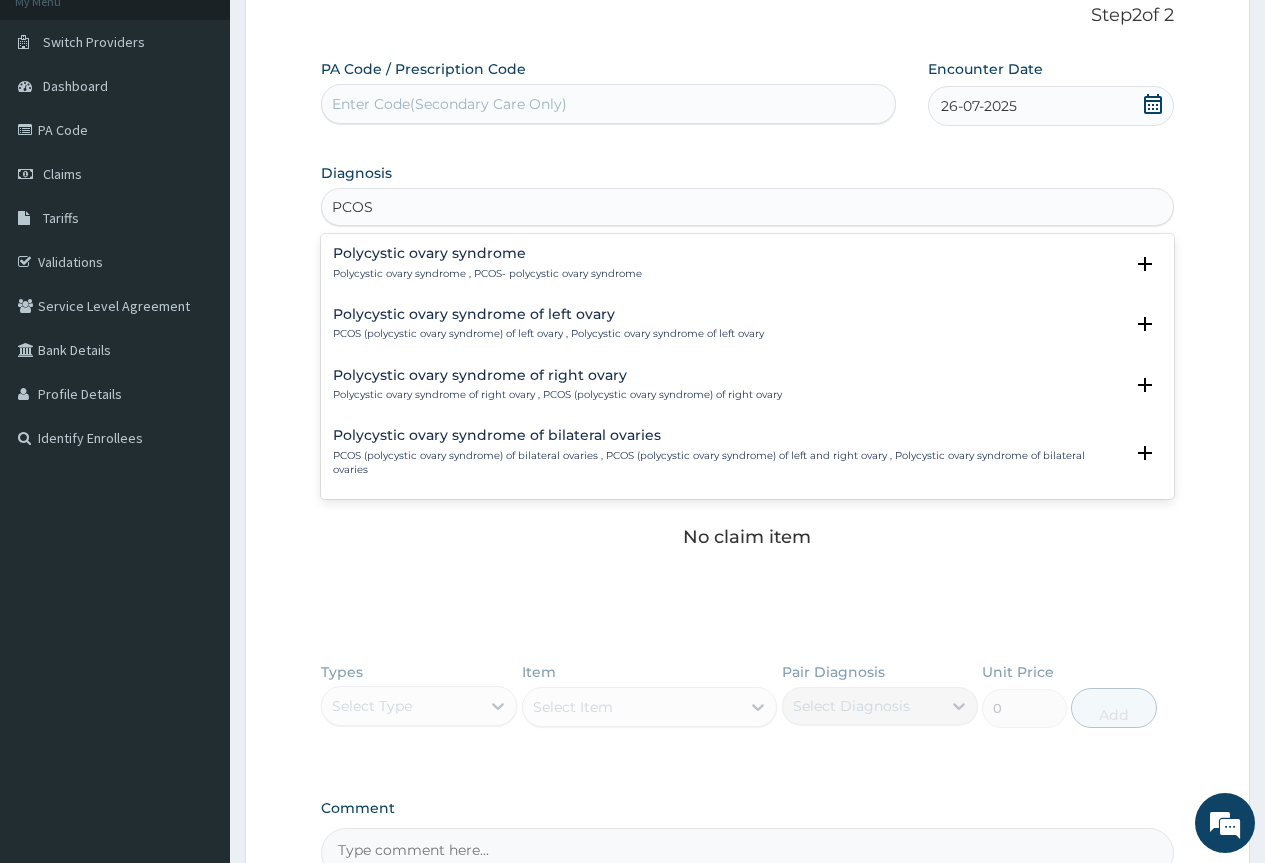 click on "Polycystic ovary syndrome , PCOS- polycystic ovary syndrome" at bounding box center [487, 274] 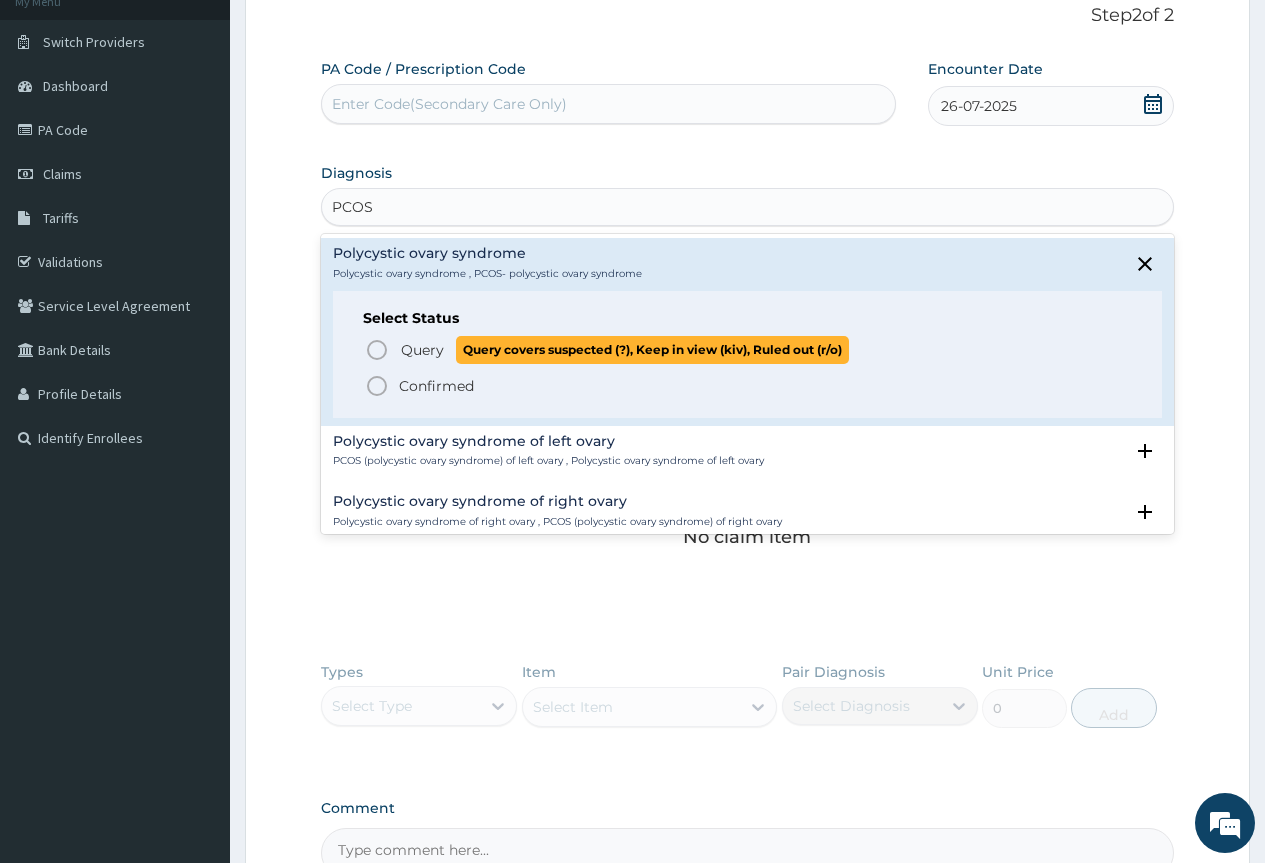 click 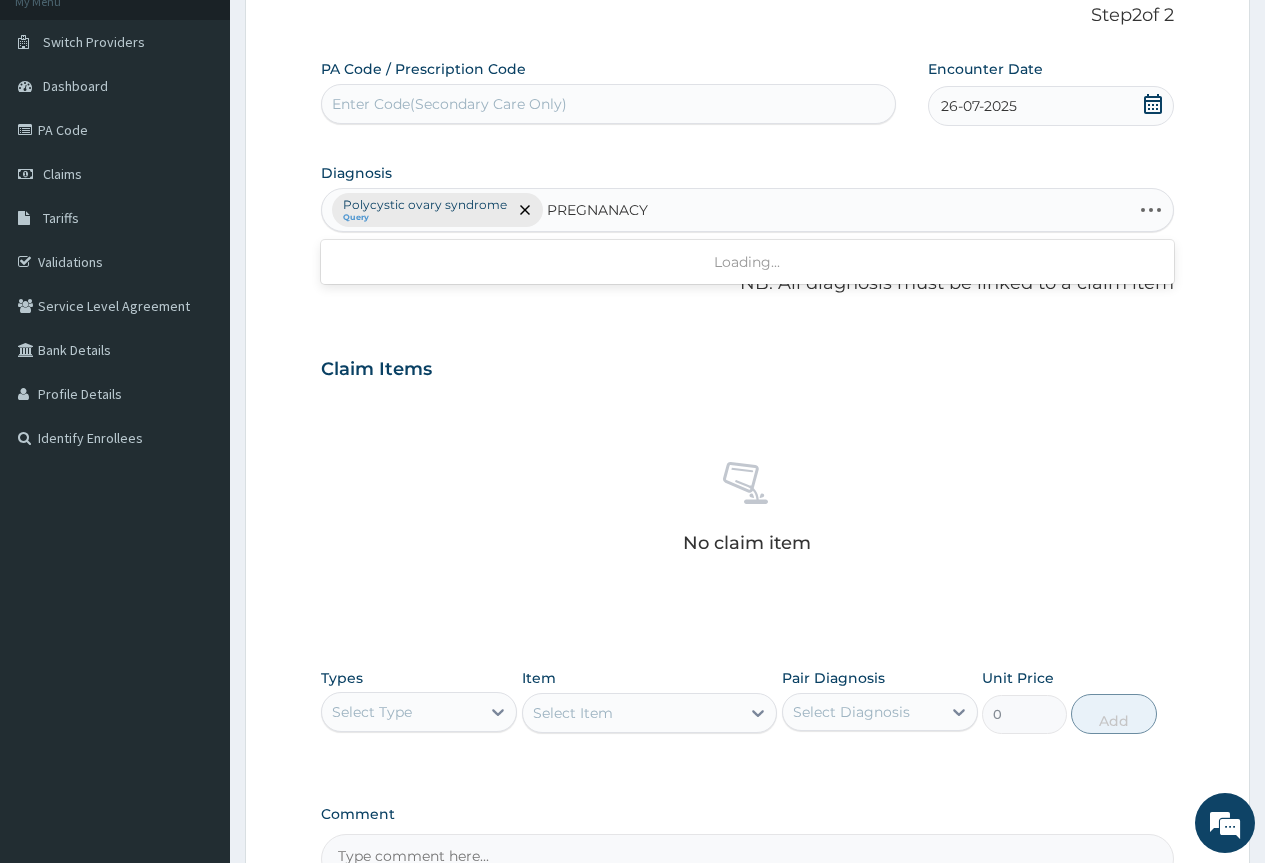type on "PREGNANCY" 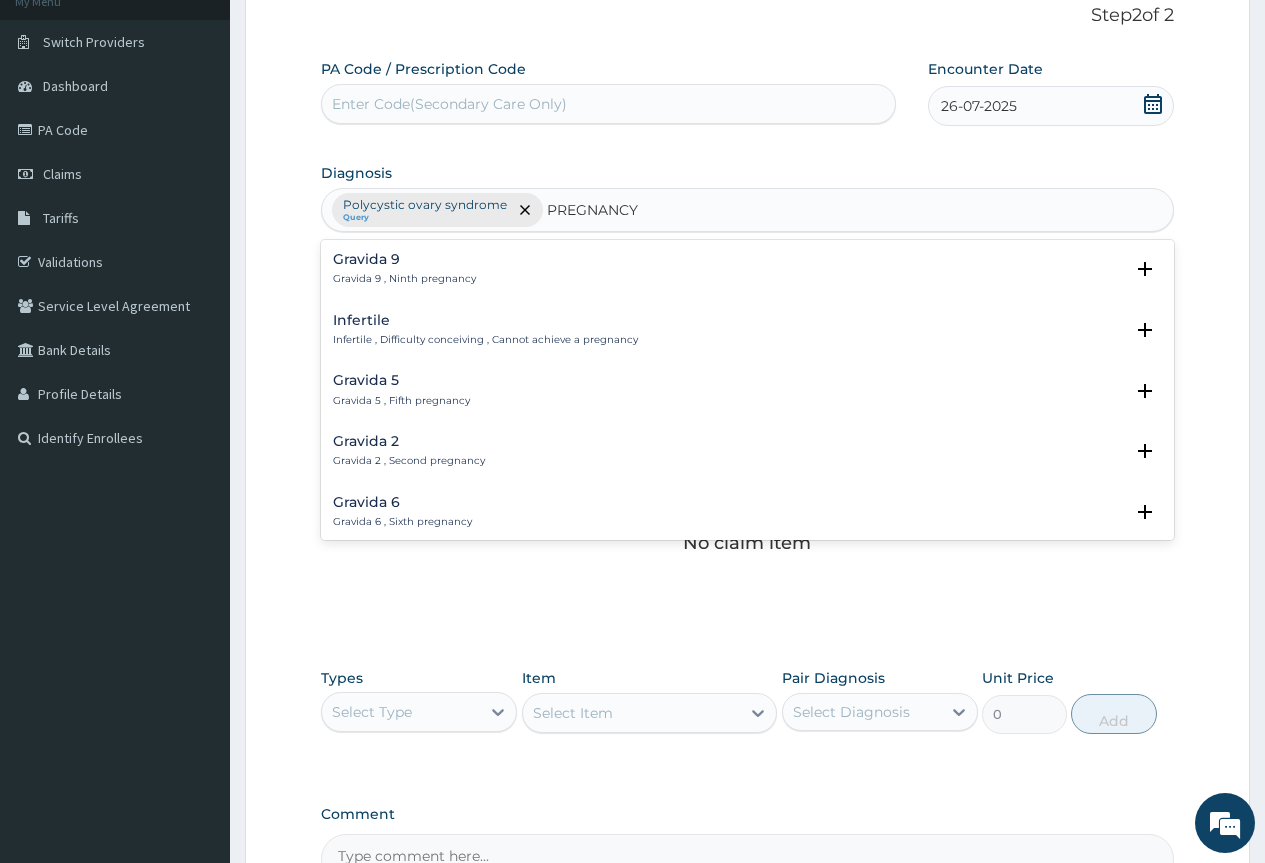 scroll, scrollTop: 200, scrollLeft: 0, axis: vertical 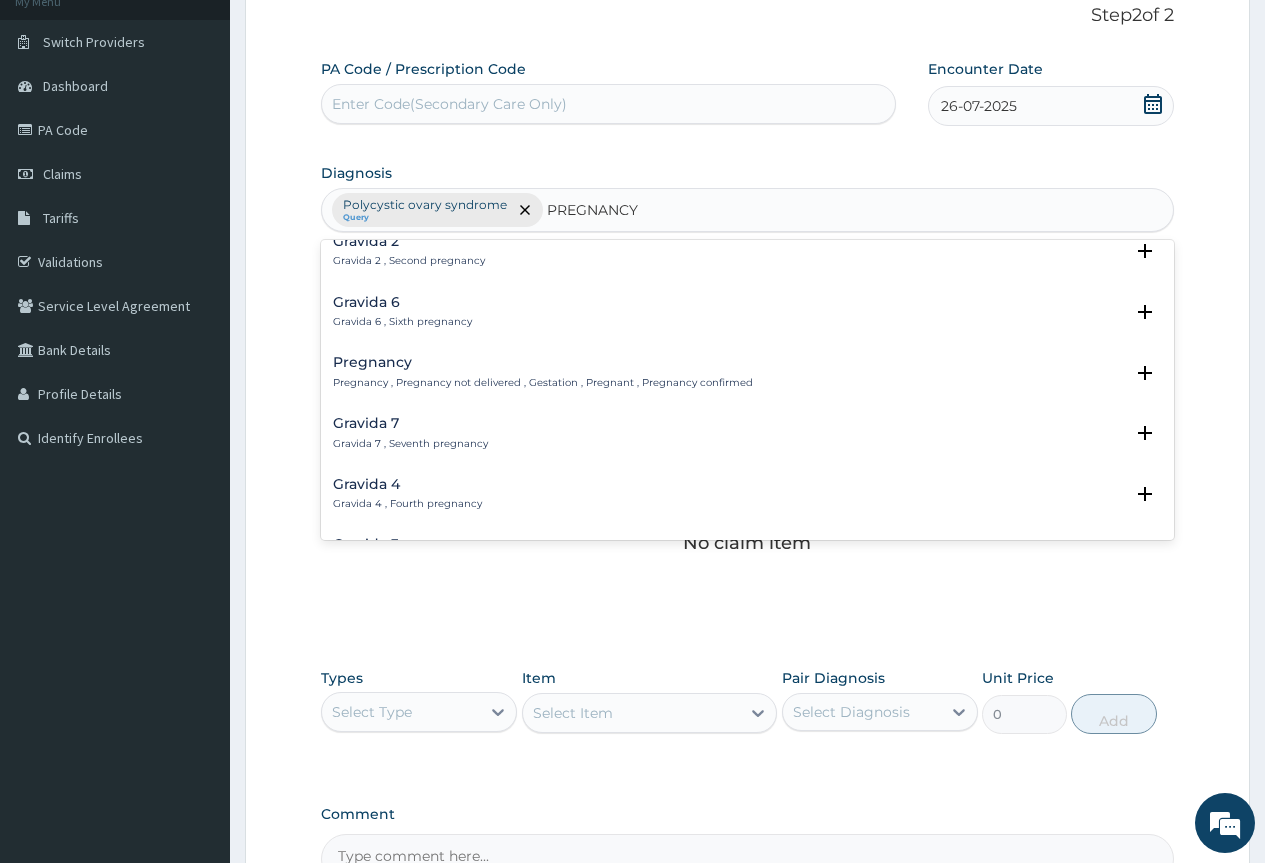 click on "Pregnancy" at bounding box center (543, 362) 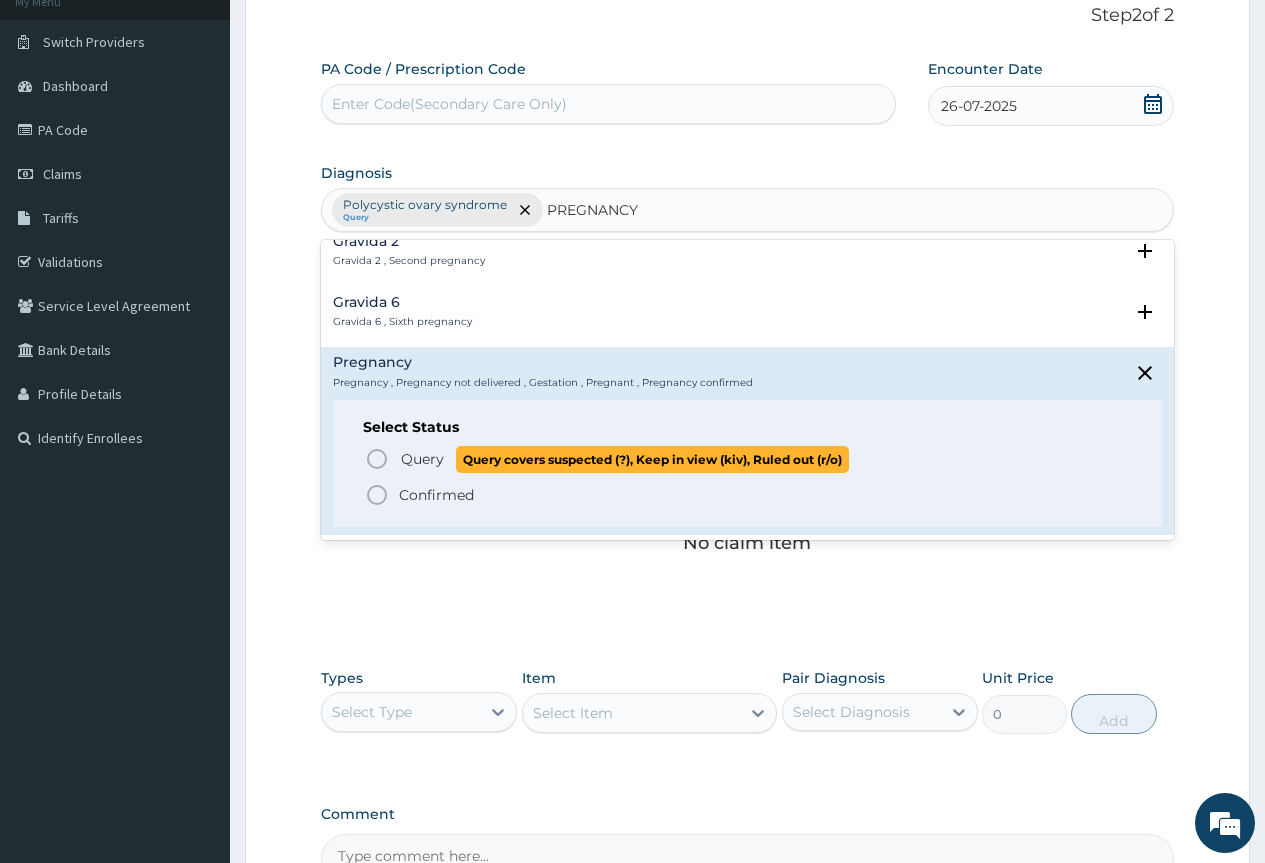 click 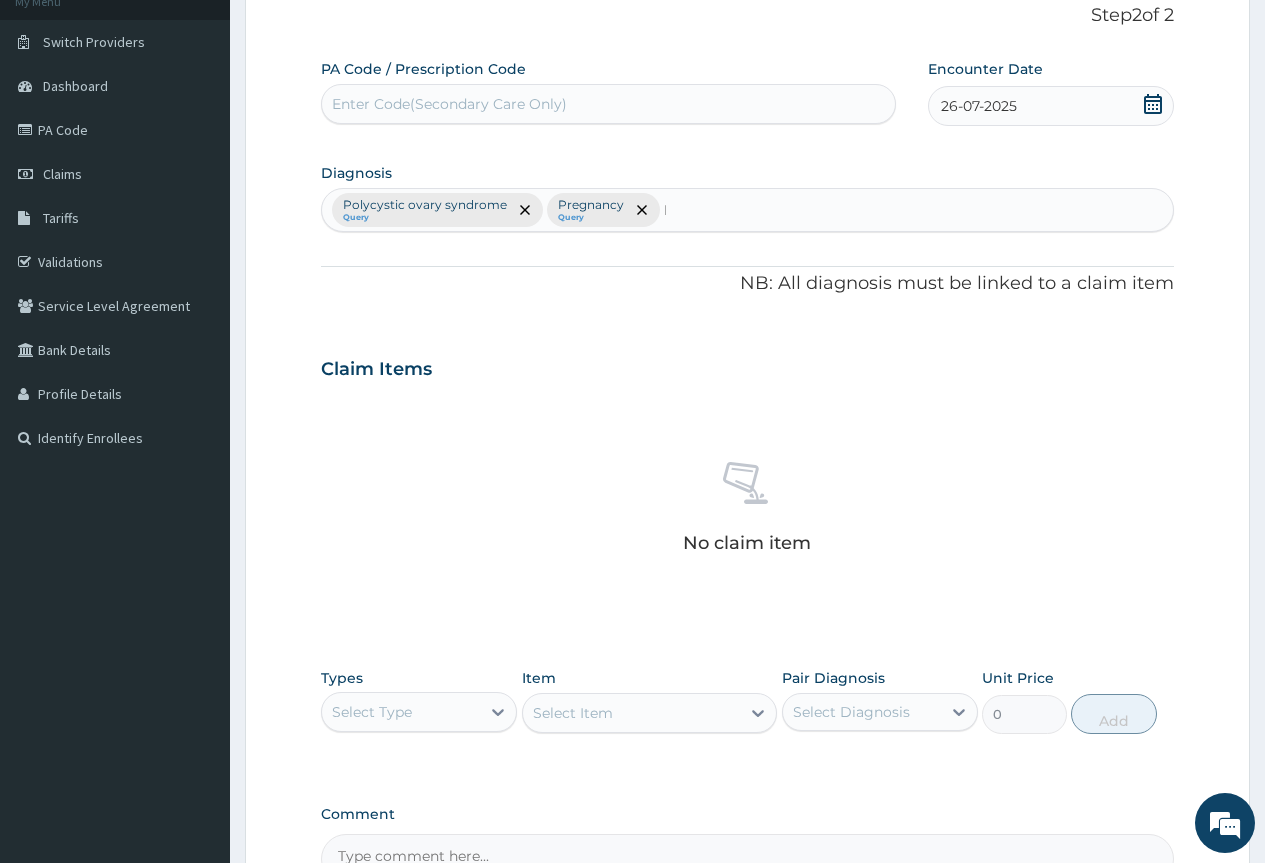 type 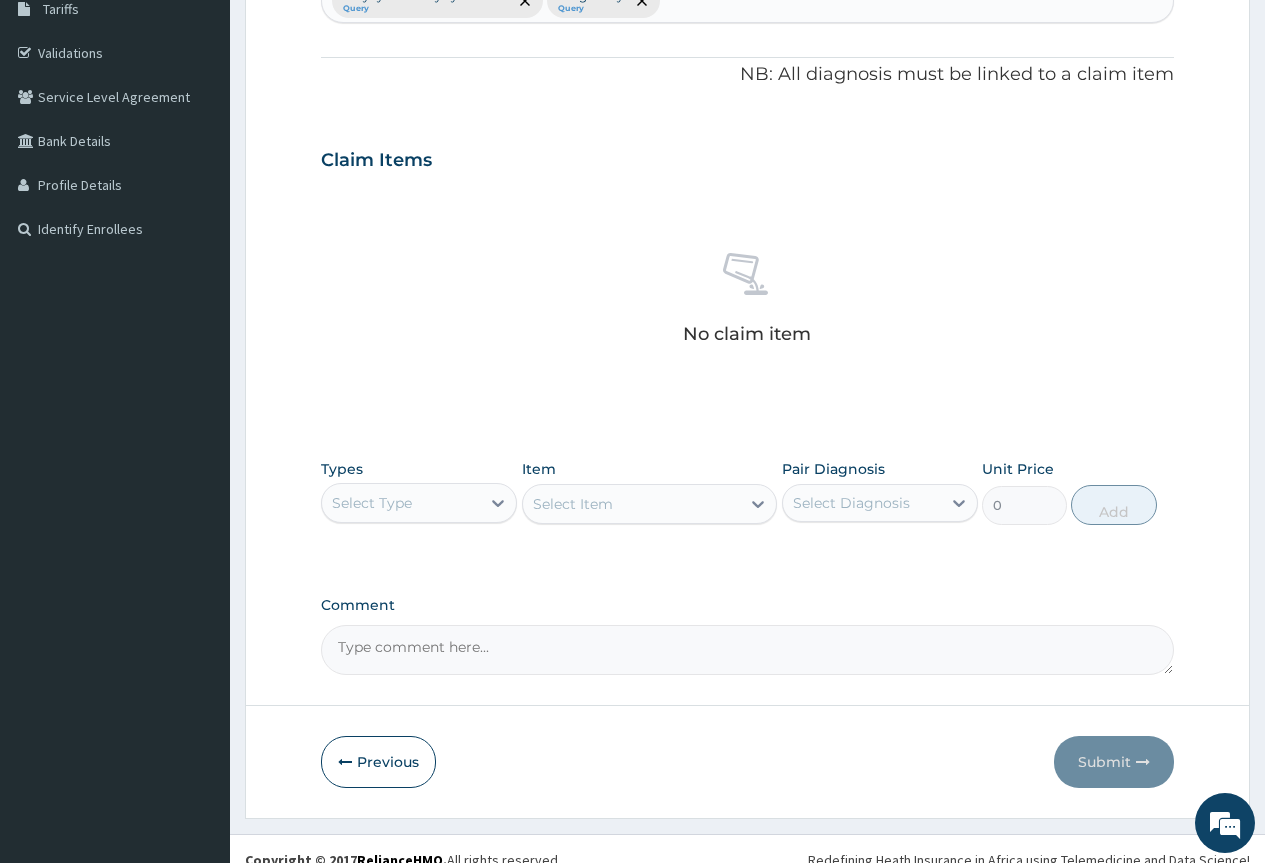 scroll, scrollTop: 363, scrollLeft: 0, axis: vertical 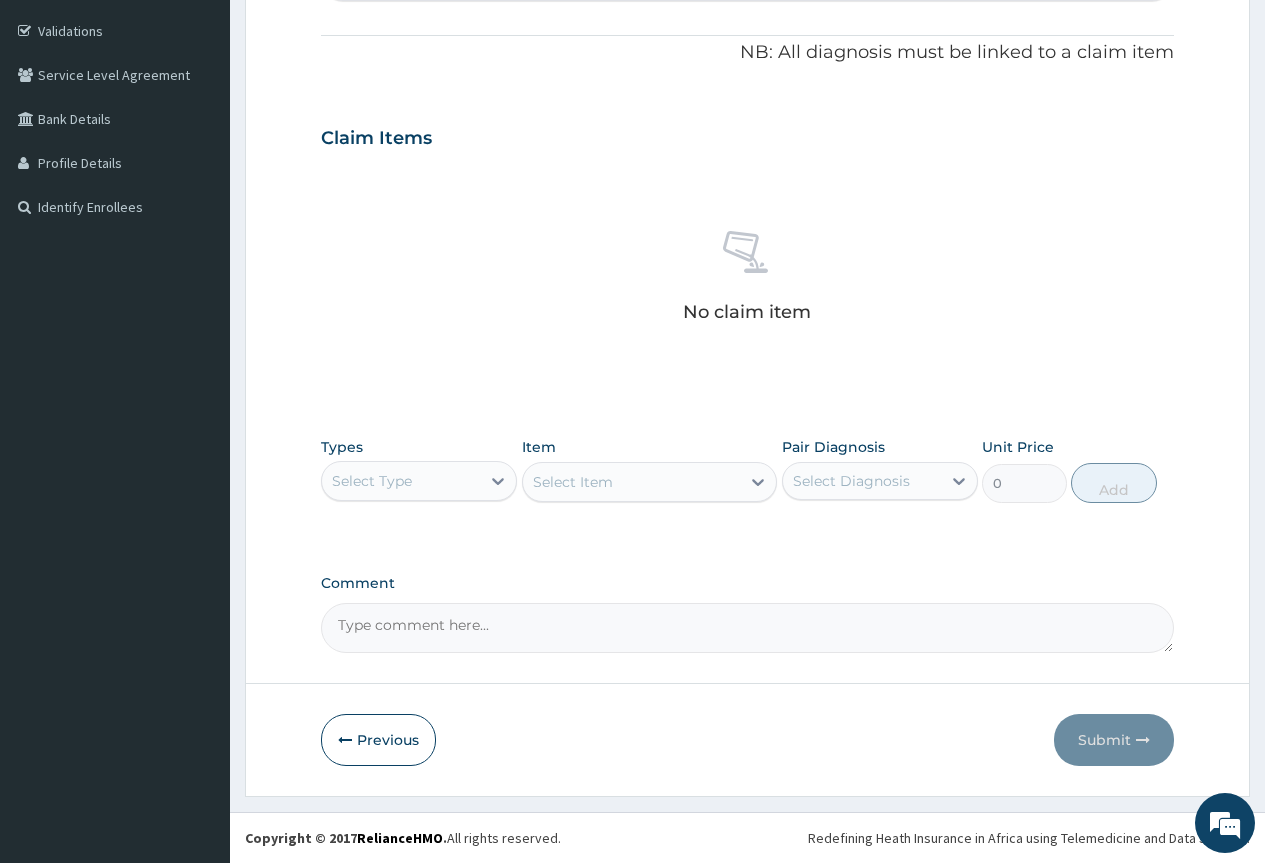 click on "Select Type" at bounding box center [401, 481] 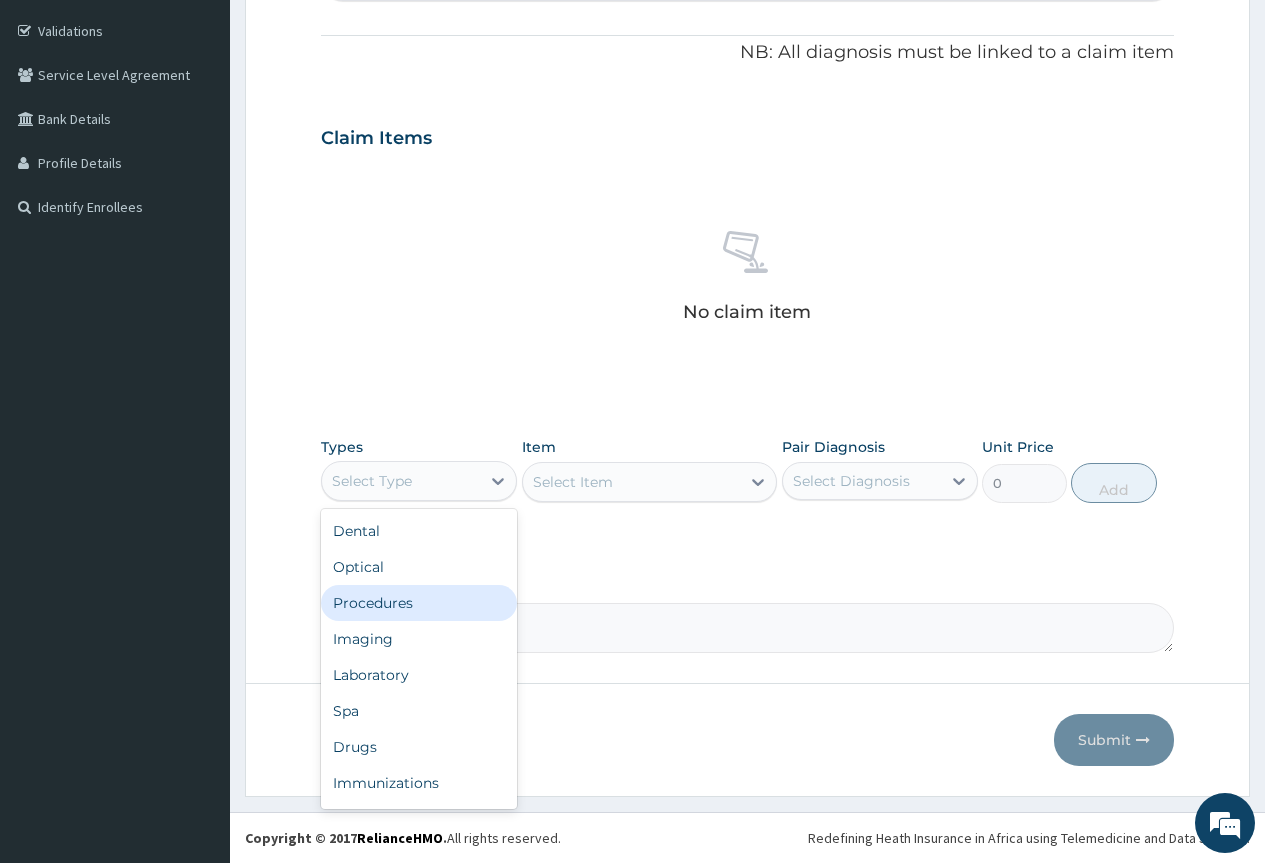 click on "Procedures" at bounding box center [419, 603] 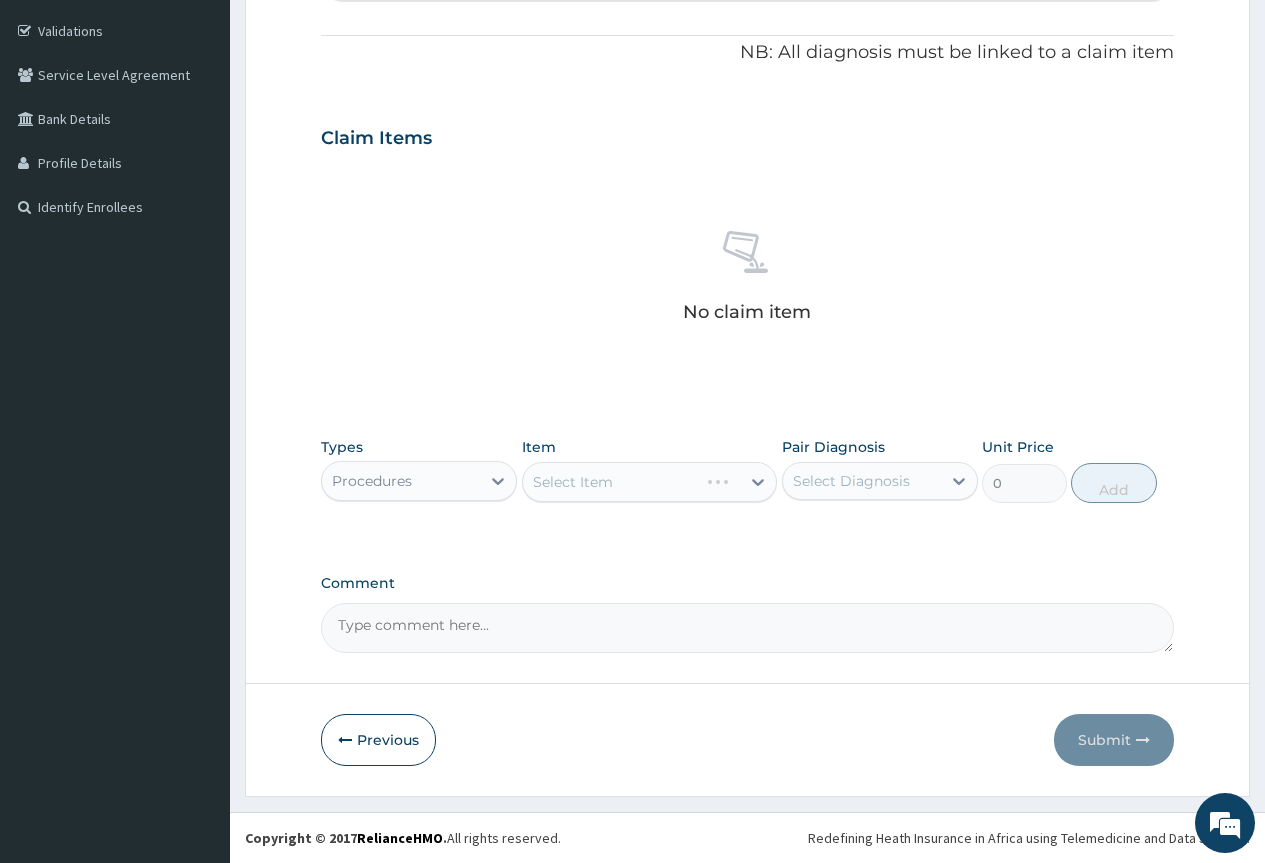 click on "Select Diagnosis" at bounding box center (851, 481) 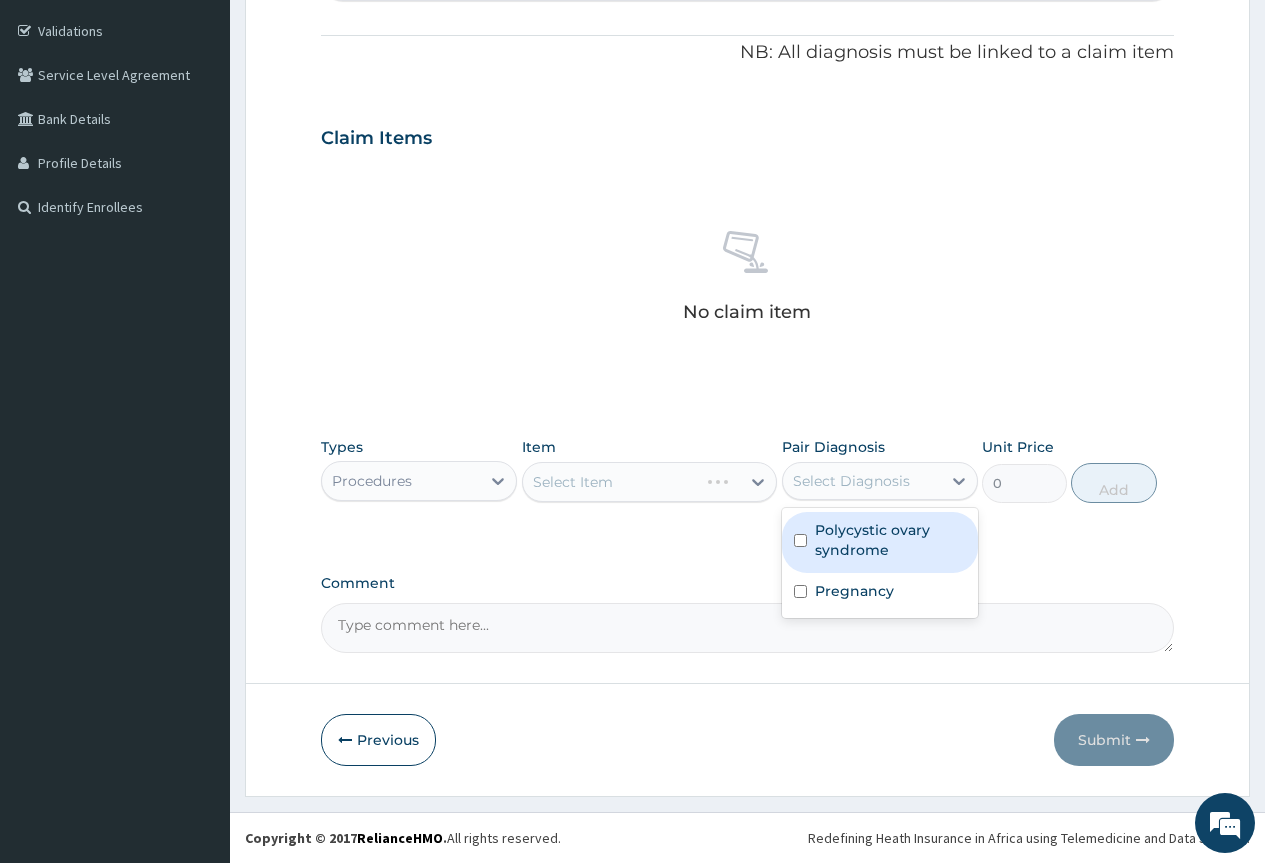 click on "Polycystic ovary syndrome" at bounding box center (890, 540) 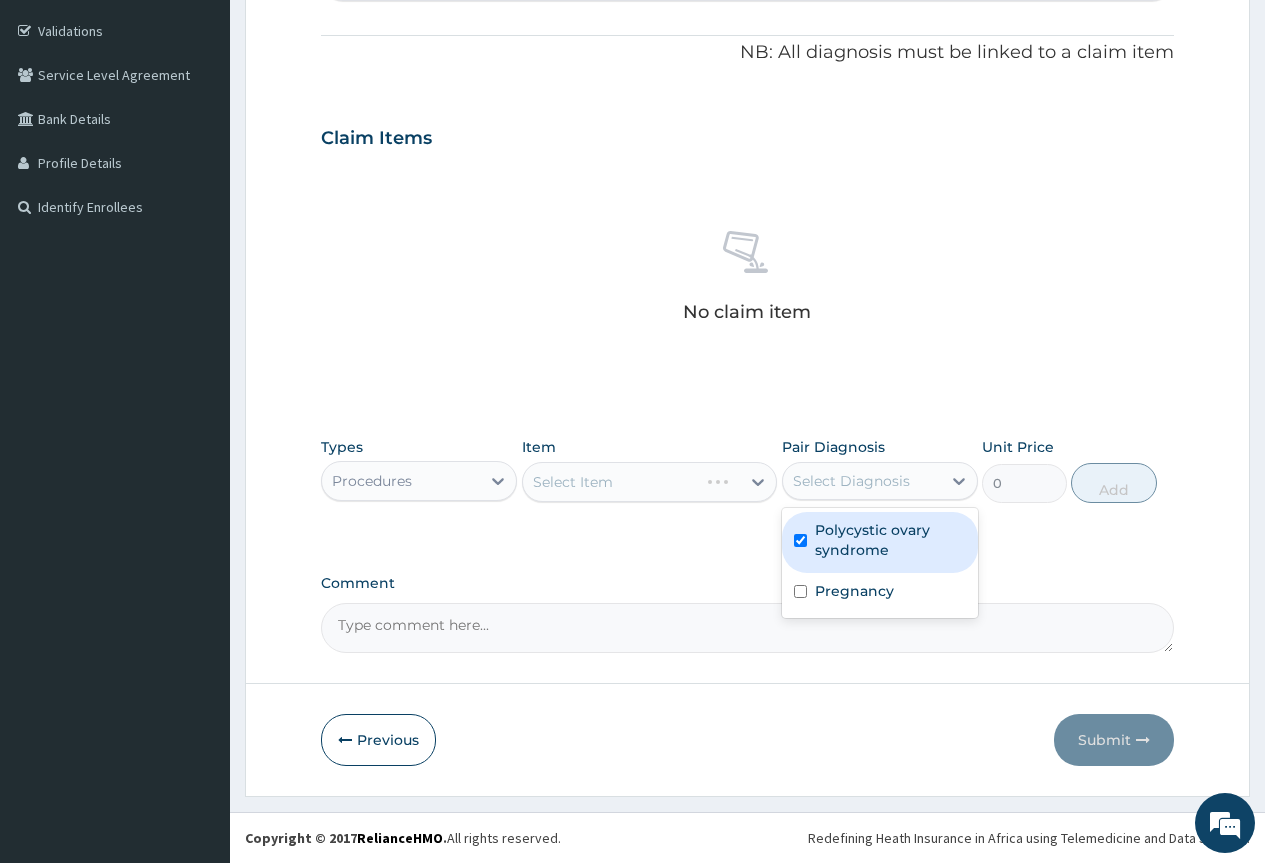 checkbox on "true" 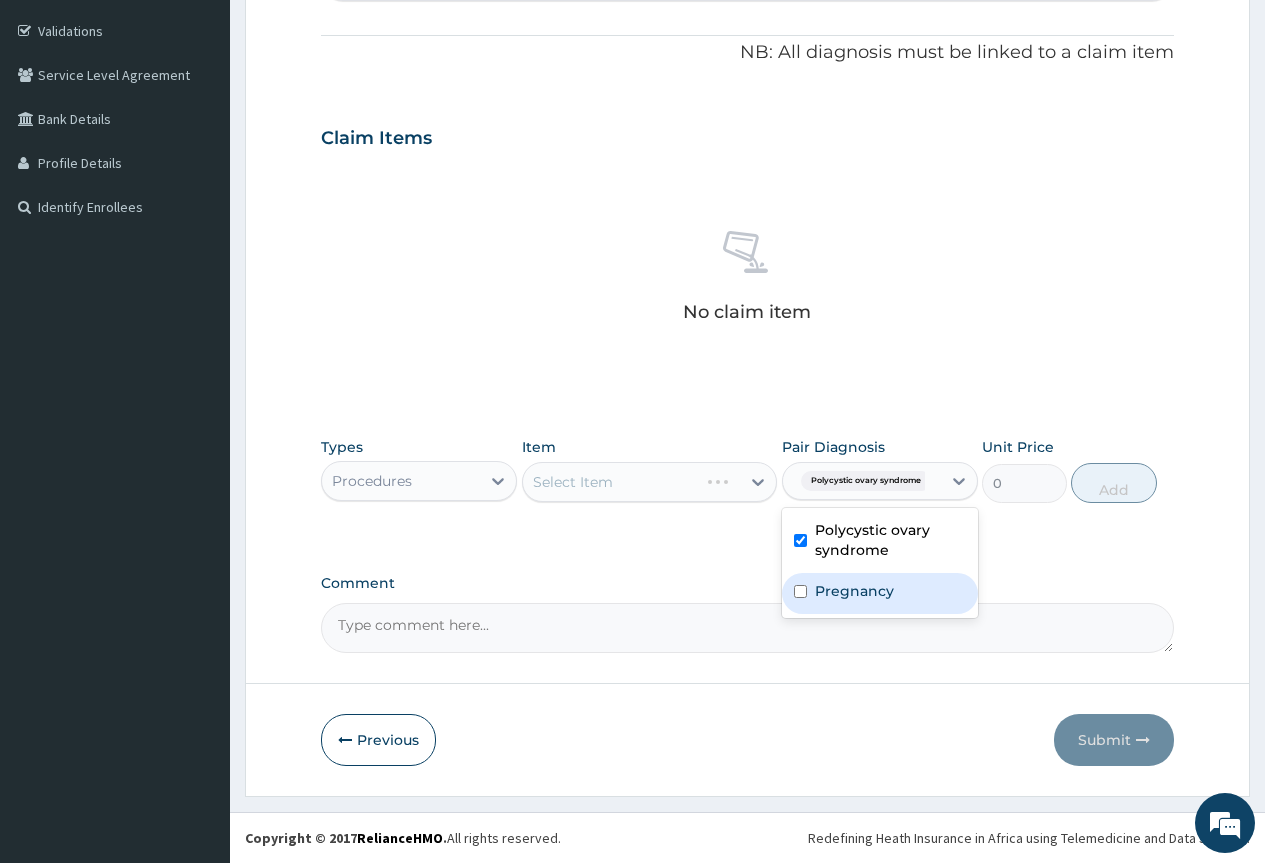 click on "Pregnancy" at bounding box center (854, 591) 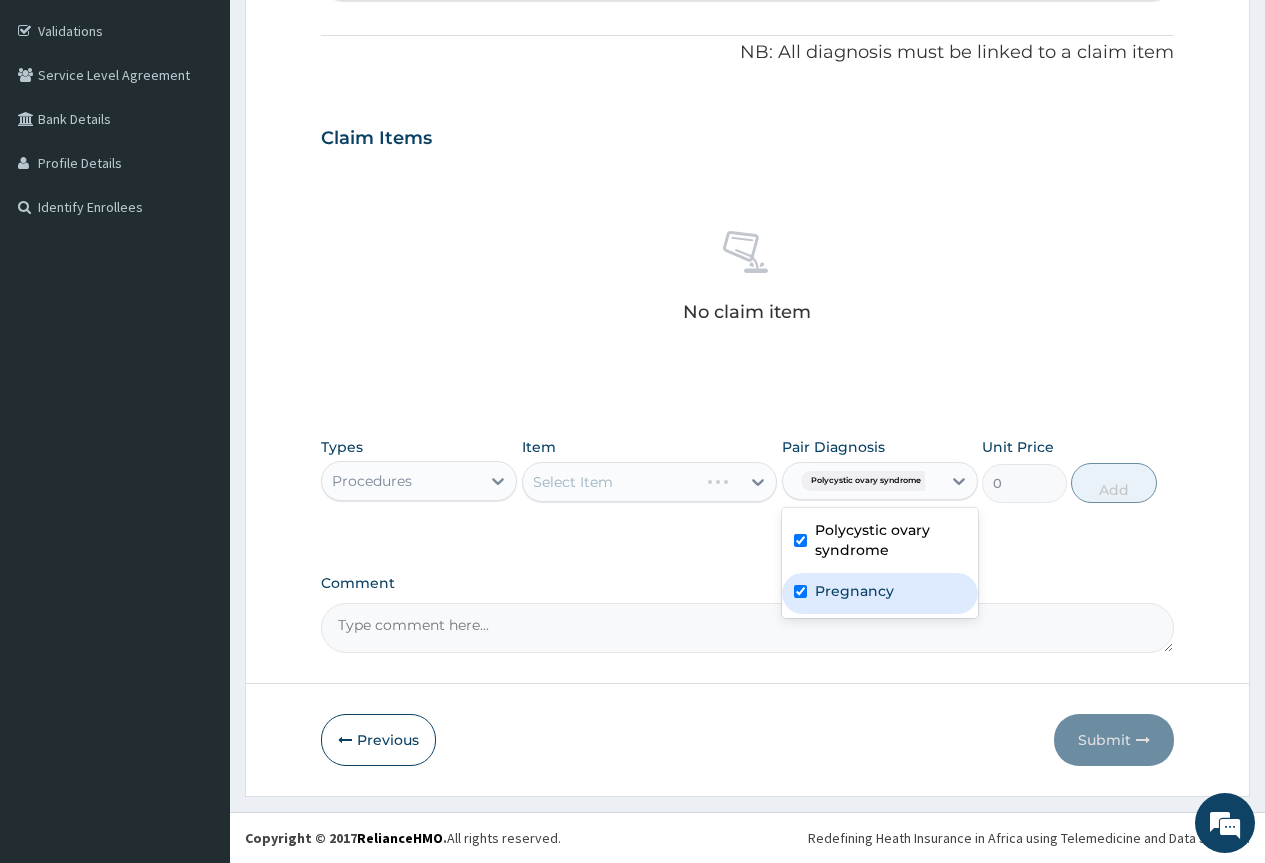 checkbox on "true" 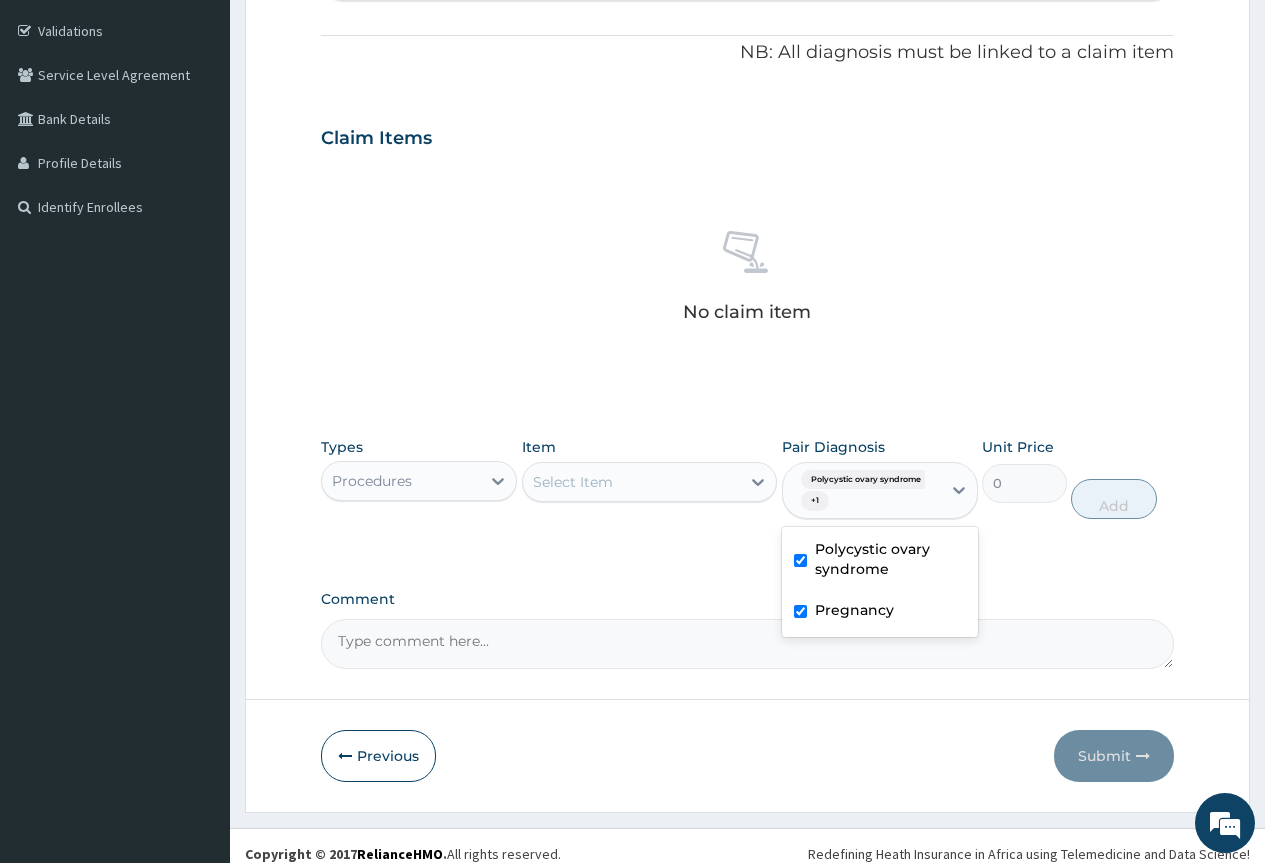 click on "Select Item" at bounding box center [632, 482] 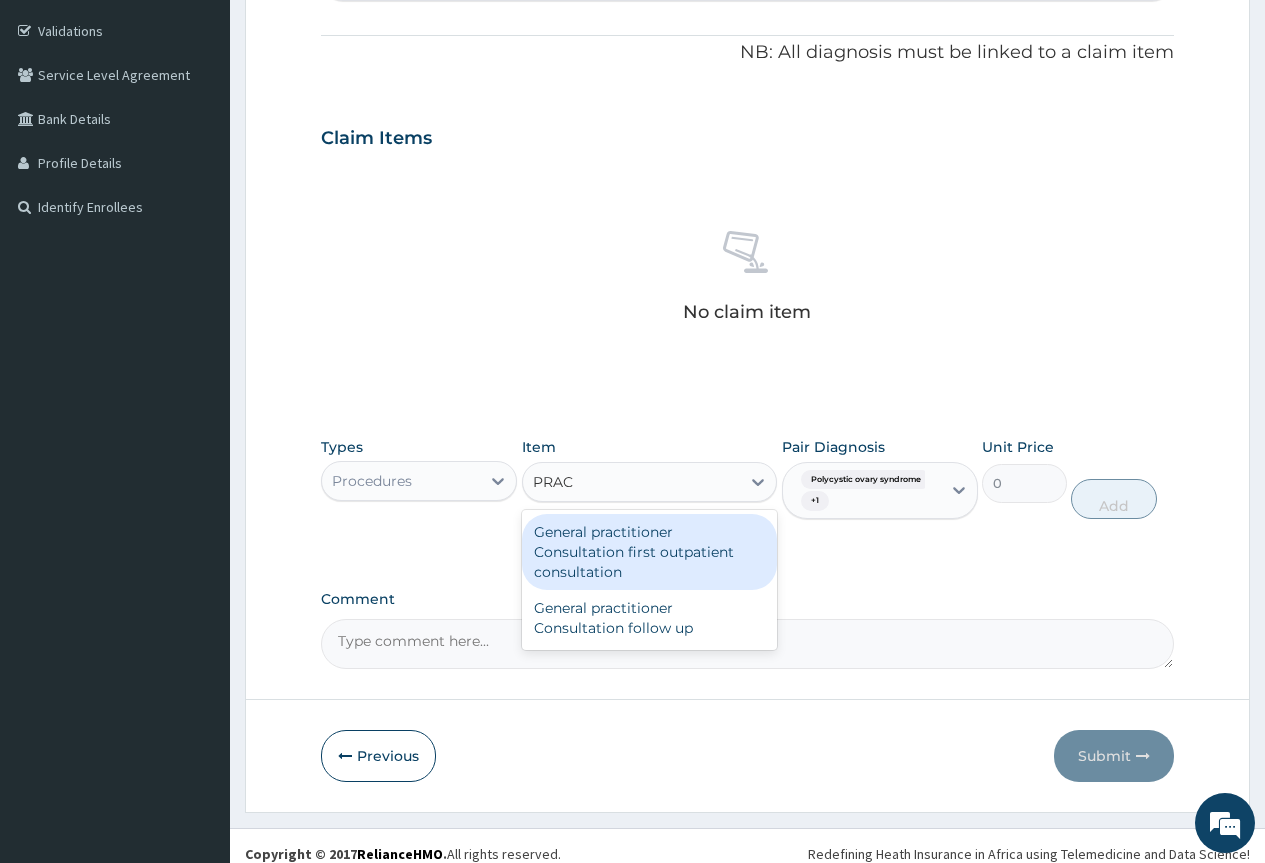 type on "PRACT" 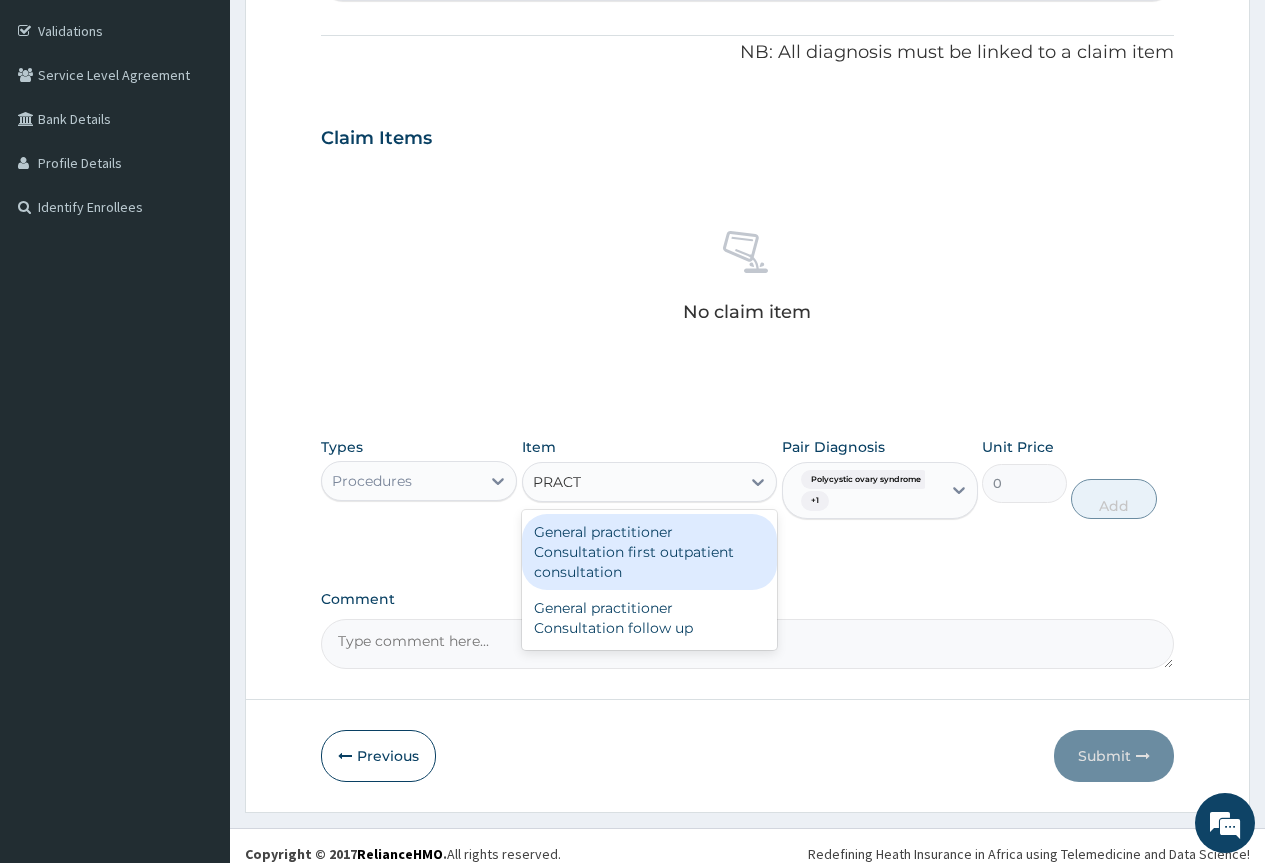 click on "General practitioner Consultation first outpatient consultation" at bounding box center [650, 552] 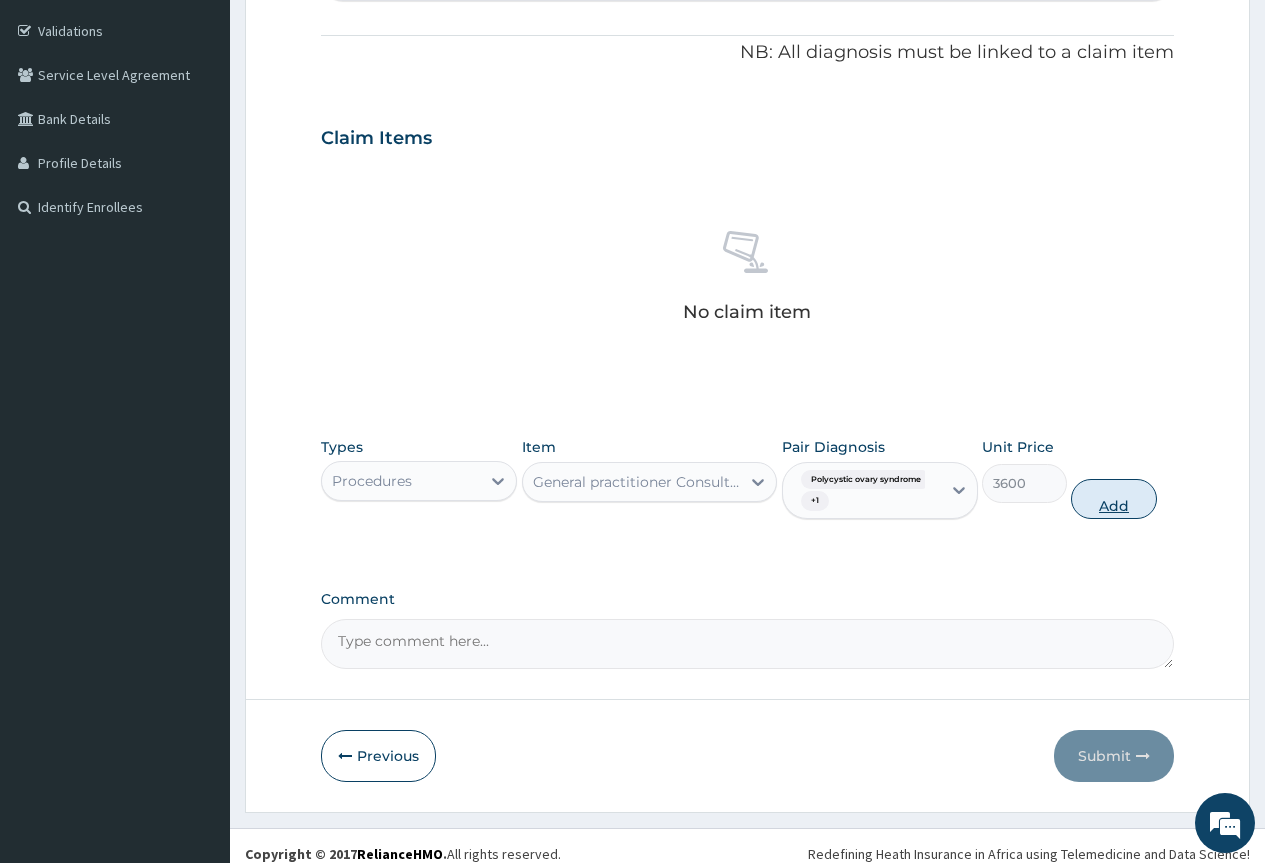 click on "Add" at bounding box center (1113, 499) 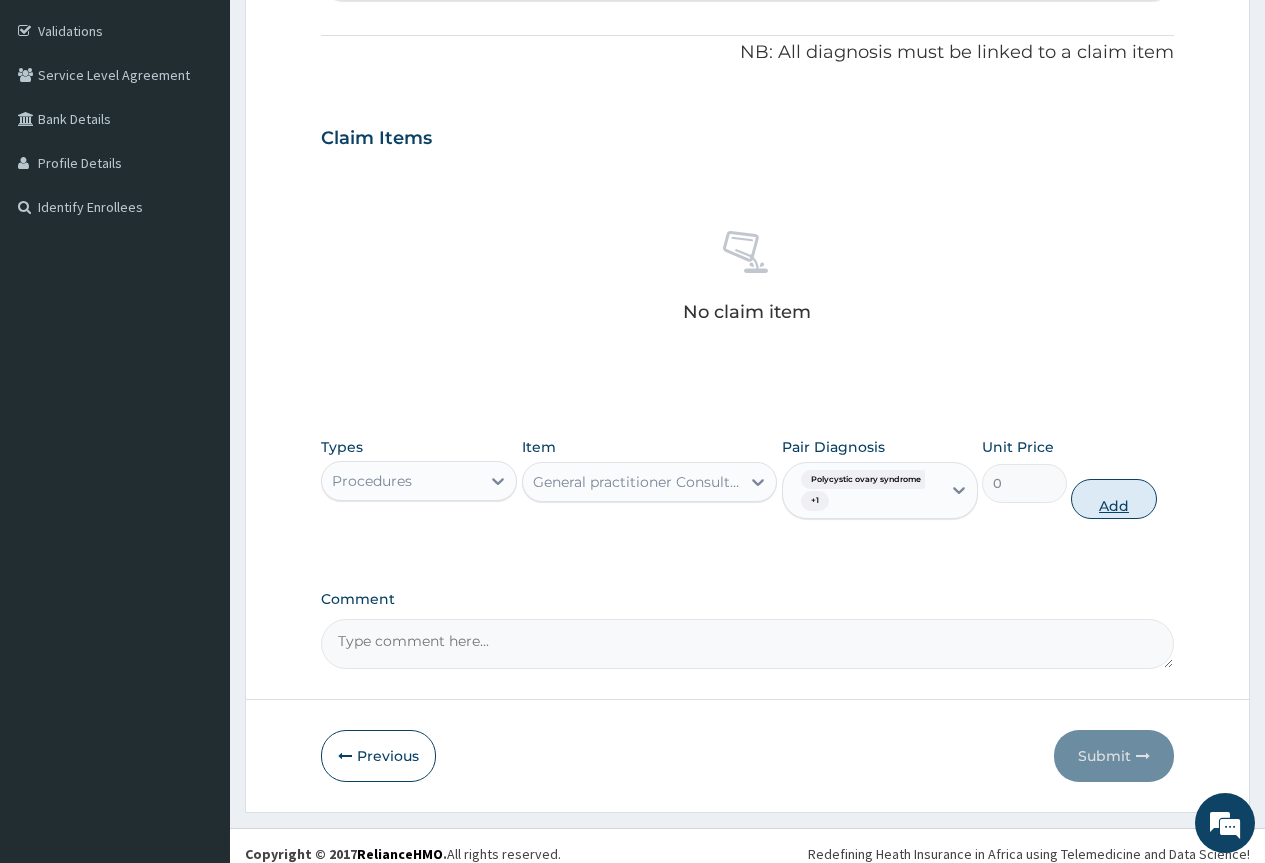 scroll, scrollTop: 294, scrollLeft: 0, axis: vertical 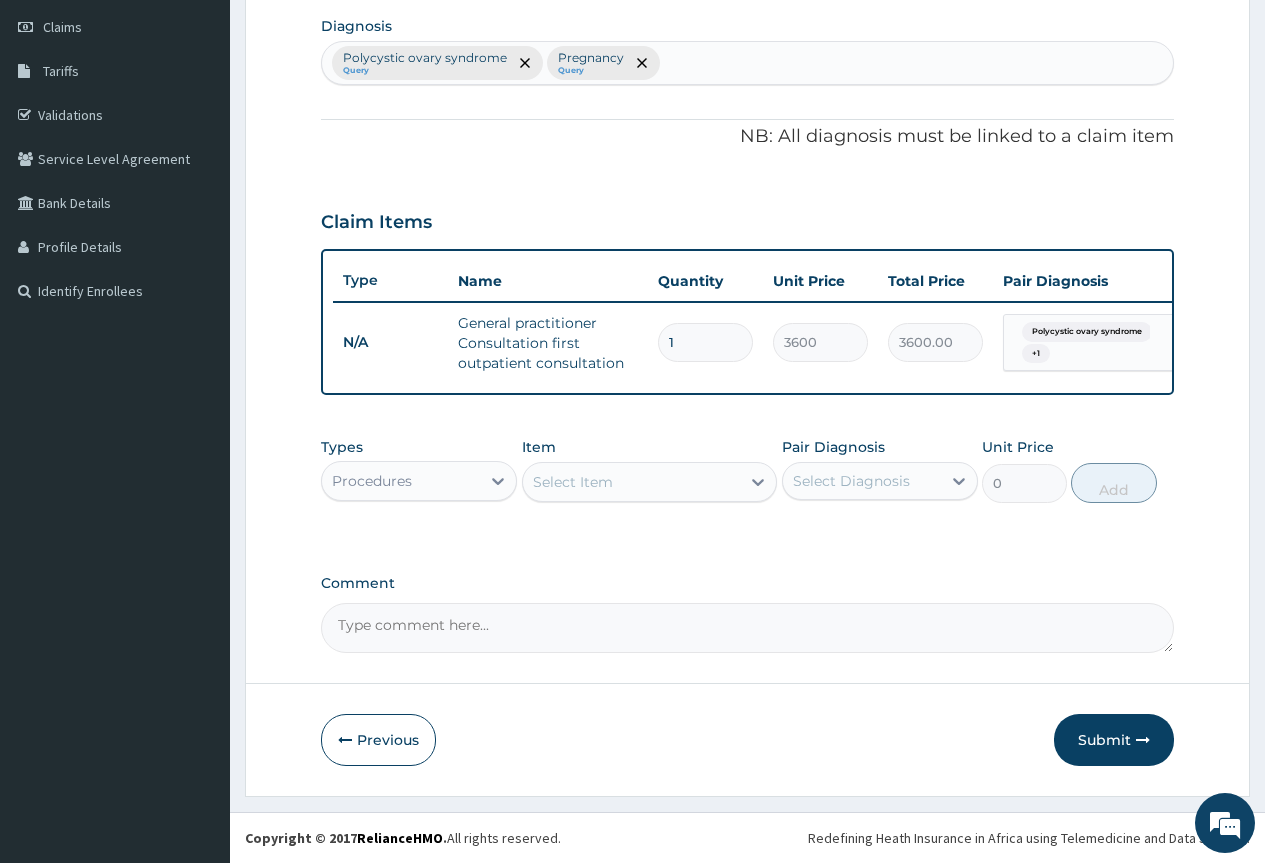 click on "Procedures" at bounding box center [372, 481] 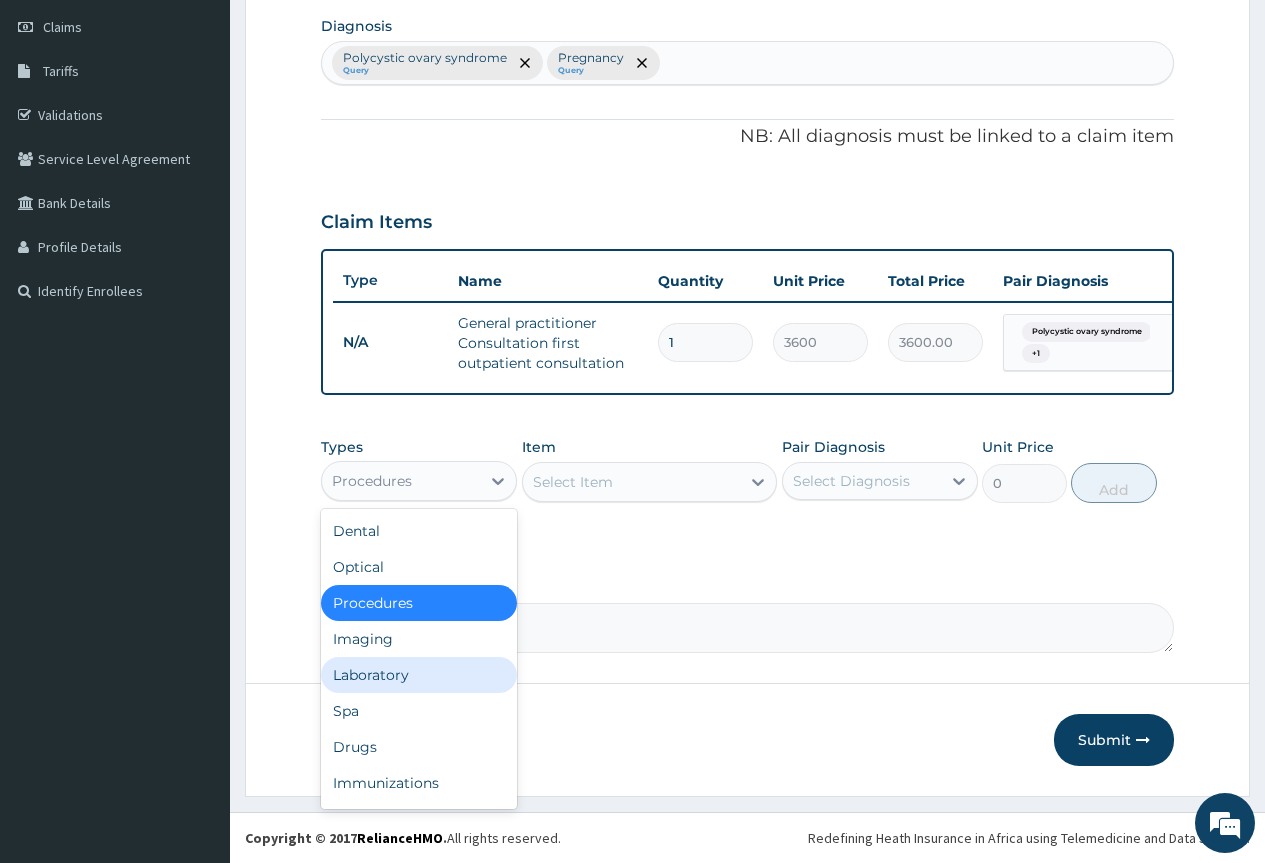 click on "Laboratory" at bounding box center [419, 675] 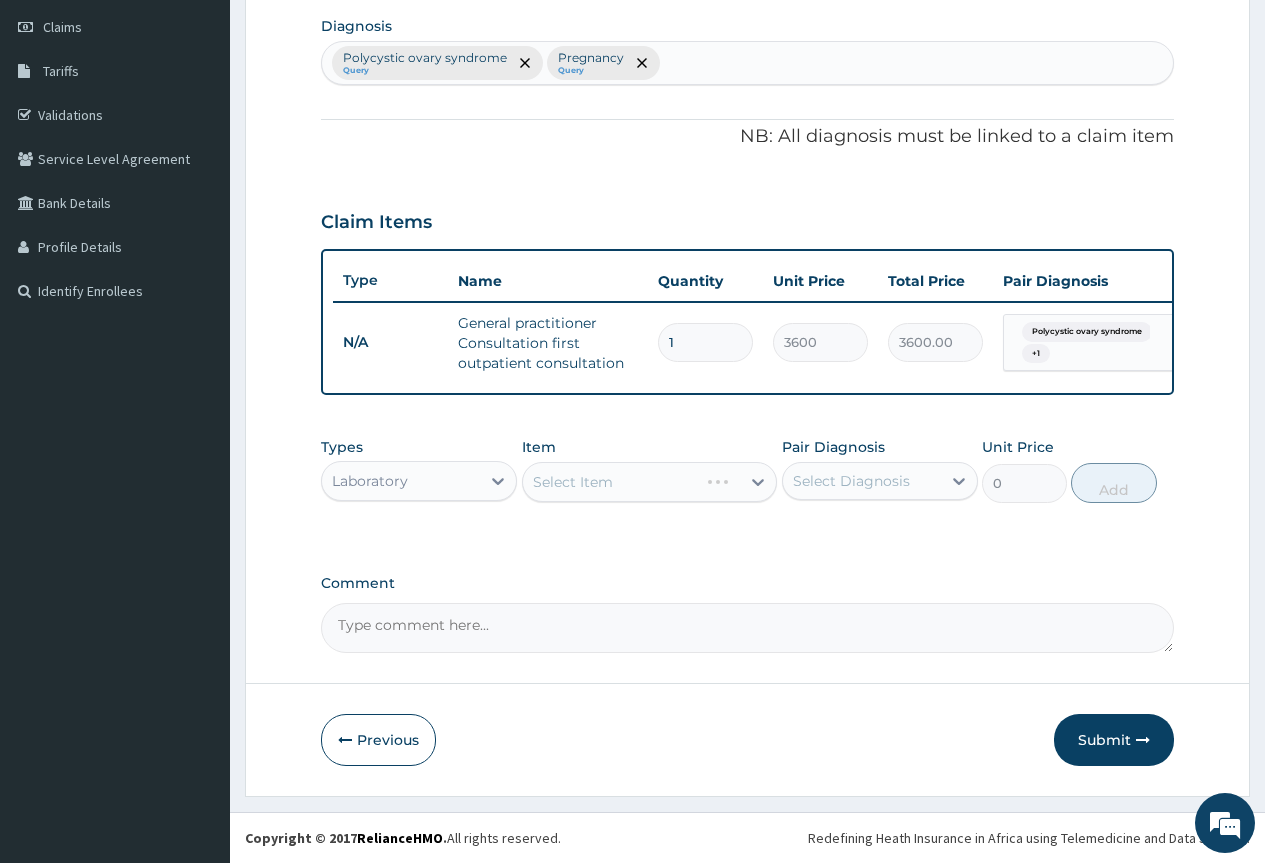 click on "Select Diagnosis" at bounding box center [851, 481] 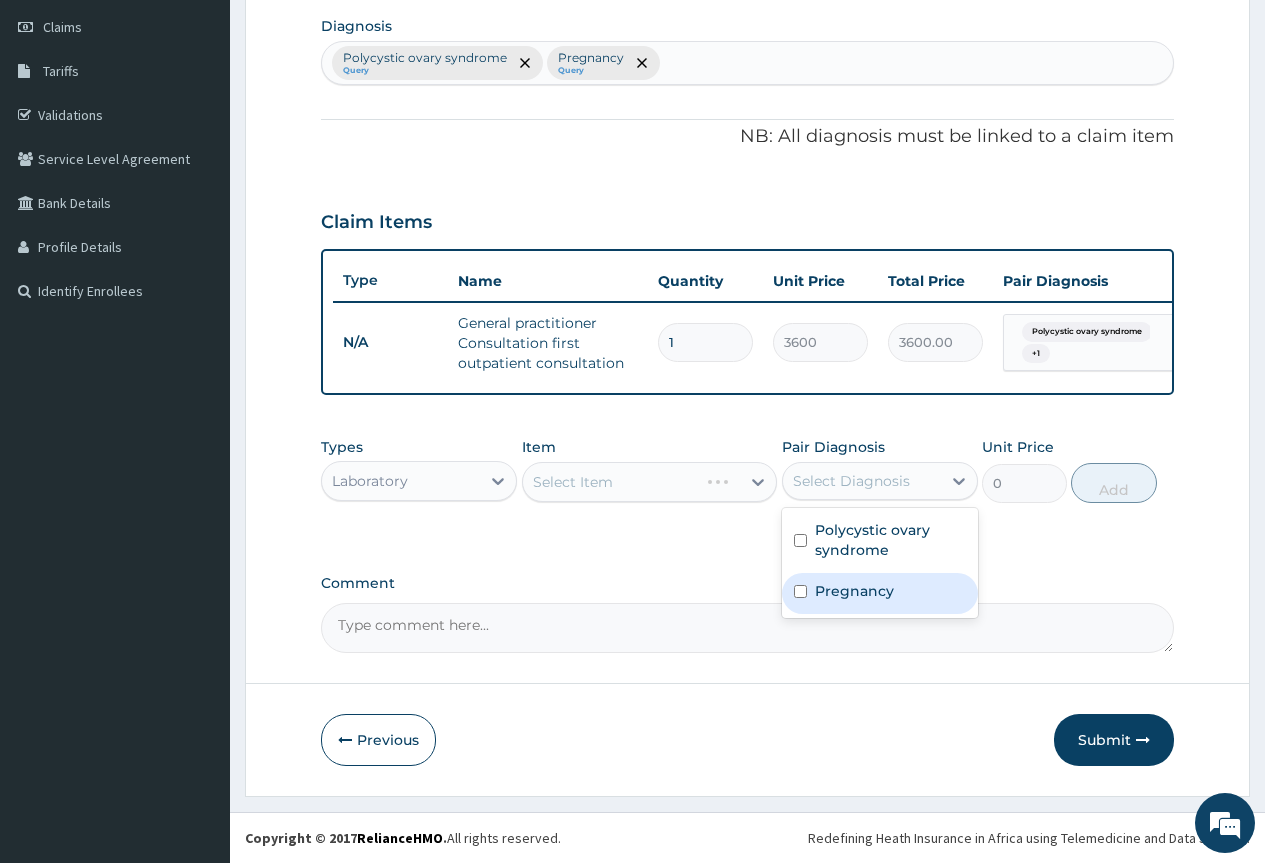 click on "Pregnancy" at bounding box center [854, 591] 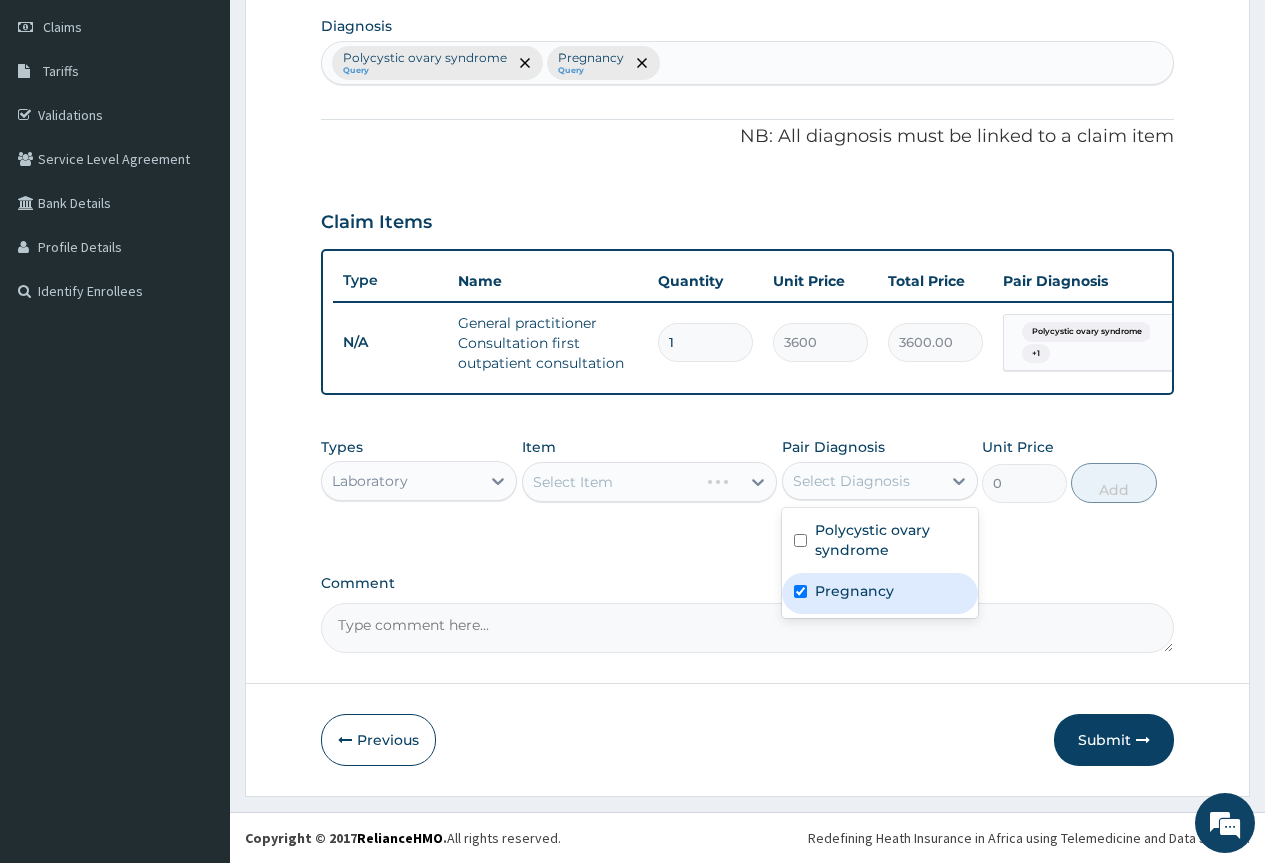 checkbox on "true" 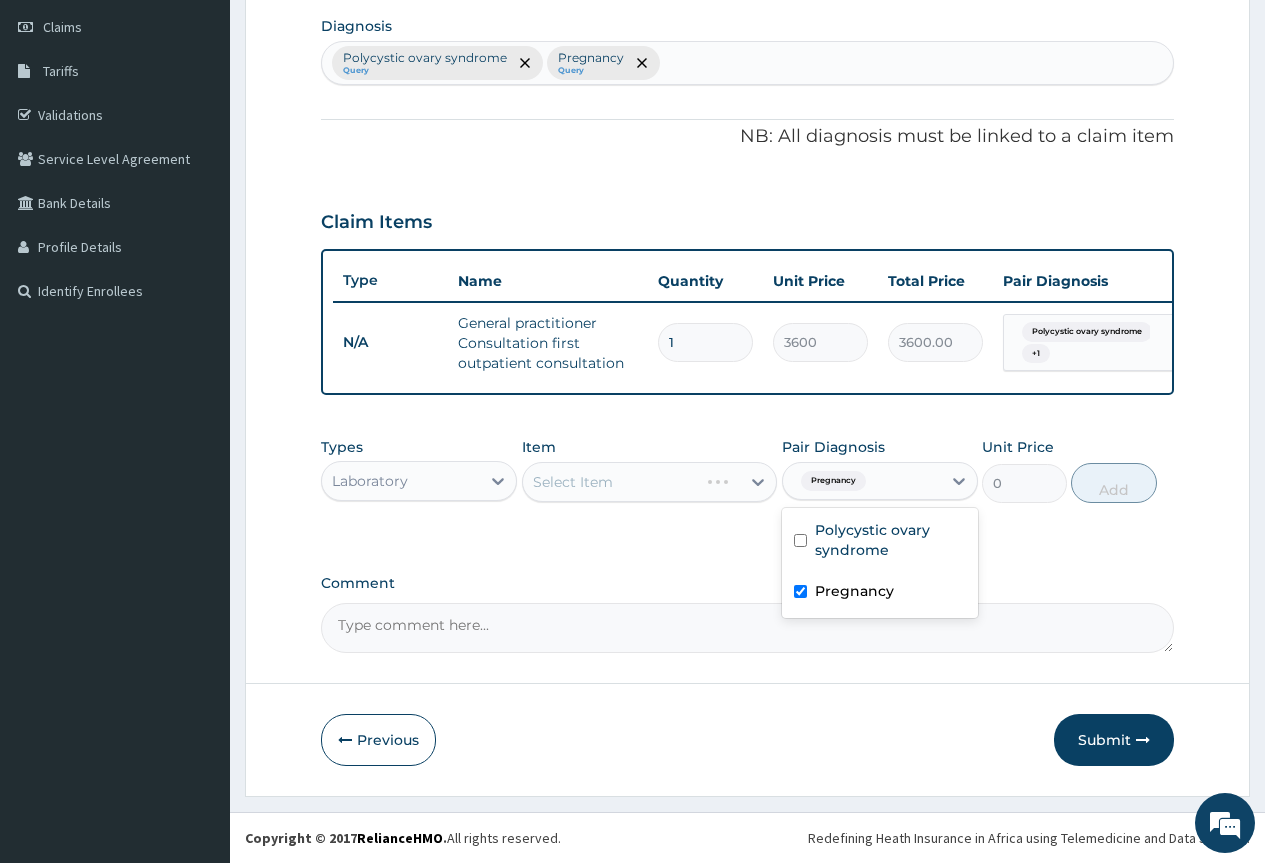 click on "Select Item" at bounding box center (650, 482) 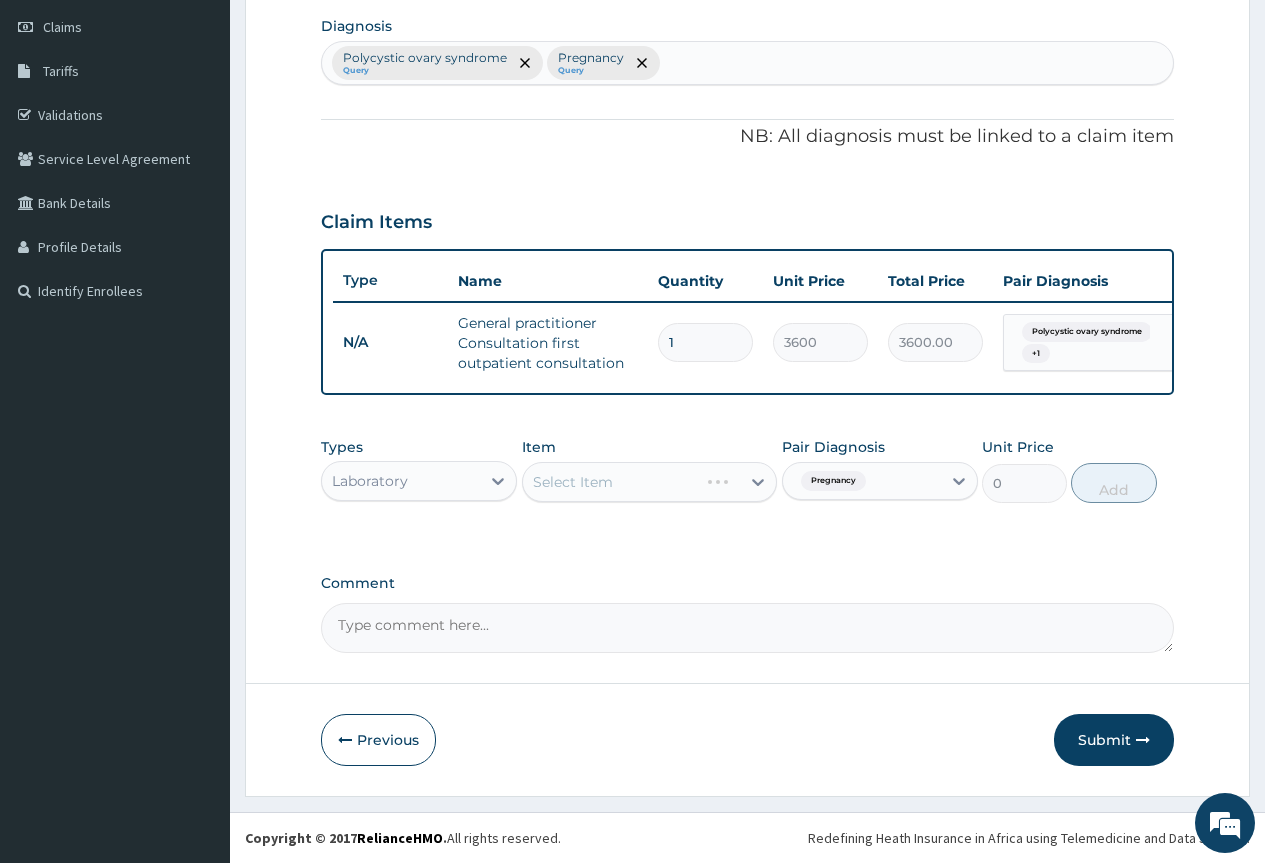 click on "Select Item" at bounding box center [650, 482] 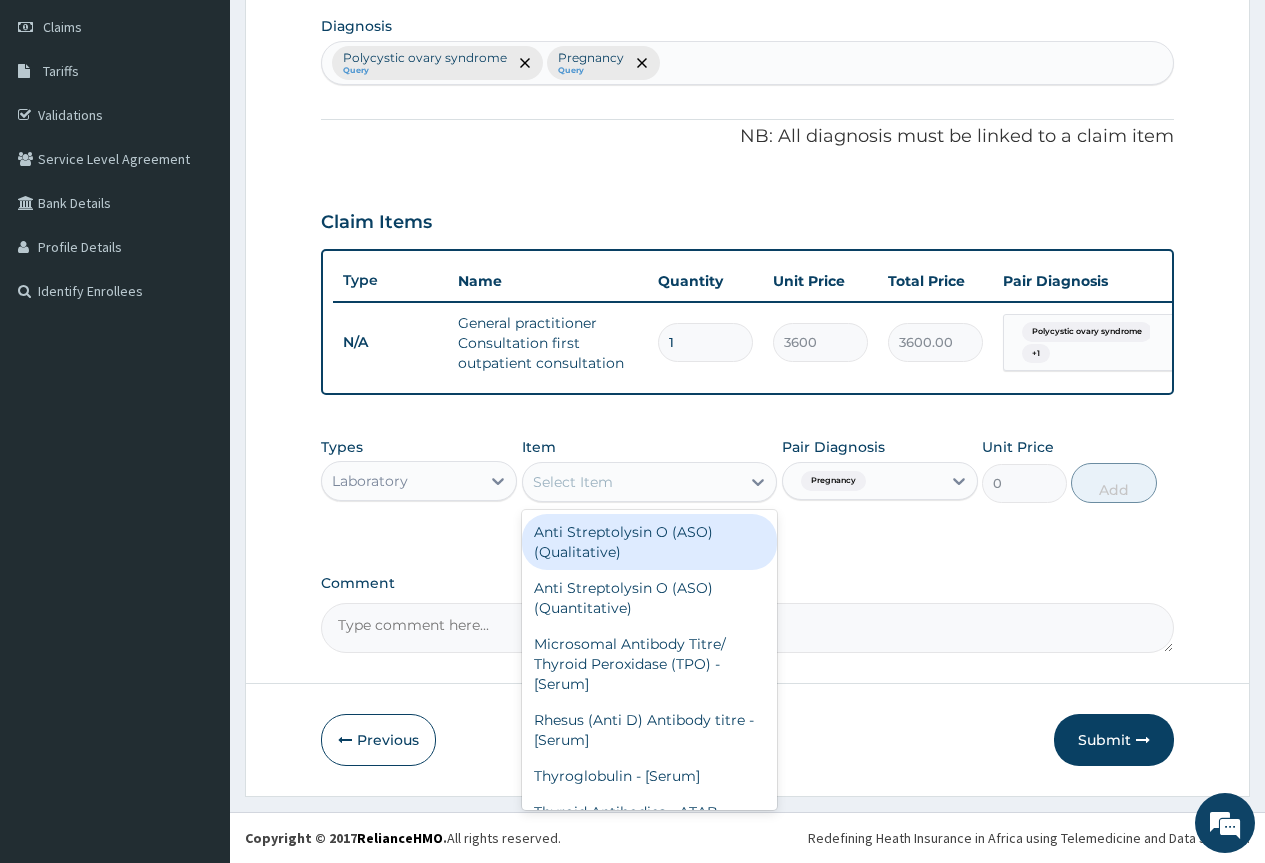 click on "Select Item" at bounding box center (573, 482) 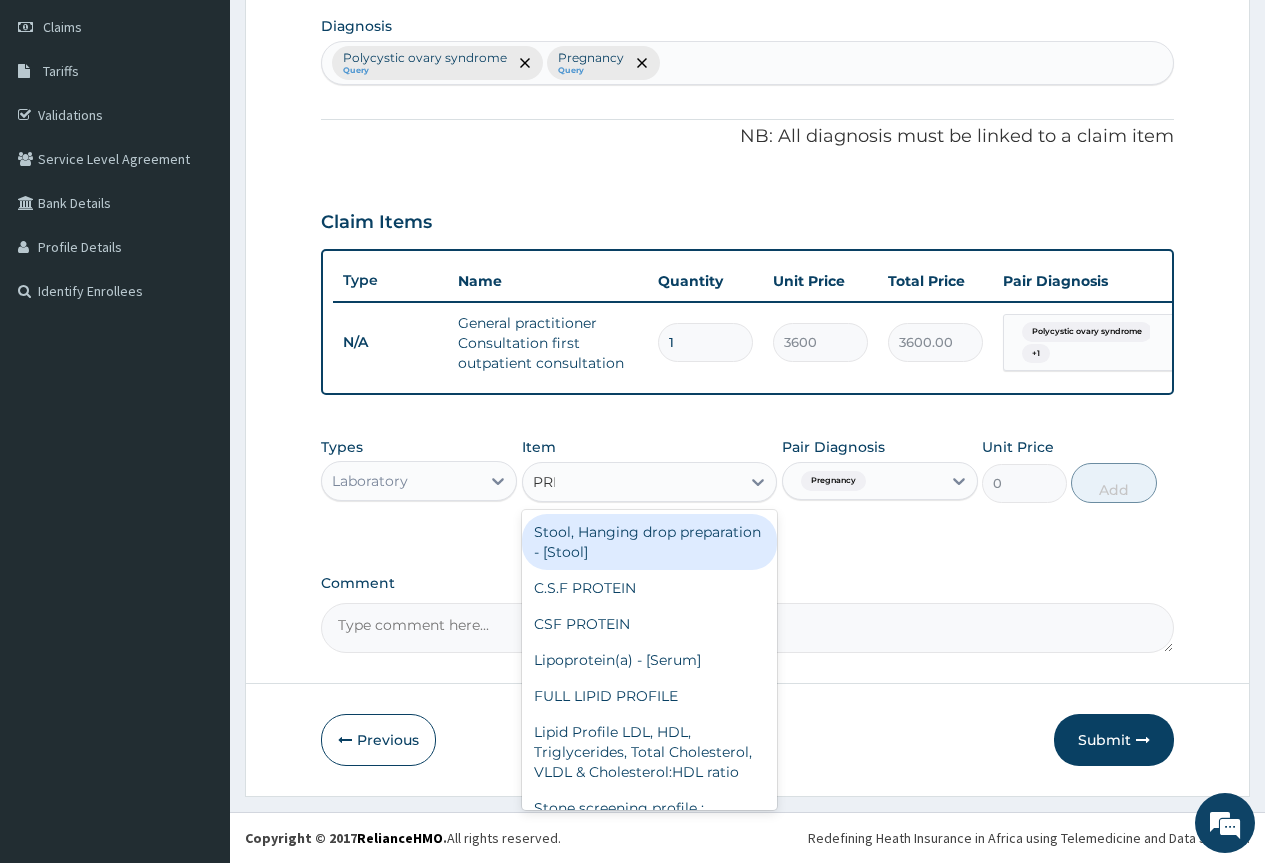 type on "PREG" 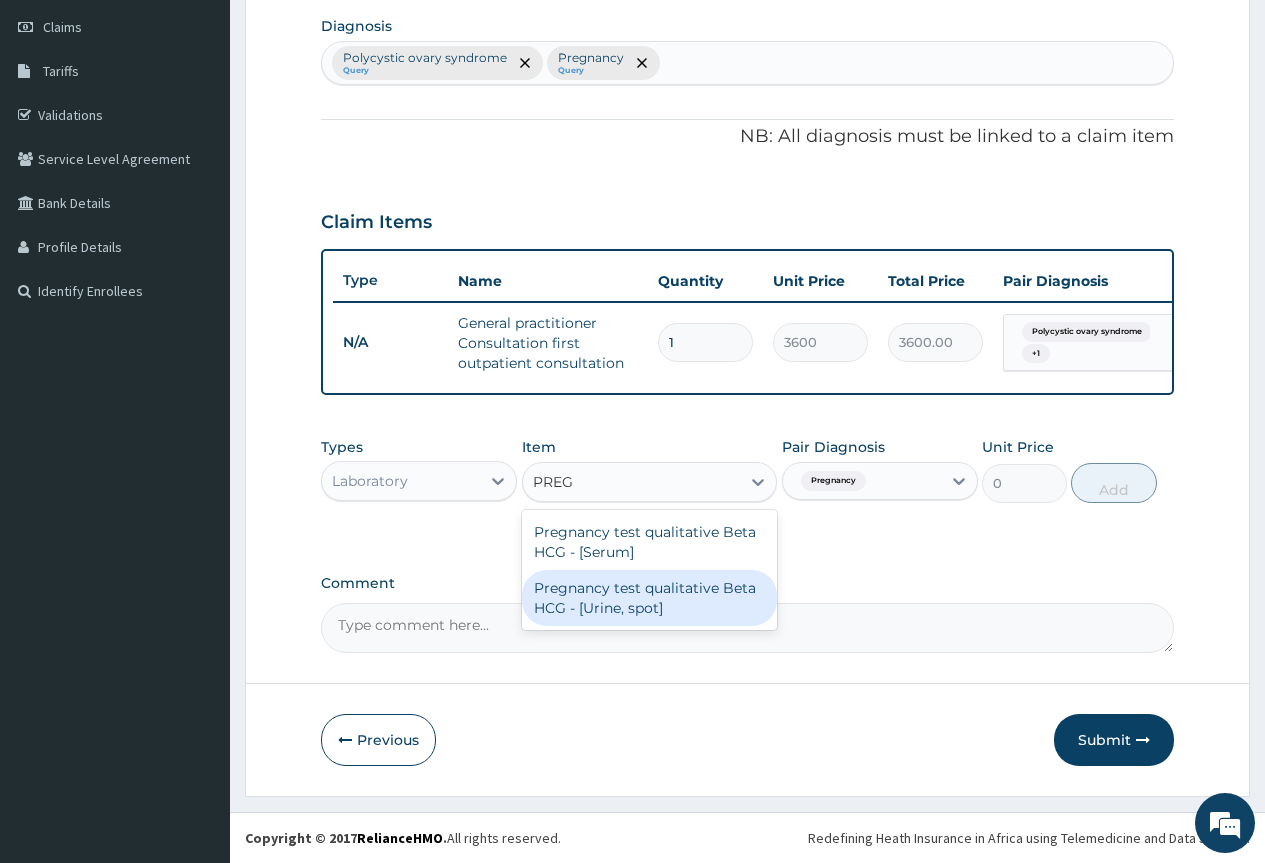 click on "Pregnancy test qualitative Beta HCG - [Urine, spot]" at bounding box center [650, 598] 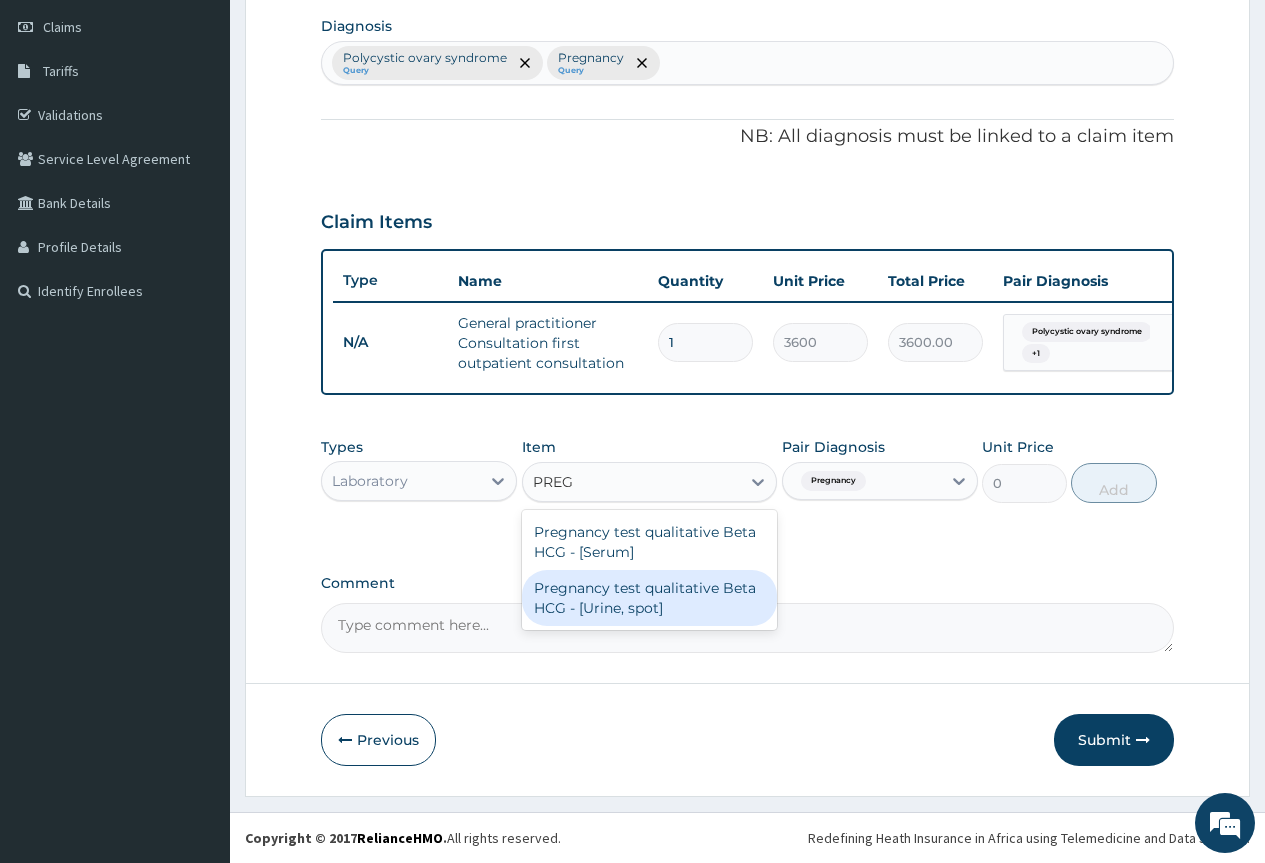 type 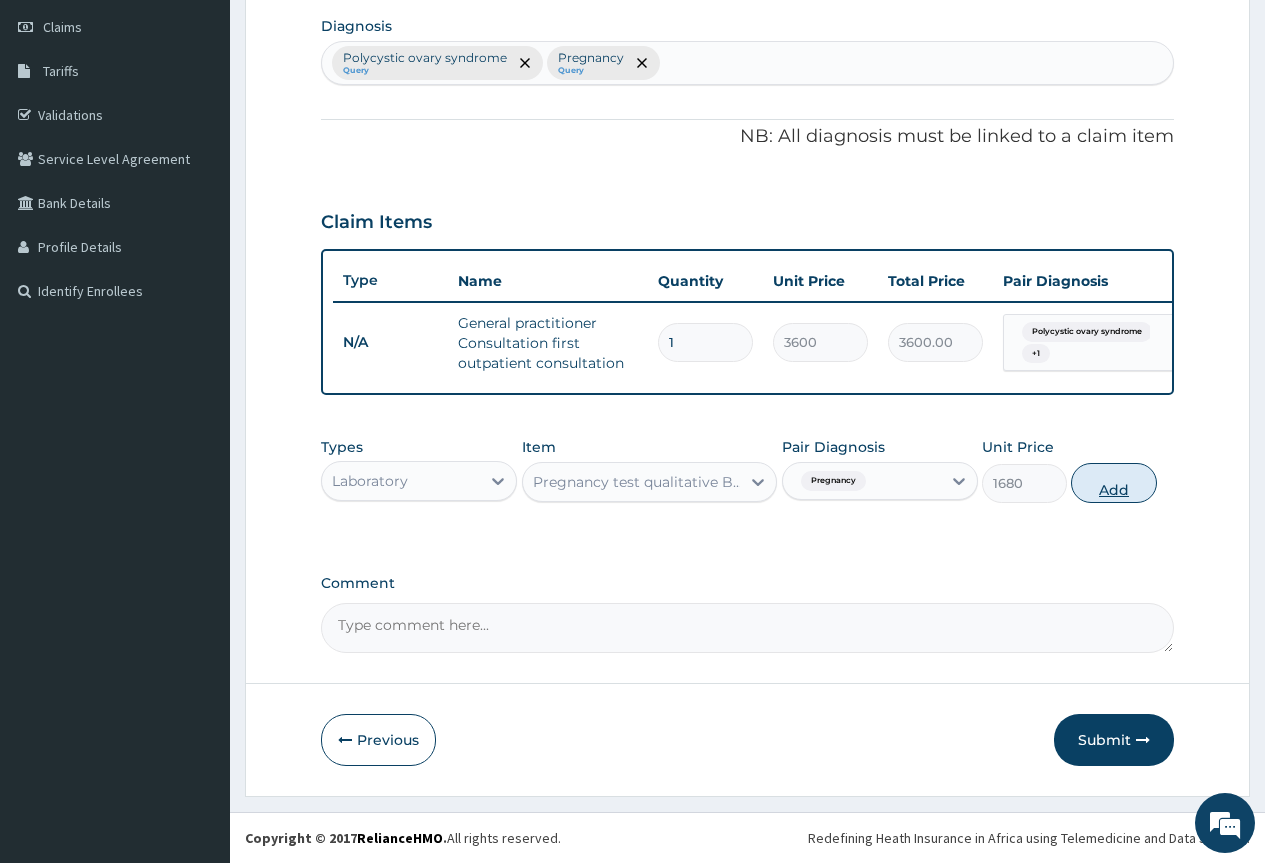 click on "Add" at bounding box center (1113, 483) 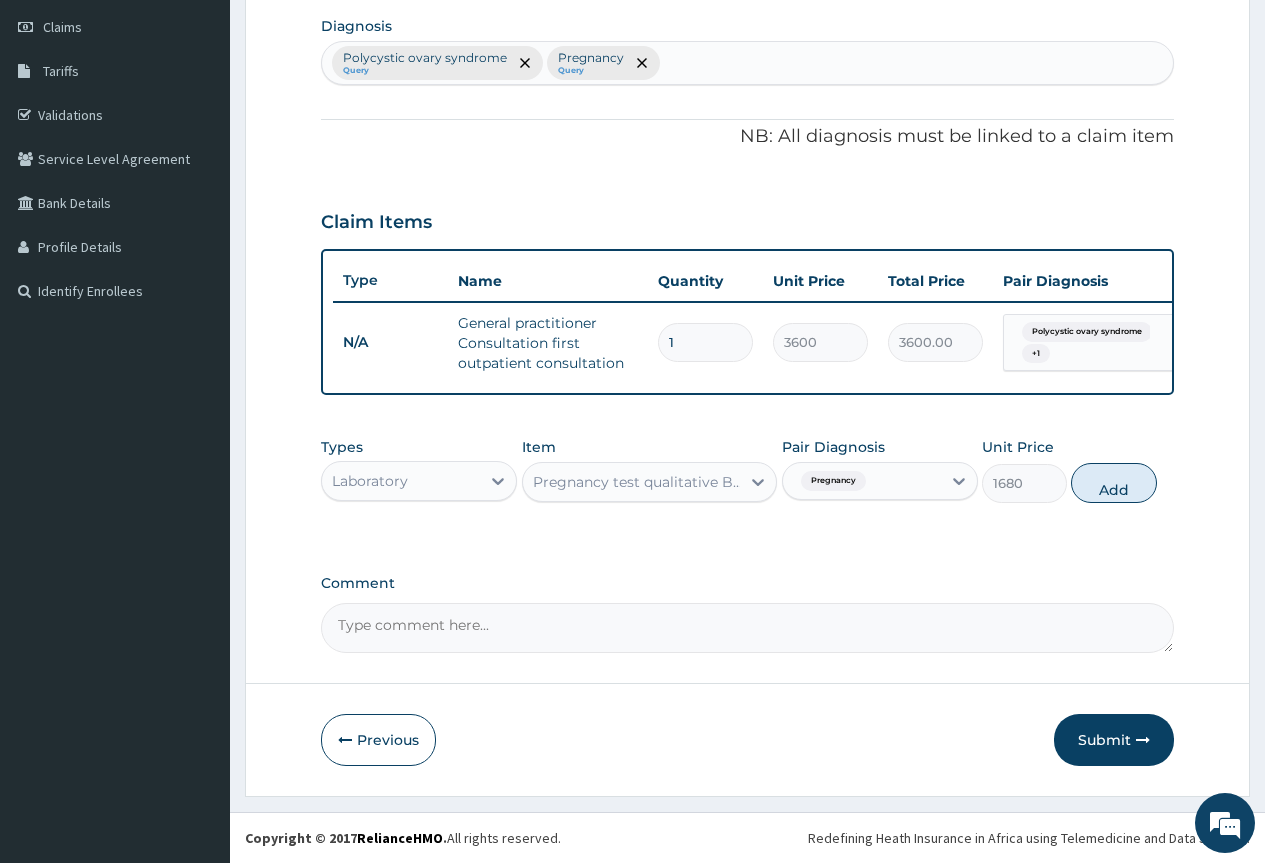 type on "0" 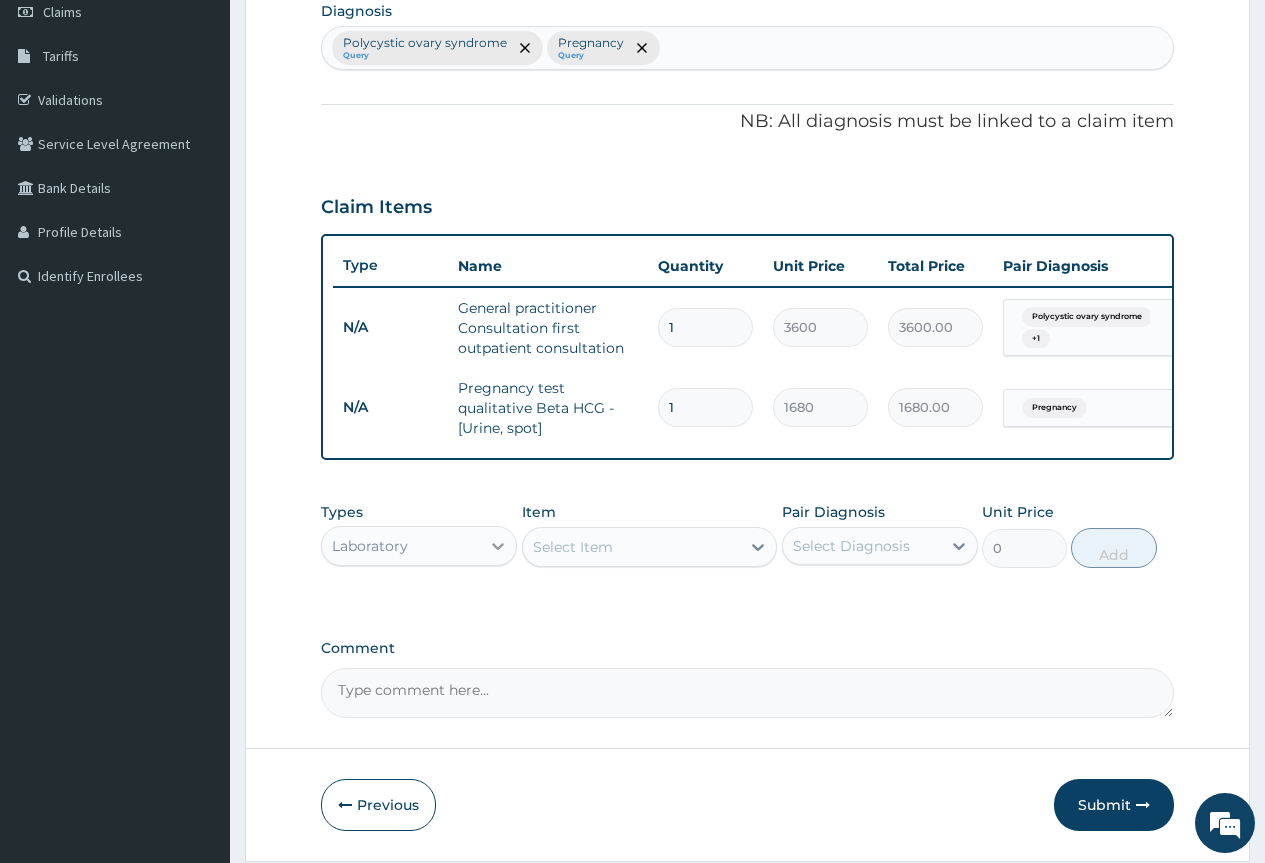 click at bounding box center [498, 546] 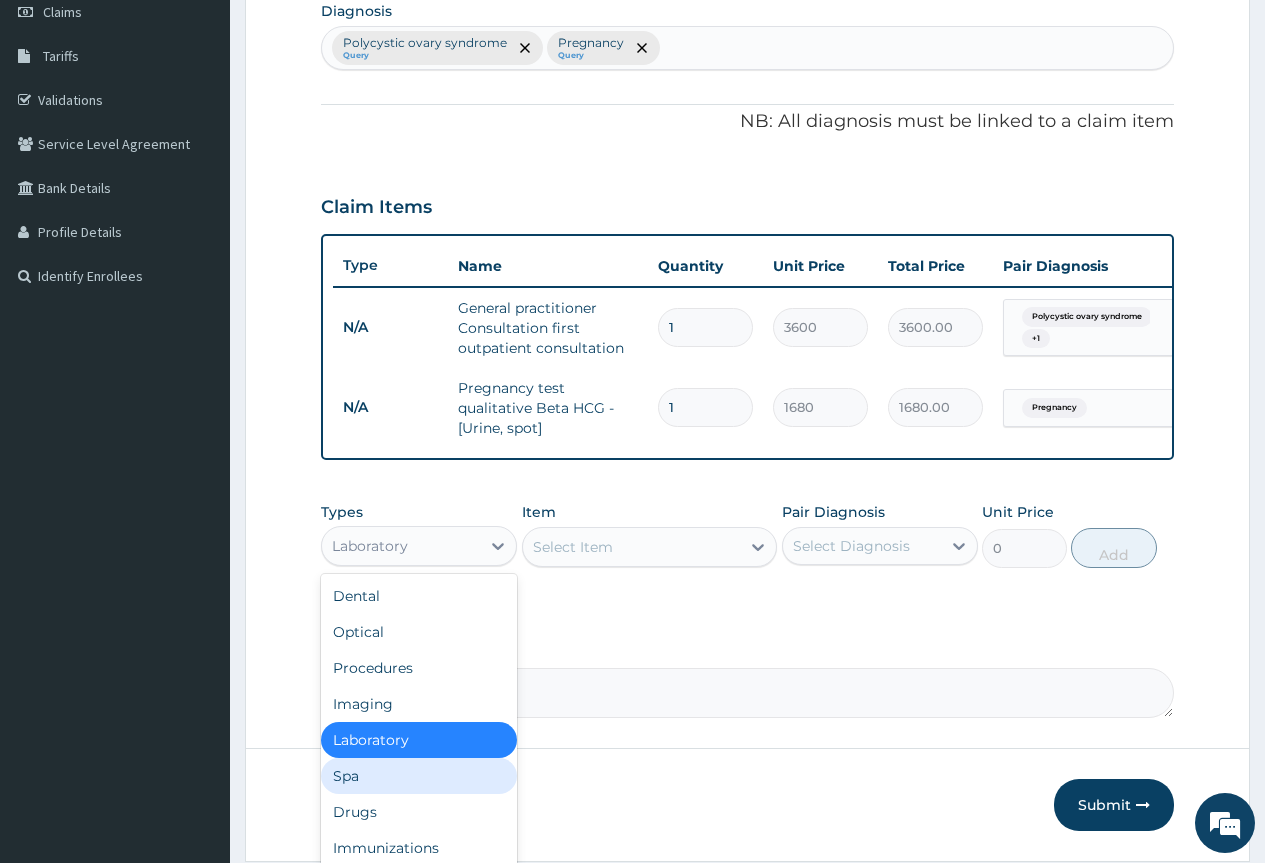 click on "Spa" at bounding box center [419, 776] 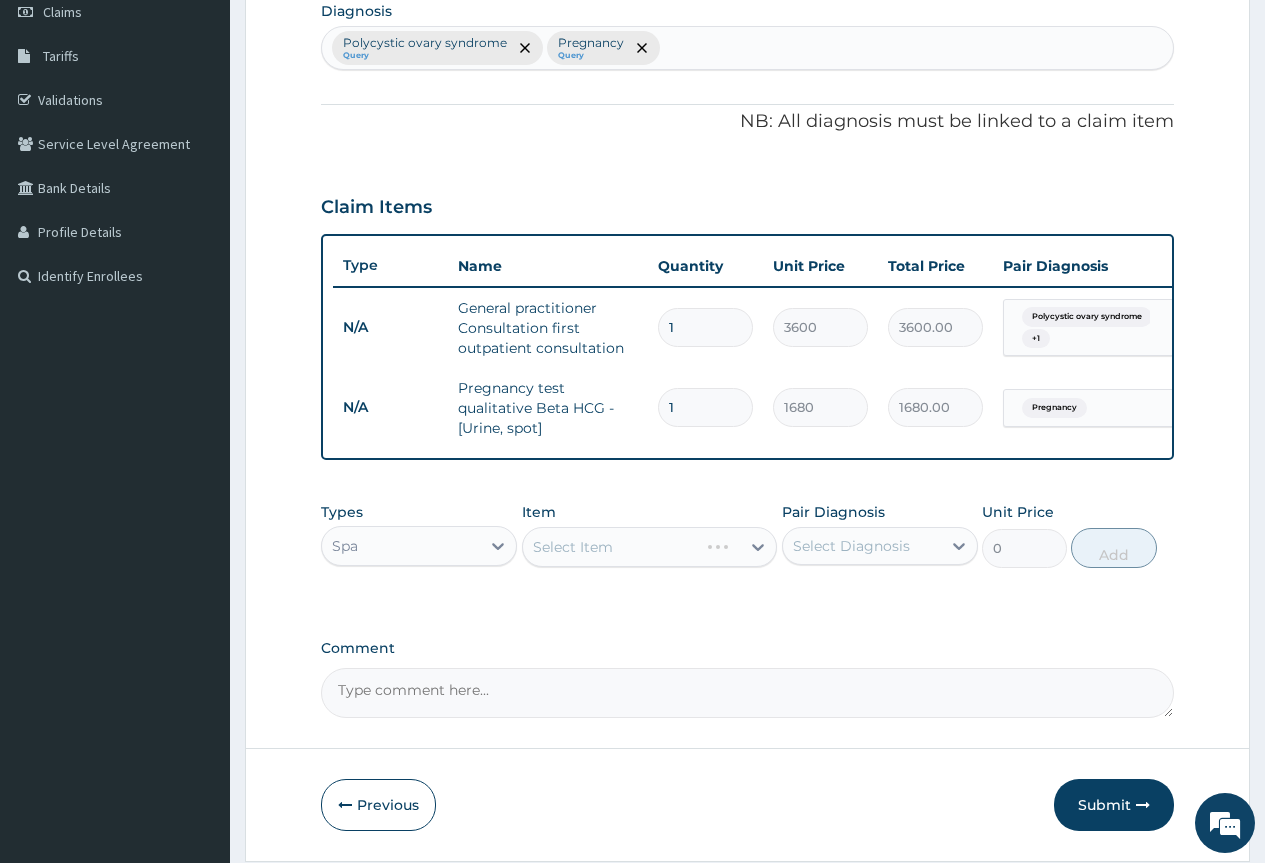 click on "Spa" at bounding box center [401, 546] 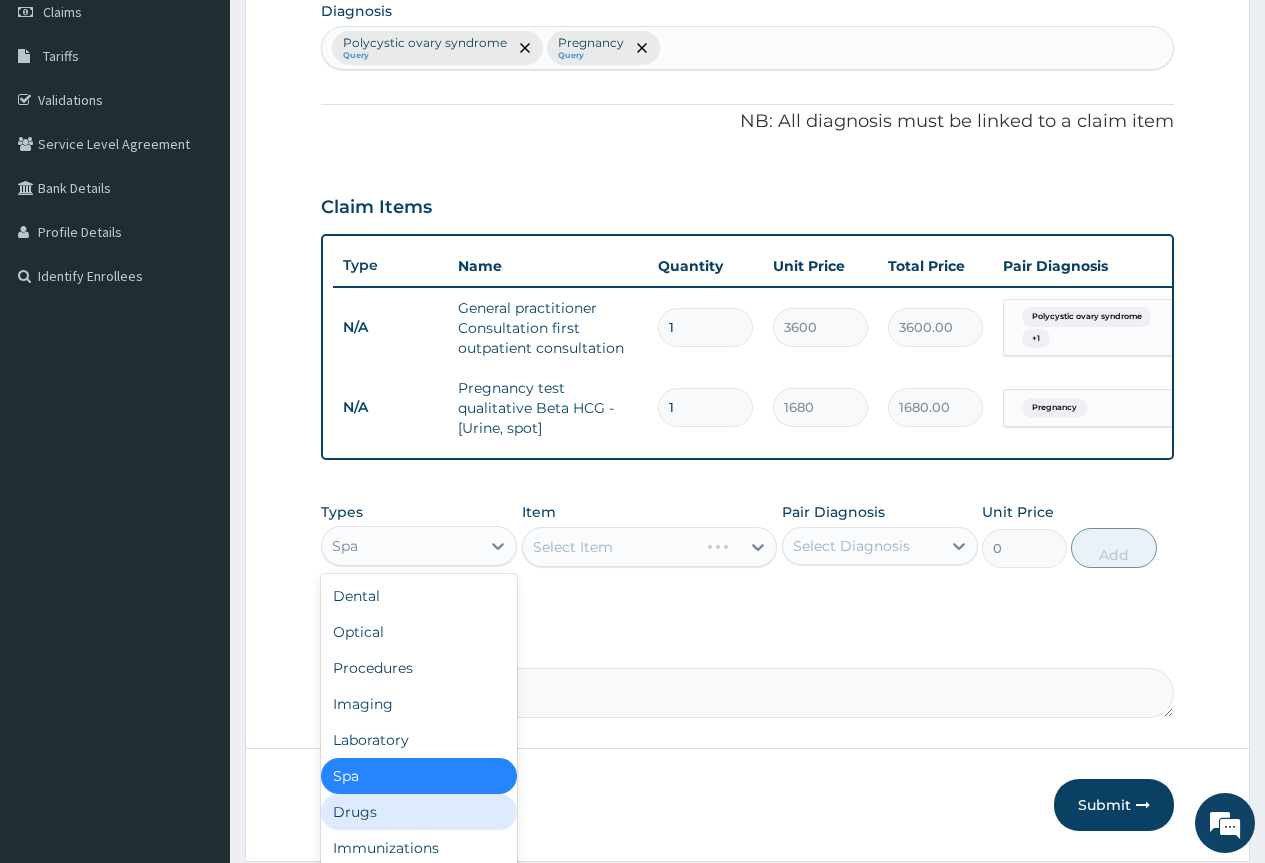 click on "Drugs" at bounding box center [419, 812] 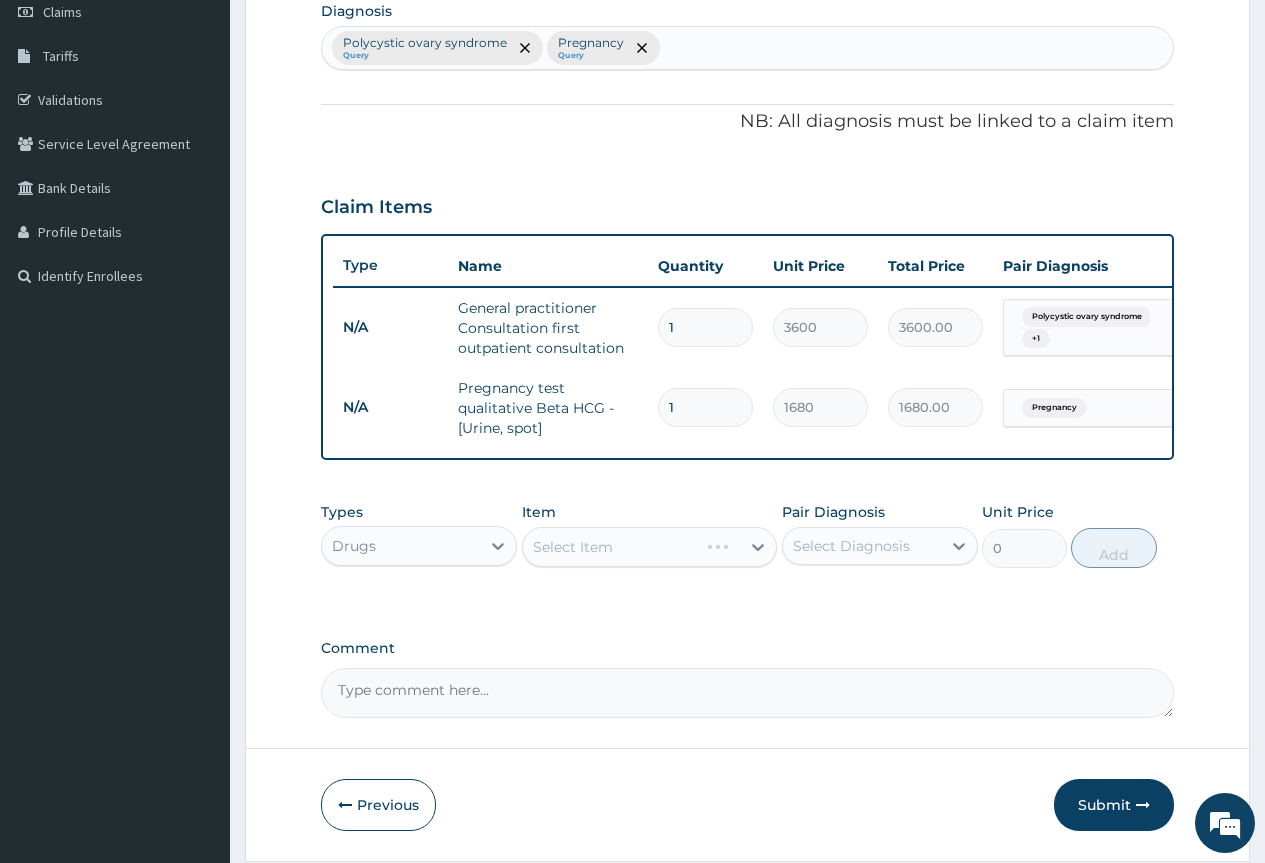 click on "Select Diagnosis" at bounding box center [862, 546] 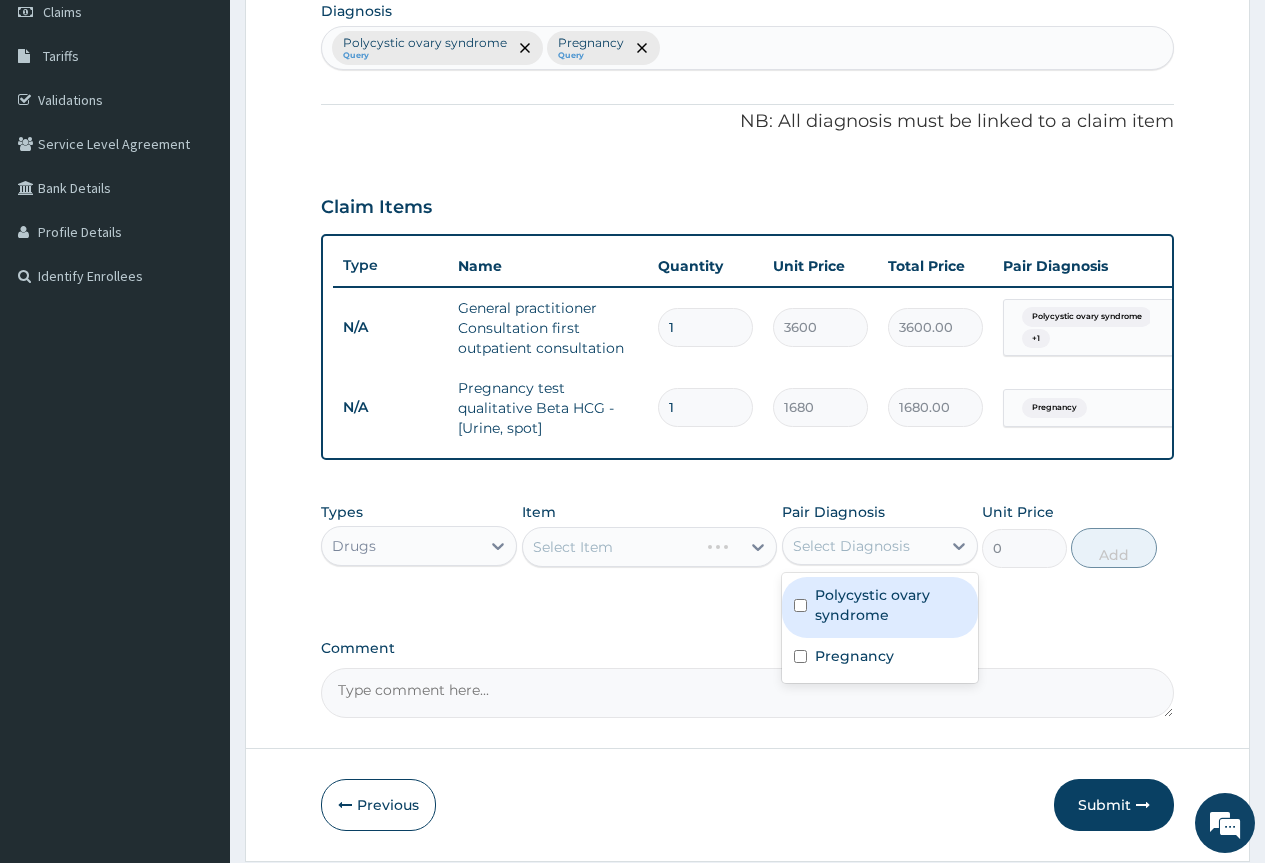 click on "Polycystic ovary syndrome" at bounding box center (890, 605) 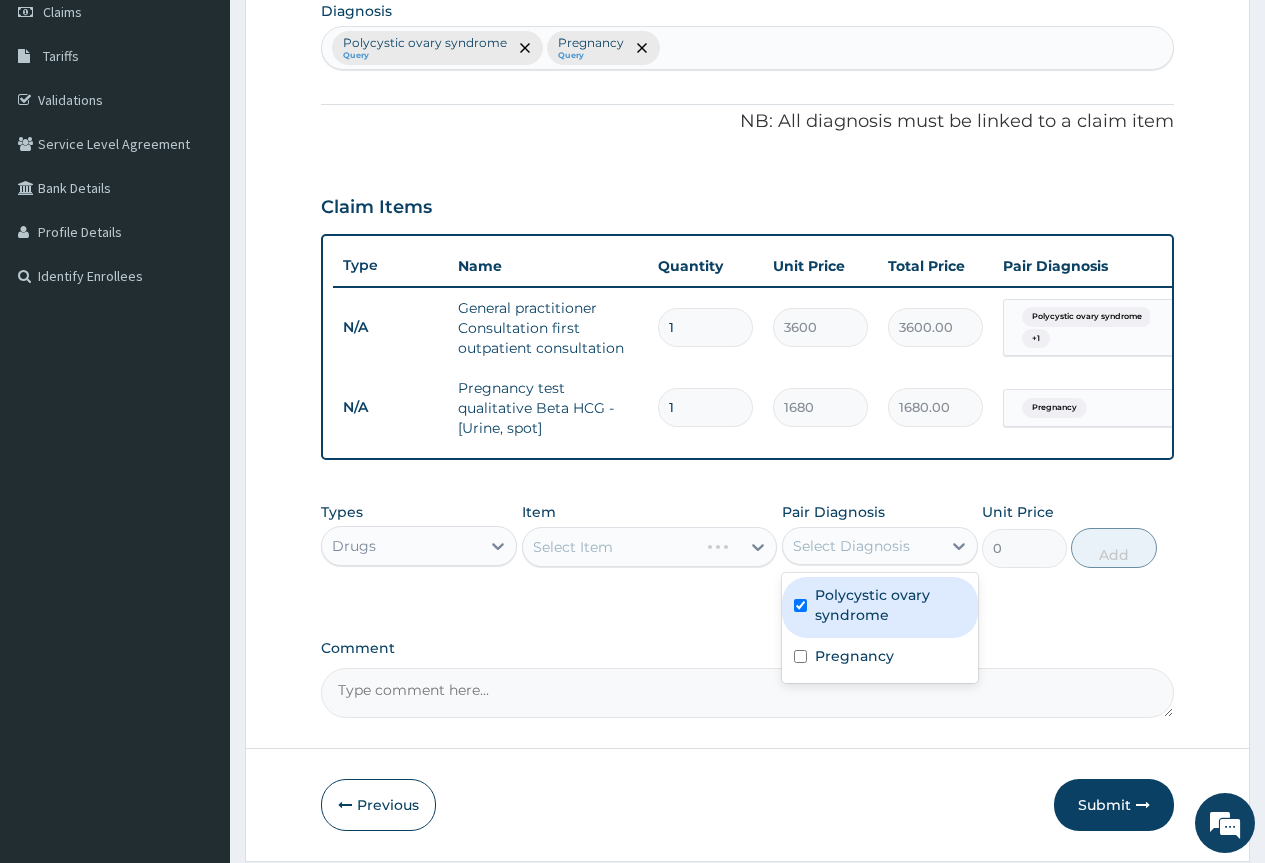 checkbox on "true" 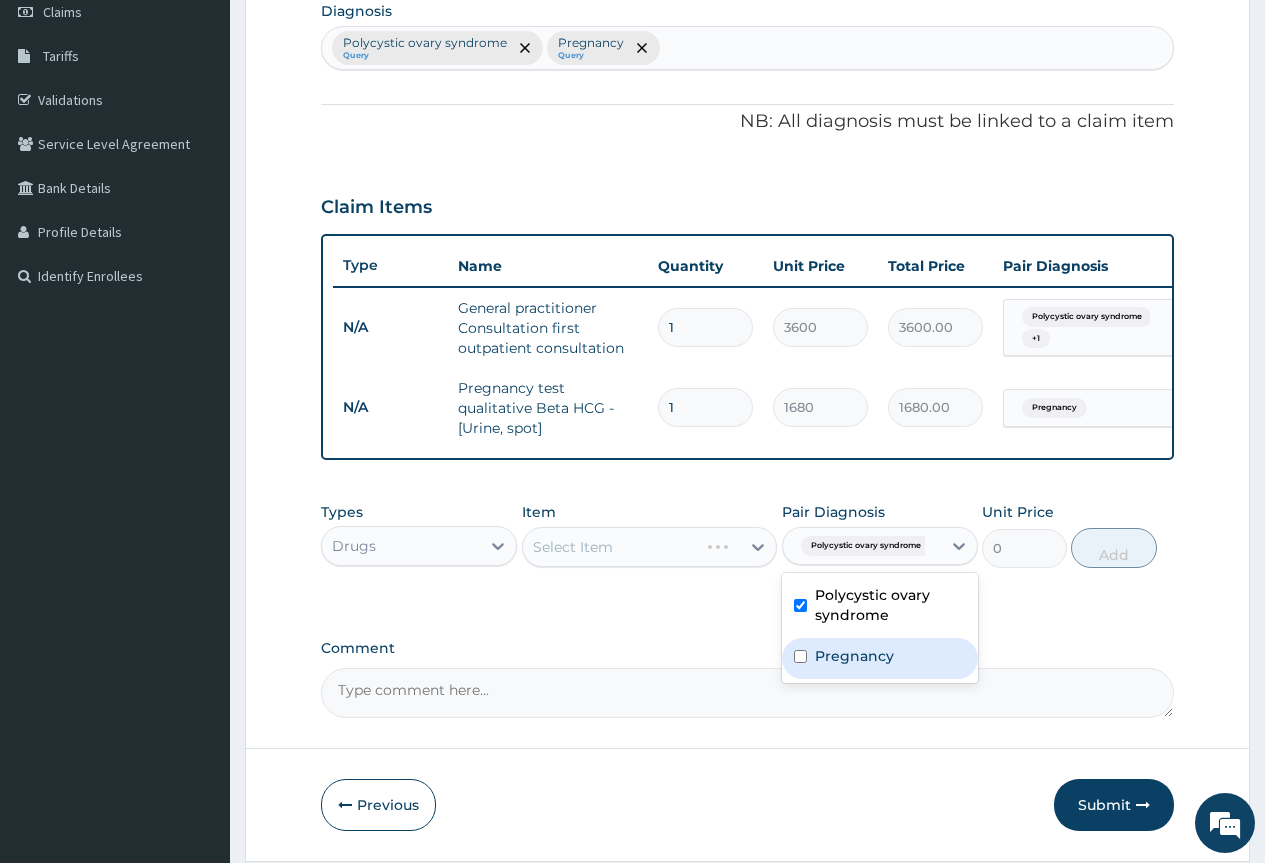 click on "Pregnancy" at bounding box center (854, 656) 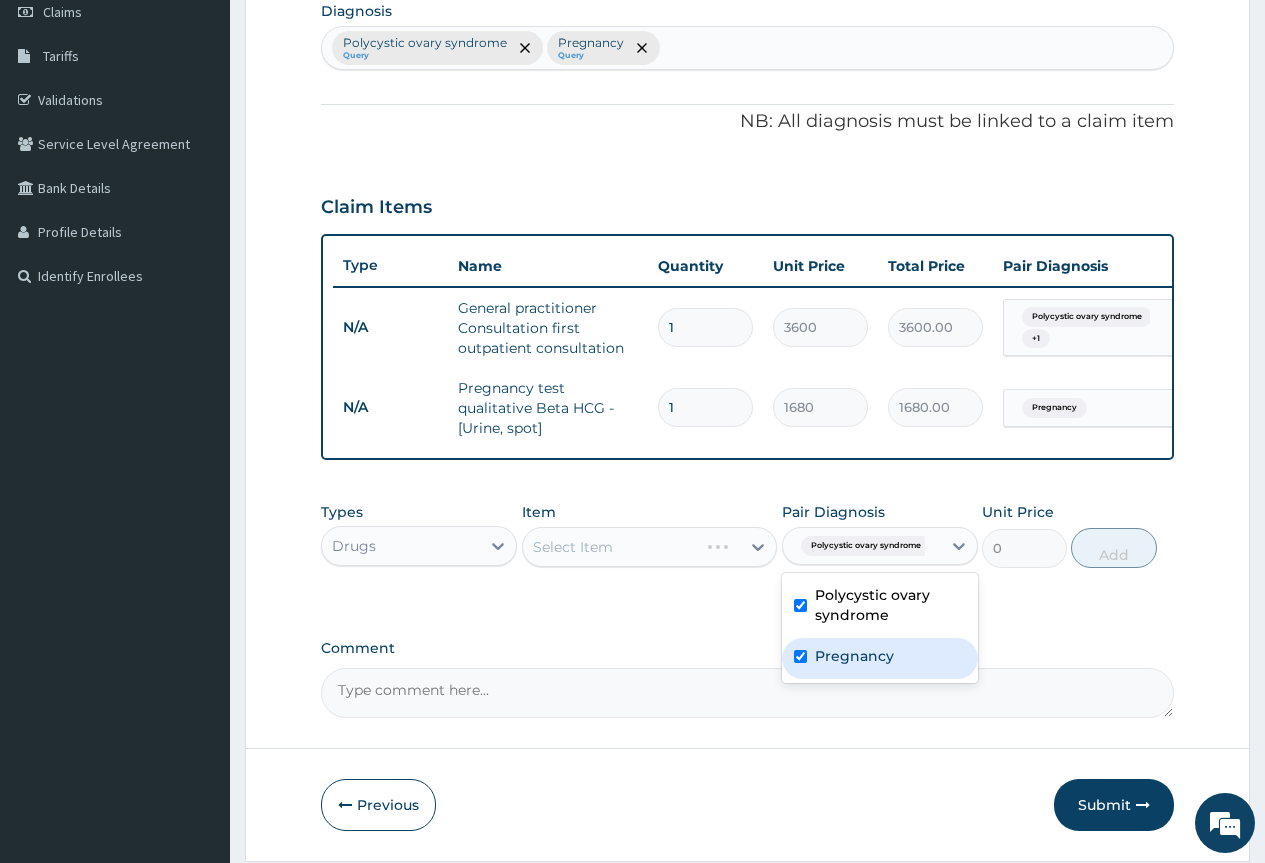 checkbox on "true" 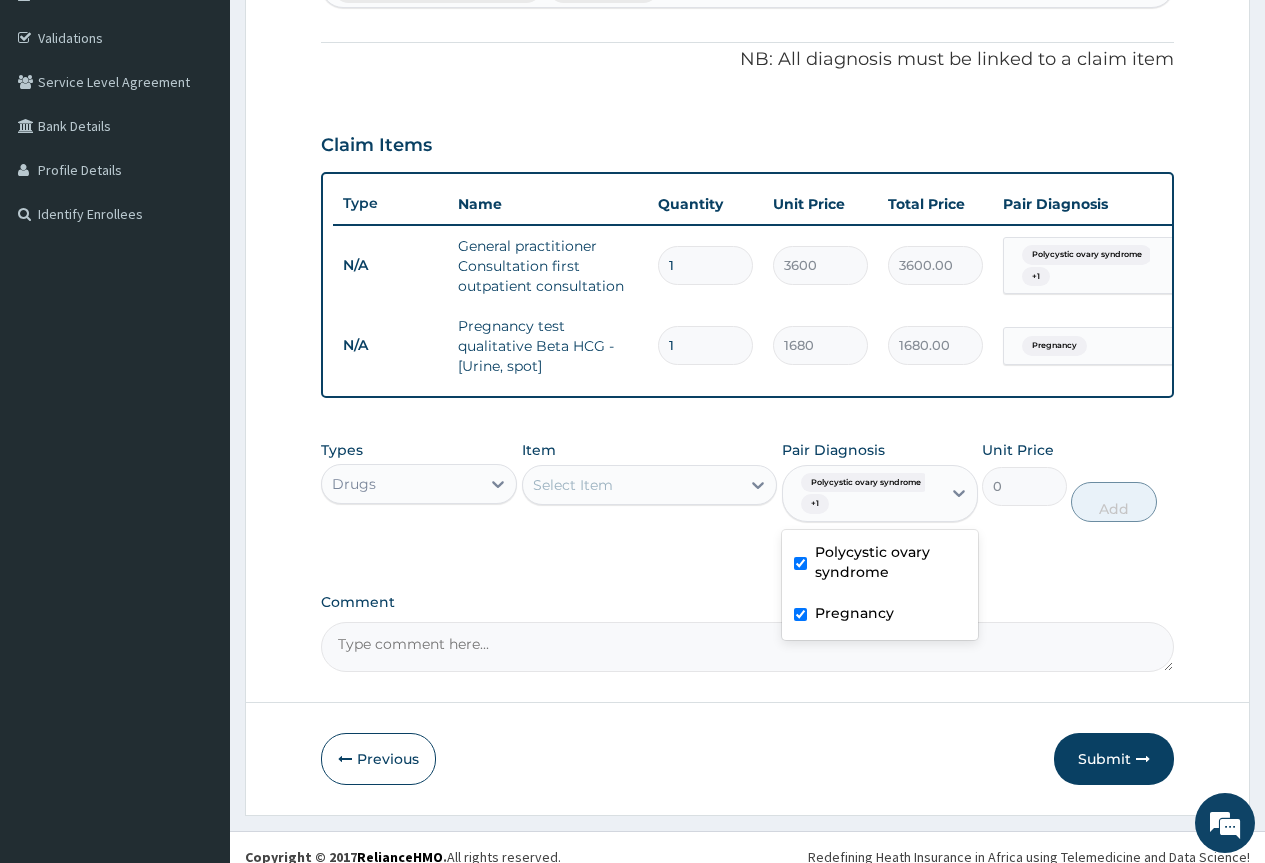 scroll, scrollTop: 390, scrollLeft: 0, axis: vertical 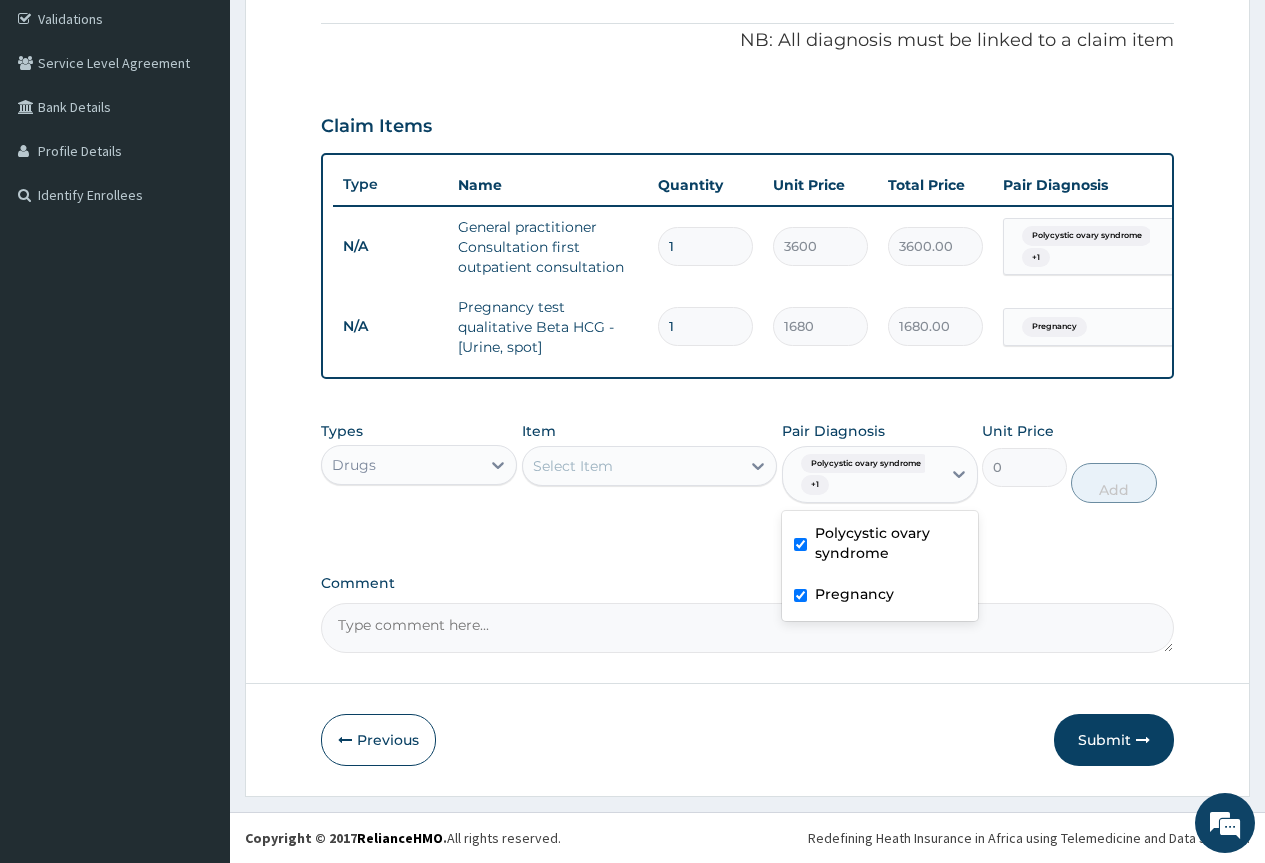 click on "Select Item" at bounding box center (632, 466) 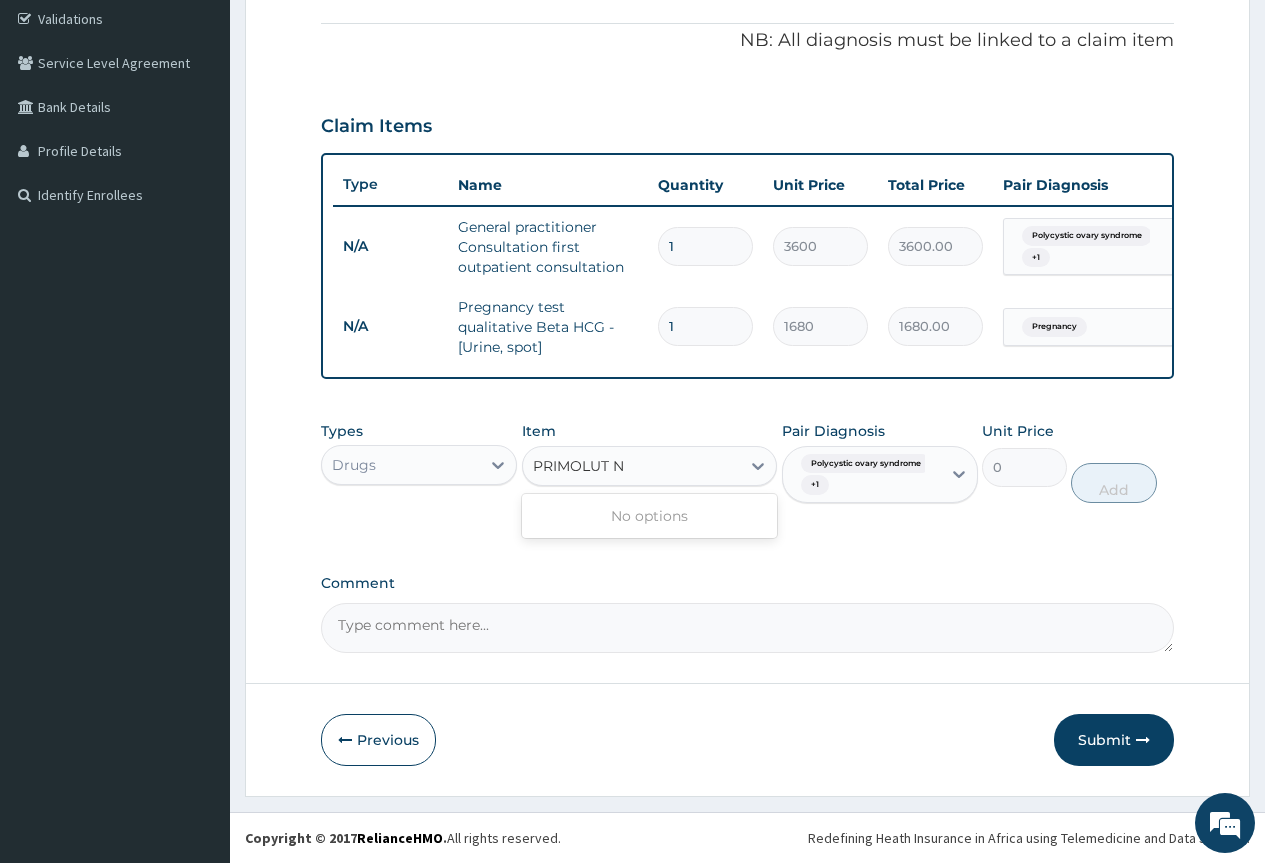type on "PRIMOLUT" 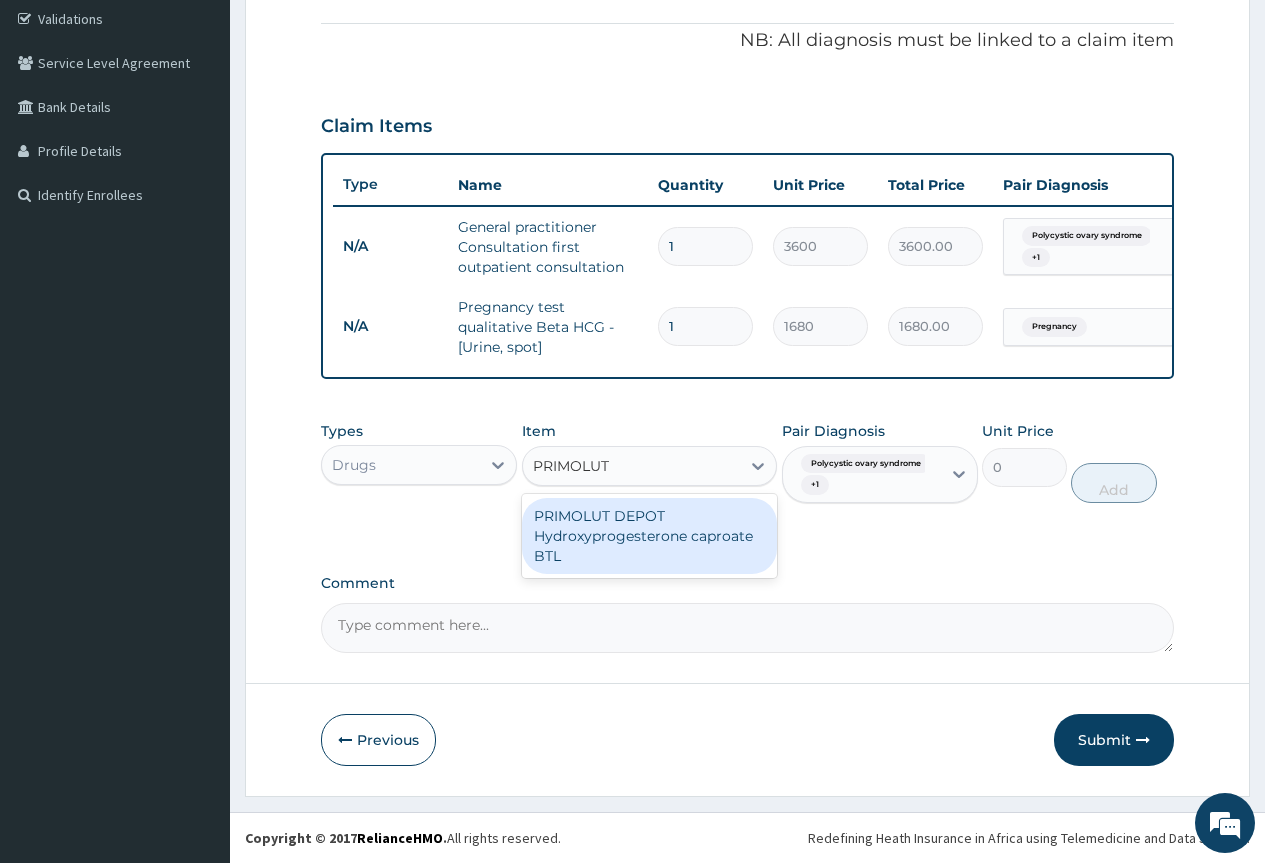 click on "PRIMOLUT DEPOT Hydroxyprogesterone caproate BTL" at bounding box center [650, 536] 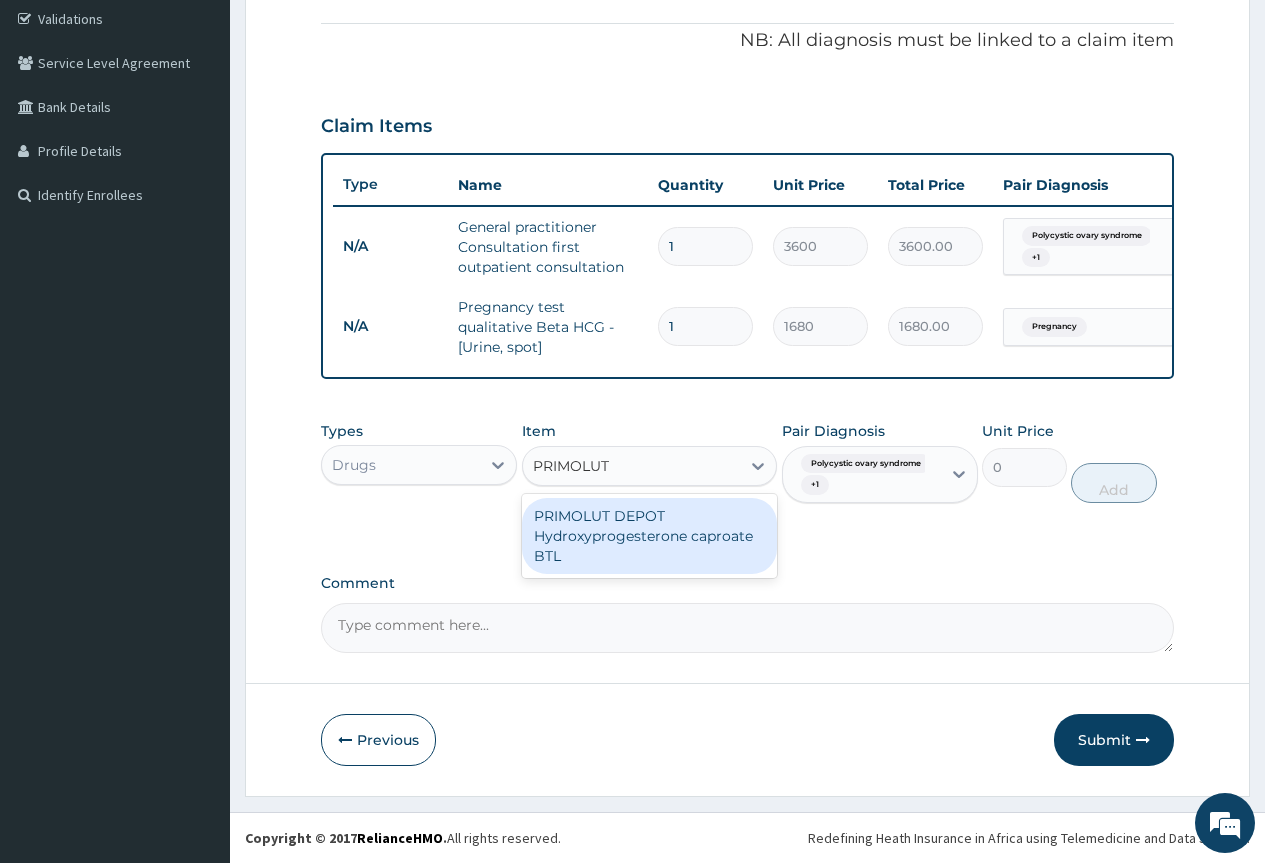 type 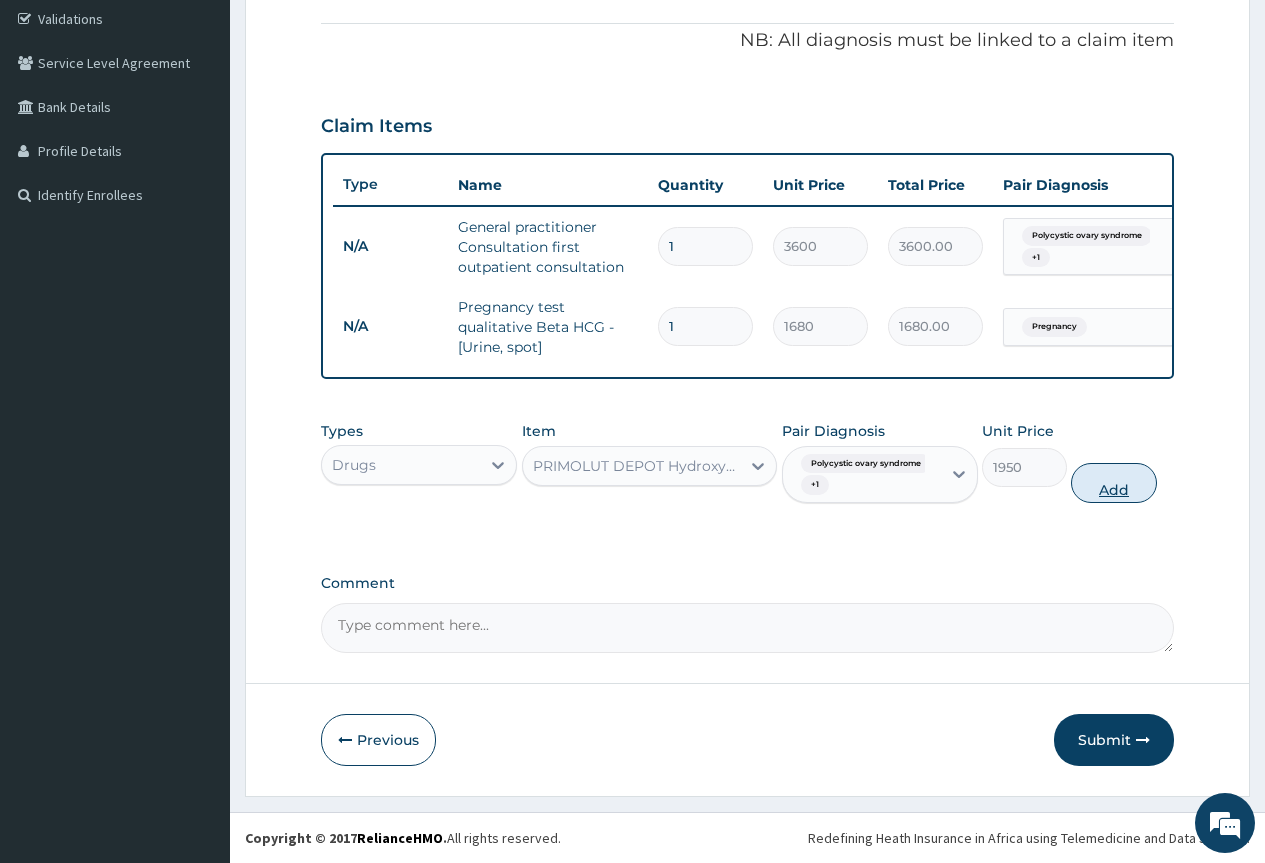 click on "Add" at bounding box center [1113, 483] 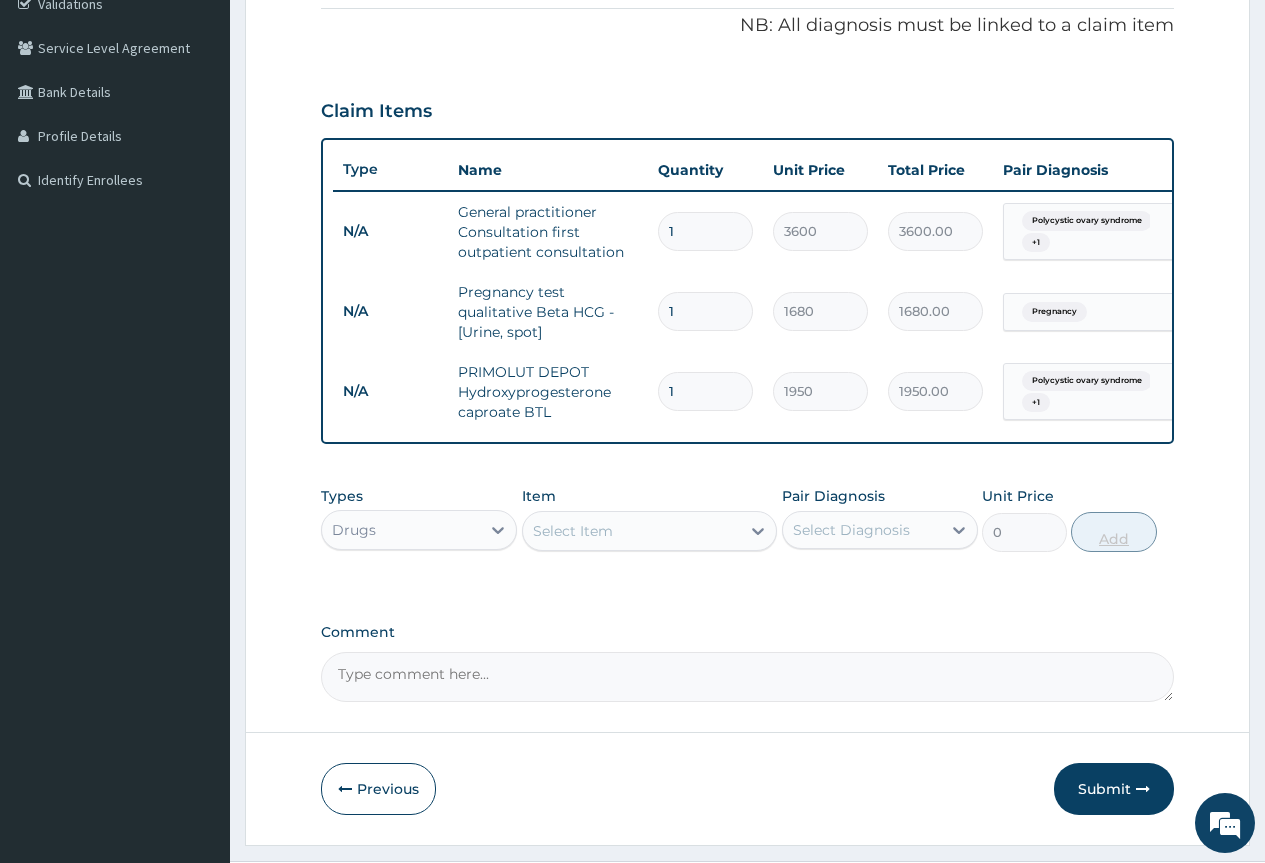 scroll, scrollTop: 454, scrollLeft: 0, axis: vertical 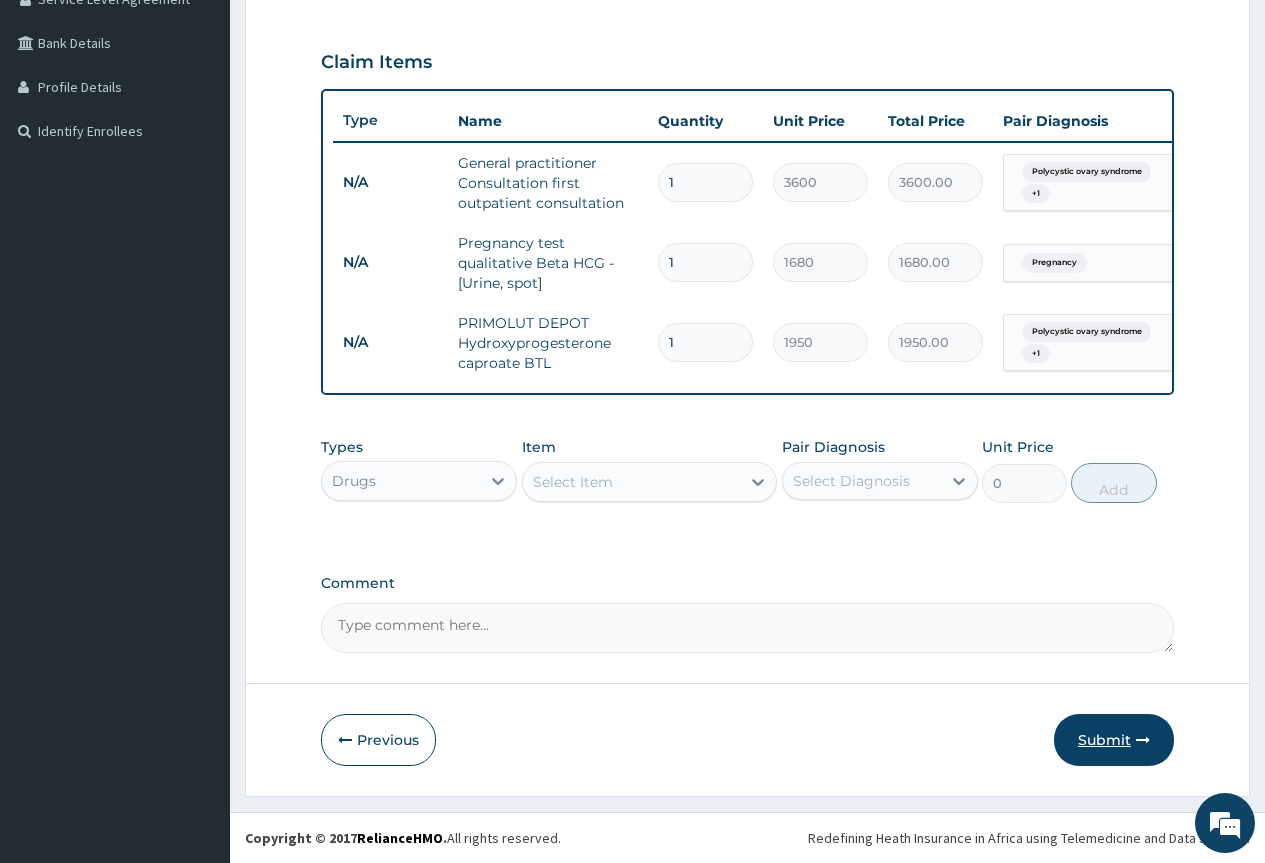 click on "Submit" at bounding box center [1114, 740] 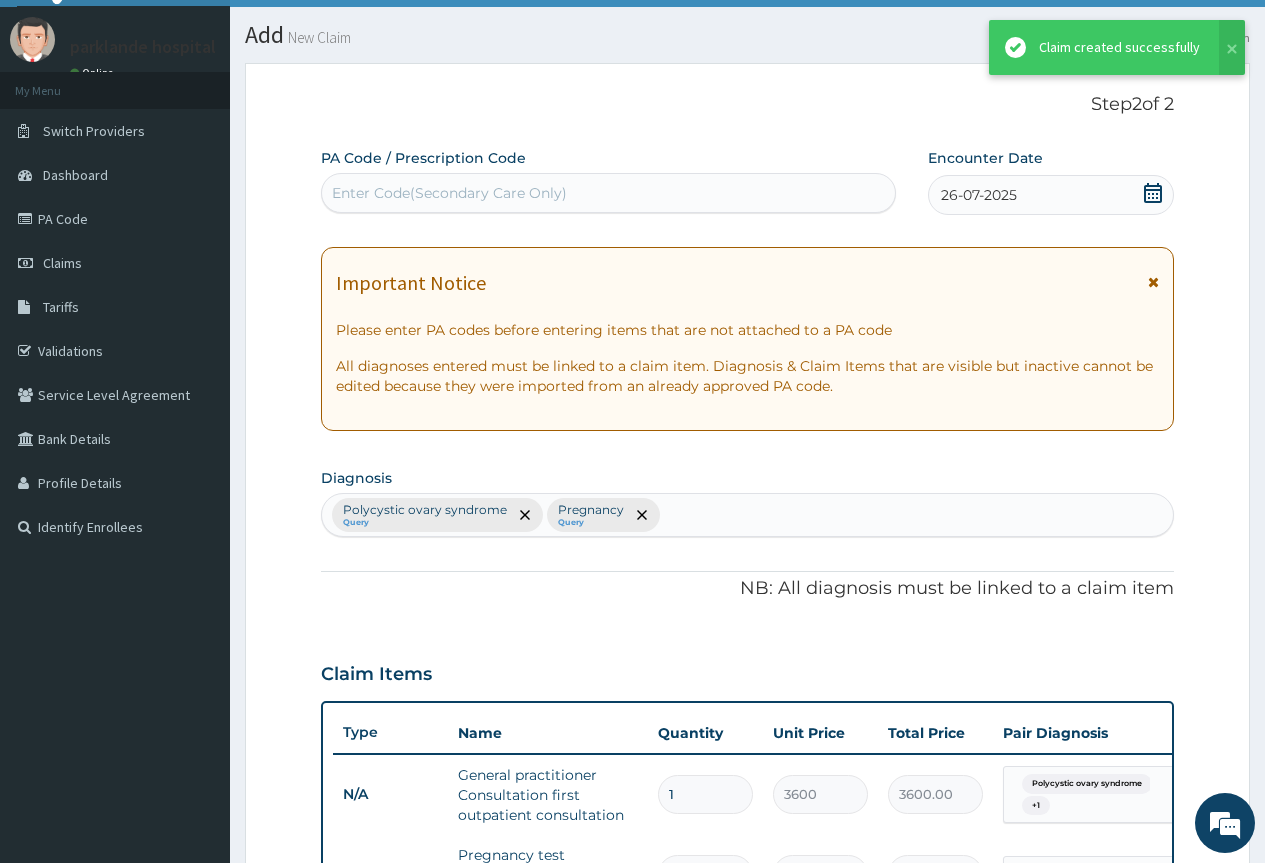 scroll, scrollTop: 454, scrollLeft: 0, axis: vertical 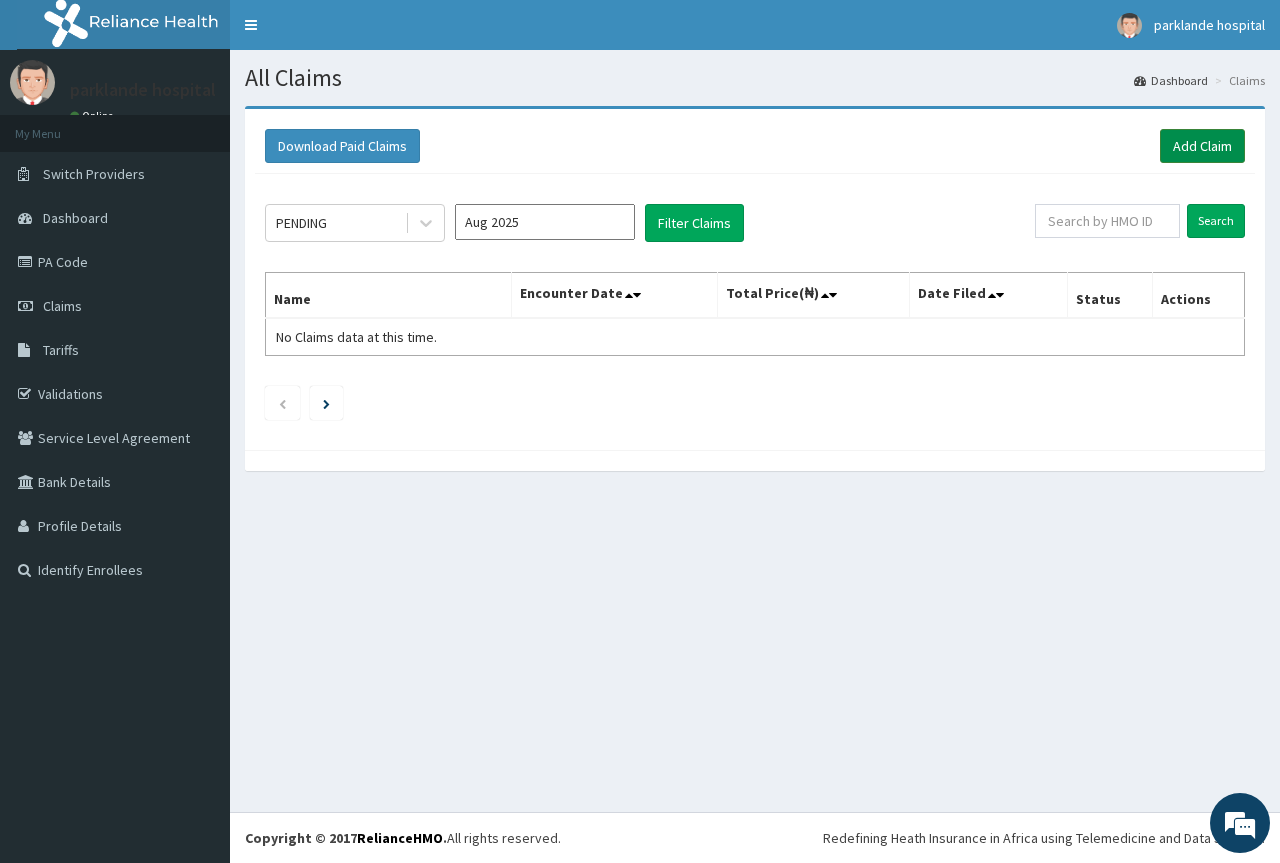 click on "Add Claim" at bounding box center [1202, 146] 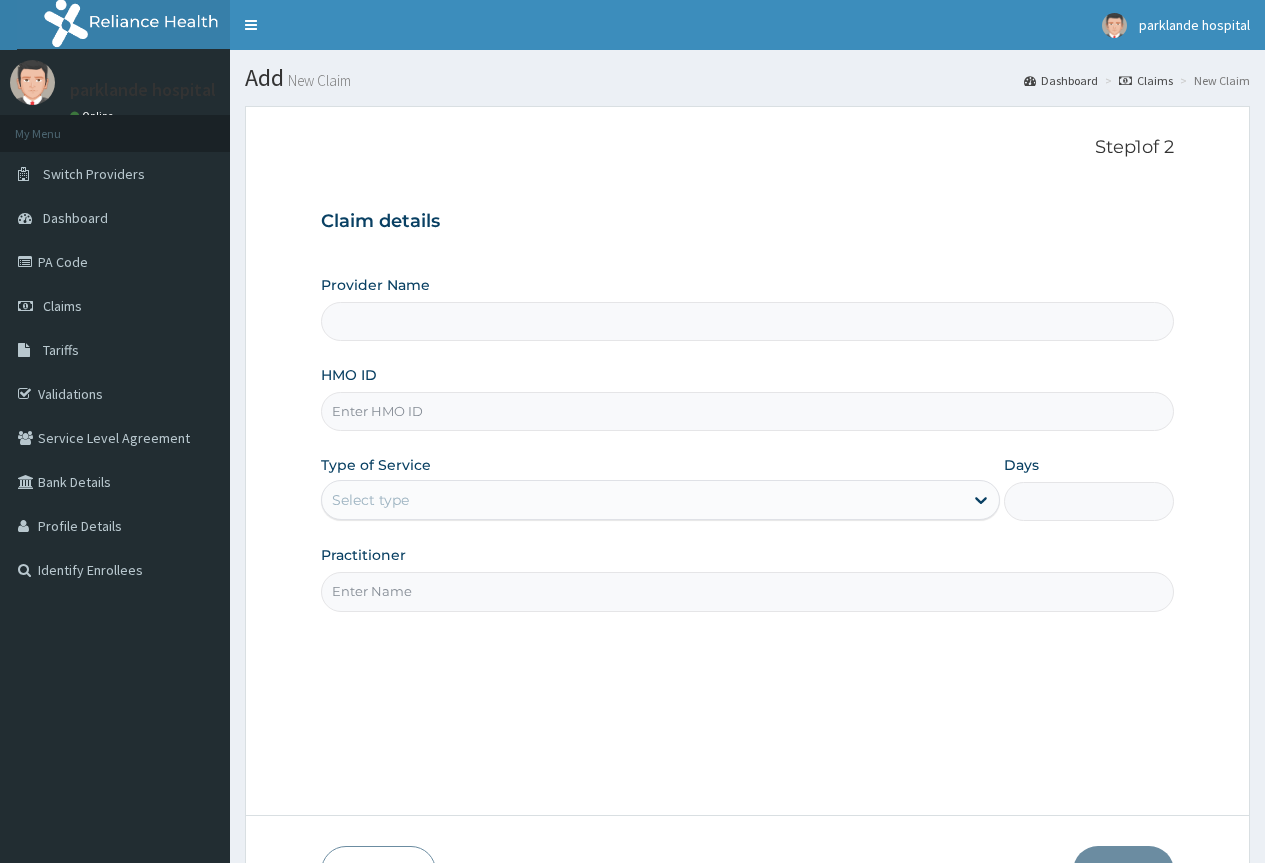 scroll, scrollTop: 0, scrollLeft: 0, axis: both 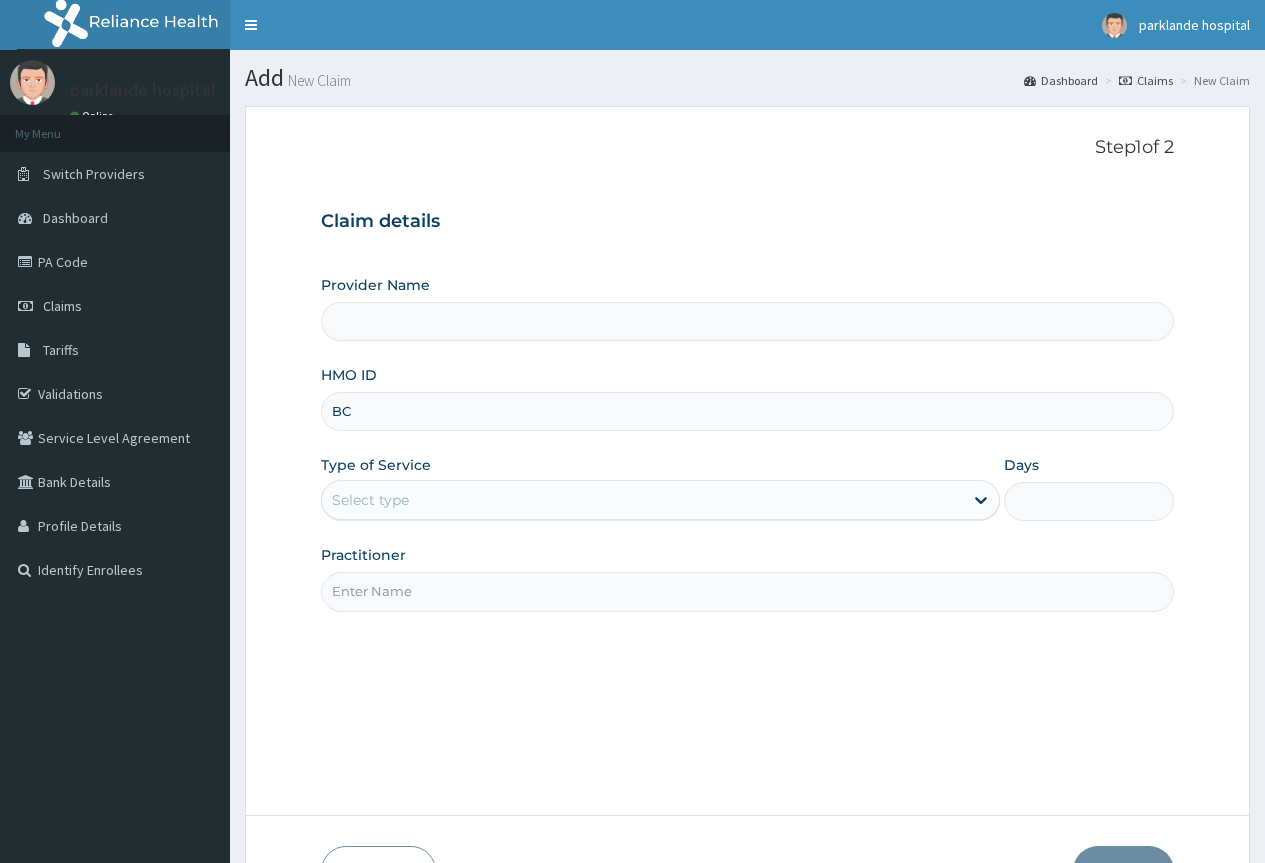 type on "BCD" 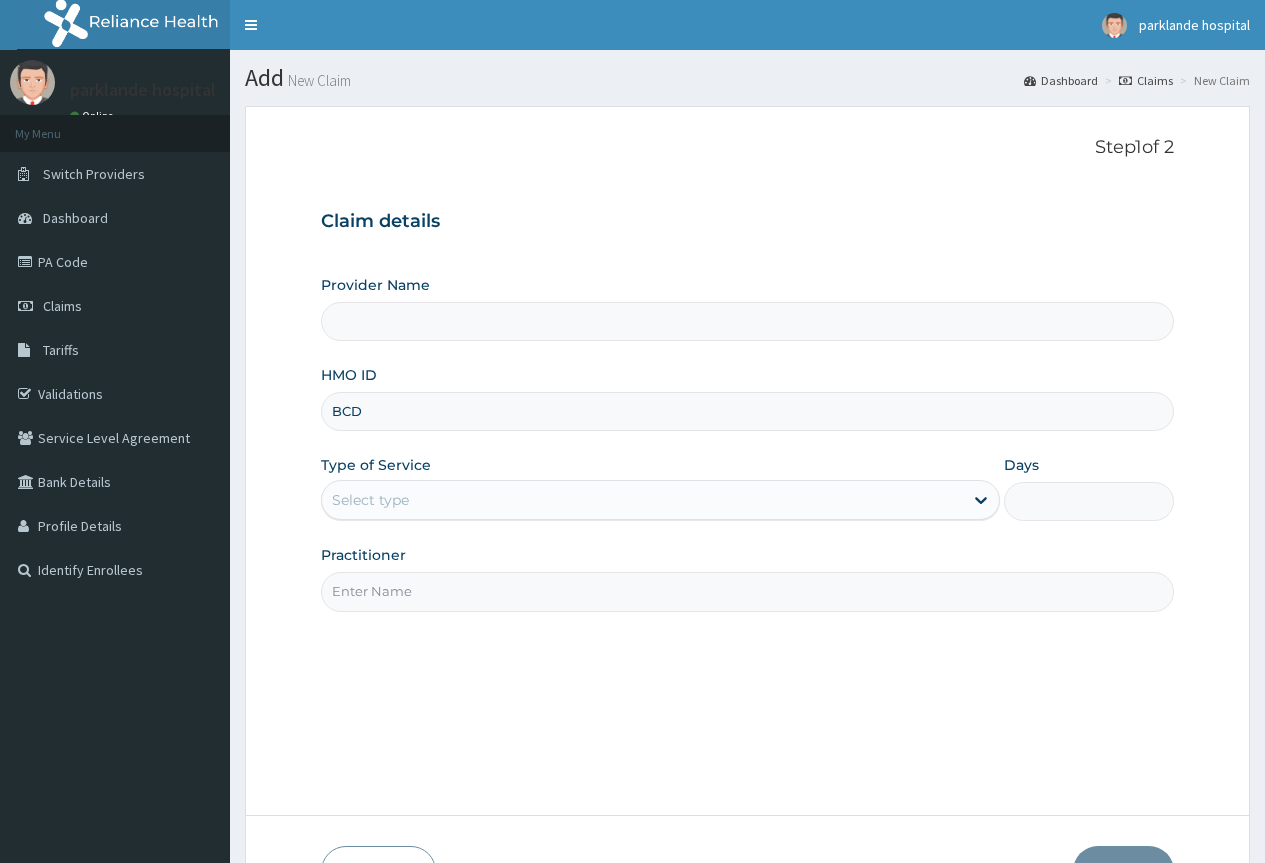 type on "Parklande Hospital" 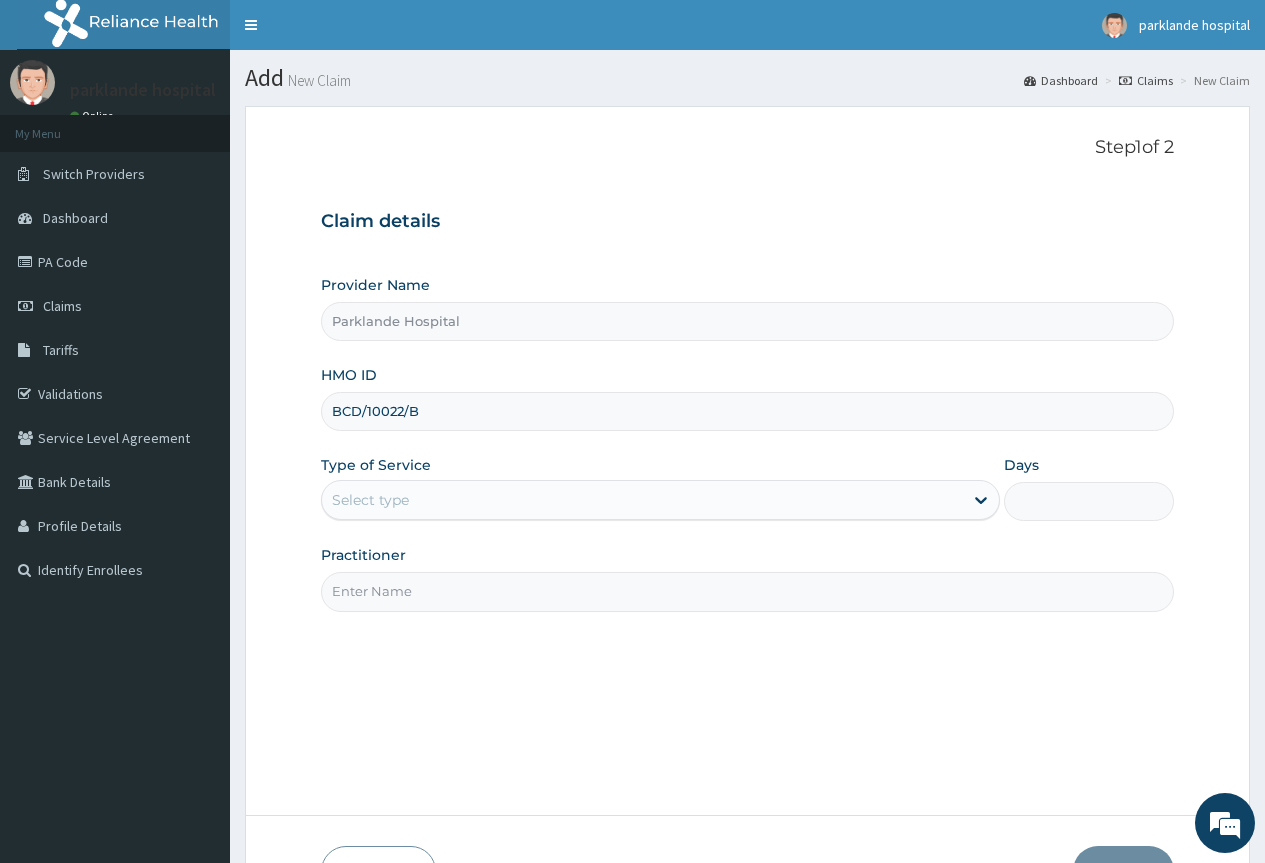 type on "BCD/10022/B" 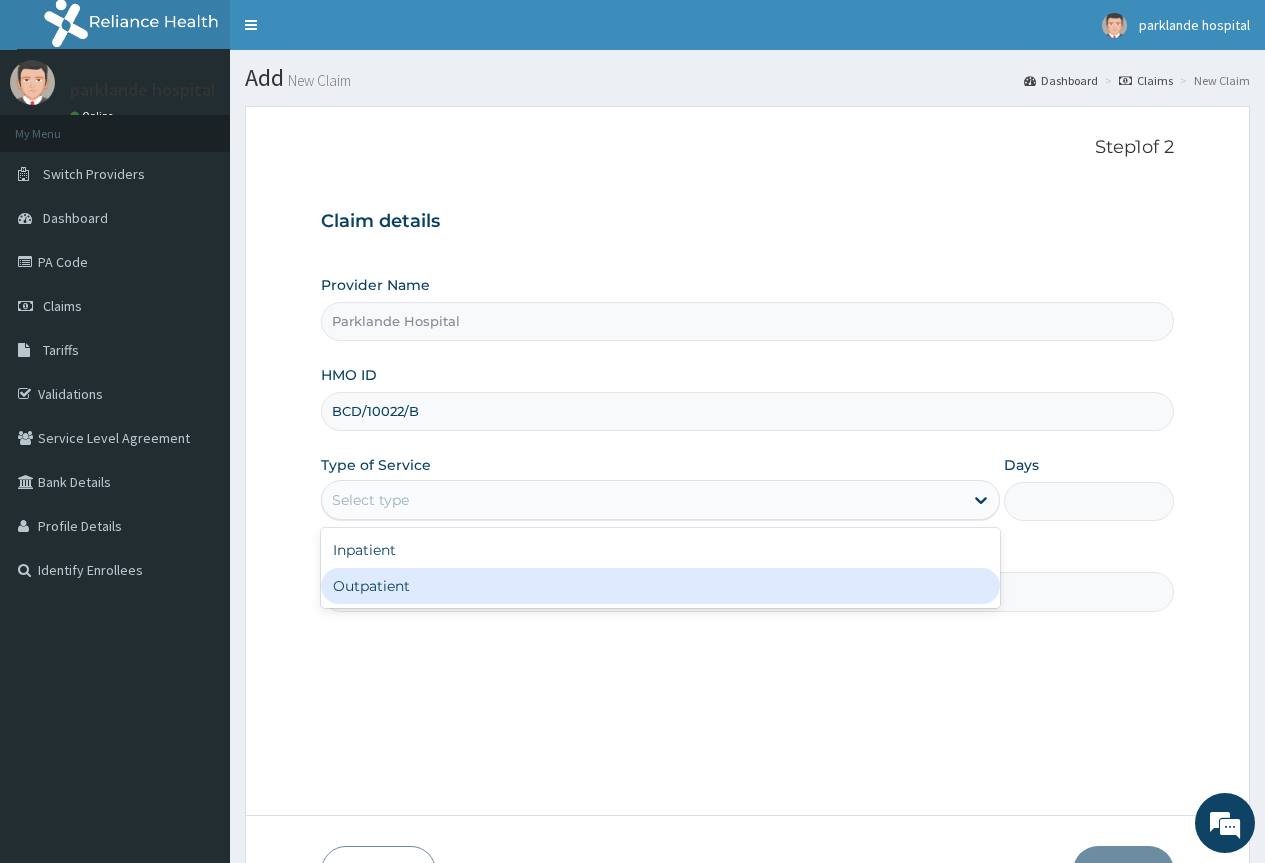 click on "Outpatient" at bounding box center [660, 586] 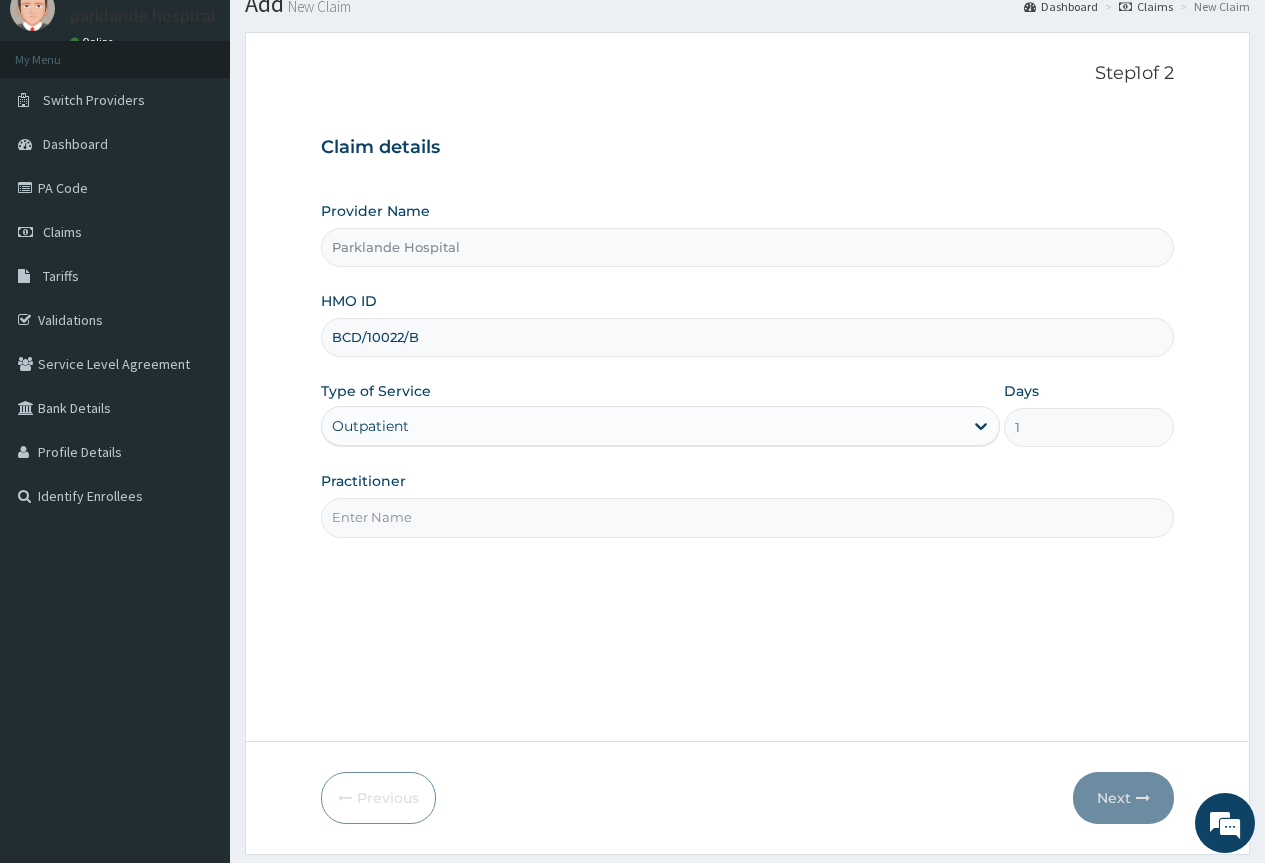 scroll, scrollTop: 132, scrollLeft: 0, axis: vertical 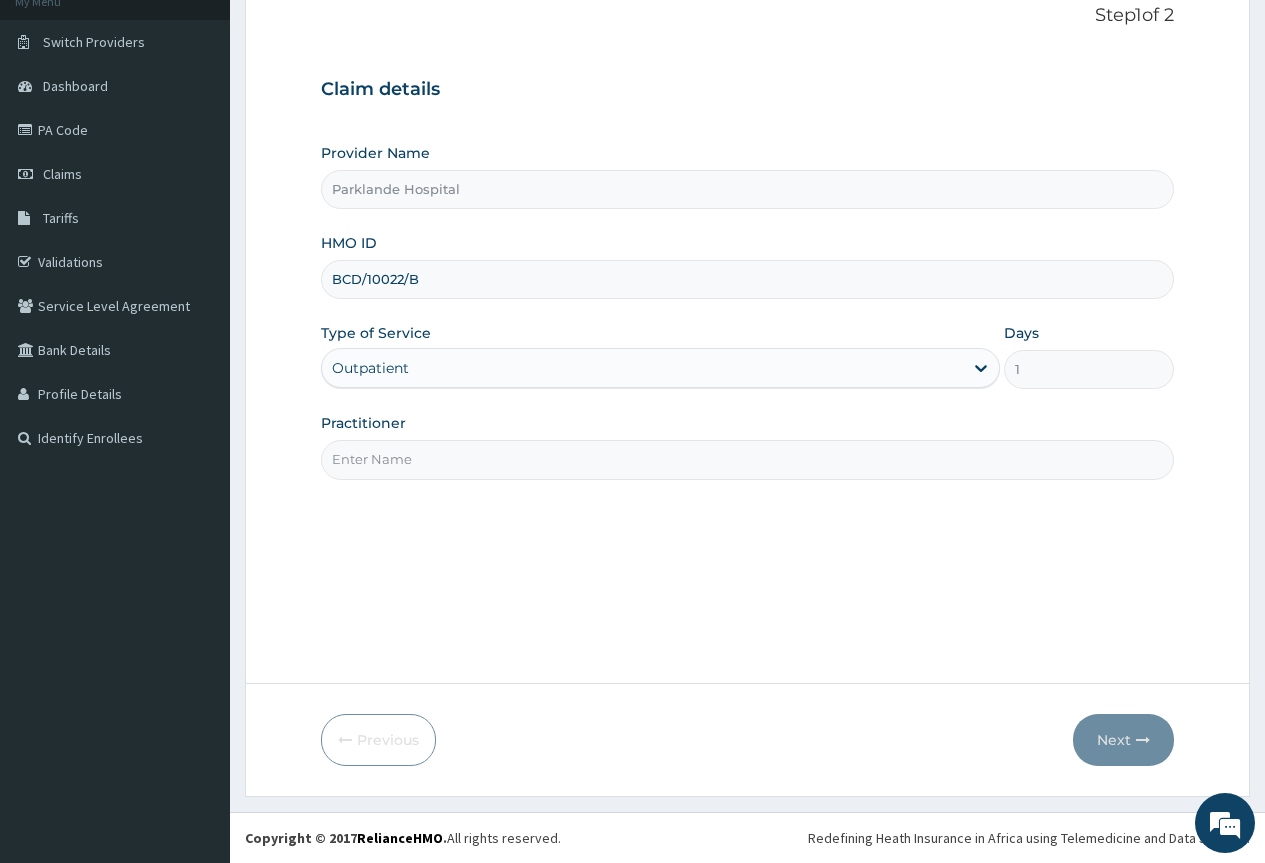 click on "Practitioner" at bounding box center [747, 459] 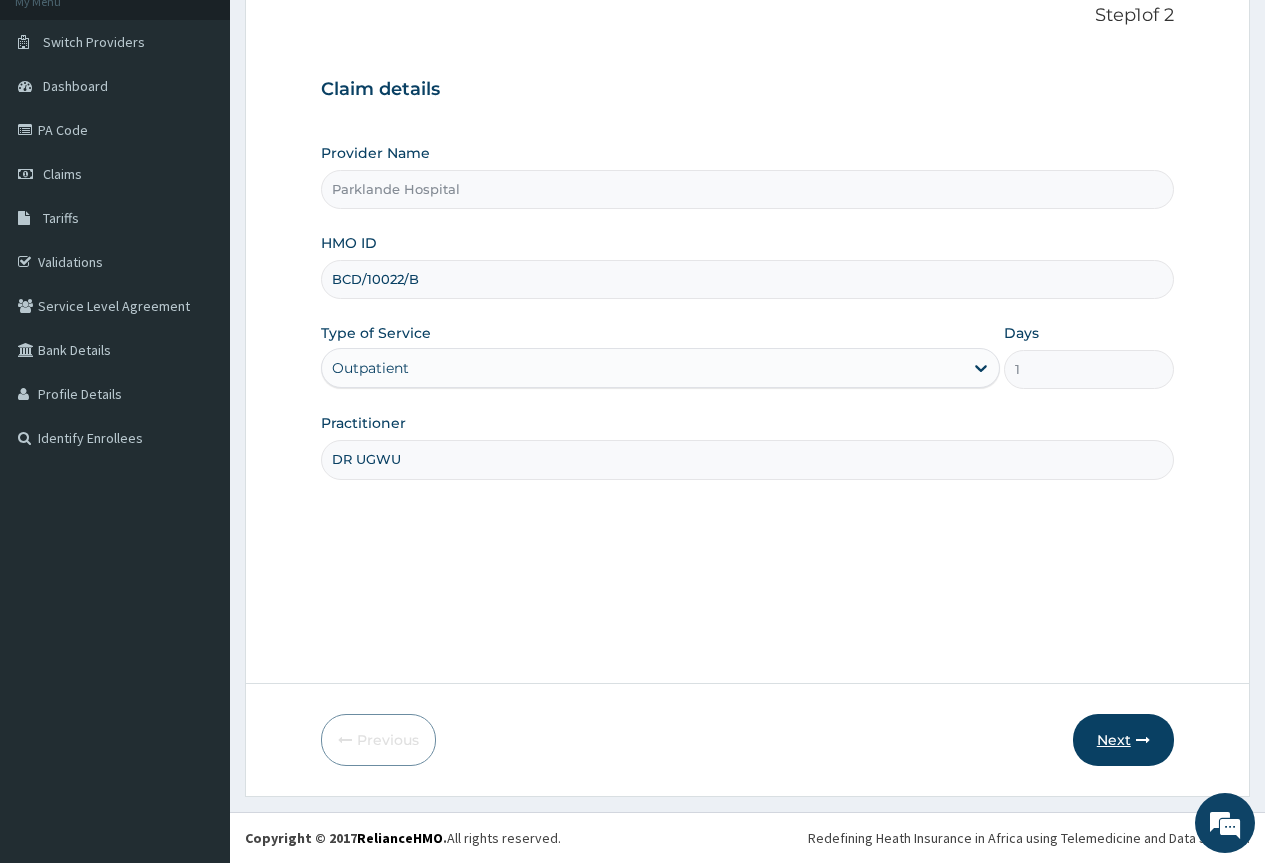 type on "DR UGWU" 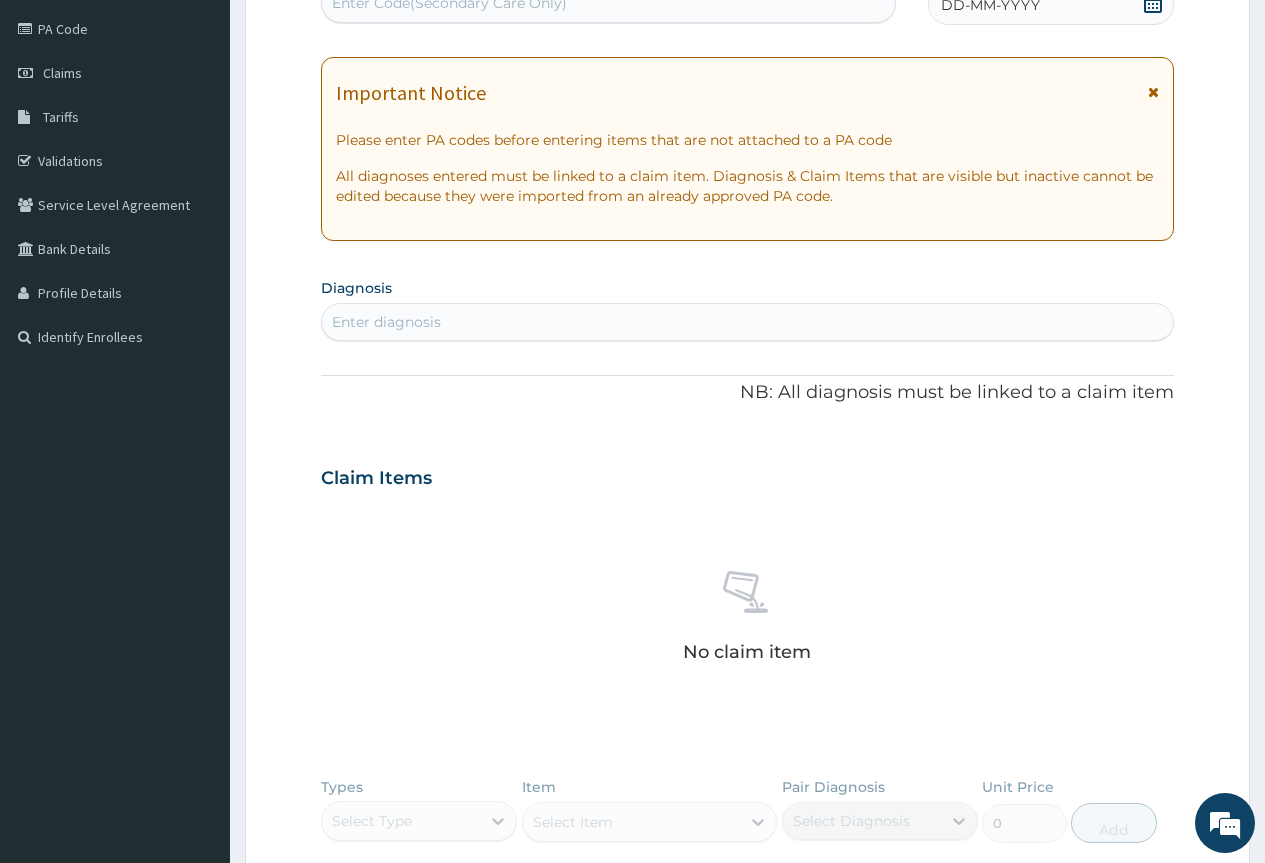 scroll, scrollTop: 232, scrollLeft: 0, axis: vertical 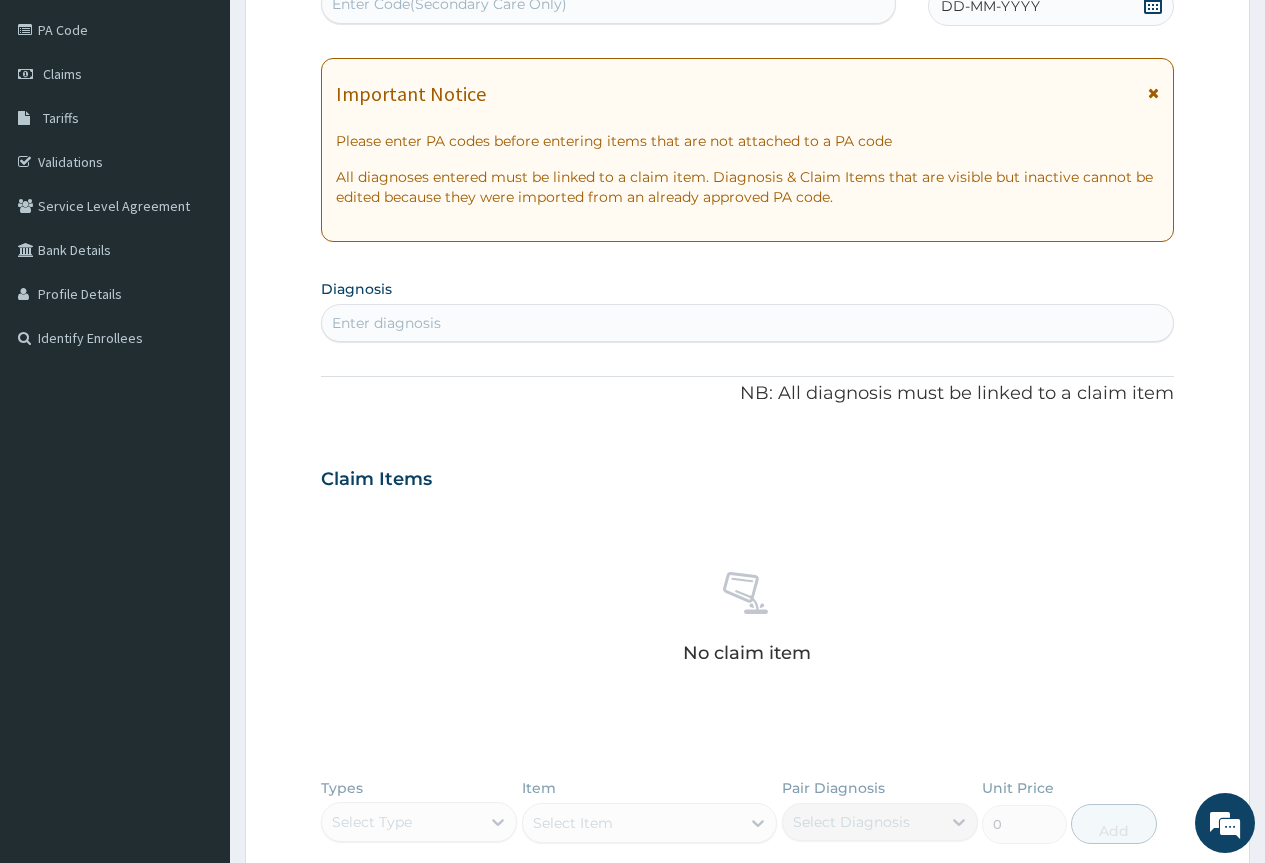 click at bounding box center (1153, 93) 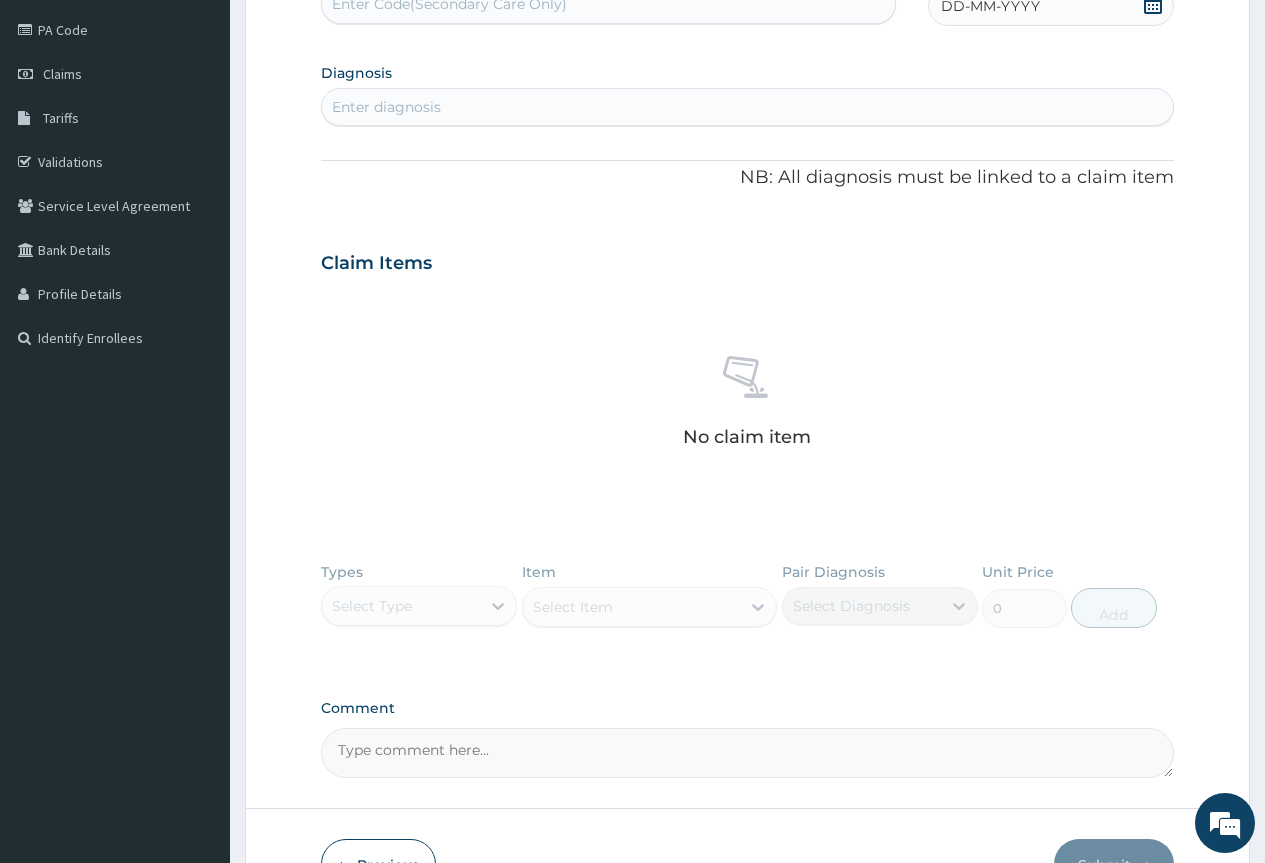 click 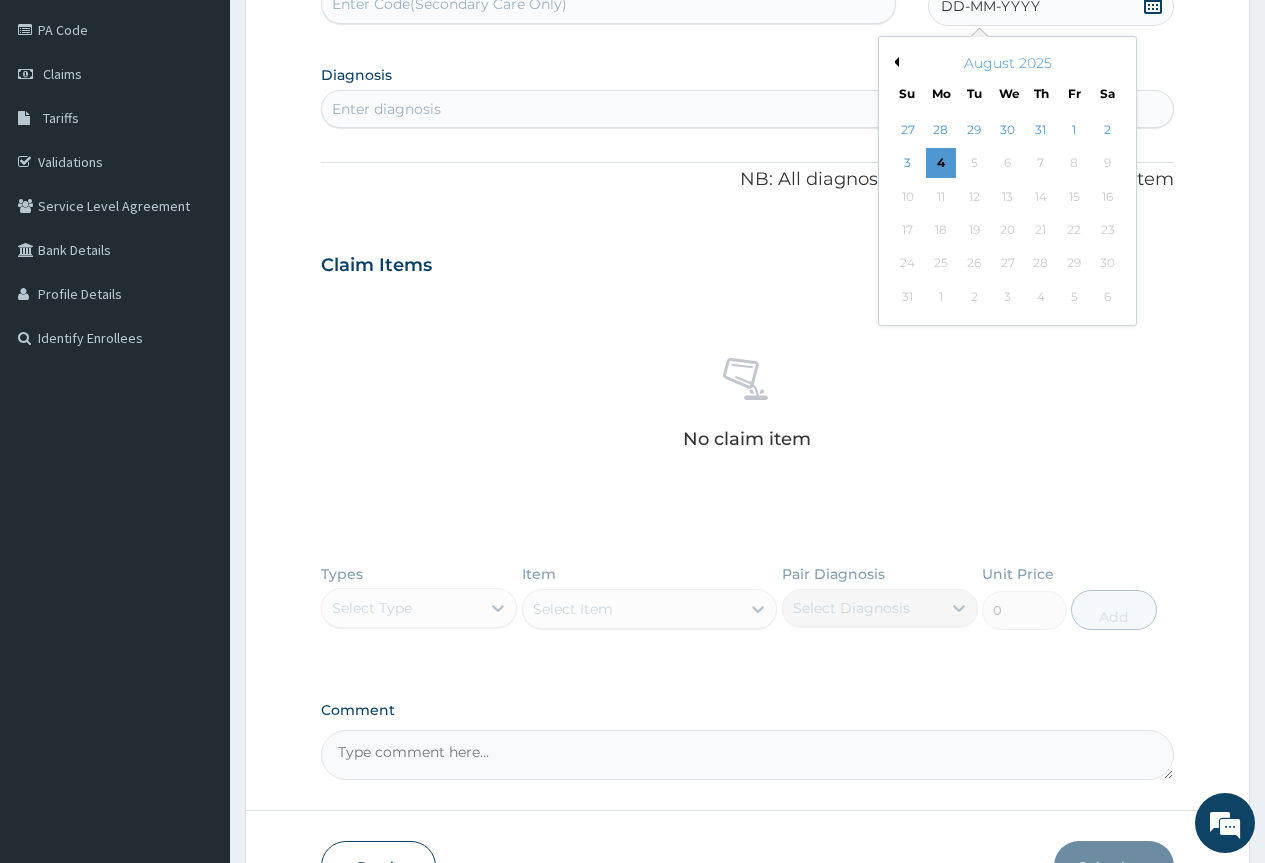 scroll, scrollTop: 0, scrollLeft: 0, axis: both 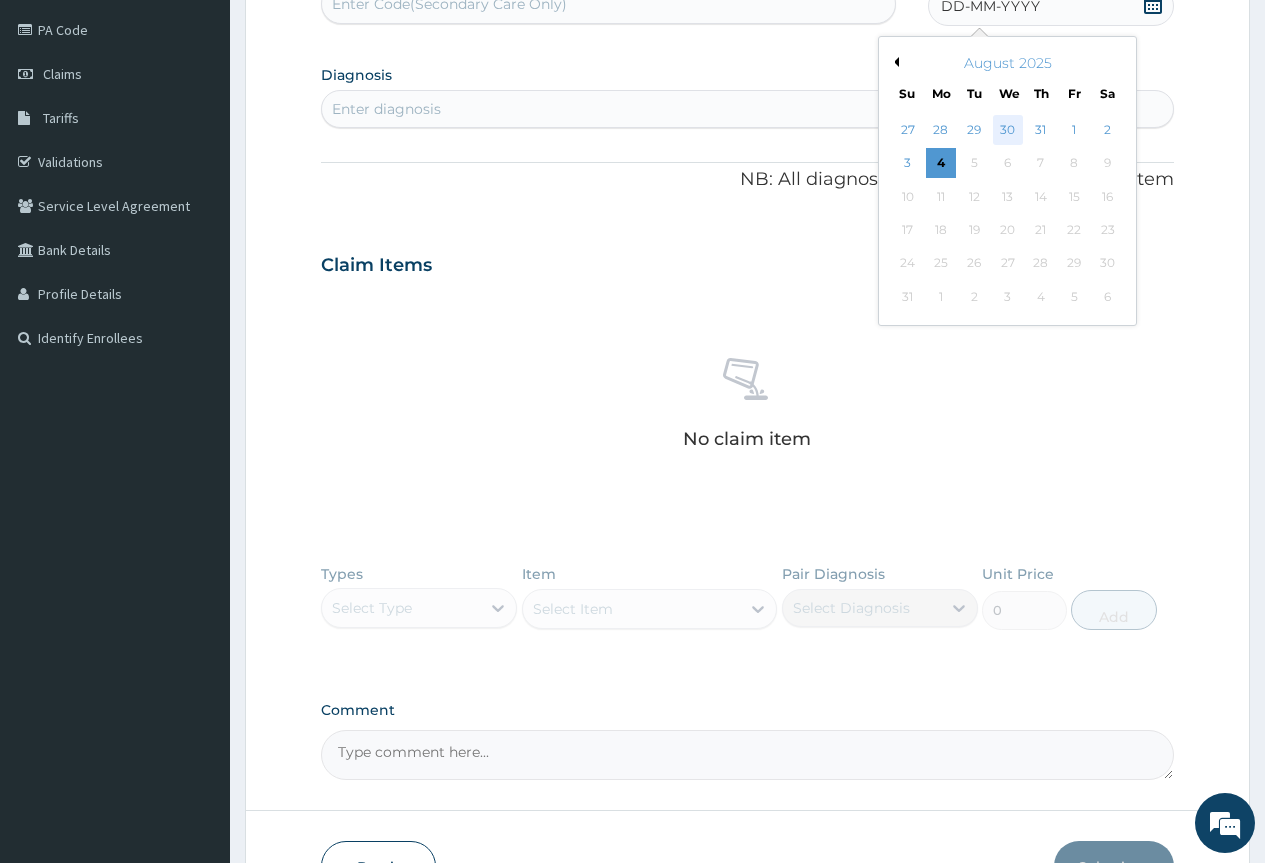 click on "30" at bounding box center [1007, 130] 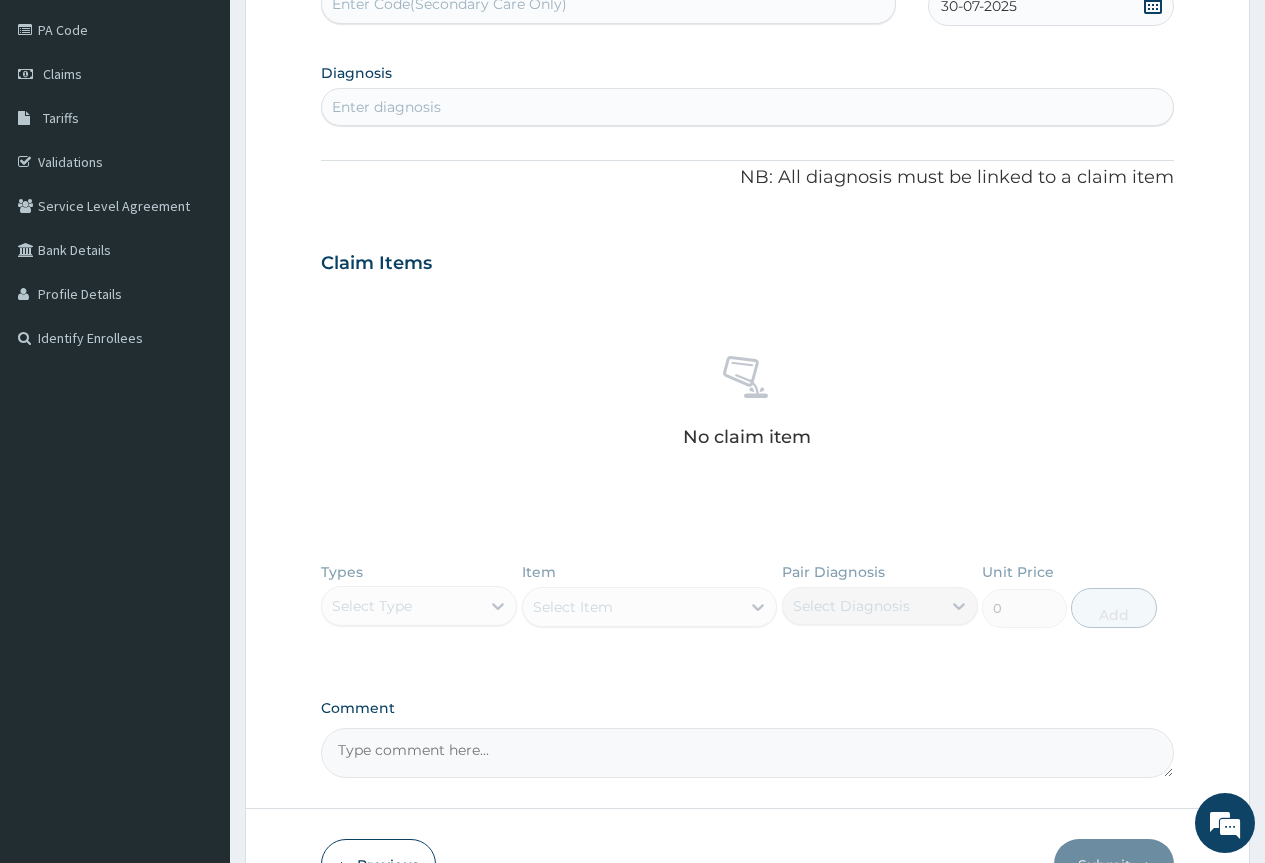 click on "Enter diagnosis" at bounding box center [747, 107] 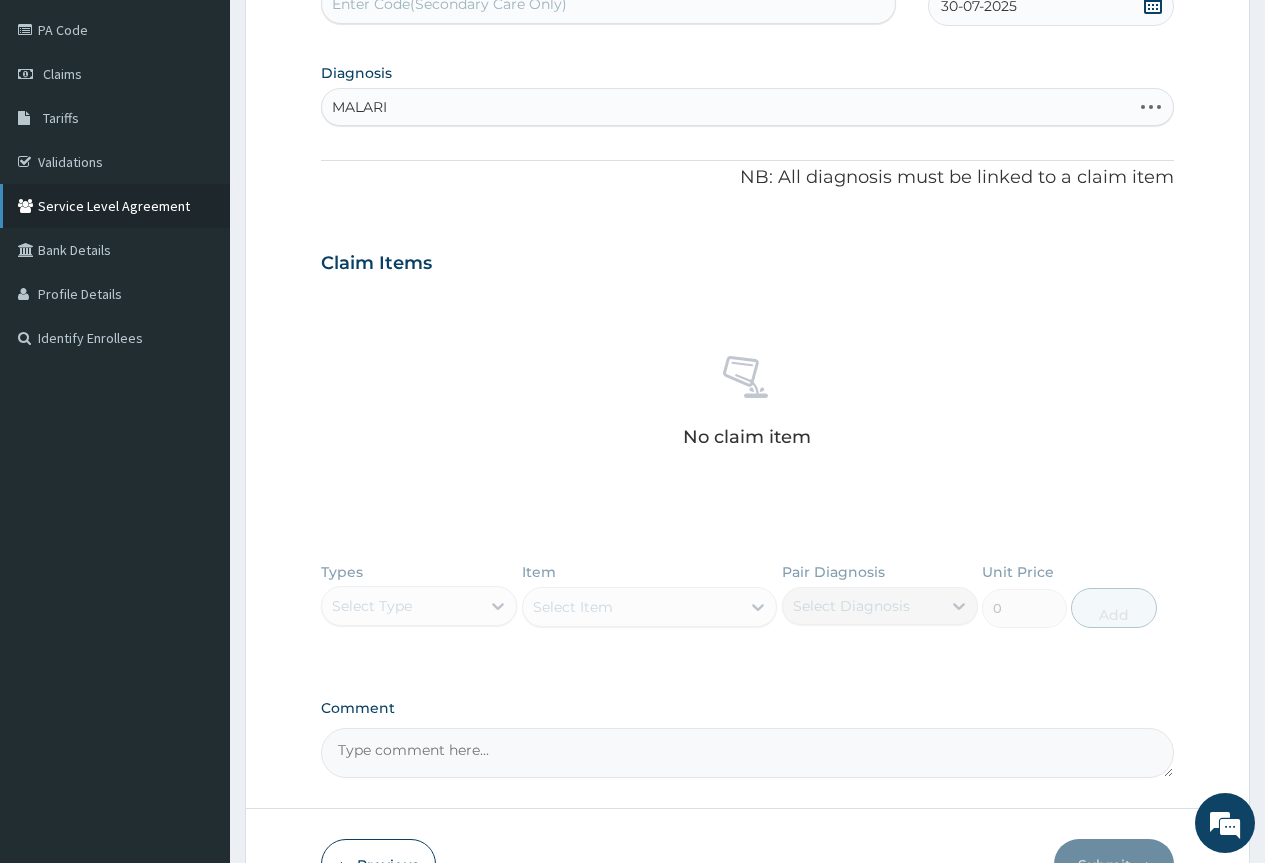type on "MALARIA" 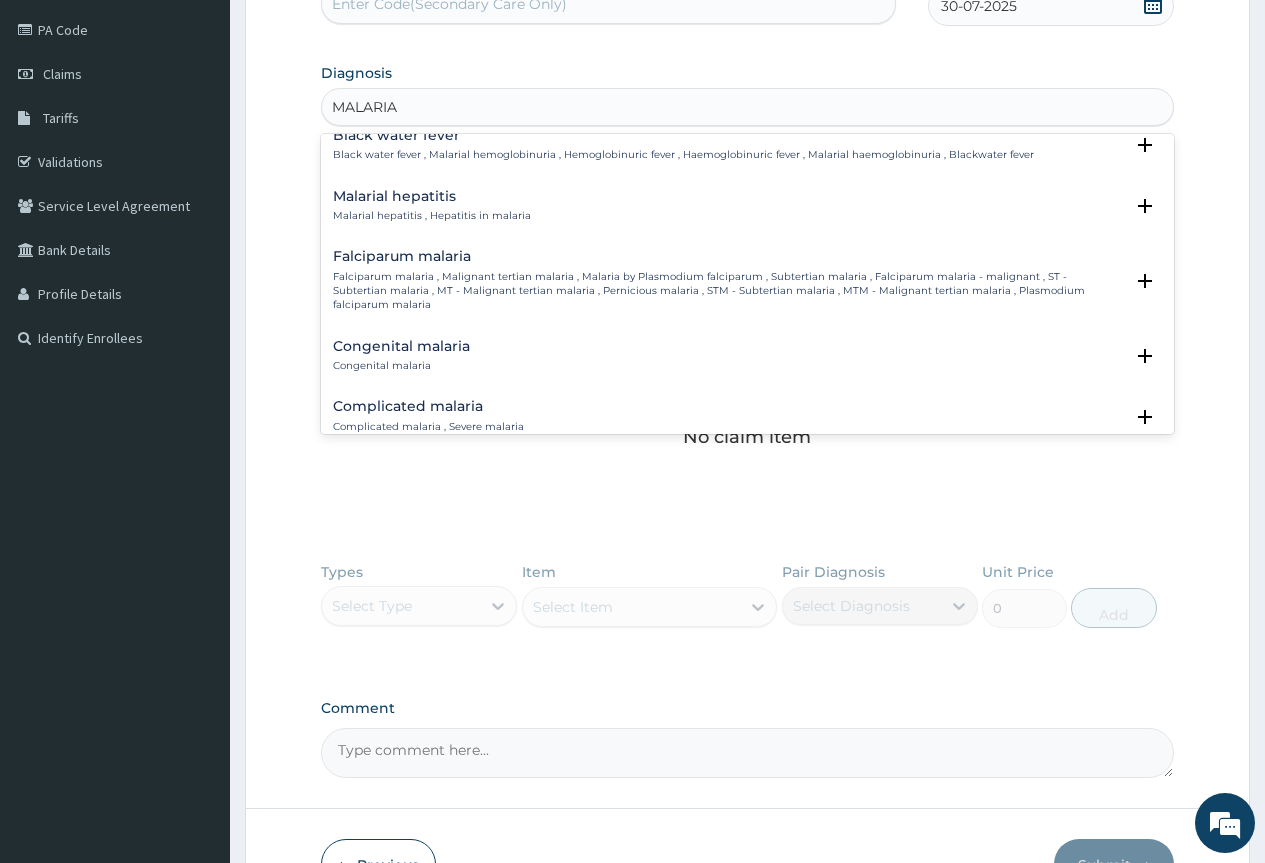 click on "Falciparum malaria , Malignant tertian malaria , Malaria by Plasmodium falciparum , Subtertian malaria , Falciparum malaria - malignant , ST - Subtertian malaria , MT - Malignant tertian malaria , Pernicious malaria , STM - Subtertian malaria , MTM - Malignant tertian malaria , Plasmodium falciparum malaria" at bounding box center (728, 291) 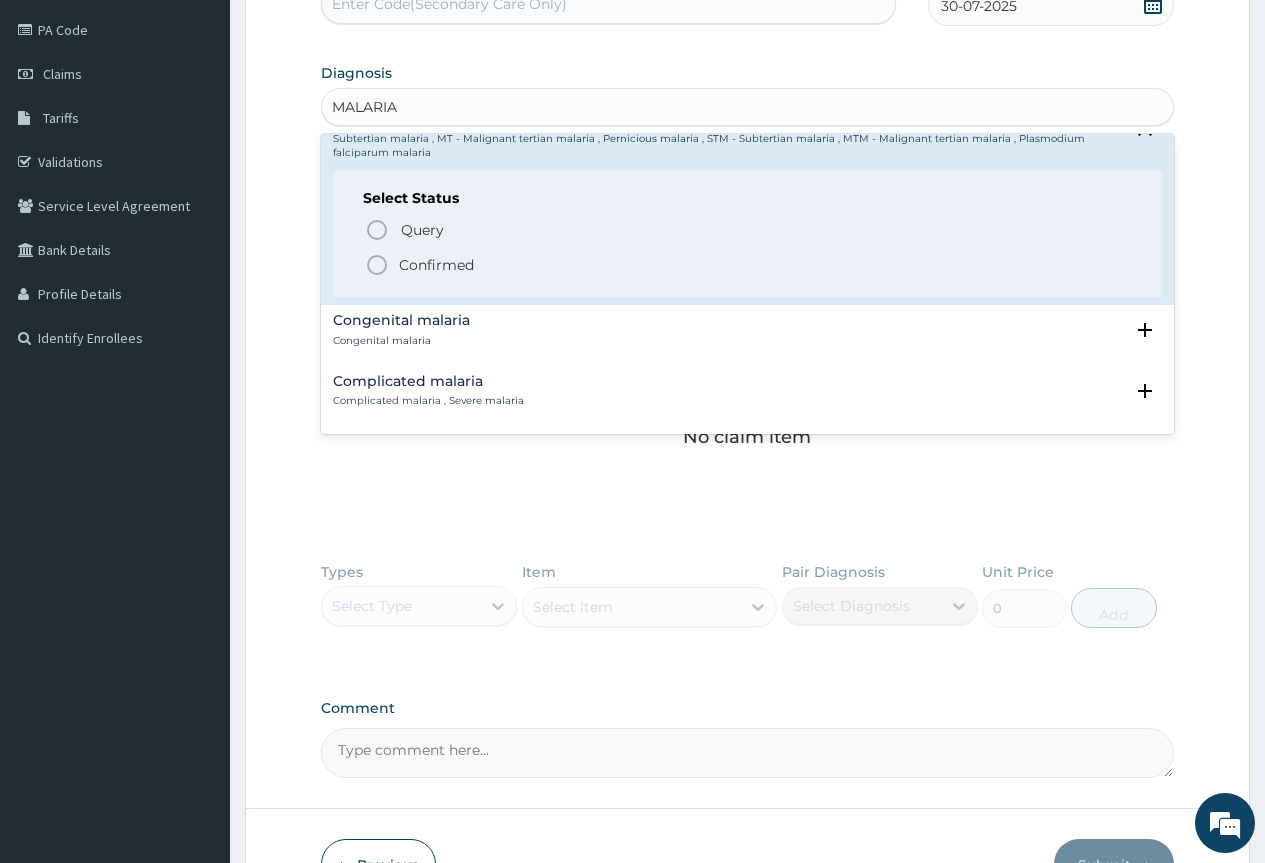 scroll, scrollTop: 900, scrollLeft: 0, axis: vertical 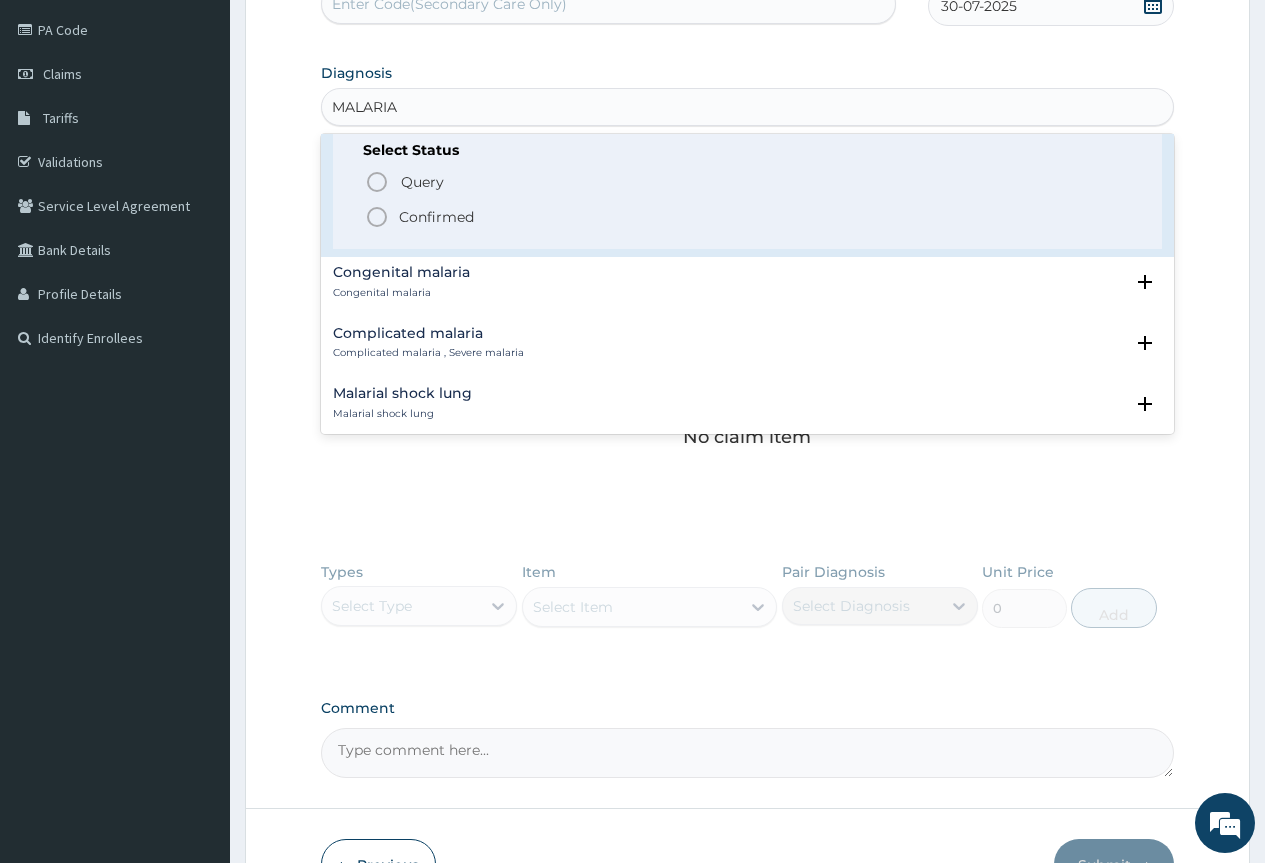 click 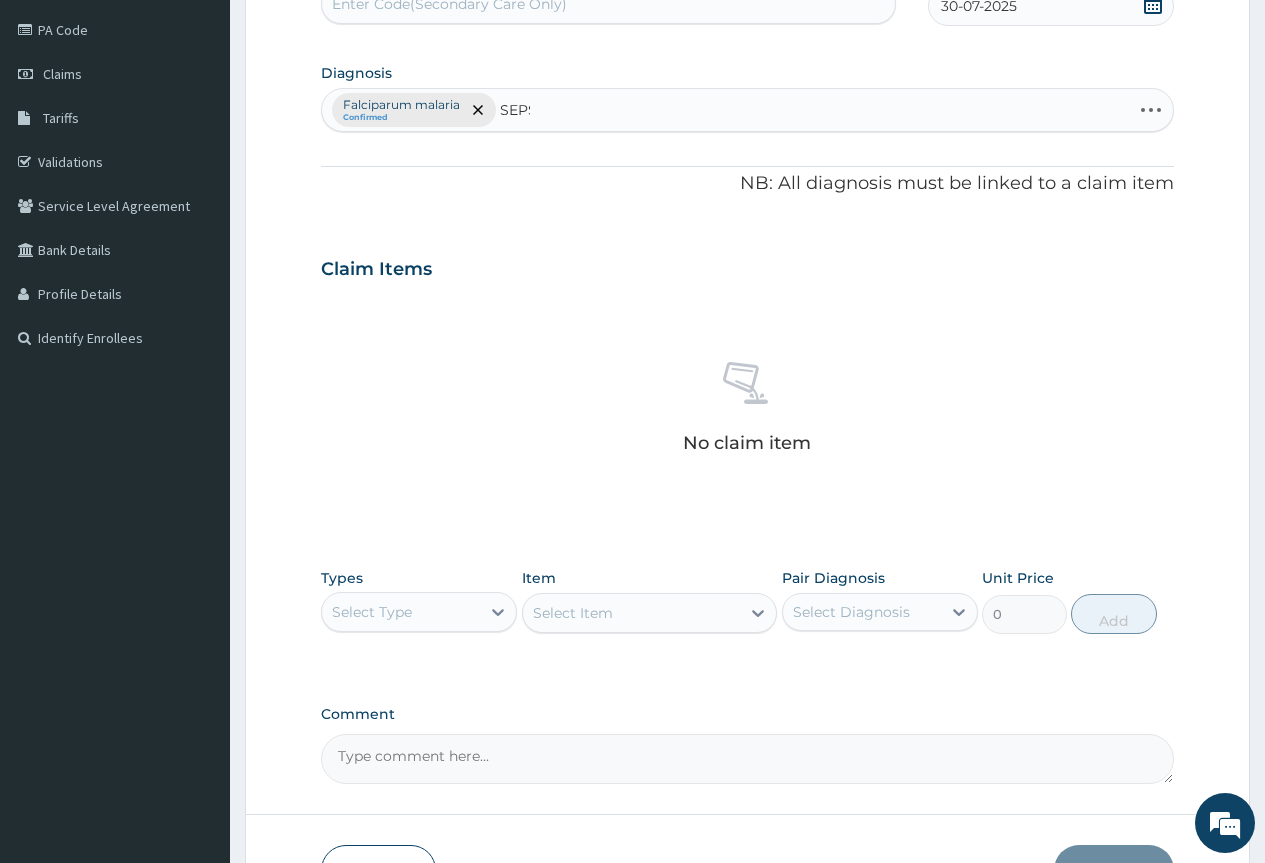 type on "SEPSIS" 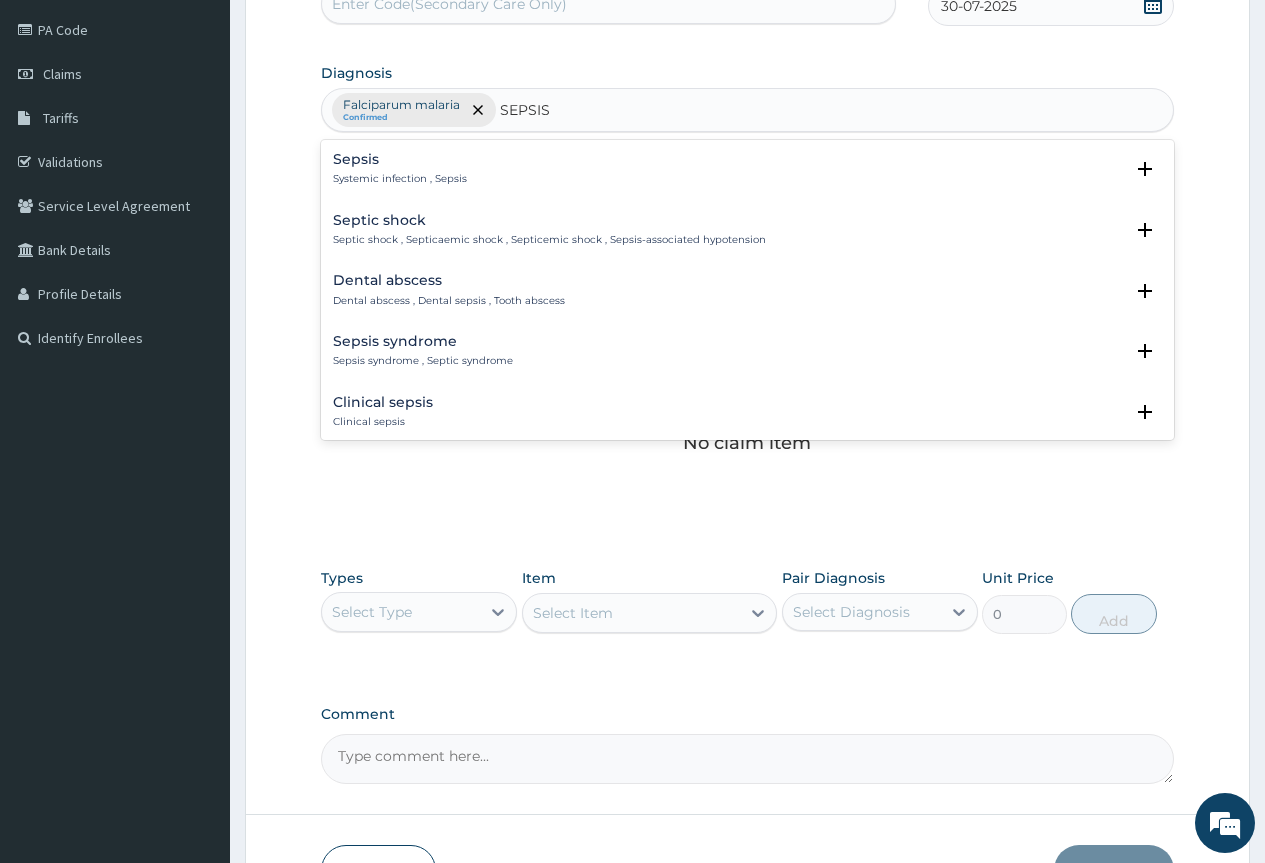 click on "Sepsis Systemic infection , Sepsis Select Status Query Query covers suspected (?), Keep in view (kiv), Ruled out (r/o) Confirmed" at bounding box center (747, 174) 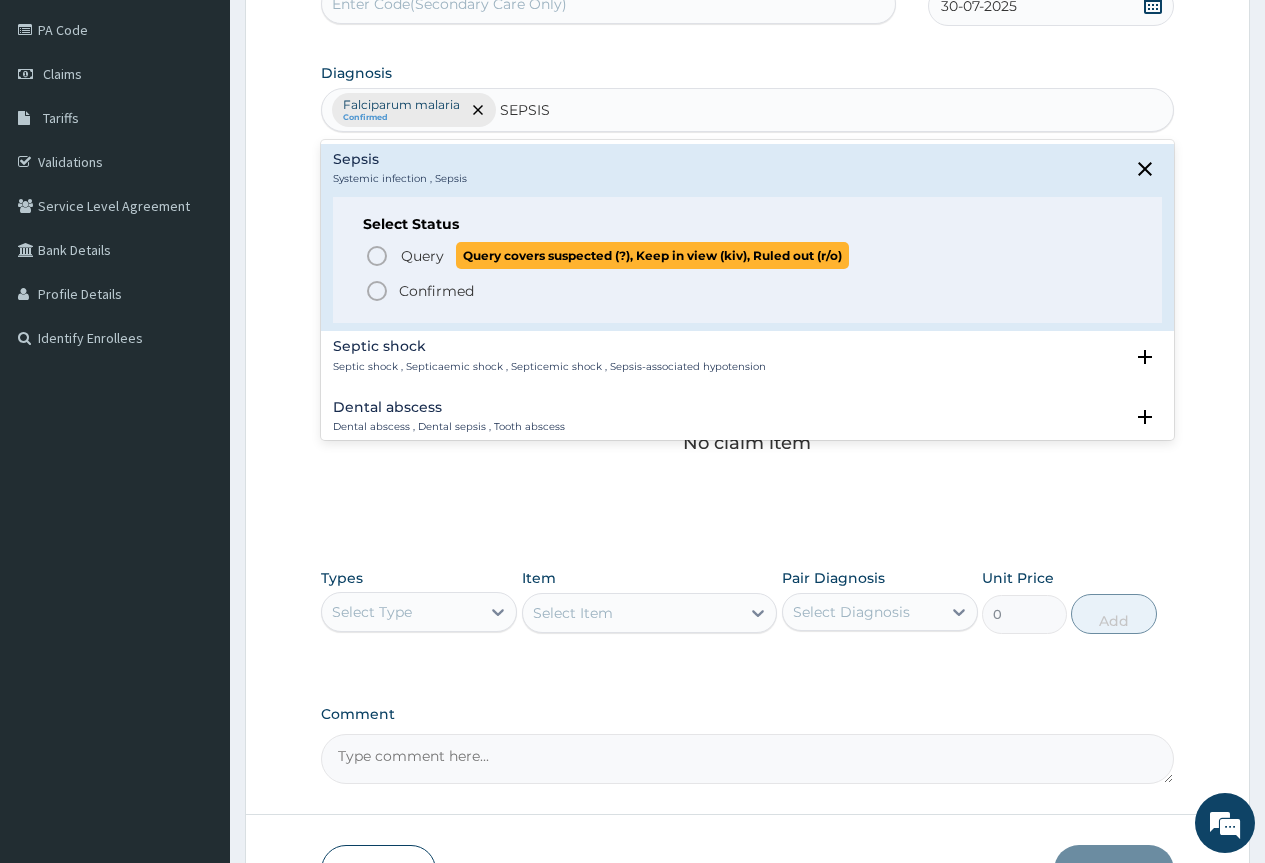 click 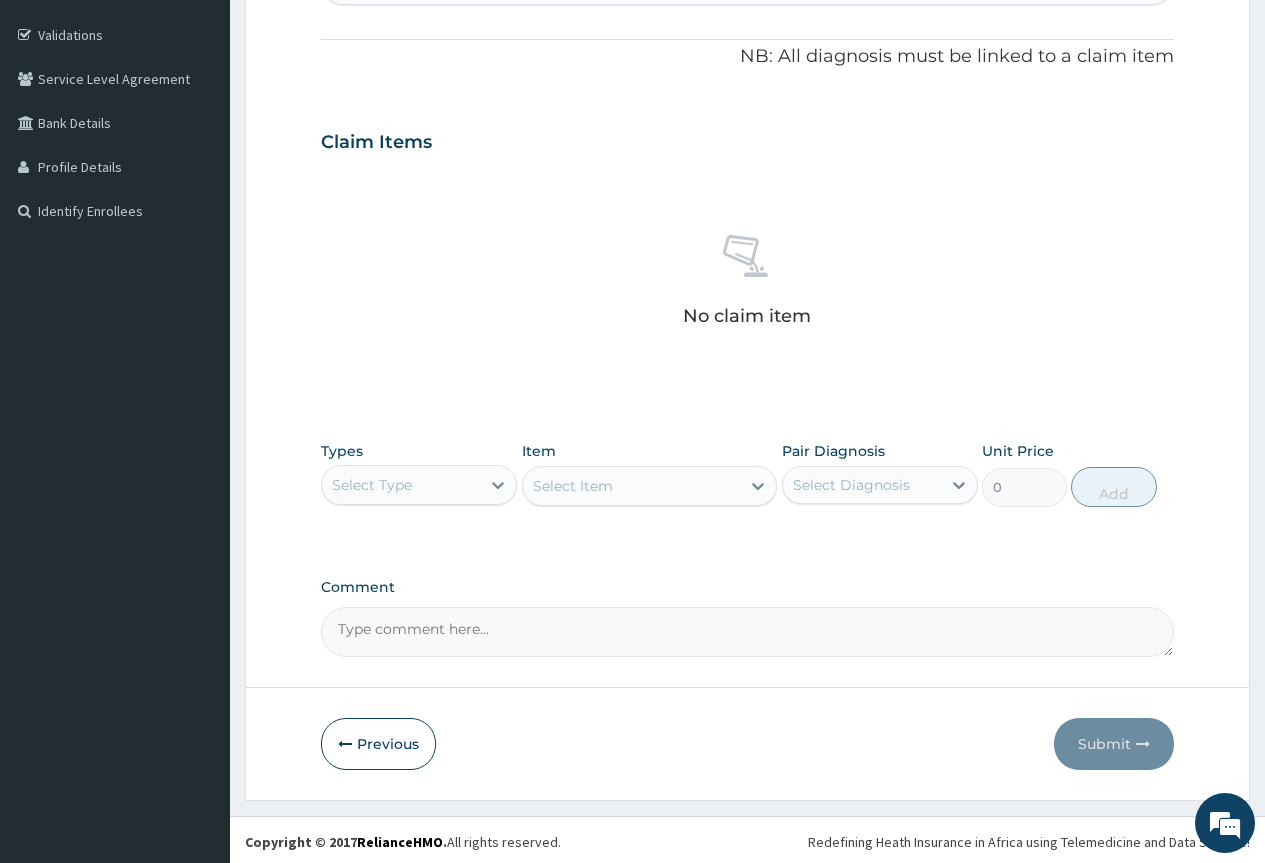 scroll, scrollTop: 363, scrollLeft: 0, axis: vertical 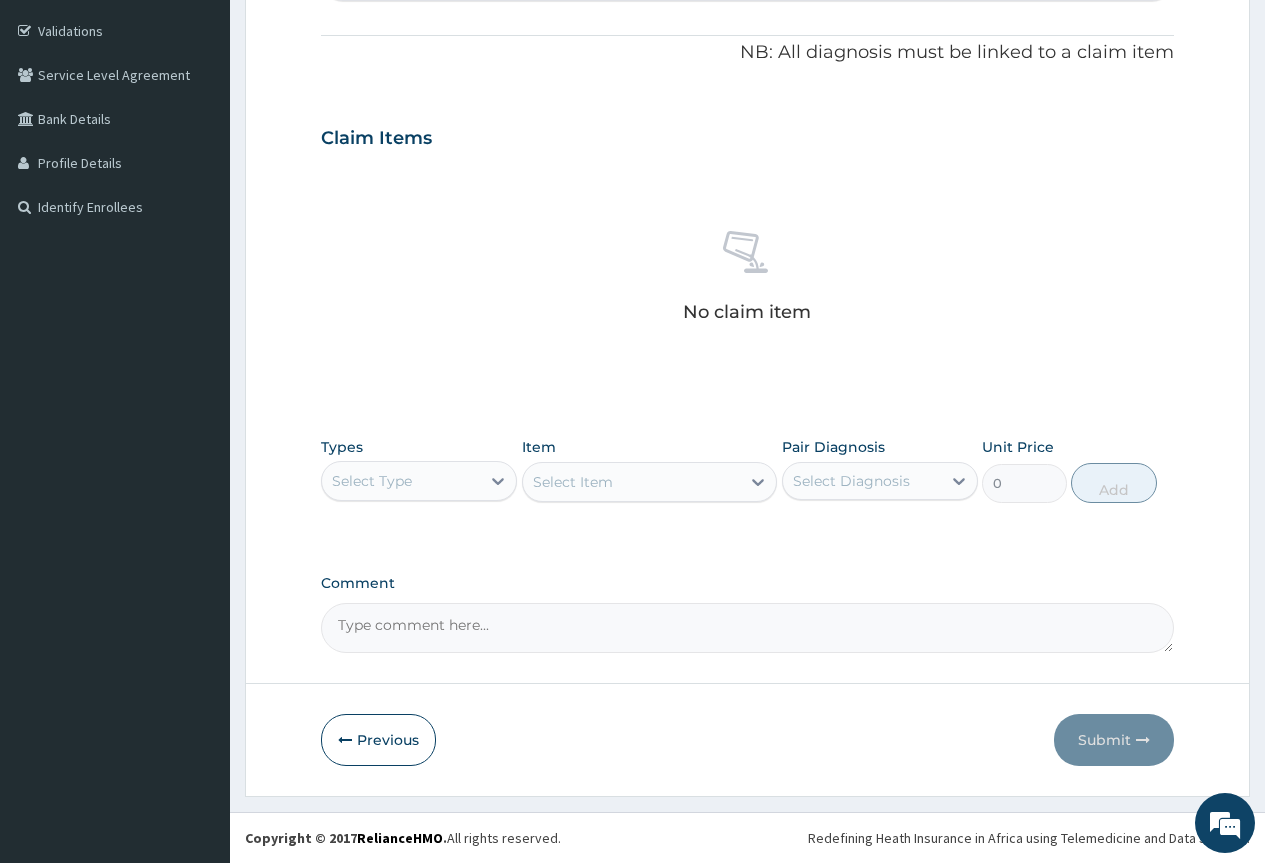 click on "Select Type" at bounding box center [401, 481] 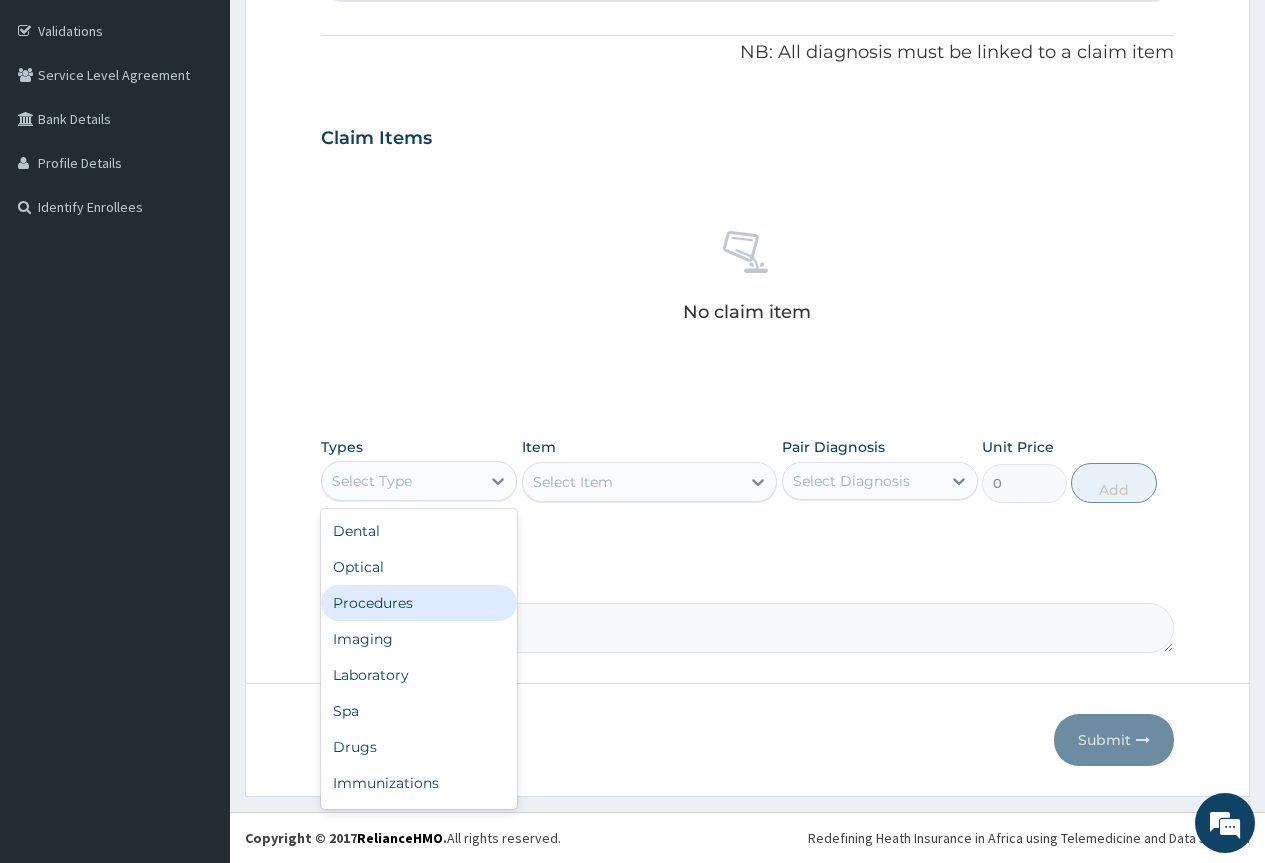 click on "Procedures" at bounding box center [419, 603] 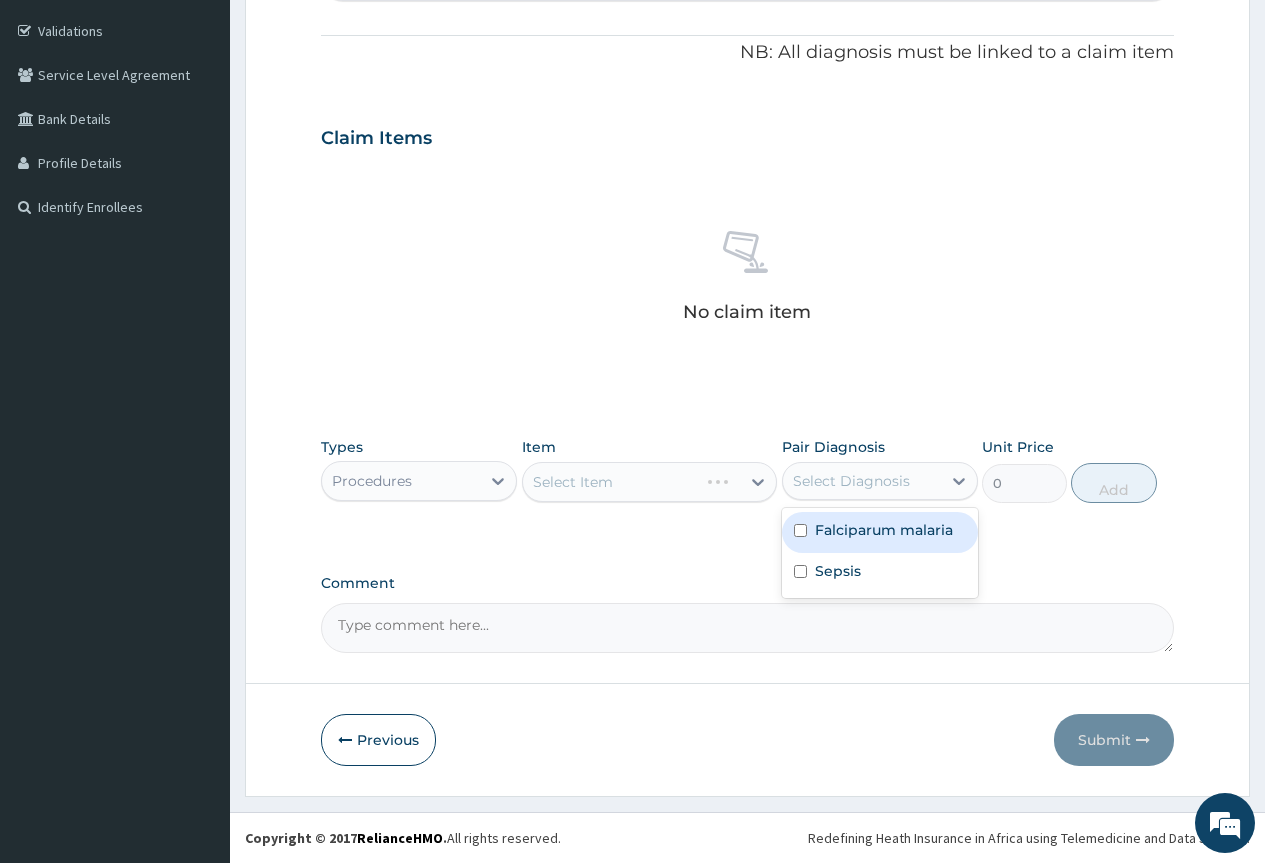 click on "Select Diagnosis" at bounding box center [851, 481] 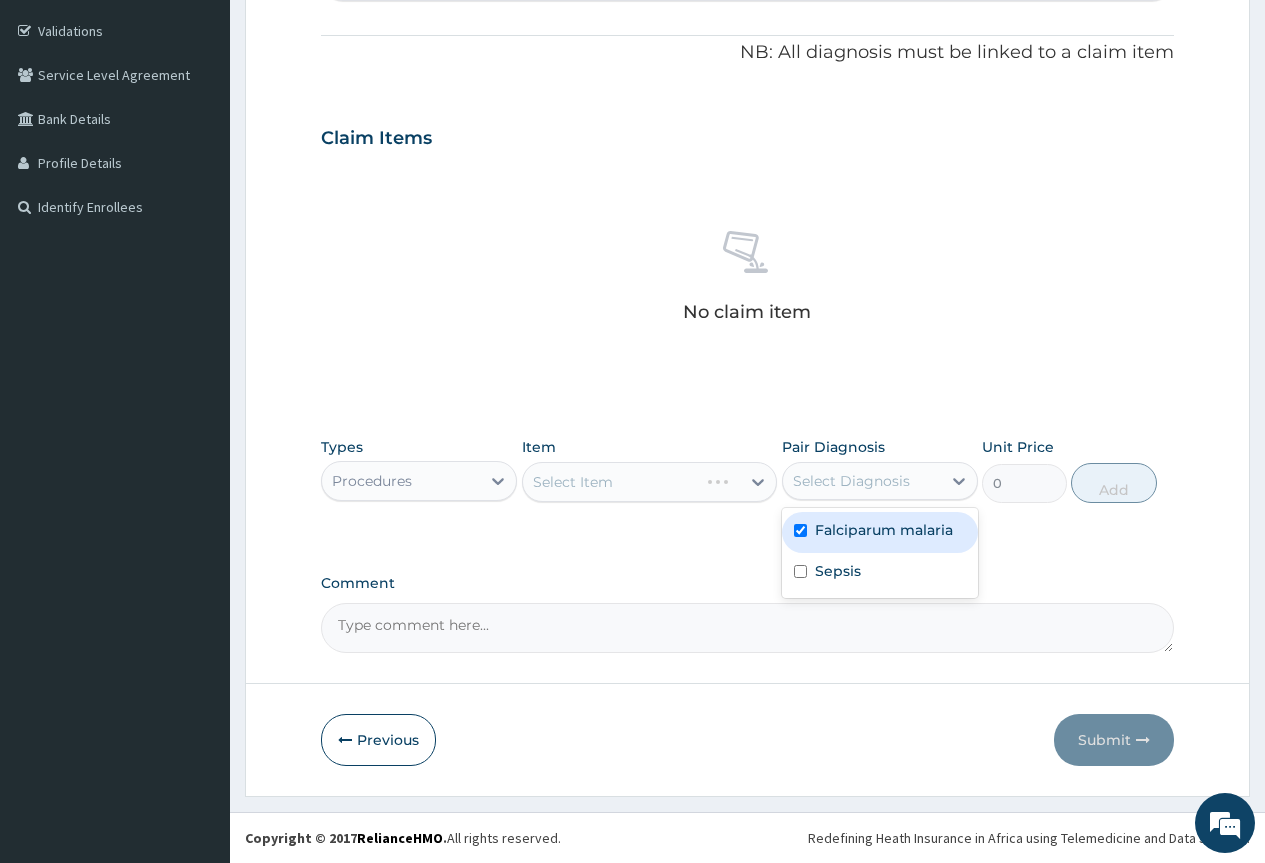checkbox on "true" 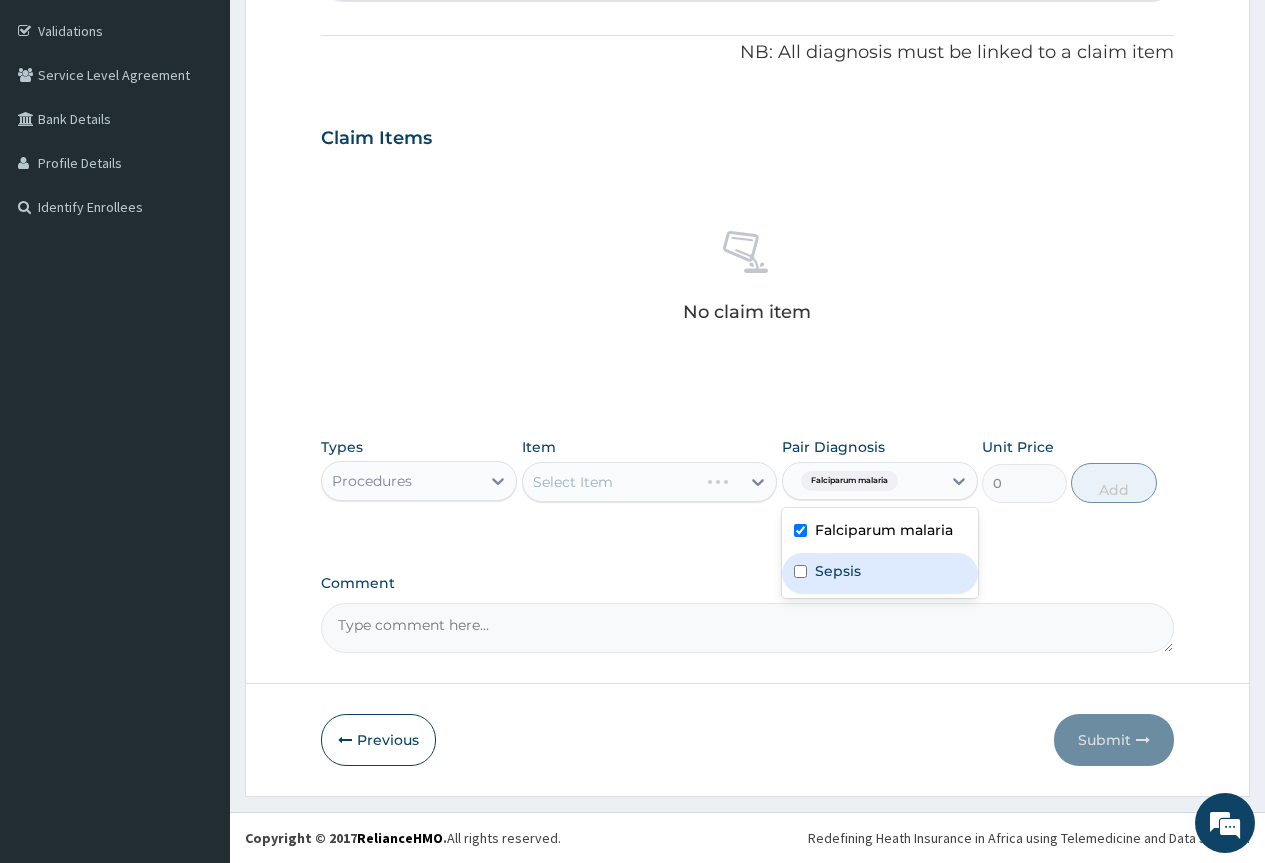 click on "Sepsis" at bounding box center (880, 573) 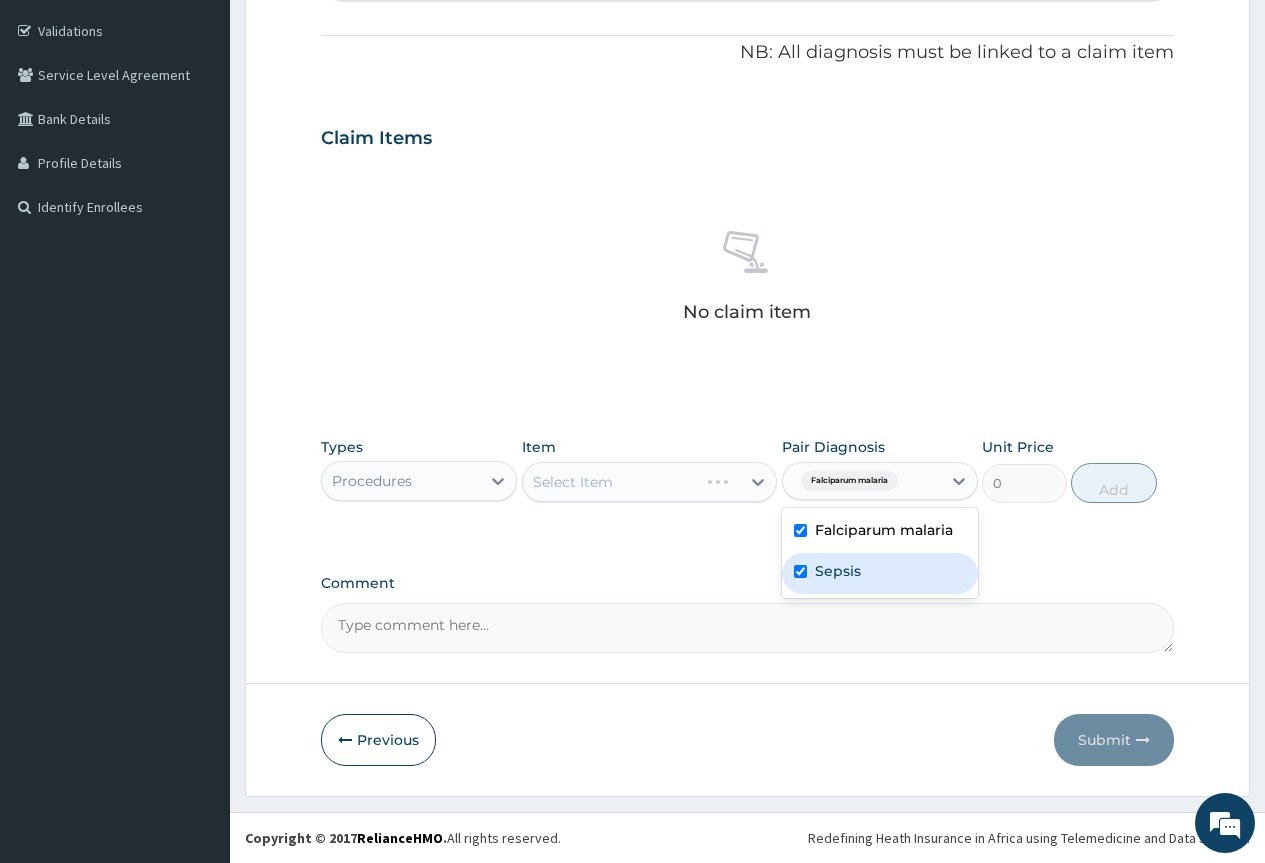 checkbox on "true" 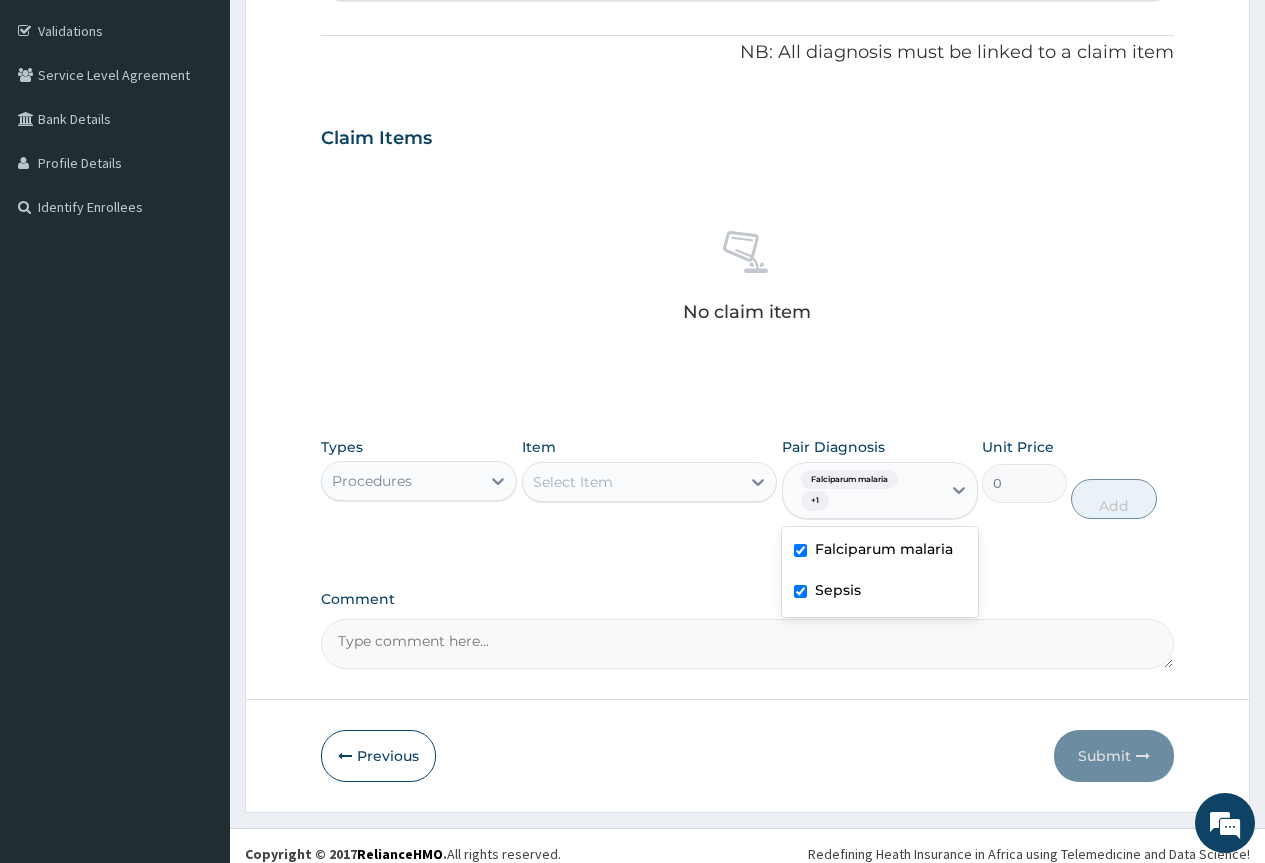 click on "Select Item" at bounding box center (632, 482) 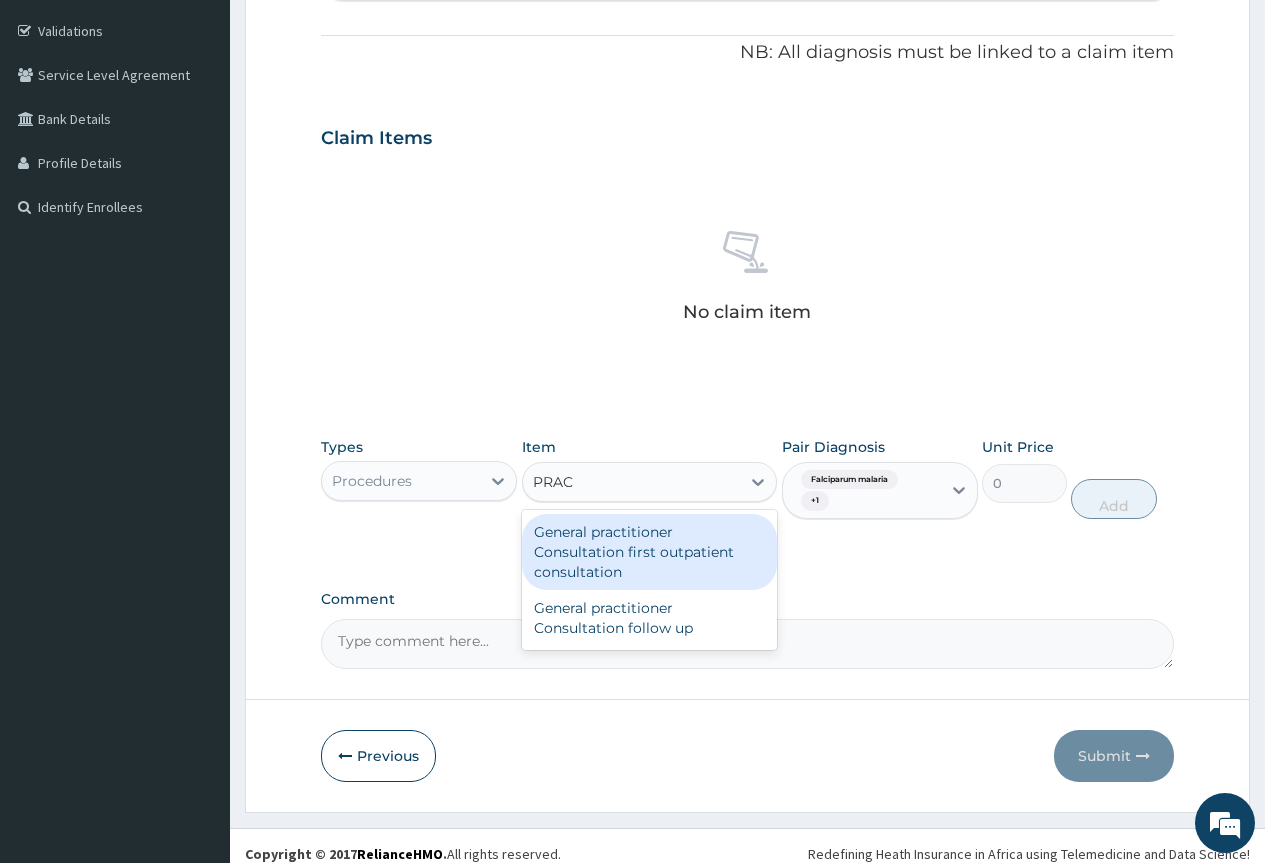 type on "PRACT" 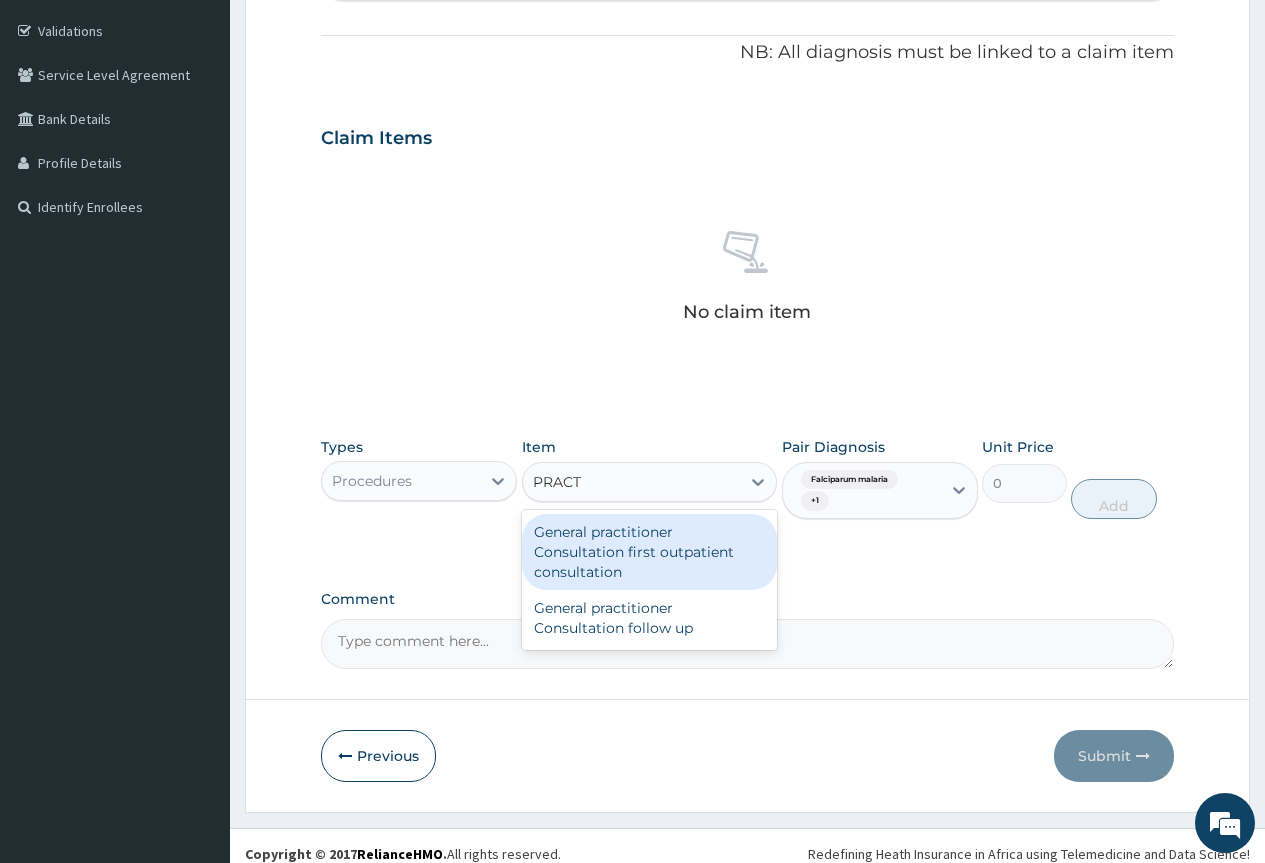 click on "General practitioner Consultation first outpatient consultation" at bounding box center [650, 552] 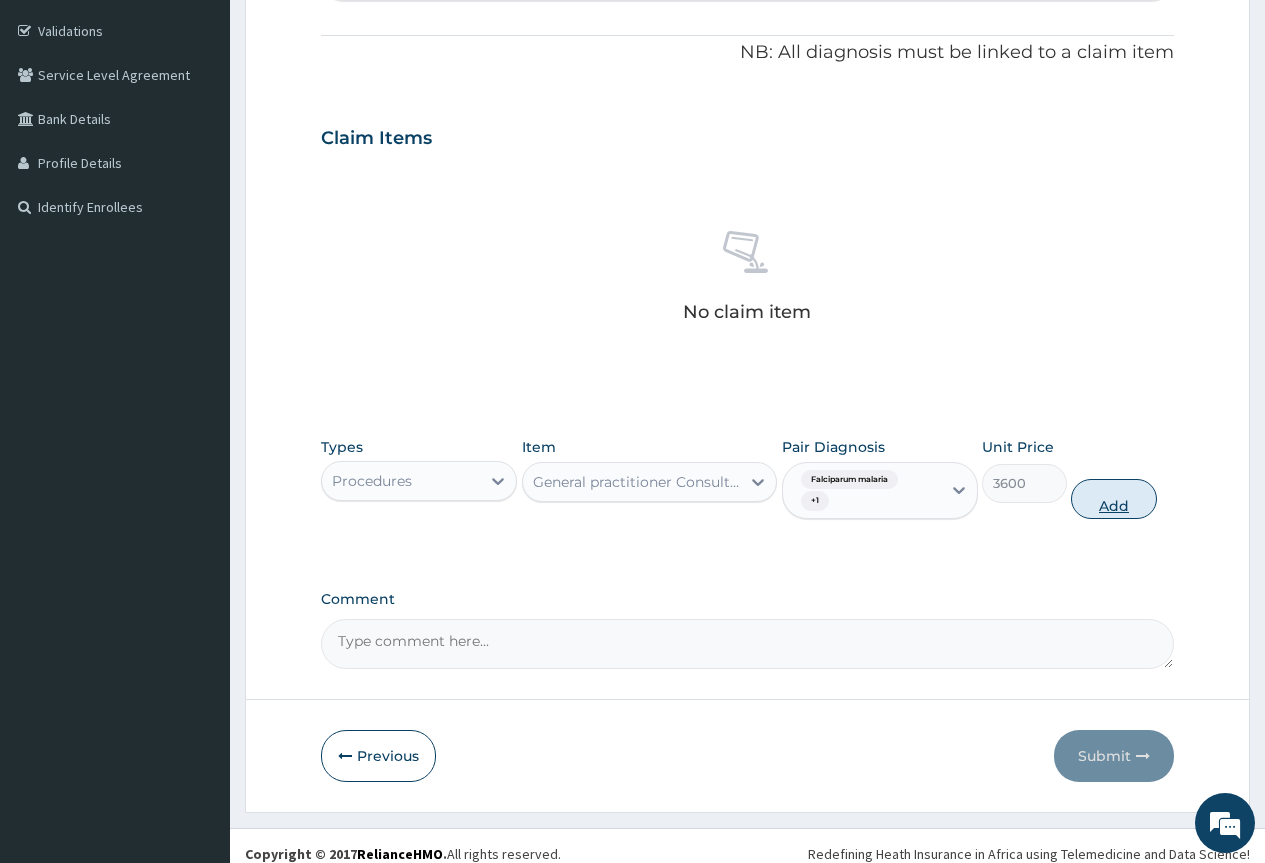 click on "Add" at bounding box center (1113, 499) 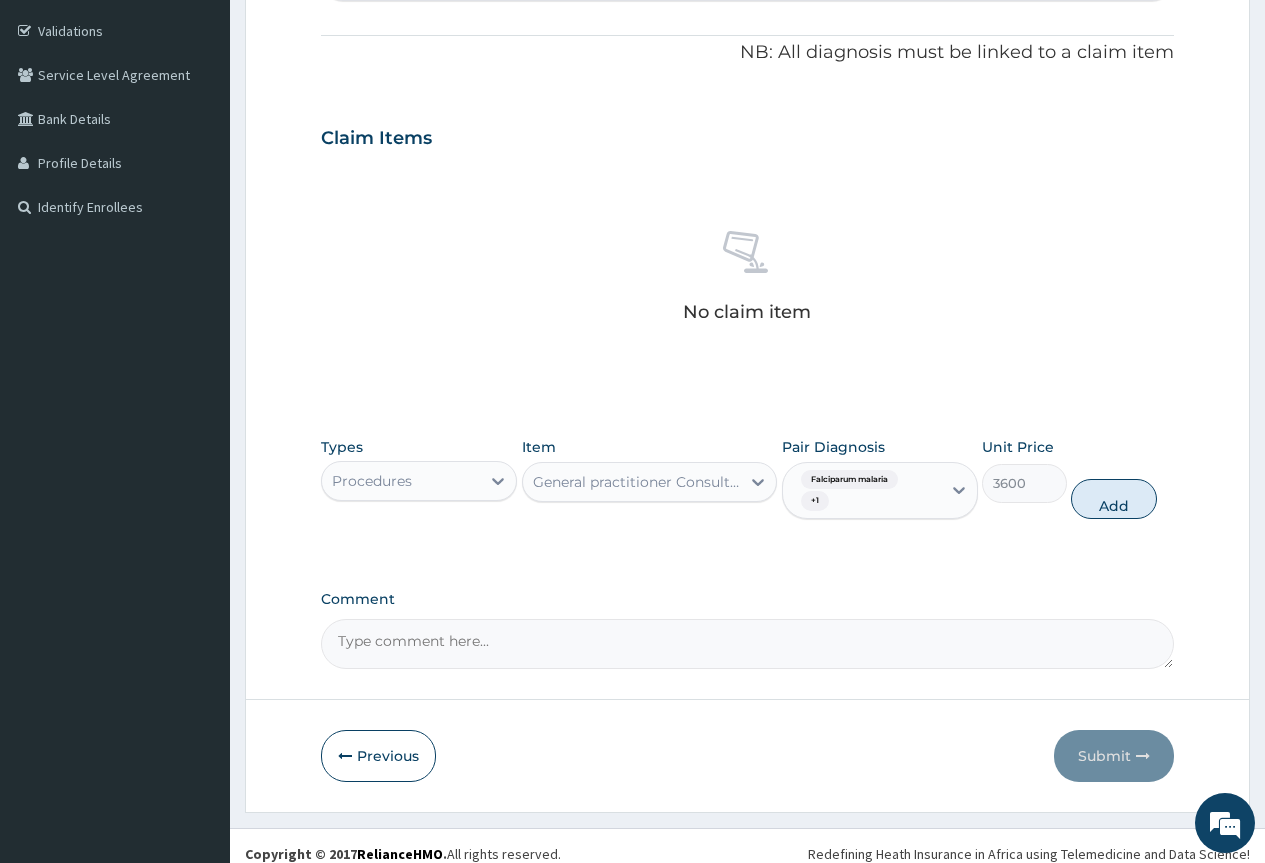 type on "0" 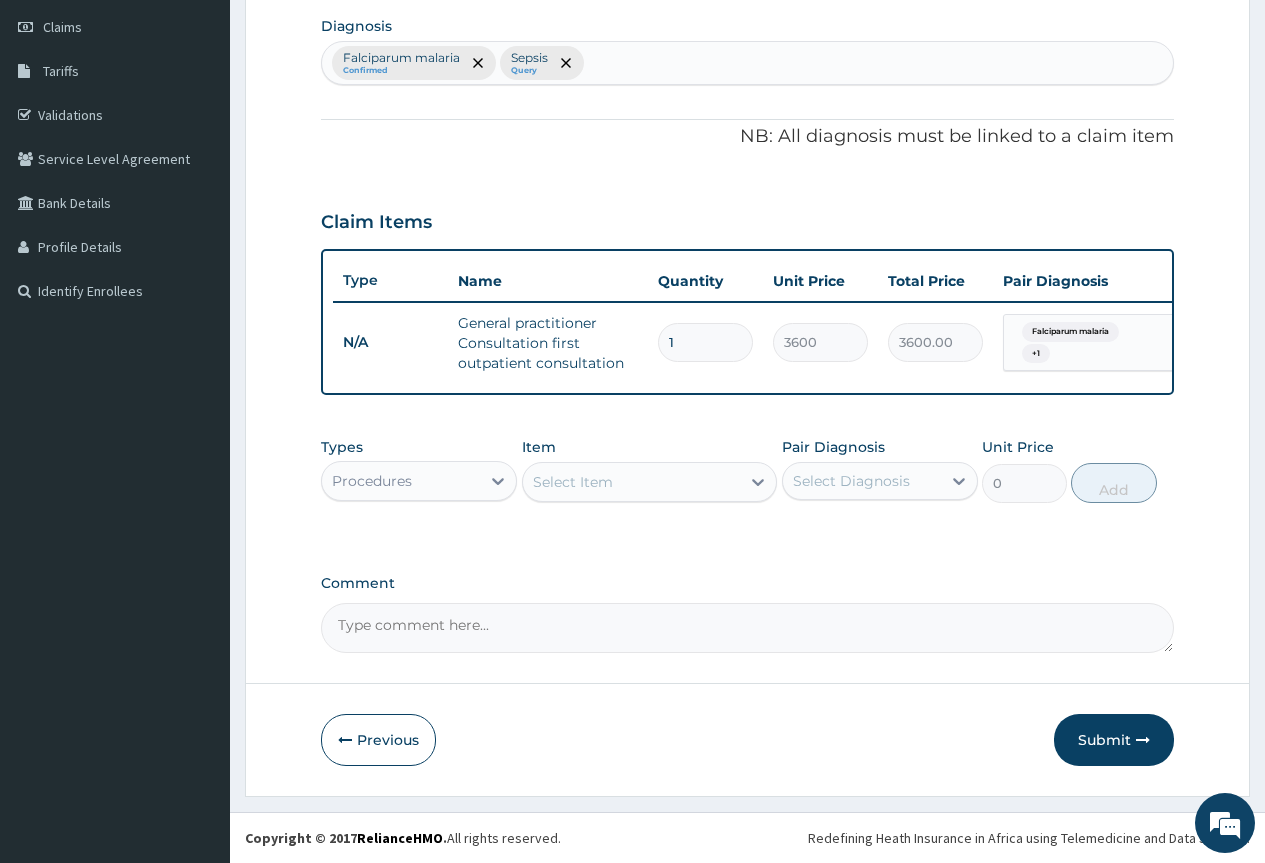 scroll, scrollTop: 294, scrollLeft: 0, axis: vertical 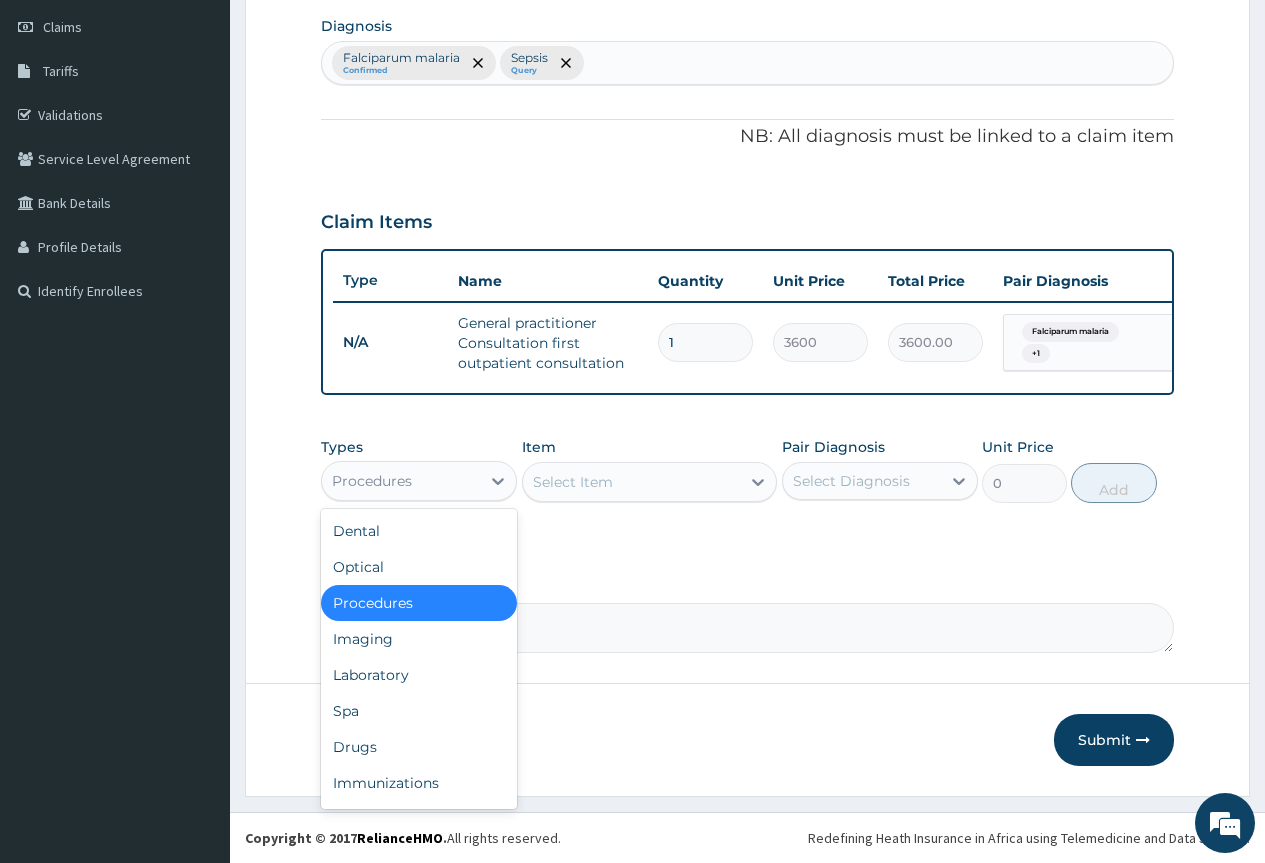 click on "Procedures" at bounding box center (401, 481) 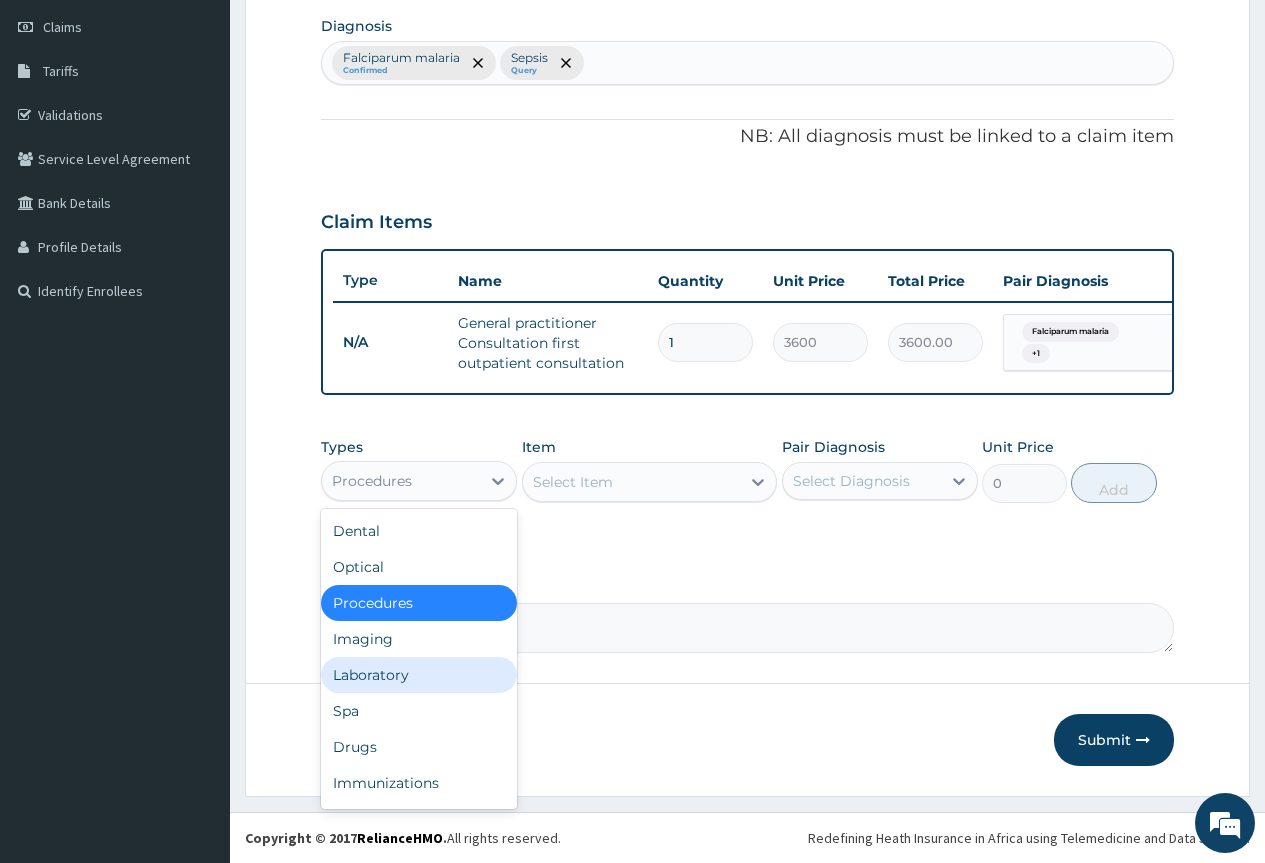 click on "Laboratory" at bounding box center (419, 675) 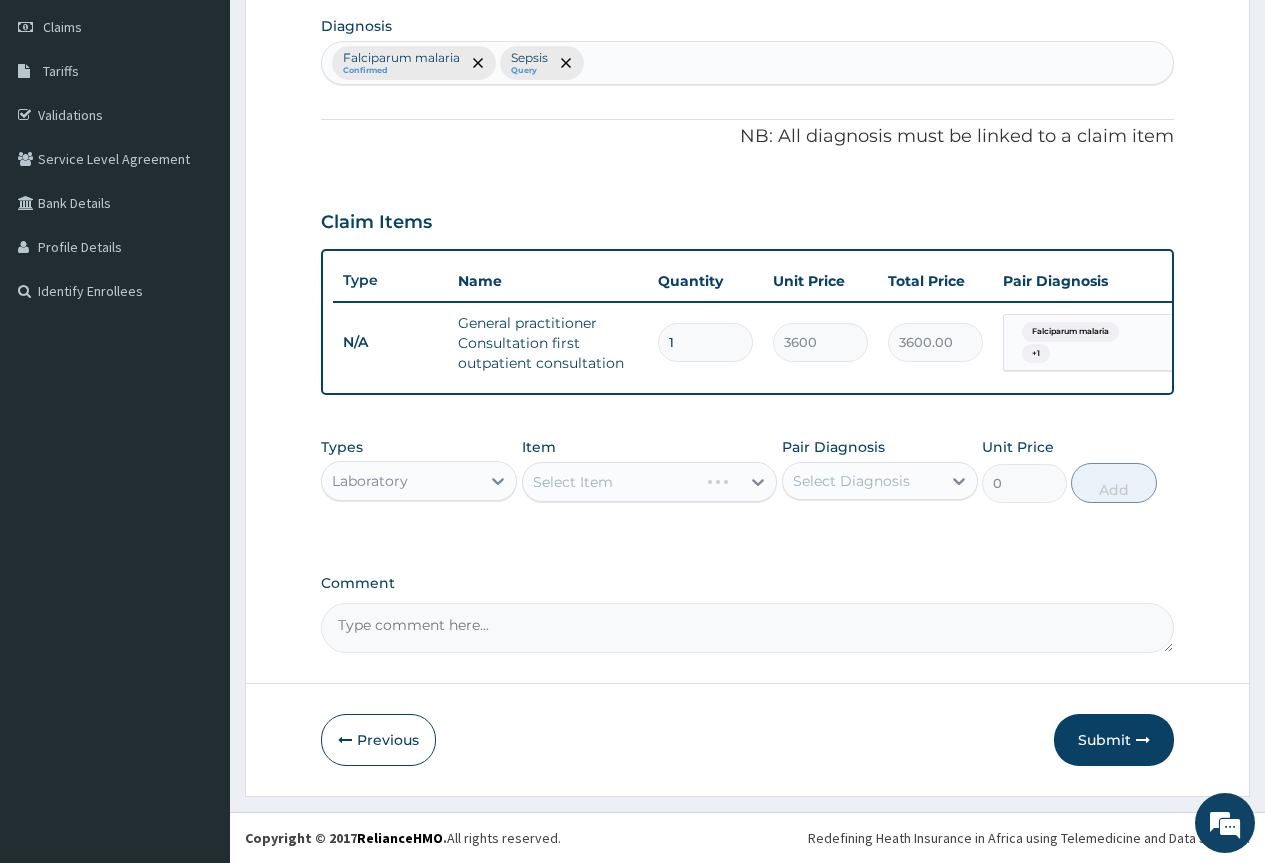 click on "Select Diagnosis" at bounding box center (851, 481) 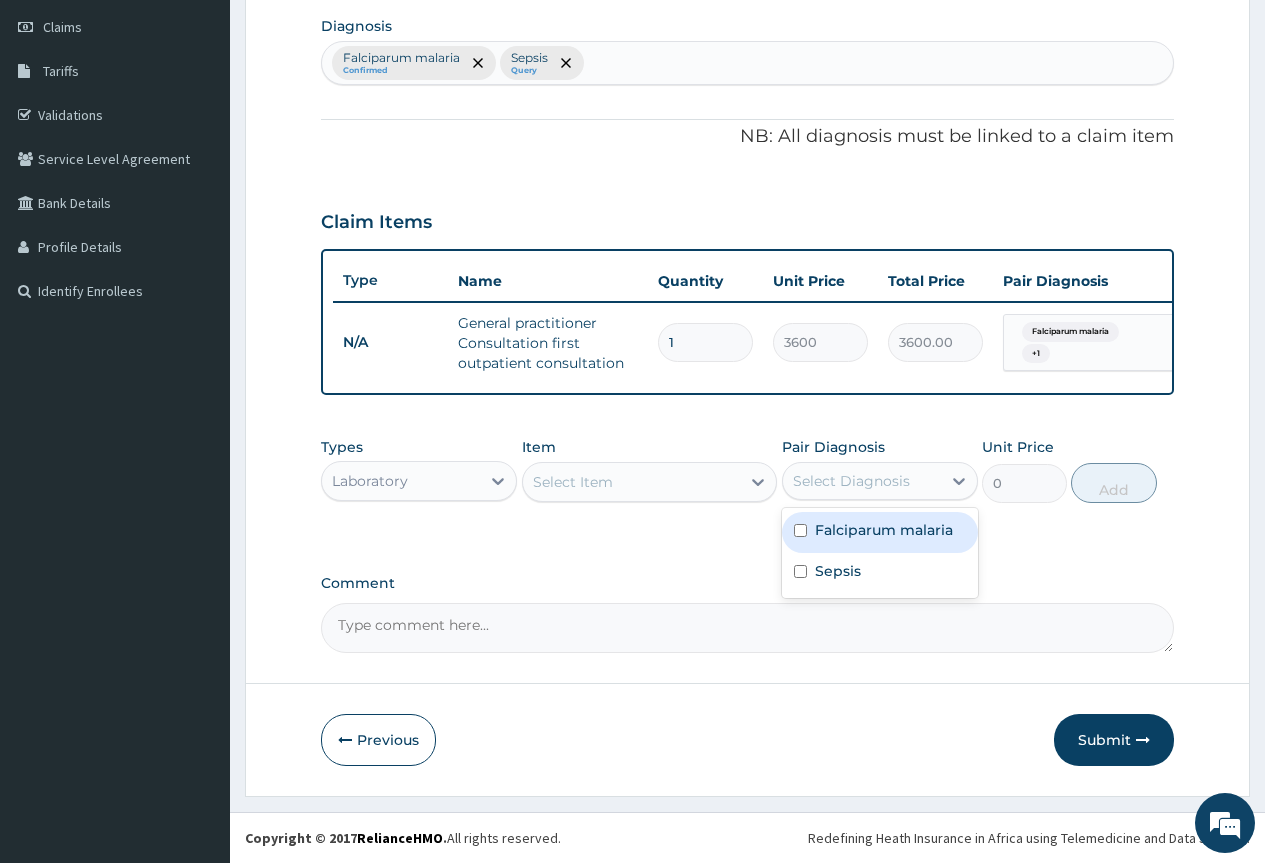 click on "Falciparum malaria" at bounding box center (880, 532) 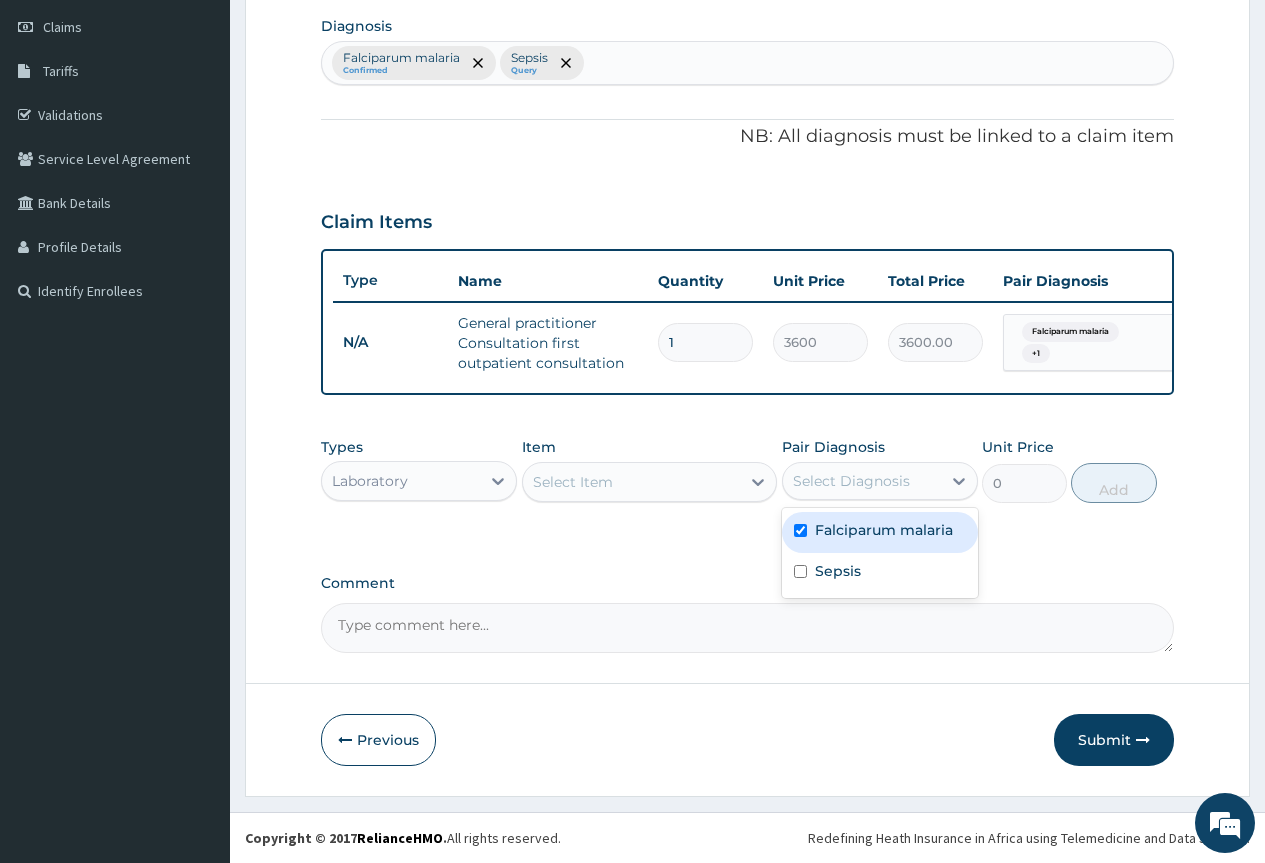 checkbox on "true" 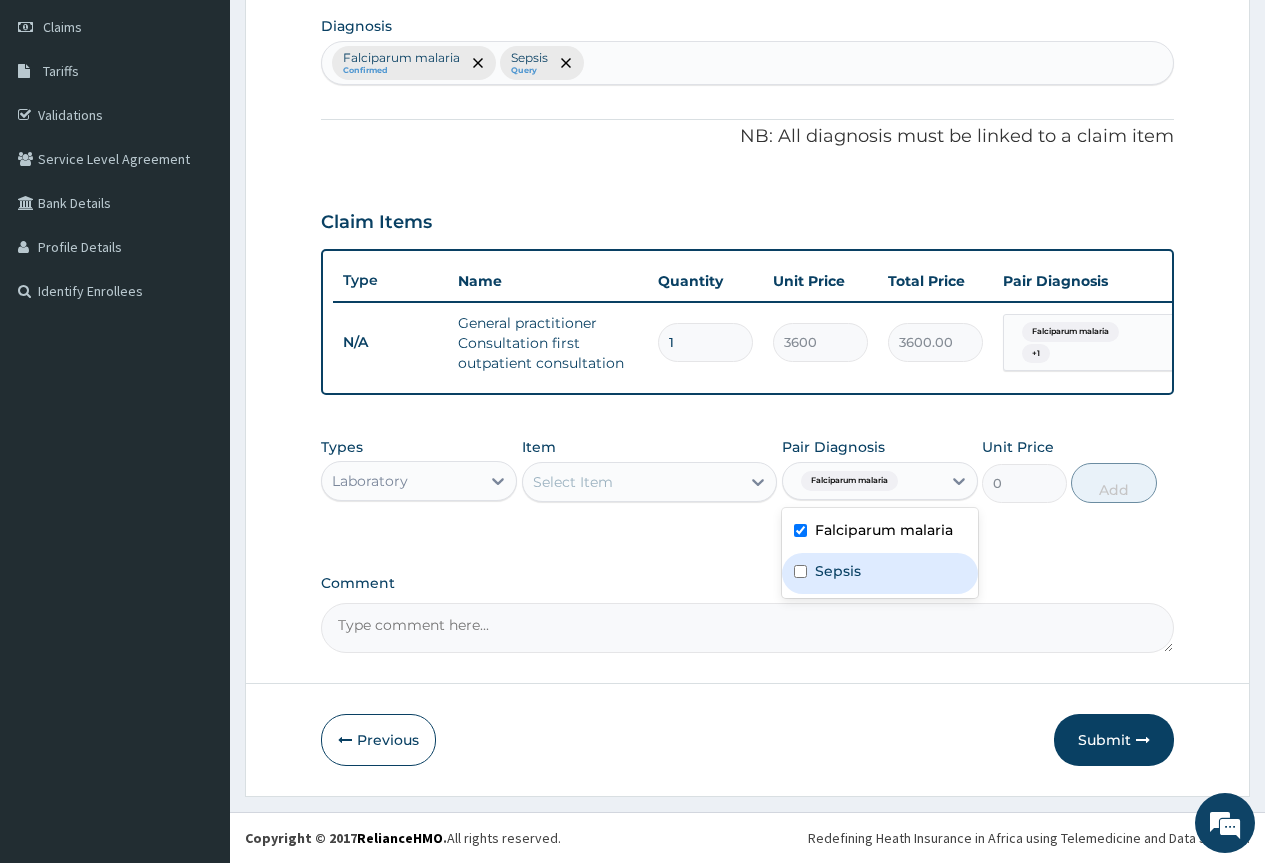 click on "Select Item" at bounding box center [632, 482] 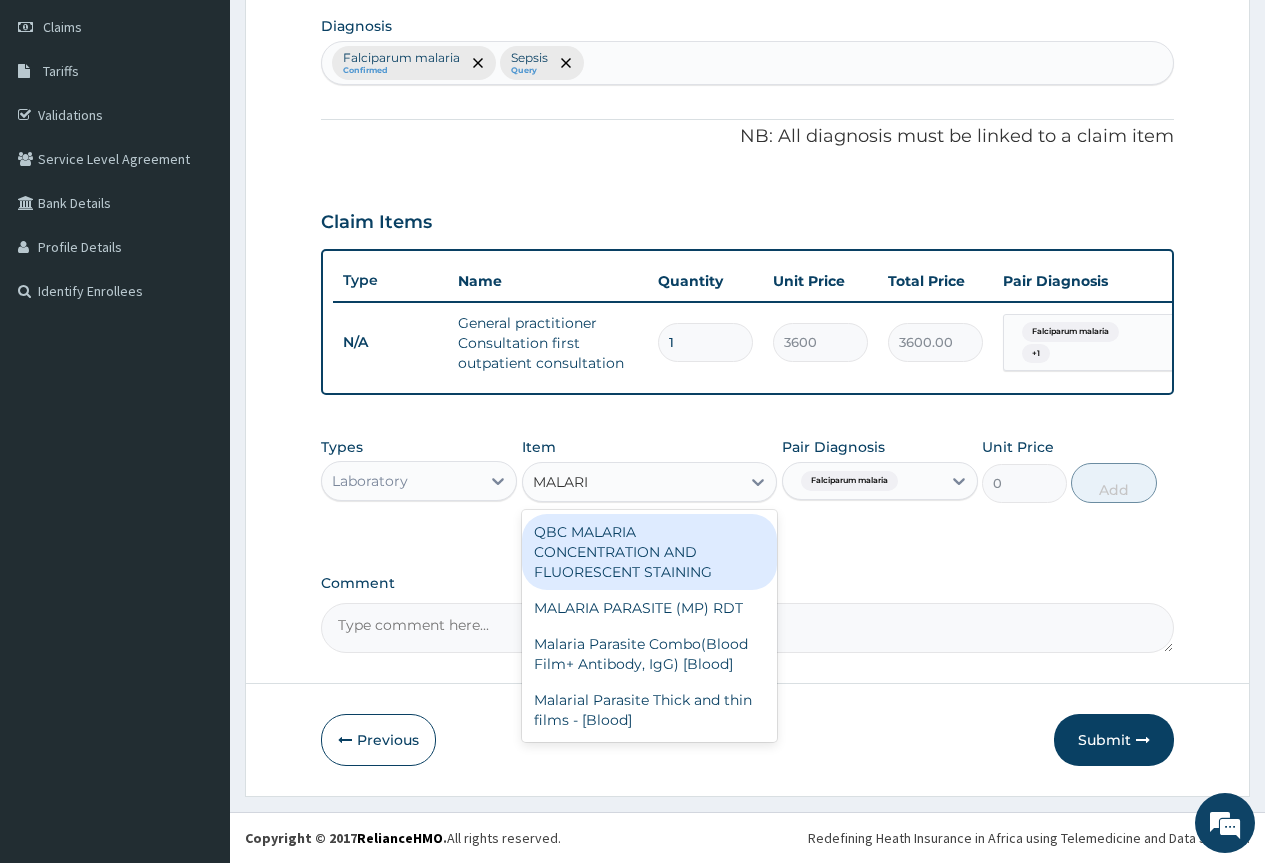 type on "MALARIA" 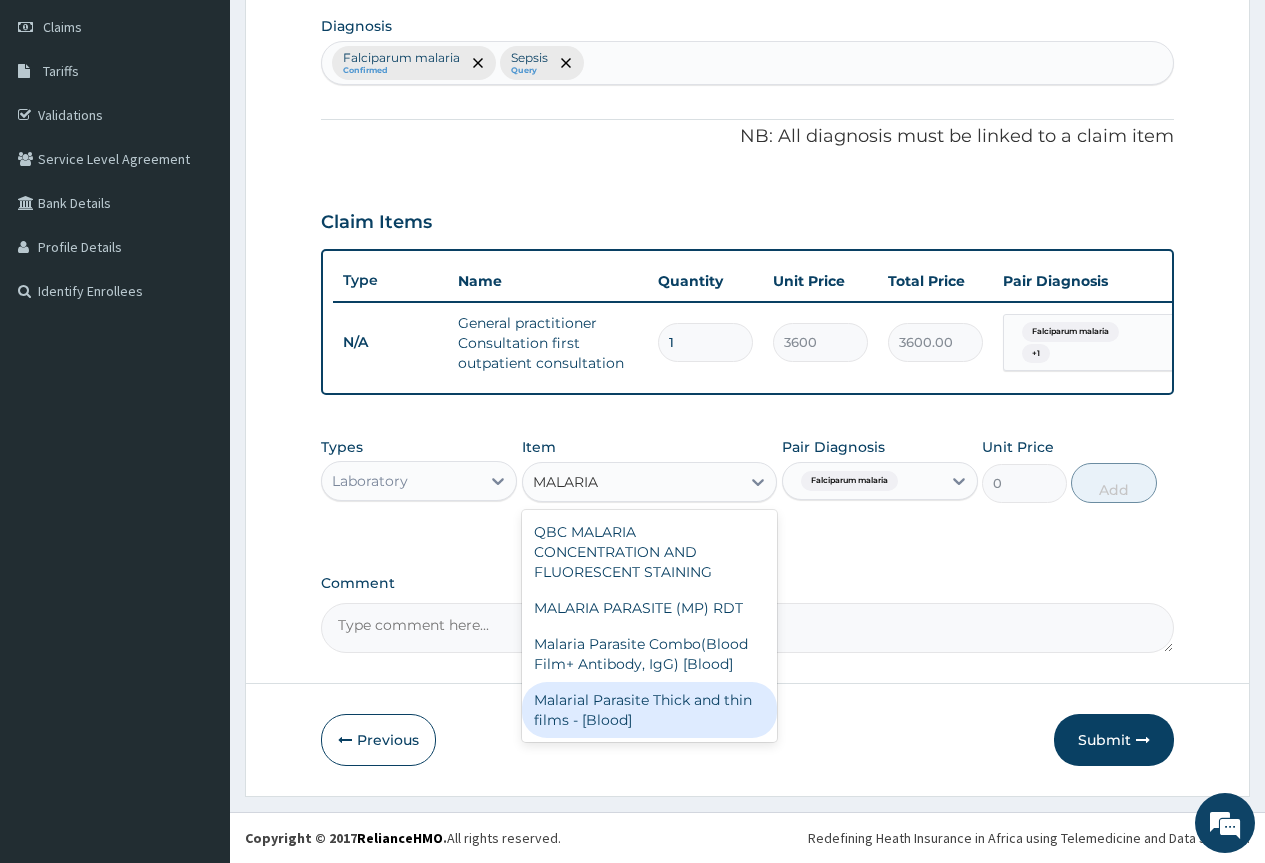 click on "Malarial Parasite Thick and thin films - [Blood]" at bounding box center [650, 710] 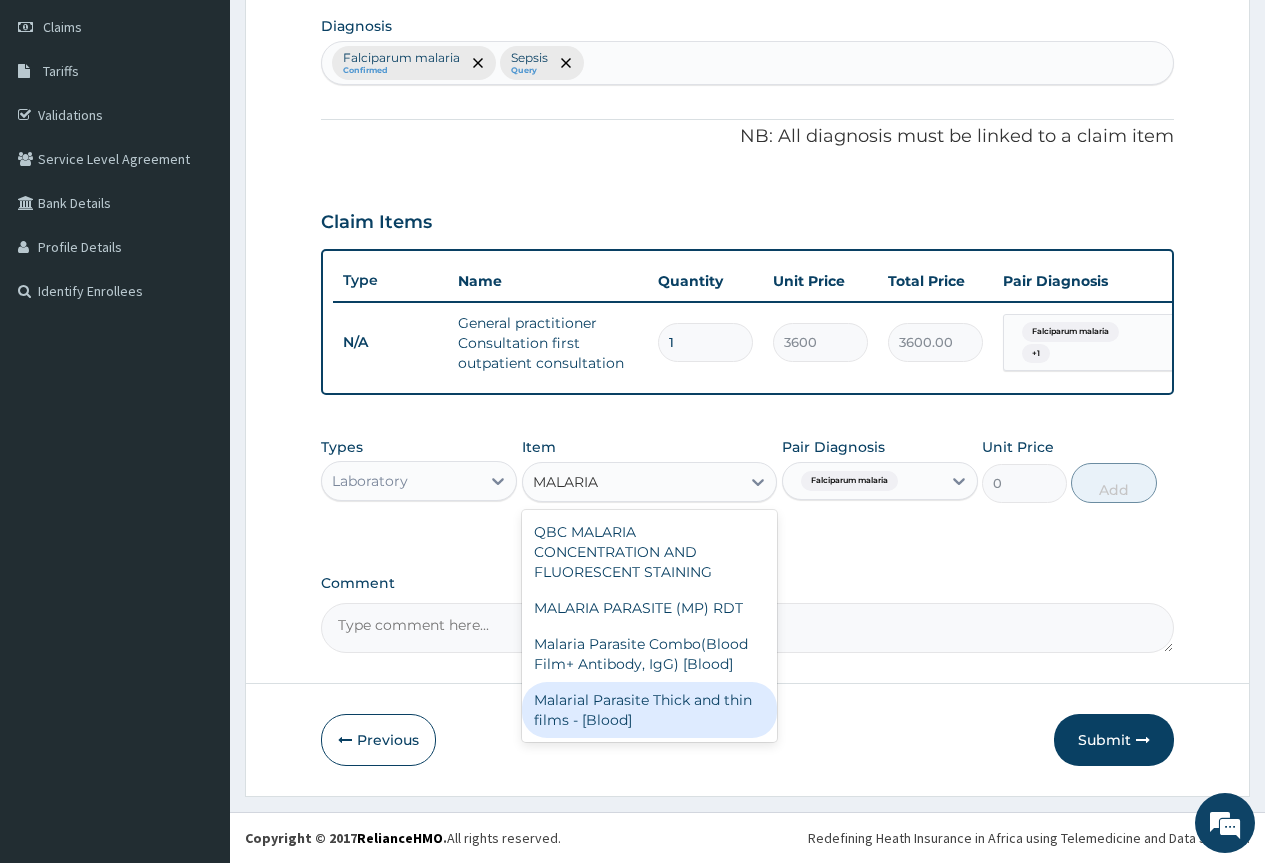 type 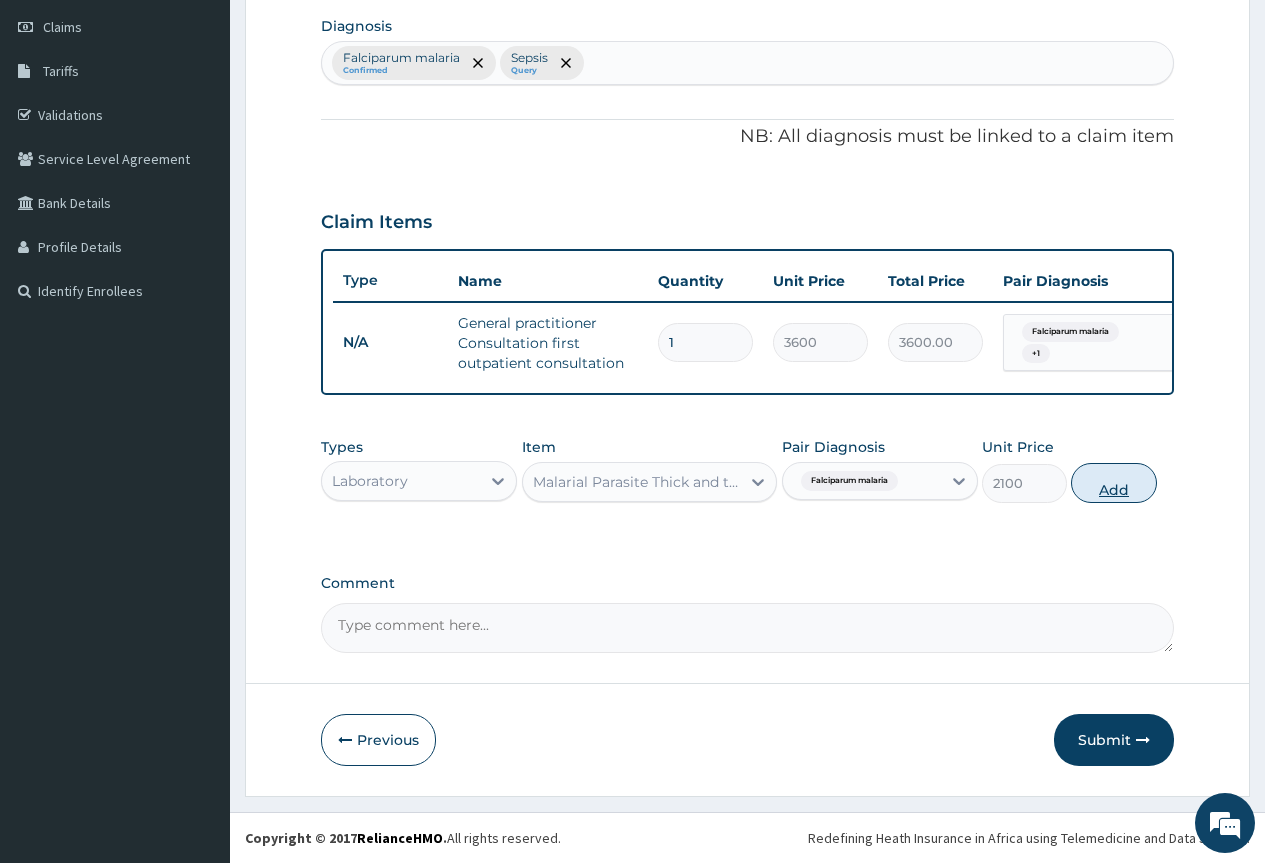 click on "Add" at bounding box center [1113, 483] 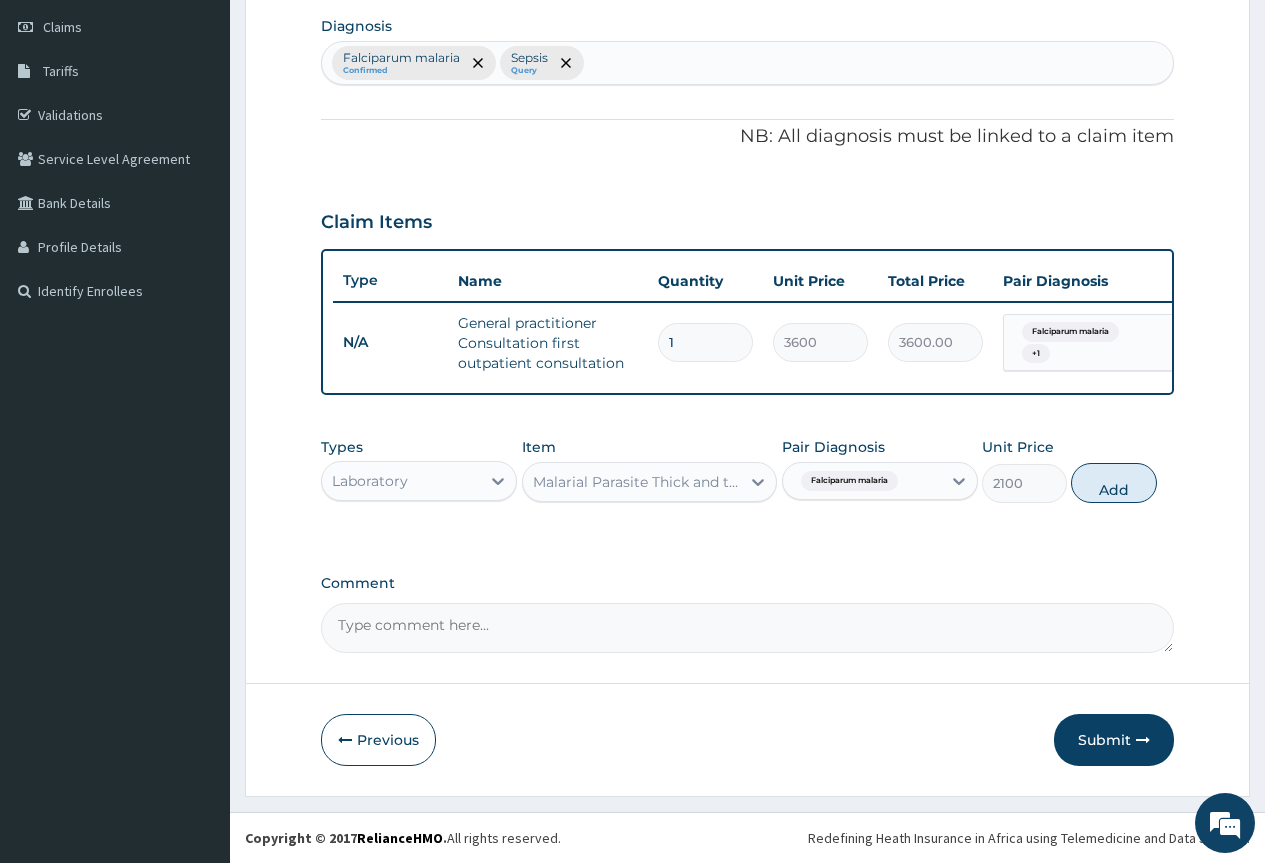 type on "0" 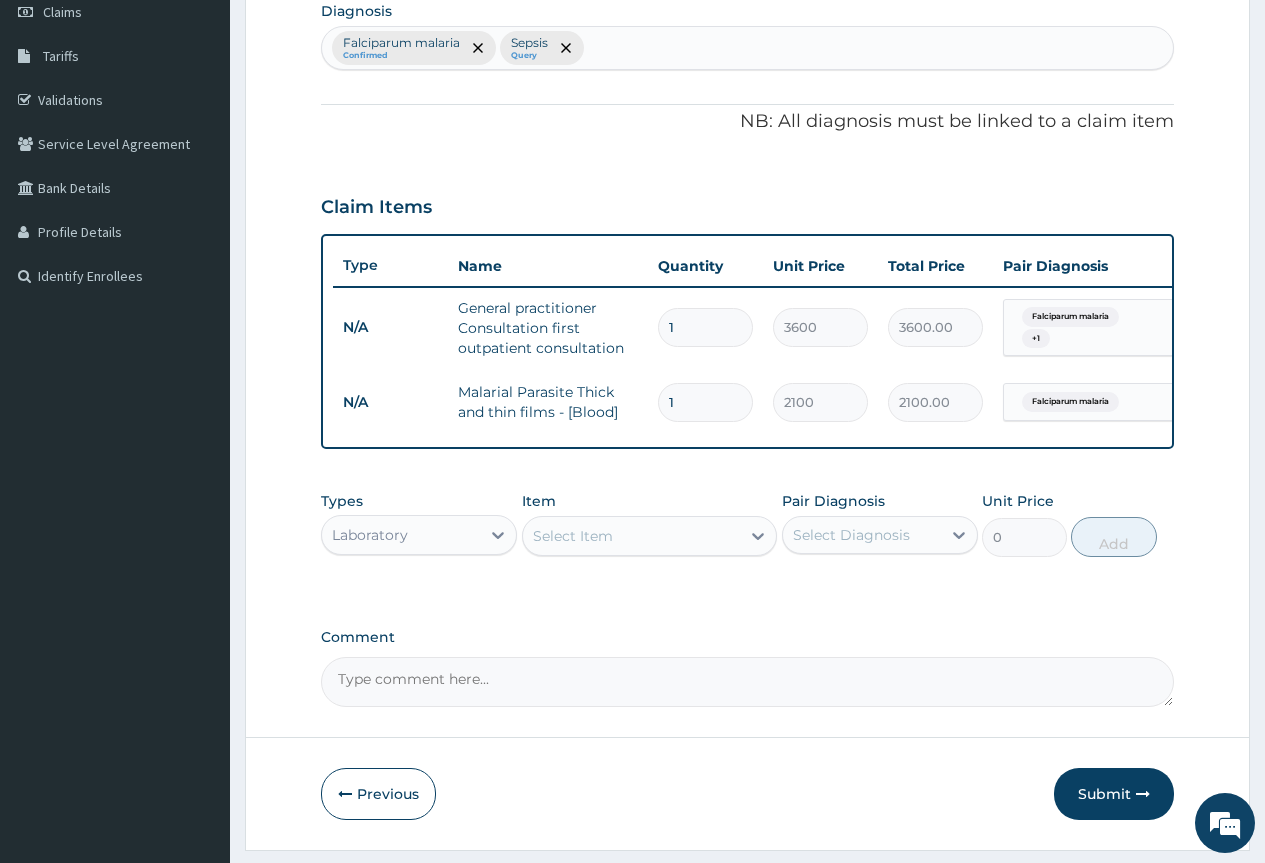 click on "Select Item" at bounding box center (632, 536) 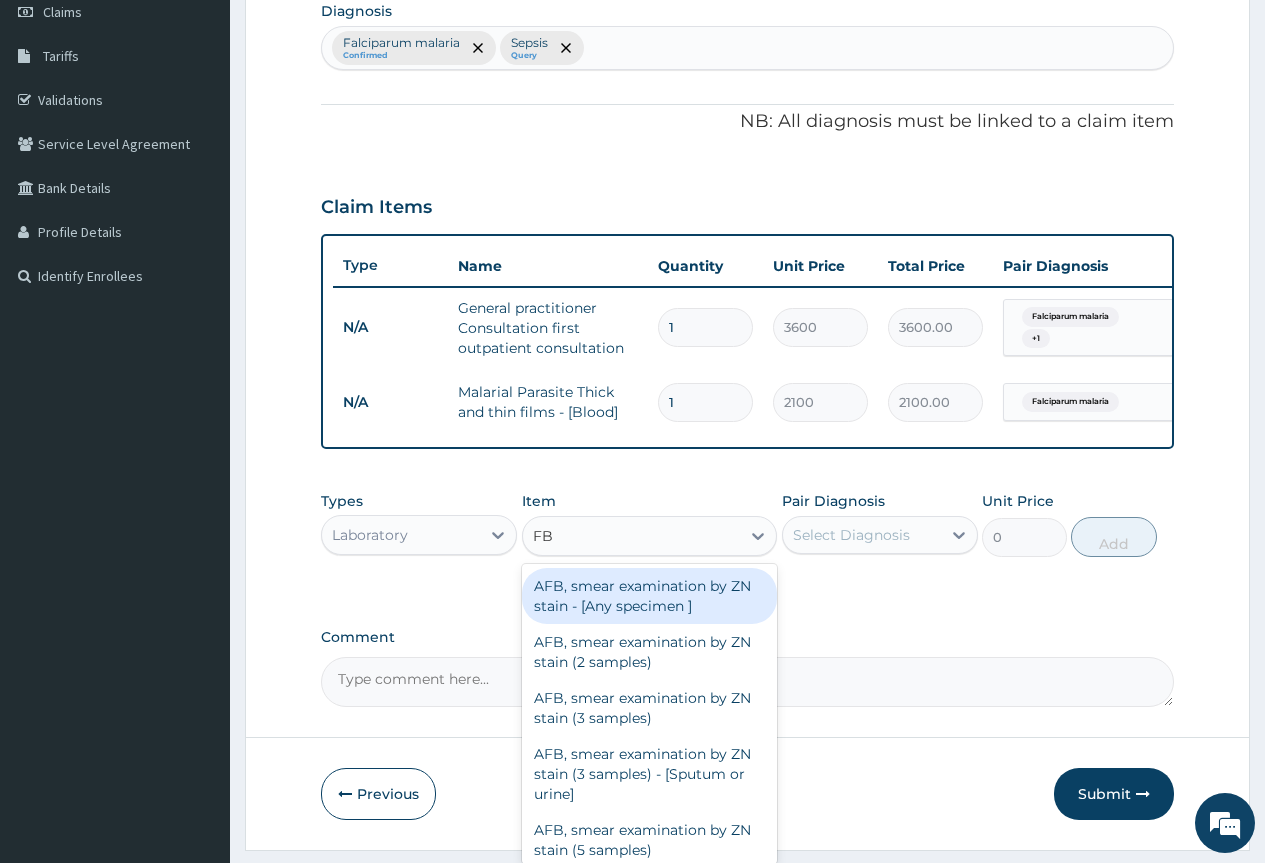 type on "FBC" 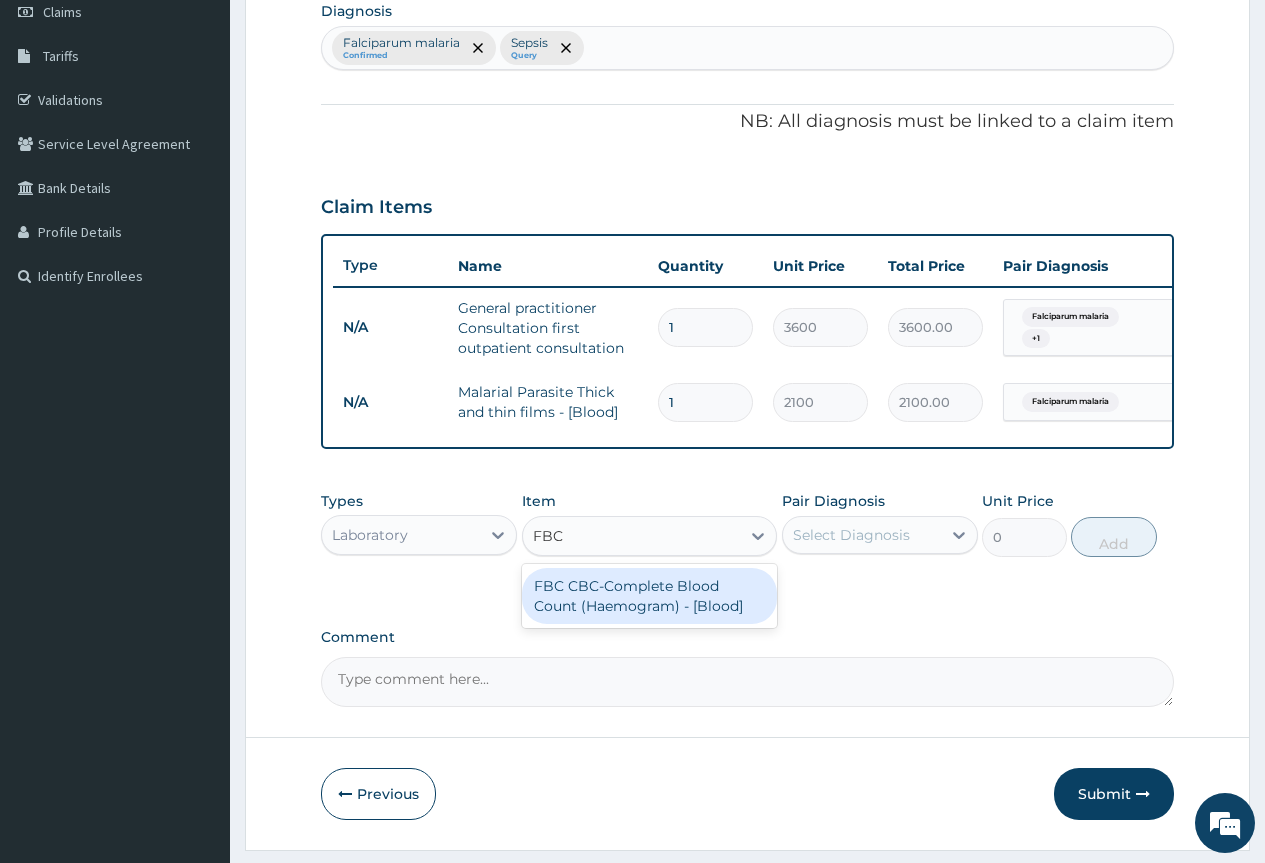 click on "FBC CBC-Complete Blood Count (Haemogram) - [Blood]" at bounding box center [650, 596] 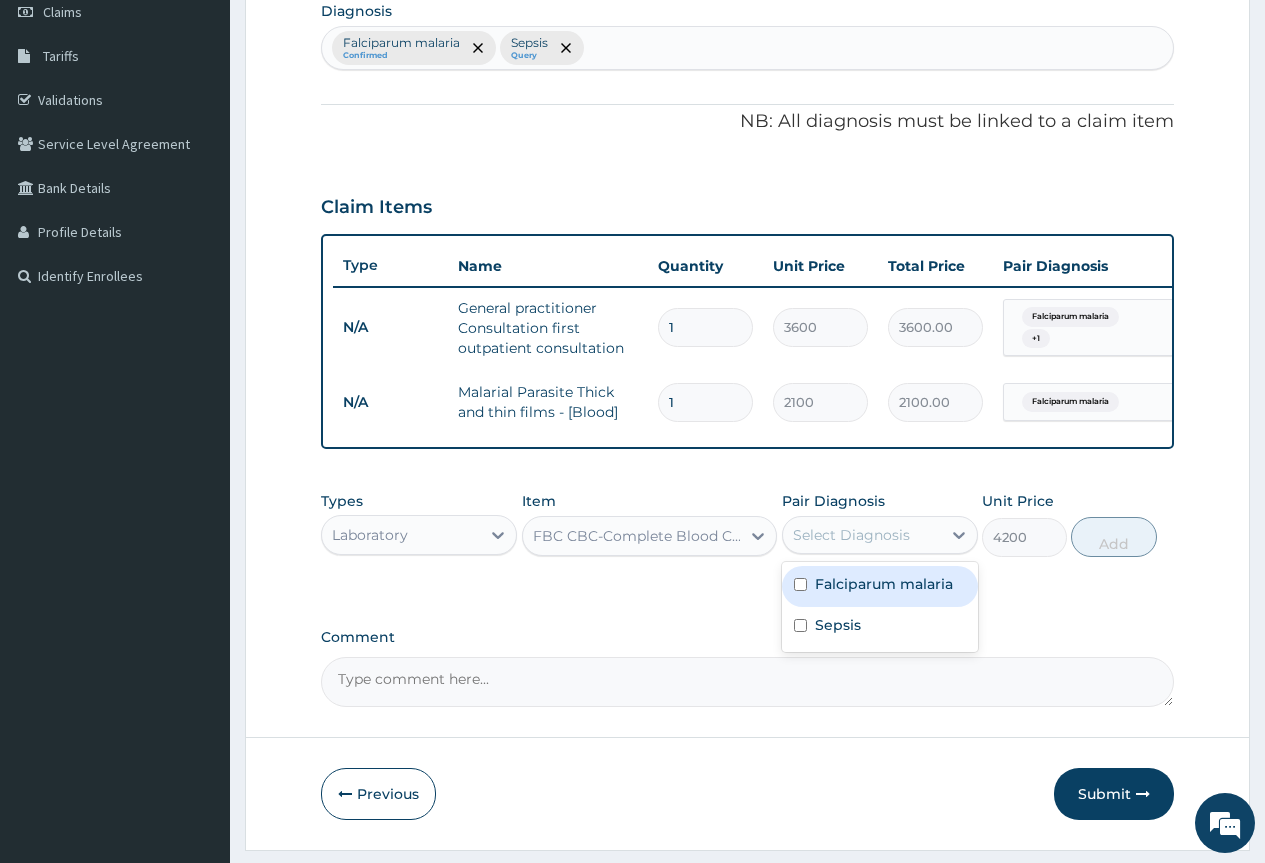 click on "Select Diagnosis" at bounding box center (851, 535) 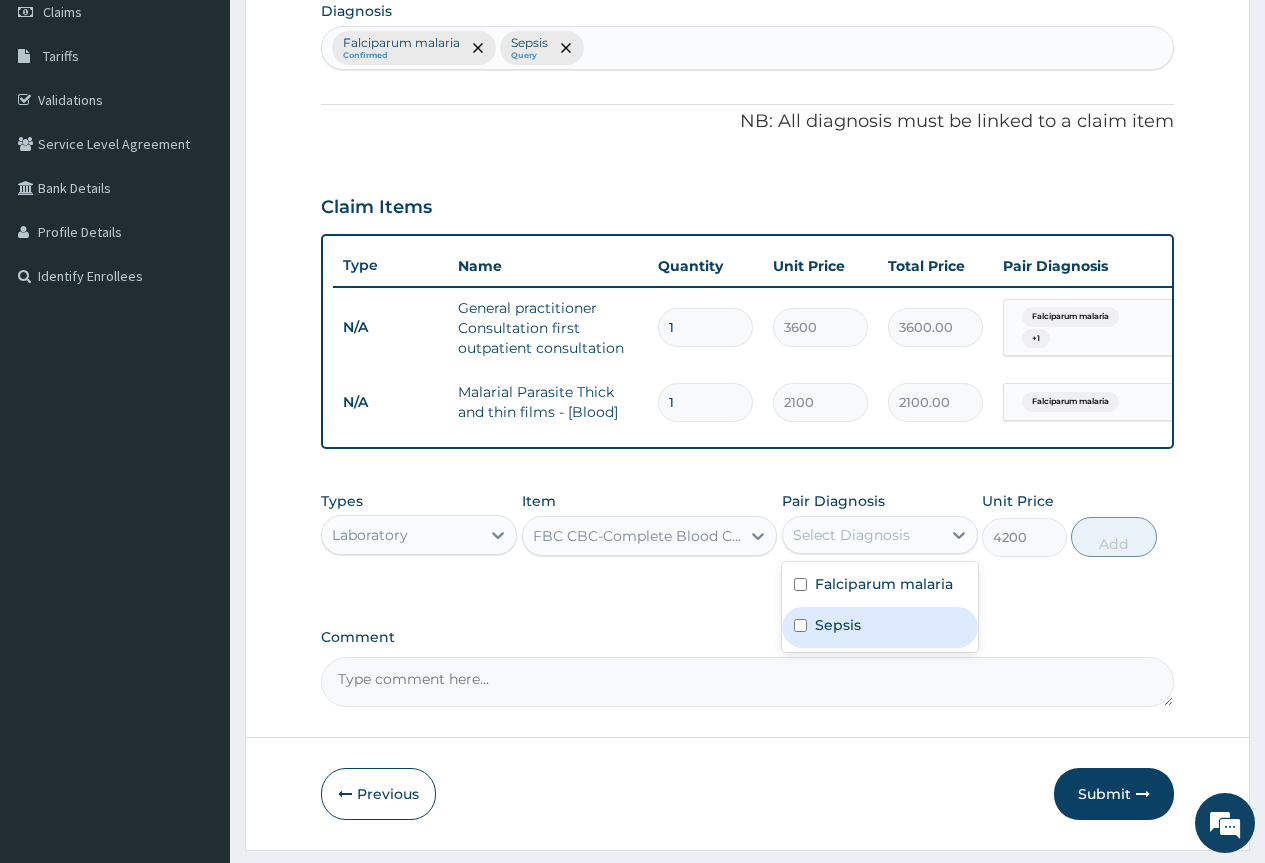 click on "Sepsis" at bounding box center [838, 625] 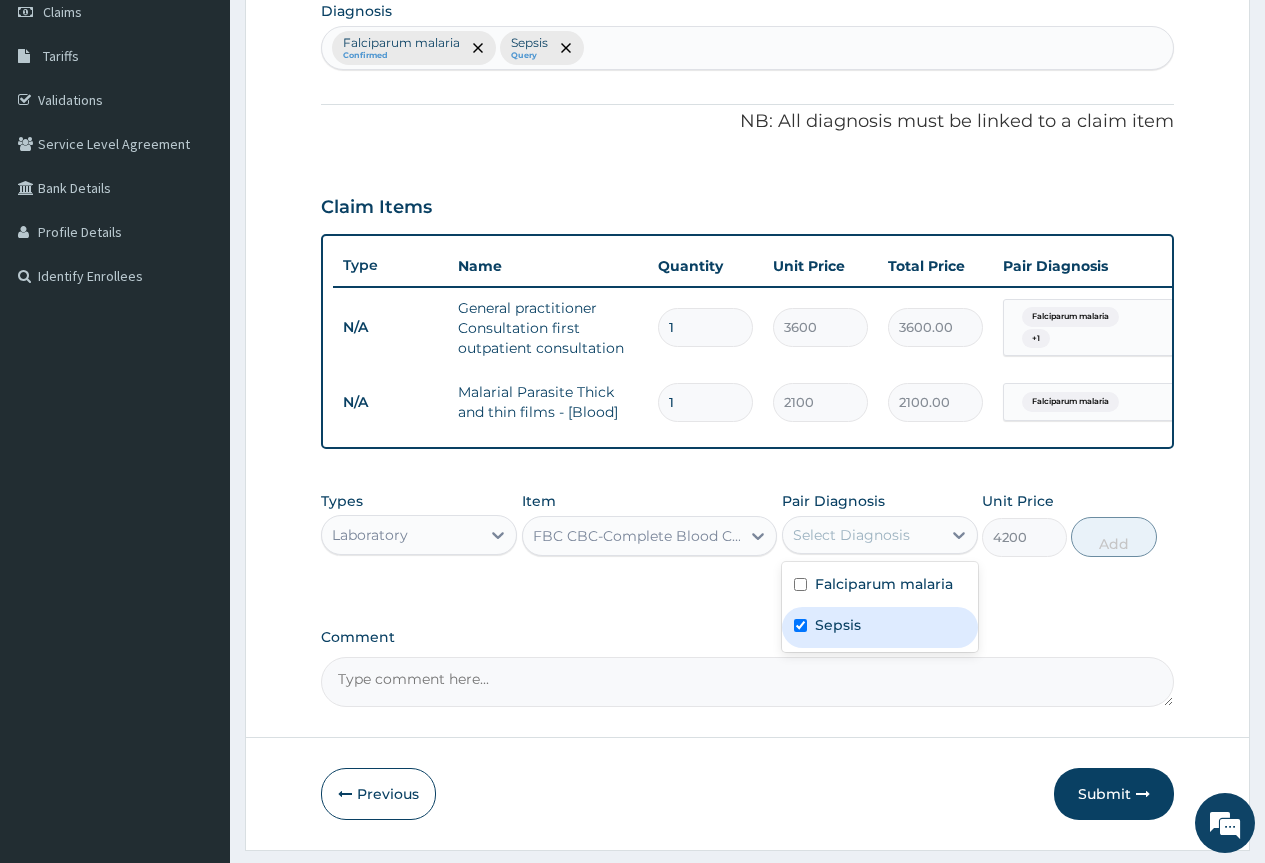checkbox on "true" 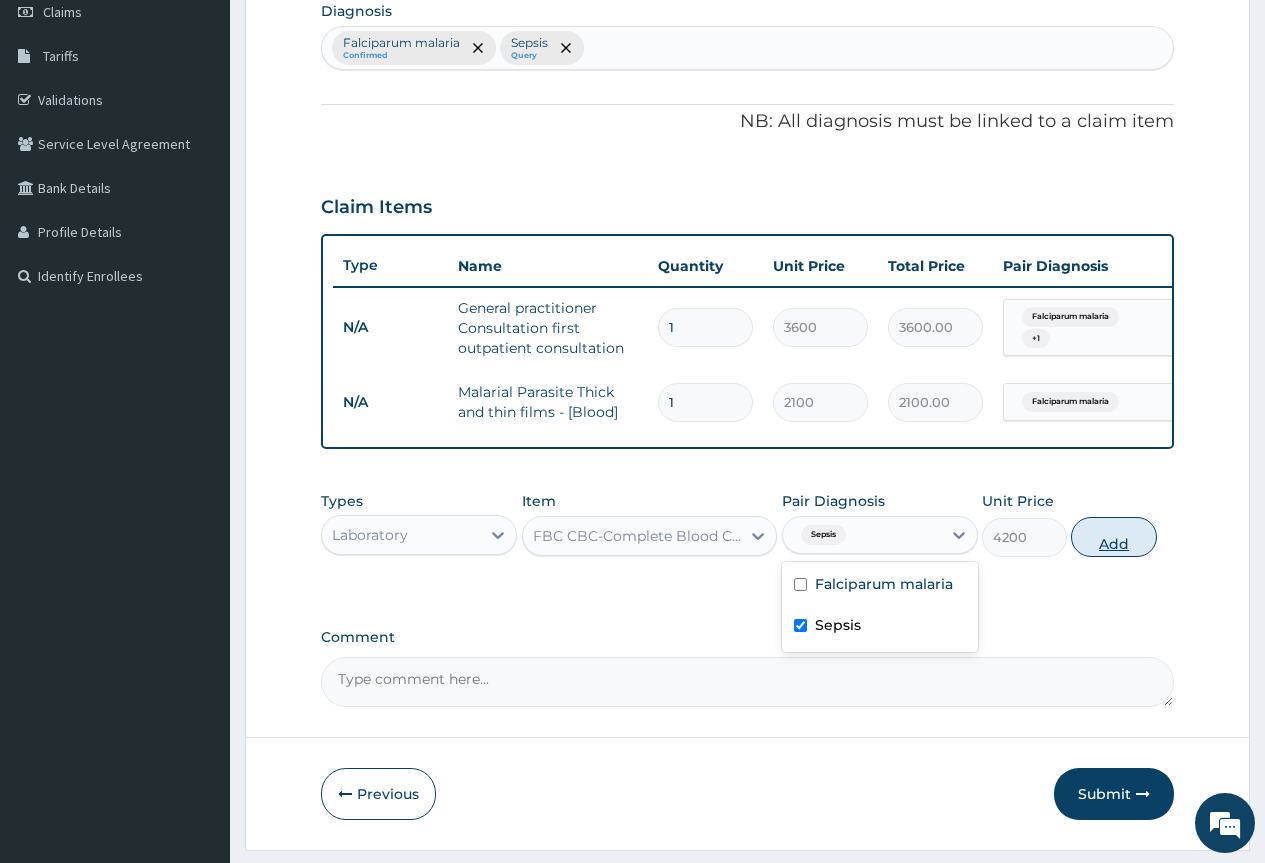 click on "Add" at bounding box center [1113, 537] 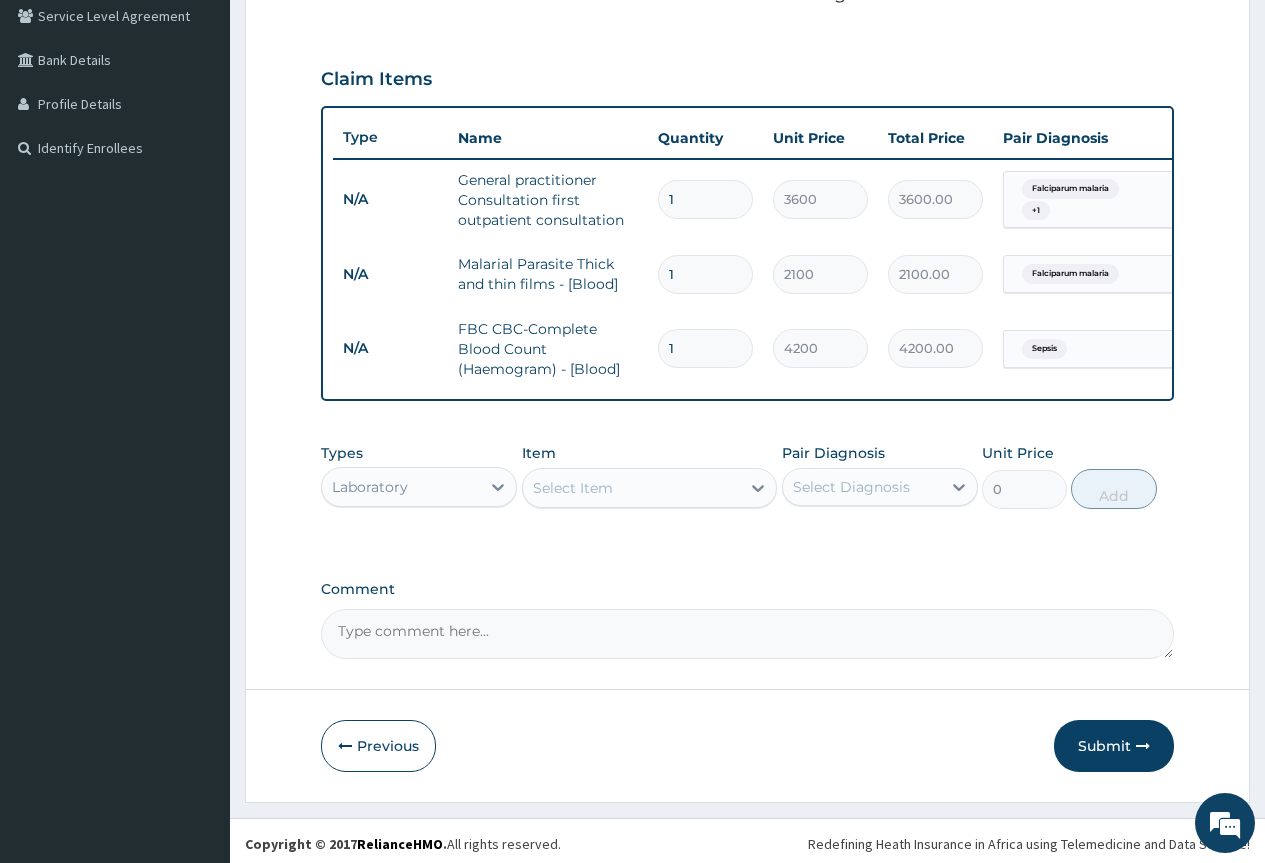 scroll, scrollTop: 443, scrollLeft: 0, axis: vertical 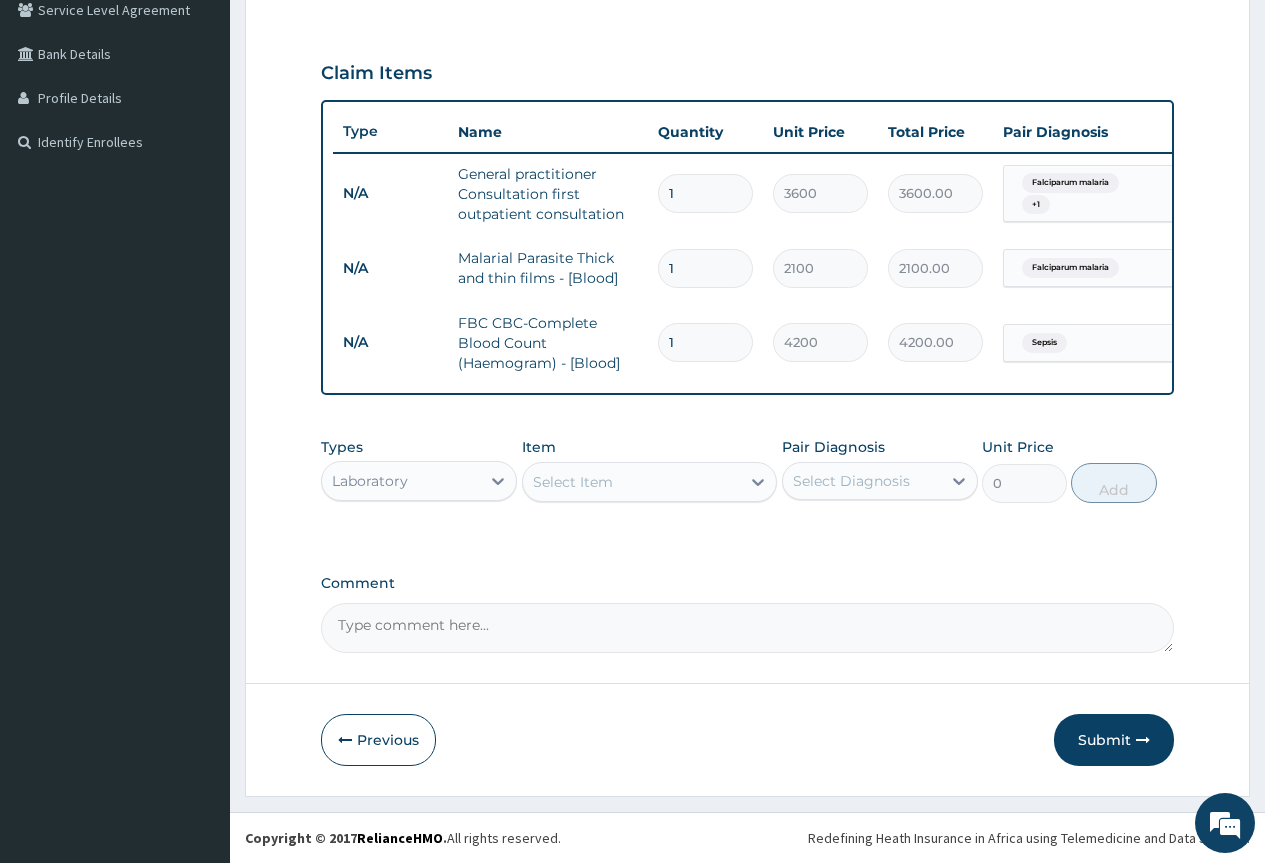 click on "Laboratory" at bounding box center (370, 481) 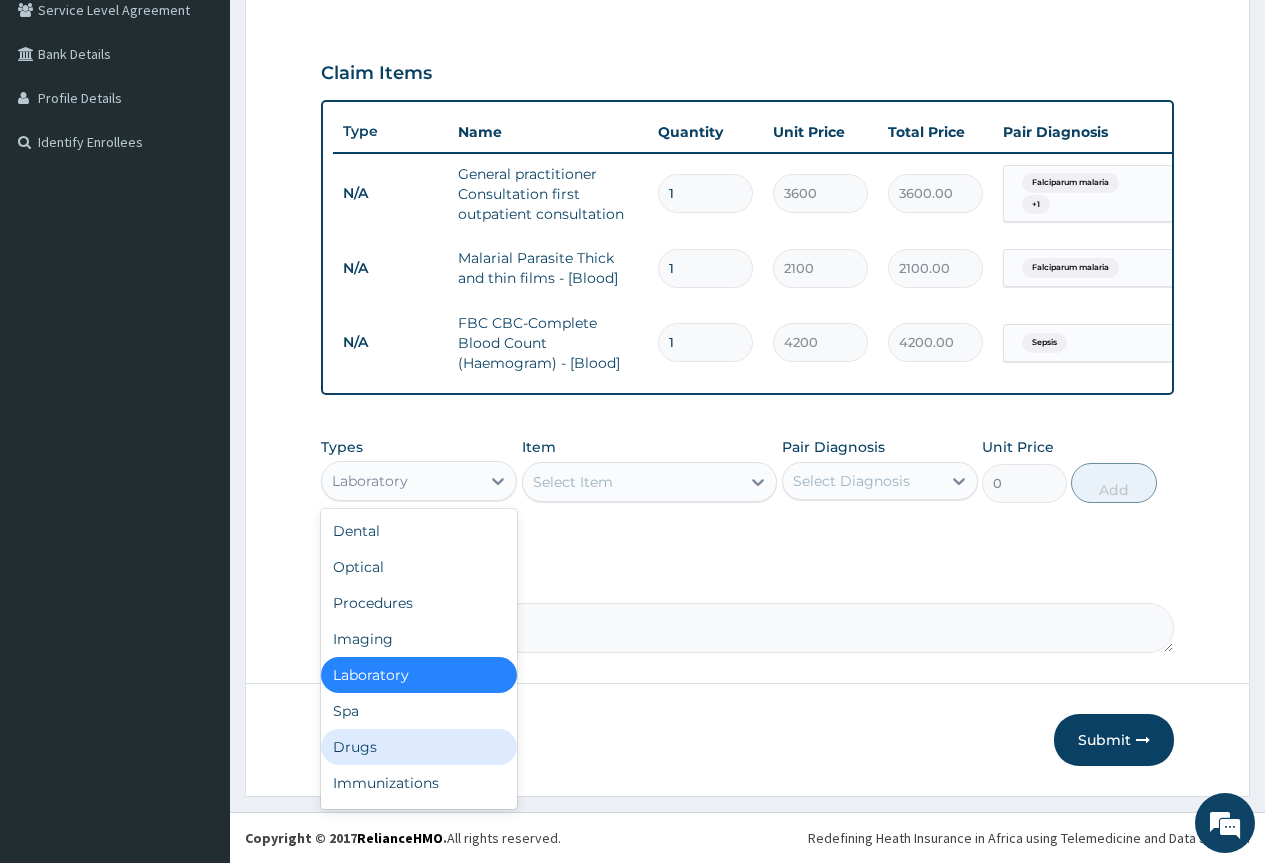 click on "Drugs" at bounding box center [419, 747] 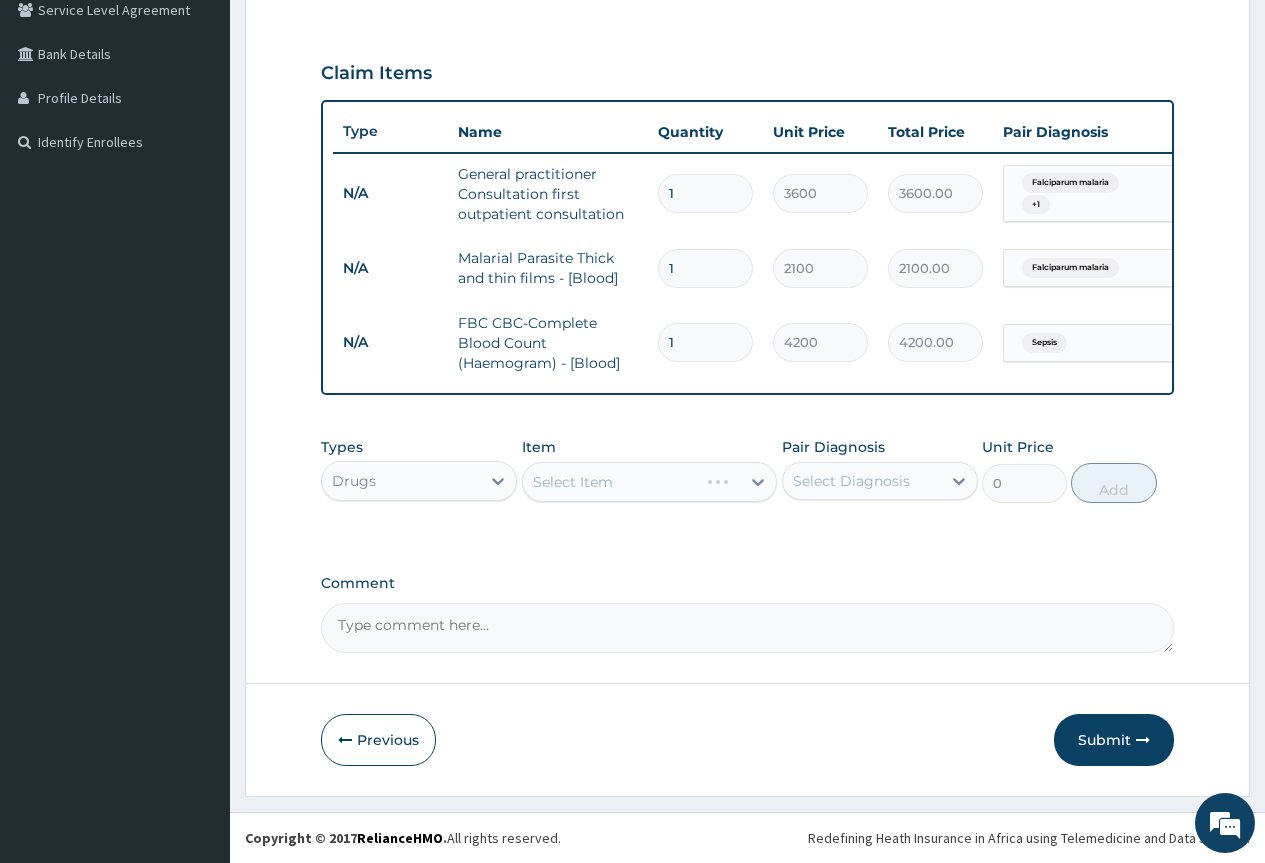 click on "Select Diagnosis" at bounding box center [862, 481] 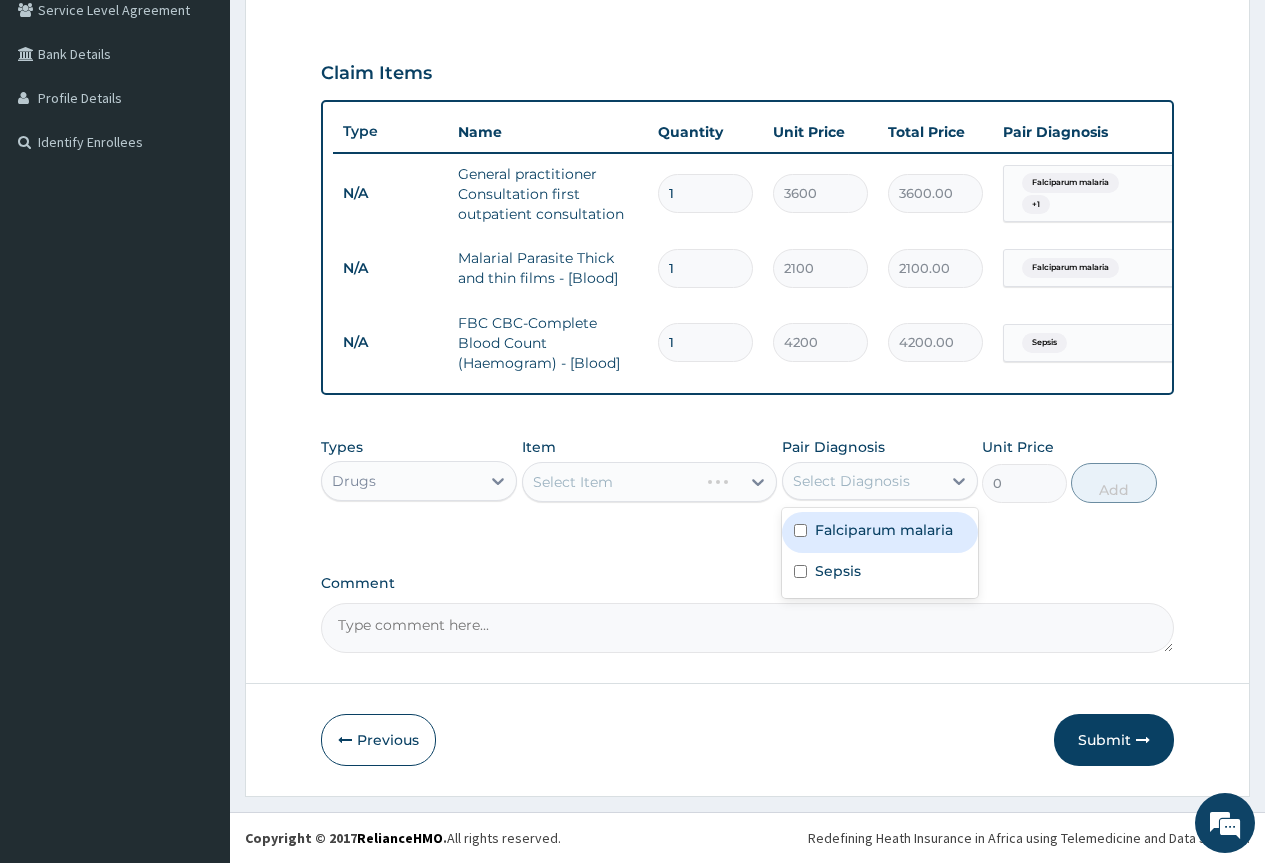 click on "Falciparum malaria" at bounding box center [884, 530] 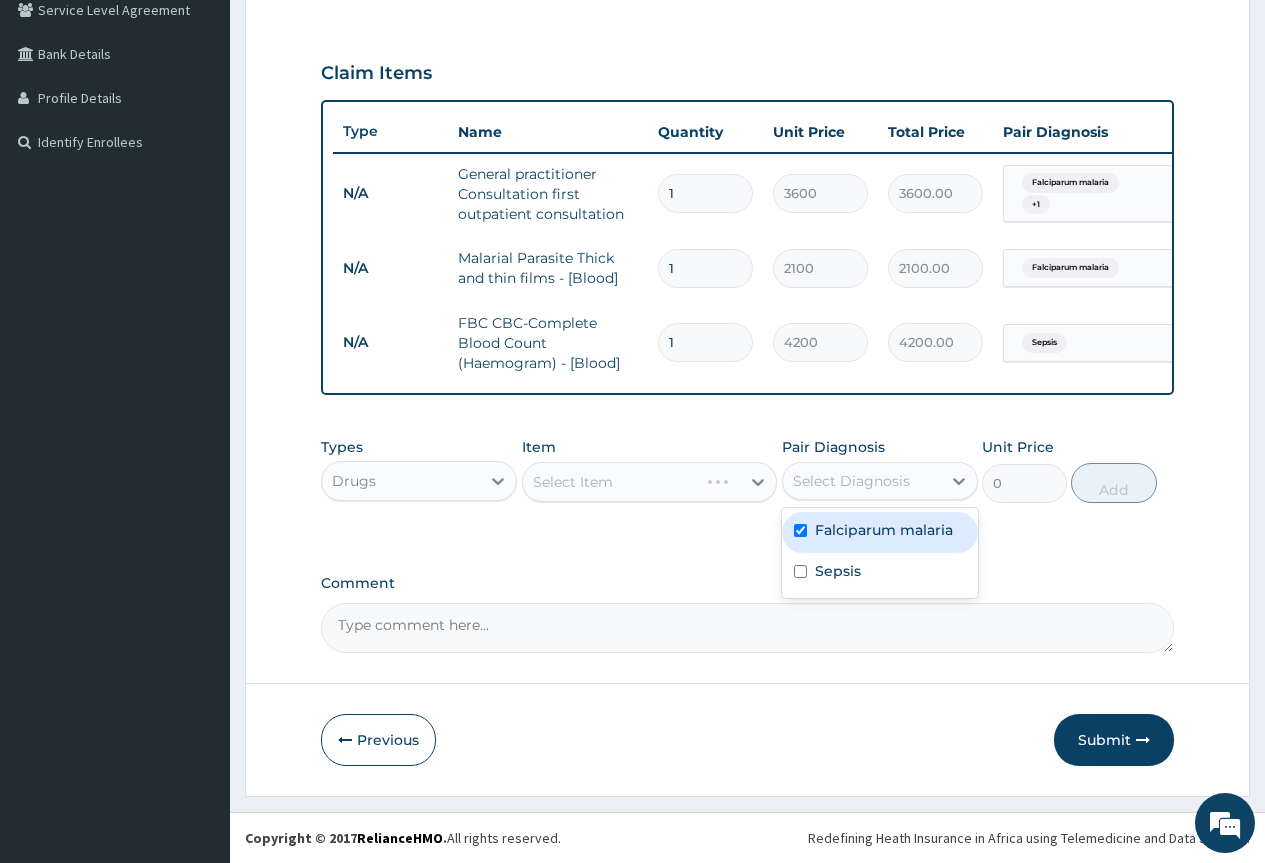 checkbox on "true" 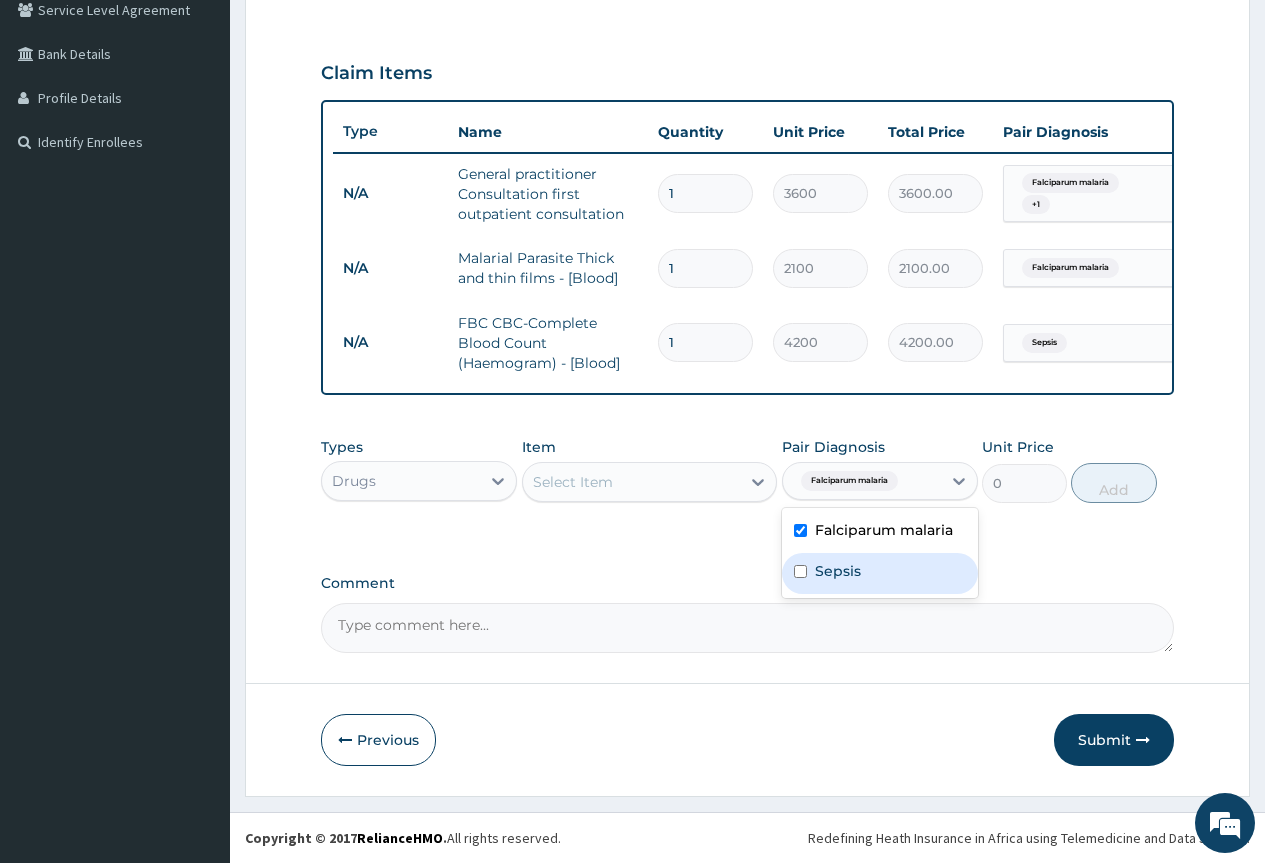 click on "Select Item" at bounding box center [573, 482] 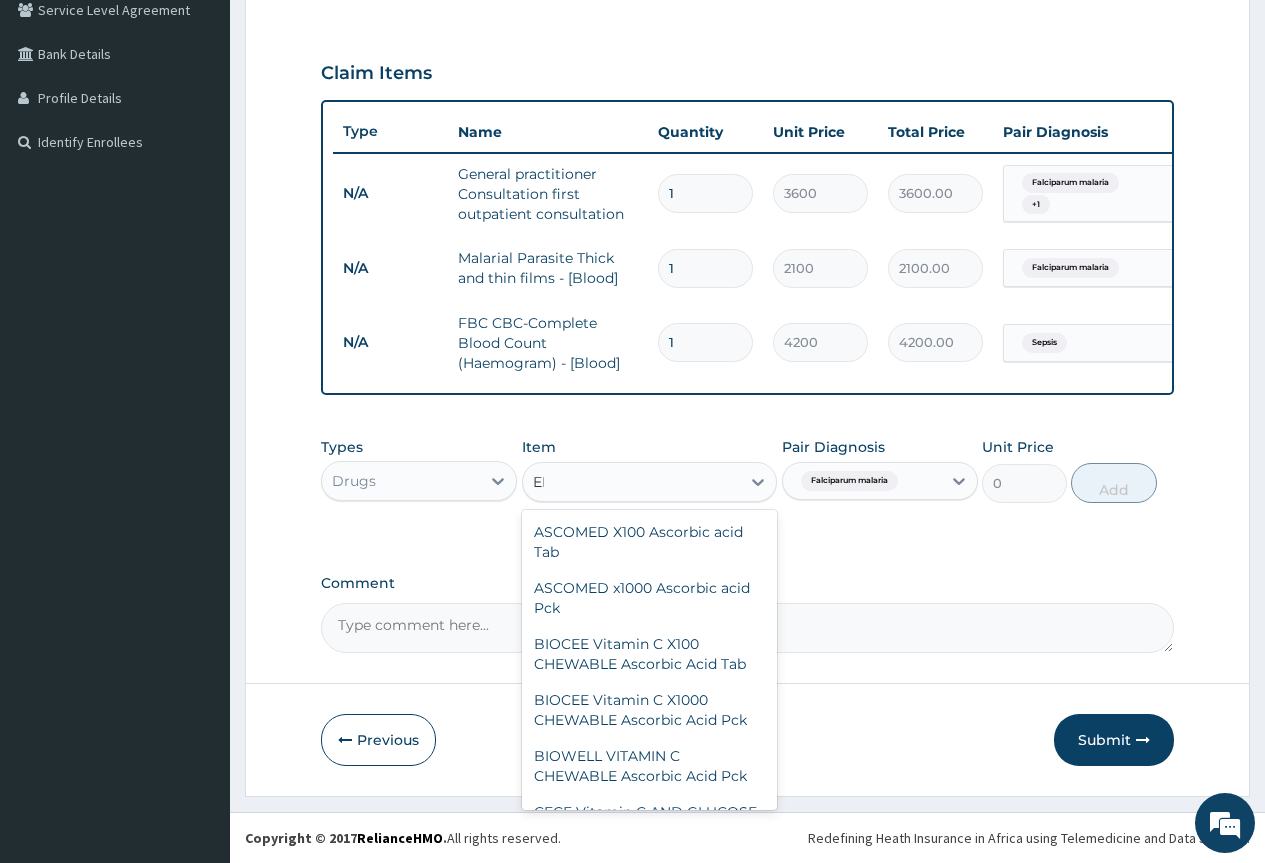 type on "EMAL" 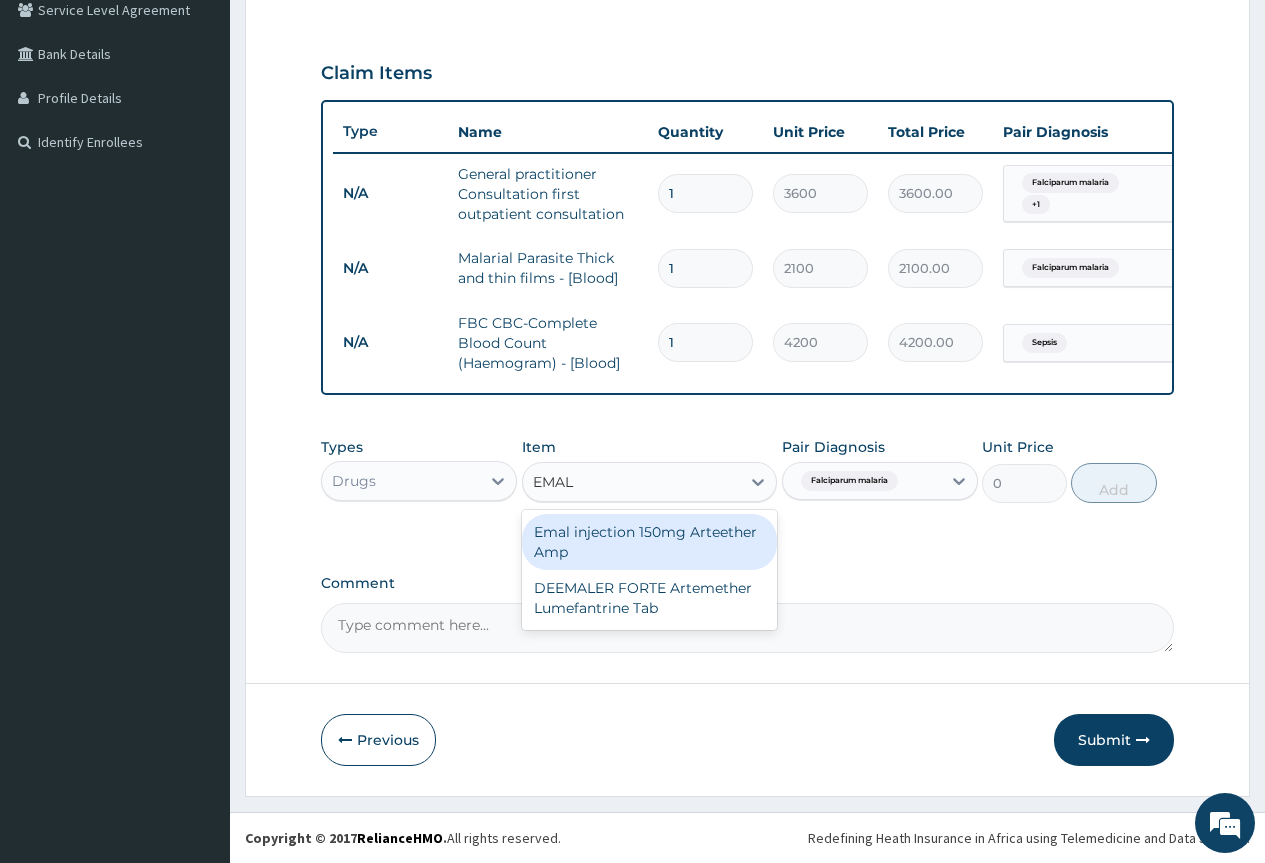 click on "Emal injection 150mg Arteether Amp" at bounding box center (650, 542) 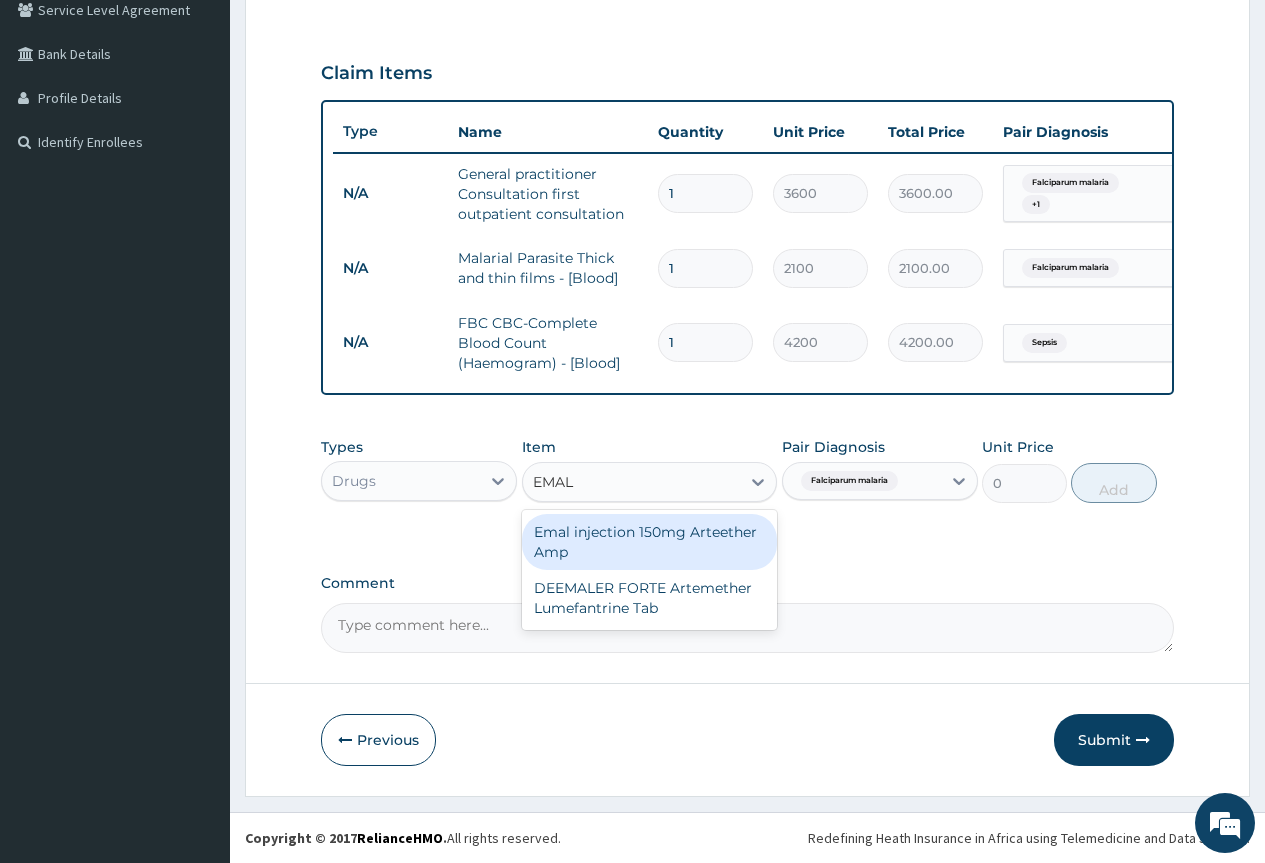 type 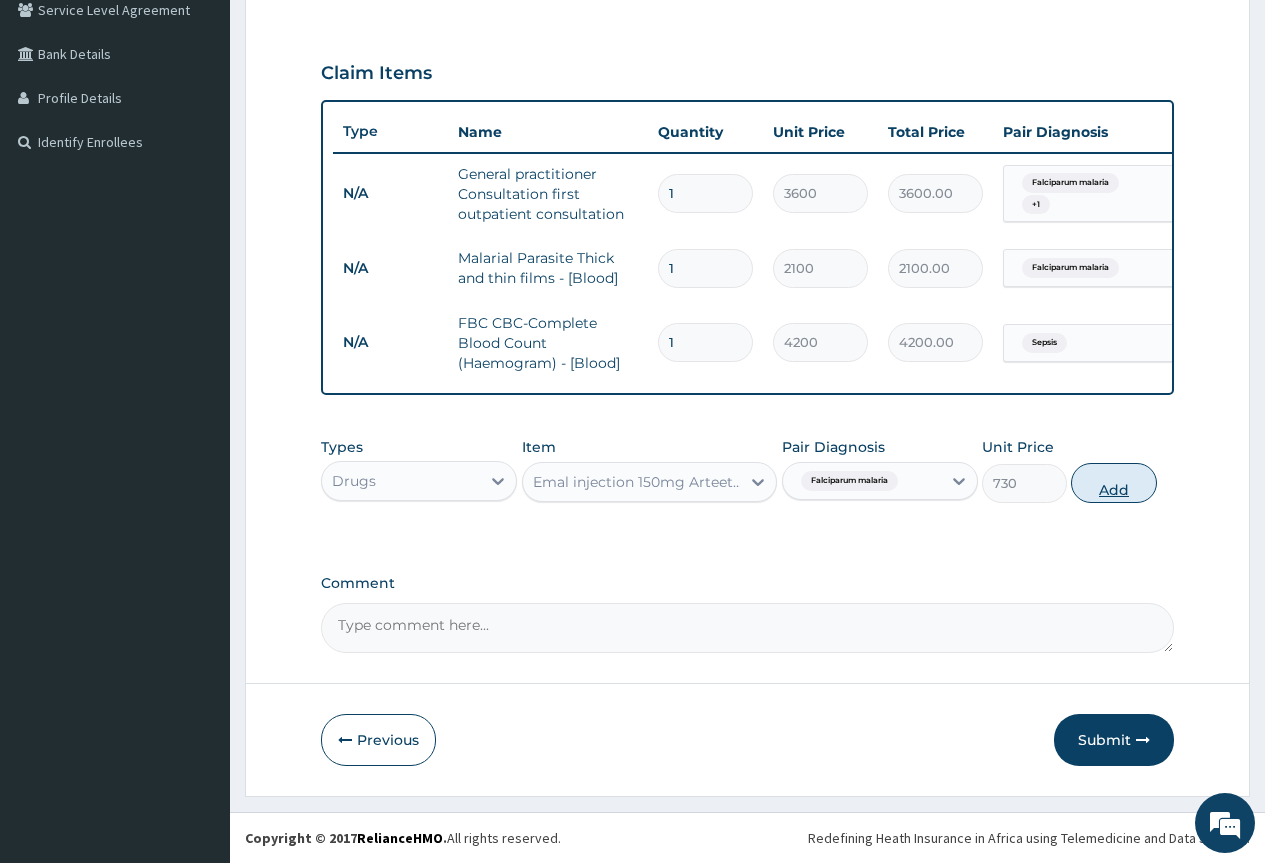 click on "Add" at bounding box center [1113, 483] 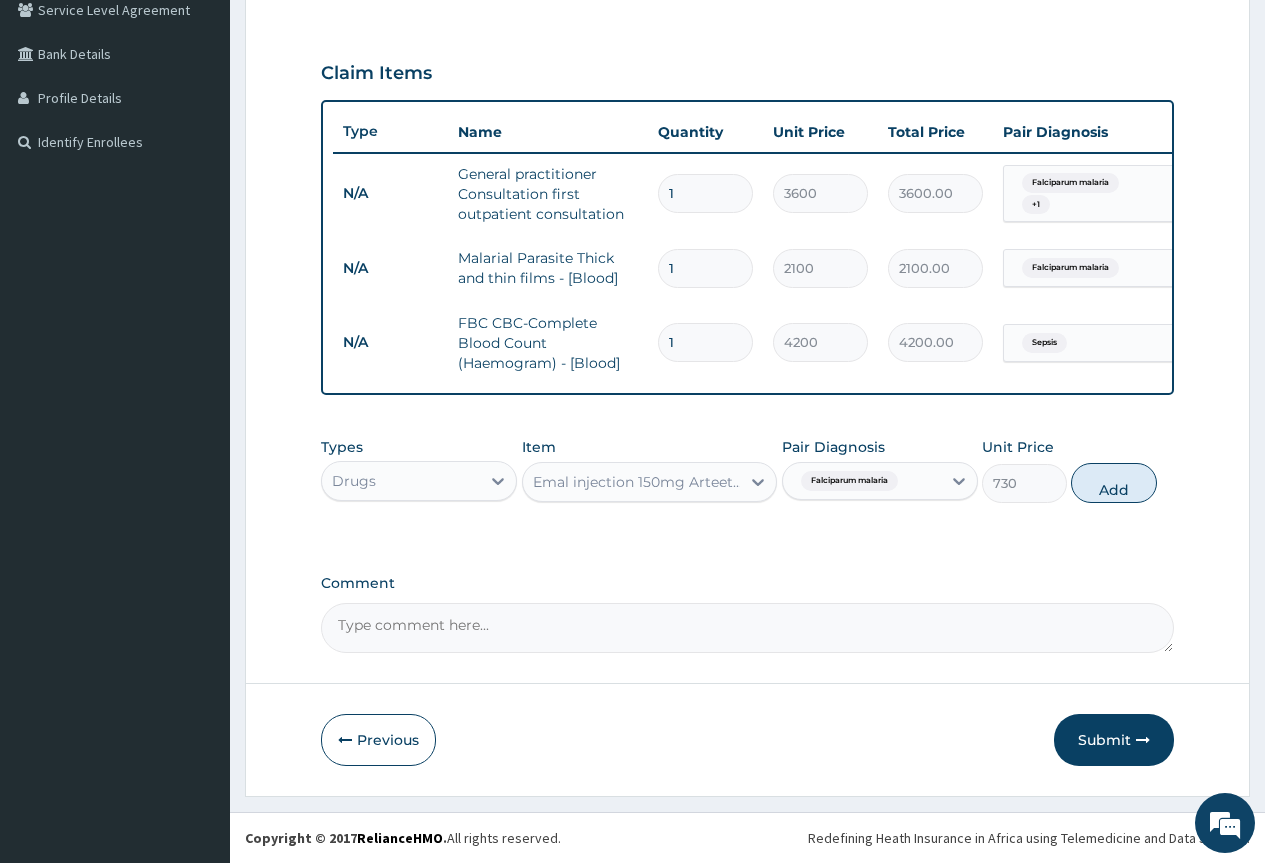type on "0" 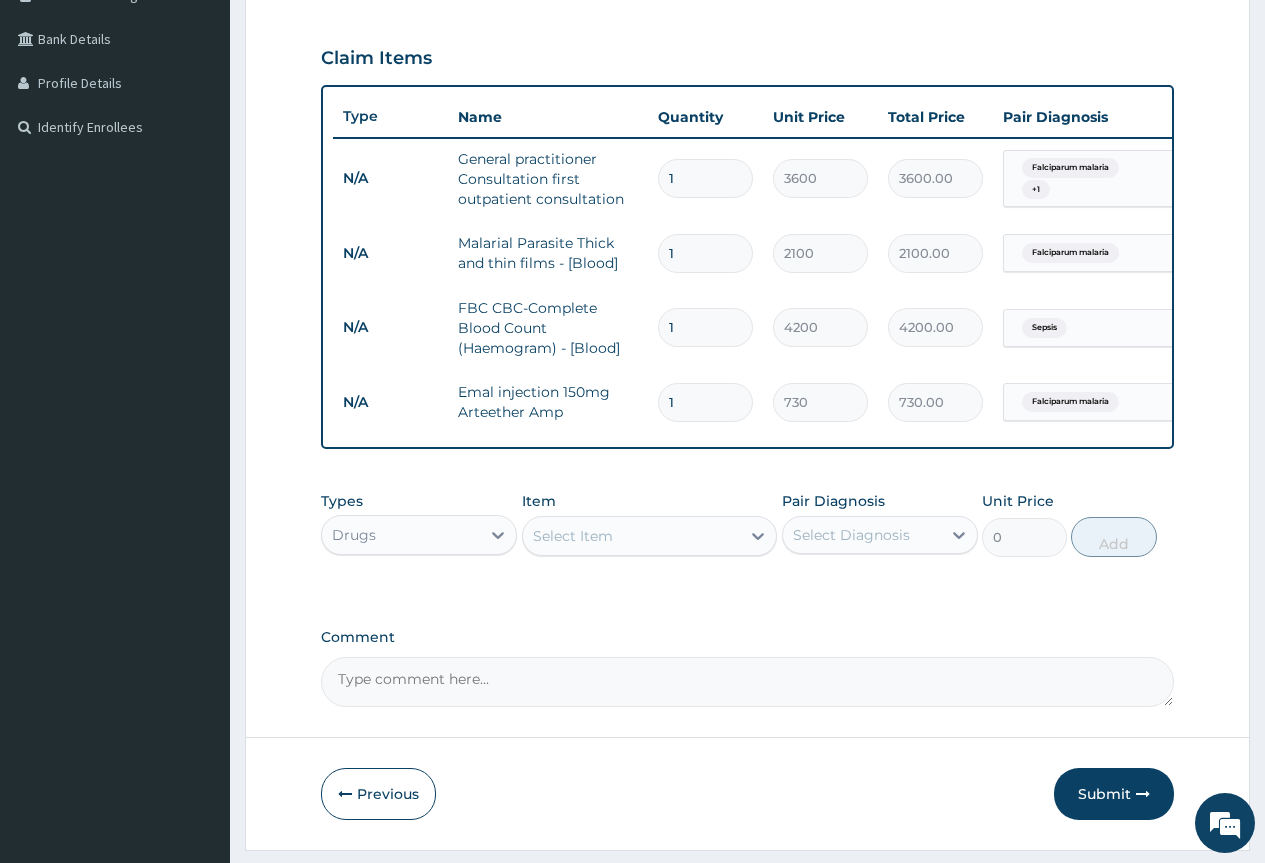 click on "Select Item" at bounding box center (632, 536) 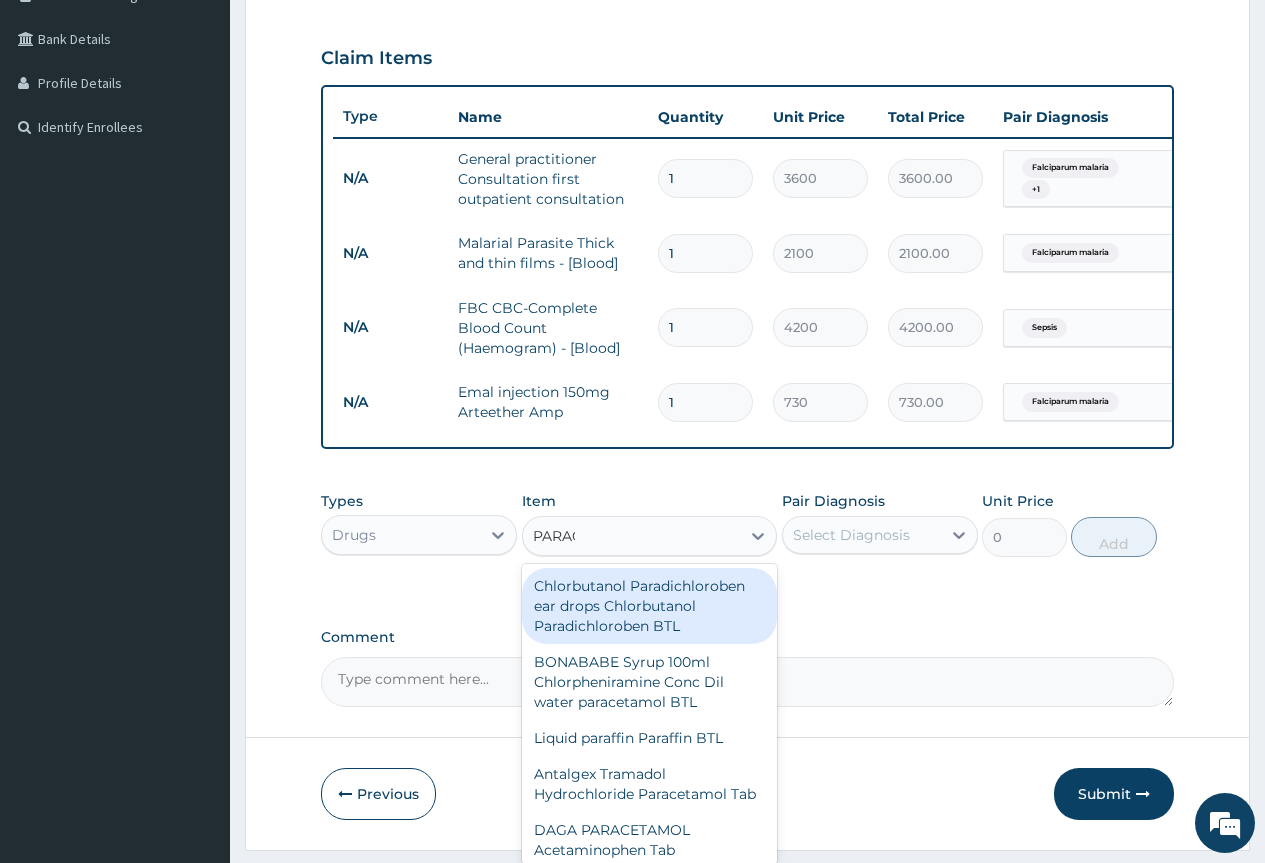 type on "PARACE" 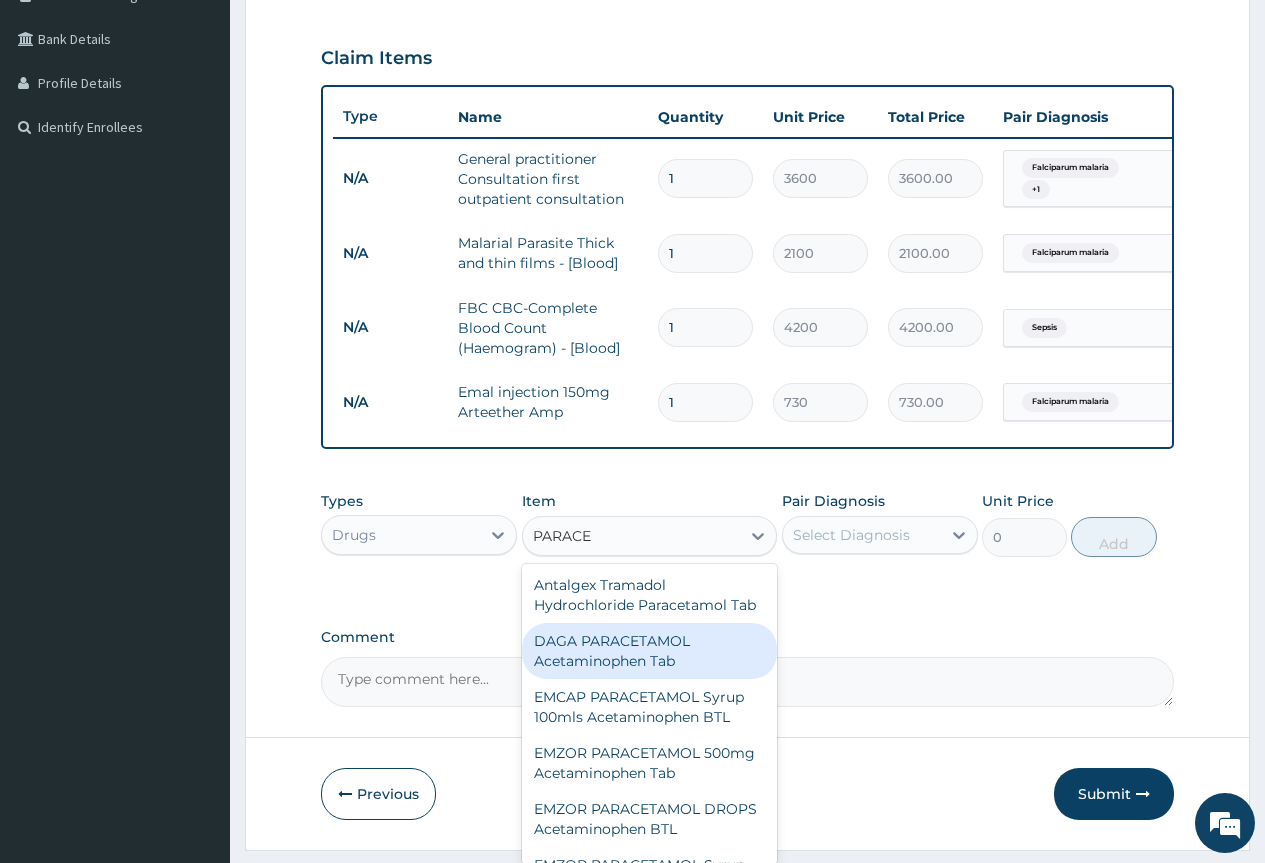 scroll, scrollTop: 100, scrollLeft: 0, axis: vertical 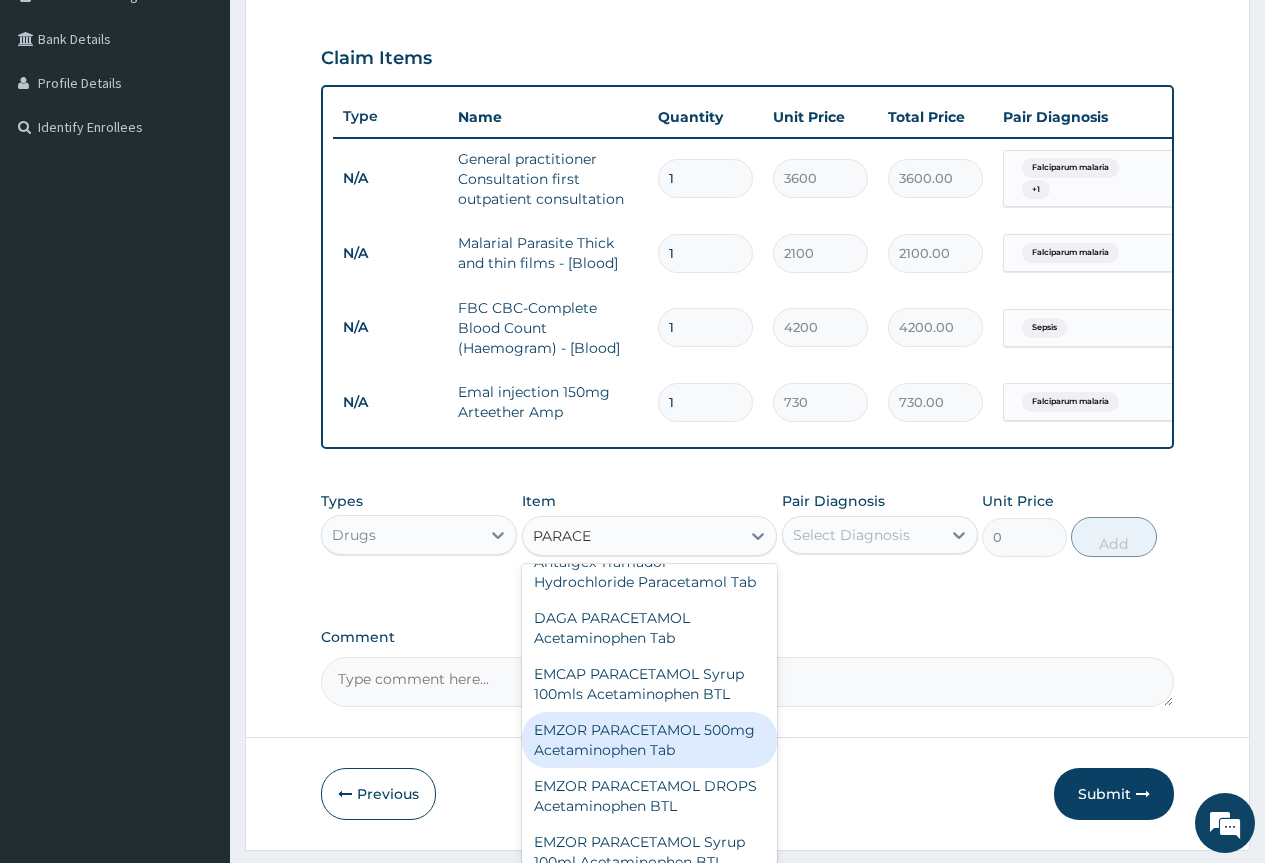 click on "EMZOR PARACETAMOL 500mg Acetaminophen Tab" at bounding box center [650, 740] 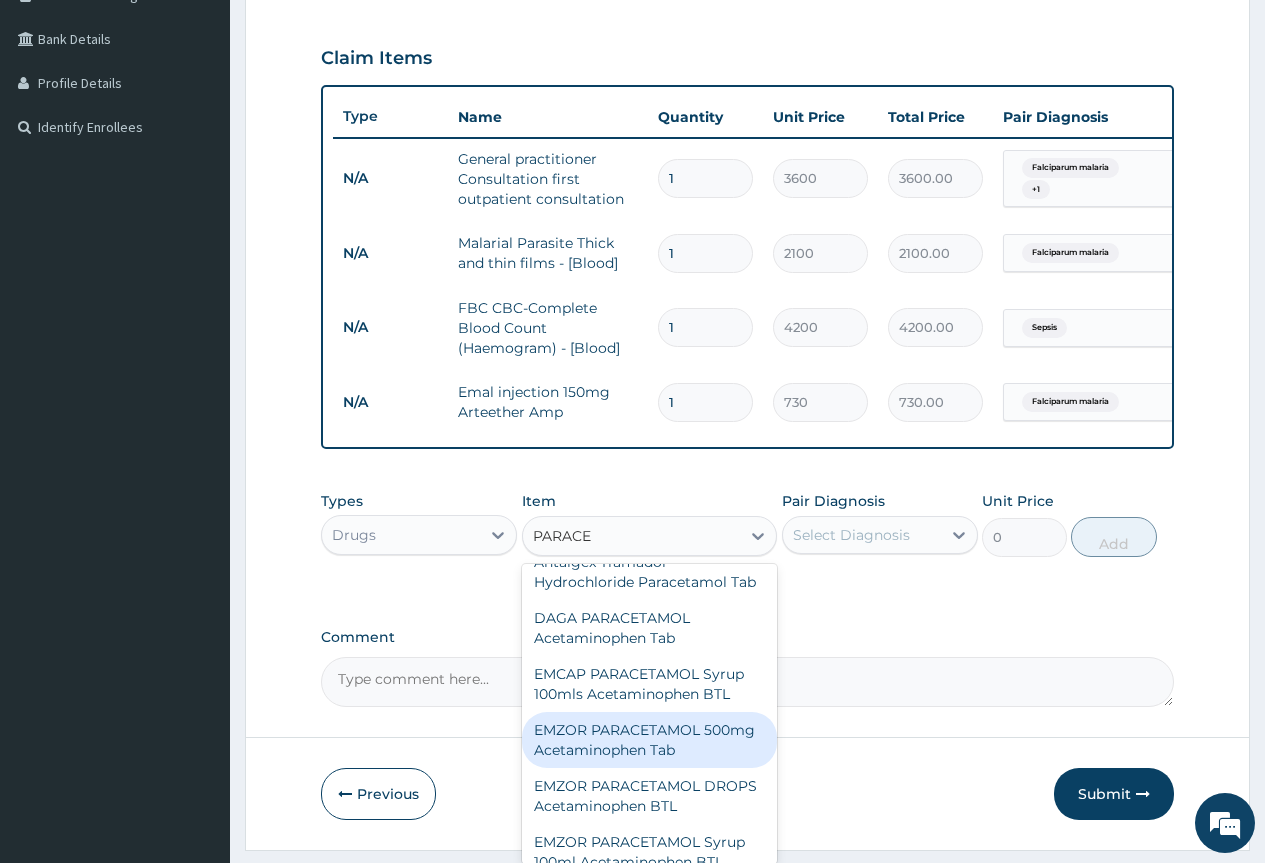 type 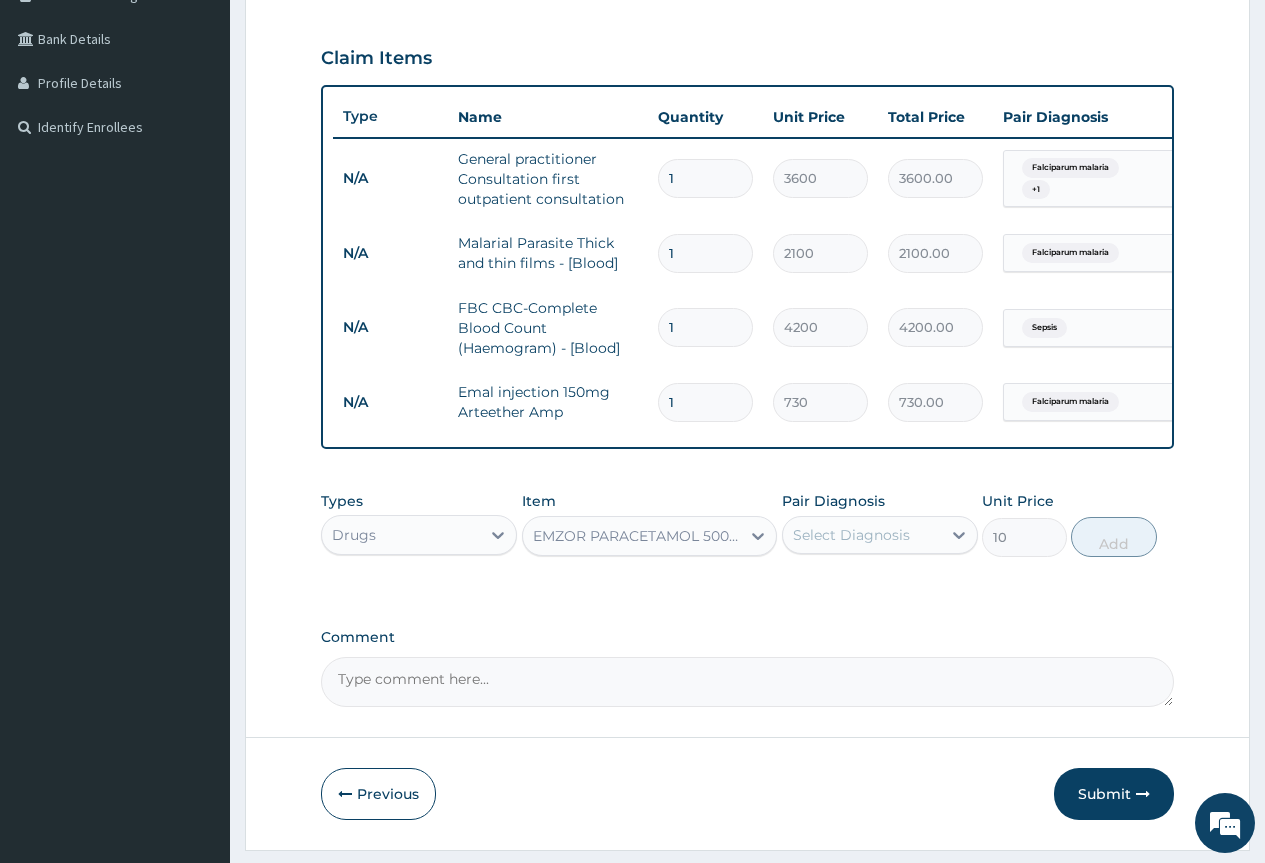 click on "Select Diagnosis" at bounding box center (862, 535) 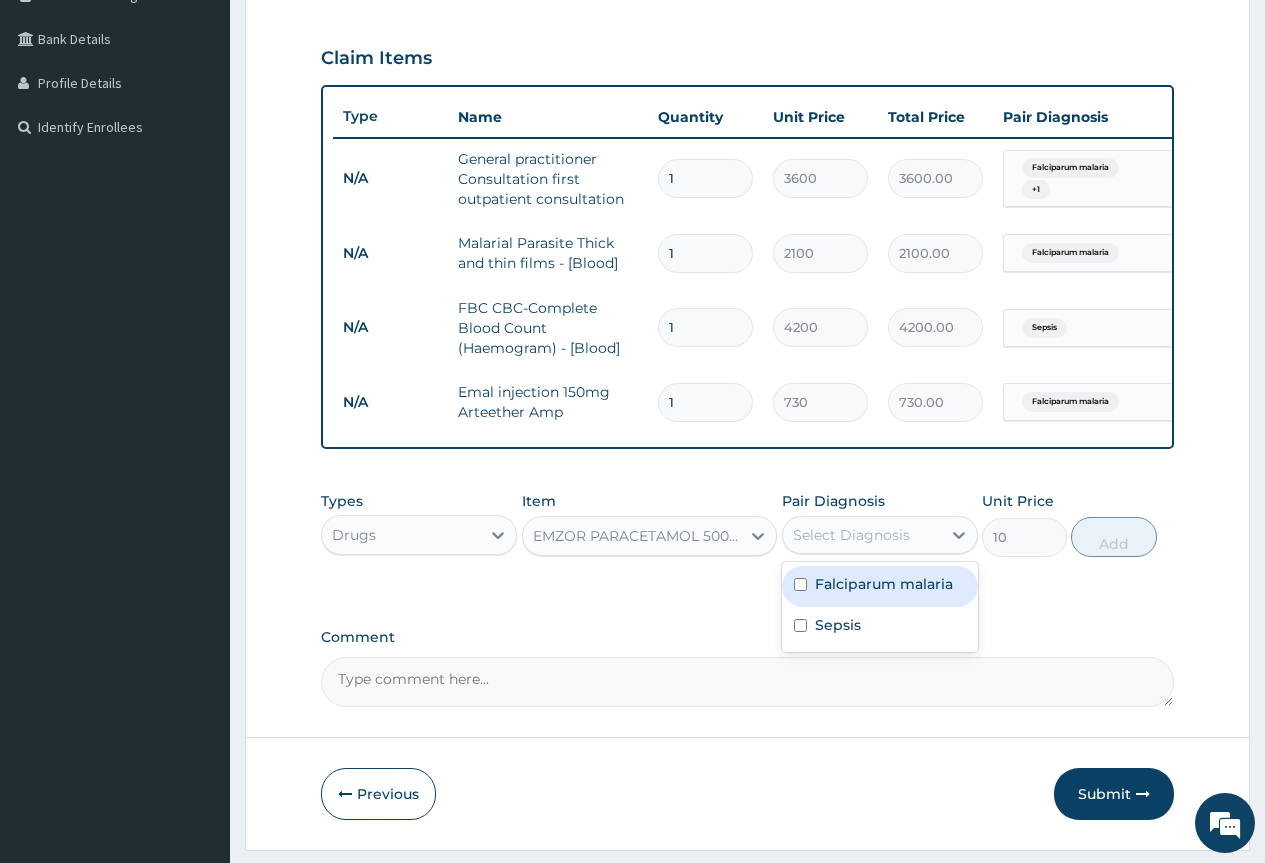click on "Falciparum malaria" at bounding box center (880, 586) 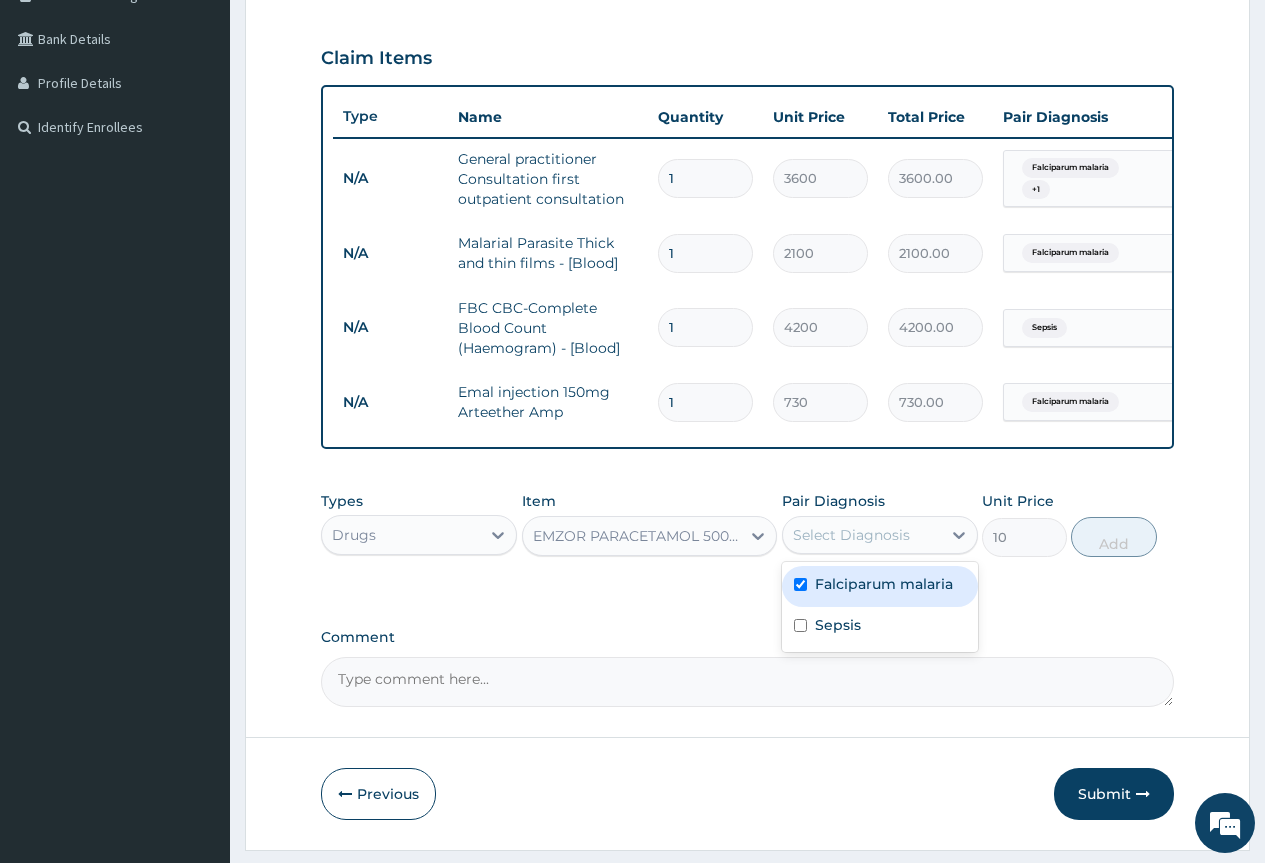 checkbox on "true" 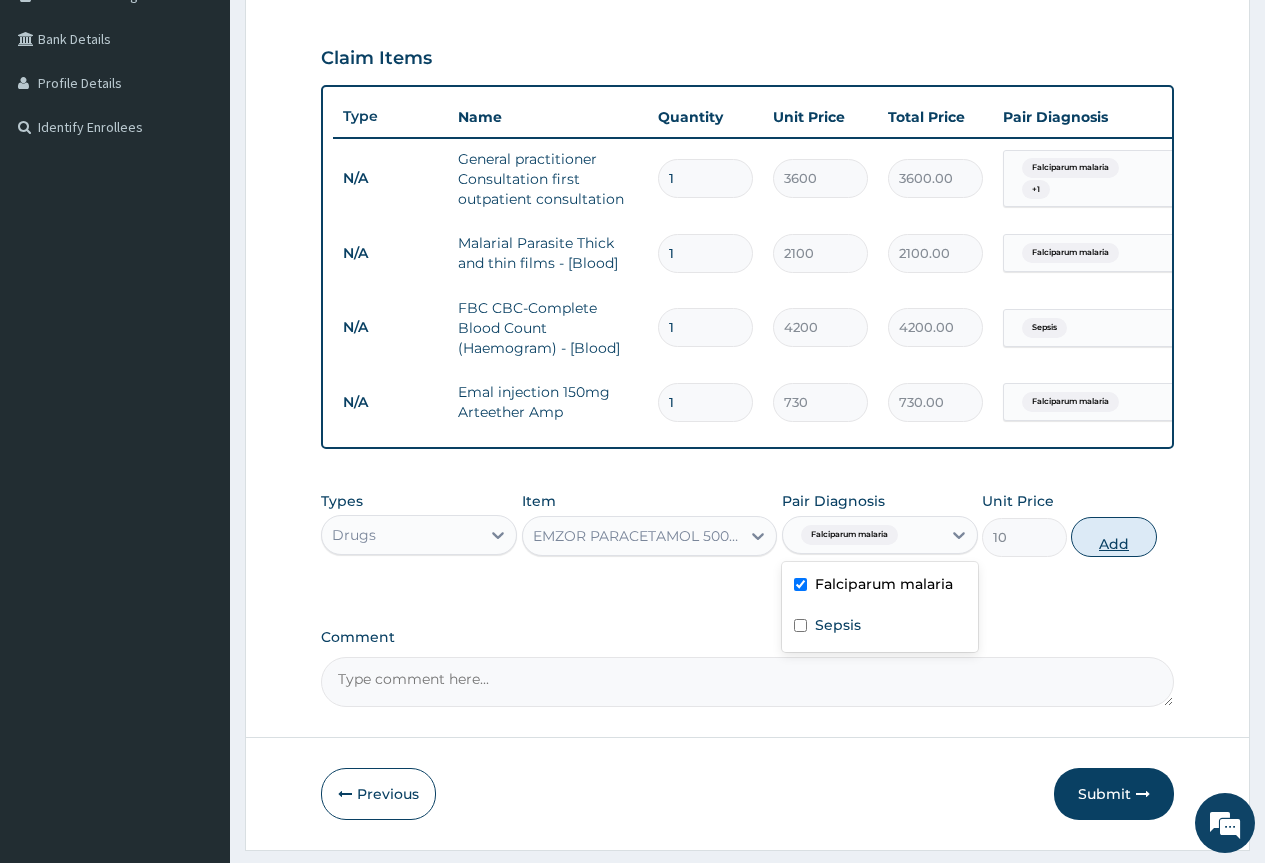 click on "Add" at bounding box center [1113, 537] 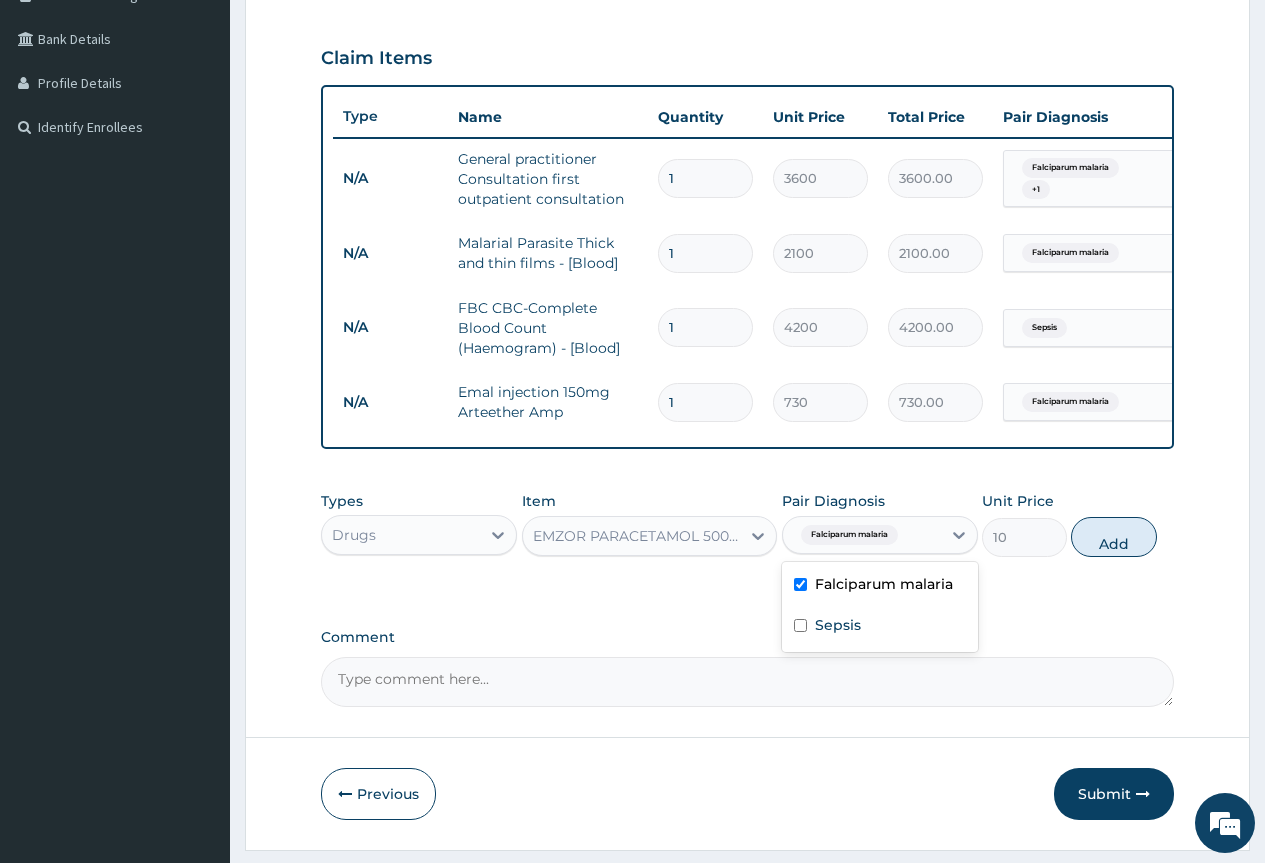 type on "0" 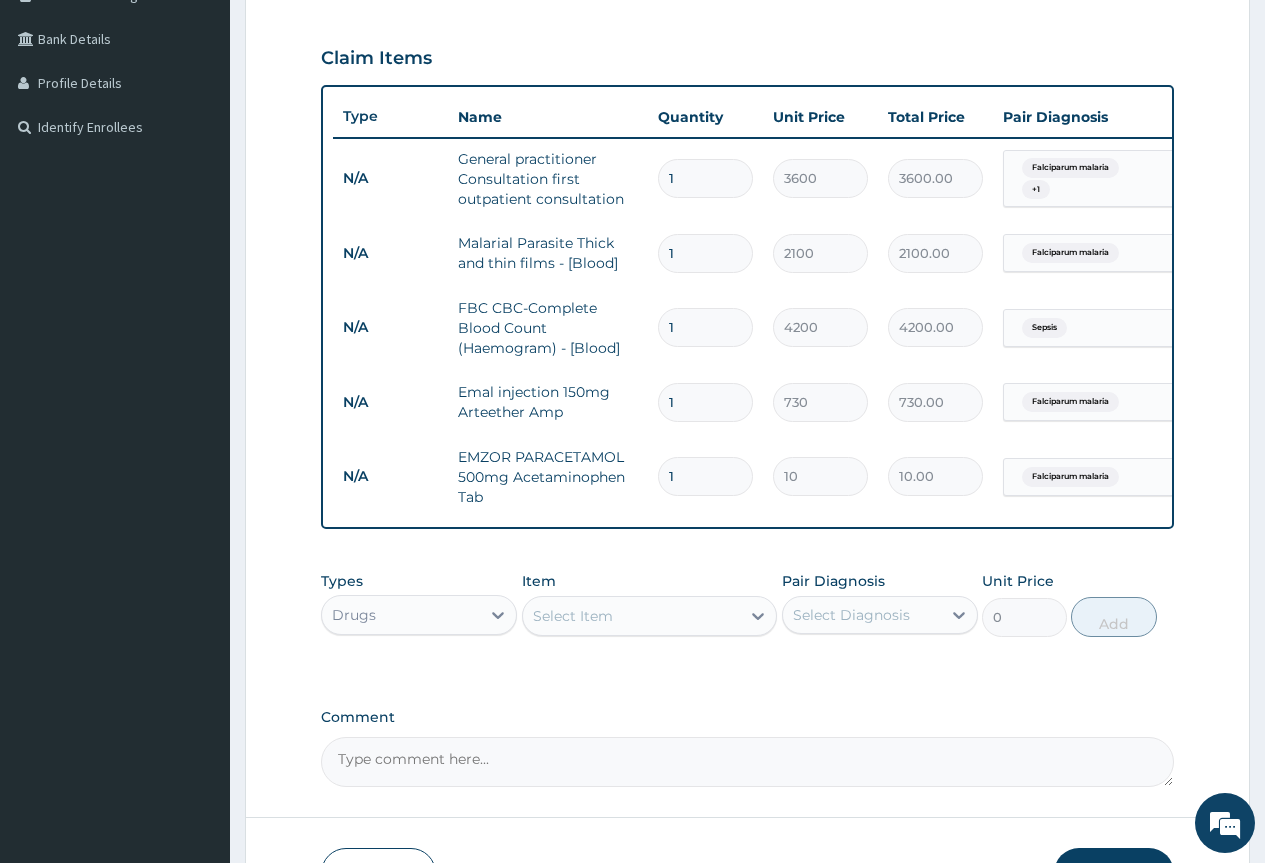 click on "Select Item" at bounding box center (632, 616) 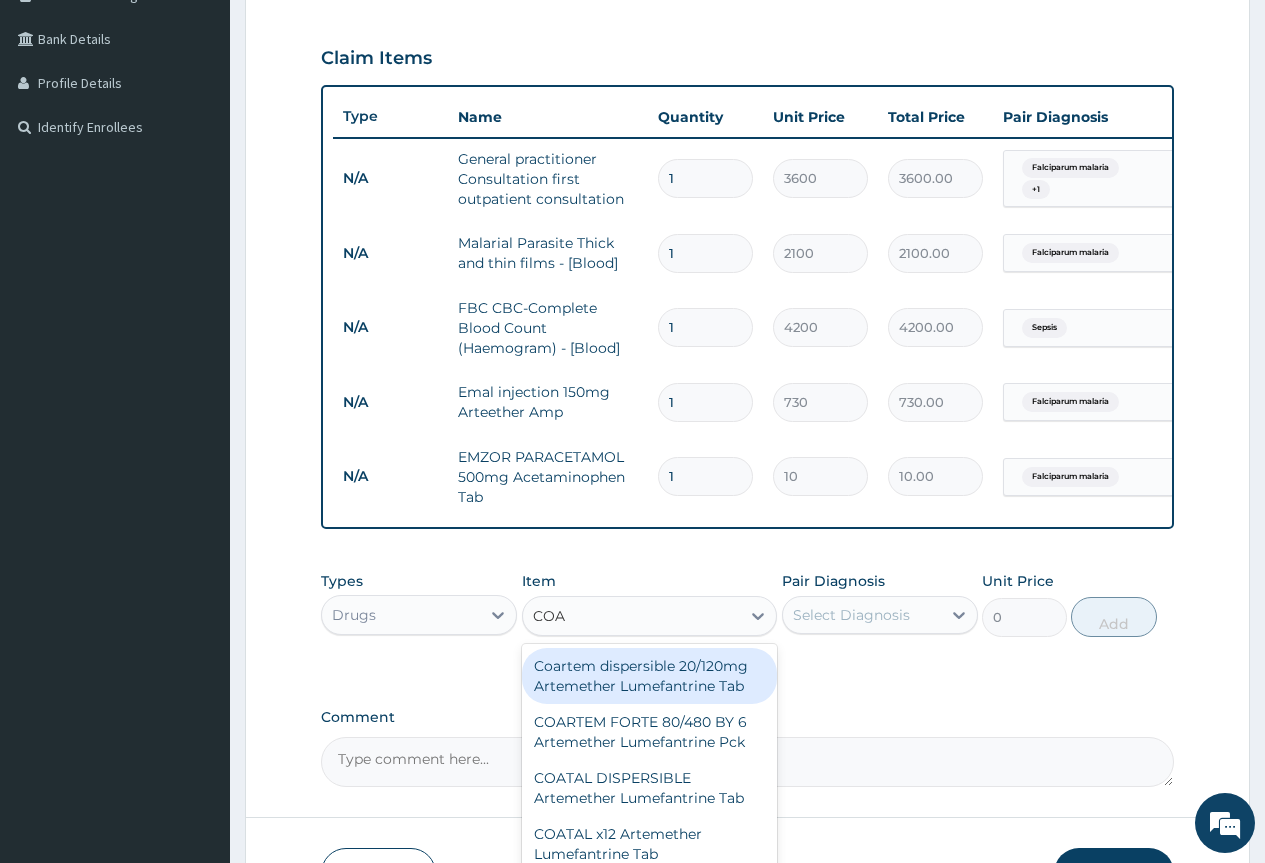 type on "COART" 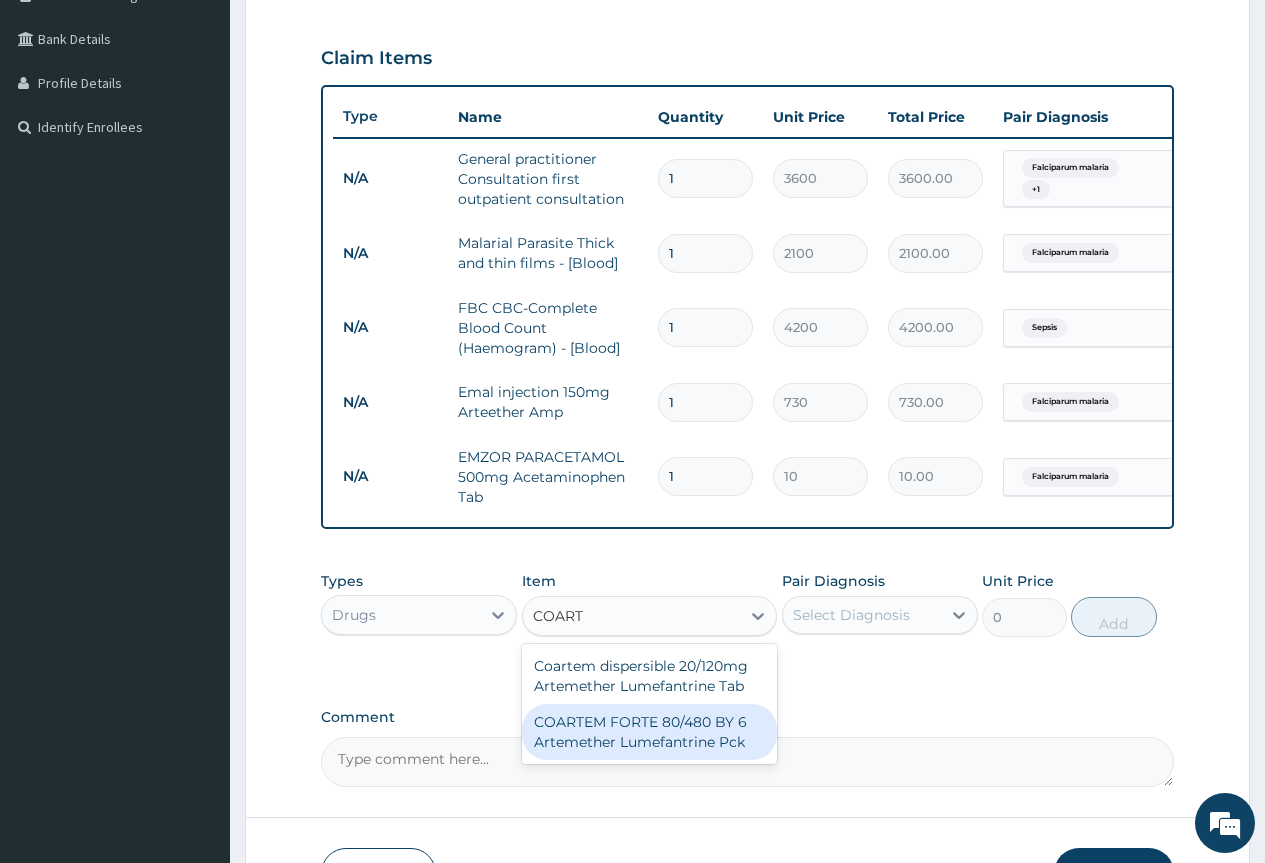 click on "COARTEM FORTE 80/480 BY 6 Artemether Lumefantrine Pck" at bounding box center (650, 732) 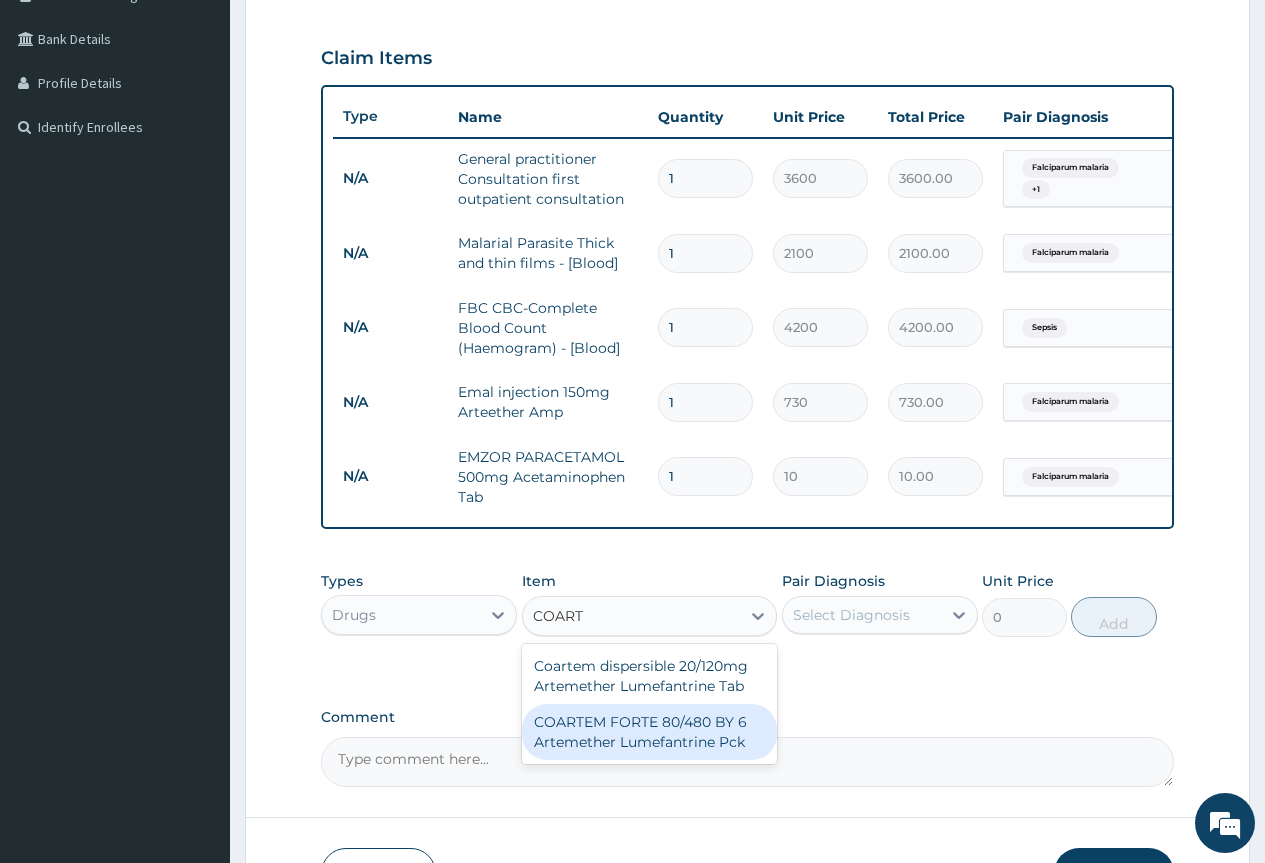 type 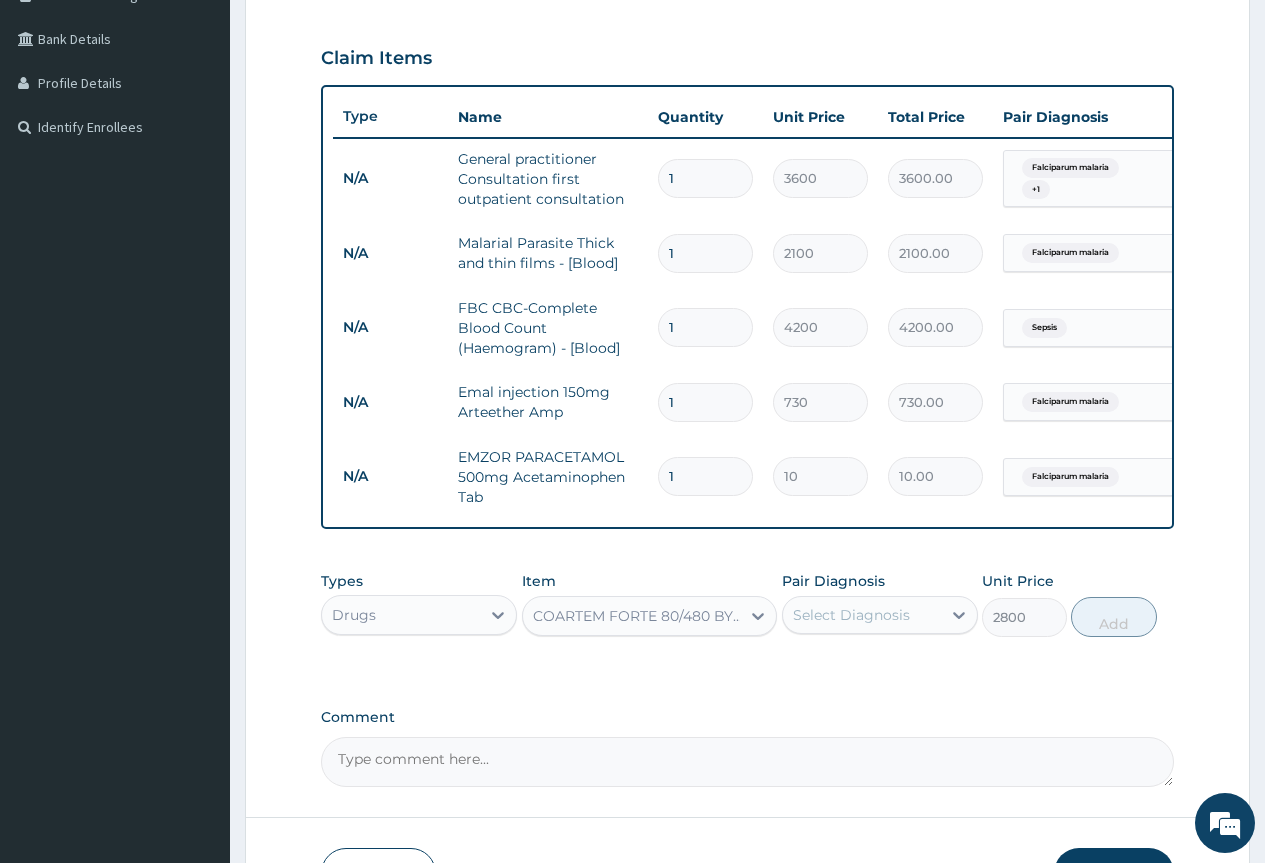 click on "Select Diagnosis" at bounding box center (862, 615) 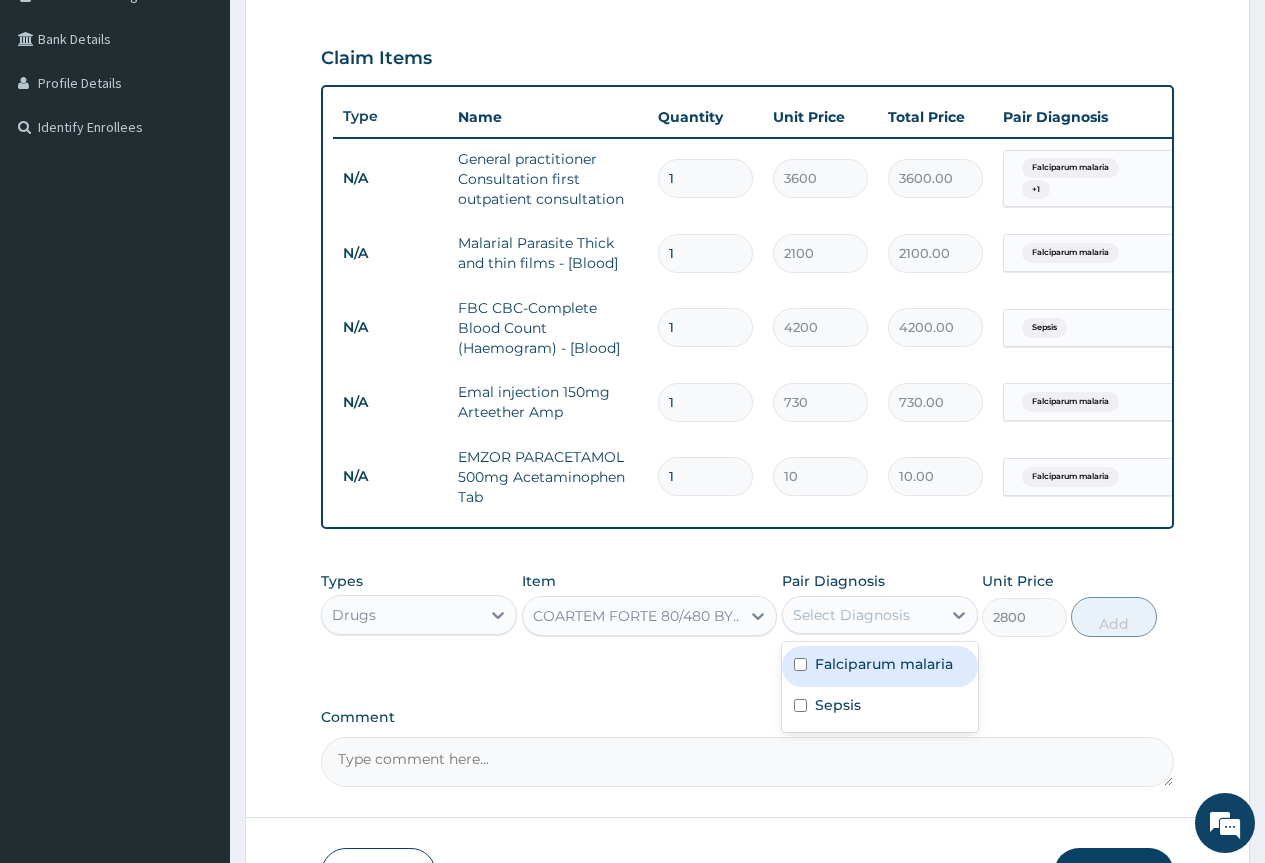 click on "Falciparum malaria" at bounding box center [884, 664] 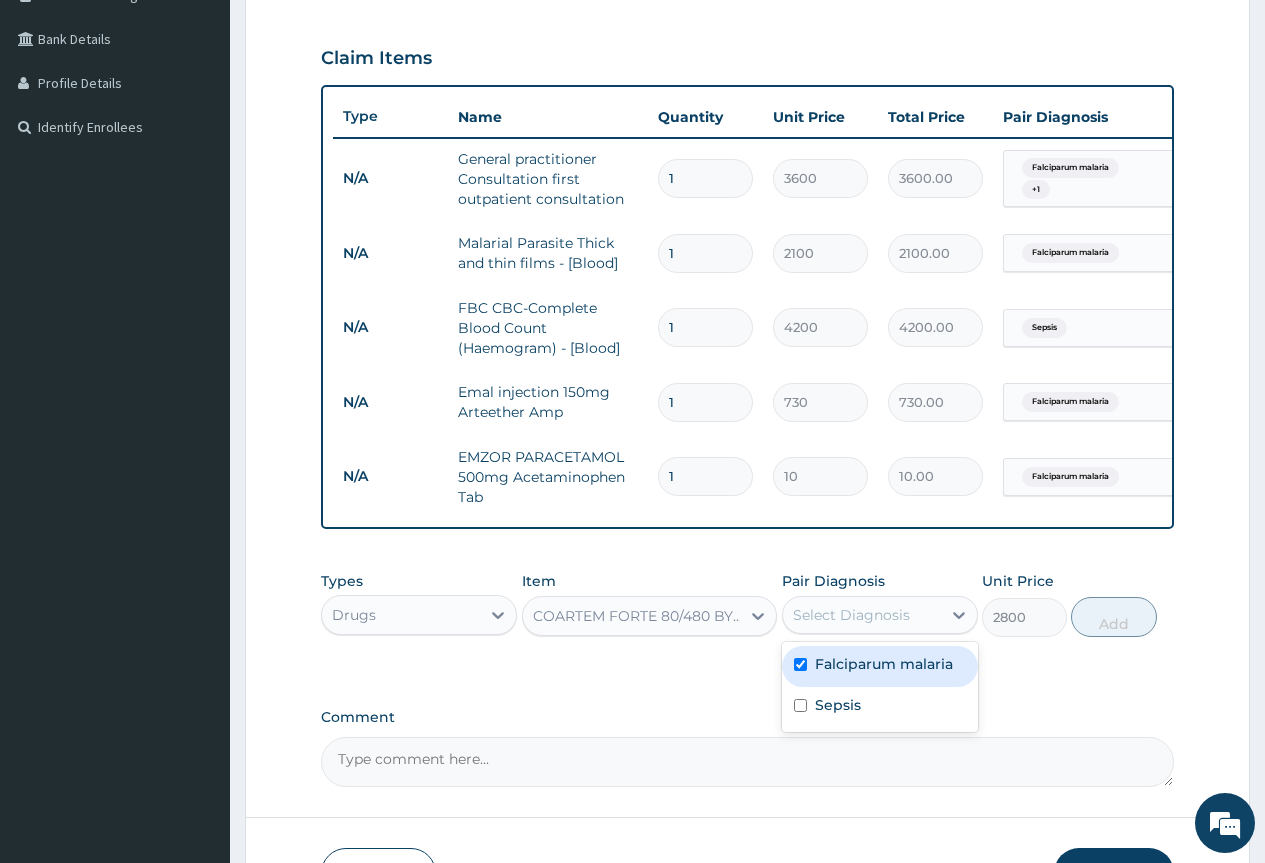 checkbox on "true" 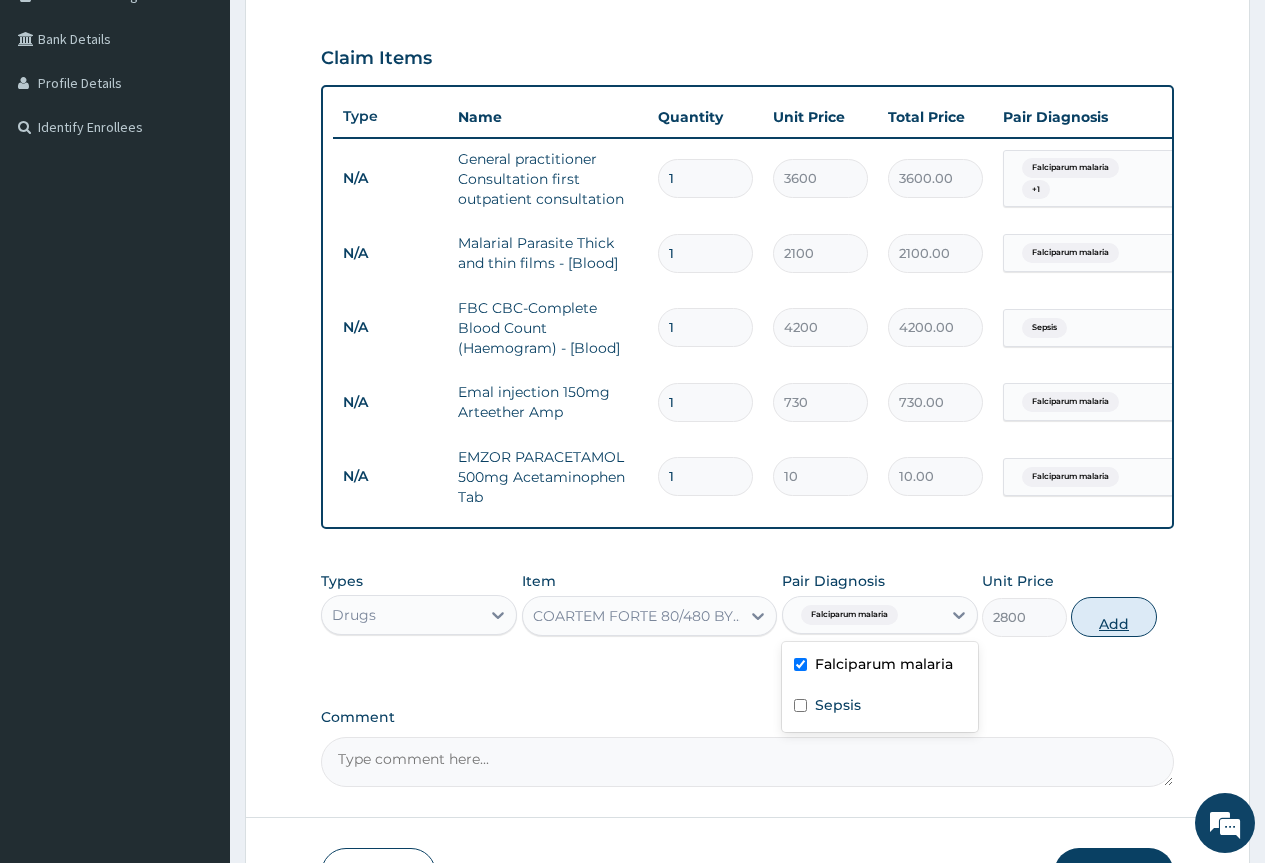 click on "Add" at bounding box center (1113, 617) 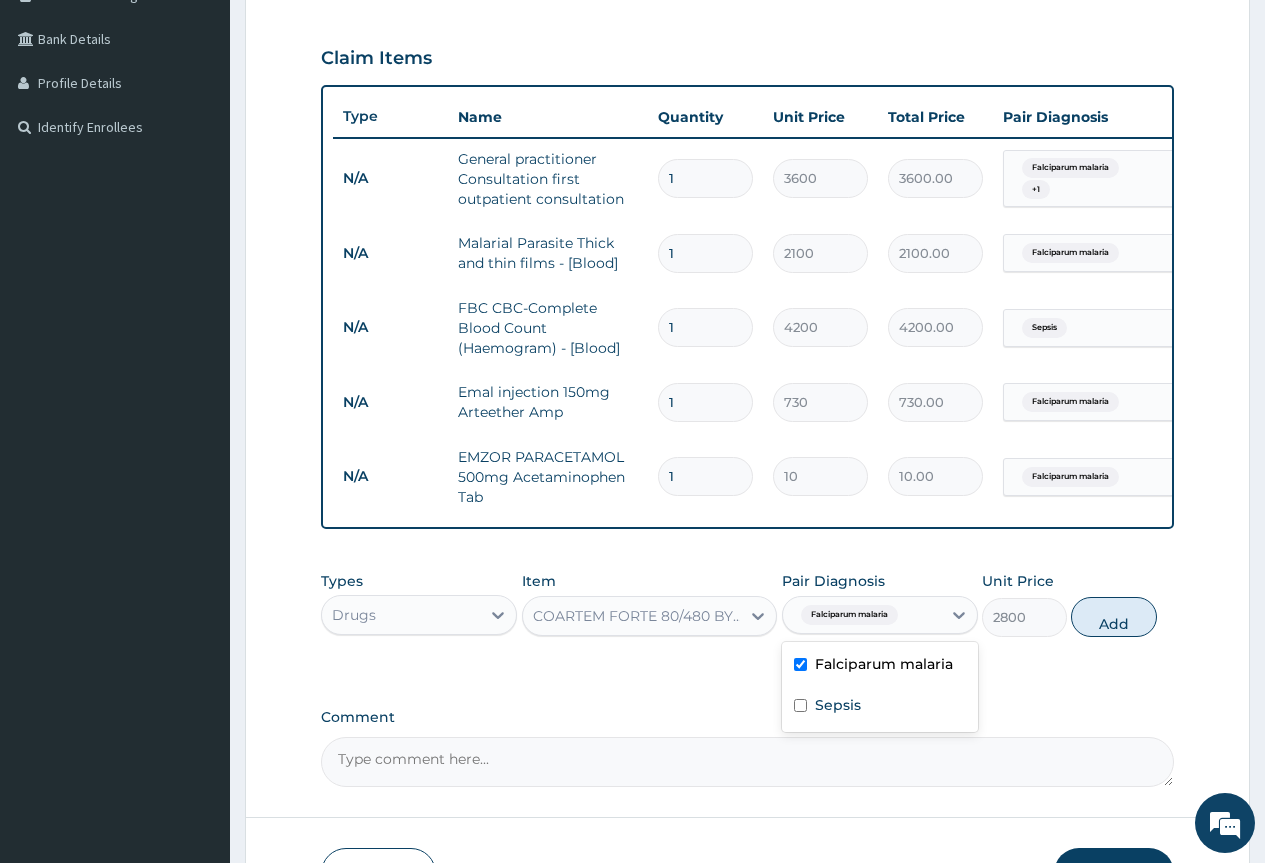 type on "0" 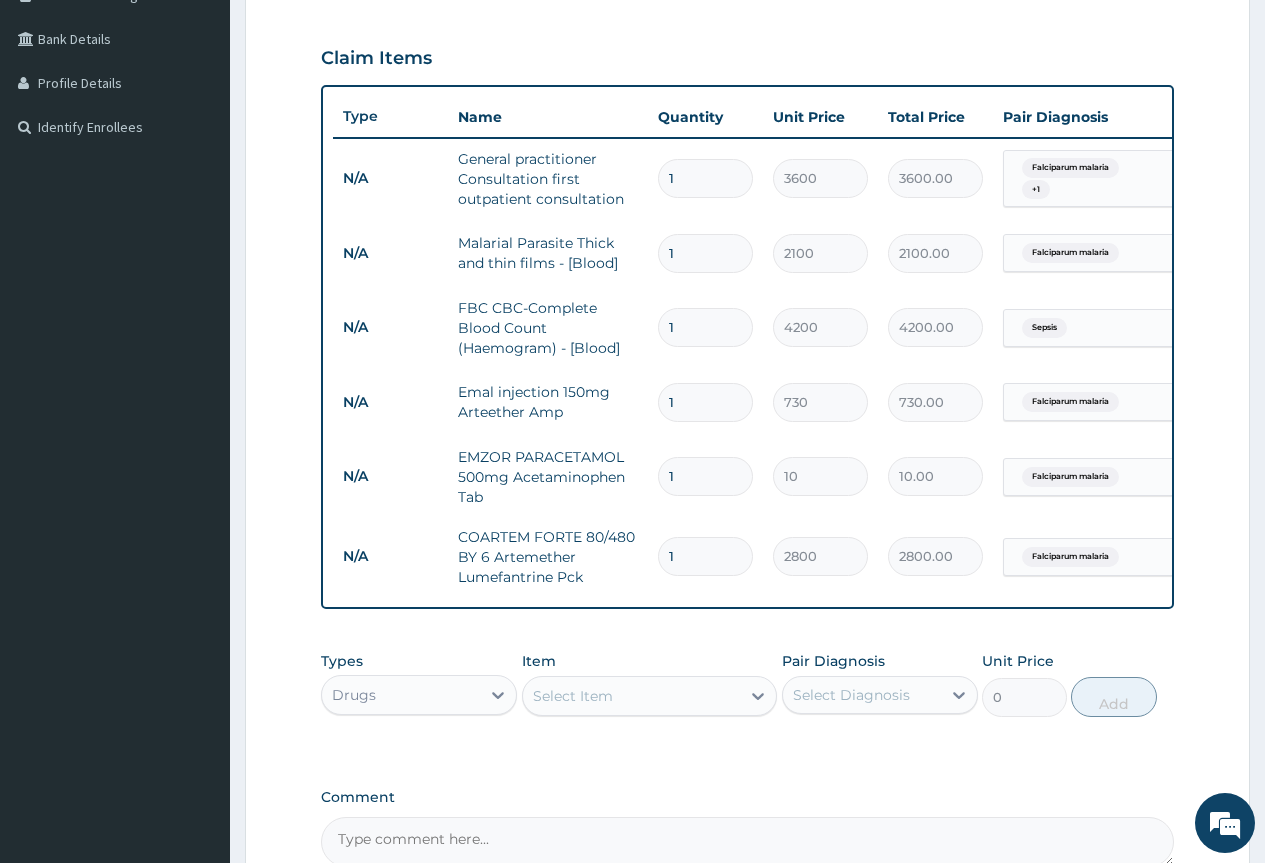drag, startPoint x: 712, startPoint y: 400, endPoint x: 546, endPoint y: 423, distance: 167.5858 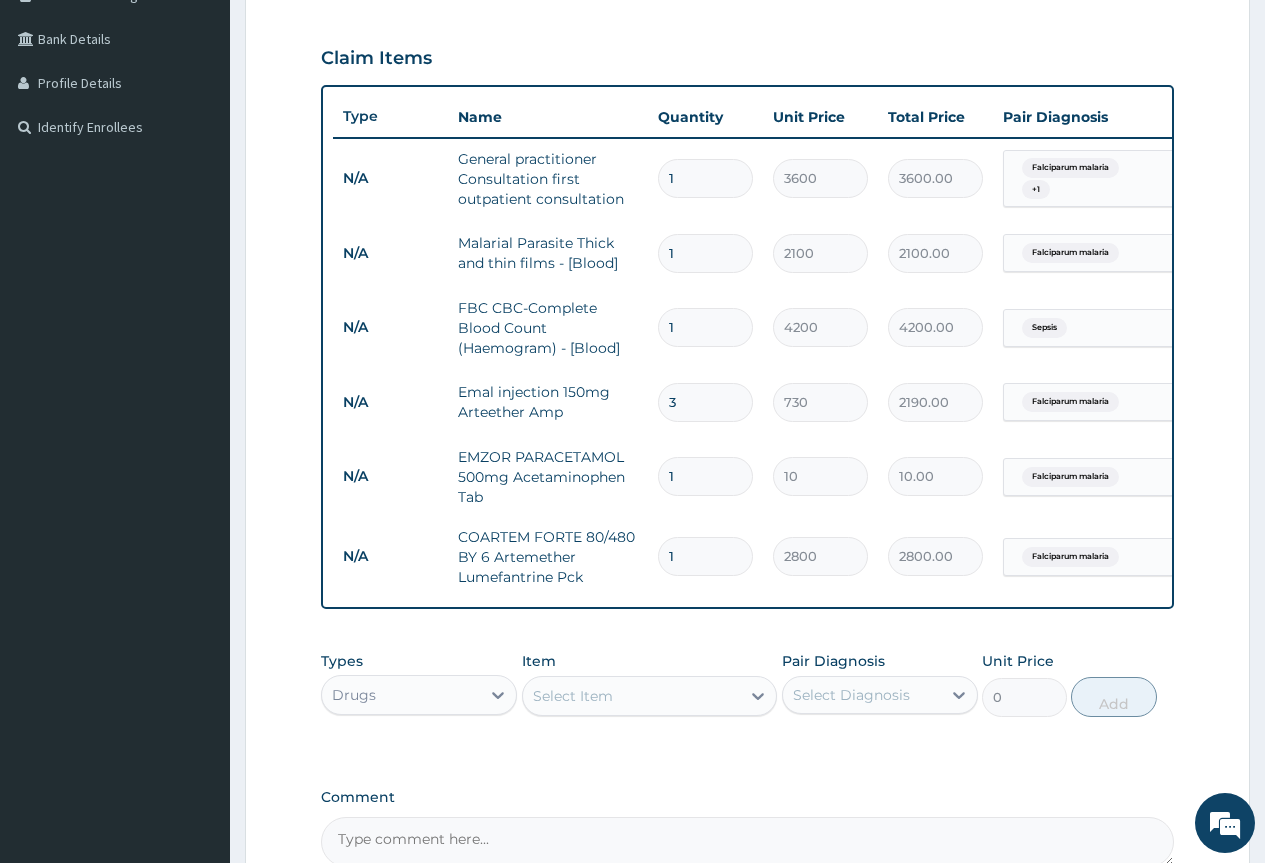 type on "3" 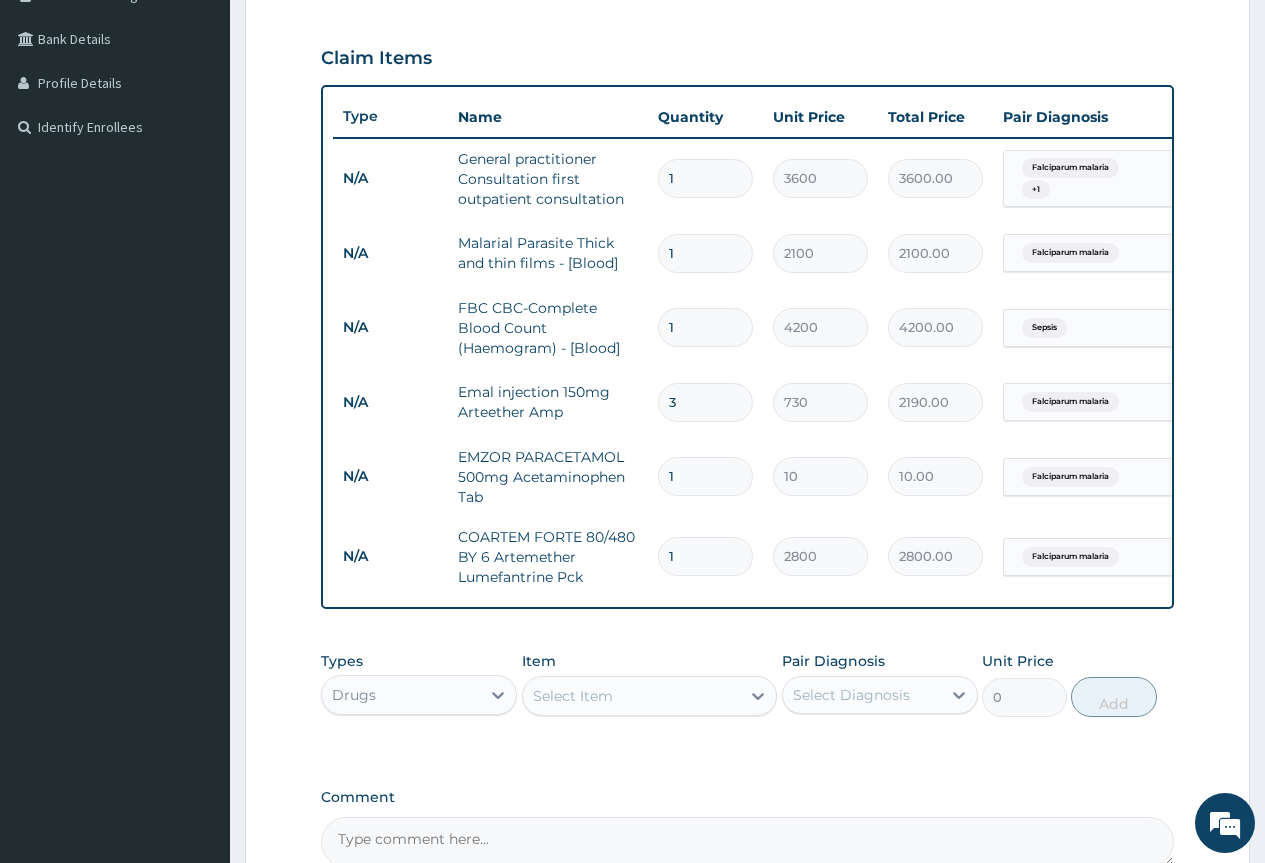 click on "1" at bounding box center (705, 476) 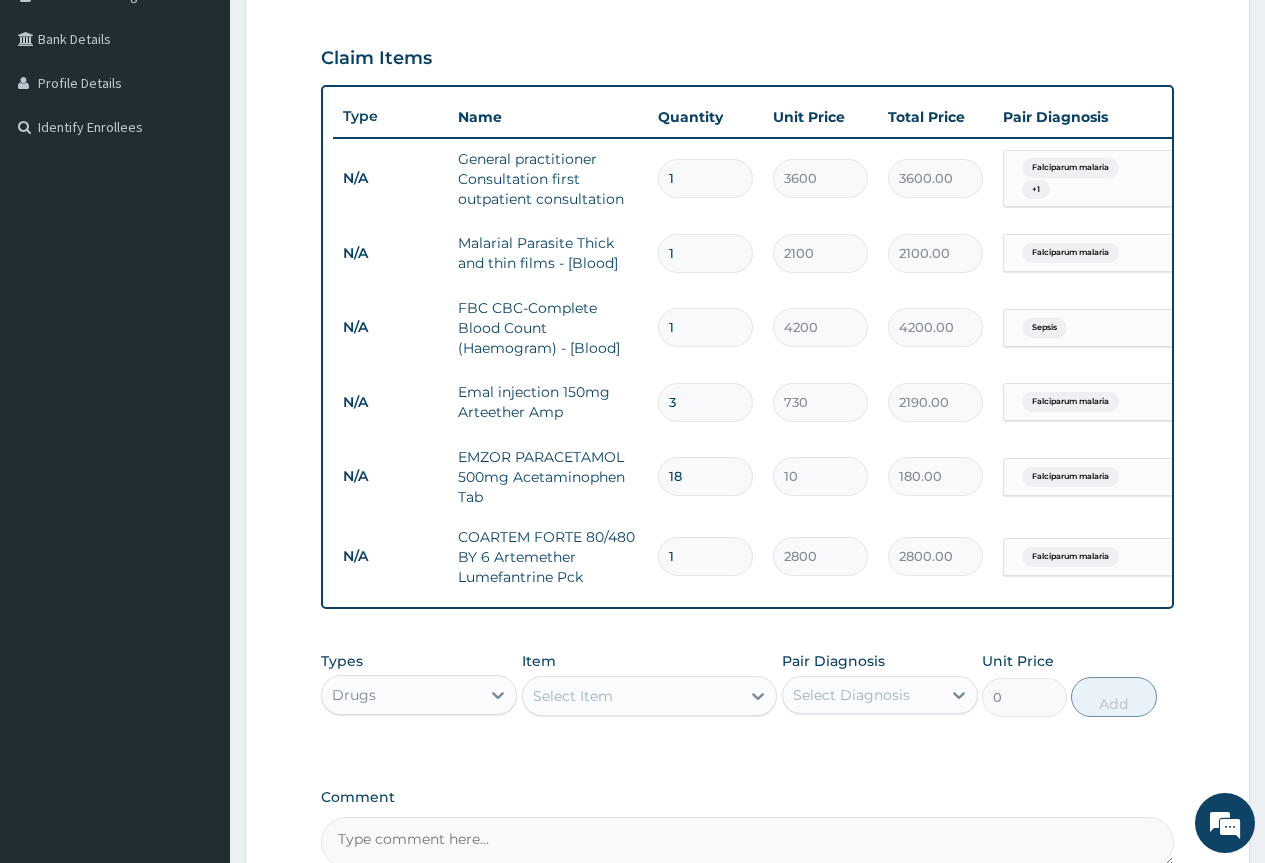 type on "17" 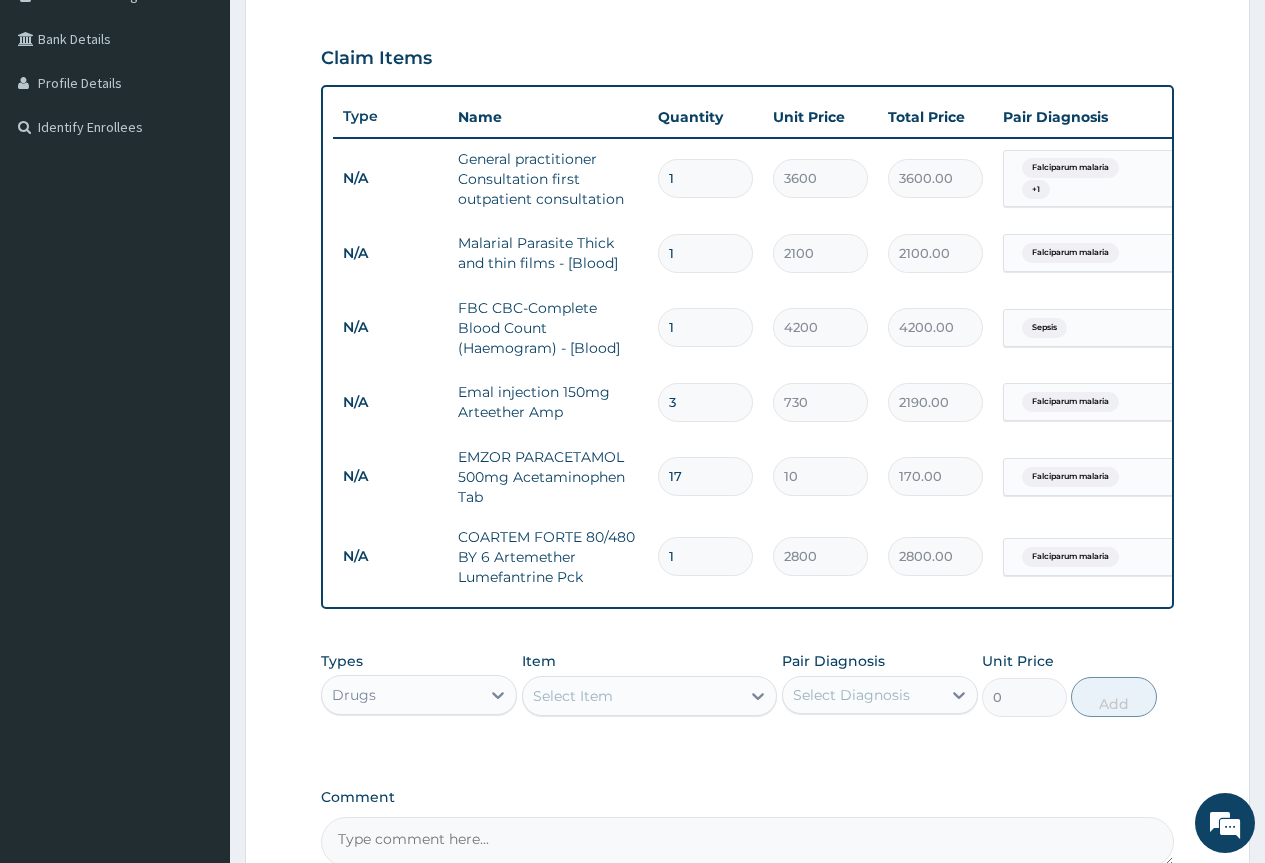 type on "16" 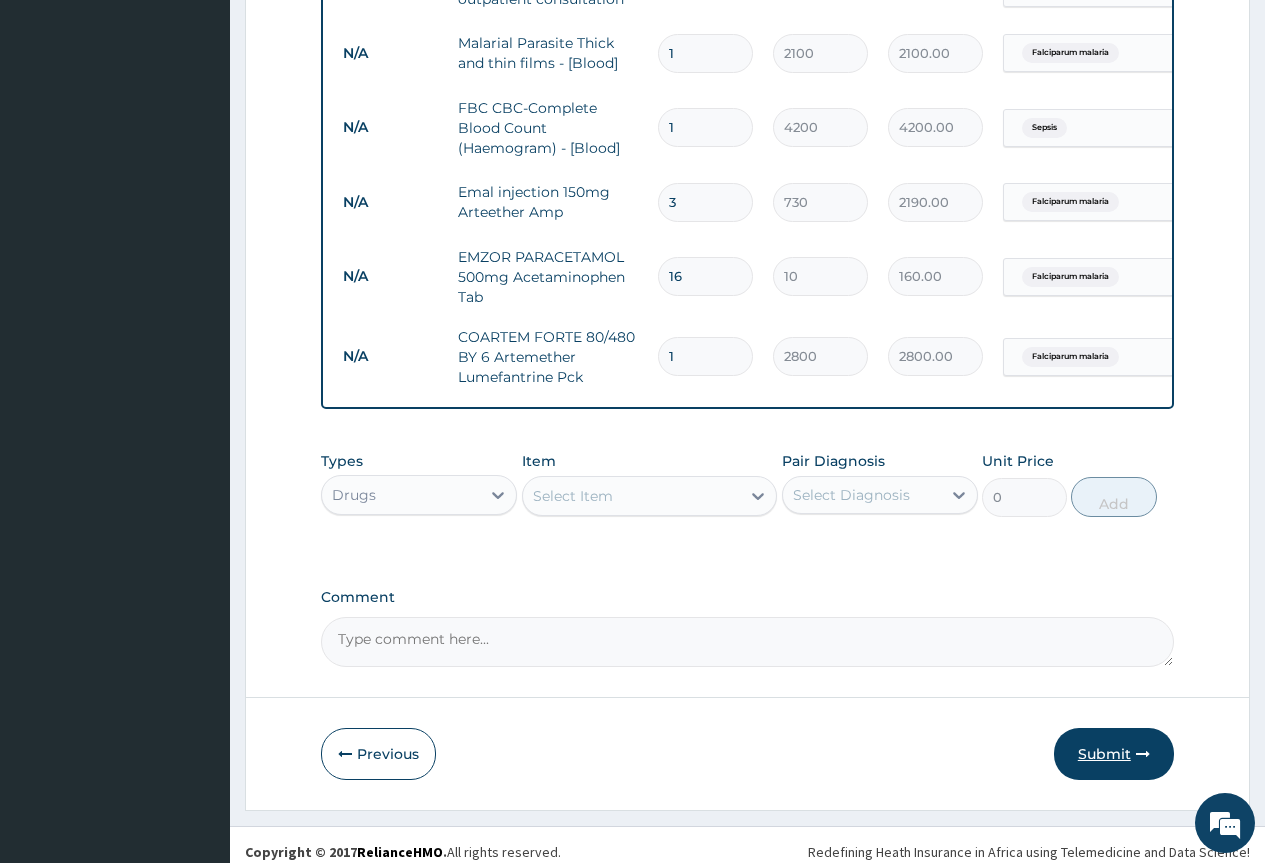 type on "16" 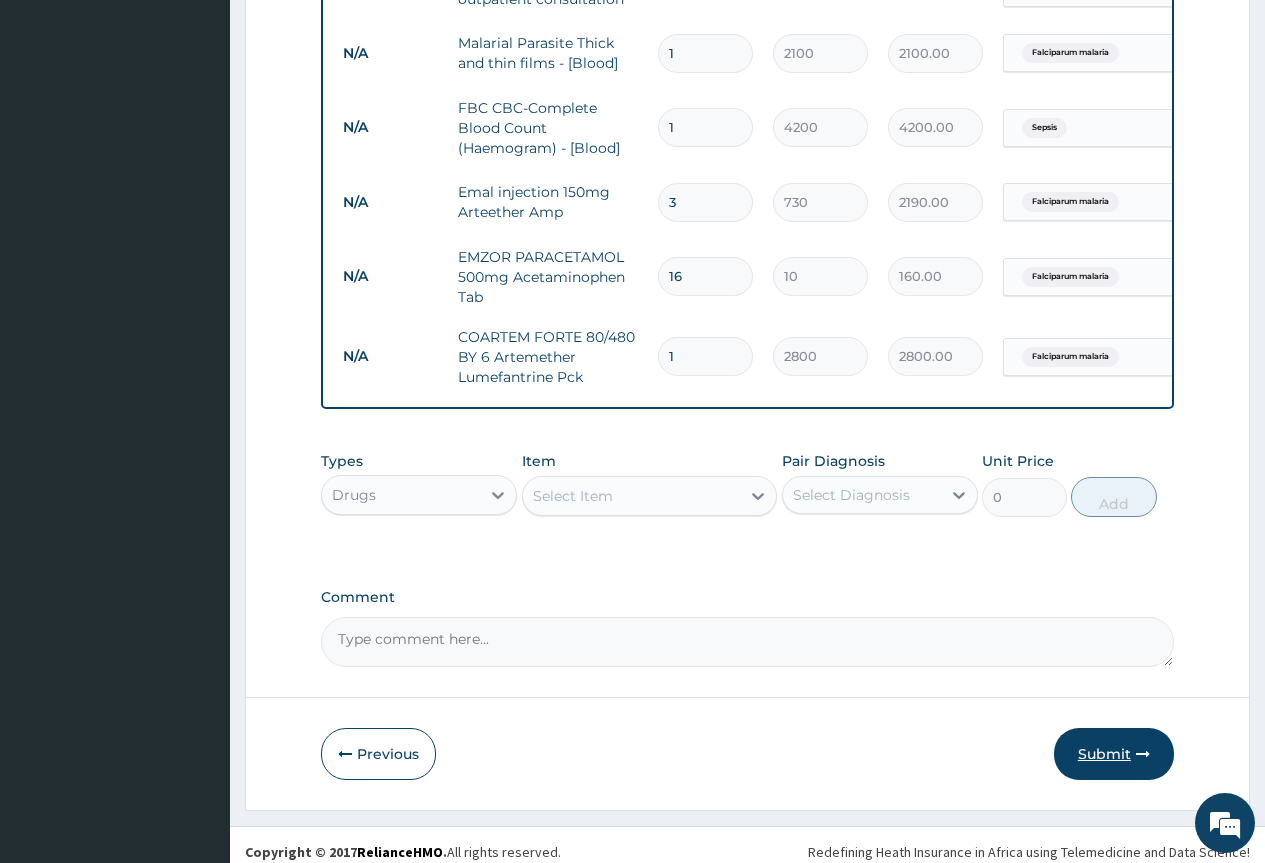 click on "Submit" at bounding box center (1114, 754) 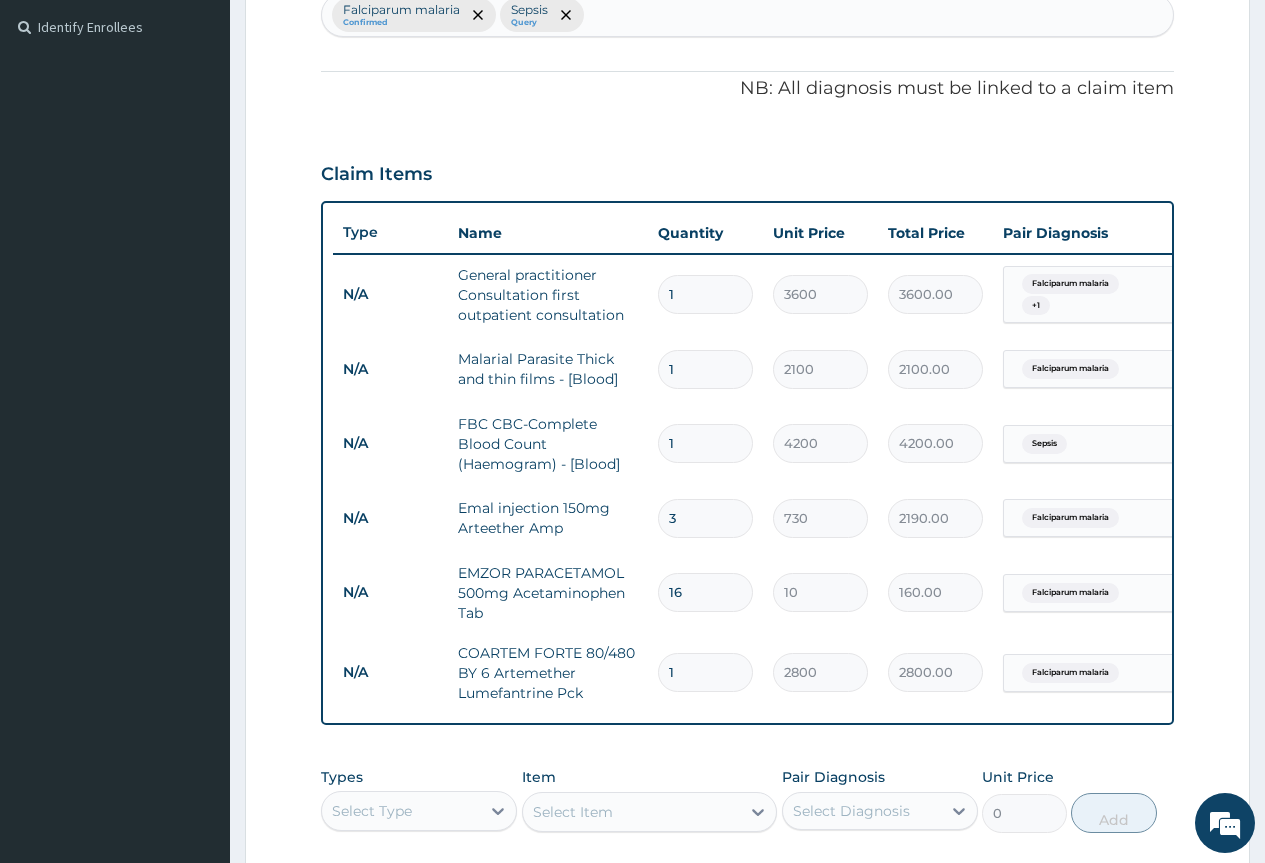 scroll, scrollTop: 43, scrollLeft: 0, axis: vertical 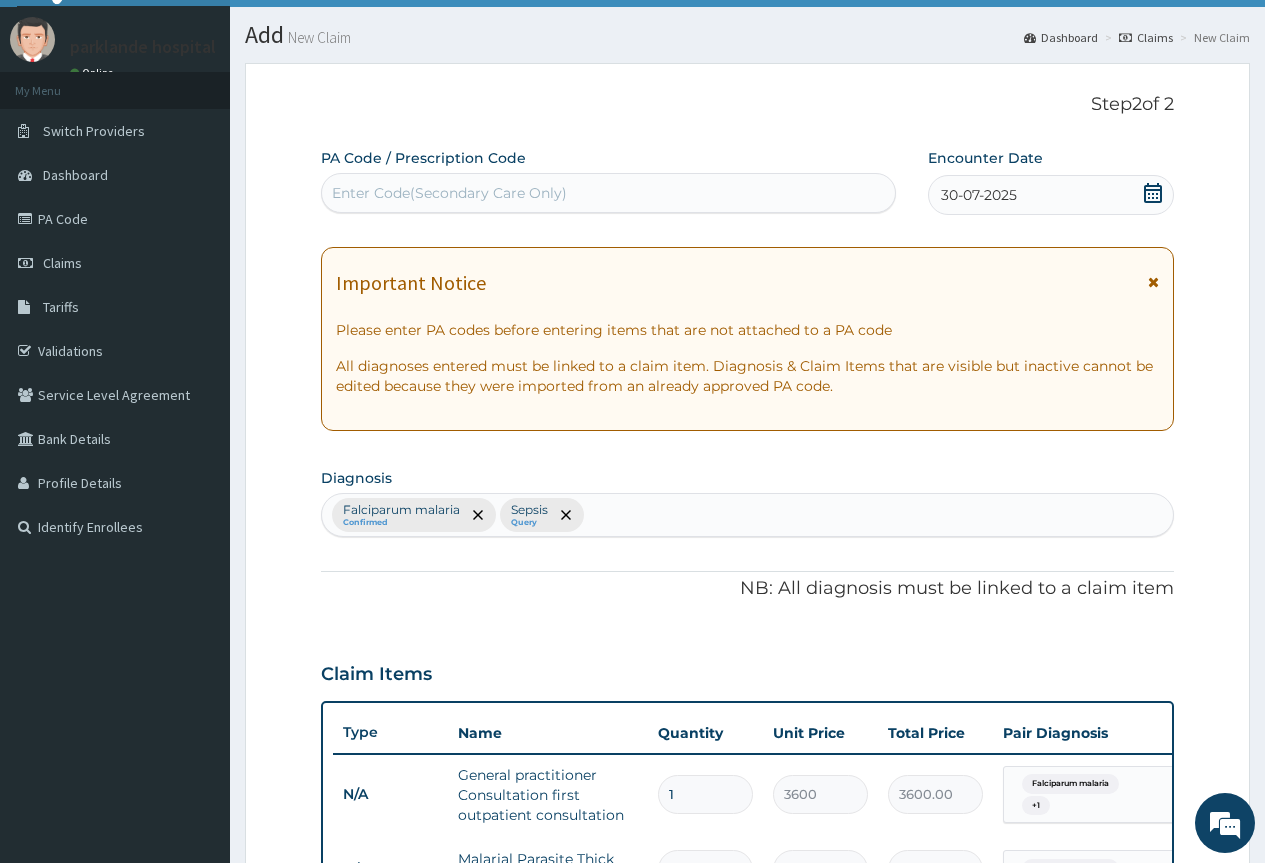 click at bounding box center [1153, 282] 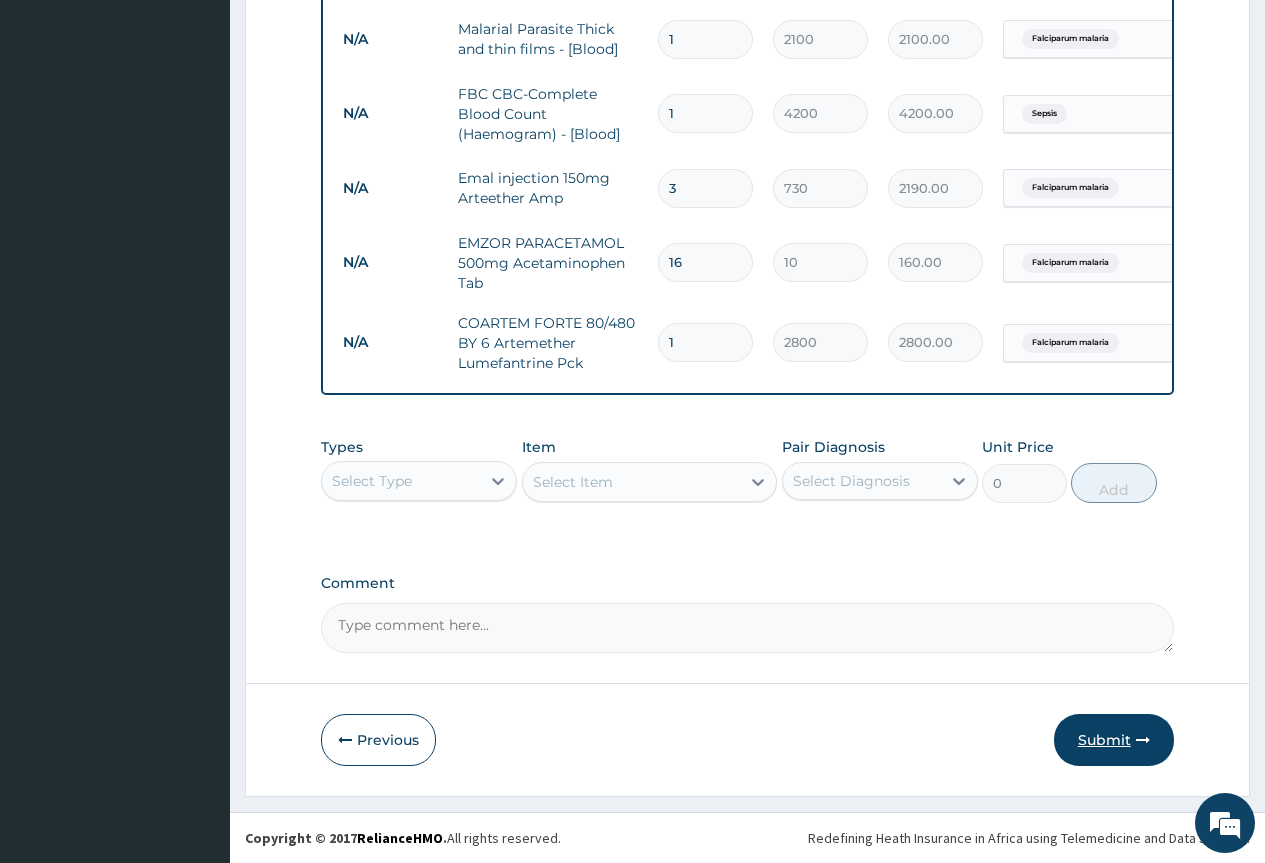 click on "Submit" at bounding box center [1114, 740] 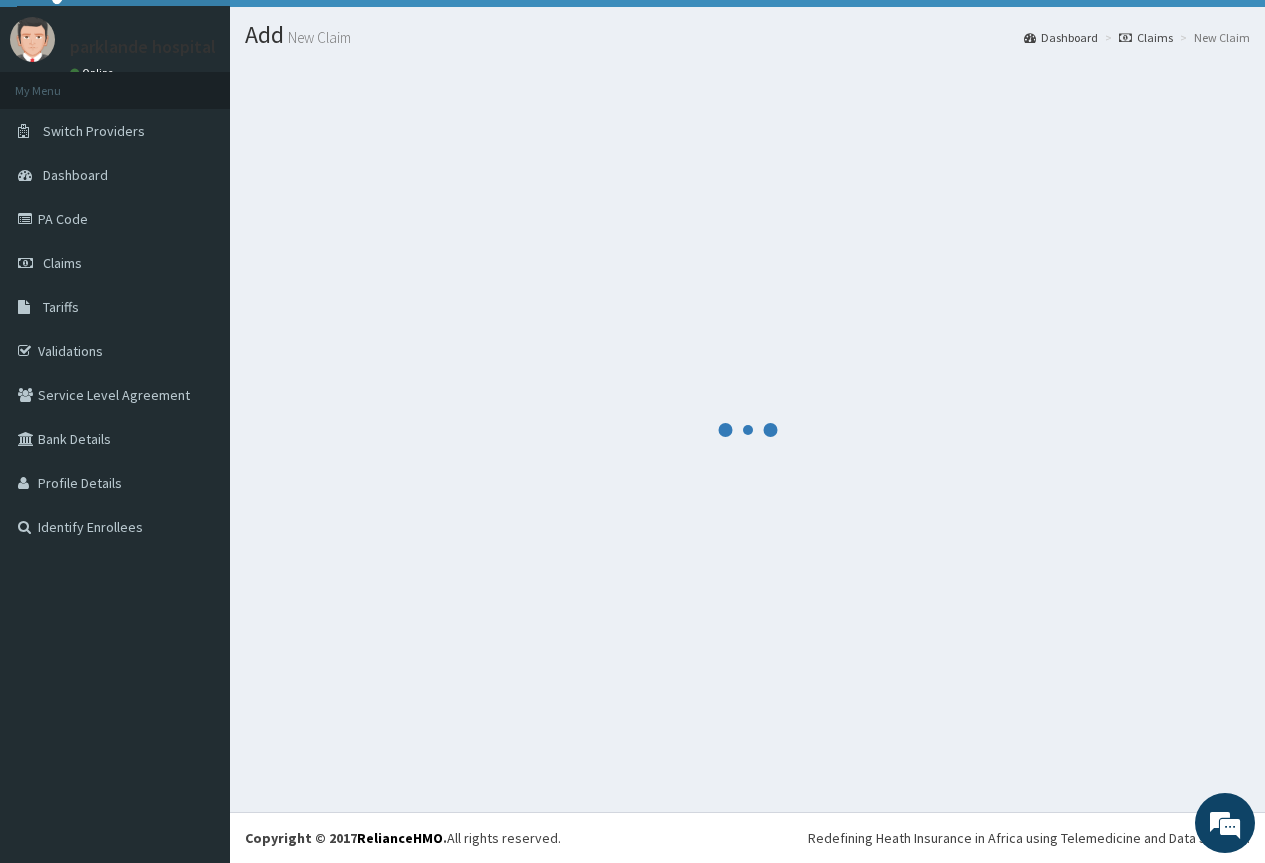 scroll, scrollTop: 43, scrollLeft: 0, axis: vertical 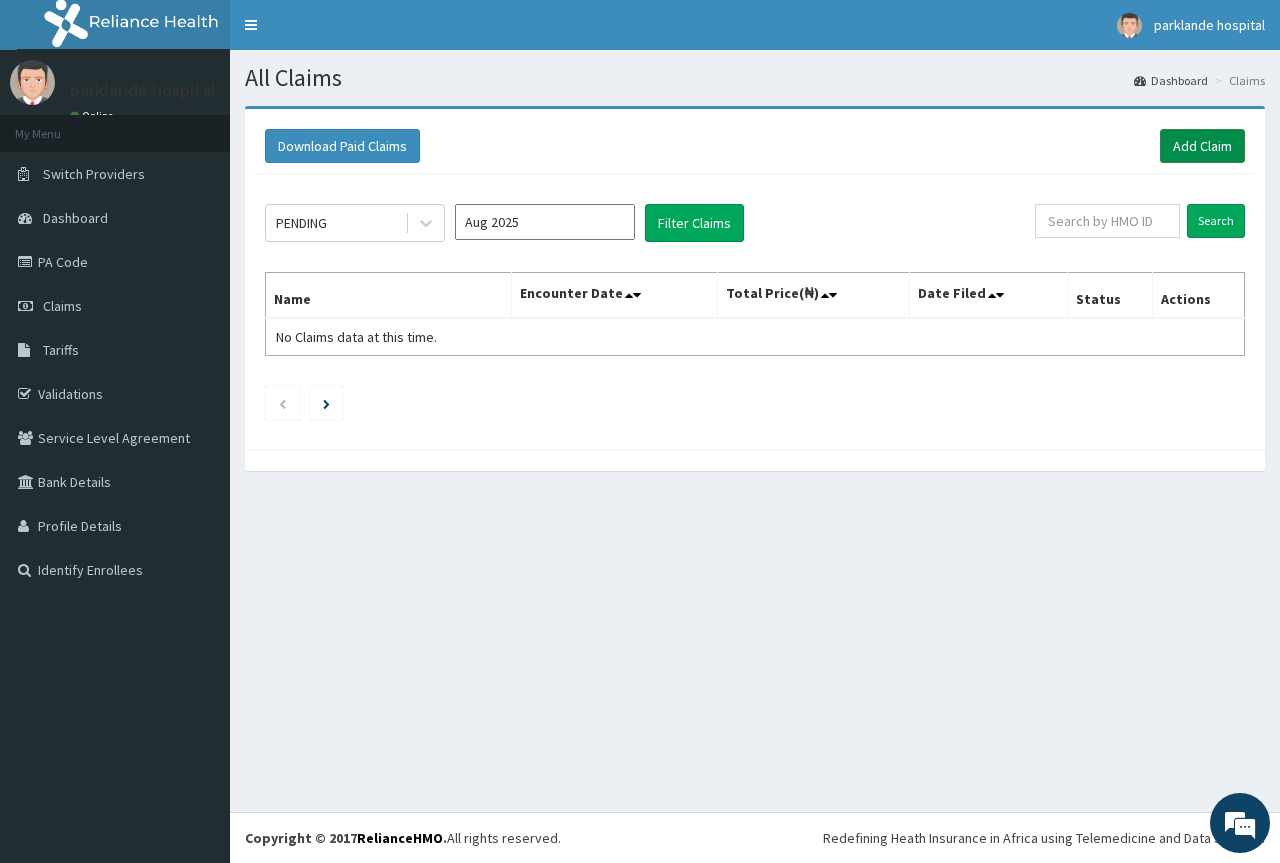 click on "Add Claim" at bounding box center (1202, 146) 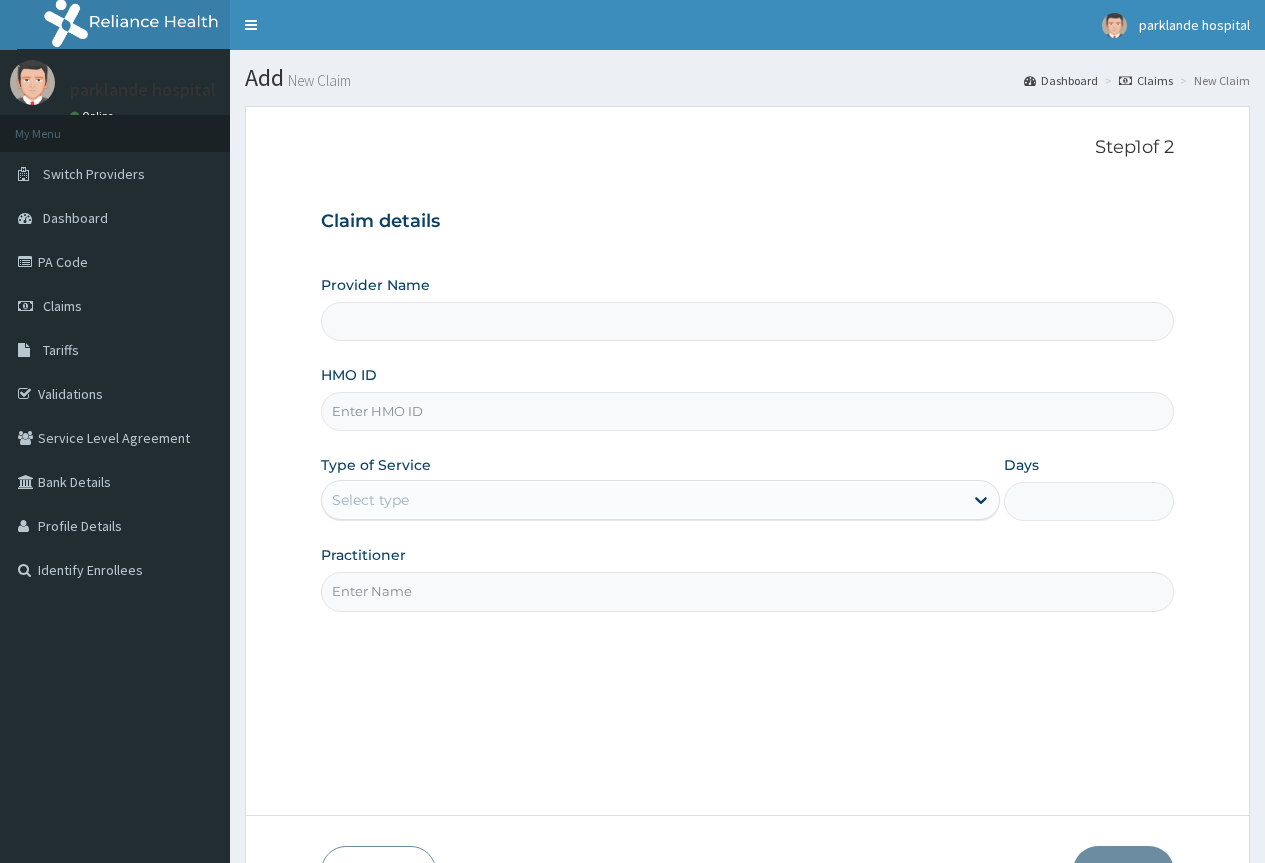scroll, scrollTop: 0, scrollLeft: 0, axis: both 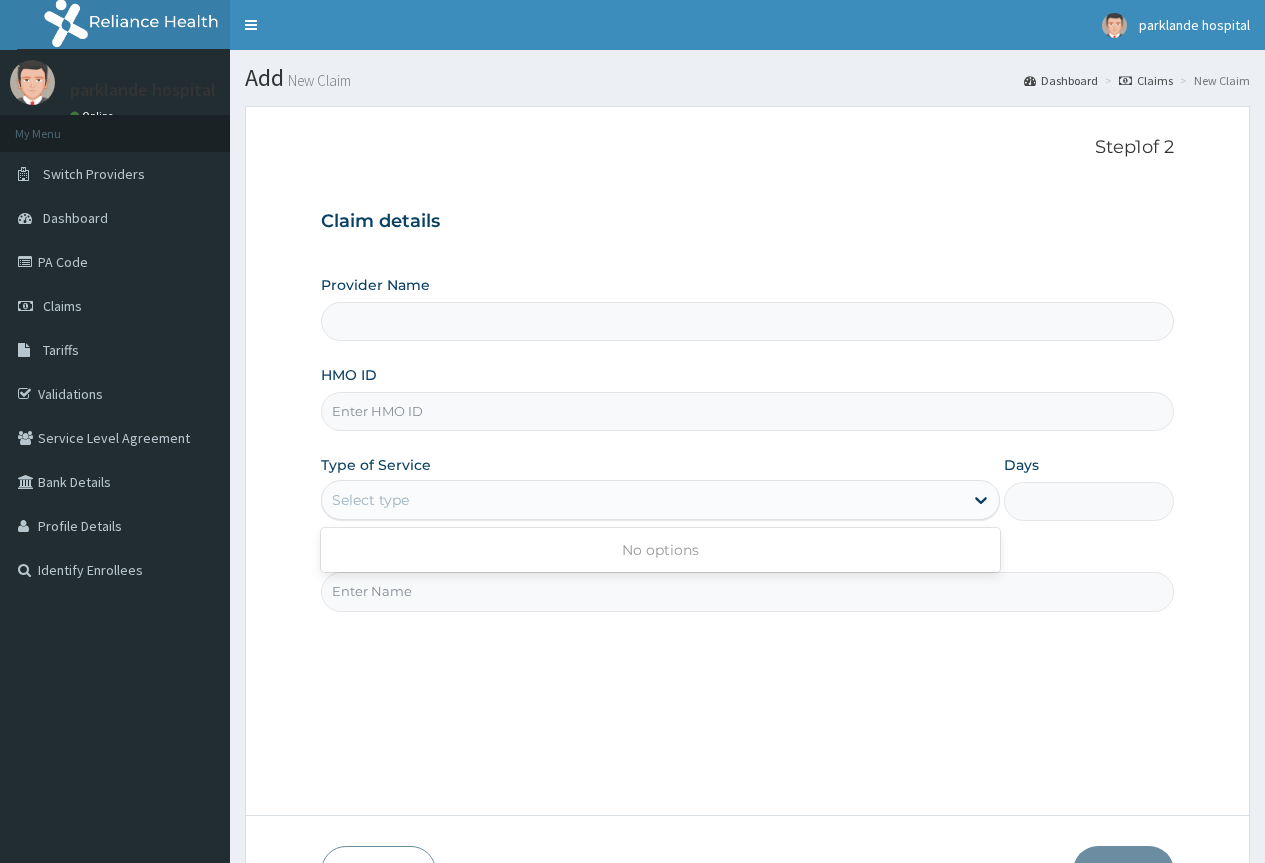 click on "HMO ID" at bounding box center (747, 411) 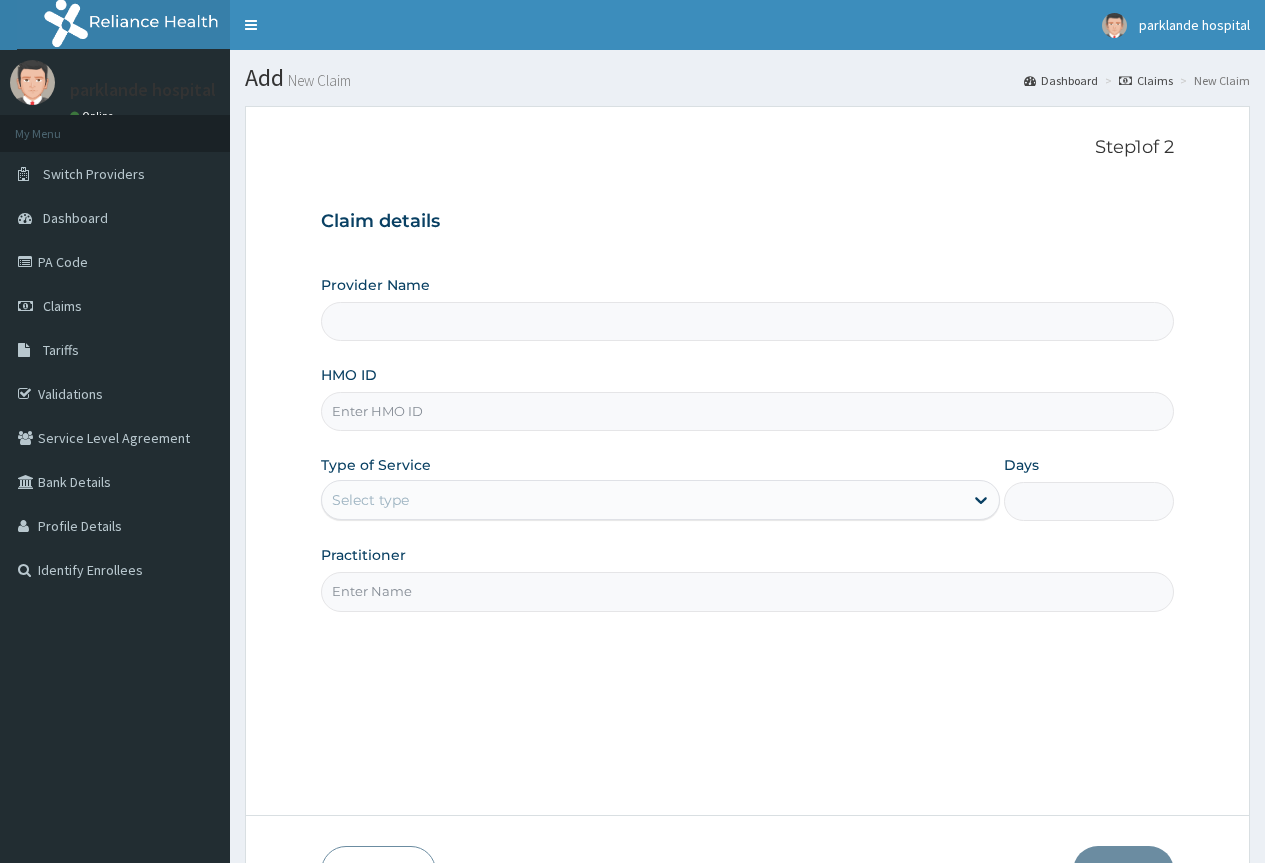 type on "Parklande Hospital" 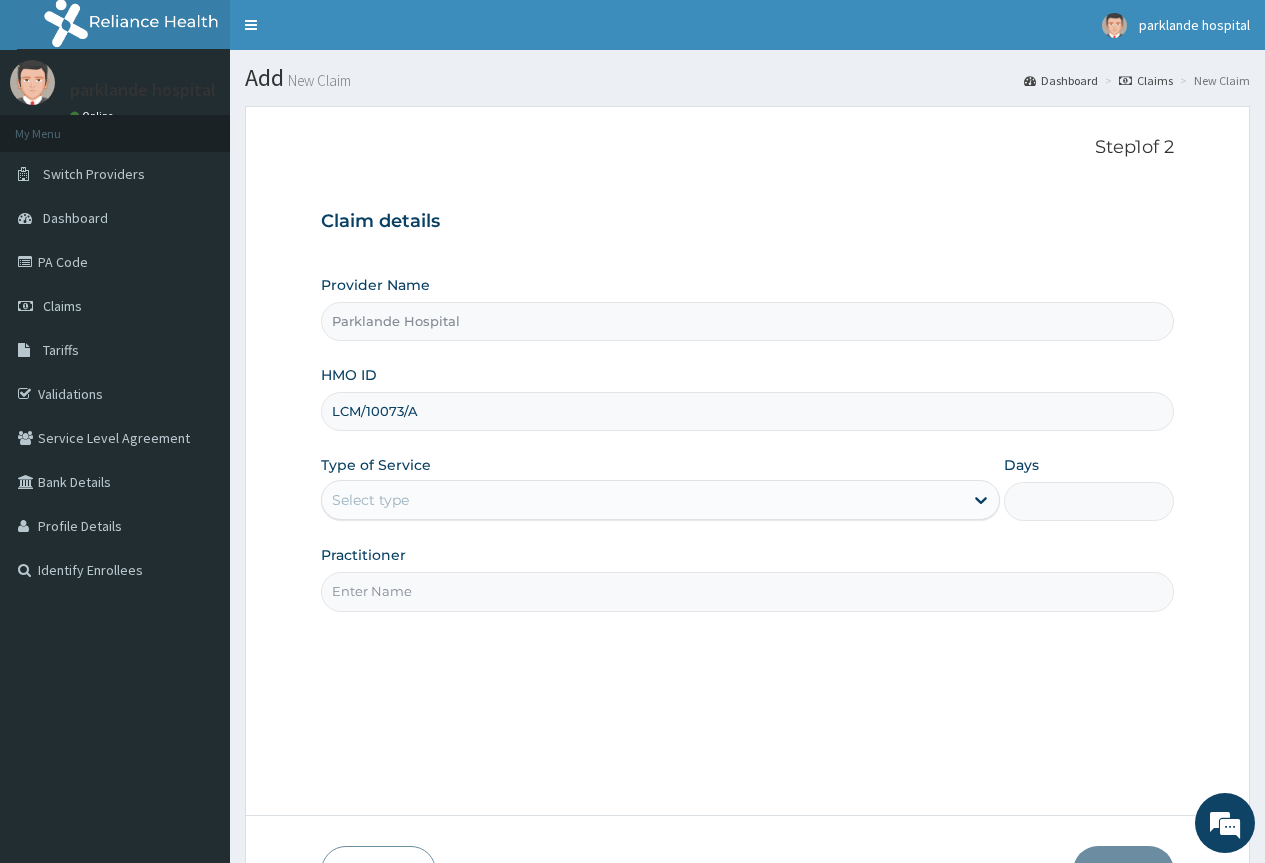 type on "LCM/10073/A" 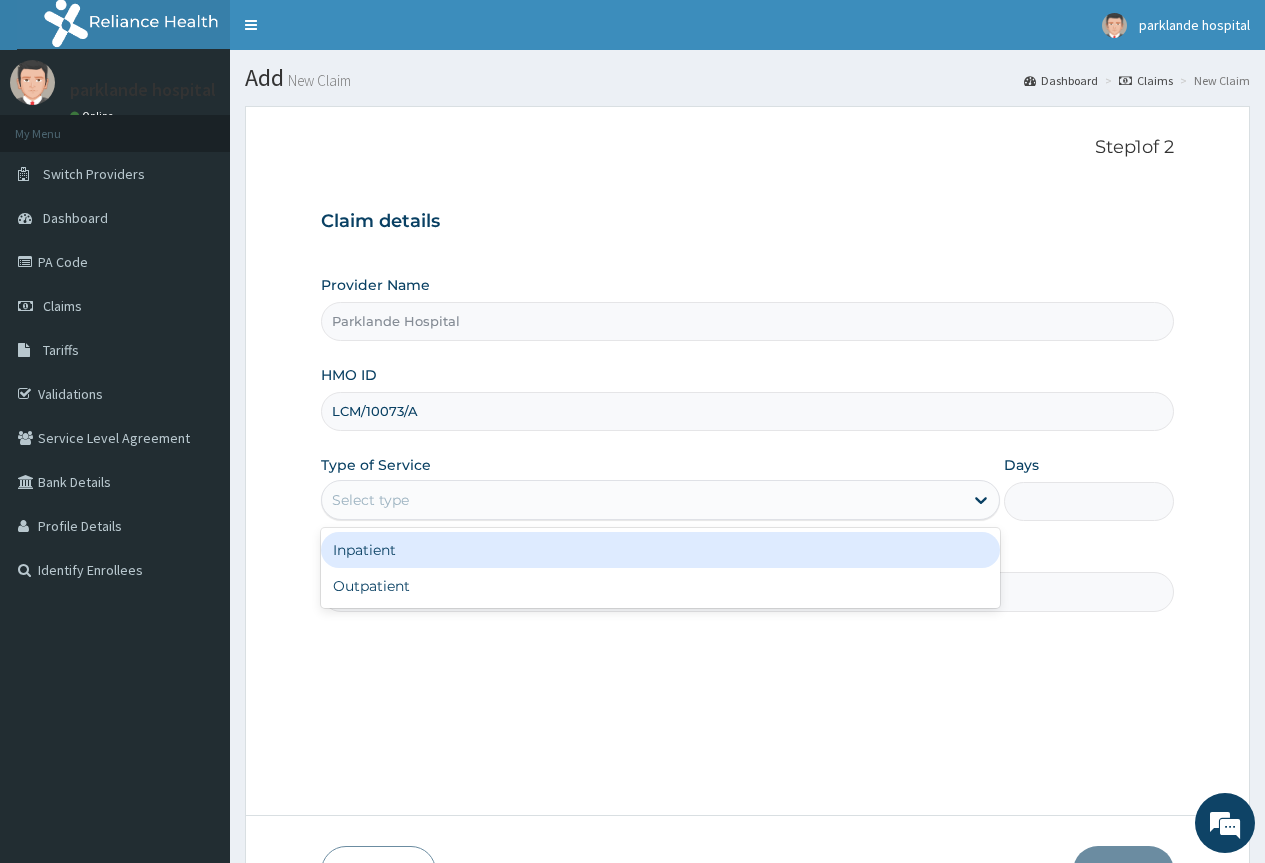 click on "Select type" at bounding box center [642, 500] 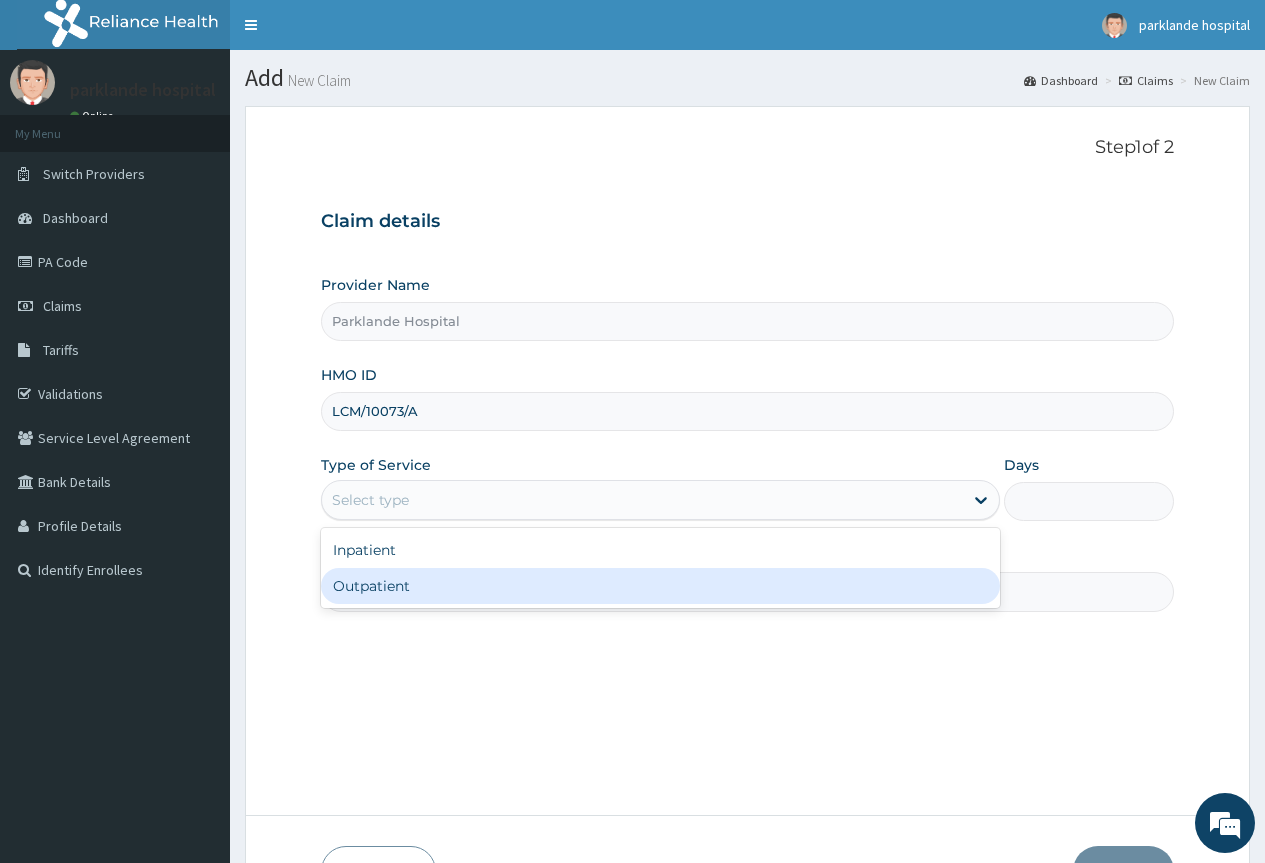 click on "Outpatient" at bounding box center (660, 586) 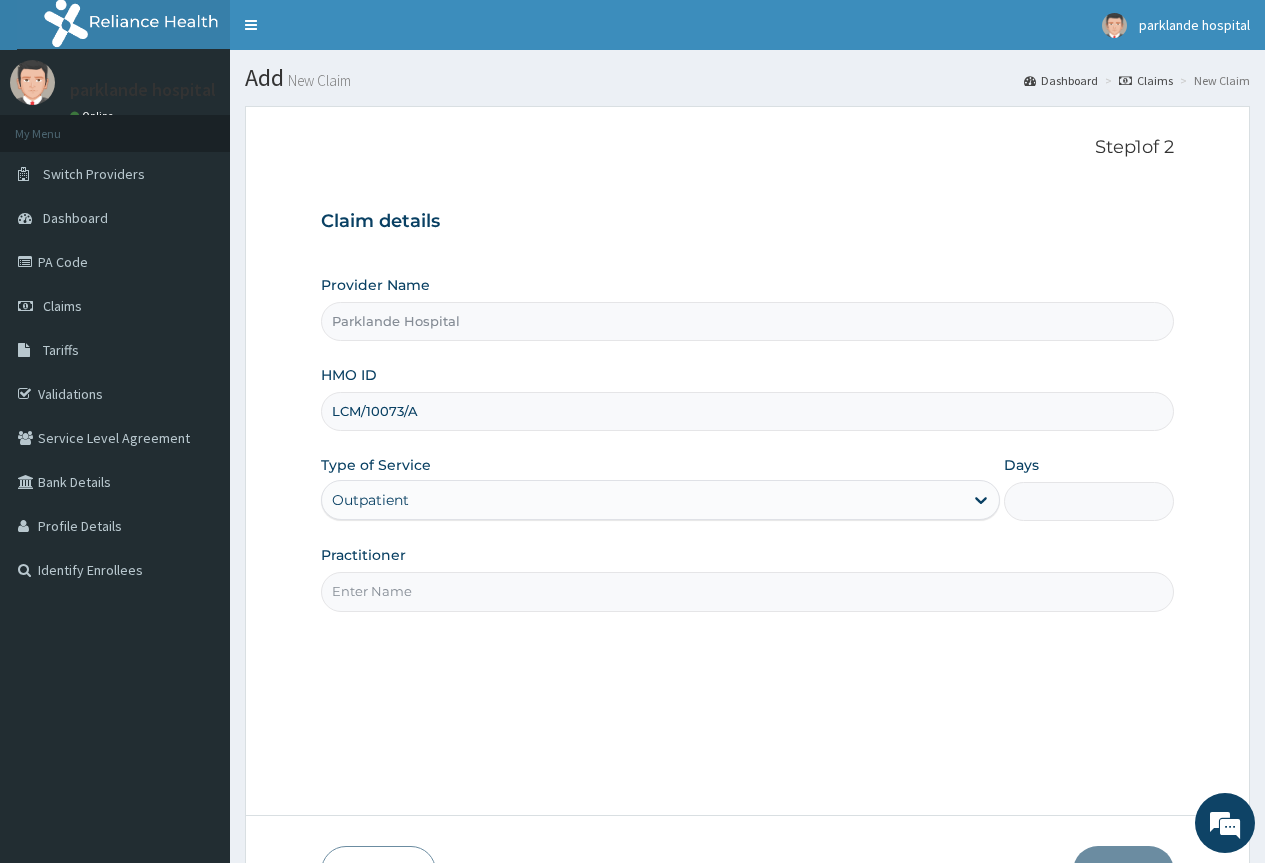 type on "1" 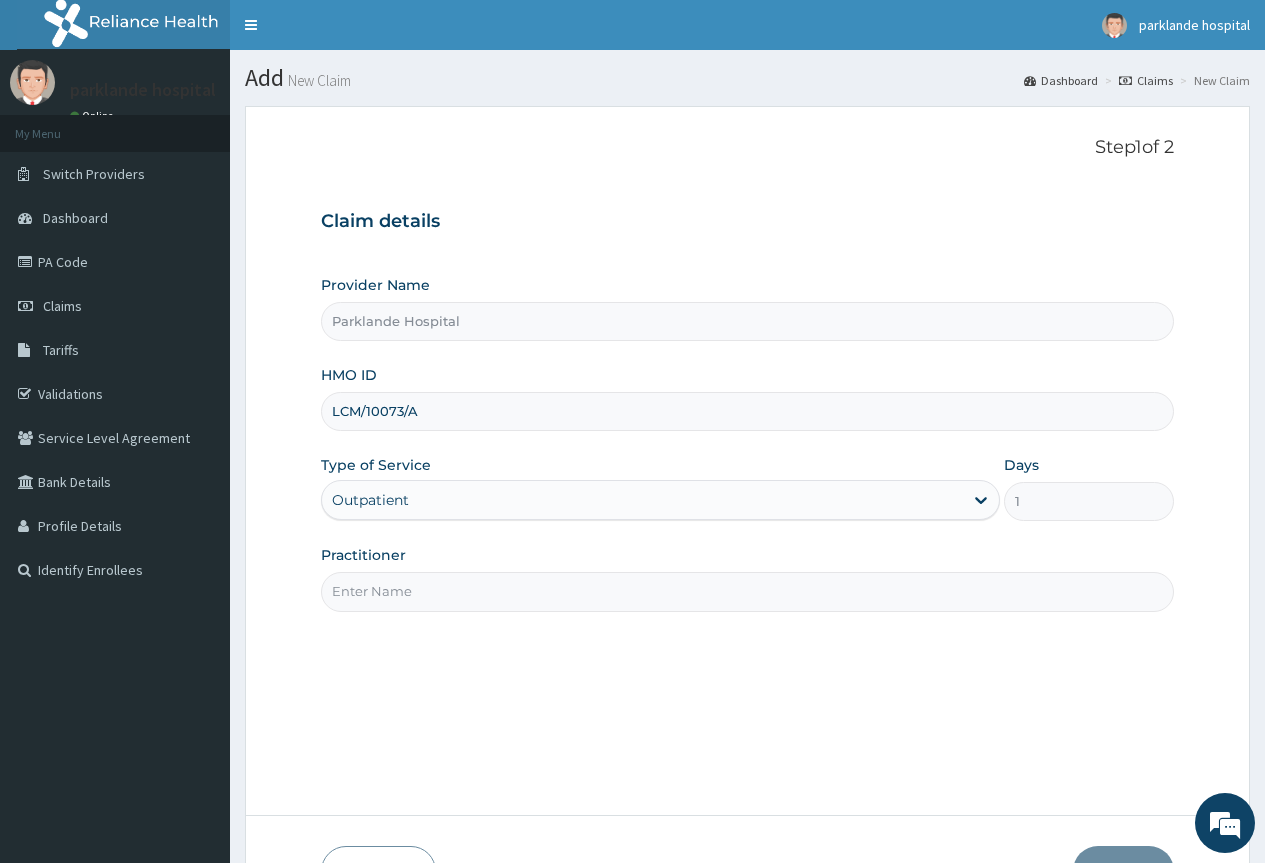 scroll, scrollTop: 0, scrollLeft: 0, axis: both 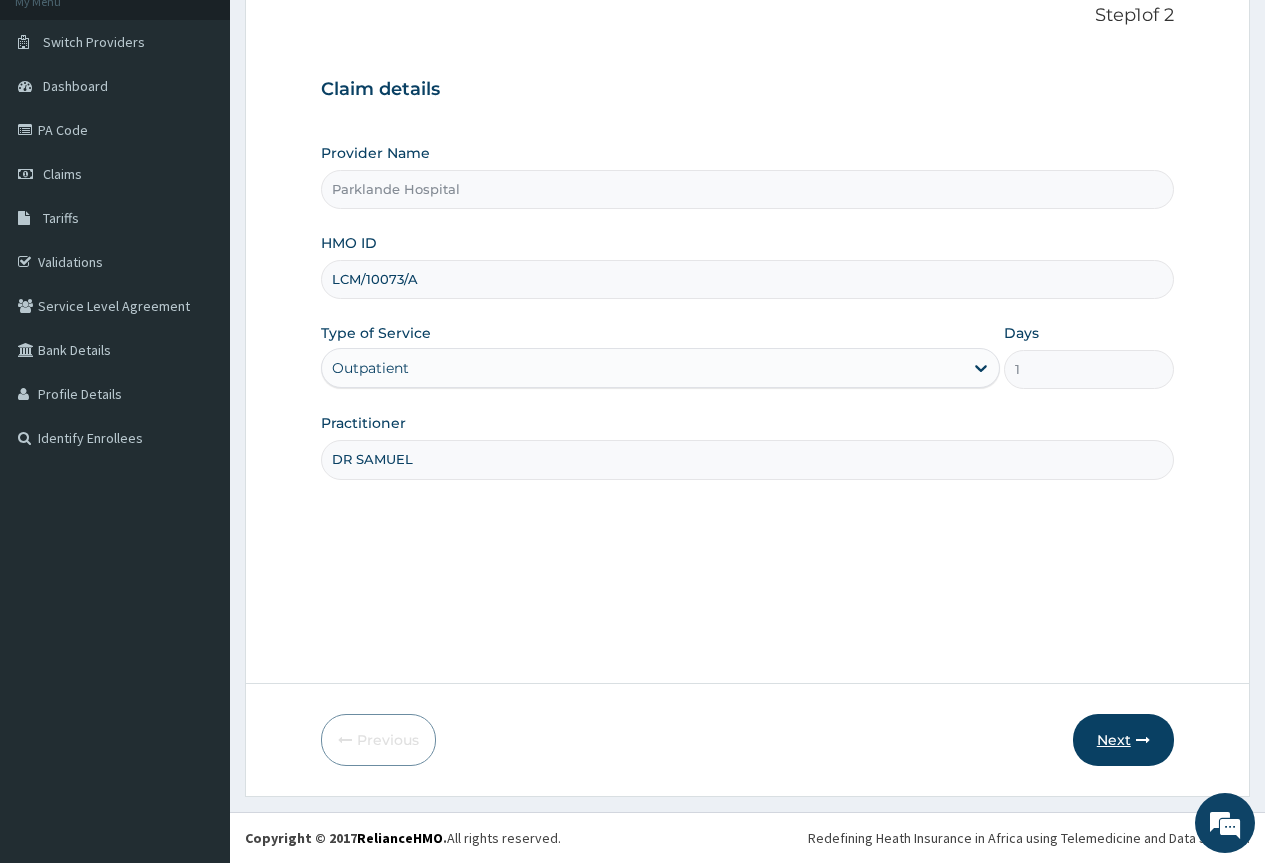 type on "DR SAMUEL" 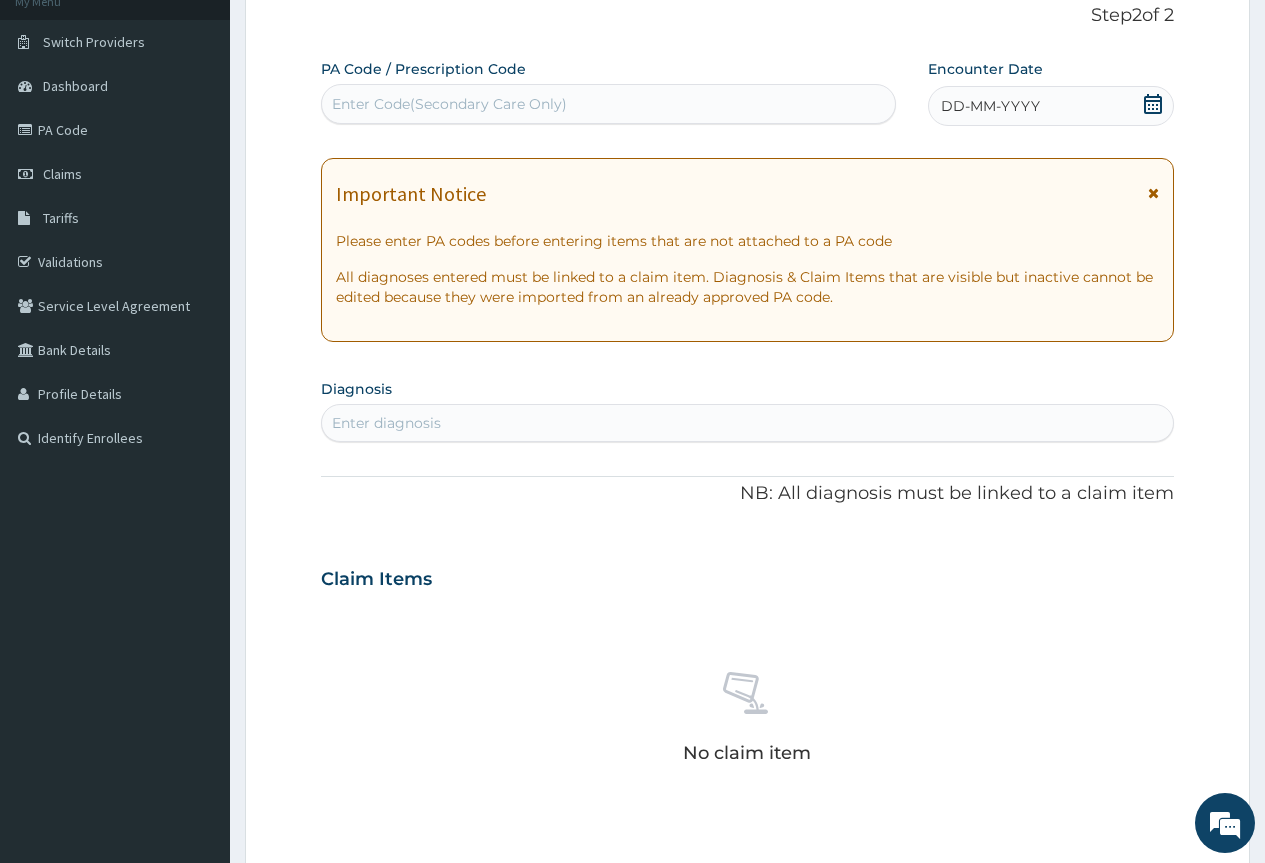 click at bounding box center (1153, 193) 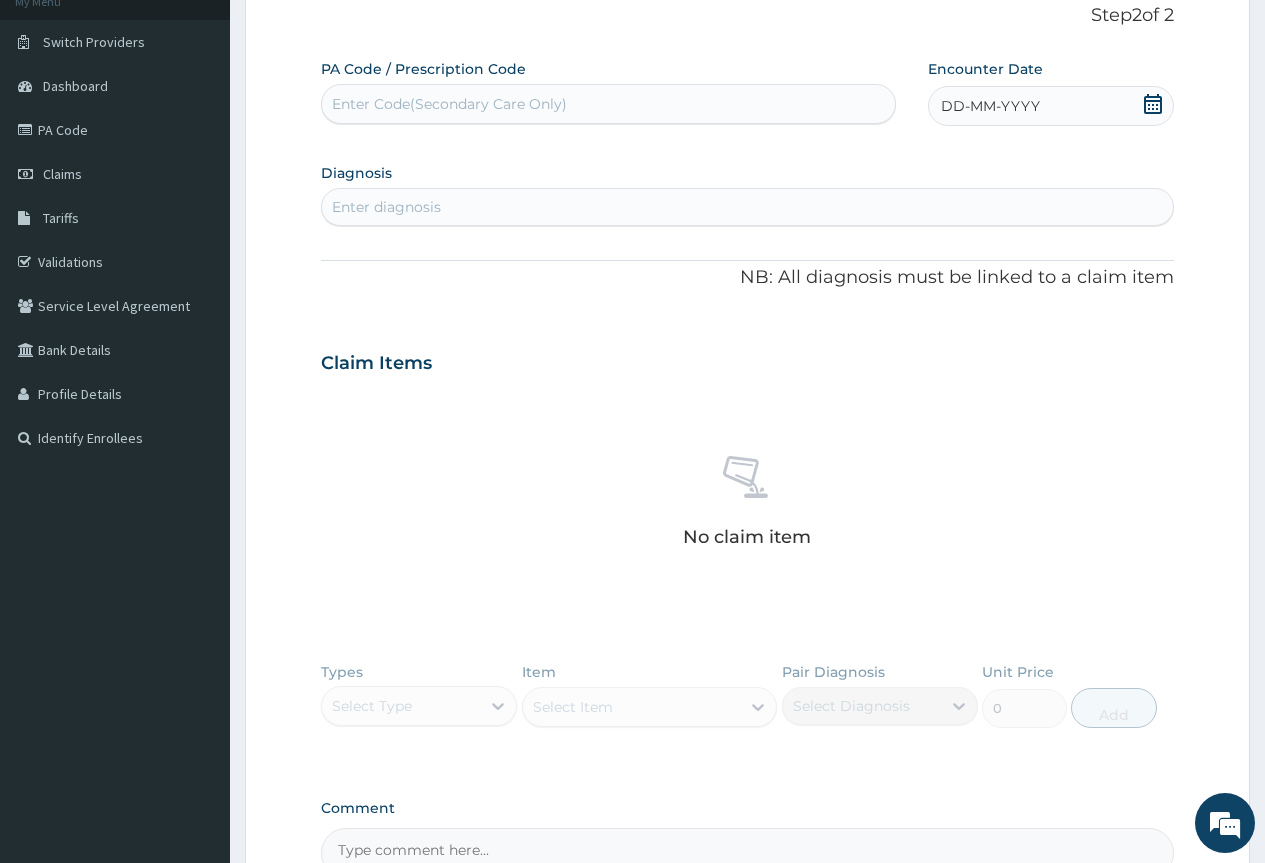 click 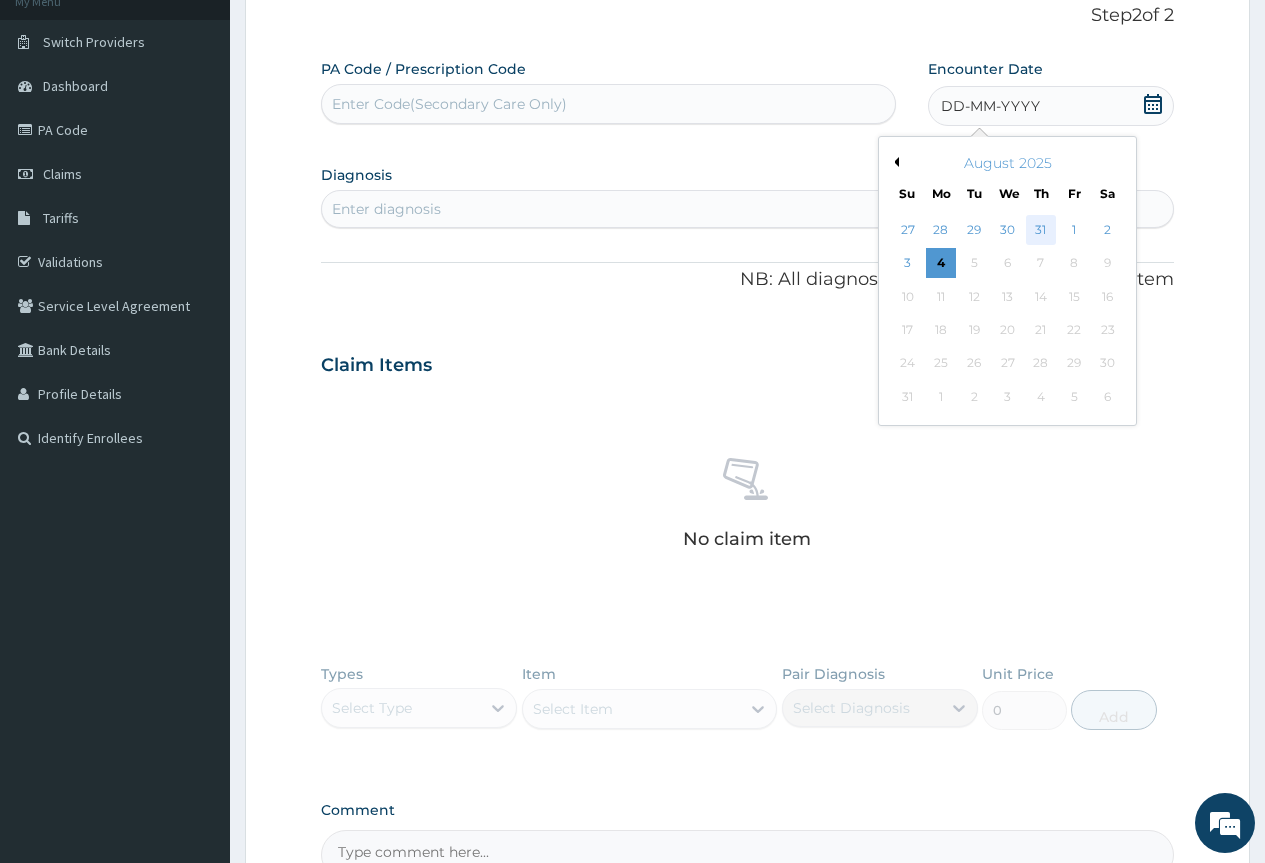 click on "31" at bounding box center (1041, 230) 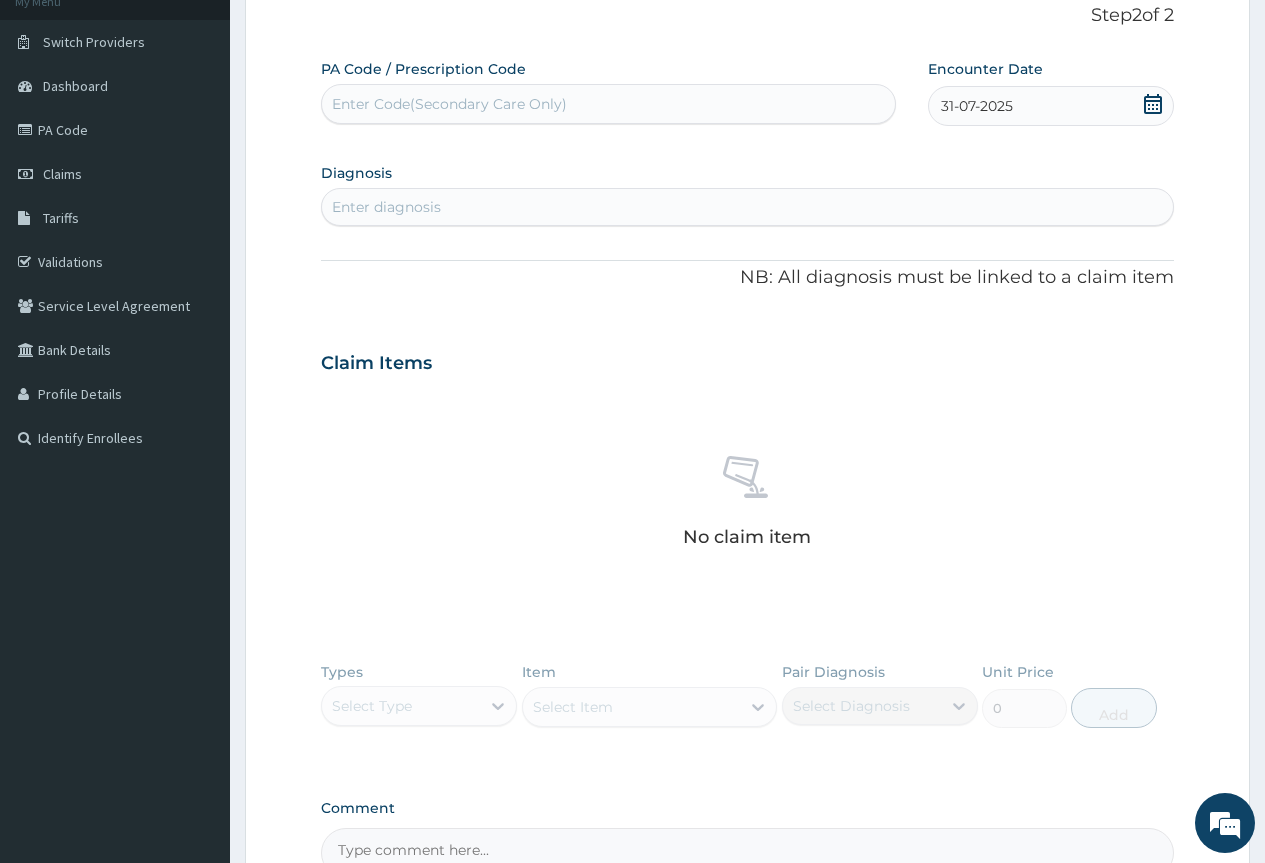 click on "Enter diagnosis" at bounding box center [747, 207] 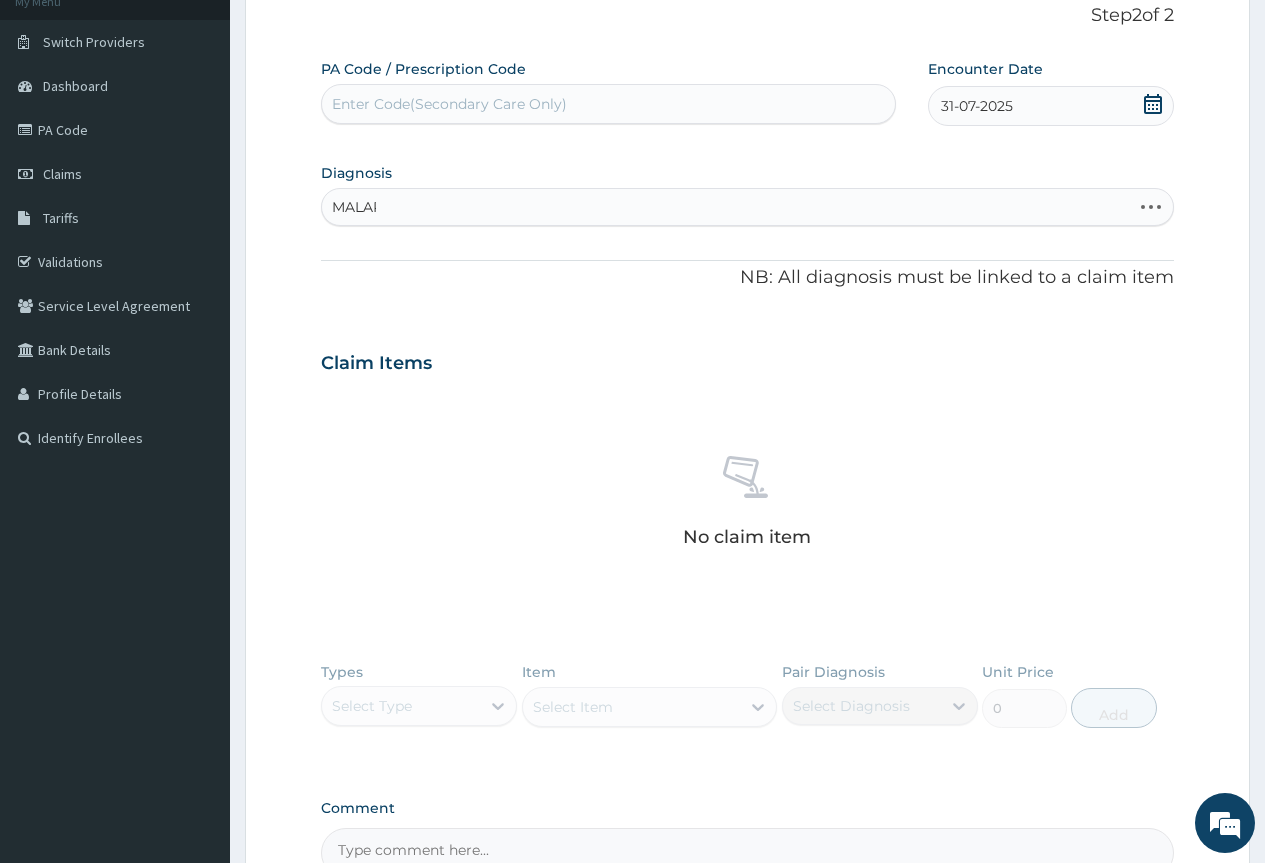 type on "MALARIA" 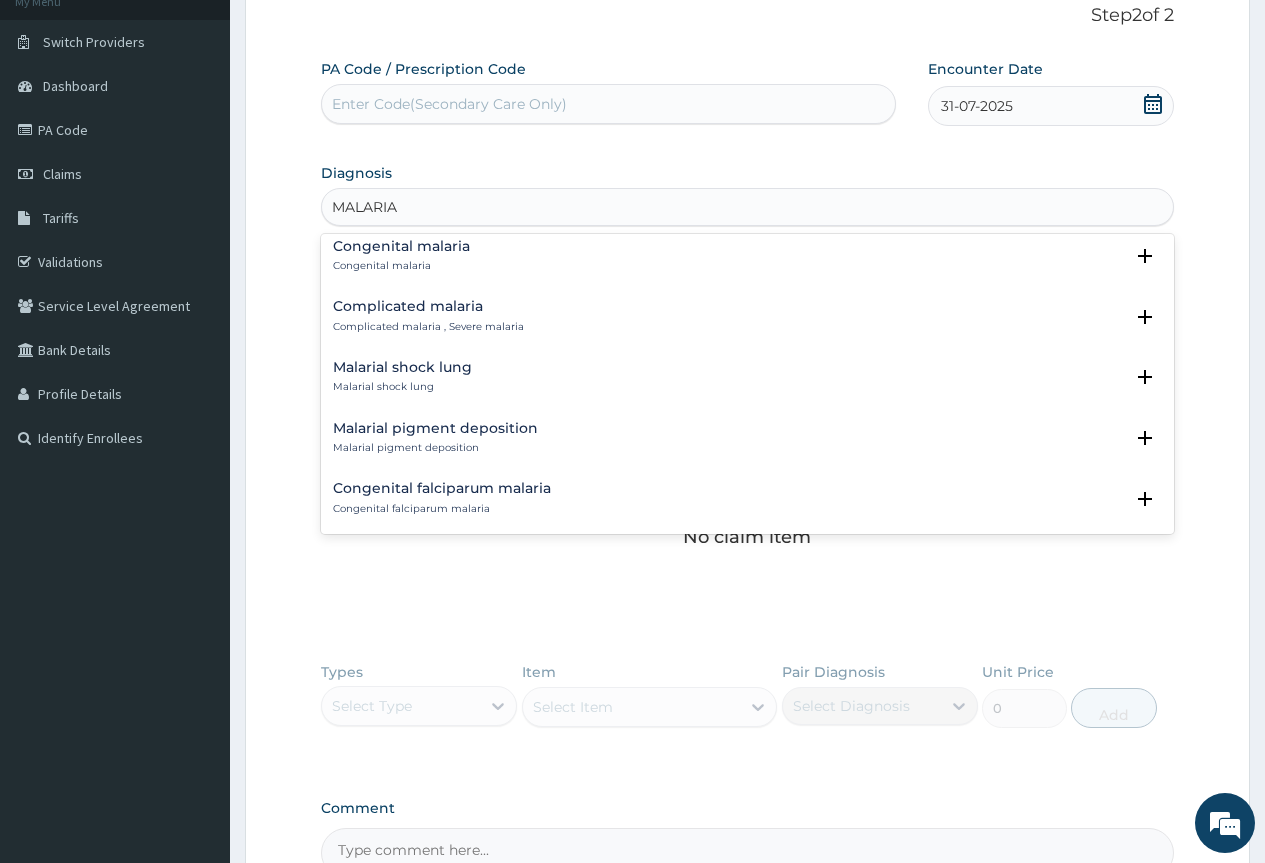 scroll, scrollTop: 800, scrollLeft: 0, axis: vertical 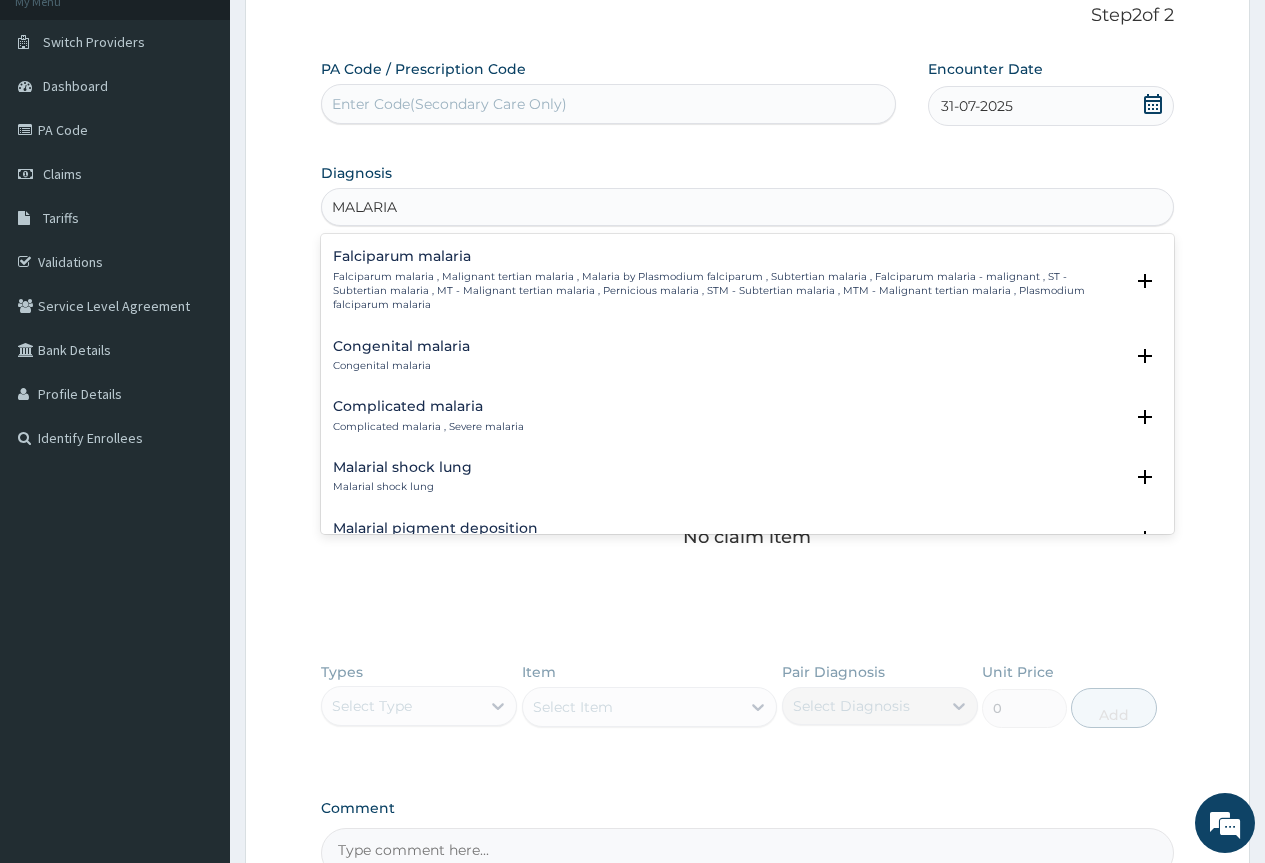 click on "Falciparum malaria , Malignant tertian malaria , Malaria by Plasmodium falciparum , Subtertian malaria , Falciparum malaria - malignant , ST - Subtertian malaria , MT - Malignant tertian malaria , Pernicious malaria , STM - Subtertian malaria , MTM - Malignant tertian malaria , Plasmodium falciparum malaria" at bounding box center (728, 291) 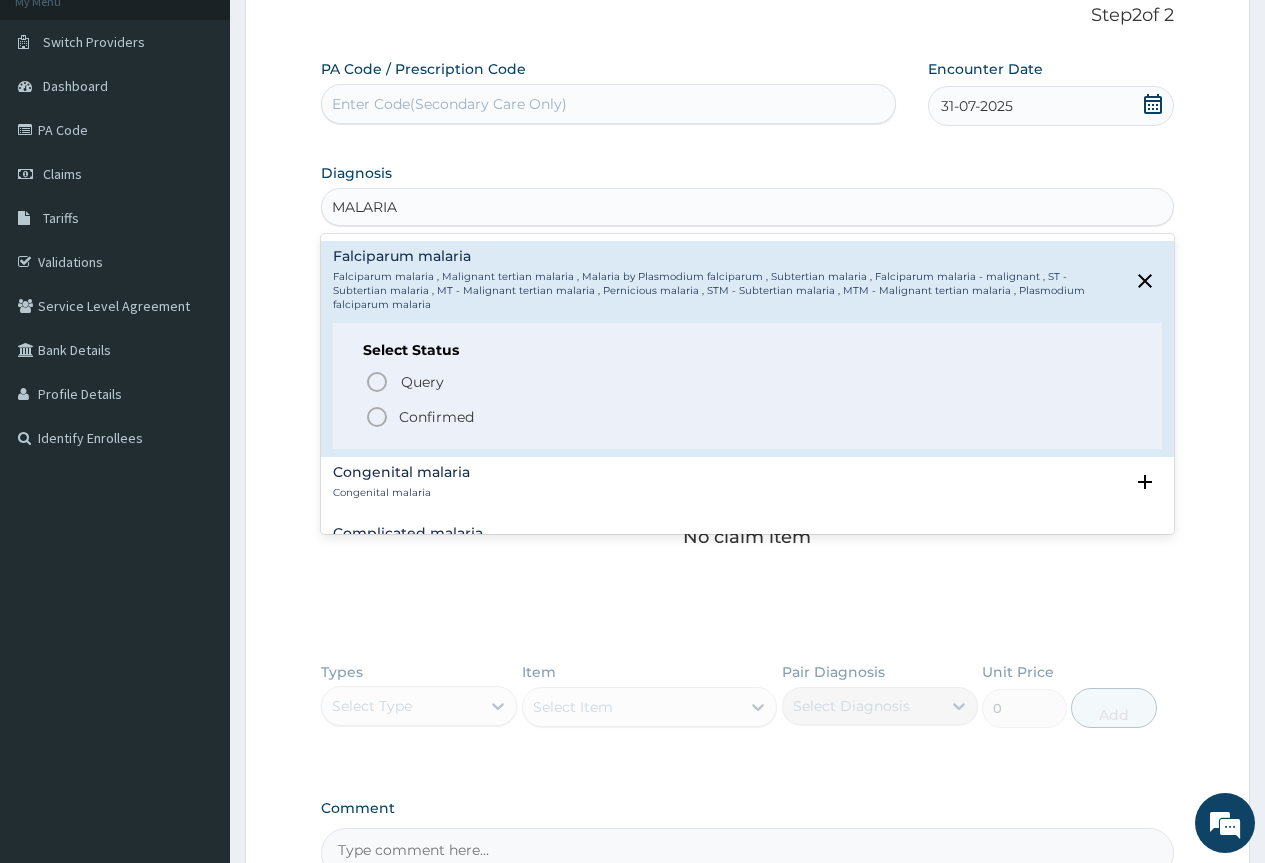 click 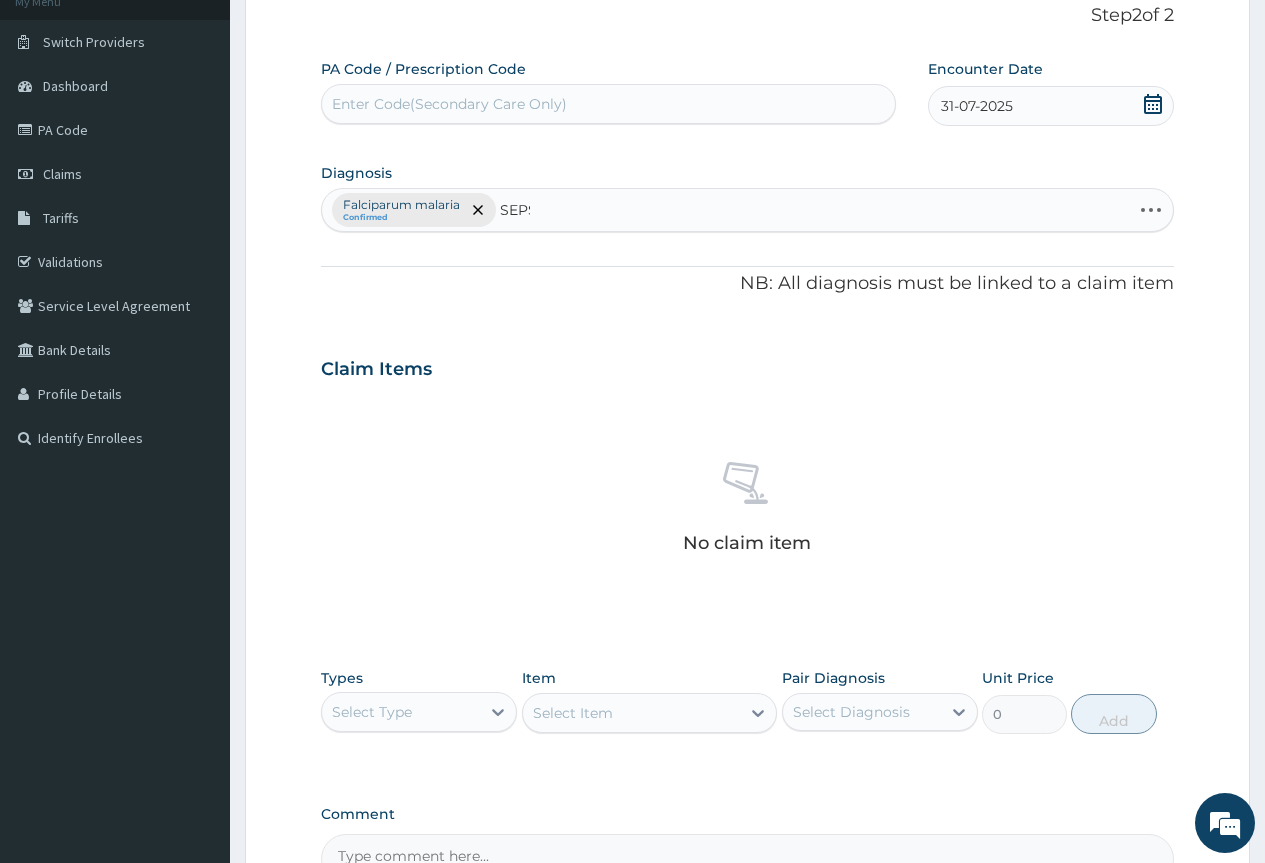 type on "SEPSIS" 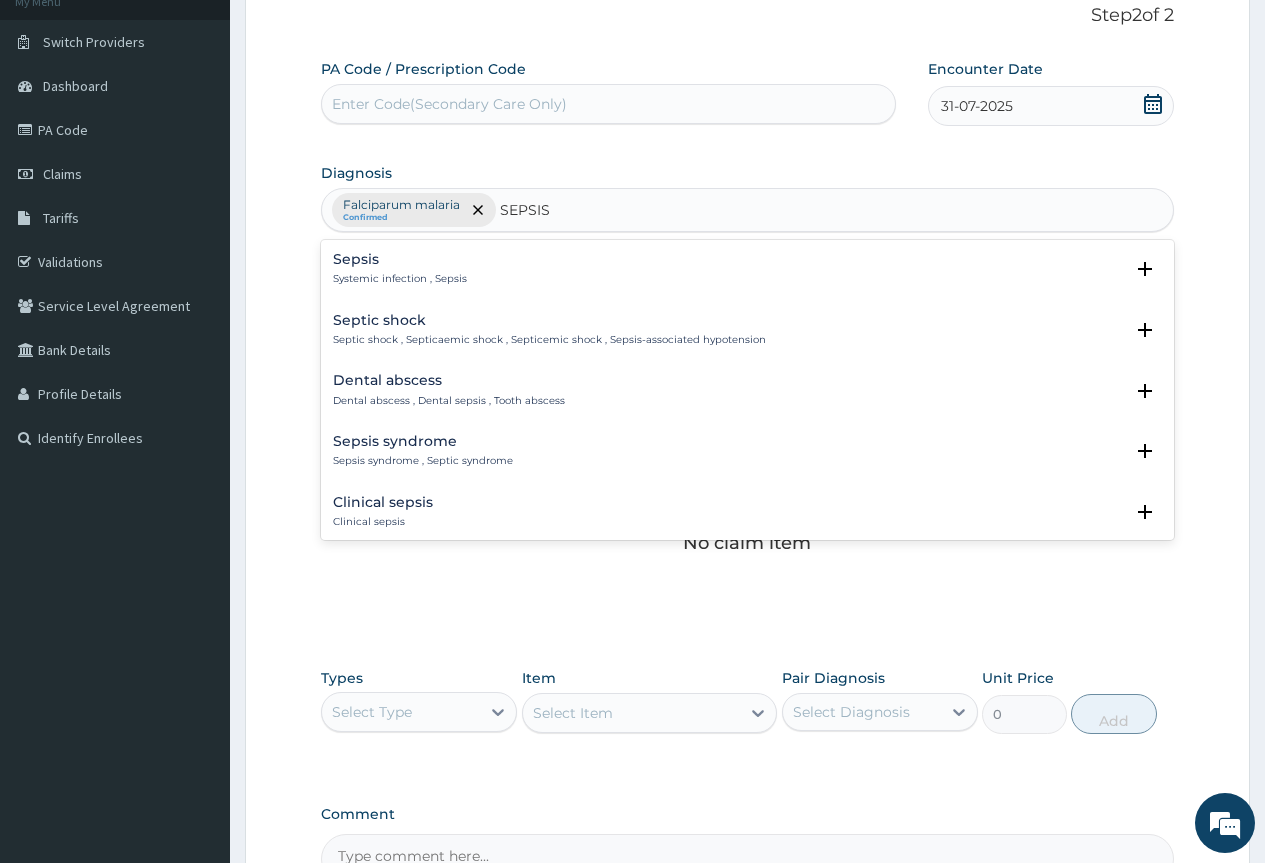 click on "Sepsis" at bounding box center (400, 259) 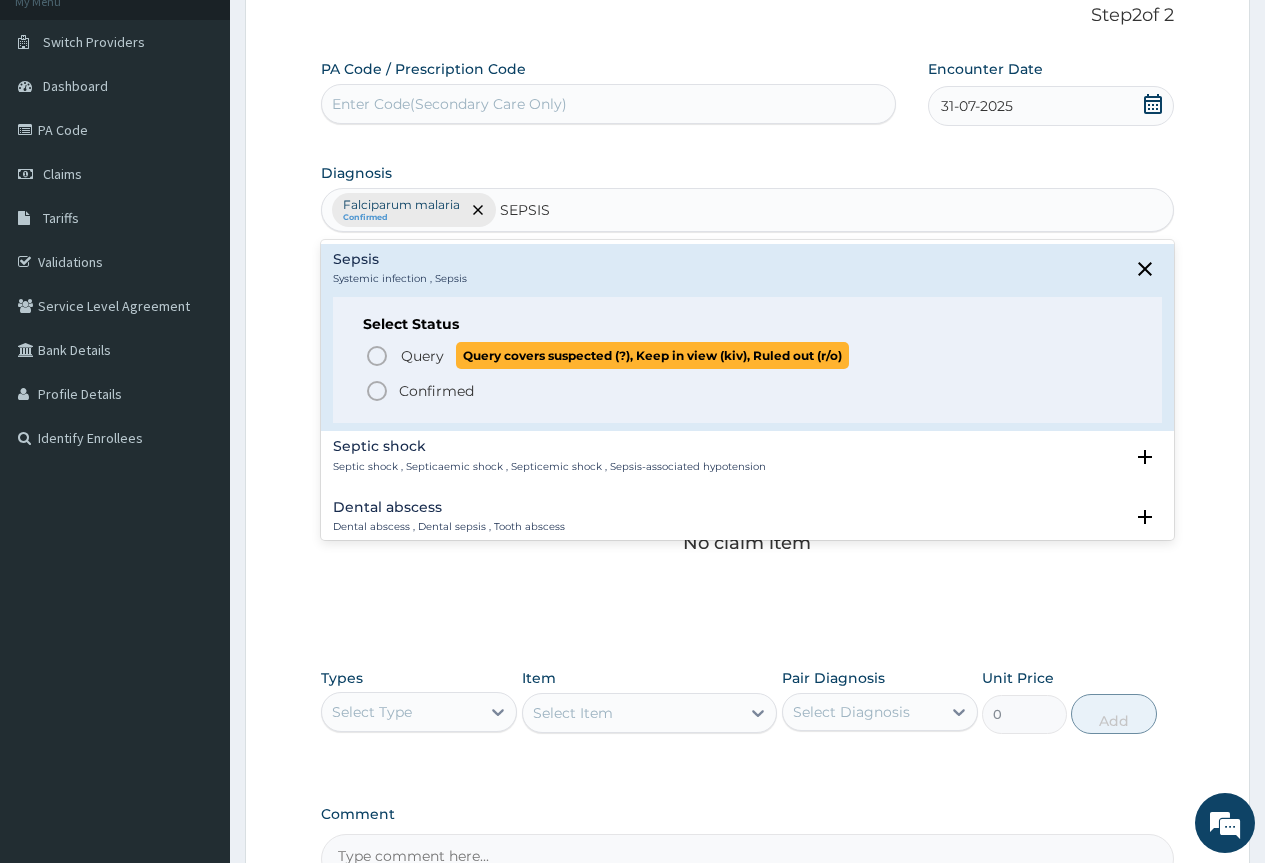 click 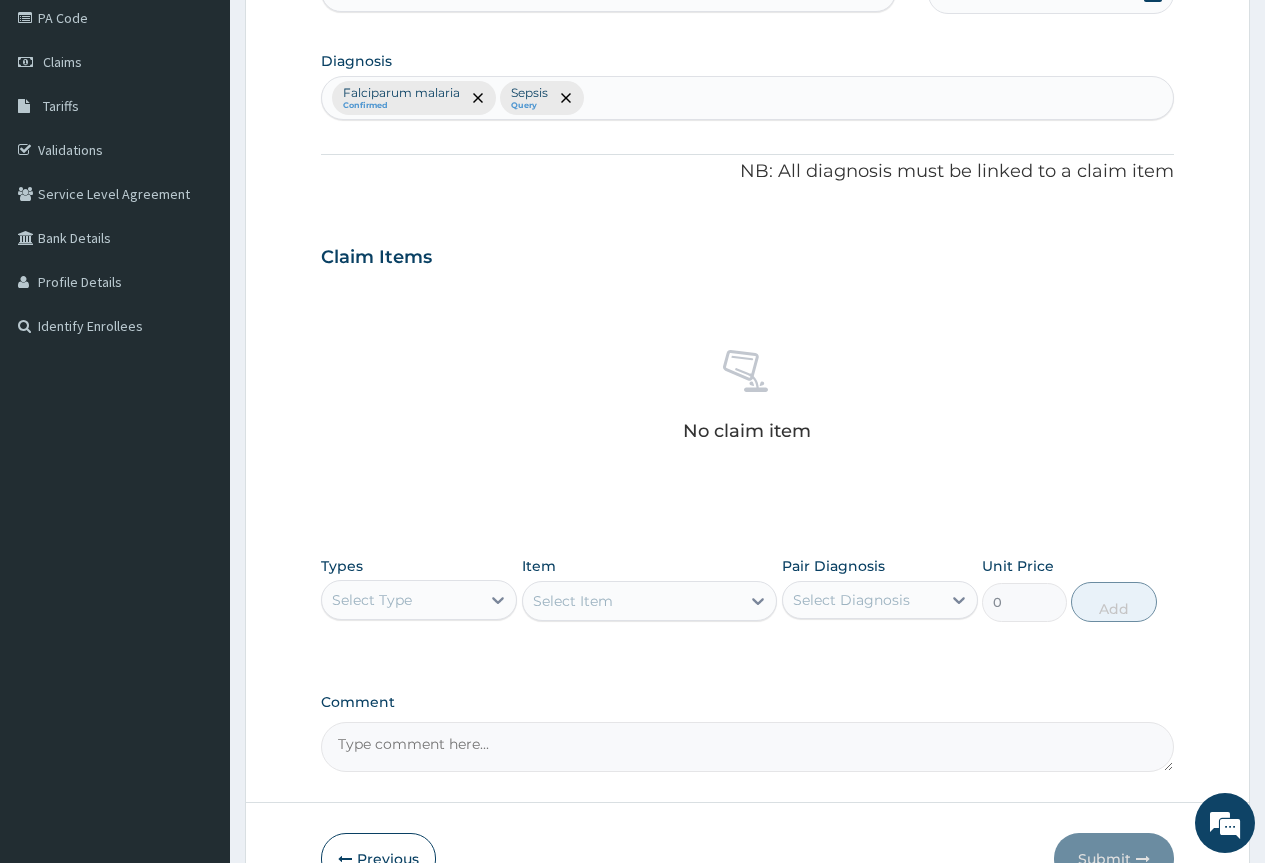 scroll, scrollTop: 363, scrollLeft: 0, axis: vertical 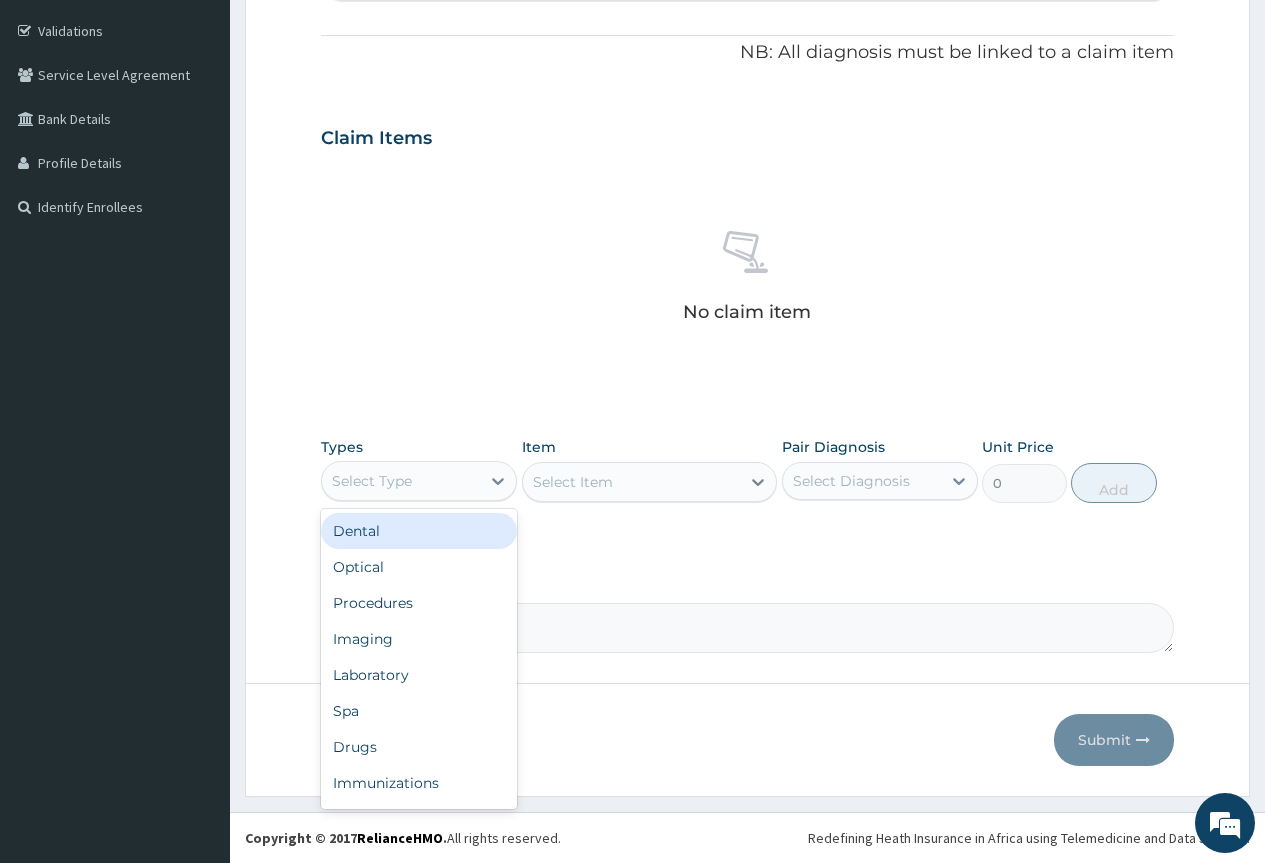 click on "Select Type" at bounding box center (401, 481) 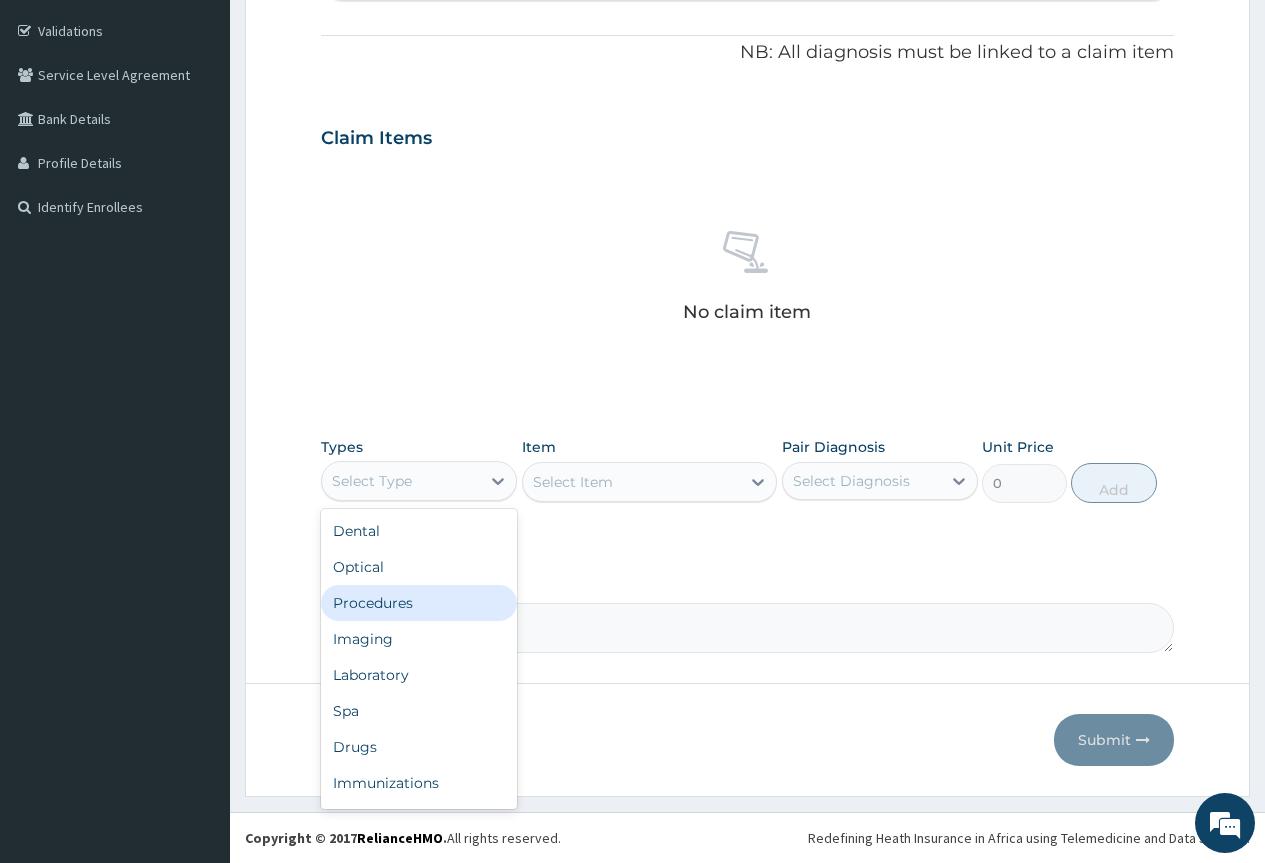 click on "Procedures" at bounding box center [419, 603] 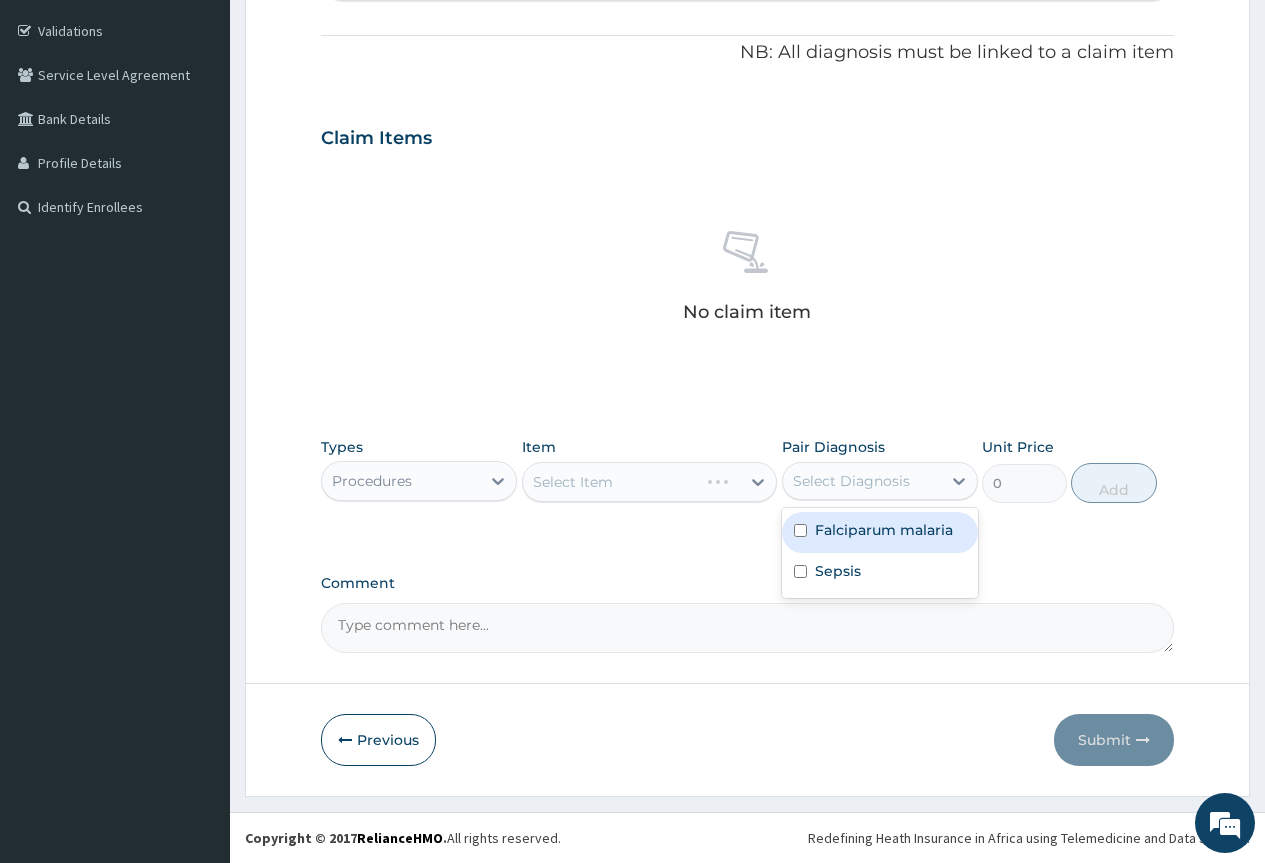 click on "Select Diagnosis" at bounding box center (851, 481) 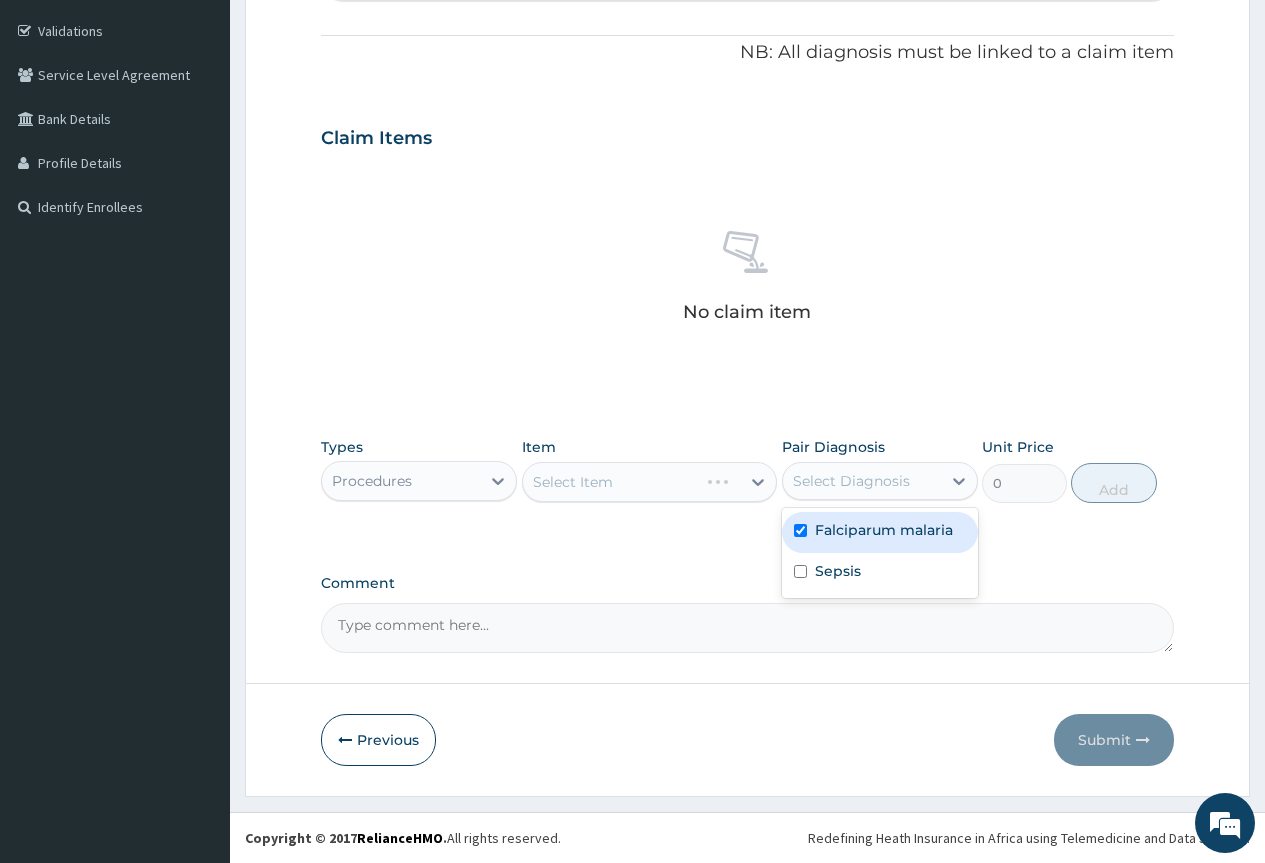 checkbox on "true" 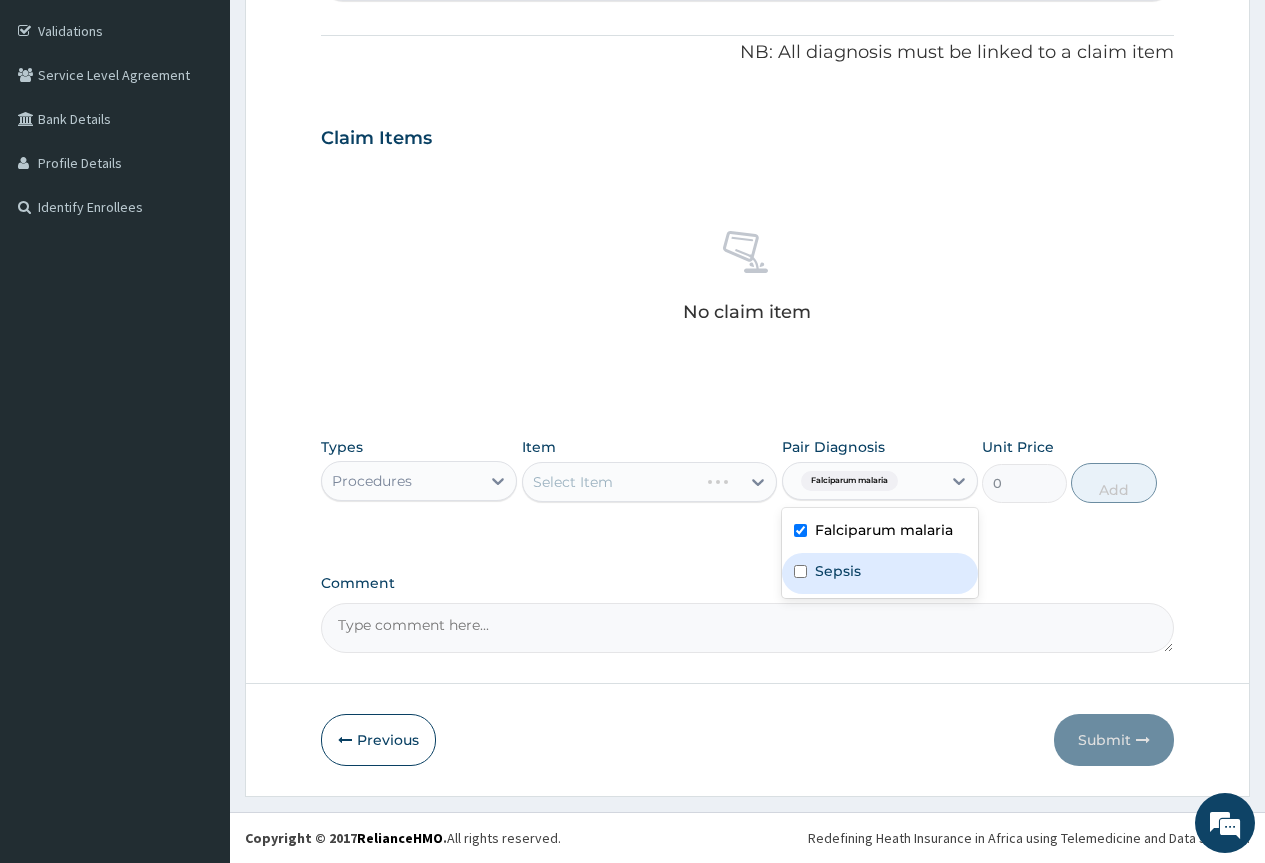 click on "Select Item" at bounding box center (650, 482) 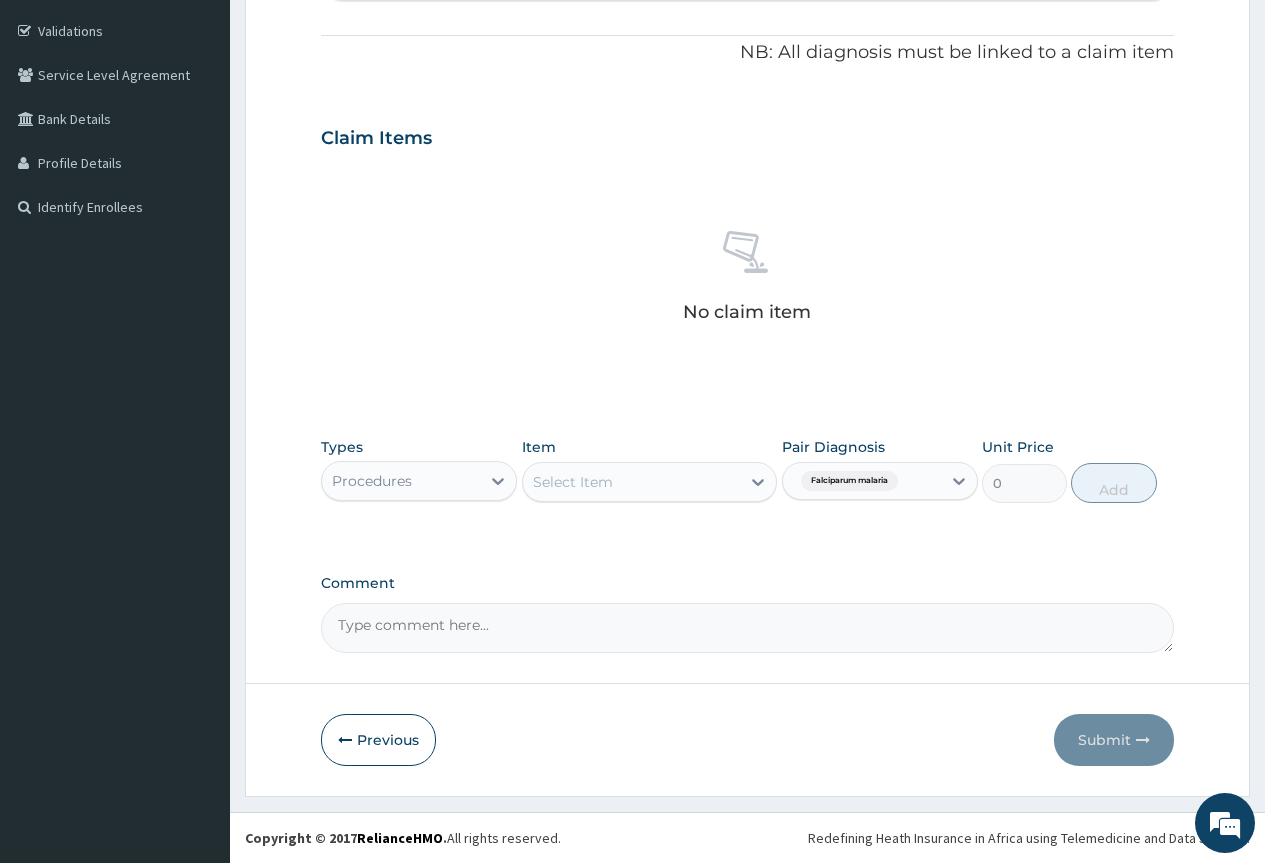 click on "Select Item" at bounding box center [632, 482] 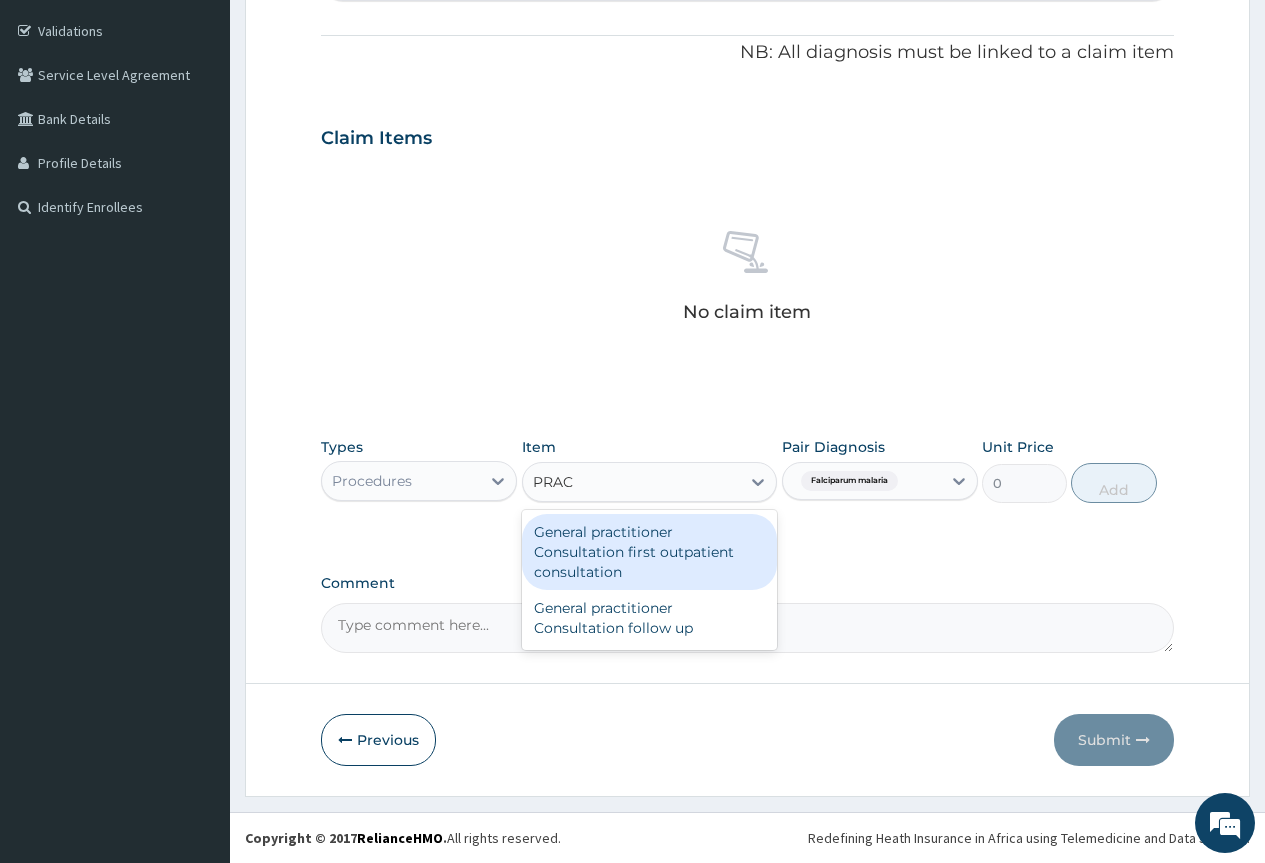 type on "PRACT" 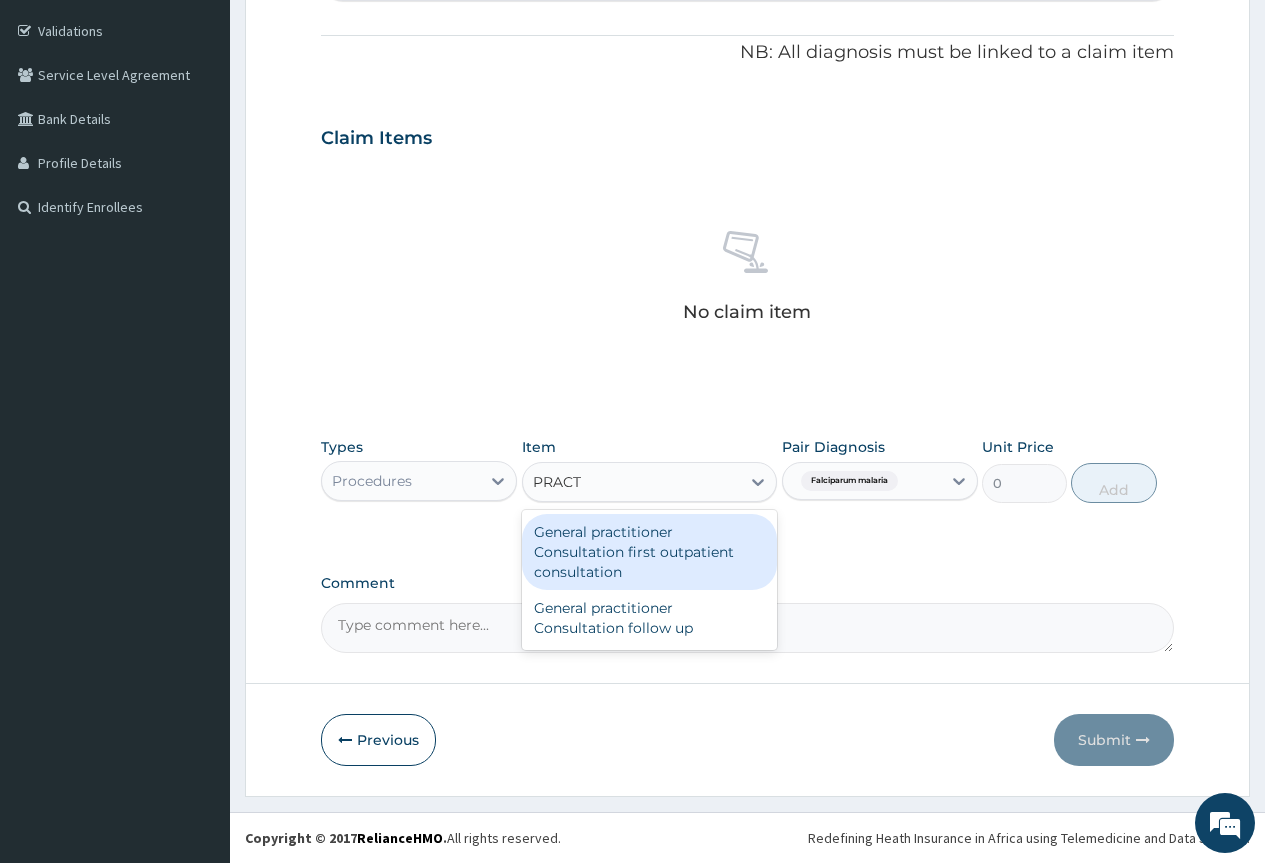 click on "General practitioner Consultation first outpatient consultation" at bounding box center [650, 552] 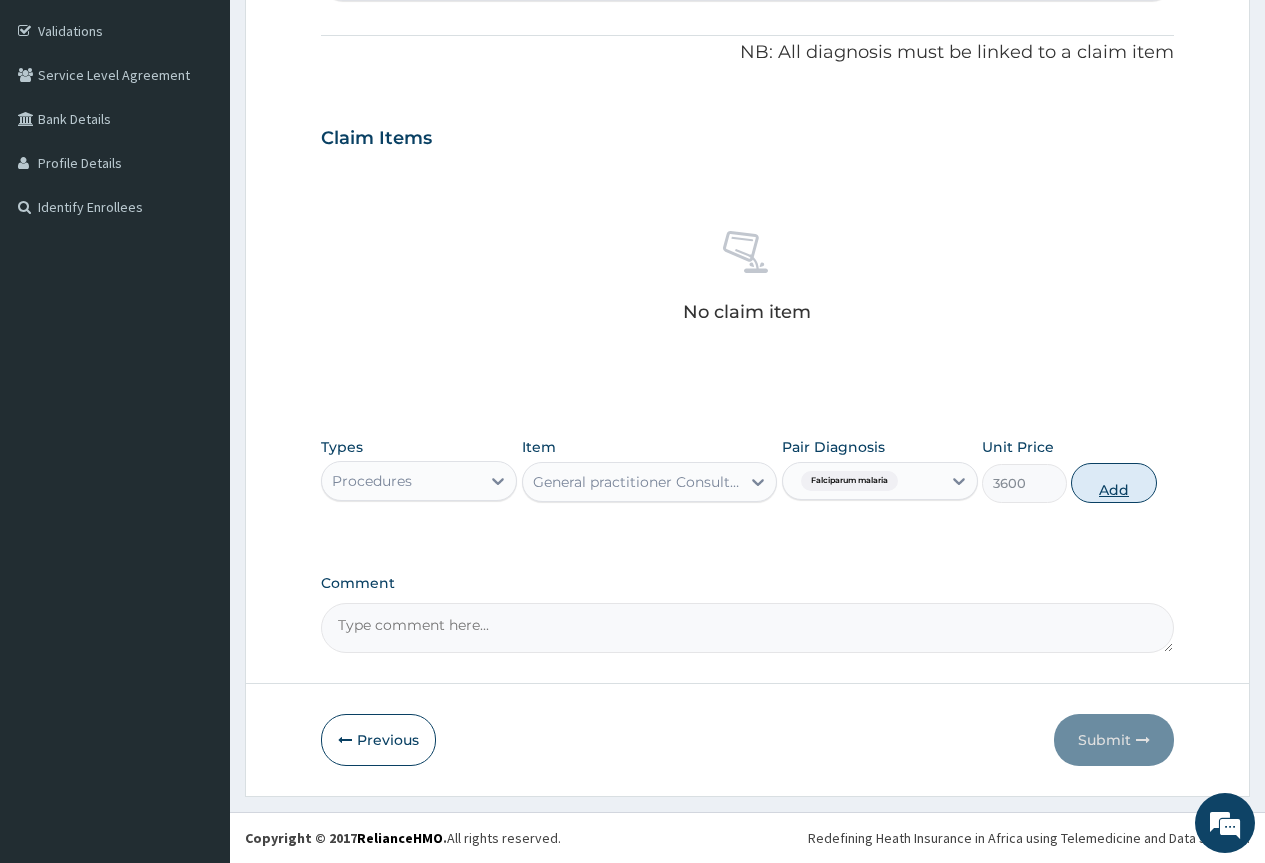 click on "Add" at bounding box center [1113, 483] 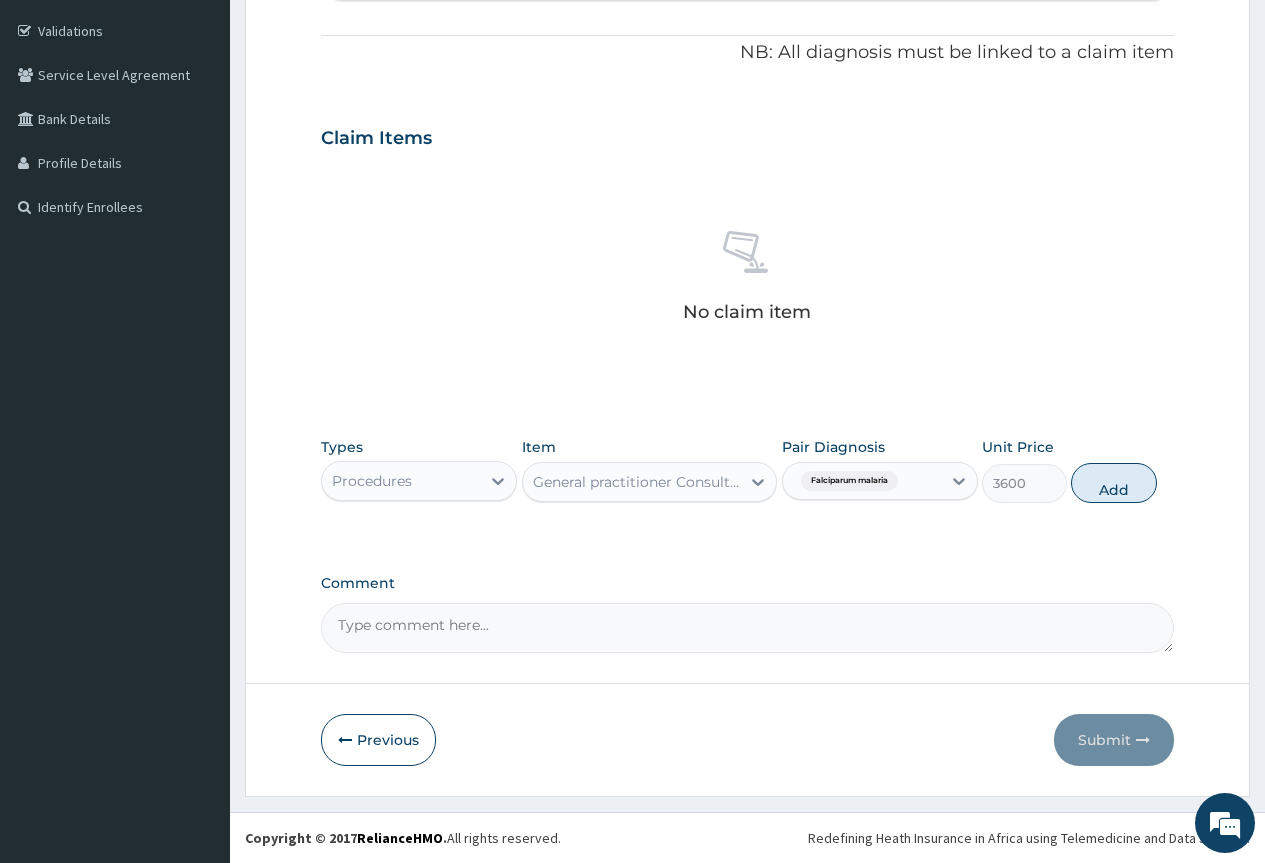 type on "0" 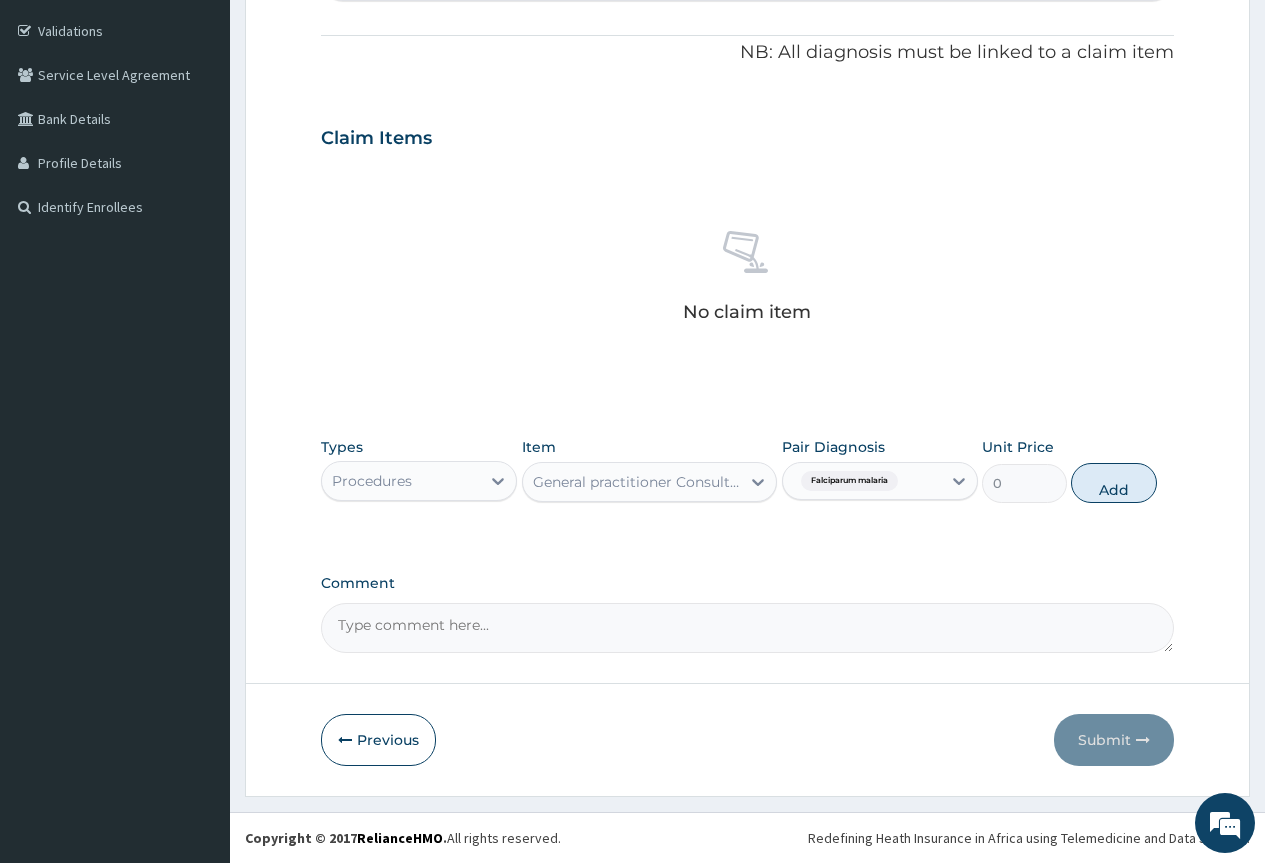 scroll, scrollTop: 294, scrollLeft: 0, axis: vertical 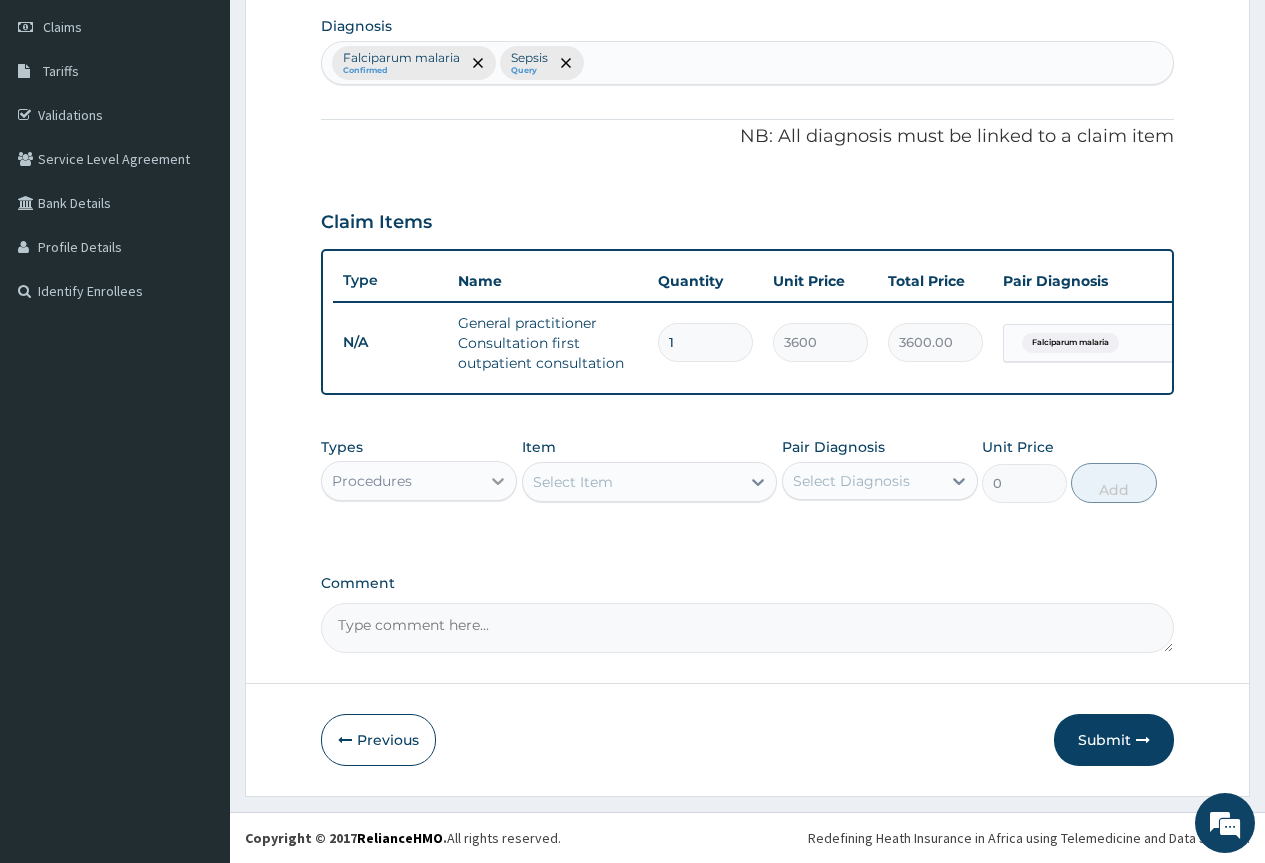 click at bounding box center [498, 481] 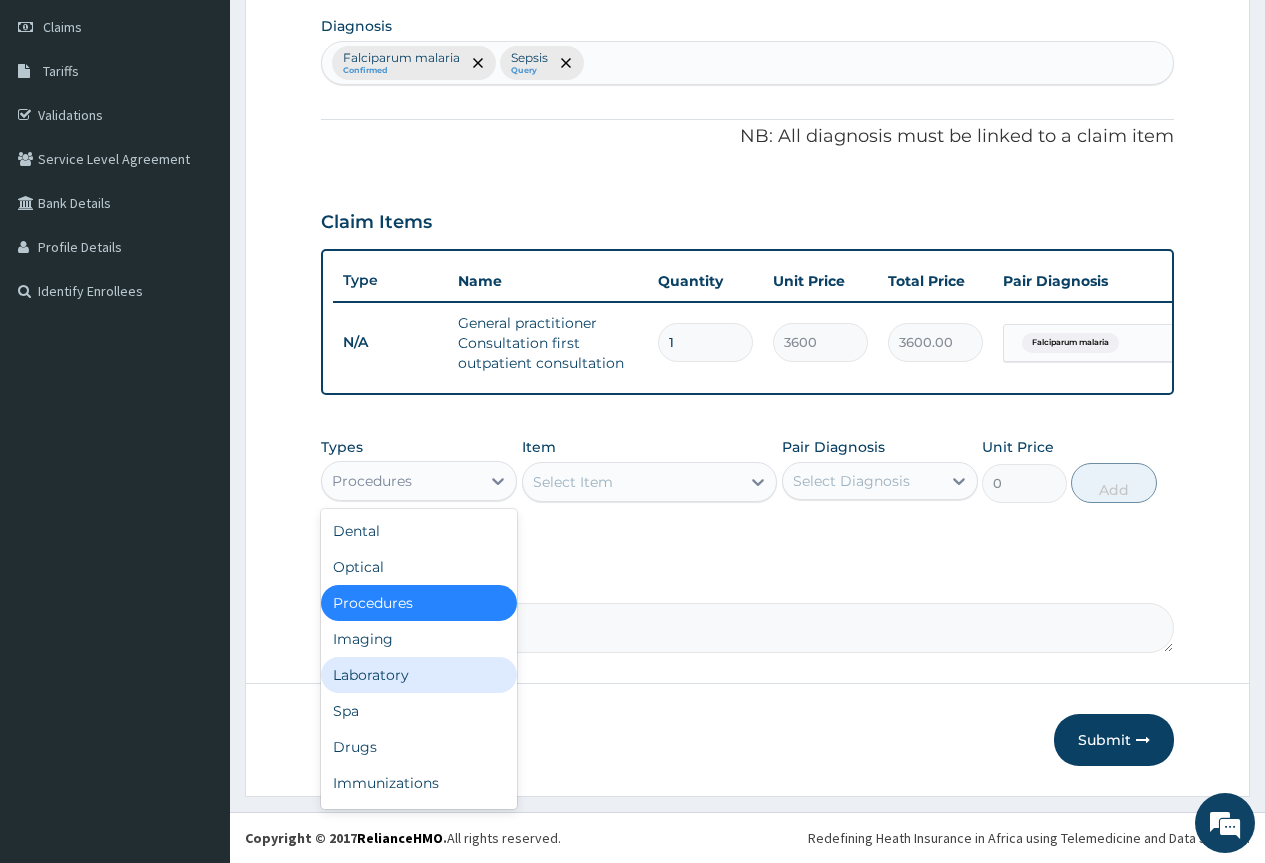 click on "Laboratory" at bounding box center (419, 675) 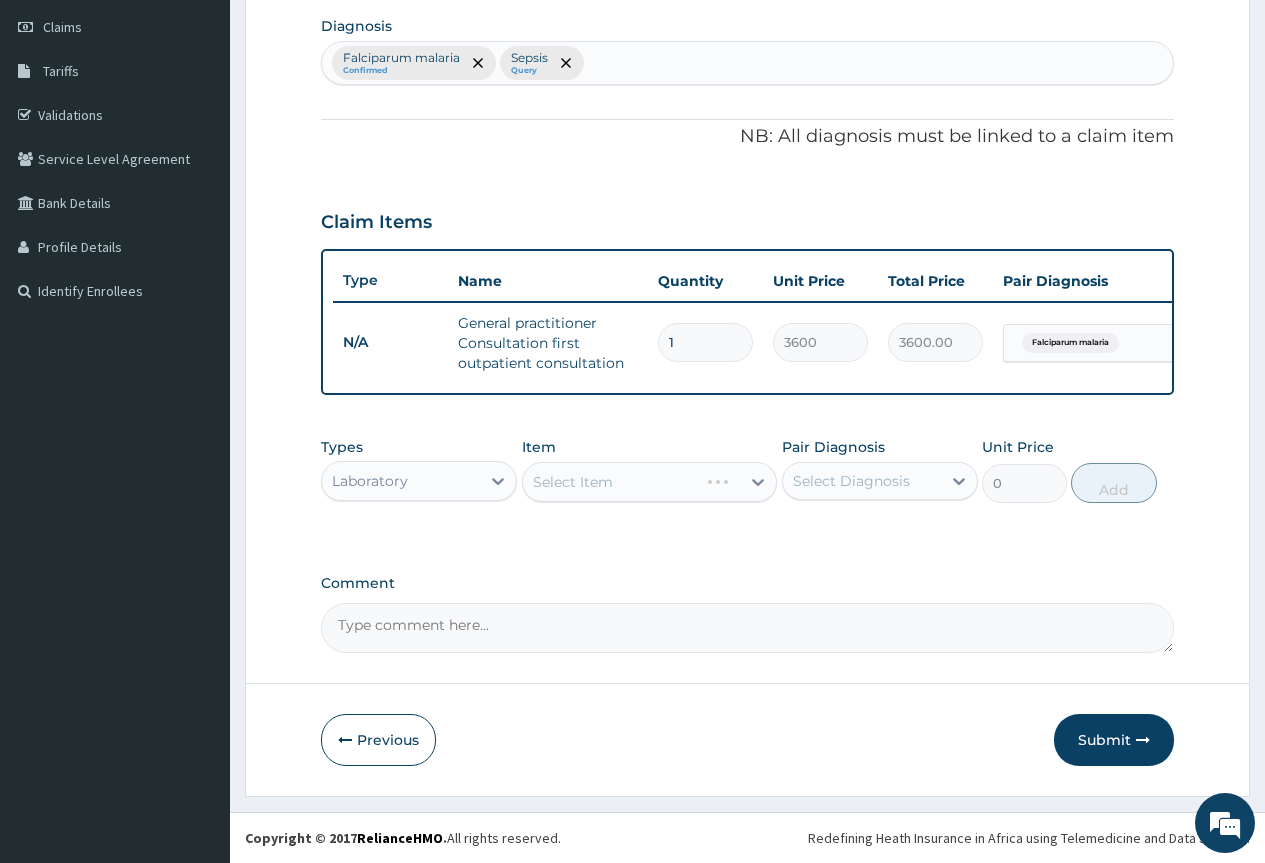 click on "Select Diagnosis" at bounding box center (862, 481) 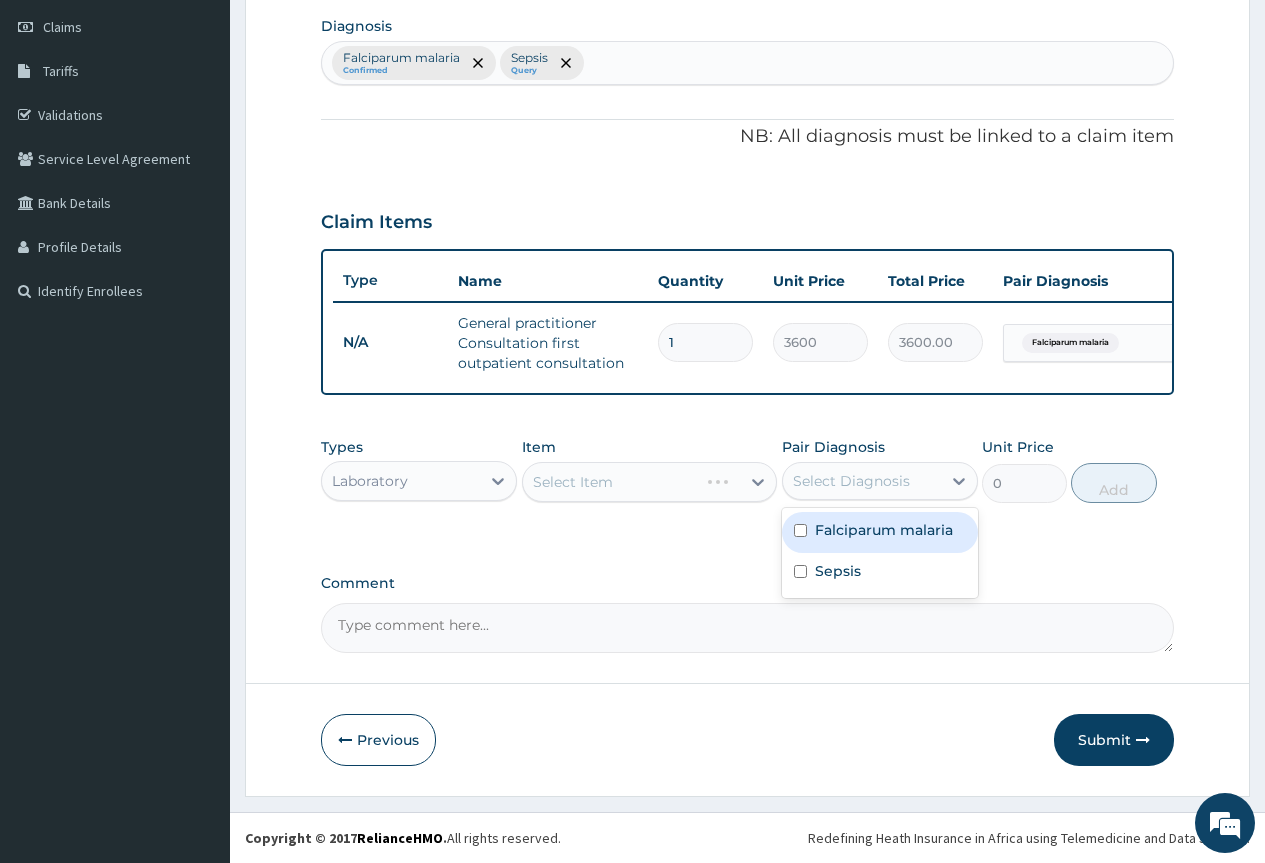 click on "Falciparum malaria" at bounding box center [884, 530] 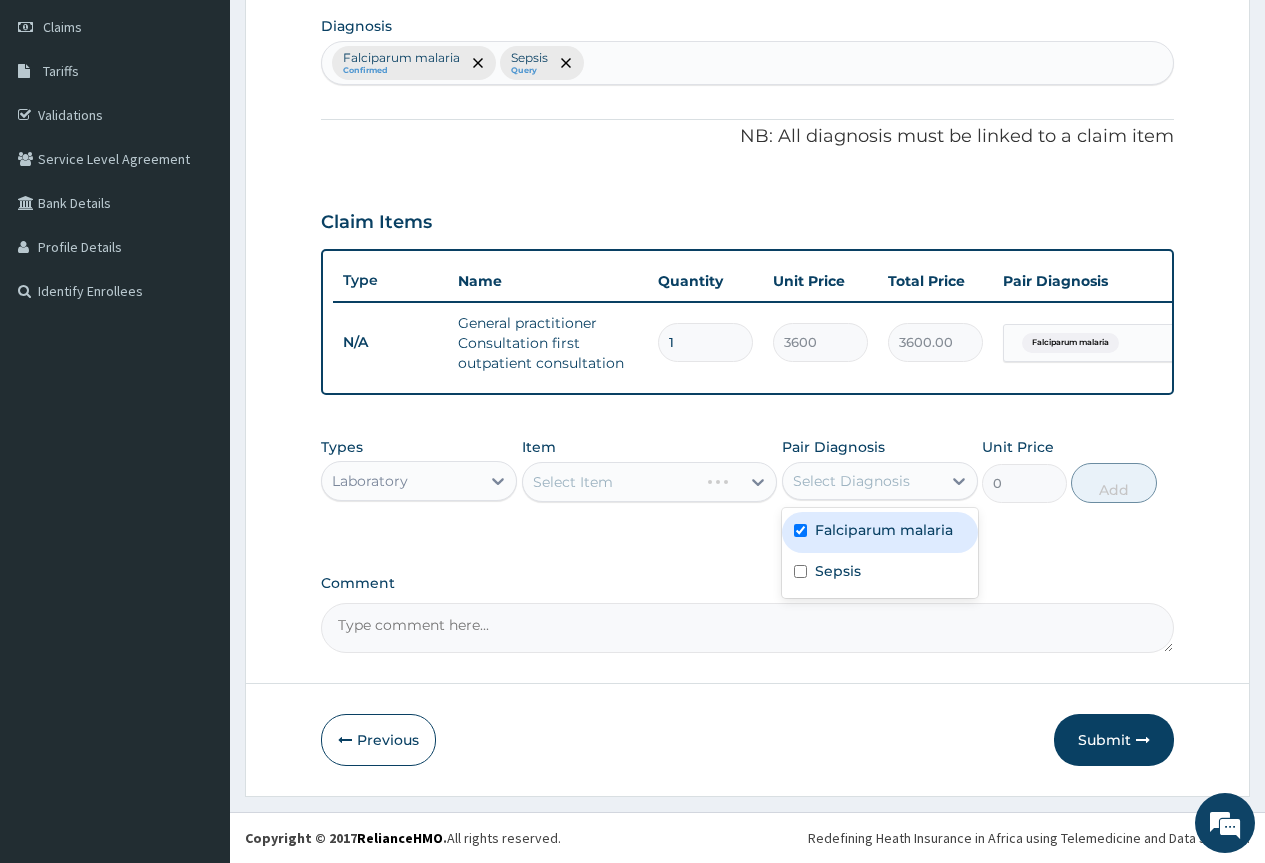checkbox on "true" 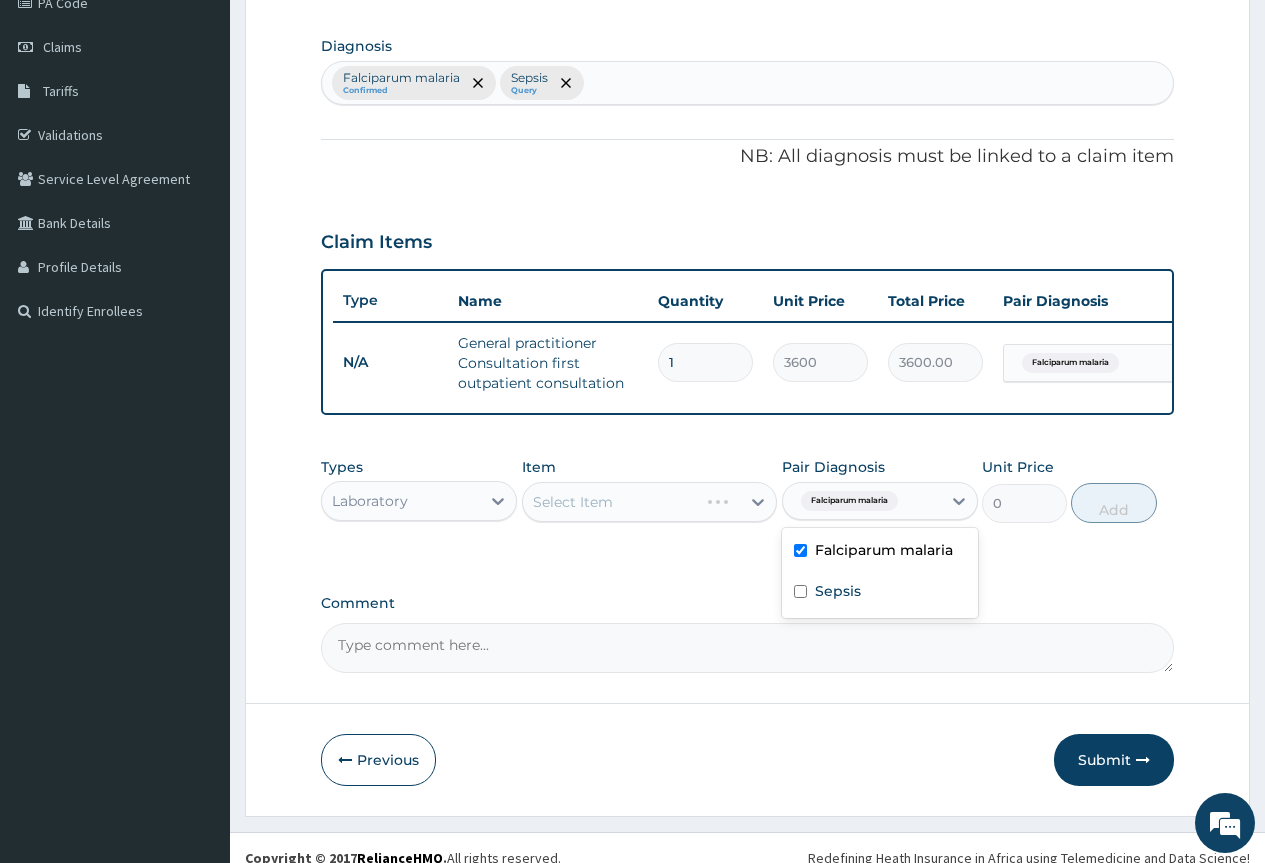scroll, scrollTop: 294, scrollLeft: 0, axis: vertical 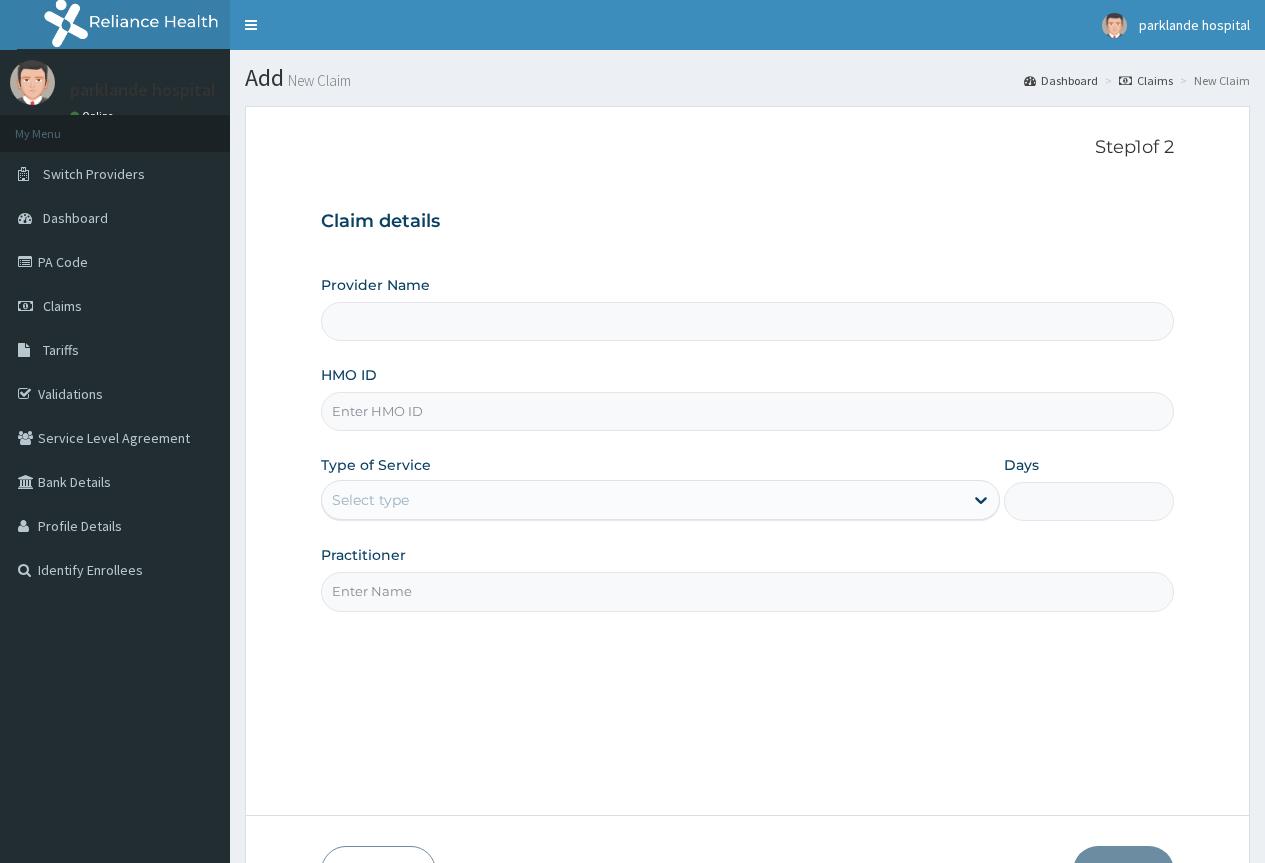 click on "HMO ID" at bounding box center (747, 411) 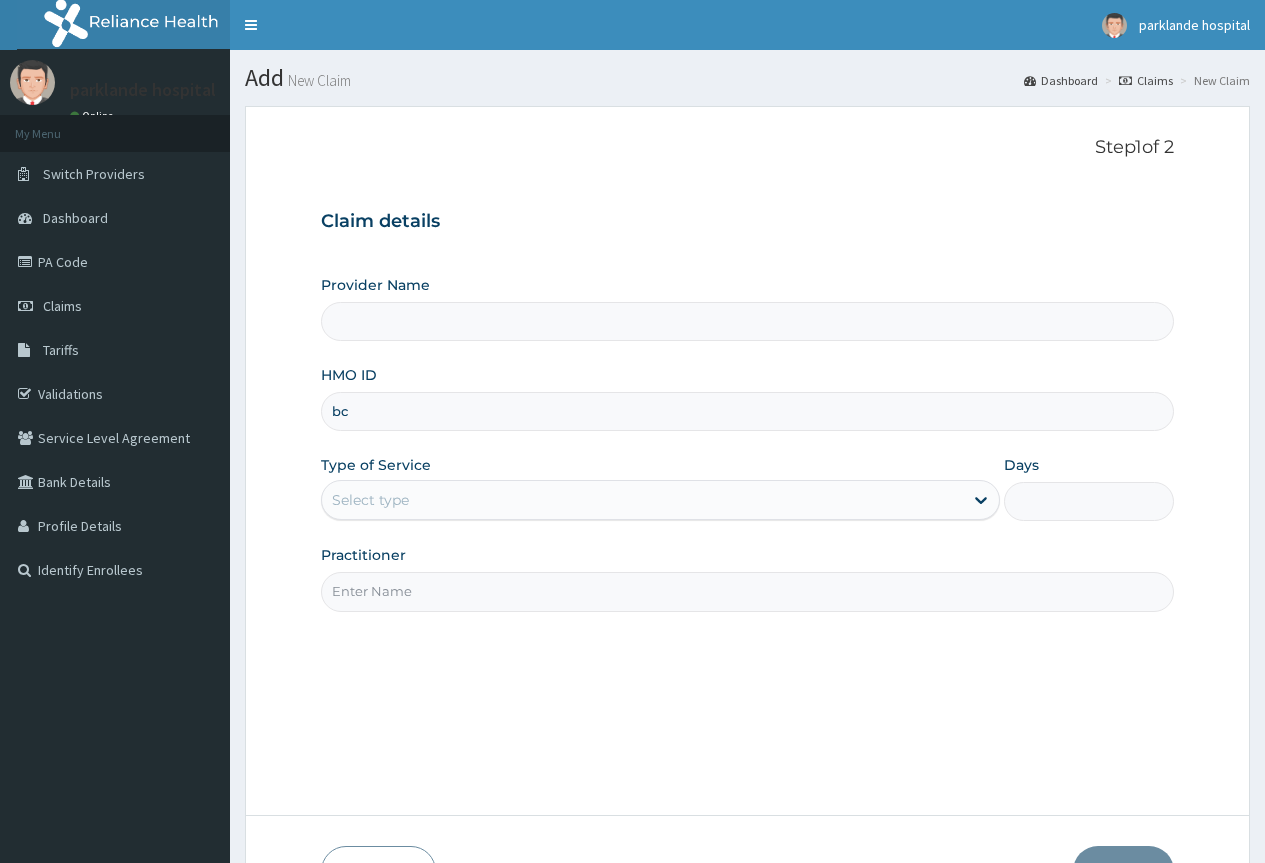 type on "b" 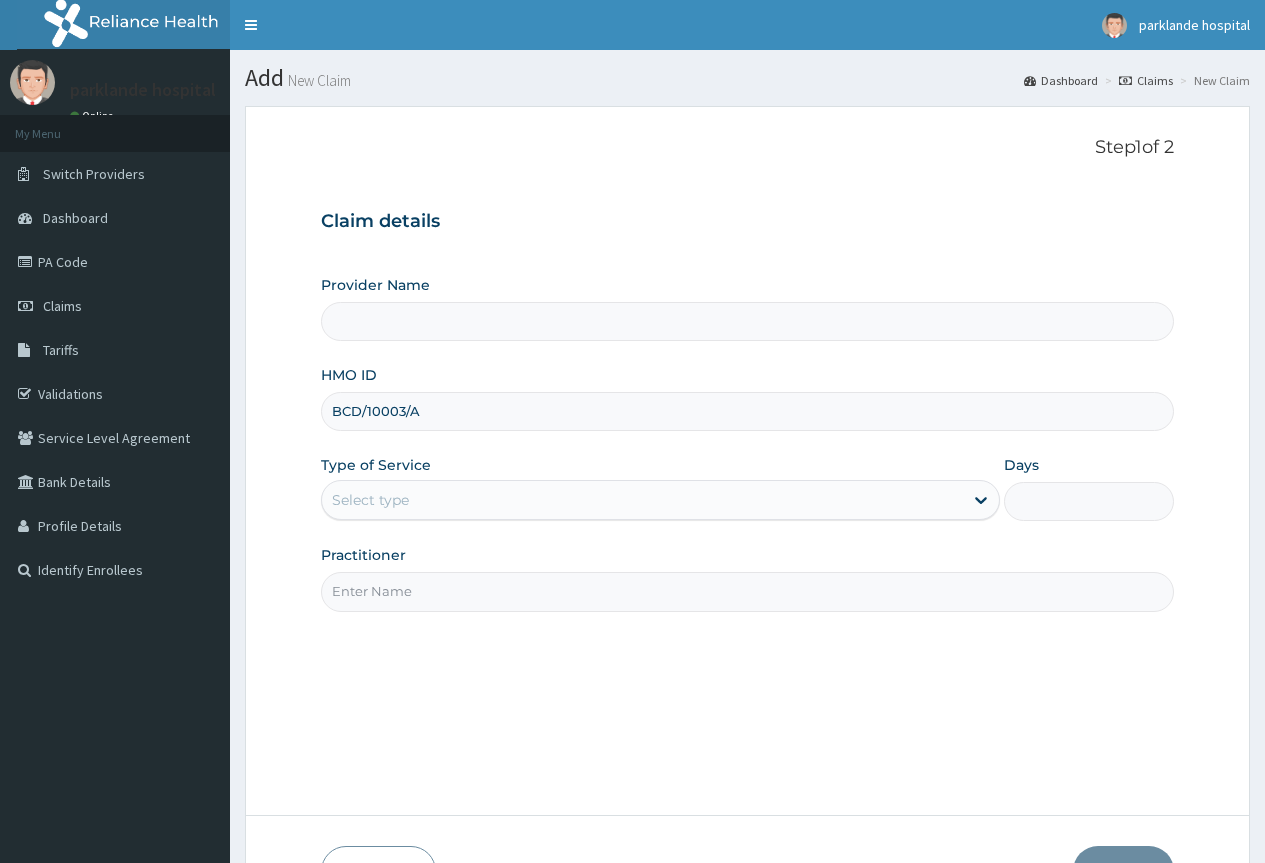 type on "BCD/10003/A" 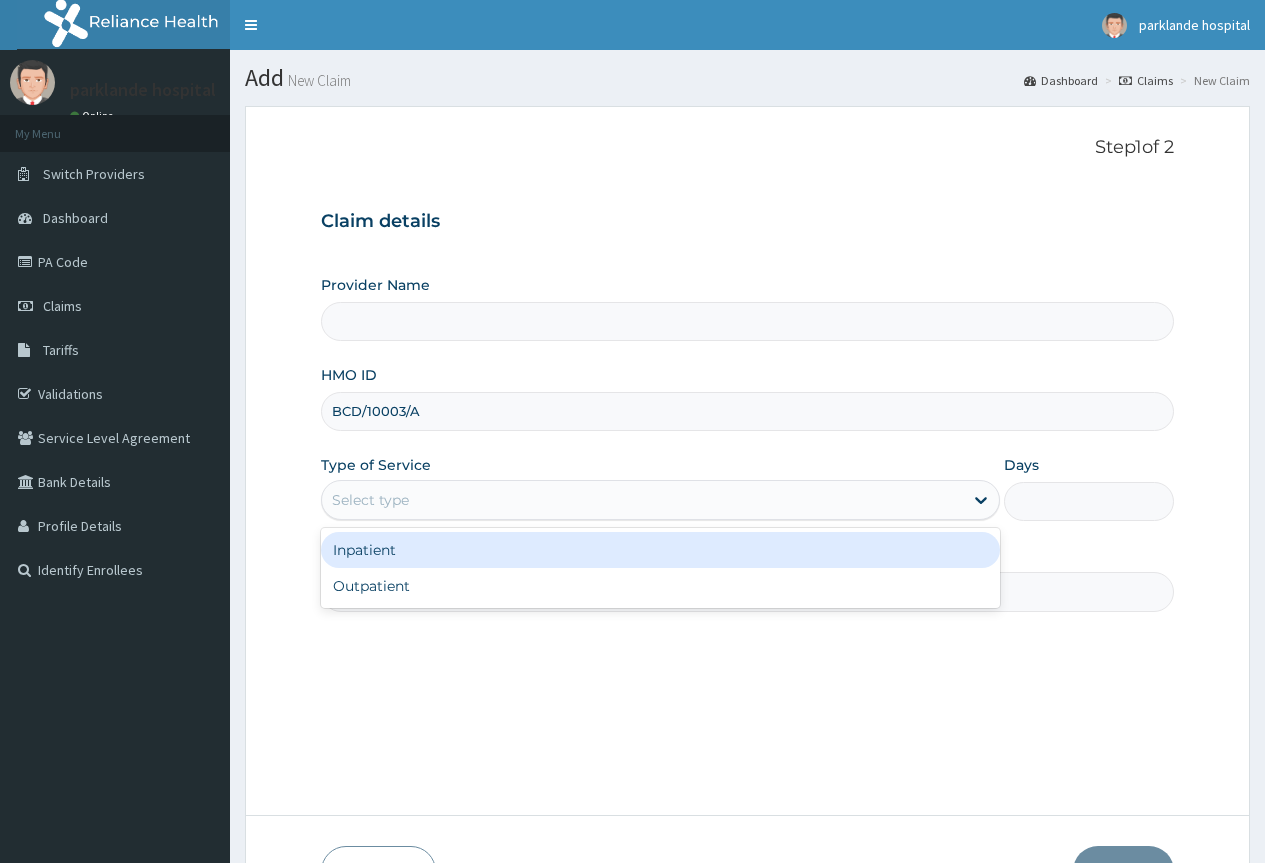 click on "Select type" at bounding box center [642, 500] 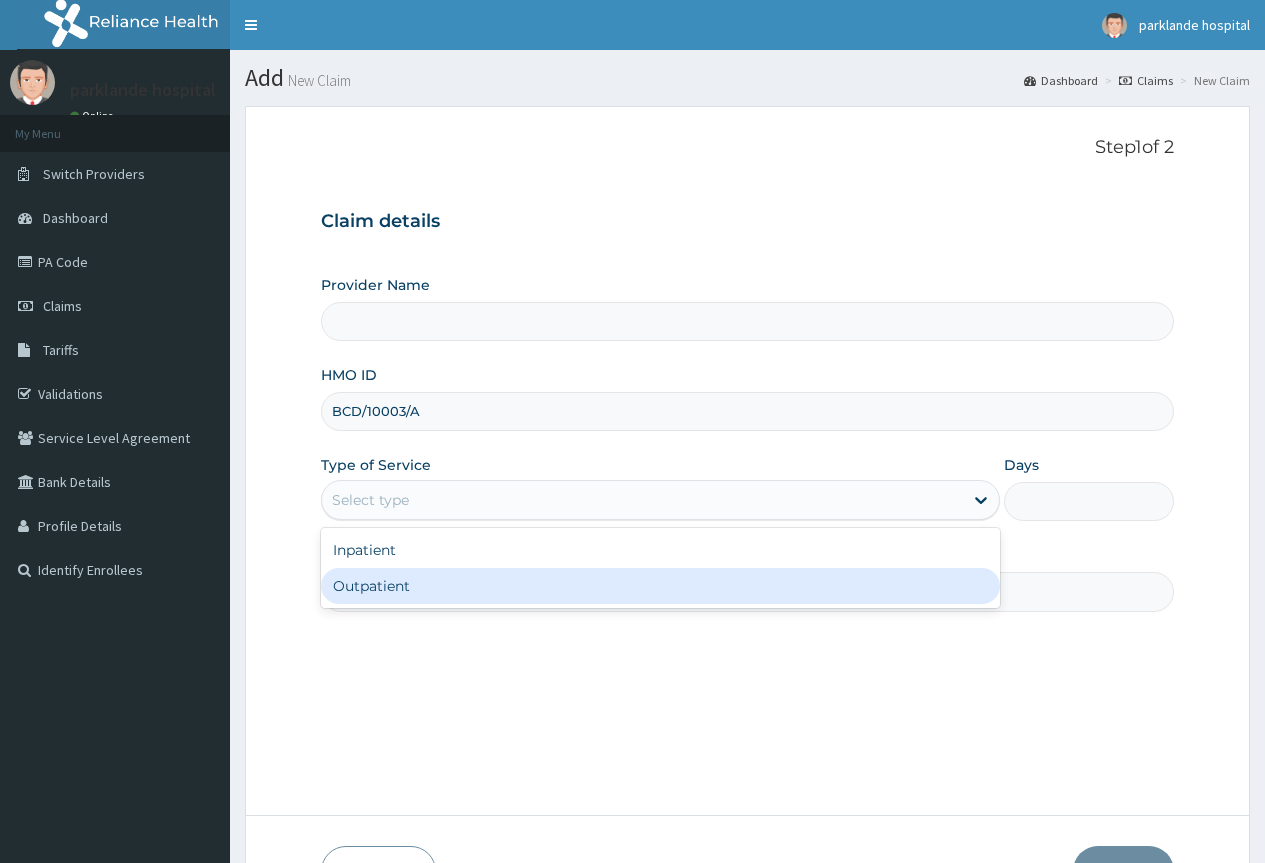 click on "Outpatient" at bounding box center (660, 586) 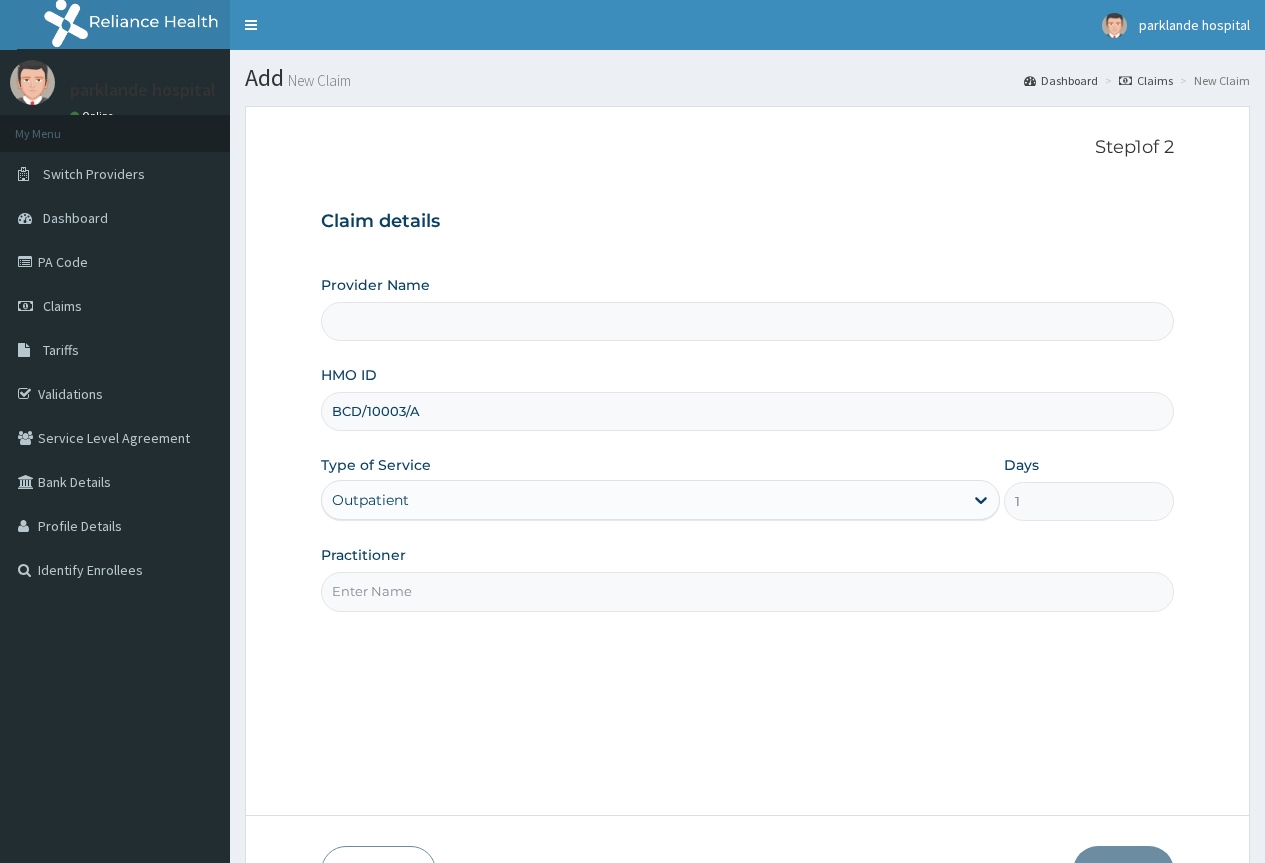 click on "Practitioner" at bounding box center [747, 591] 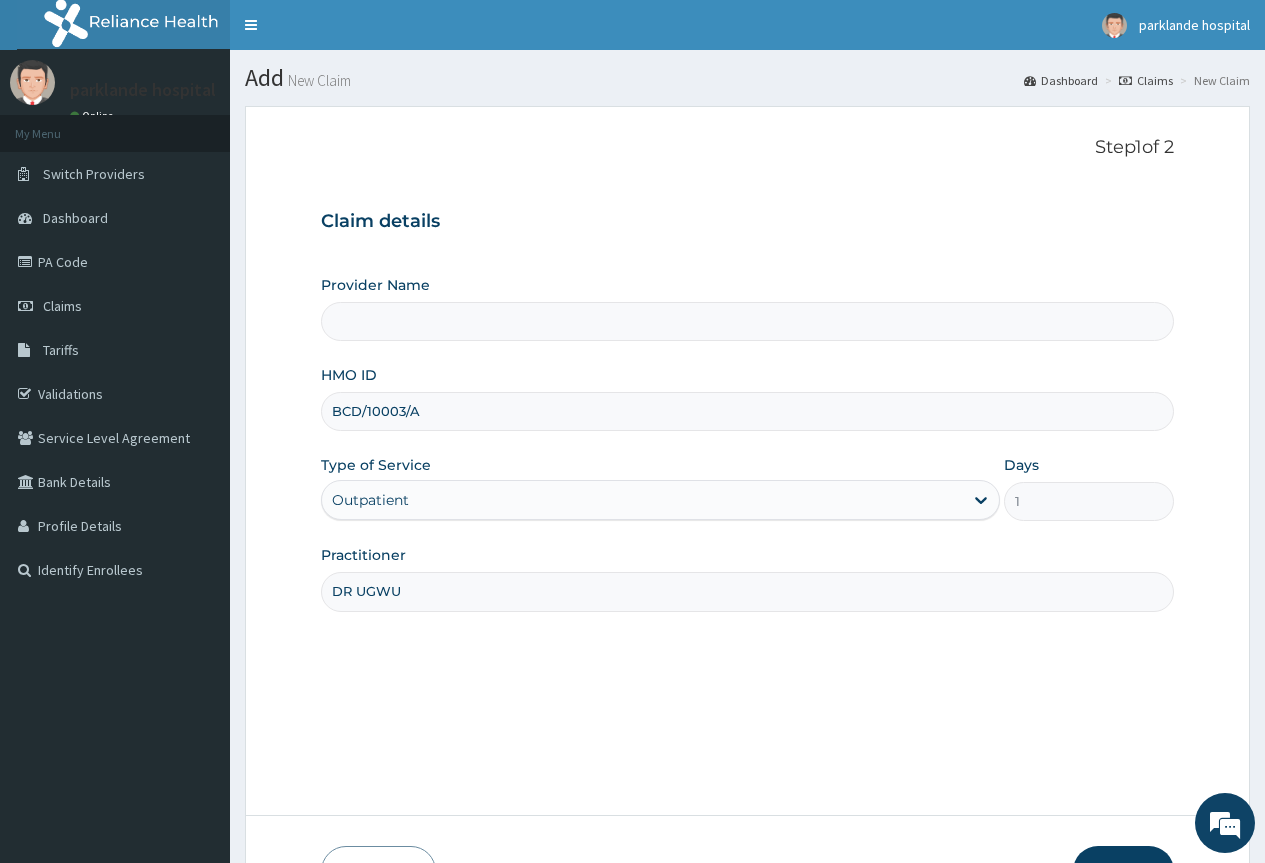 scroll, scrollTop: 132, scrollLeft: 0, axis: vertical 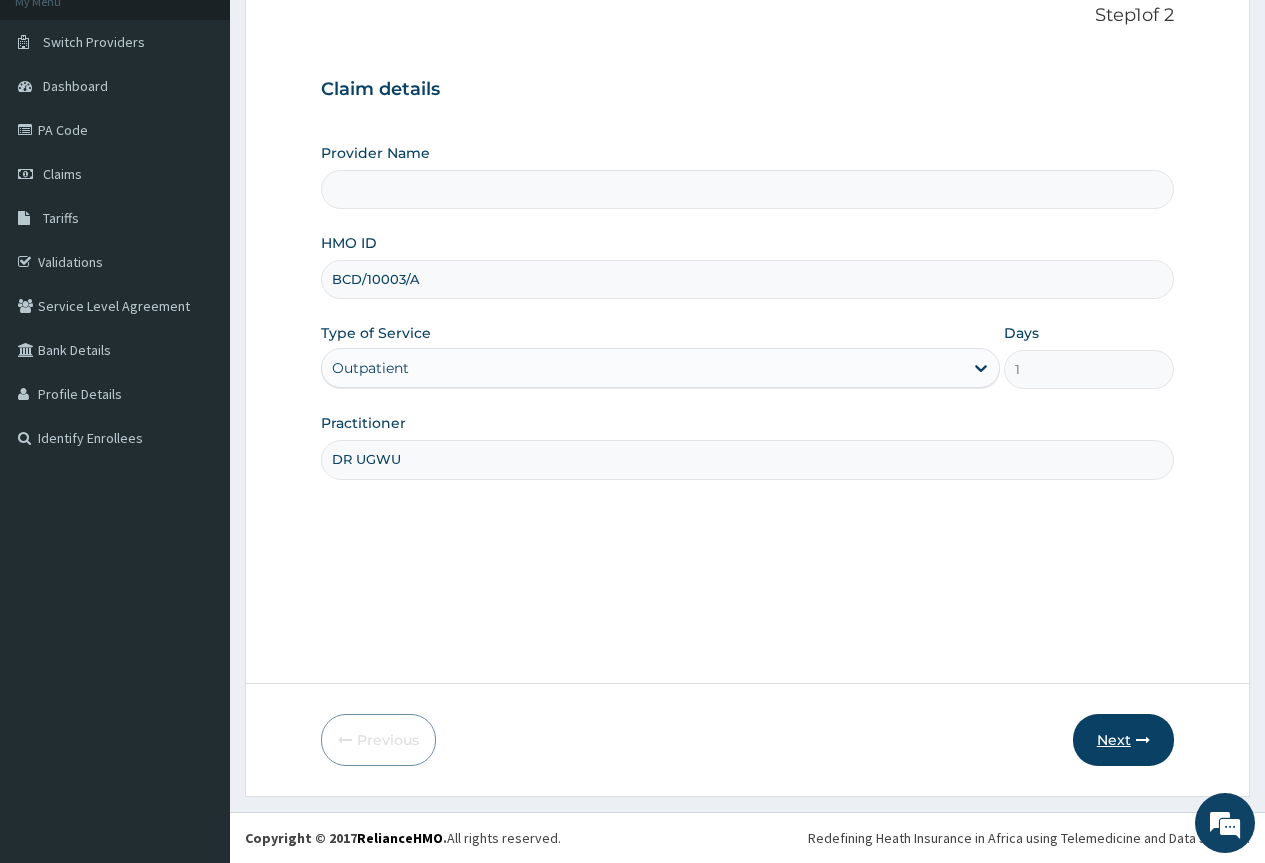 type on "DR UGWU" 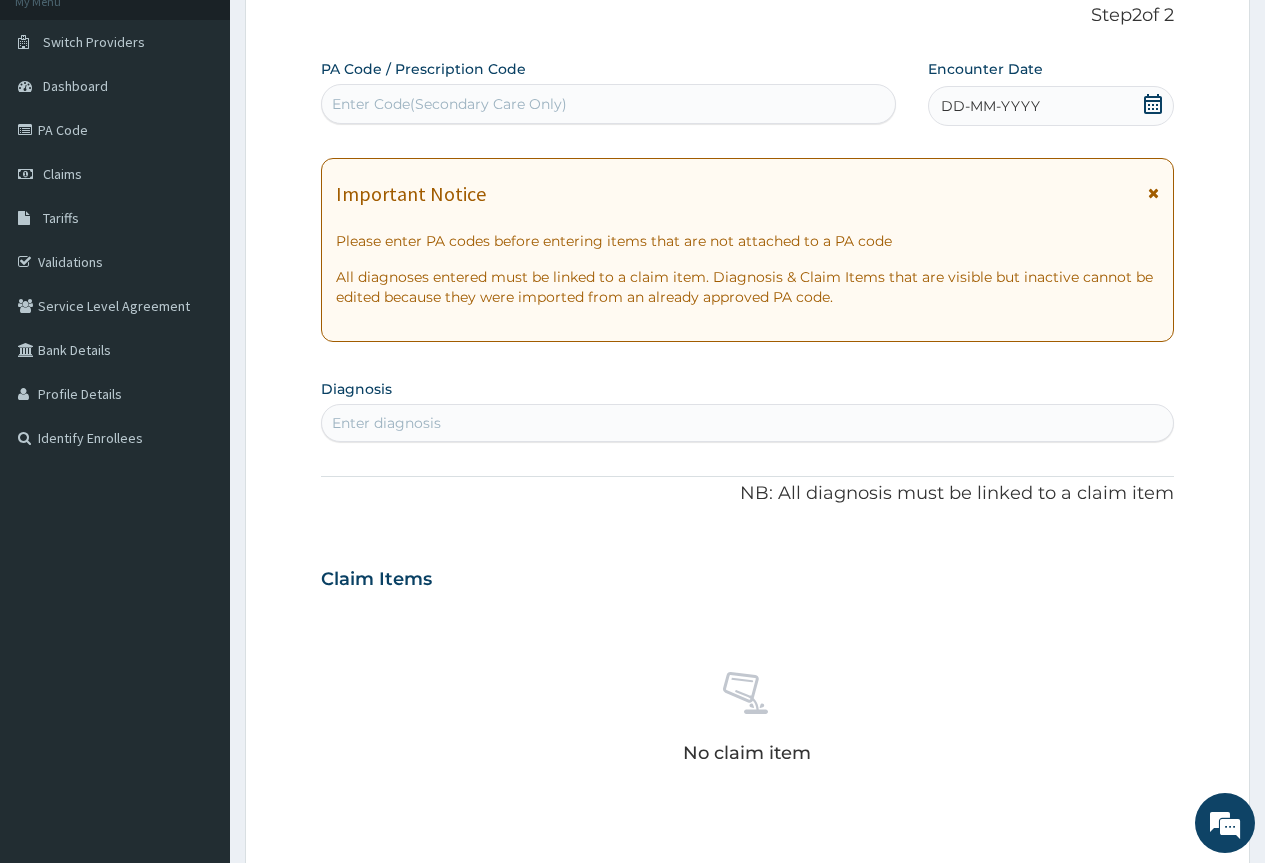 click at bounding box center [1153, 193] 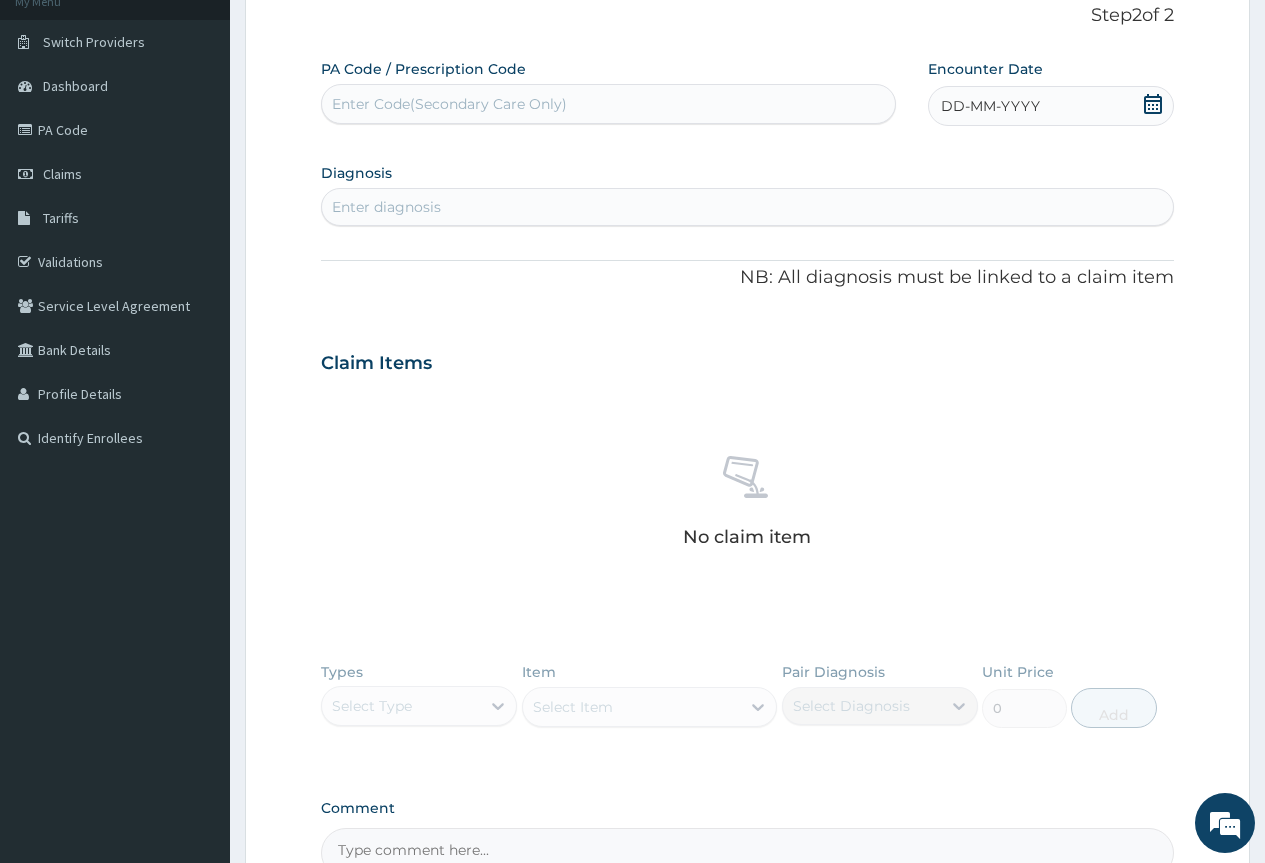 click 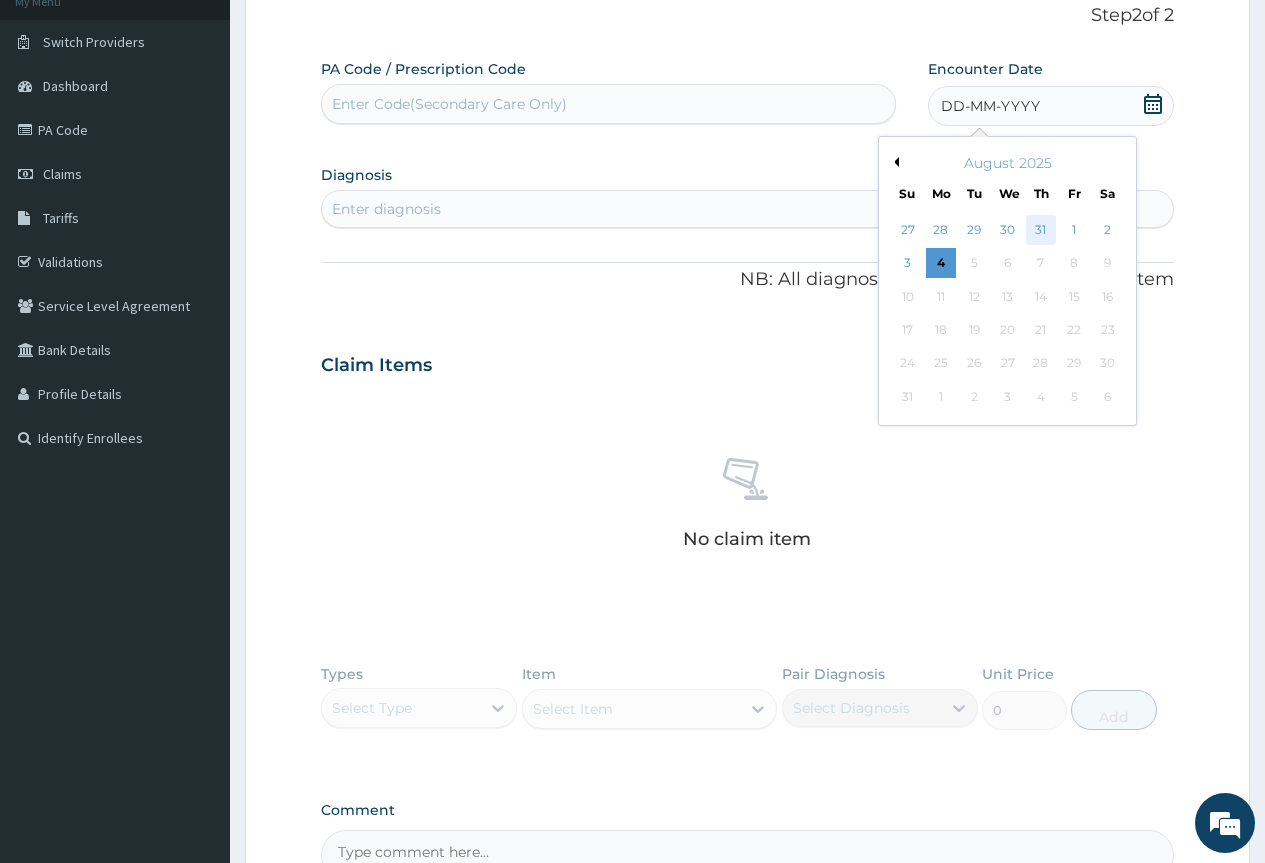 click on "31" at bounding box center [1041, 230] 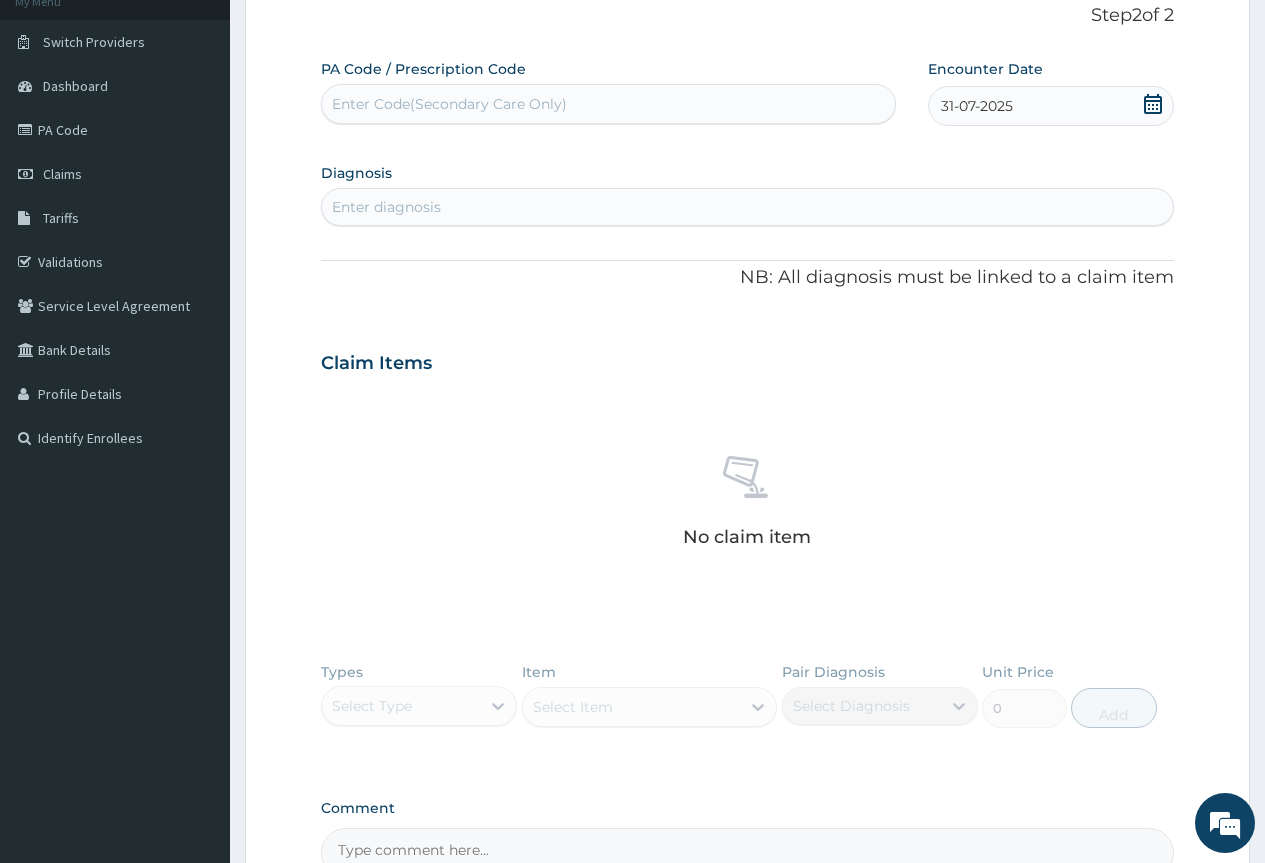 click on "Enter diagnosis" at bounding box center [747, 207] 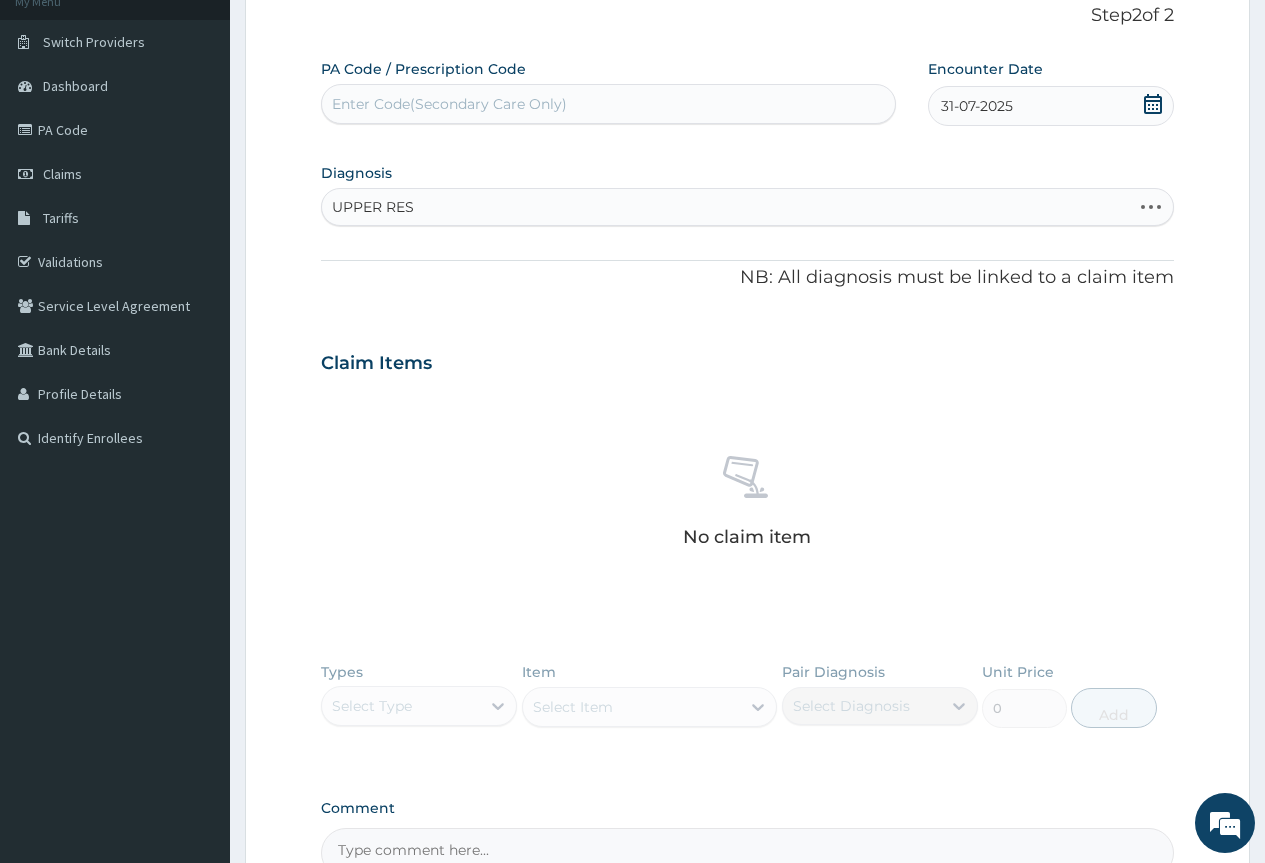 type on "UPPER RESP" 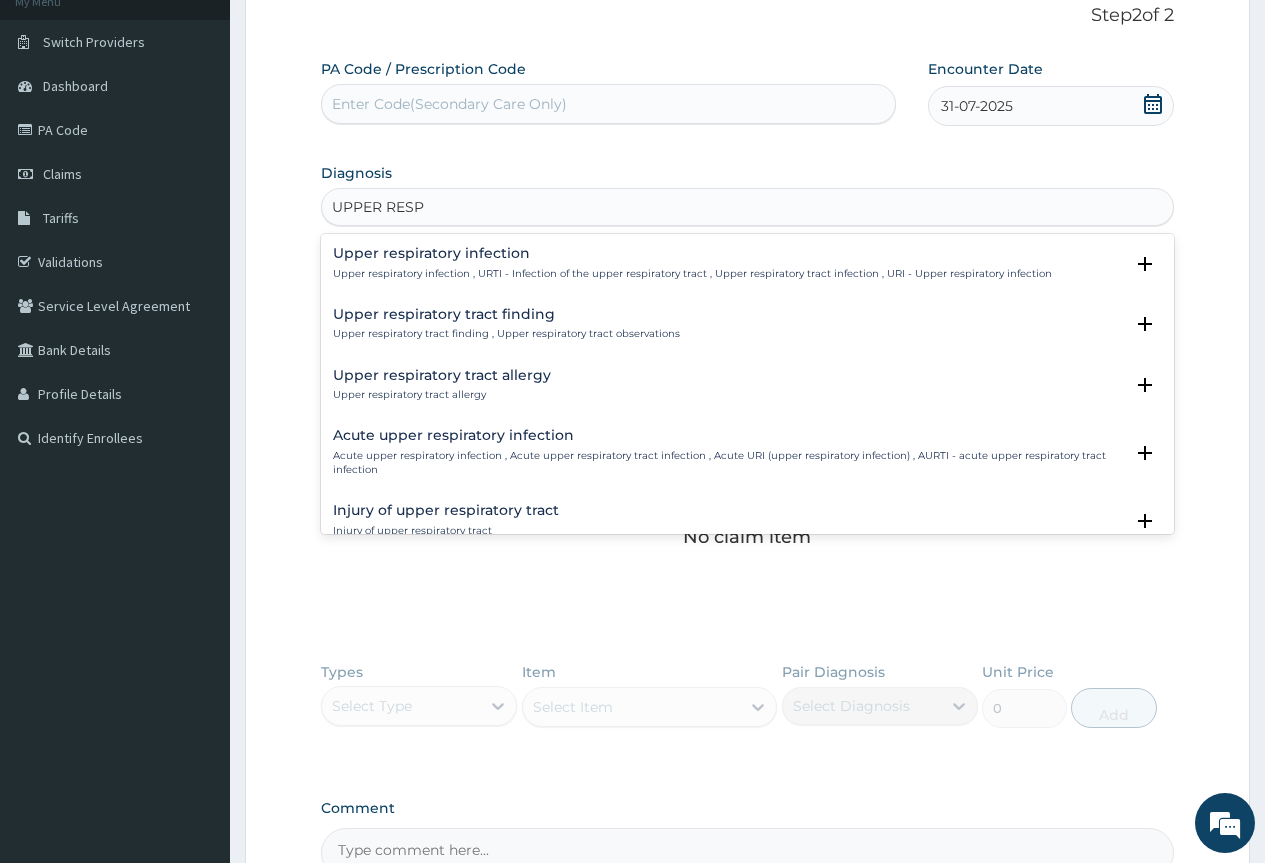 click on "Upper respiratory infection , URTI - Infection of the upper respiratory tract , Upper respiratory tract infection , URI - Upper respiratory infection" at bounding box center (692, 274) 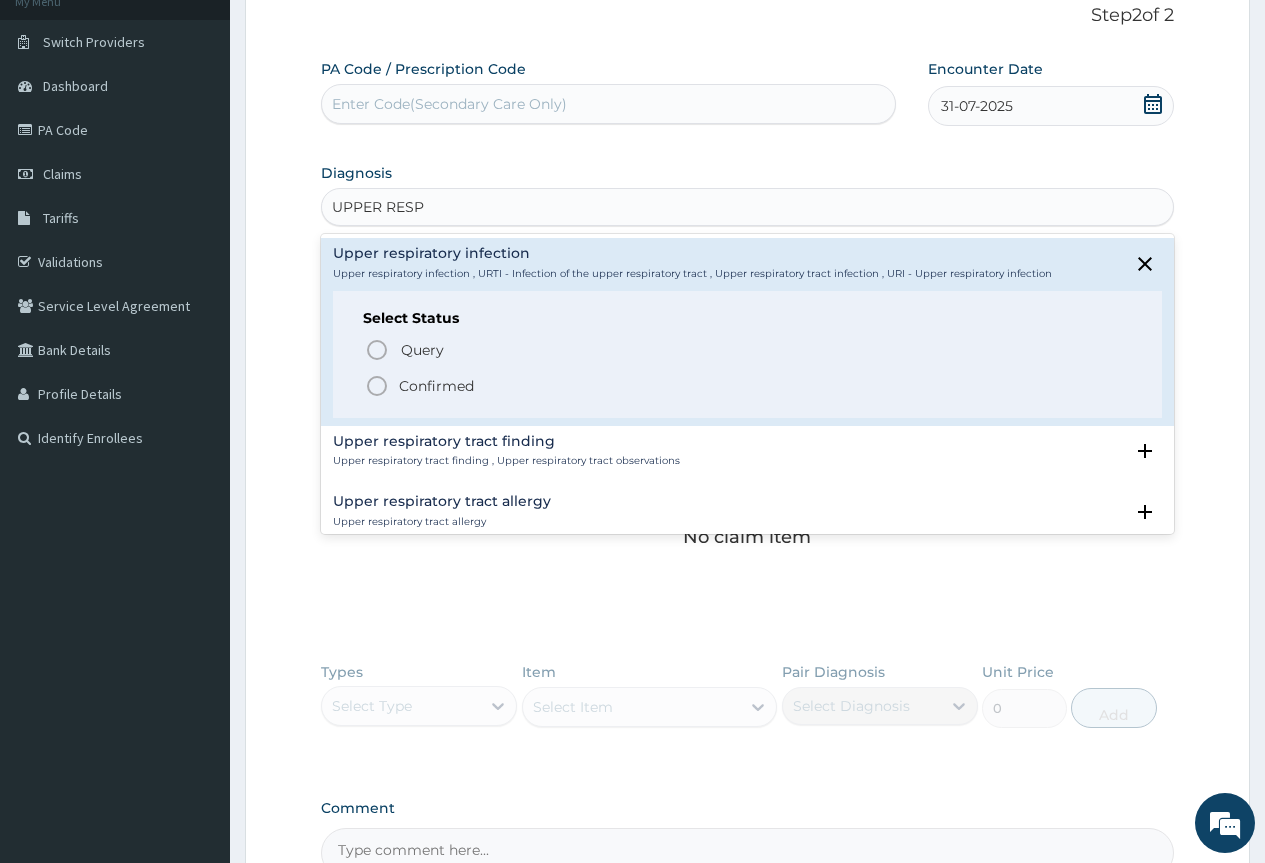click 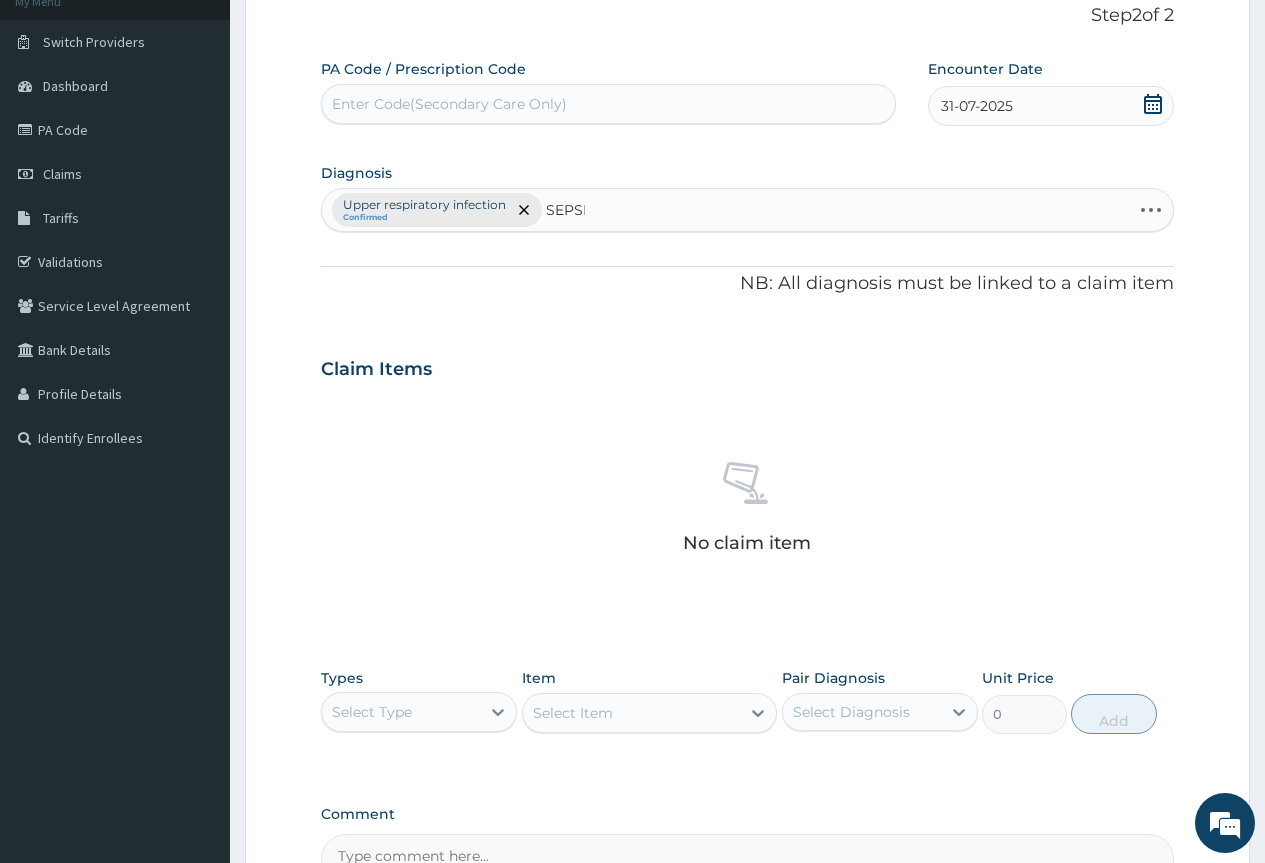 type on "SEPSIS" 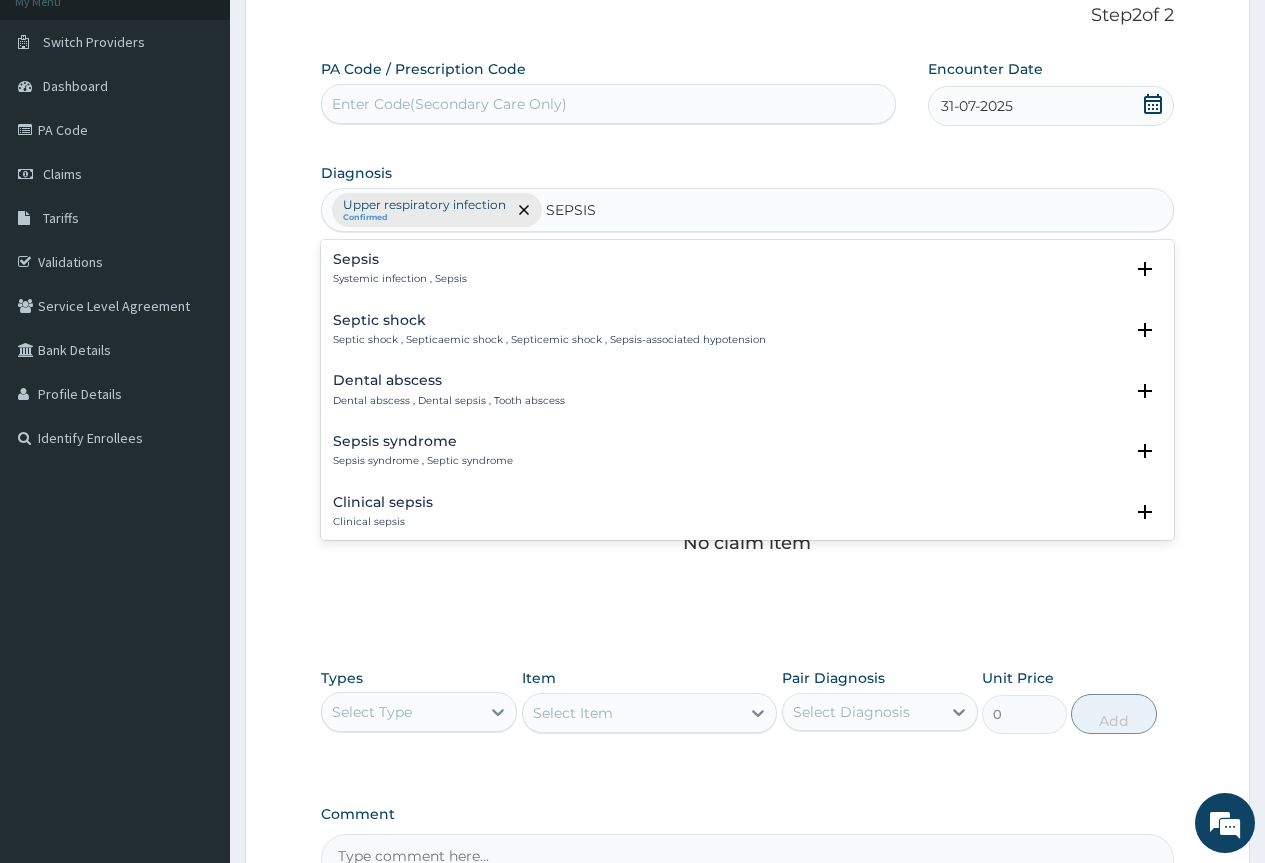 click on "Systemic infection , Sepsis" at bounding box center (400, 279) 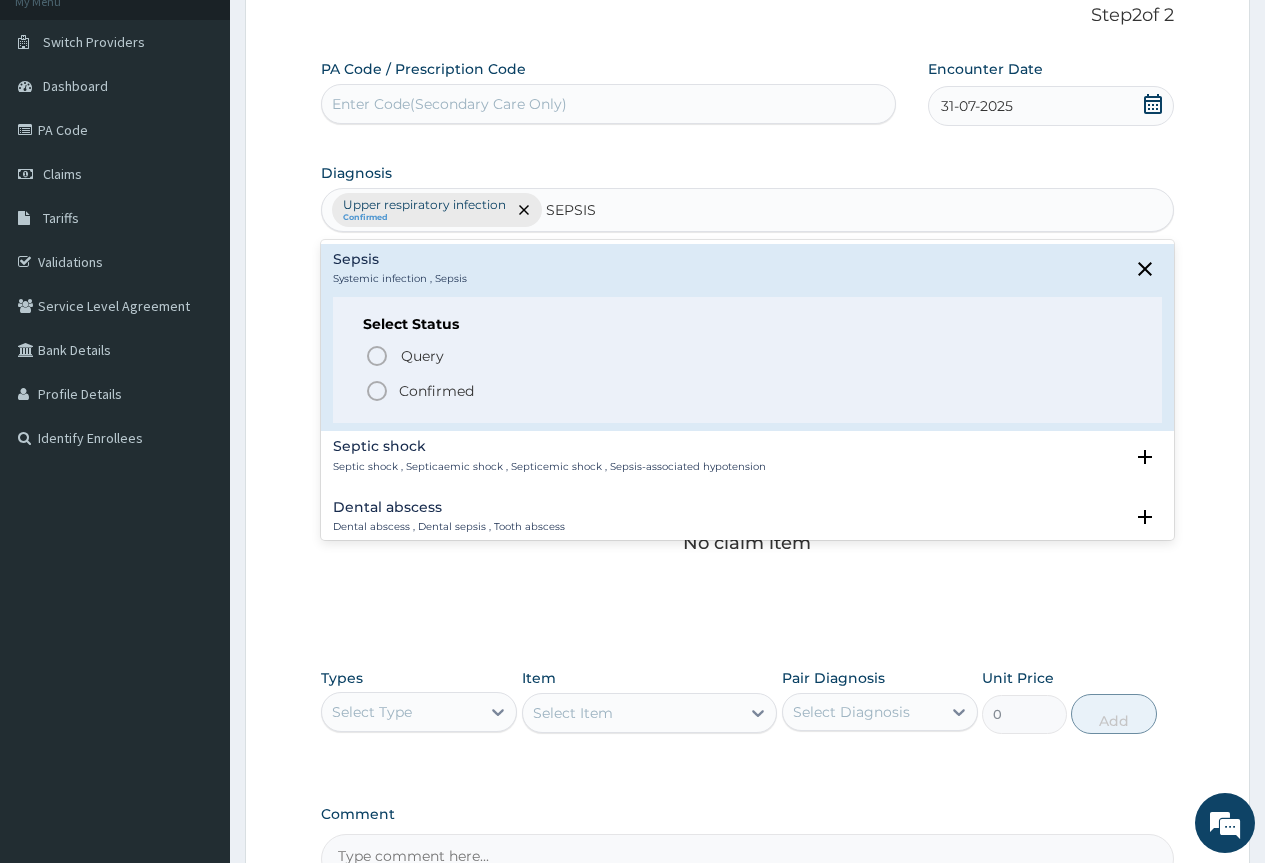 click 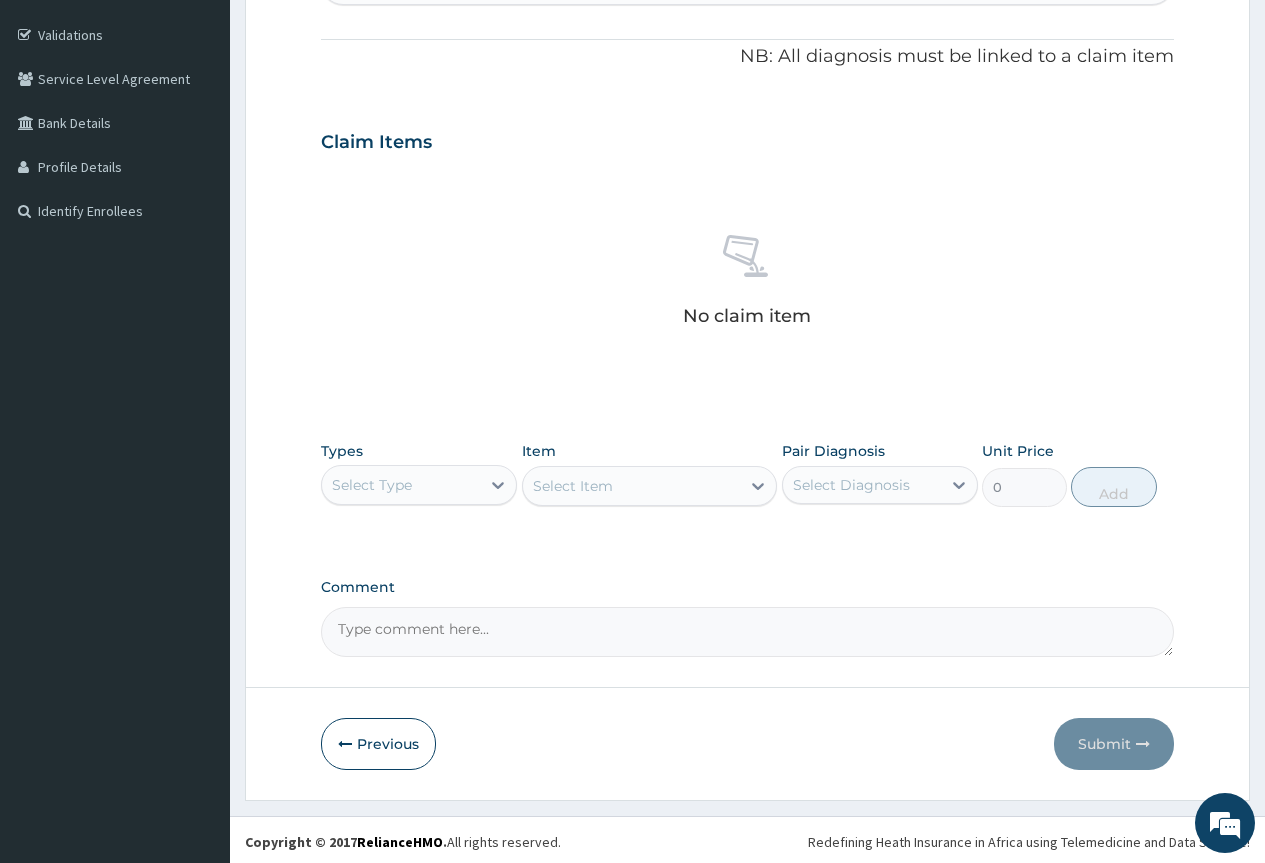 scroll, scrollTop: 363, scrollLeft: 0, axis: vertical 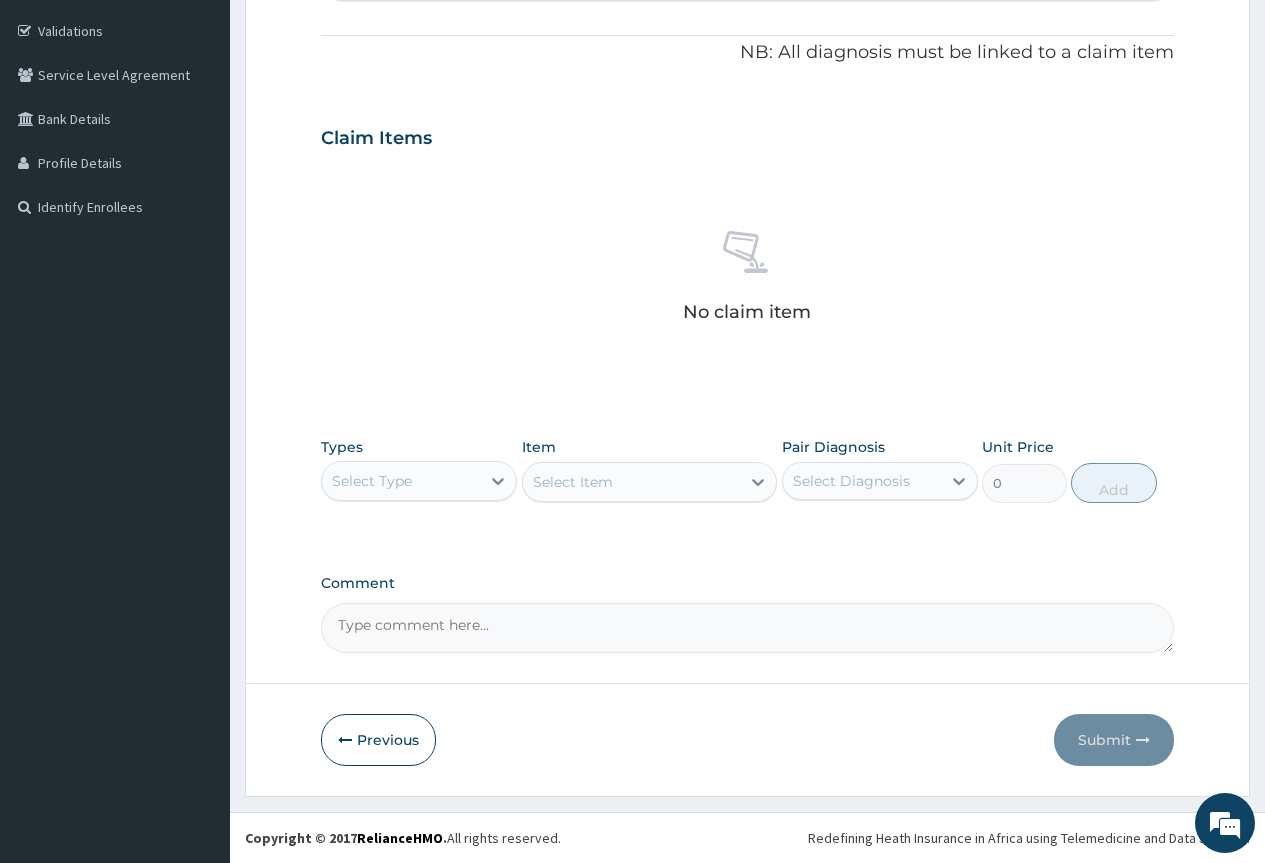 click on "Select Type" at bounding box center (401, 481) 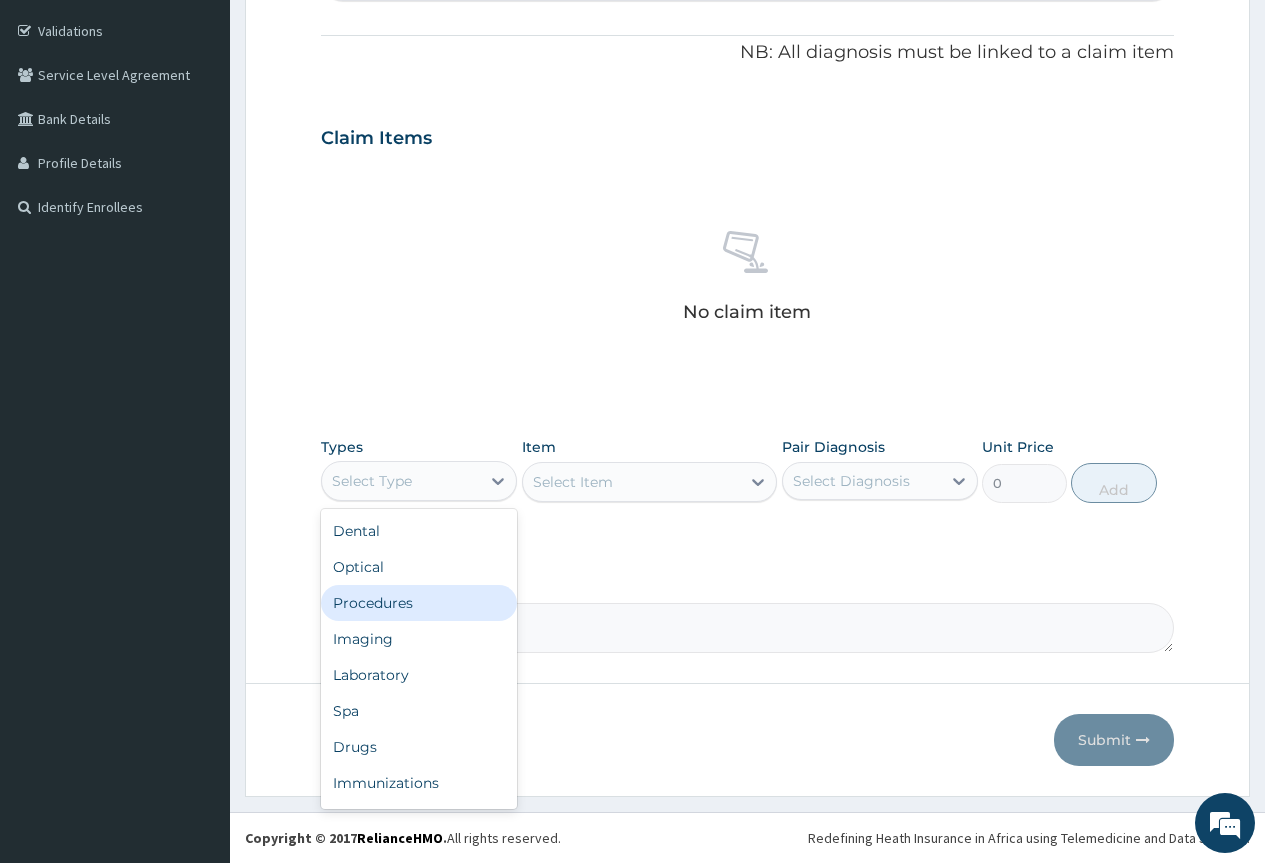 click on "Procedures" at bounding box center [419, 603] 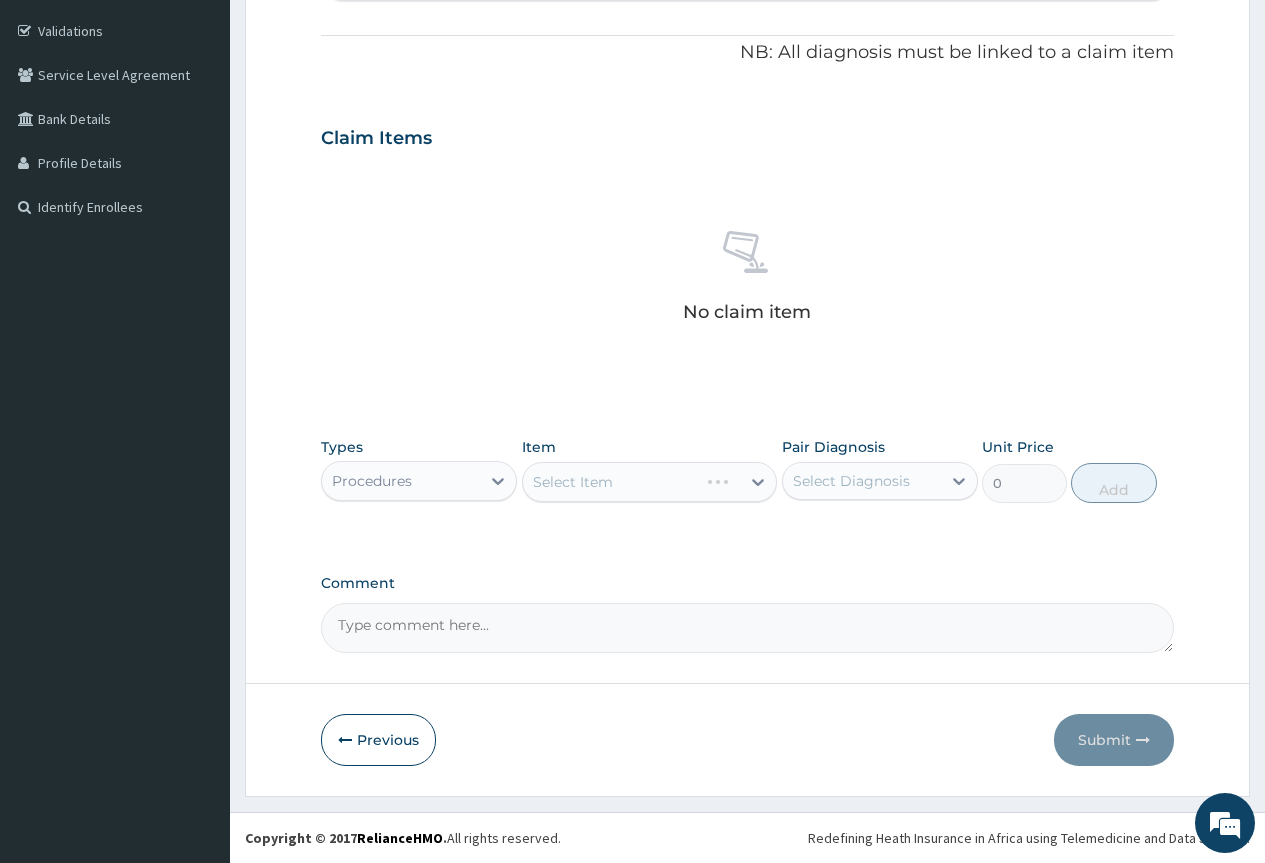 click on "Select Diagnosis" at bounding box center [851, 481] 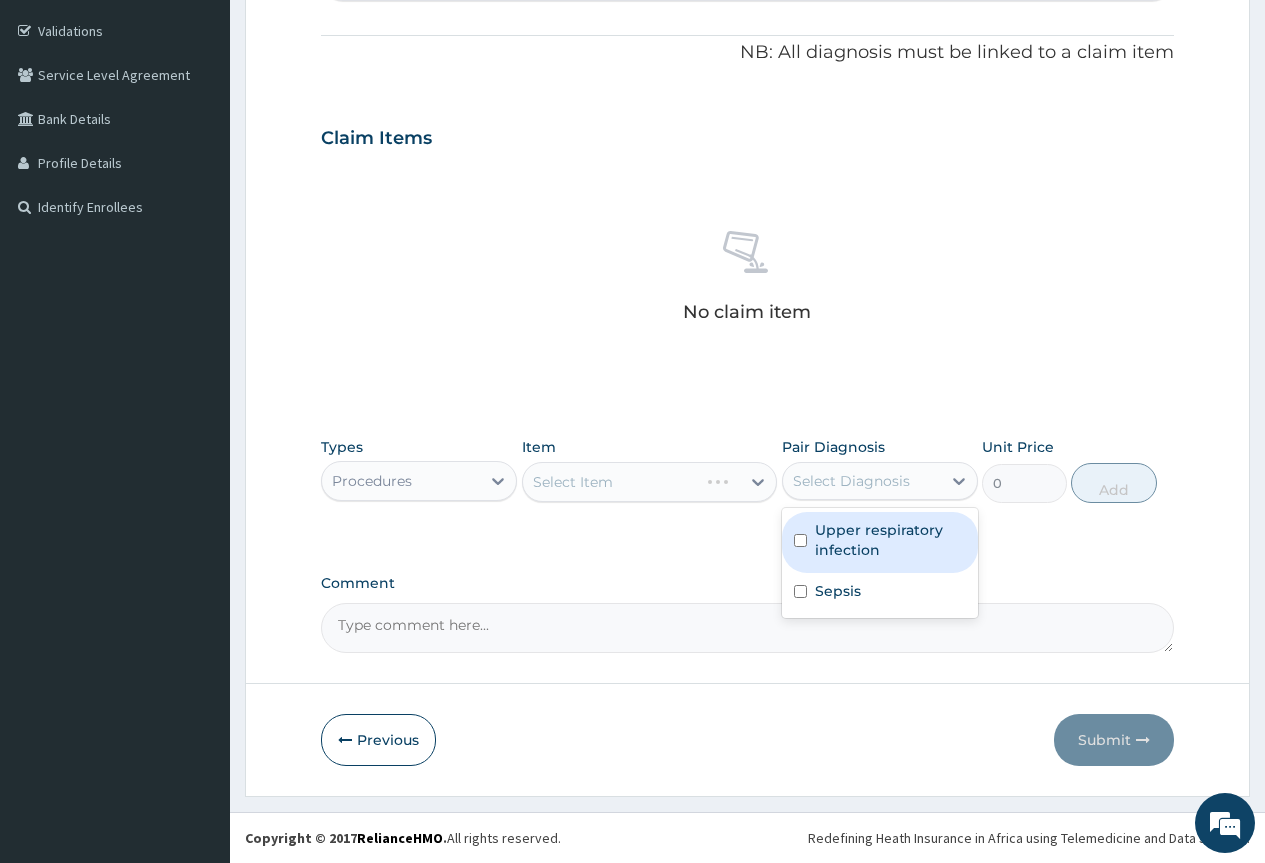 click on "Upper respiratory infection" at bounding box center [890, 540] 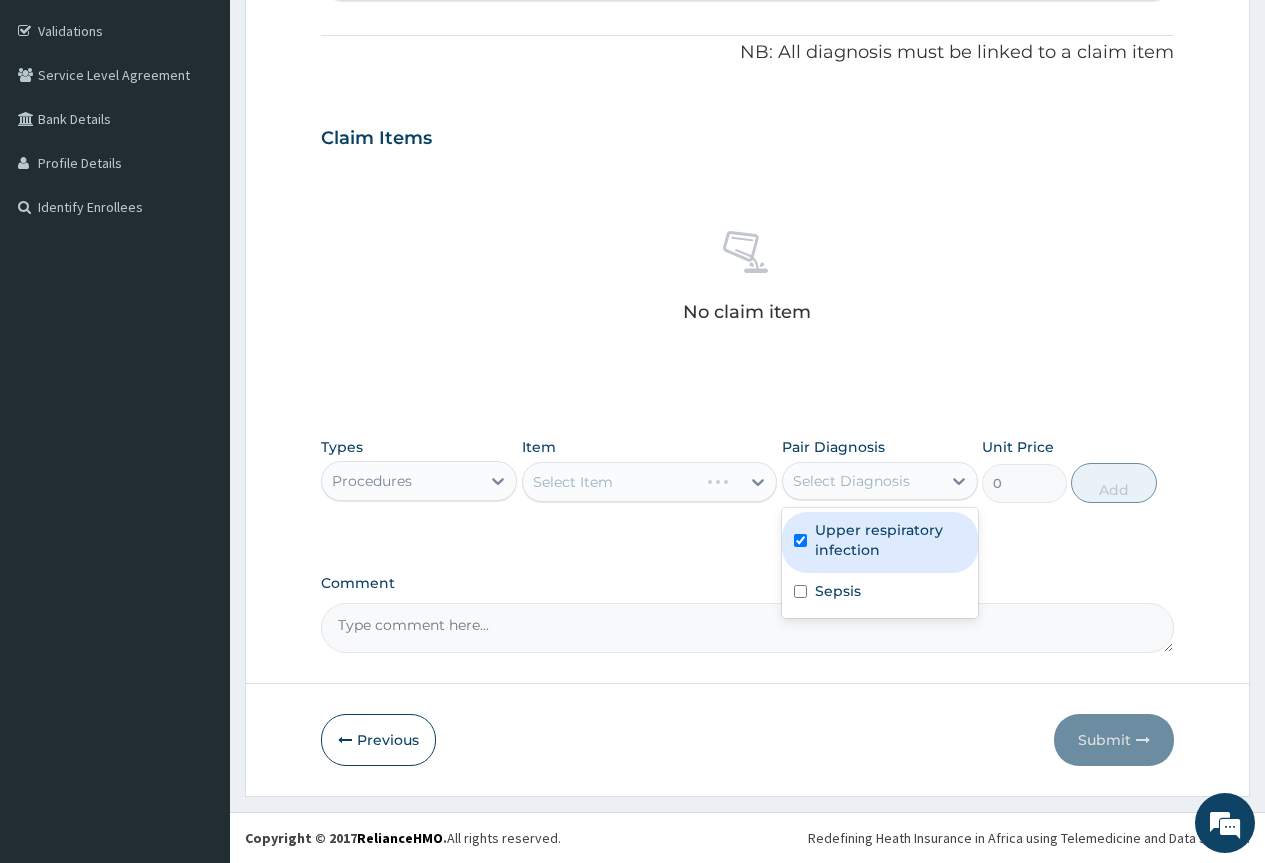 checkbox on "true" 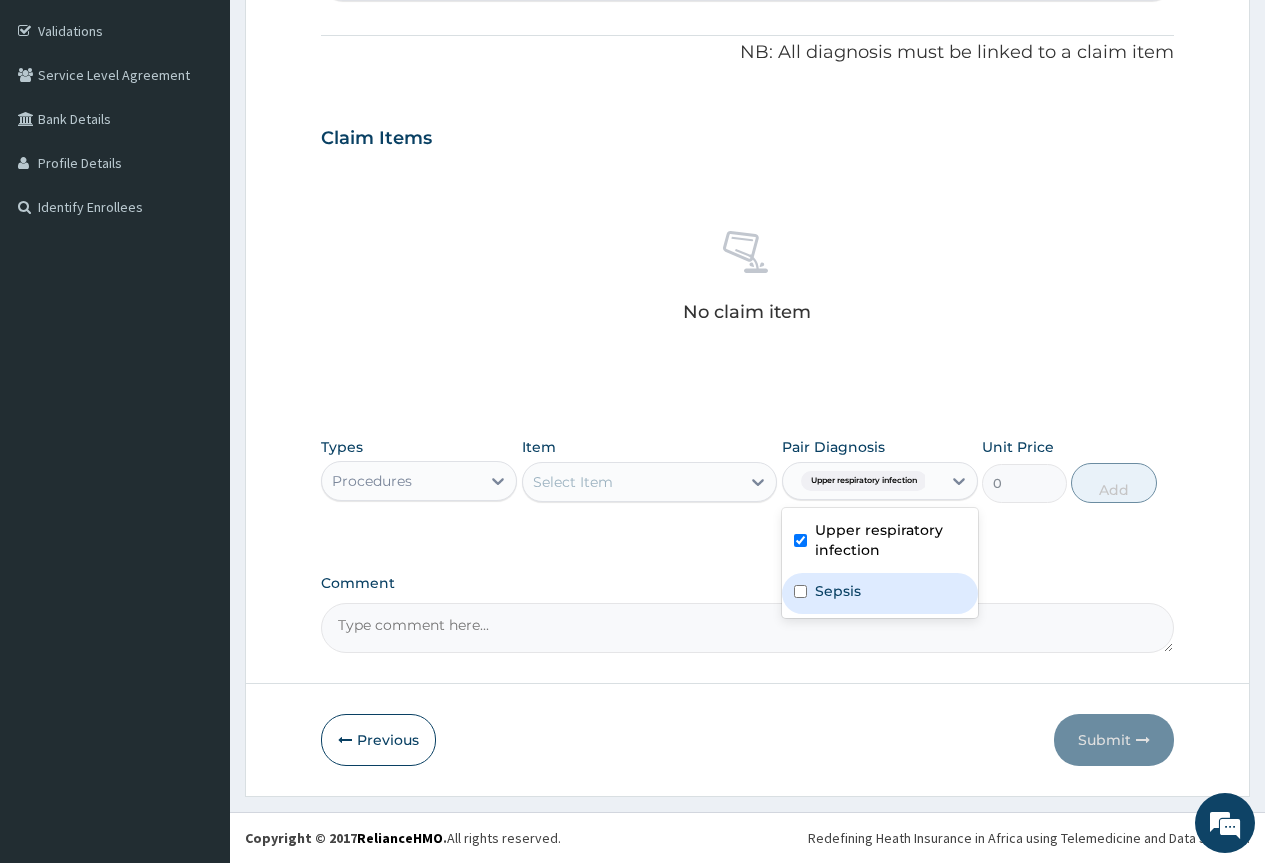 click on "Select Item" at bounding box center (632, 482) 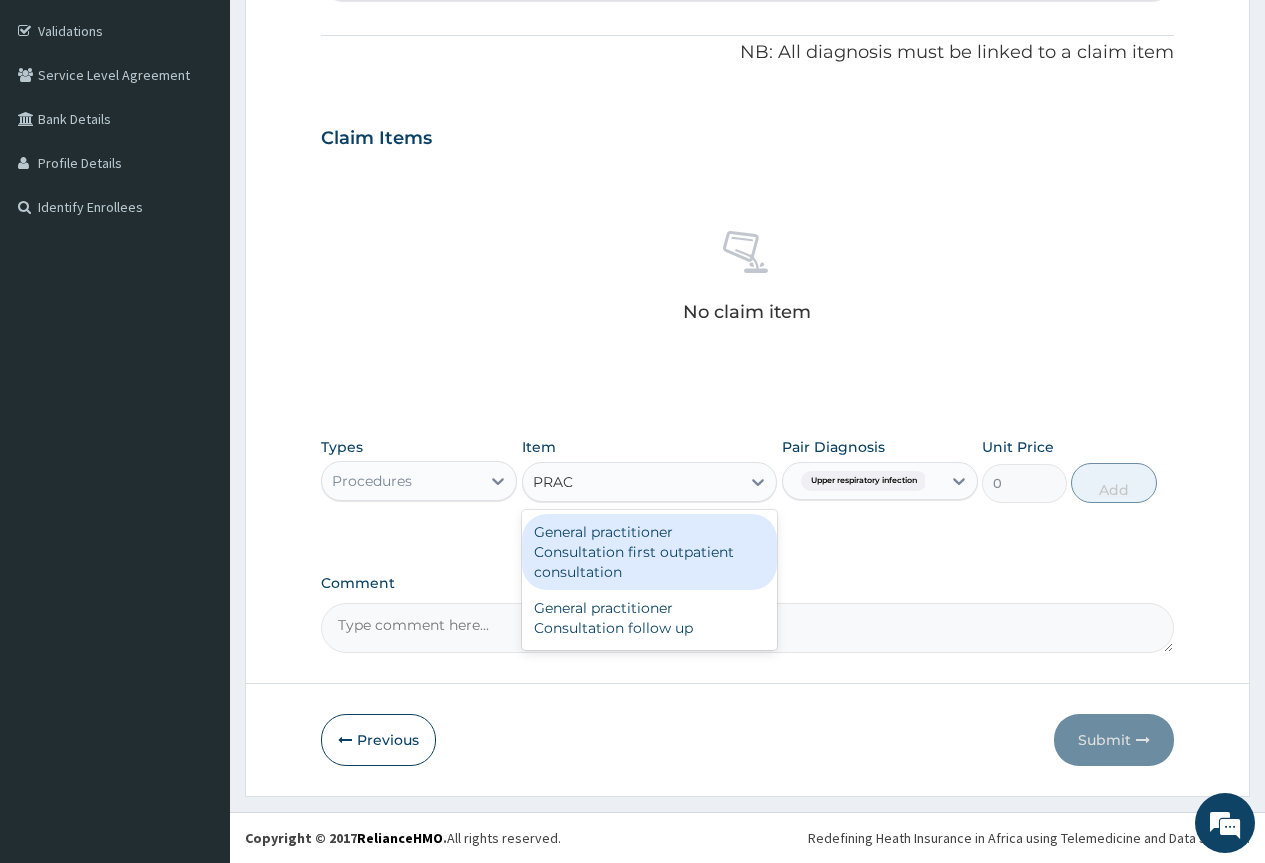 type on "PRACT" 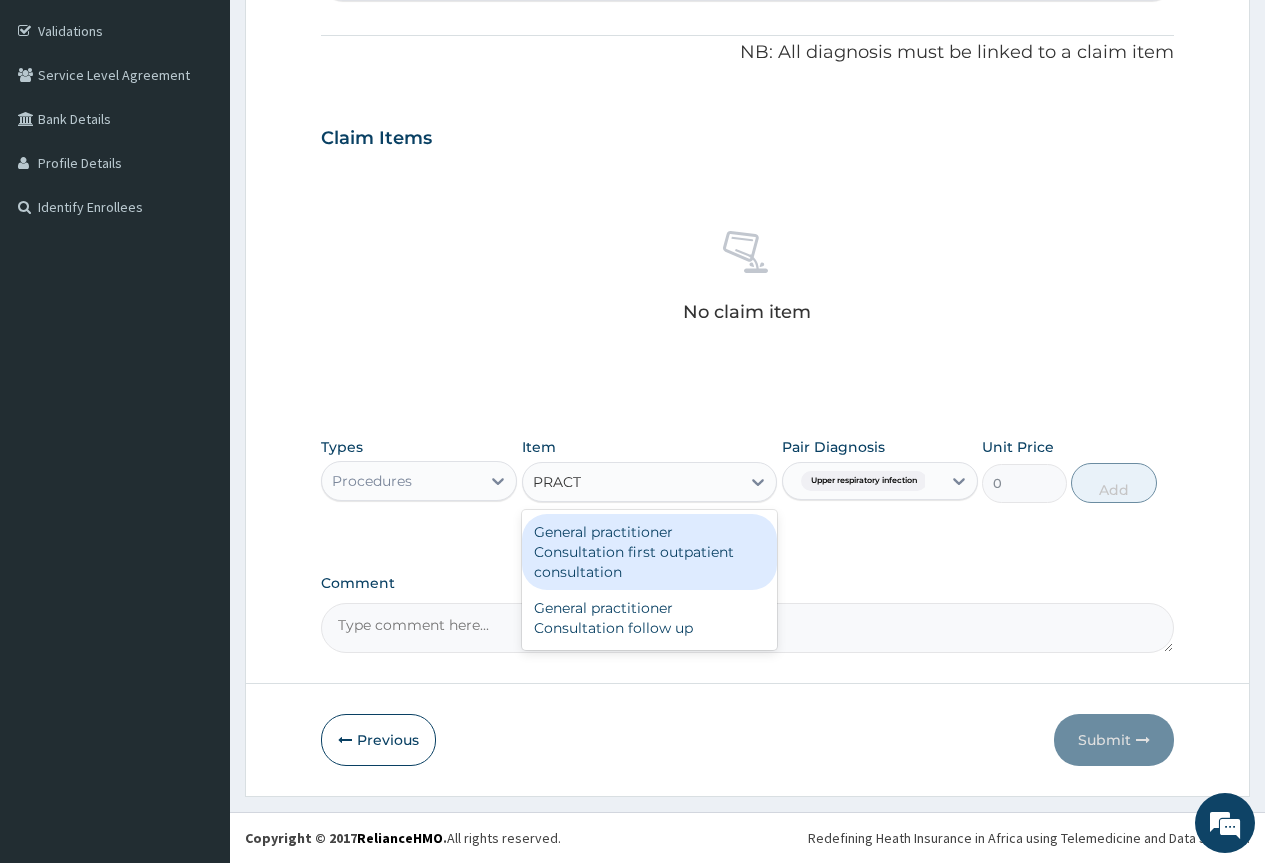 click on "General practitioner Consultation first outpatient consultation" at bounding box center [650, 552] 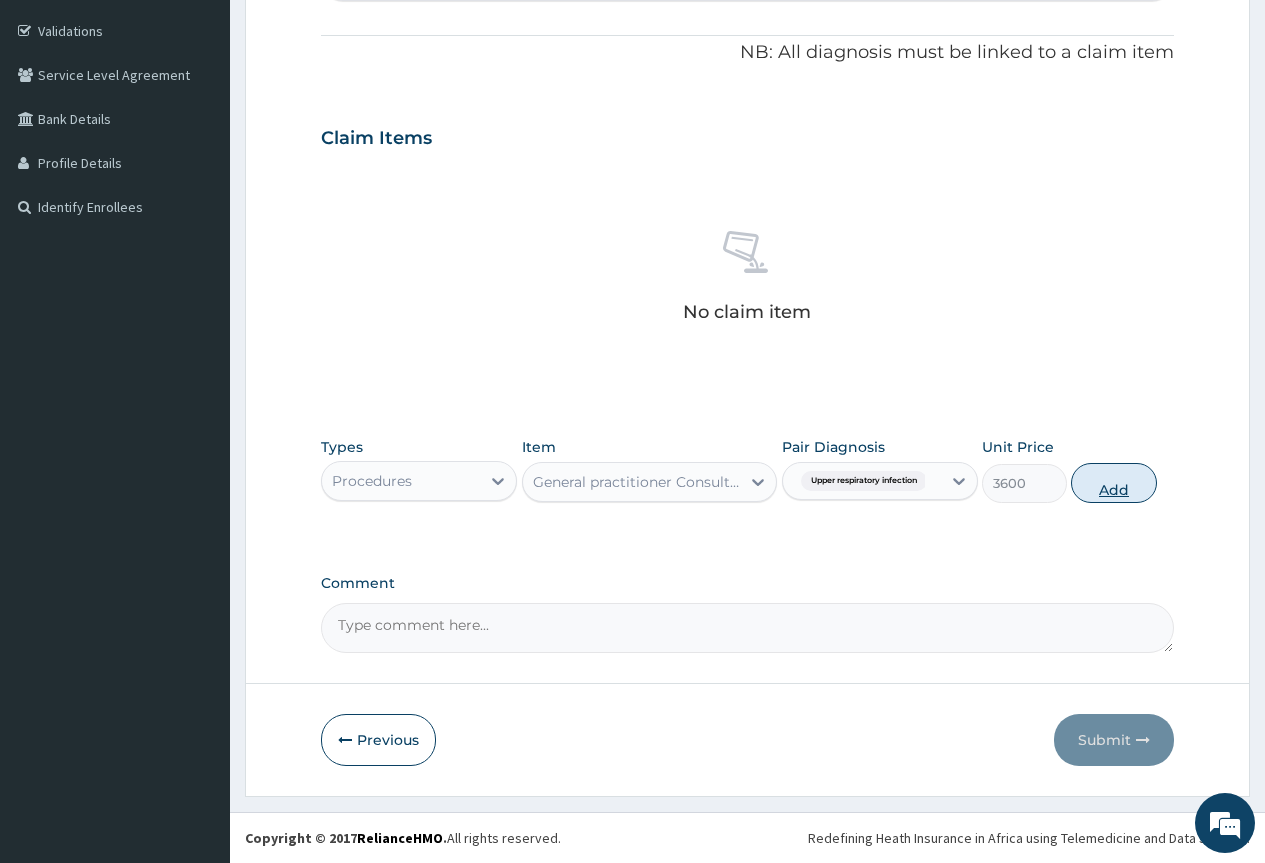 click on "Add" at bounding box center [1113, 483] 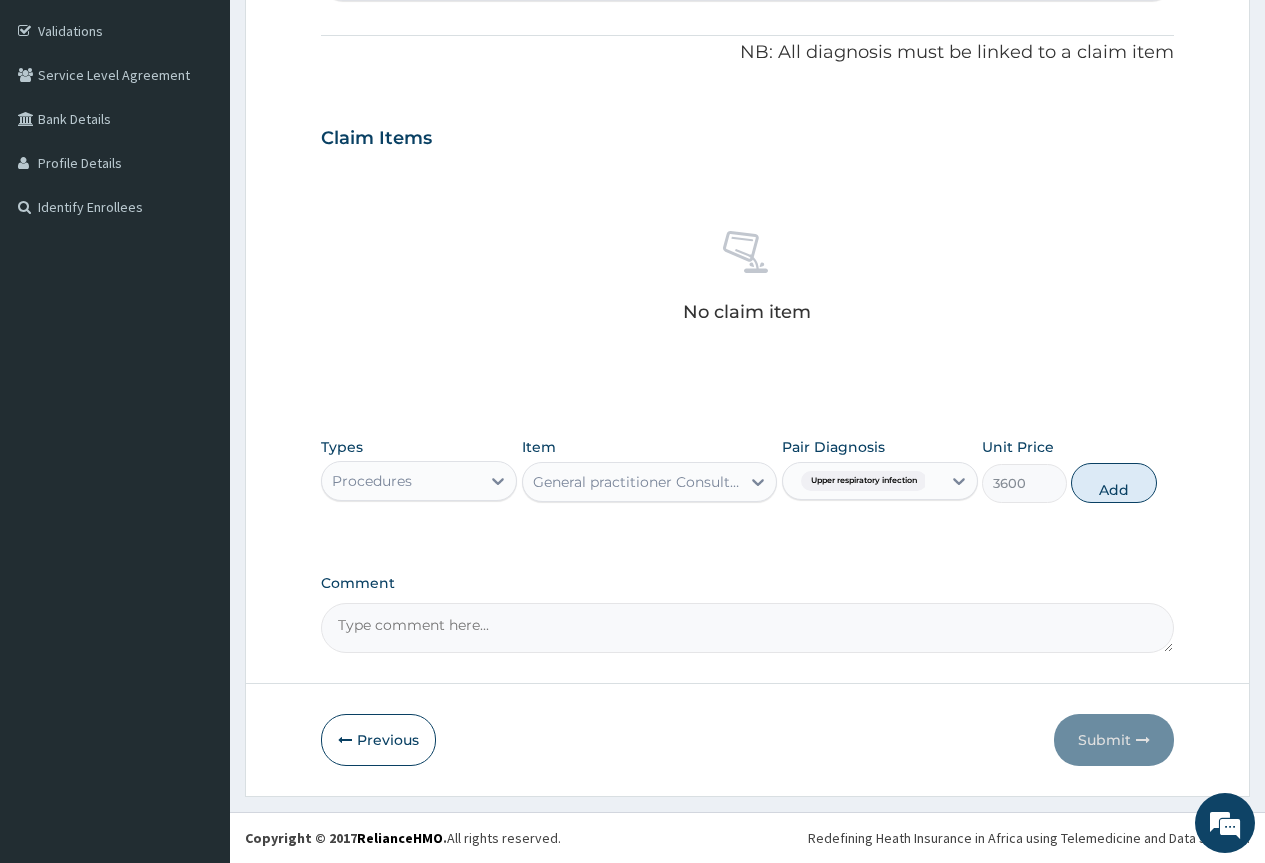 type on "0" 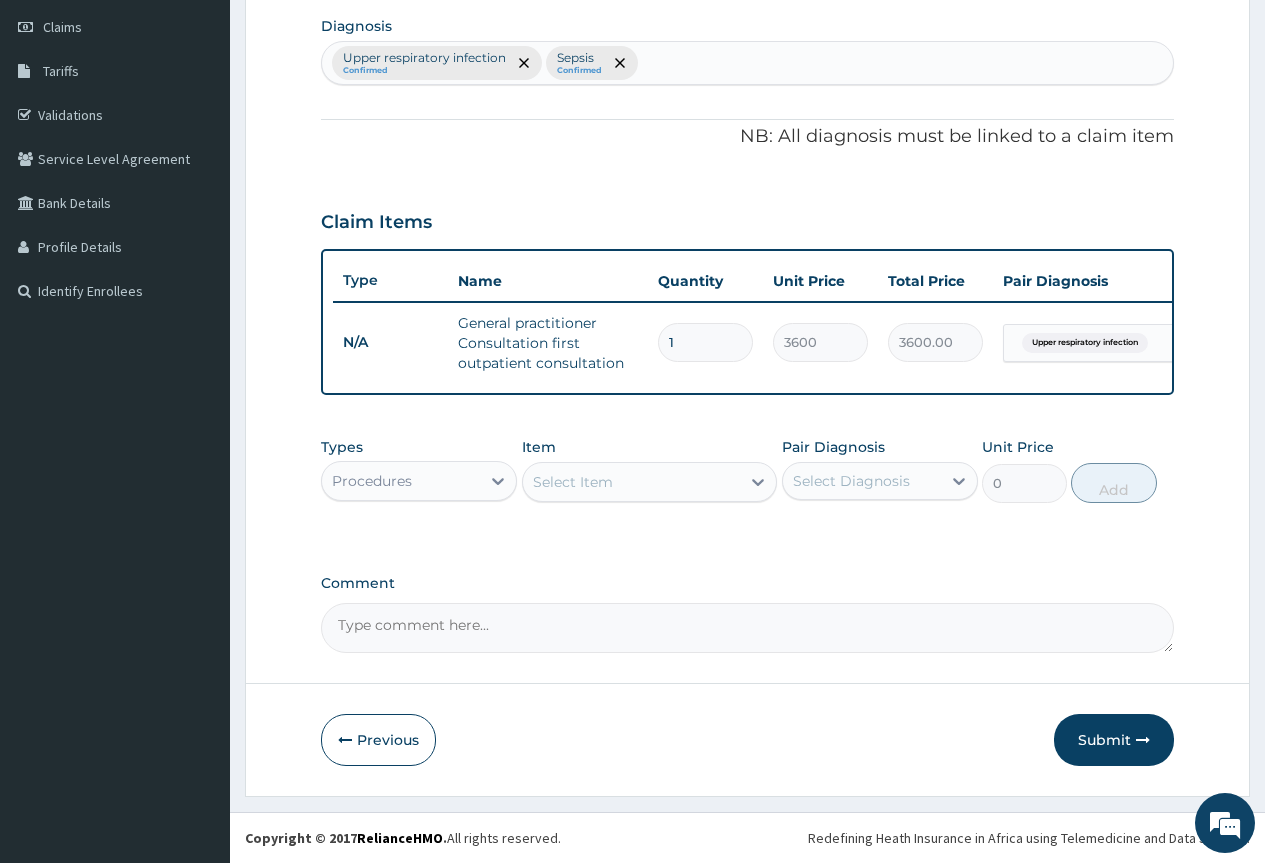 scroll, scrollTop: 294, scrollLeft: 0, axis: vertical 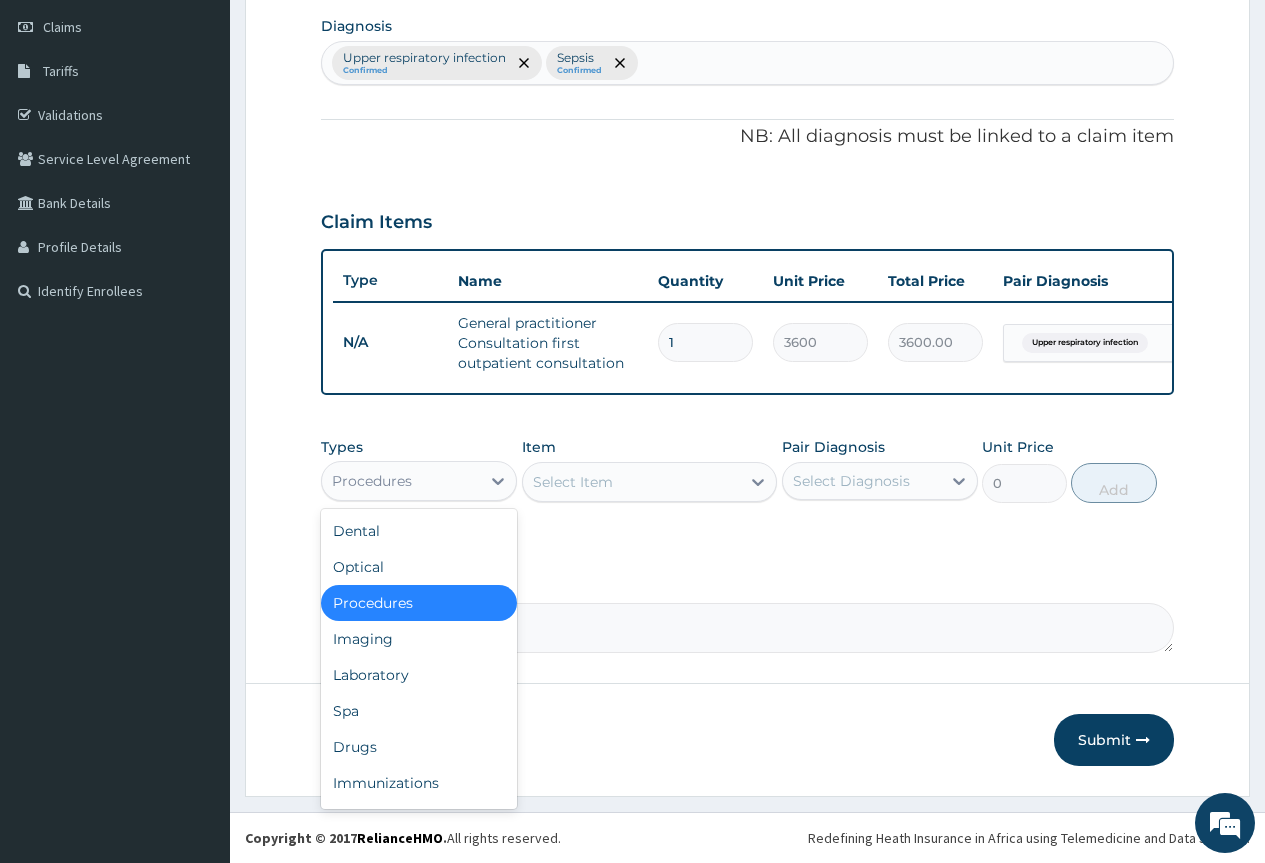 click on "Procedures" at bounding box center [401, 481] 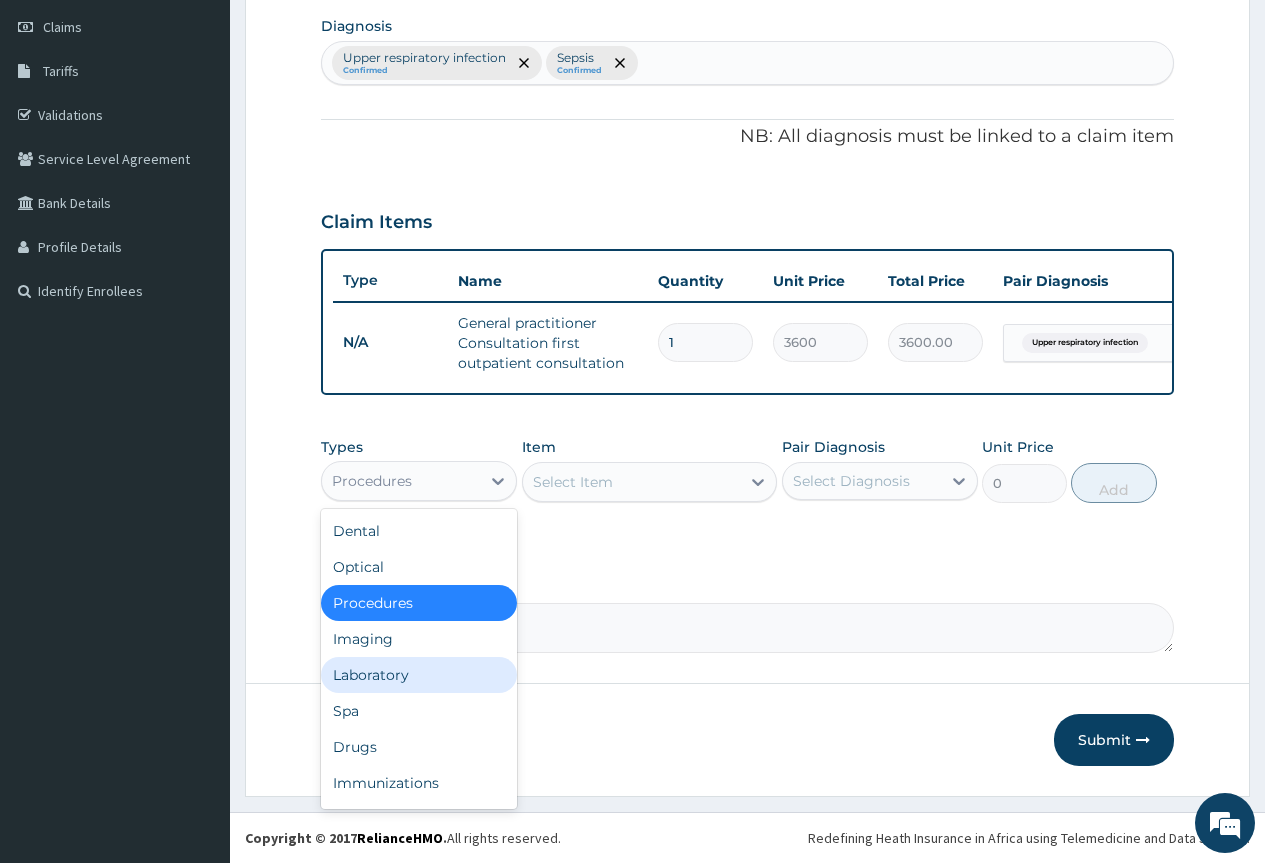 click on "Laboratory" at bounding box center [419, 675] 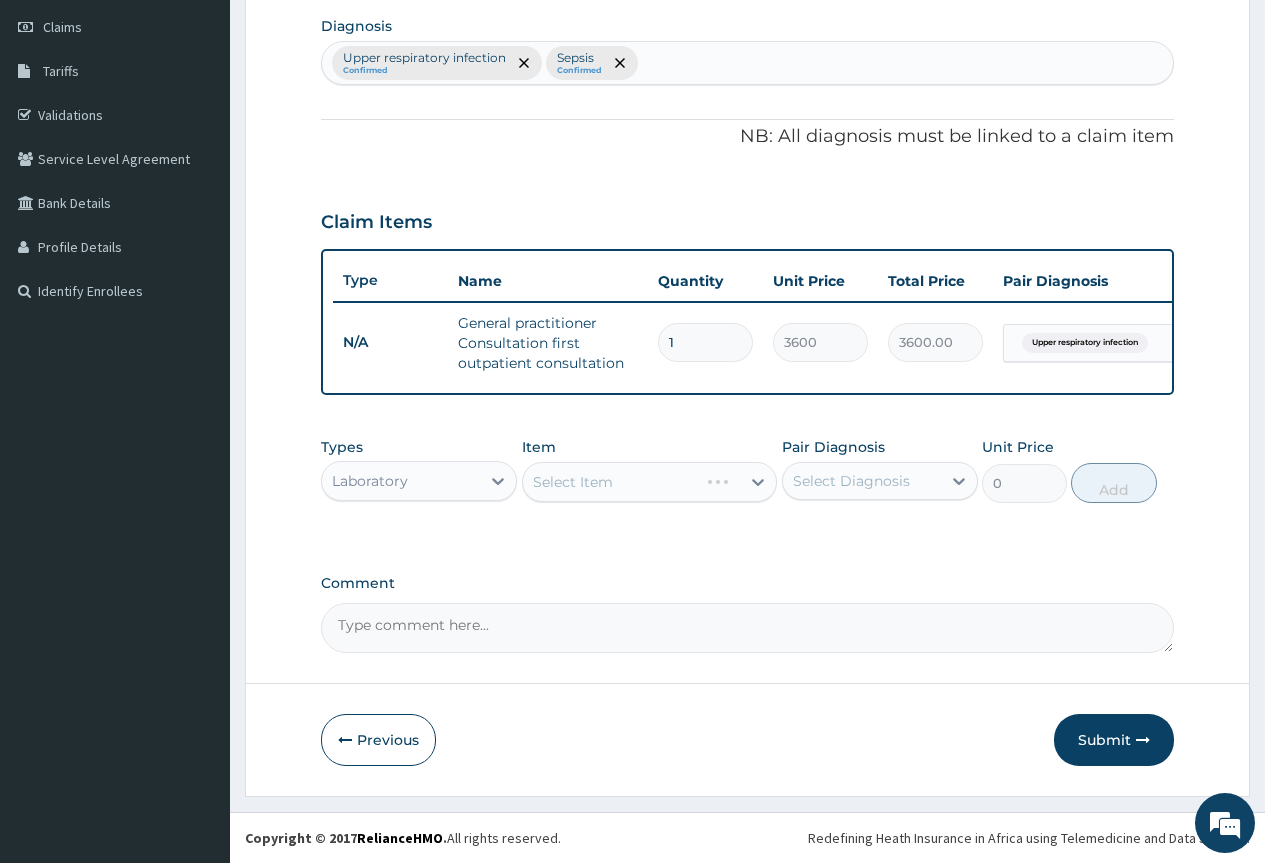click on "Select Diagnosis" at bounding box center (862, 481) 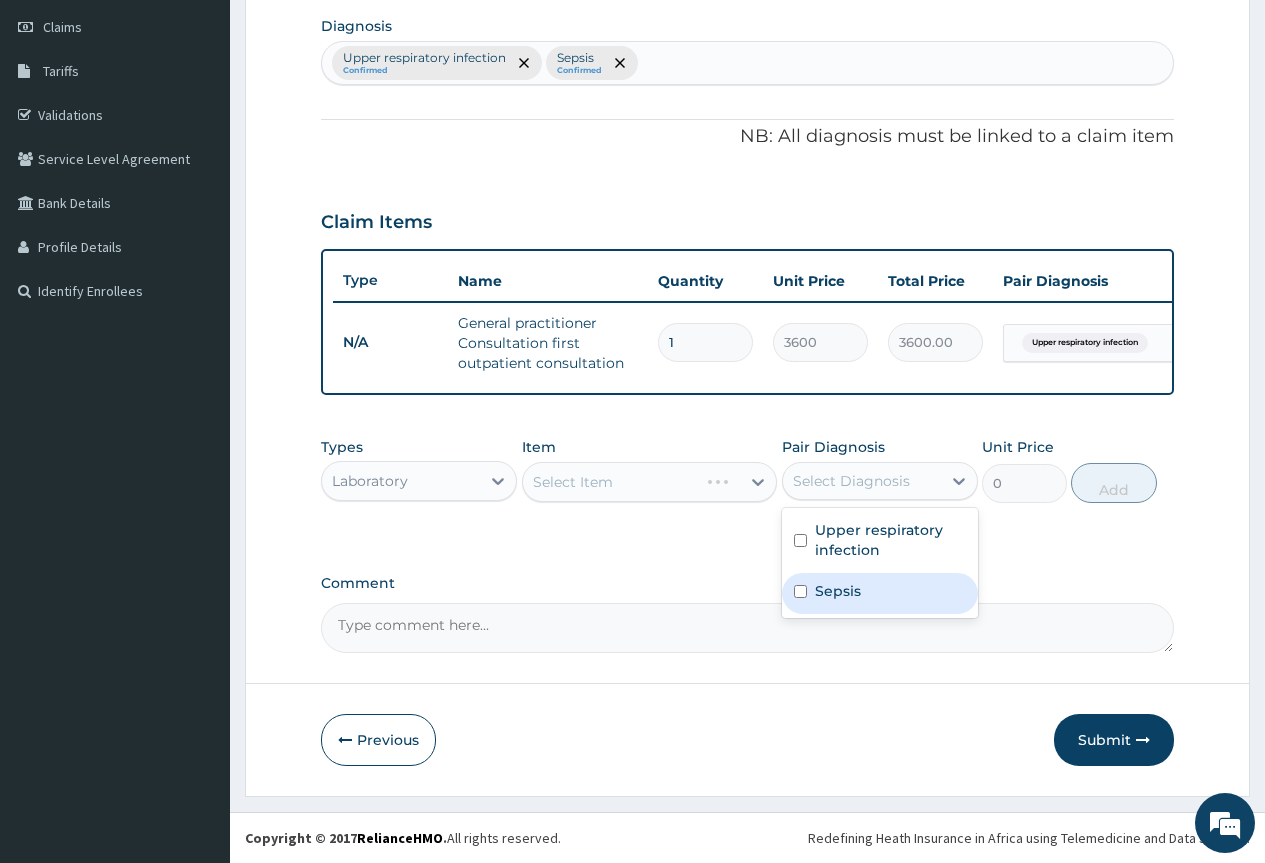 click on "Sepsis" at bounding box center [838, 591] 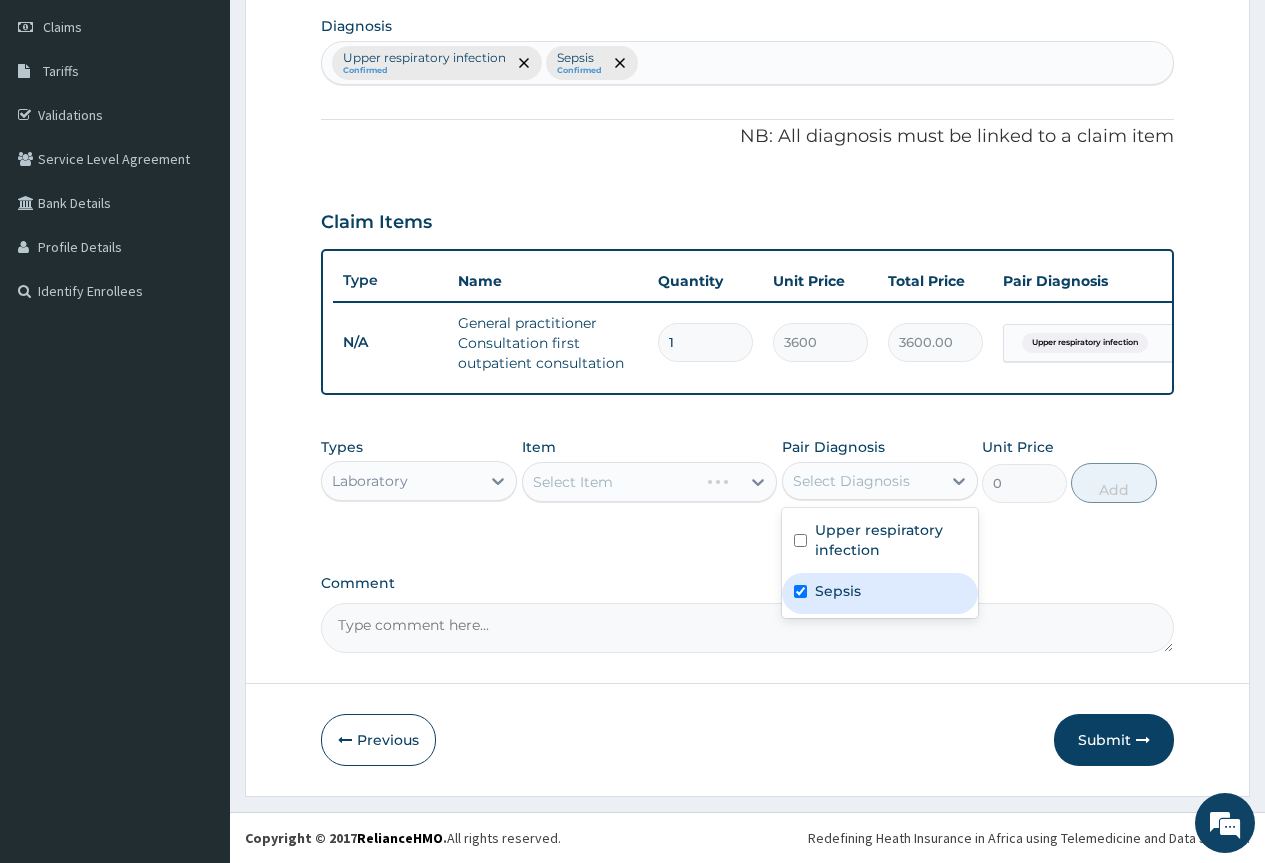 checkbox on "true" 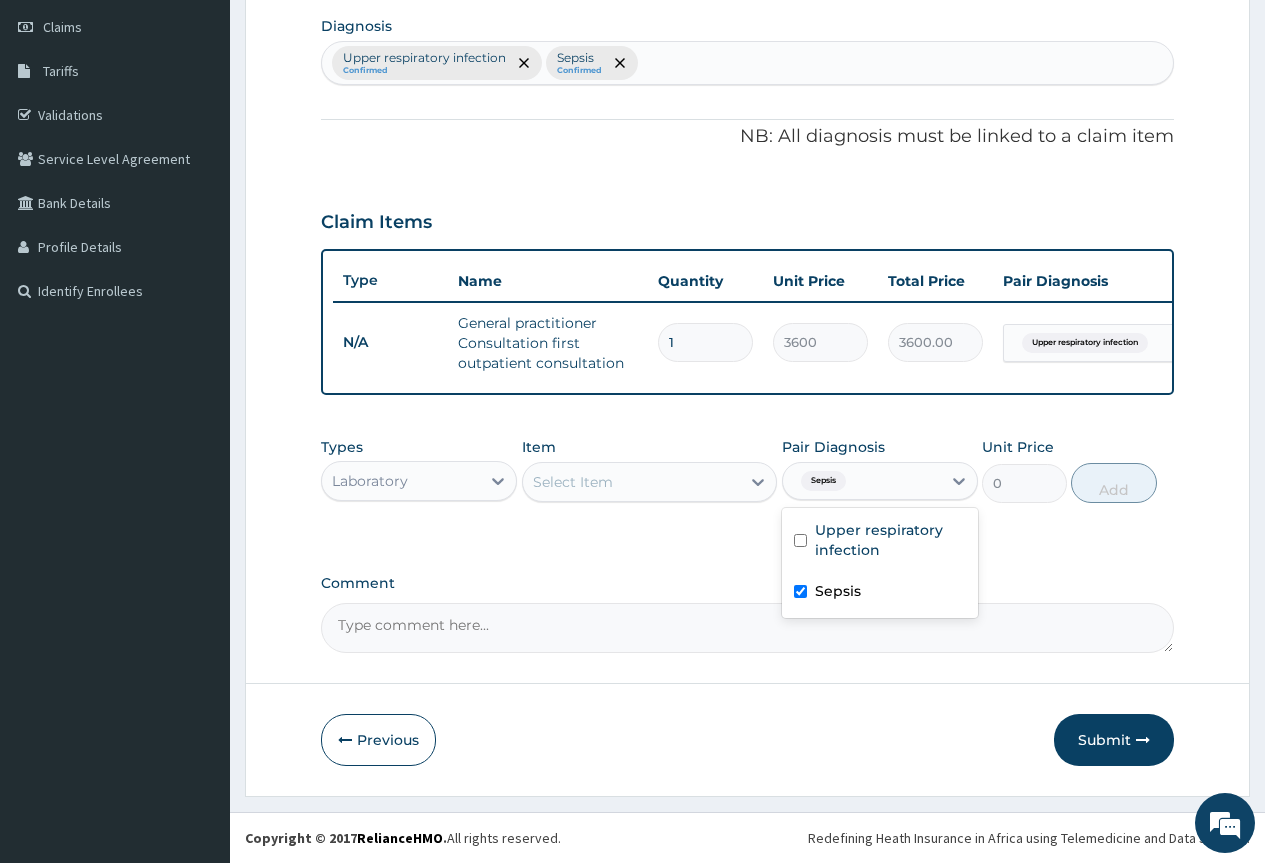 click on "Select Item" at bounding box center [632, 482] 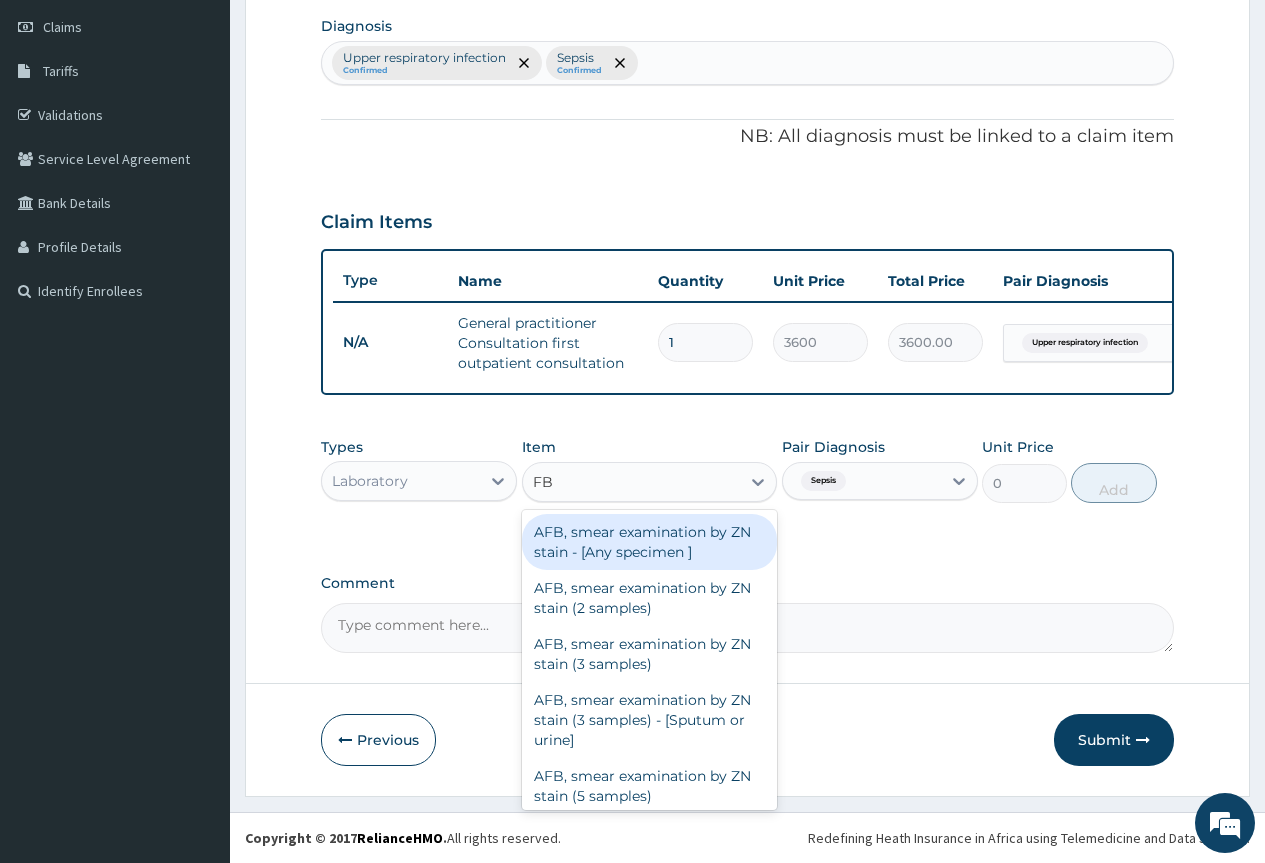 type on "FBC" 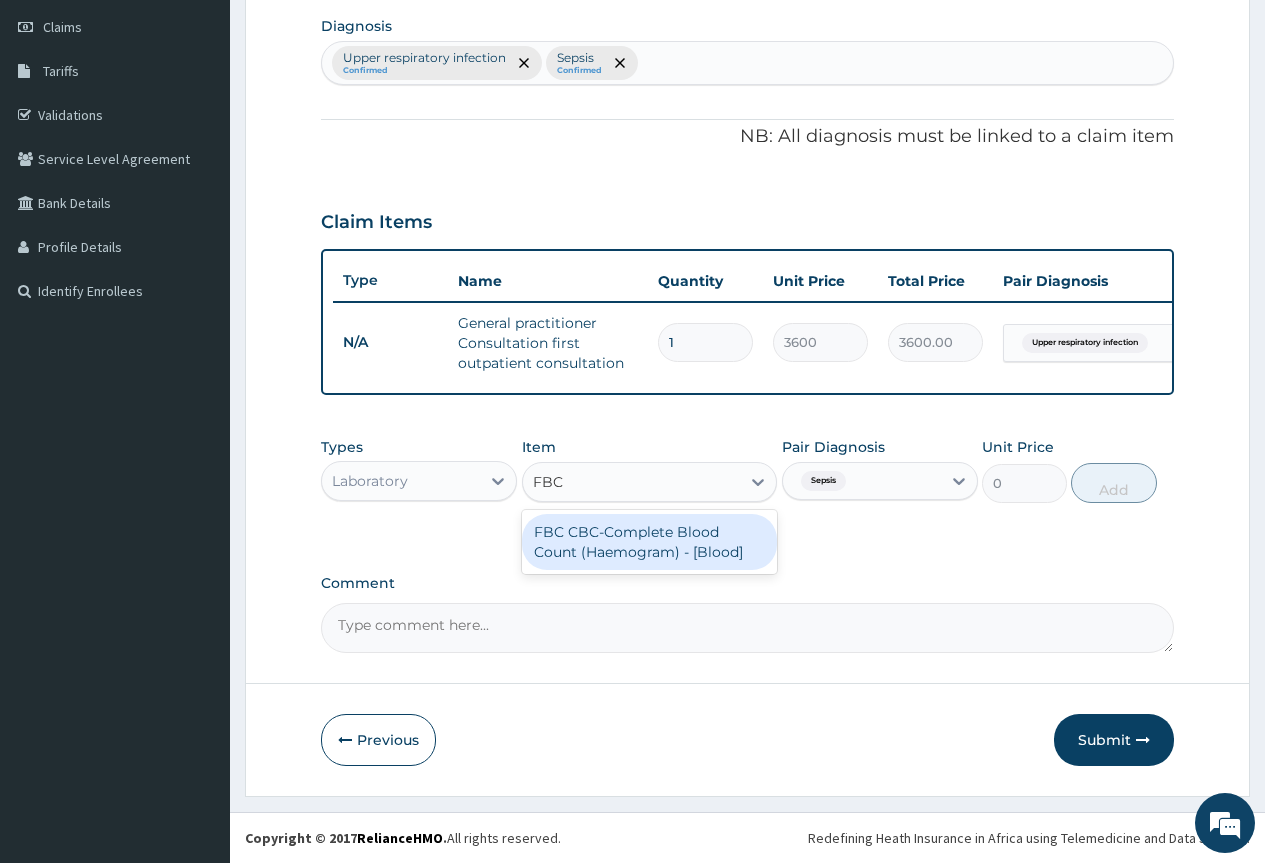 click on "FBC CBC-Complete Blood Count (Haemogram) - [Blood]" at bounding box center (650, 542) 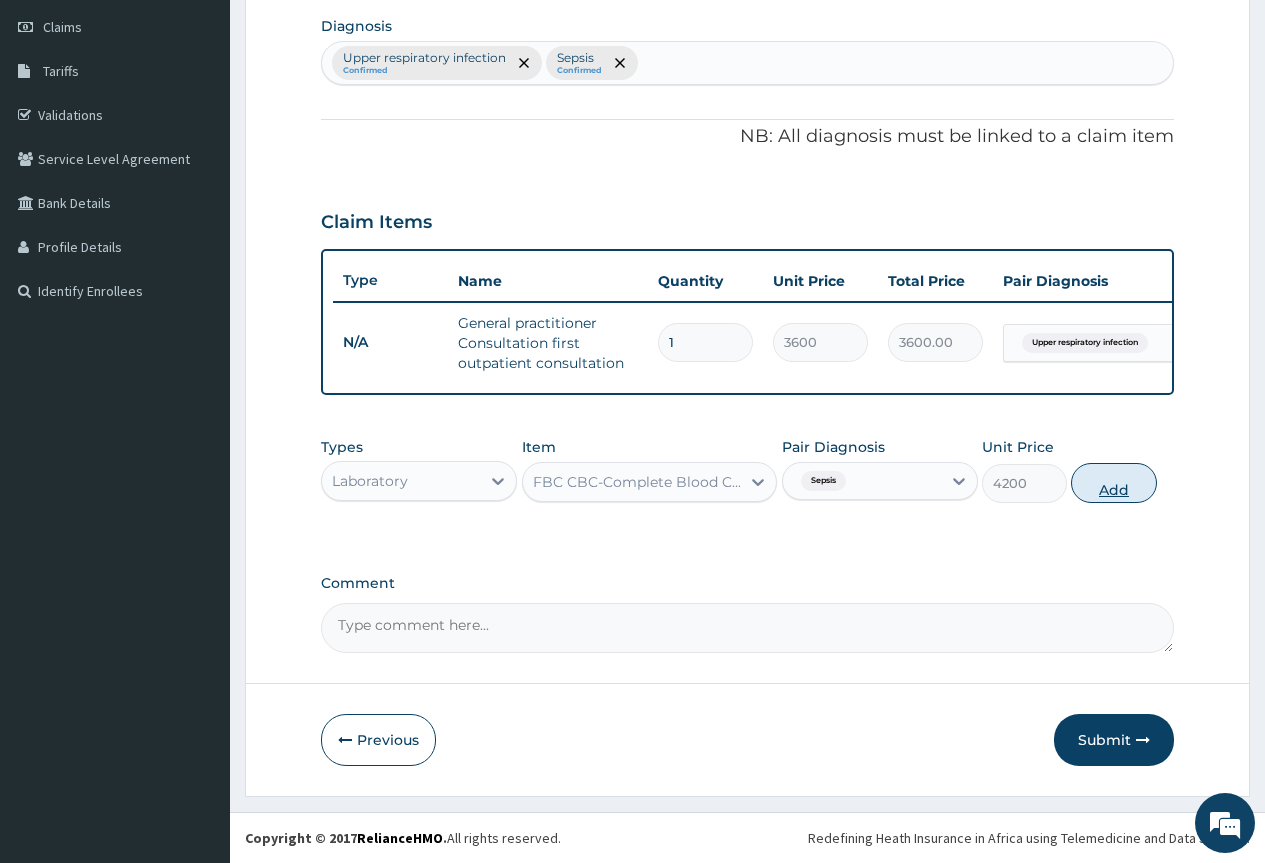 click on "Add" at bounding box center [1113, 483] 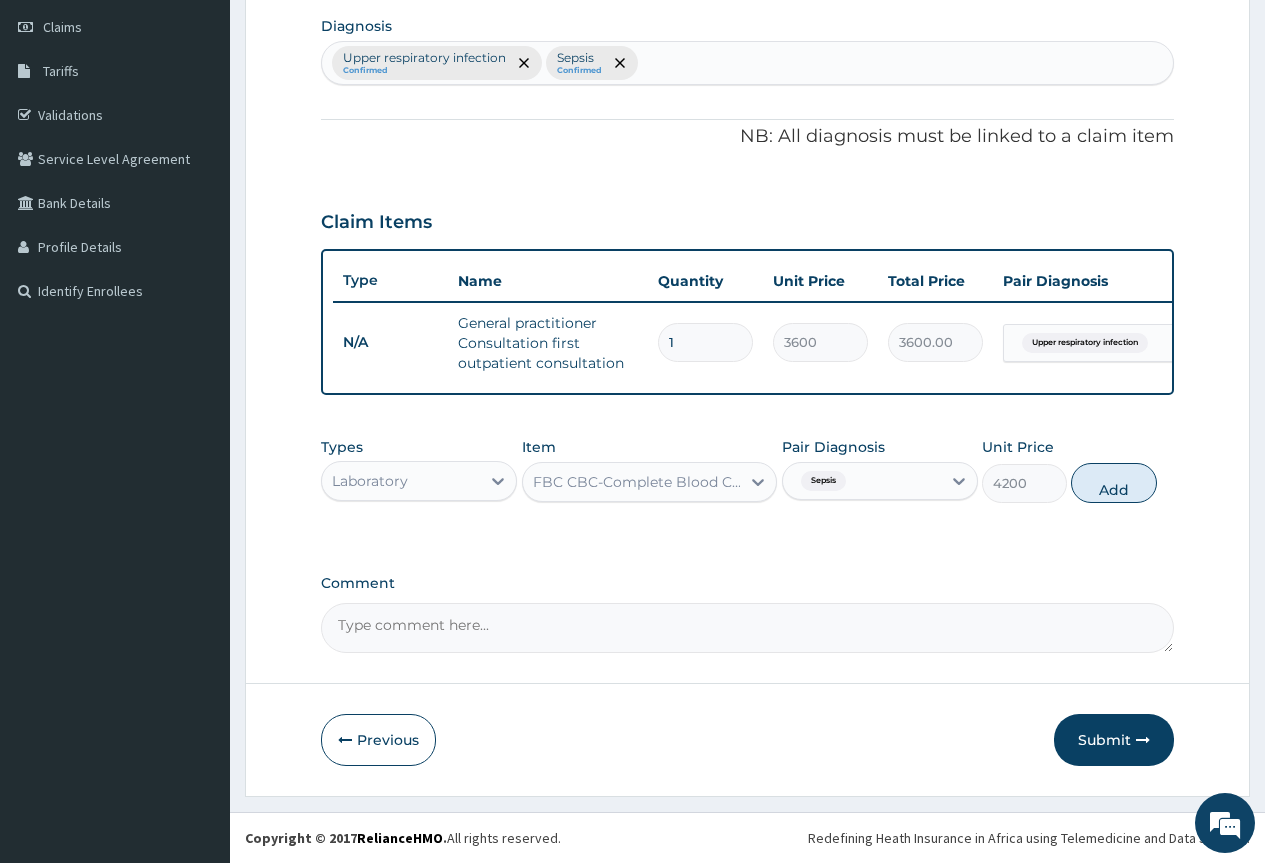 type on "0" 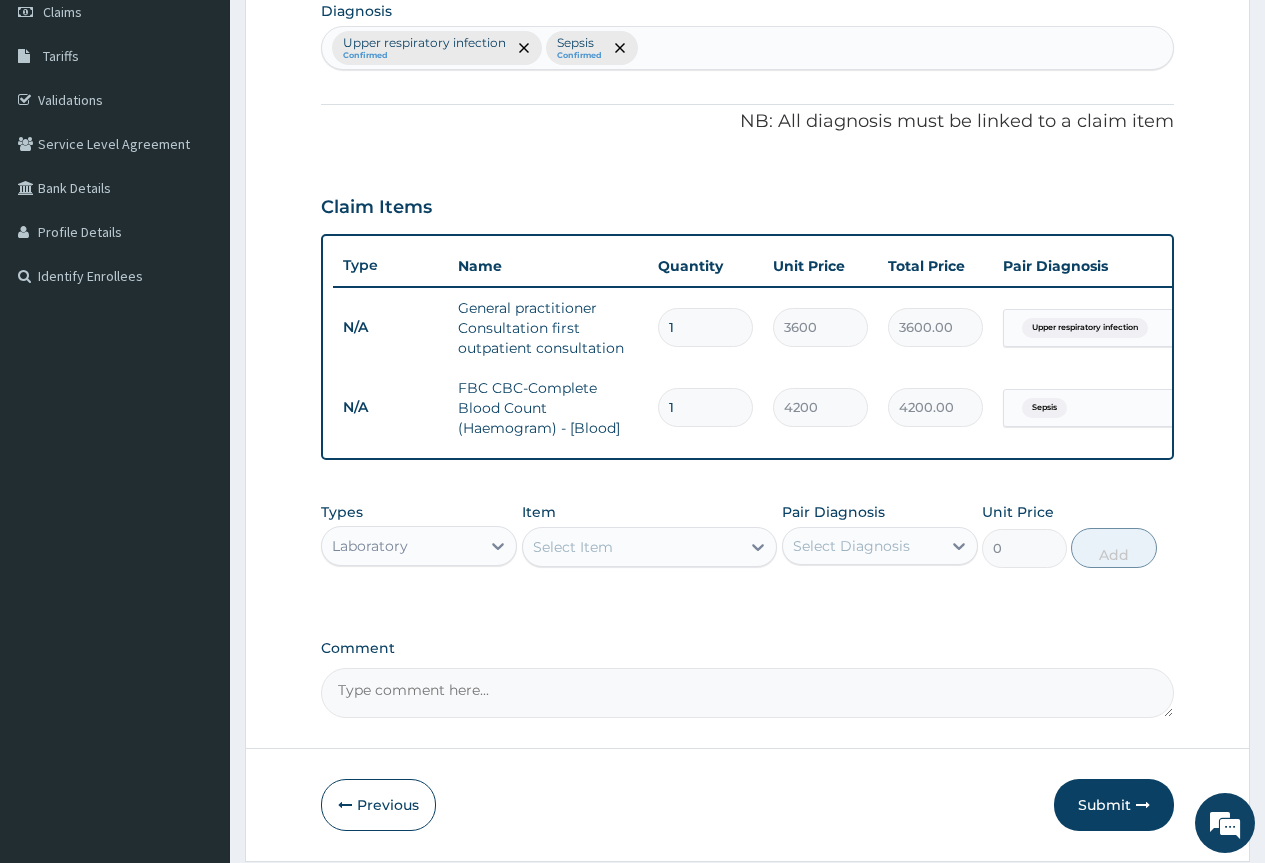 click on "Laboratory" at bounding box center [401, 546] 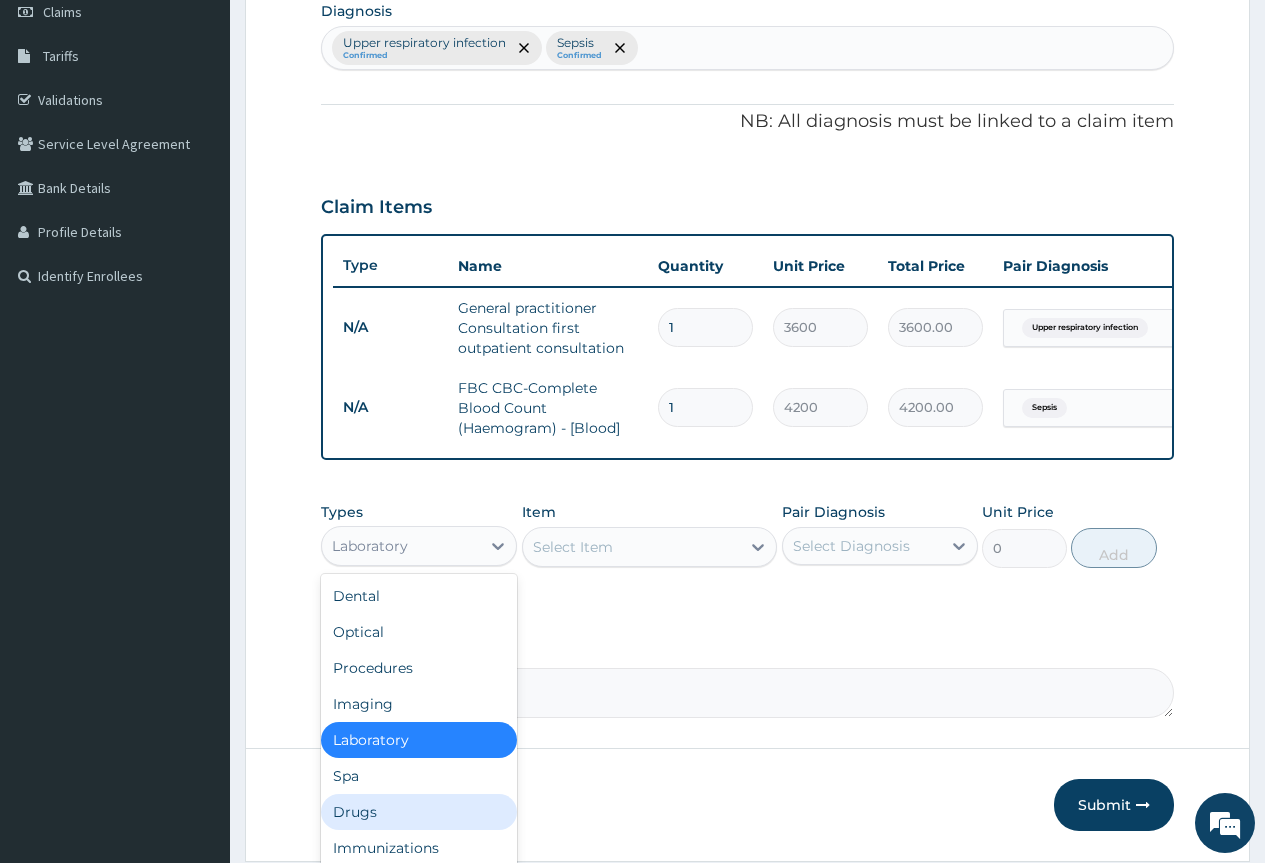 click on "Drugs" at bounding box center (419, 812) 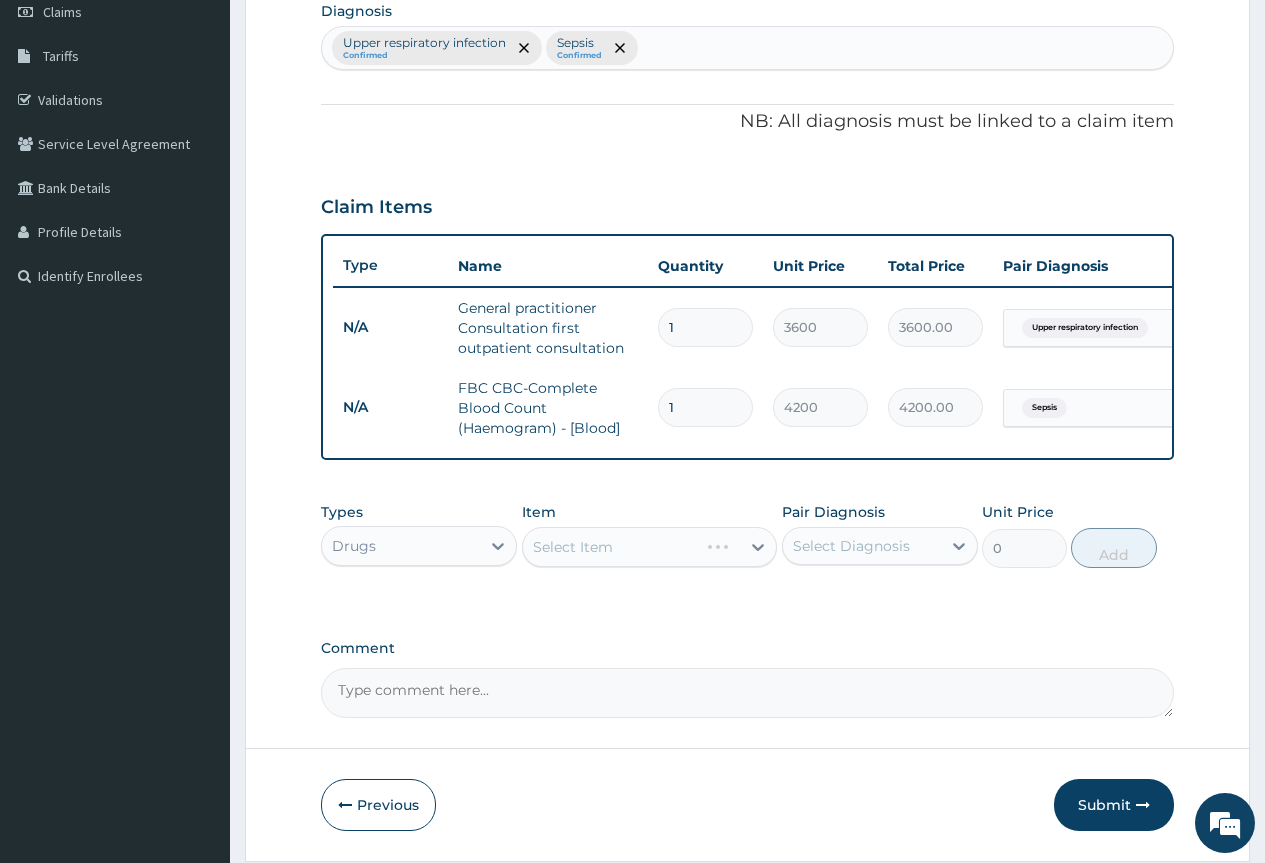 click on "Select Diagnosis" at bounding box center (851, 546) 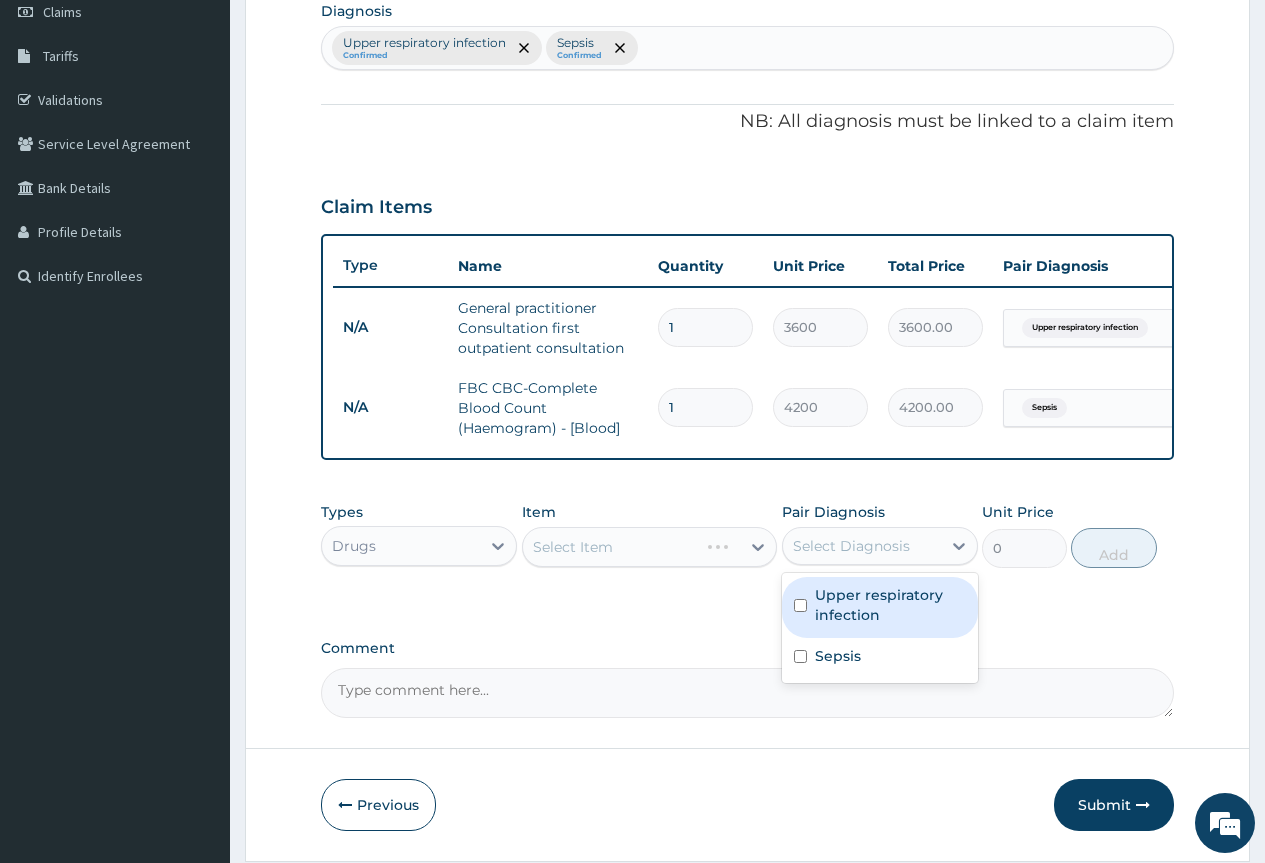 click on "Upper respiratory infection" at bounding box center (880, 607) 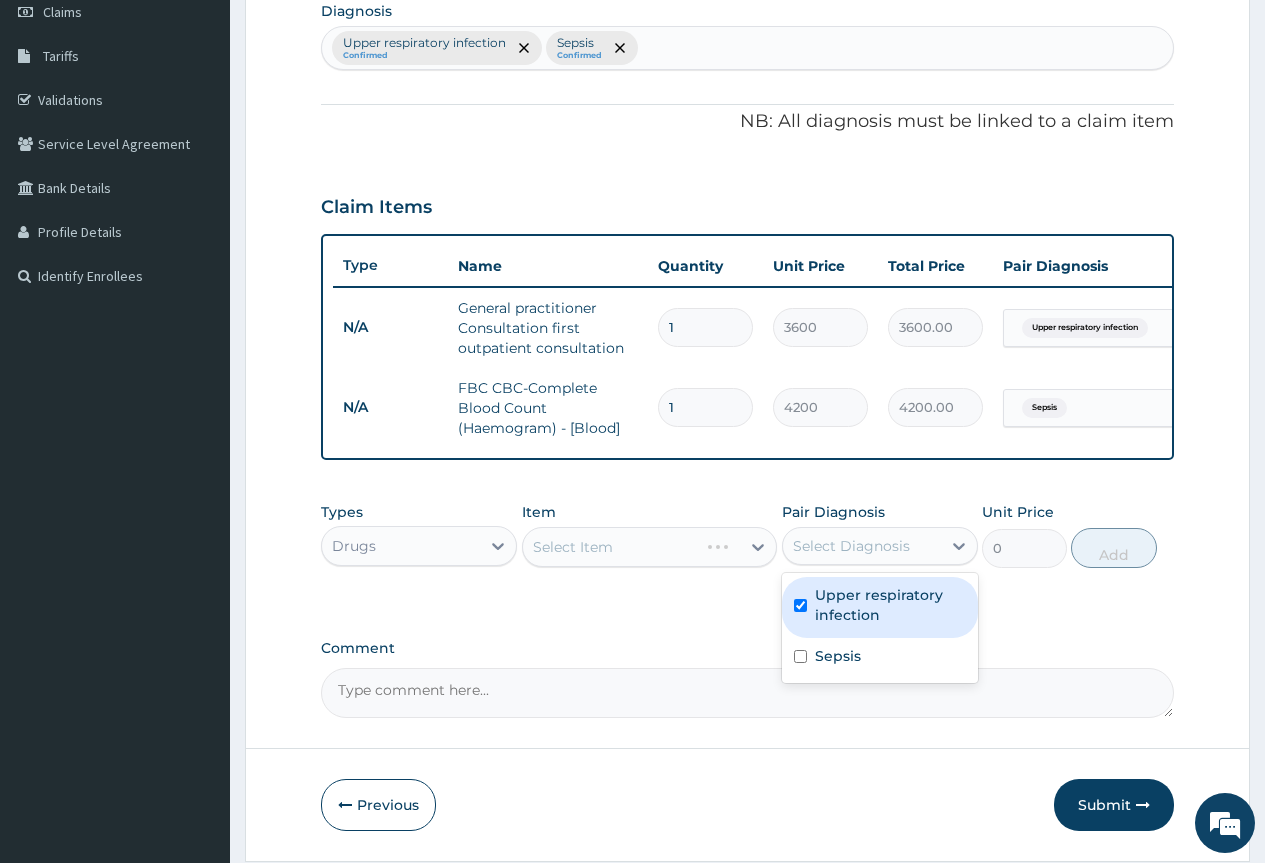 checkbox on "true" 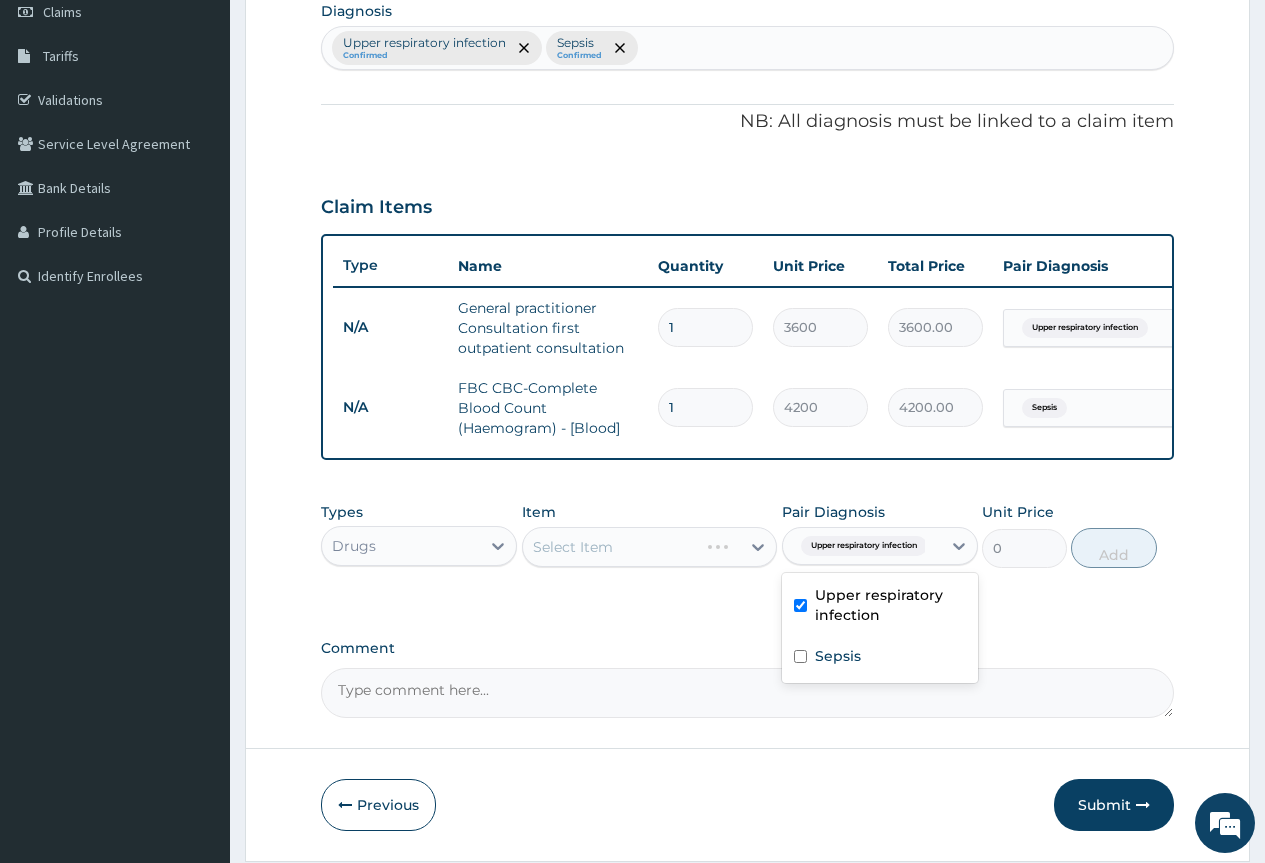click on "Select Item" at bounding box center [650, 547] 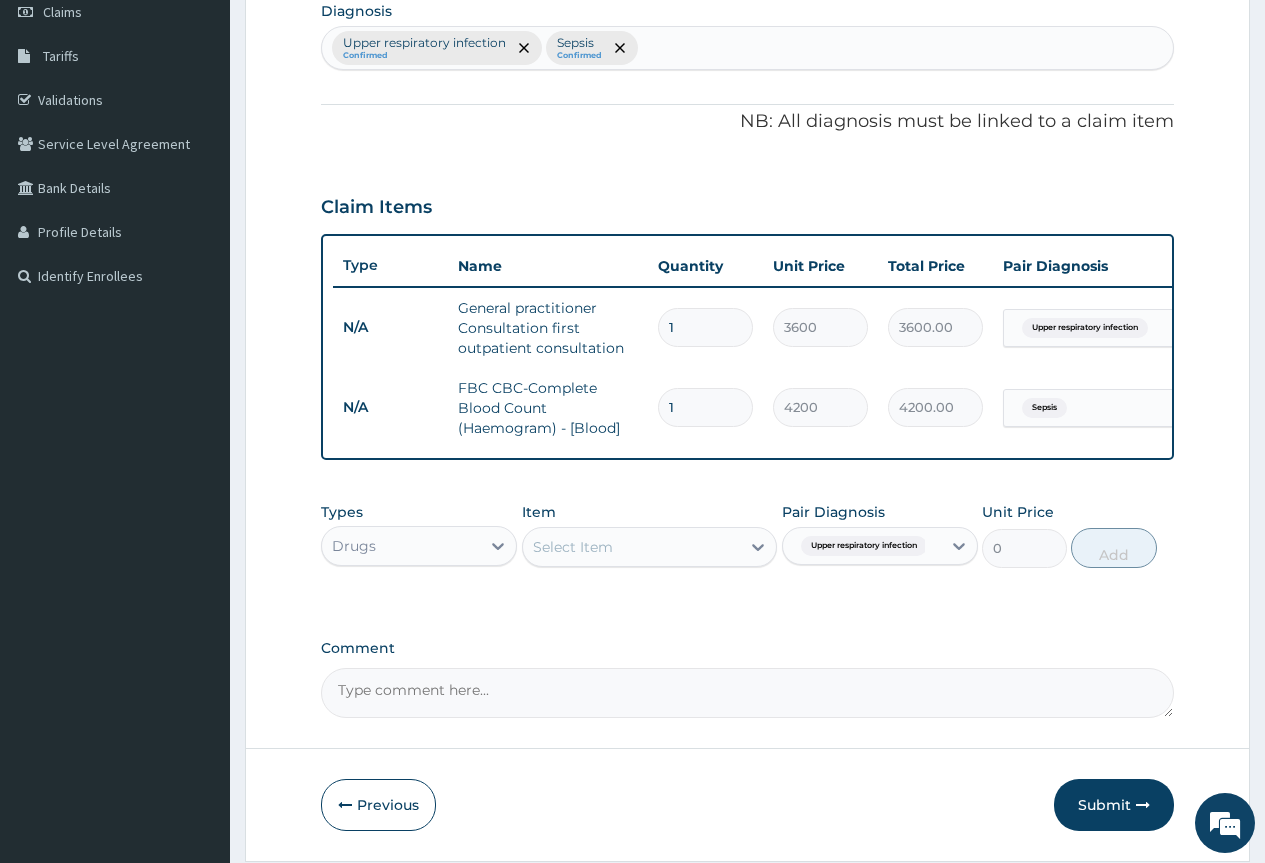 click on "Select Item" at bounding box center (632, 547) 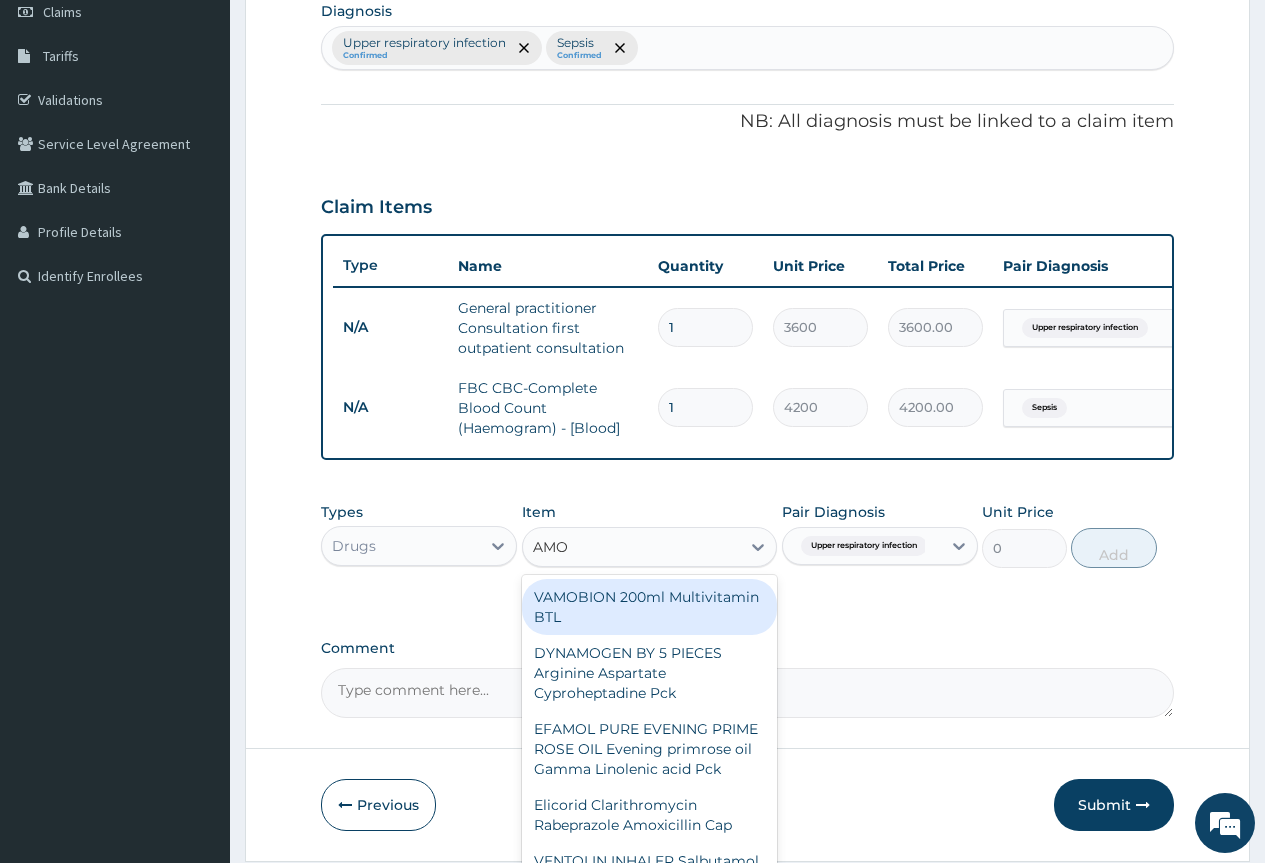 type on "AMOX" 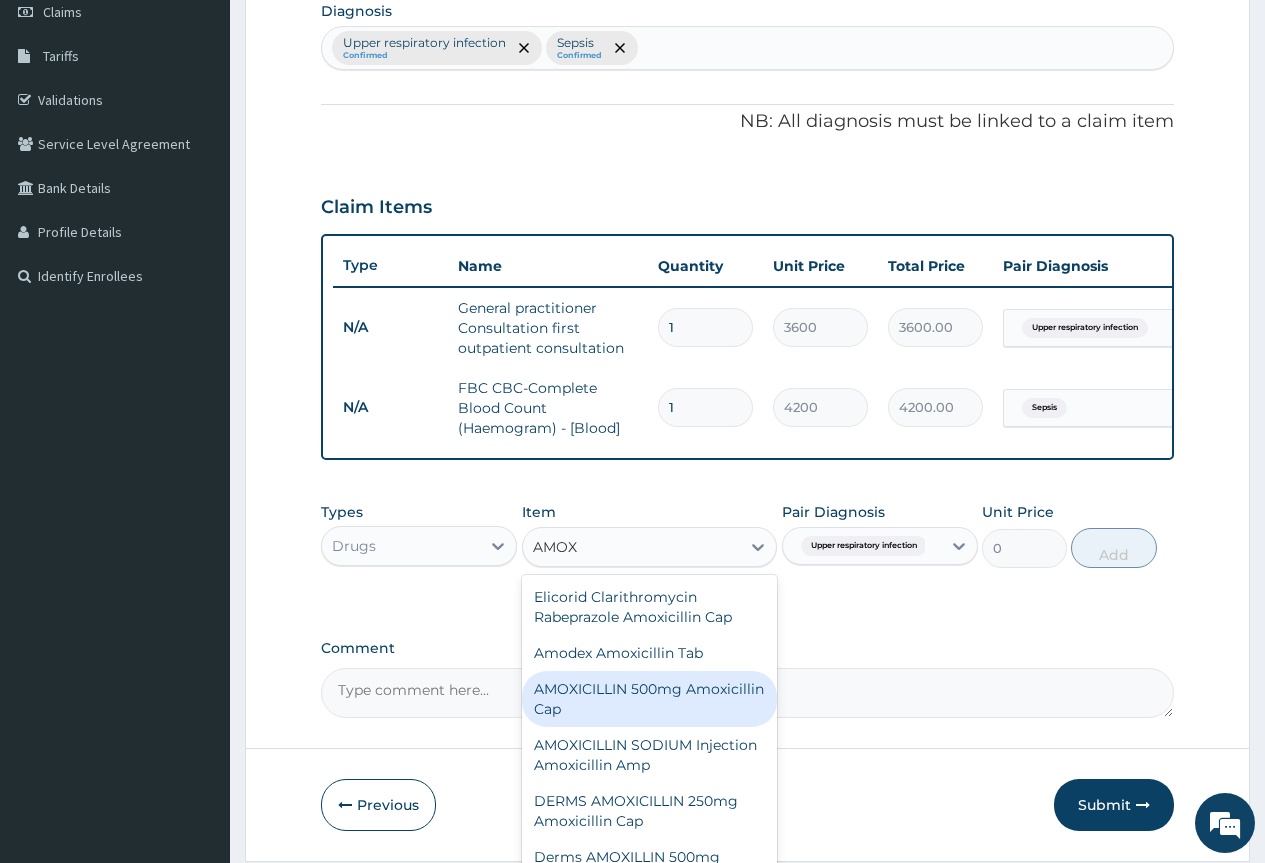 click on "AMOXICILLIN 500mg Amoxicillin Cap" at bounding box center (650, 699) 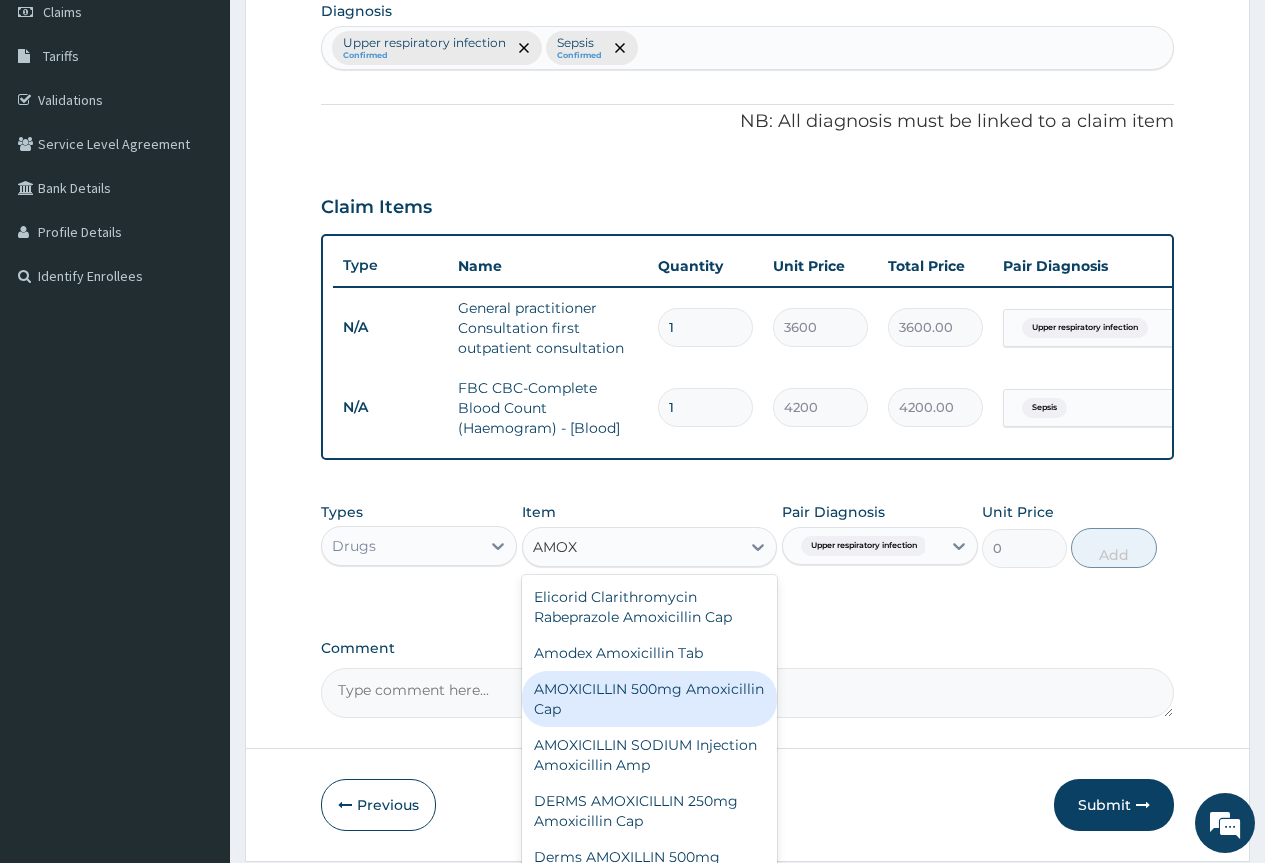 type 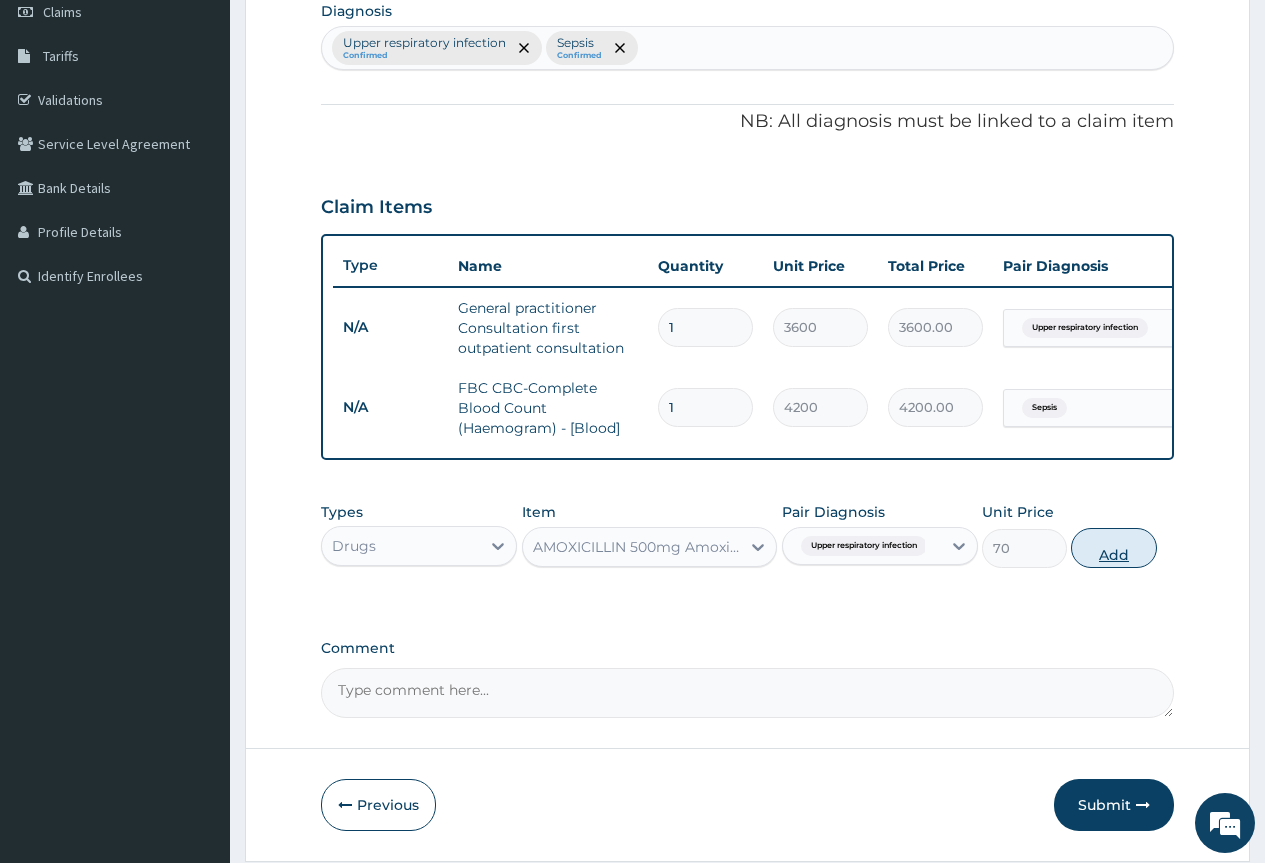 click on "Add" at bounding box center [1113, 548] 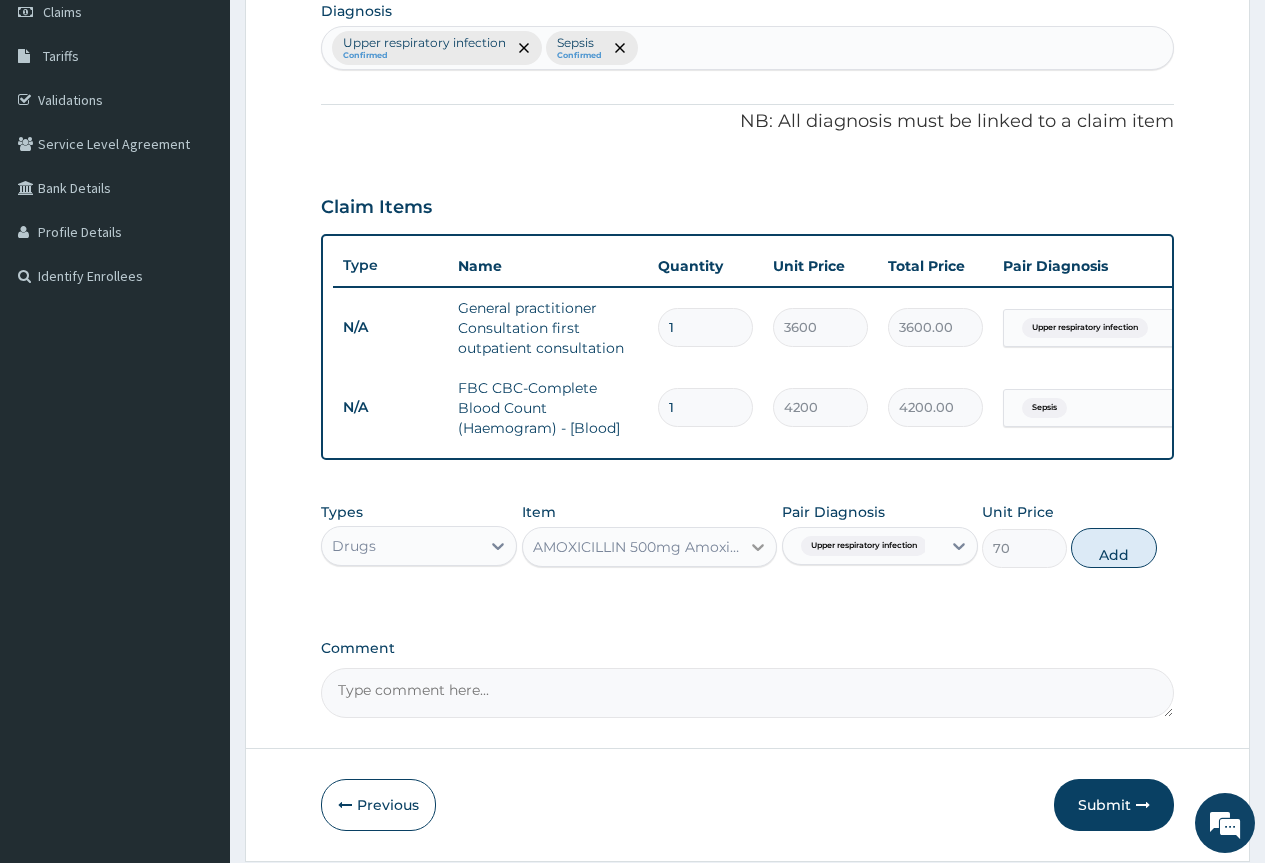 type on "0" 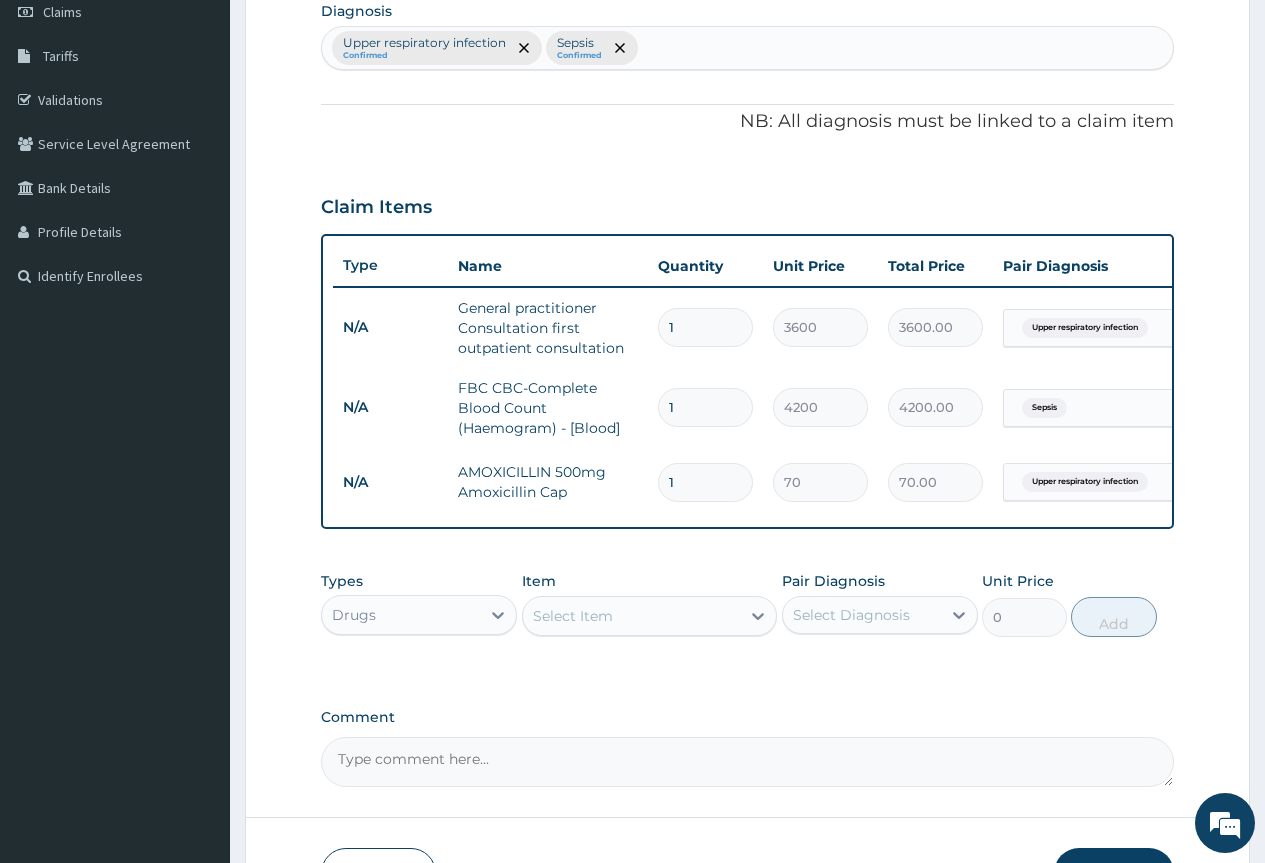 click on "Select Item" at bounding box center [632, 616] 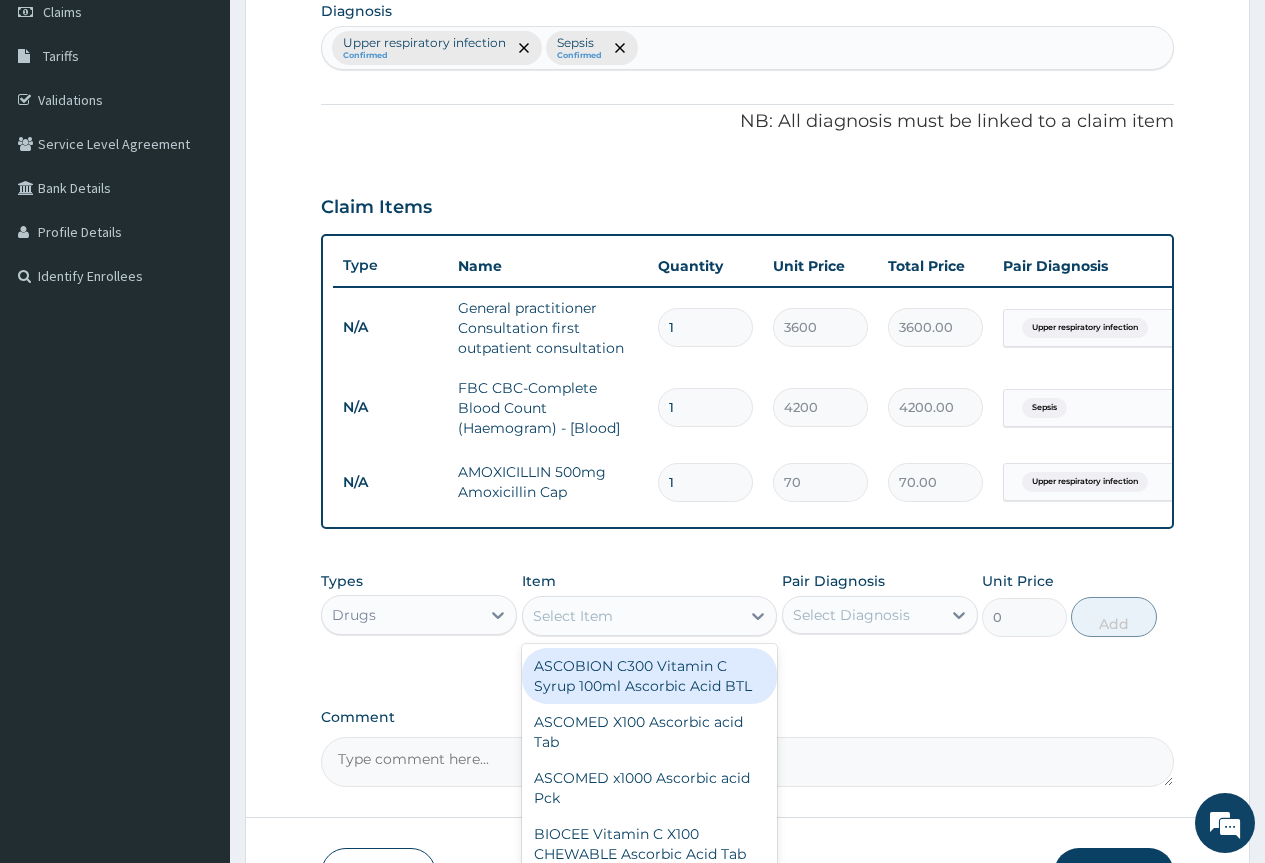 click on "Upper respiratory infection" at bounding box center (1085, 482) 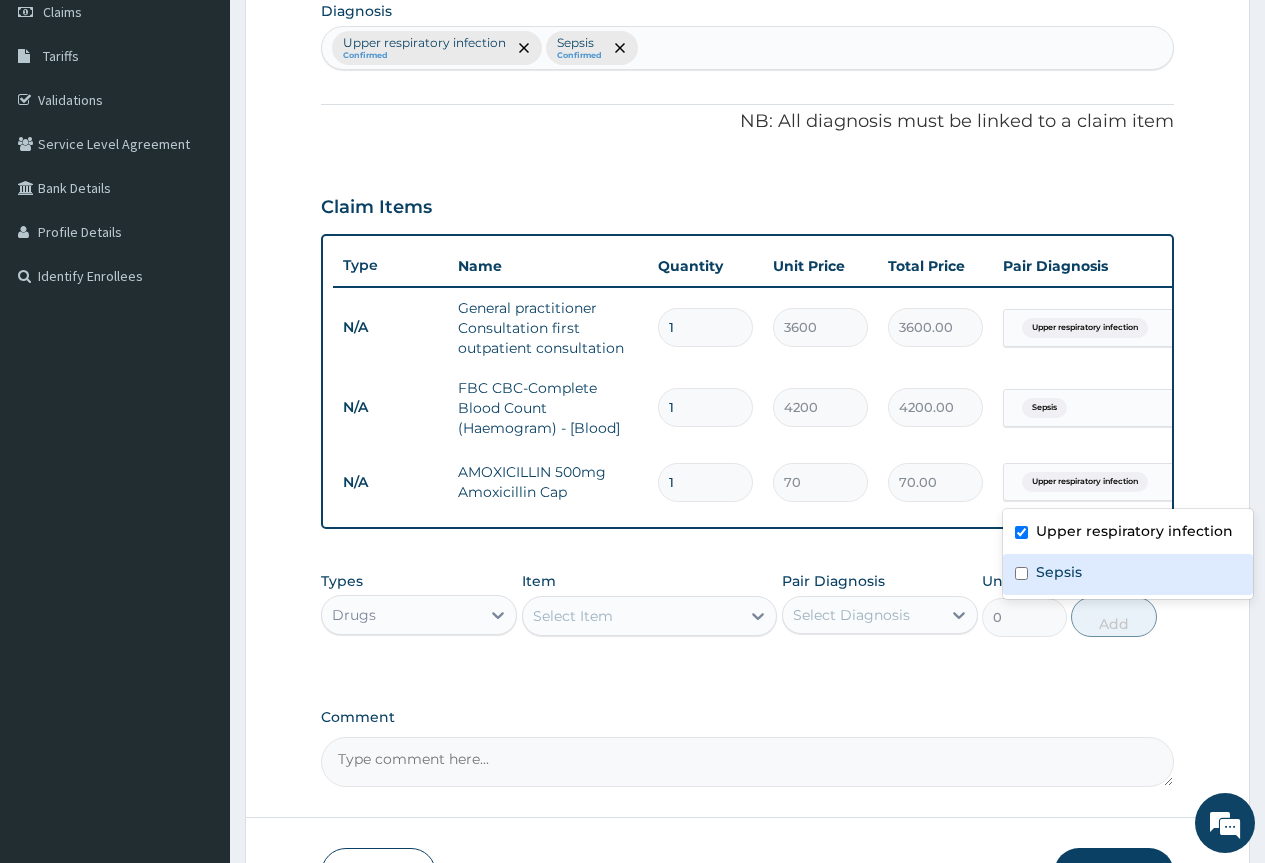 click on "Sepsis" at bounding box center [1059, 572] 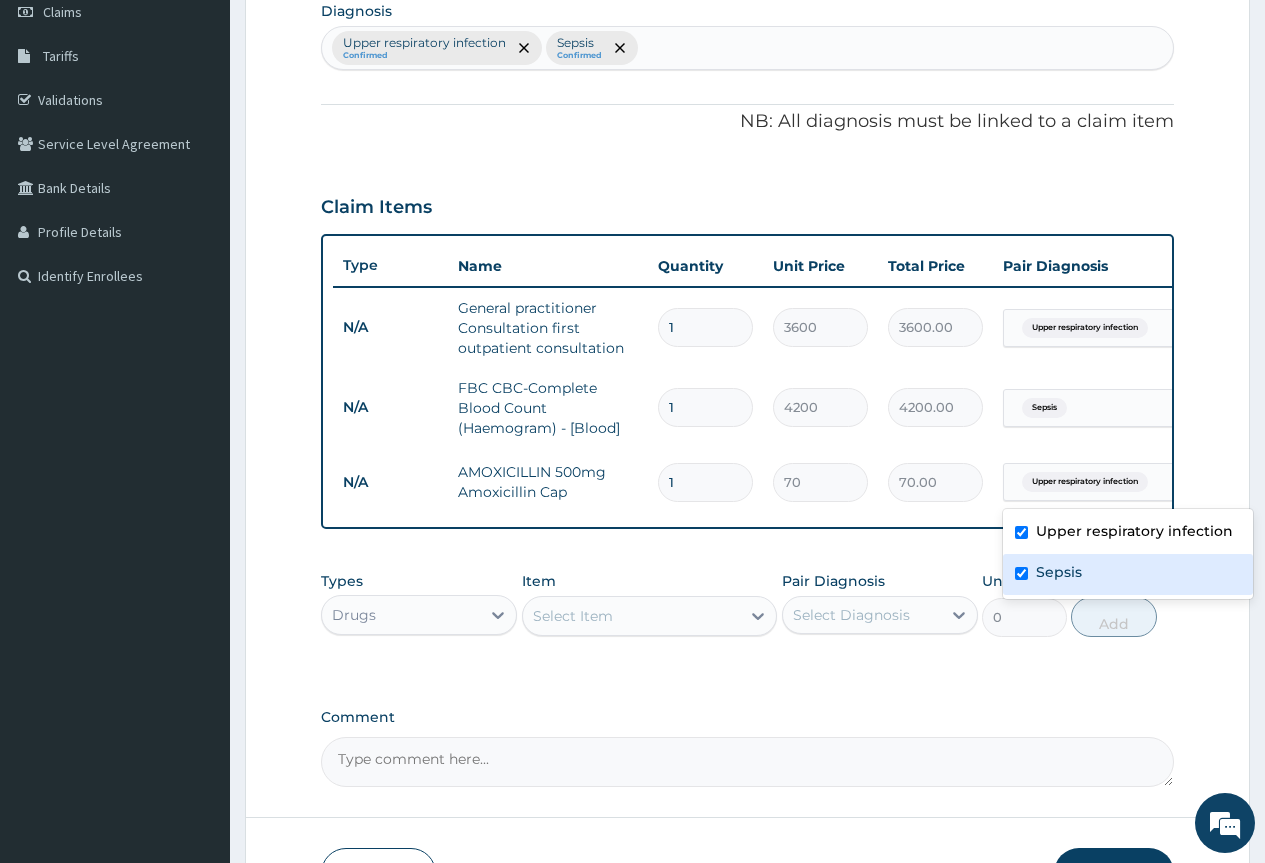 checkbox on "true" 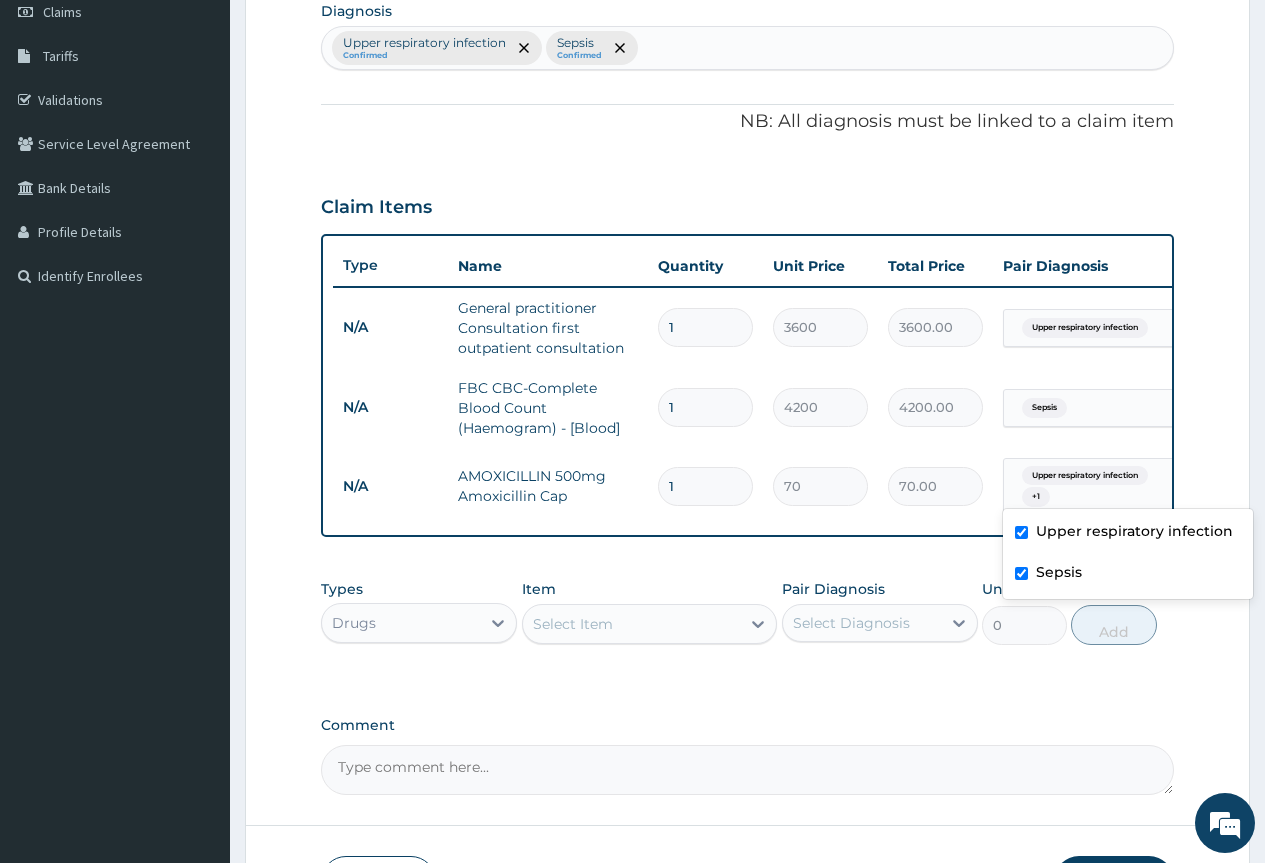 click on "Select Item" at bounding box center [632, 624] 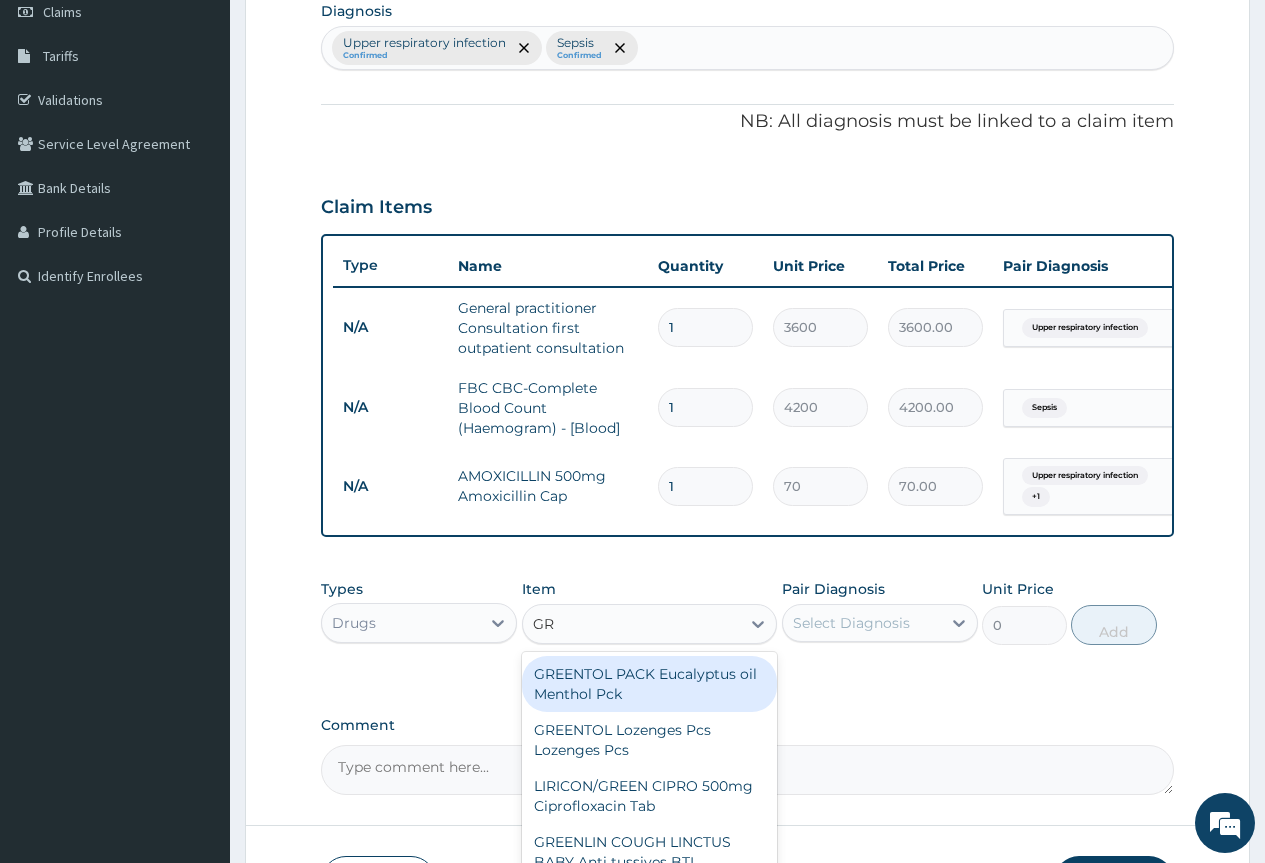 type on "G" 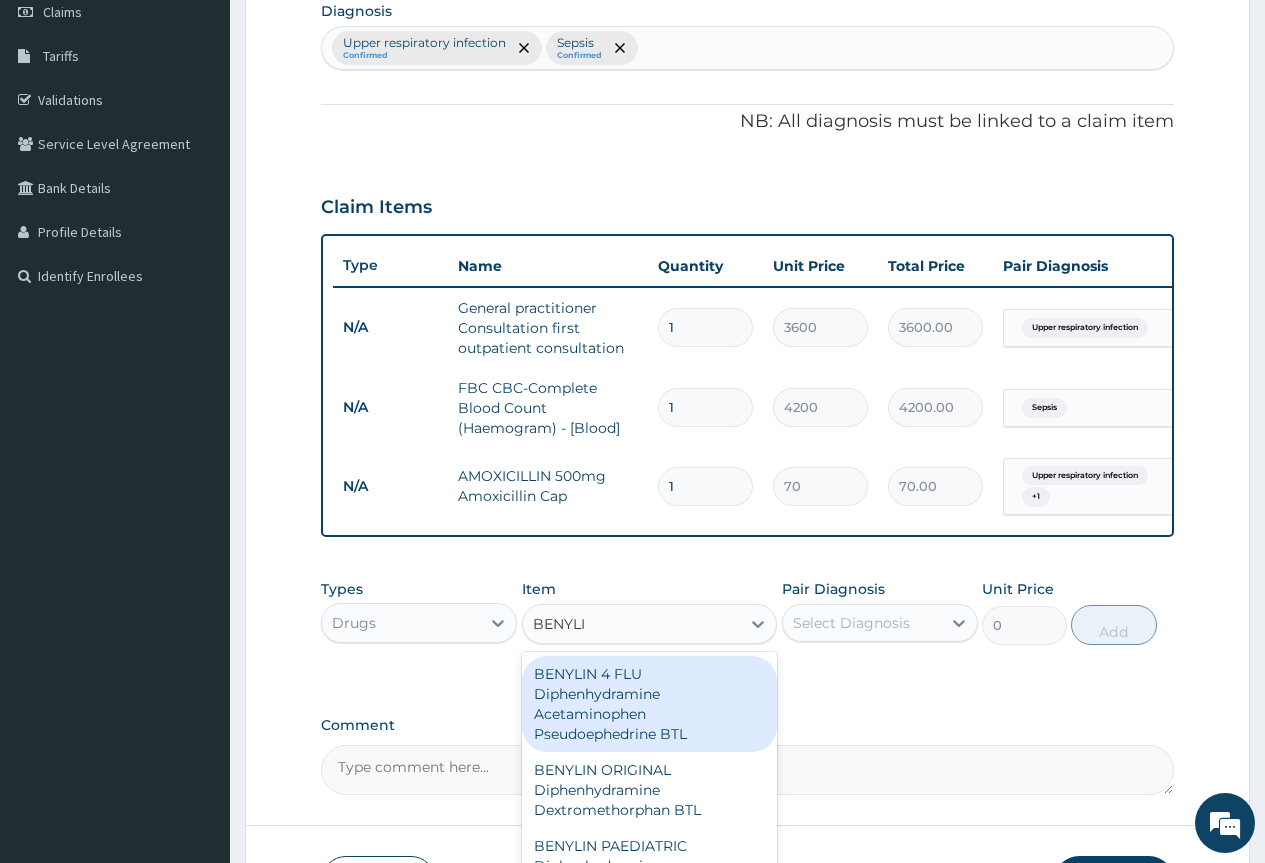 type on "BENYLIN" 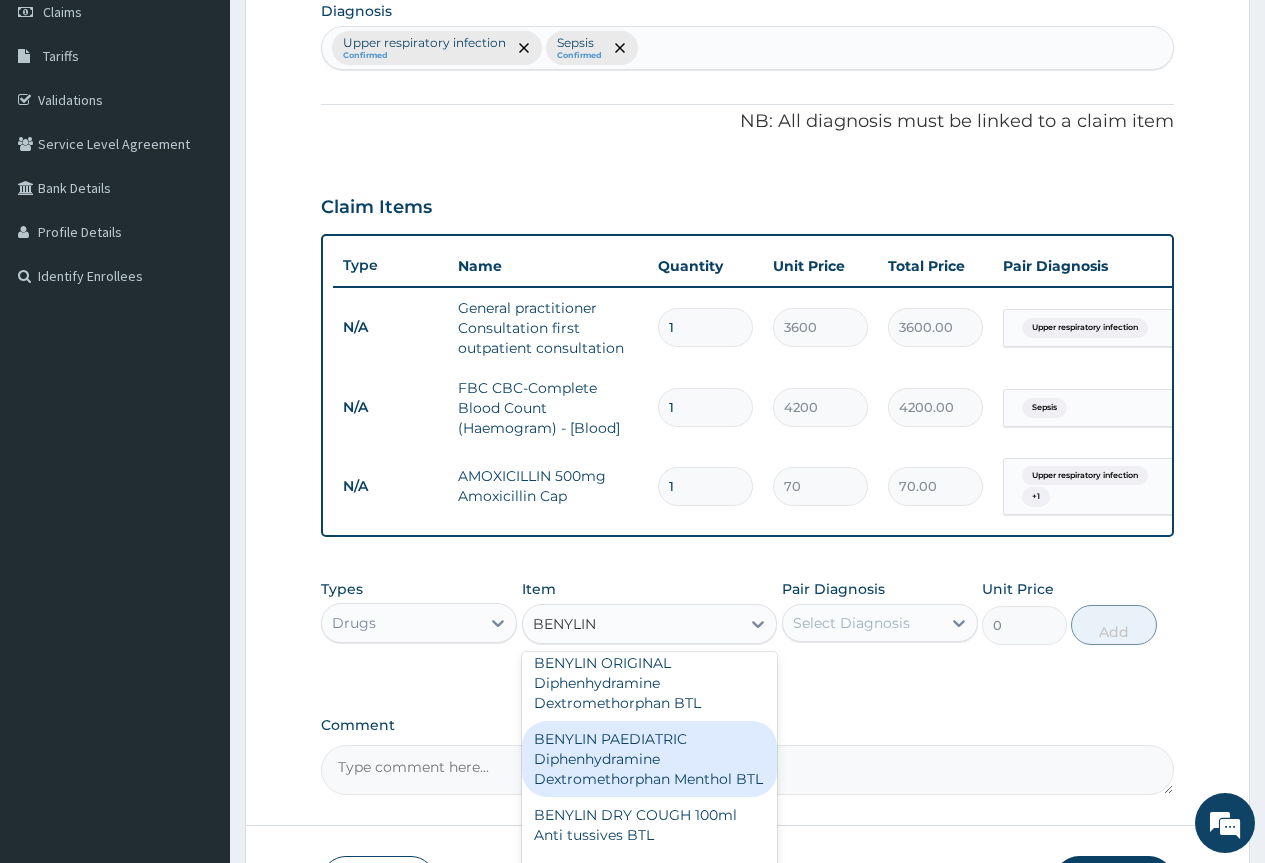 scroll, scrollTop: 144, scrollLeft: 0, axis: vertical 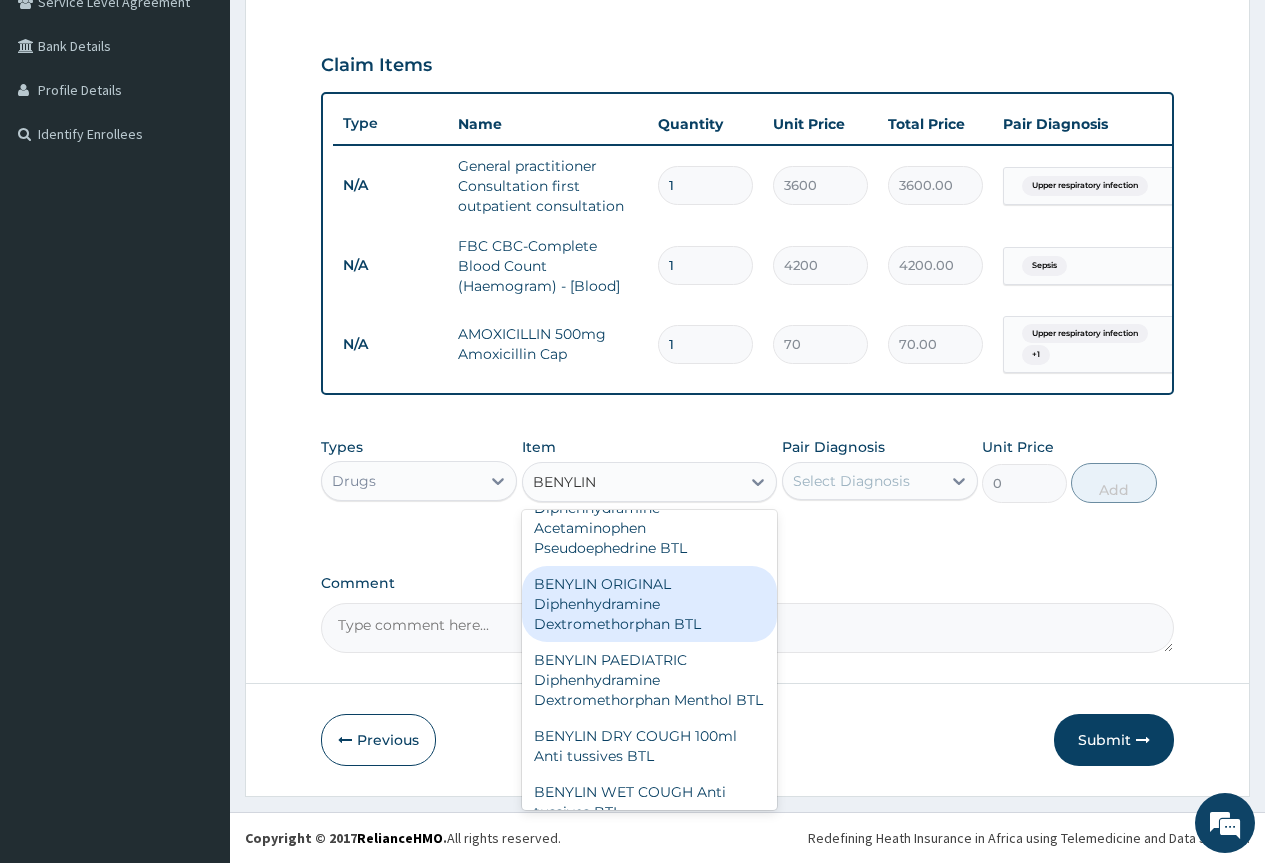 click on "BENYLIN ORIGINAL Diphenhydramine Dextromethorphan BTL" at bounding box center [650, 604] 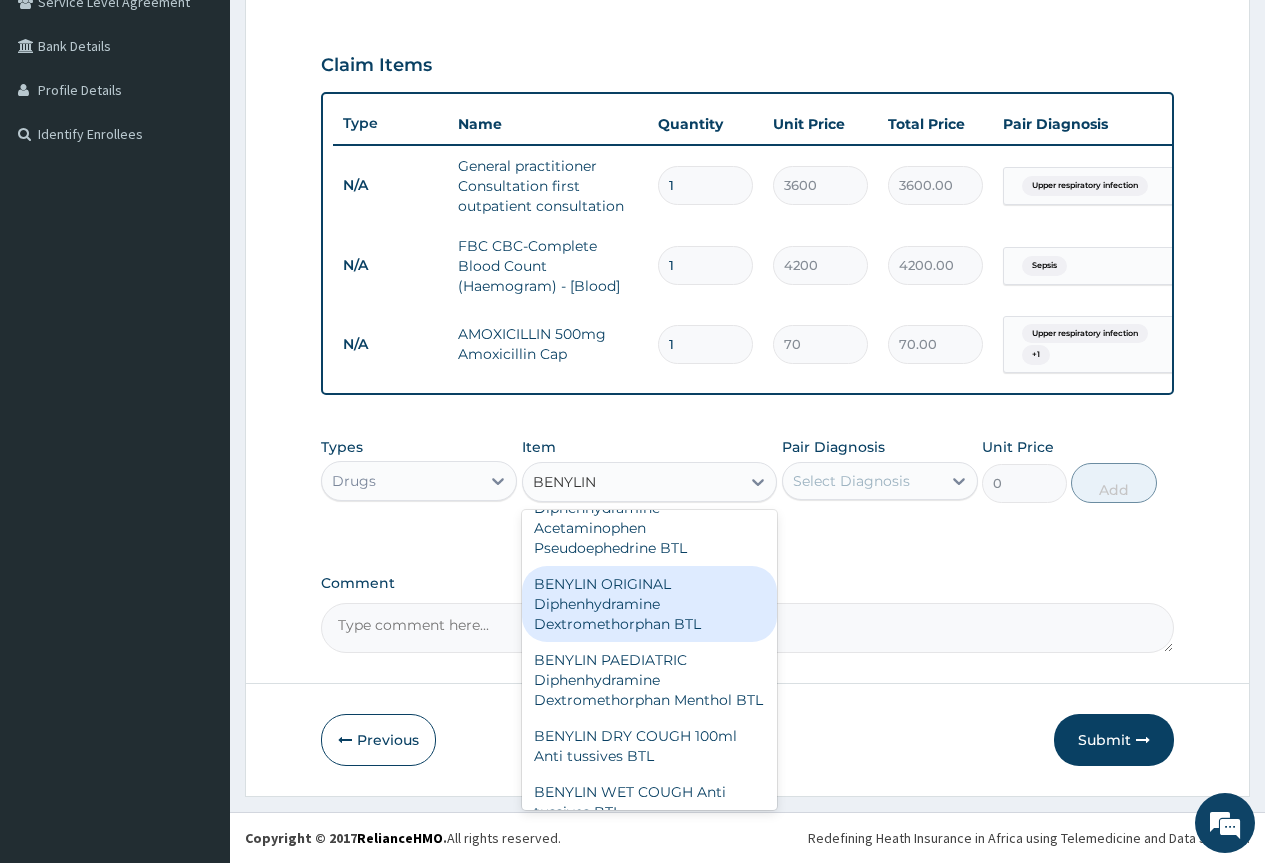 type 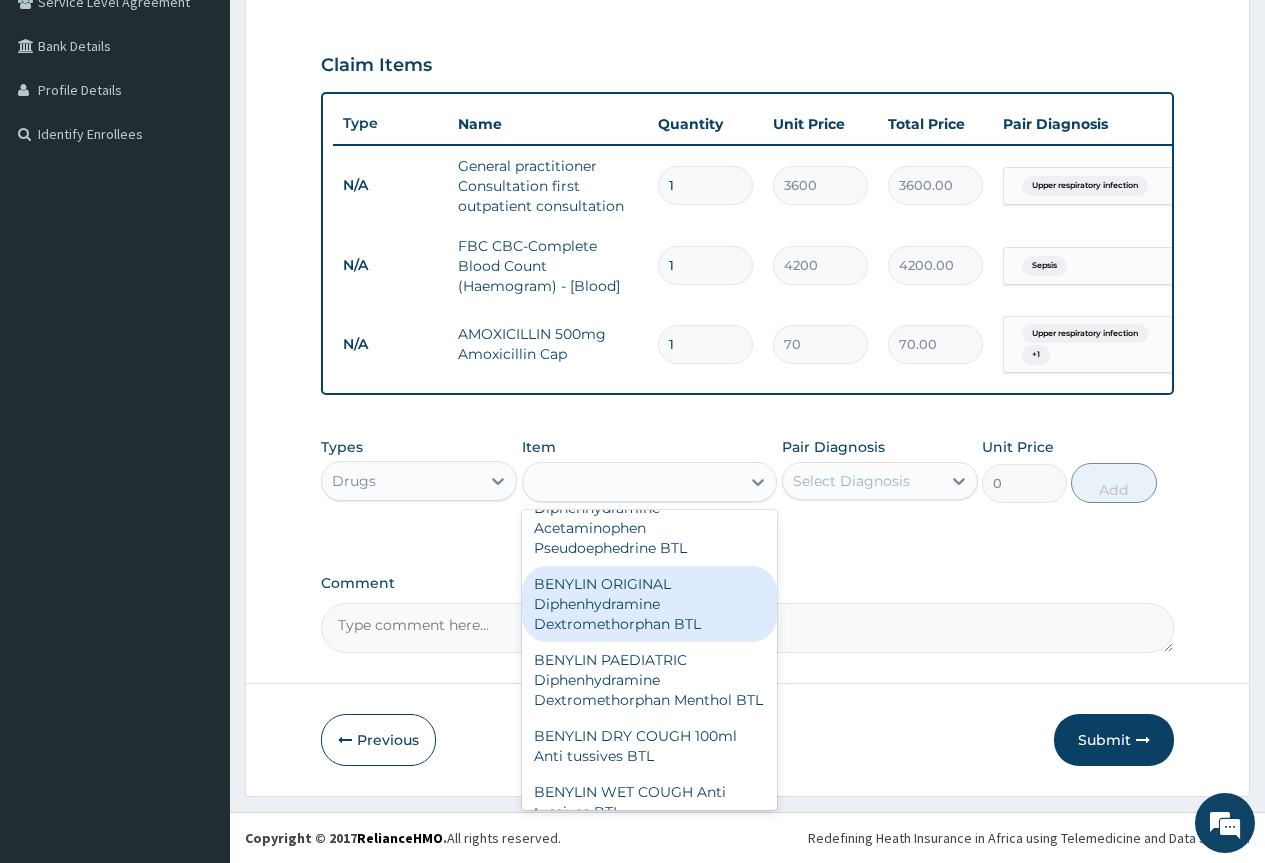 type on "1200" 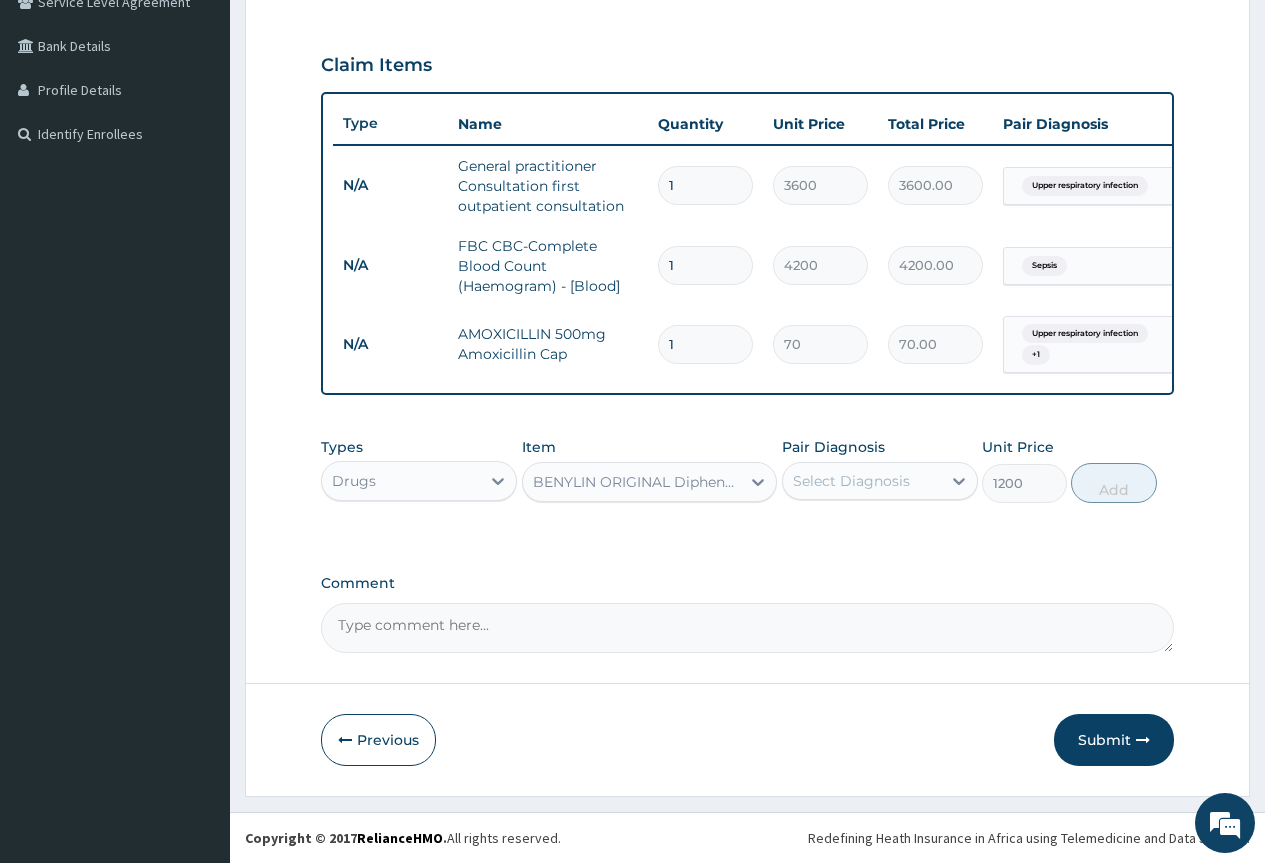 click on "Select Diagnosis" at bounding box center [851, 481] 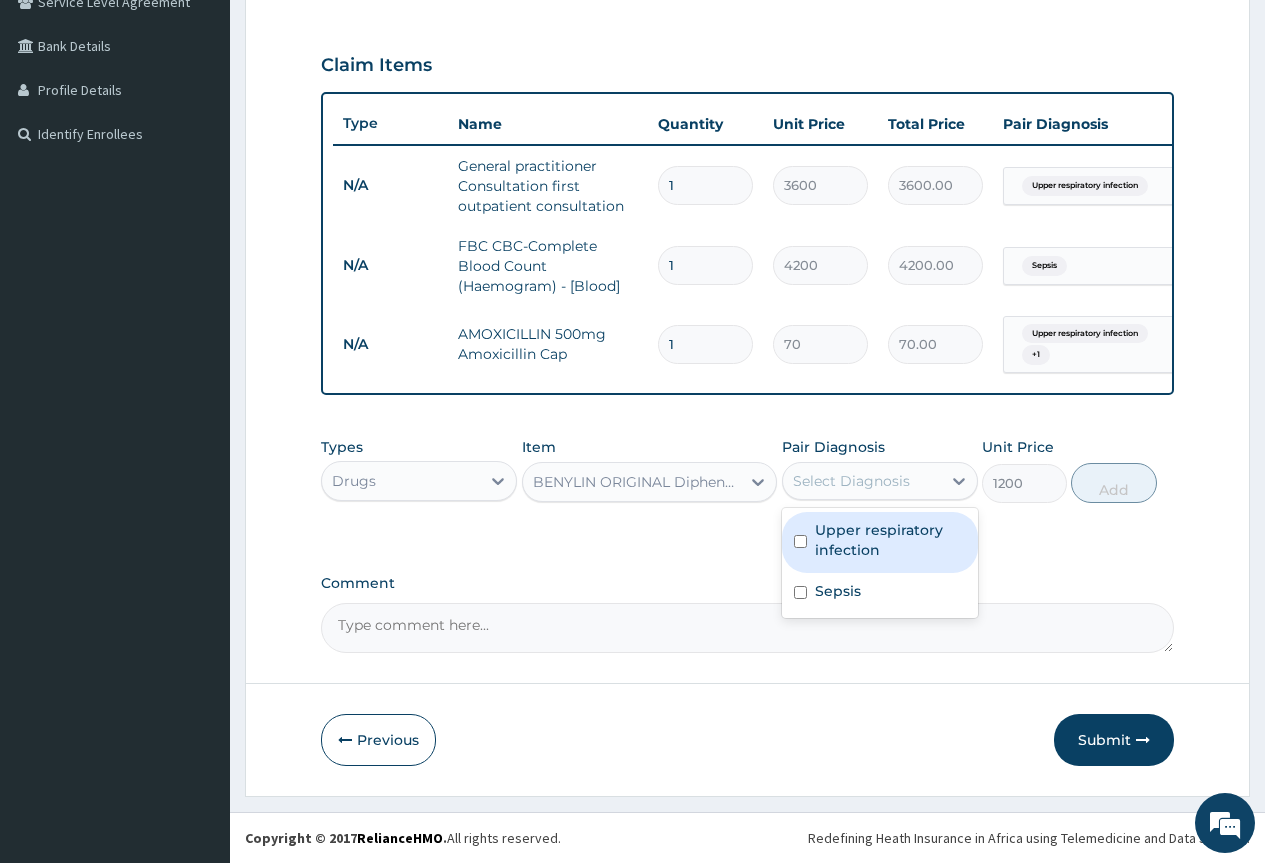 click on "Upper respiratory infection" at bounding box center (890, 540) 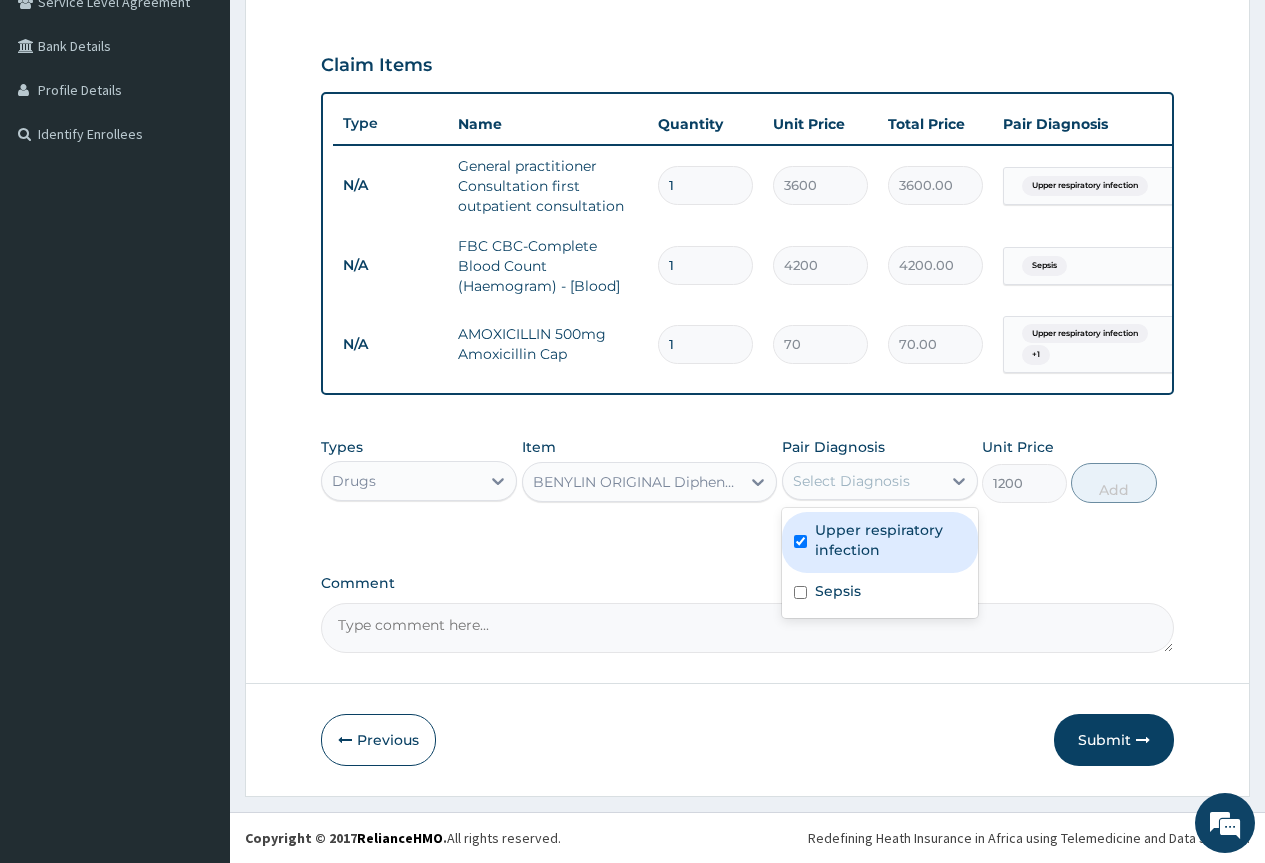 checkbox on "true" 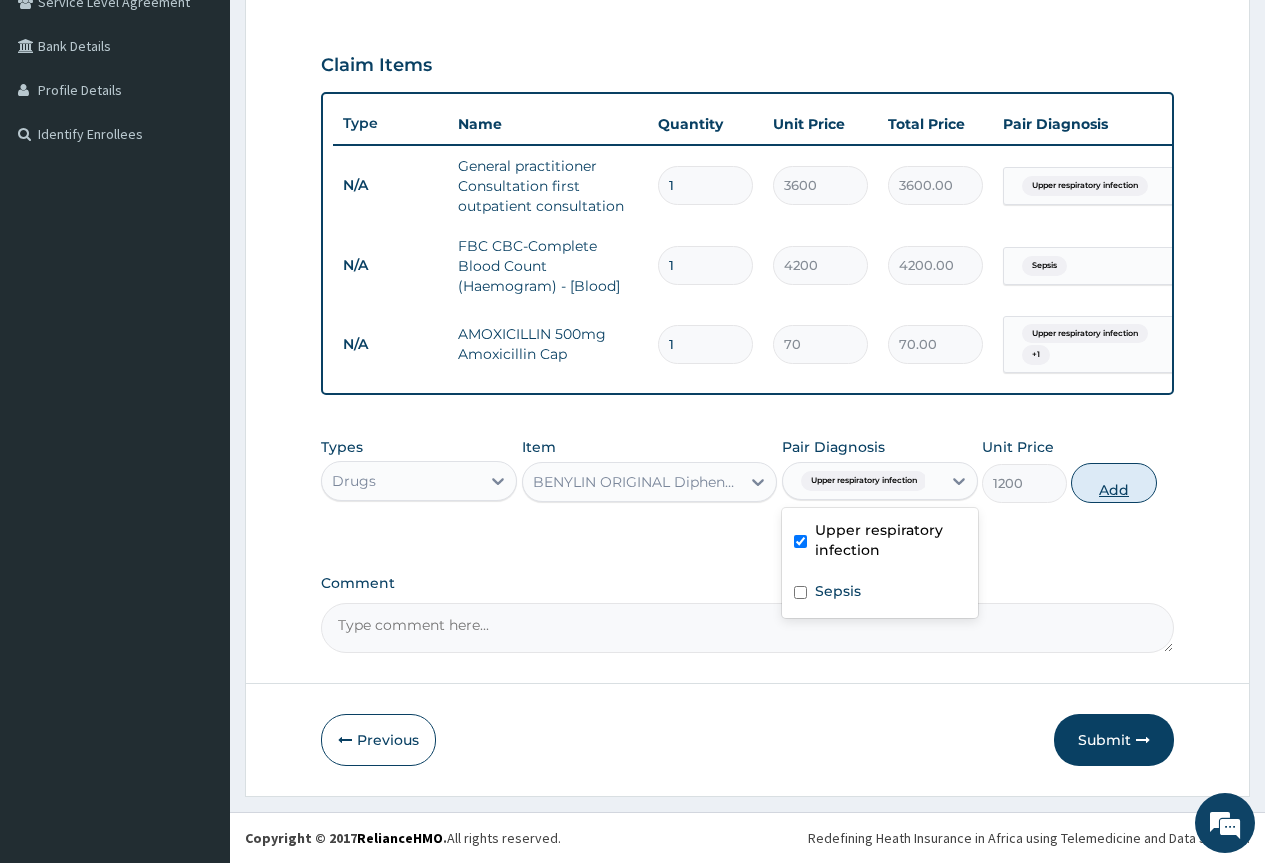 click on "Add" at bounding box center (1113, 483) 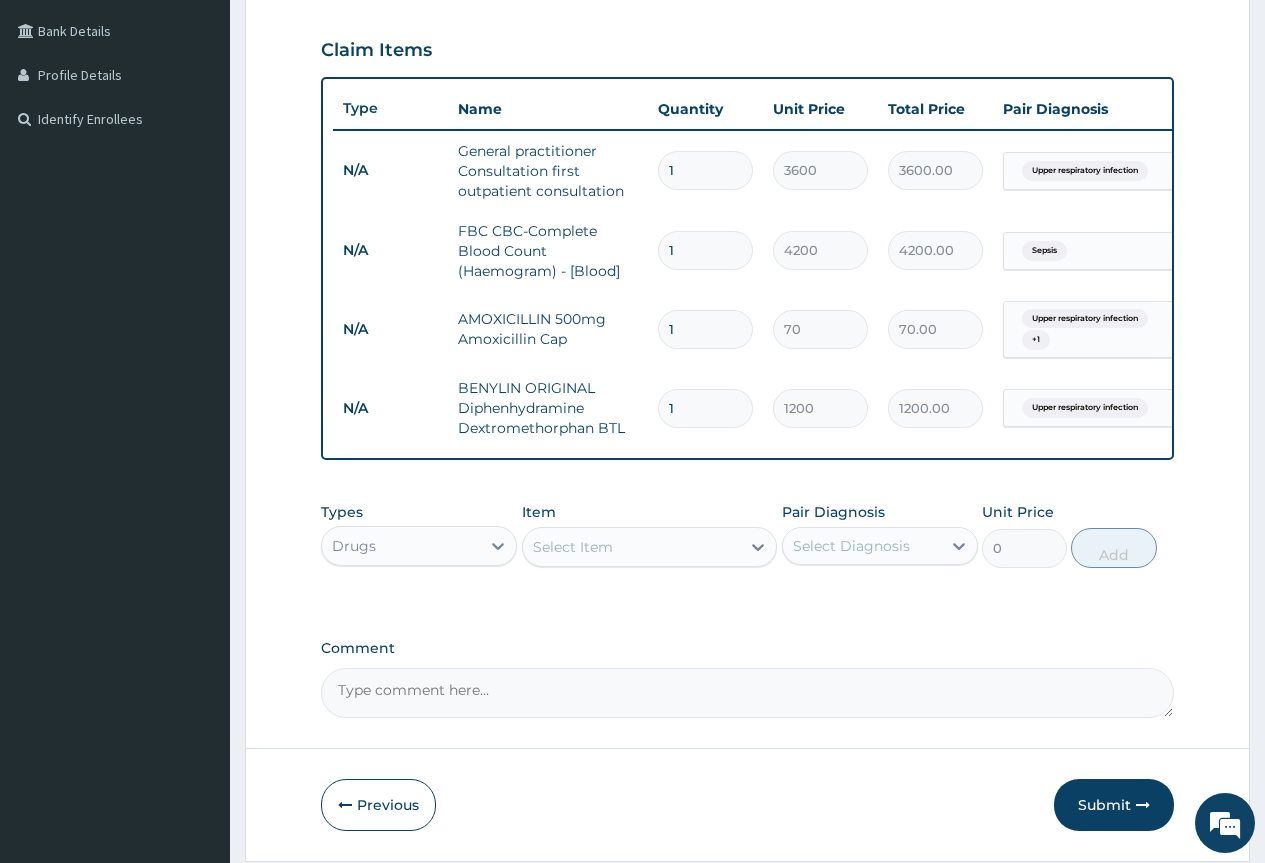 click on "Select Item" at bounding box center (632, 547) 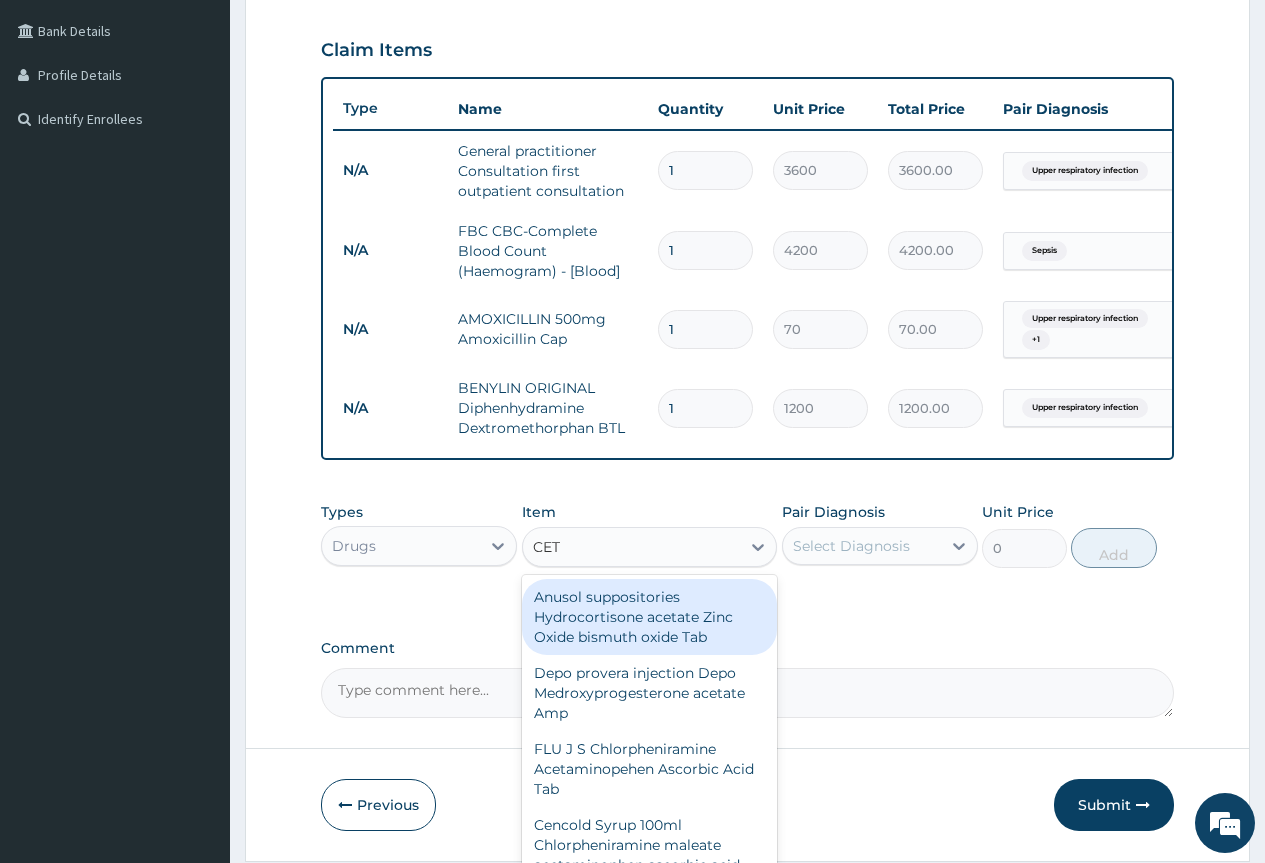 type on "CETR" 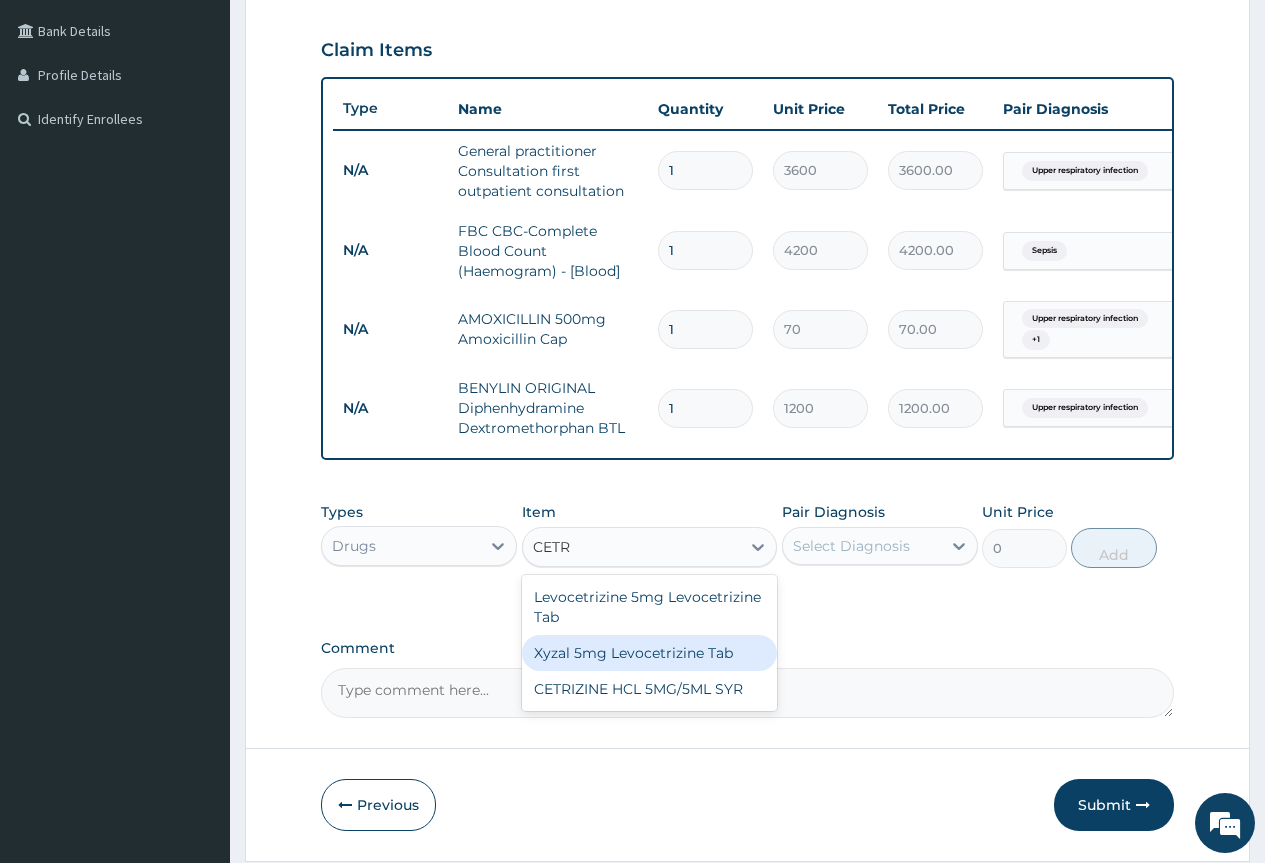 click on "Xyzal 5mg Levocetrizine Tab" at bounding box center (650, 653) 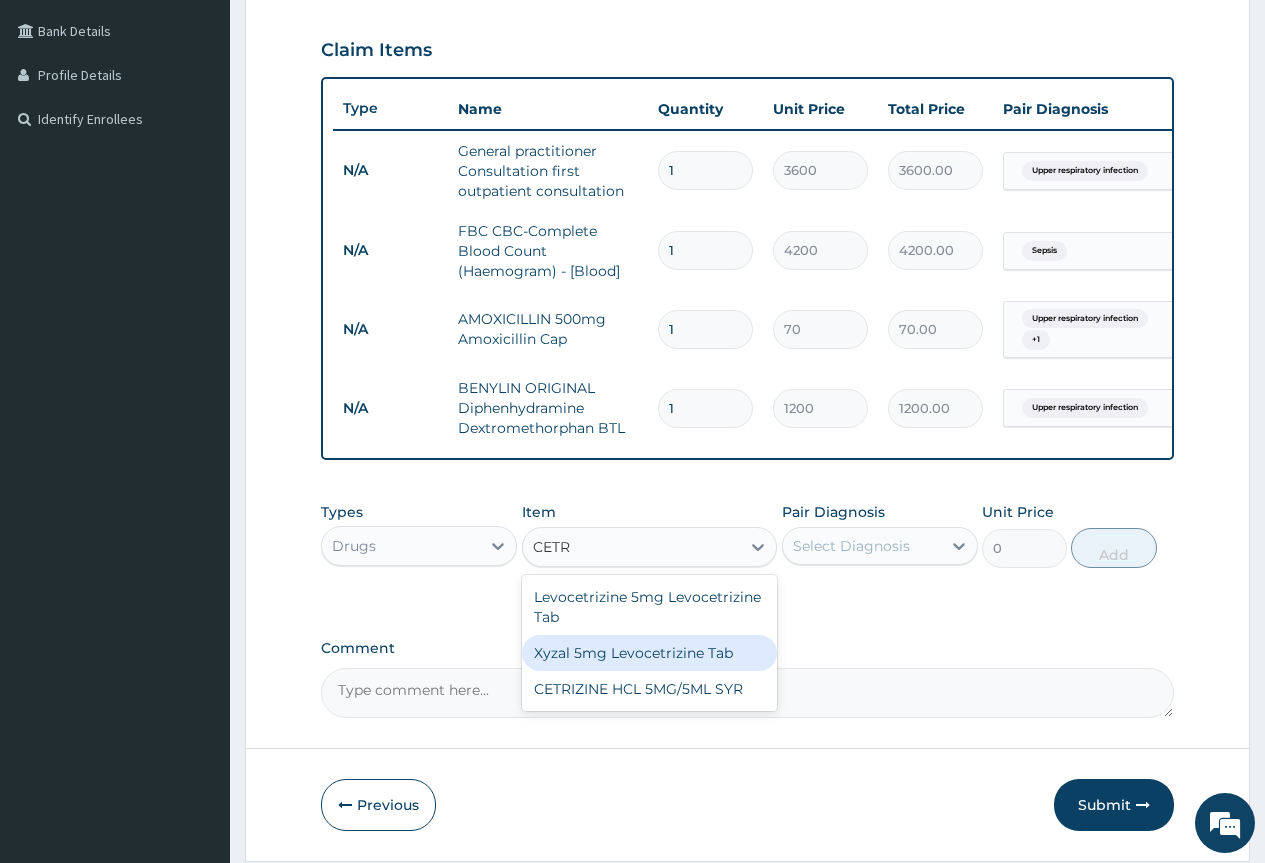 type 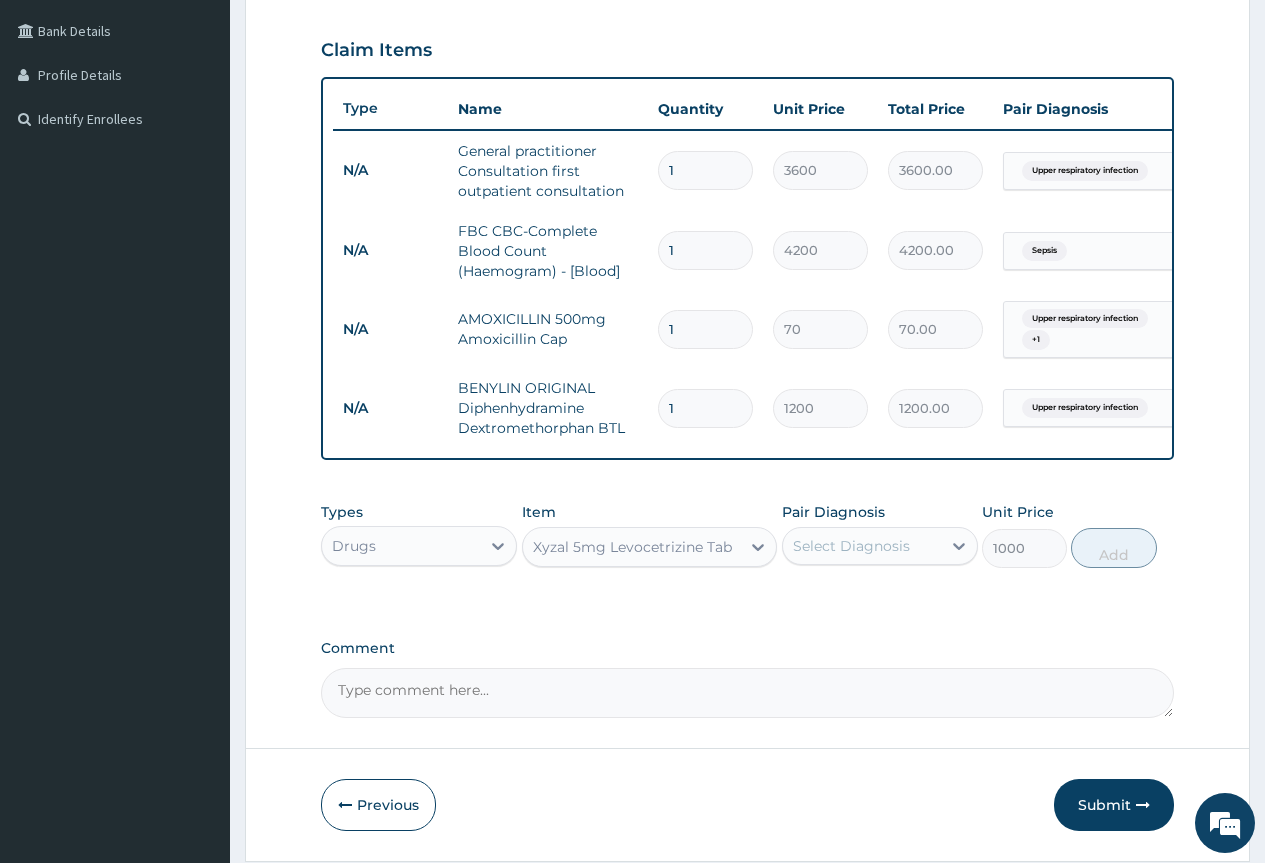click on "Select Diagnosis" at bounding box center (851, 546) 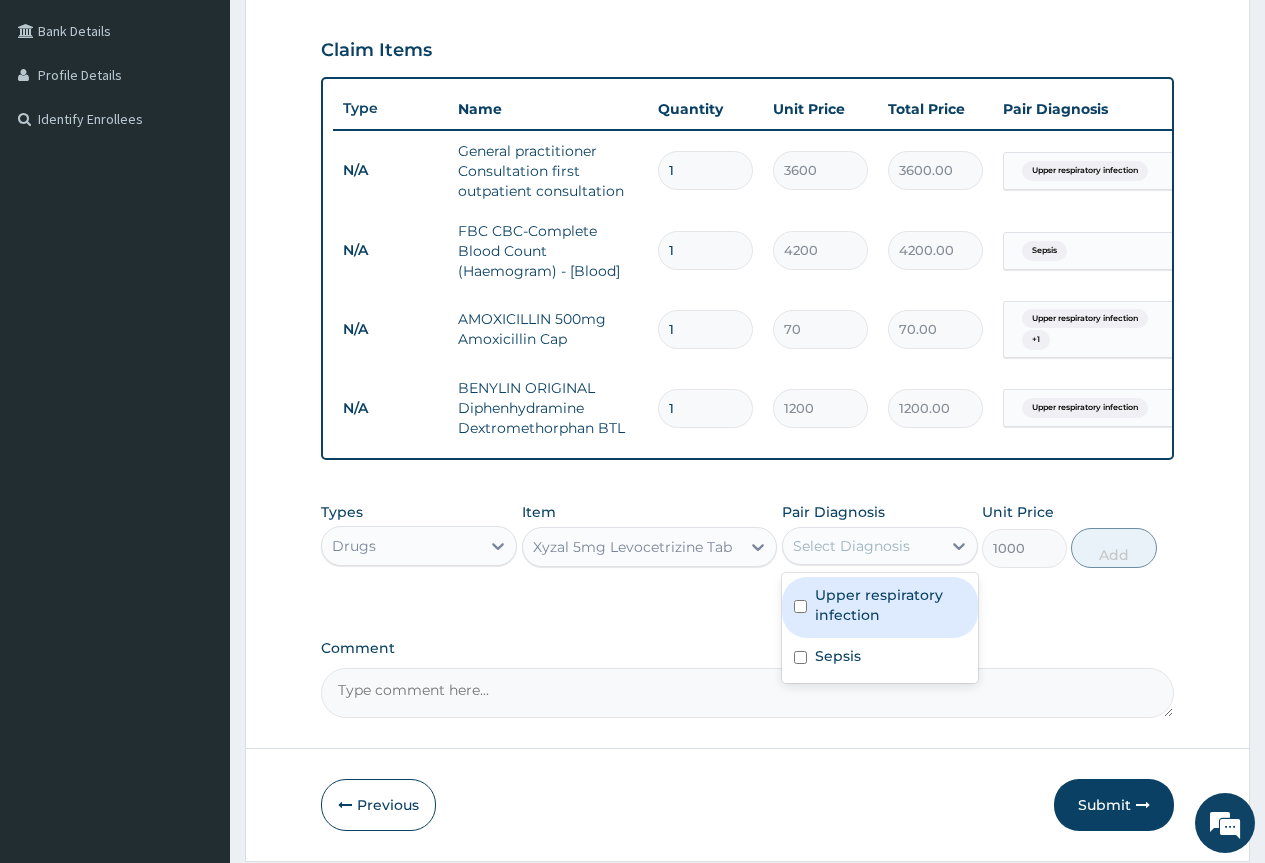 click on "Upper respiratory infection" at bounding box center [890, 605] 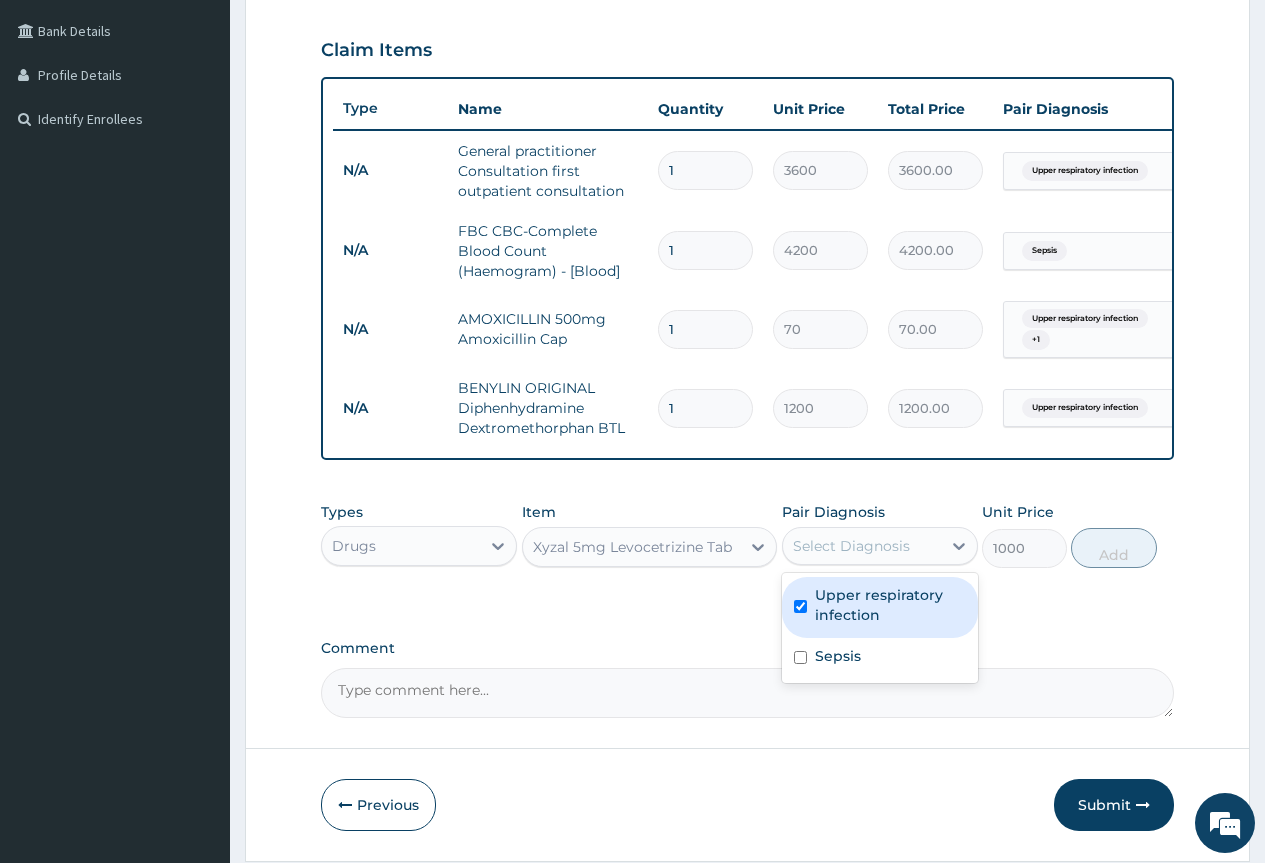 checkbox on "true" 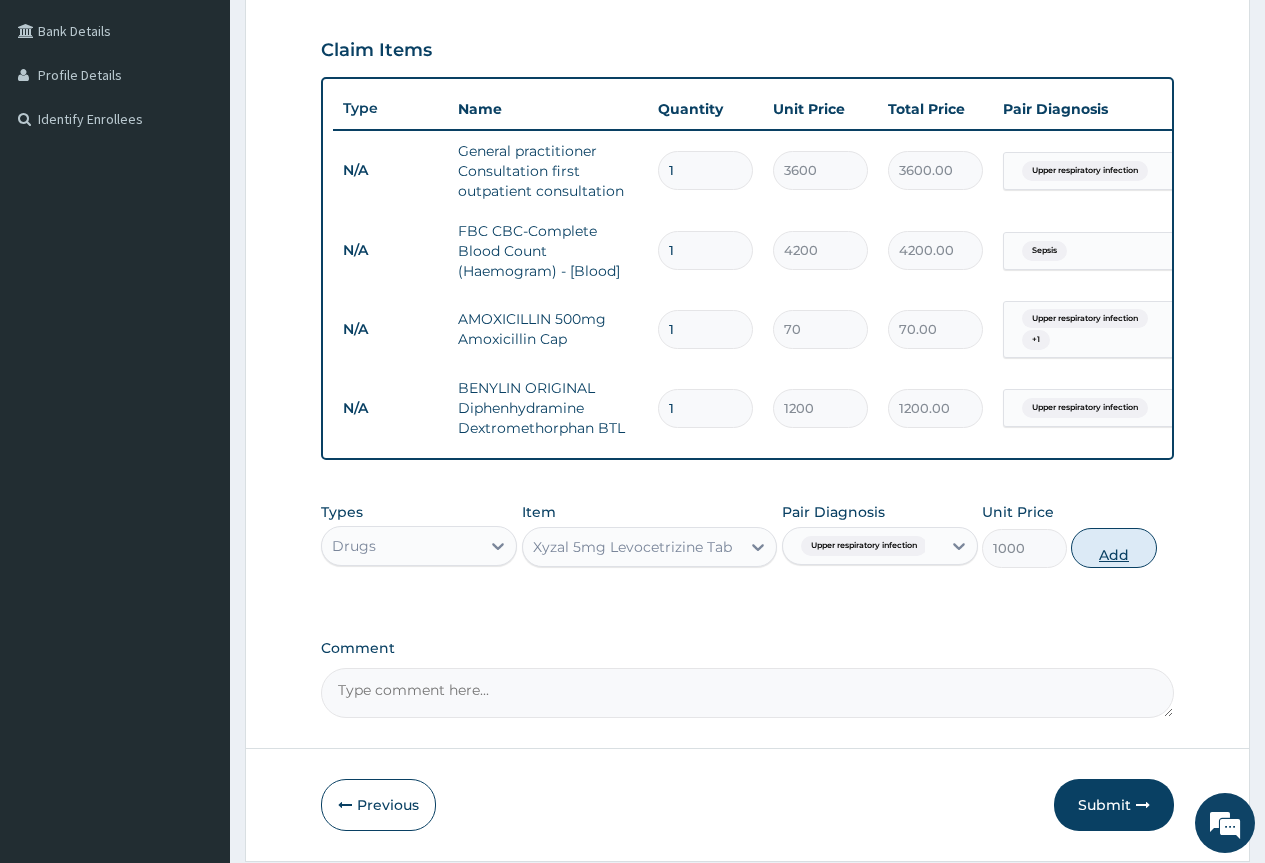 click on "Add" at bounding box center (1113, 548) 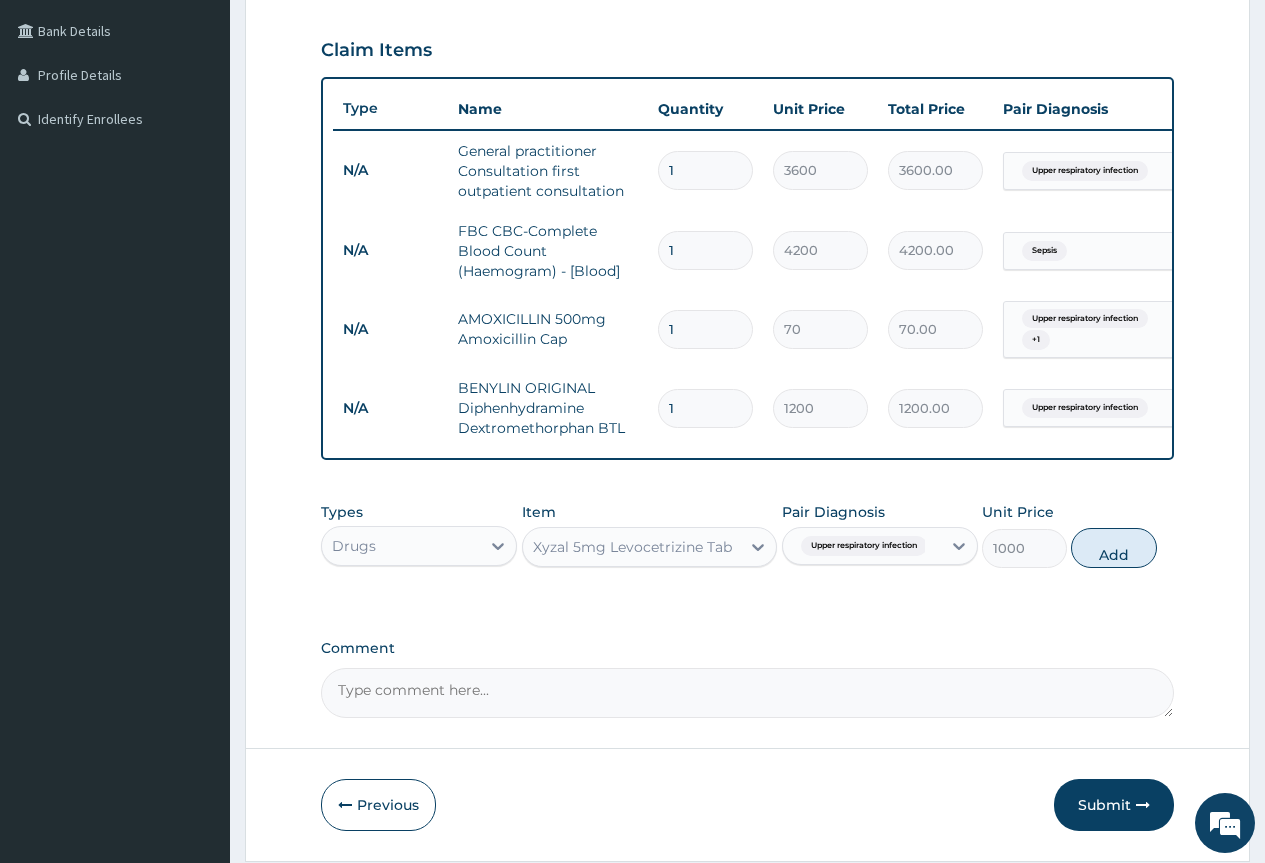 type on "0" 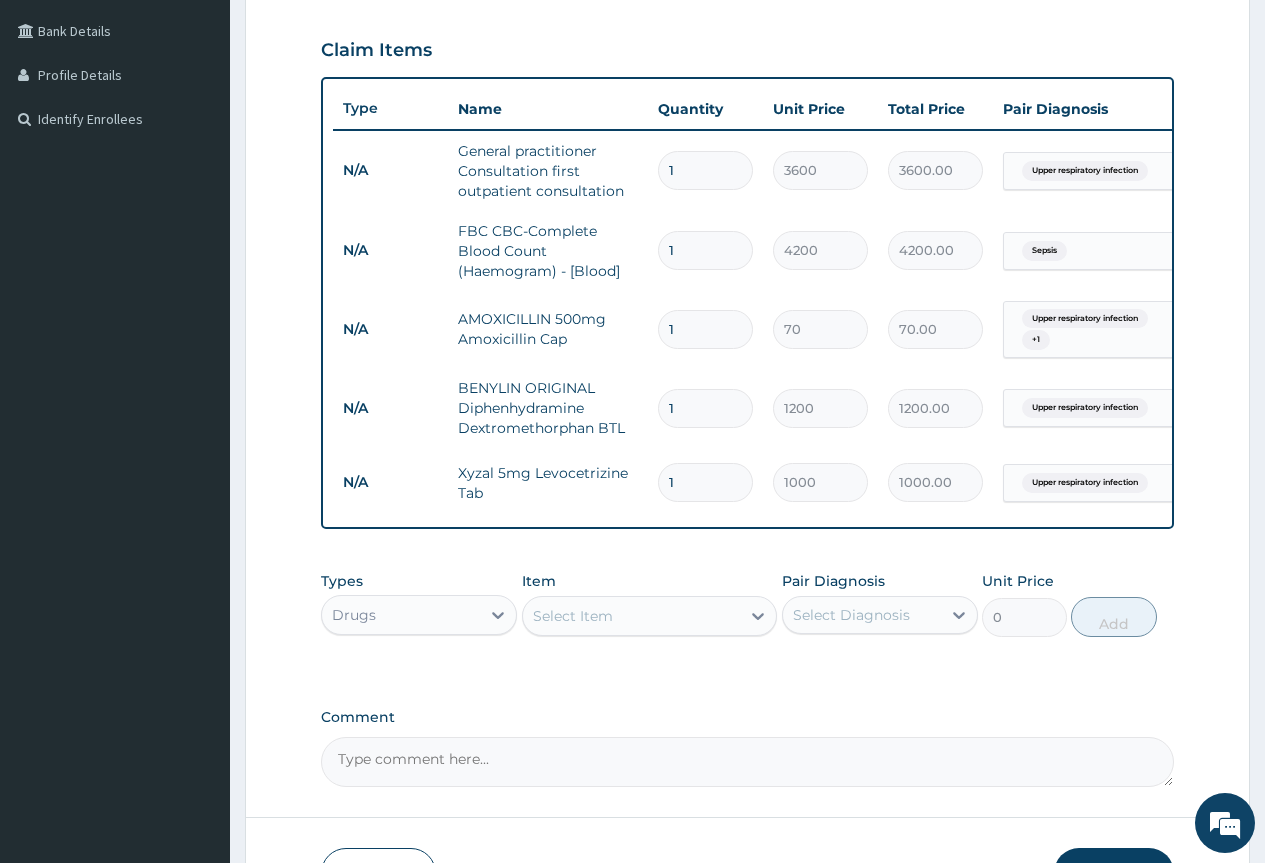 click on "1" at bounding box center [705, 329] 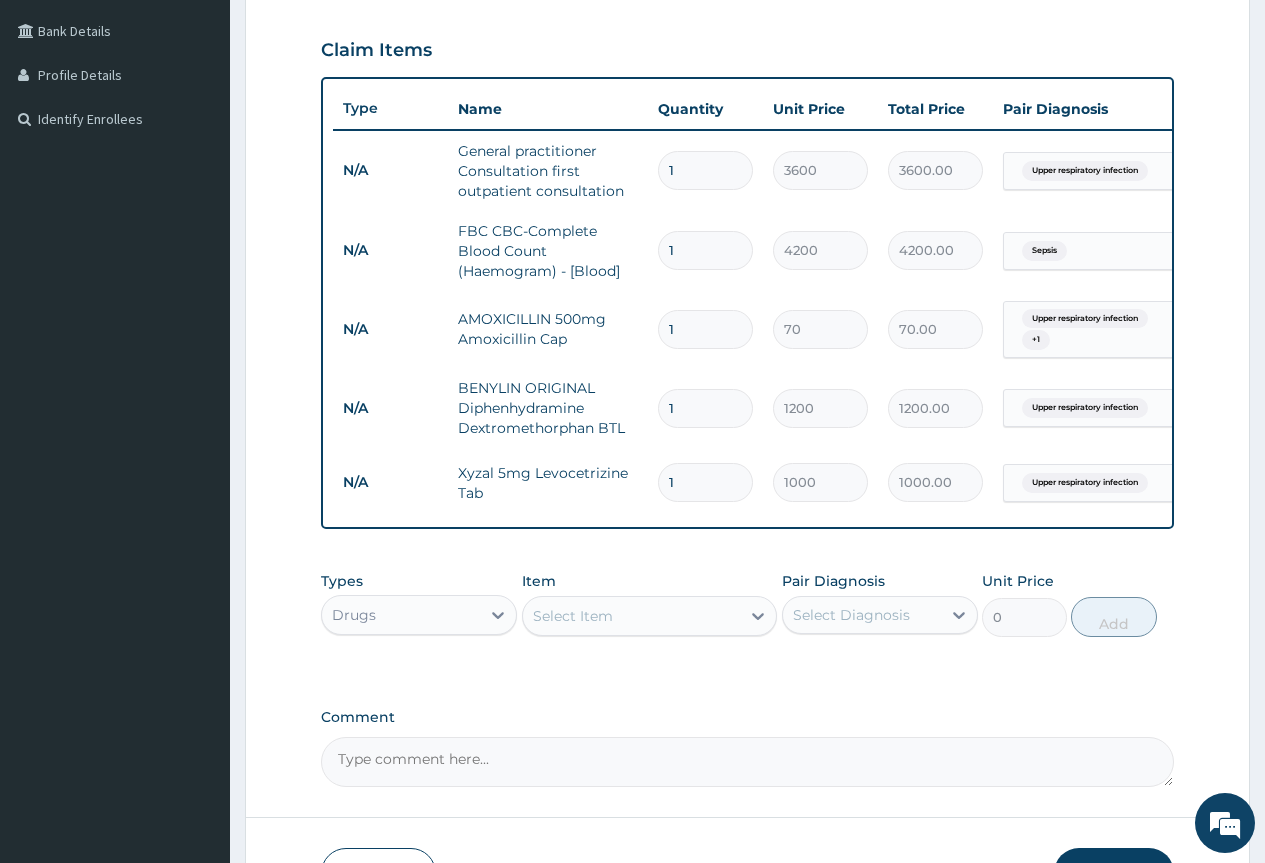 type on "15" 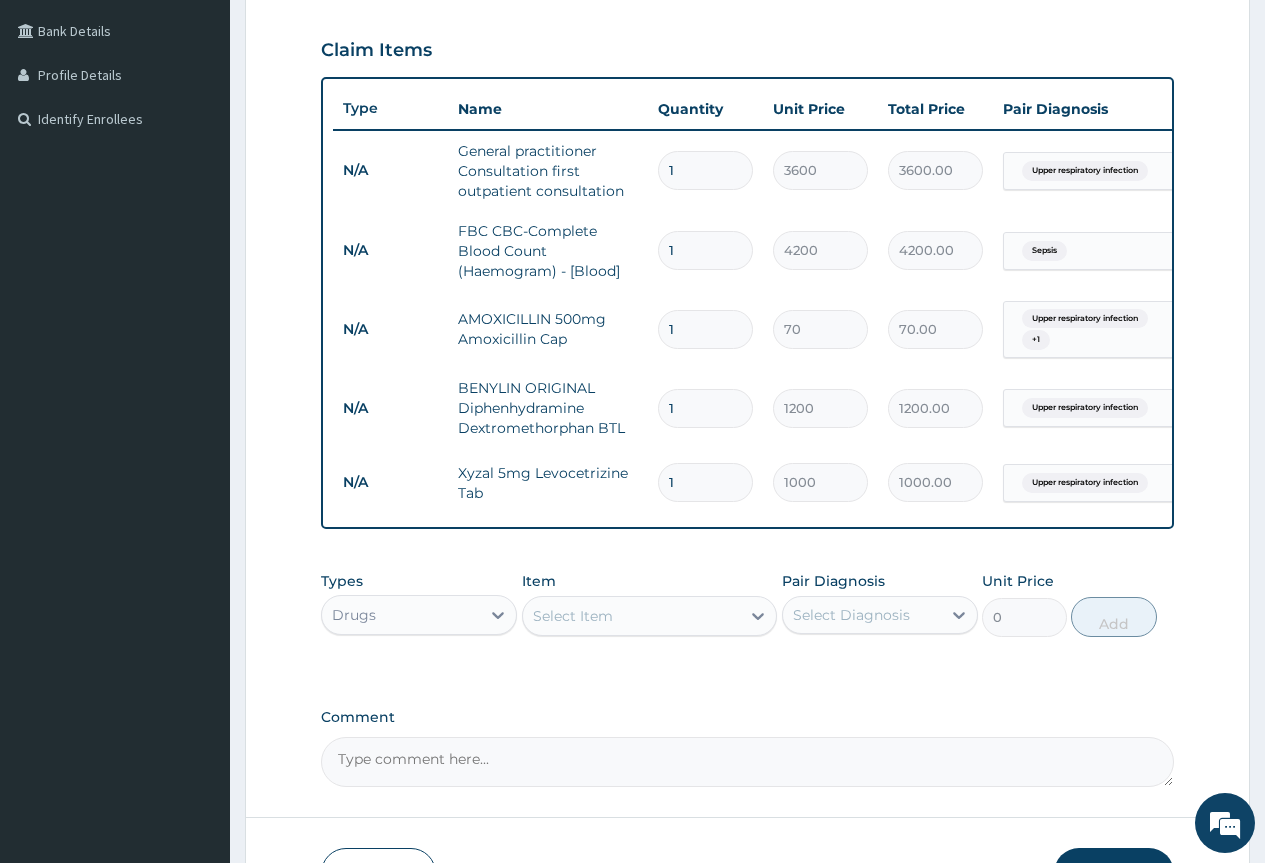 type on "1050.00" 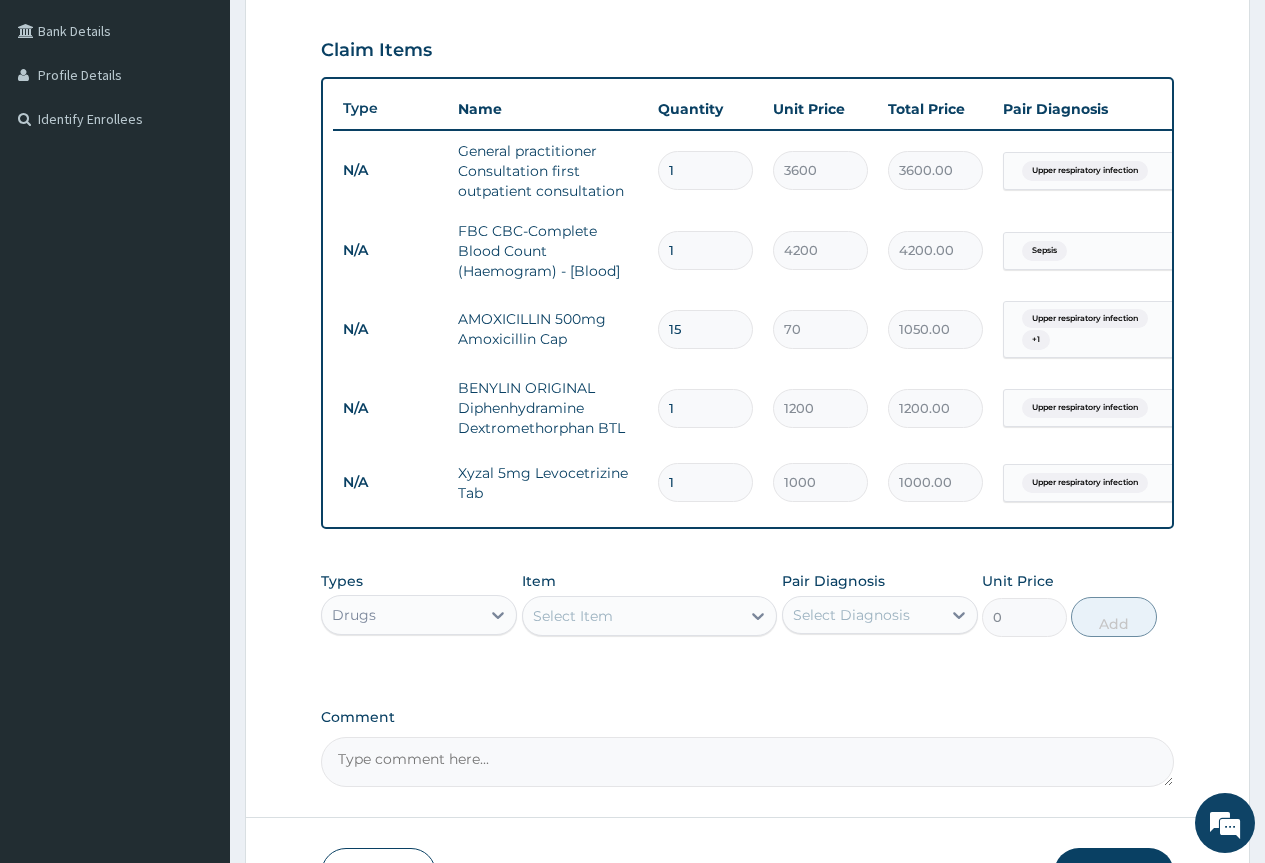 type on "155" 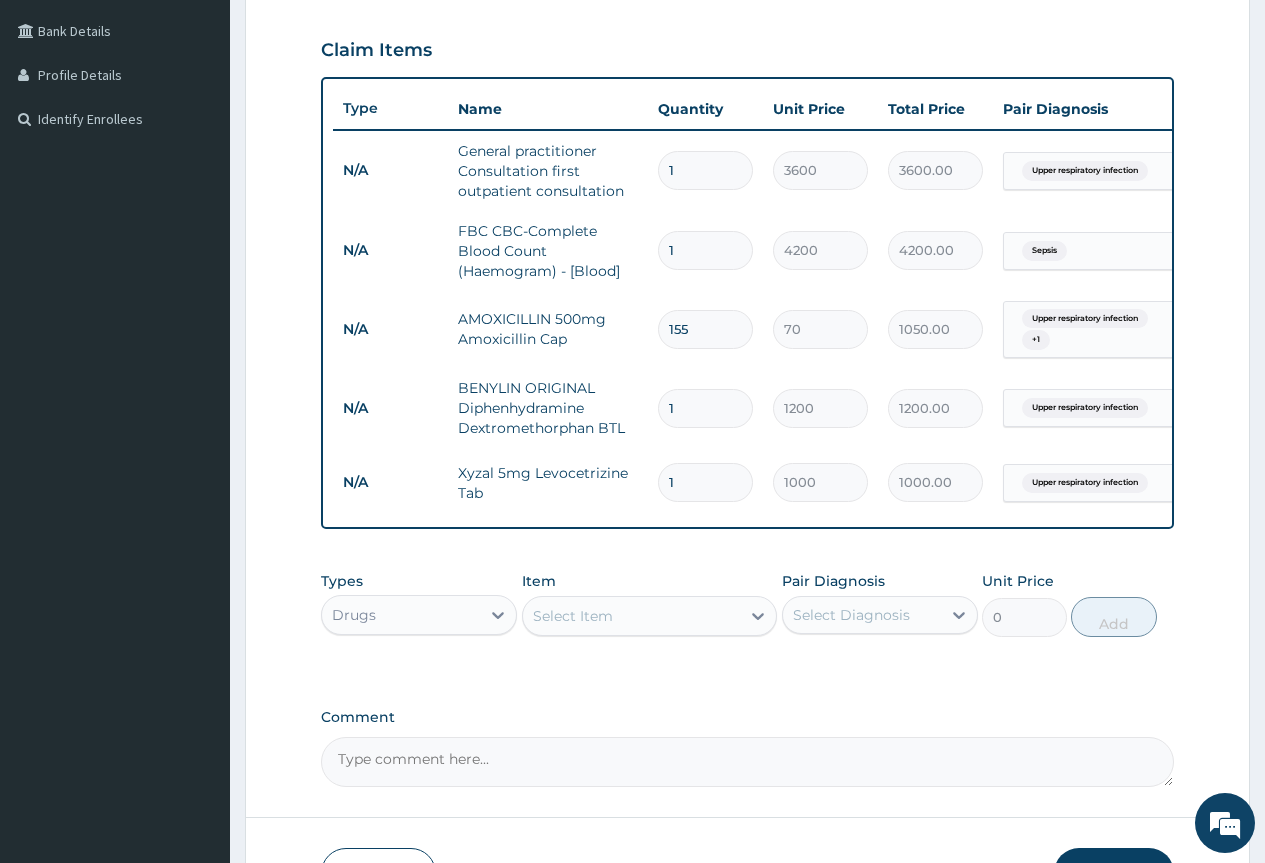 type on "10850.00" 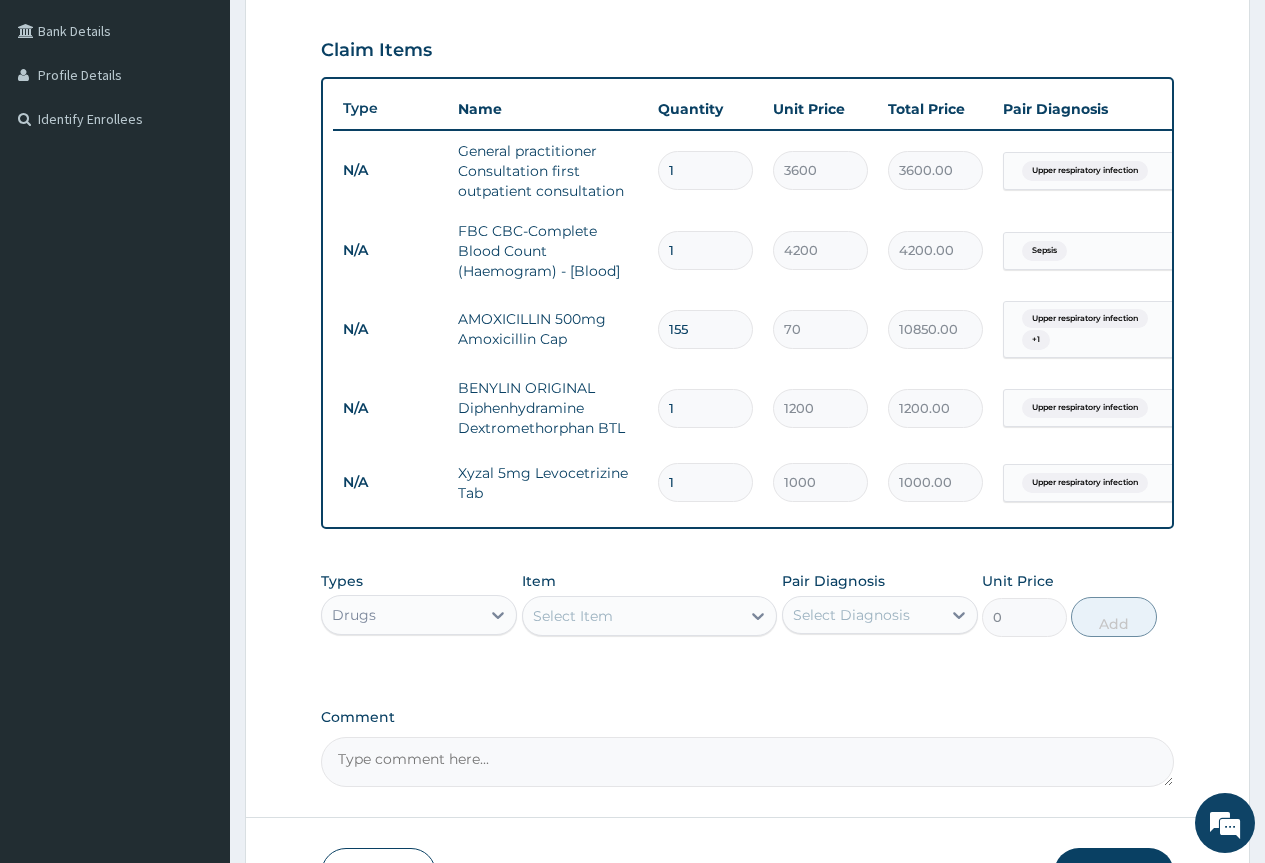 type on "155" 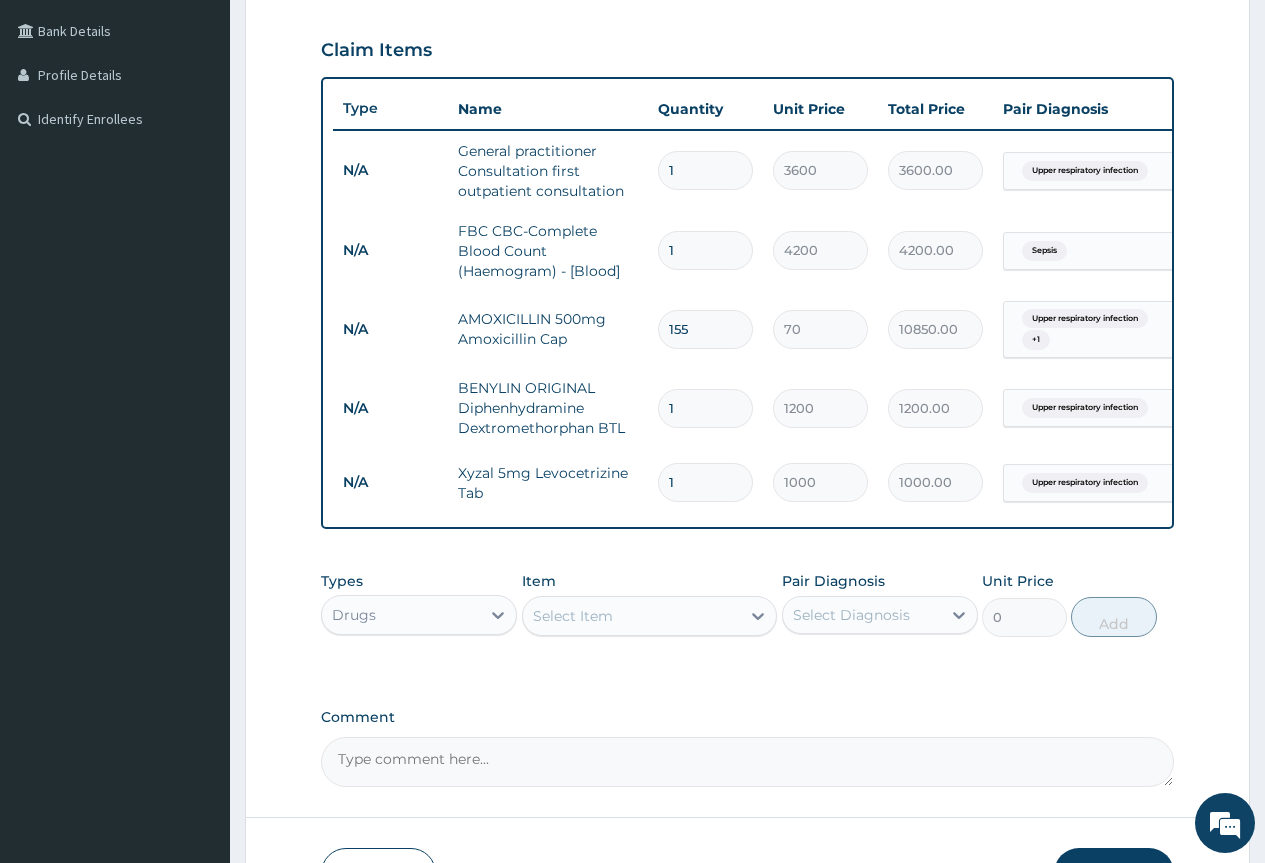 click on "1" at bounding box center [705, 482] 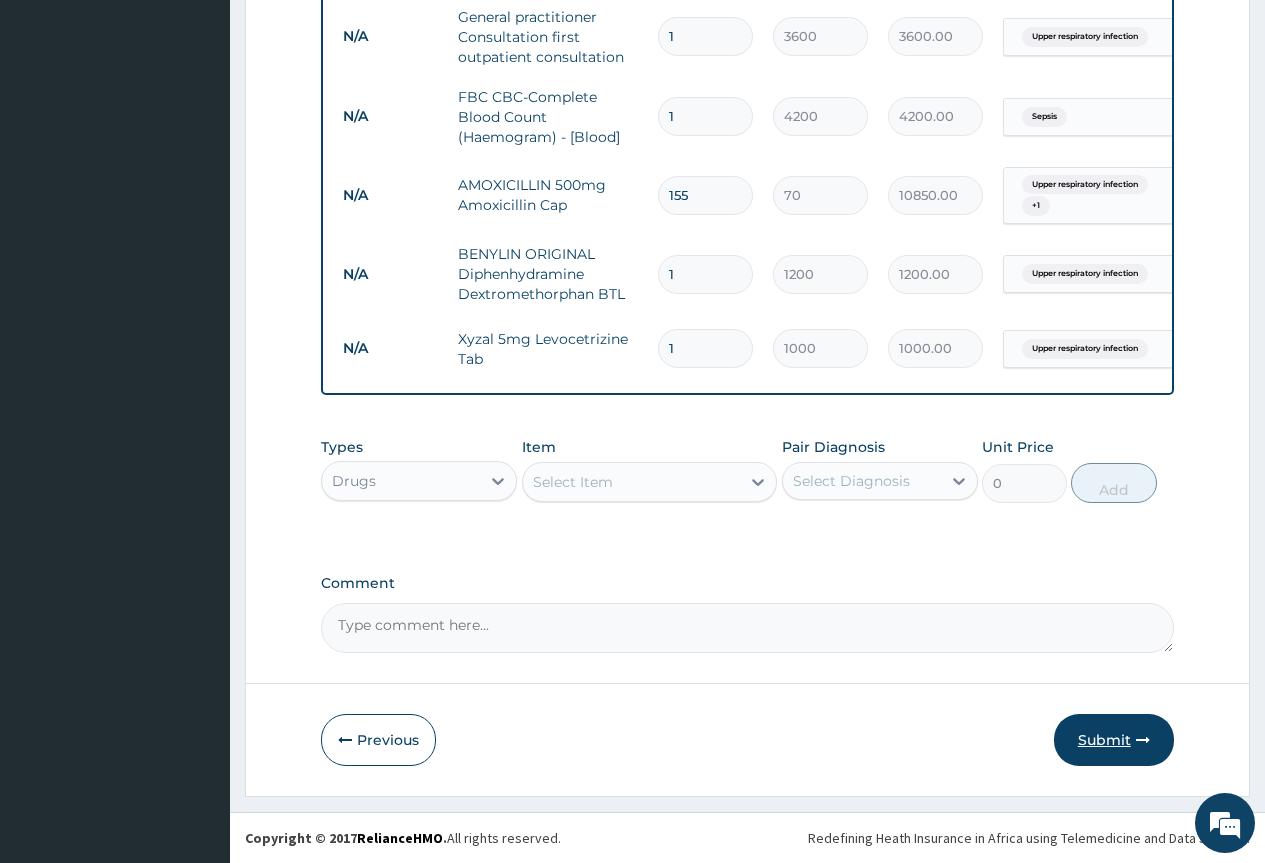 click on "Submit" at bounding box center (1114, 740) 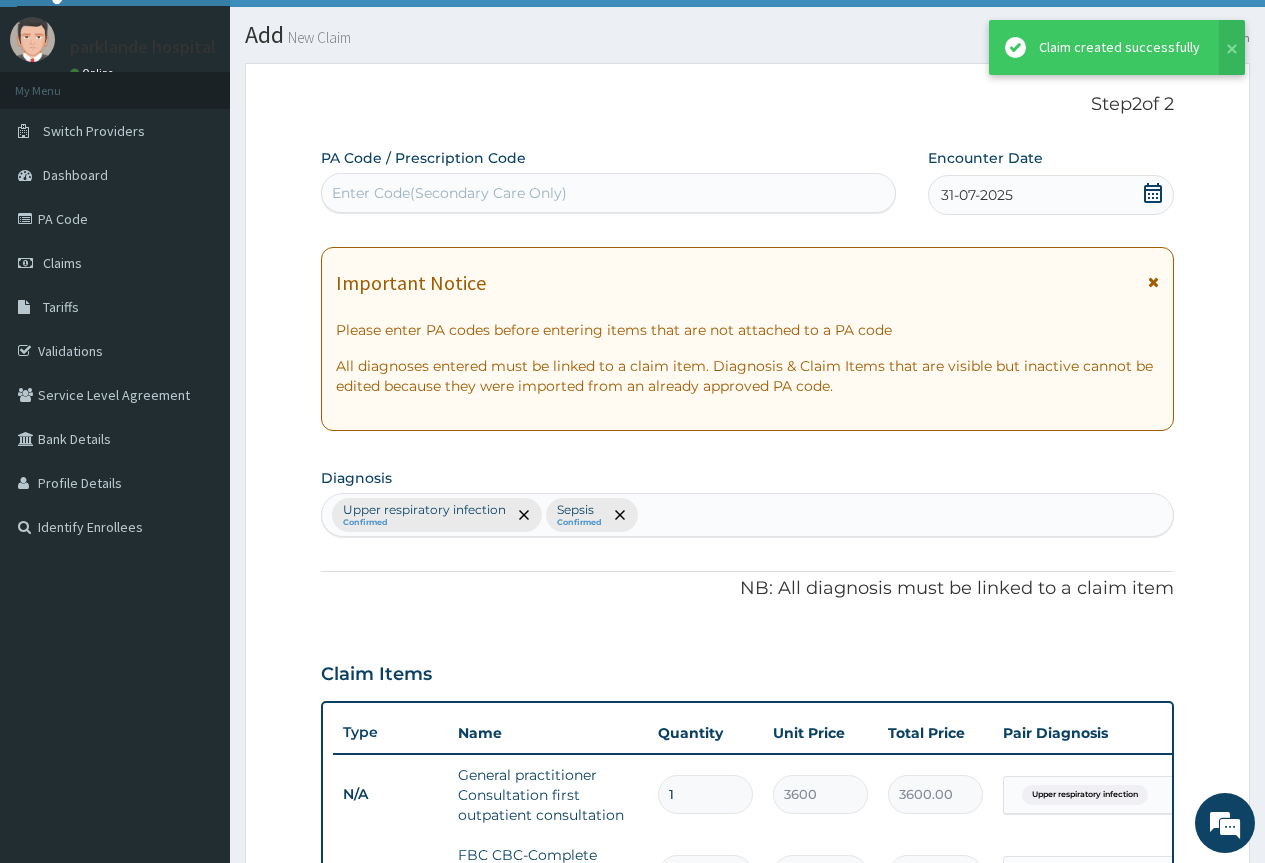scroll, scrollTop: 600, scrollLeft: 0, axis: vertical 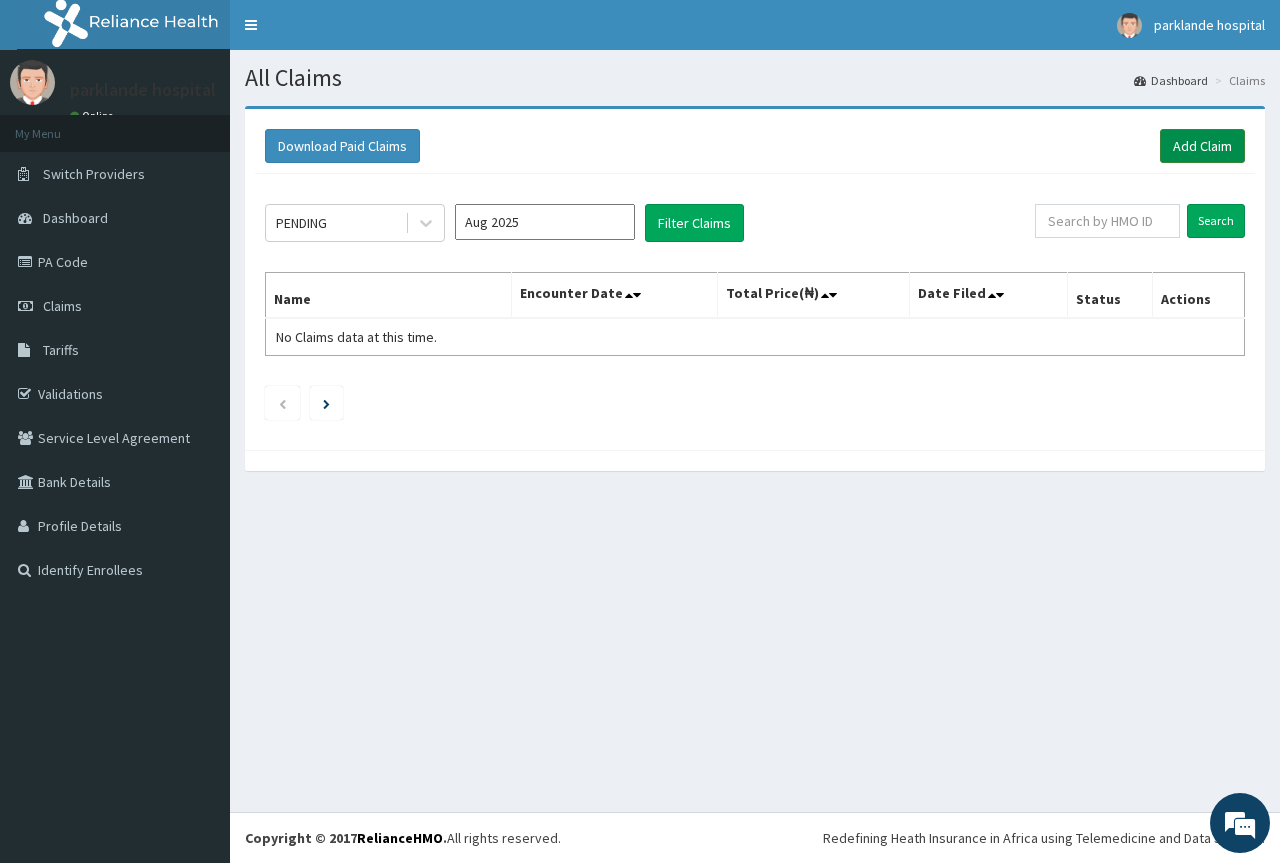 click on "Add Claim" at bounding box center (1202, 146) 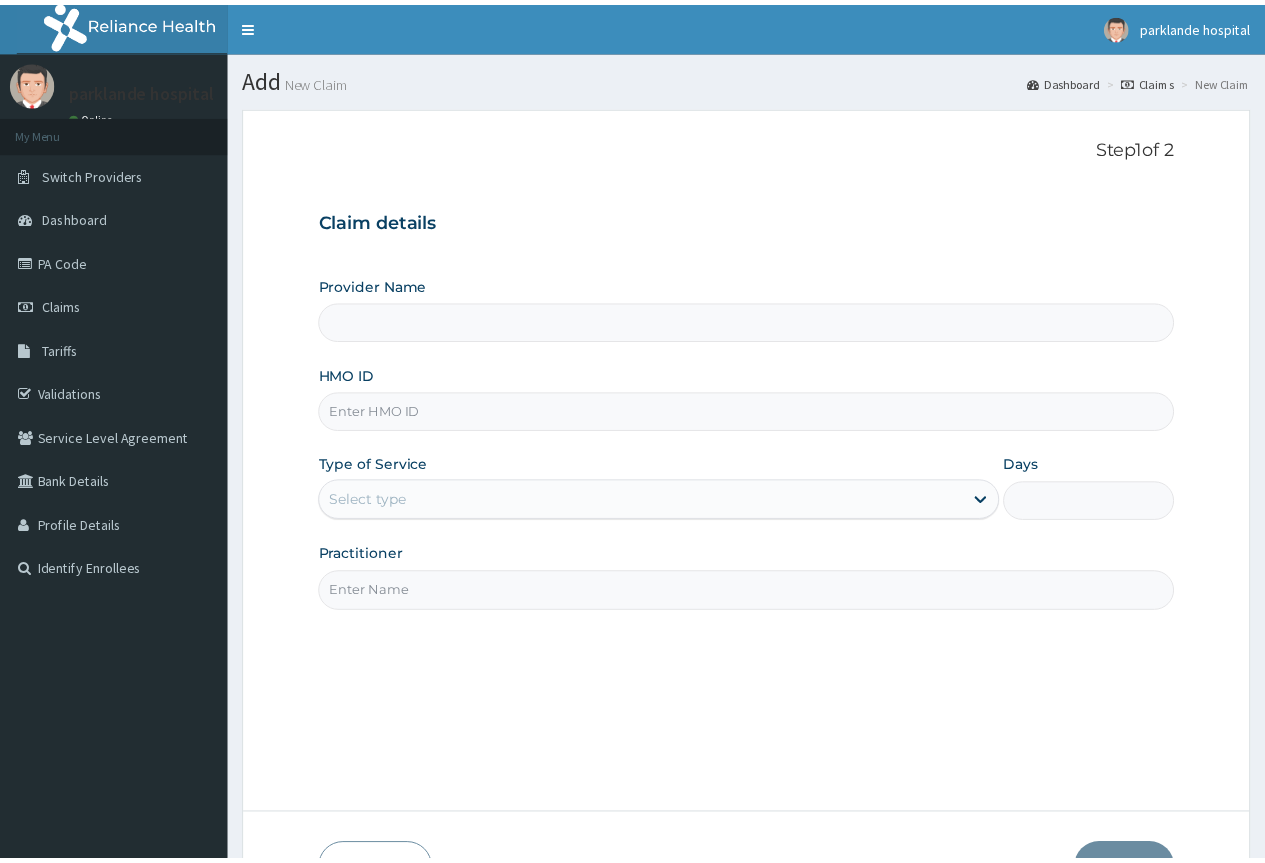 scroll, scrollTop: 0, scrollLeft: 0, axis: both 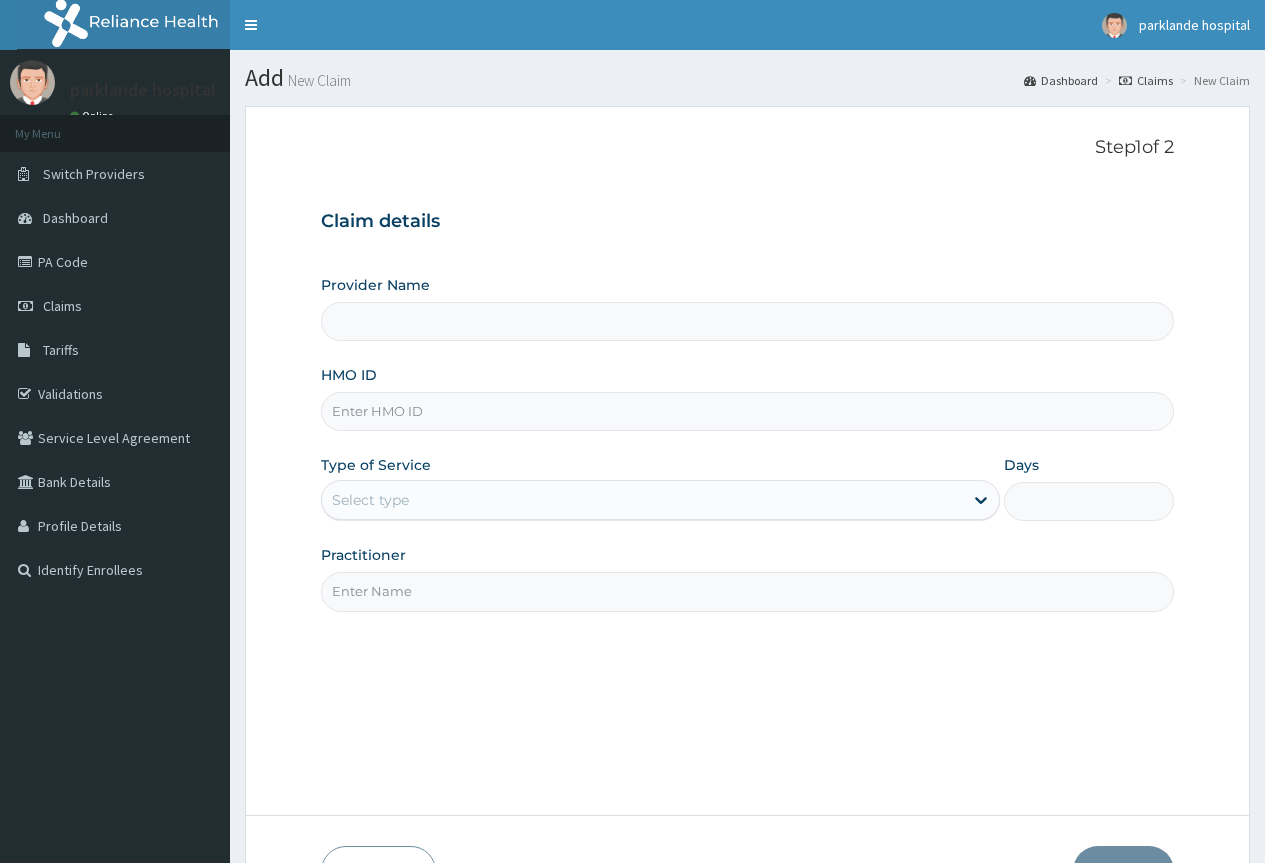 type on "Parklande Hospital" 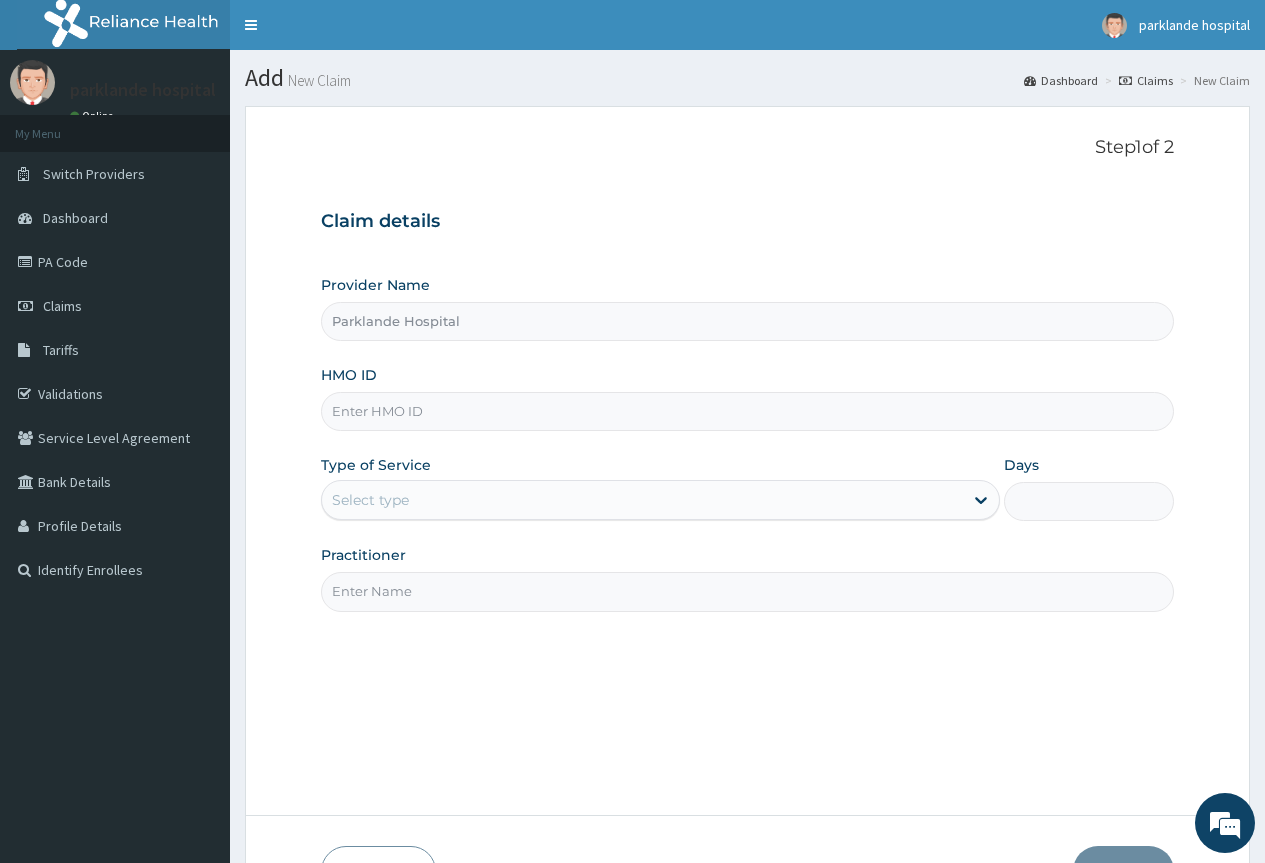 click on "HMO ID" at bounding box center (747, 411) 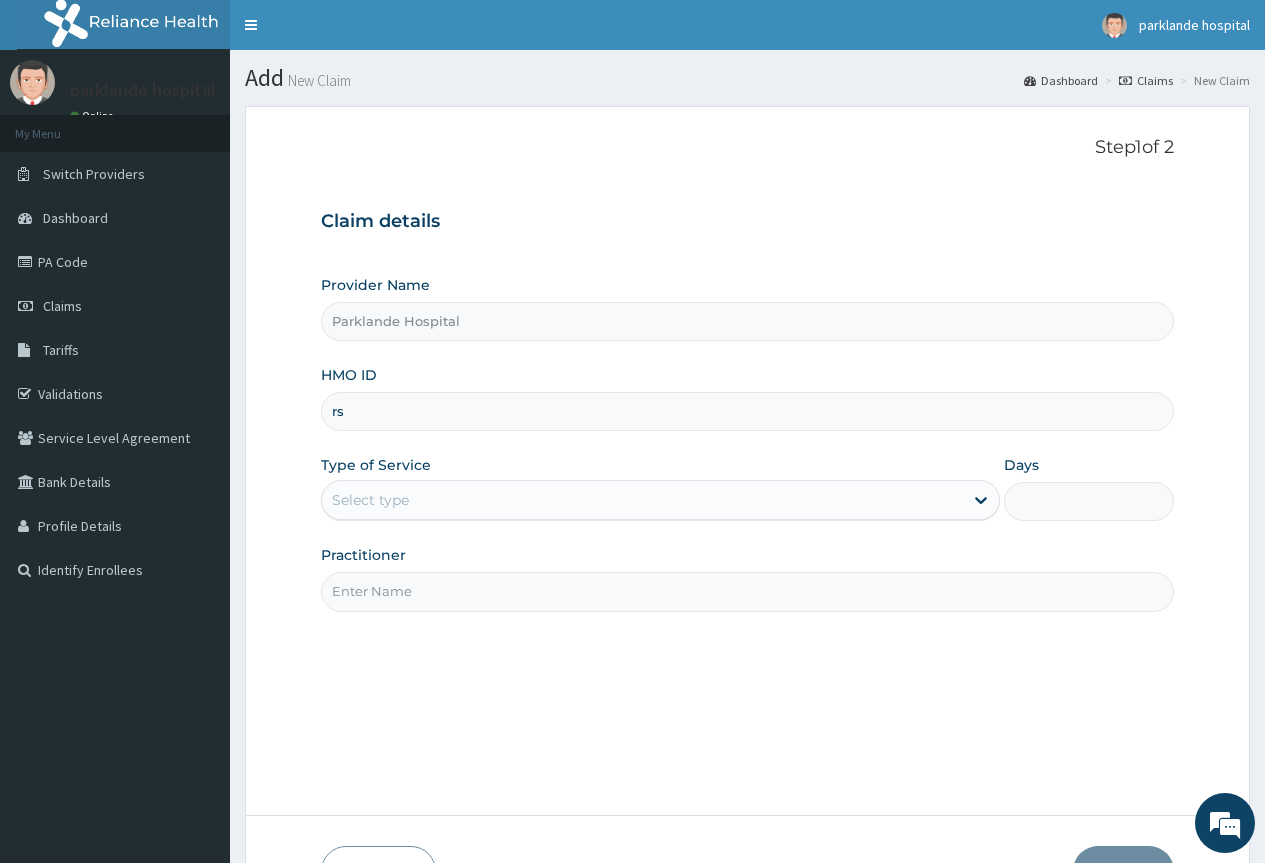scroll, scrollTop: 0, scrollLeft: 0, axis: both 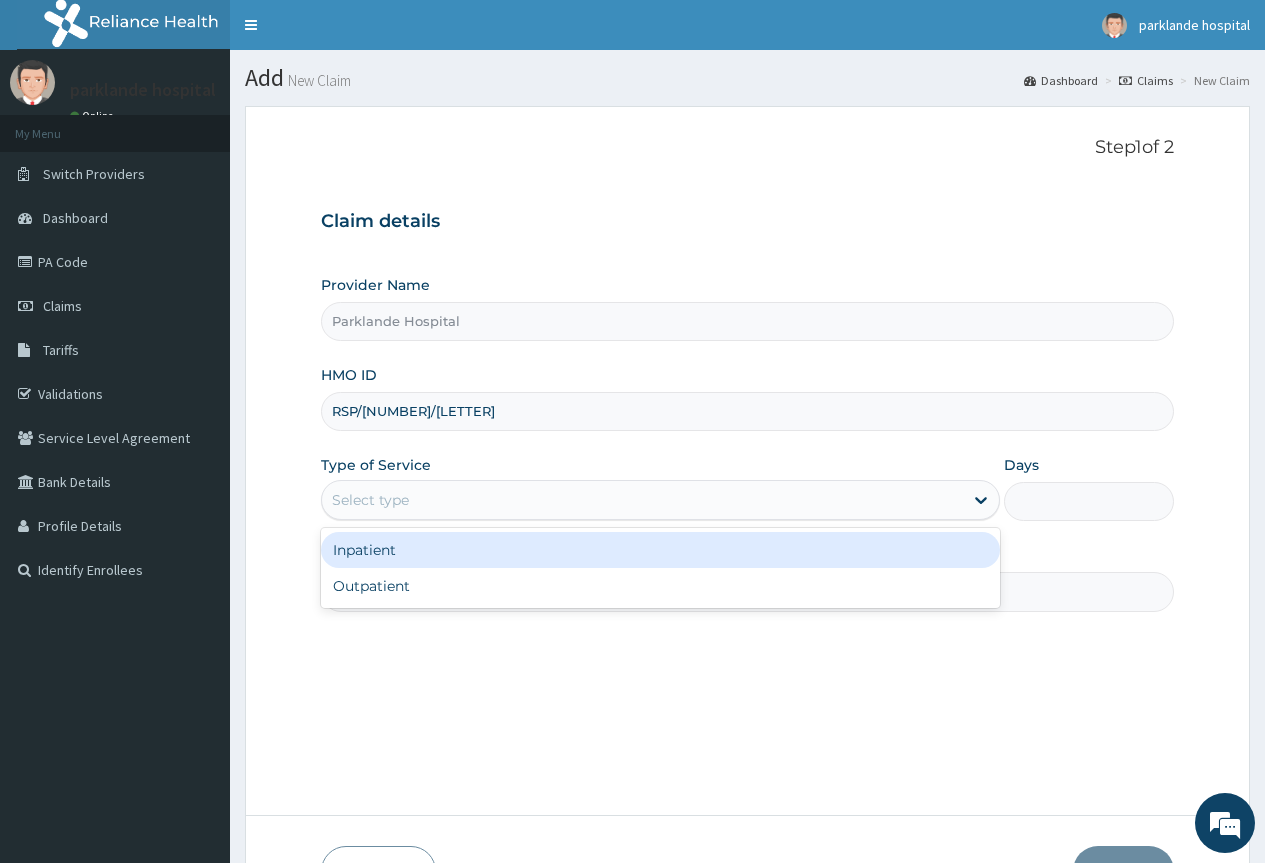 click on "Select type" at bounding box center [642, 500] 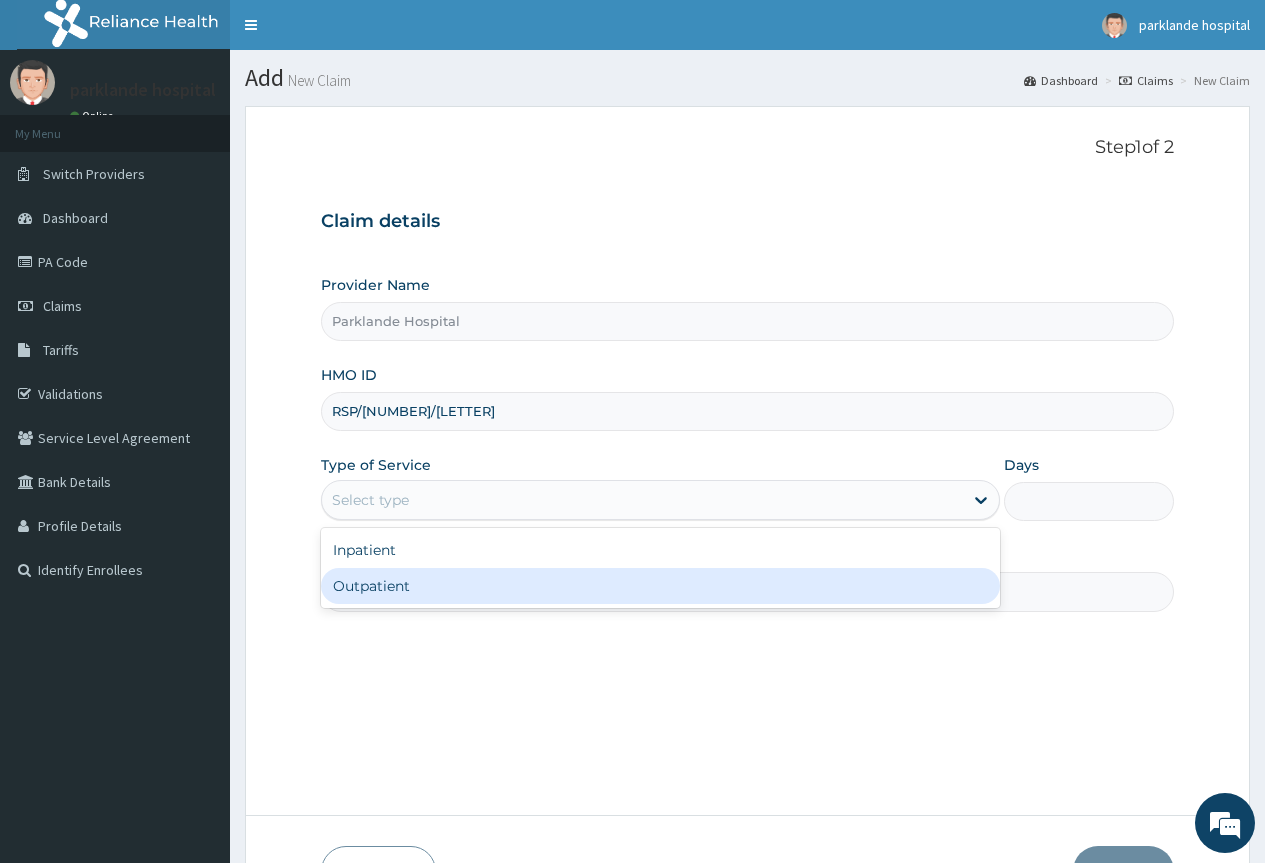 click on "Outpatient" at bounding box center (660, 586) 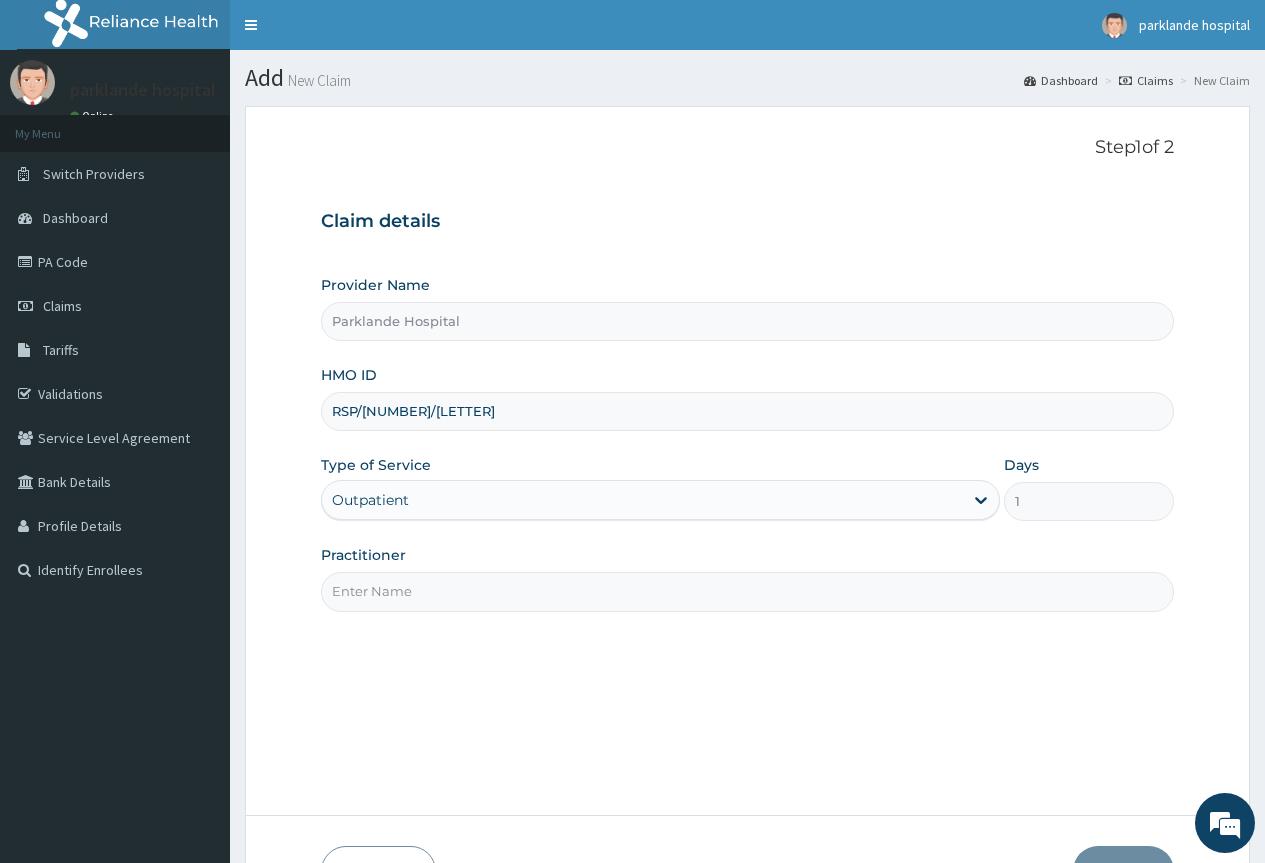click on "Practitioner" at bounding box center (747, 591) 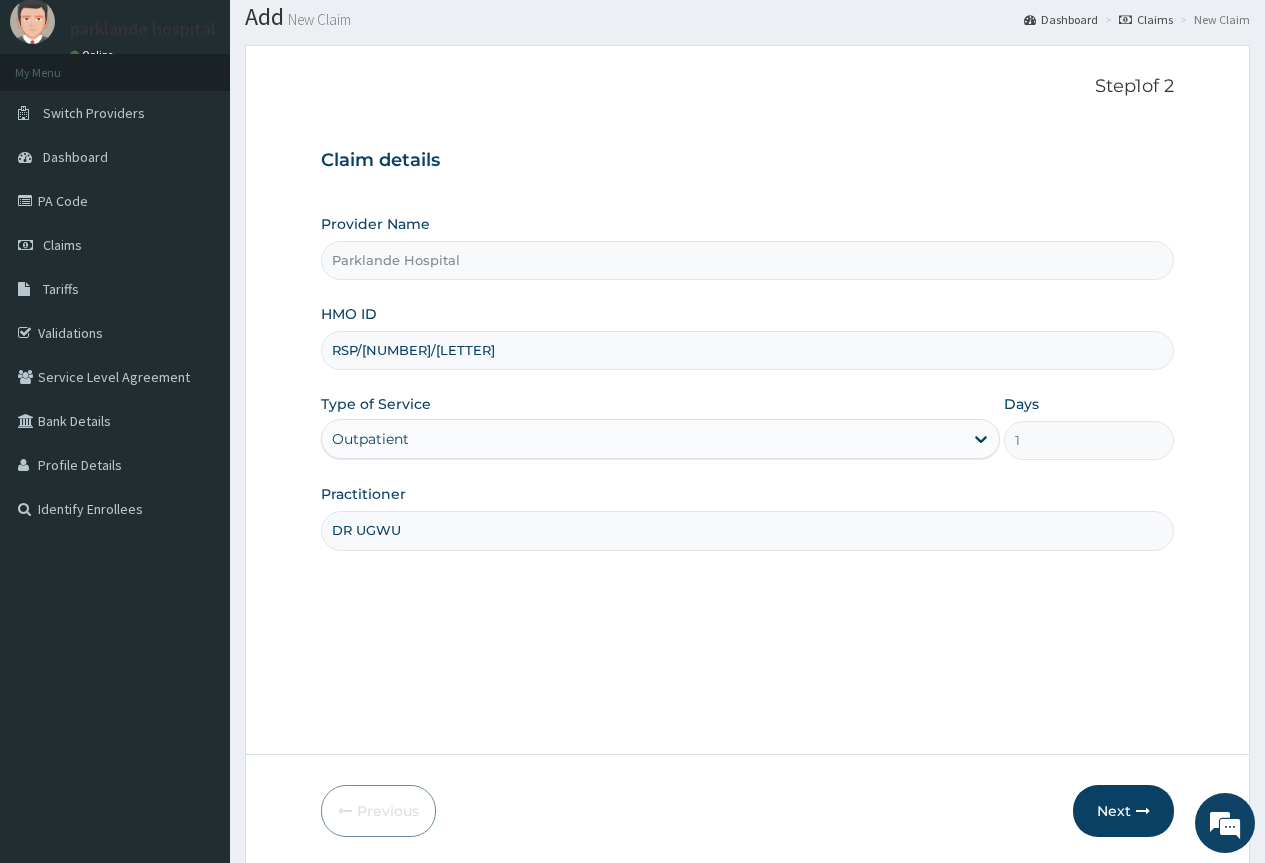 scroll, scrollTop: 132, scrollLeft: 0, axis: vertical 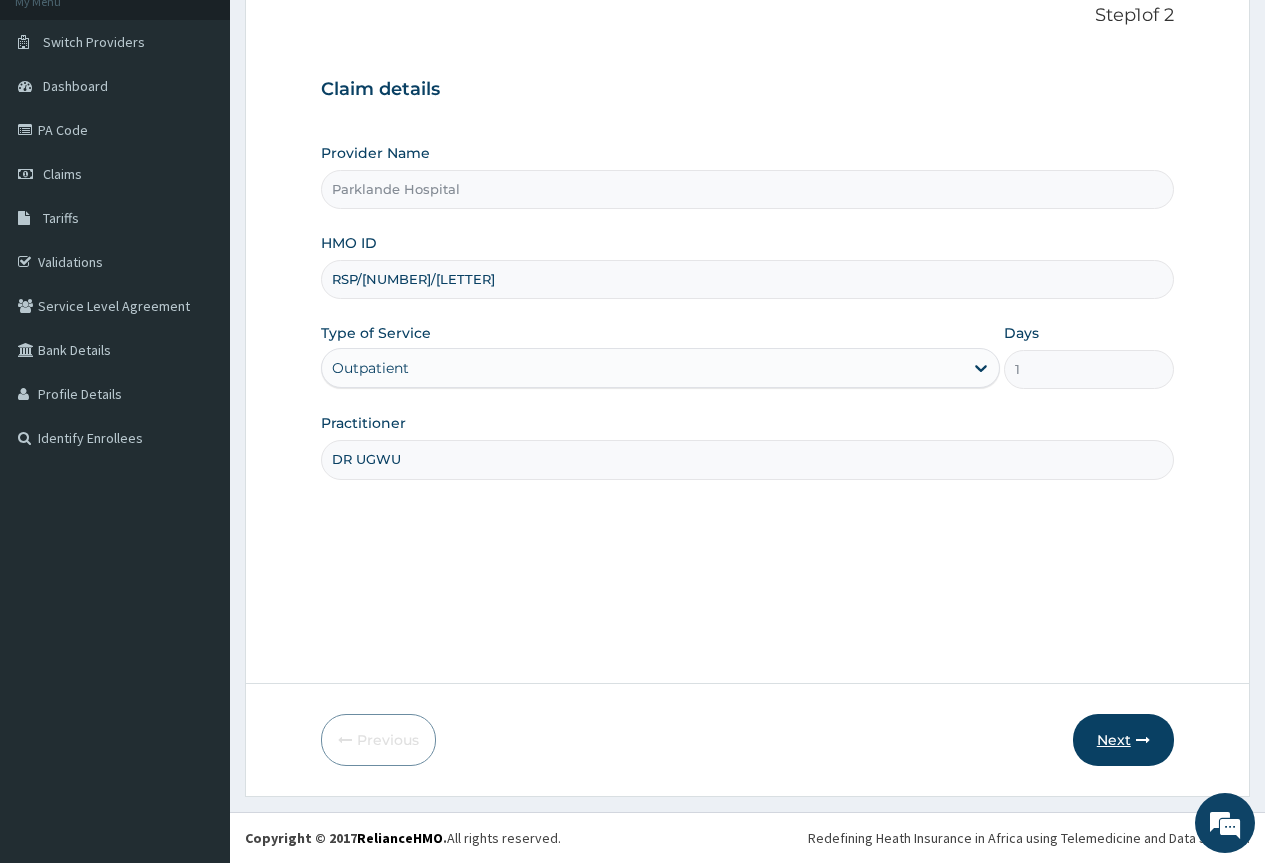type on "DR UGWU" 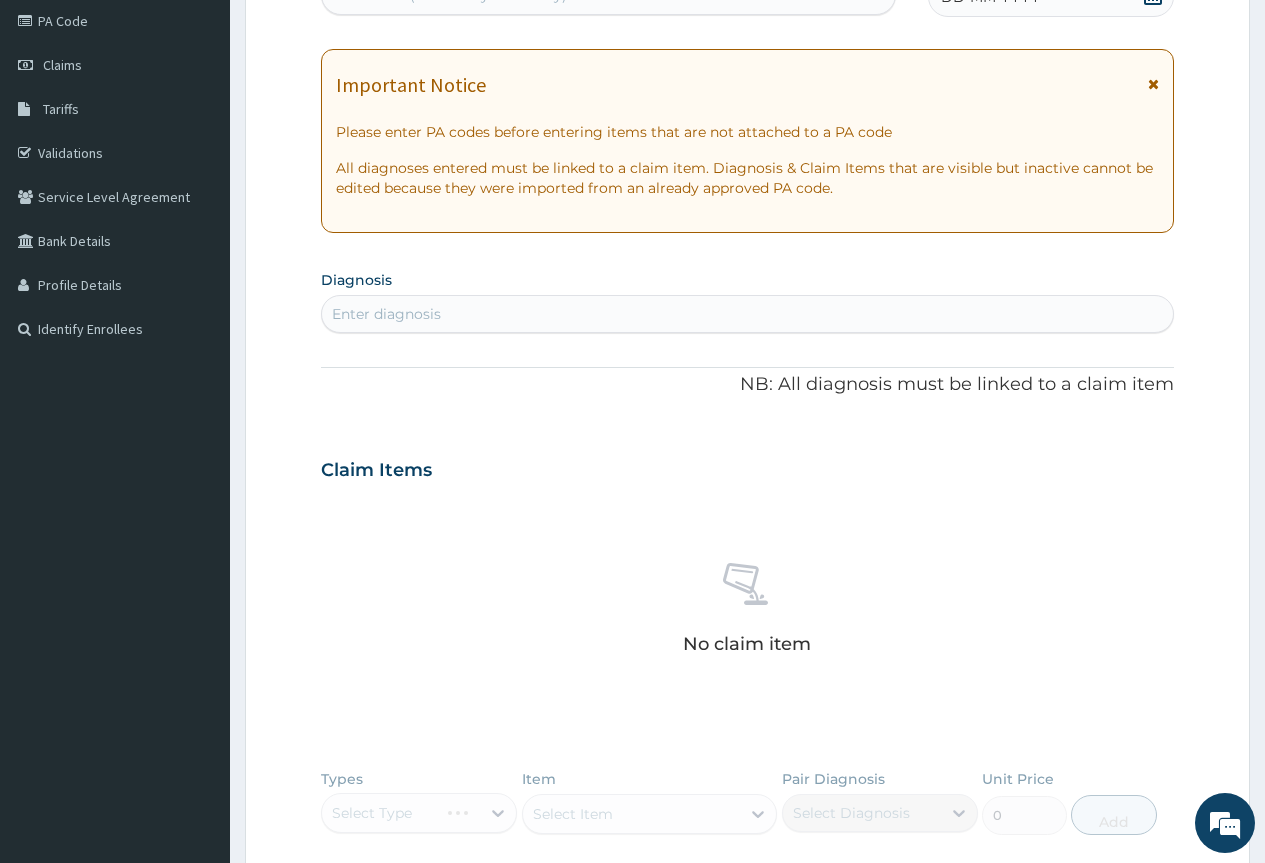 scroll, scrollTop: 232, scrollLeft: 0, axis: vertical 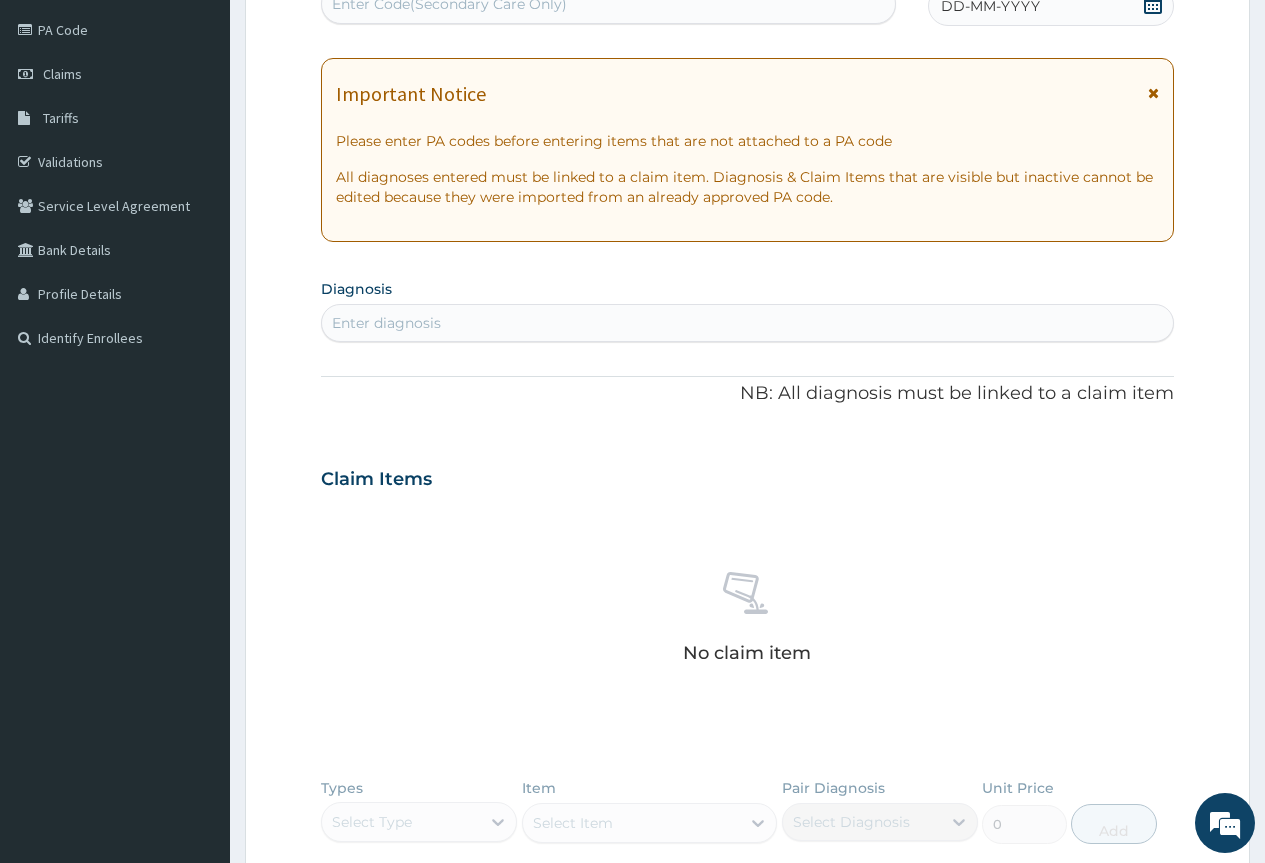 click at bounding box center (1153, 93) 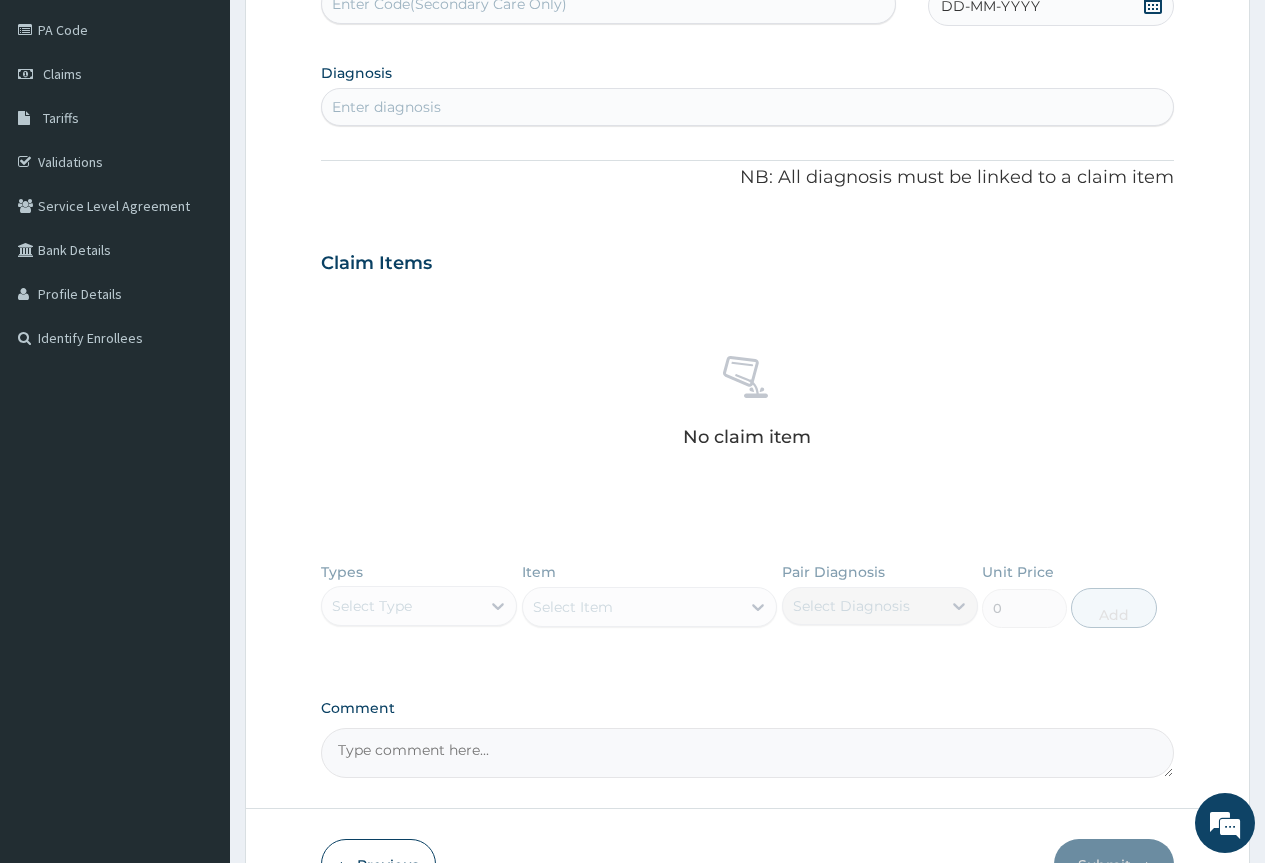 click 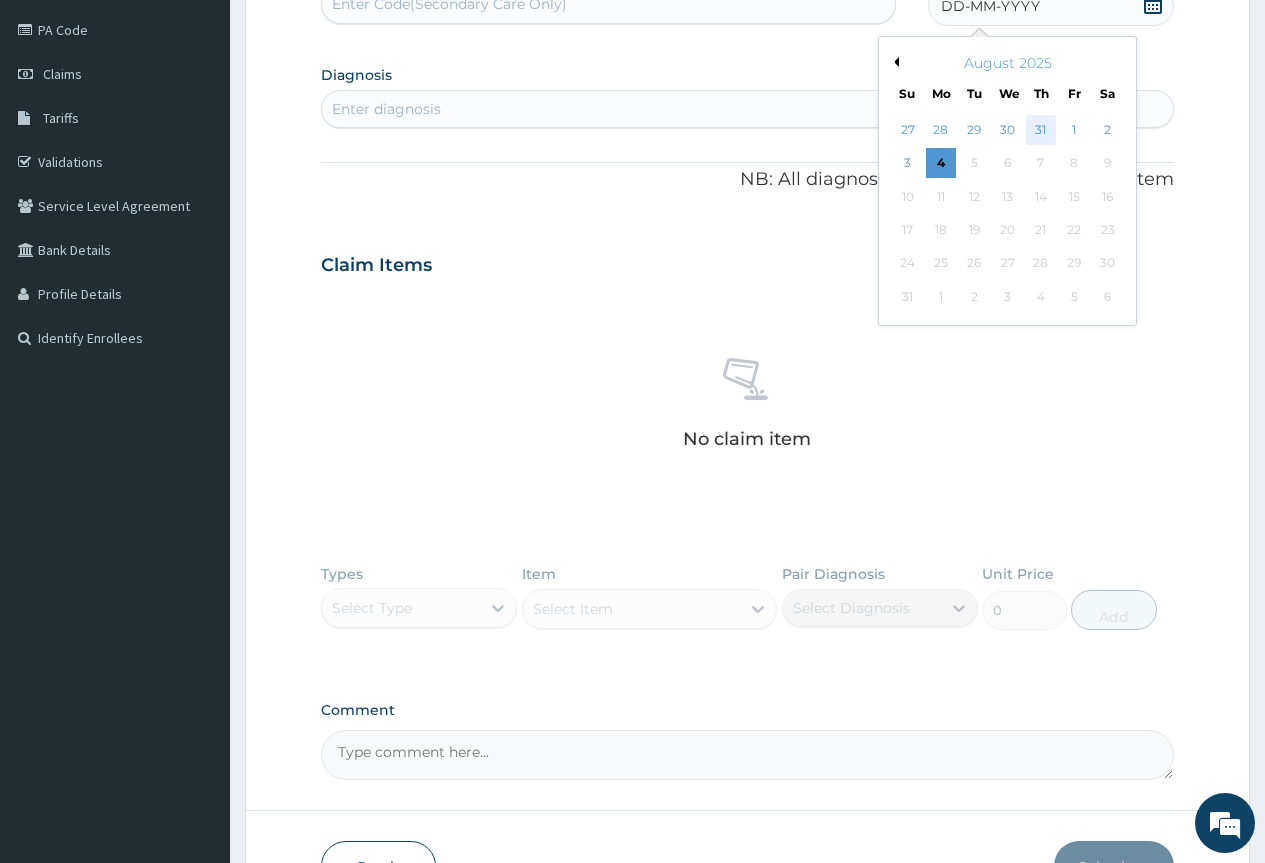 click on "31" at bounding box center [1041, 130] 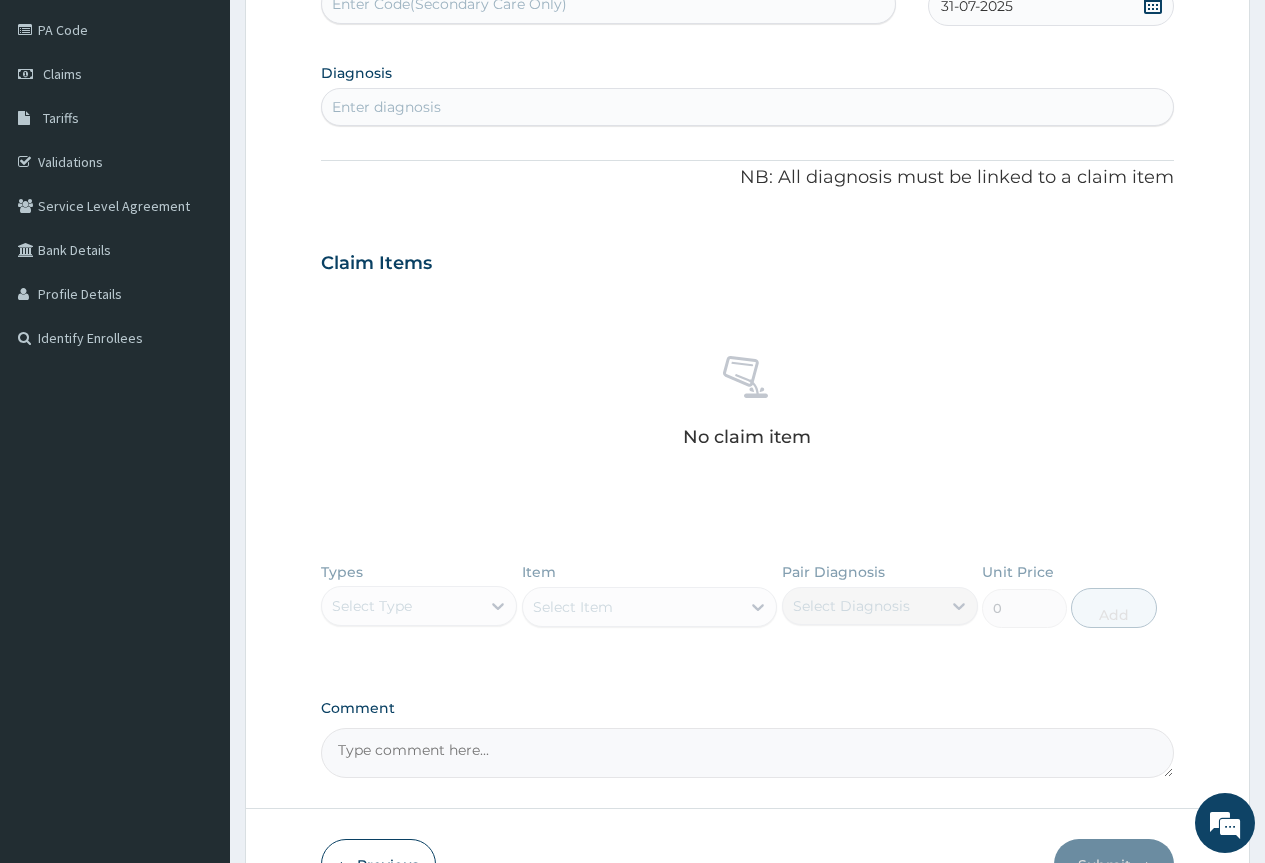 click on "Enter diagnosis" at bounding box center [747, 107] 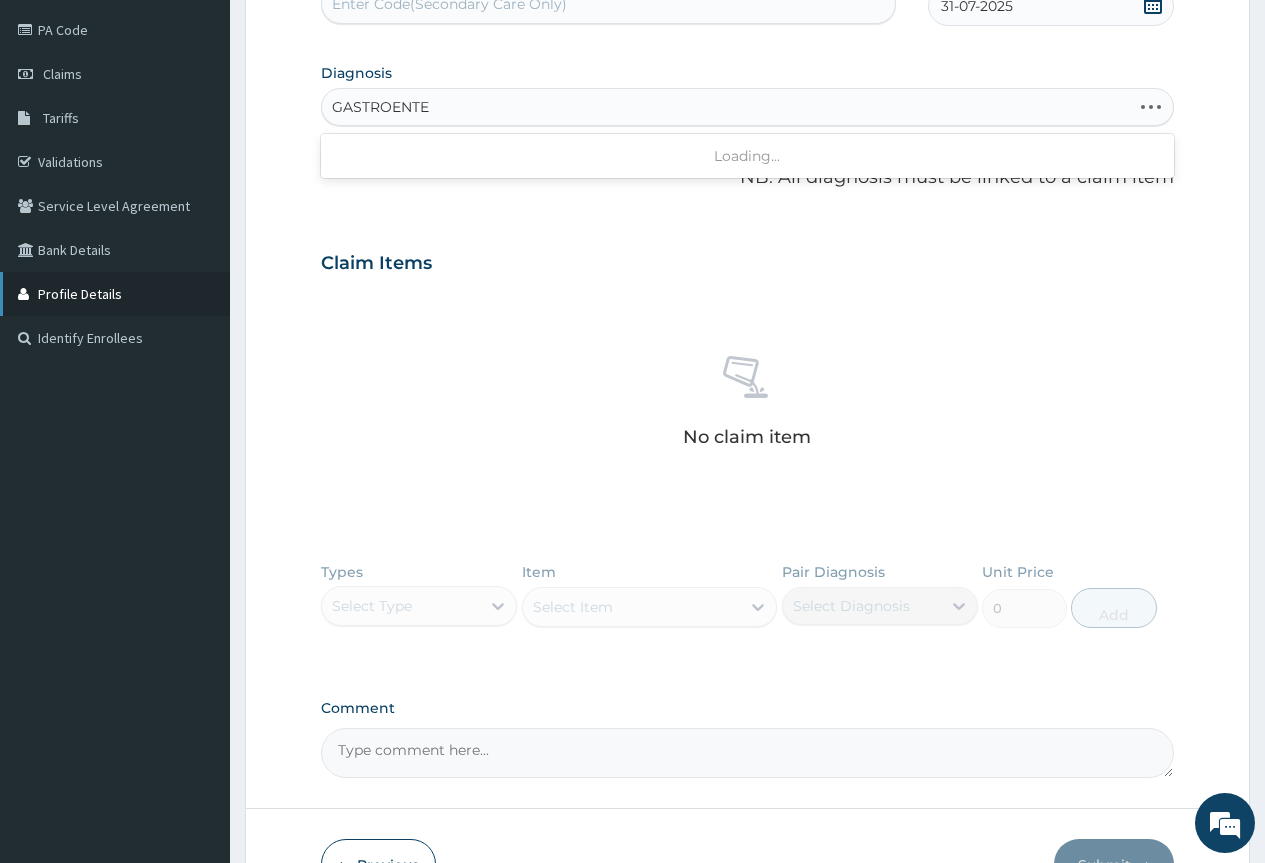 type on "GASTROENTER" 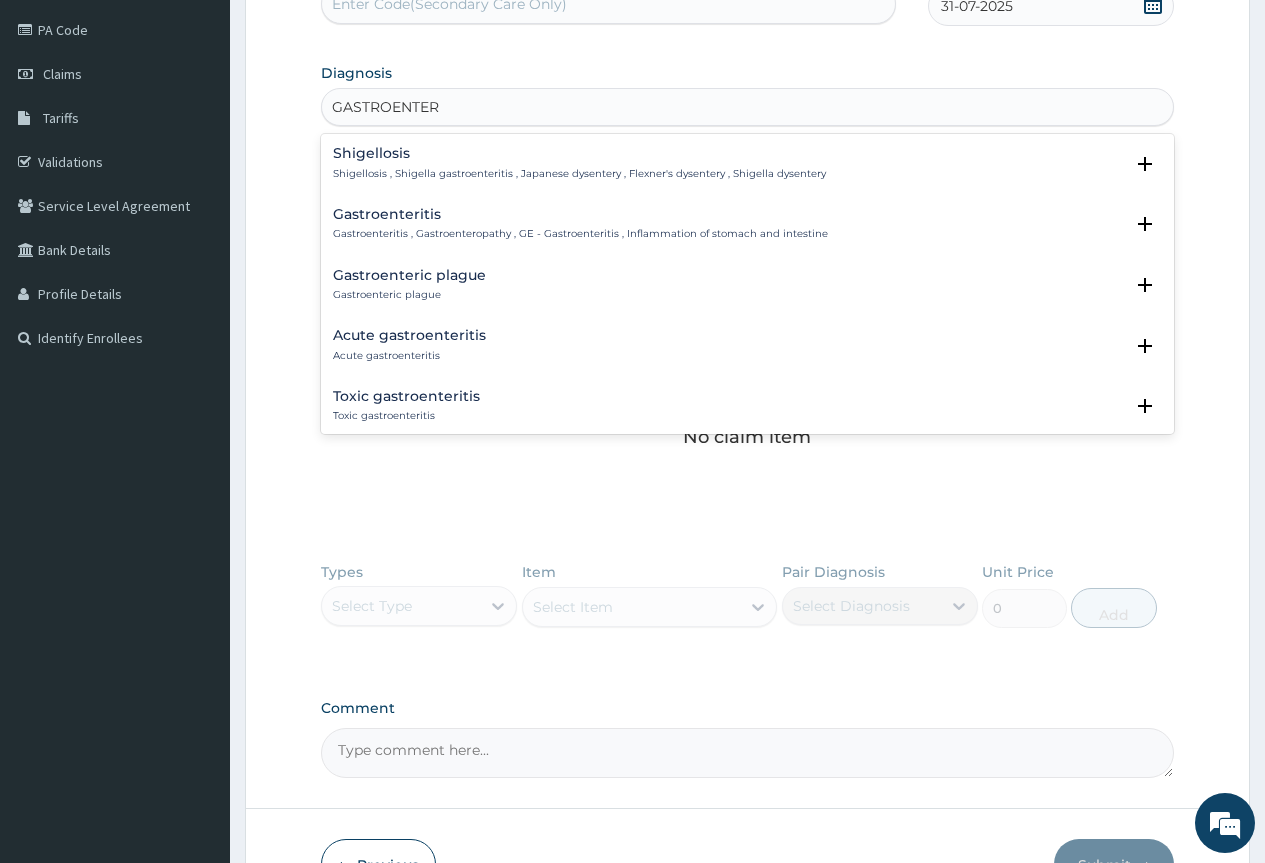 click on "Gastroenteritis , Gastroenteropathy , GE - Gastroenteritis , Inflammation of stomach and intestine" at bounding box center (580, 234) 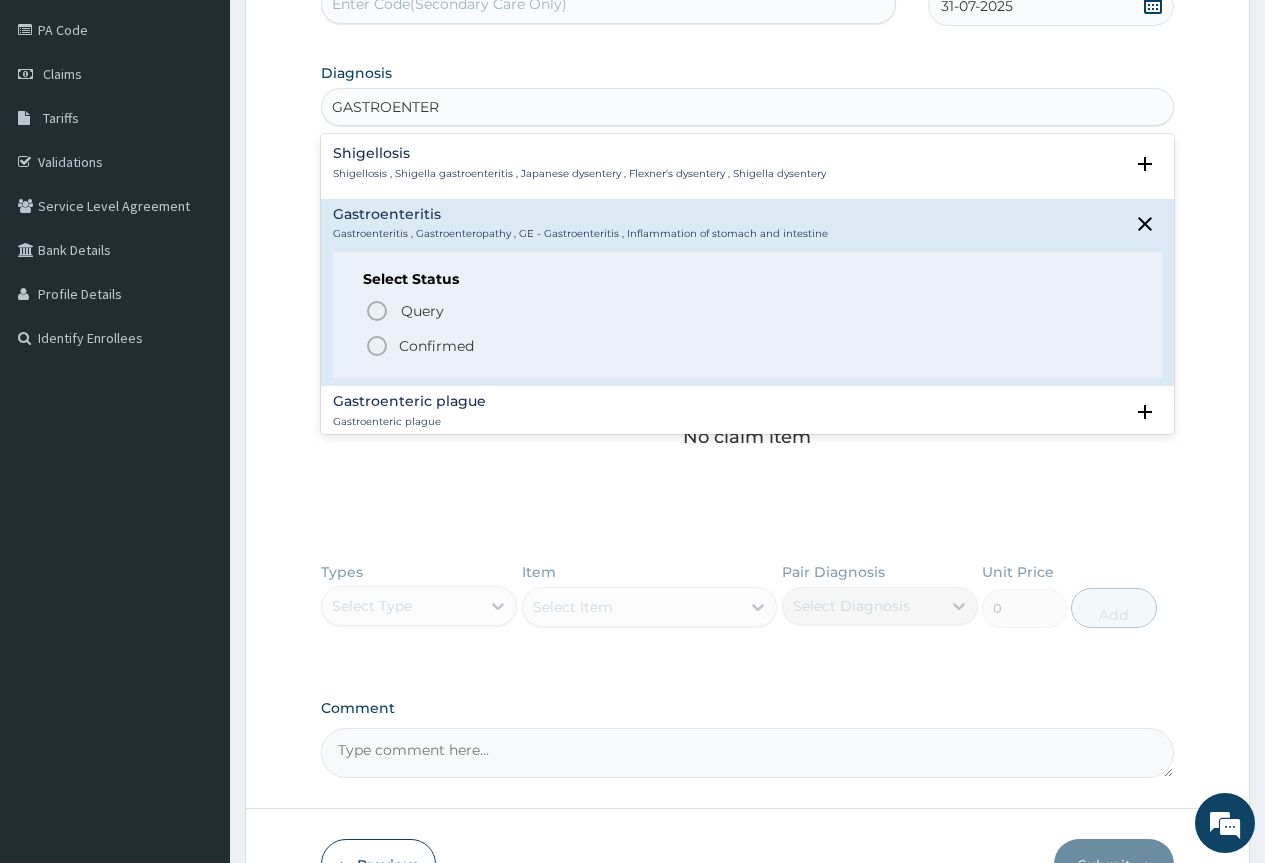 click 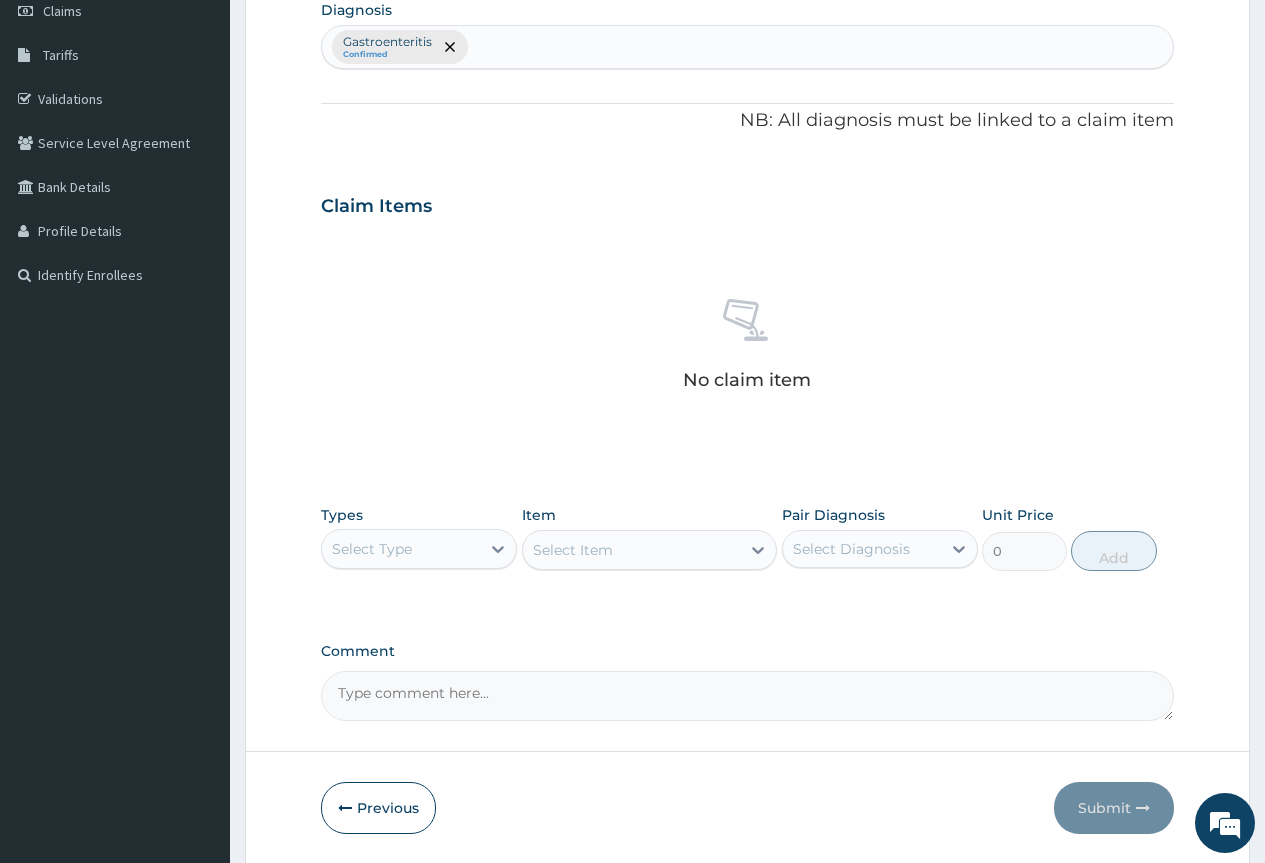 scroll, scrollTop: 363, scrollLeft: 0, axis: vertical 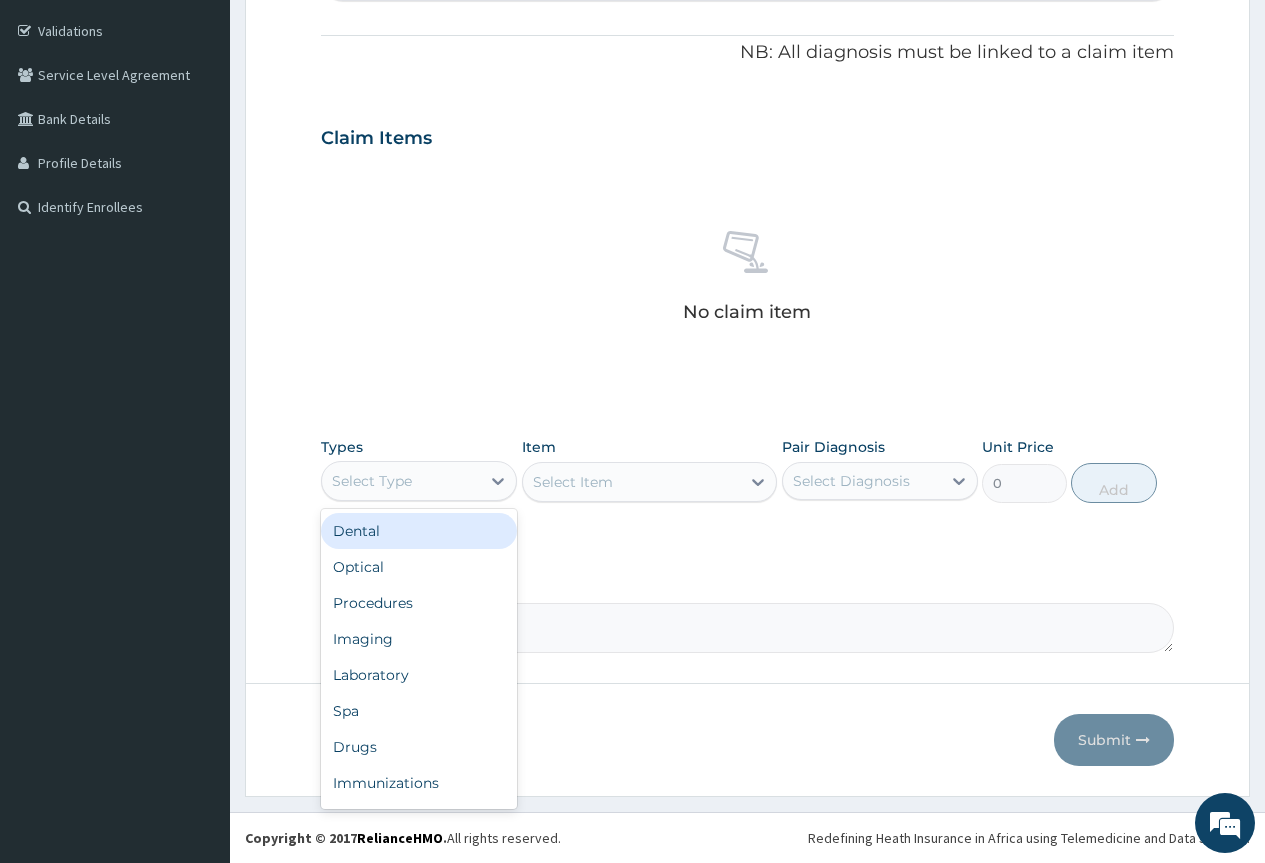 click on "Select Type" at bounding box center (419, 481) 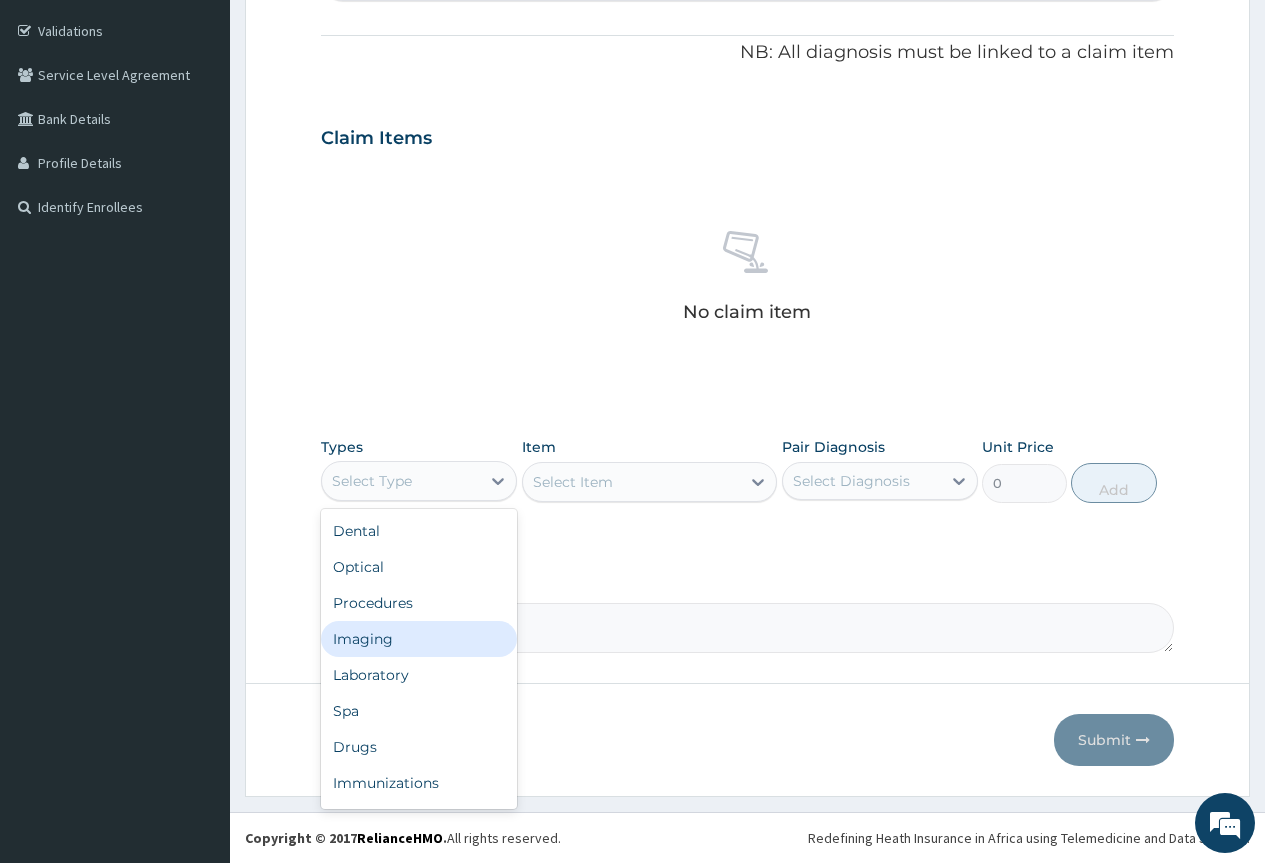 click on "Procedures" at bounding box center [419, 603] 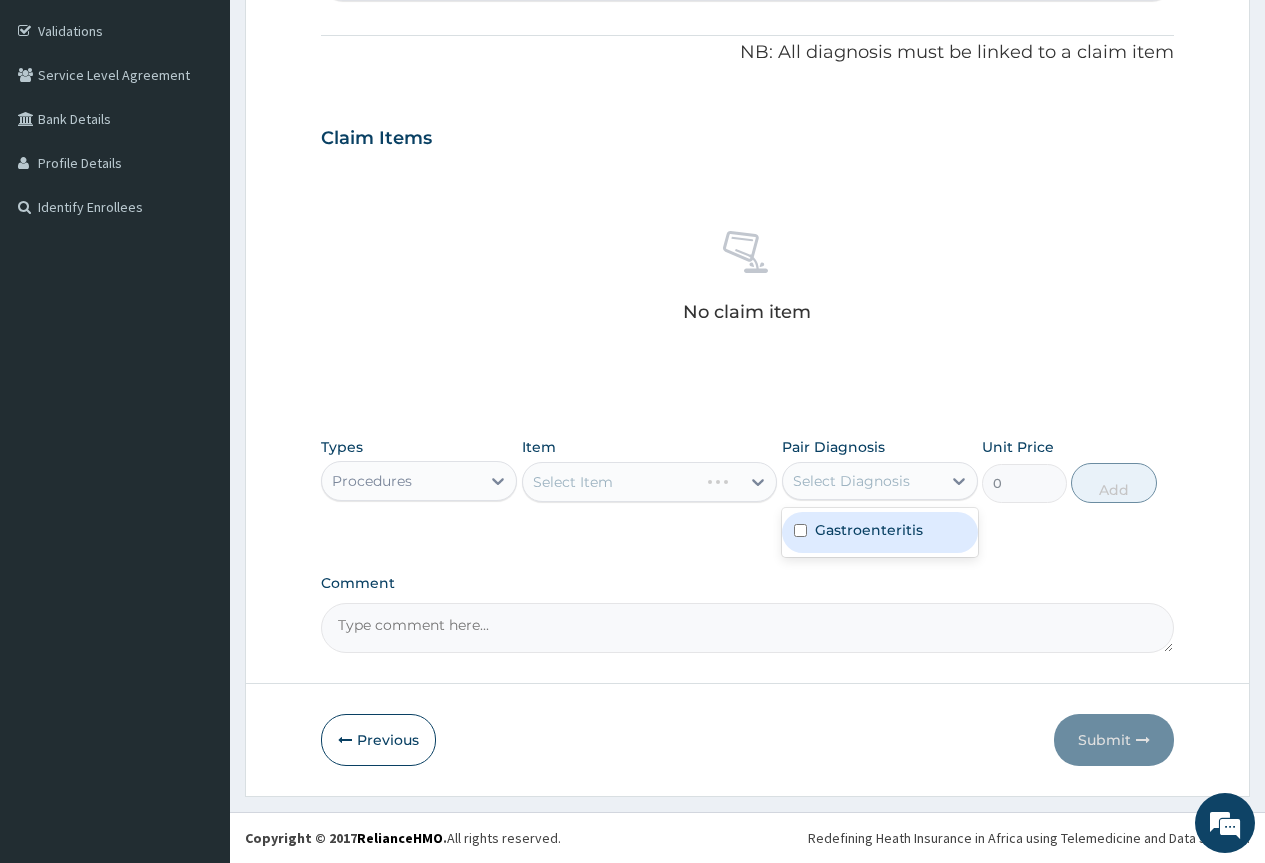 click on "Select Diagnosis" at bounding box center (851, 481) 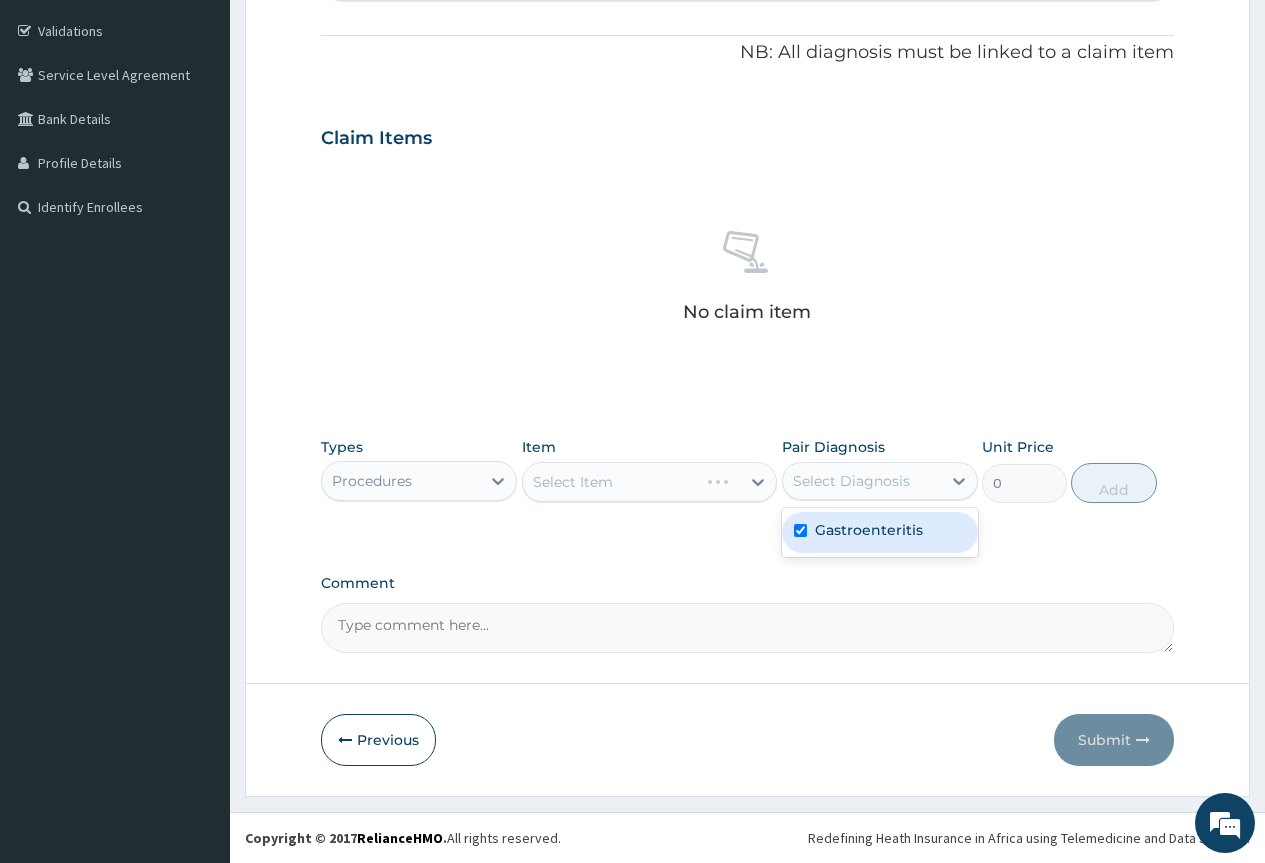 checkbox on "true" 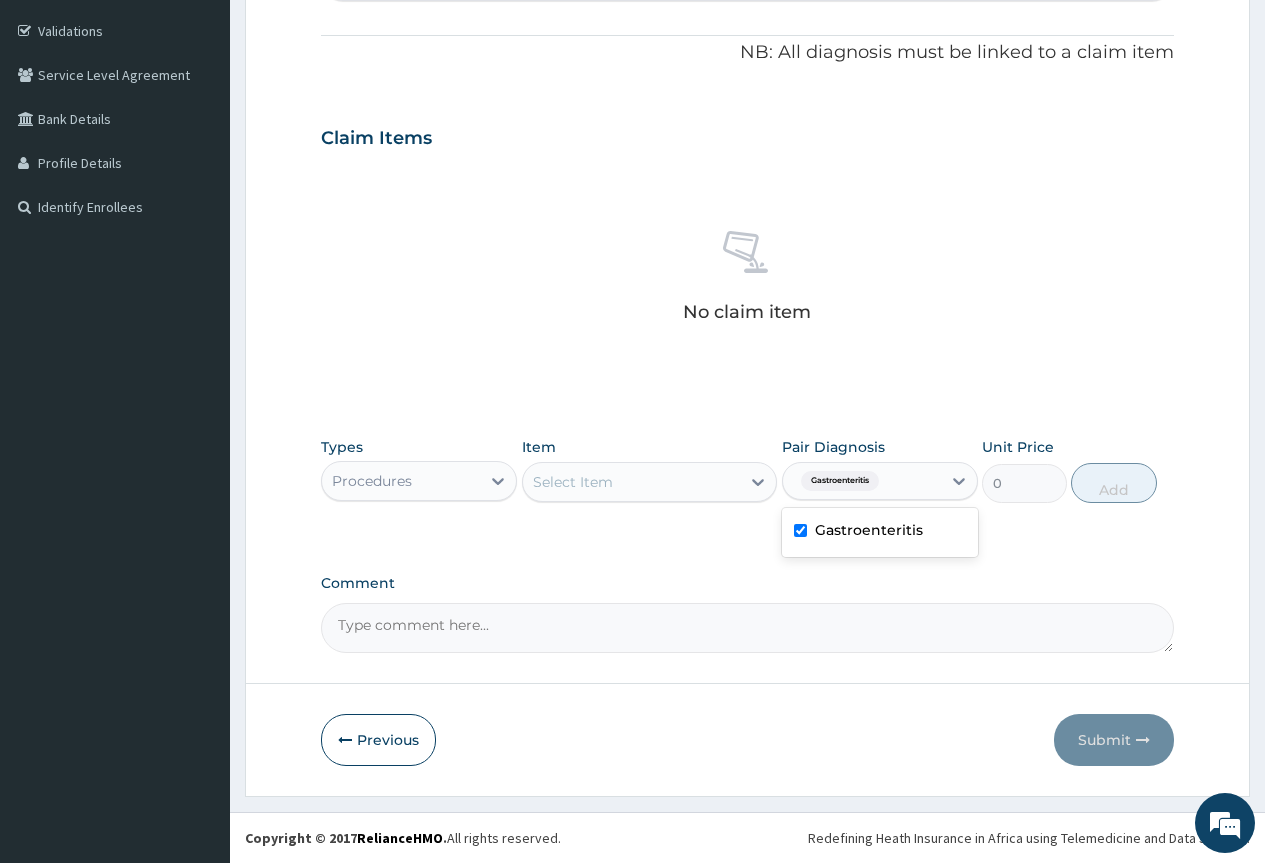 click on "Select Item" at bounding box center (573, 482) 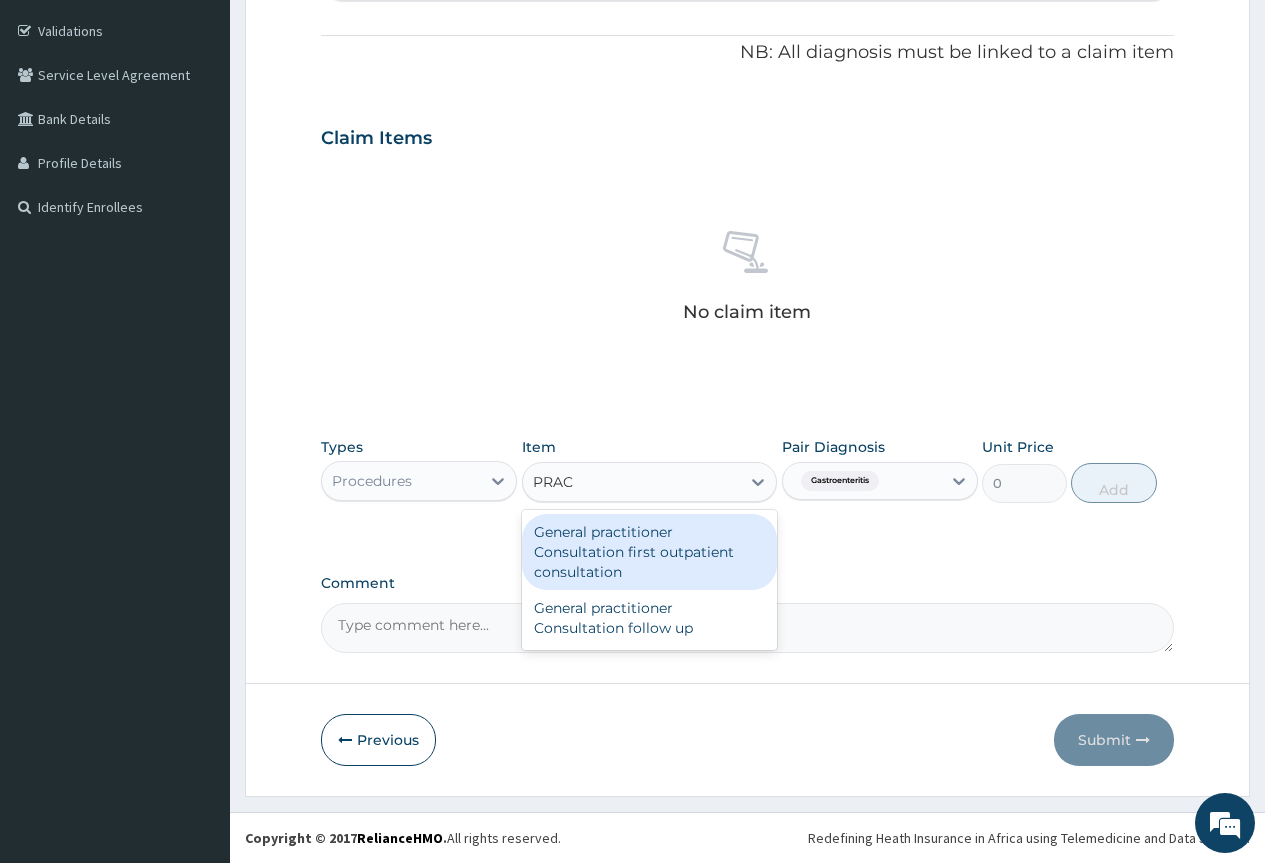 type on "PRACT" 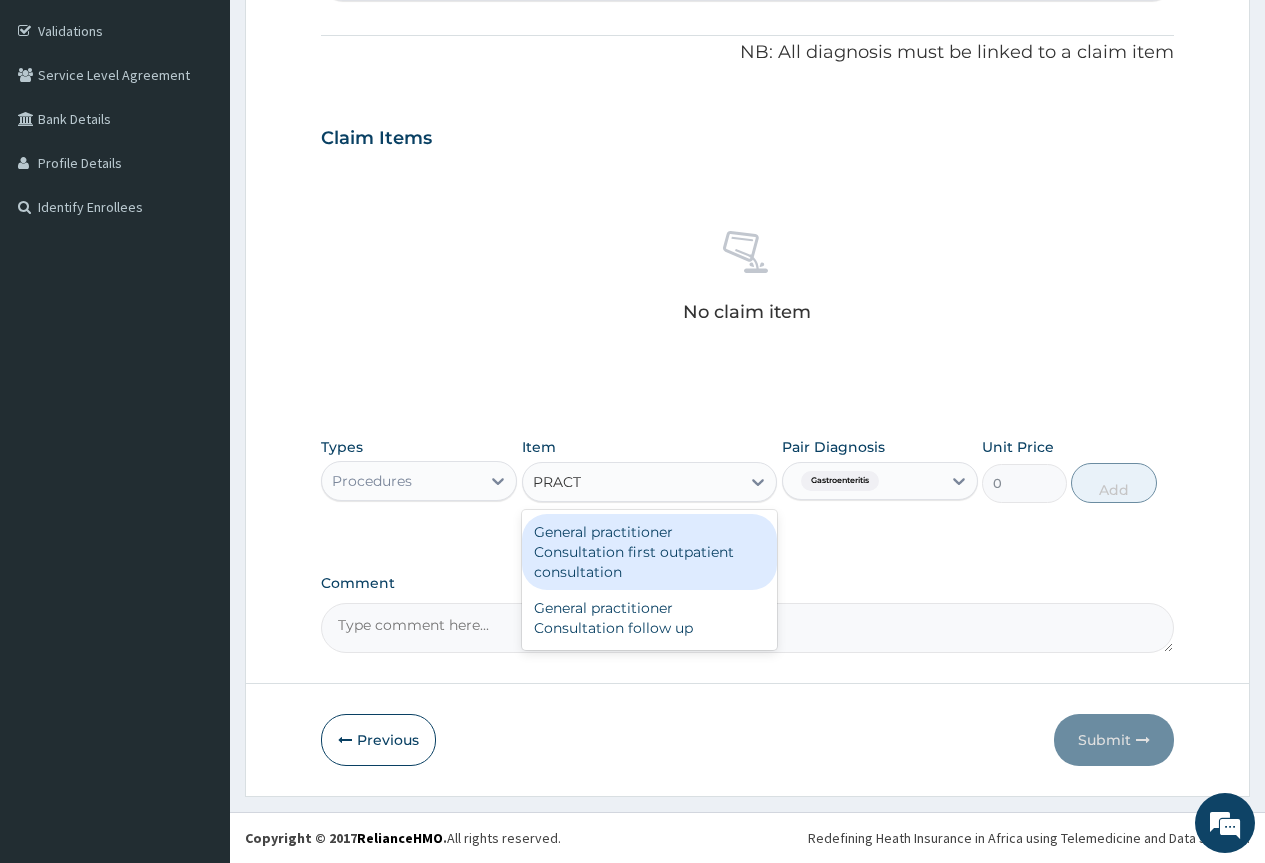 click on "General practitioner Consultation first outpatient consultation" at bounding box center [650, 552] 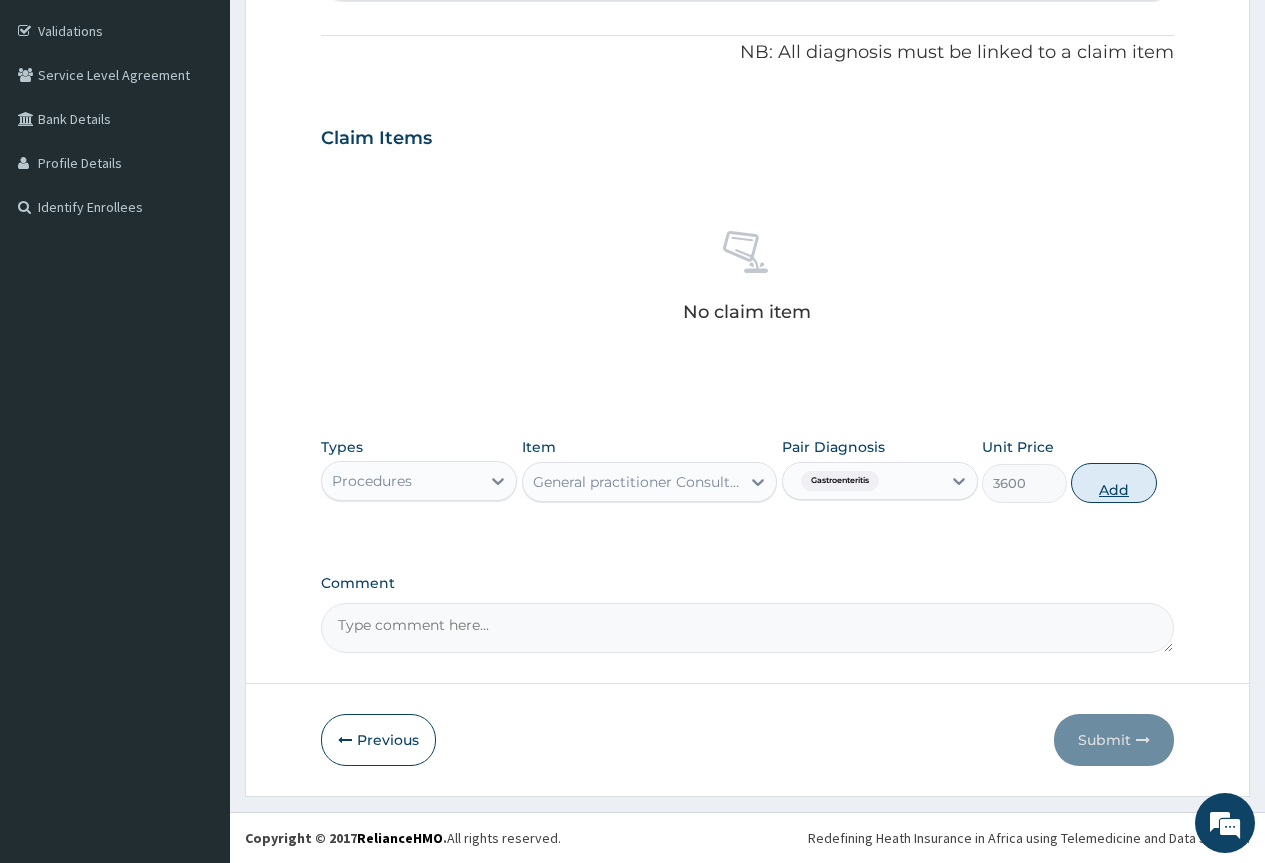 click on "Add" at bounding box center (1113, 483) 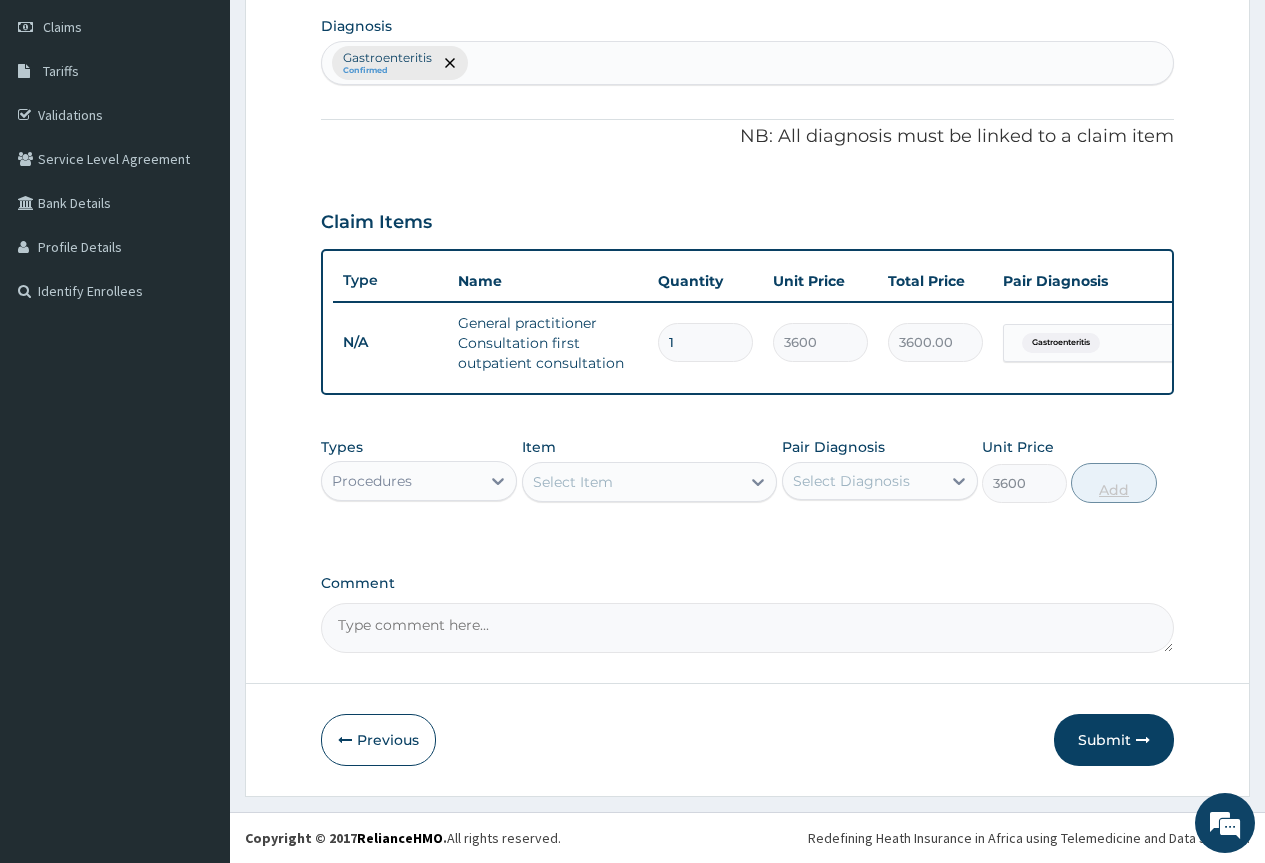 type on "0" 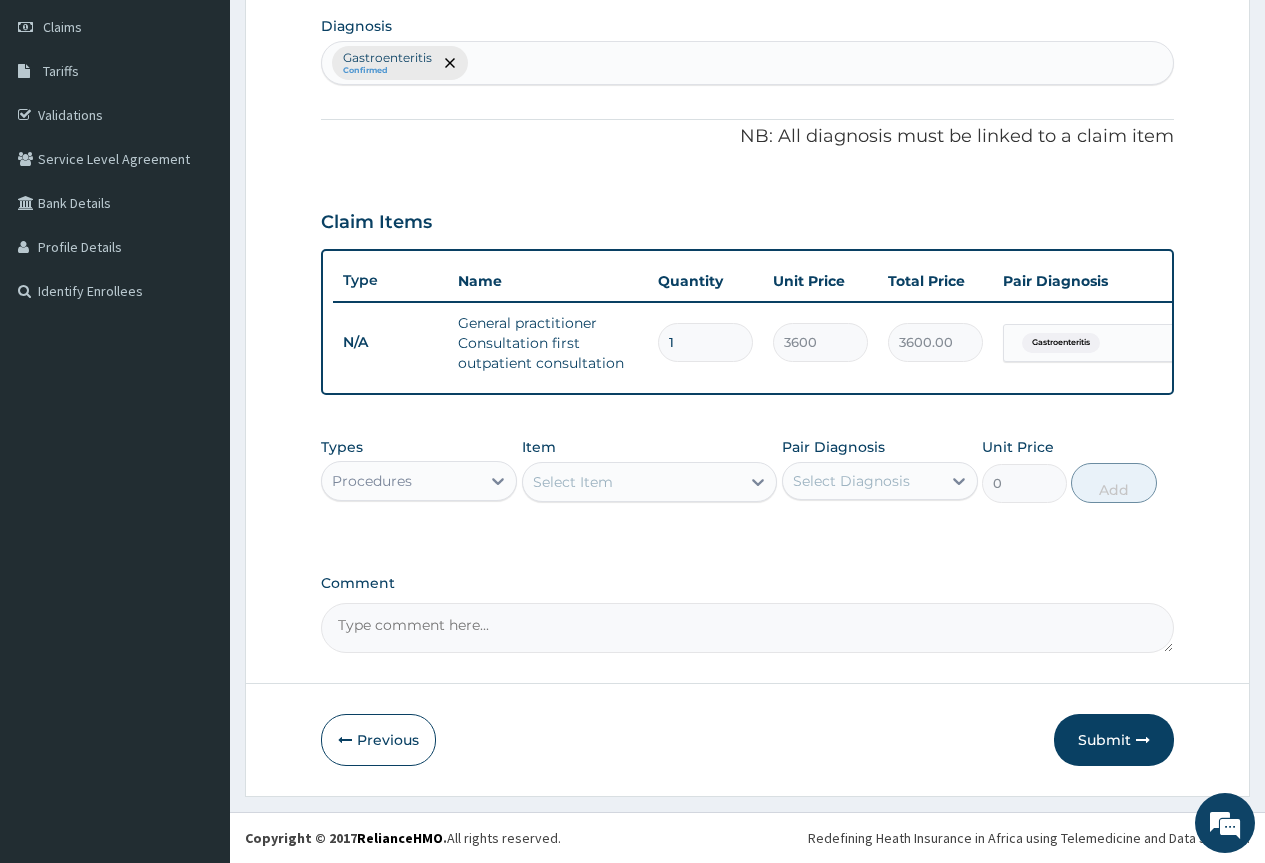 scroll, scrollTop: 294, scrollLeft: 0, axis: vertical 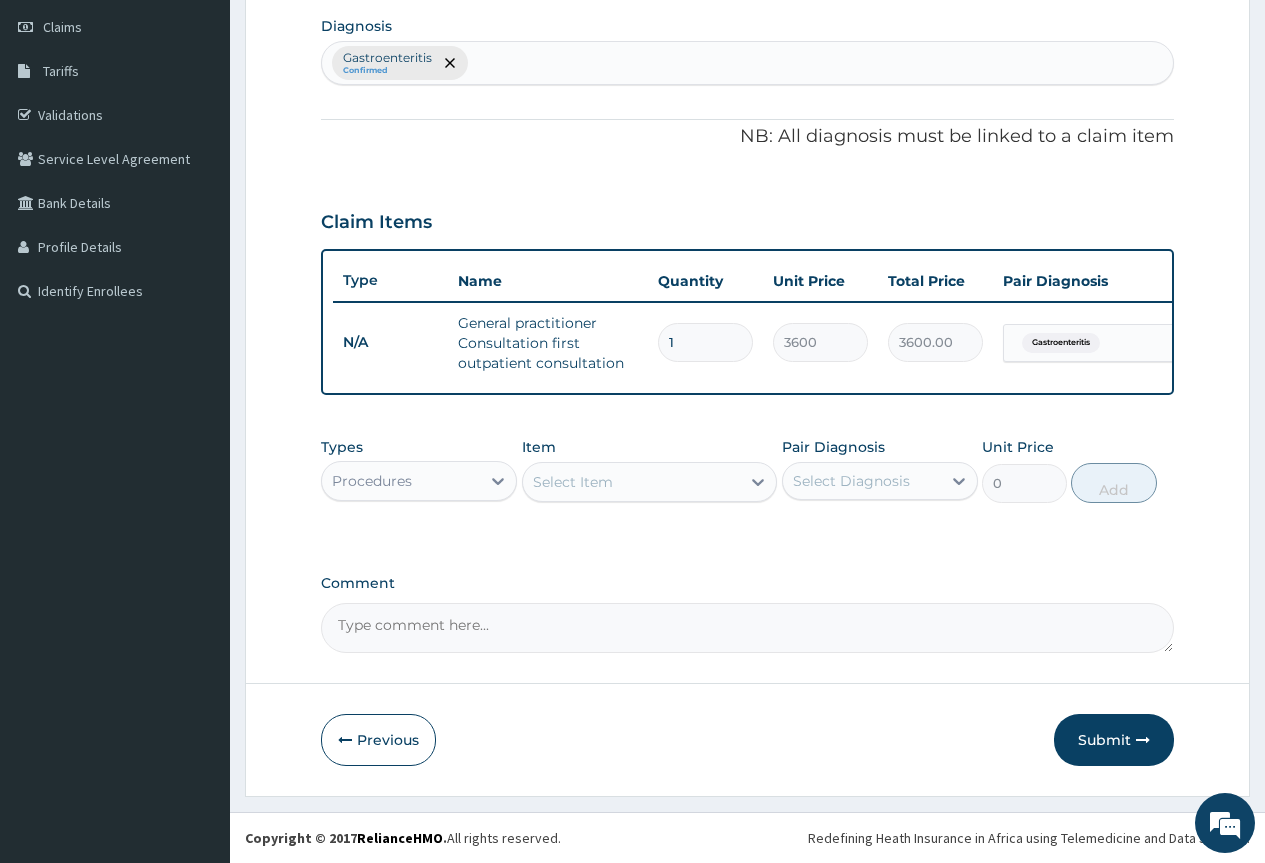 click on "Procedures" at bounding box center (401, 481) 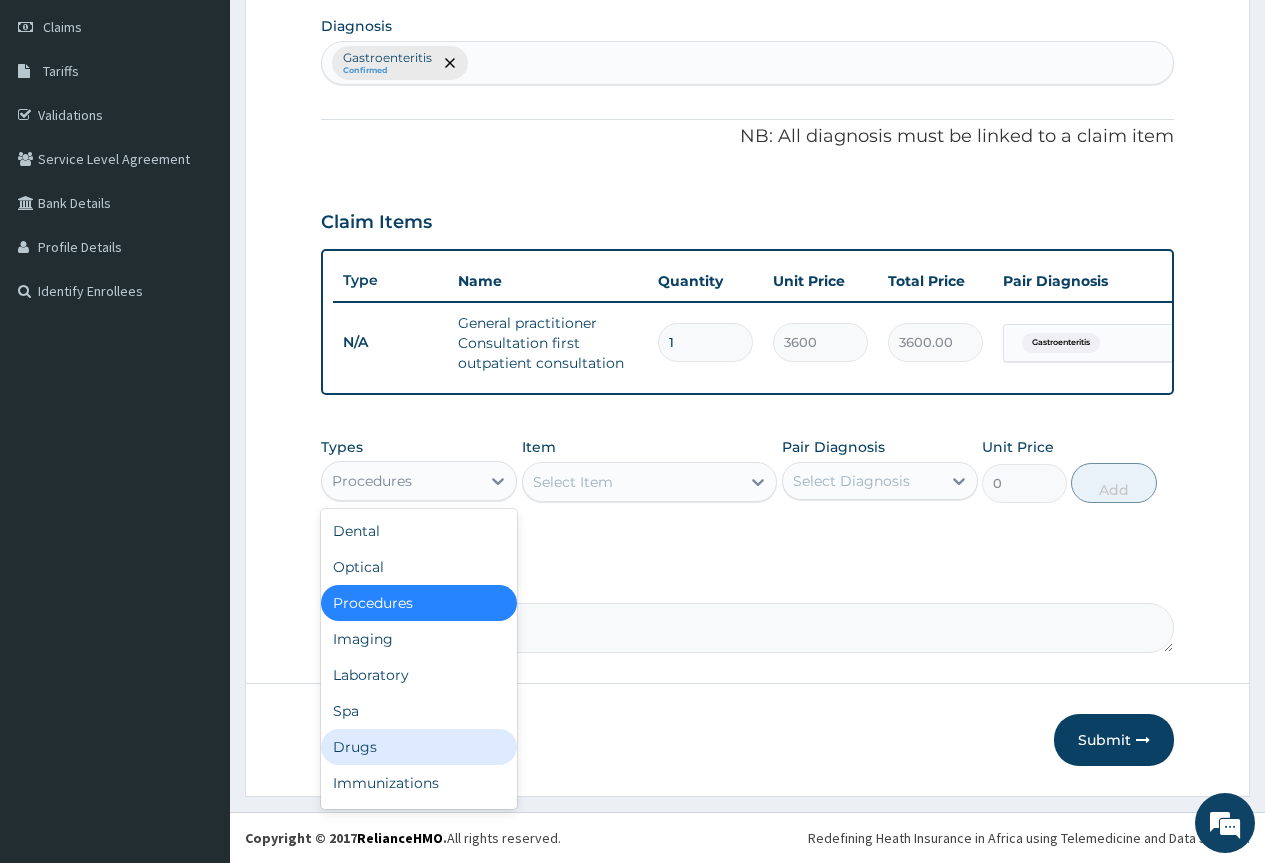 click on "Drugs" at bounding box center [419, 747] 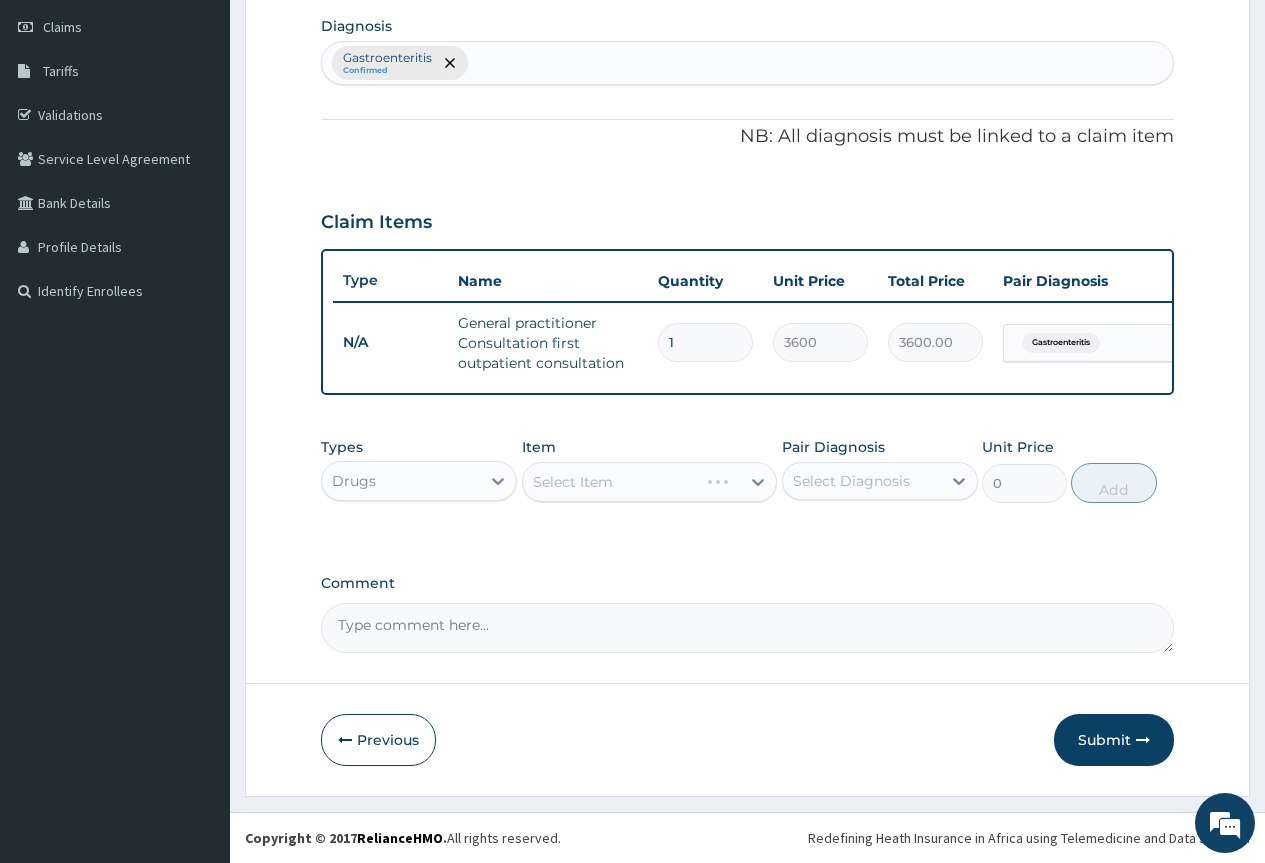 click on "Select Diagnosis" at bounding box center [851, 481] 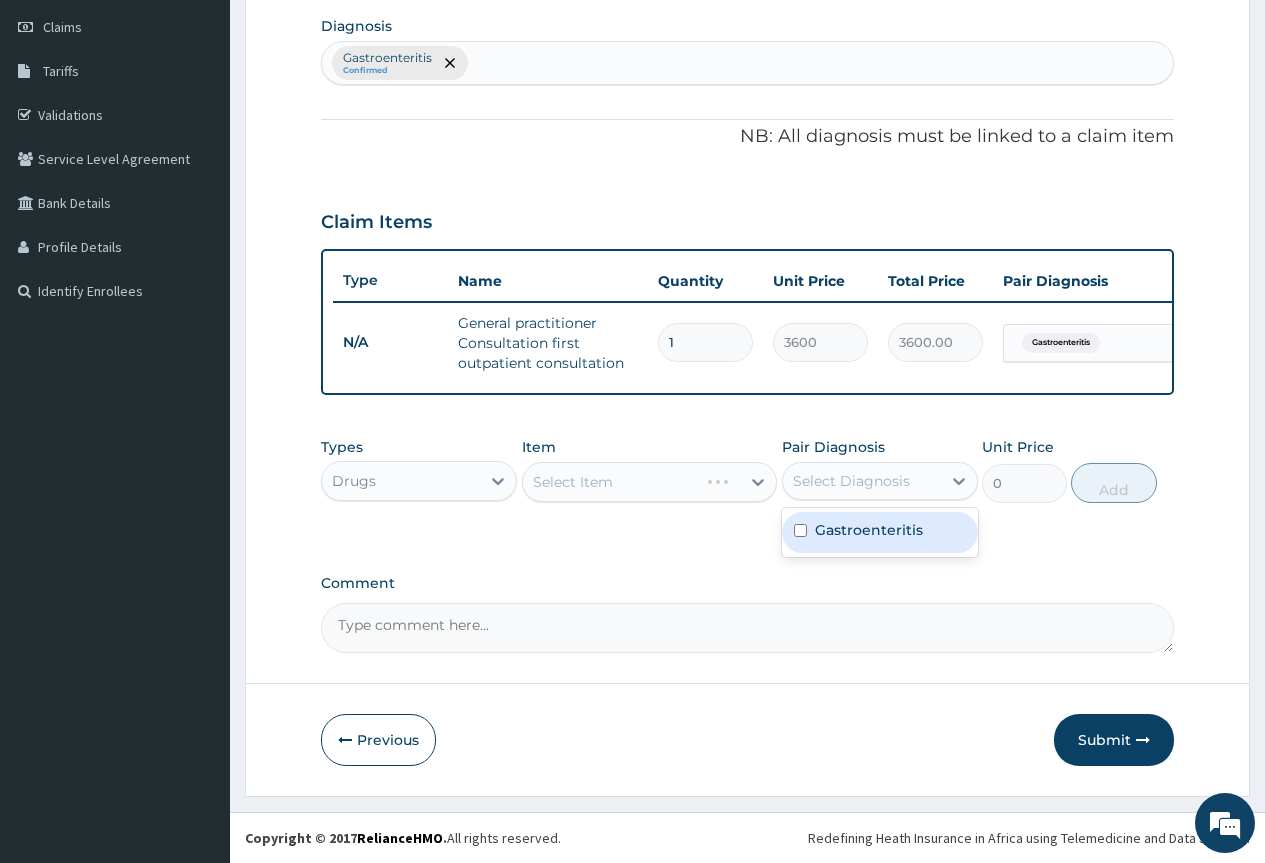 click on "Gastroenteritis" at bounding box center (869, 530) 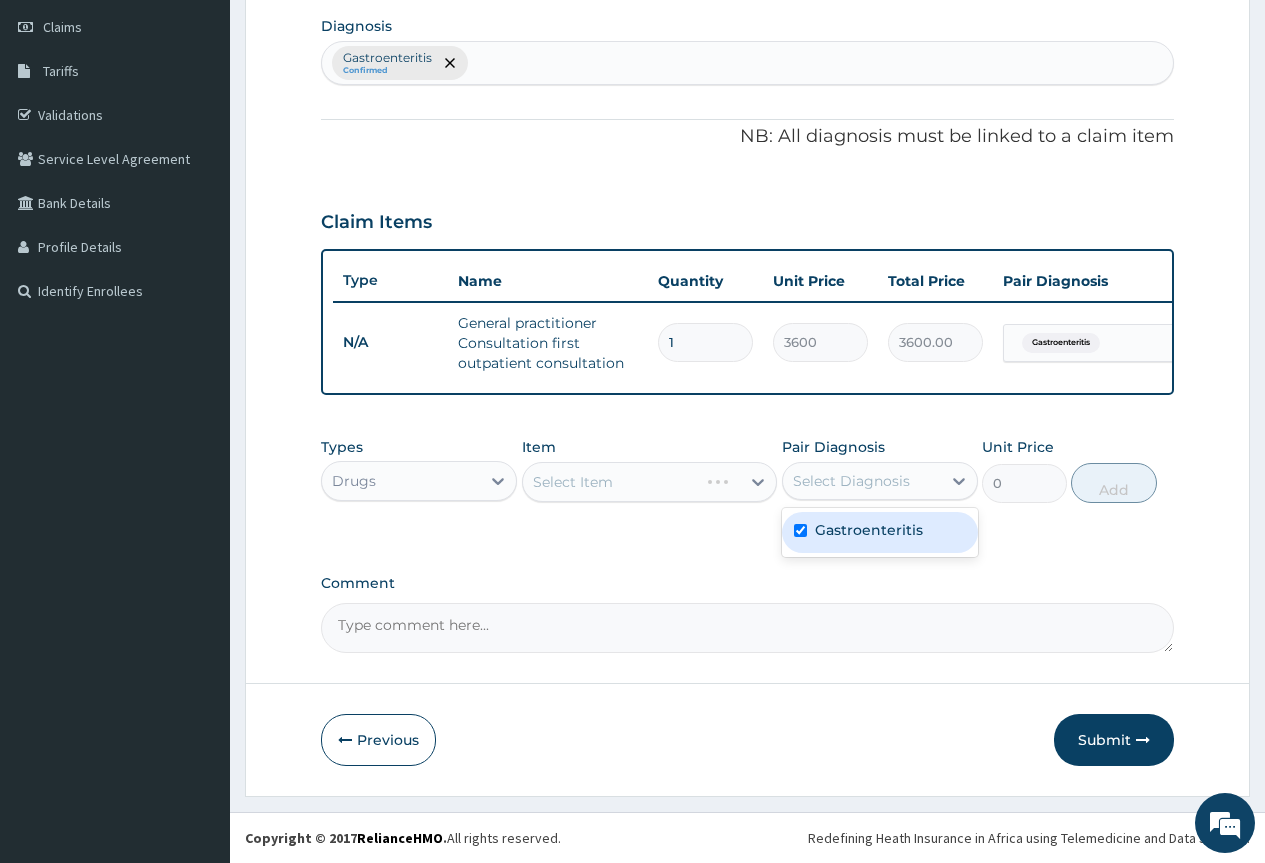 checkbox on "true" 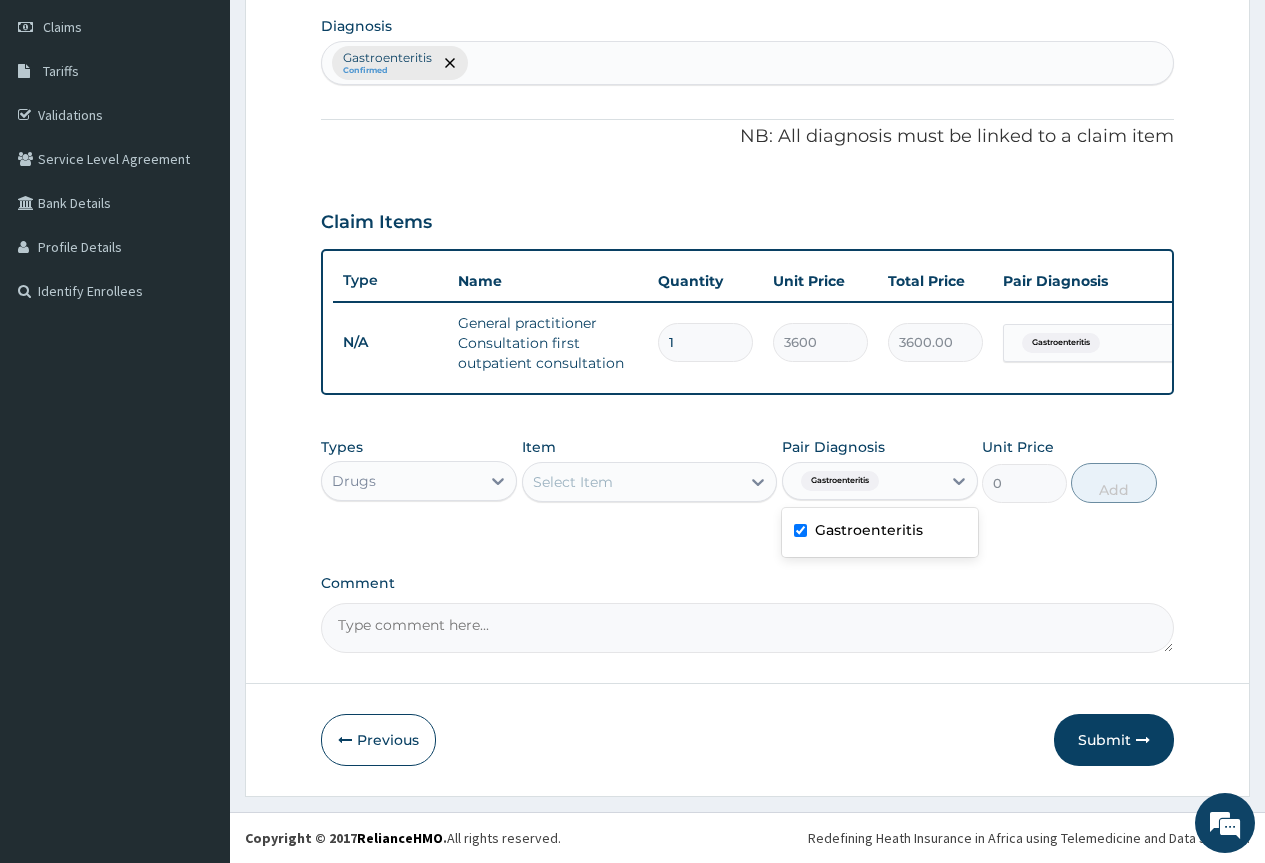 click on "Select Item" at bounding box center (632, 482) 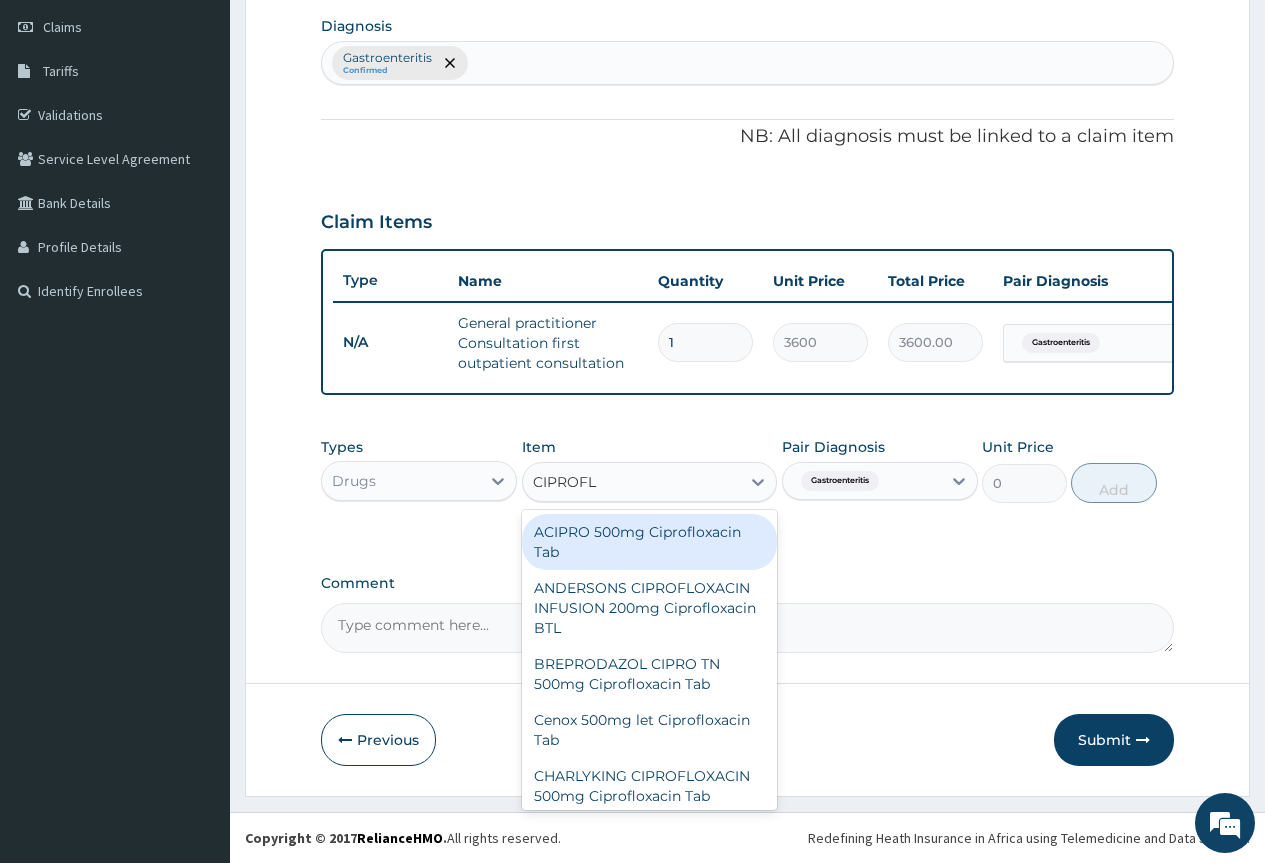 type on "CIPROFLO" 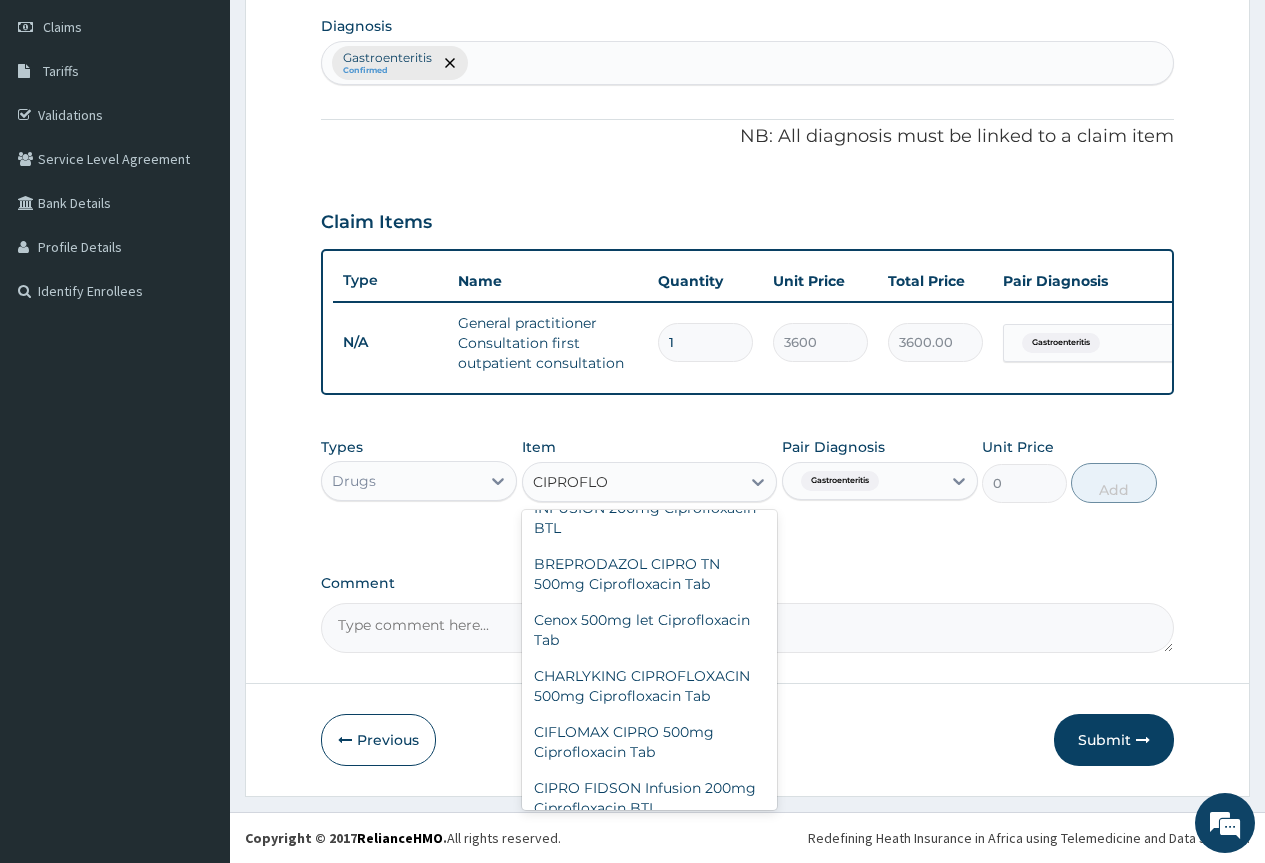 scroll, scrollTop: 0, scrollLeft: 0, axis: both 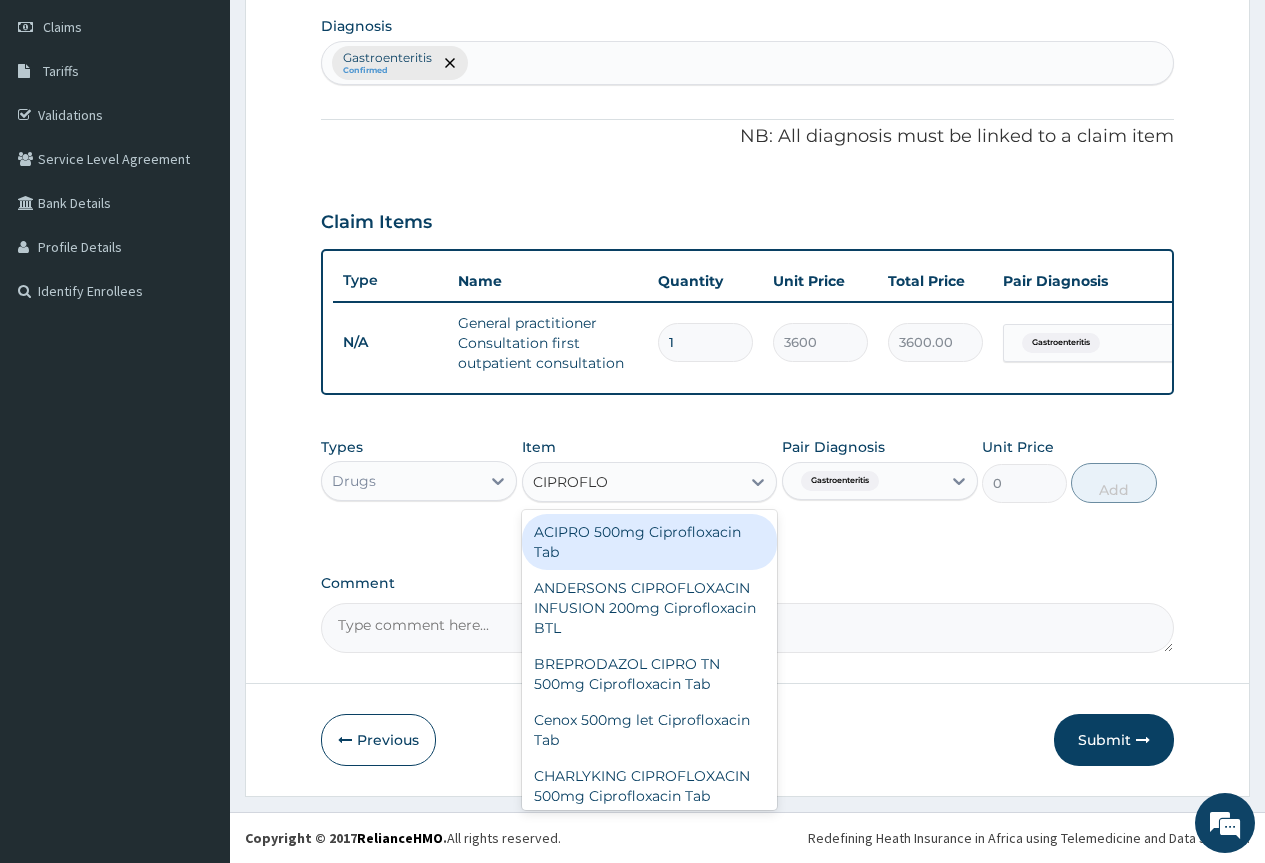 click on "ACIPRO 500mg Ciprofloxacin Tab" at bounding box center (650, 542) 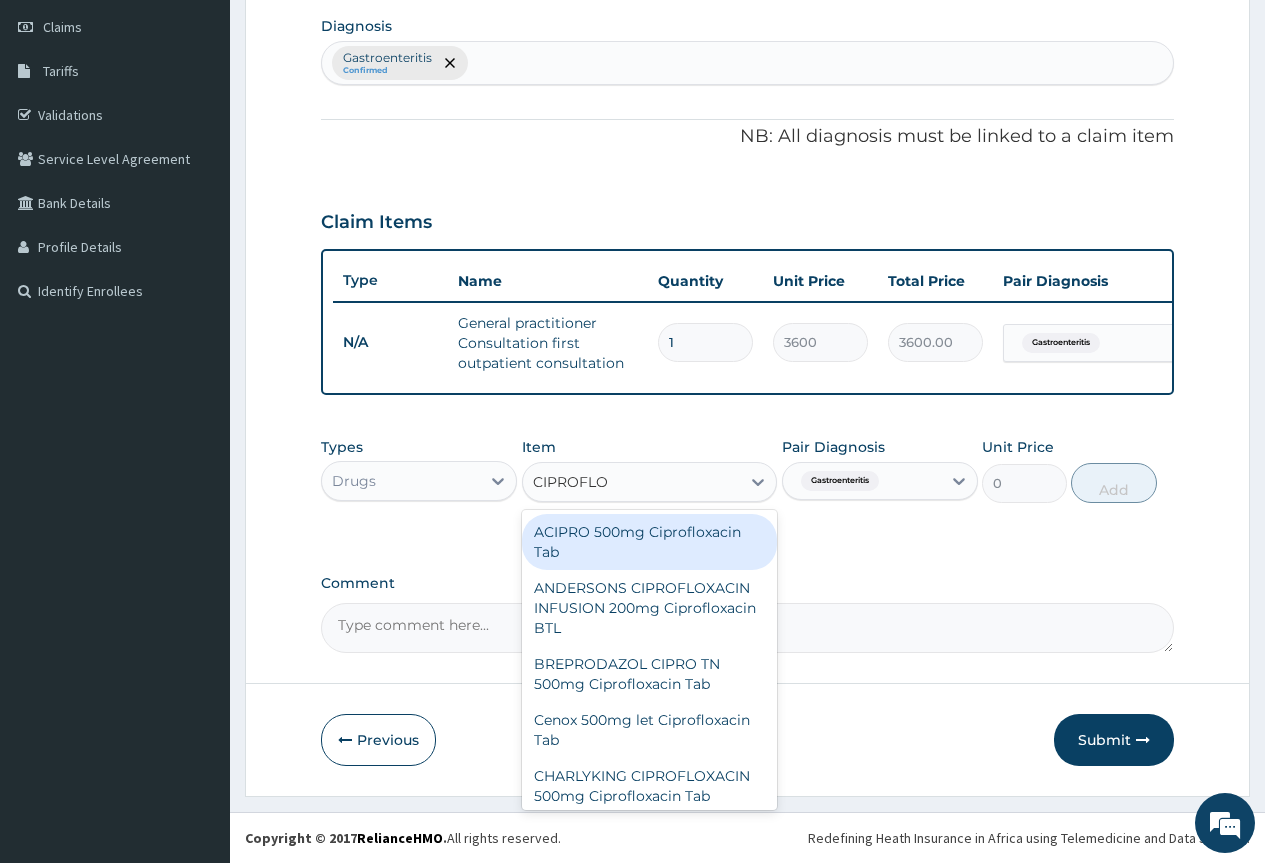 type 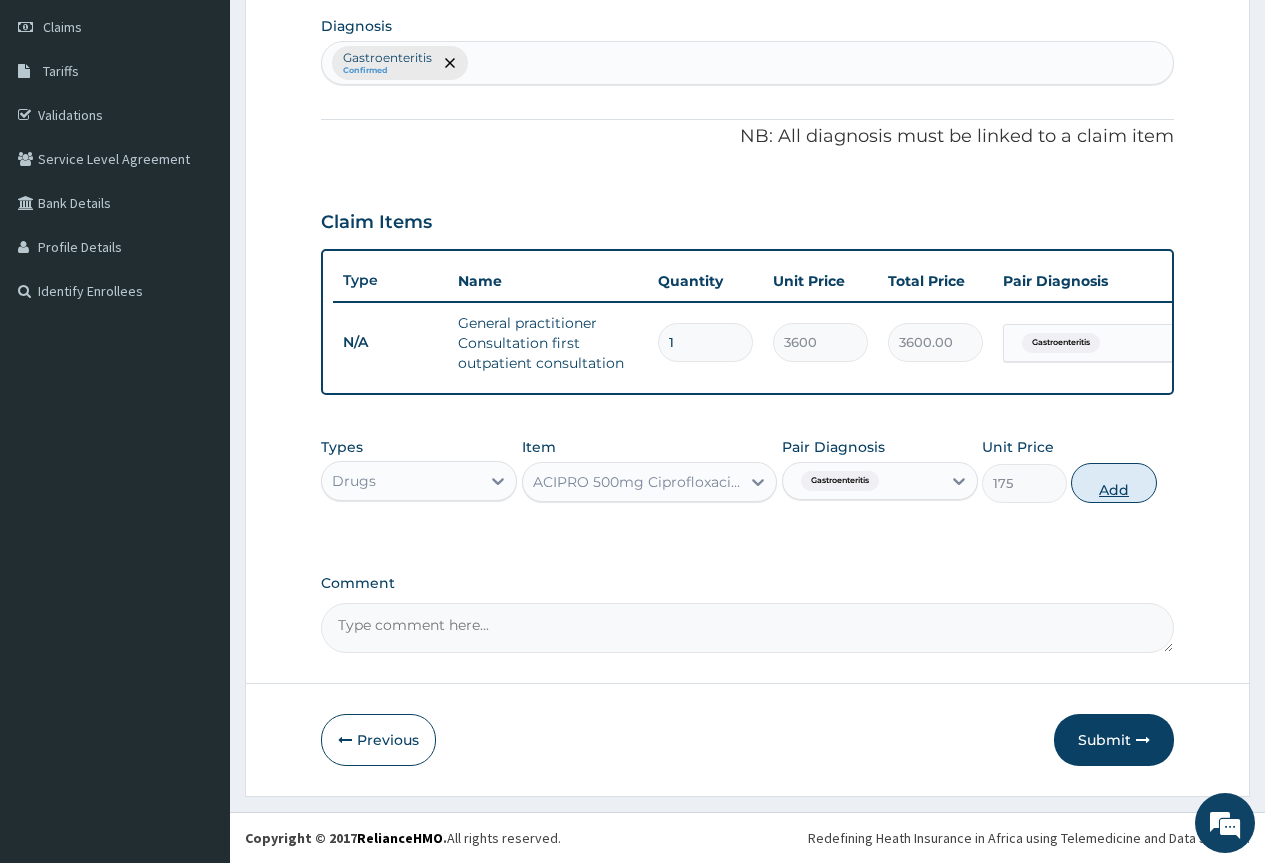 click on "Add" at bounding box center (1113, 483) 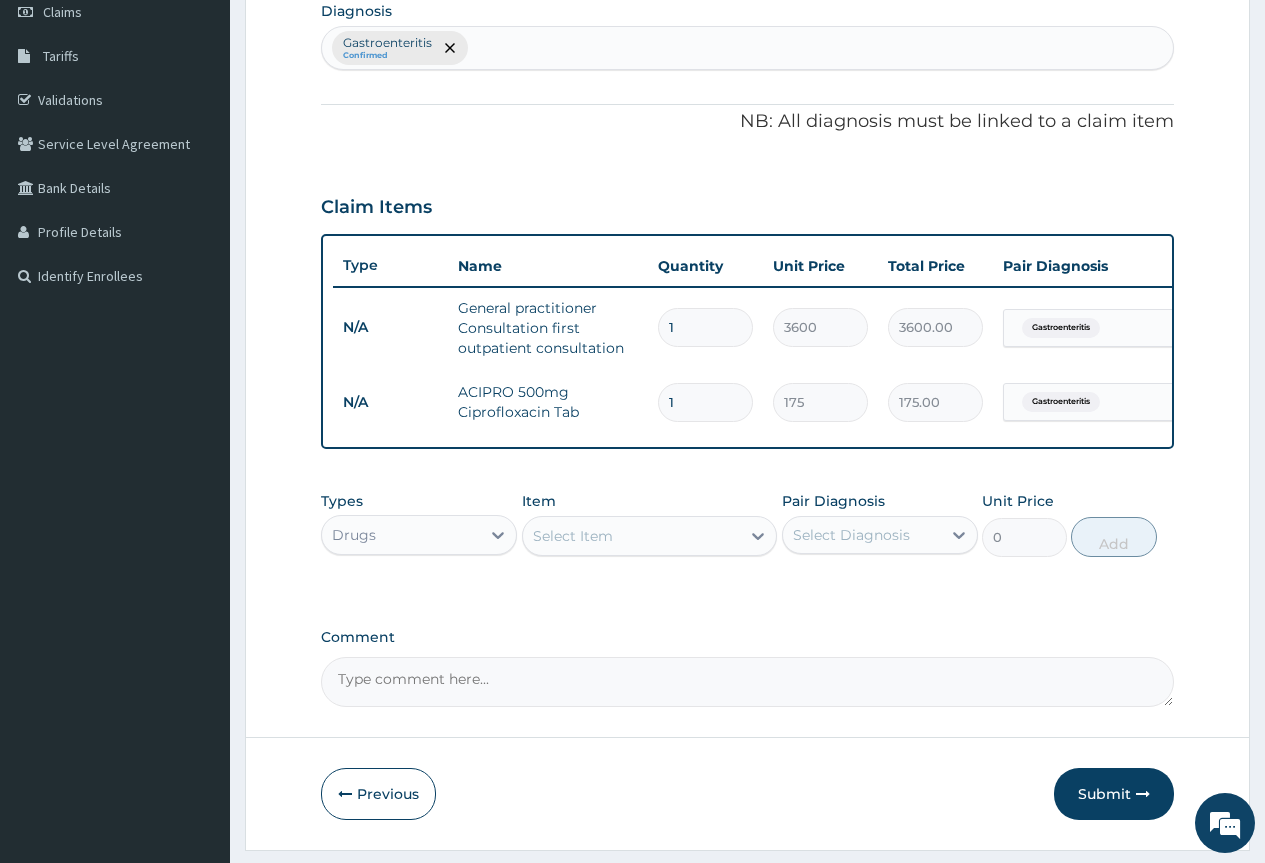click on "Select Item" at bounding box center [632, 536] 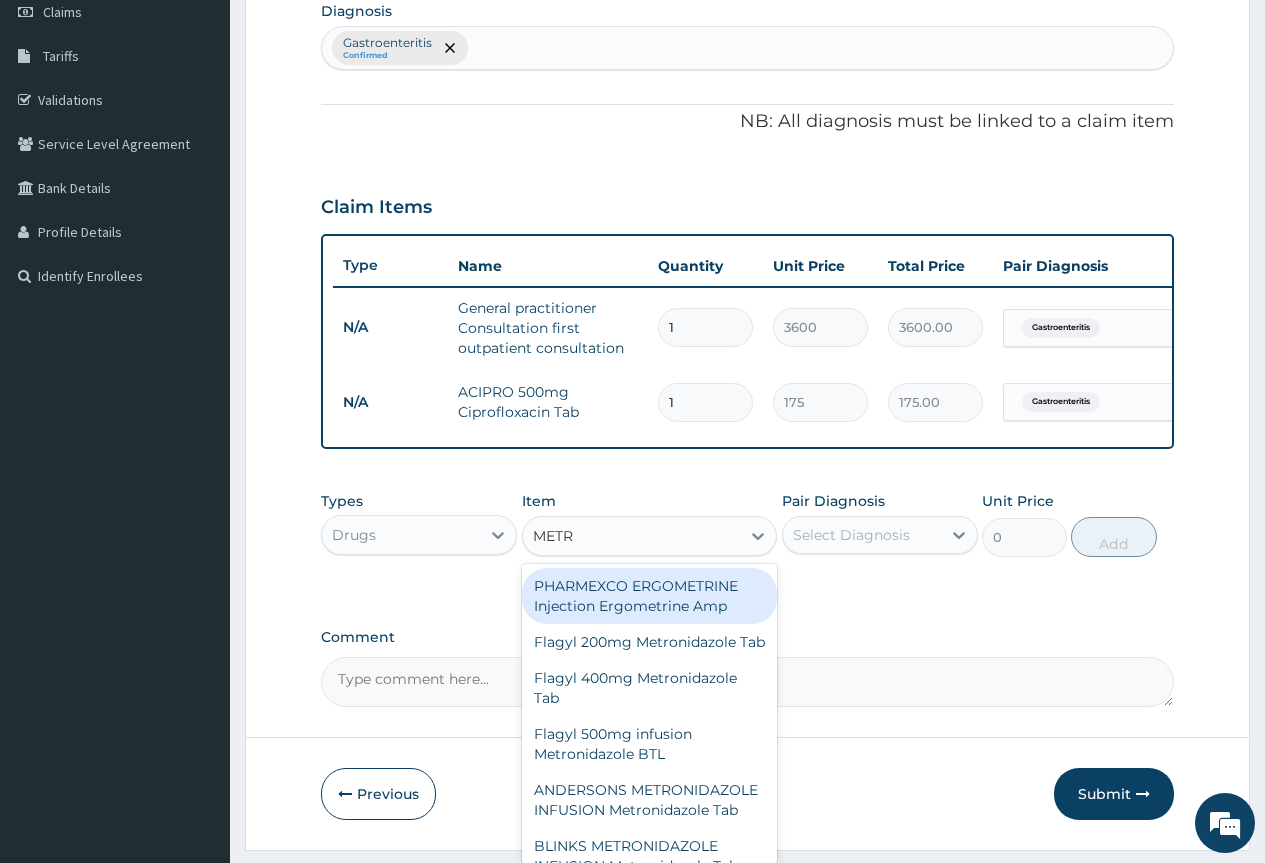 type on "METRO" 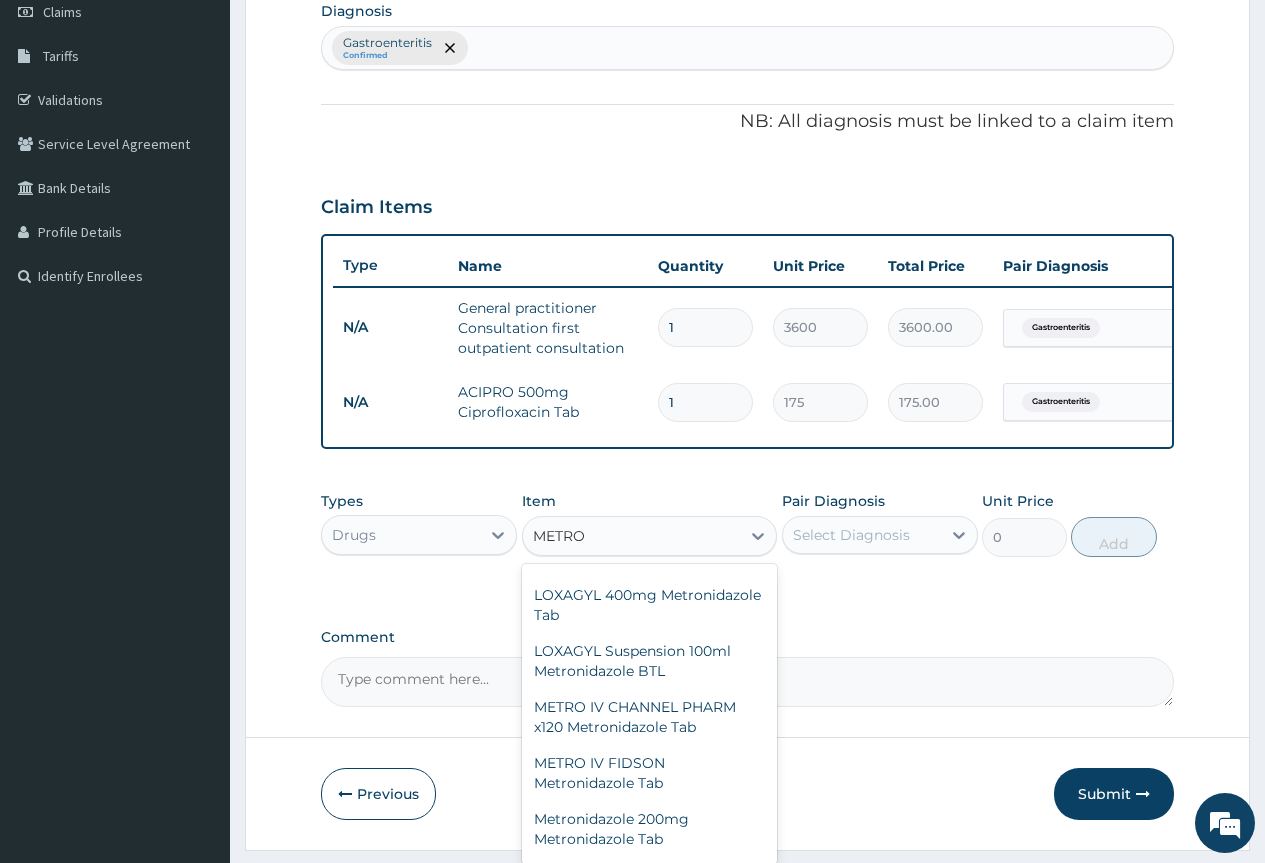 scroll, scrollTop: 600, scrollLeft: 0, axis: vertical 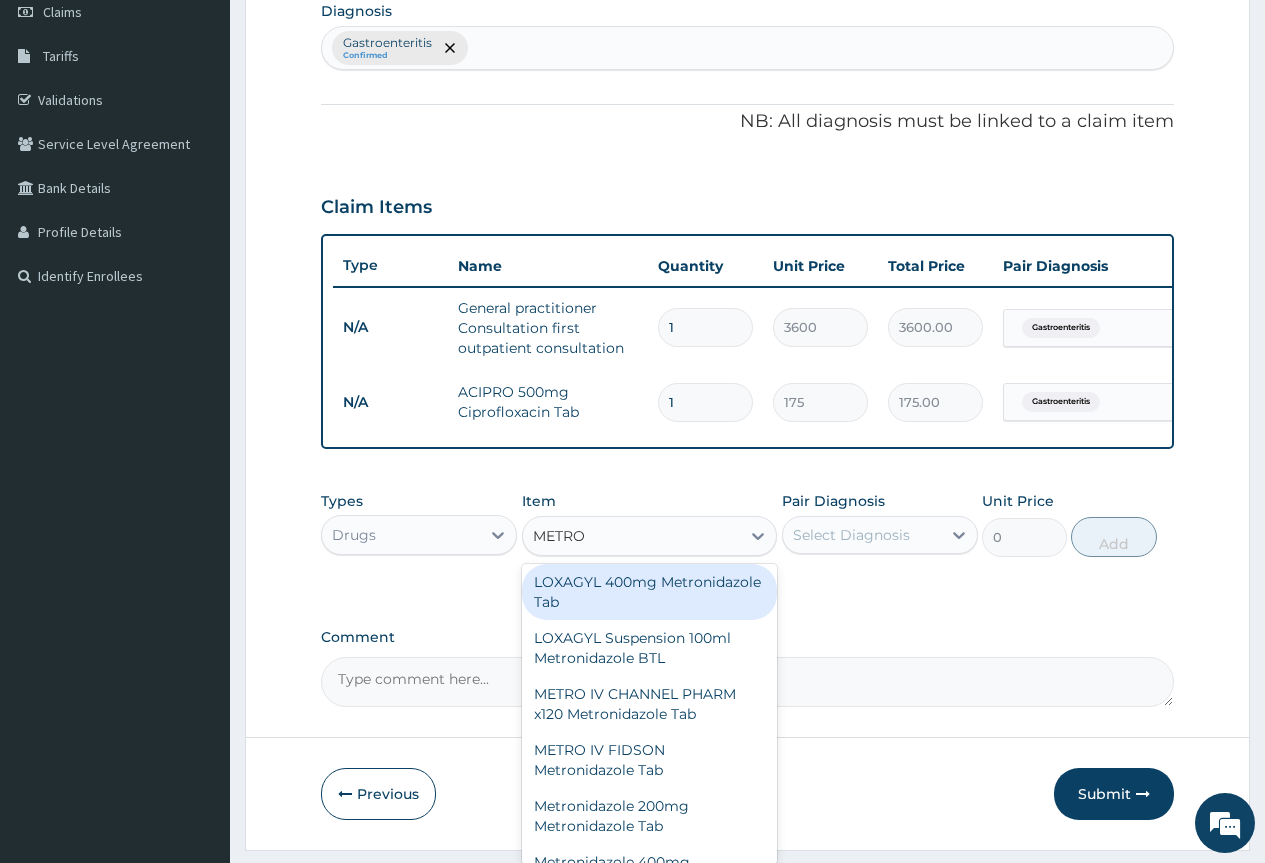 click on "LOXAGYL 400mg Metronidazole Tab" at bounding box center [650, 592] 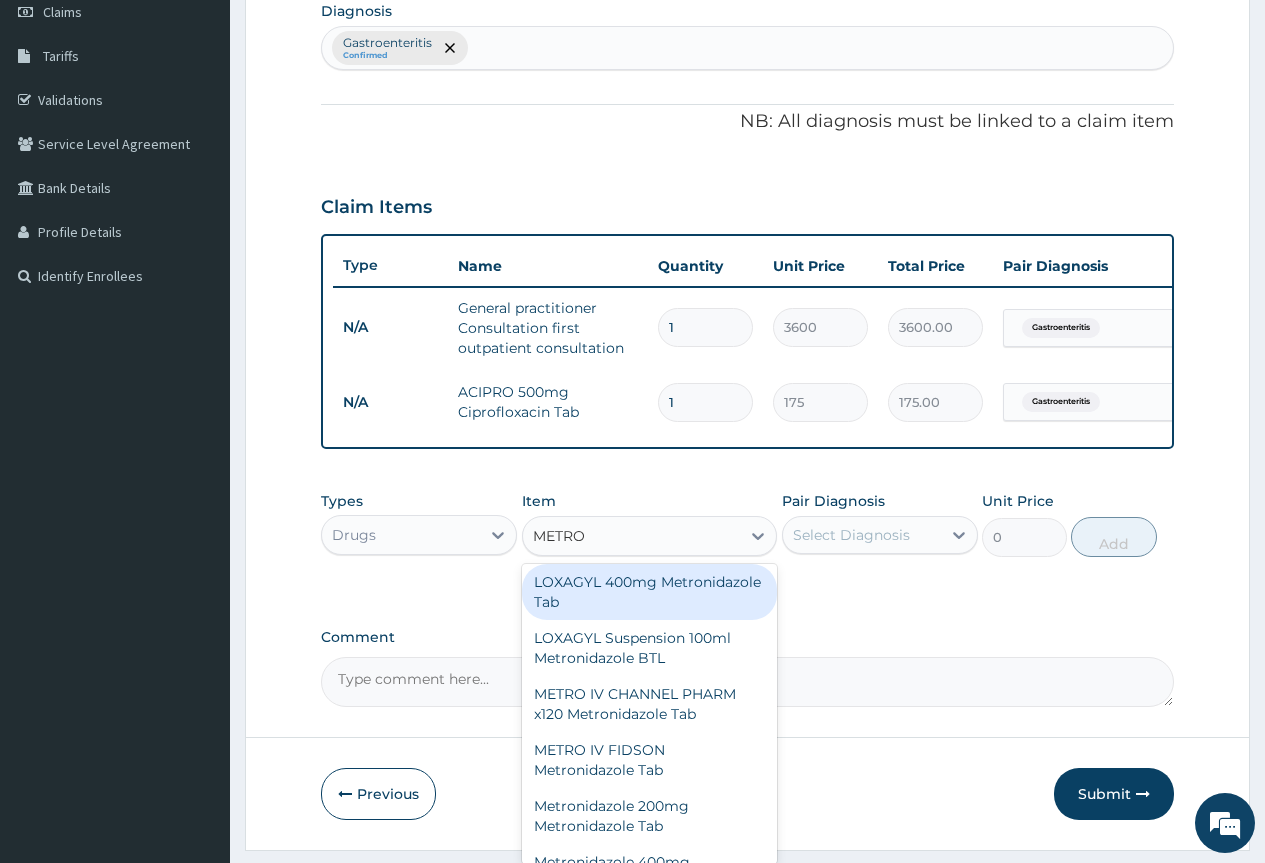 type 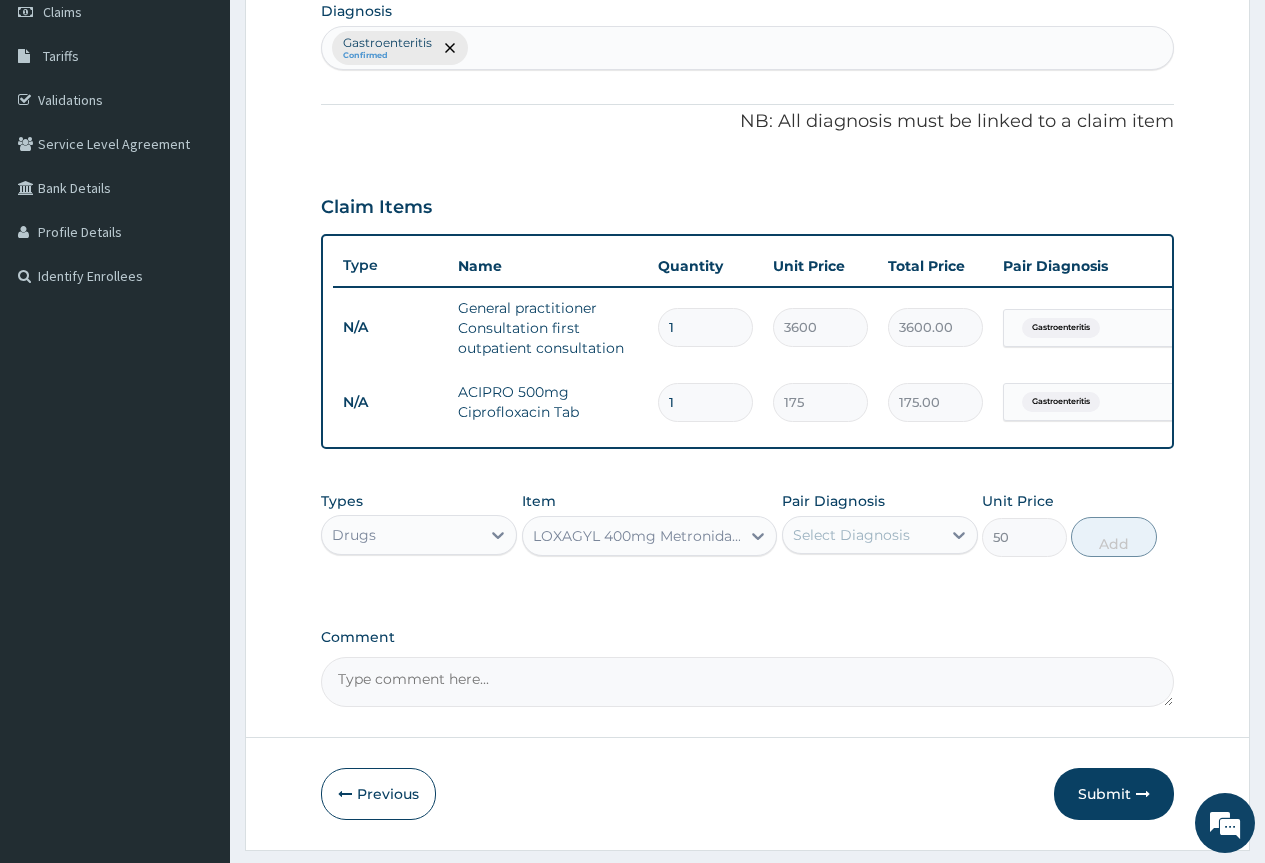 click on "Select Diagnosis" at bounding box center (862, 535) 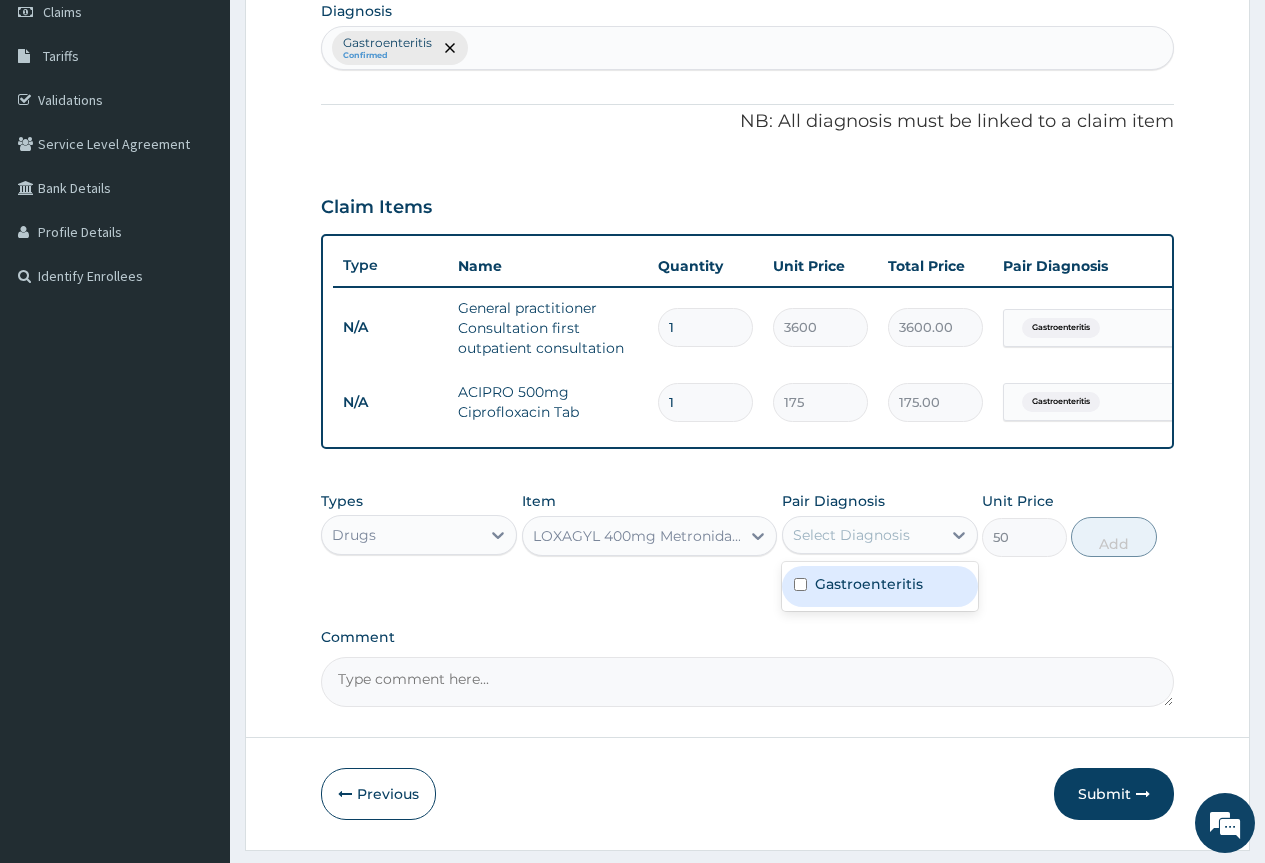 click on "Gastroenteritis" at bounding box center (869, 584) 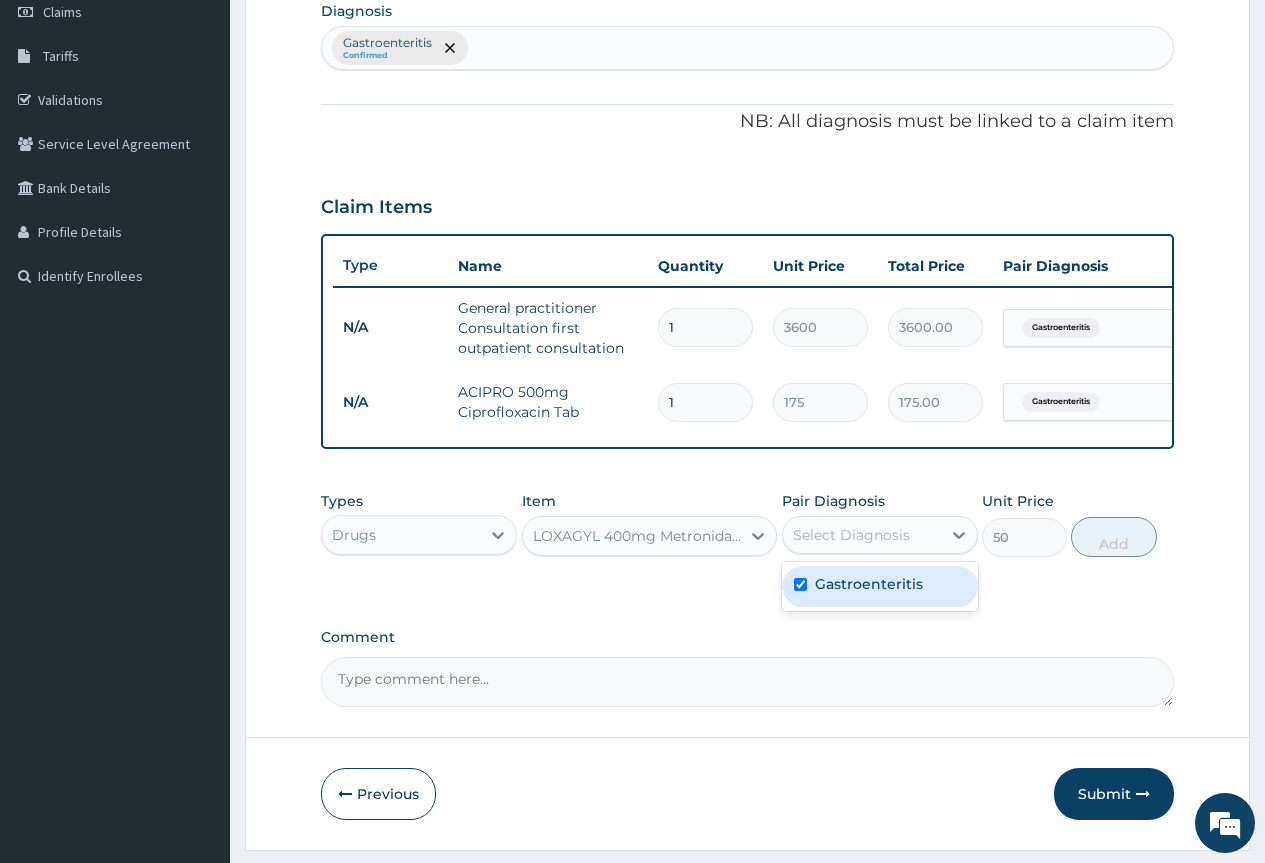 checkbox on "true" 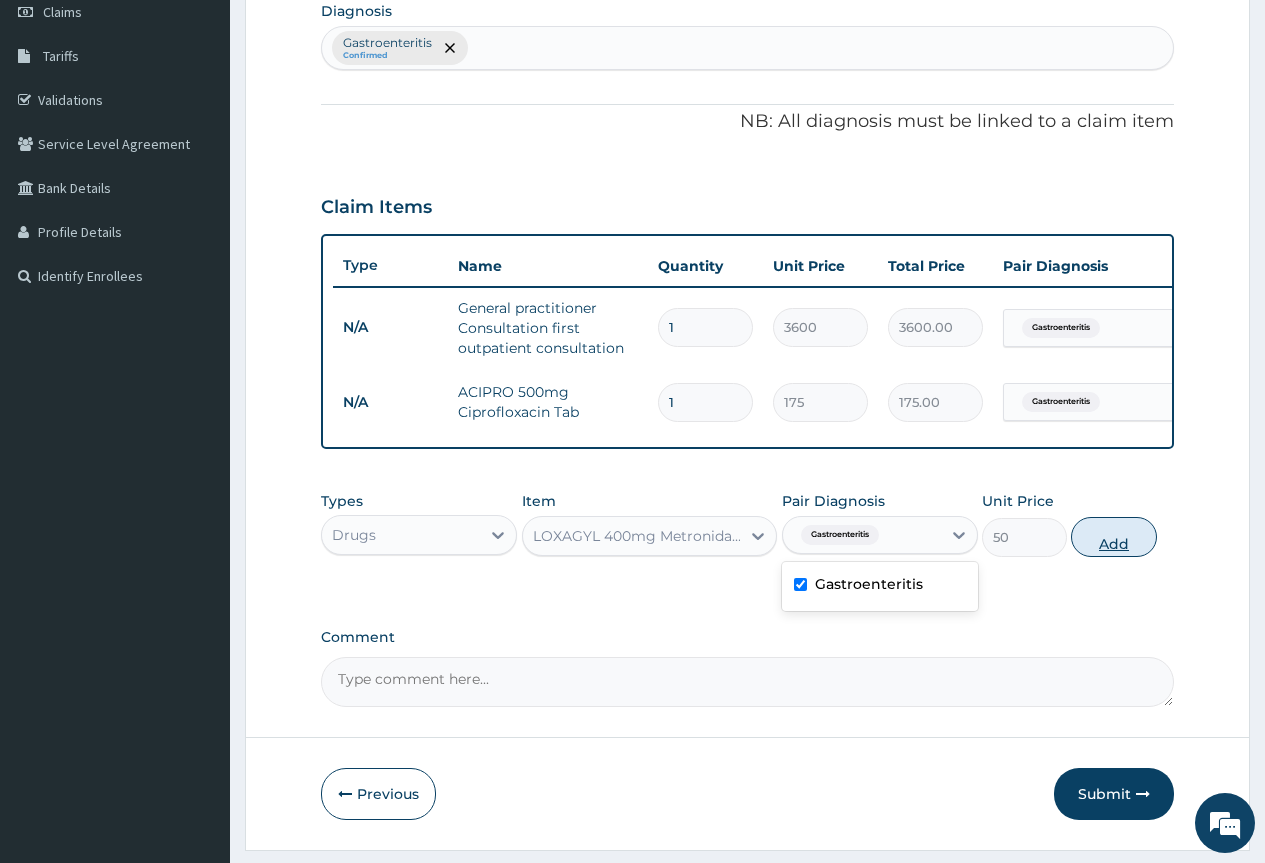 click on "Add" at bounding box center [1113, 537] 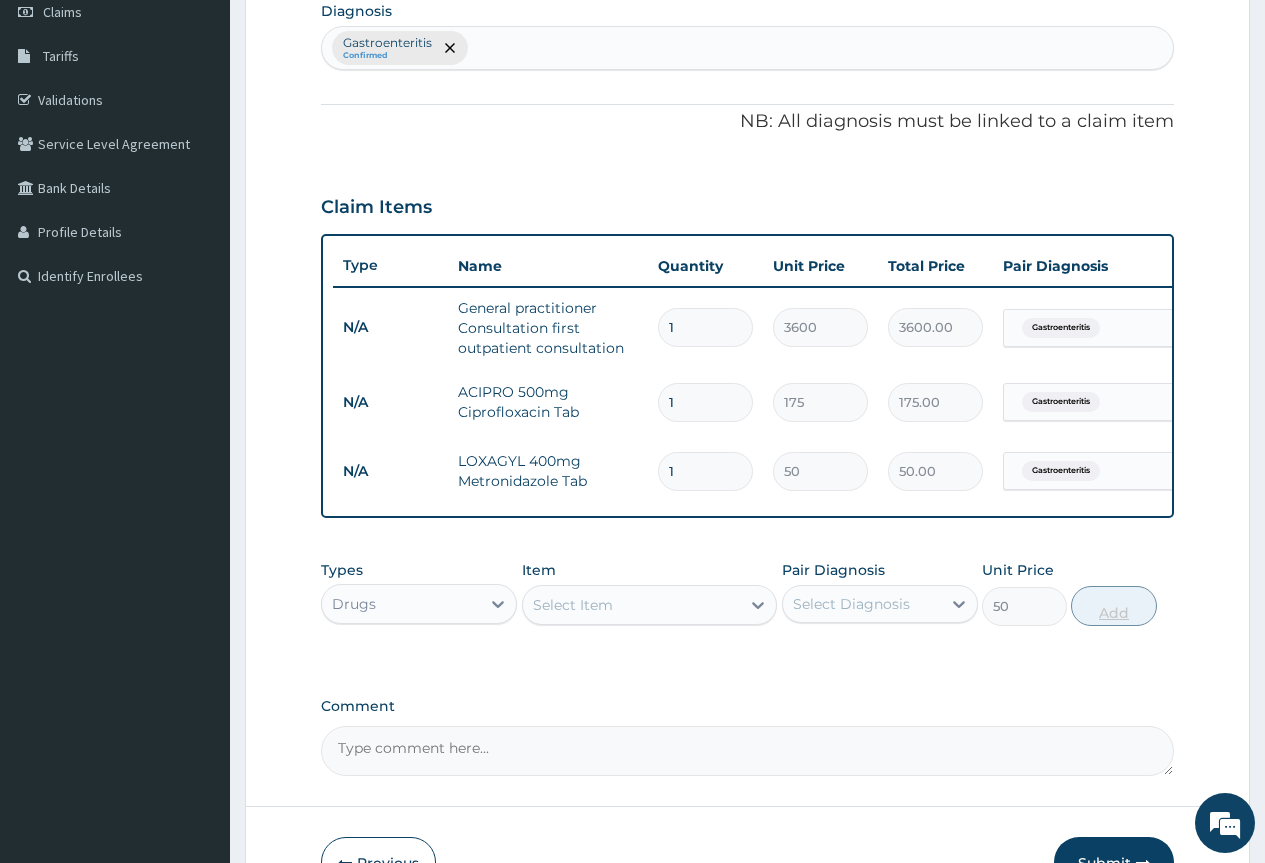 type on "0" 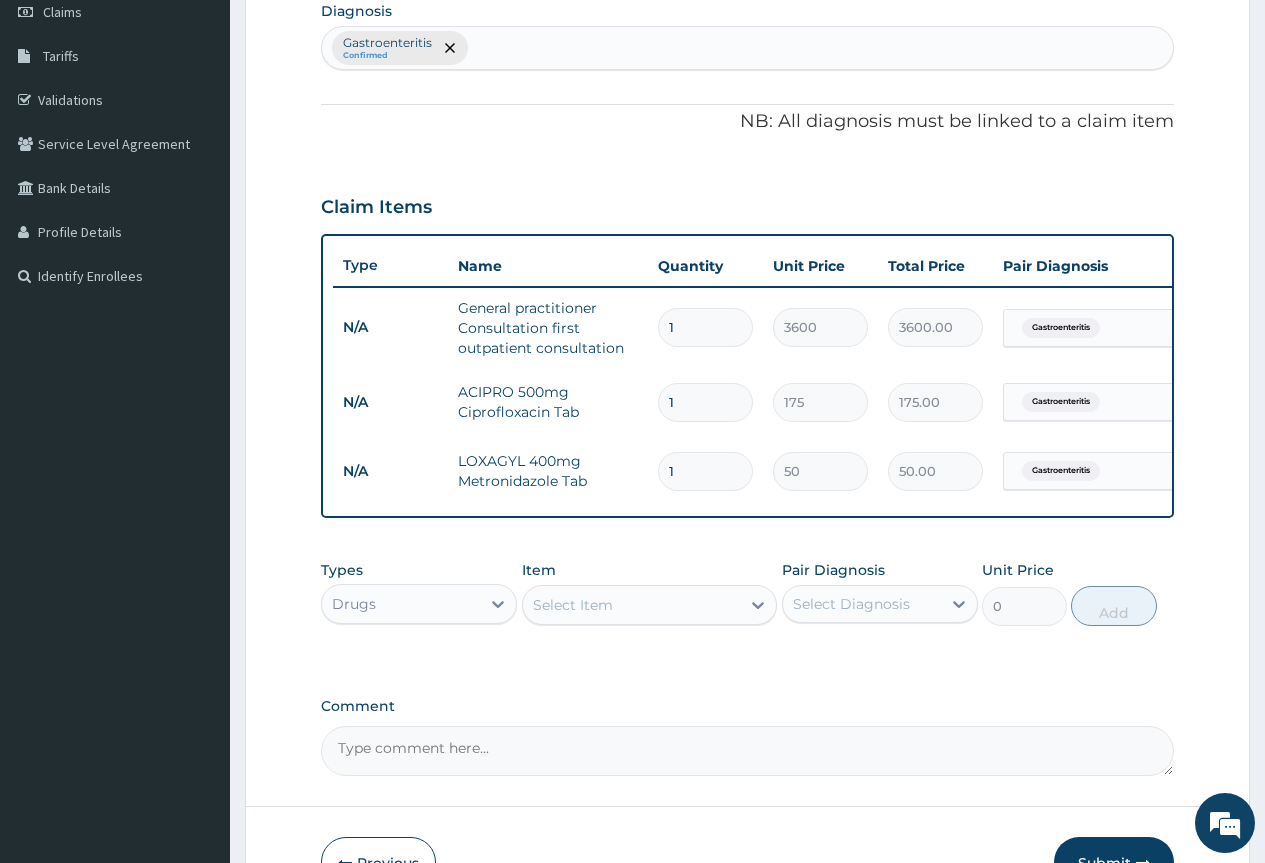 click on "Select Item" at bounding box center (632, 605) 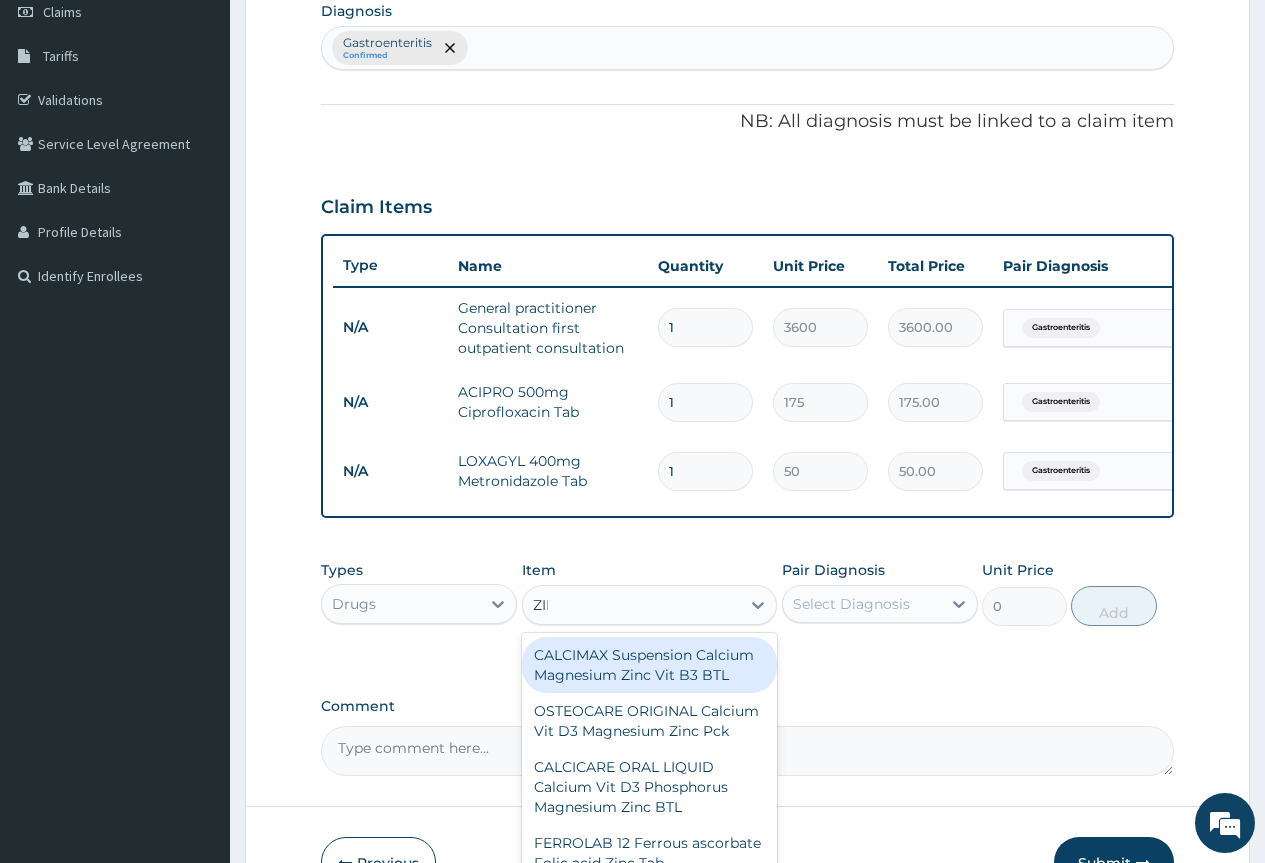 type on "ZINC" 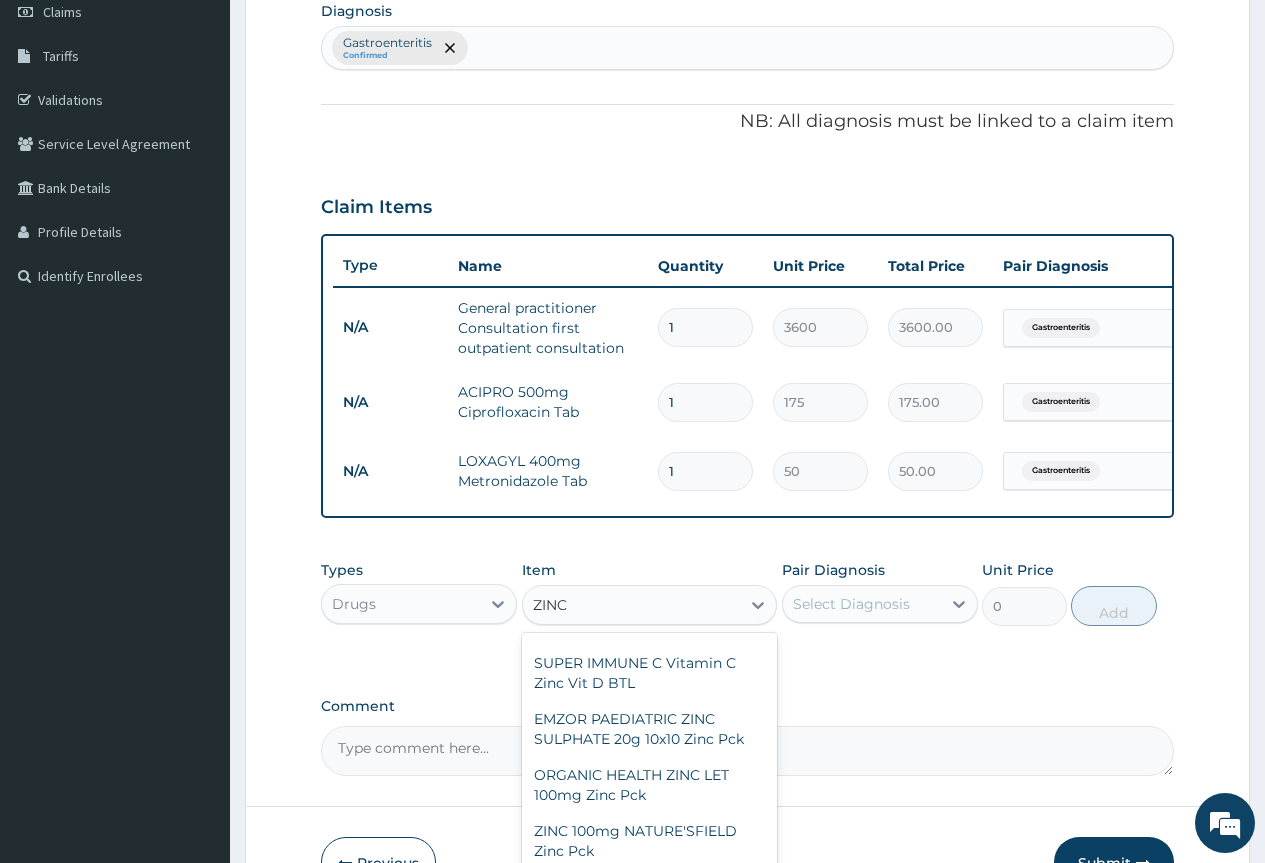 scroll, scrollTop: 300, scrollLeft: 0, axis: vertical 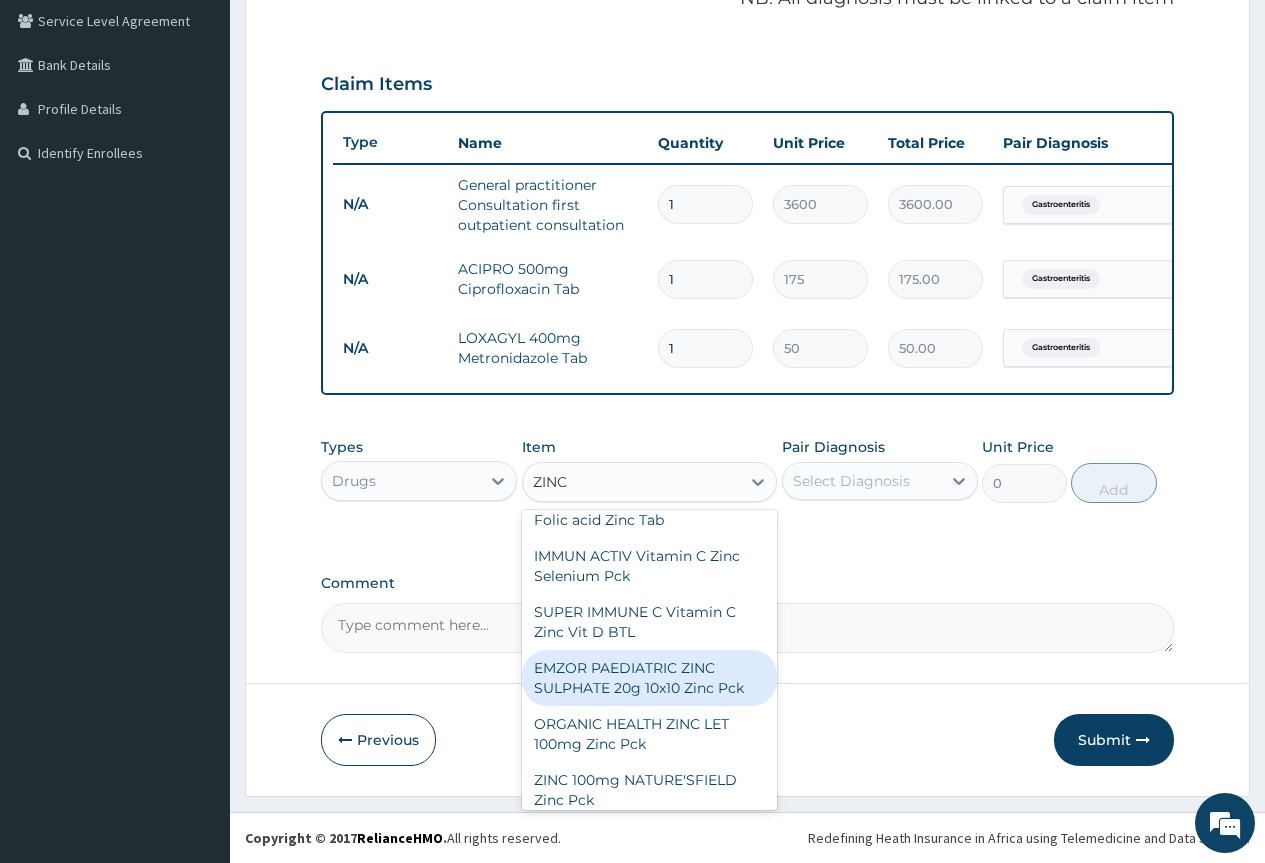 click on "EMZOR PAEDIATRIC ZINC SULPHATE 20g 10x10 Zinc Pck" at bounding box center [650, 678] 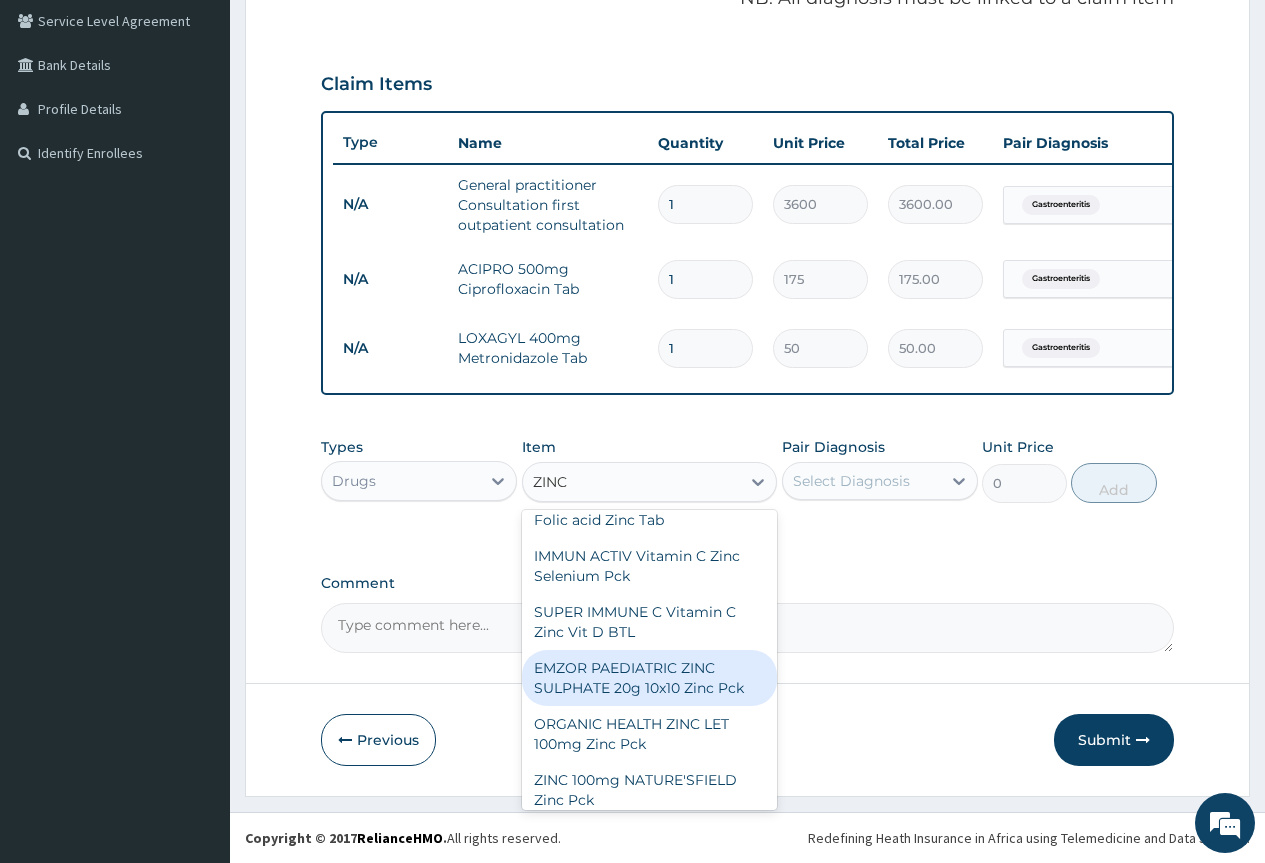 type 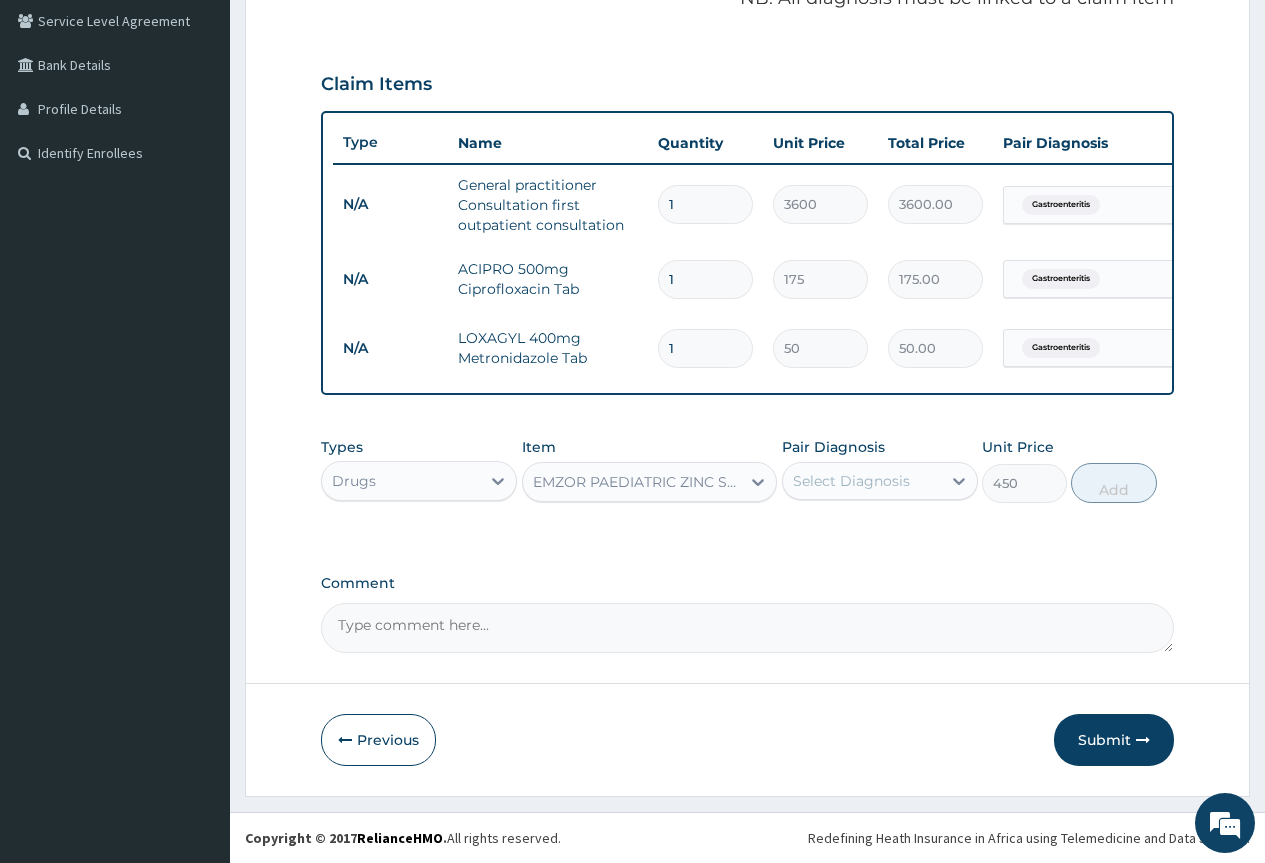 click on "EMZOR PAEDIATRIC ZINC SULPHATE 20g 10x10 Zinc Pck" at bounding box center (638, 482) 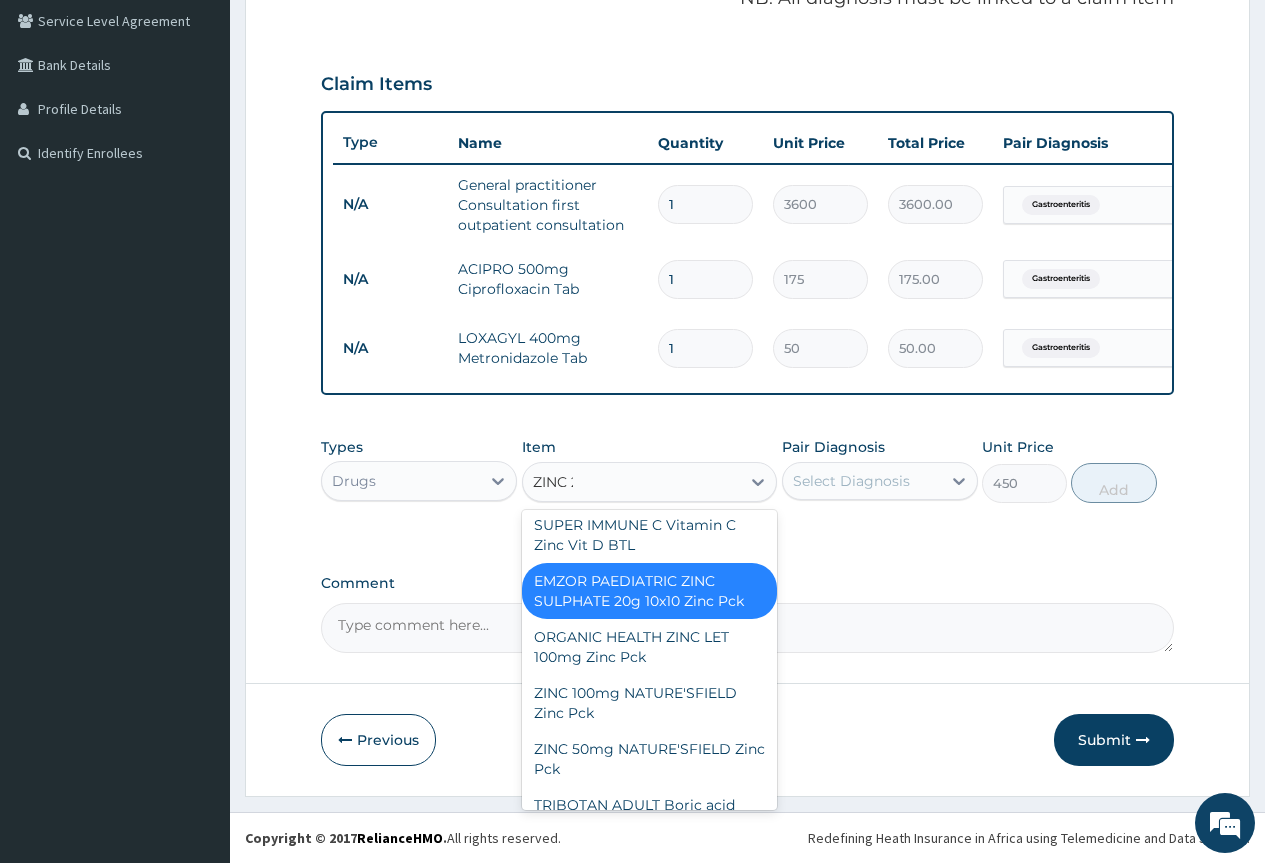 scroll, scrollTop: 0, scrollLeft: 0, axis: both 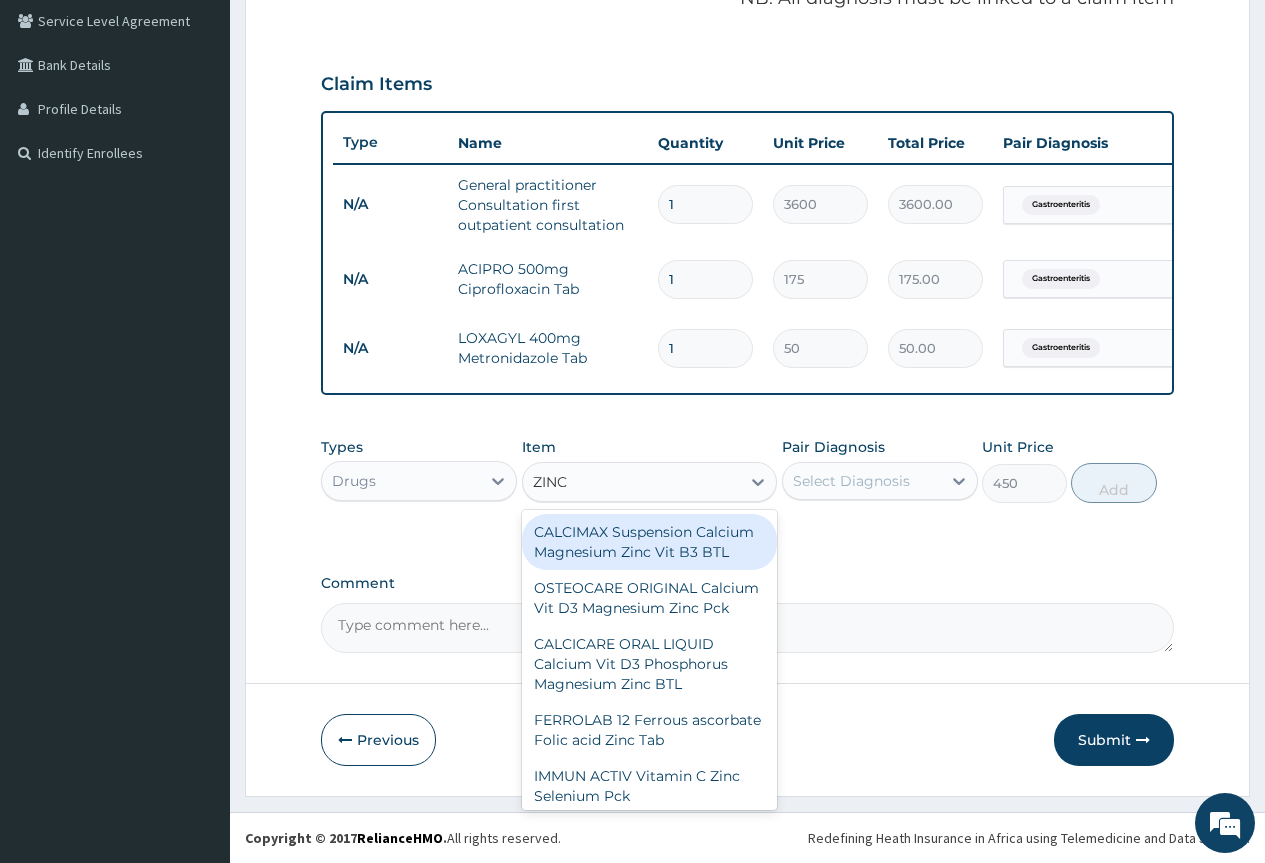type on "ZINC" 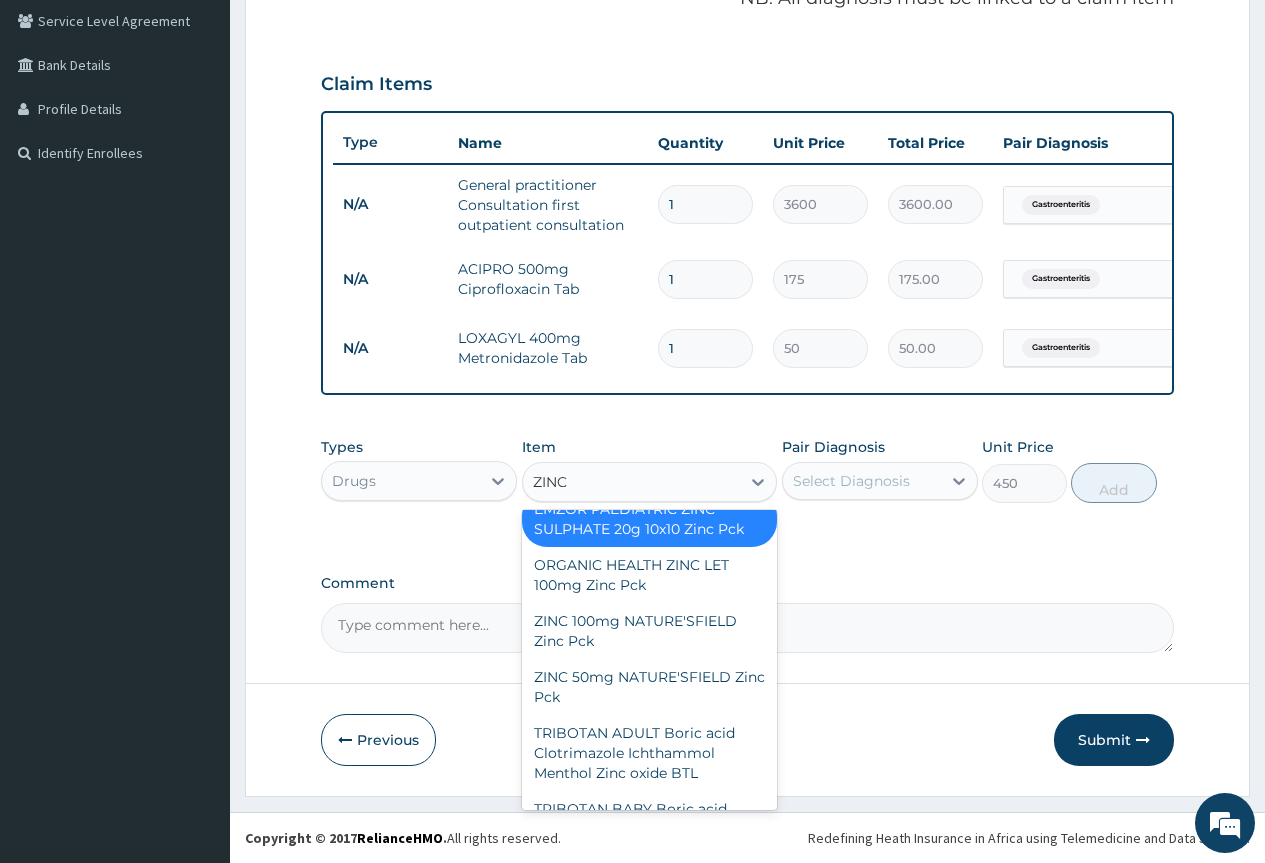 scroll, scrollTop: 400, scrollLeft: 0, axis: vertical 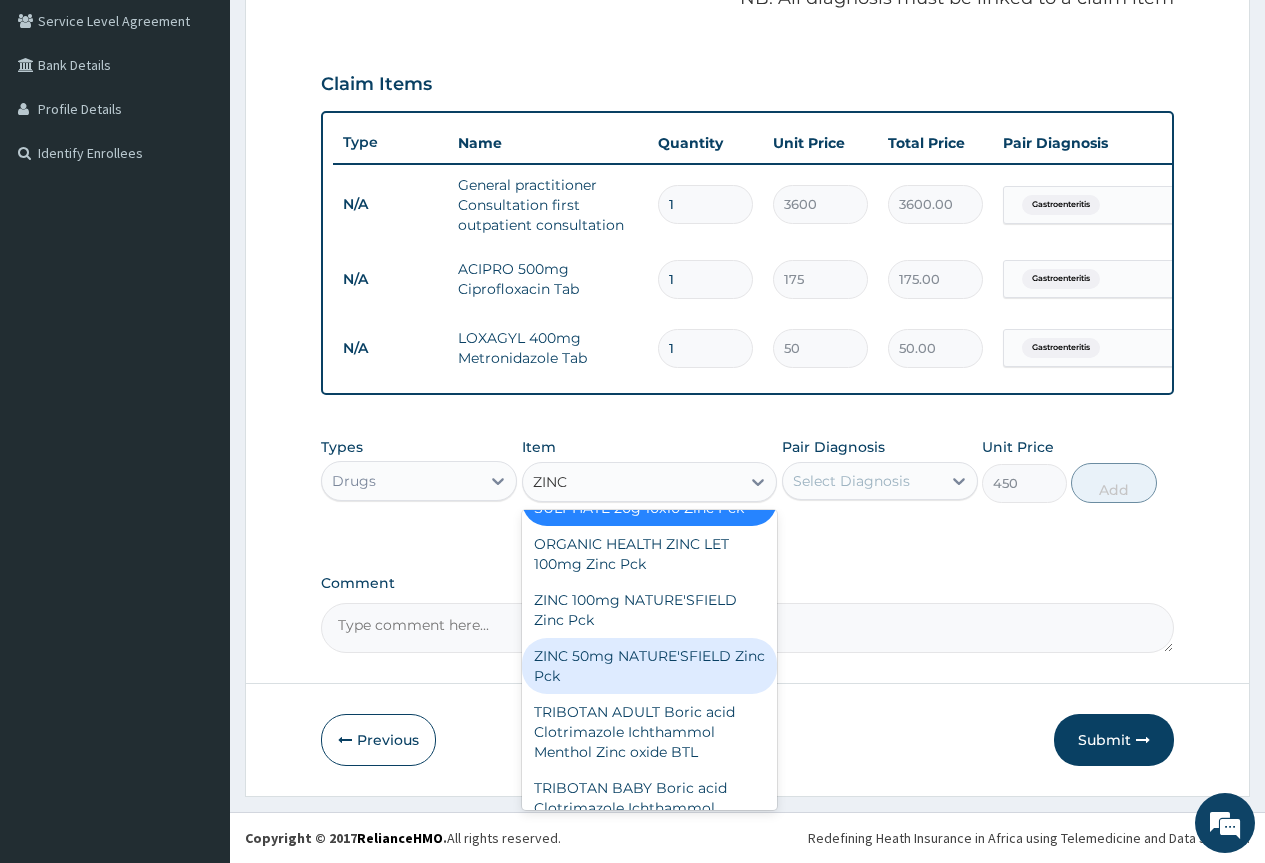 click on "ZINC 50mg NATURE'SFIELD Zinc Pck" at bounding box center [650, 666] 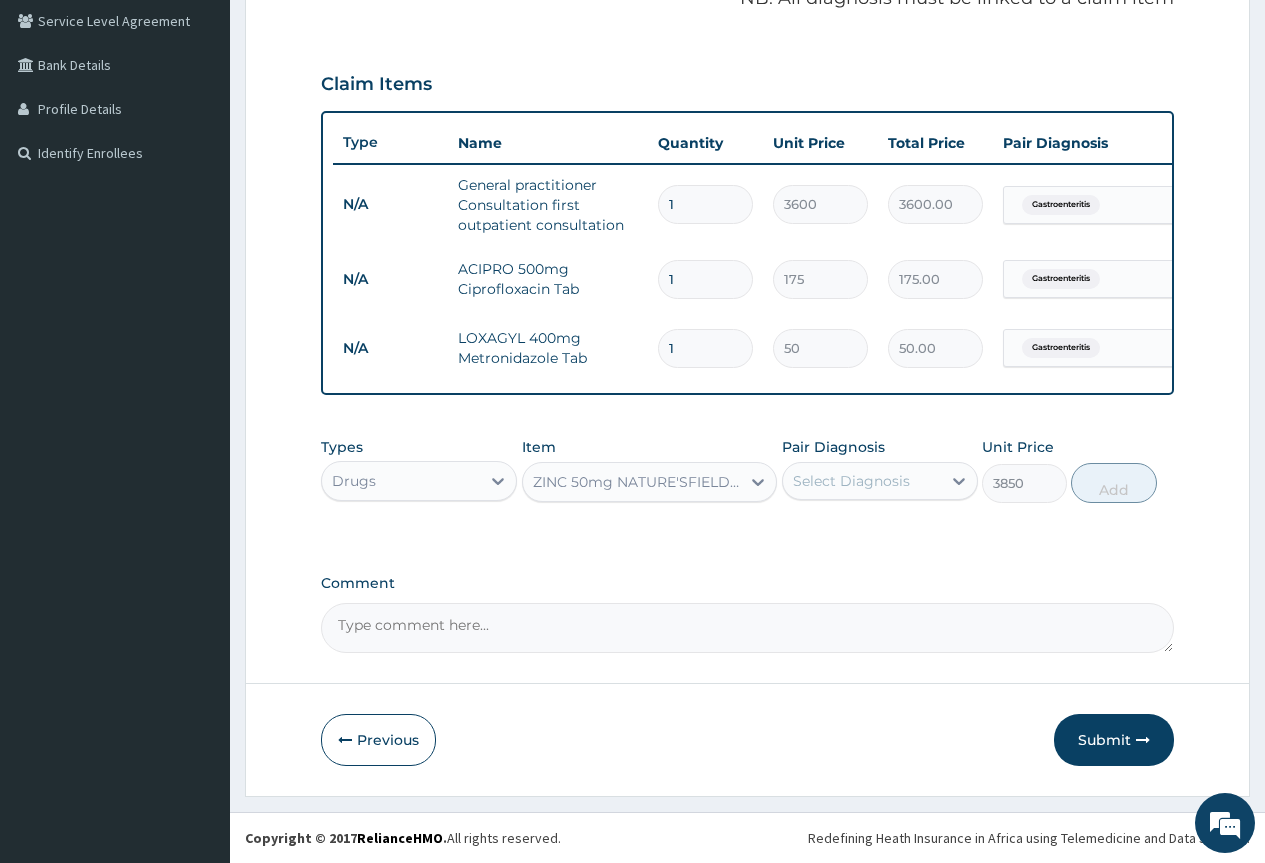 click on "ZINC 50mg NATURE'SFIELD Zinc Pck" at bounding box center [638, 482] 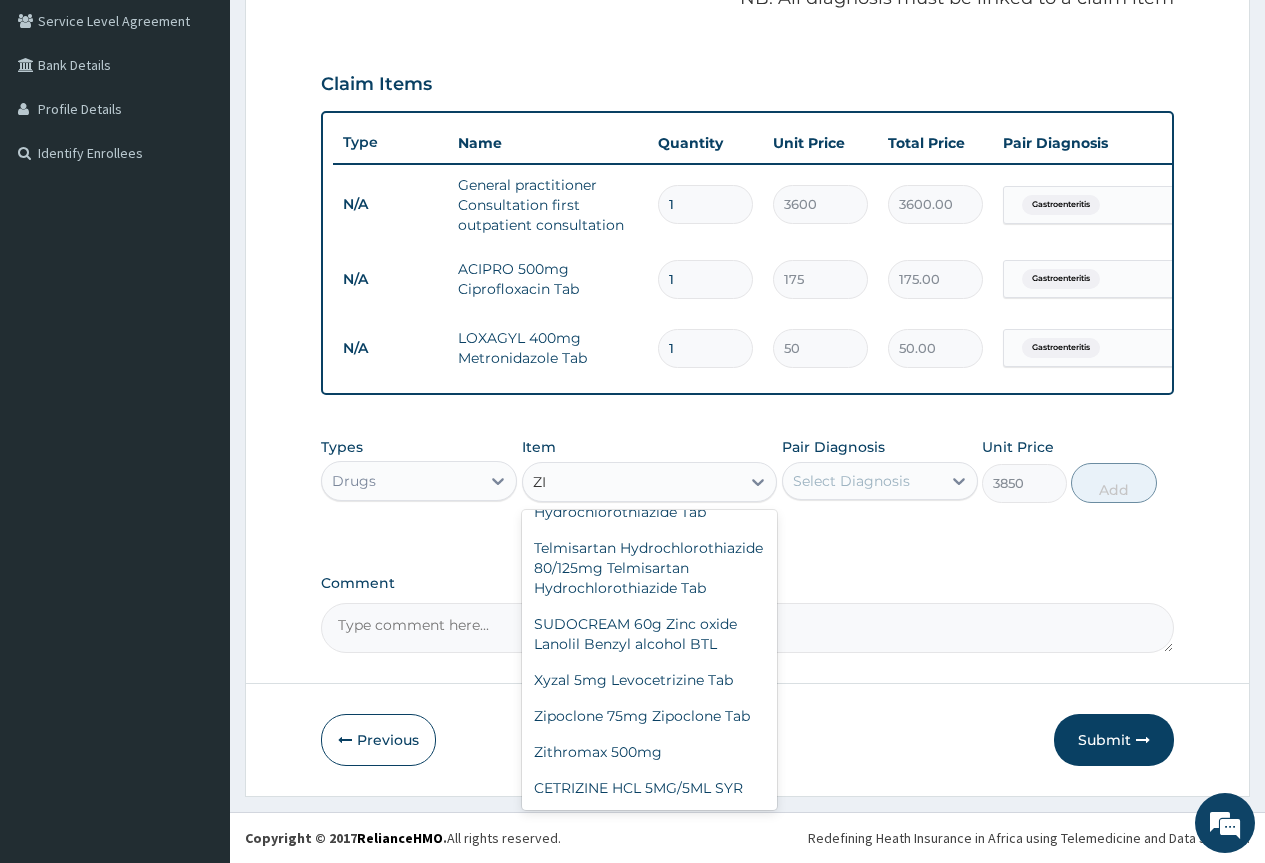 scroll, scrollTop: 343, scrollLeft: 0, axis: vertical 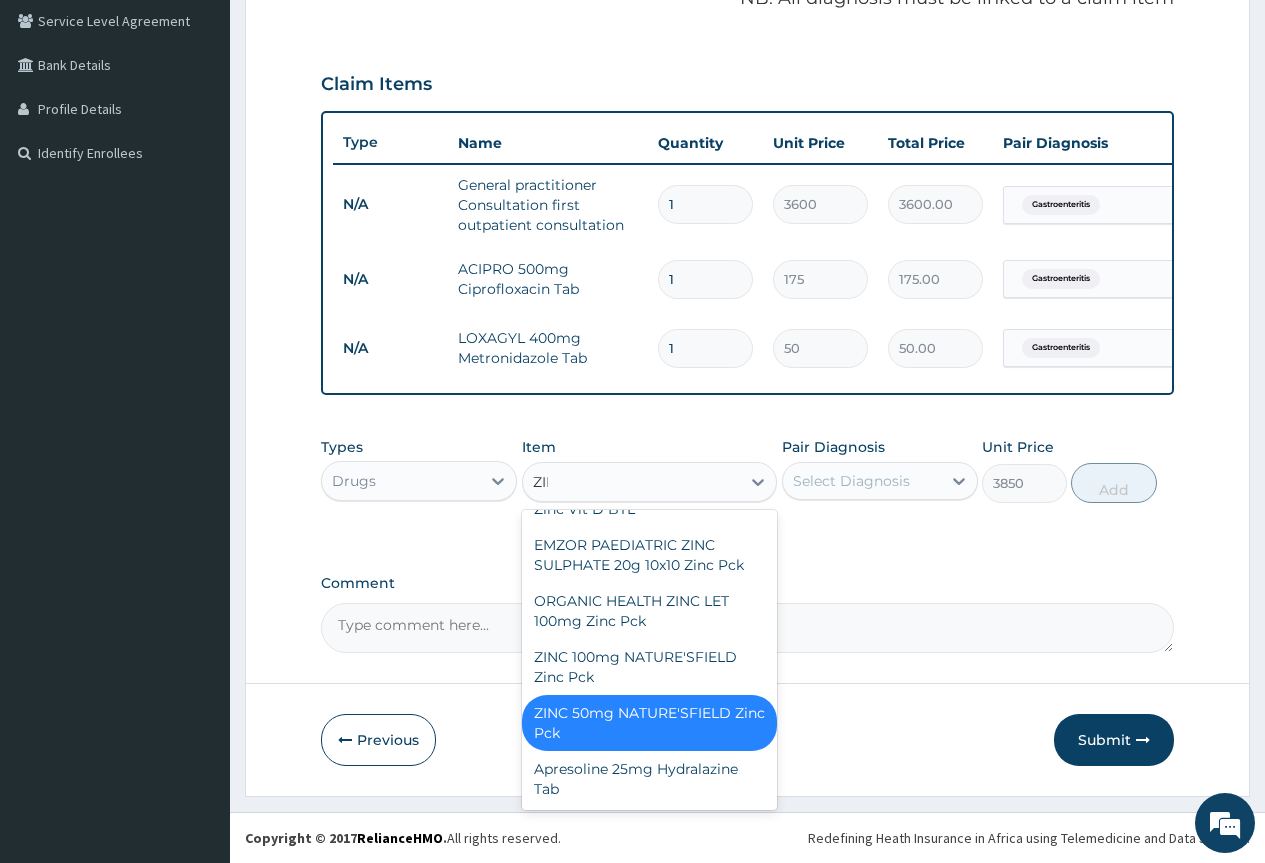 type on "ZINC" 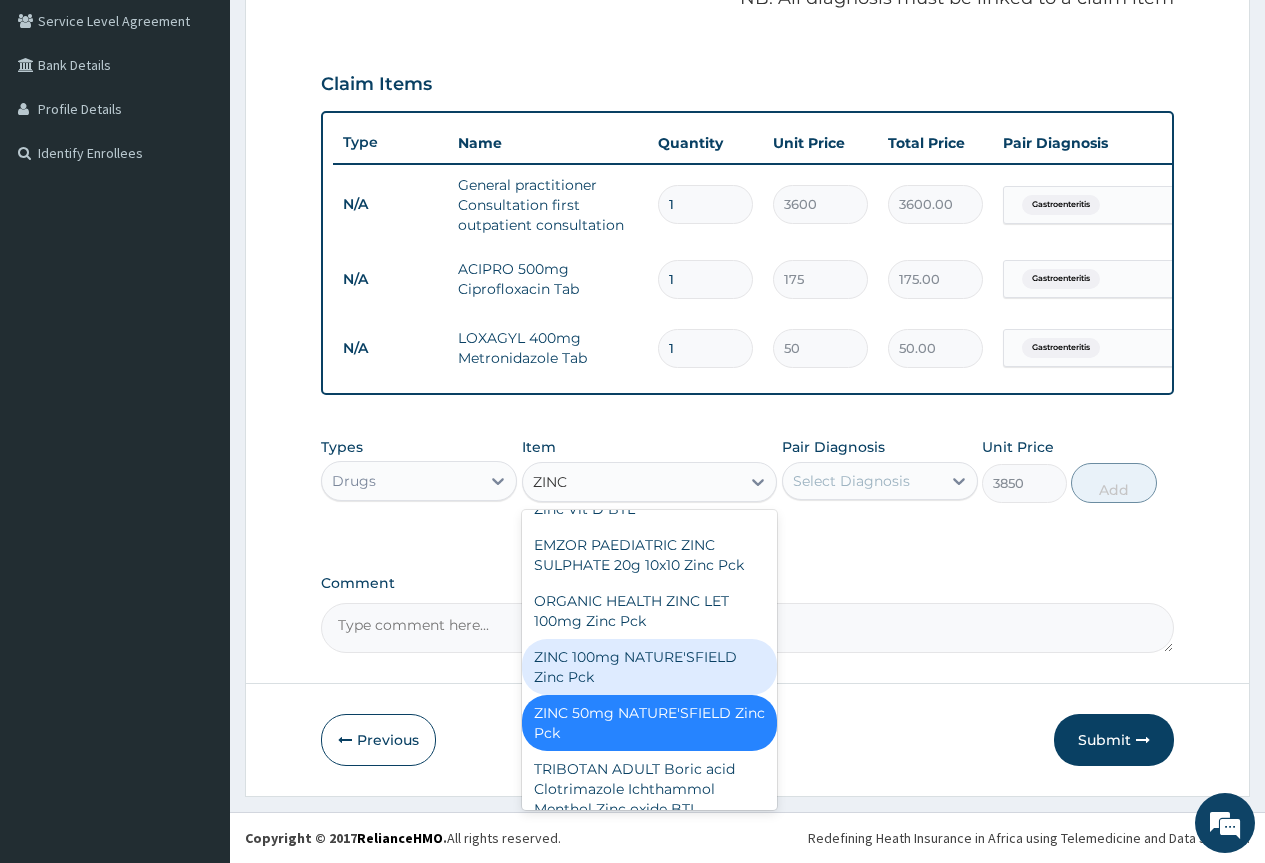scroll, scrollTop: 820, scrollLeft: 0, axis: vertical 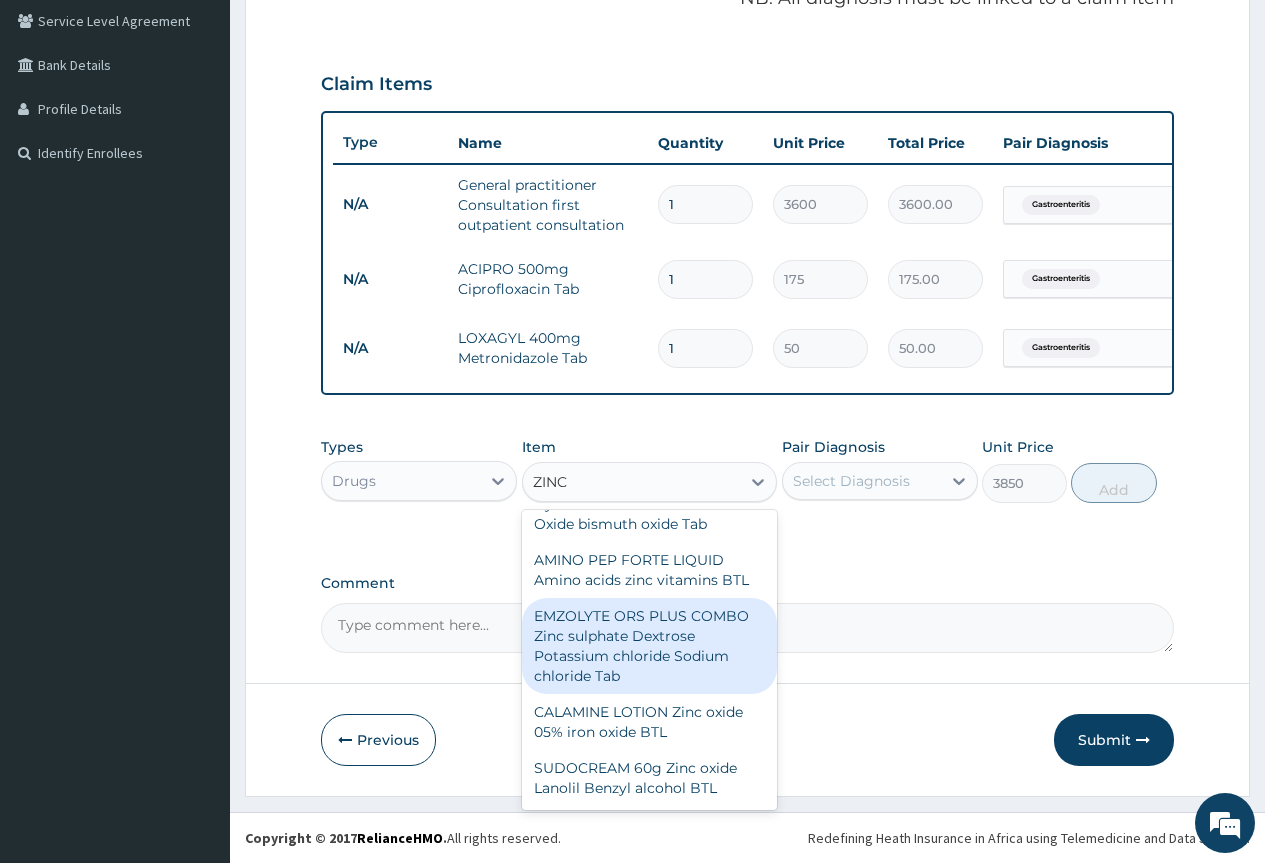 click on "EMZOLYTE ORS PLUS COMBO Zinc sulphate Dextrose Potassium chloride Sodium chloride Tab" at bounding box center (650, 646) 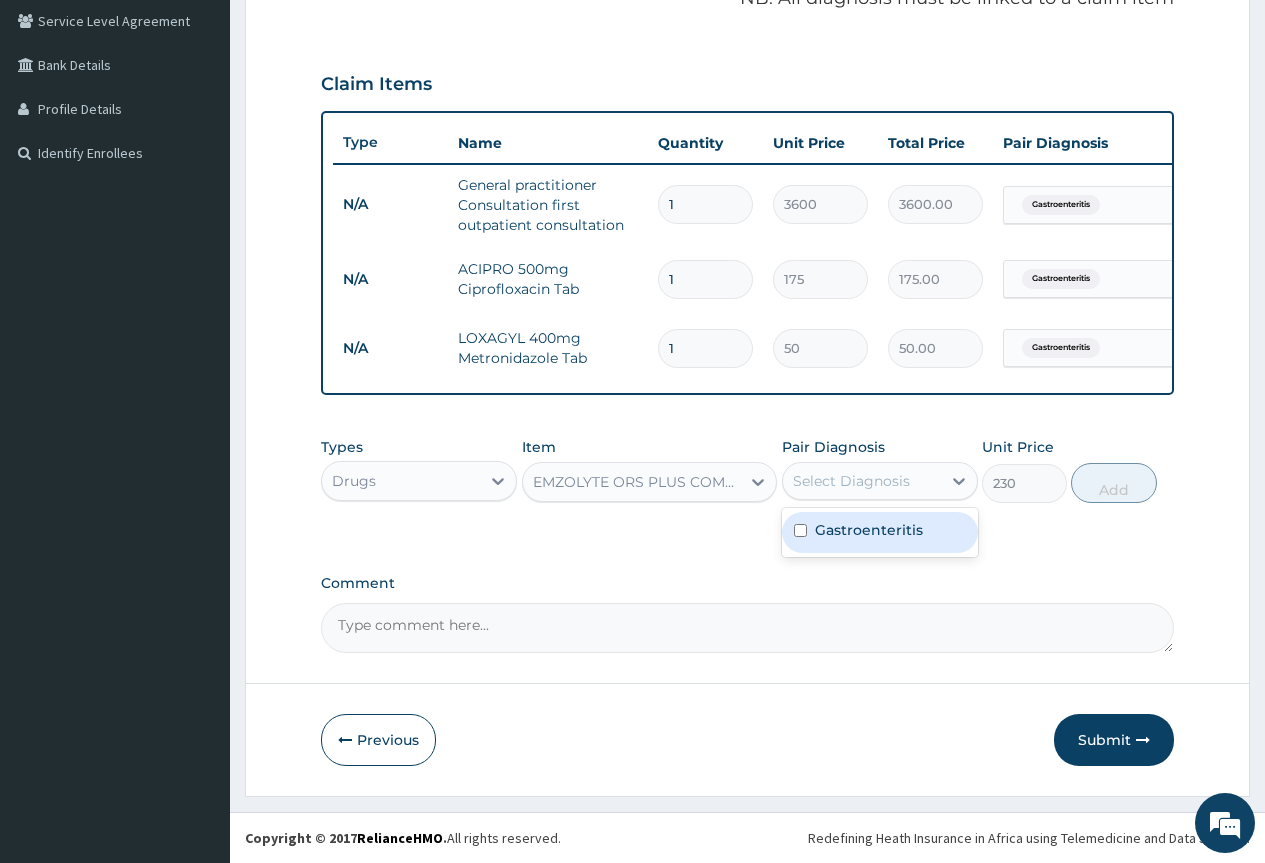 click on "Select Diagnosis" at bounding box center [851, 481] 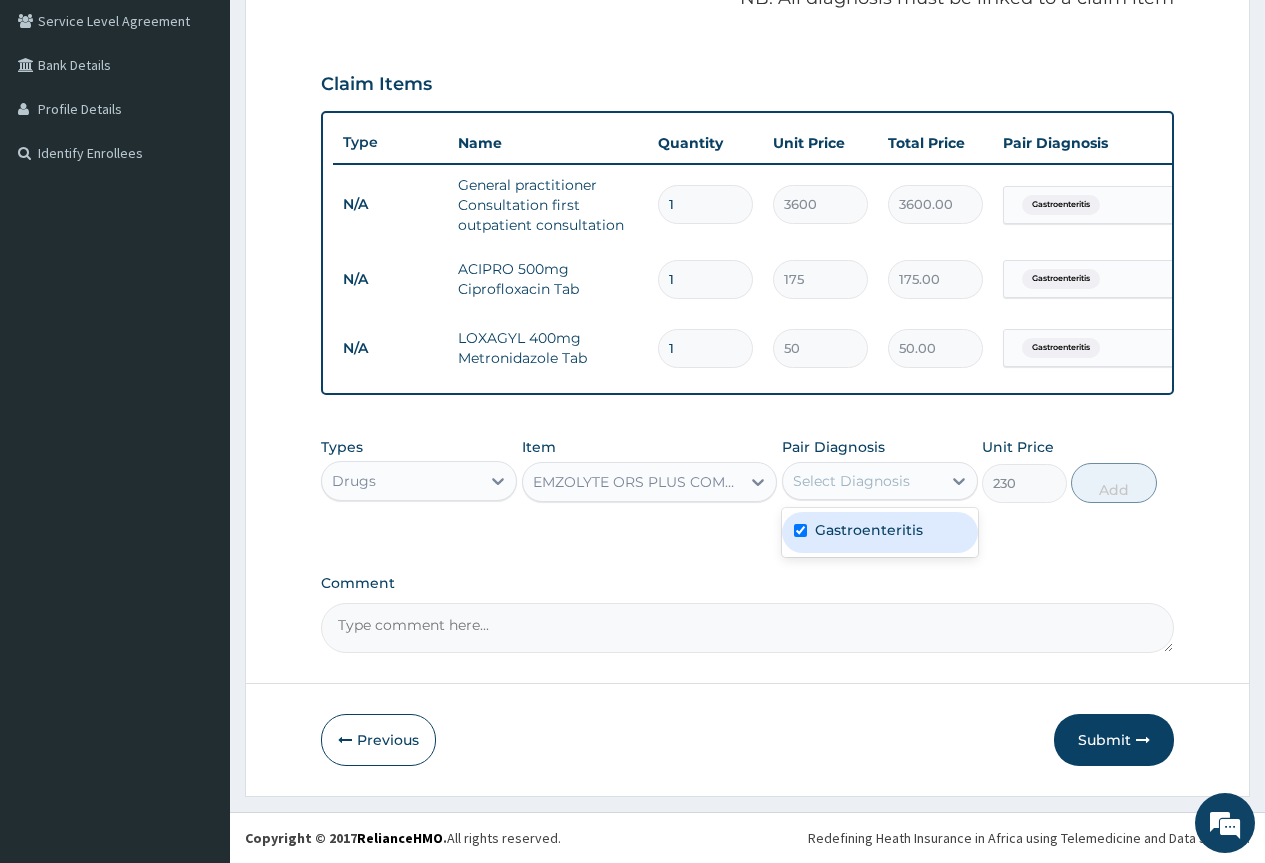 checkbox on "true" 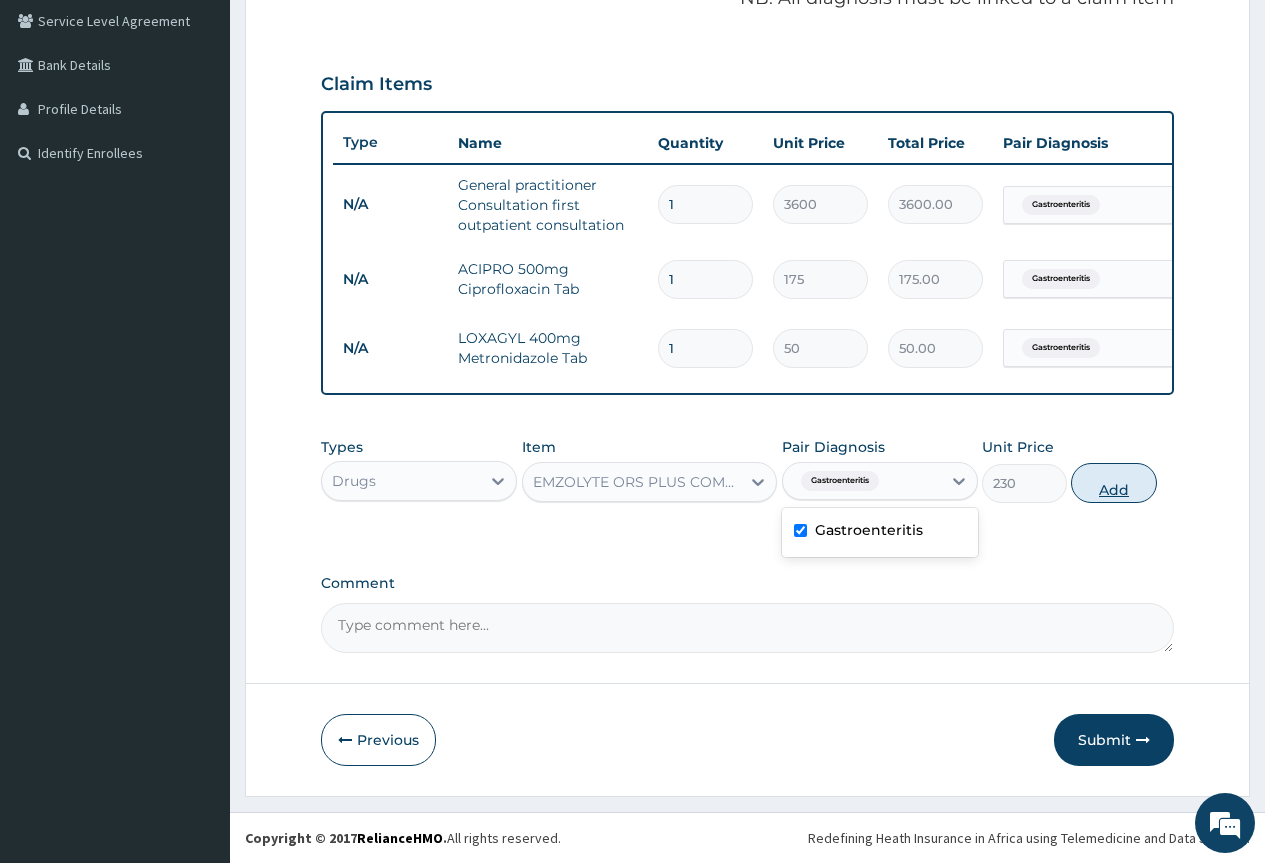 click on "Add" at bounding box center (1113, 483) 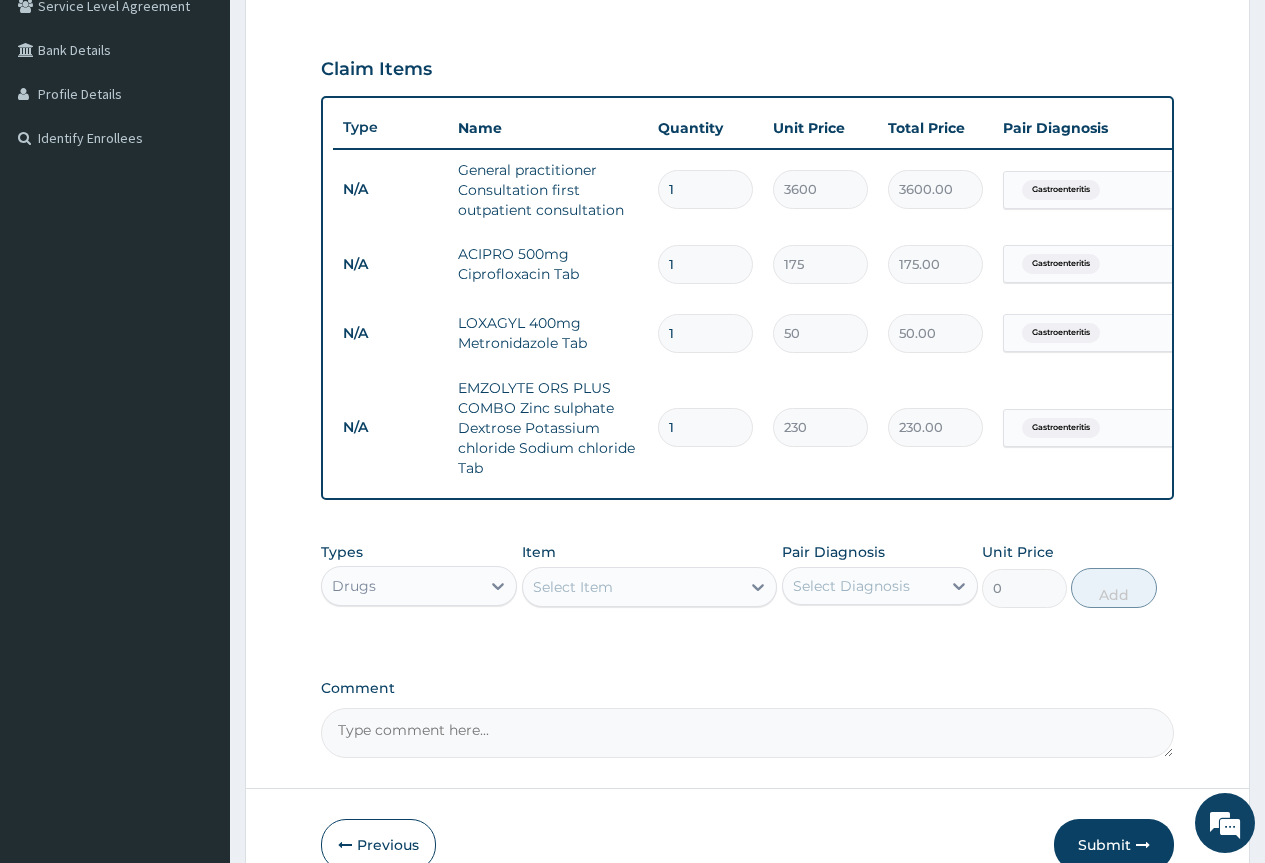 drag, startPoint x: 708, startPoint y: 426, endPoint x: 645, endPoint y: 423, distance: 63.07139 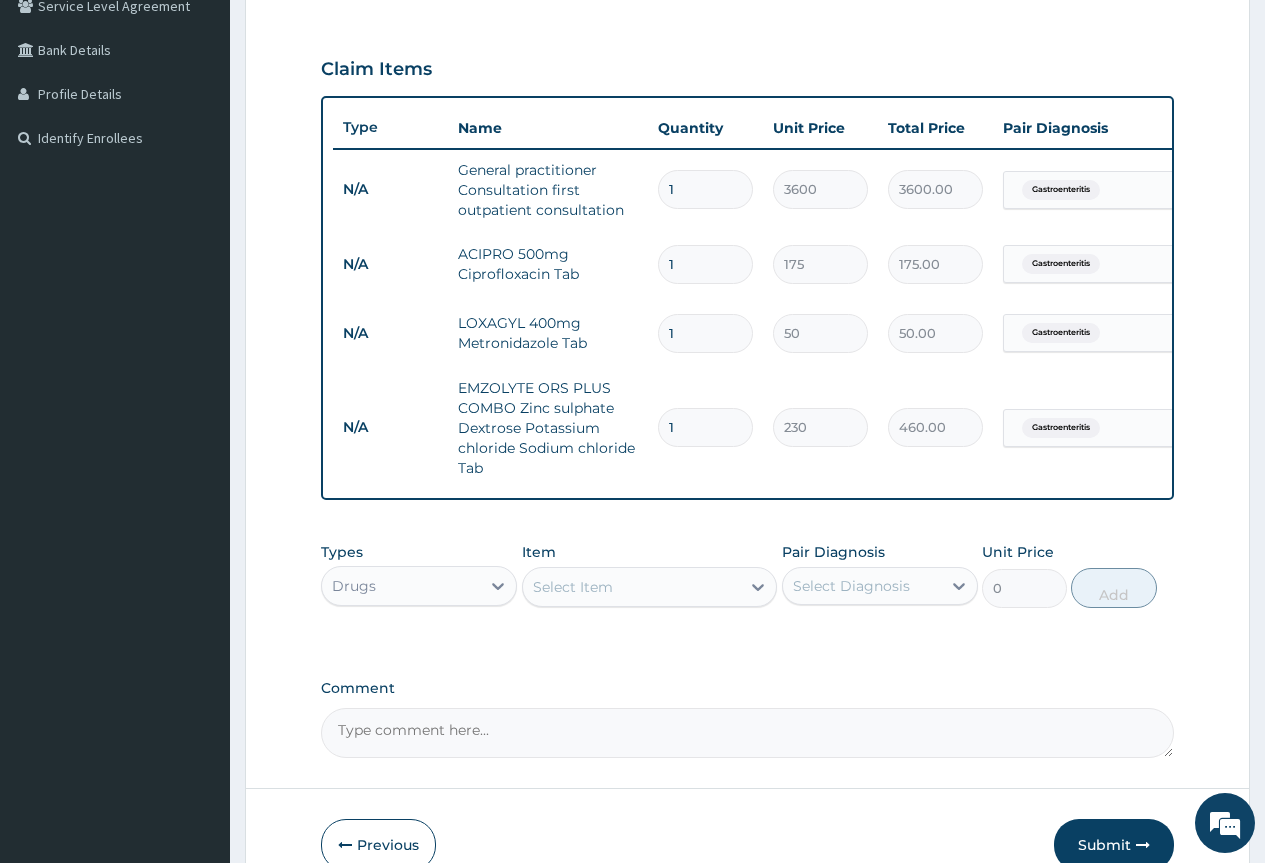 type on "2" 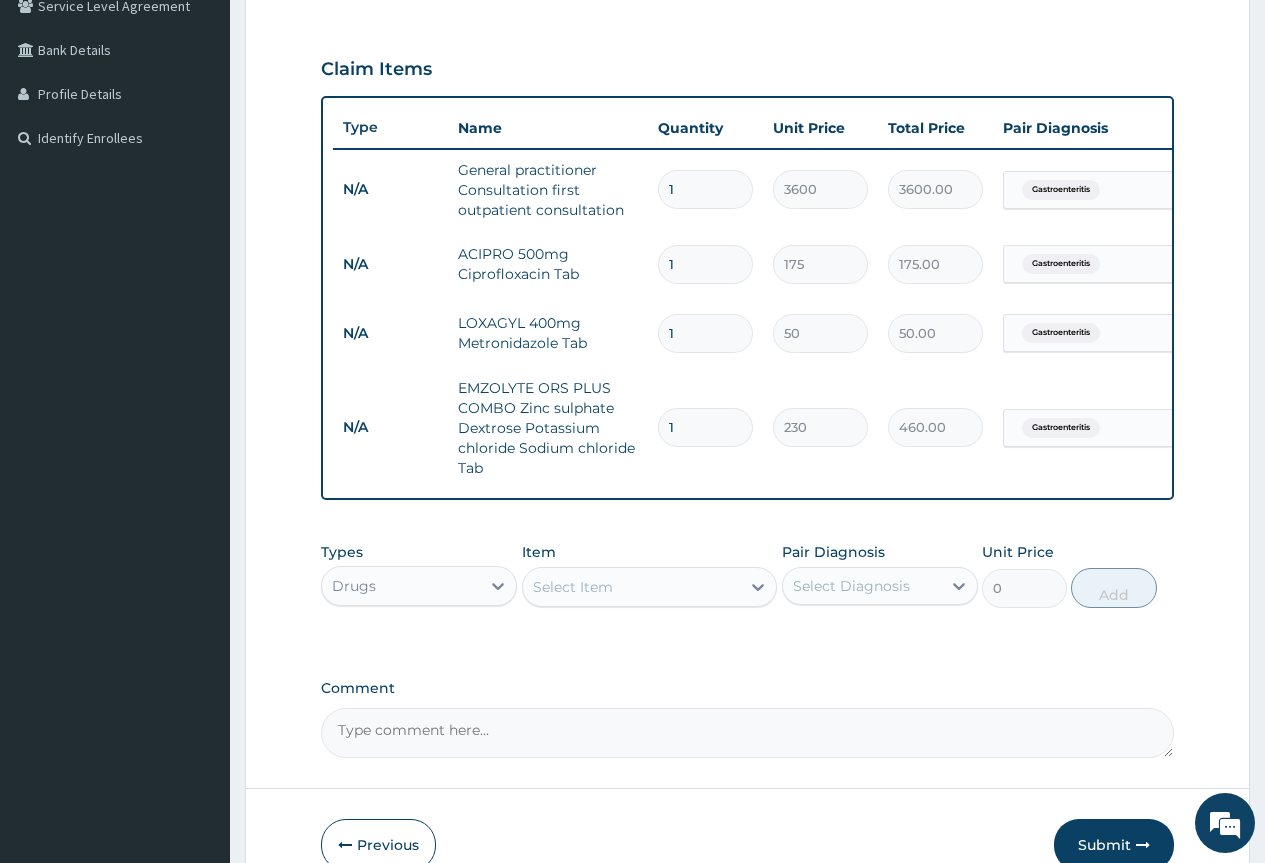 type on "460.00" 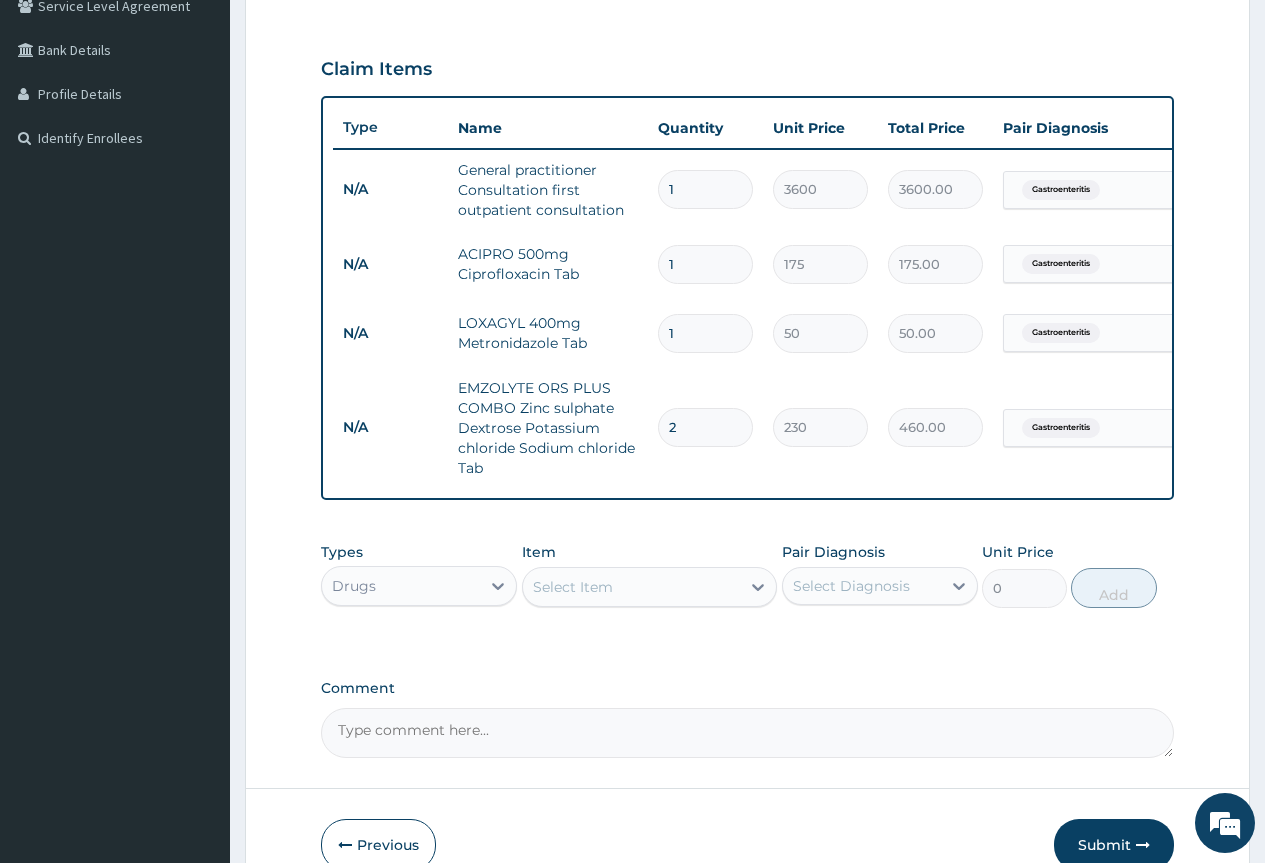 type on "2" 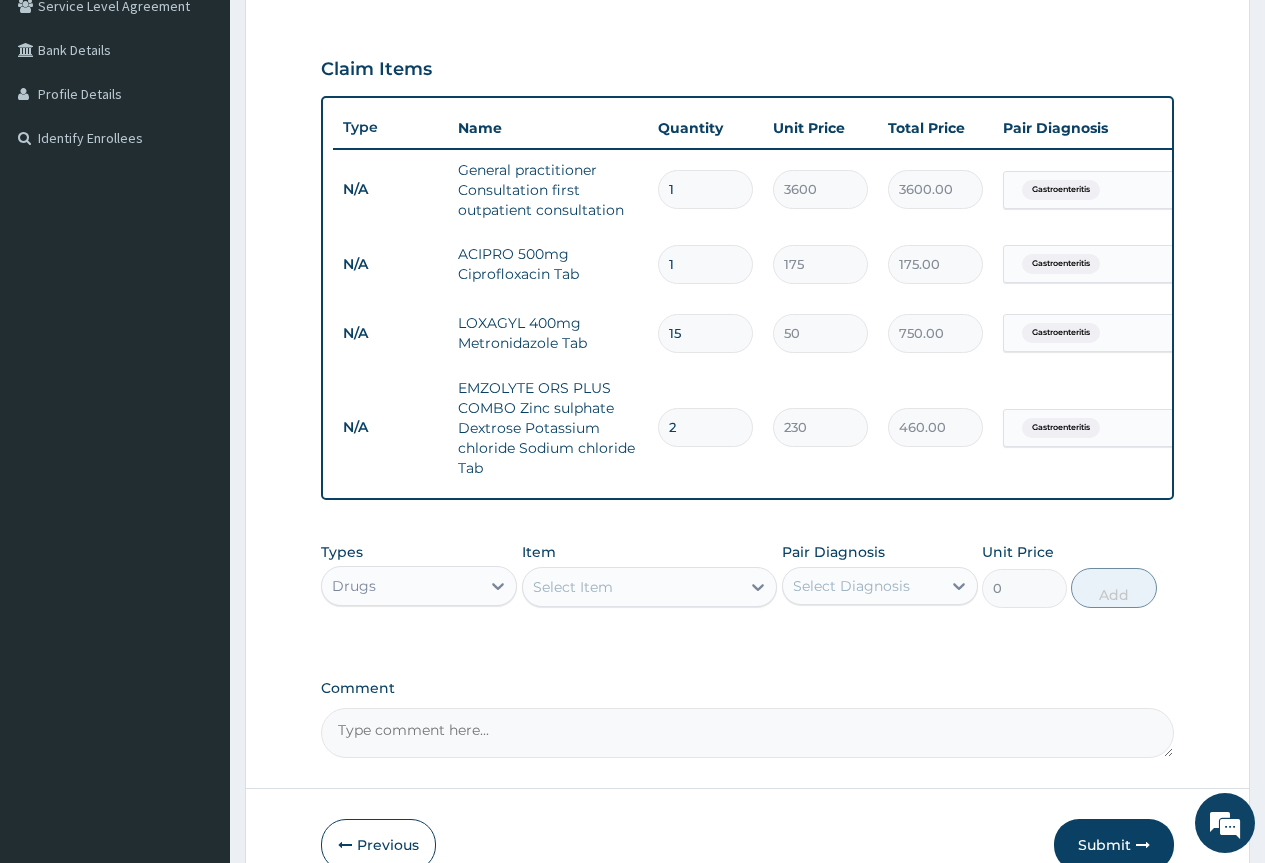 type on "15" 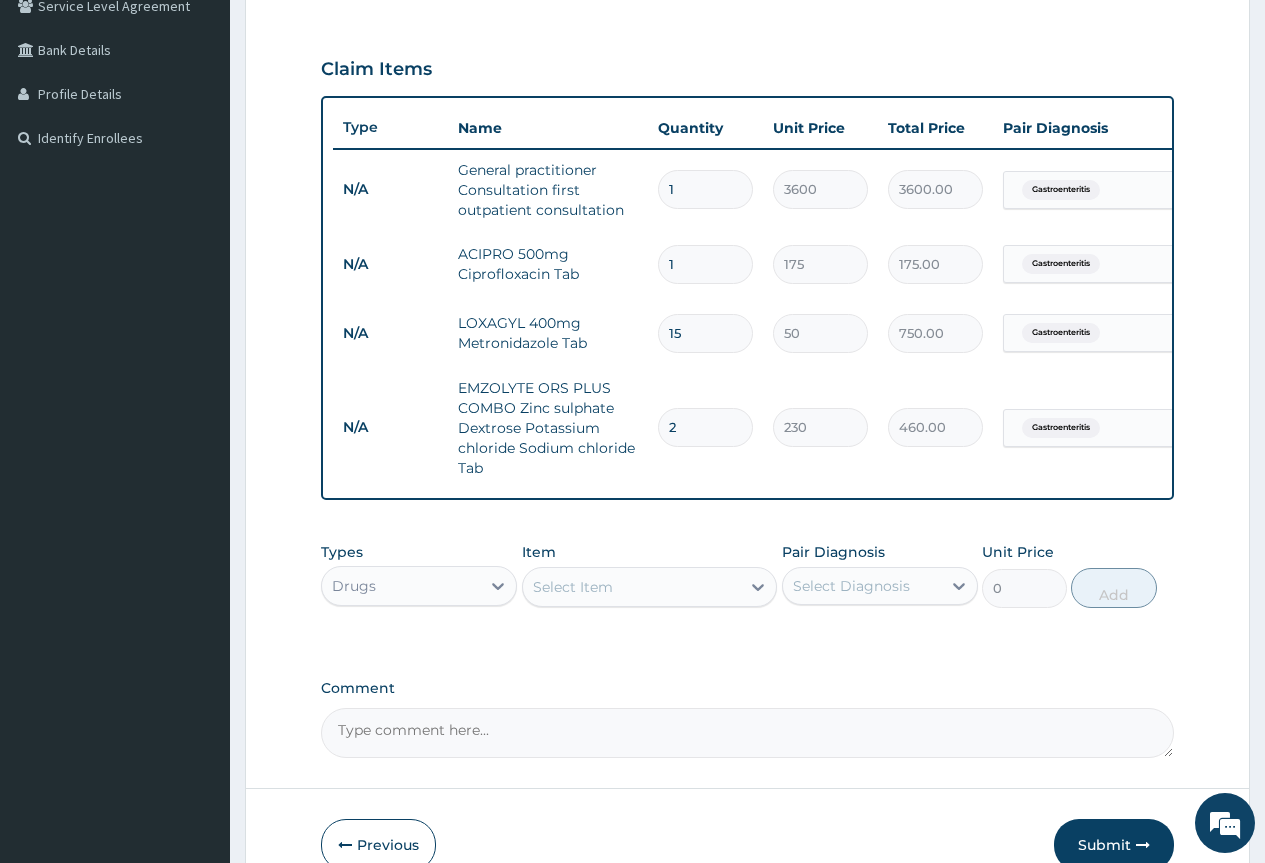 type on "10" 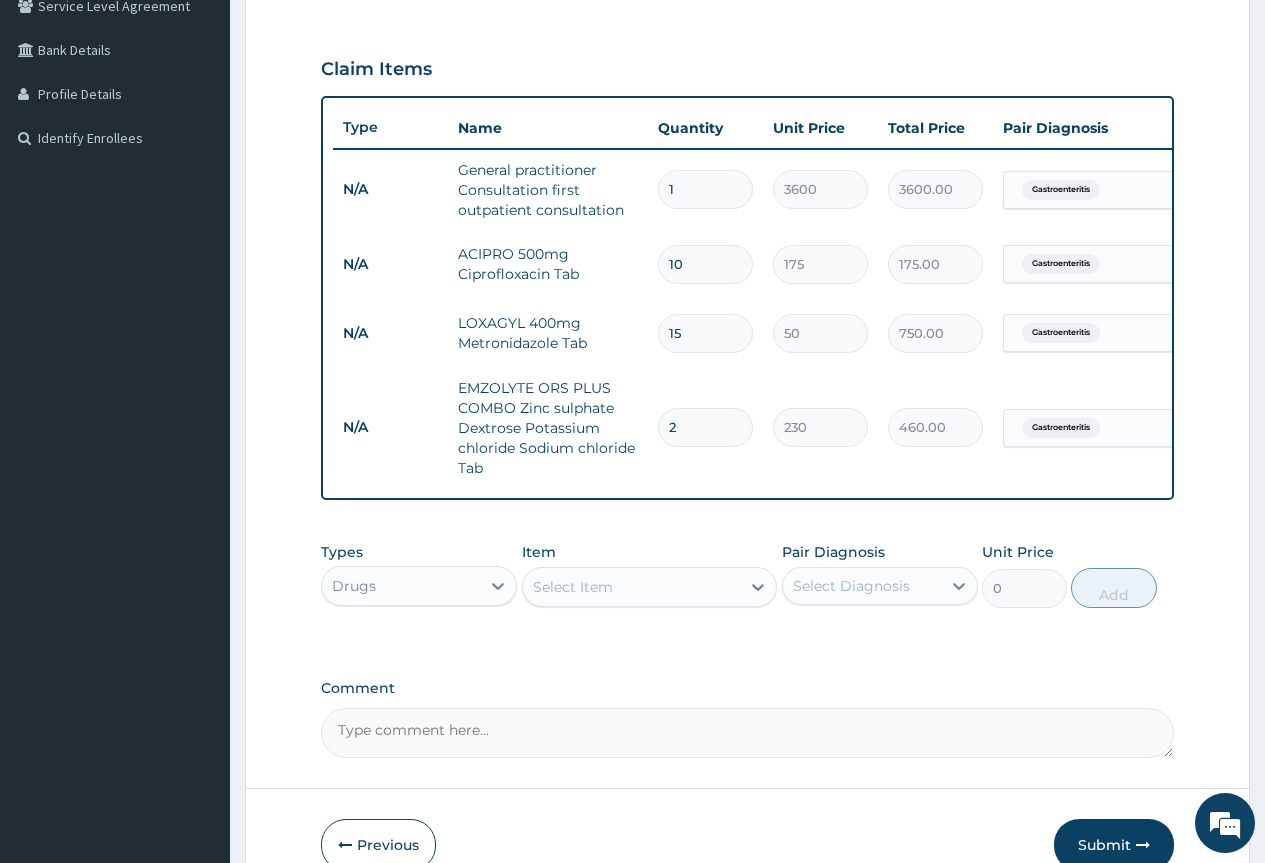 type on "1750.00" 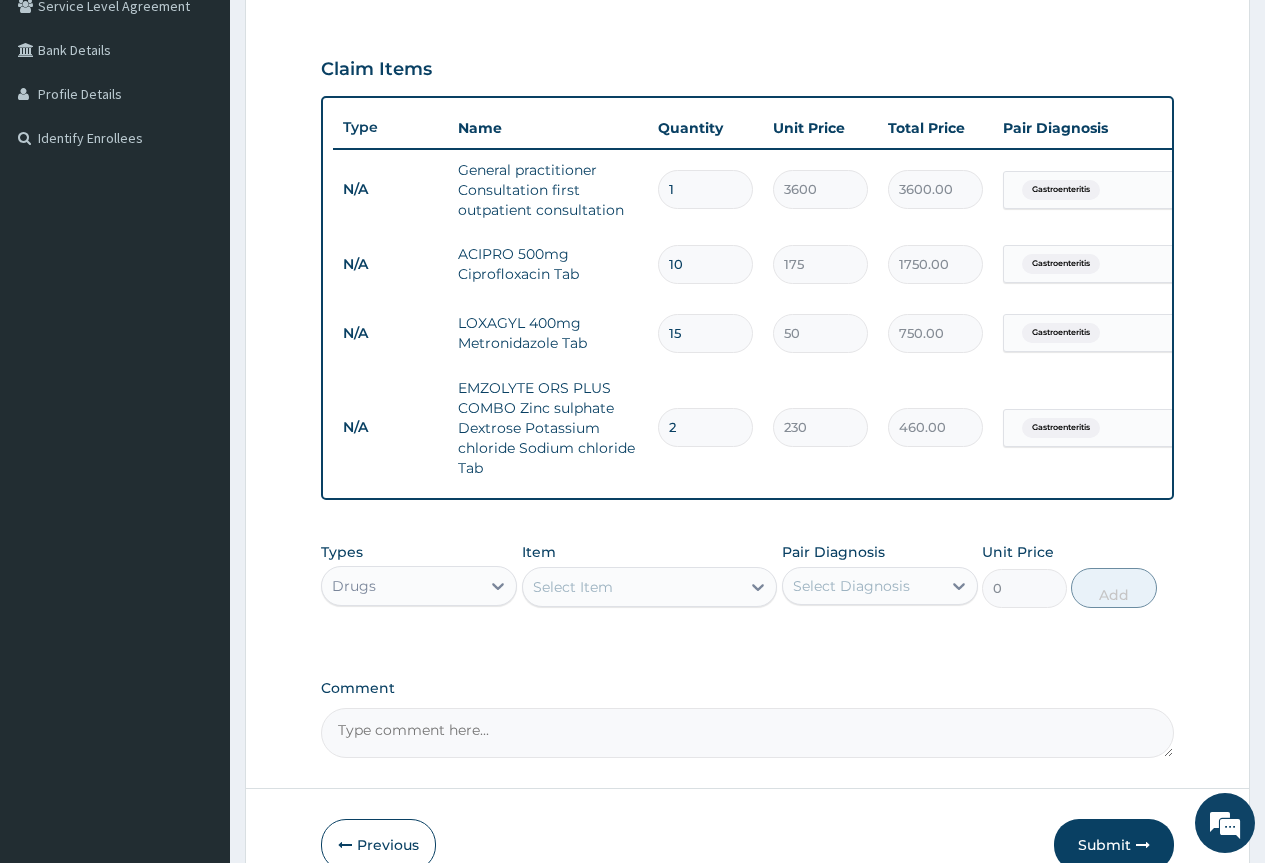 type on "10" 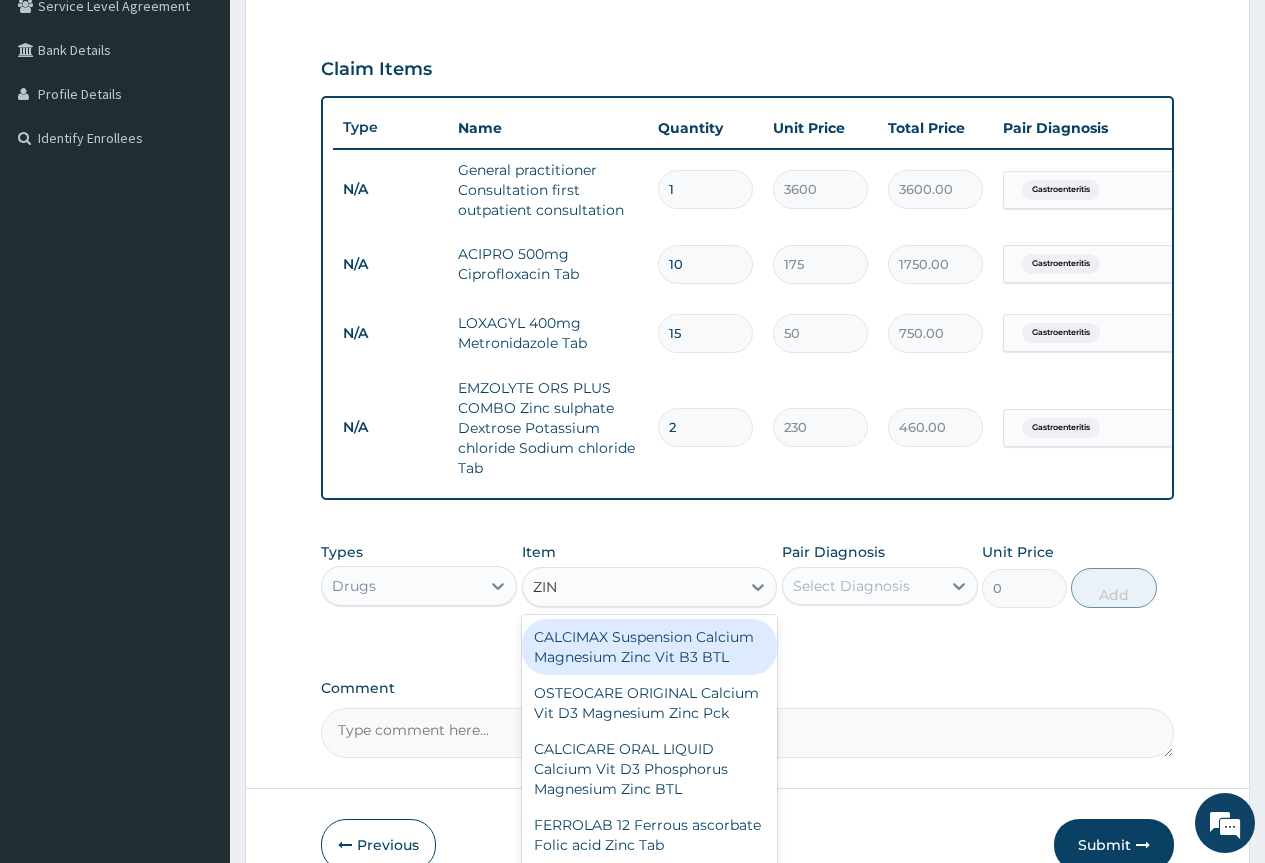 type on "ZINC" 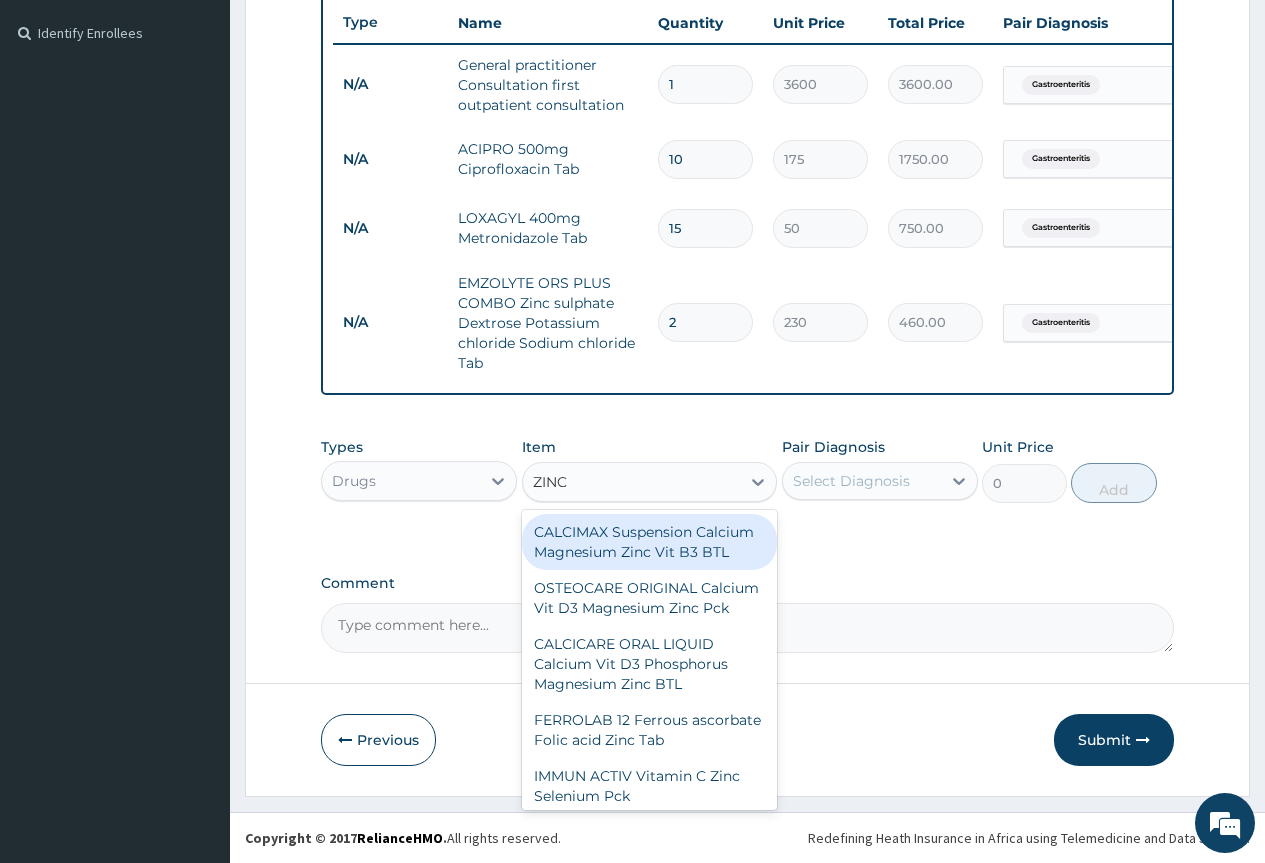 scroll, scrollTop: 552, scrollLeft: 0, axis: vertical 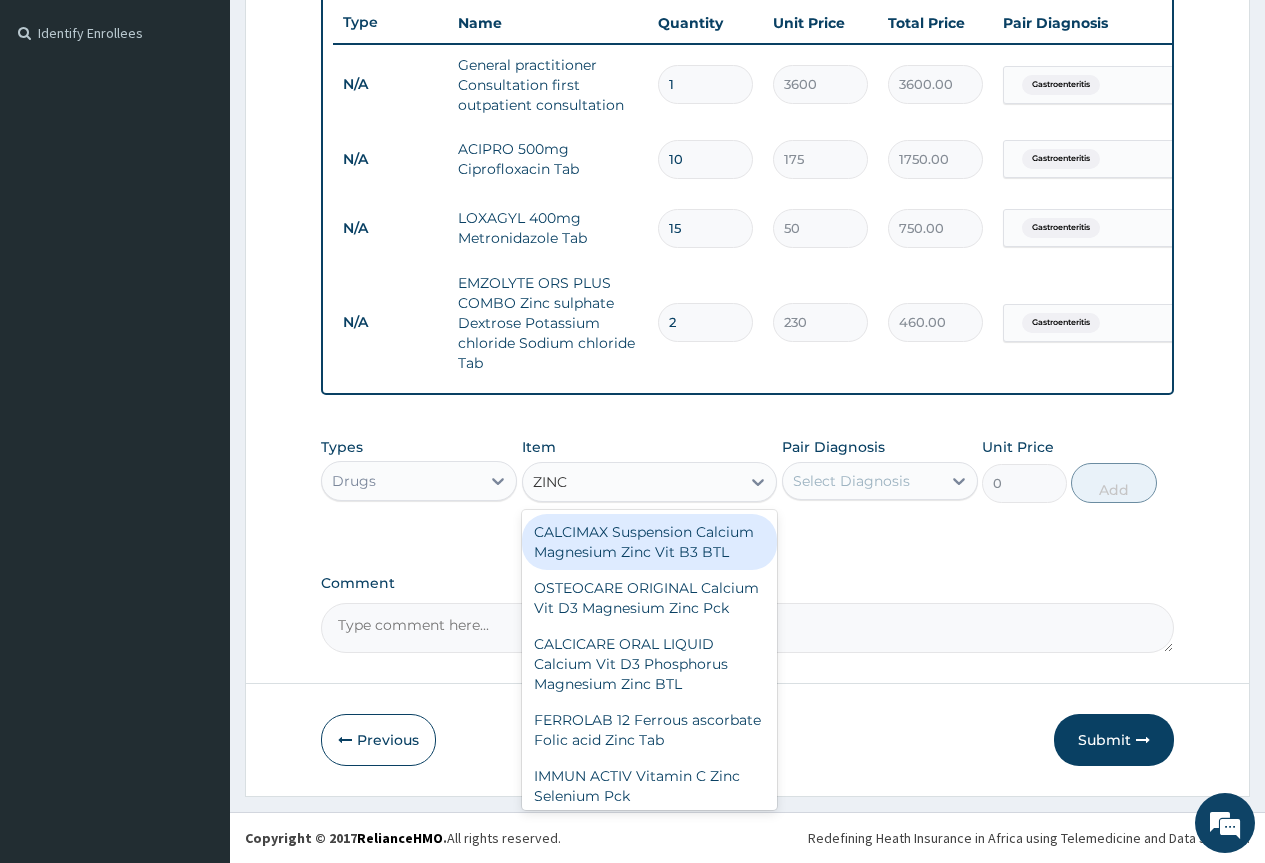 click on "CALCIMAX Suspension Calcium Magnesium Zinc Vit B3 BTL" at bounding box center (650, 542) 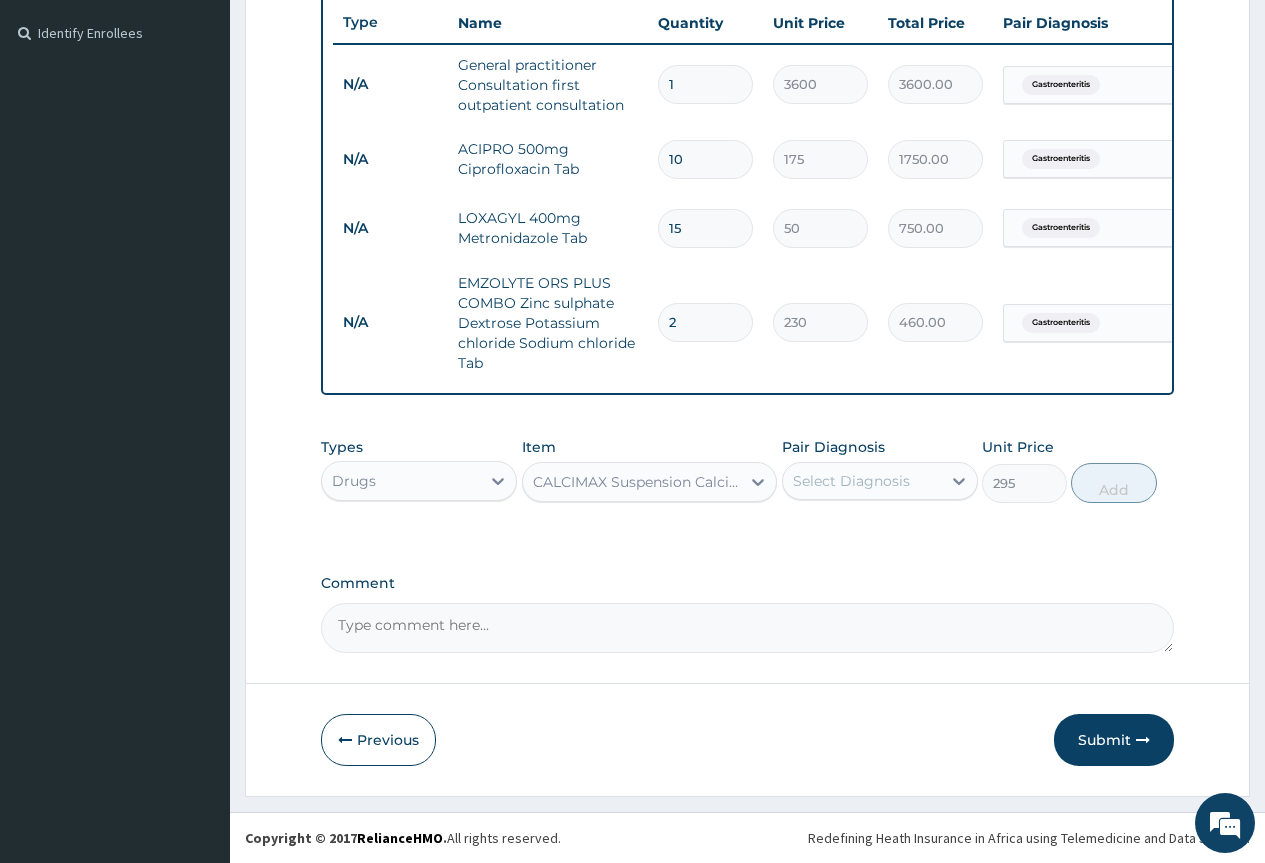 click on "CALCIMAX Suspension Calcium Magnesium Zinc Vit B3 BTL" at bounding box center (638, 482) 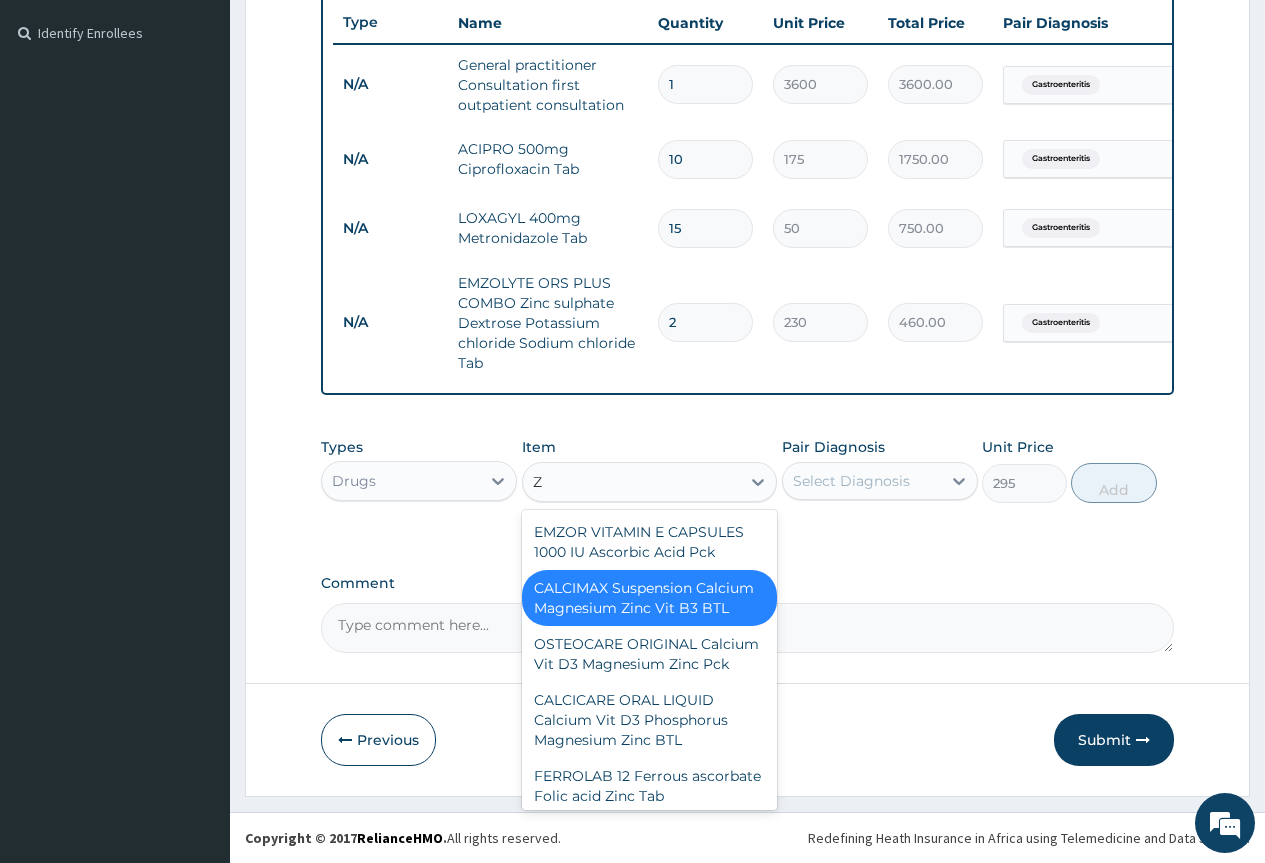 scroll, scrollTop: 0, scrollLeft: 0, axis: both 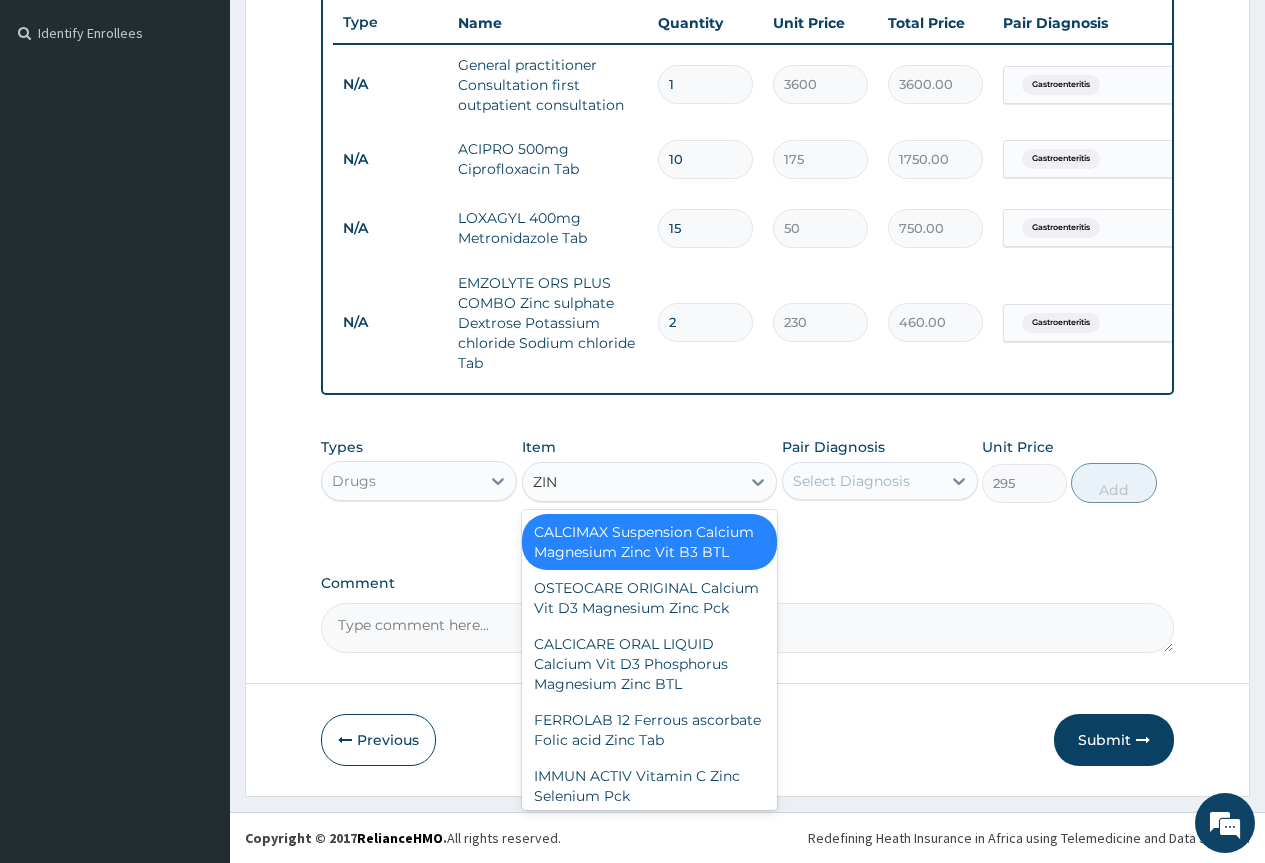 type on "ZINC" 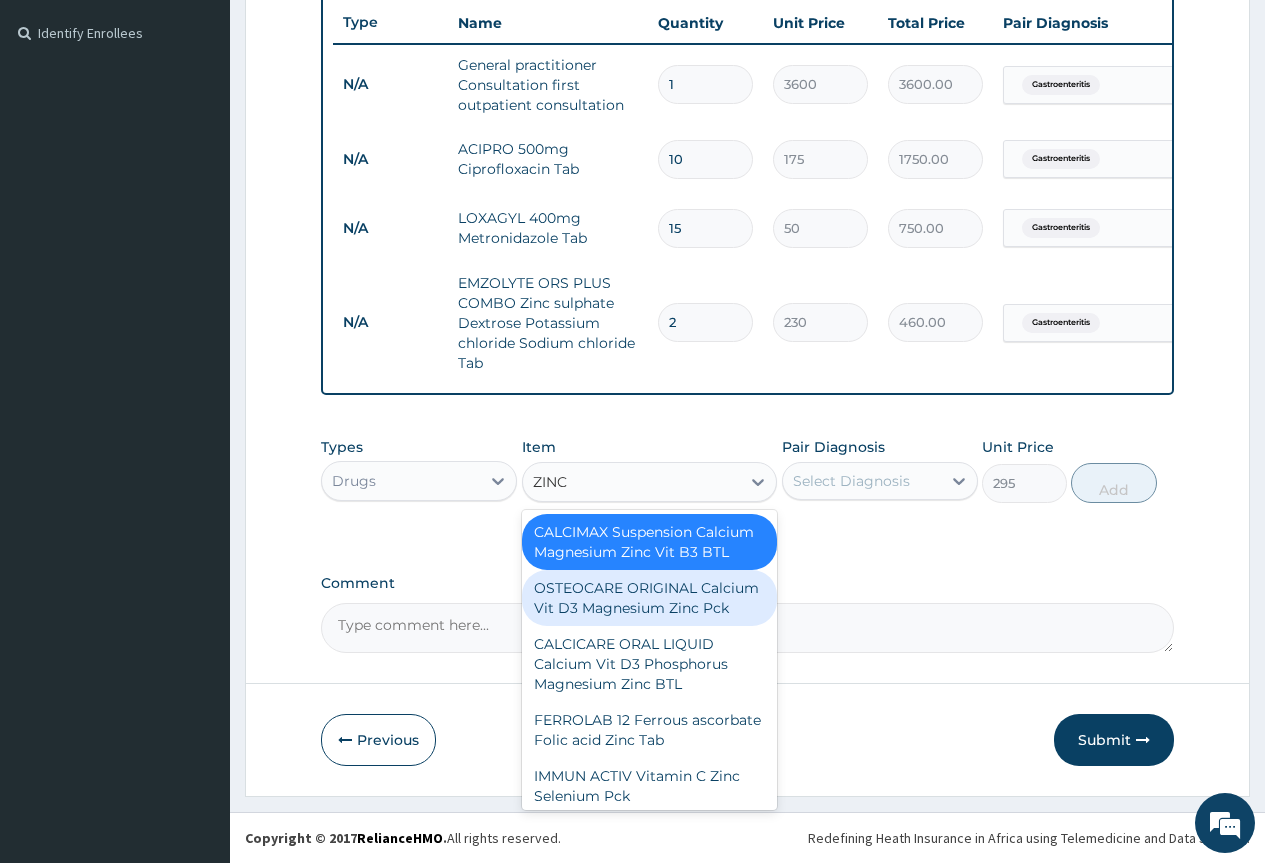 click on "OSTEOCARE ORIGINAL Calcium Vit D3 Magnesium Zinc Pck" at bounding box center (650, 598) 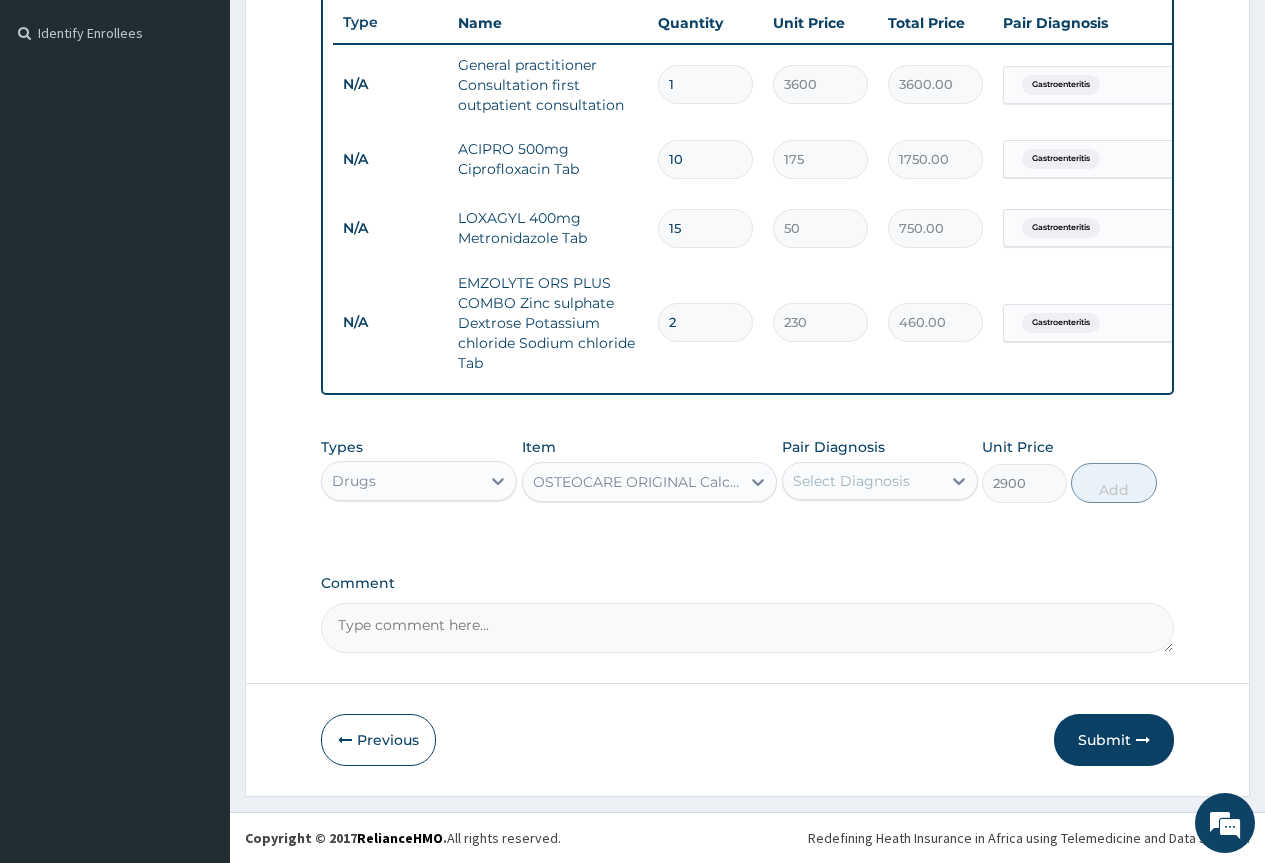 click on "OSTEOCARE ORIGINAL Calcium Vit D3 Magnesium Zinc Pck" at bounding box center [638, 482] 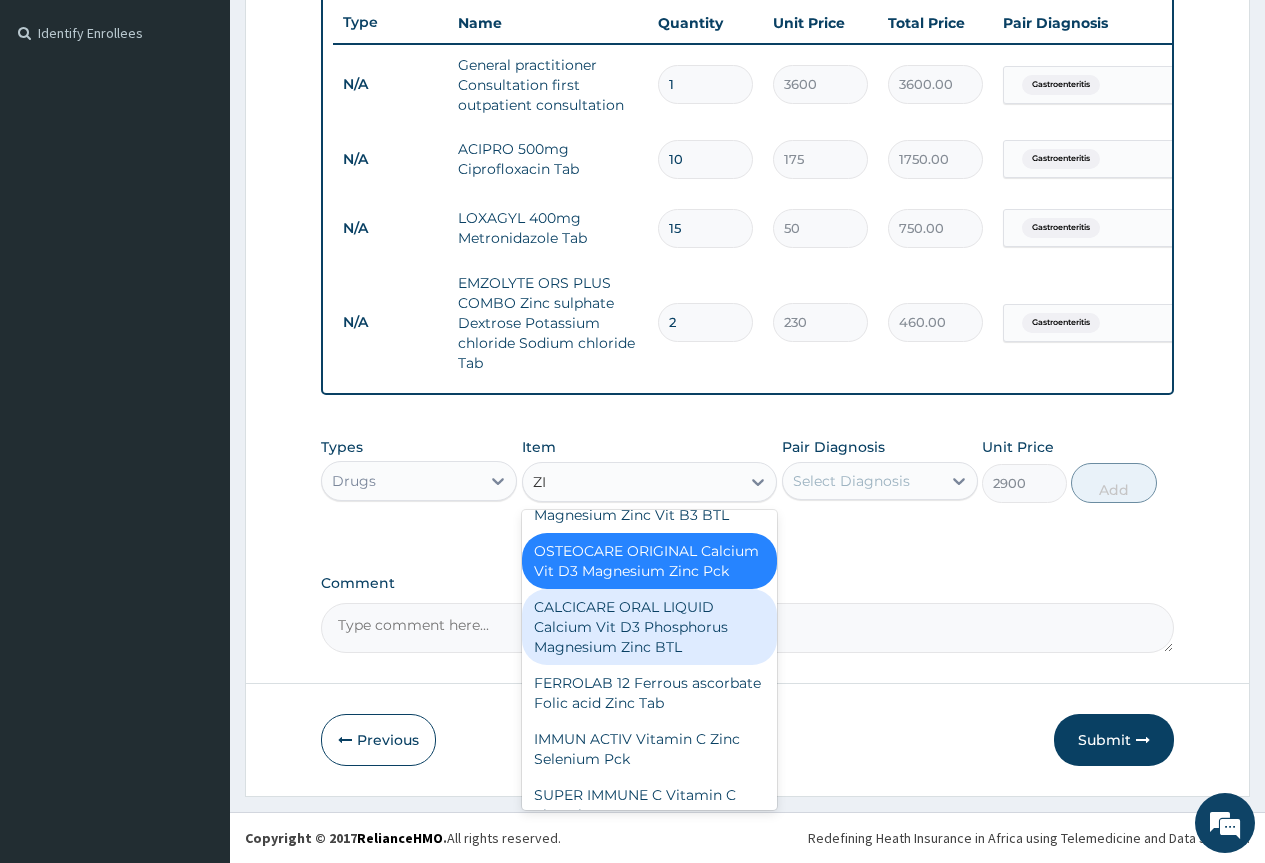 scroll, scrollTop: 0, scrollLeft: 0, axis: both 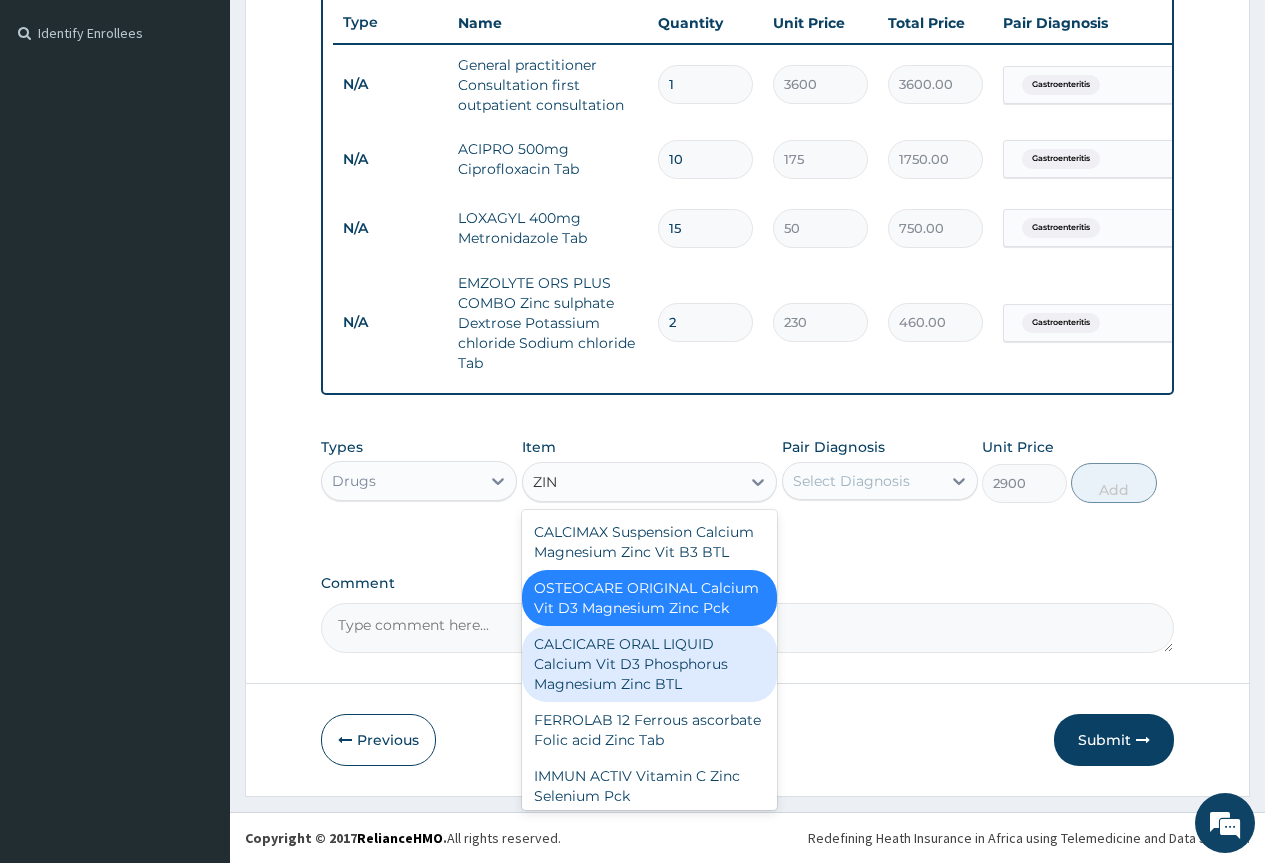 type on "ZINC" 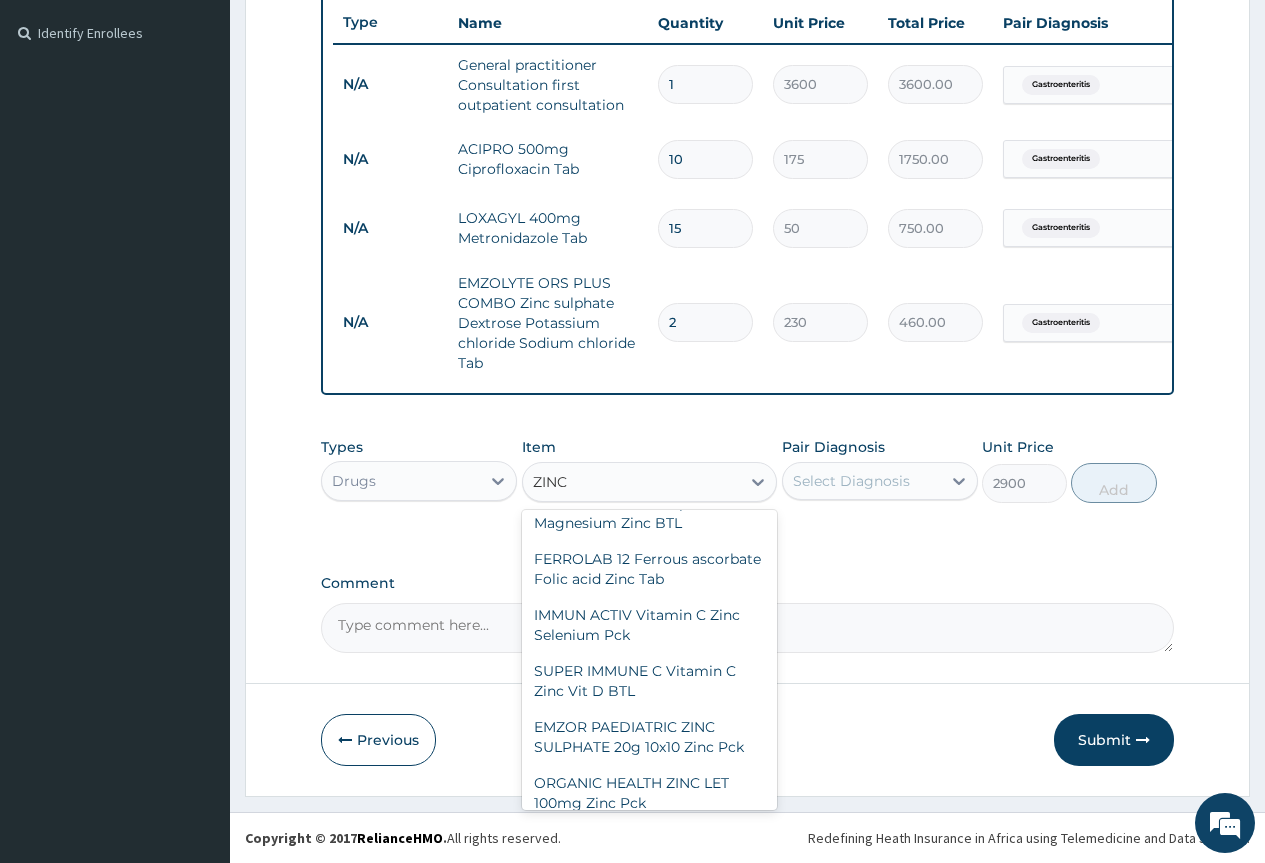 scroll, scrollTop: 200, scrollLeft: 0, axis: vertical 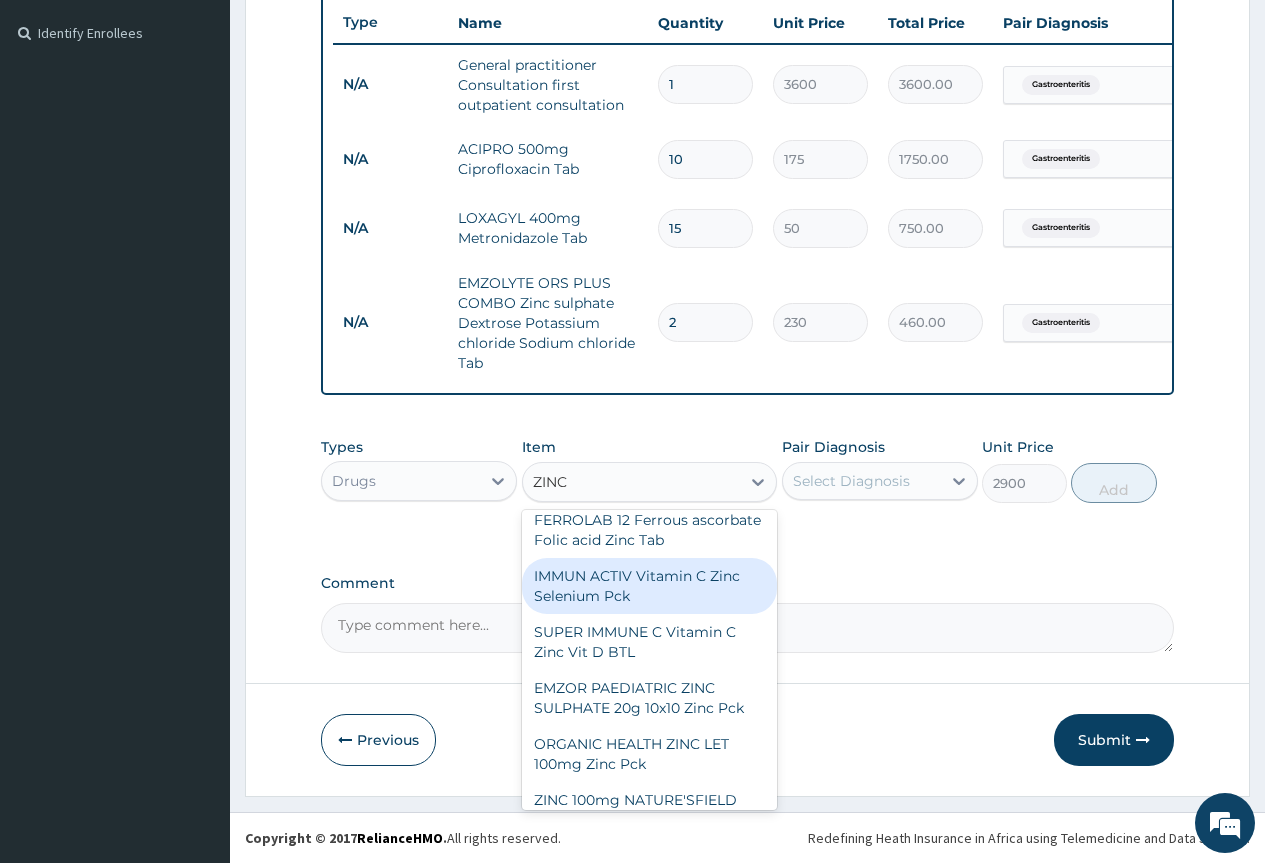 click on "IMMUN ACTIV Vitamin C Zinc Selenium Pck" at bounding box center (650, 586) 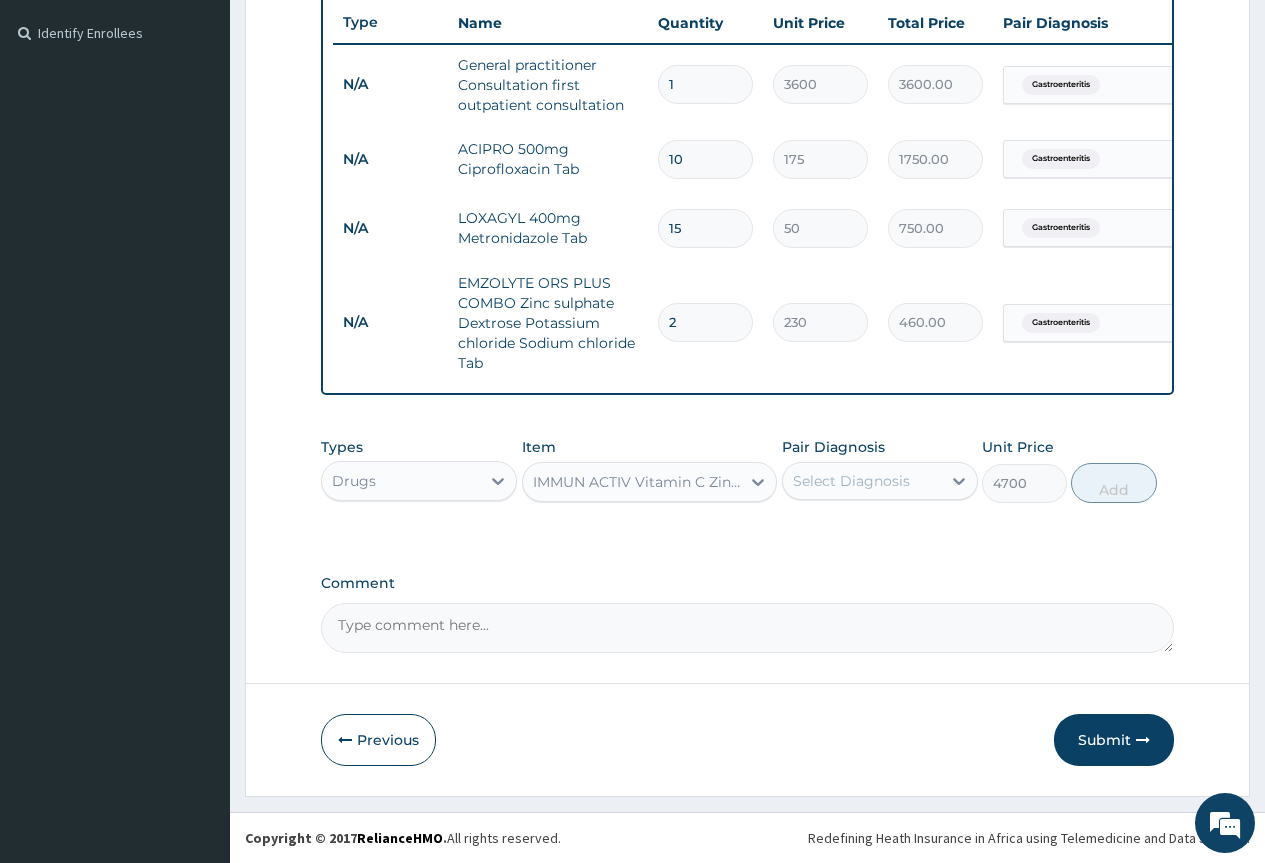 click on "IMMUN ACTIV Vitamin C Zinc Selenium Pck" at bounding box center (638, 482) 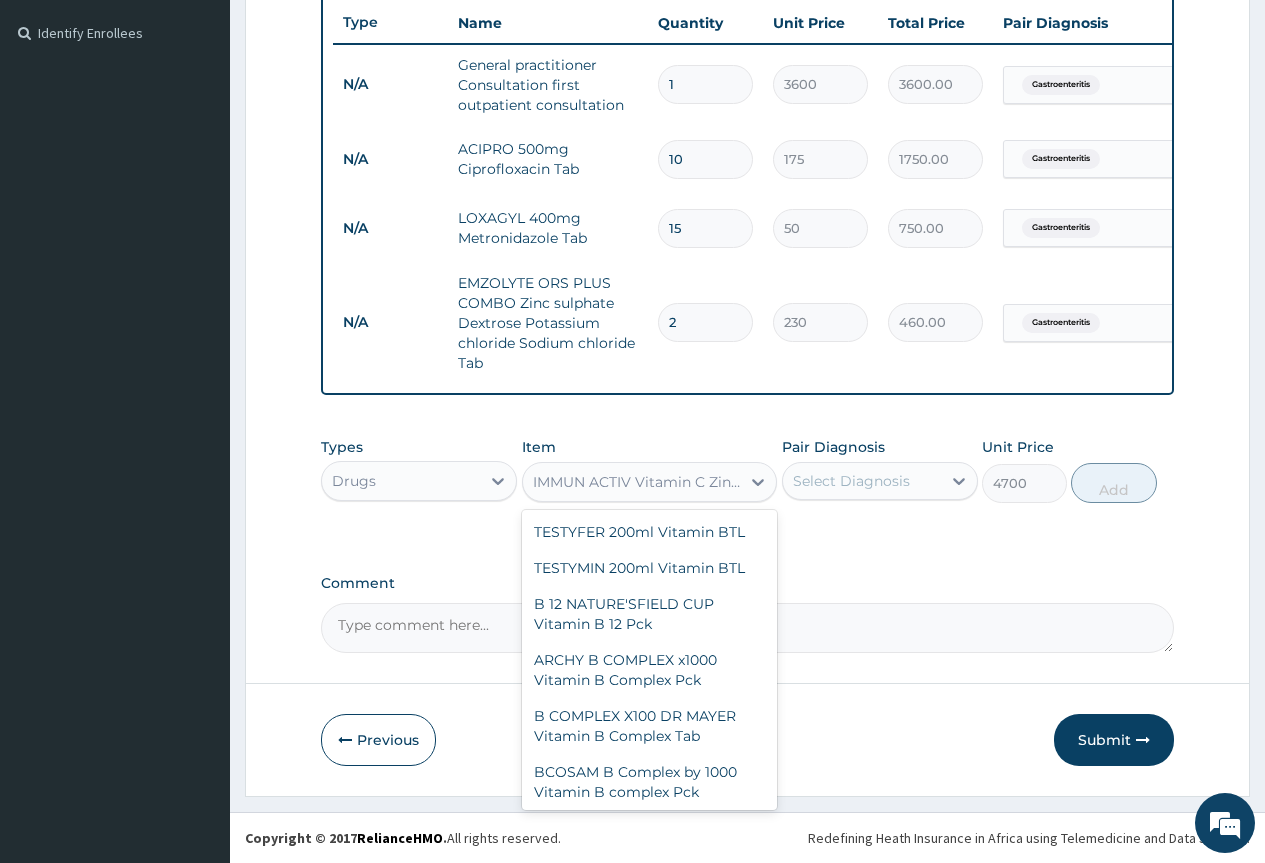 scroll, scrollTop: 14495, scrollLeft: 0, axis: vertical 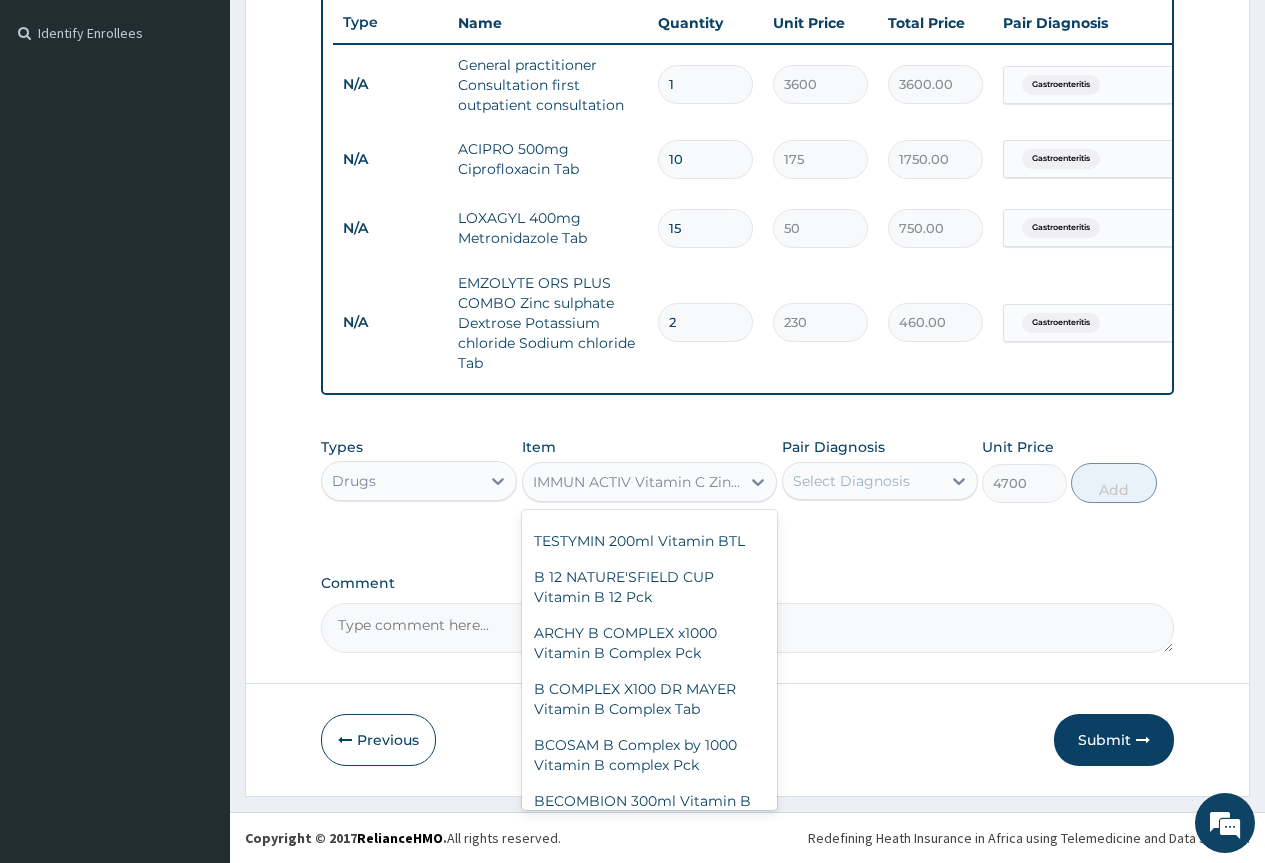 click on "SUPER IMMUNE C Vitamin C Zinc Vit D BTL" at bounding box center (650, 199) 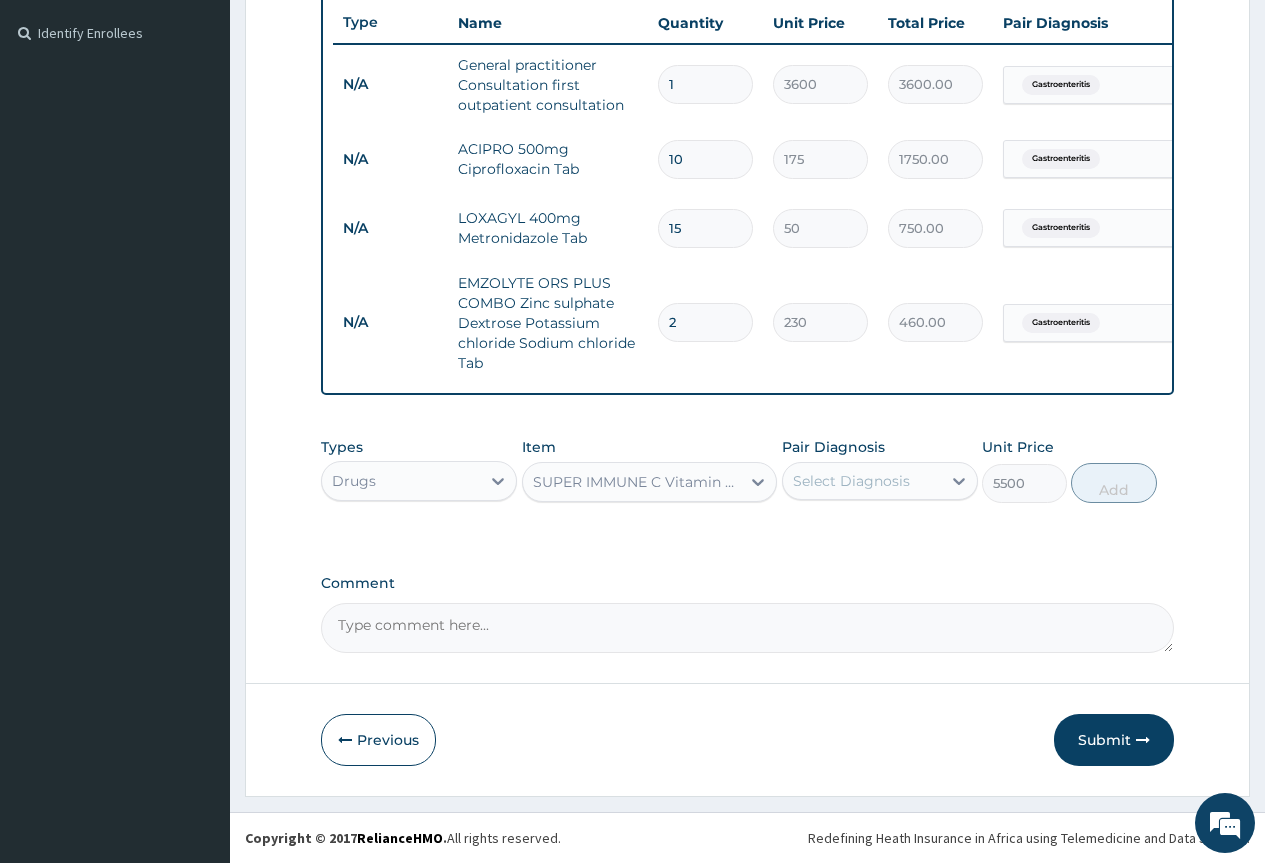 click on "SUPER IMMUNE C Vitamin C Zinc Vit D BTL" at bounding box center [638, 482] 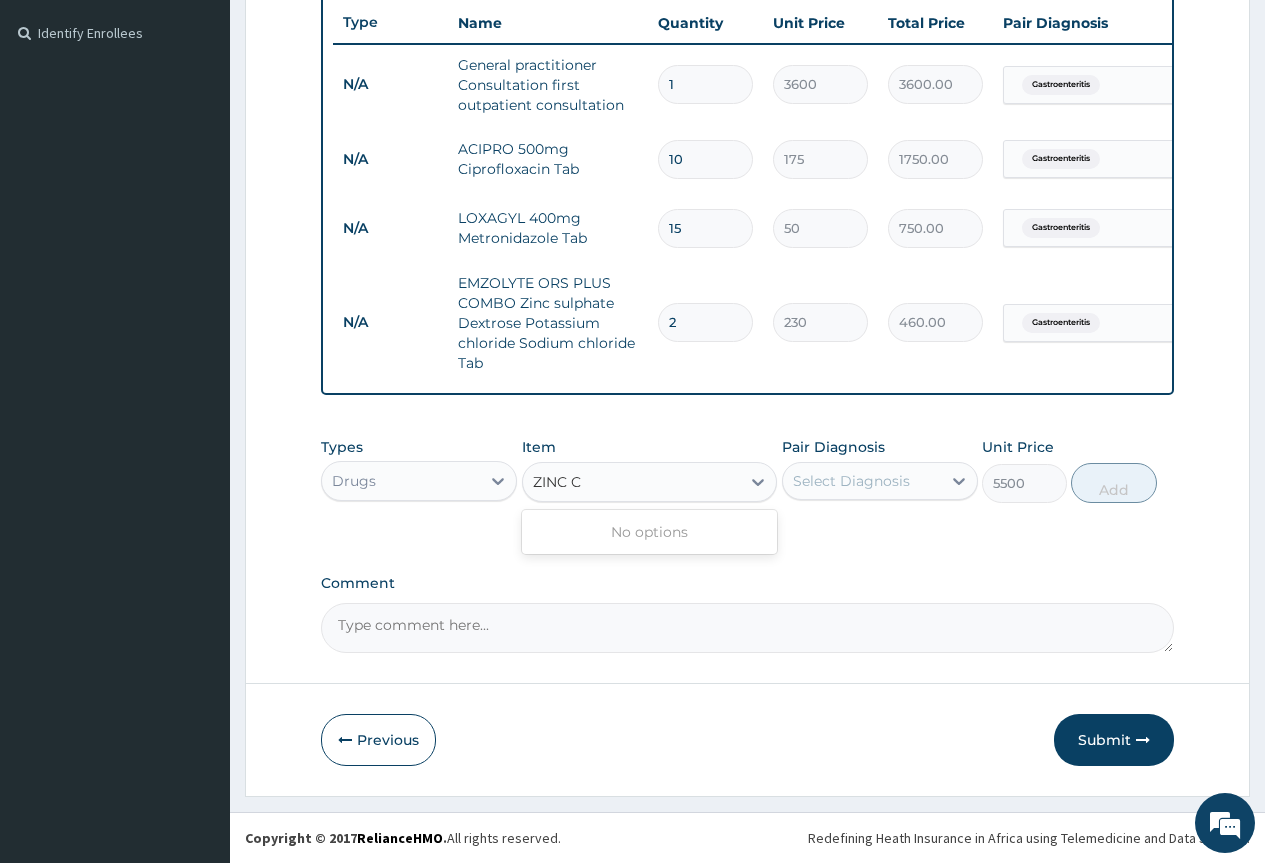 scroll, scrollTop: 0, scrollLeft: 0, axis: both 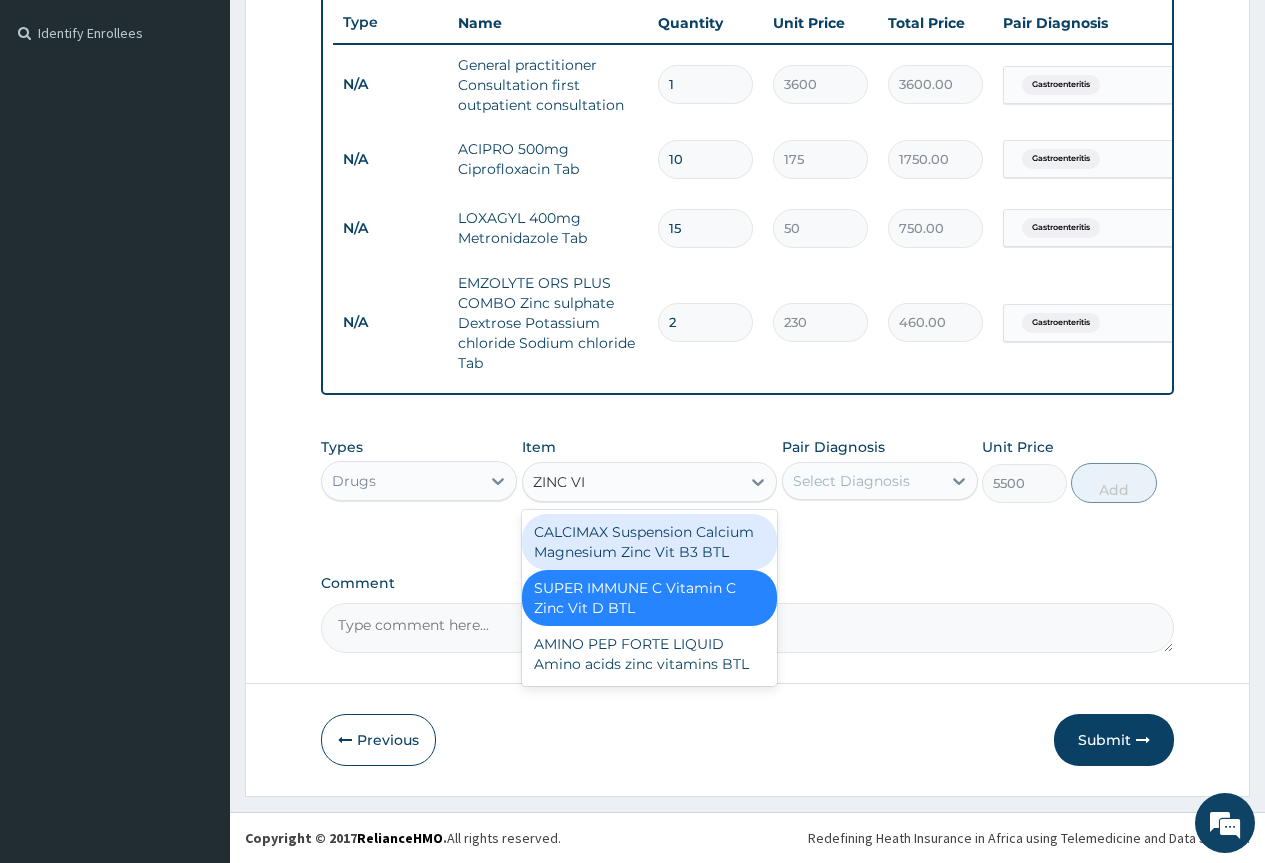 type on "ZINC VIT" 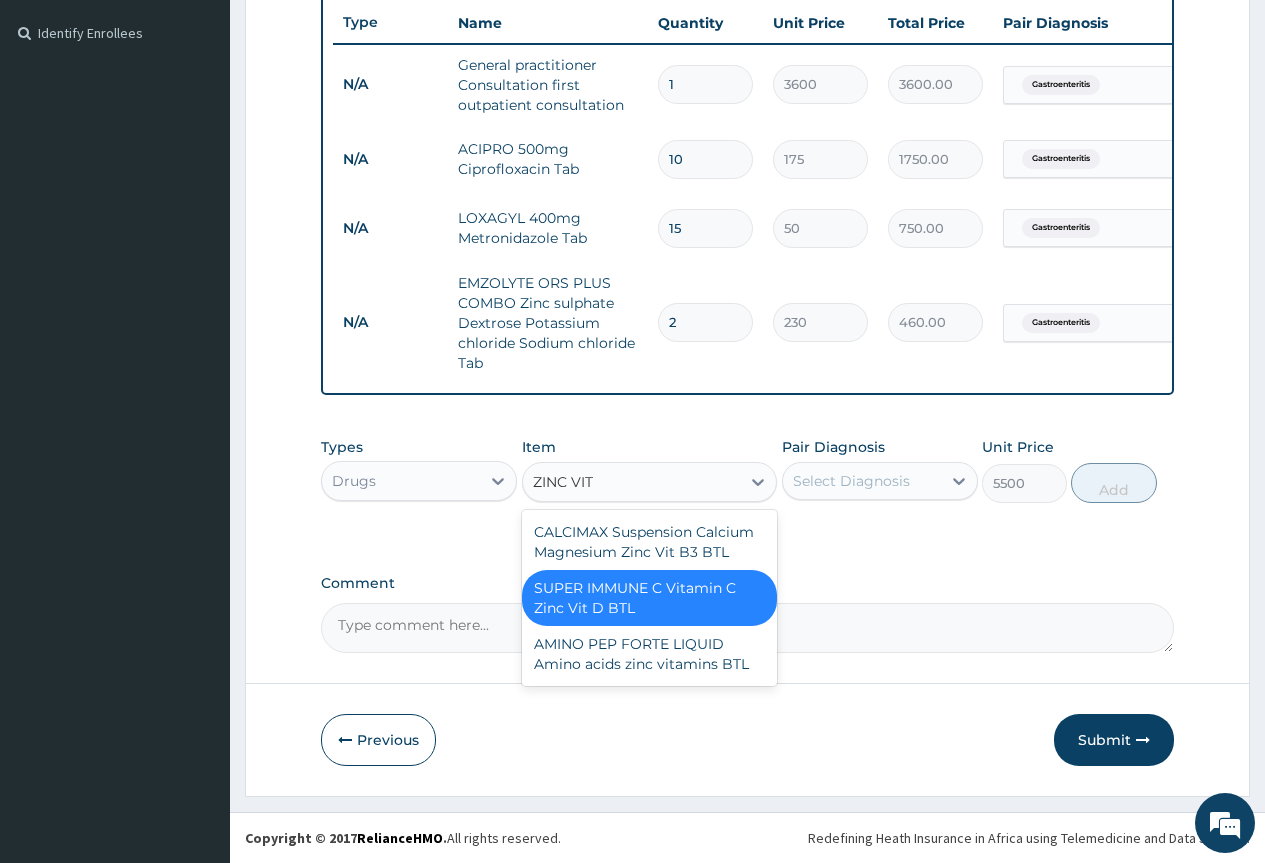 click on "SUPER IMMUNE C Vitamin C Zinc Vit D BTL" at bounding box center (650, 598) 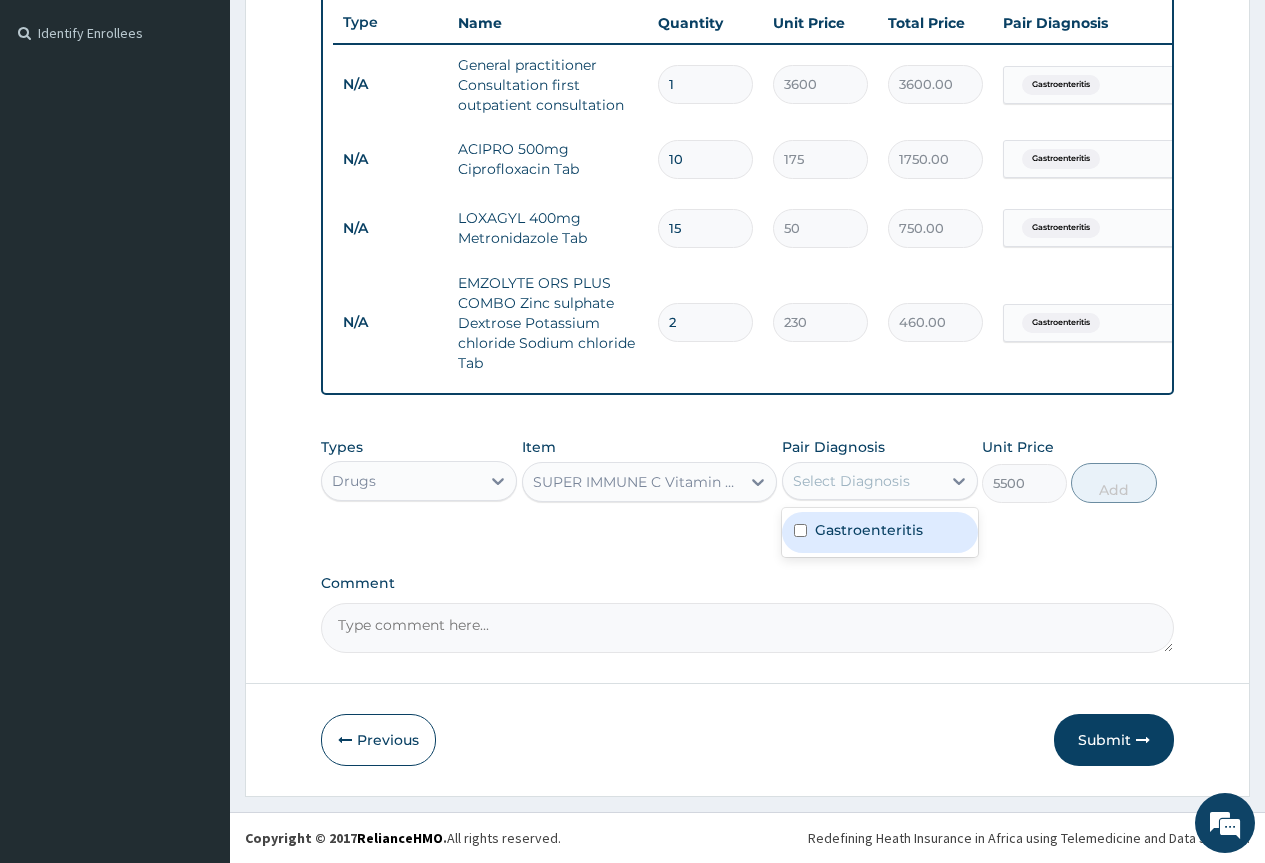 click on "Select Diagnosis" at bounding box center (851, 481) 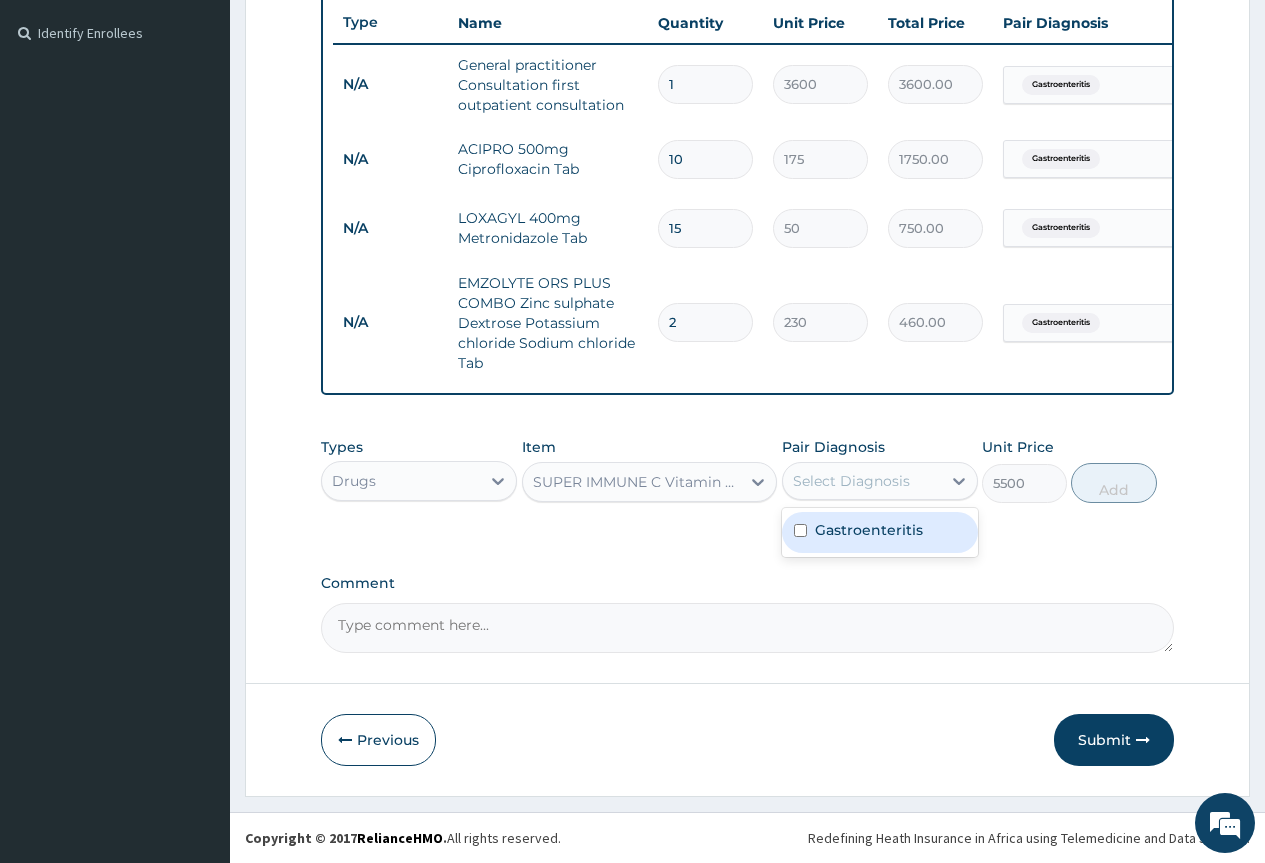 click on "SUPER IMMUNE C Vitamin C Zinc Vit D BTL" at bounding box center (638, 482) 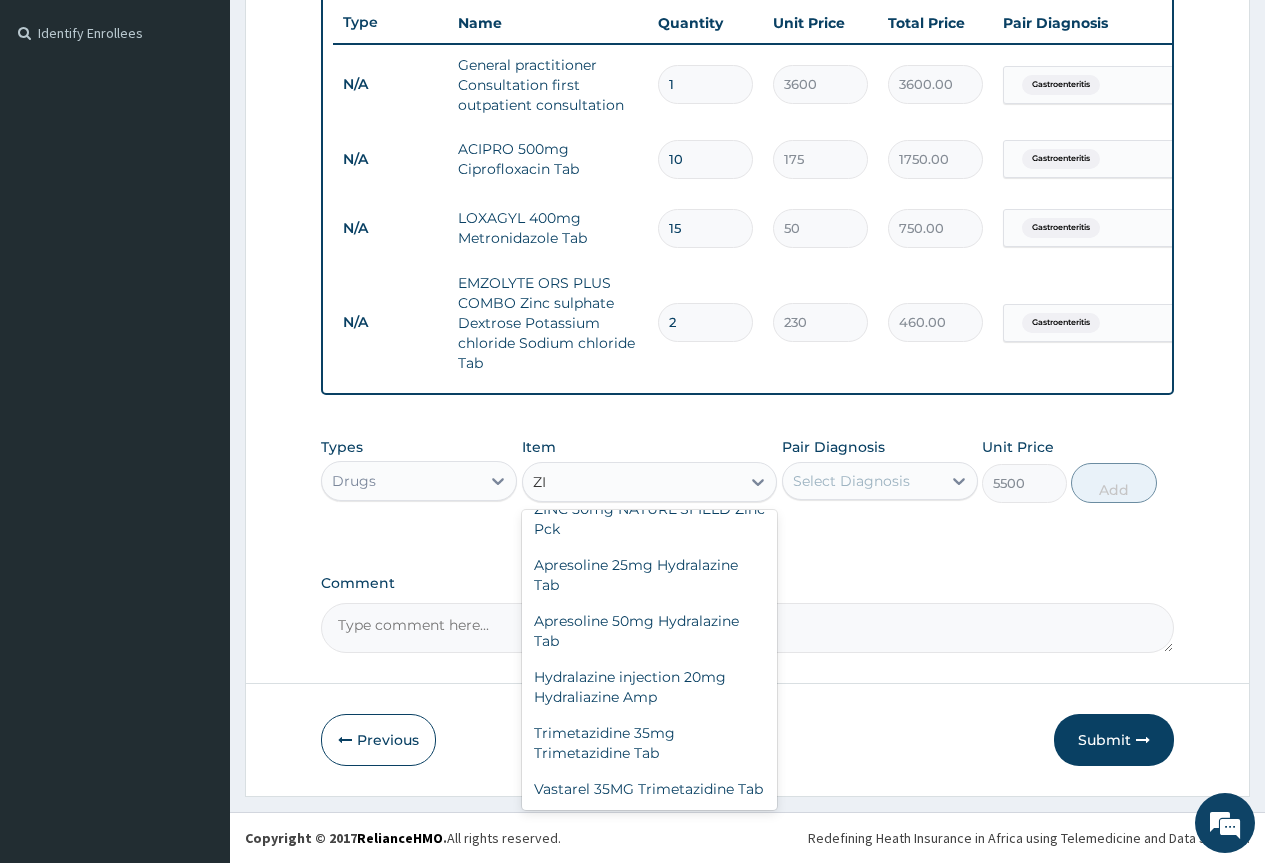 scroll, scrollTop: 119, scrollLeft: 0, axis: vertical 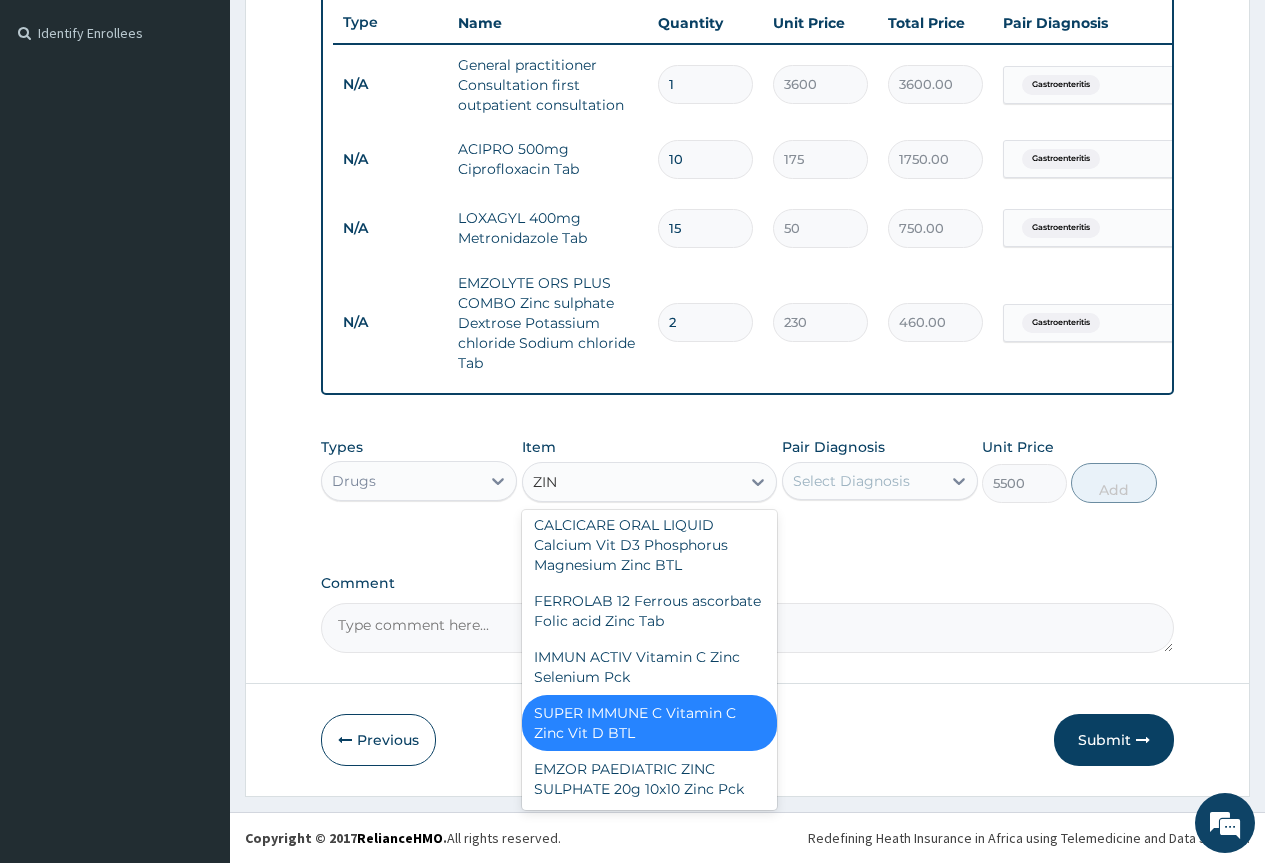 type on "ZINC" 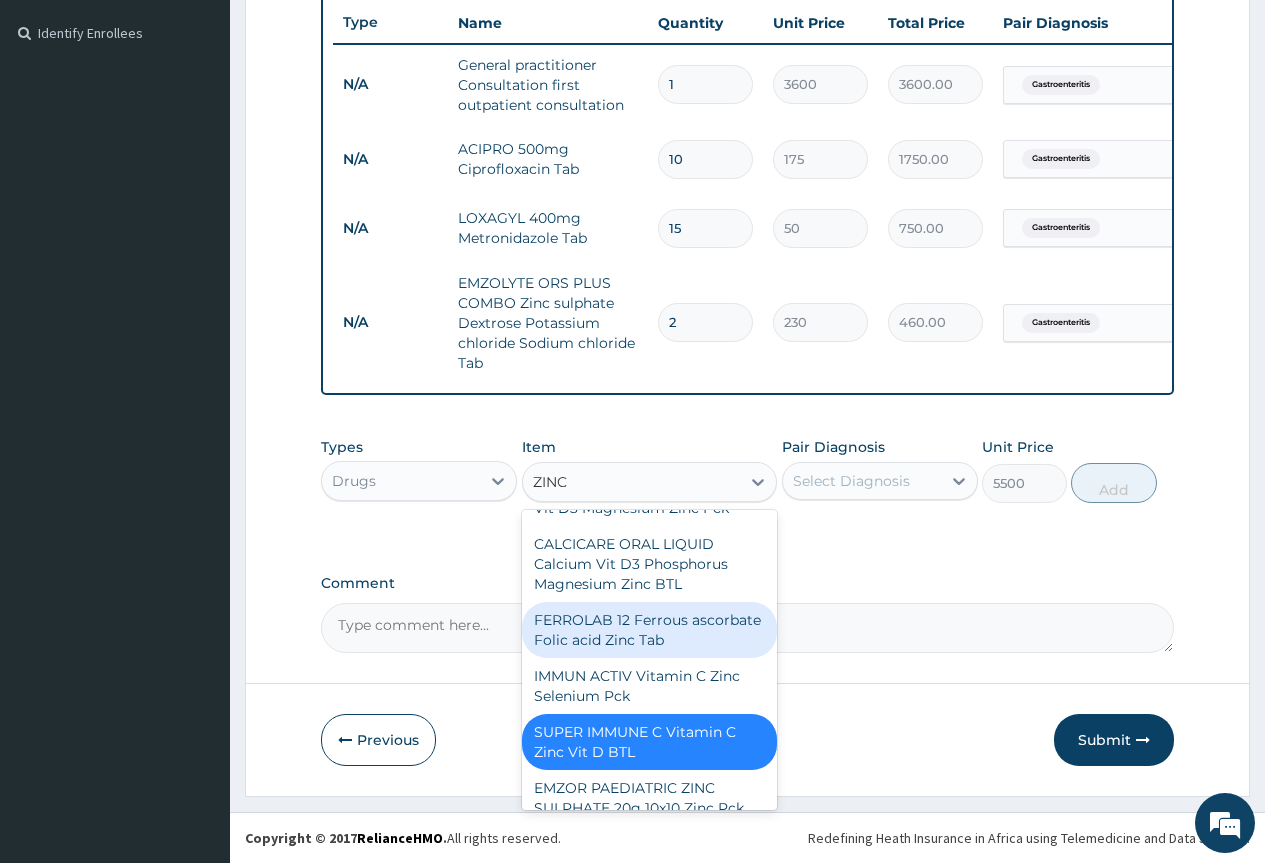 scroll, scrollTop: 0, scrollLeft: 0, axis: both 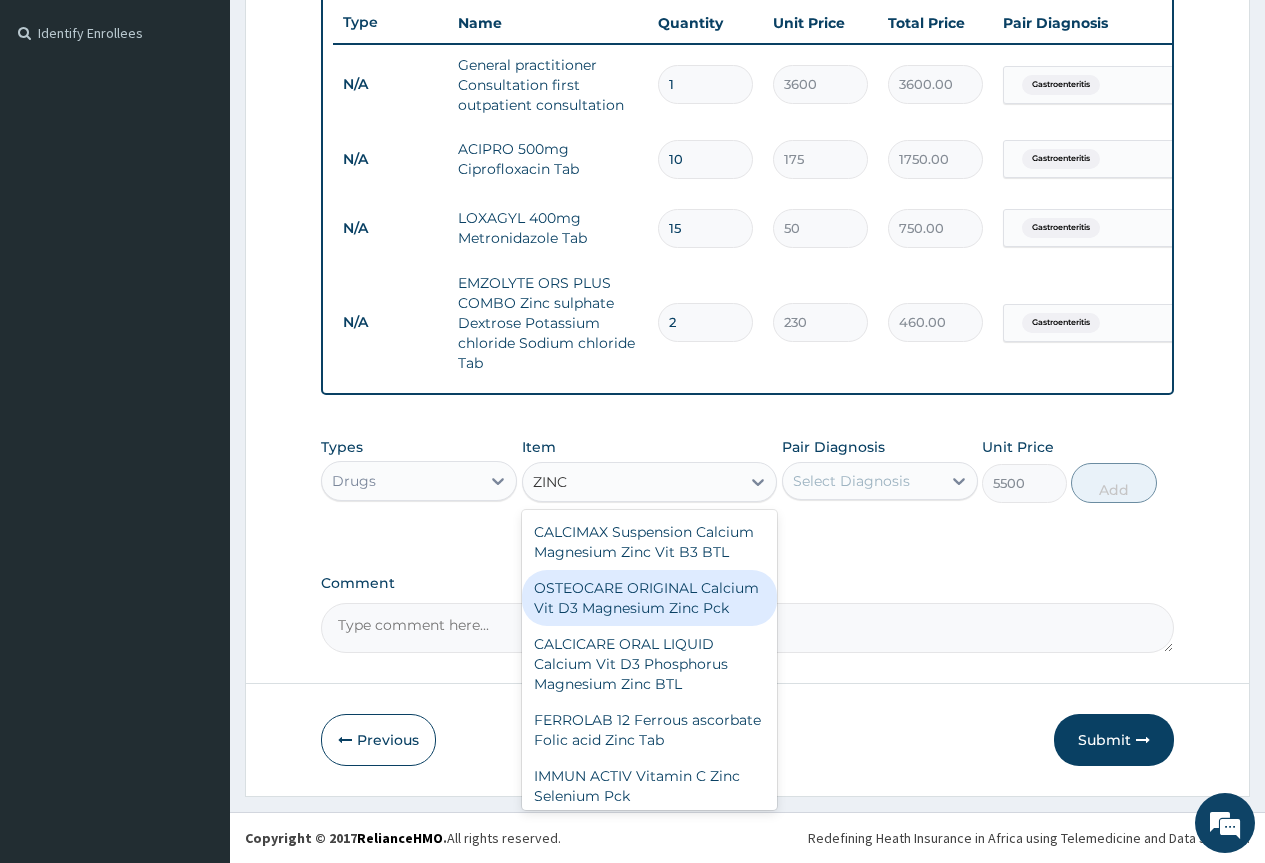 click on "OSTEOCARE ORIGINAL Calcium Vit D3 Magnesium Zinc Pck" at bounding box center (650, 598) 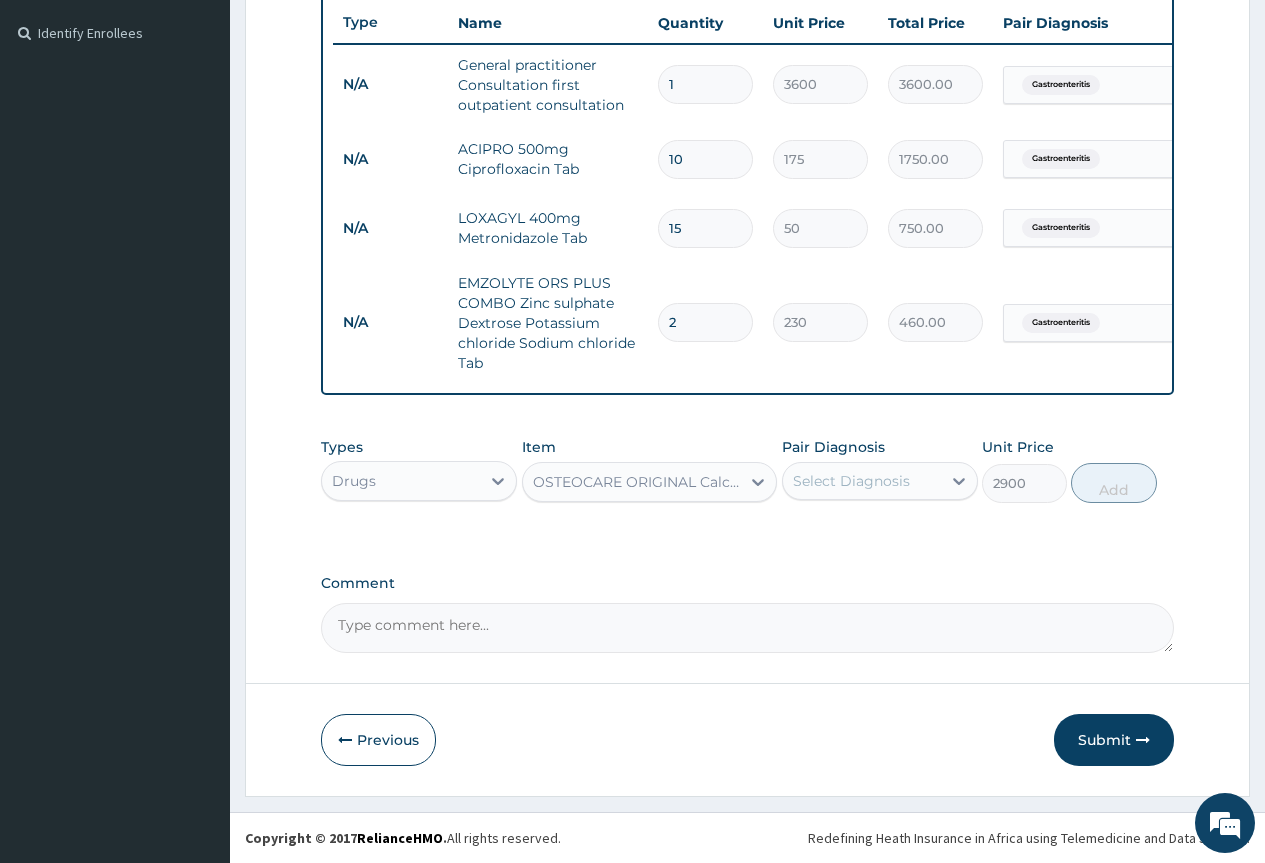 click on "OSTEOCARE ORIGINAL Calcium Vit D3 Magnesium Zinc Pck" at bounding box center (638, 482) 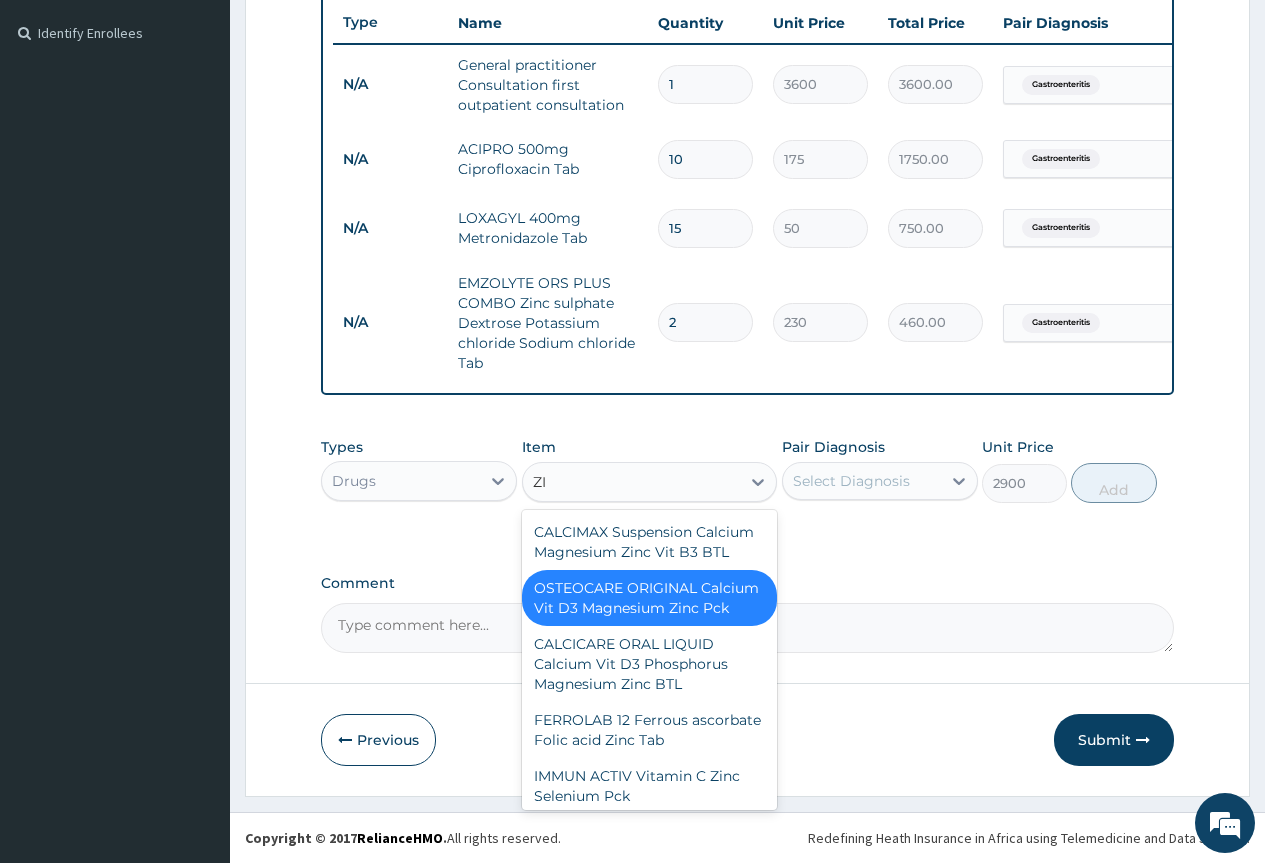 scroll, scrollTop: 0, scrollLeft: 0, axis: both 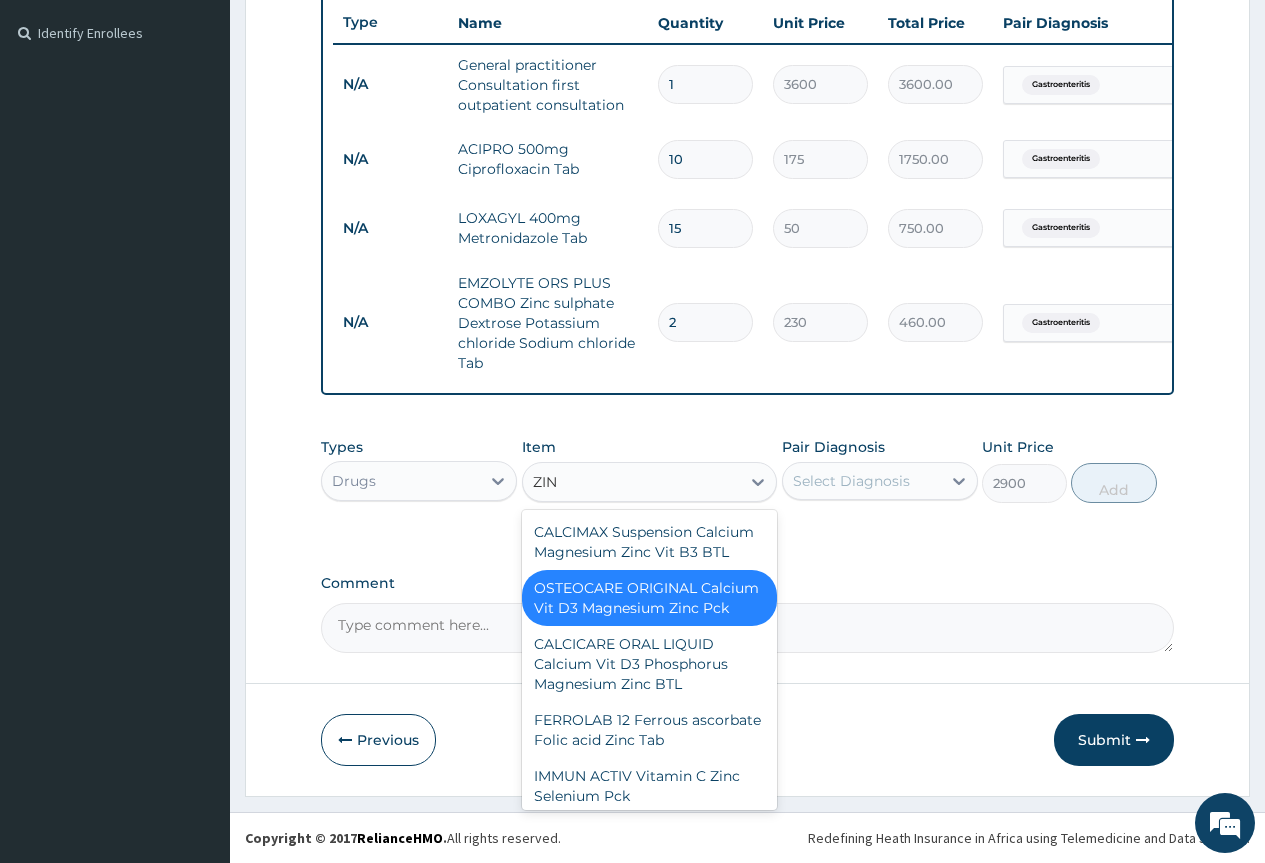 type on "ZINC" 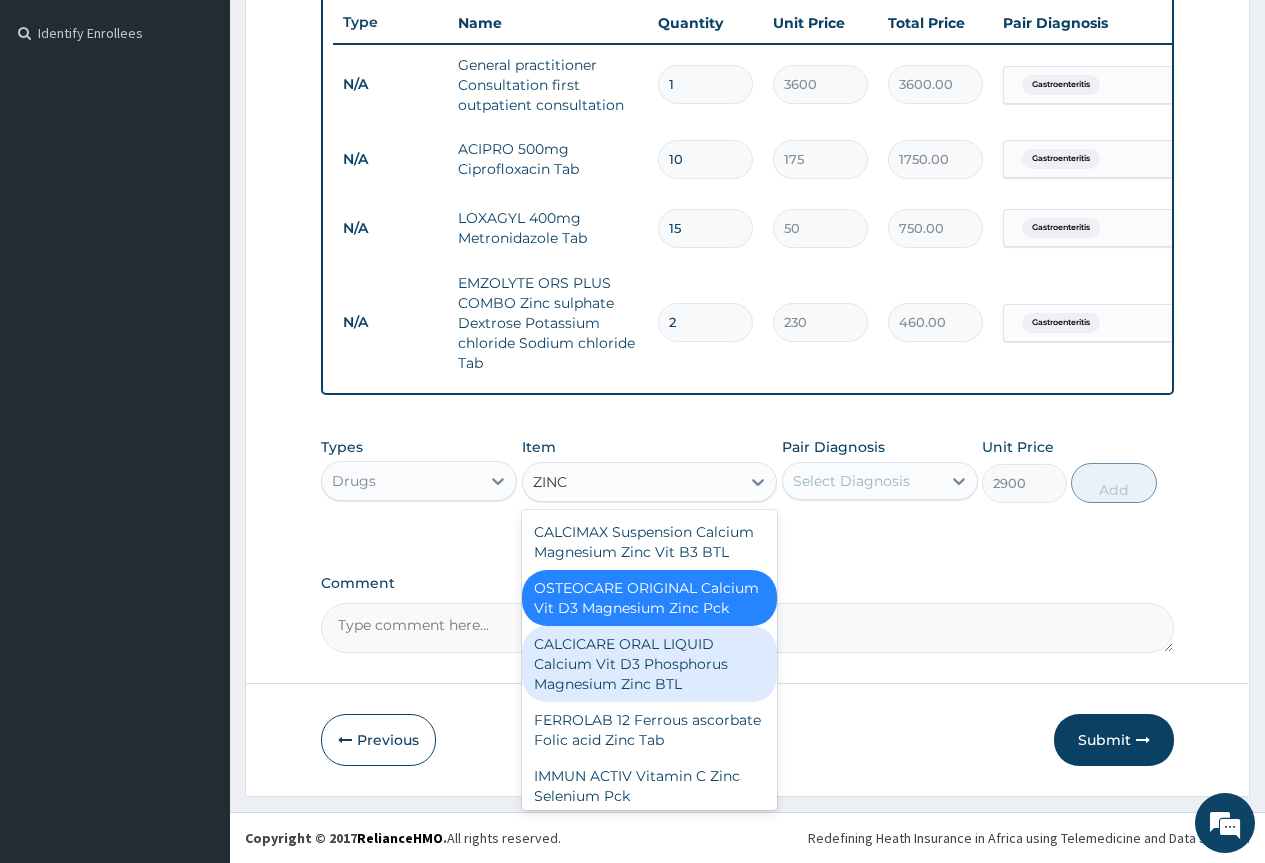 scroll, scrollTop: 100, scrollLeft: 0, axis: vertical 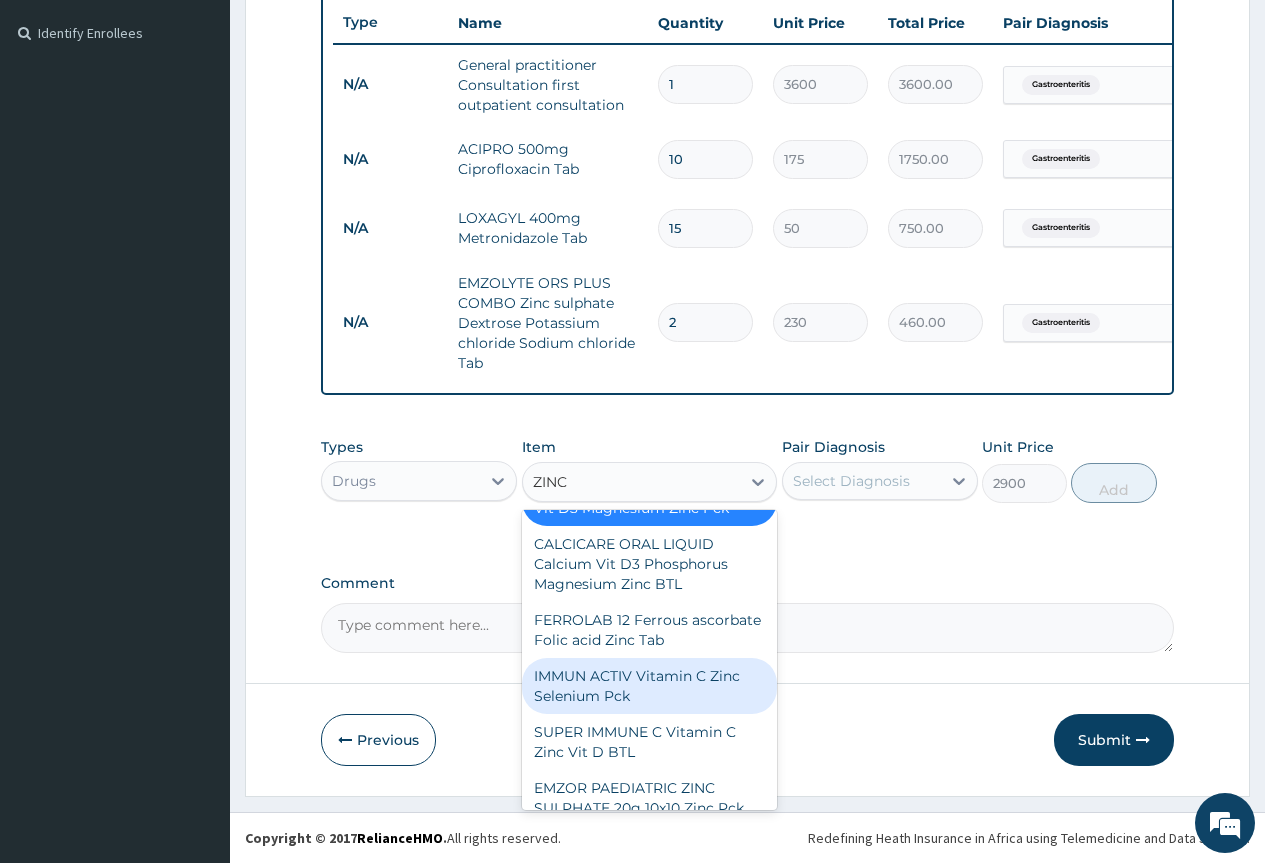 click on "IMMUN ACTIV Vitamin C Zinc Selenium Pck" at bounding box center (650, 686) 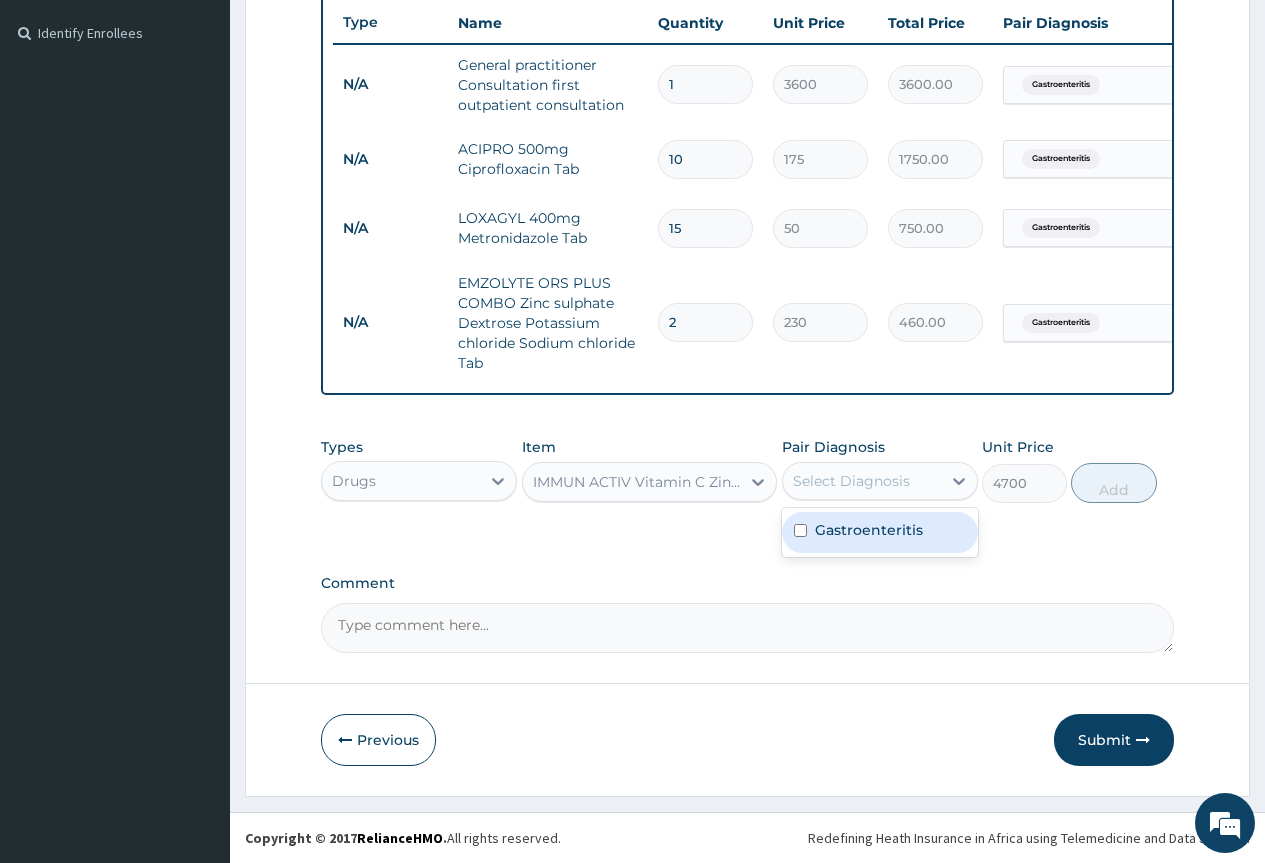click on "Select Diagnosis" at bounding box center (851, 481) 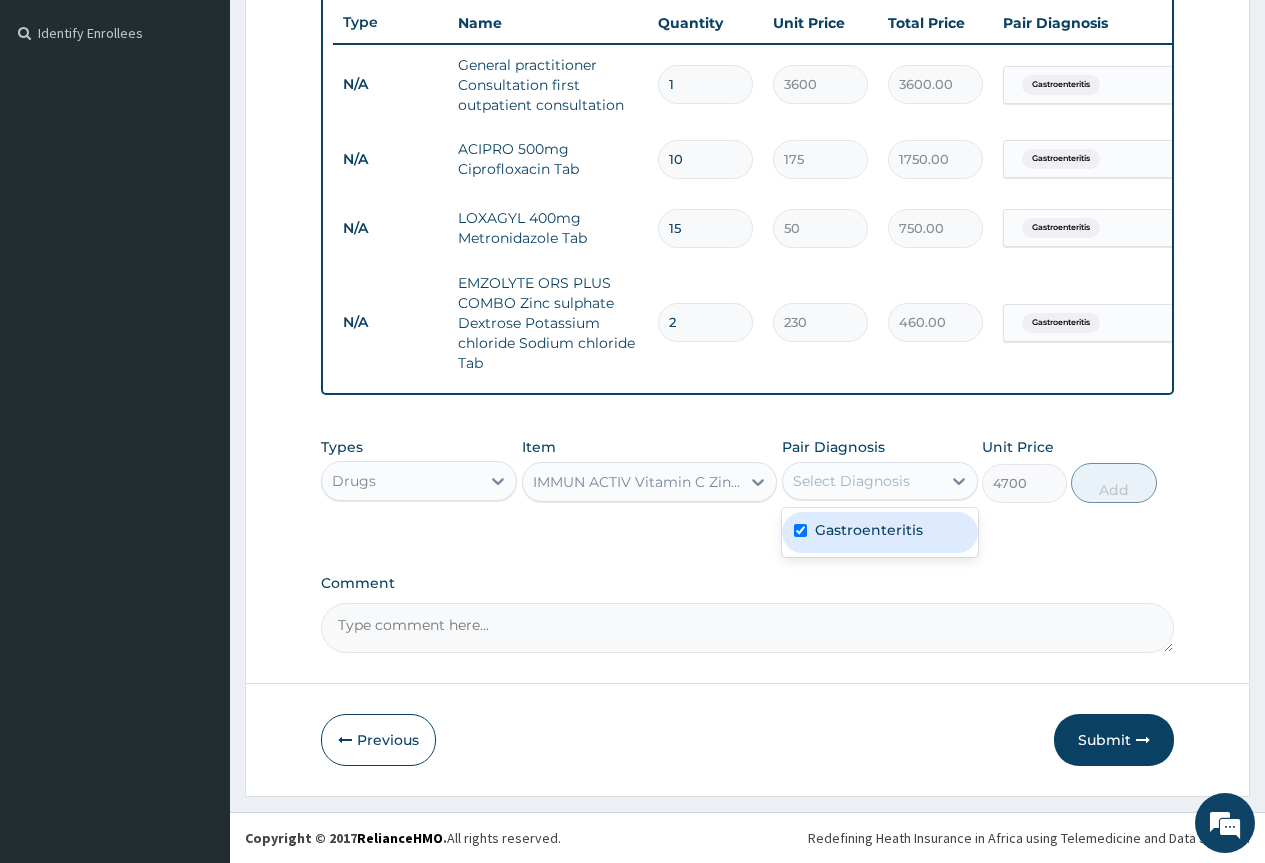checkbox on "true" 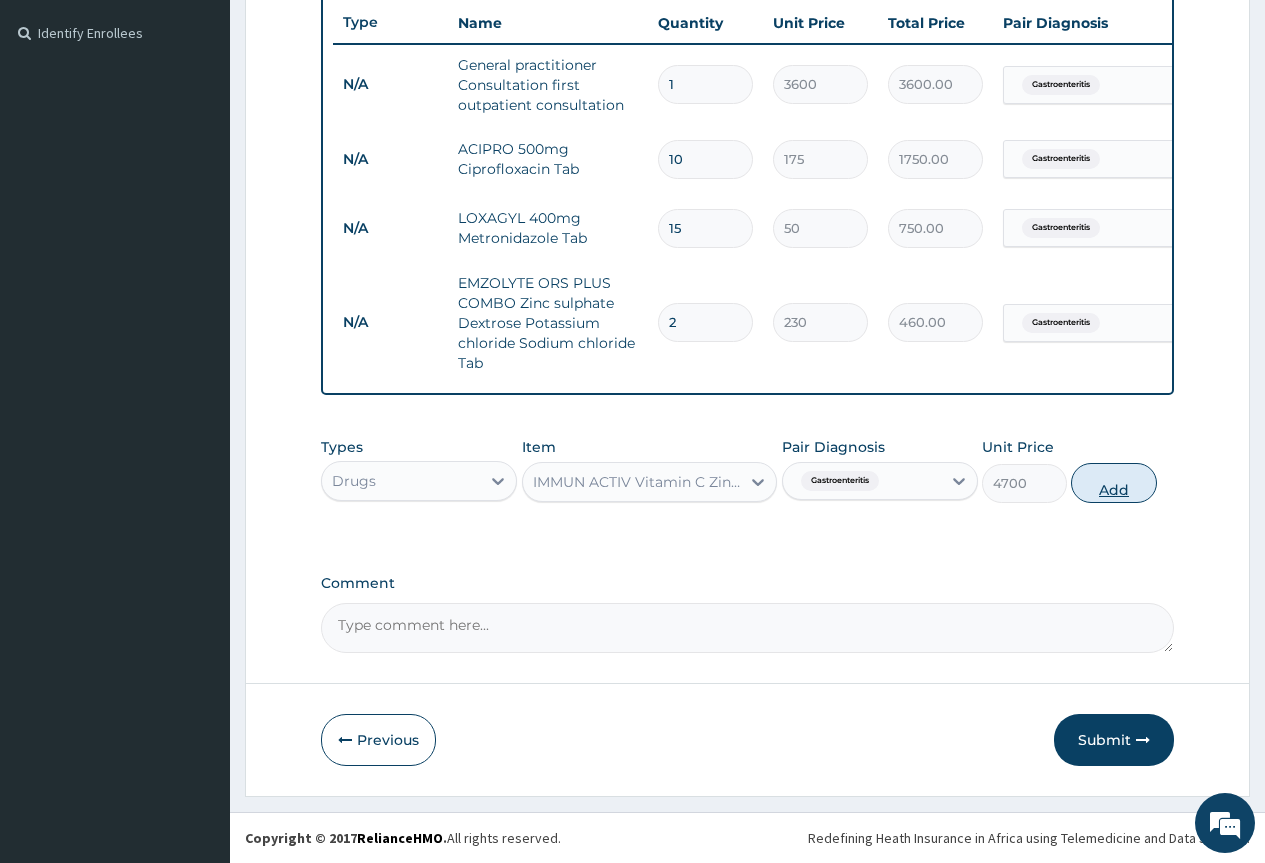 click on "Add" at bounding box center (1113, 483) 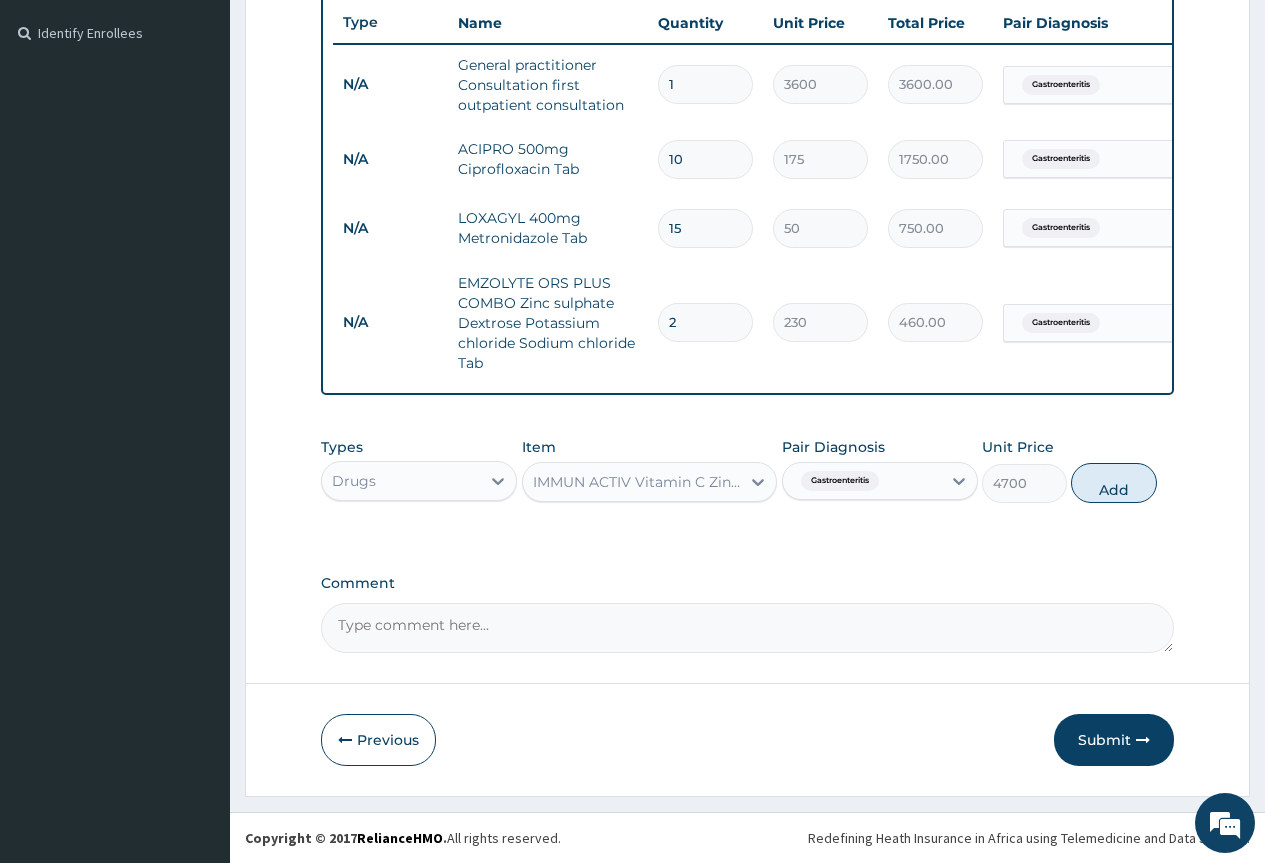 type on "0" 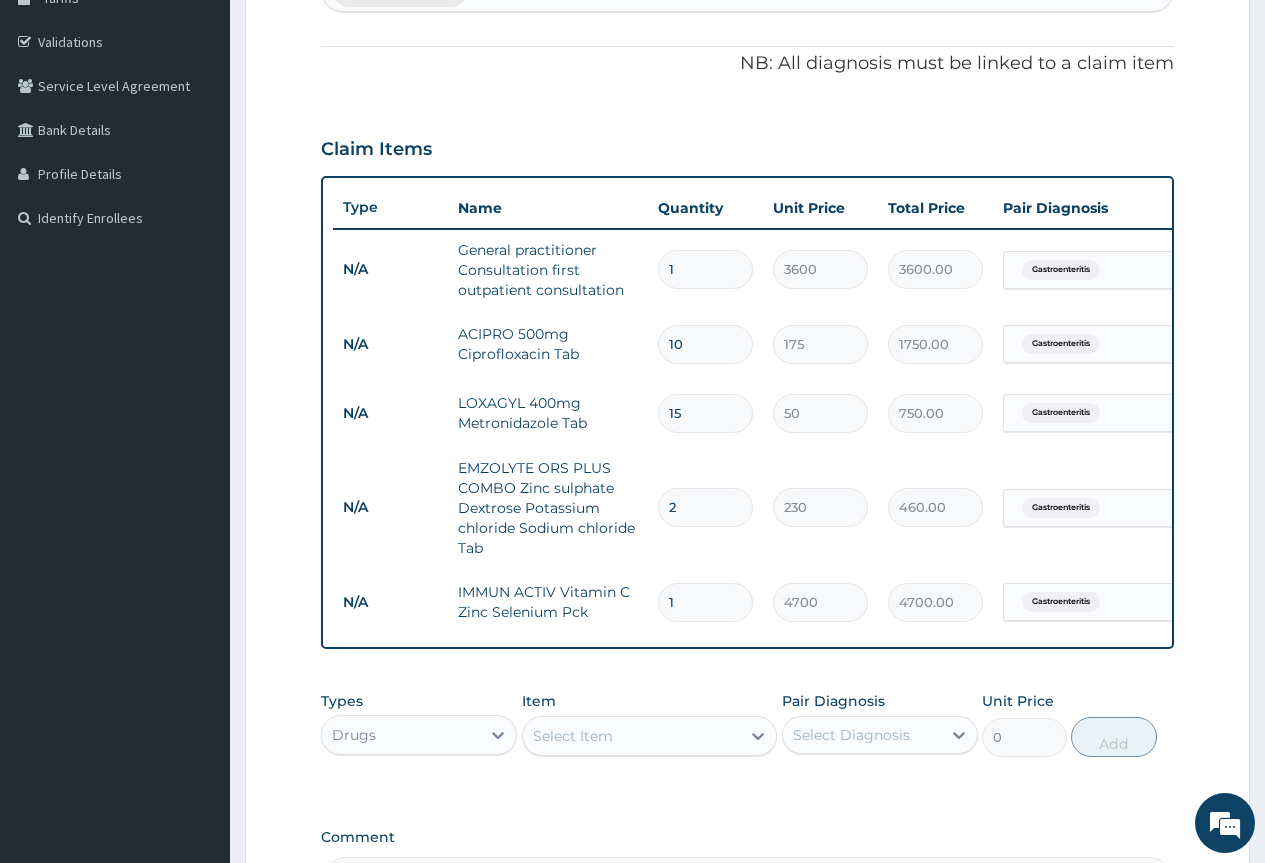 scroll, scrollTop: 621, scrollLeft: 0, axis: vertical 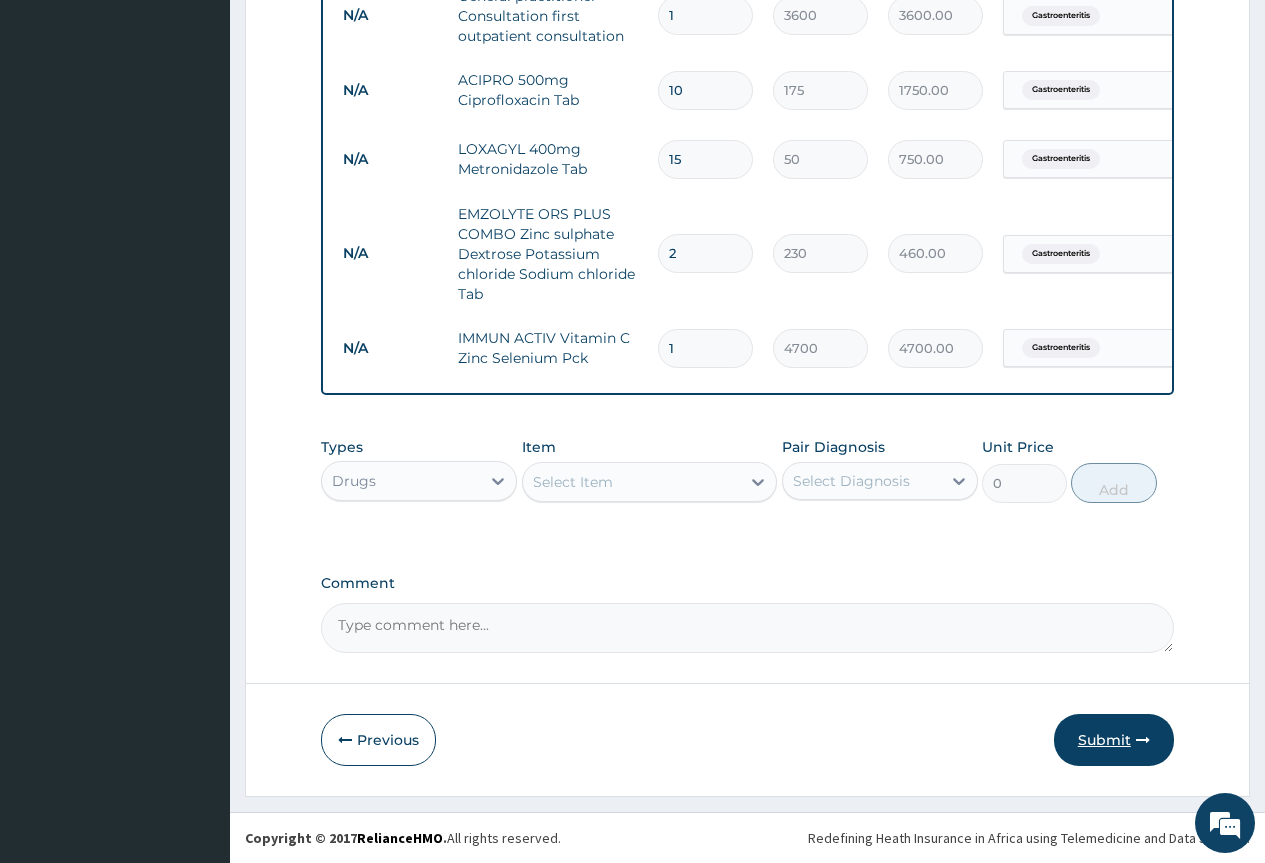 click on "Submit" at bounding box center (1114, 740) 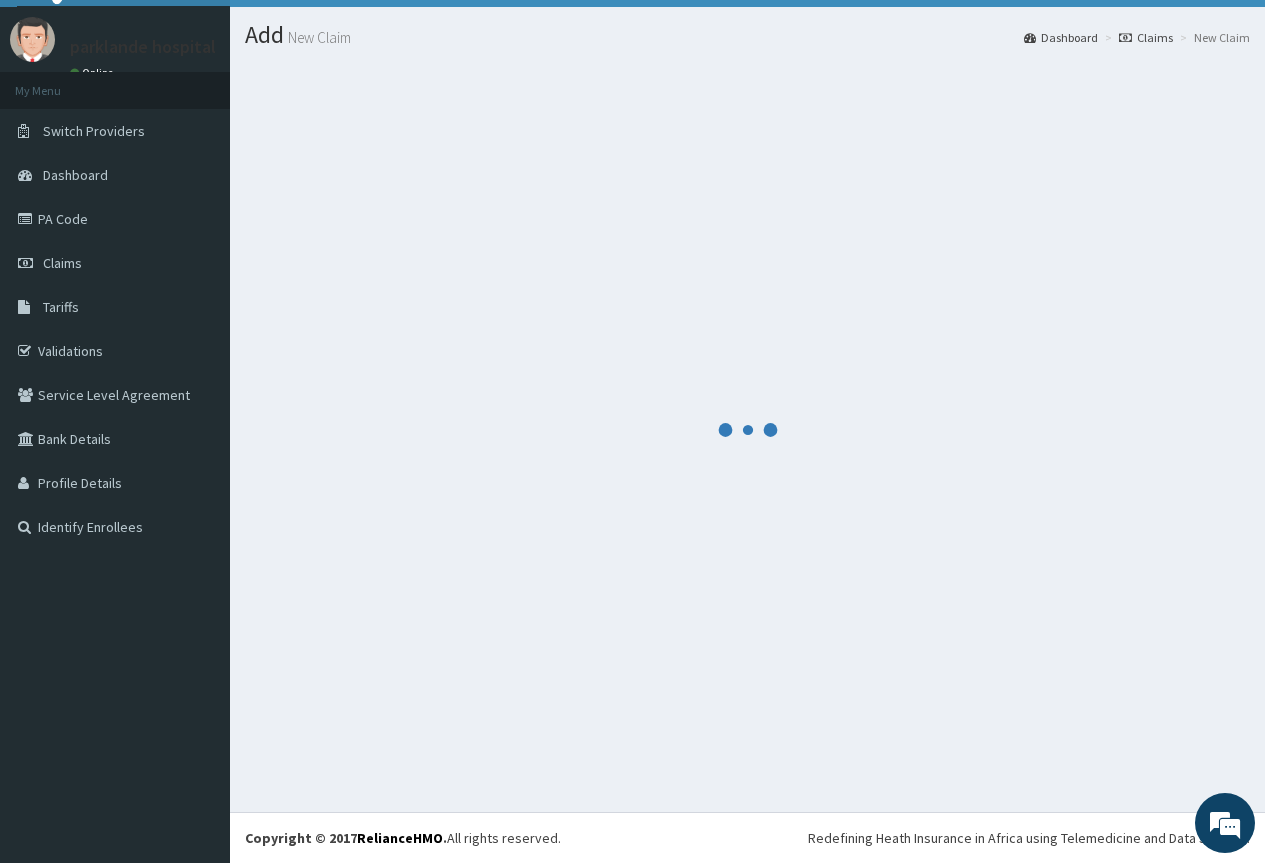 scroll, scrollTop: 621, scrollLeft: 0, axis: vertical 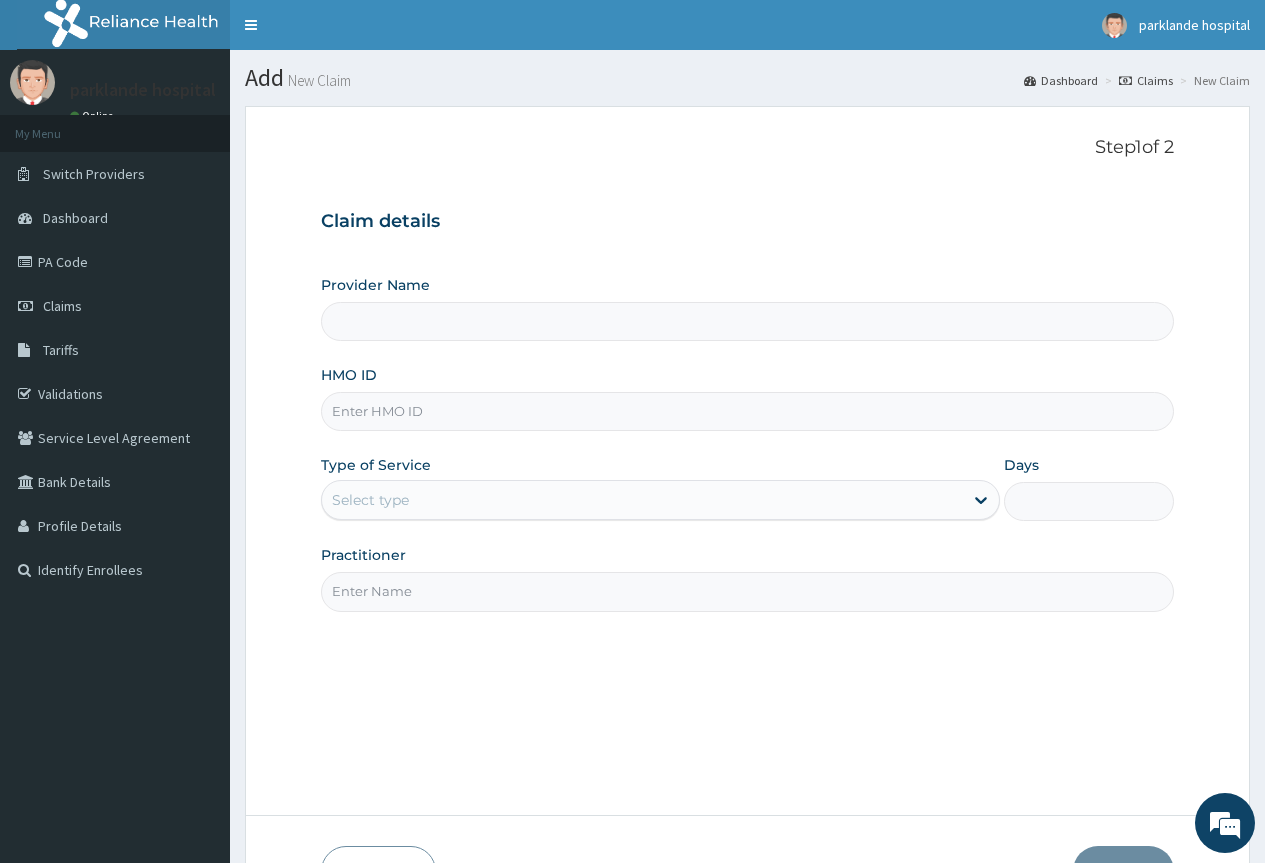 type on "Parklande Hospital" 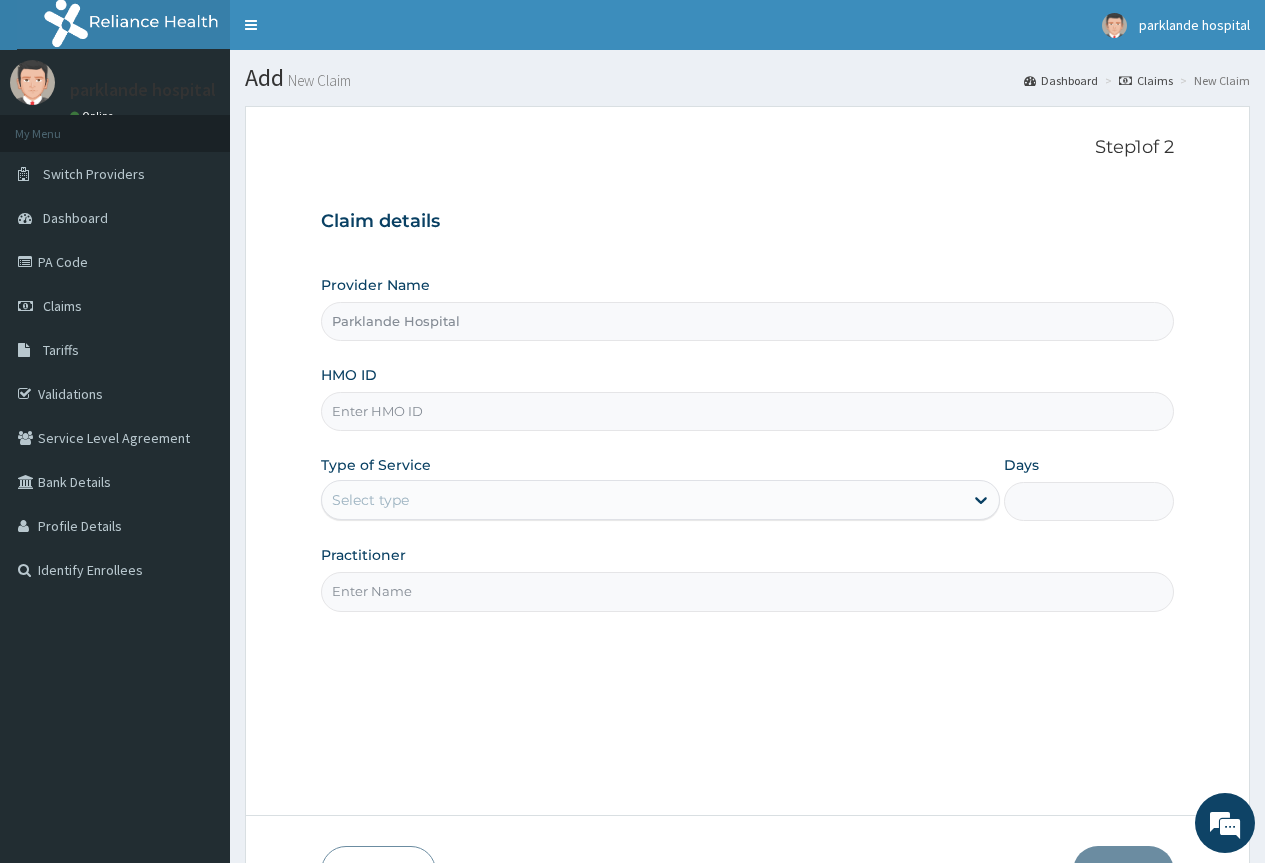 click on "HMO ID" at bounding box center [747, 411] 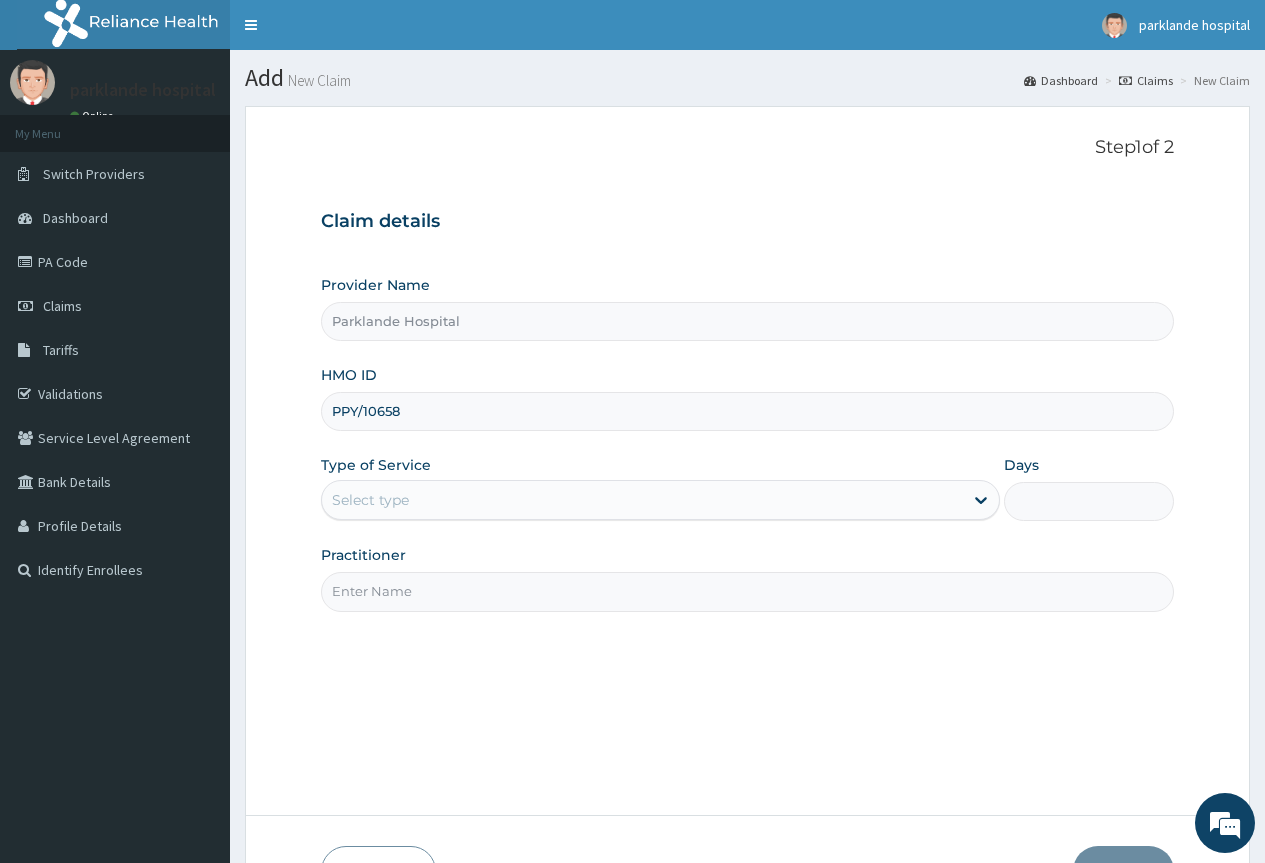 scroll, scrollTop: 0, scrollLeft: 0, axis: both 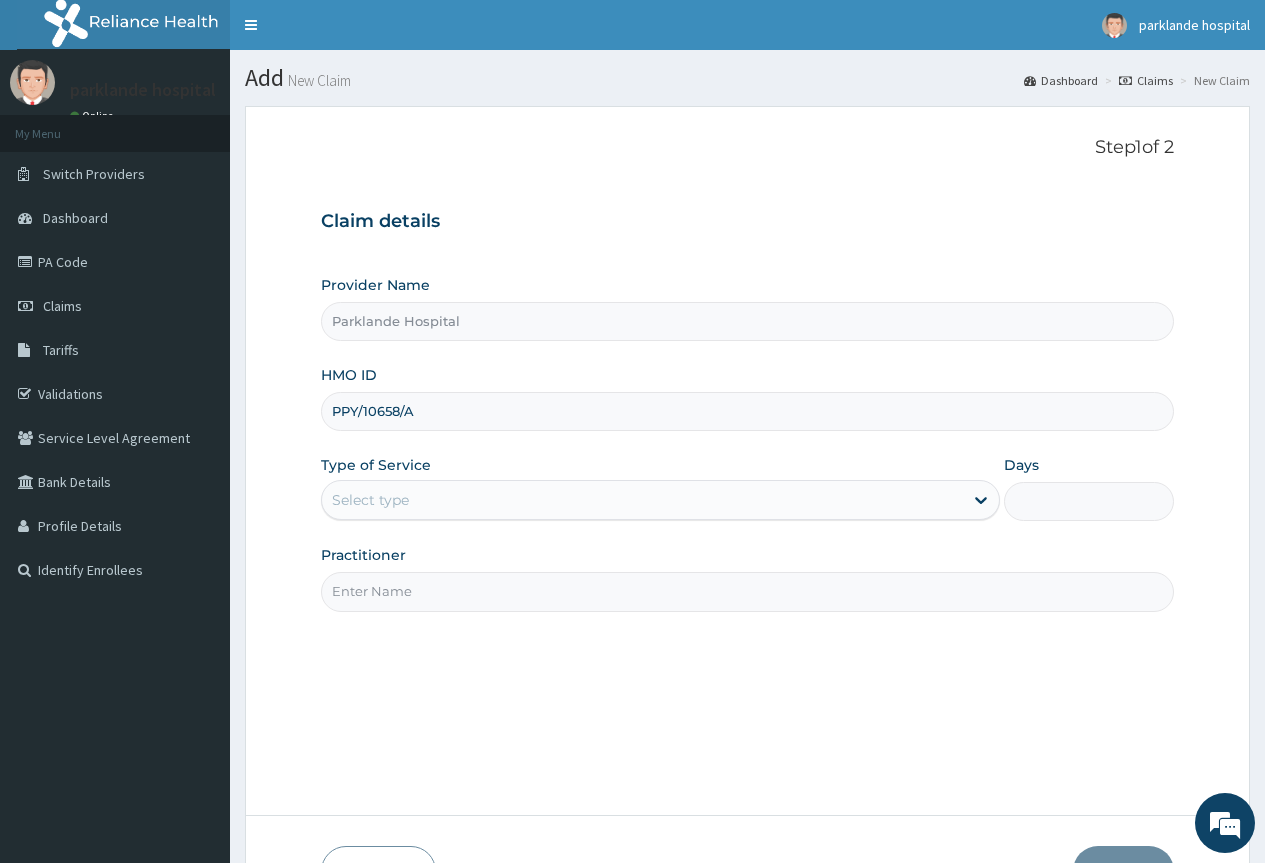 type on "PPY/10658/A" 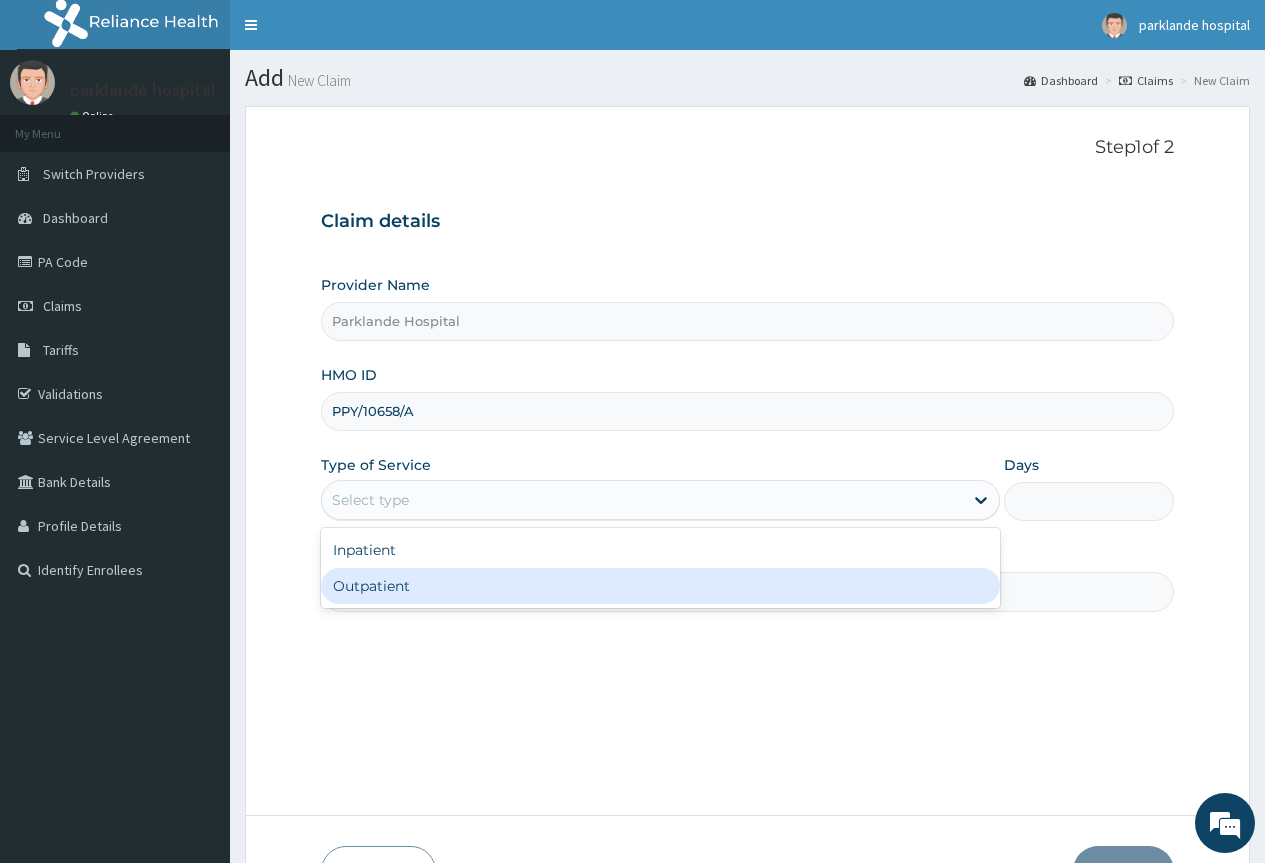 click on "Outpatient" at bounding box center [660, 586] 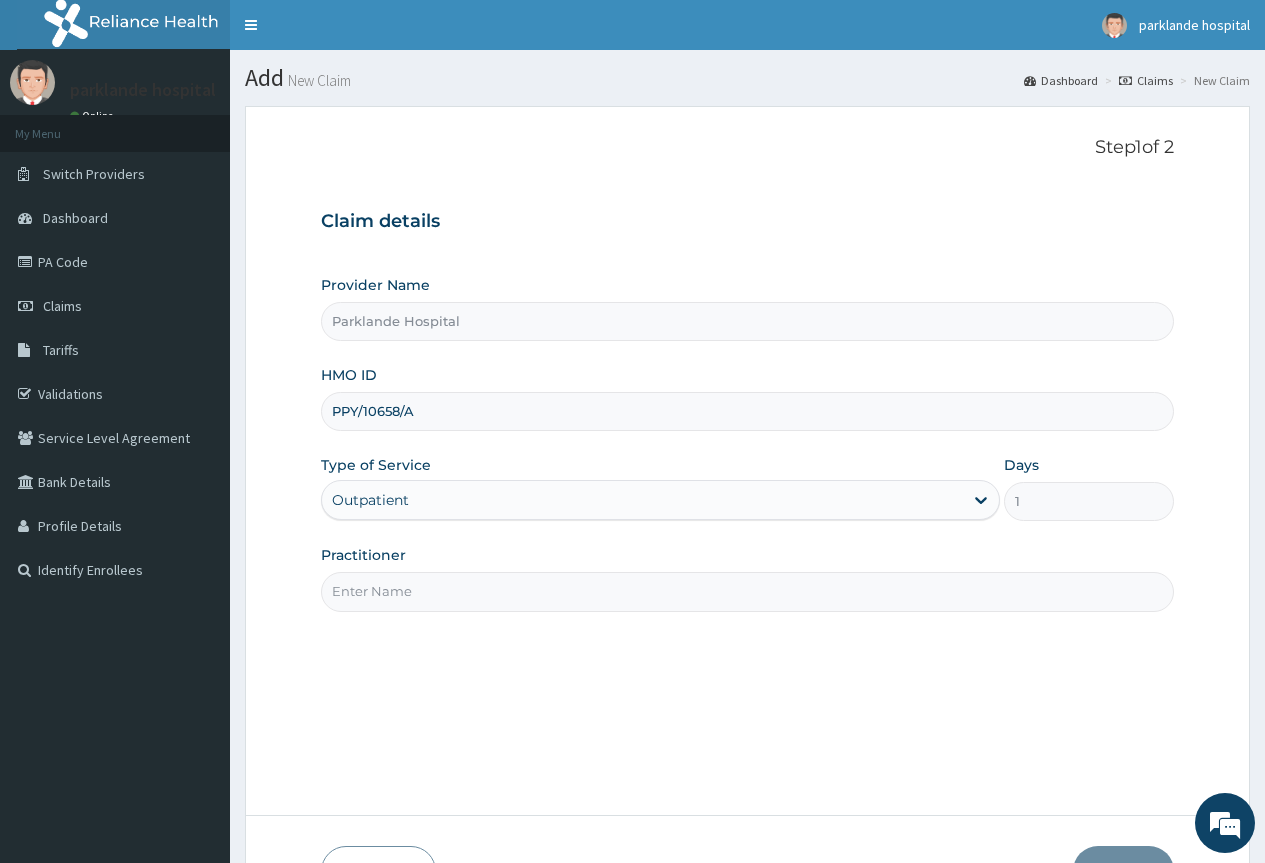 click on "Practitioner" at bounding box center (747, 591) 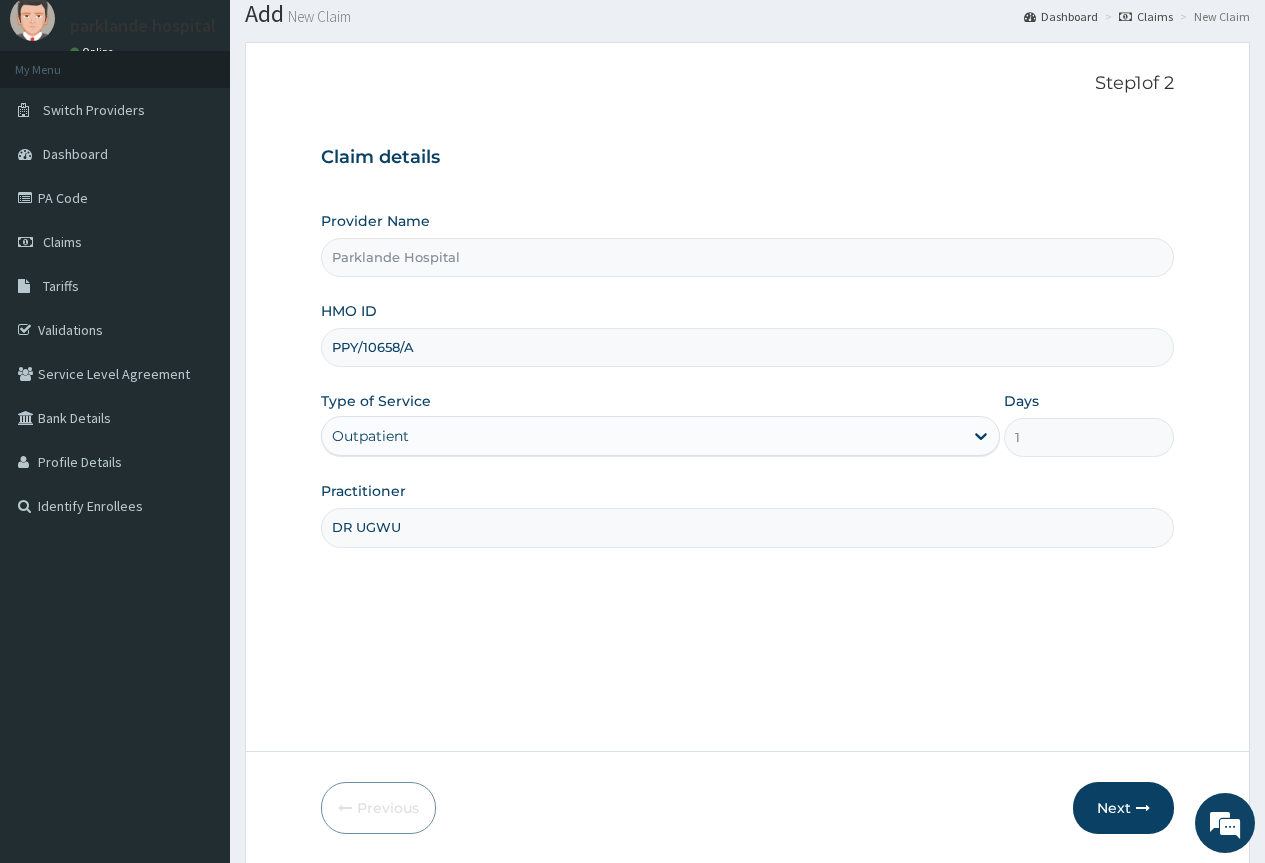scroll, scrollTop: 132, scrollLeft: 0, axis: vertical 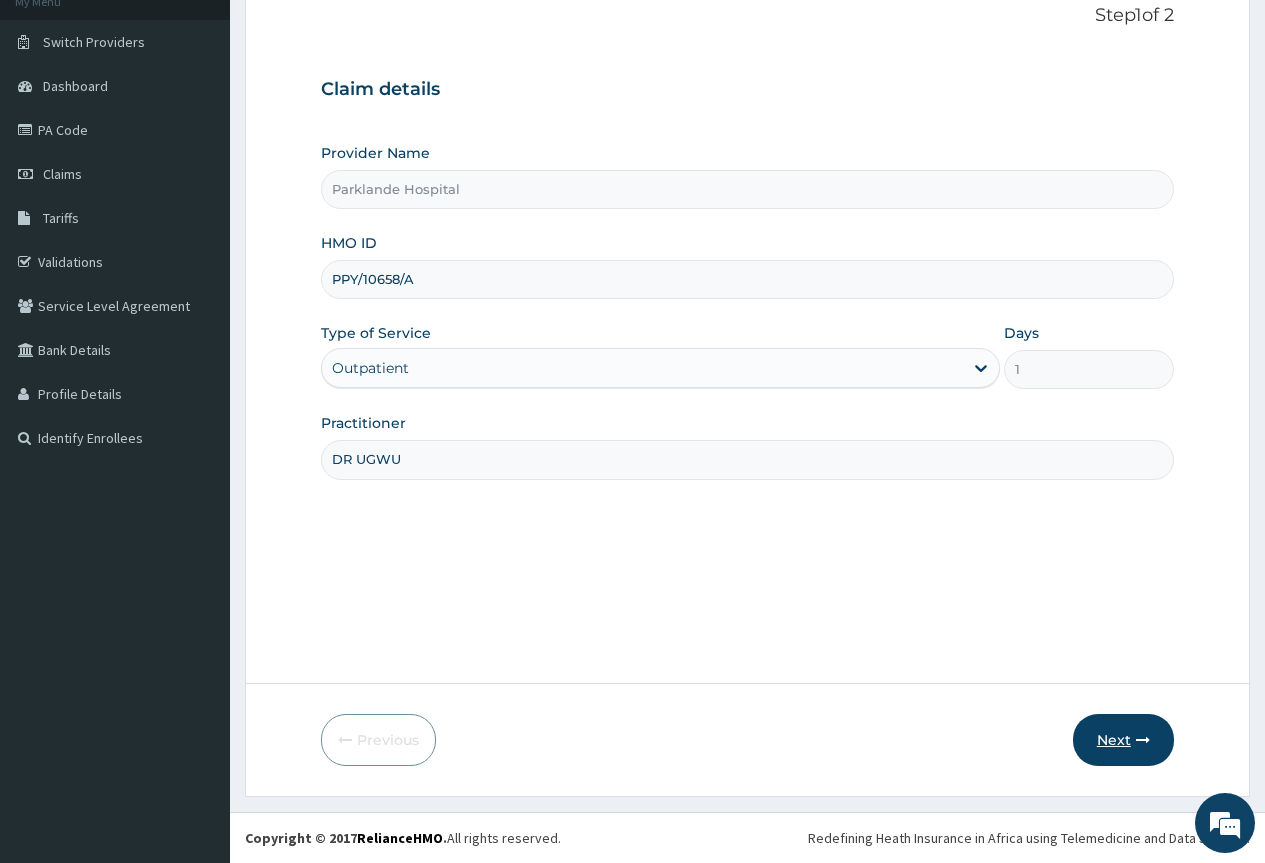 type on "DR UGWU" 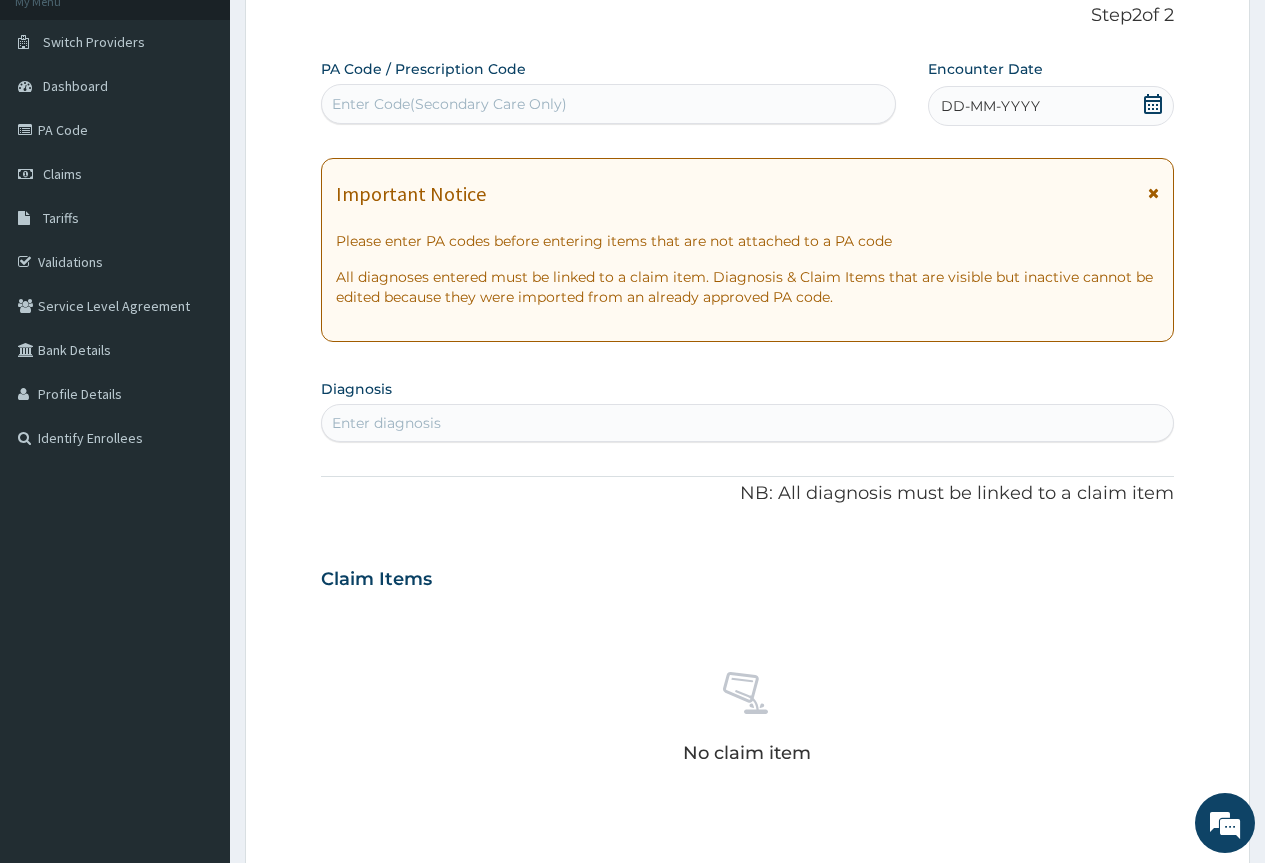 click at bounding box center [1153, 193] 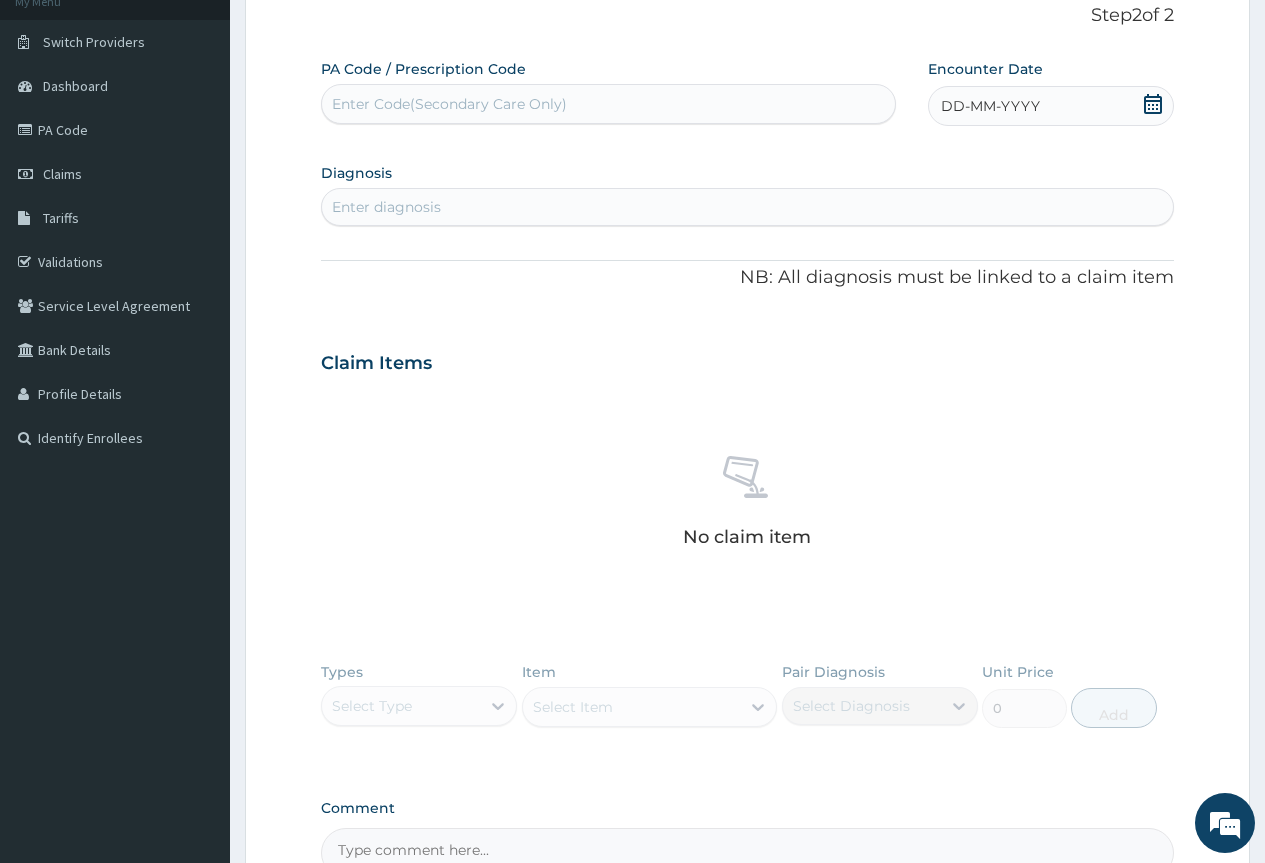 click 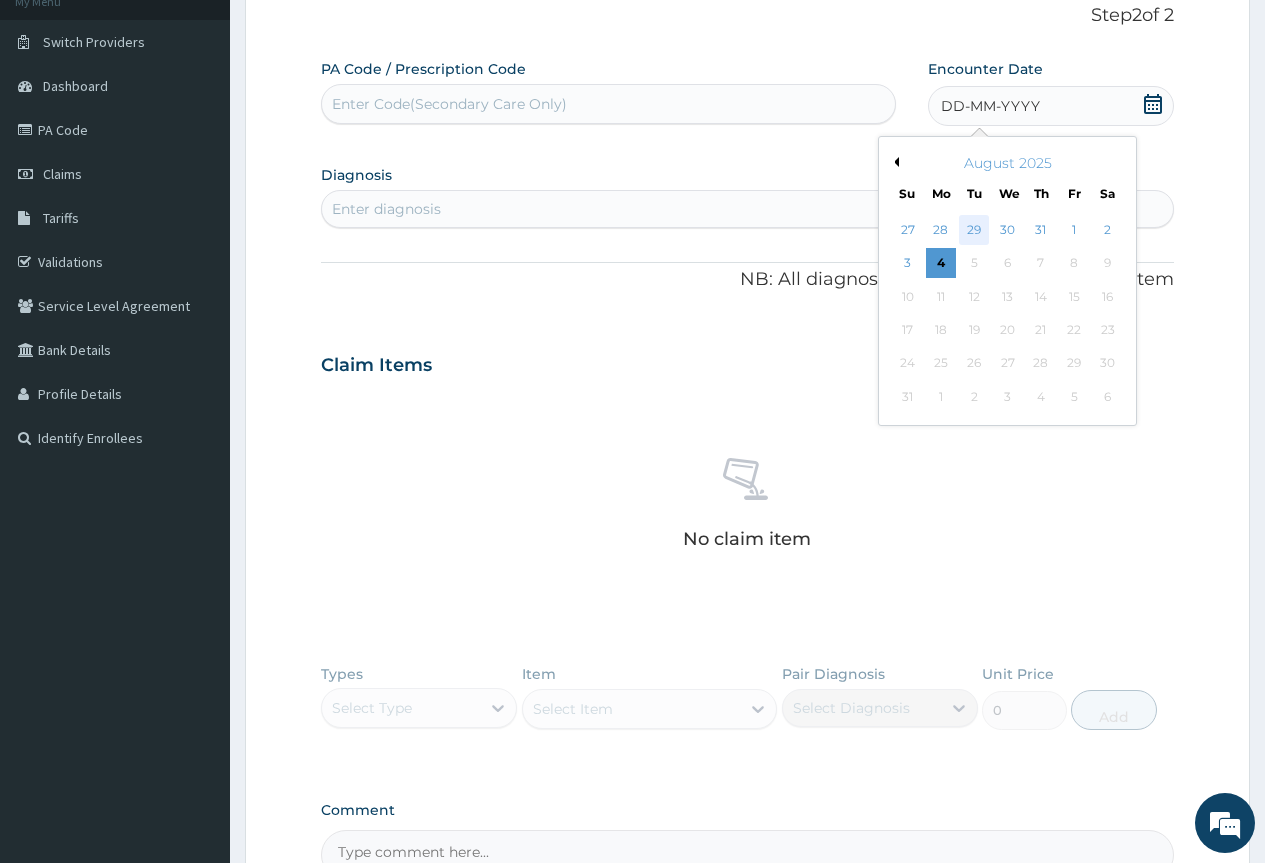 click on "29" at bounding box center [974, 230] 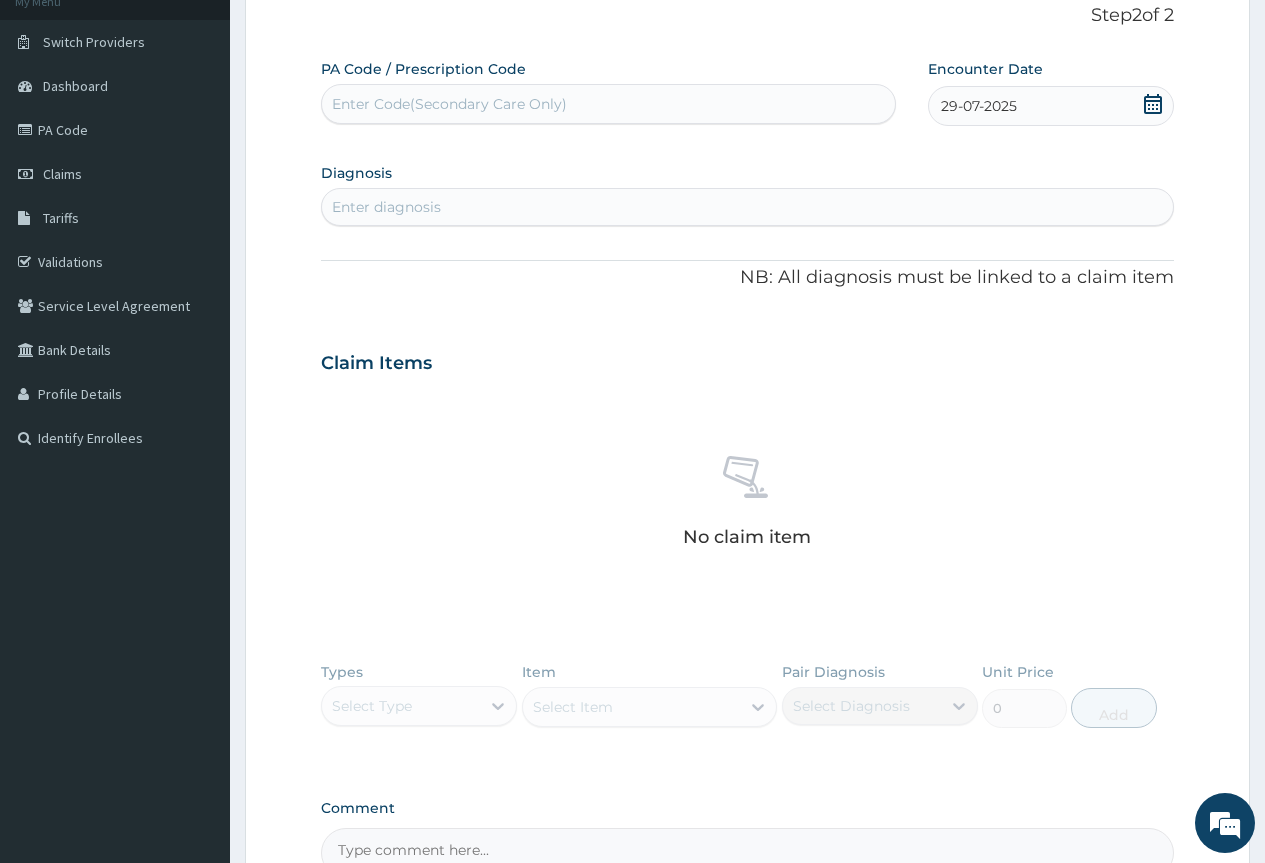 click on "Enter diagnosis" at bounding box center (747, 207) 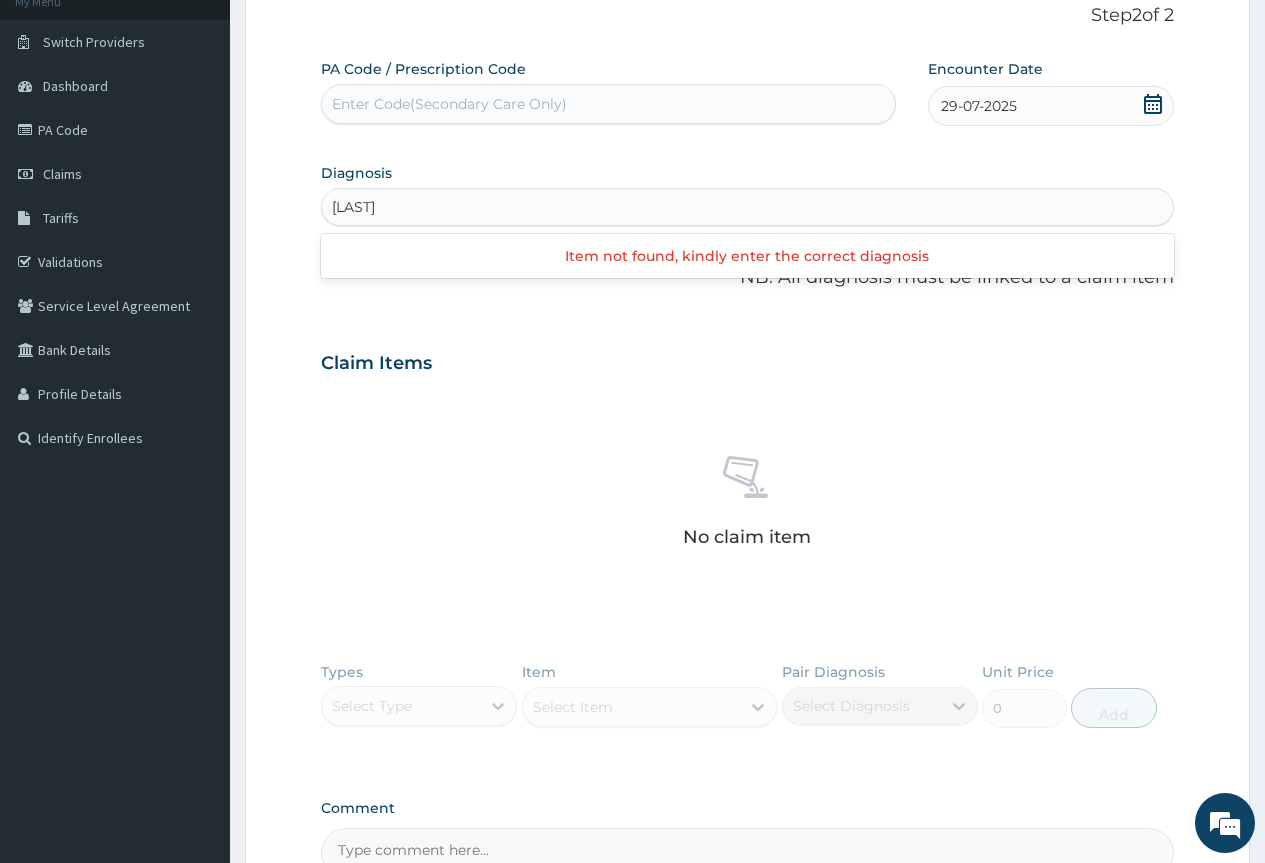 type on "MALARIA" 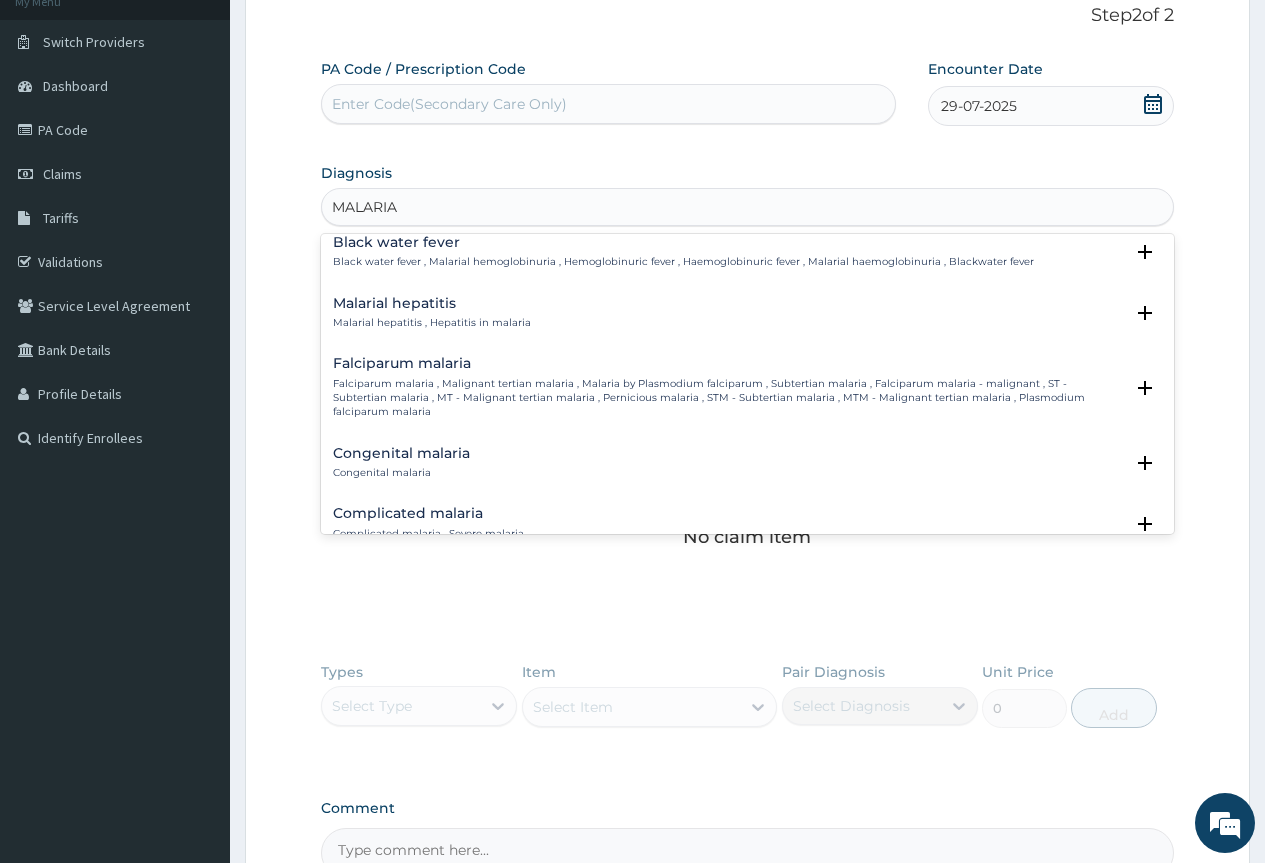 scroll, scrollTop: 700, scrollLeft: 0, axis: vertical 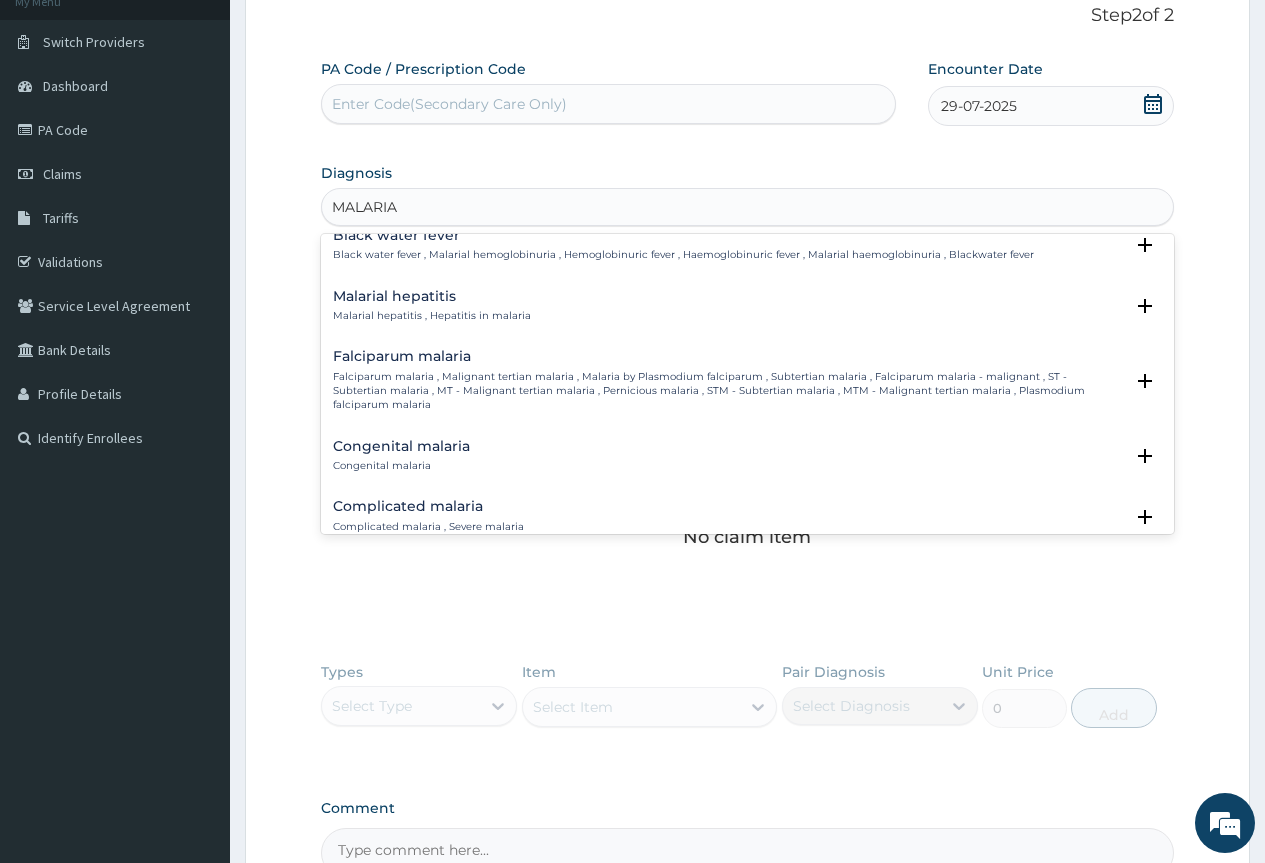 click on "Falciparum malaria , Malignant tertian malaria , Malaria by Plasmodium falciparum , Subtertian malaria , Falciparum malaria - malignant , ST - Subtertian malaria , MT - Malignant tertian malaria , Pernicious malaria , STM - Subtertian malaria , MTM - Malignant tertian malaria , Plasmodium falciparum malaria" at bounding box center [728, 391] 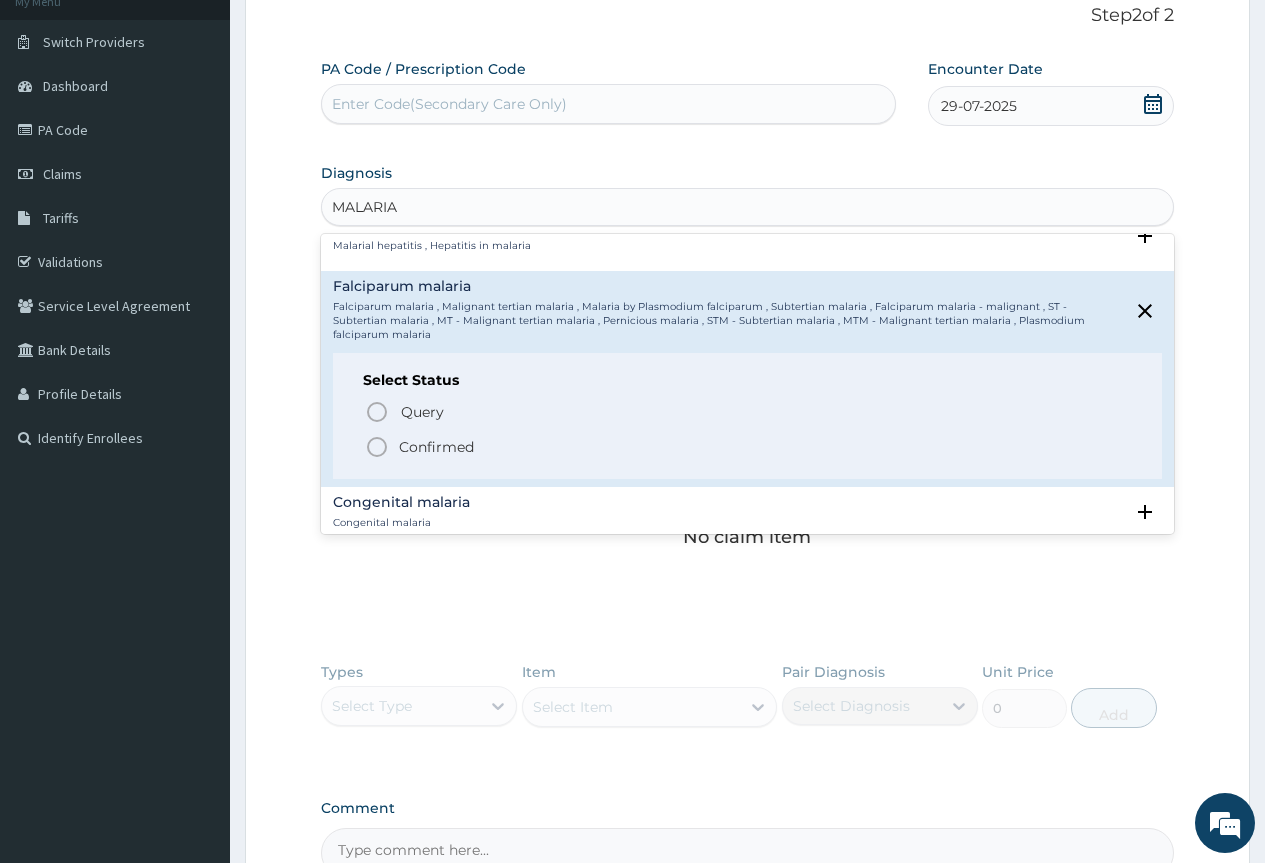 scroll, scrollTop: 800, scrollLeft: 0, axis: vertical 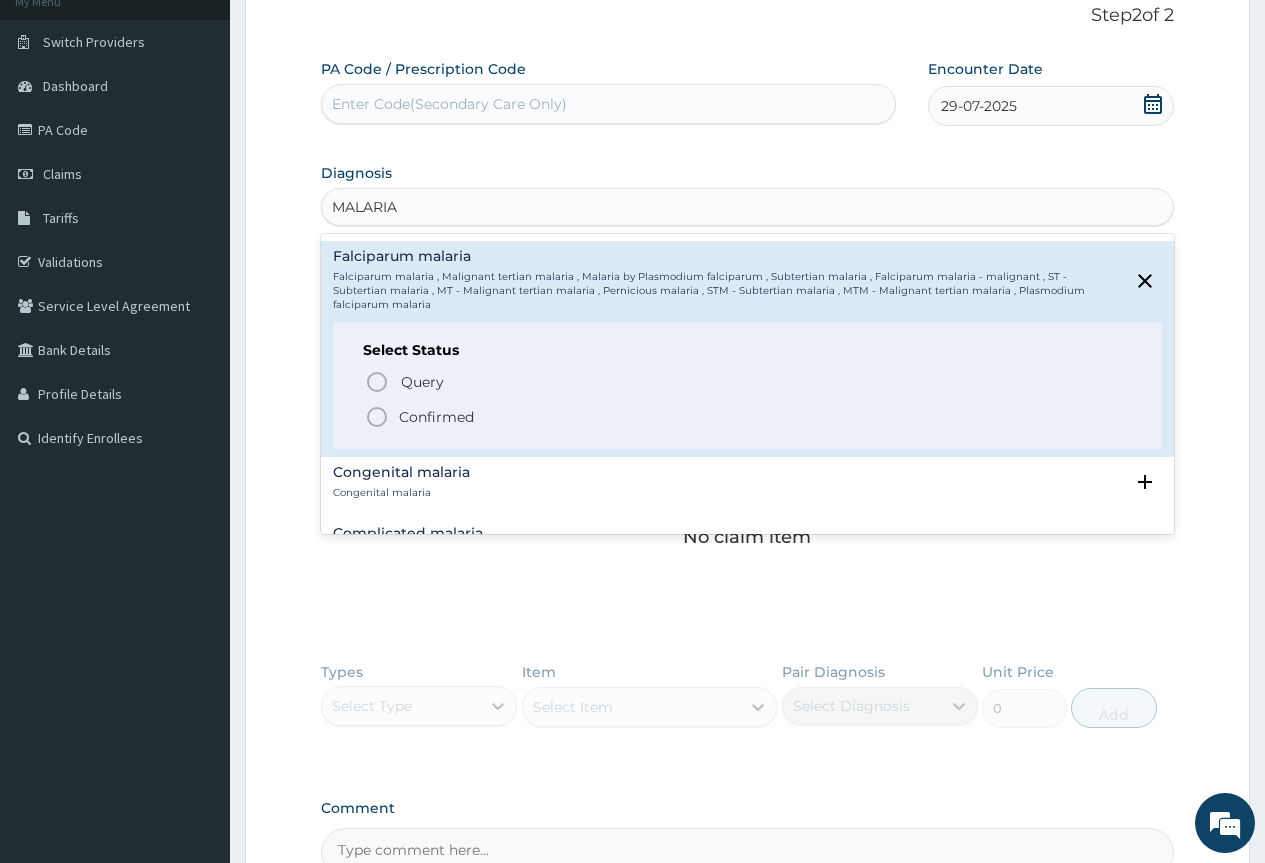 click 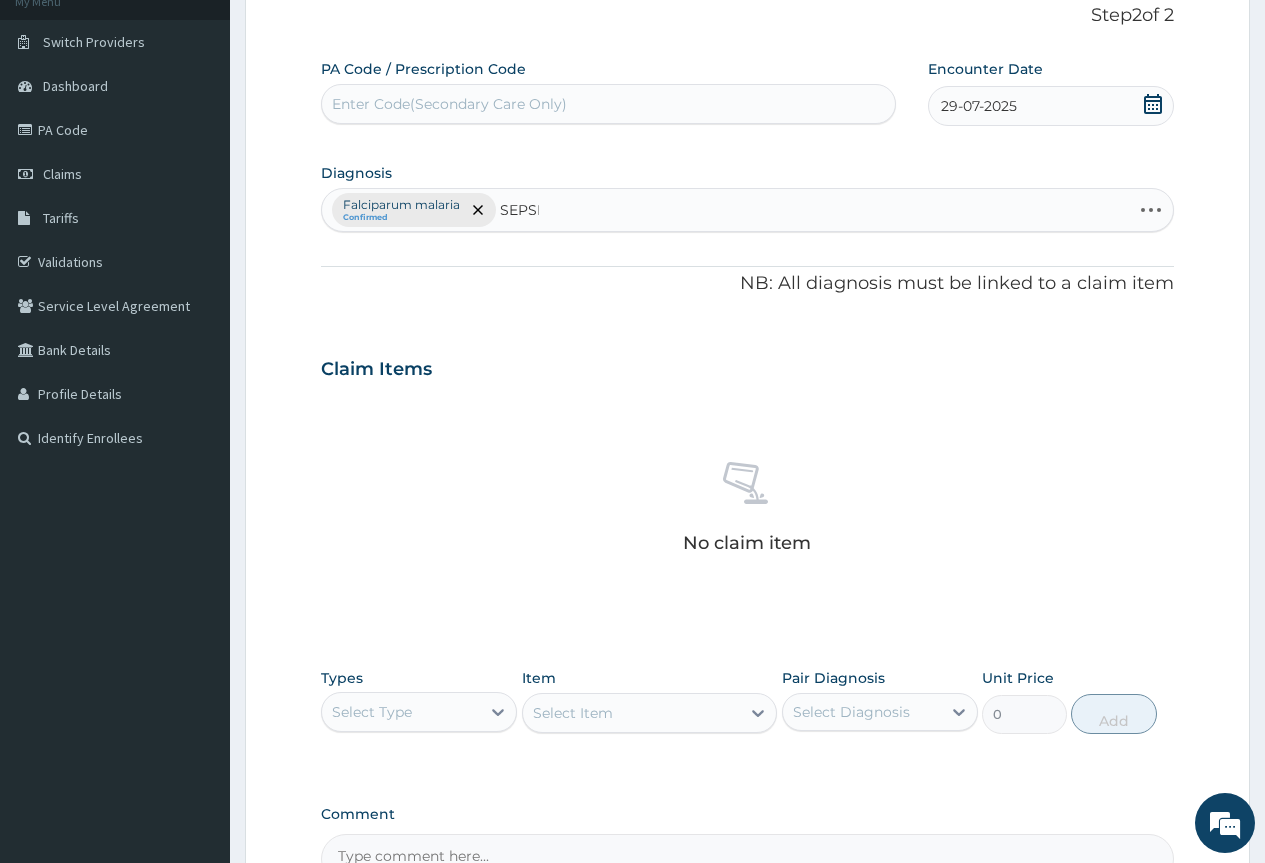 type on "SEPSIS" 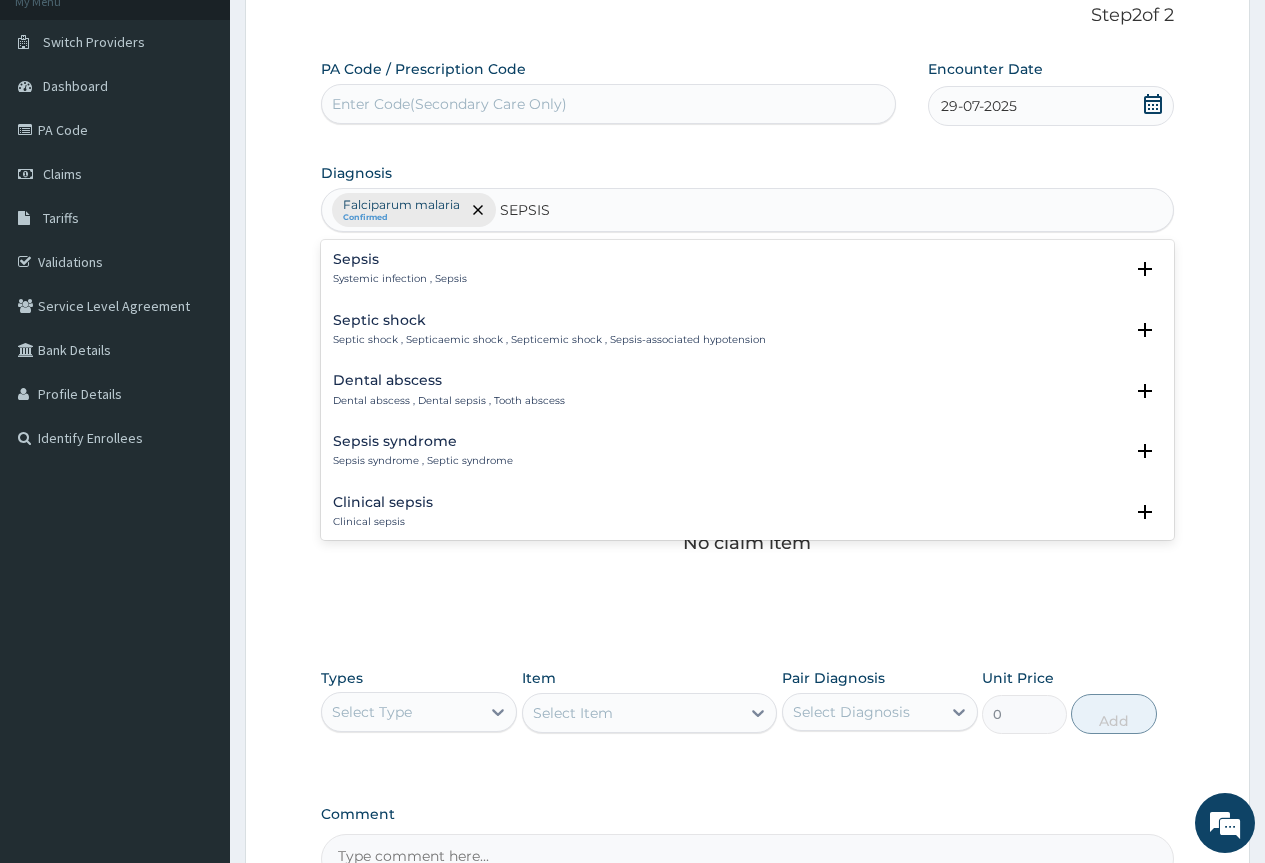 click on "Systemic infection , Sepsis" at bounding box center [400, 279] 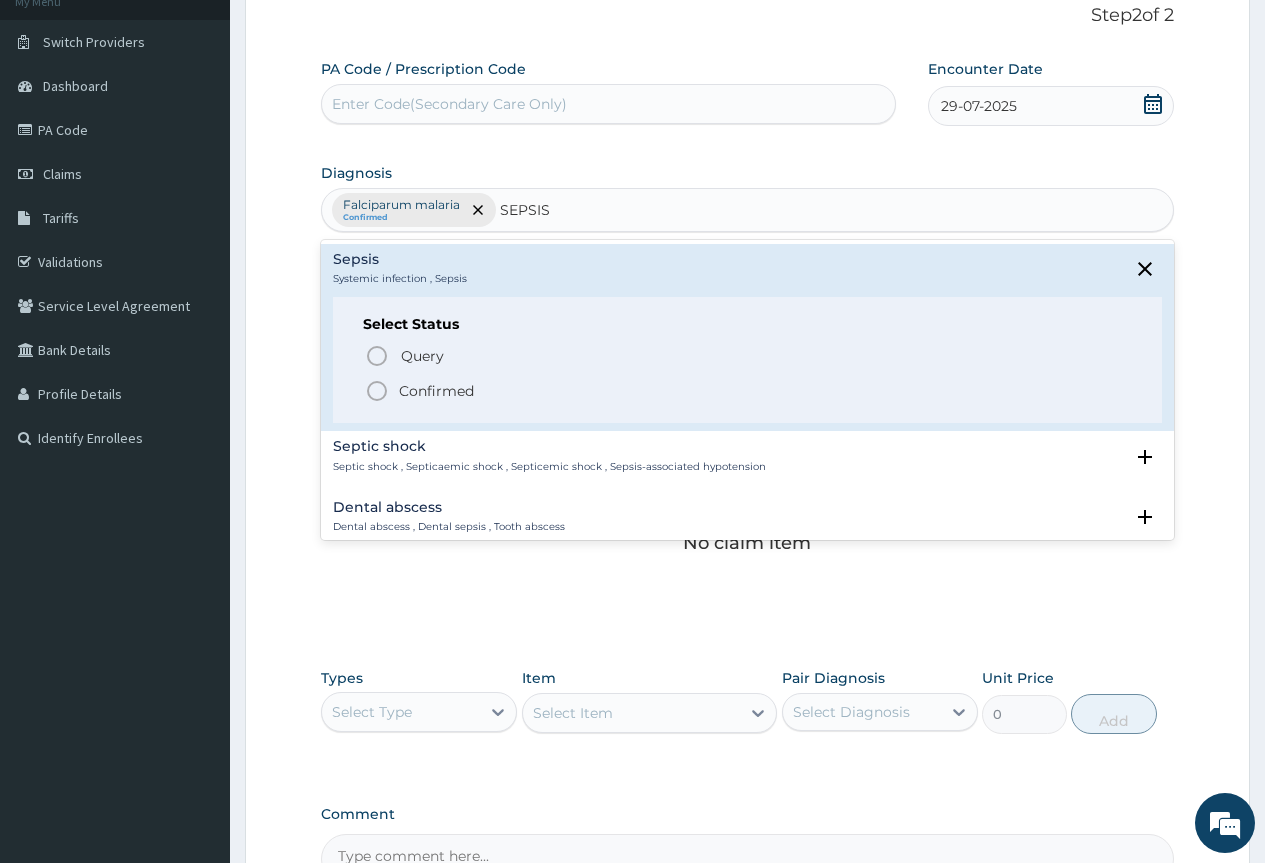 click 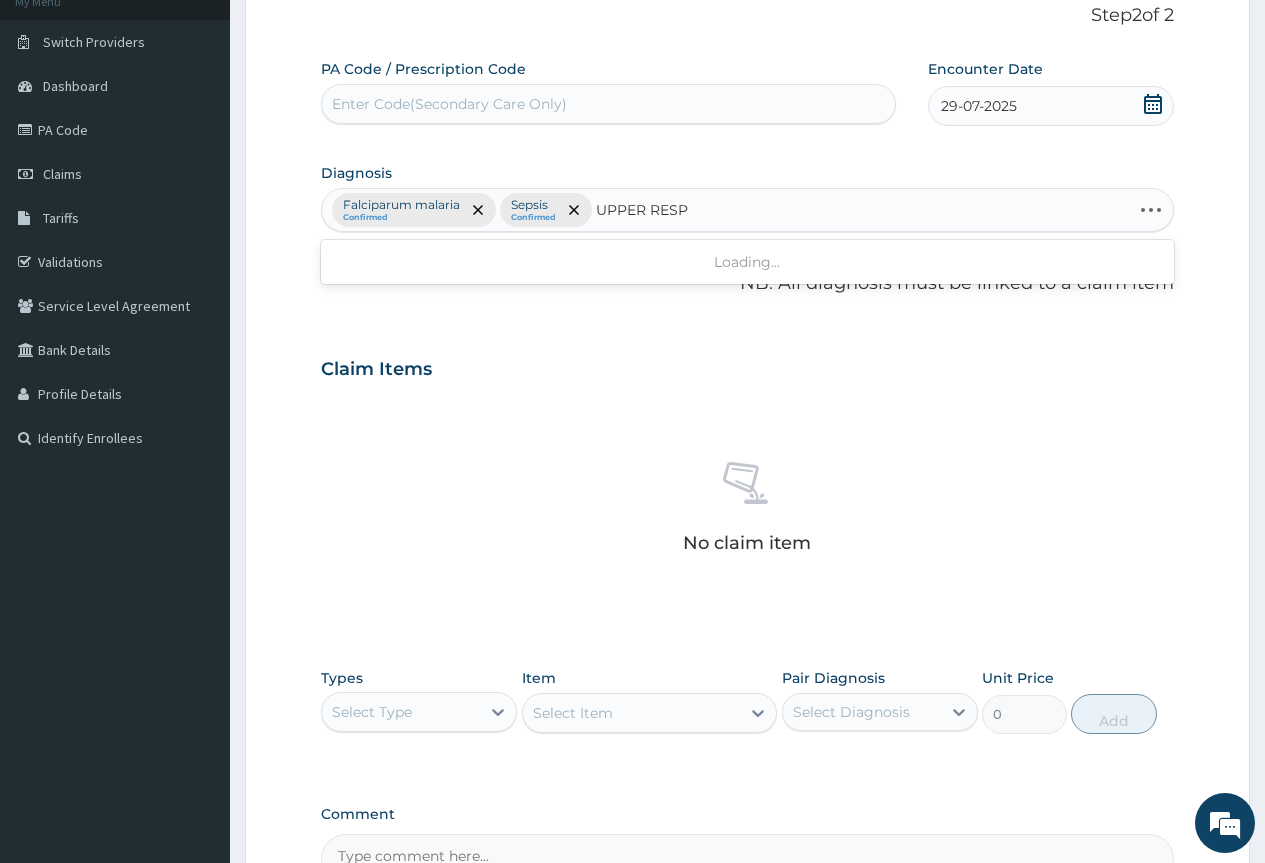 type on "UPPER RESPI" 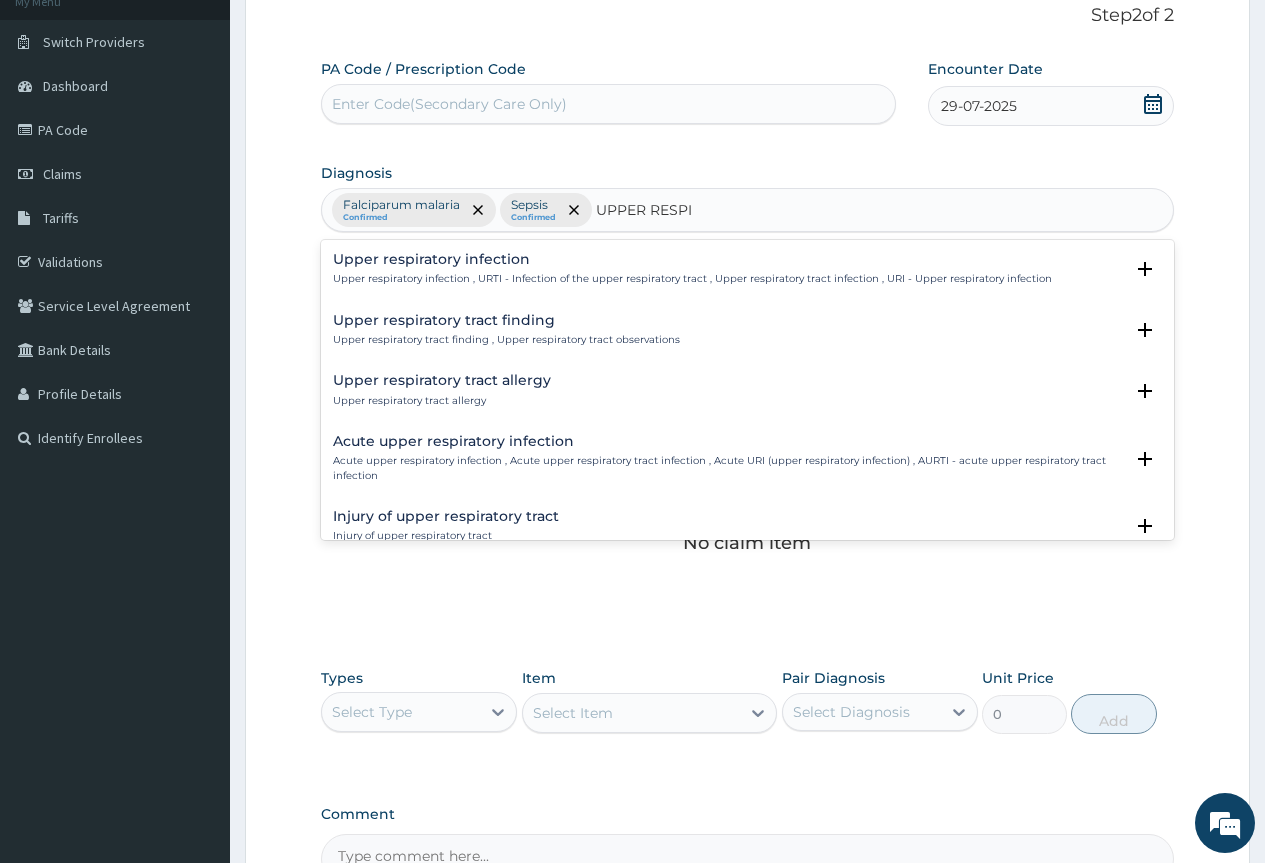 click on "Upper respiratory infection , URTI - Infection of the upper respiratory tract , Upper respiratory tract infection , URI - Upper respiratory infection" at bounding box center [692, 279] 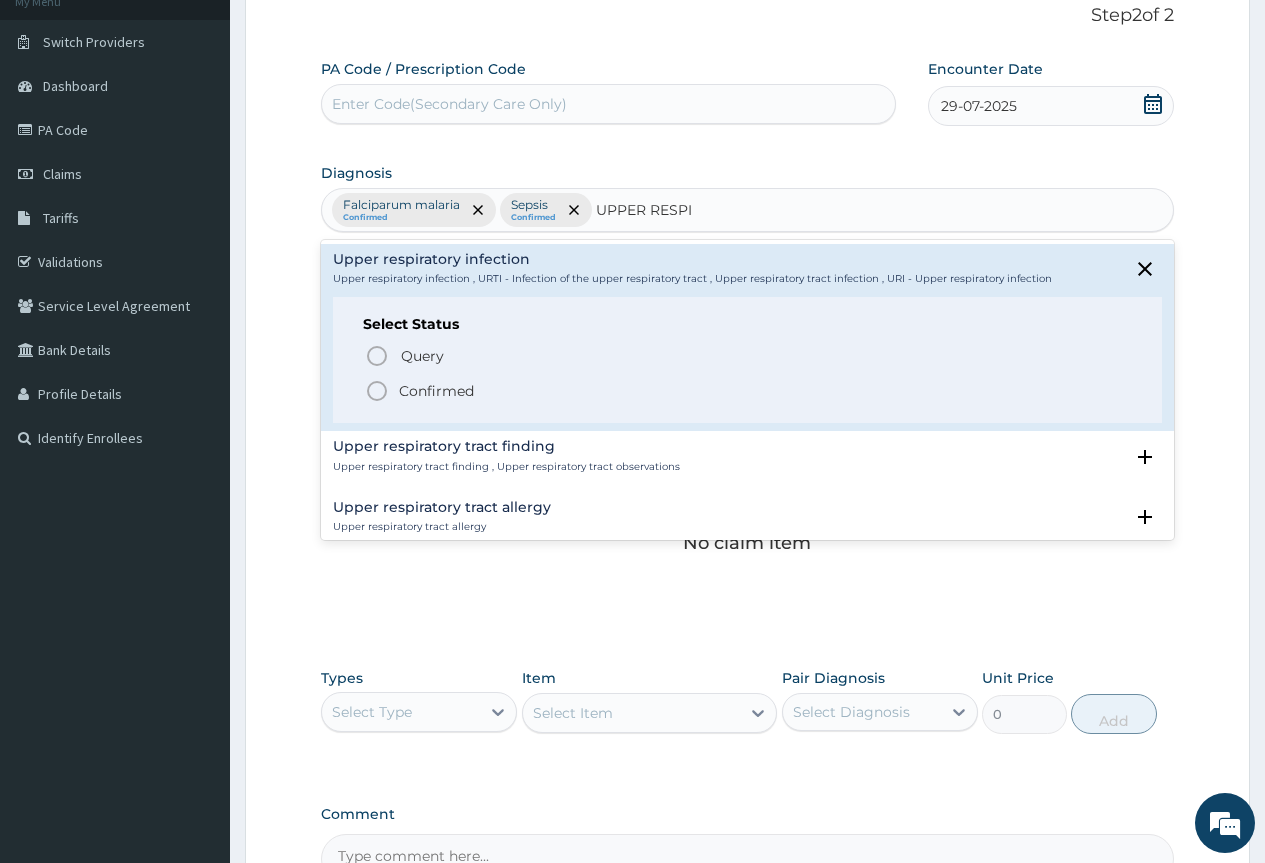 click 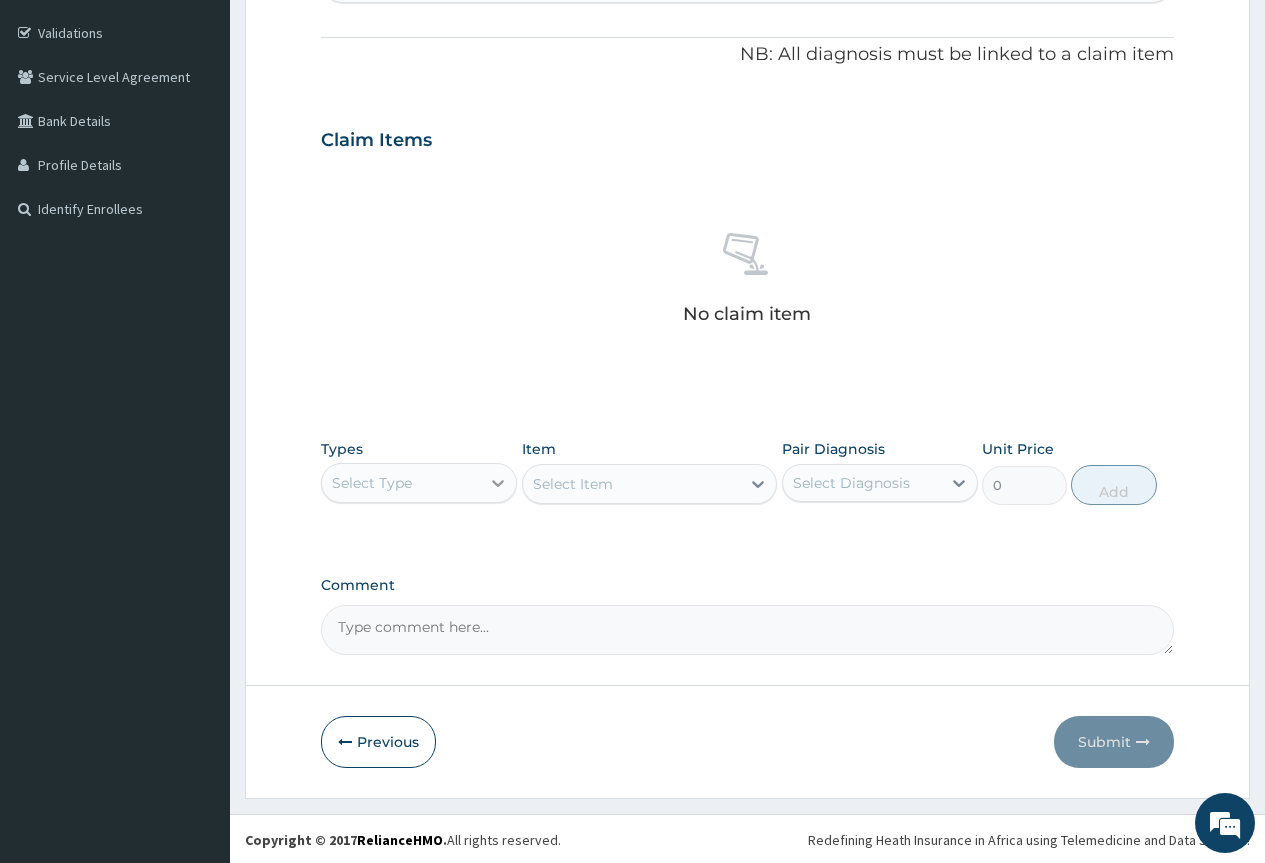 scroll, scrollTop: 363, scrollLeft: 0, axis: vertical 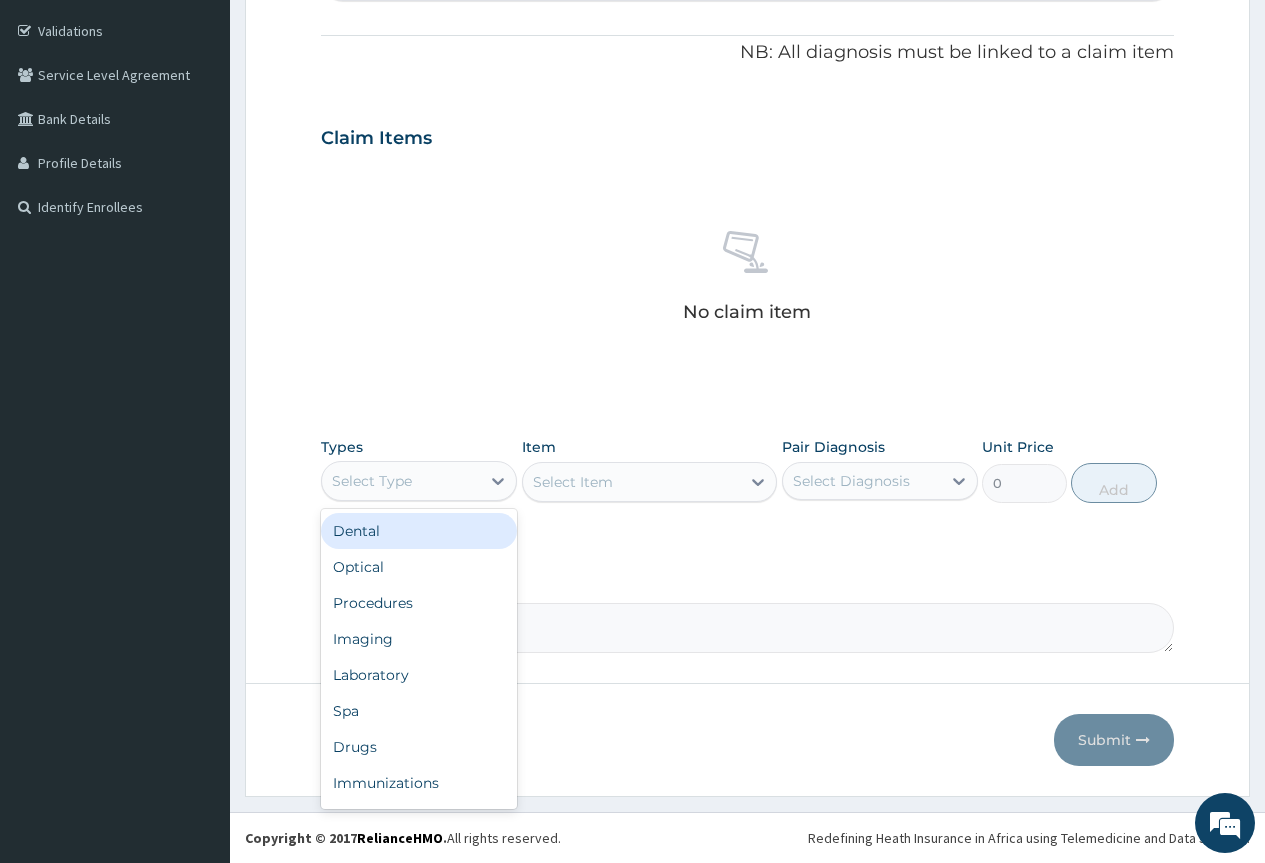 click on "Select Type" at bounding box center [401, 481] 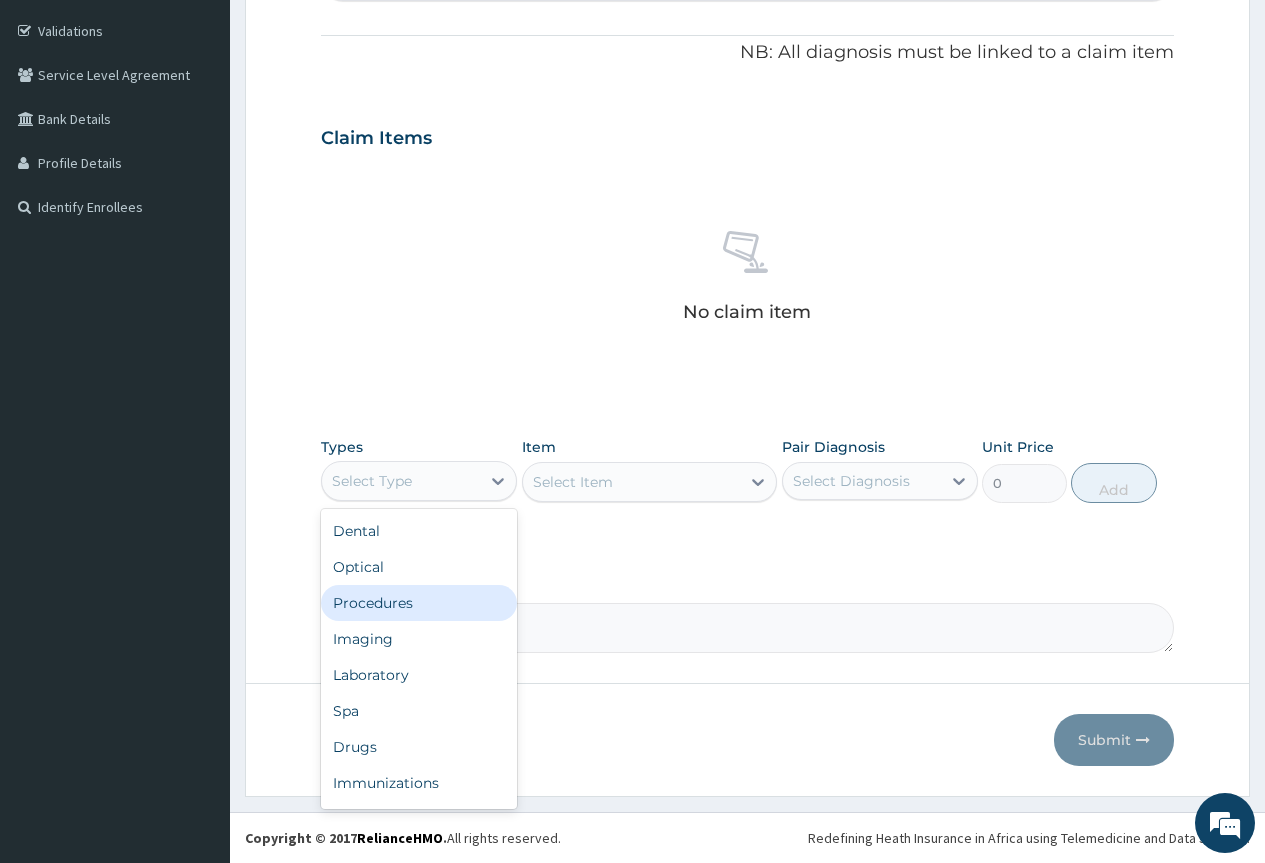 click on "Procedures" at bounding box center (419, 603) 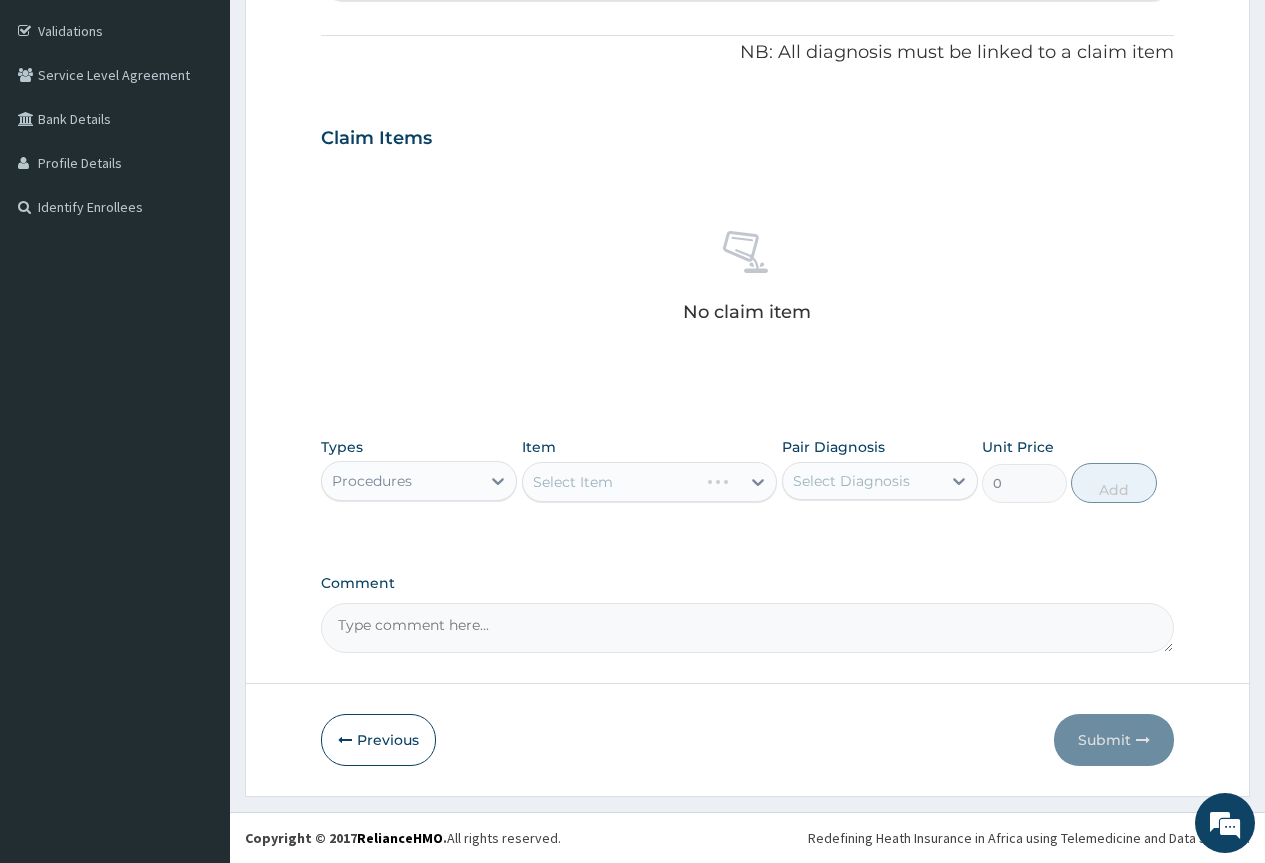 click on "Select Diagnosis" at bounding box center (851, 481) 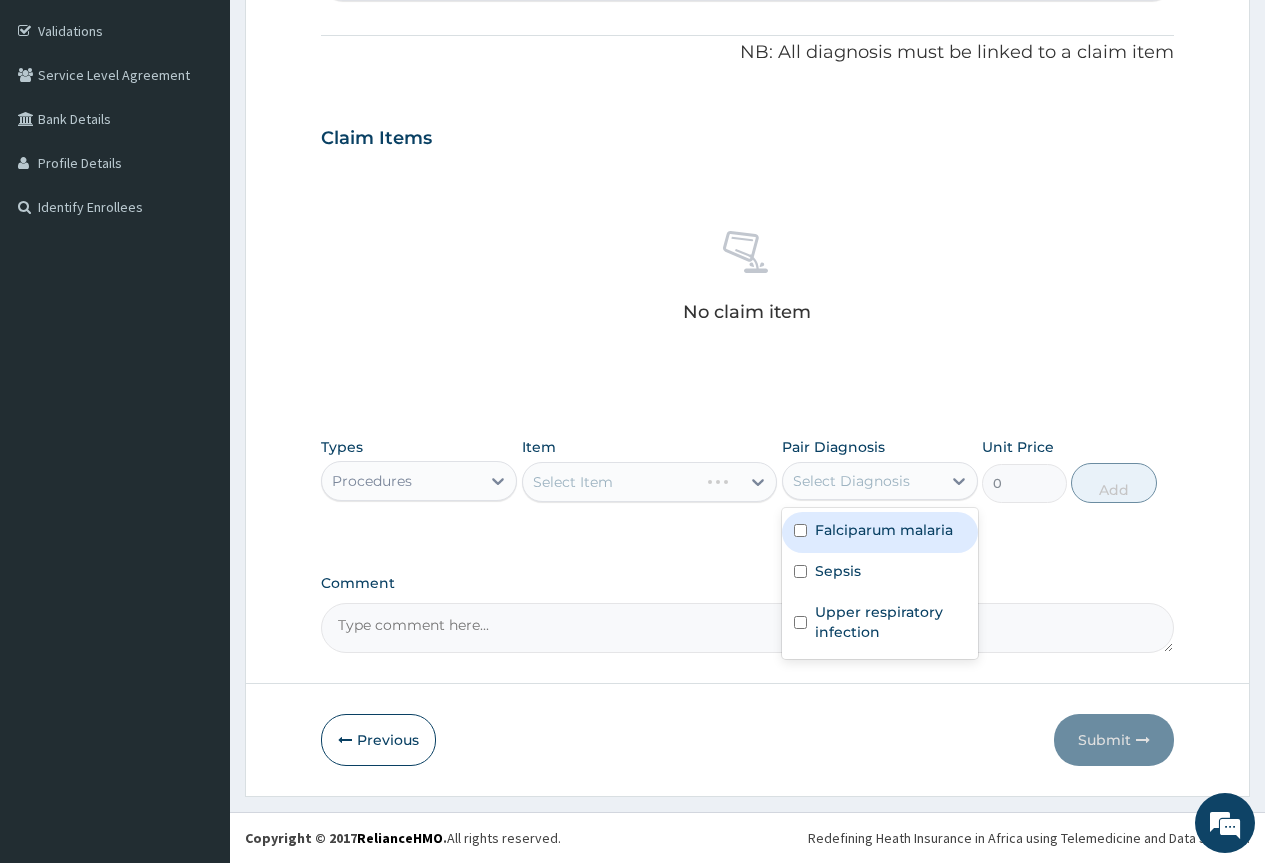 click on "Falciparum malaria" at bounding box center (884, 530) 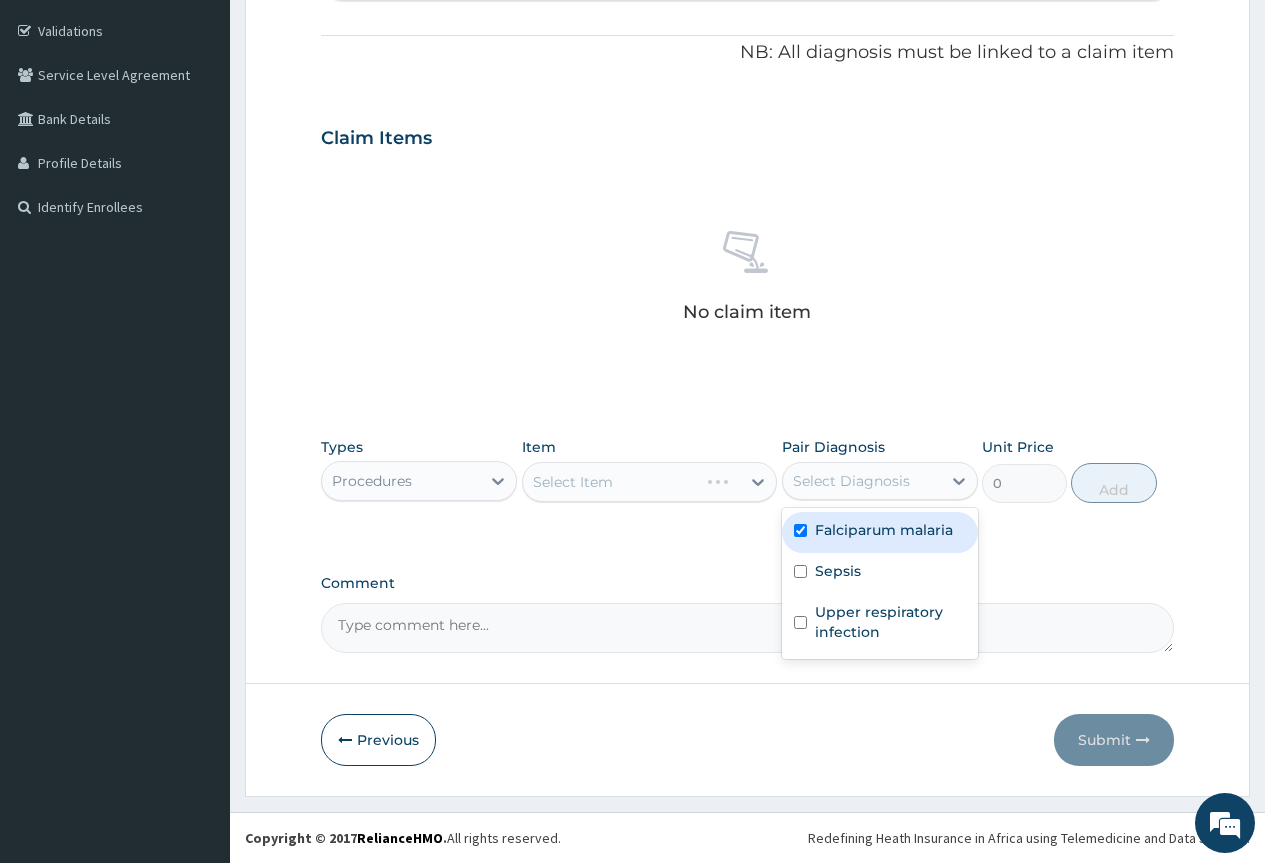 checkbox on "true" 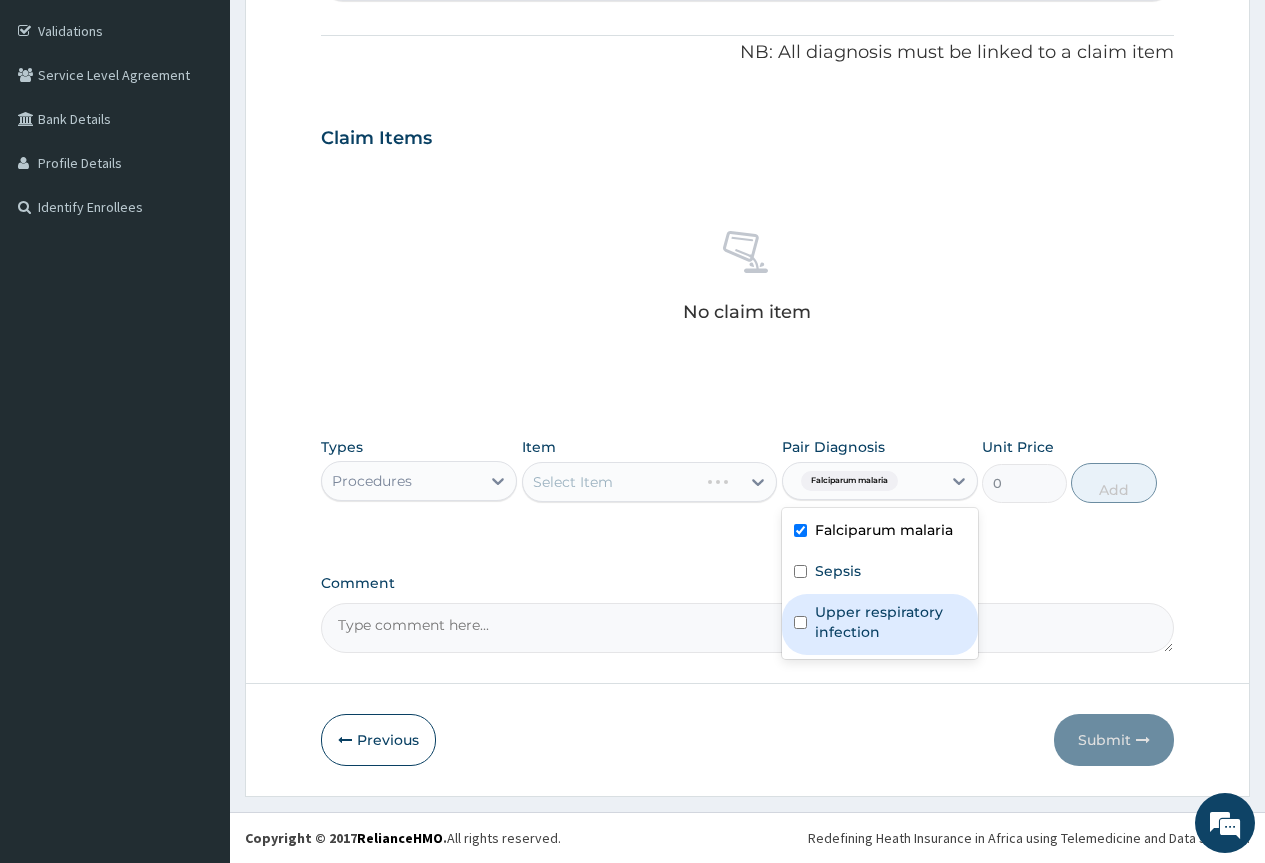 click on "Upper respiratory infection" at bounding box center [890, 622] 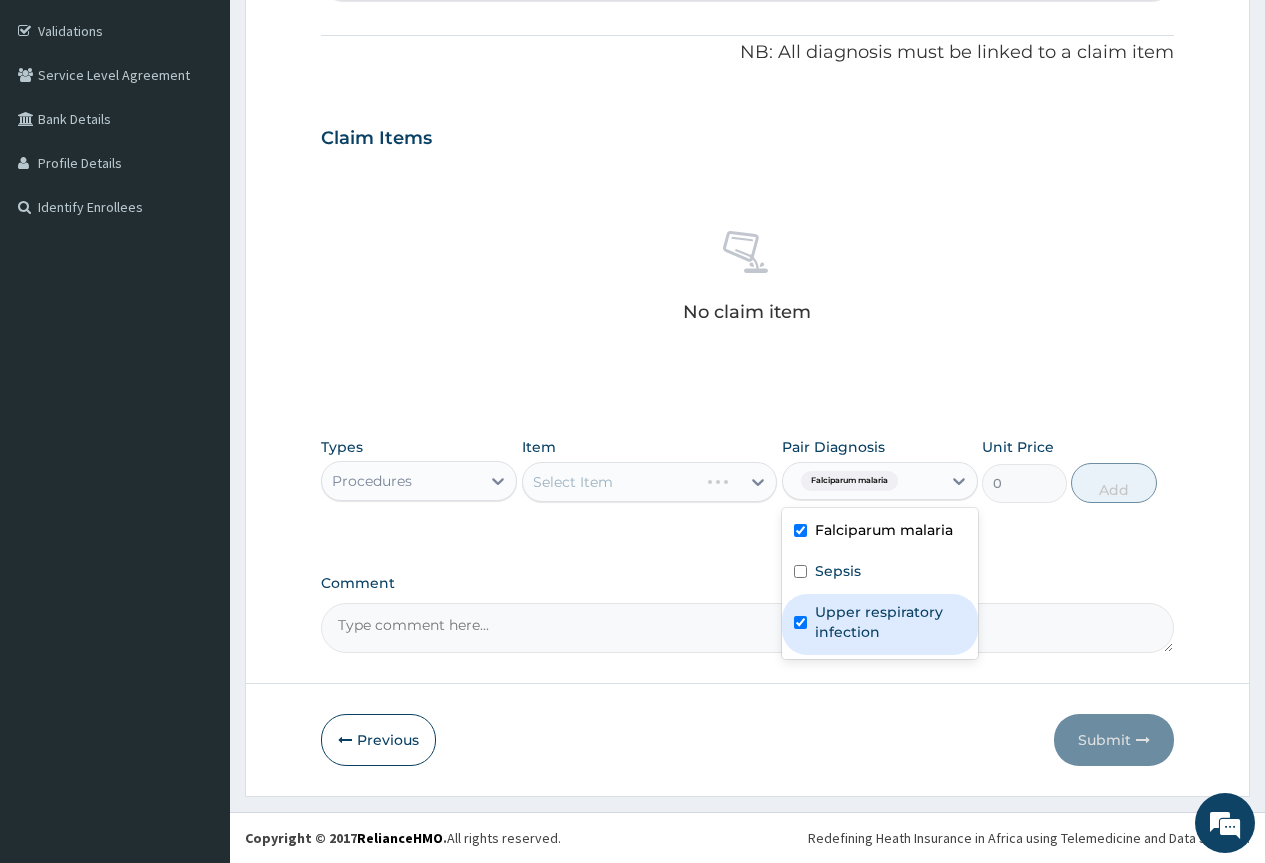 checkbox on "true" 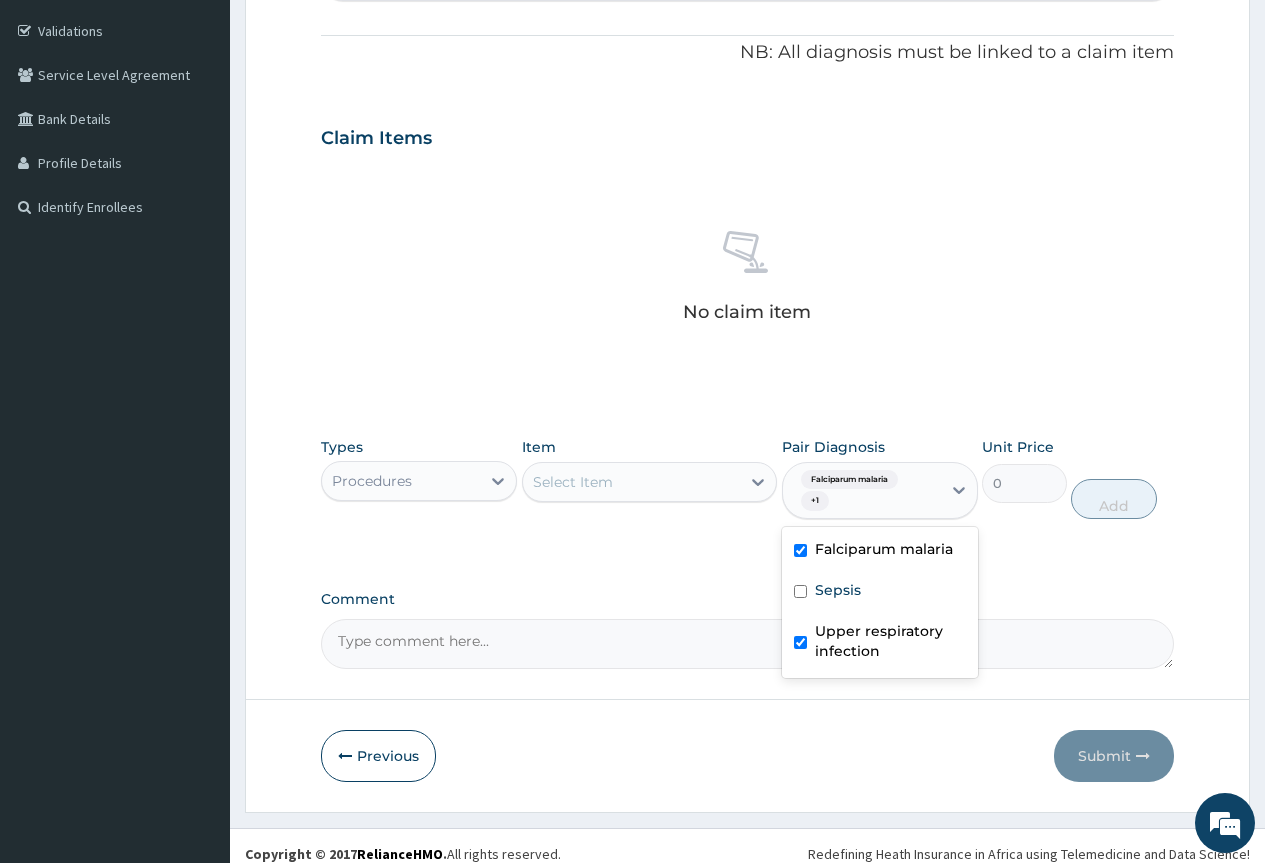 click on "Select Item" at bounding box center (632, 482) 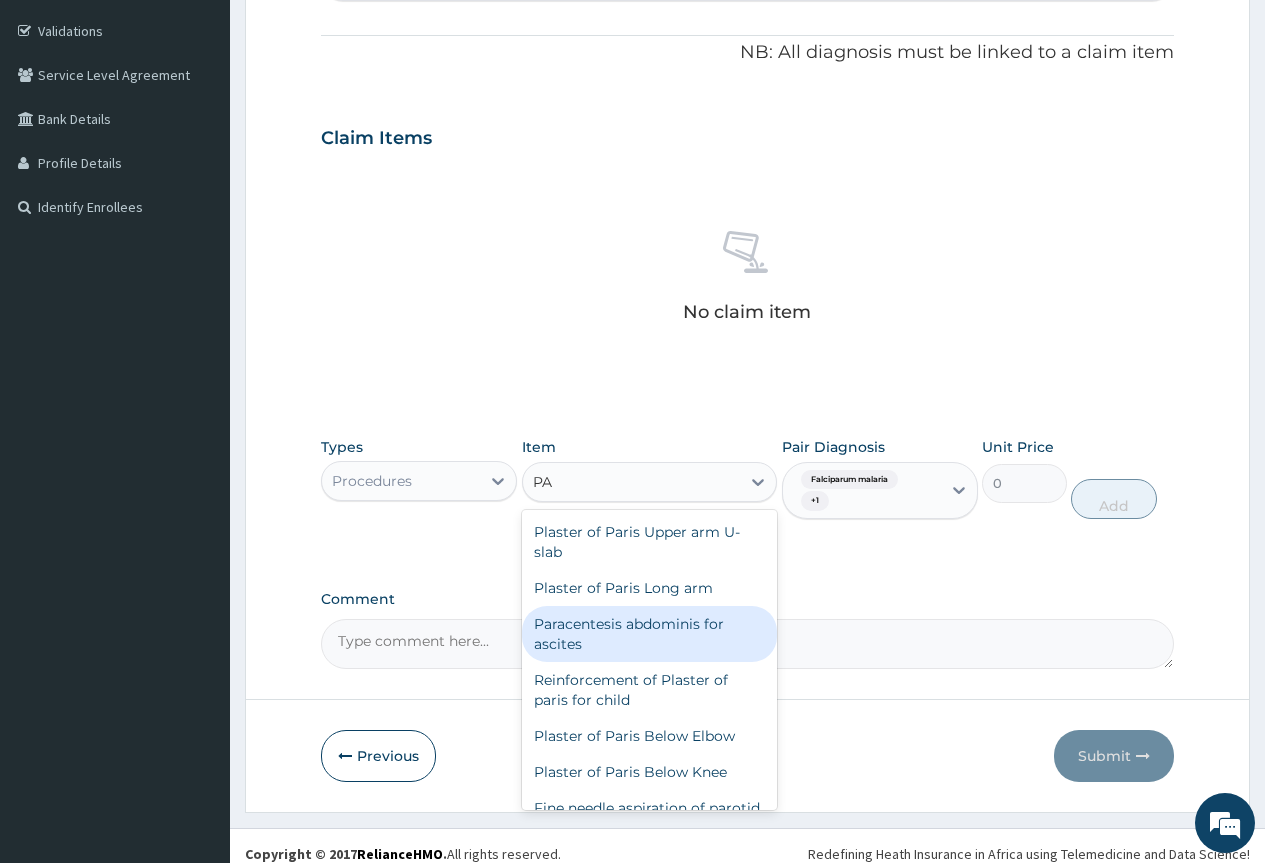 type on "P" 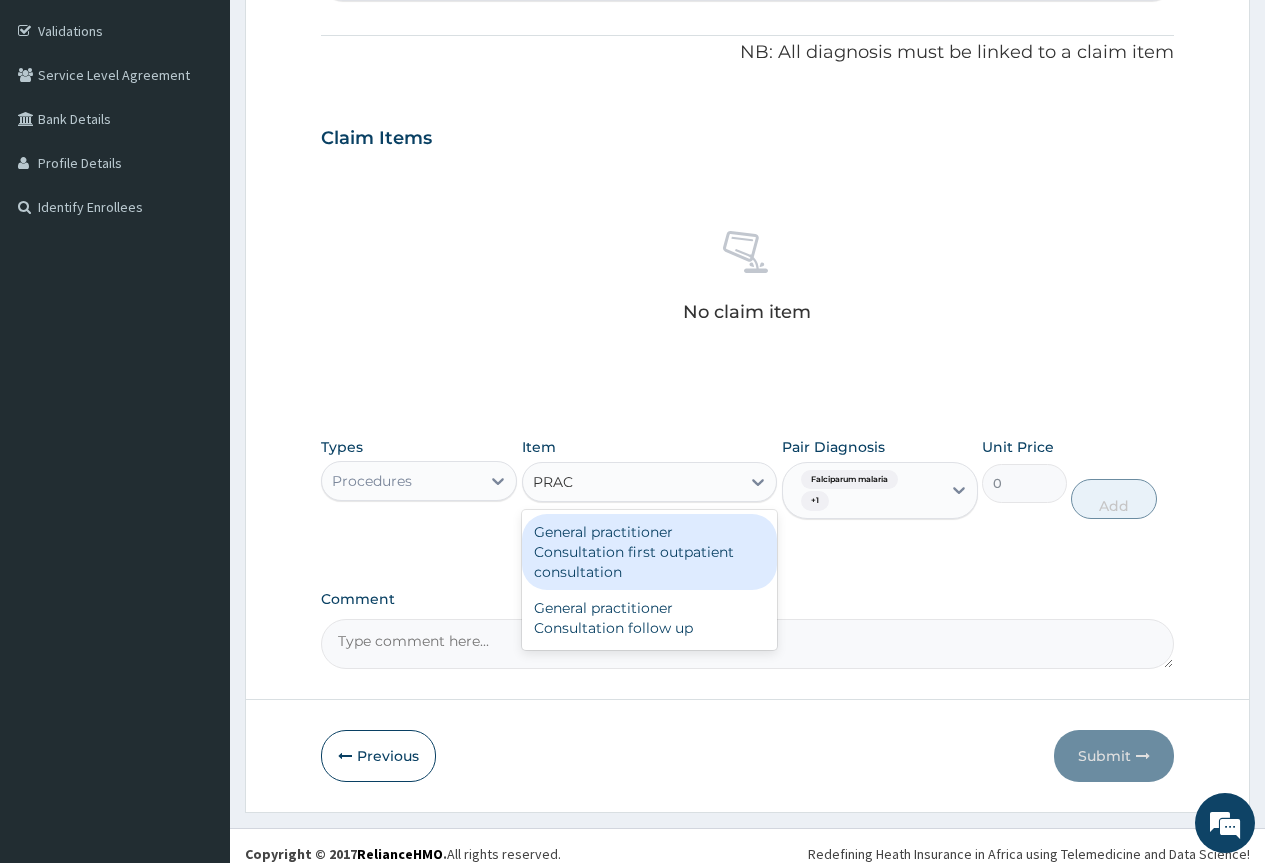 type on "PRACT" 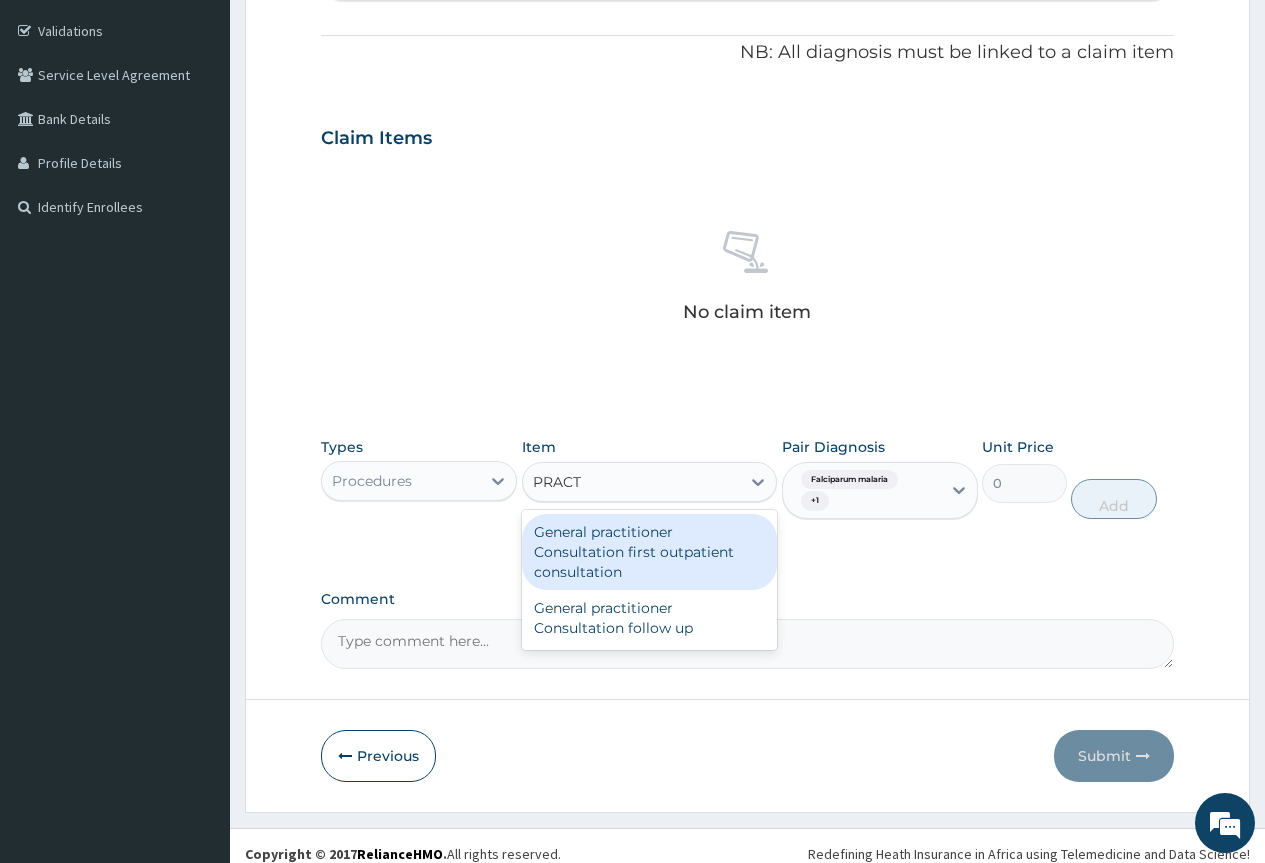 click on "General practitioner Consultation first outpatient consultation" at bounding box center (650, 552) 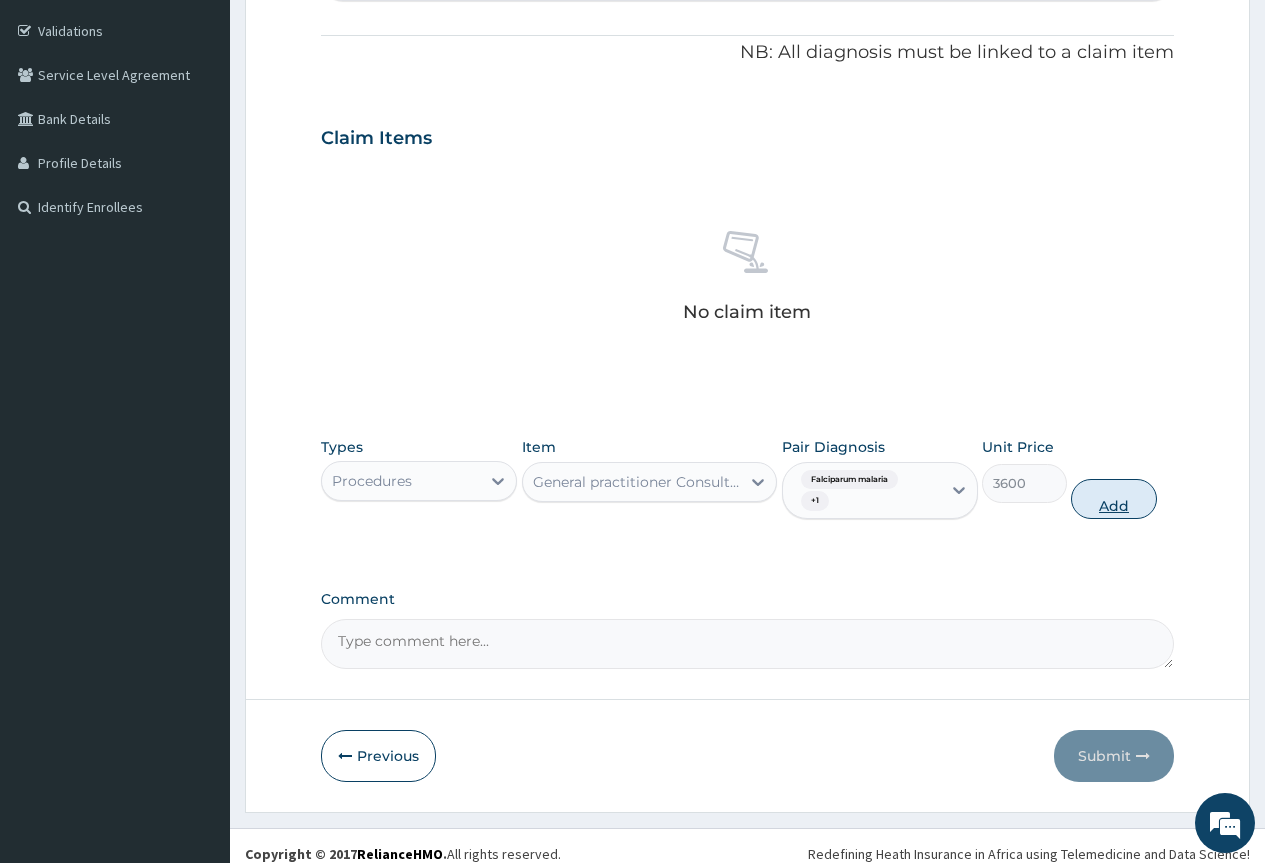 click on "Add" at bounding box center (1113, 499) 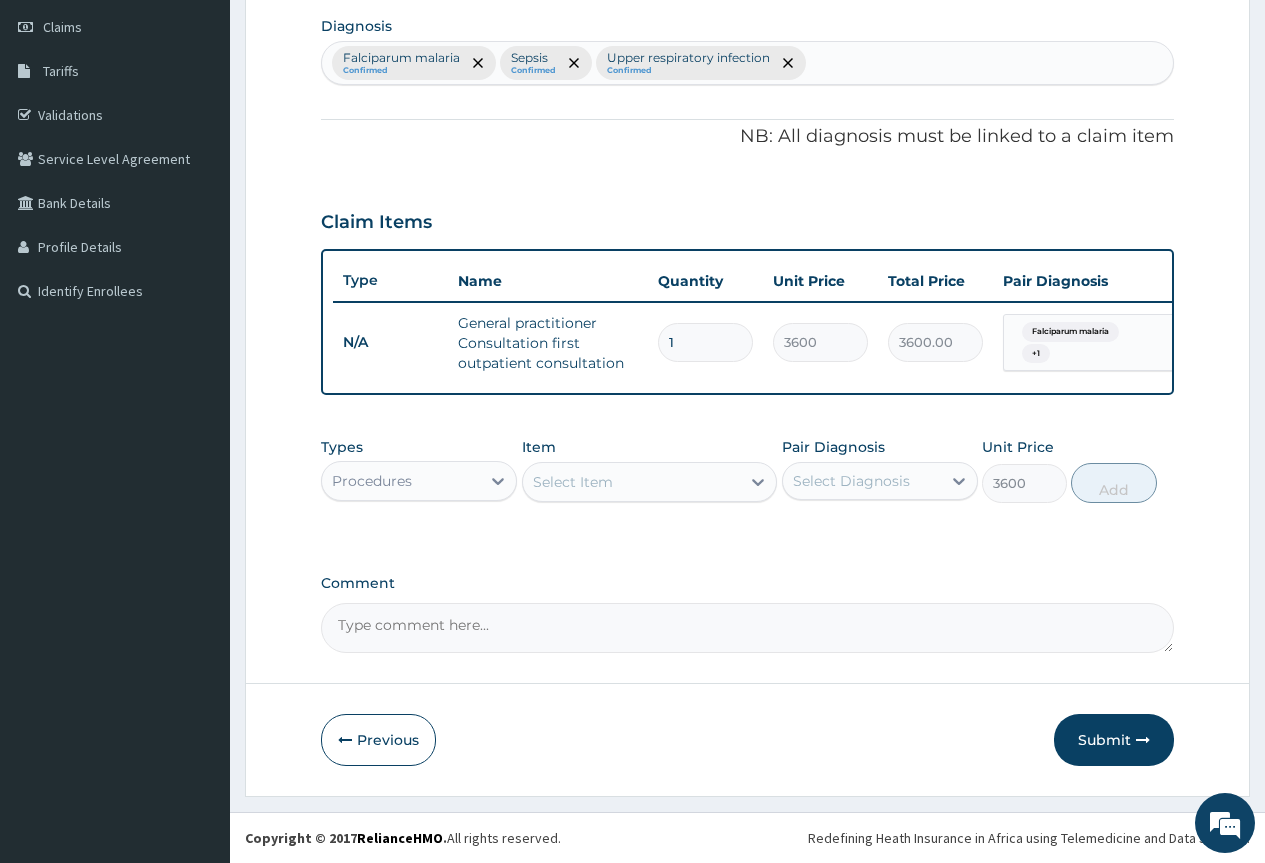type on "0" 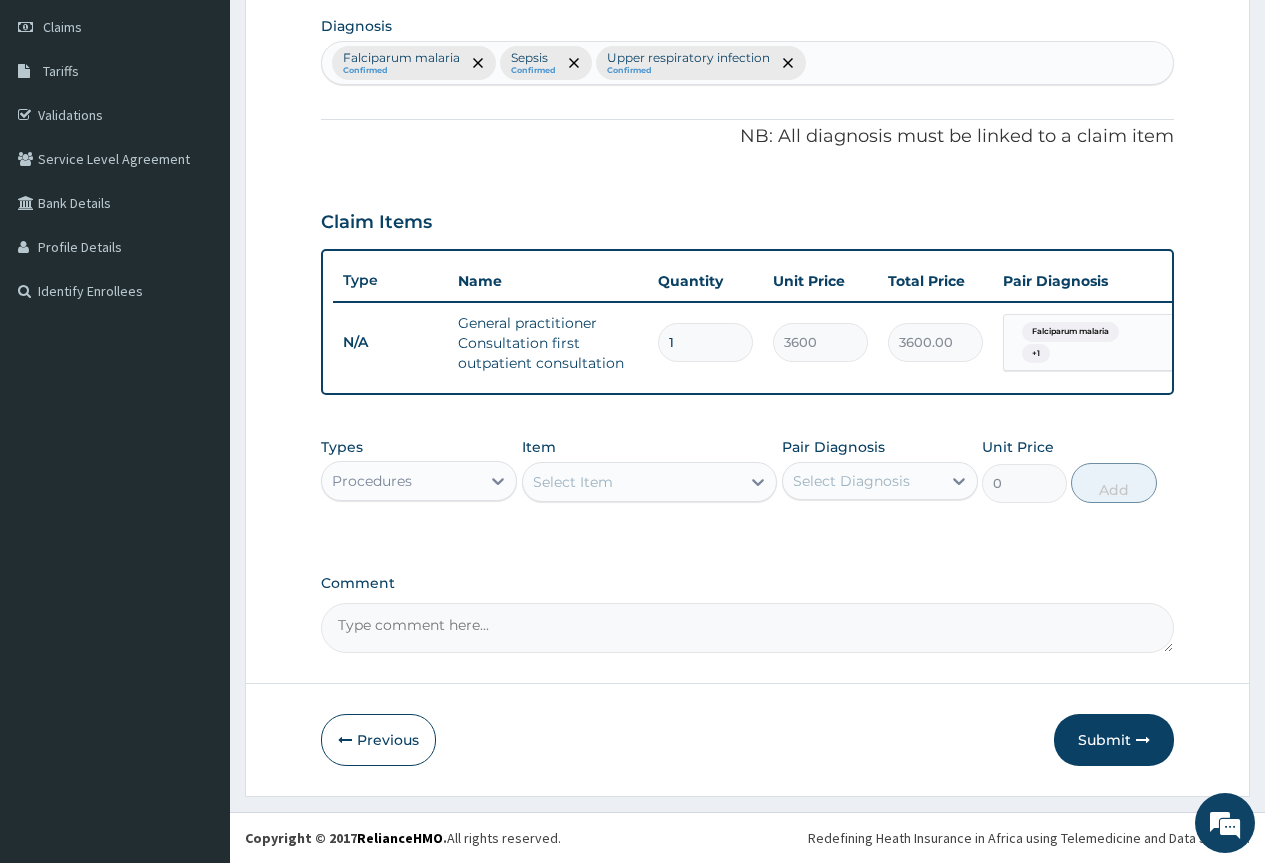 scroll, scrollTop: 294, scrollLeft: 0, axis: vertical 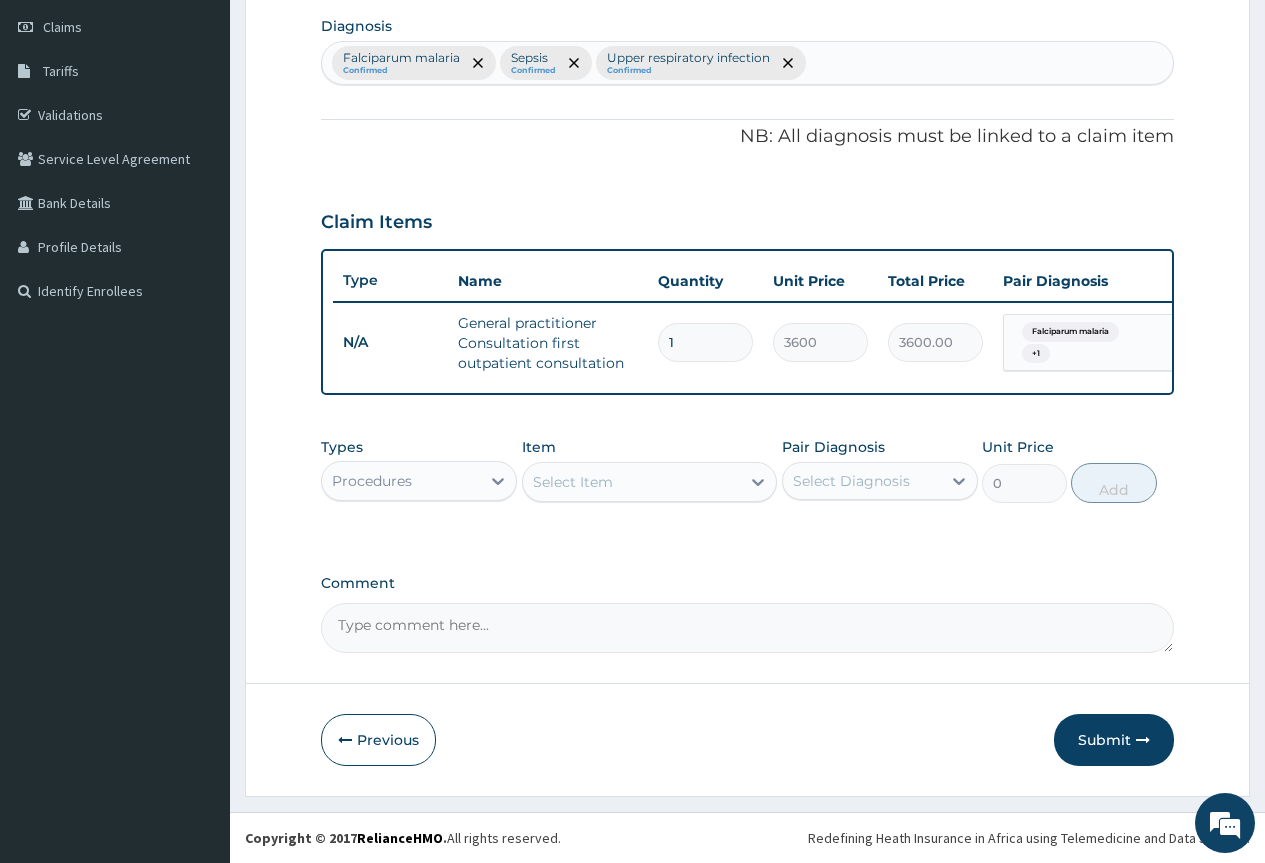 click on "Procedures" at bounding box center [401, 481] 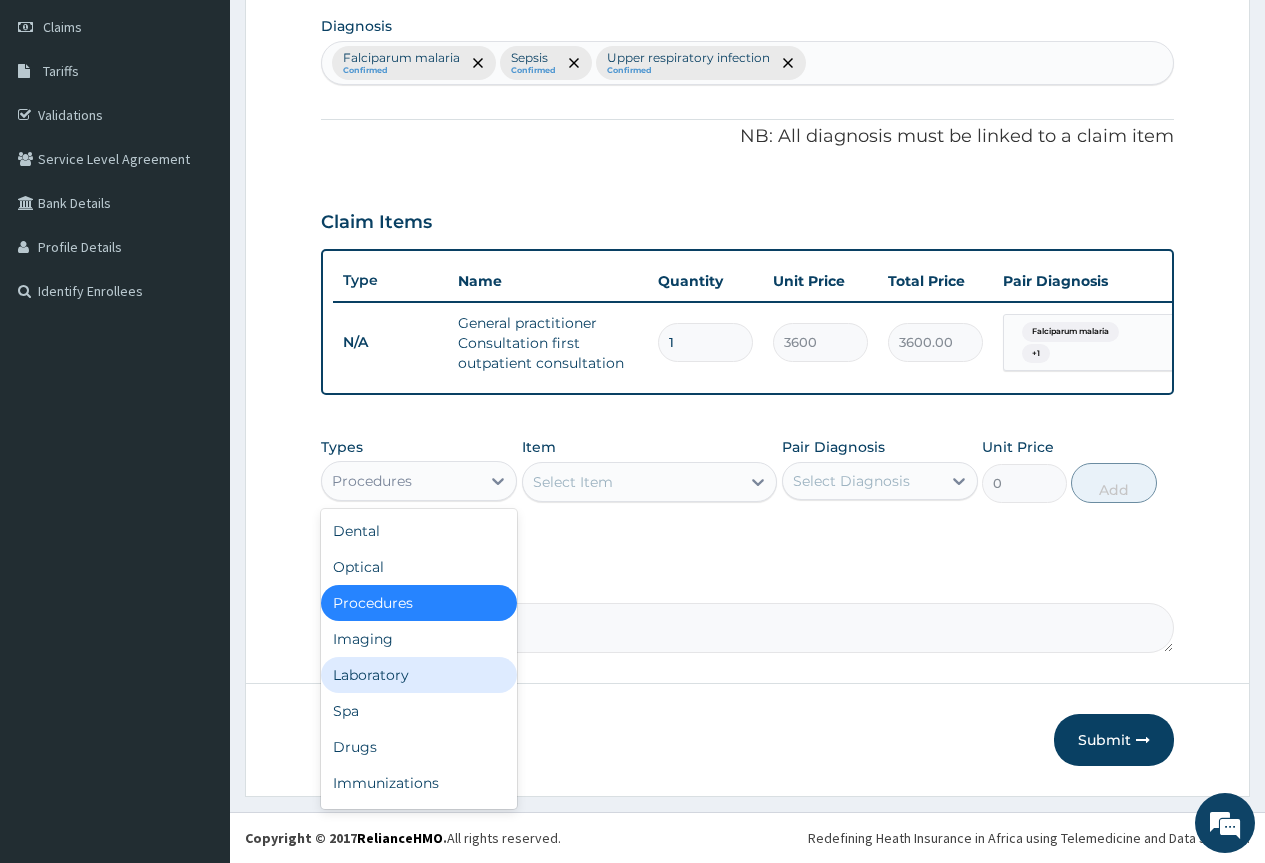 click on "Laboratory" at bounding box center [419, 675] 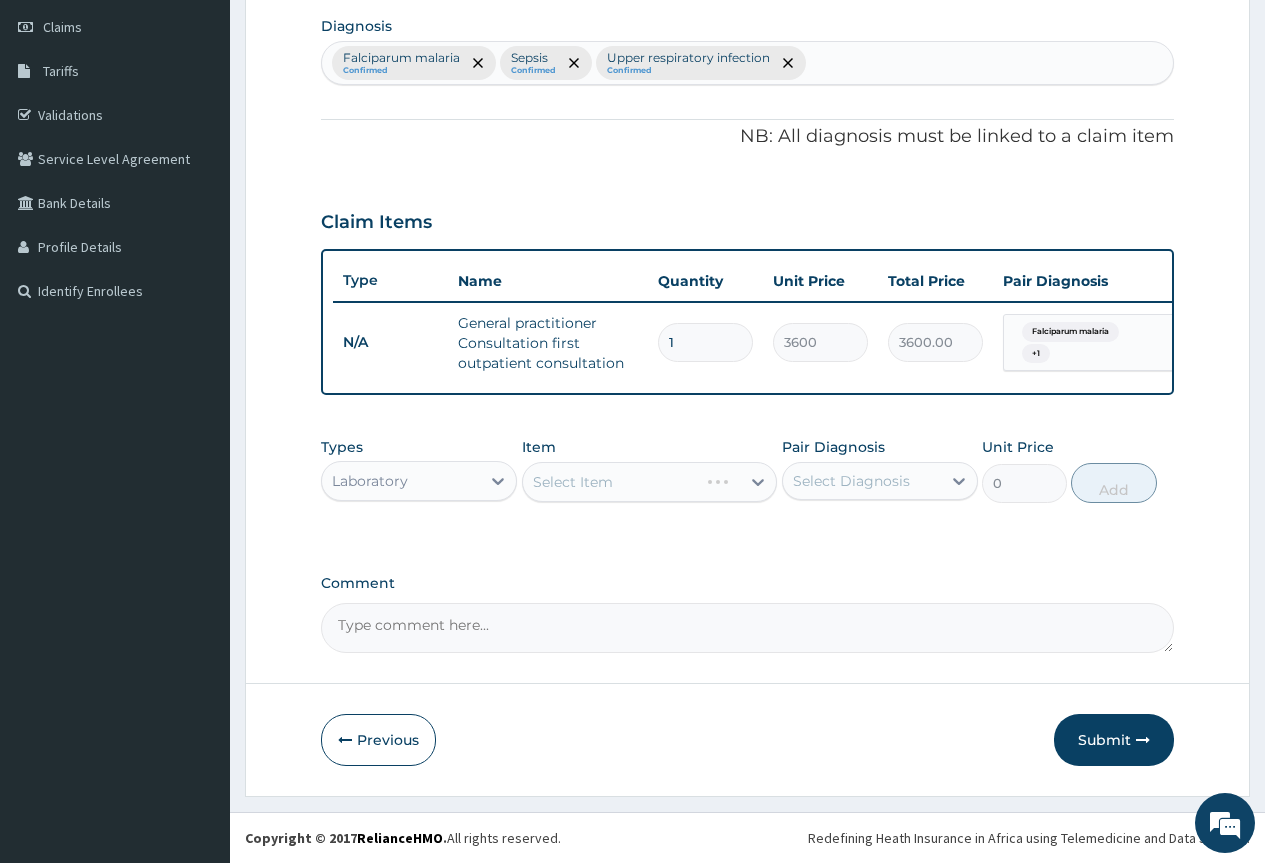 click on "Pair Diagnosis Select Diagnosis" at bounding box center (880, 470) 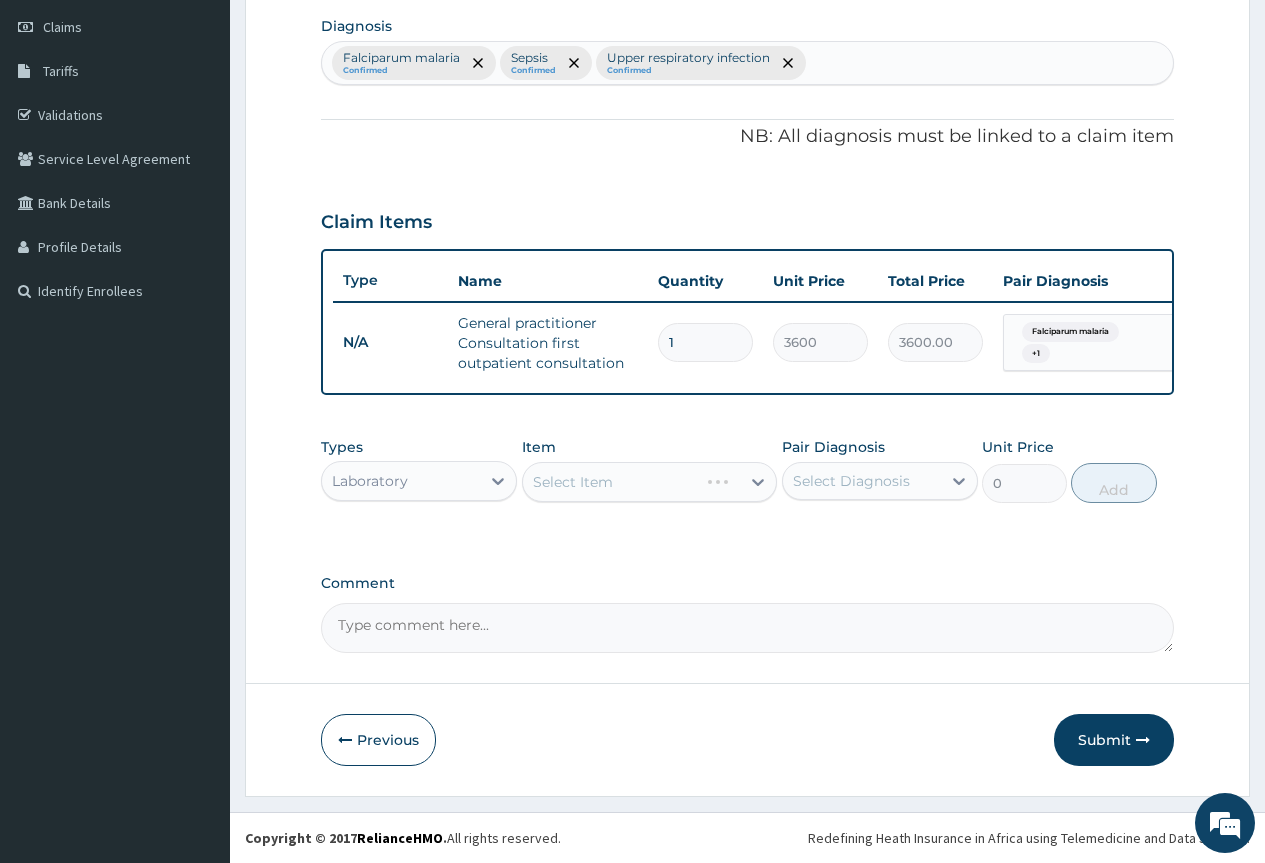click on "Select Diagnosis" at bounding box center [851, 481] 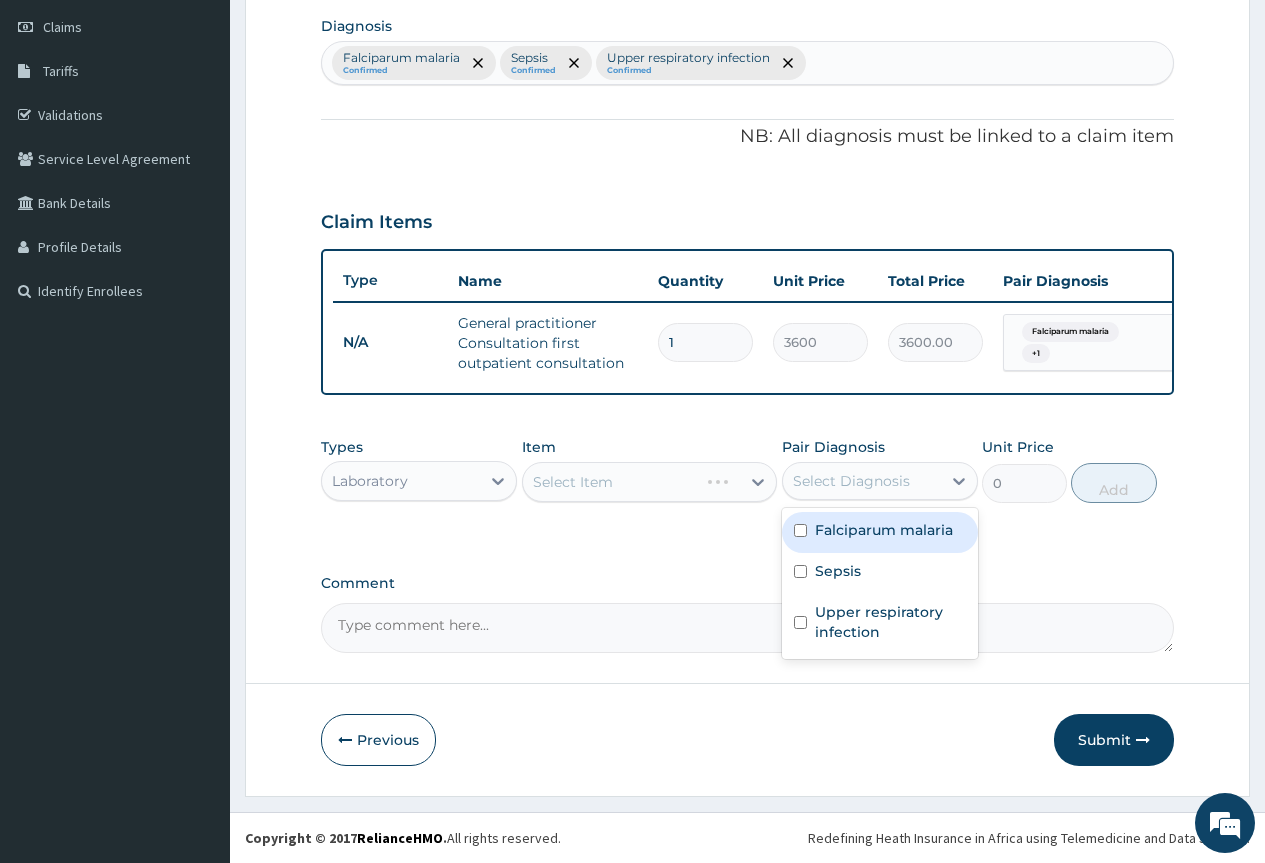 click on "Falciparum malaria" at bounding box center (884, 530) 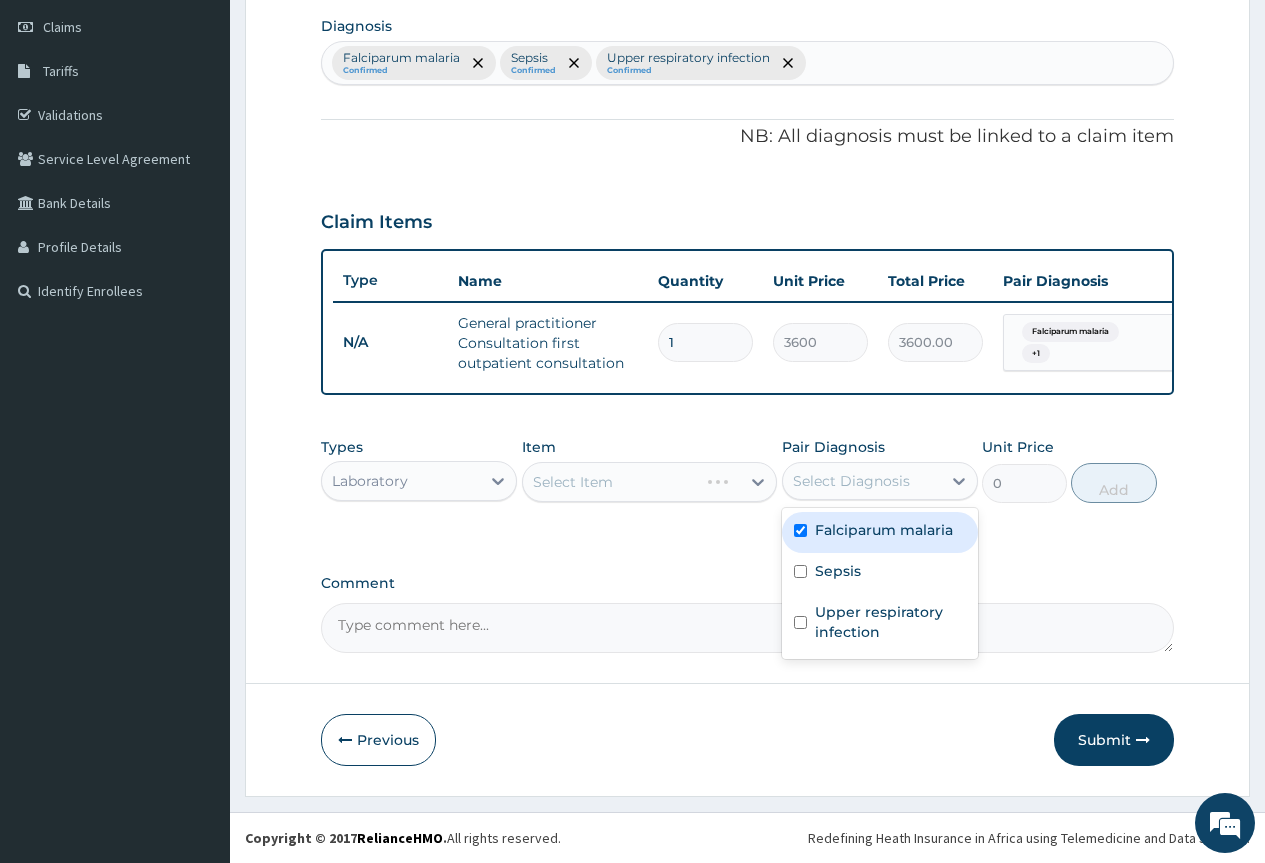 checkbox on "true" 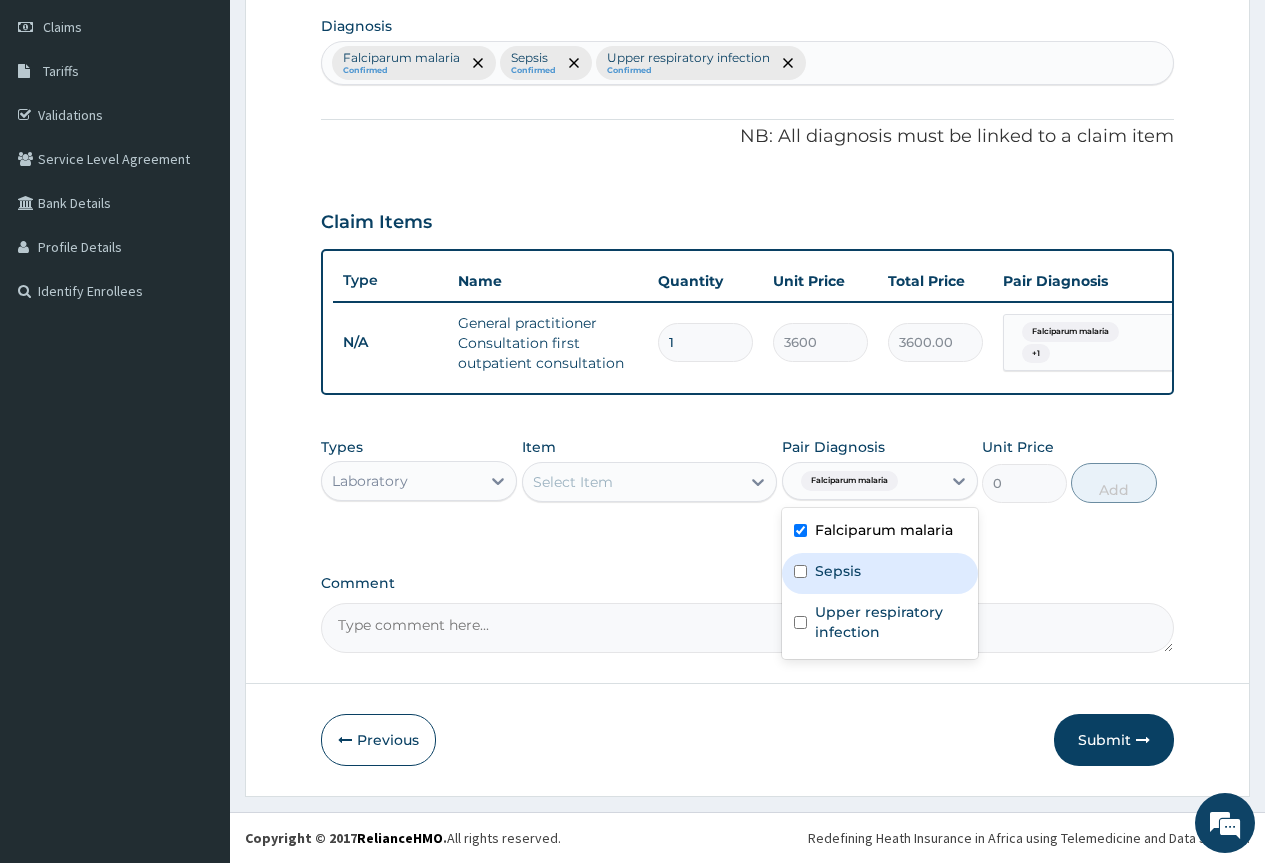 click on "Select Item" at bounding box center (573, 482) 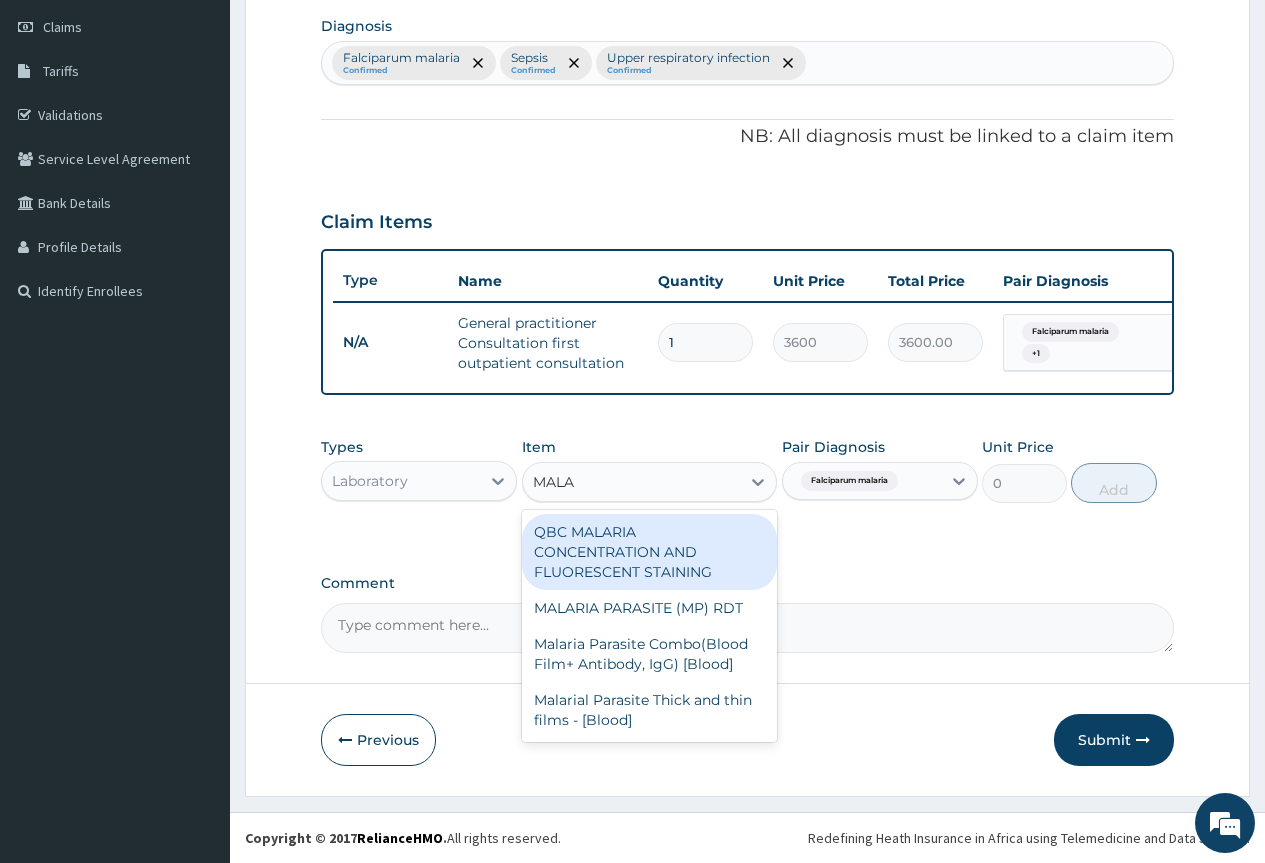 type on "MALAR" 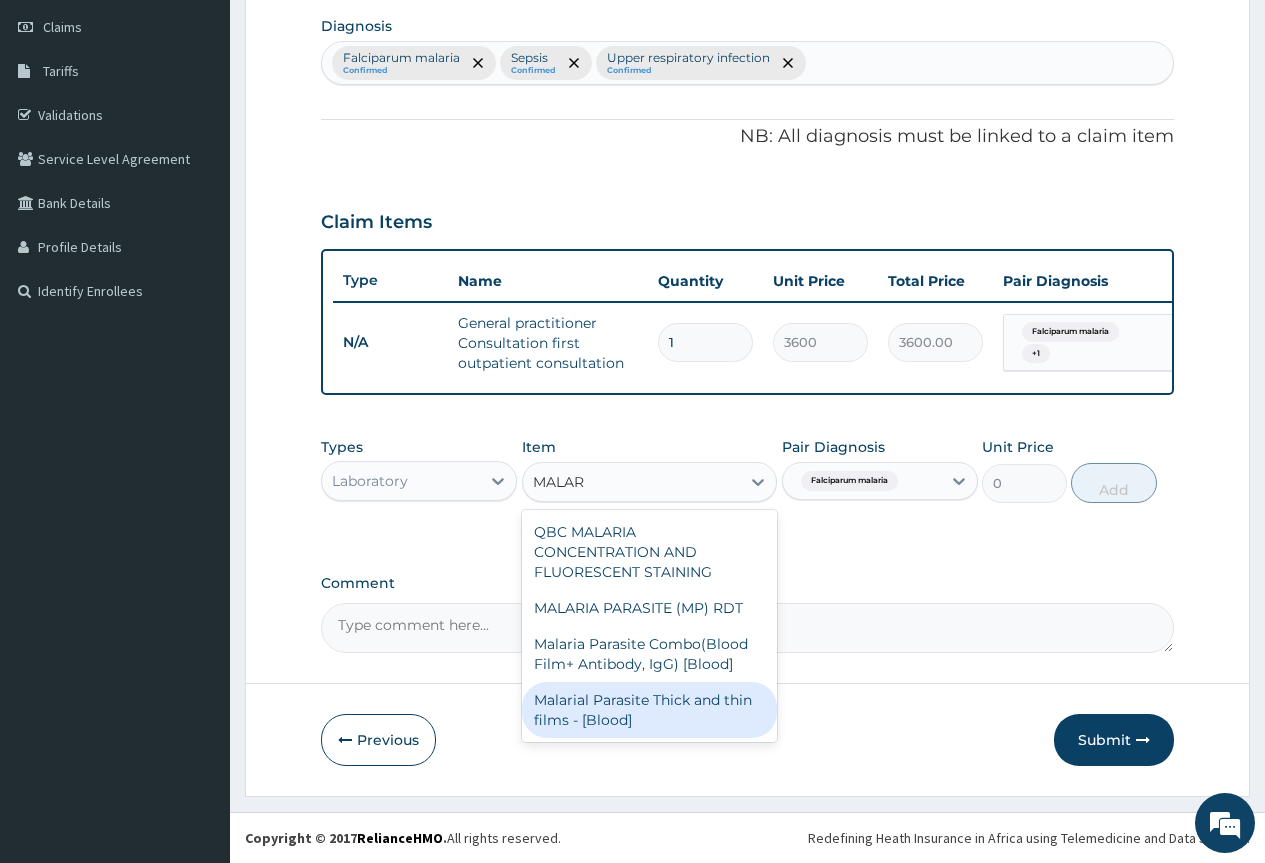 click on "Malarial Parasite Thick and thin films - [Blood]" at bounding box center (650, 710) 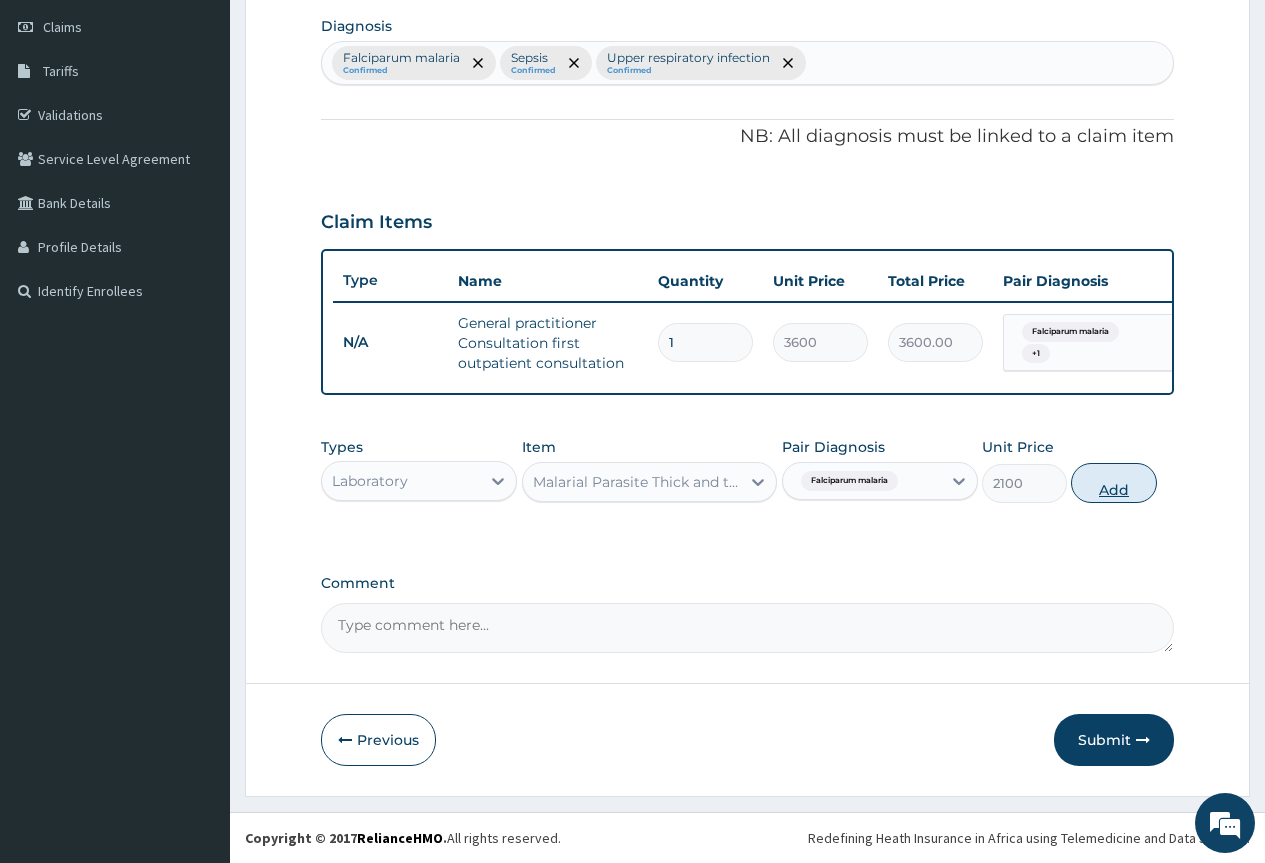 click on "Add" at bounding box center [1113, 483] 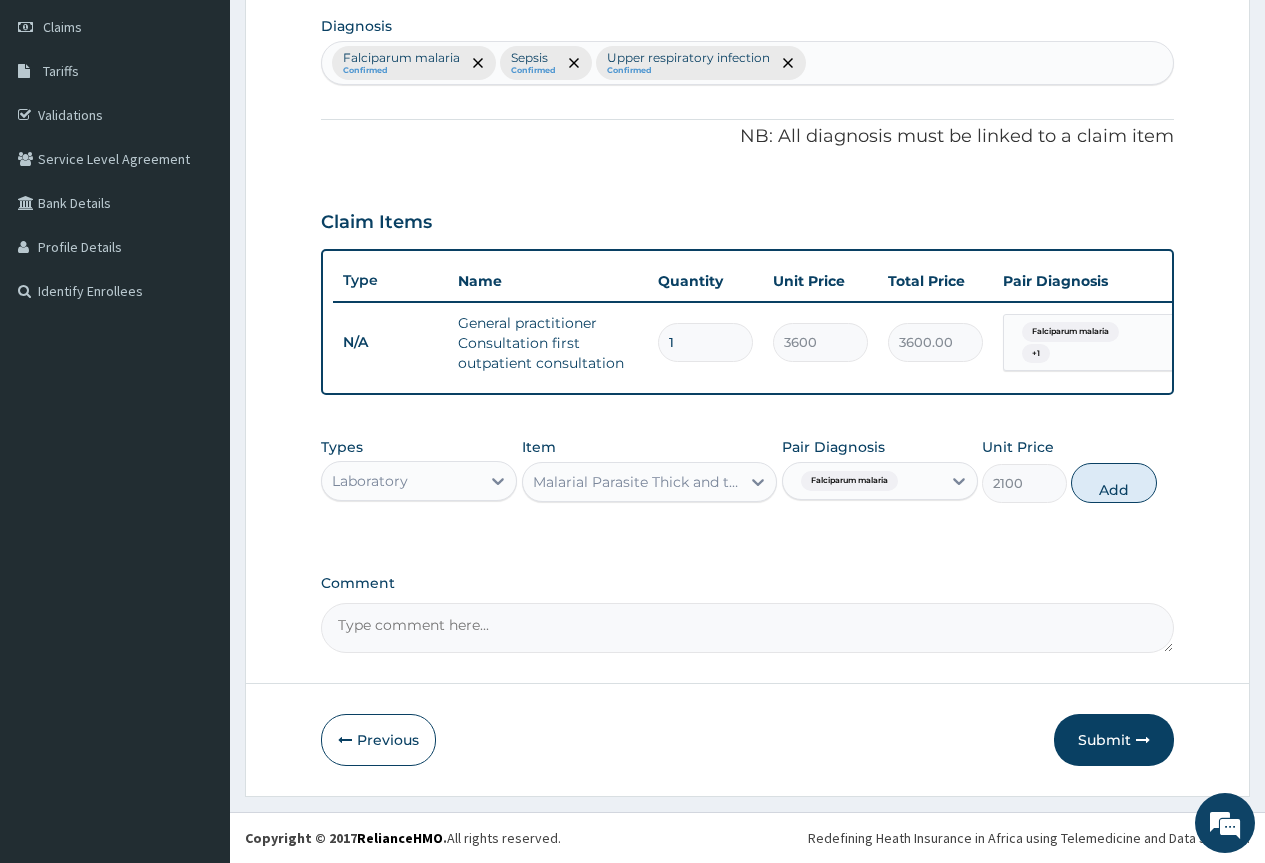 type on "0" 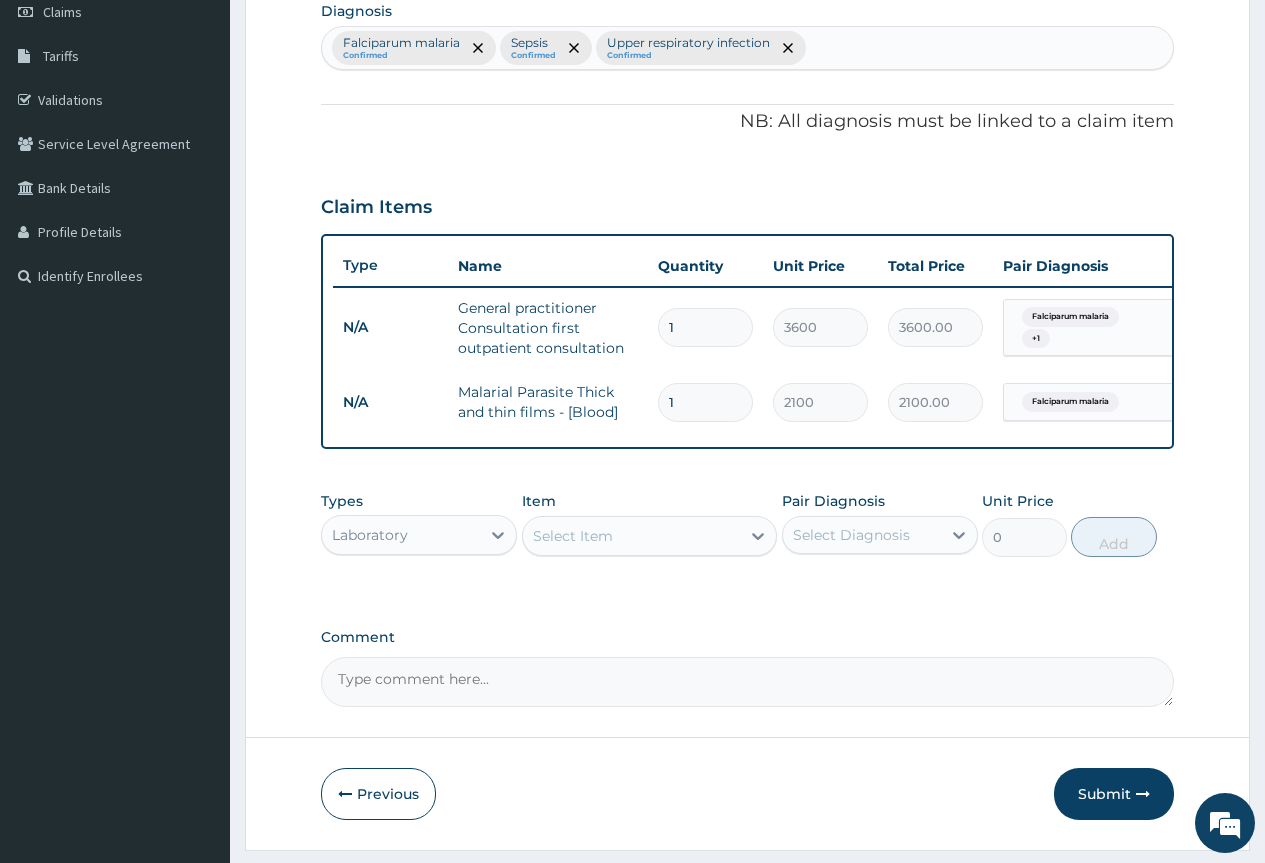 click on "Select Item" at bounding box center (573, 536) 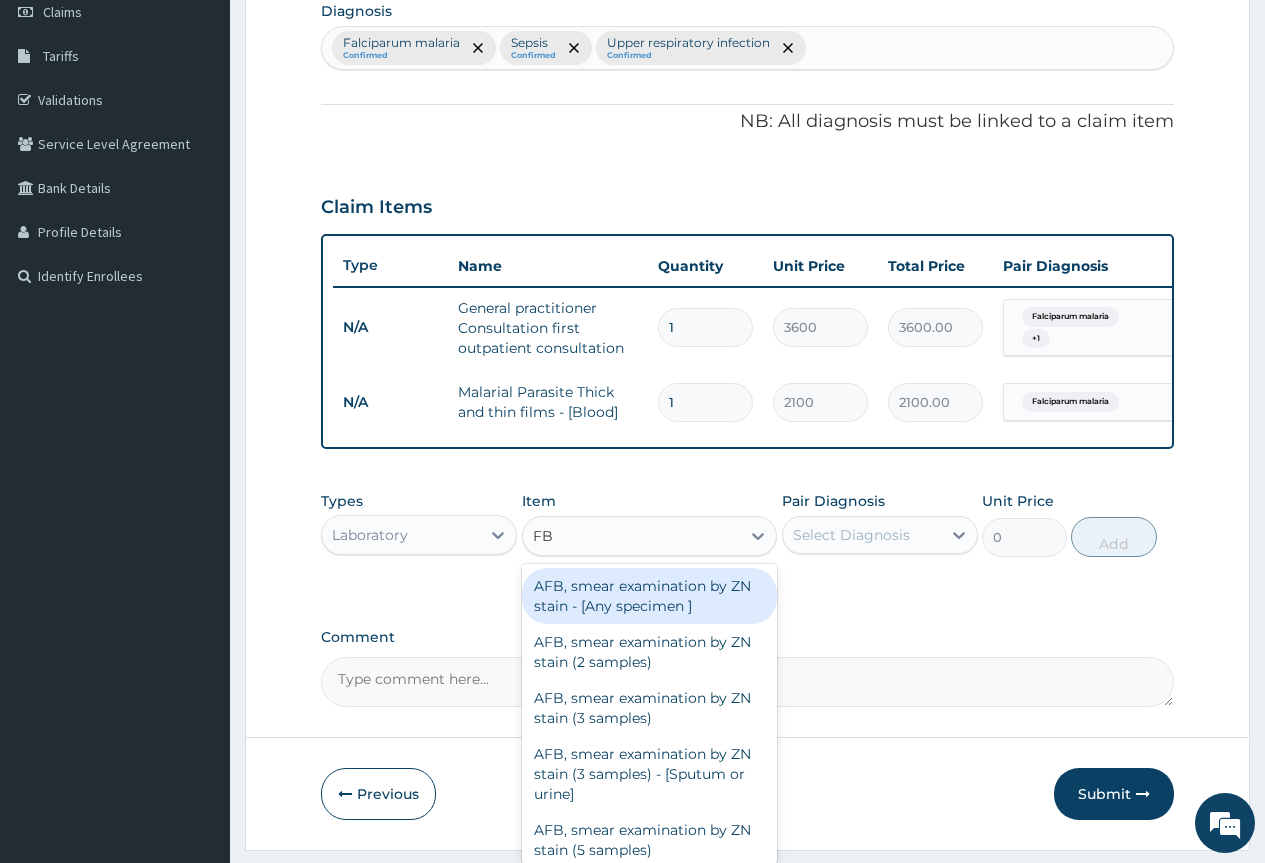 type on "FBC" 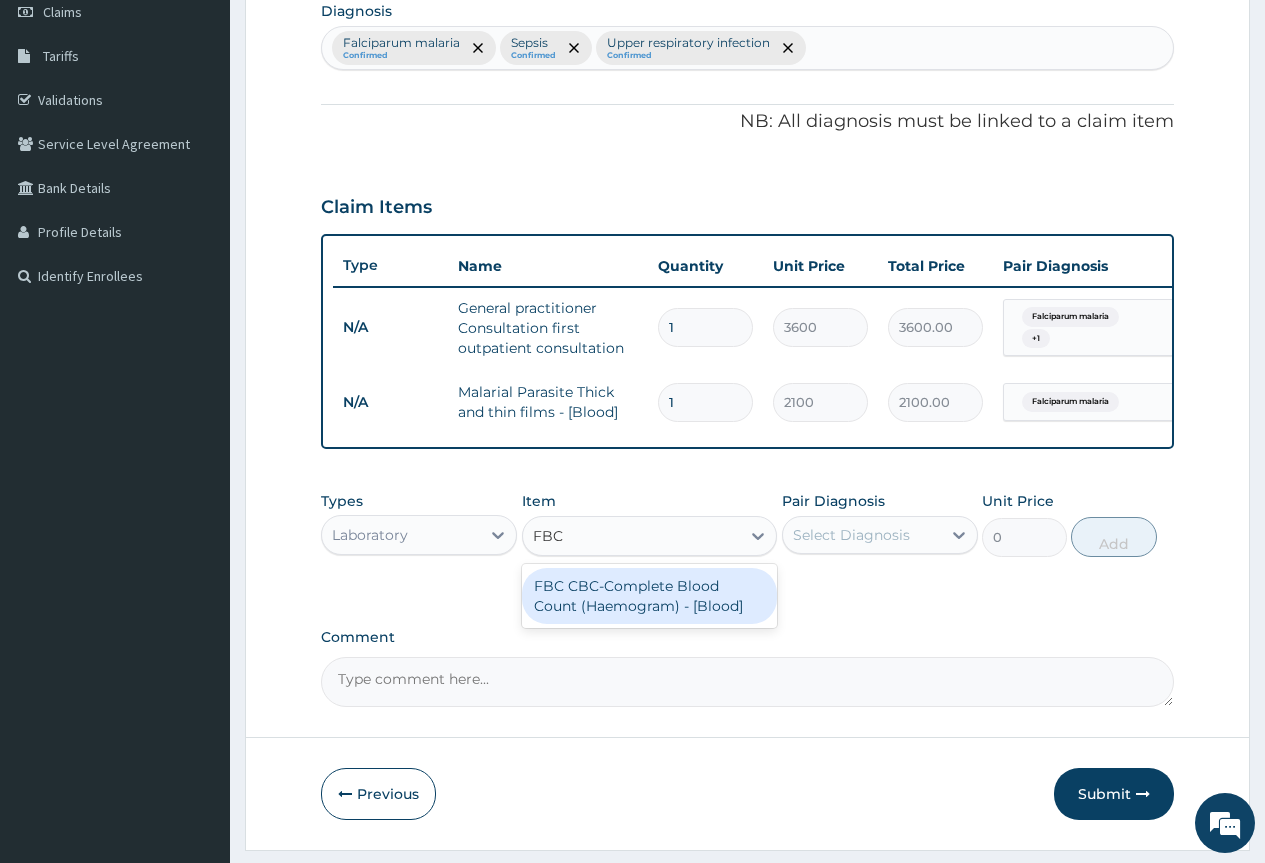click on "FBC CBC-Complete Blood Count (Haemogram) - [Blood]" at bounding box center [650, 596] 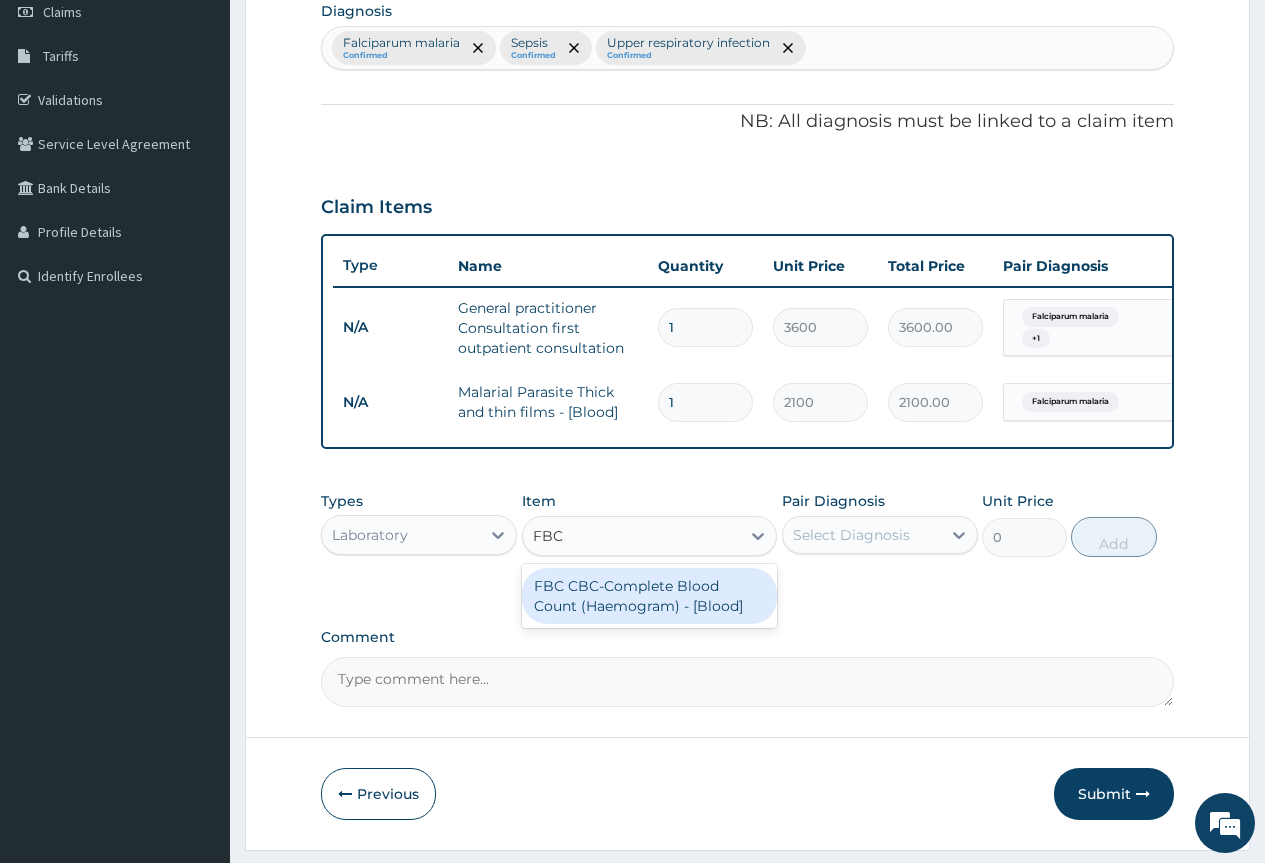 type 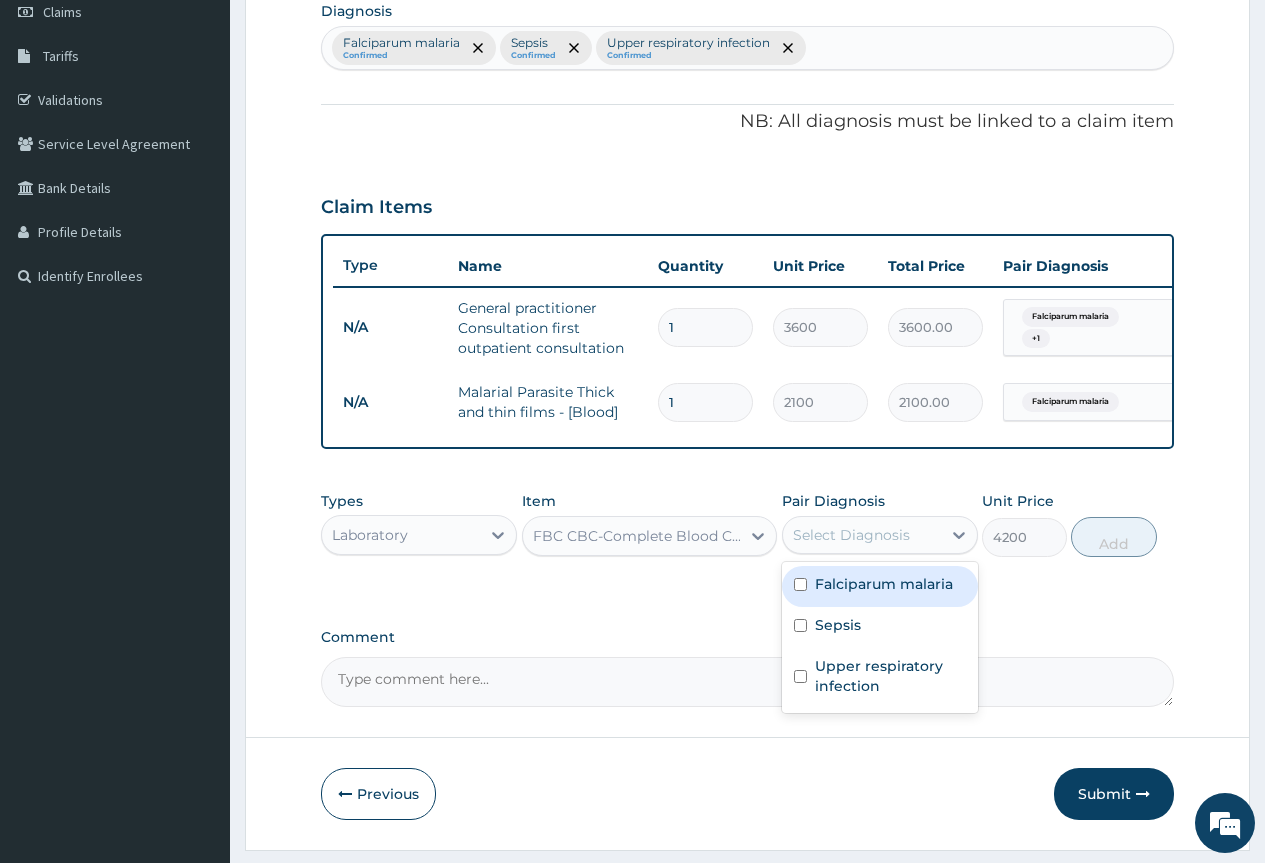 click on "Select Diagnosis" at bounding box center (851, 535) 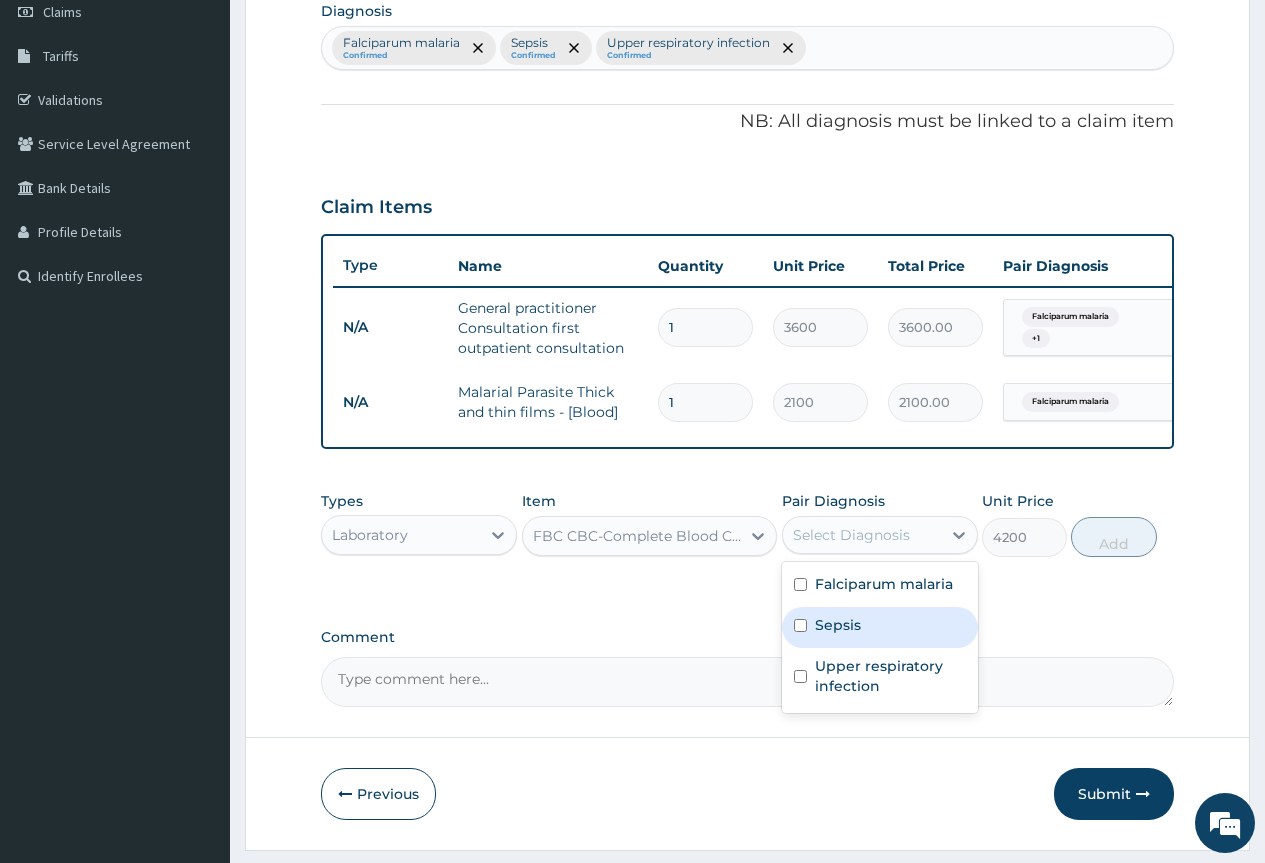 click on "Sepsis" at bounding box center [880, 627] 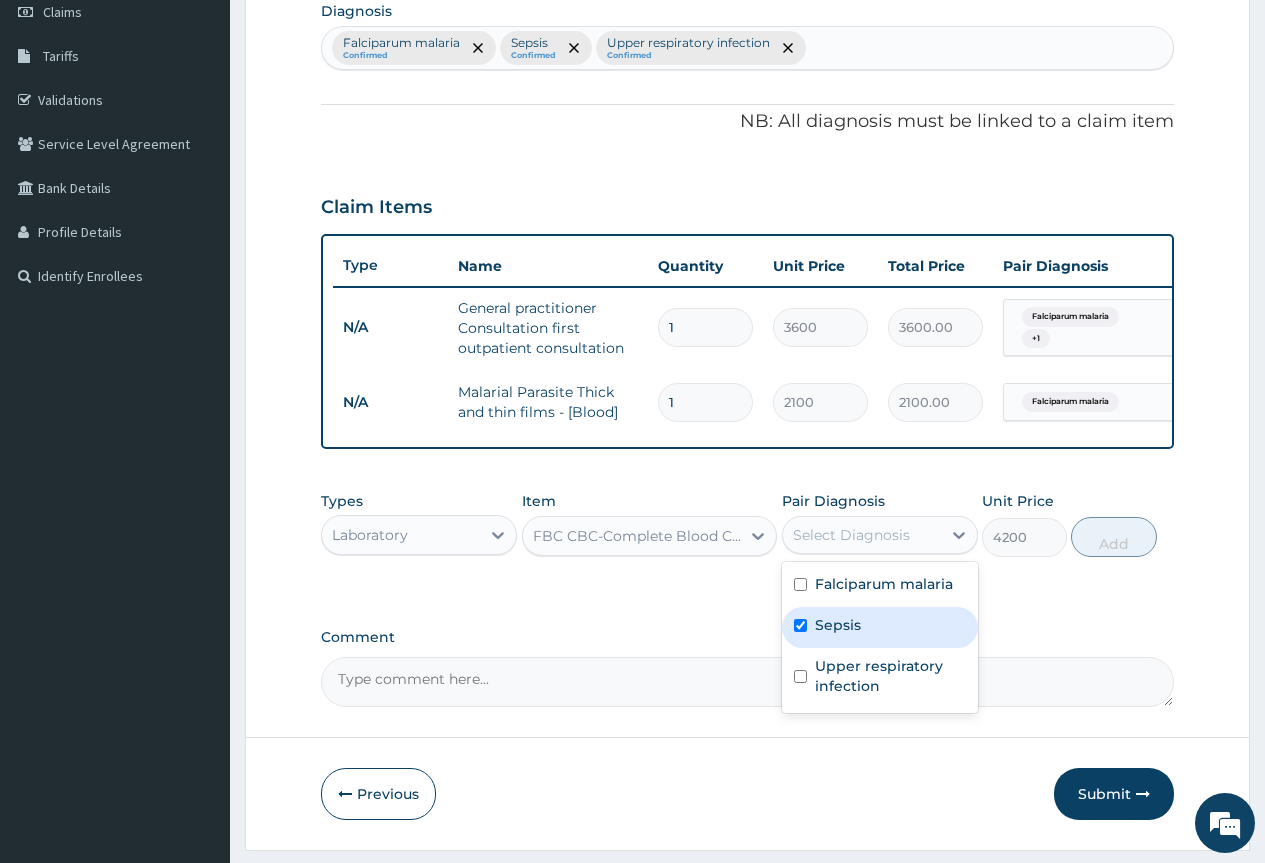 checkbox on "true" 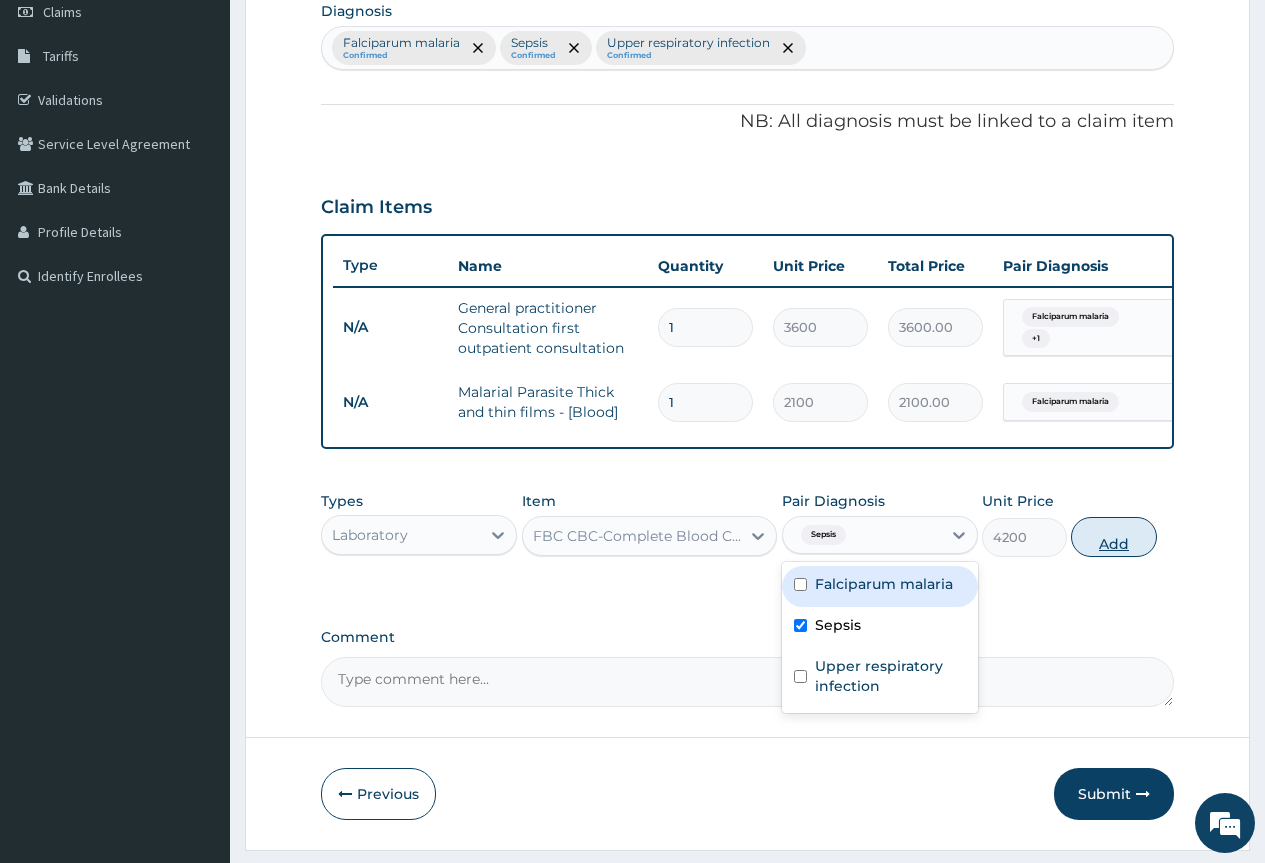 click on "Add" at bounding box center (1113, 537) 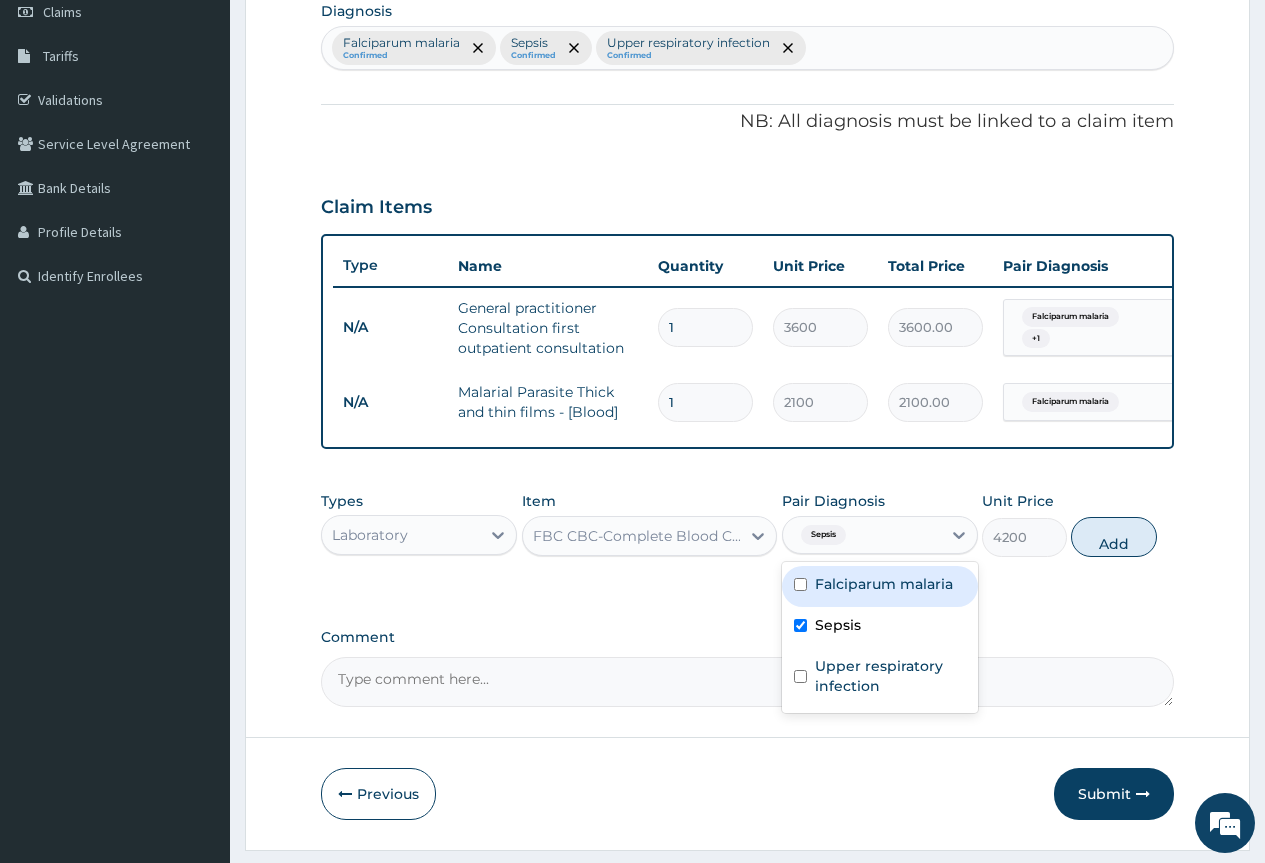 type on "0" 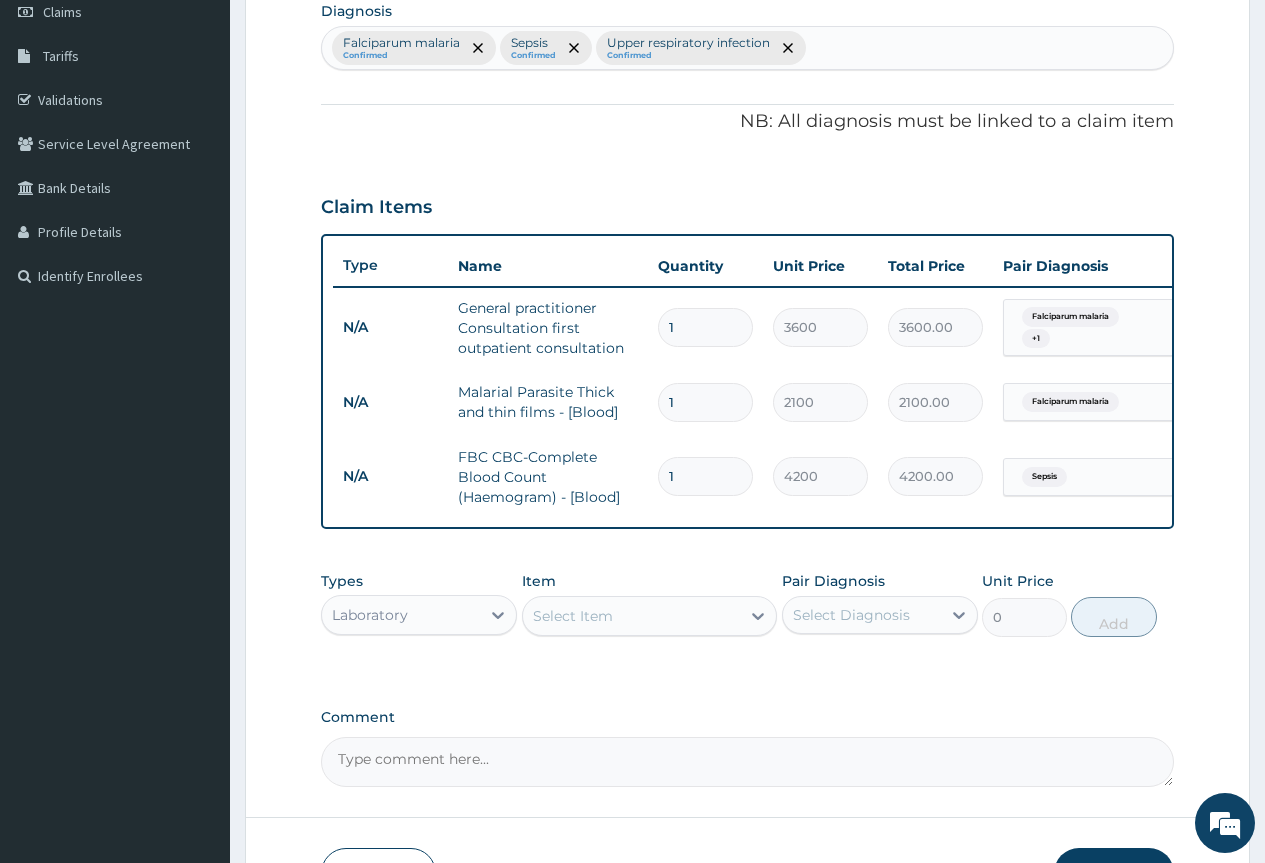 click on "Laboratory" at bounding box center [401, 615] 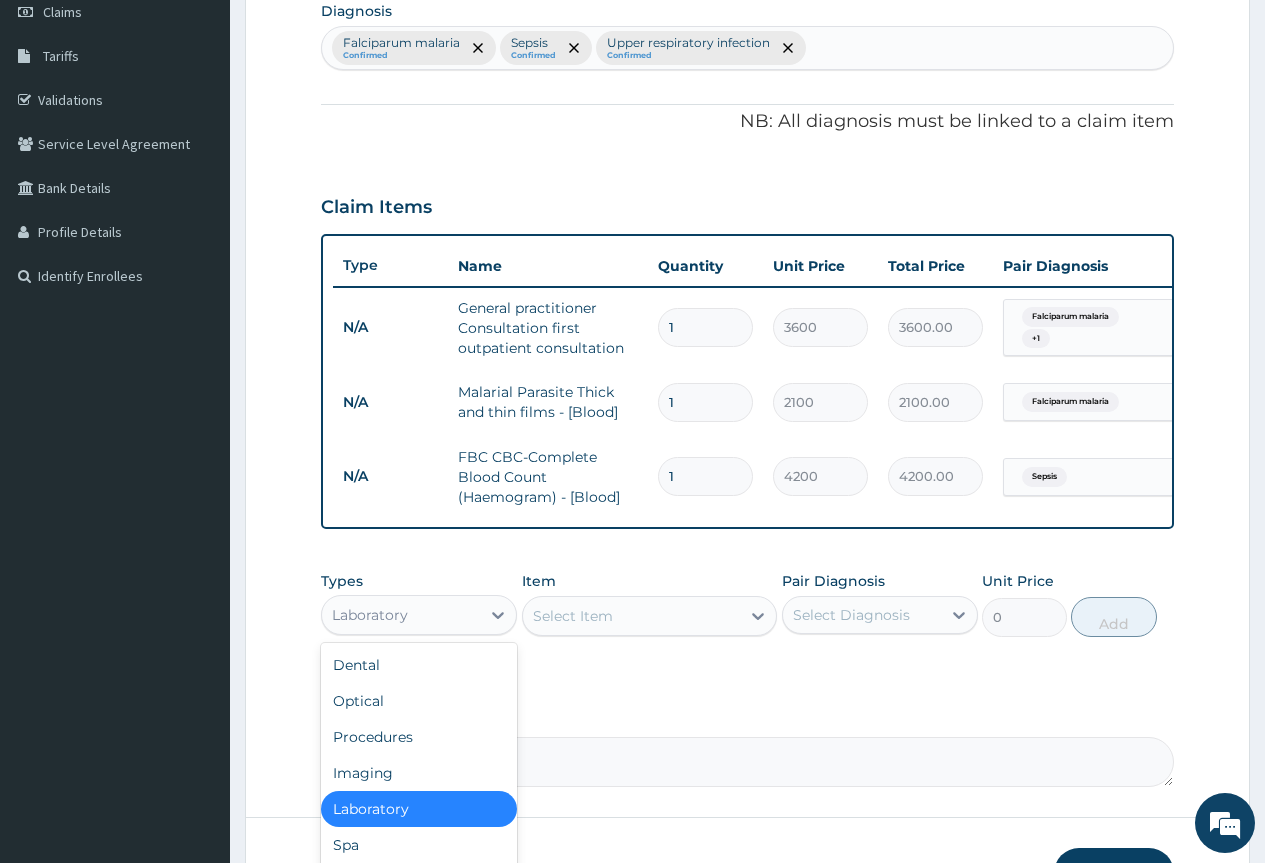 scroll, scrollTop: 68, scrollLeft: 0, axis: vertical 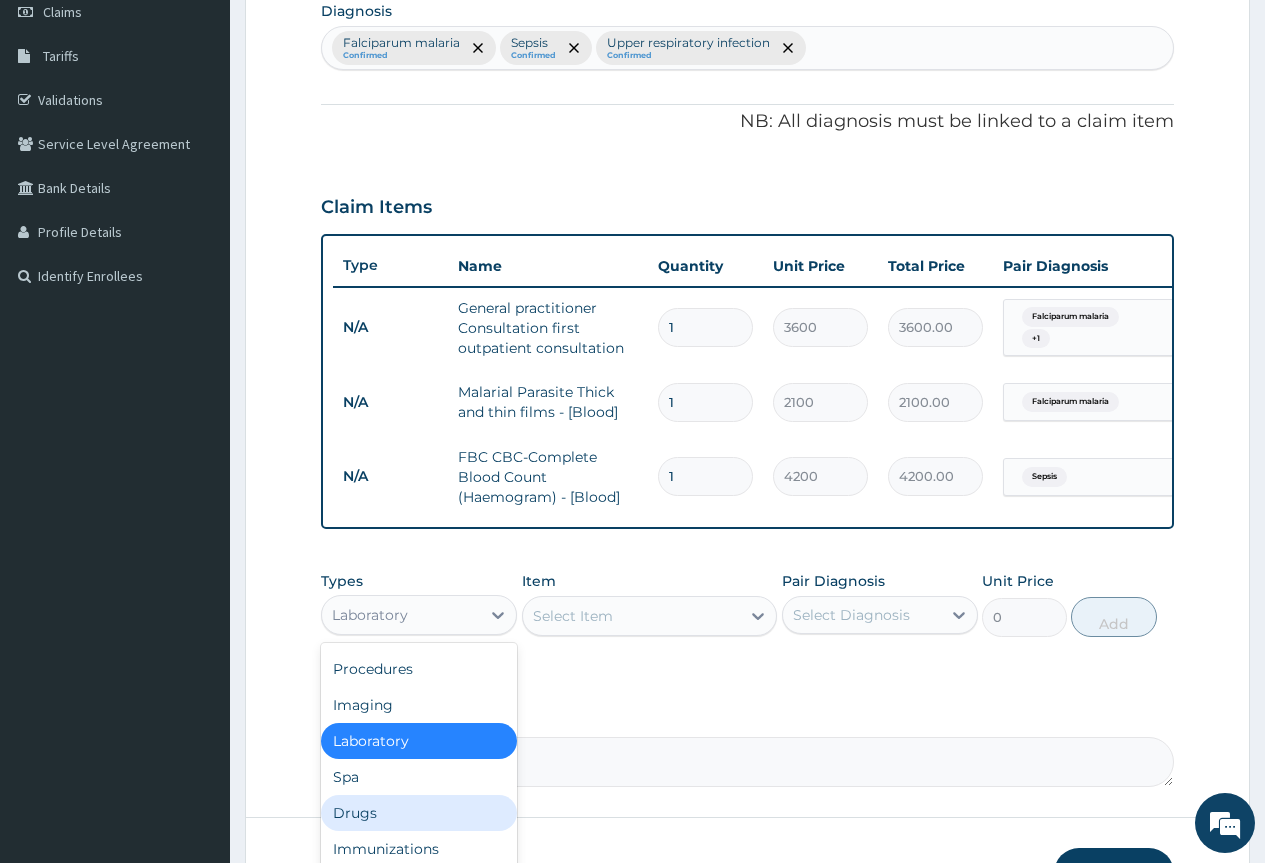 click on "Drugs" at bounding box center (419, 813) 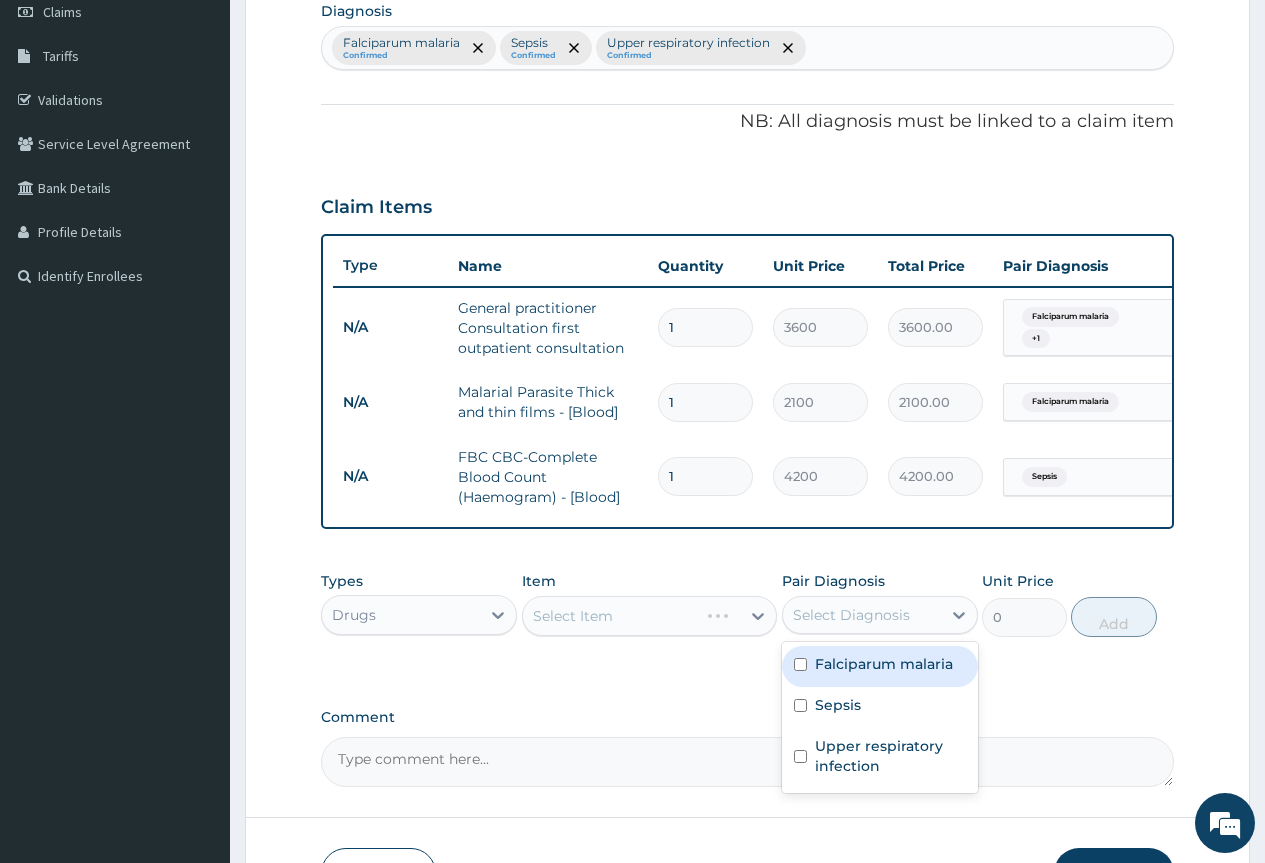 click on "Select Diagnosis" at bounding box center [862, 615] 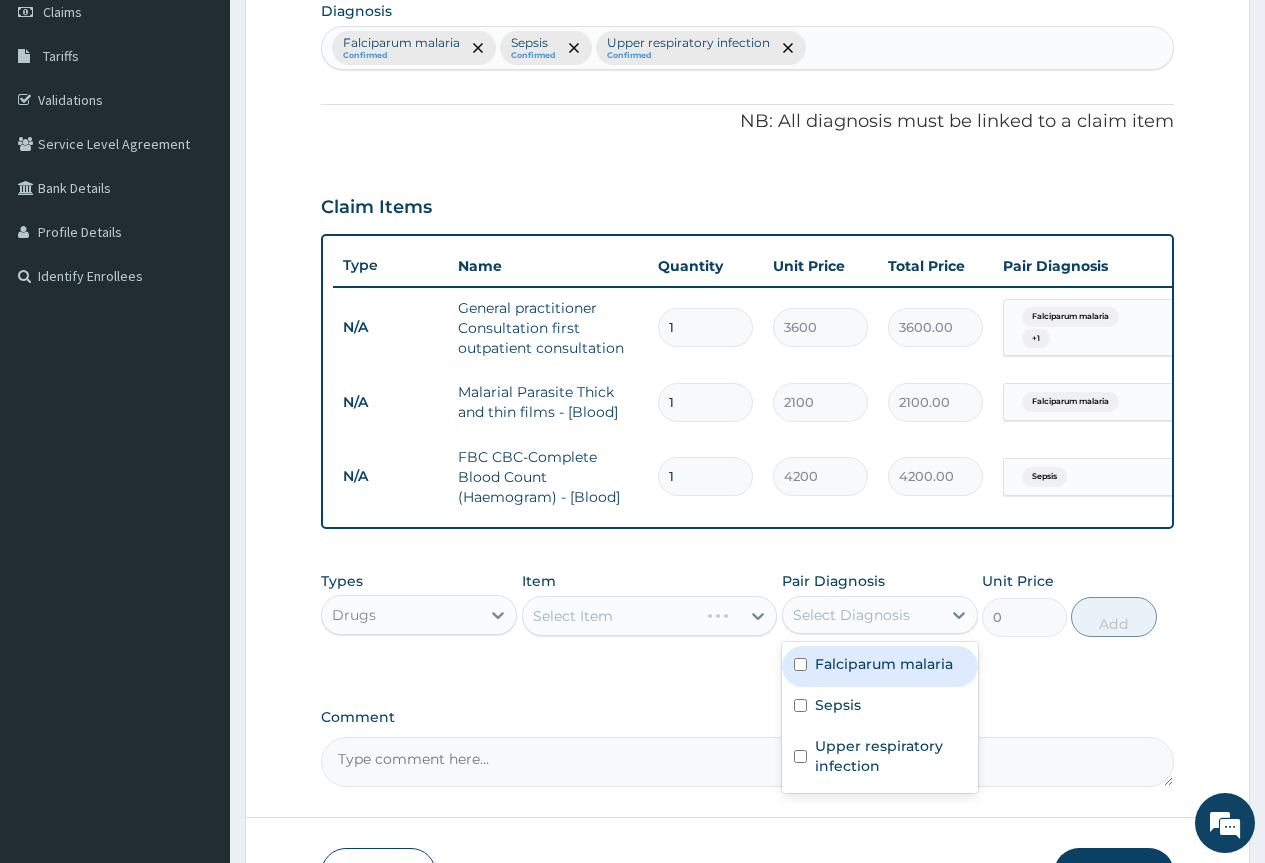 click on "Falciparum malaria" at bounding box center [880, 666] 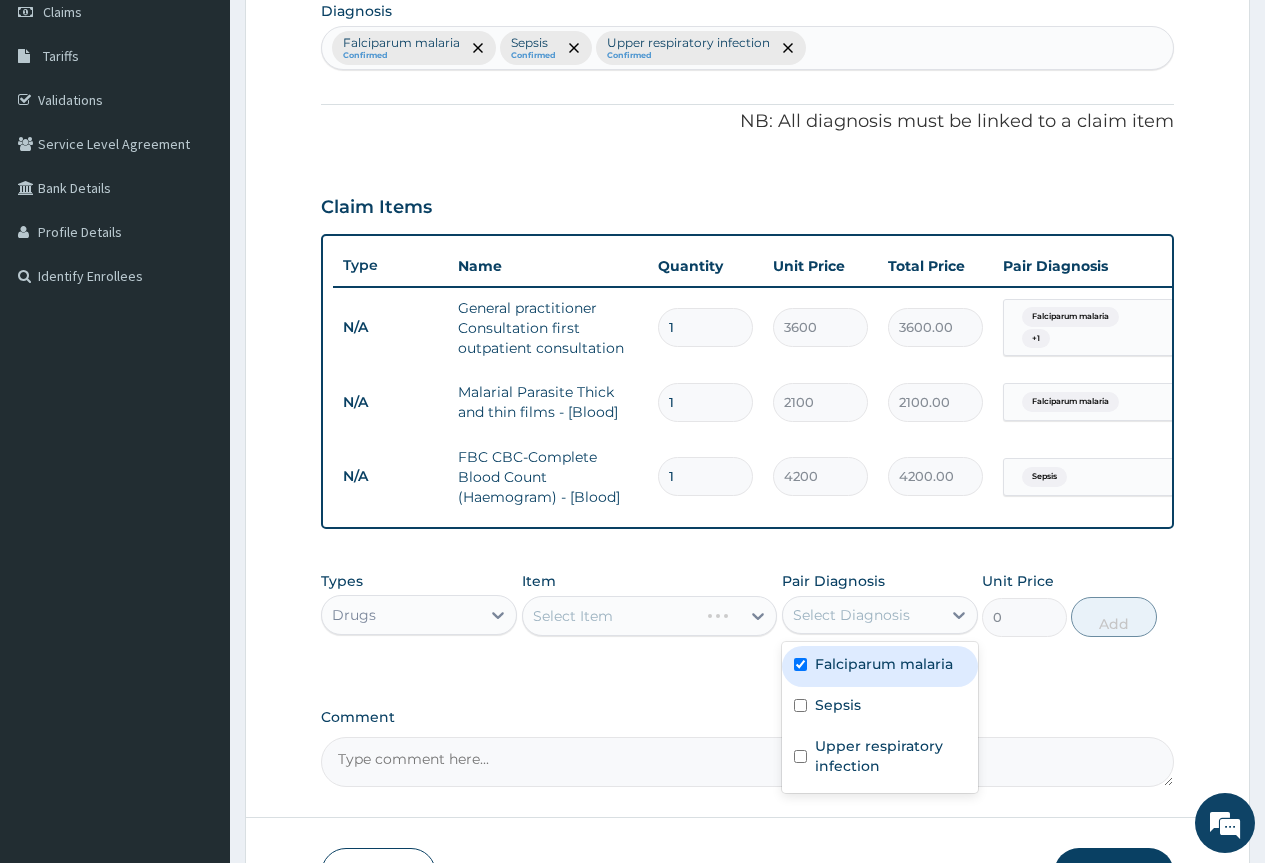 checkbox on "true" 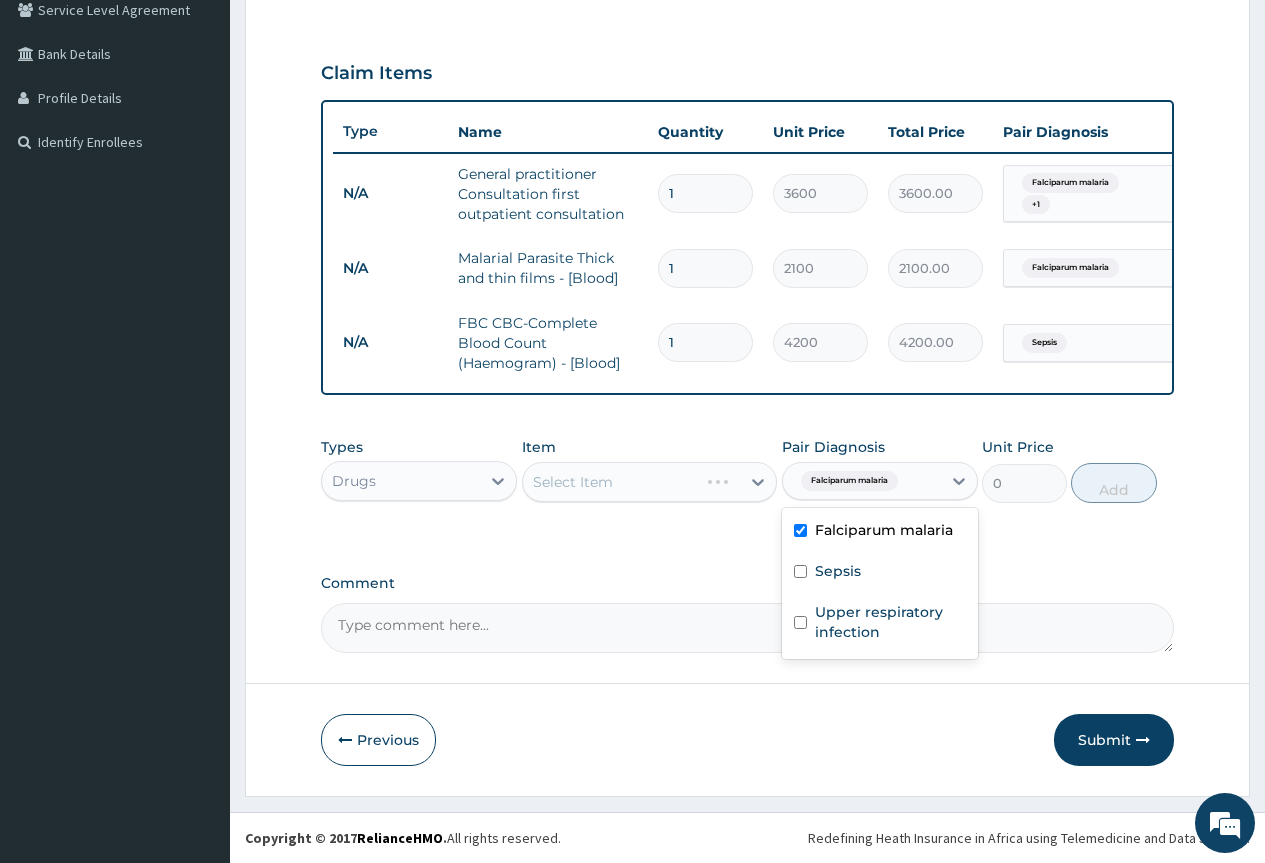 scroll, scrollTop: 443, scrollLeft: 0, axis: vertical 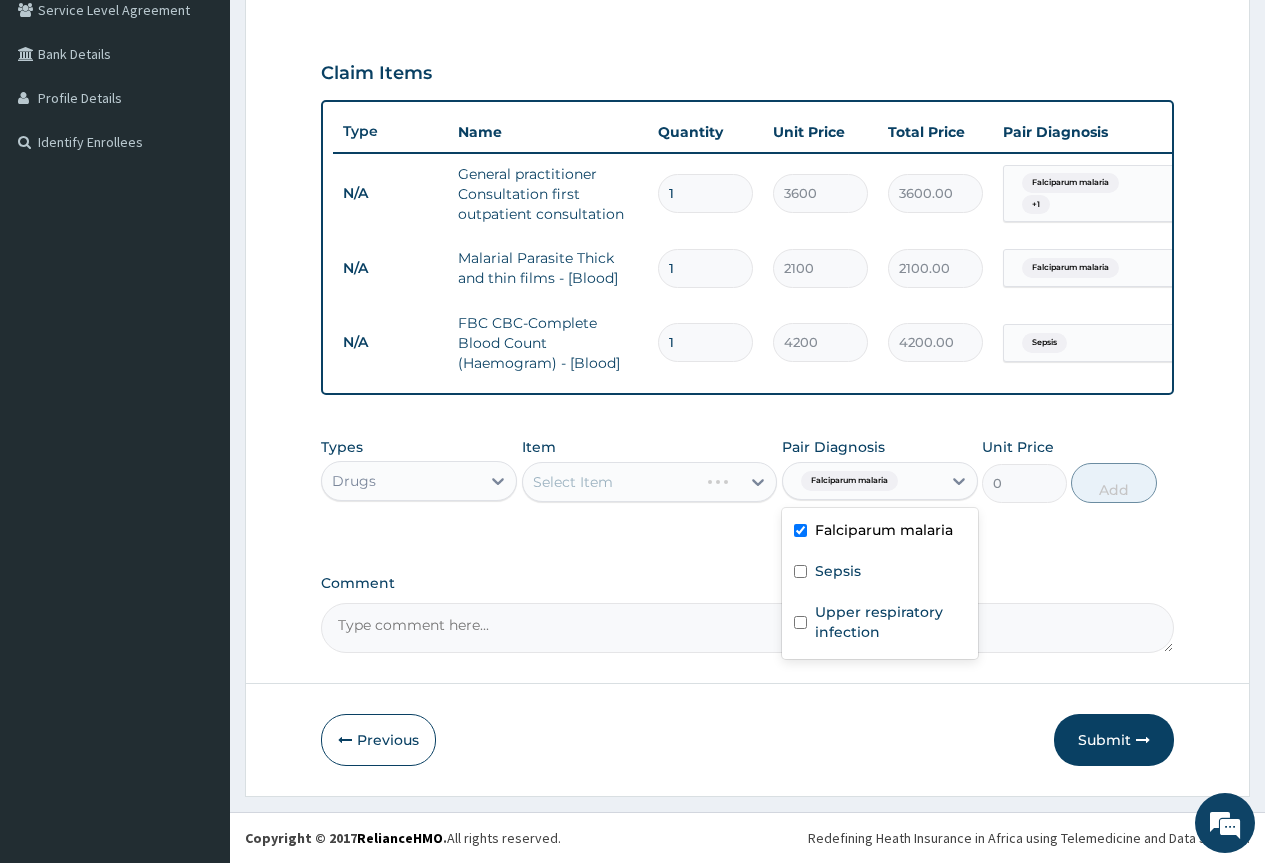 click on "Select Item" at bounding box center (650, 482) 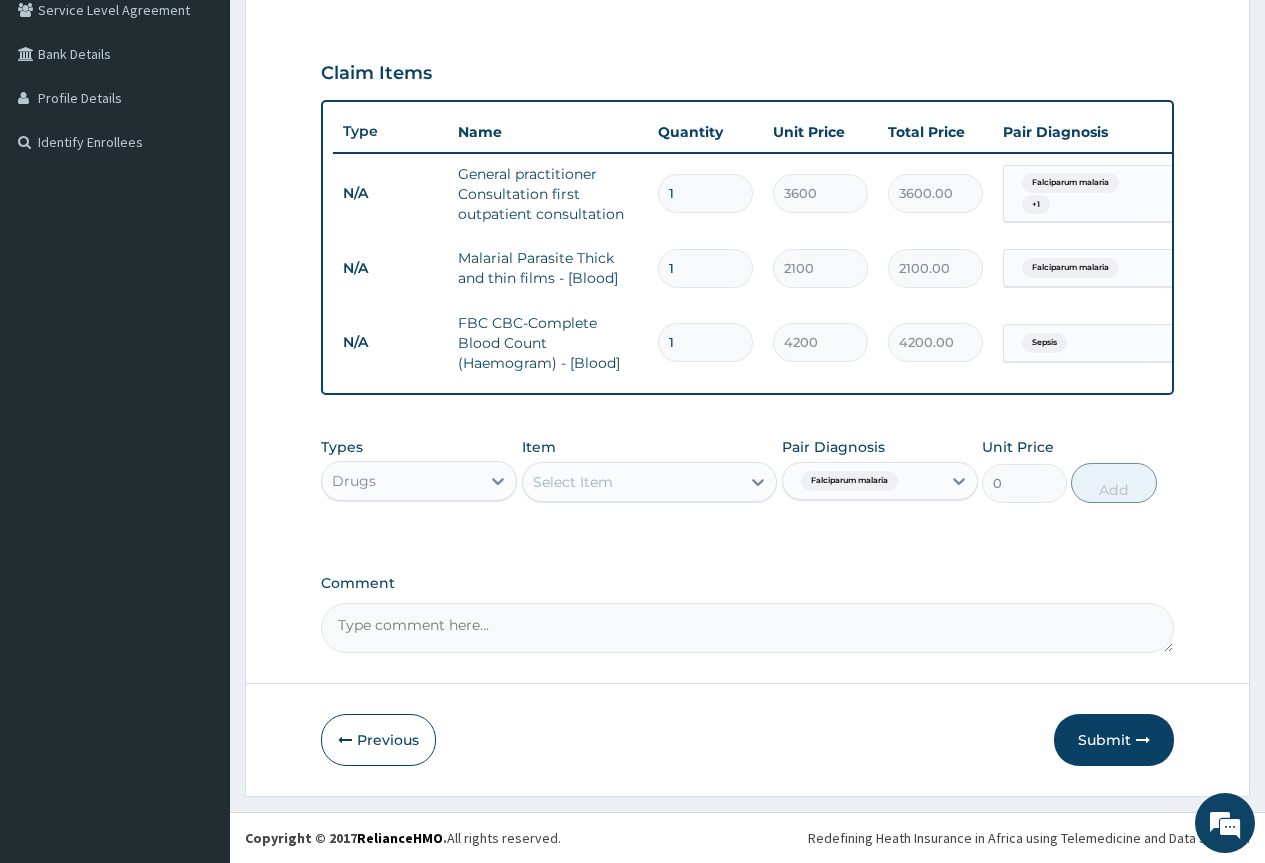 click on "Select Item" at bounding box center [632, 482] 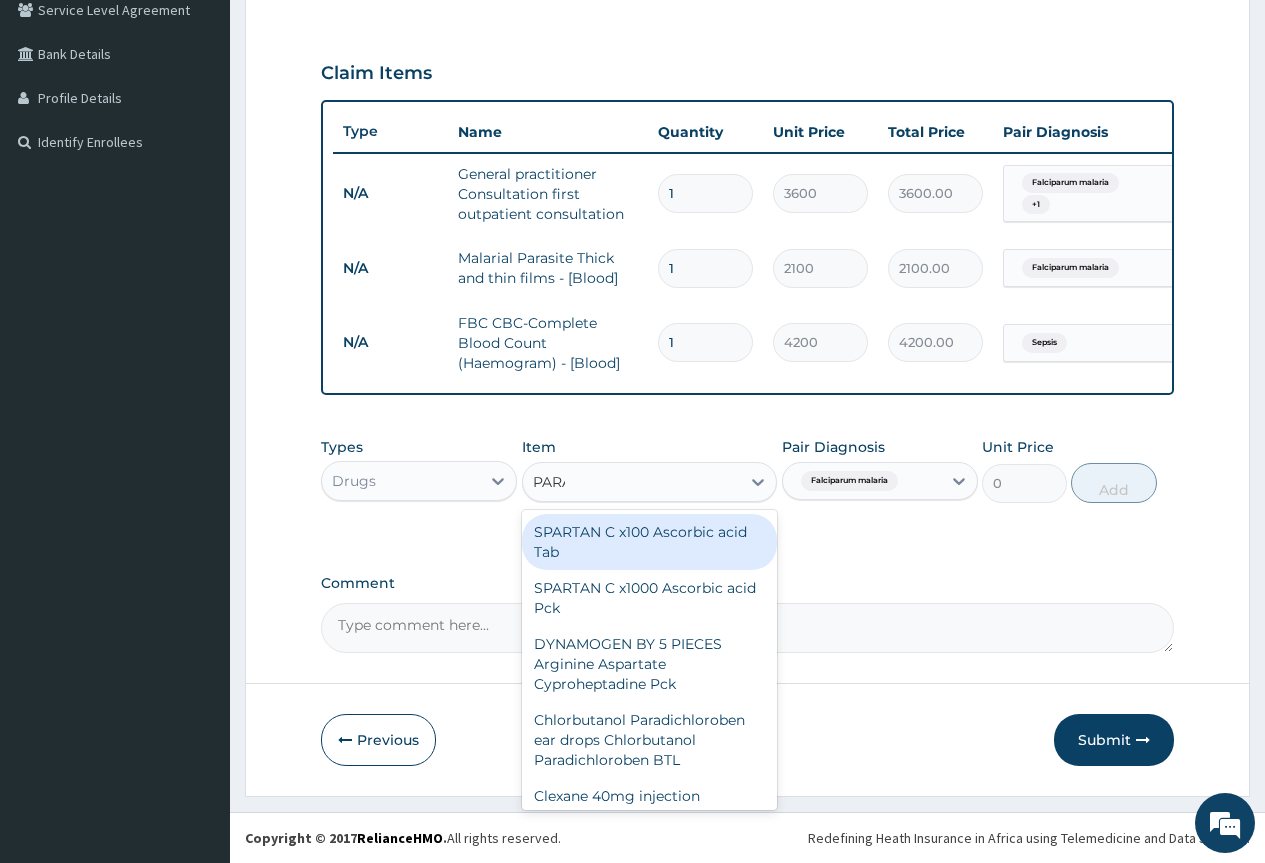 type on "PARACE" 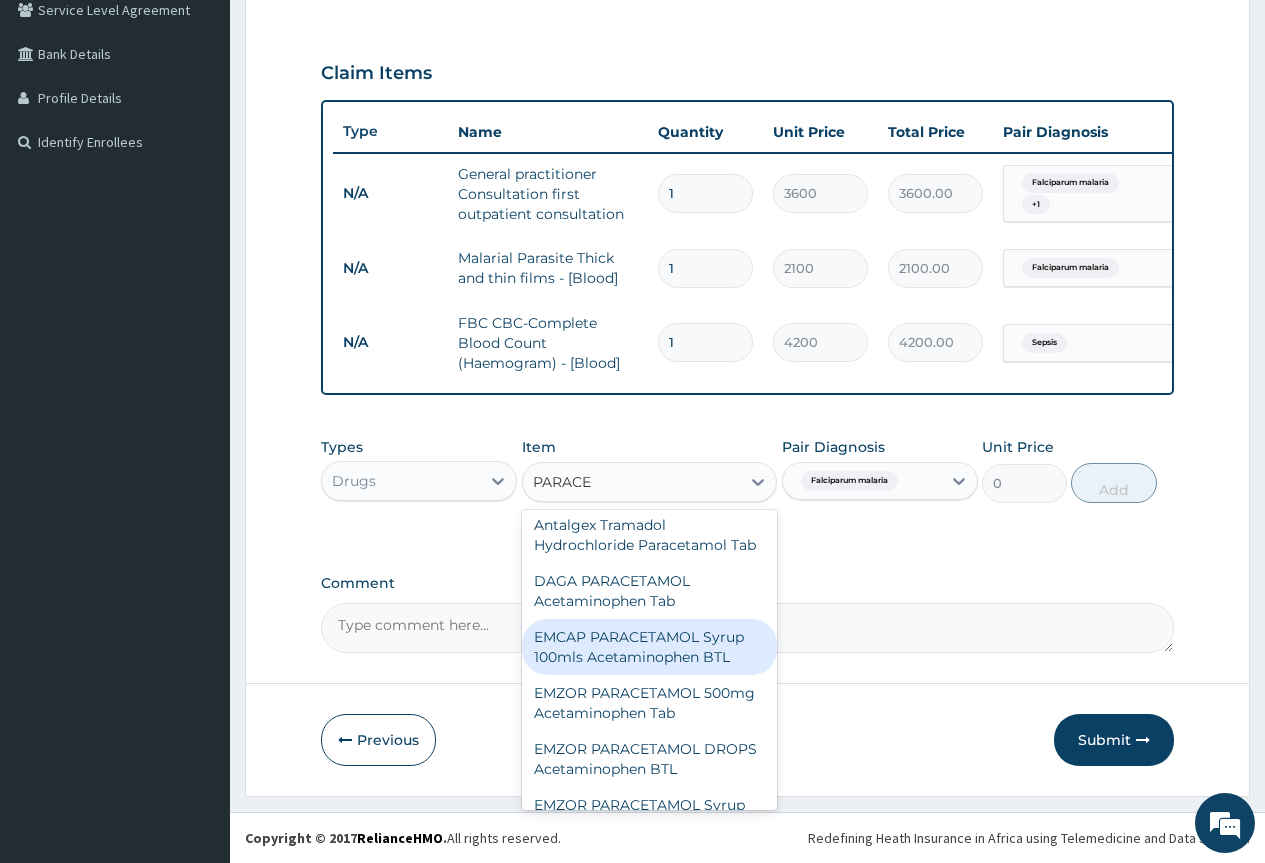 scroll, scrollTop: 200, scrollLeft: 0, axis: vertical 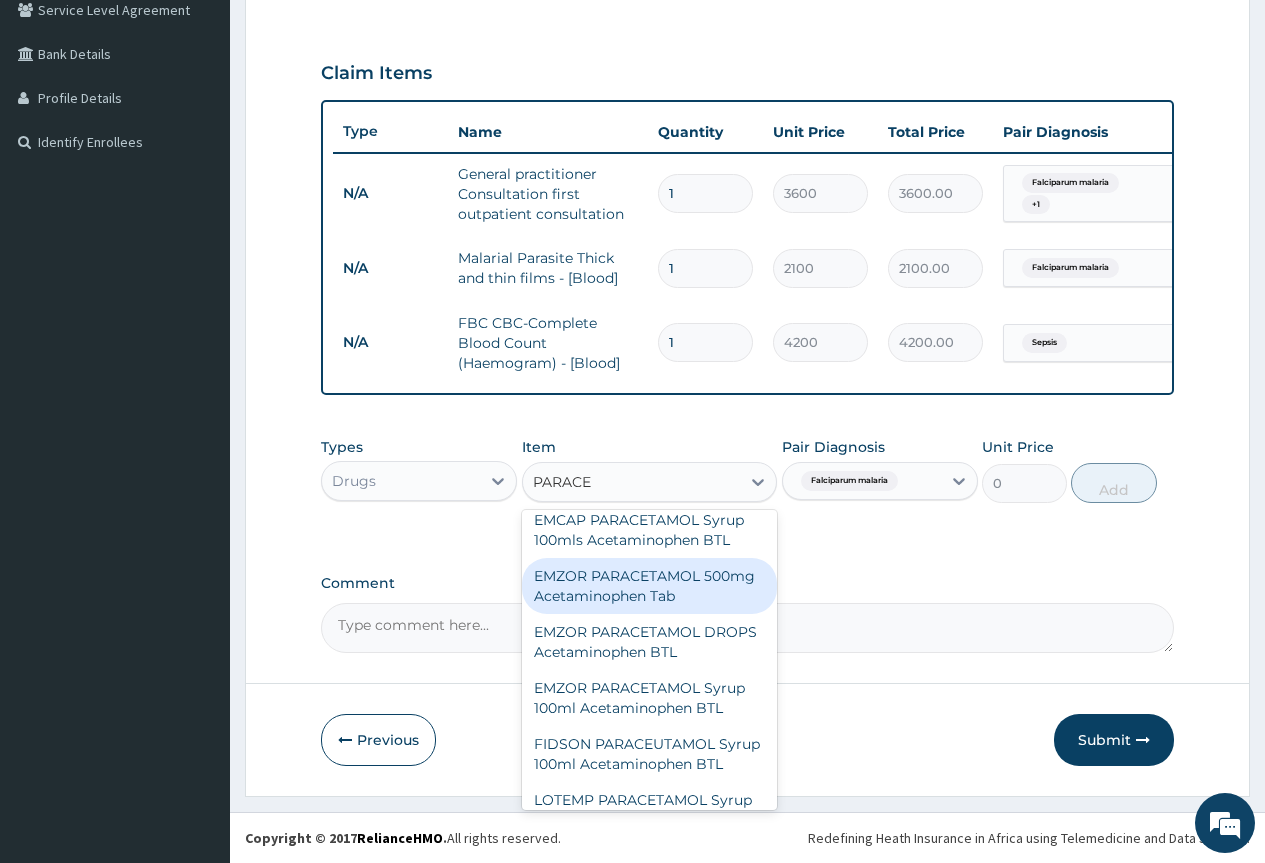 click on "EMZOR PARACETAMOL 500mg Acetaminophen Tab" at bounding box center (650, 586) 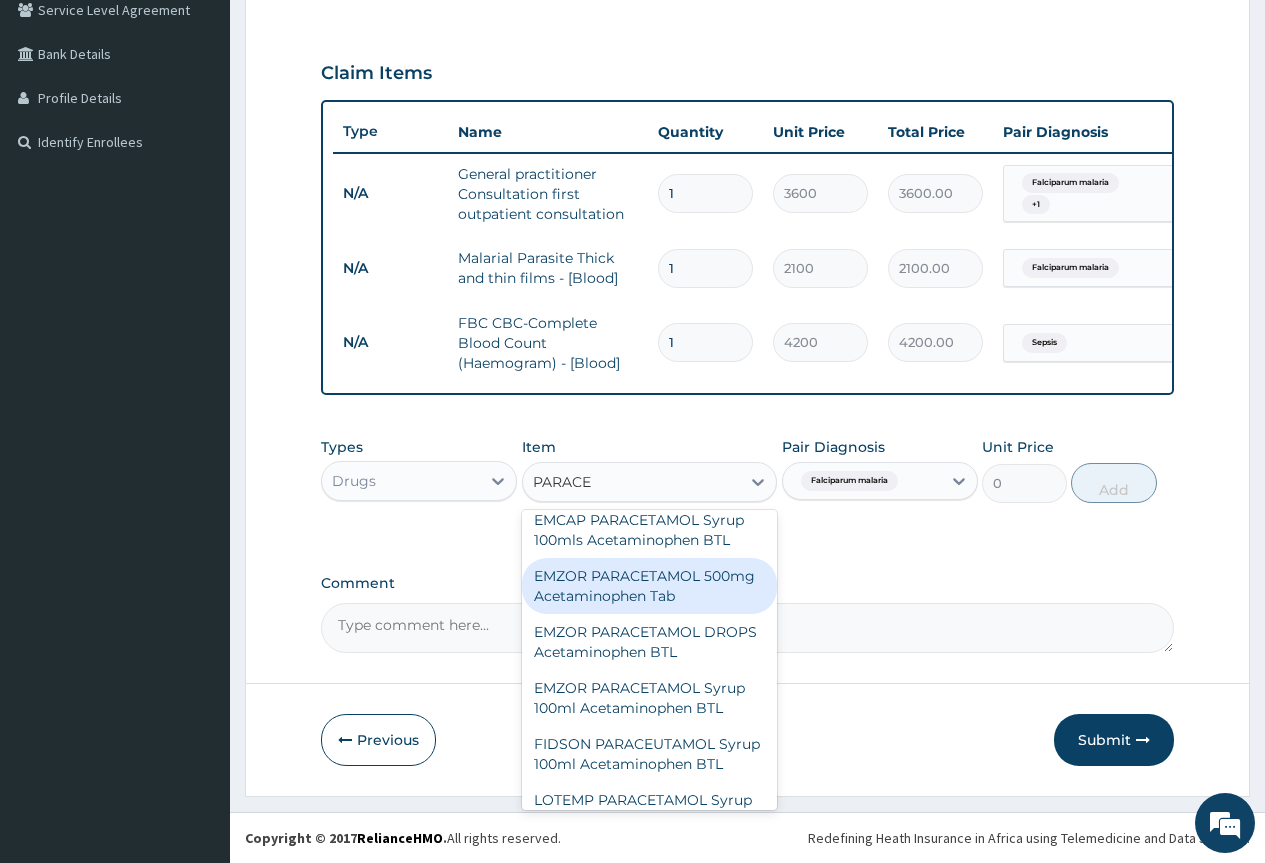 type 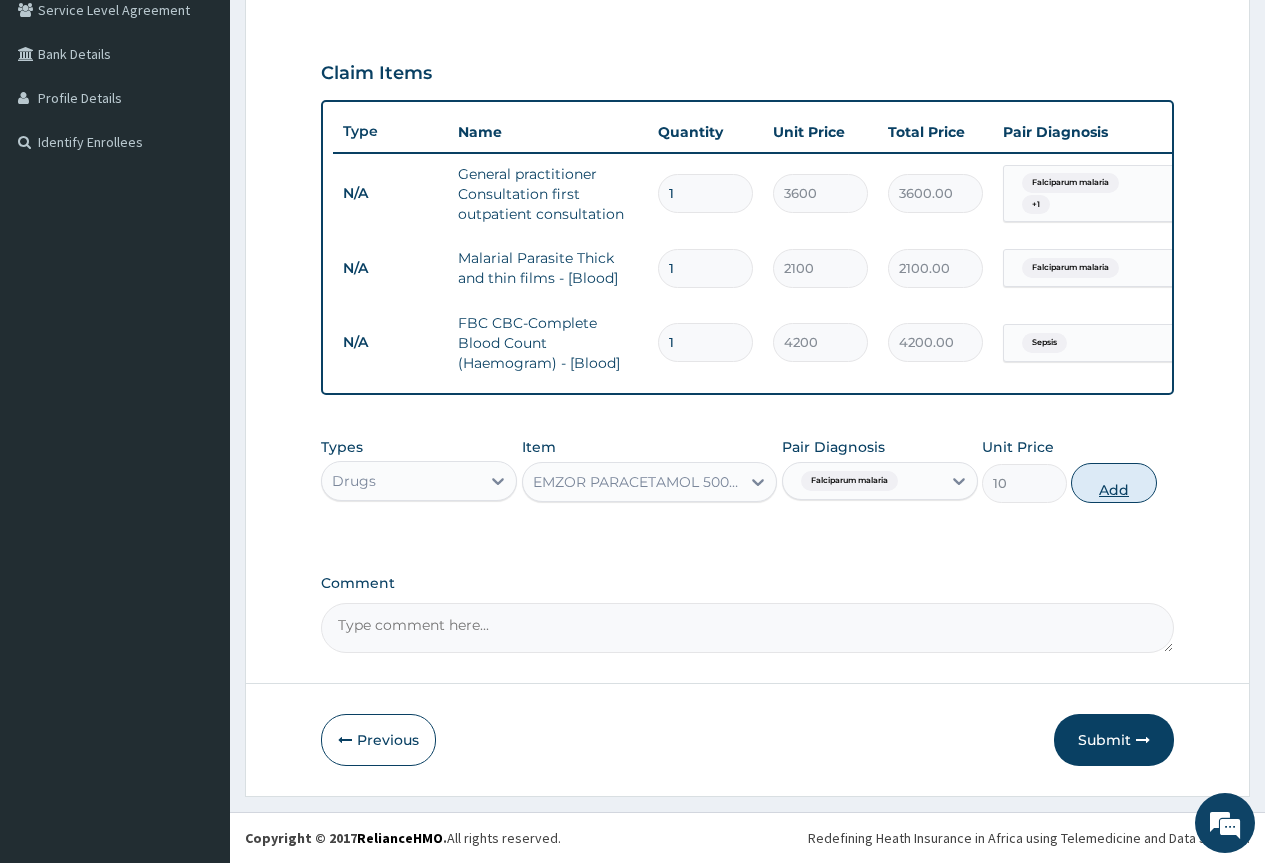 click on "Add" at bounding box center (1113, 483) 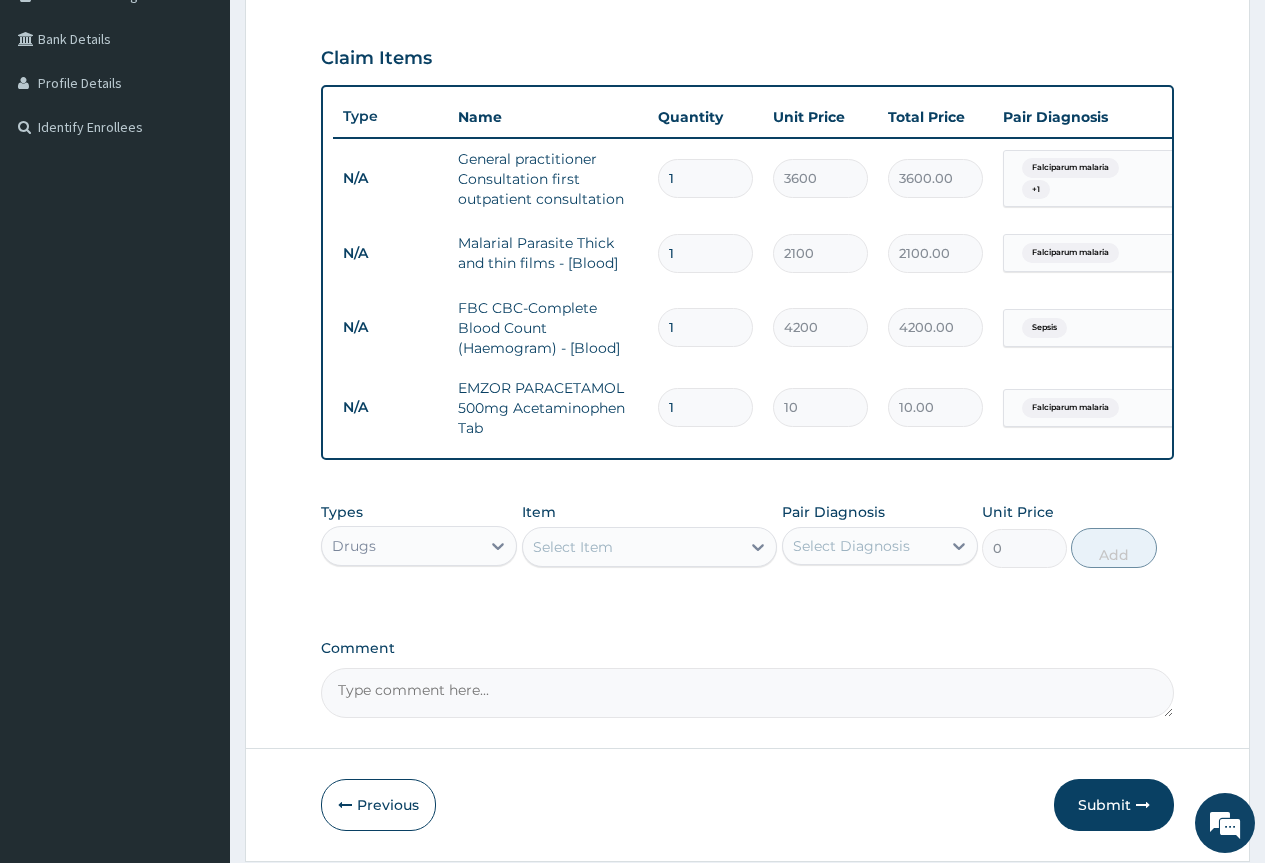 click on "Select Item" at bounding box center [632, 547] 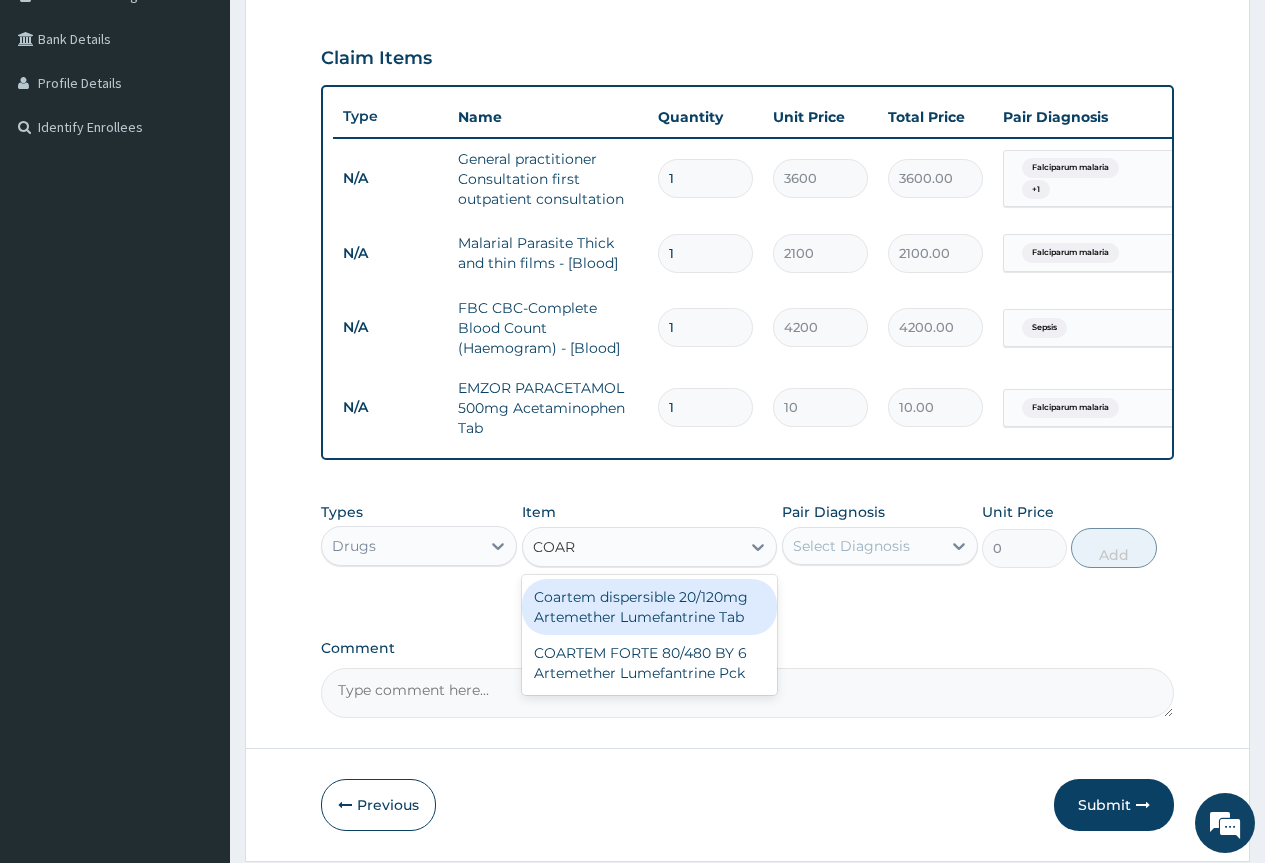 type on "COART" 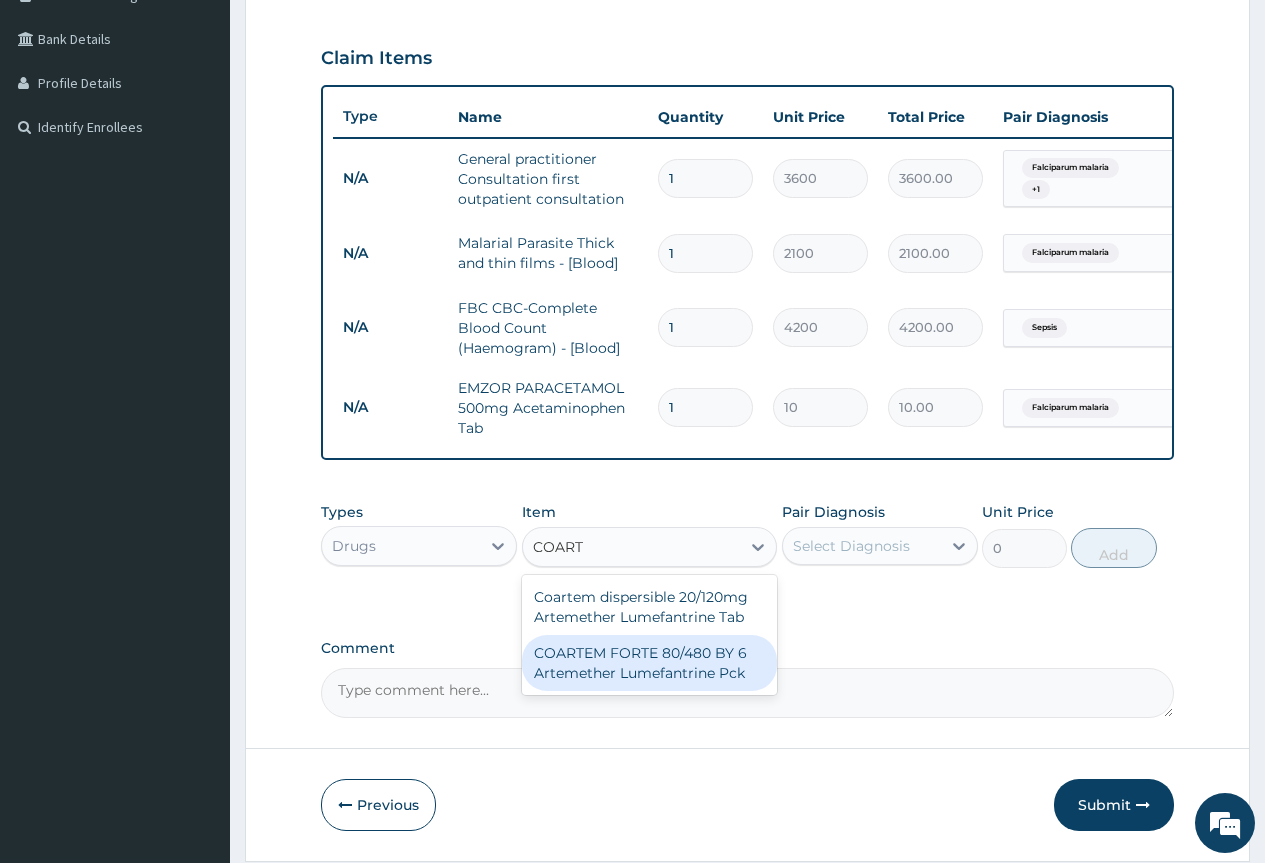 click on "COARTEM FORTE 80/480 BY 6 Artemether Lumefantrine Pck" at bounding box center (650, 663) 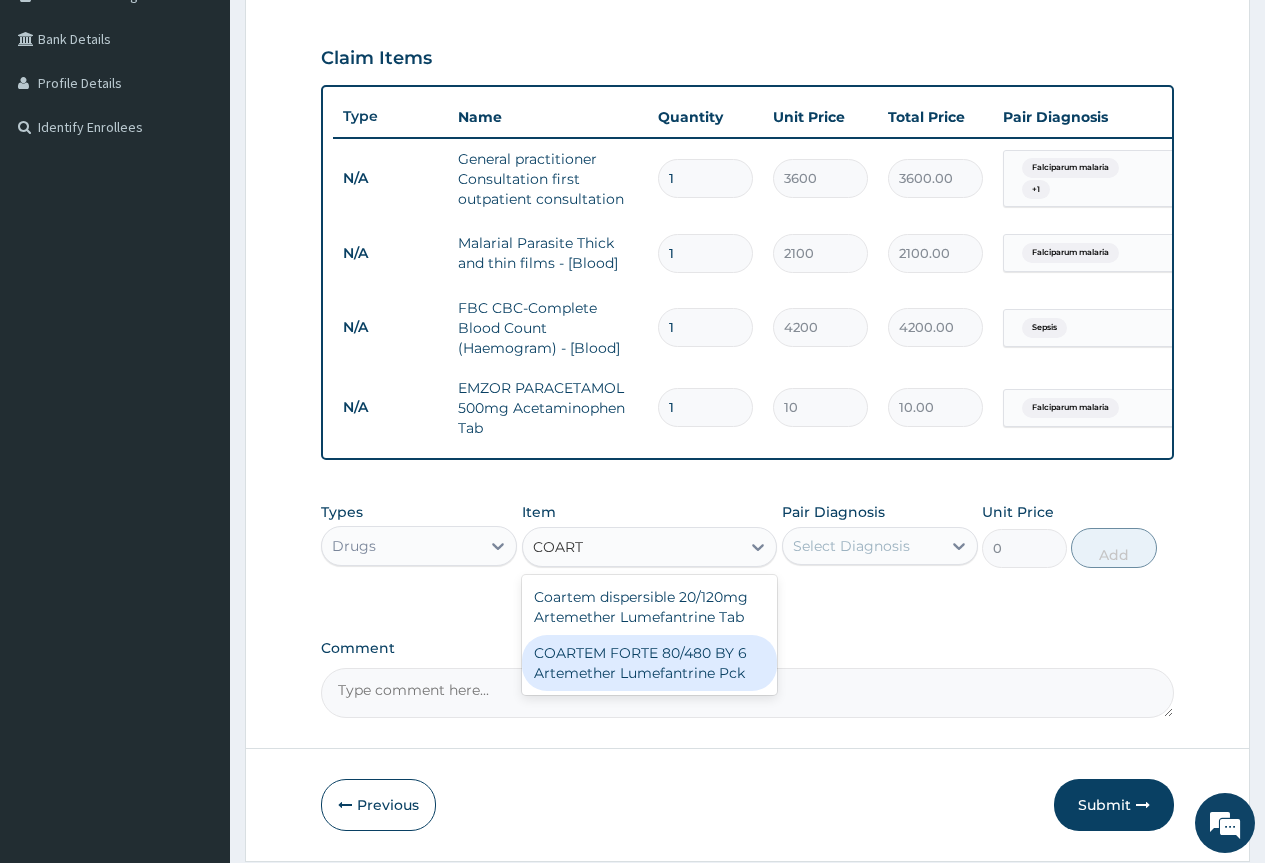 type 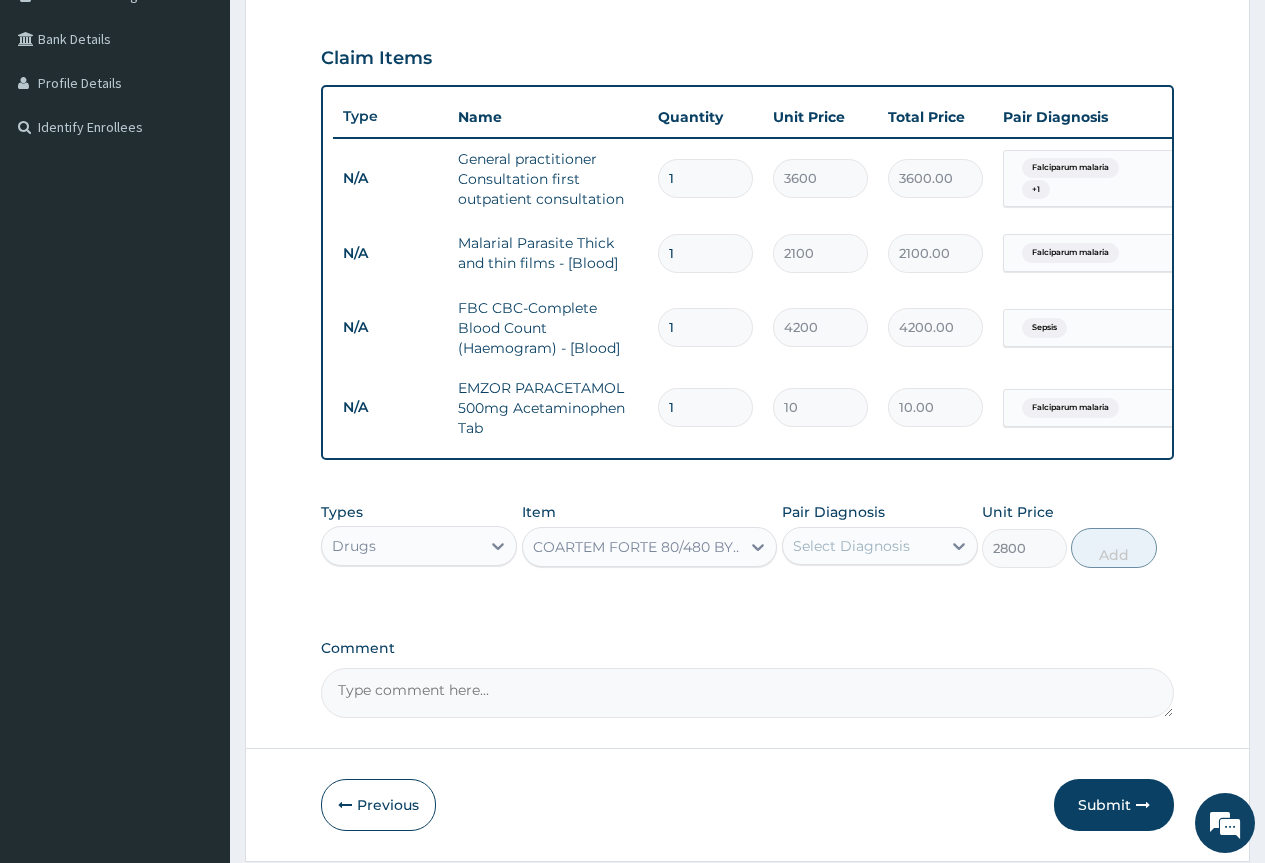 click on "Select Diagnosis" at bounding box center (851, 546) 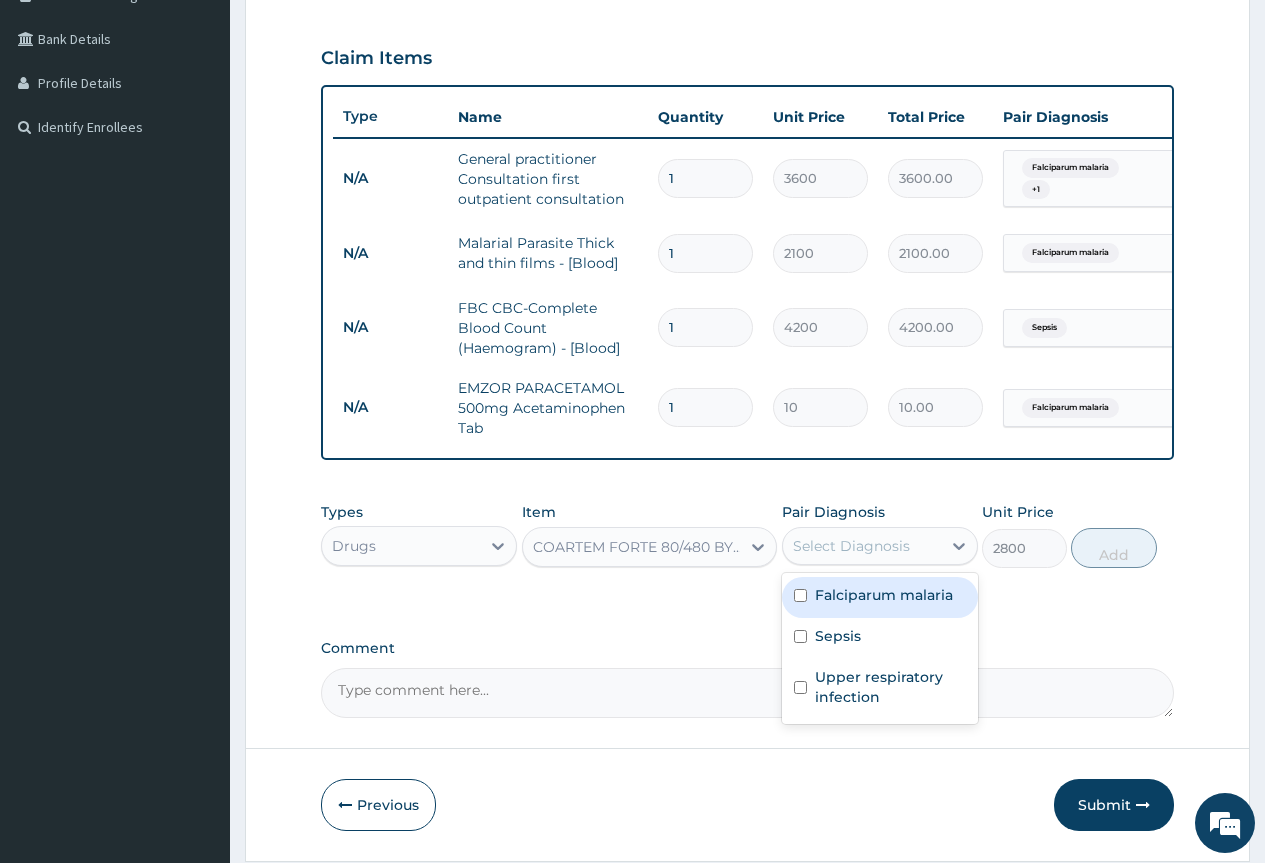 click on "Falciparum malaria" at bounding box center [884, 595] 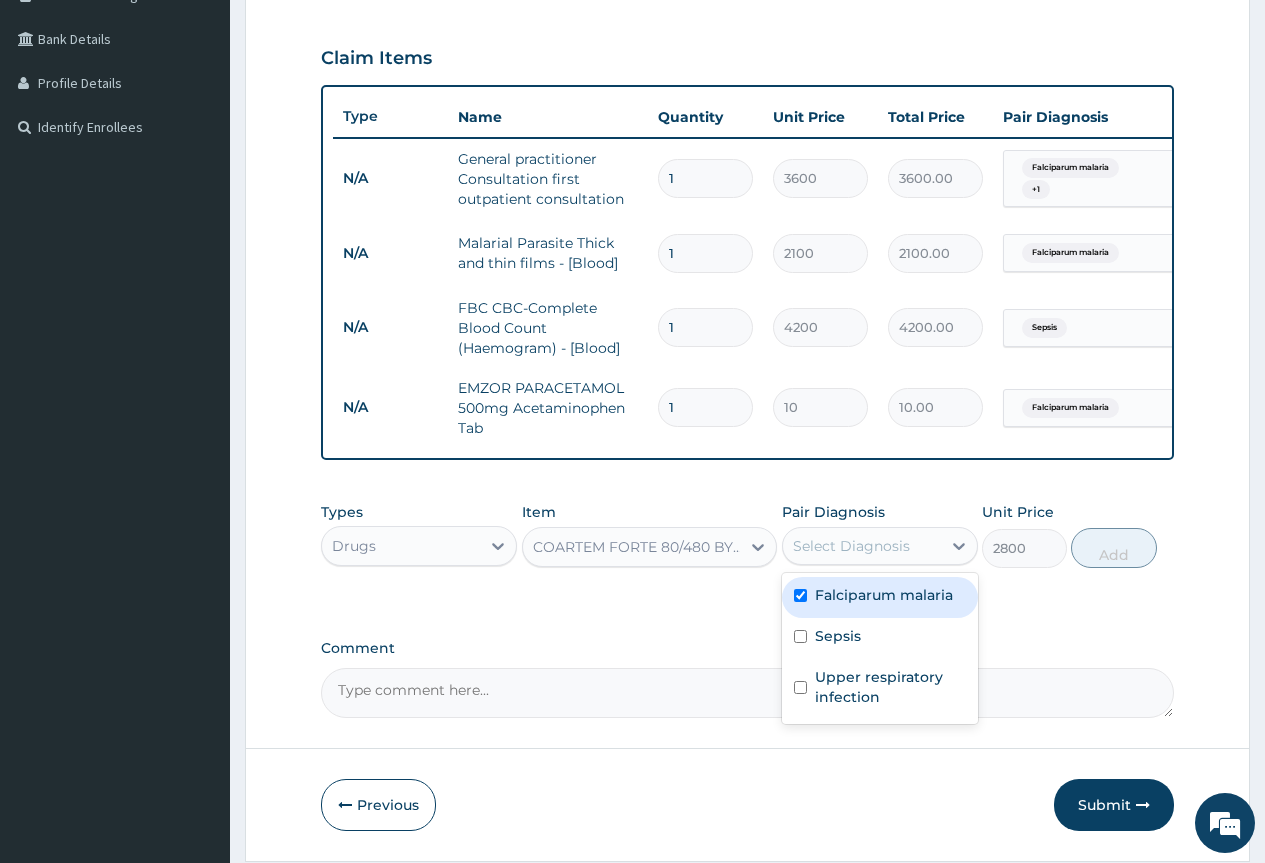 checkbox on "true" 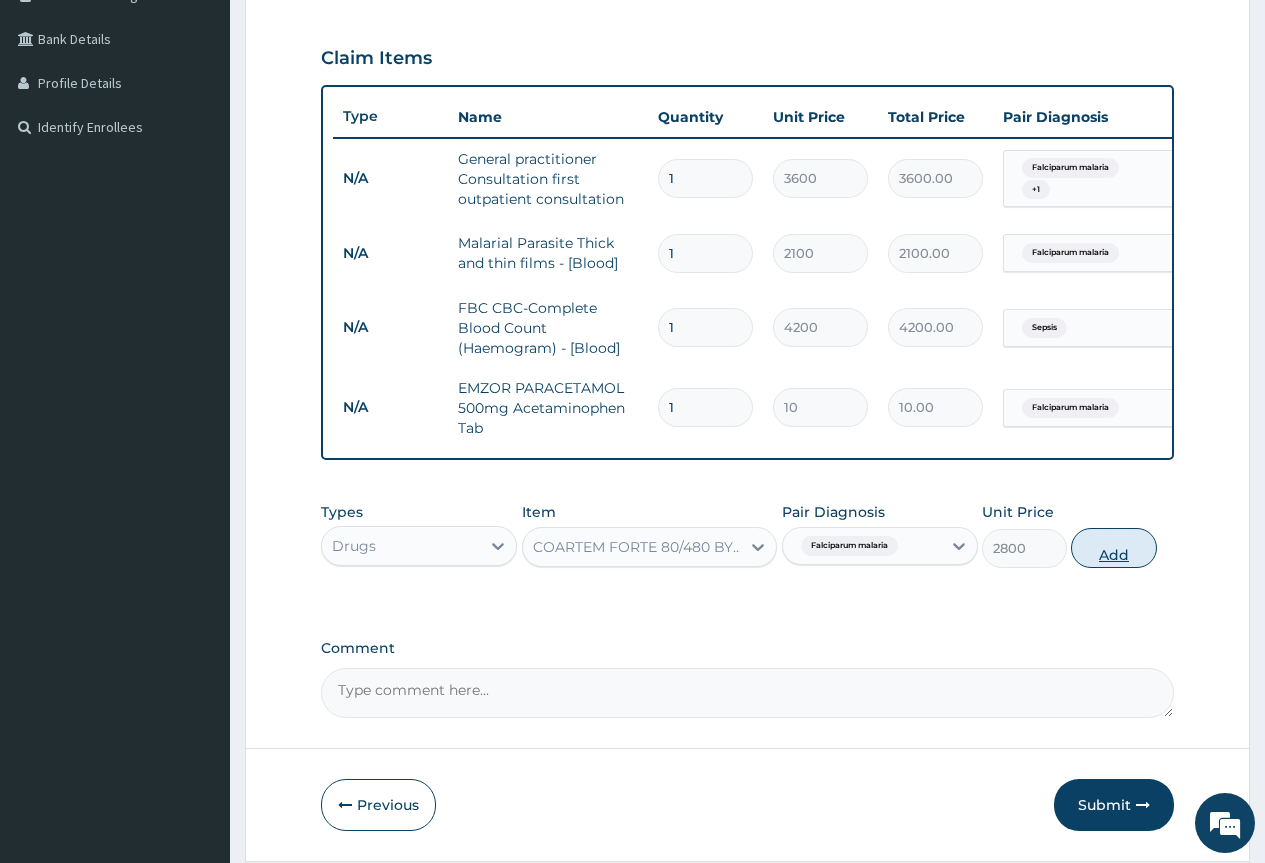 click on "Add" at bounding box center [1113, 548] 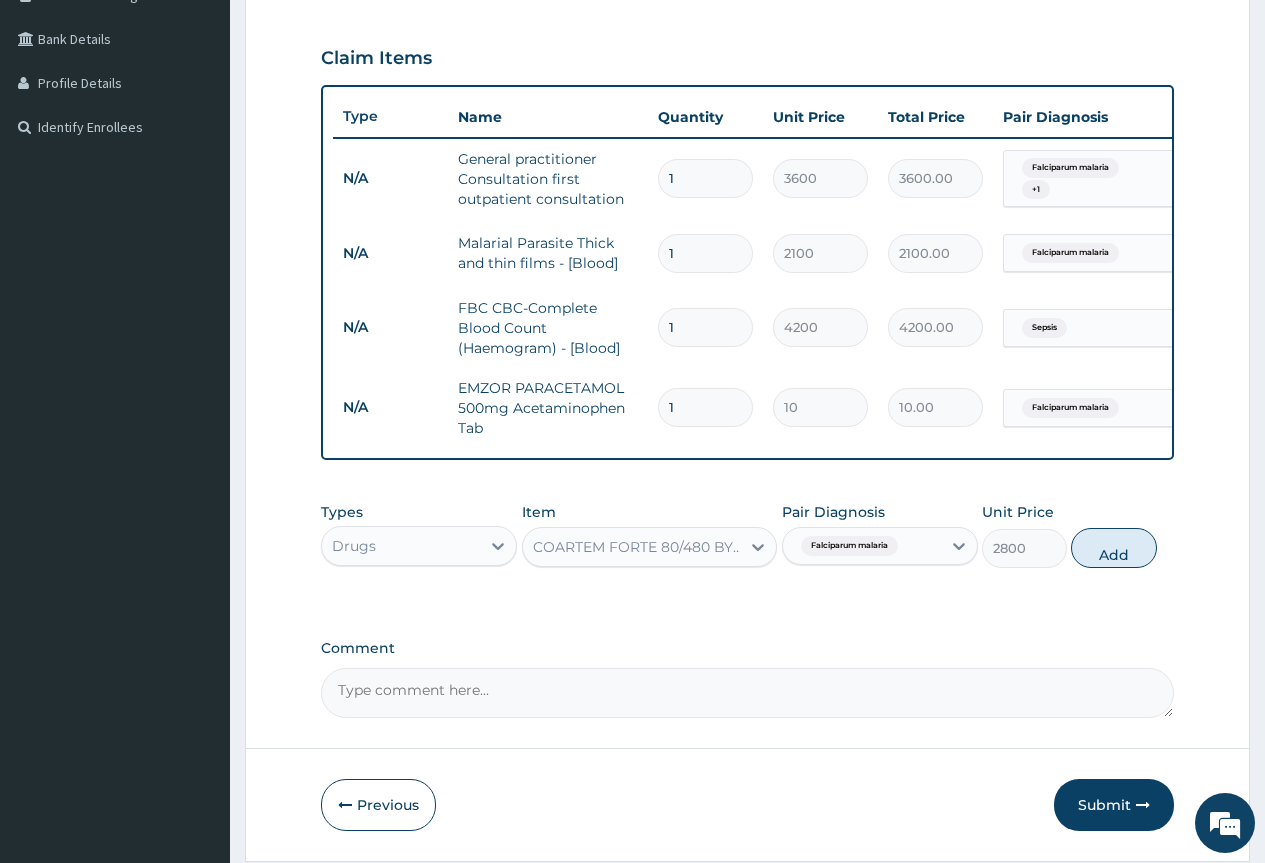 type on "0" 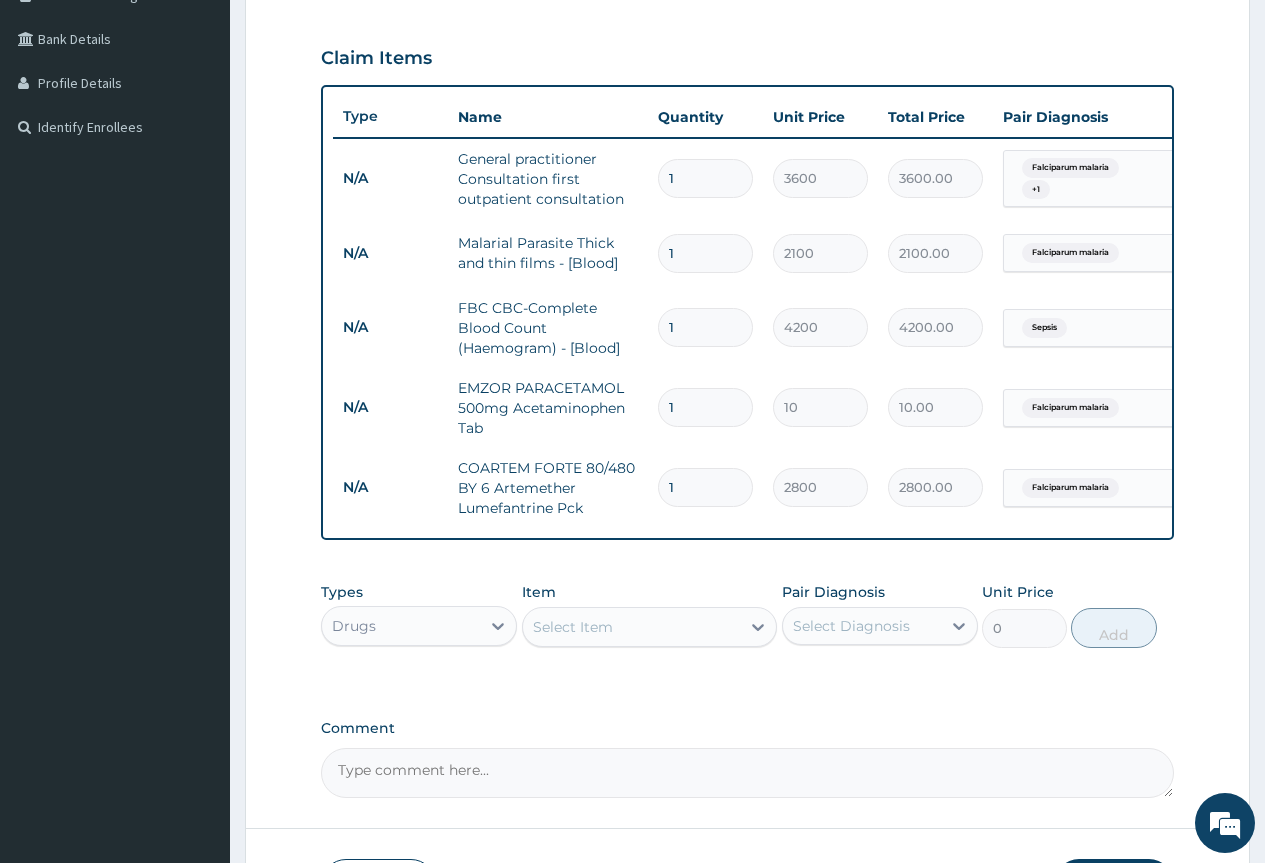 click on "Select Item" at bounding box center [632, 627] 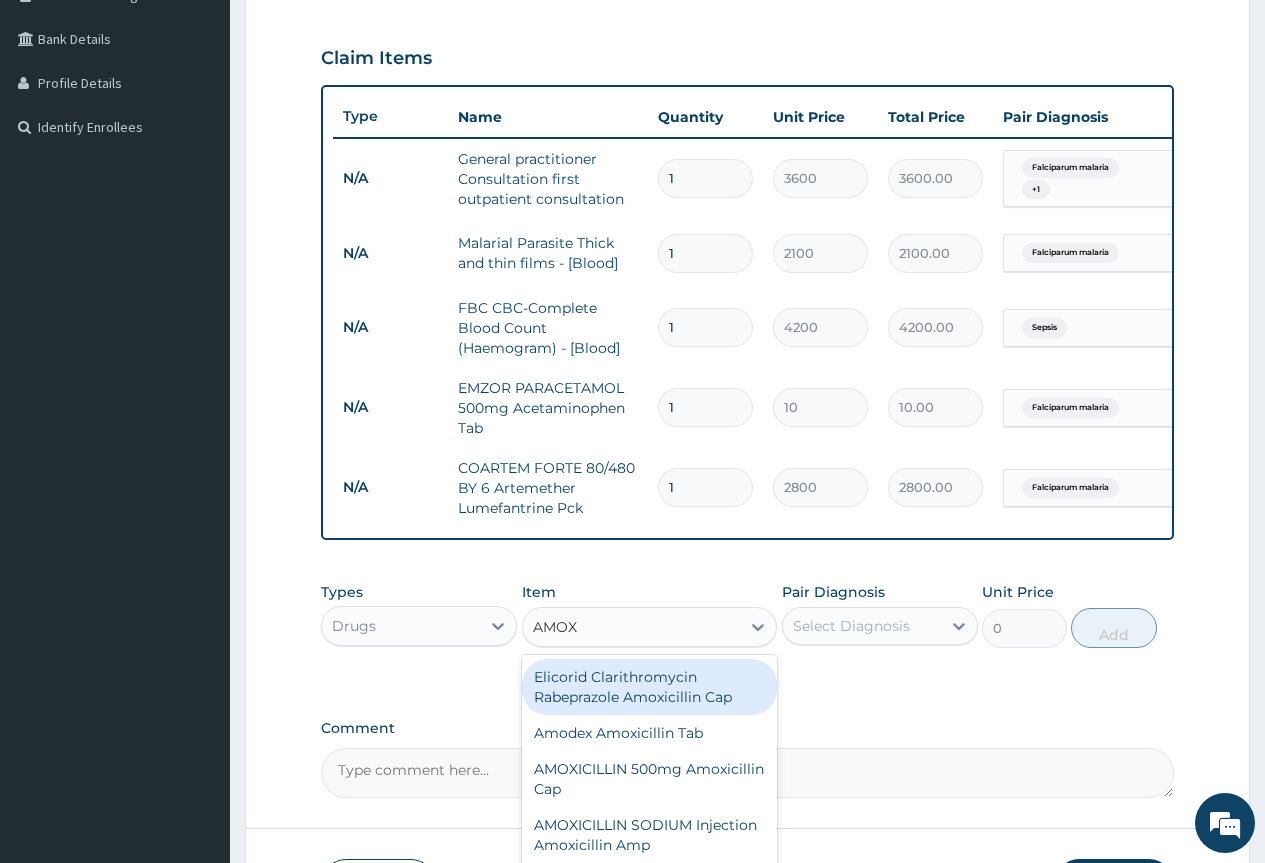 type on "AMOXI" 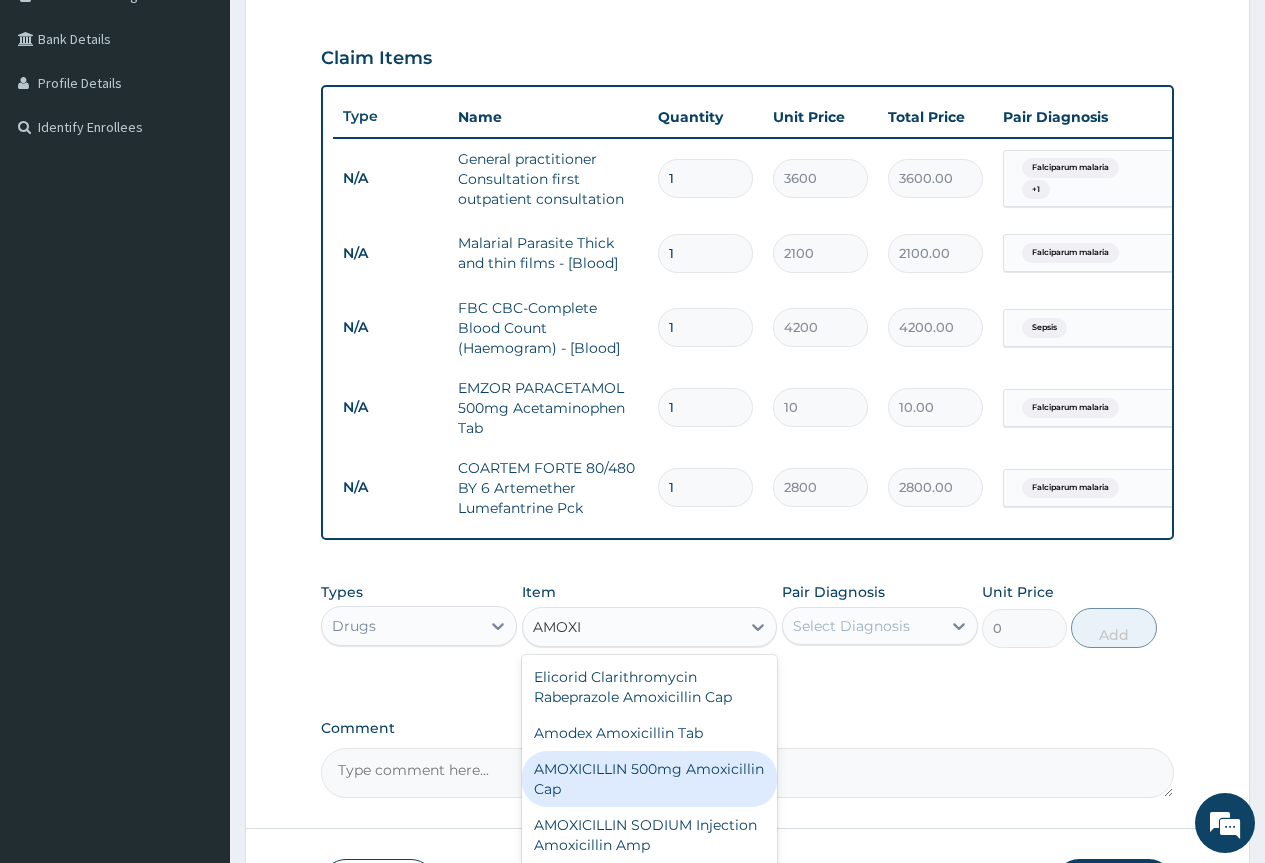 click on "AMOXICILLIN 500mg Amoxicillin Cap" at bounding box center (650, 779) 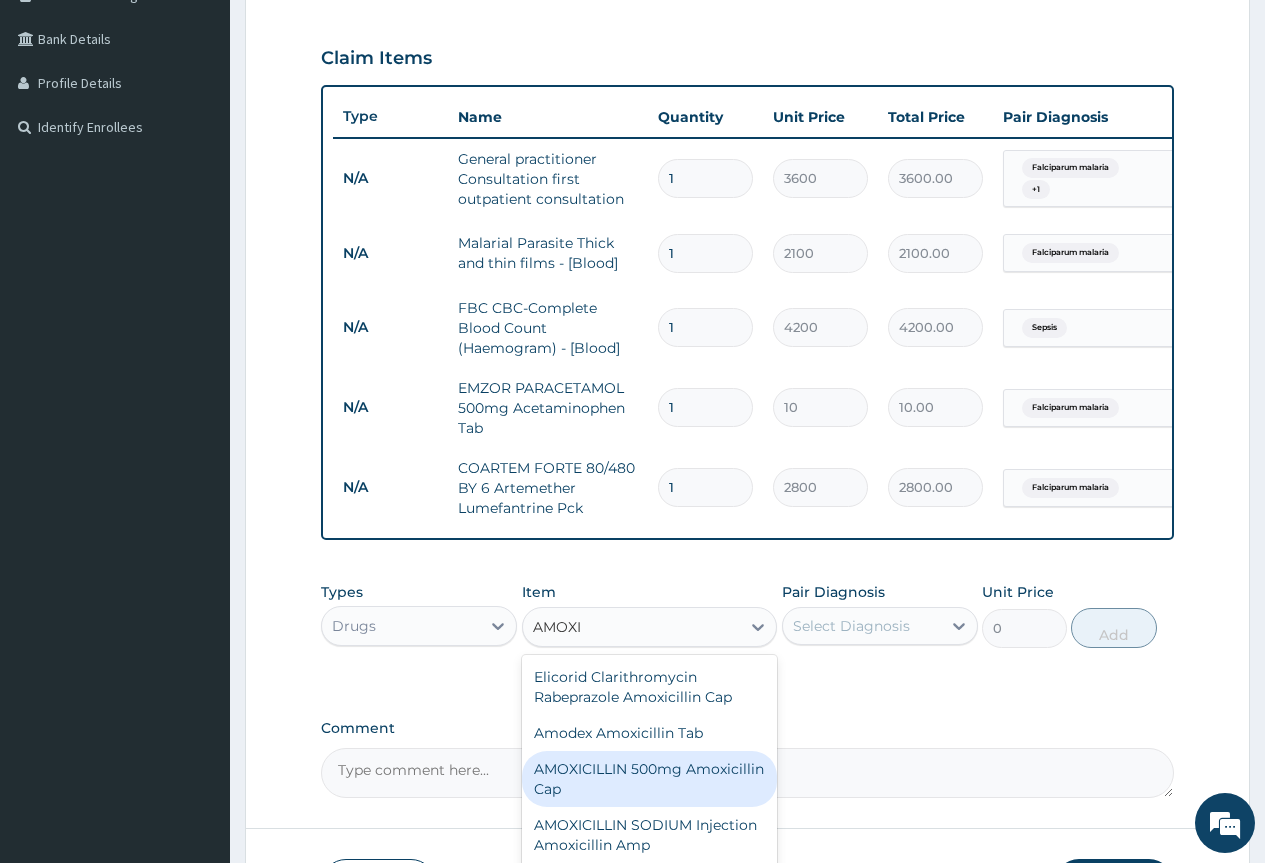 type 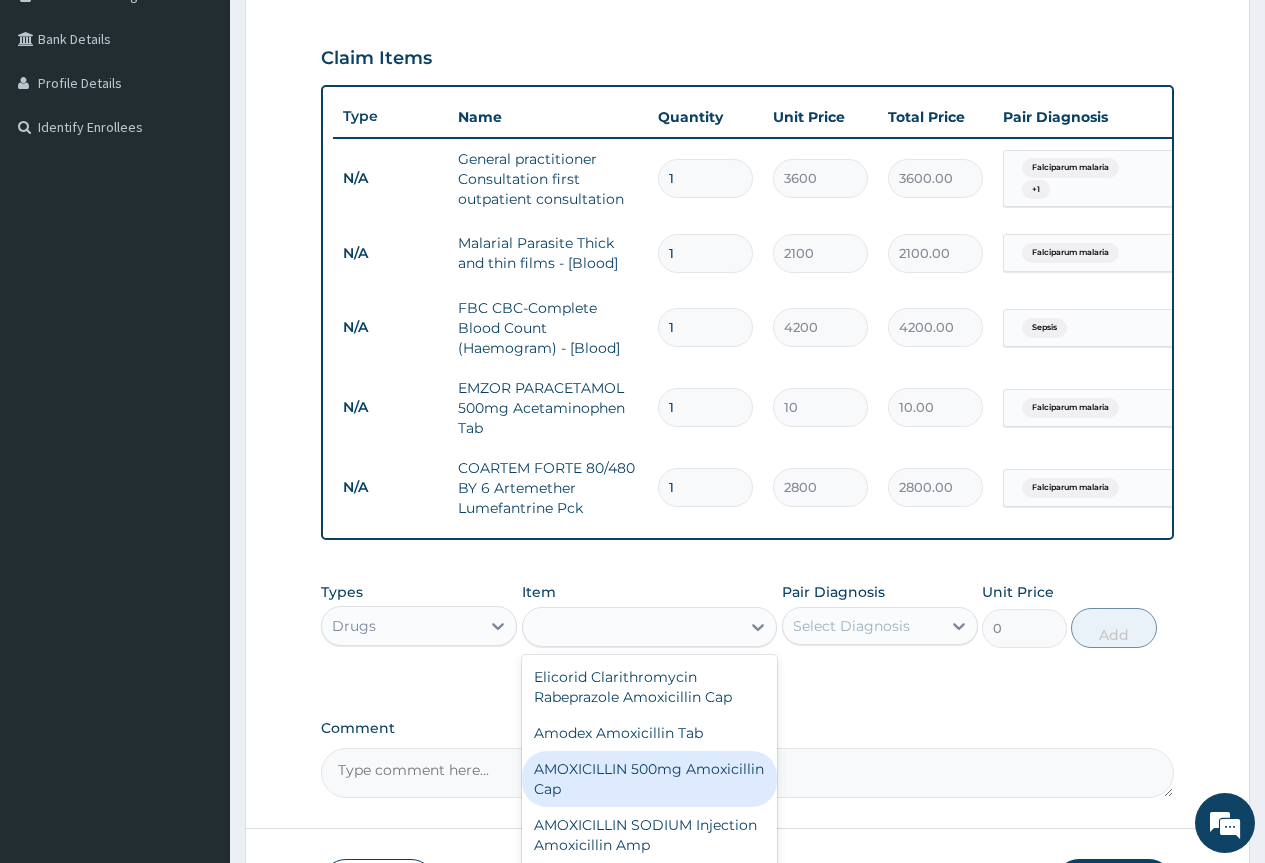 type on "70" 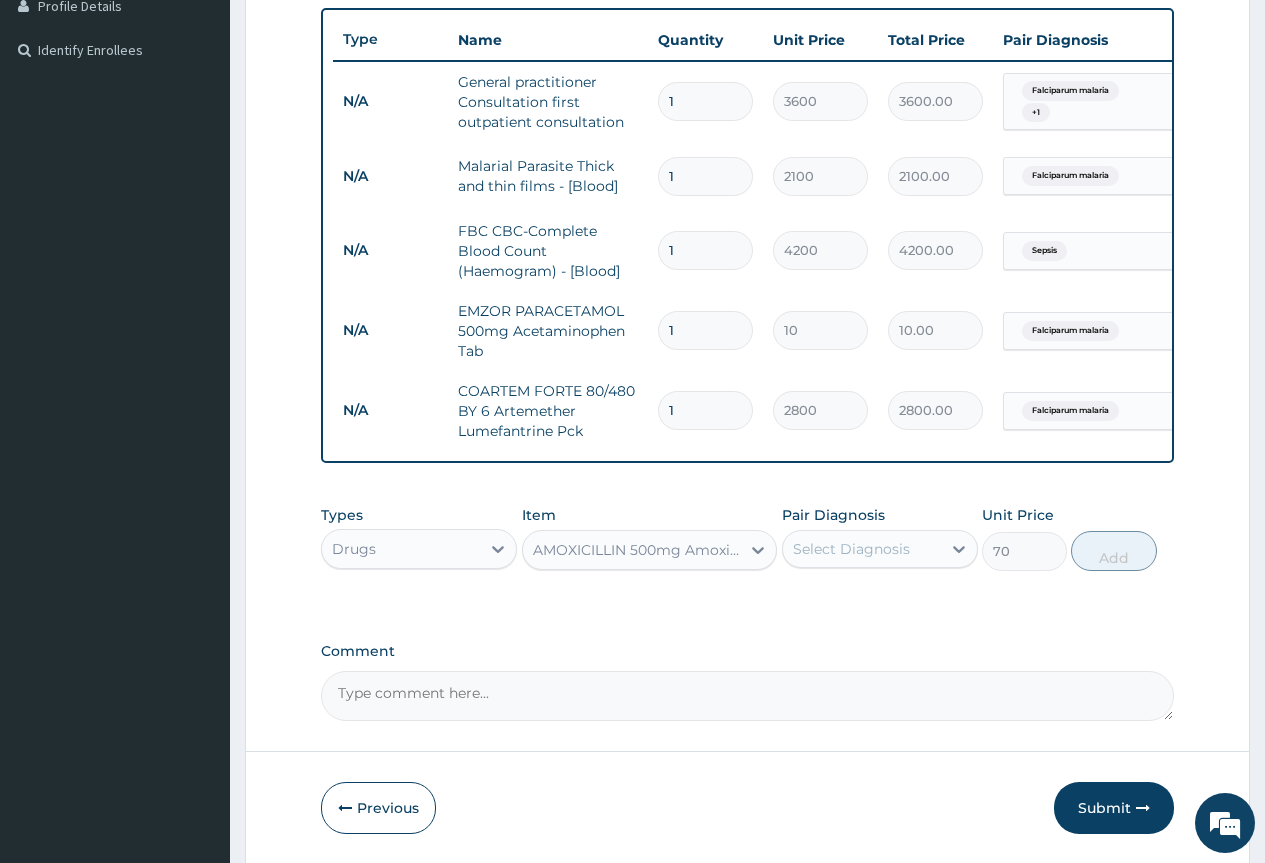 scroll, scrollTop: 603, scrollLeft: 0, axis: vertical 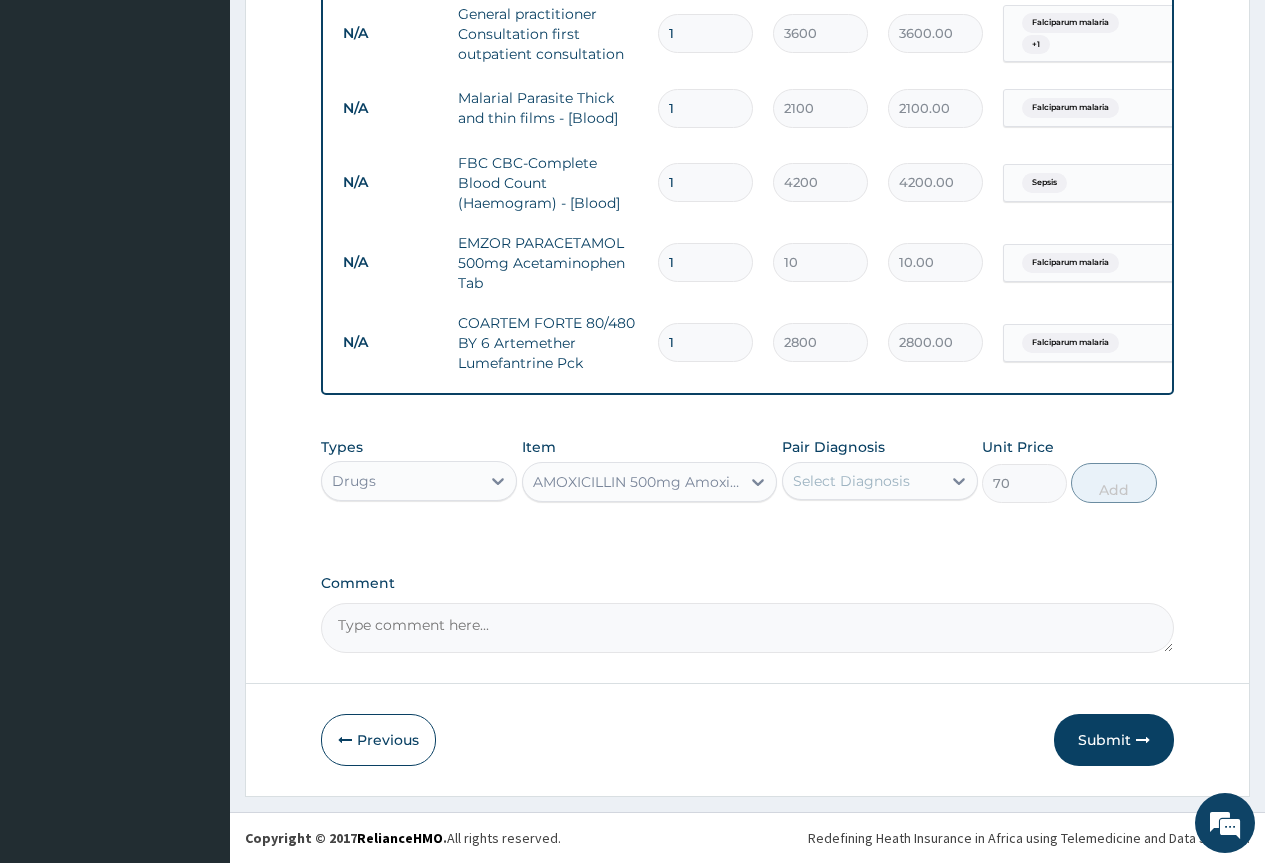 click on "Select Diagnosis" at bounding box center [851, 481] 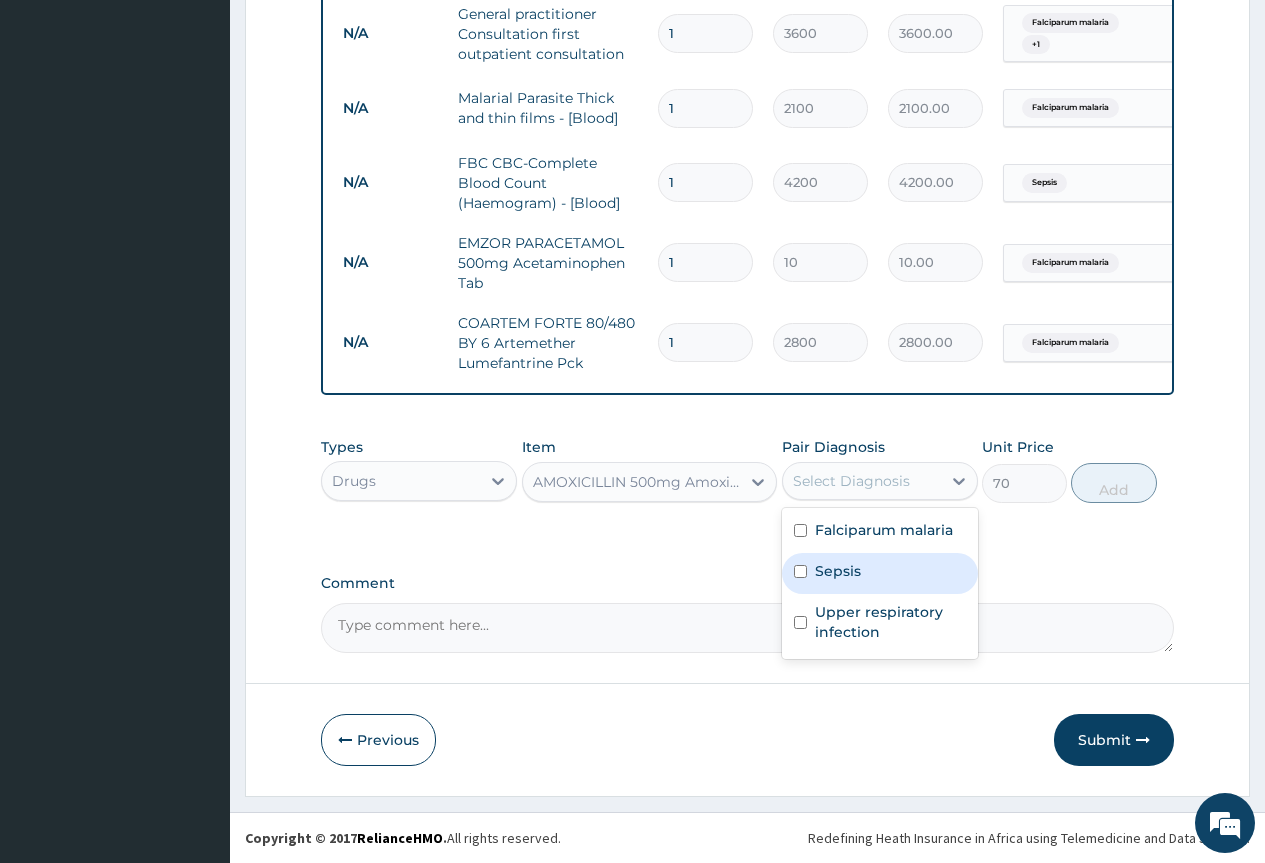 click on "Sepsis" at bounding box center (838, 571) 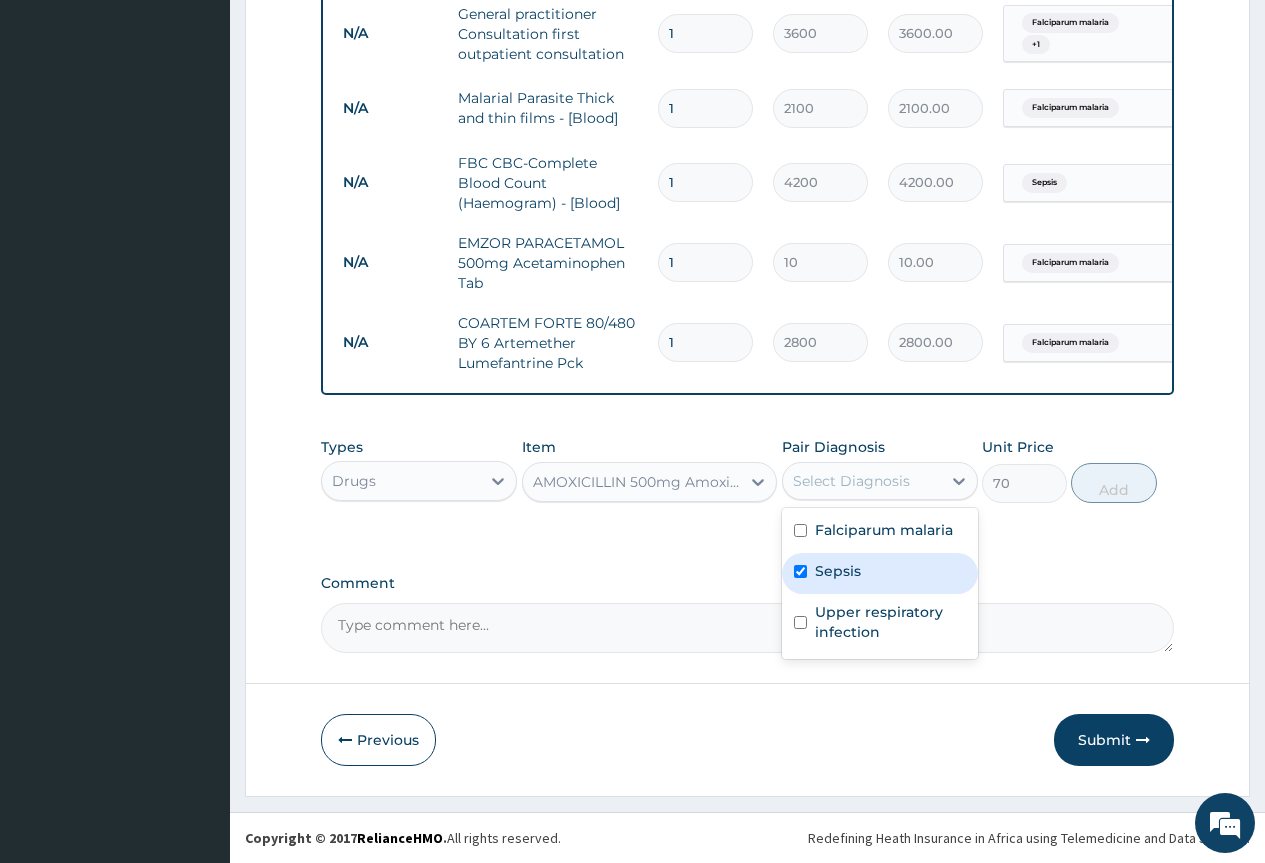 checkbox on "true" 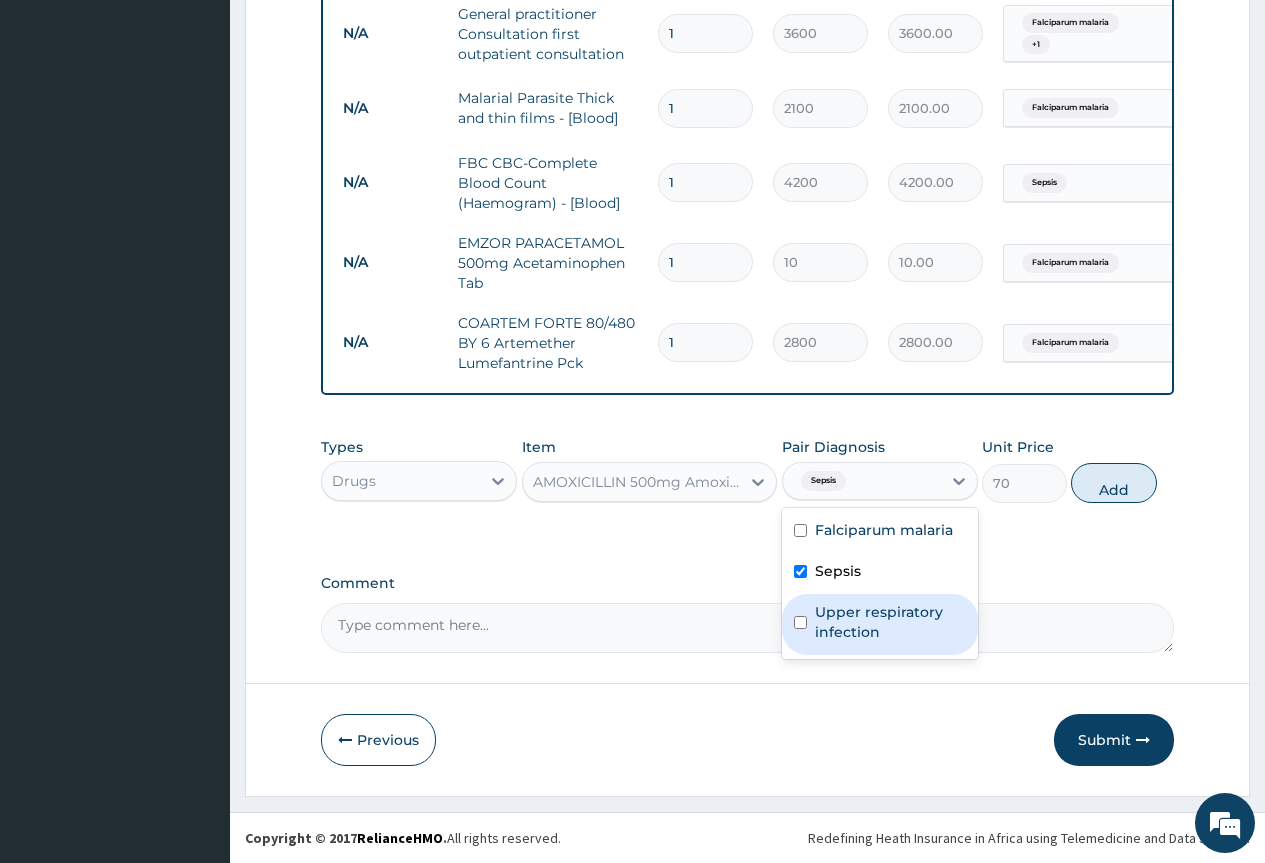 click on "Upper respiratory infection" at bounding box center (890, 622) 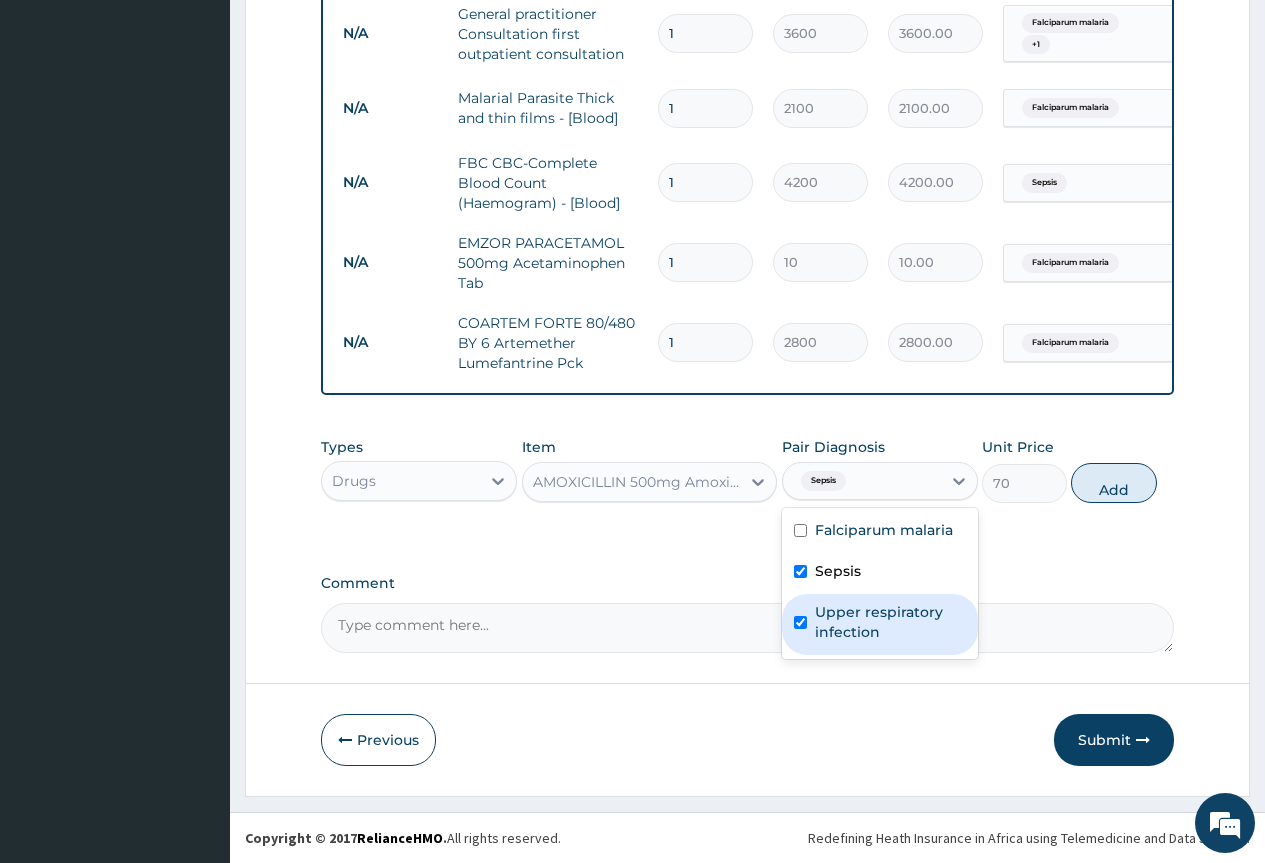 checkbox on "true" 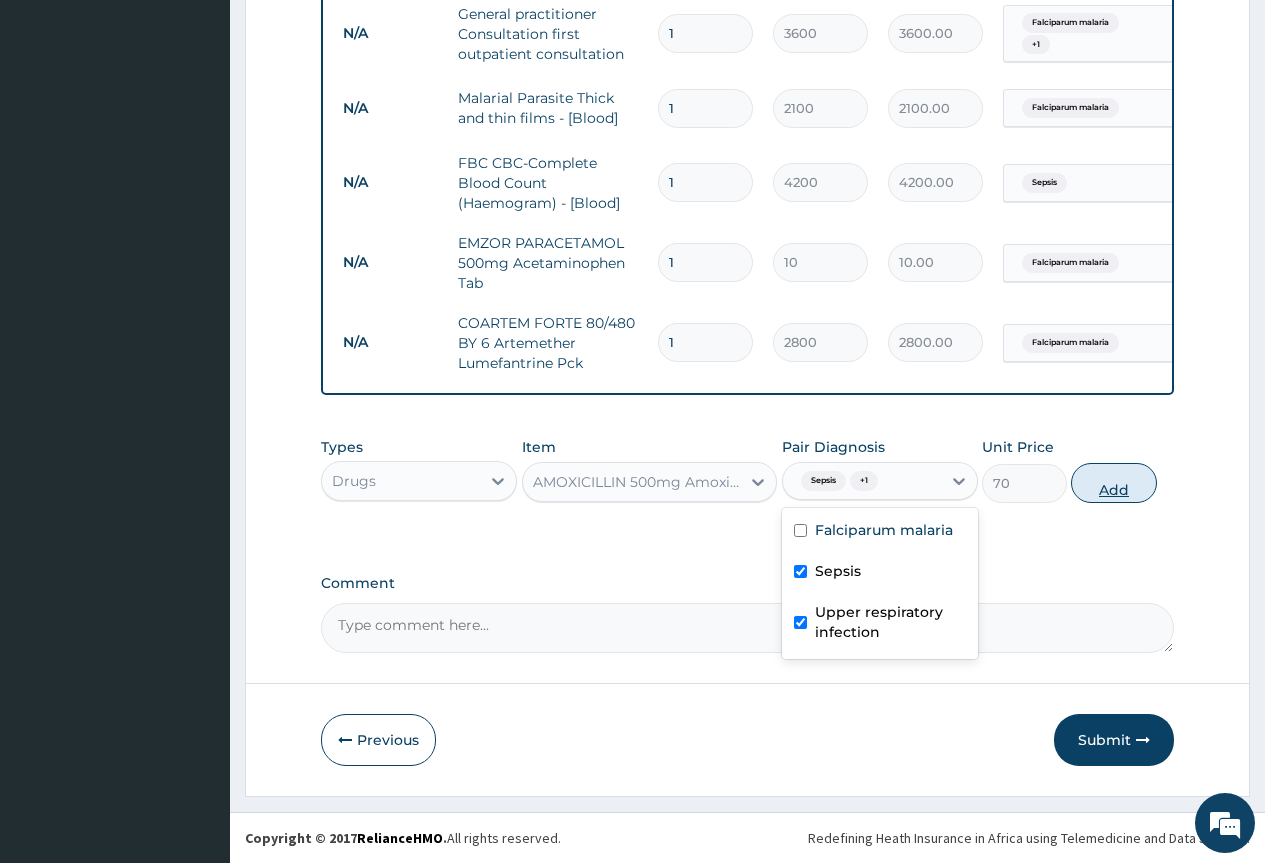 click on "Add" at bounding box center [1113, 483] 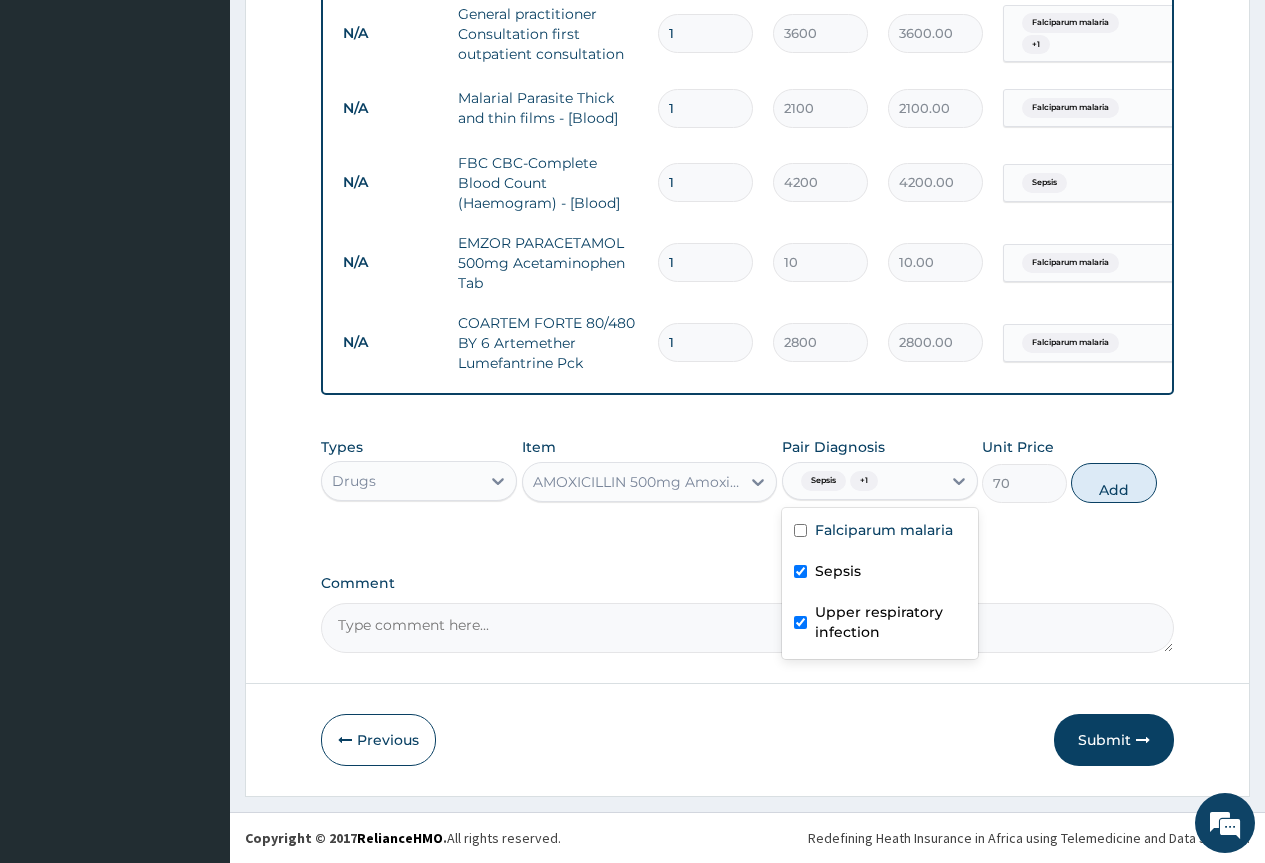 type on "0" 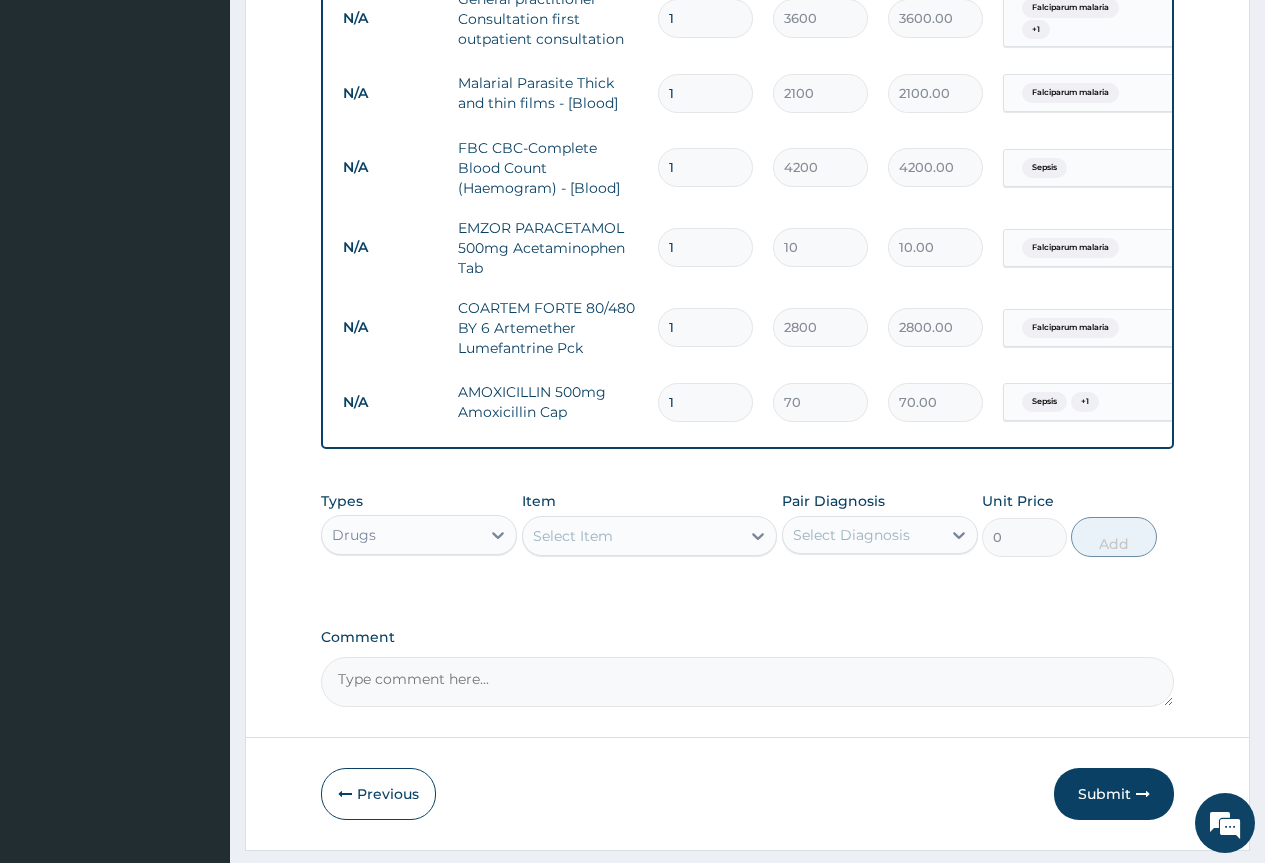 click on "Select Item" at bounding box center [632, 536] 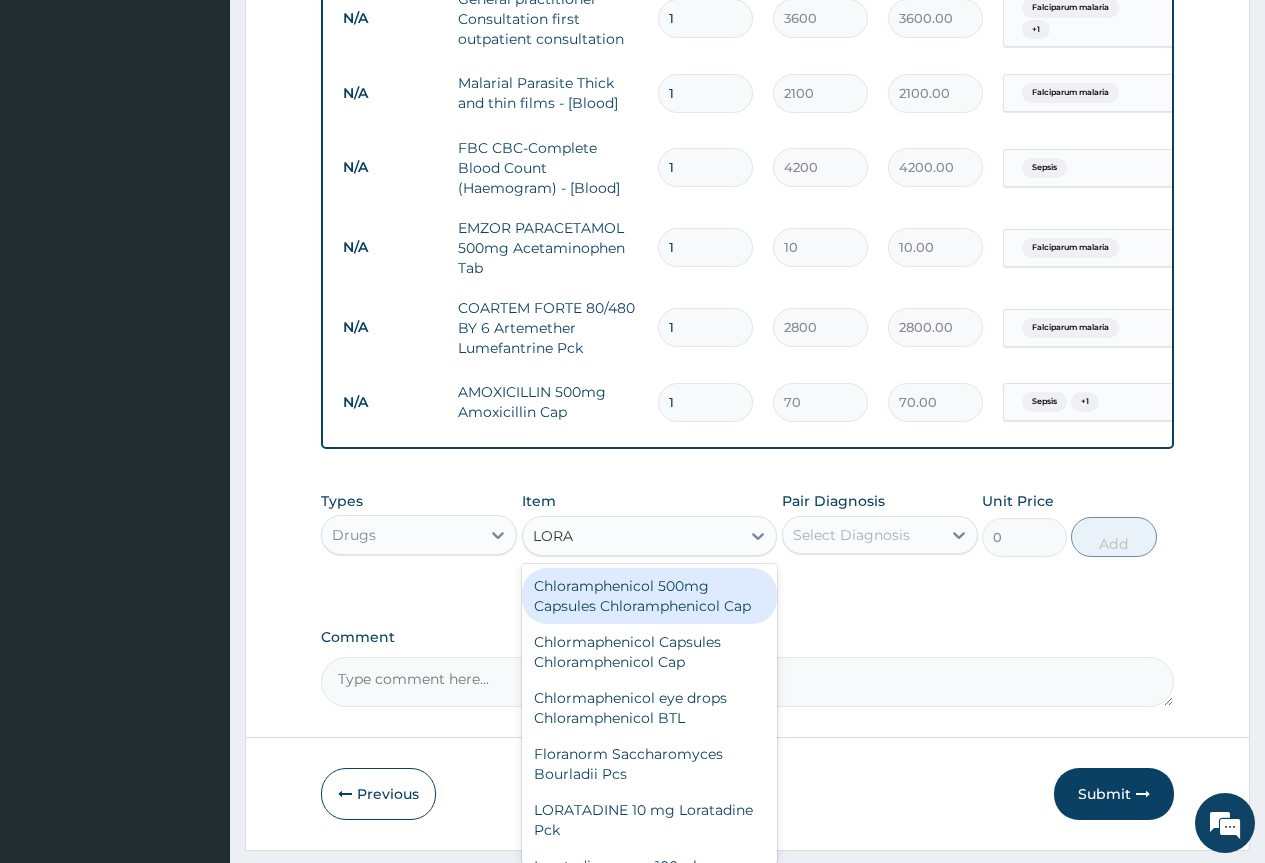 type on "LORAT" 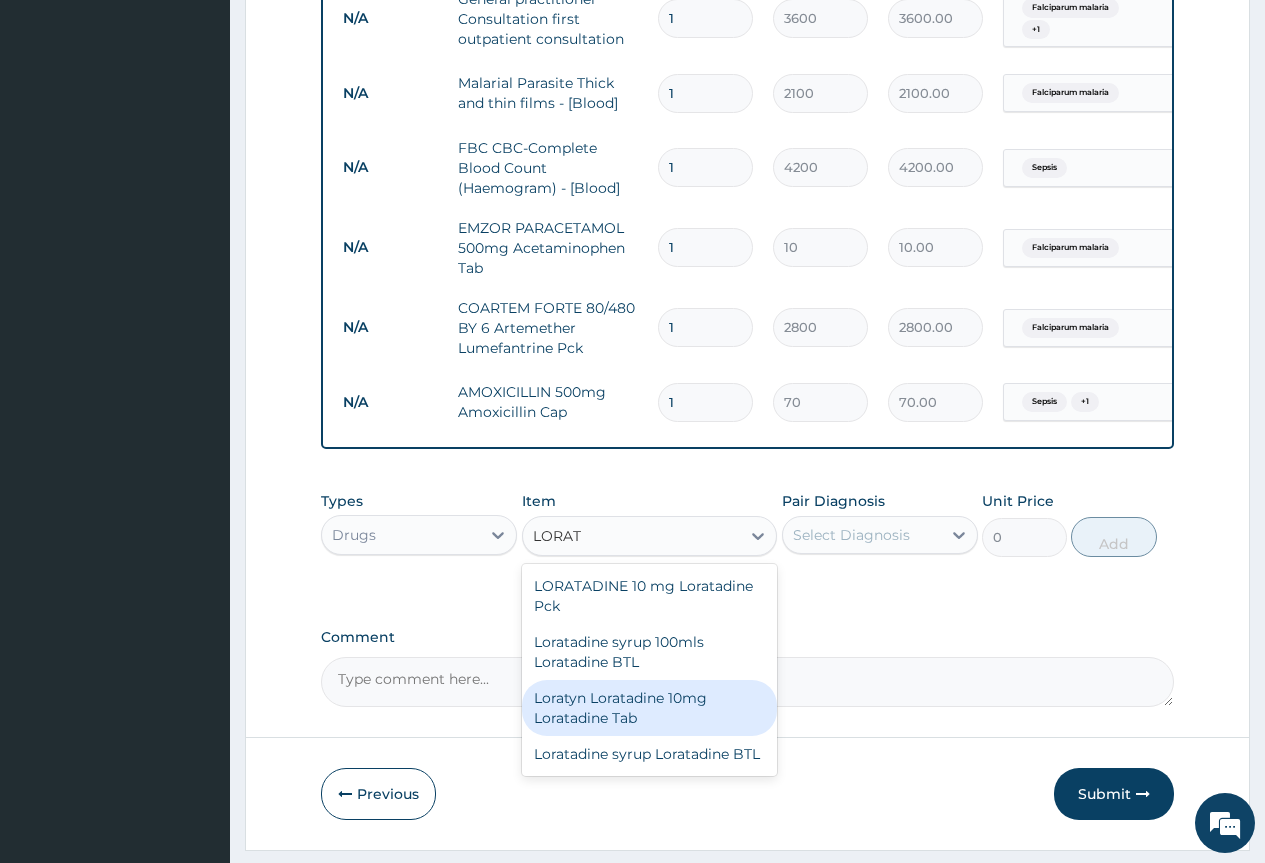 click on "Loratyn Loratadine 10mg Loratadine Tab" at bounding box center [650, 708] 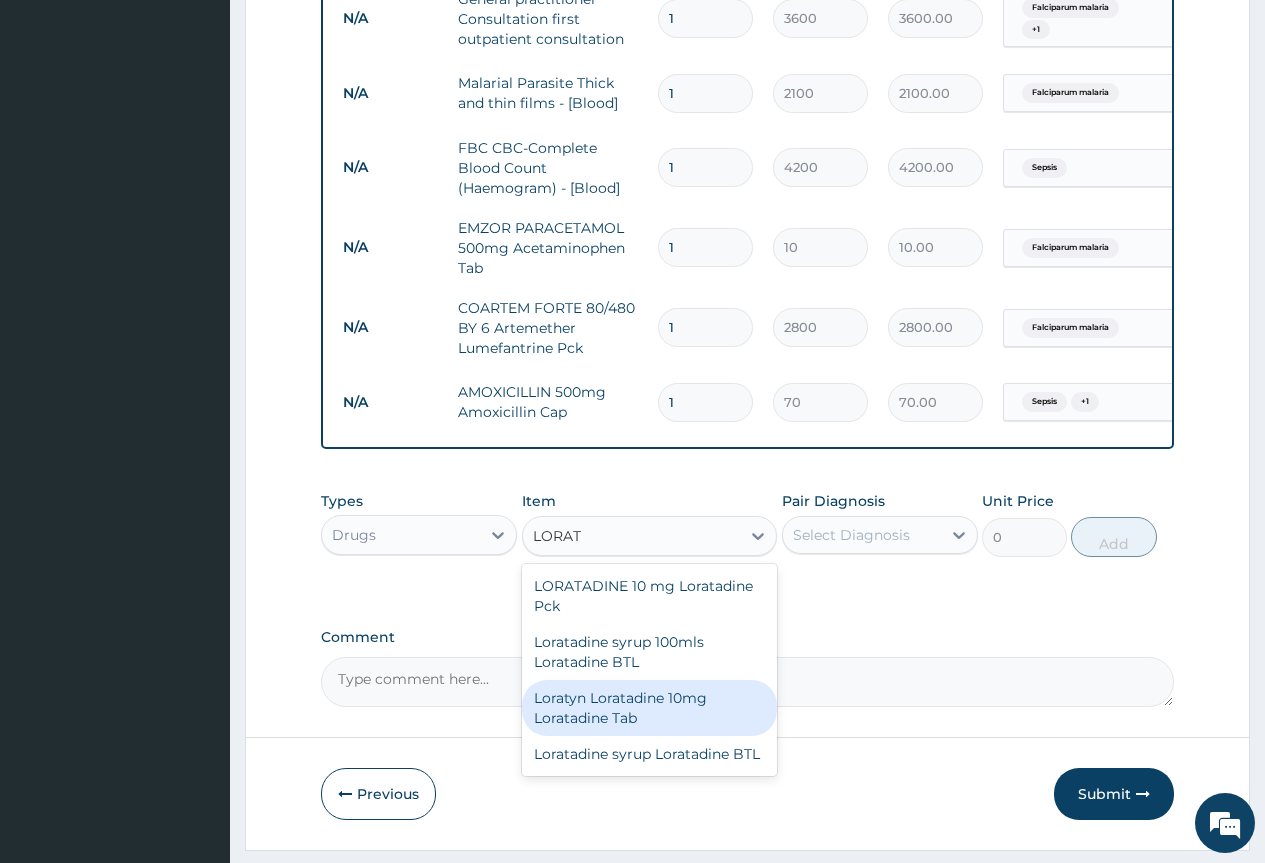 type 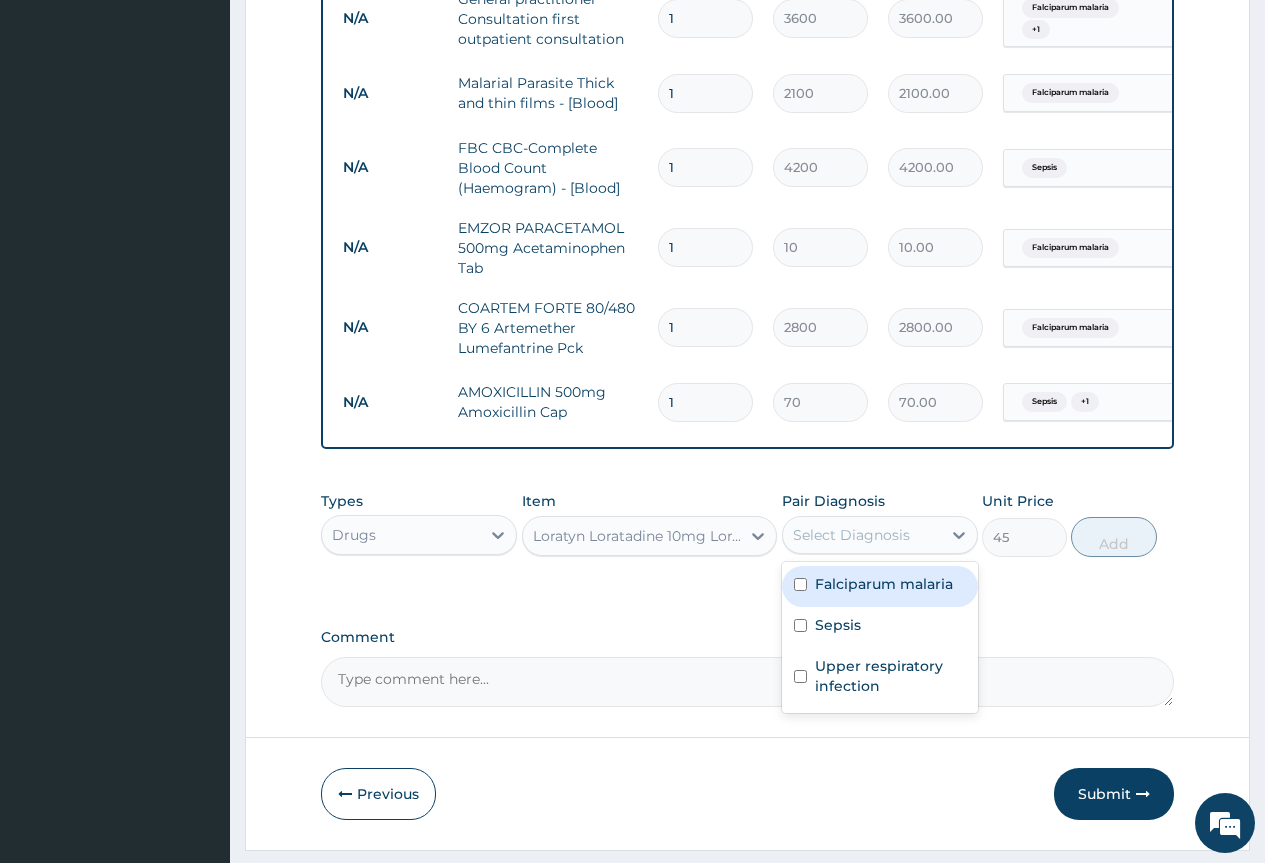 click on "Select Diagnosis" at bounding box center (851, 535) 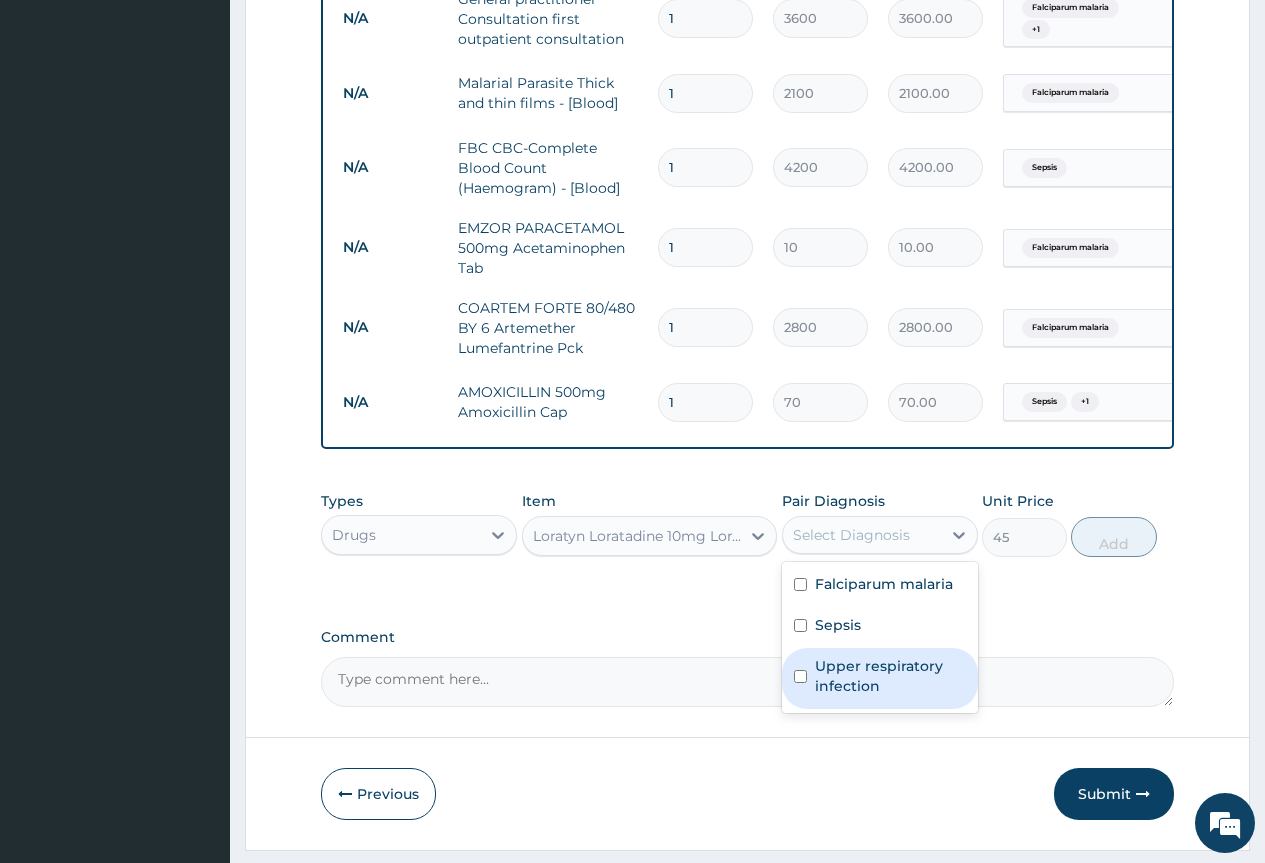 click on "Upper respiratory infection" at bounding box center (890, 676) 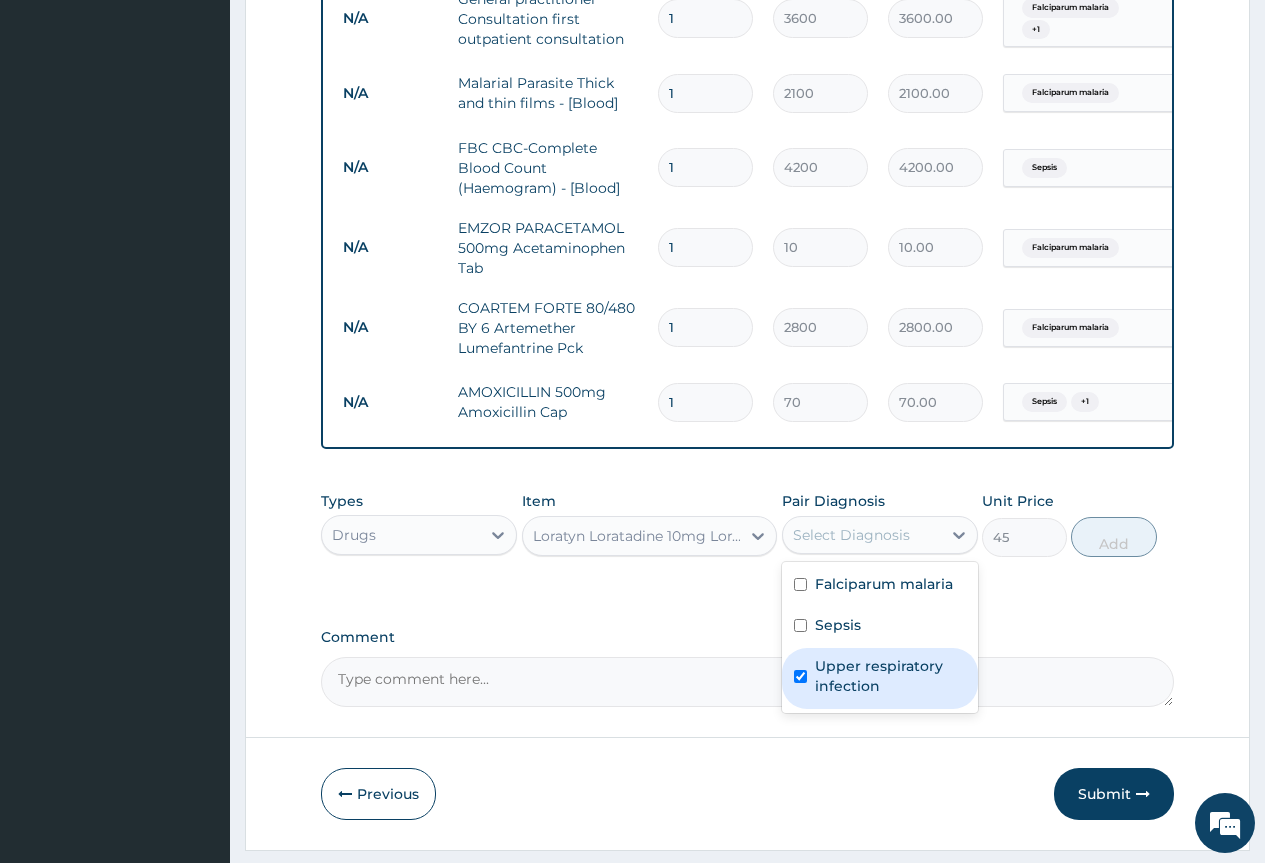 checkbox on "true" 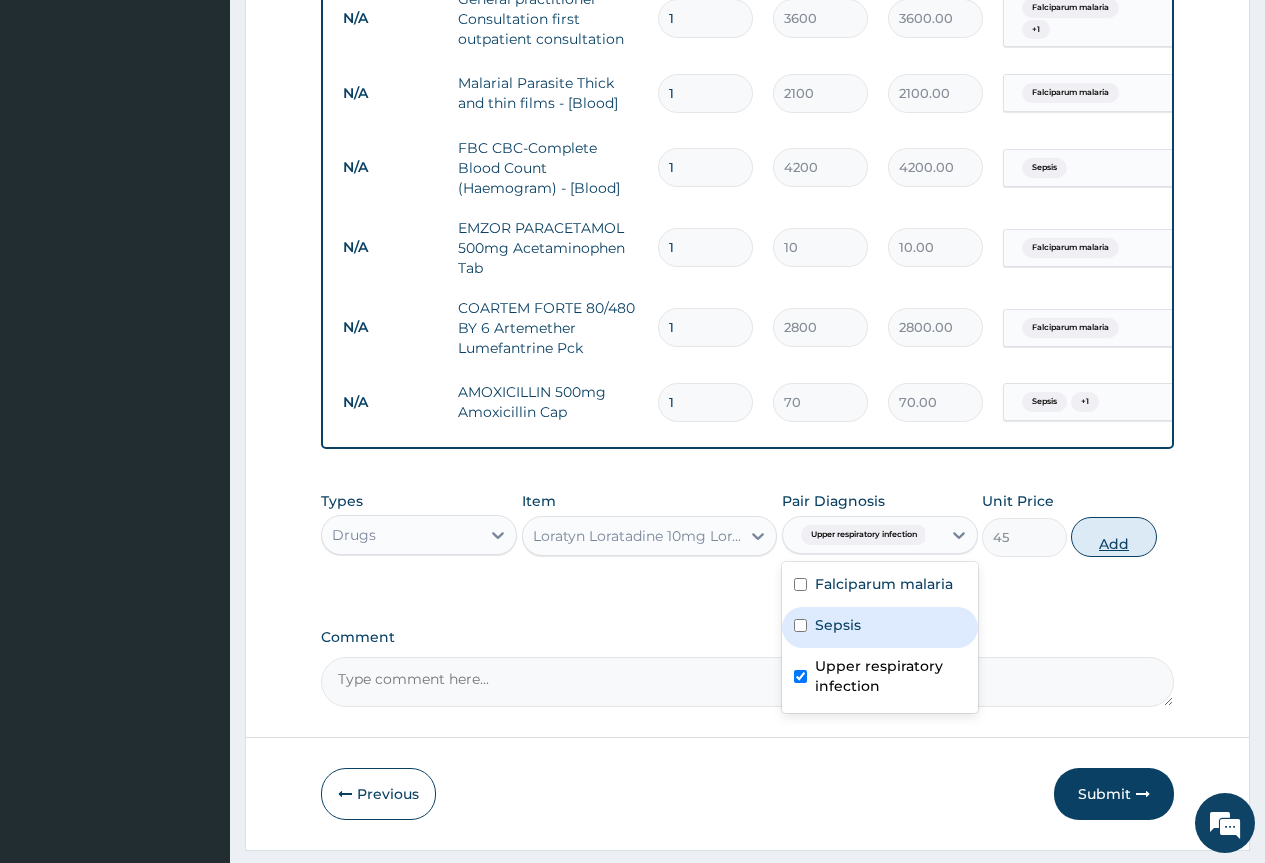 click on "Add" at bounding box center (1113, 537) 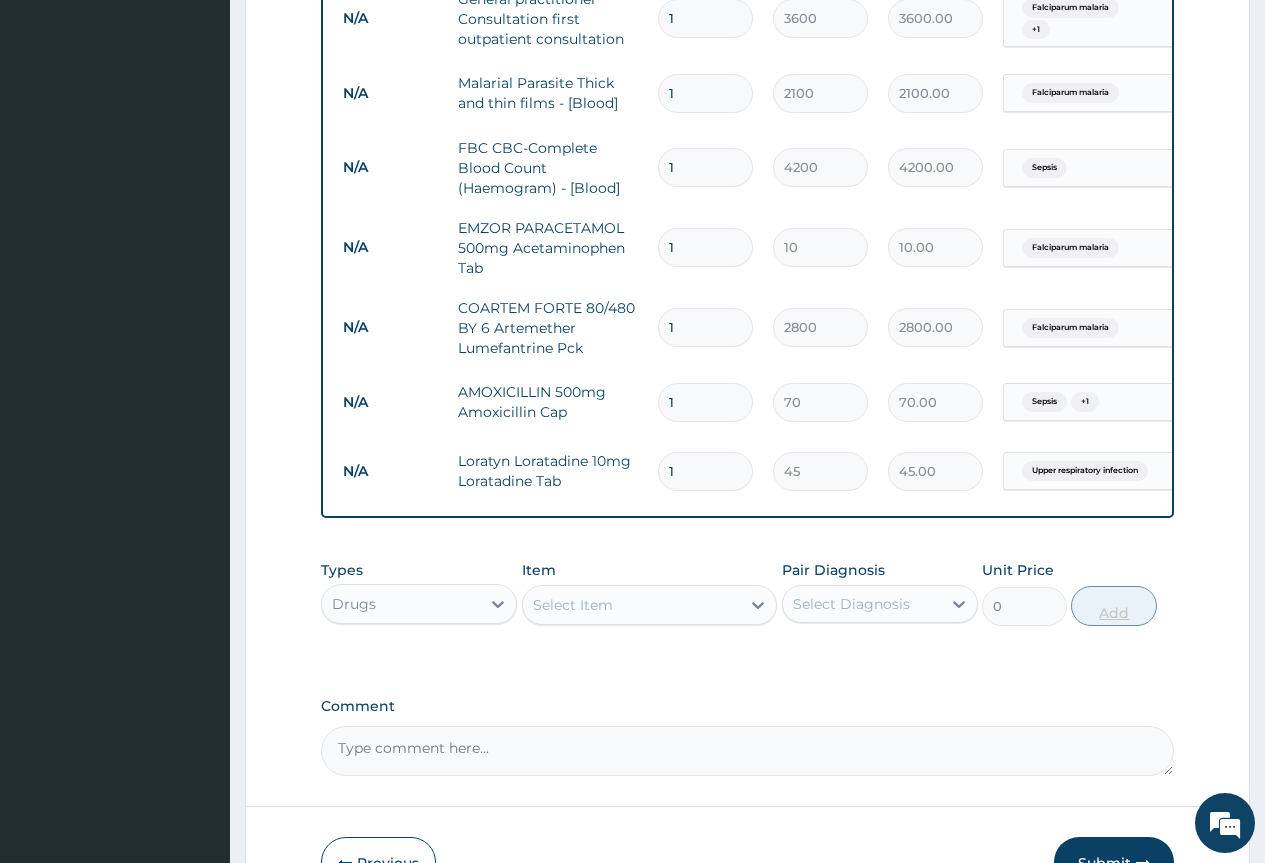 scroll, scrollTop: 741, scrollLeft: 0, axis: vertical 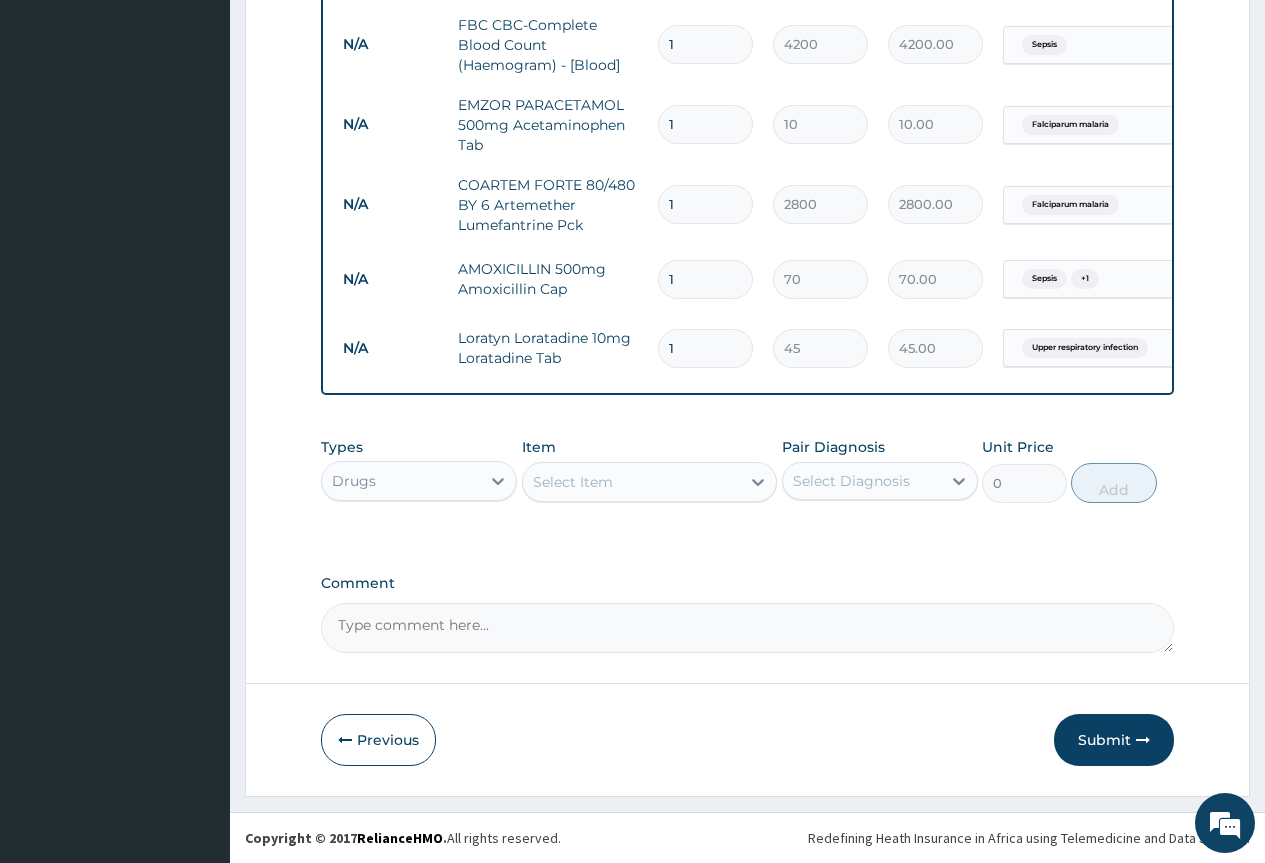 click on "Select Item" at bounding box center [632, 482] 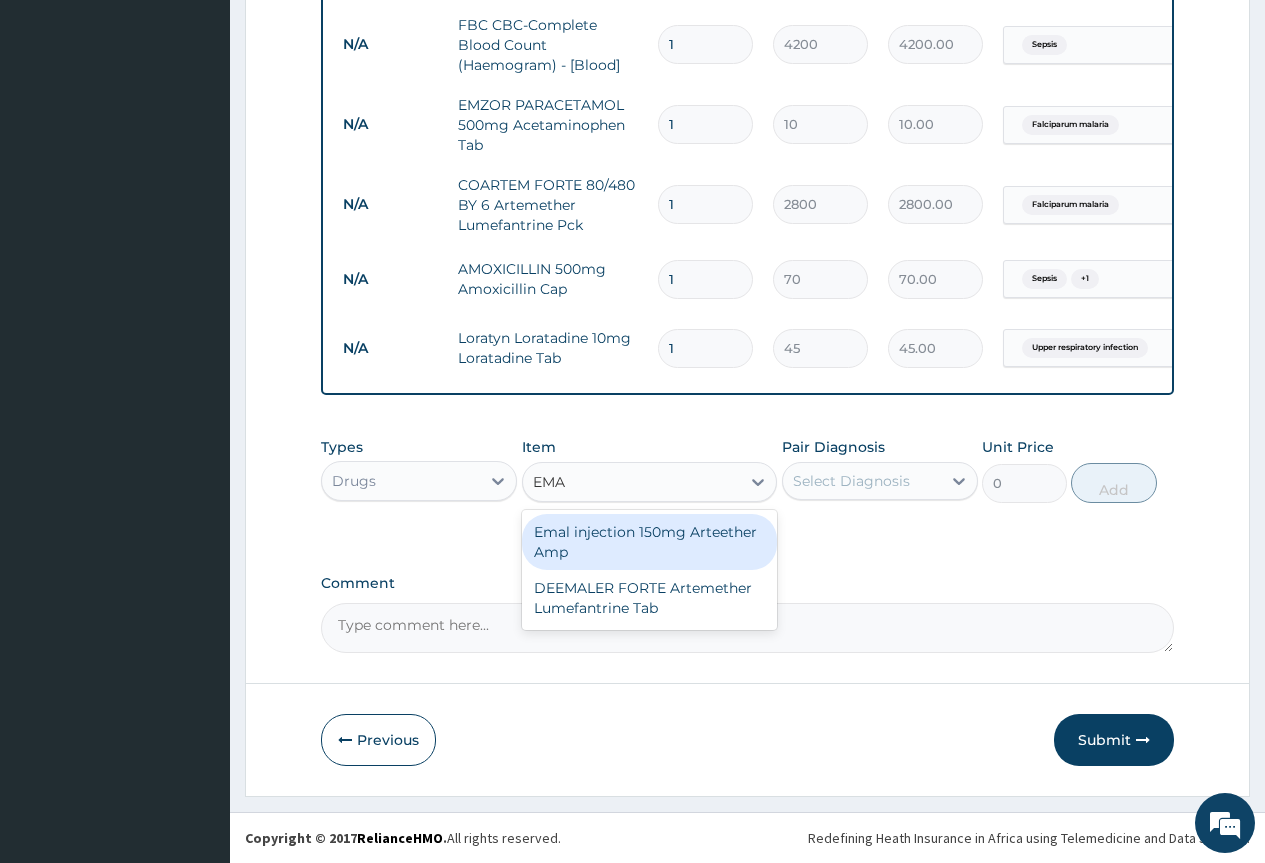 type on "EMAL" 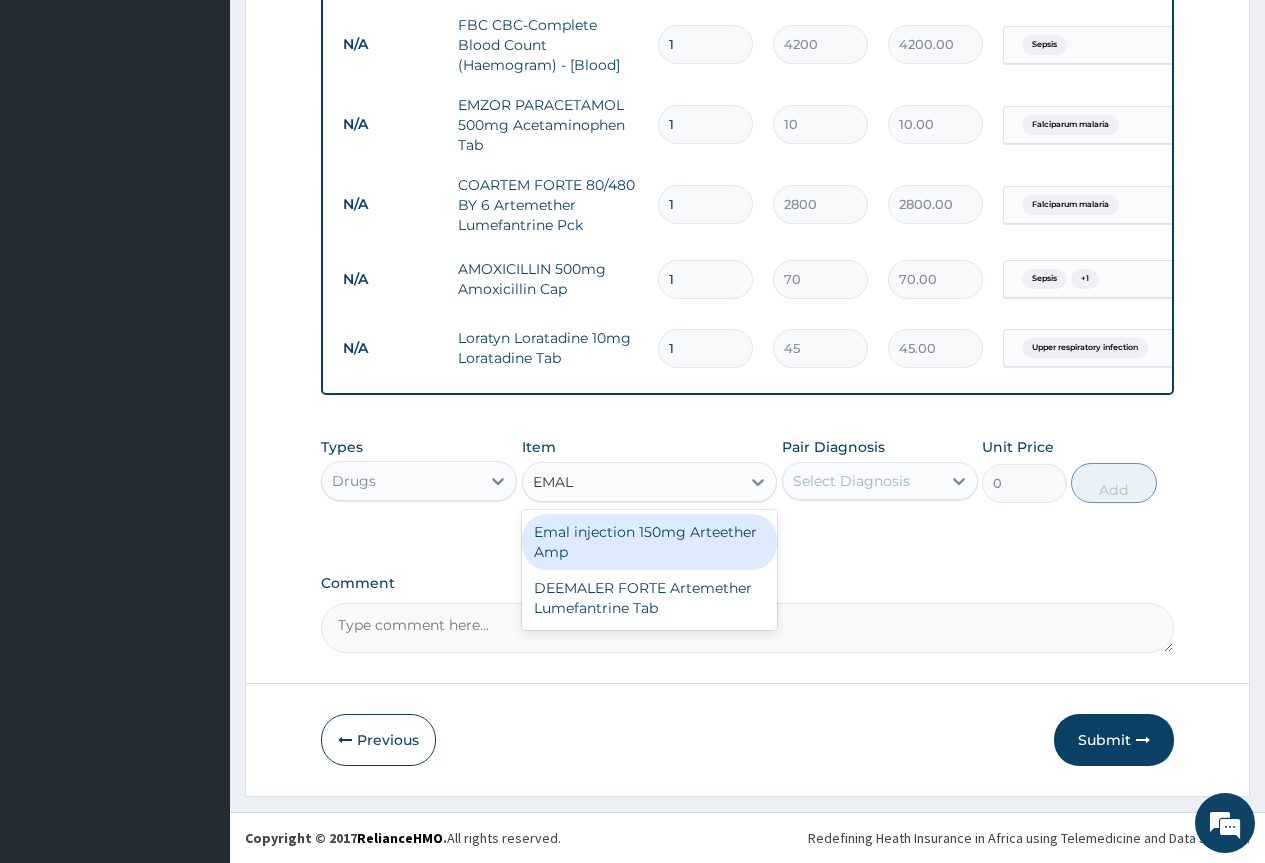 click on "Emal injection 150mg Arteether Amp" at bounding box center (650, 542) 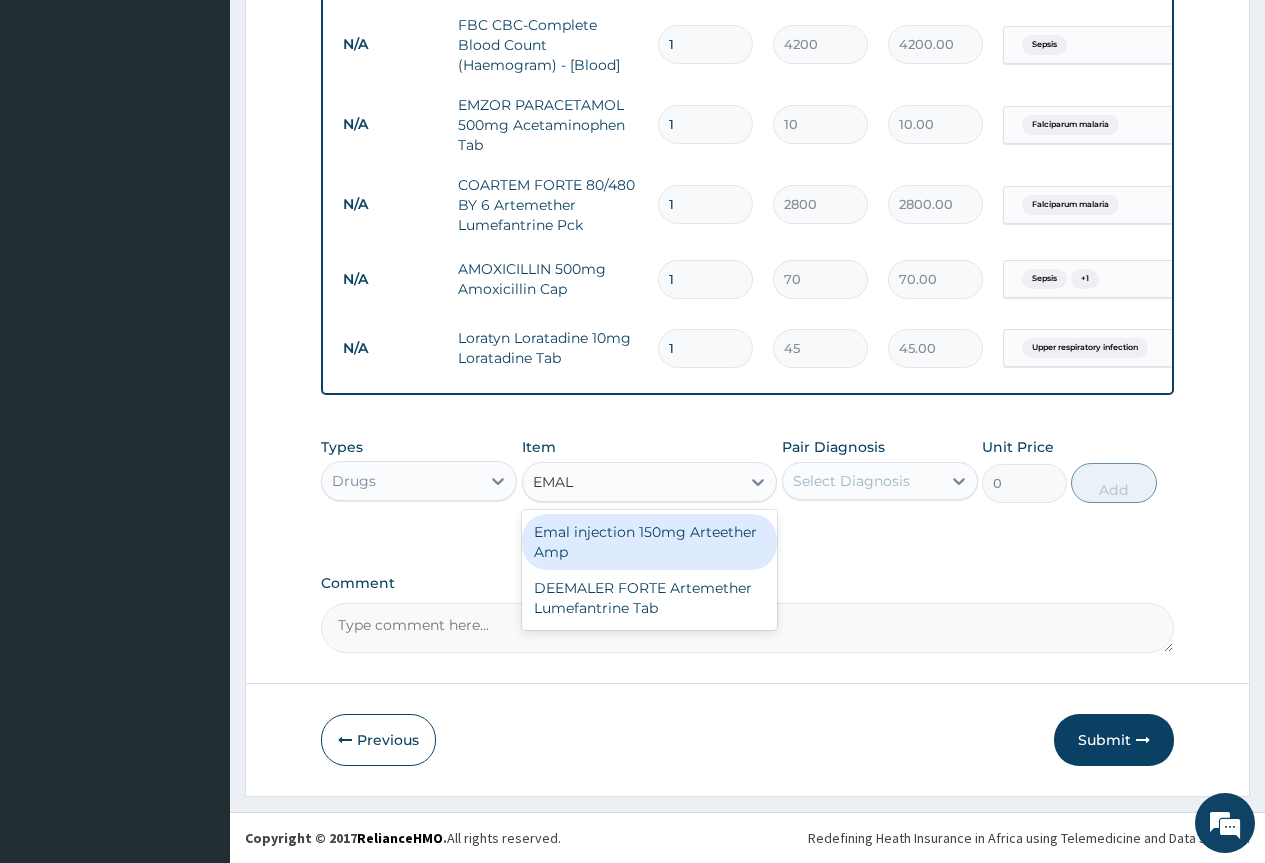 type 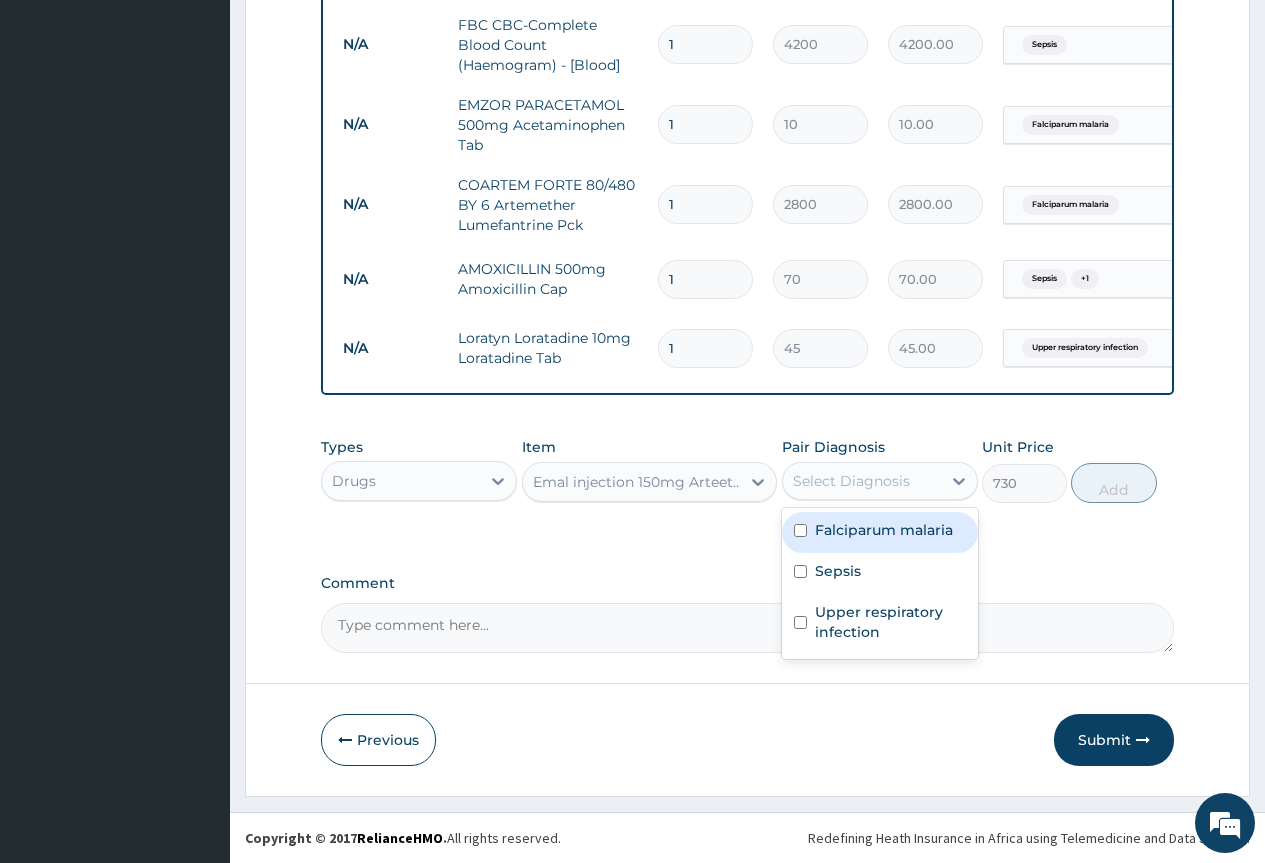 click on "Select Diagnosis" at bounding box center (862, 481) 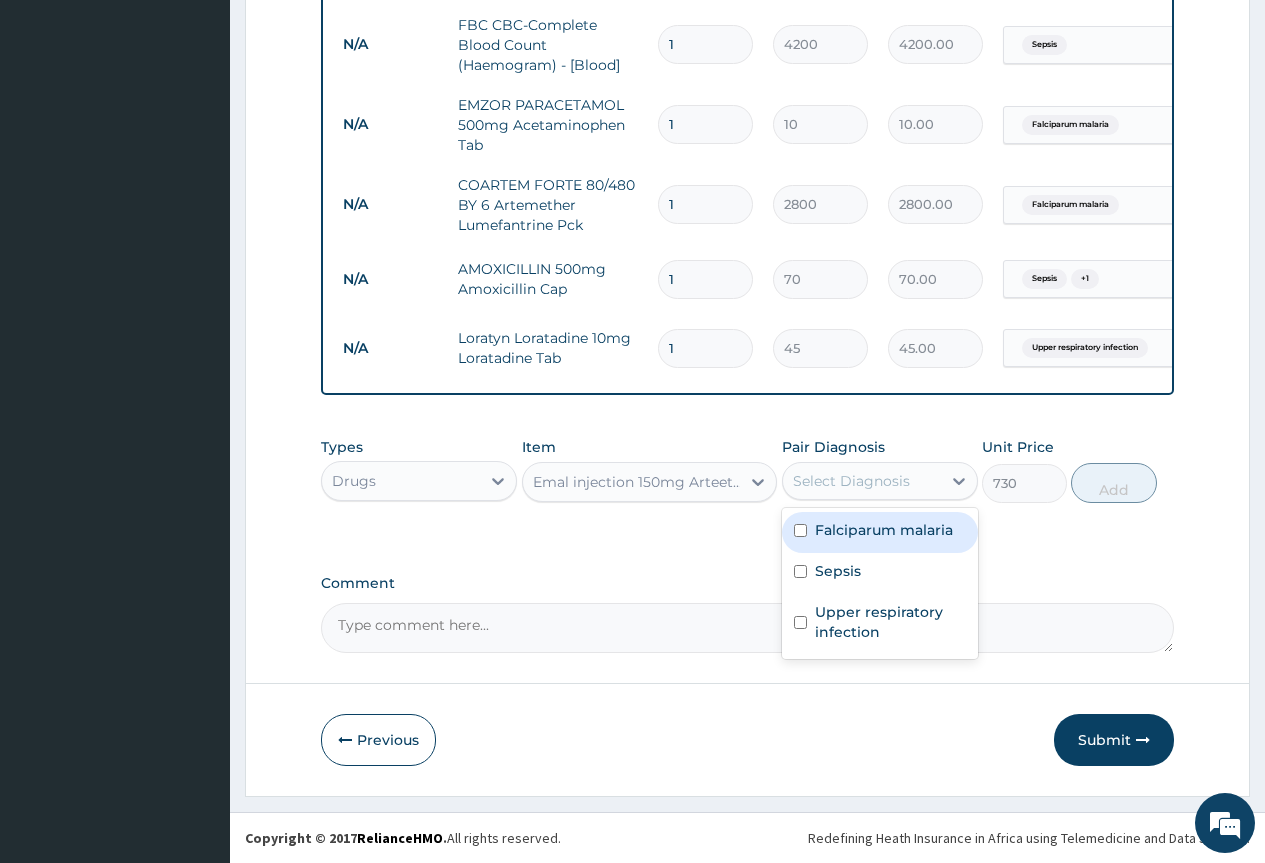 click on "Falciparum malaria" at bounding box center [884, 530] 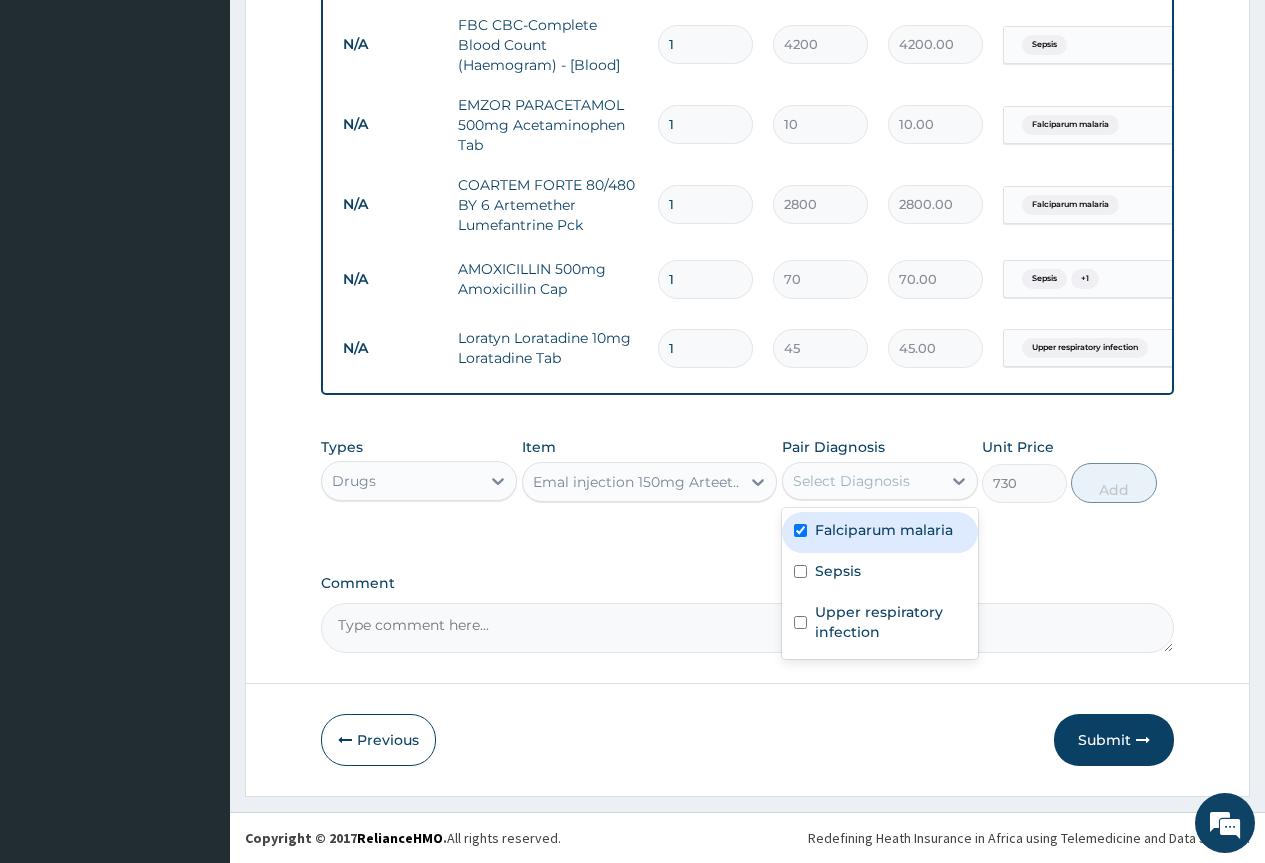 checkbox on "true" 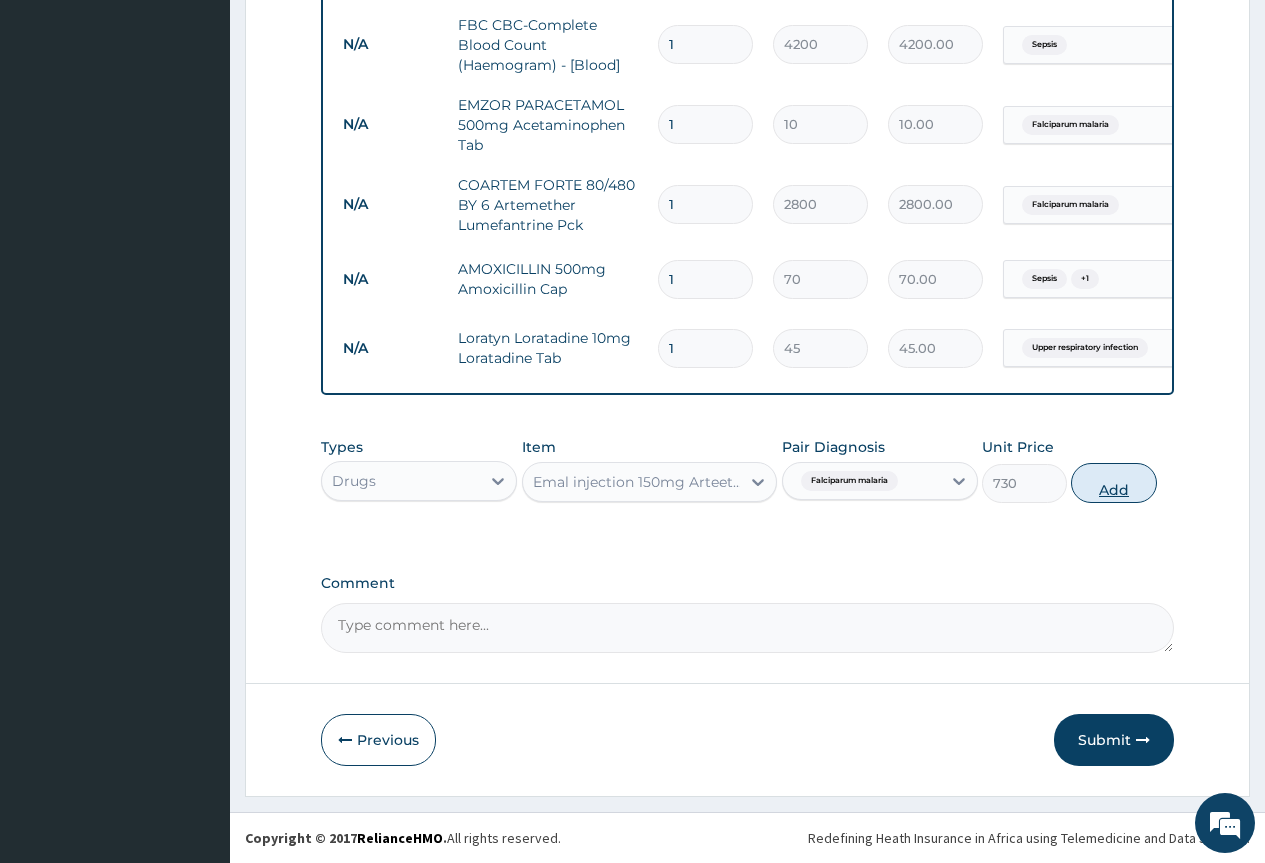 click on "Add" at bounding box center (1113, 483) 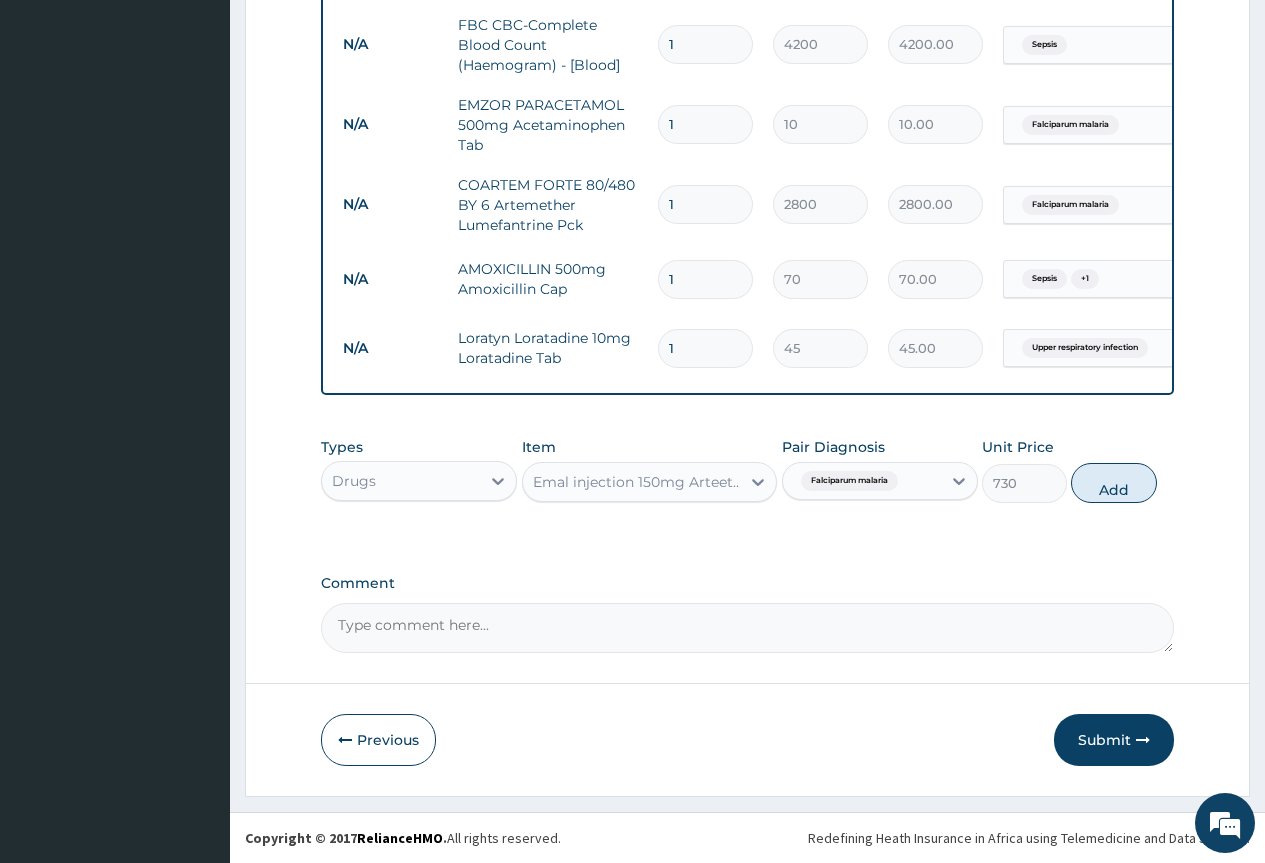 type on "0" 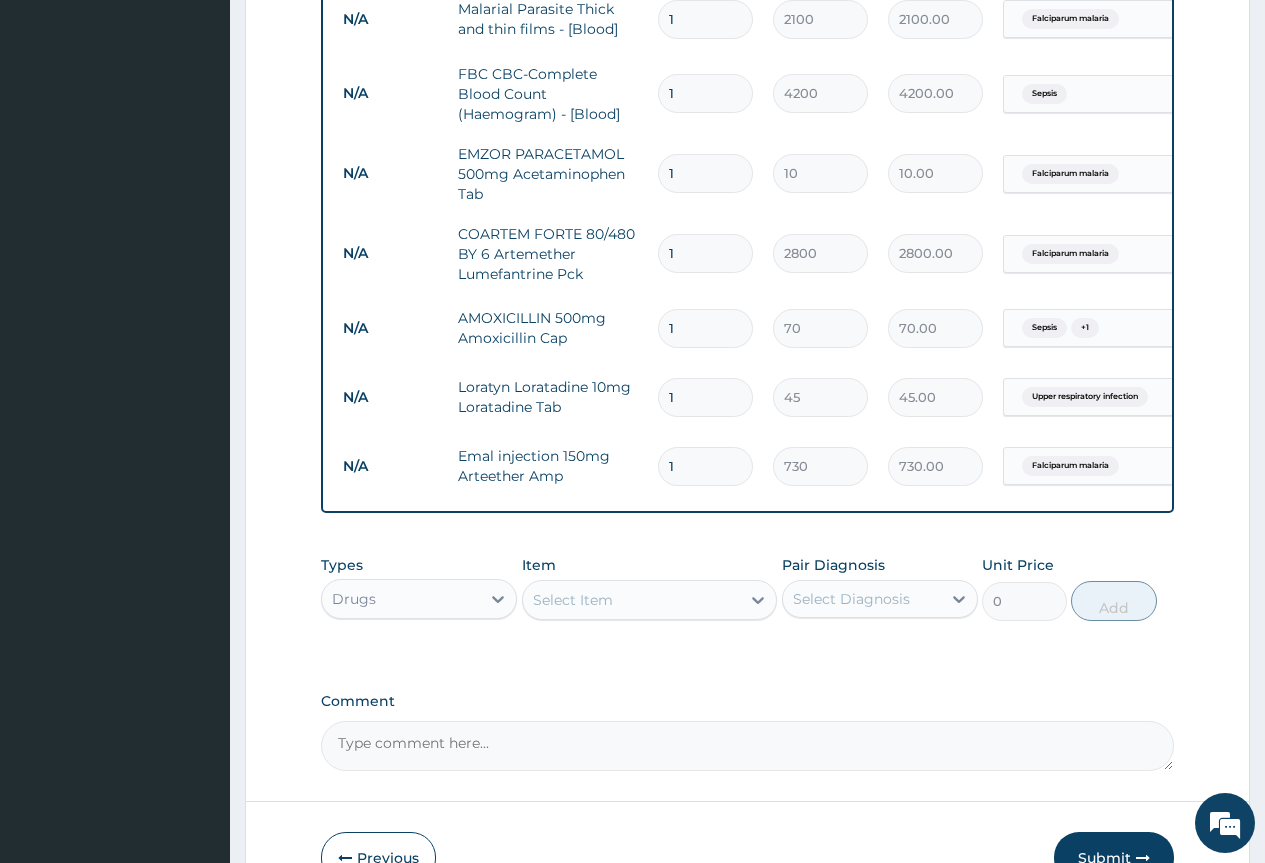 scroll, scrollTop: 641, scrollLeft: 0, axis: vertical 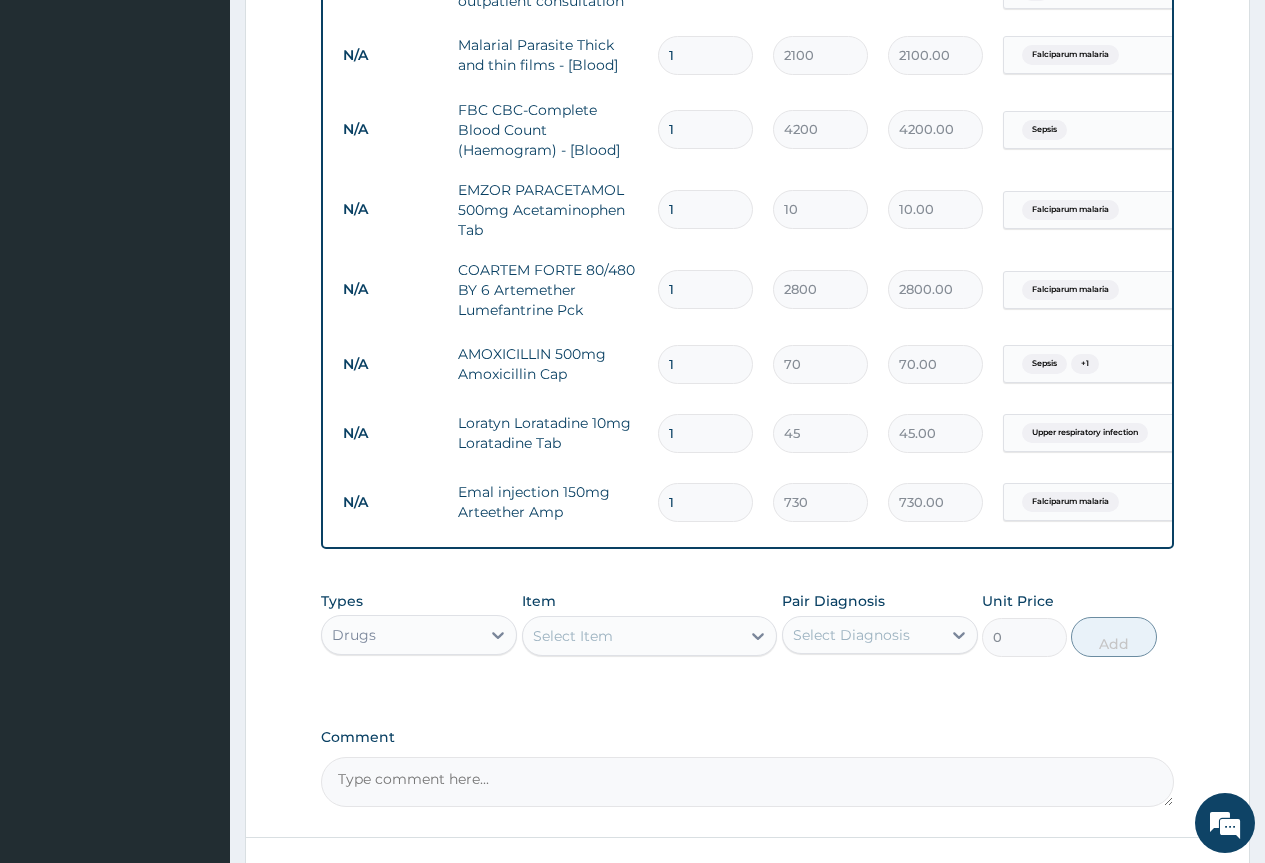 drag, startPoint x: 689, startPoint y: 439, endPoint x: 637, endPoint y: 429, distance: 52.95281 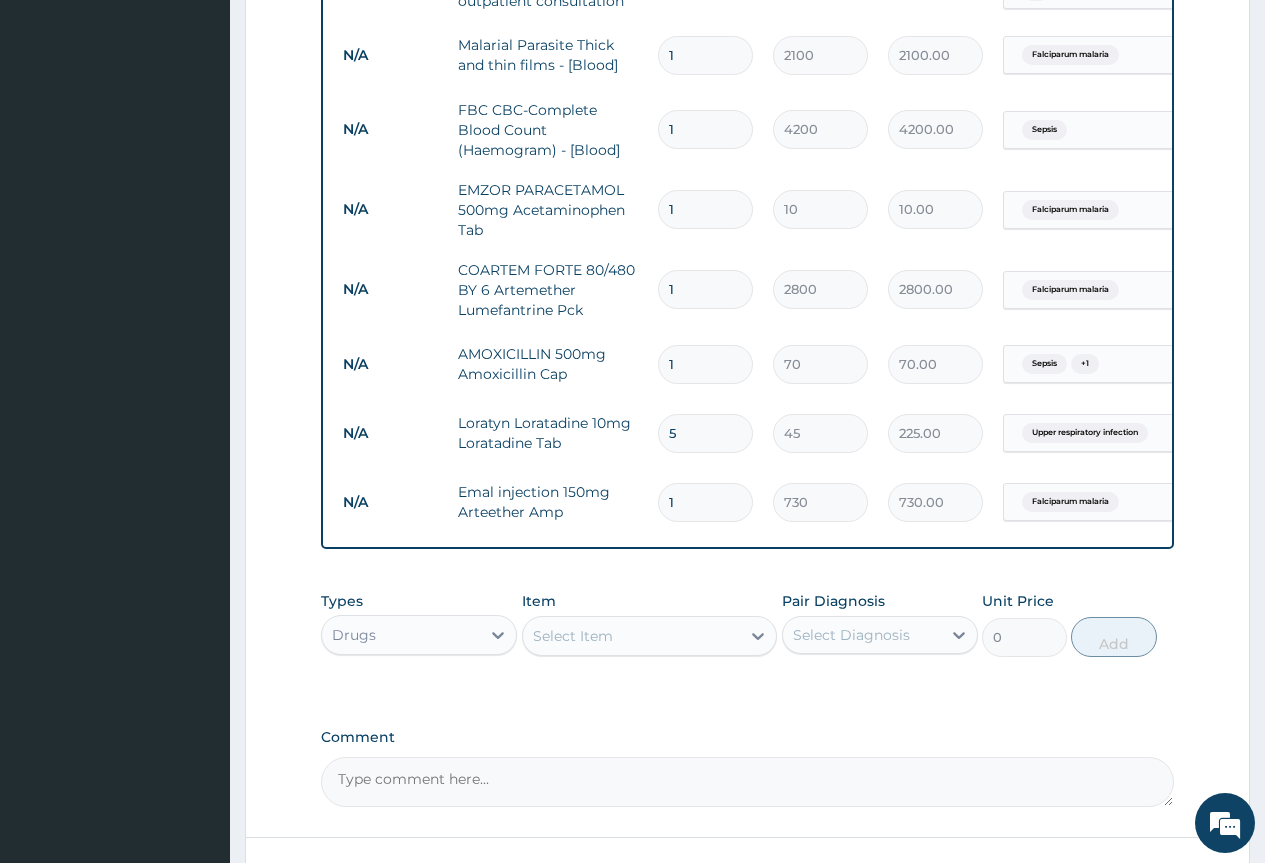 type on "5" 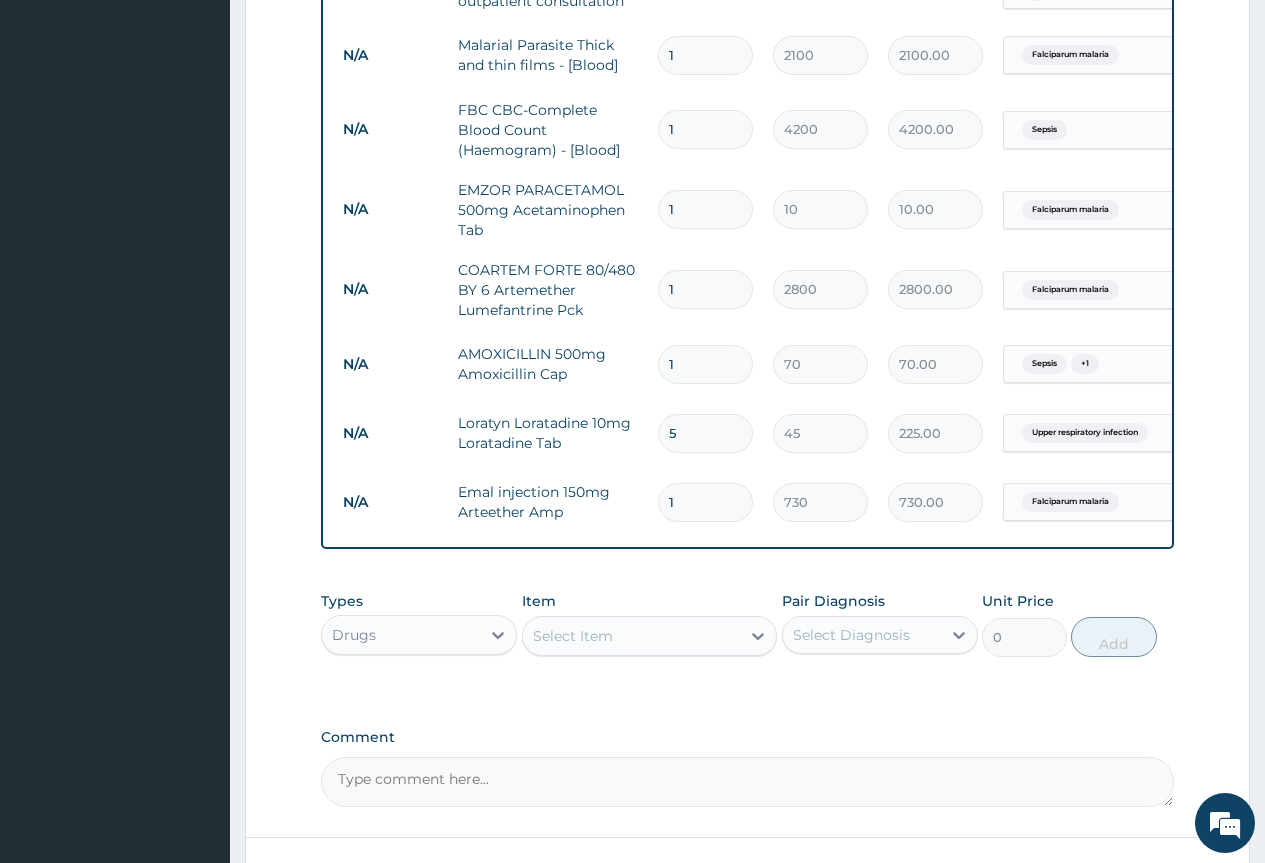 type on "15" 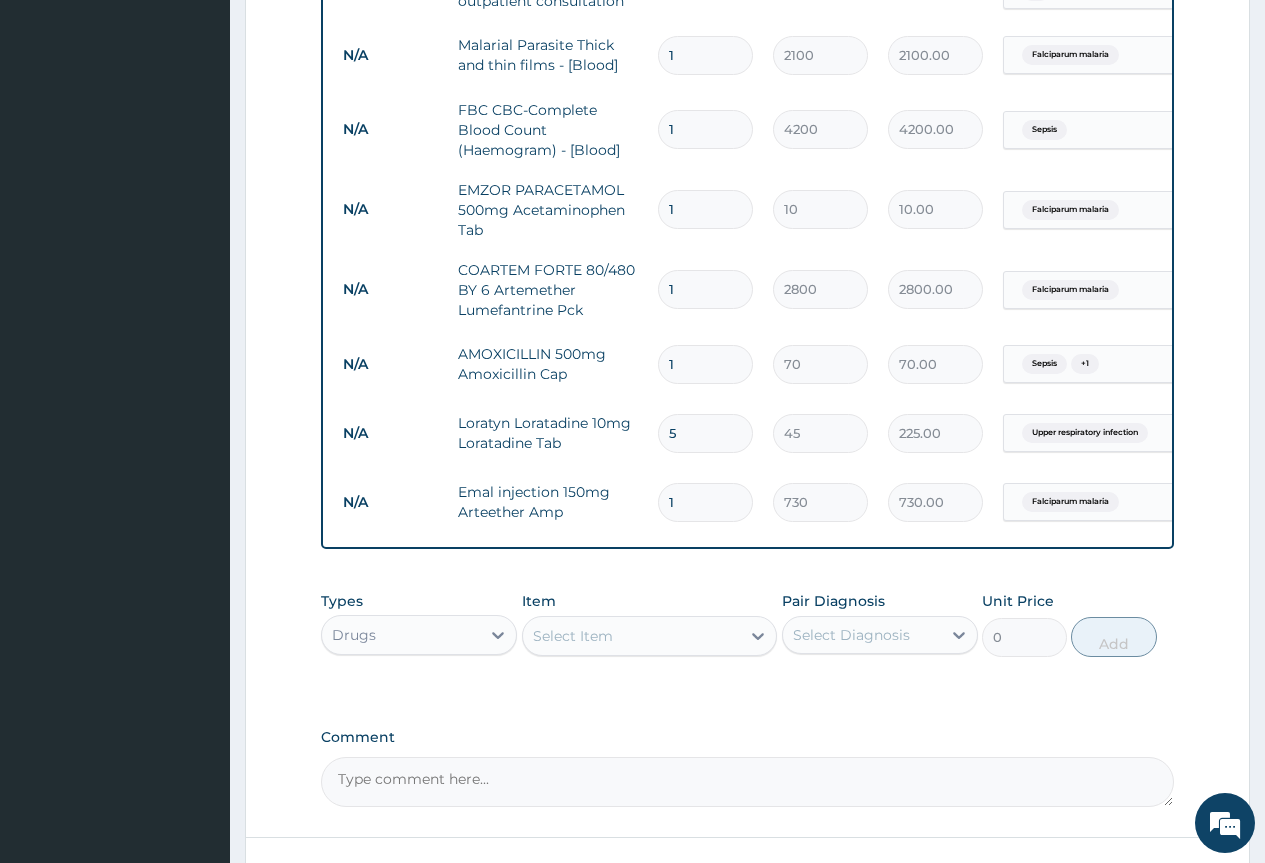 type on "1050.00" 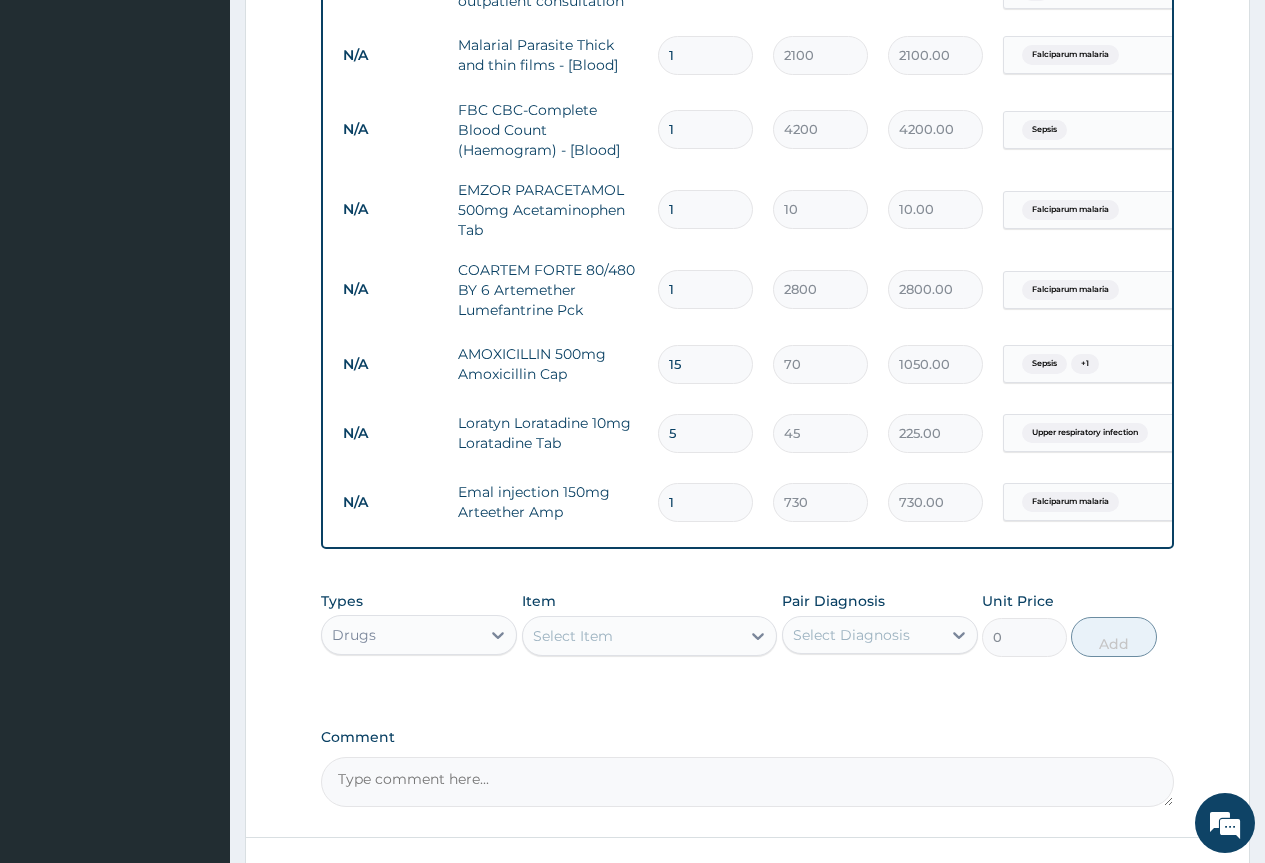 type on "16" 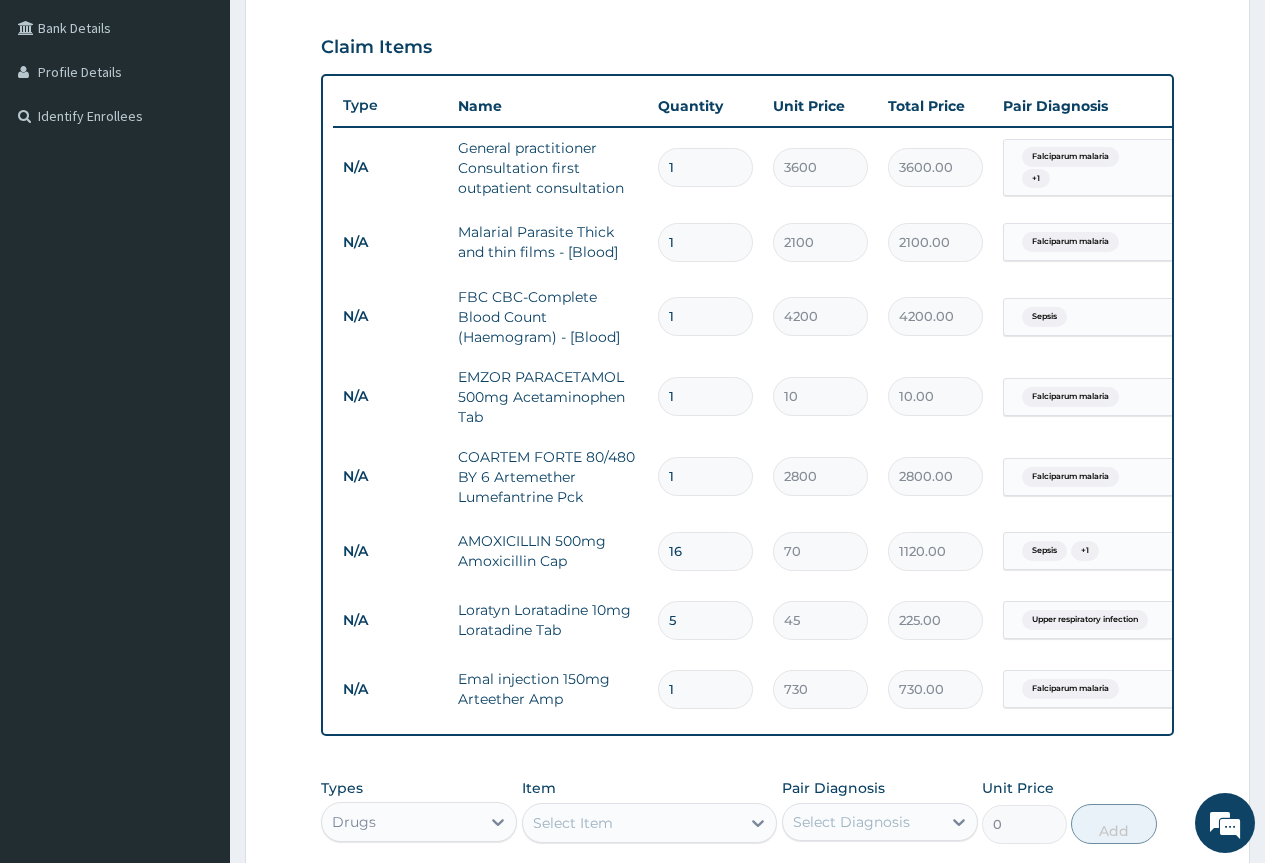 scroll, scrollTop: 441, scrollLeft: 0, axis: vertical 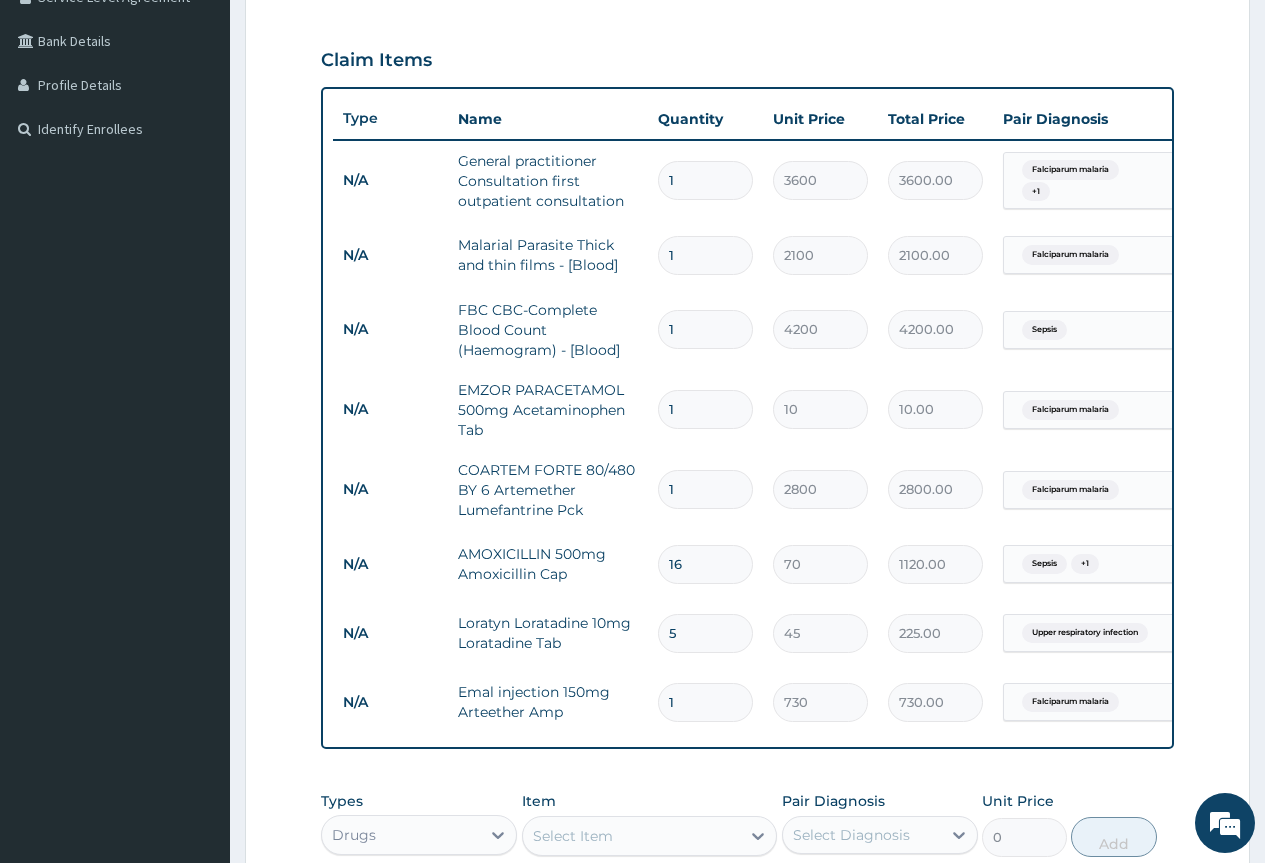 type on "16" 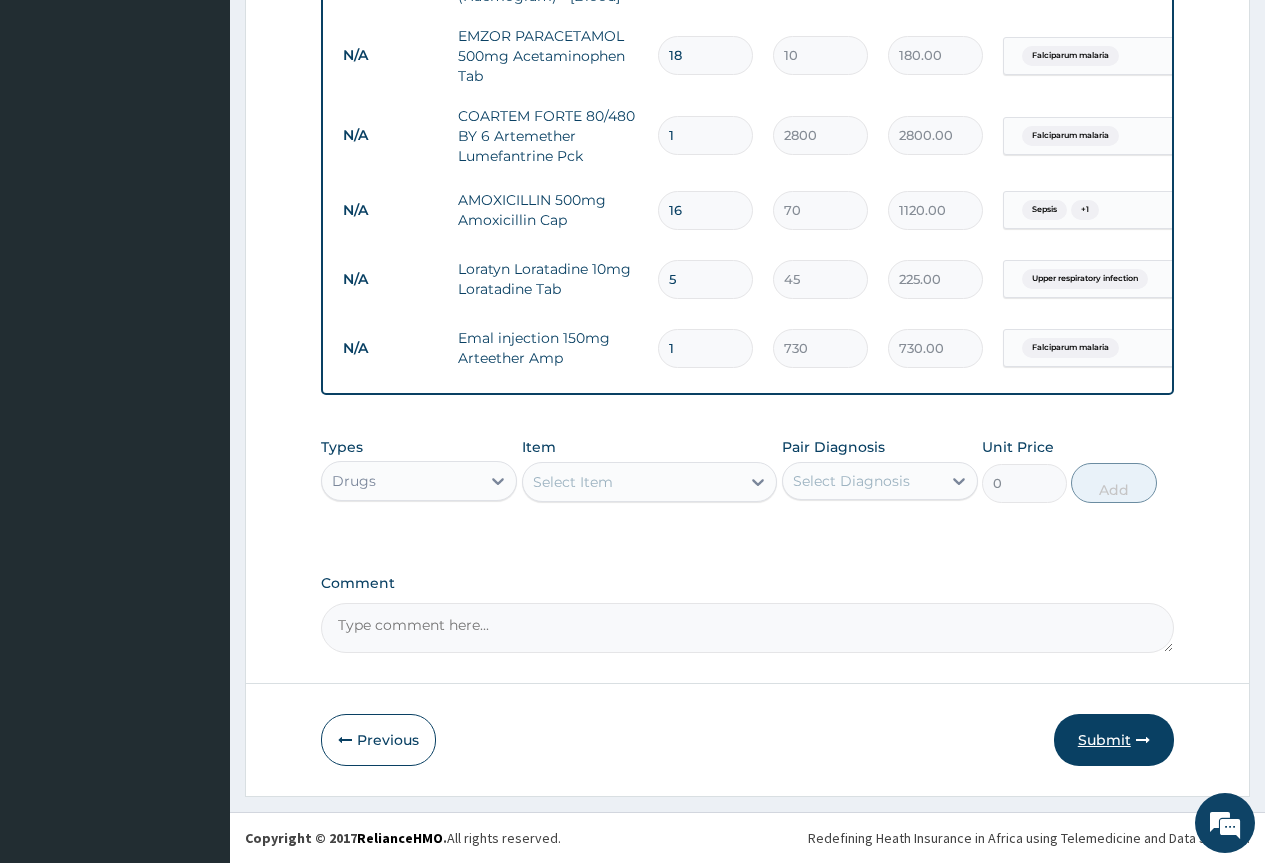 type on "18" 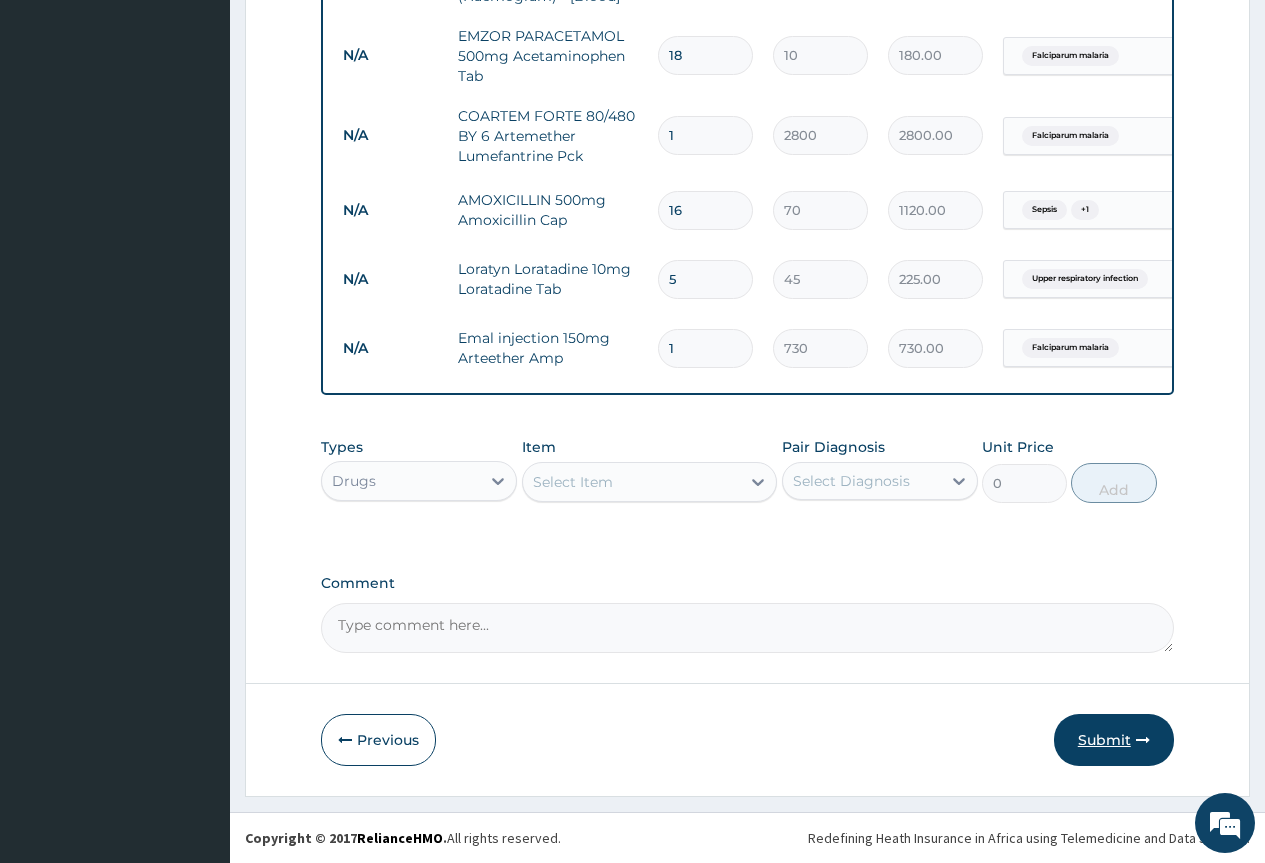 click on "Submit" at bounding box center [1114, 740] 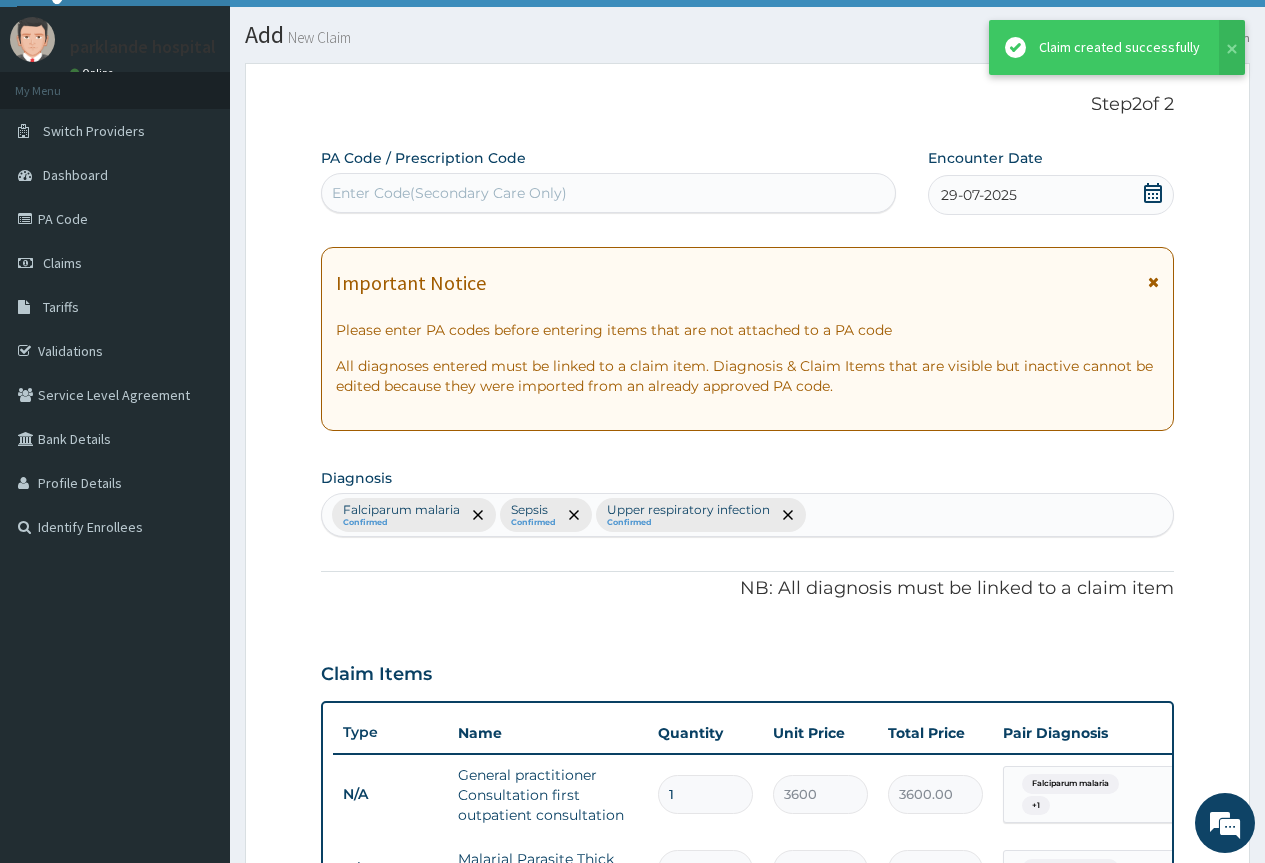scroll, scrollTop: 810, scrollLeft: 0, axis: vertical 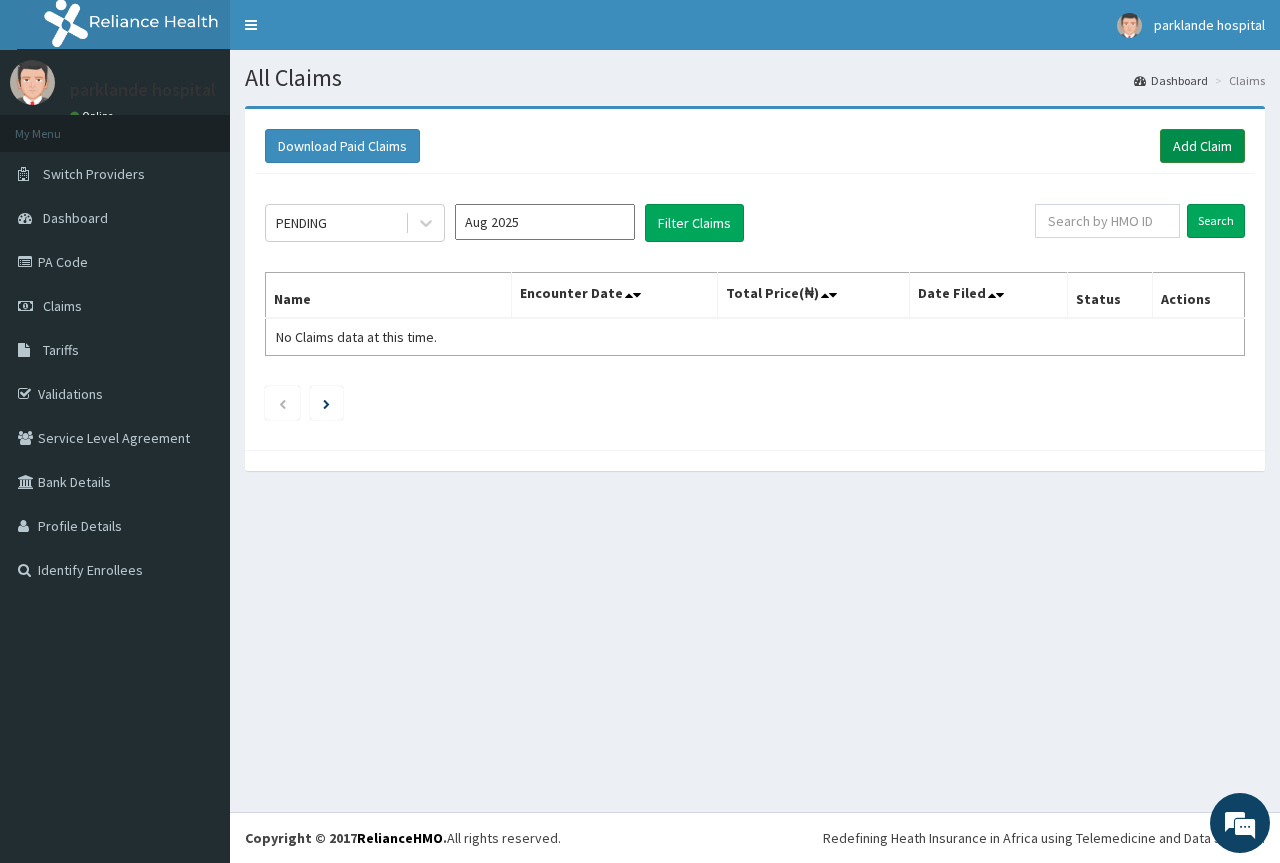 click on "Add Claim" at bounding box center [1202, 146] 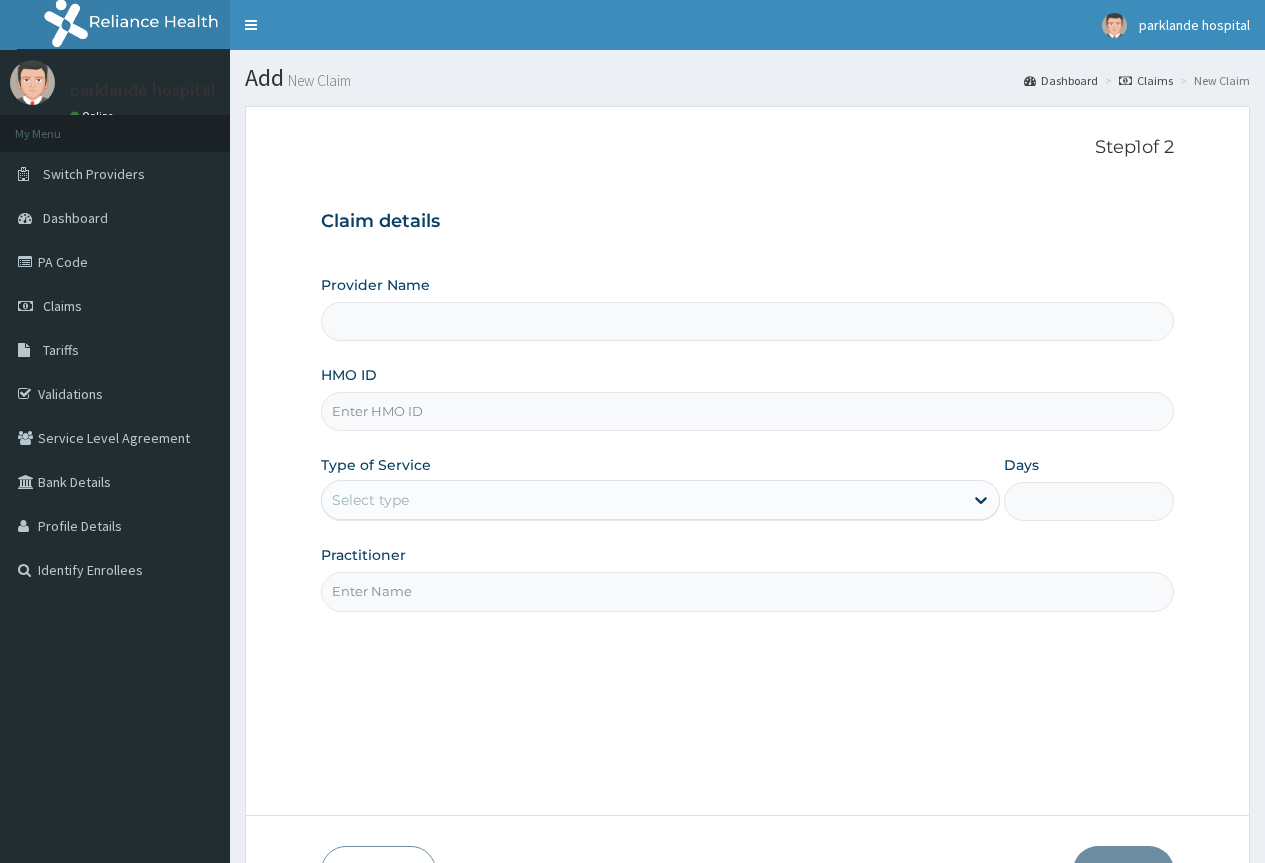 scroll, scrollTop: 0, scrollLeft: 0, axis: both 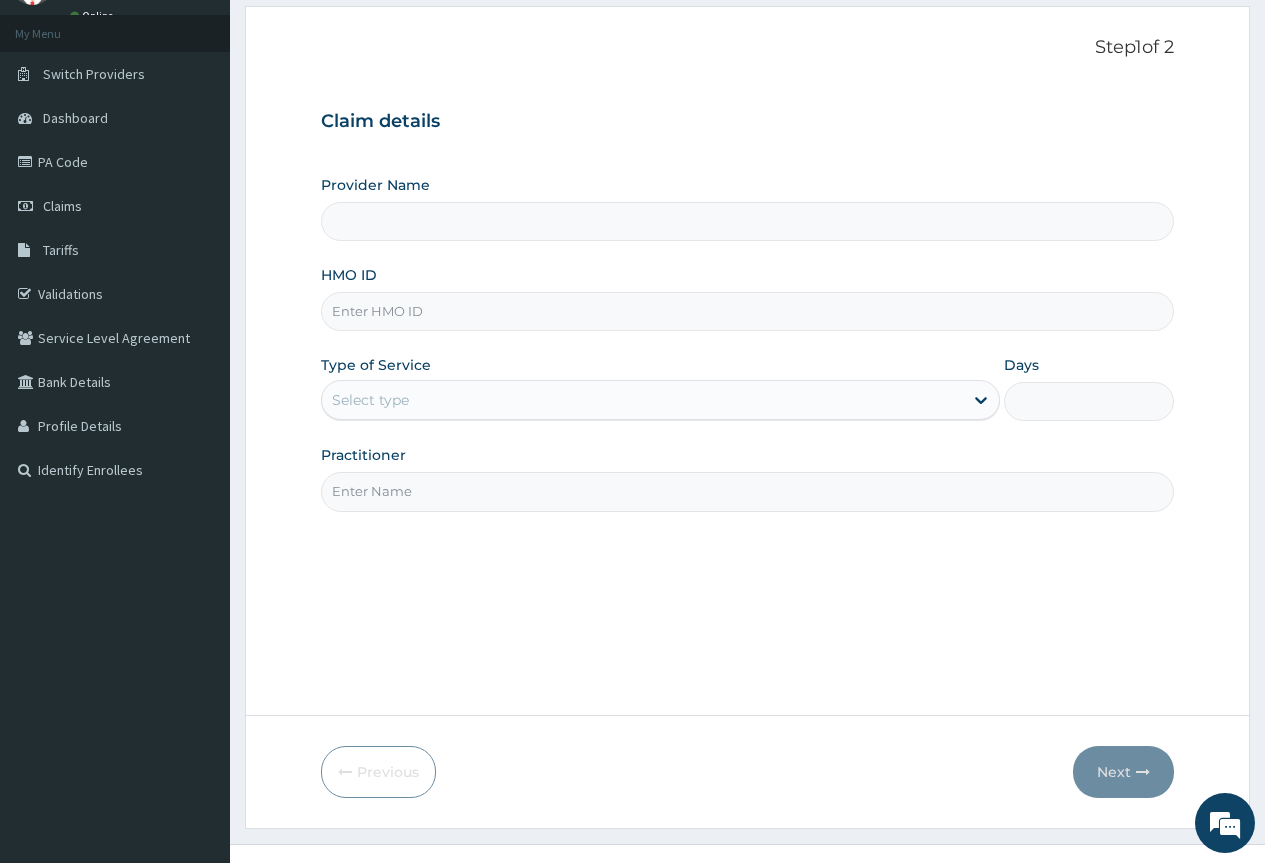 drag, startPoint x: 403, startPoint y: 313, endPoint x: 390, endPoint y: 311, distance: 13.152946 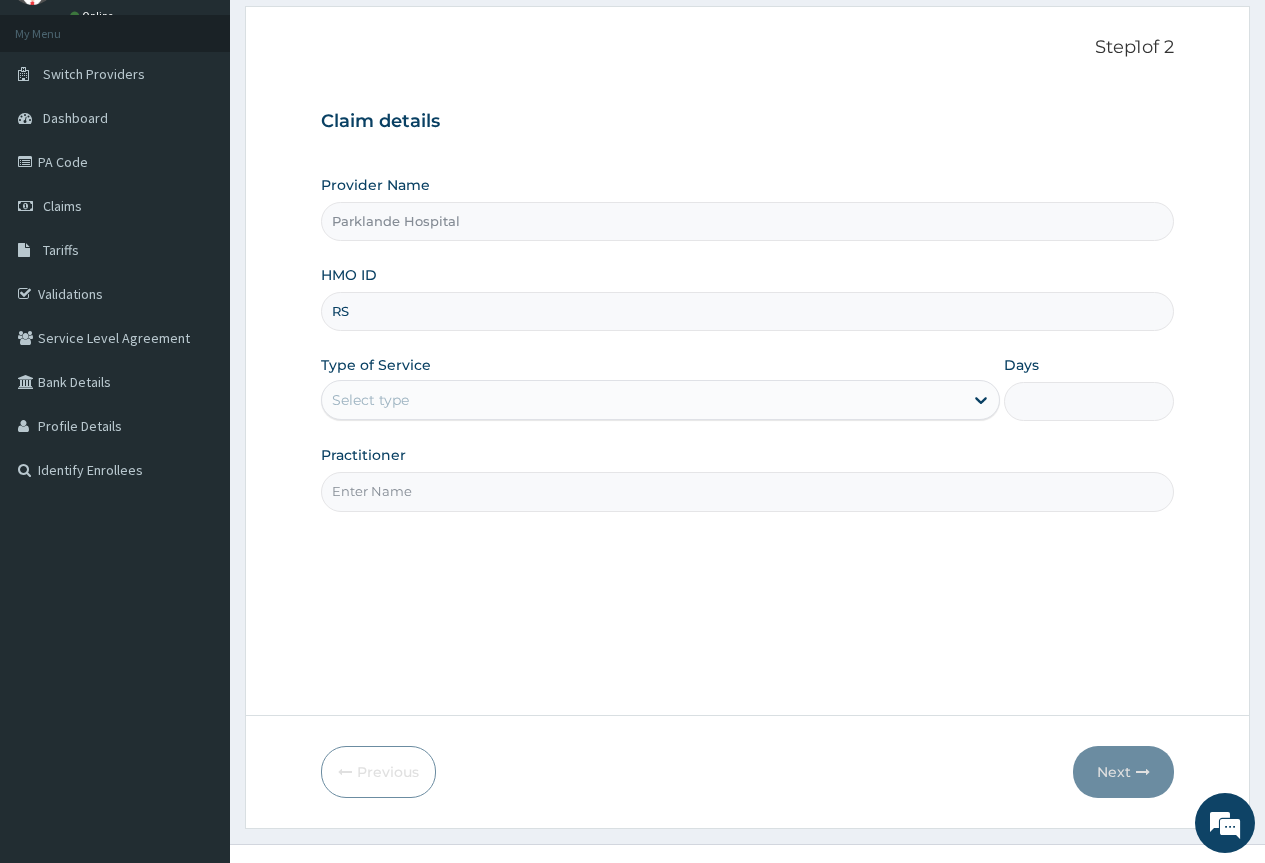 type on "[ID]" 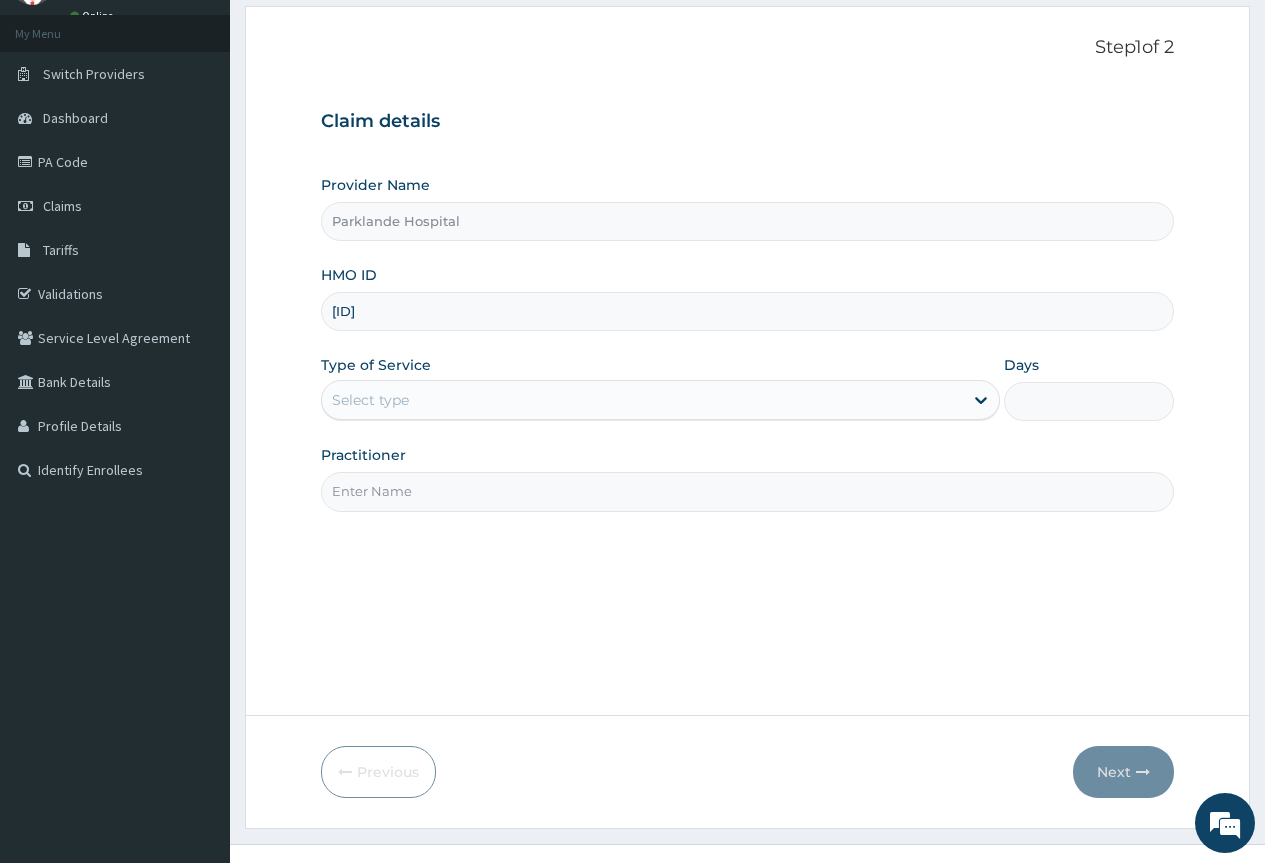 click on "Provider Name Parklande Hospital HMO ID [ID] Type of Service Select type Days Practitioner" at bounding box center [747, 343] 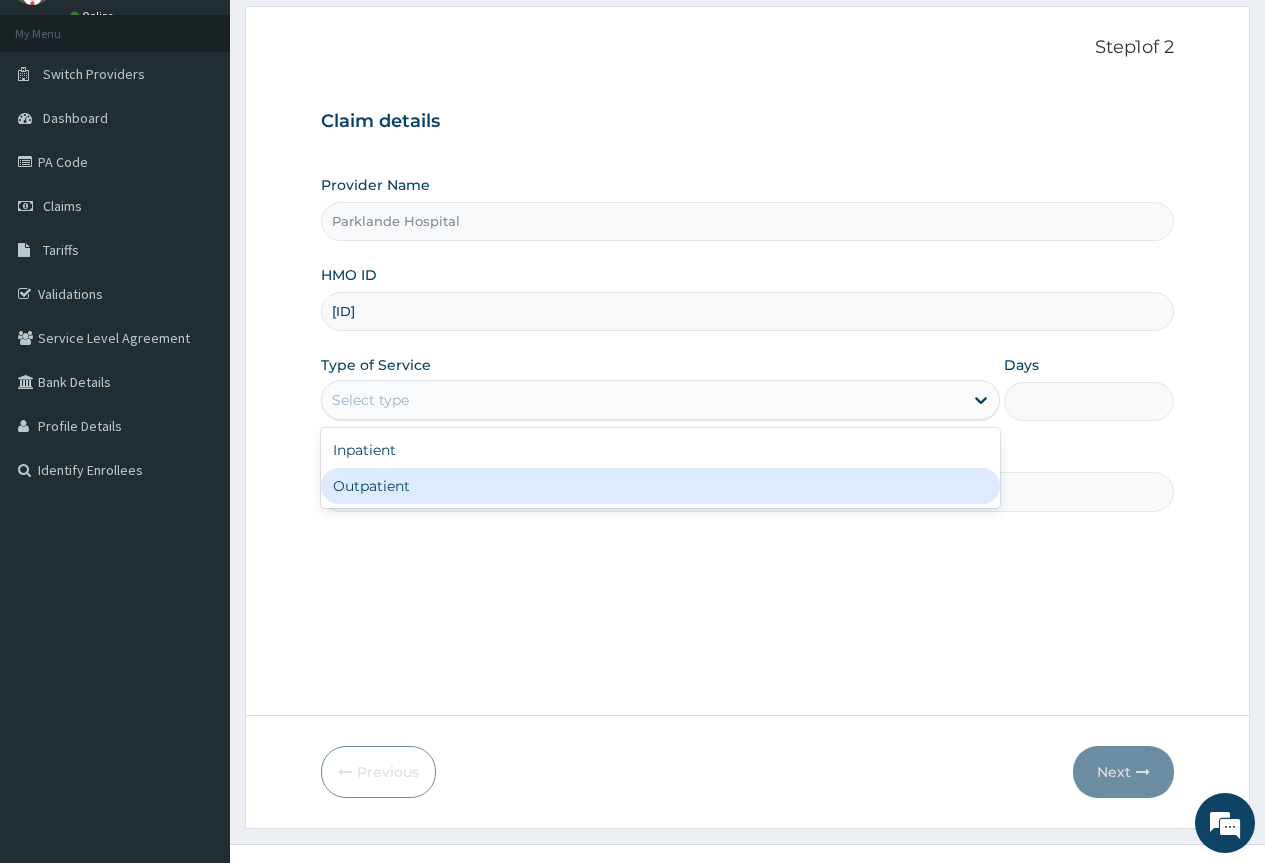 click on "Outpatient" at bounding box center (660, 486) 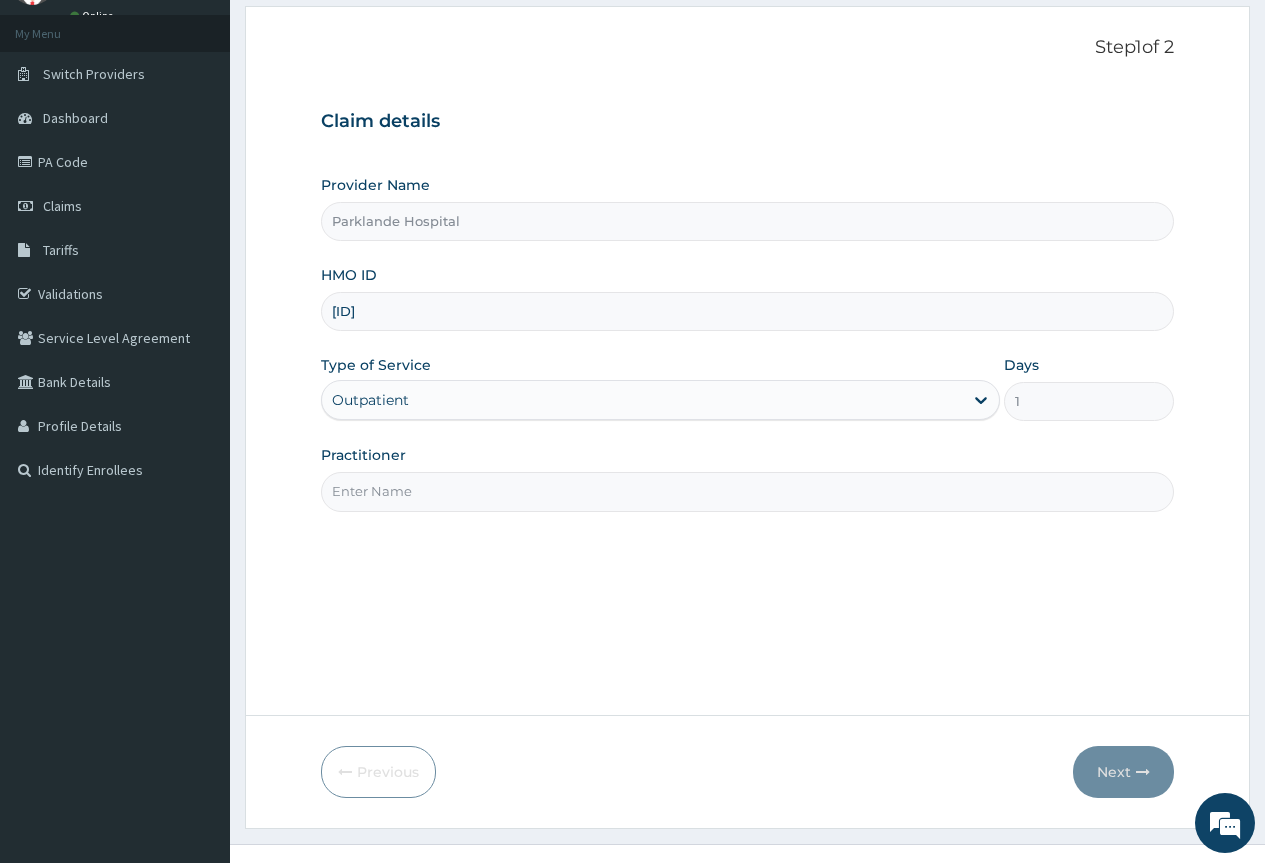 click on "Practitioner" at bounding box center [747, 491] 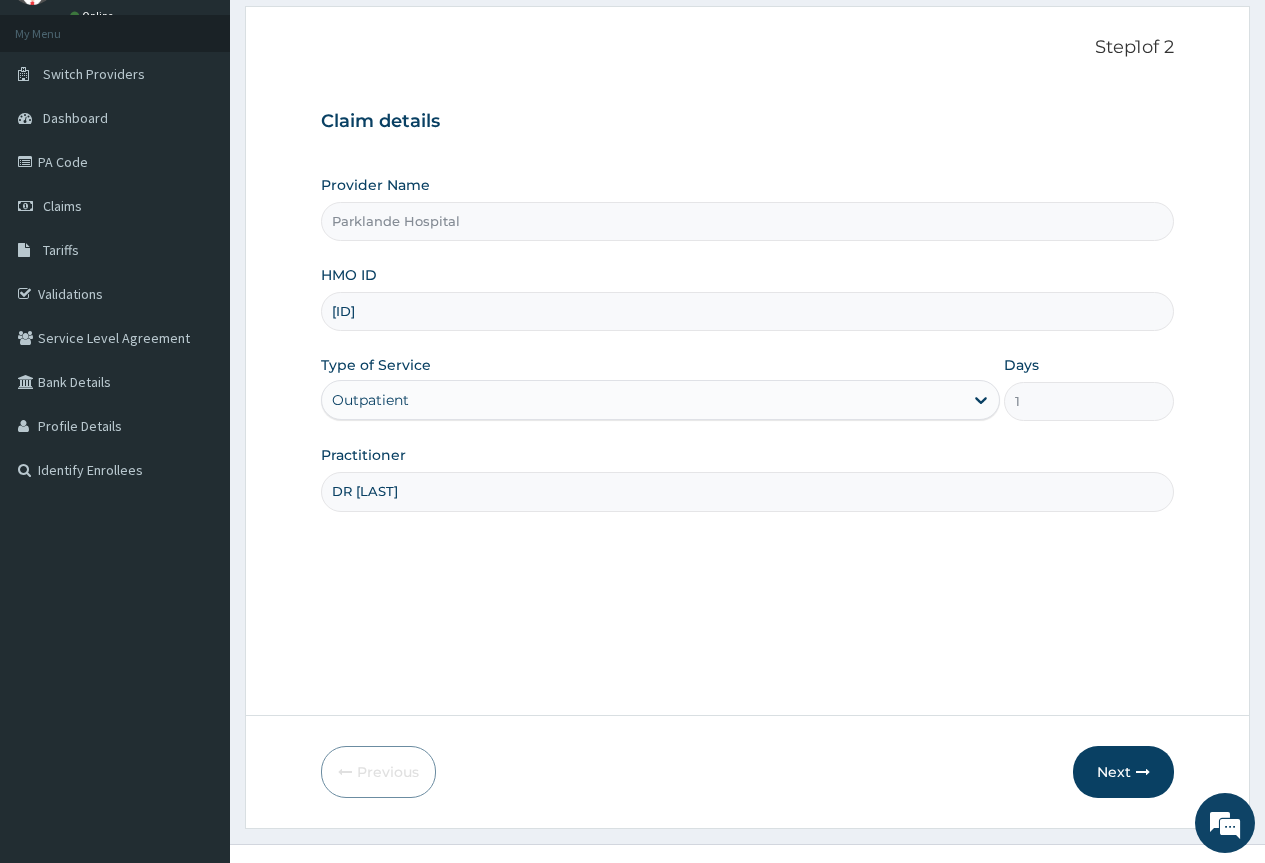 scroll, scrollTop: 0, scrollLeft: 0, axis: both 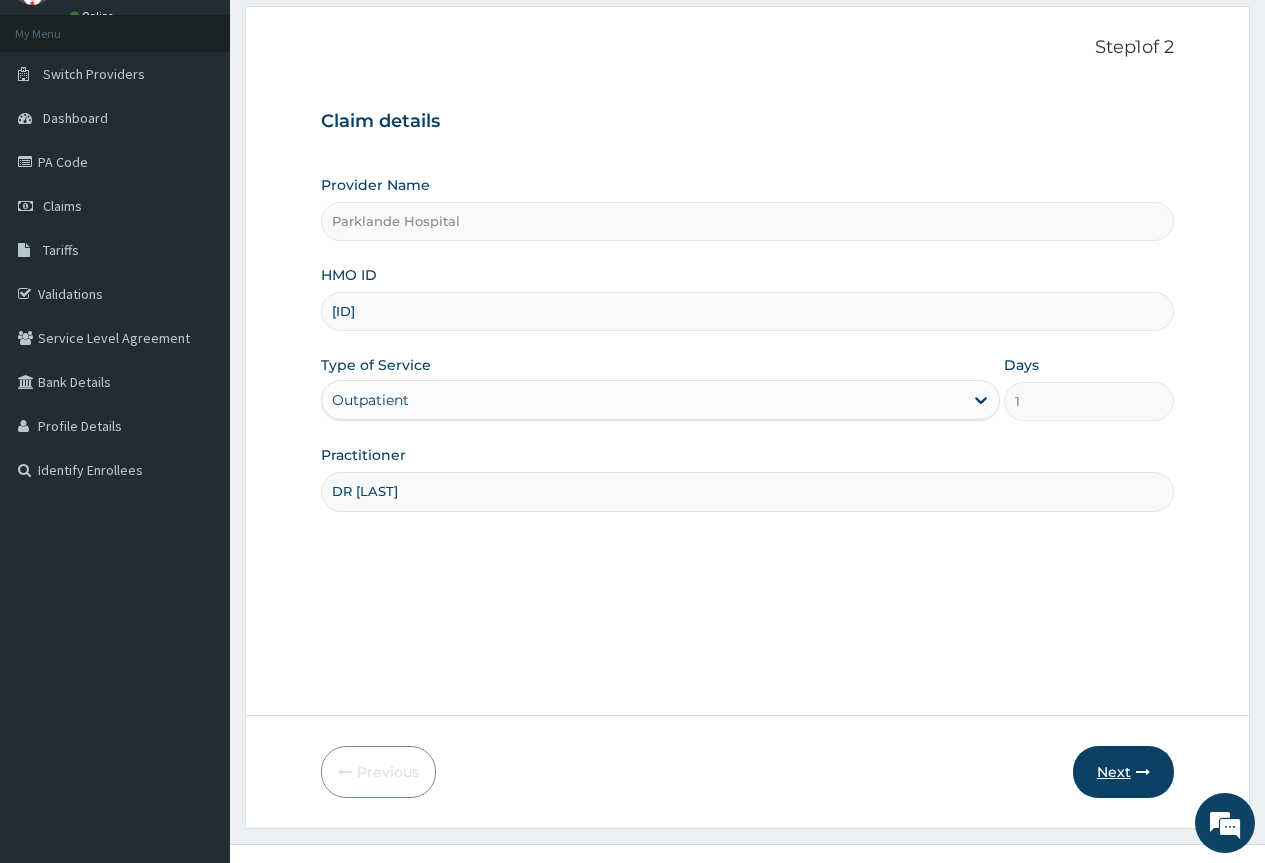 click at bounding box center [1143, 772] 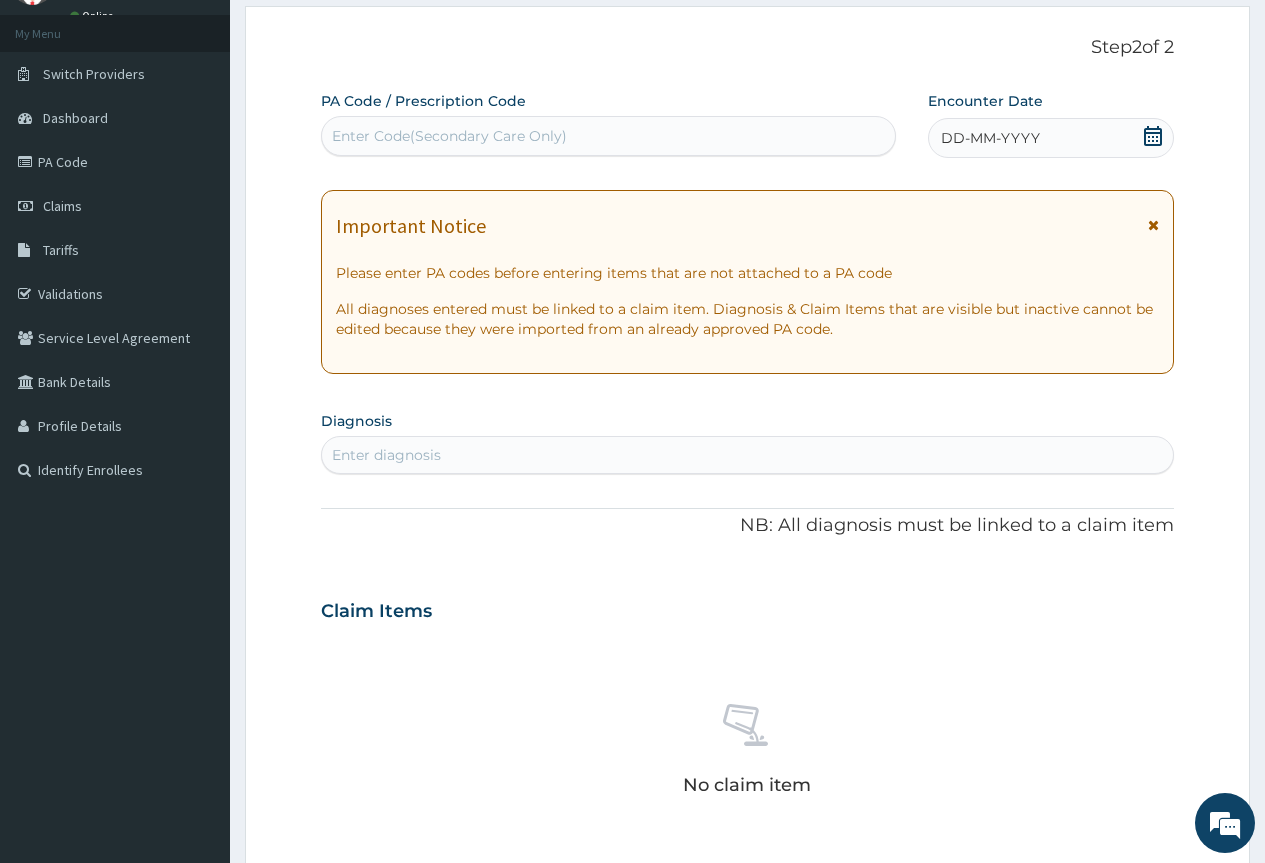 click at bounding box center [1153, 225] 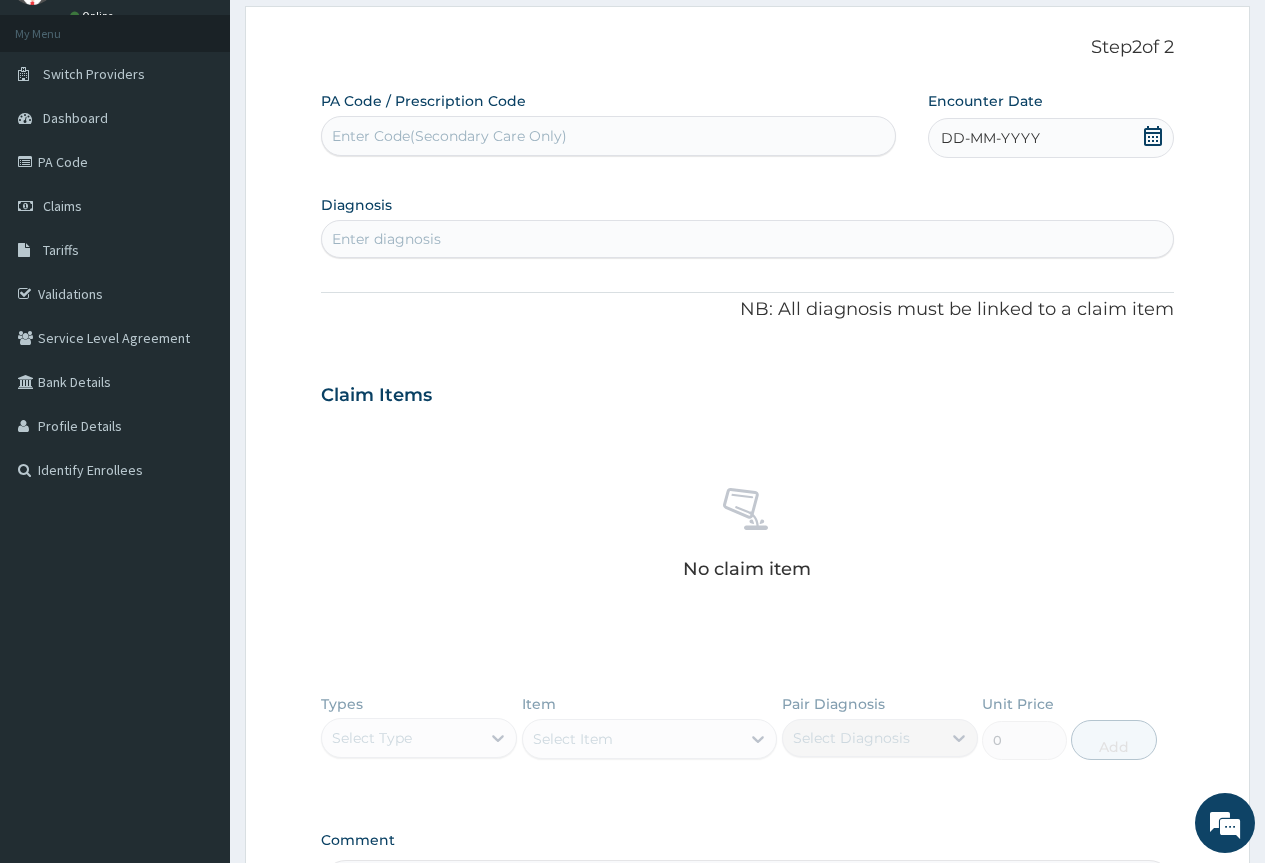 click on "DD-MM-YYYY" at bounding box center [1051, 138] 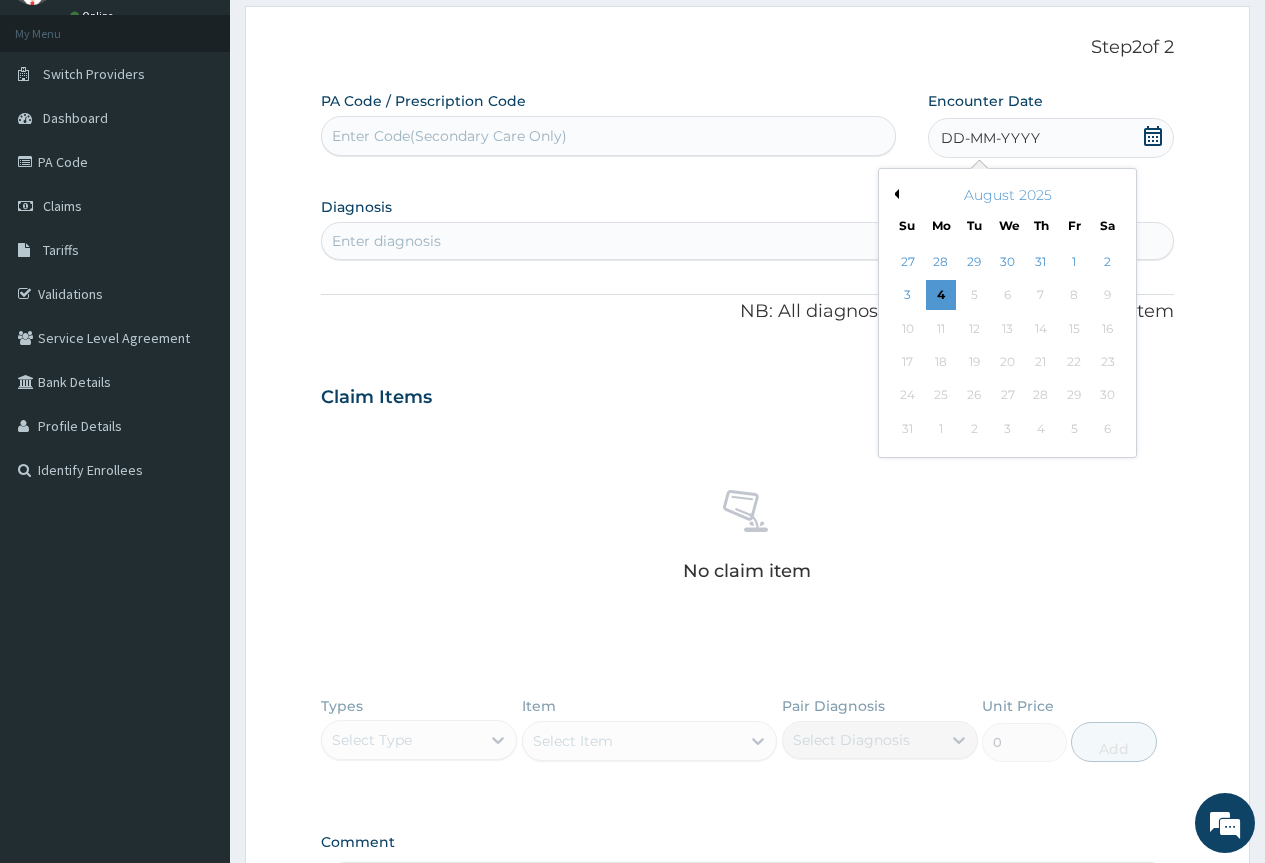 click 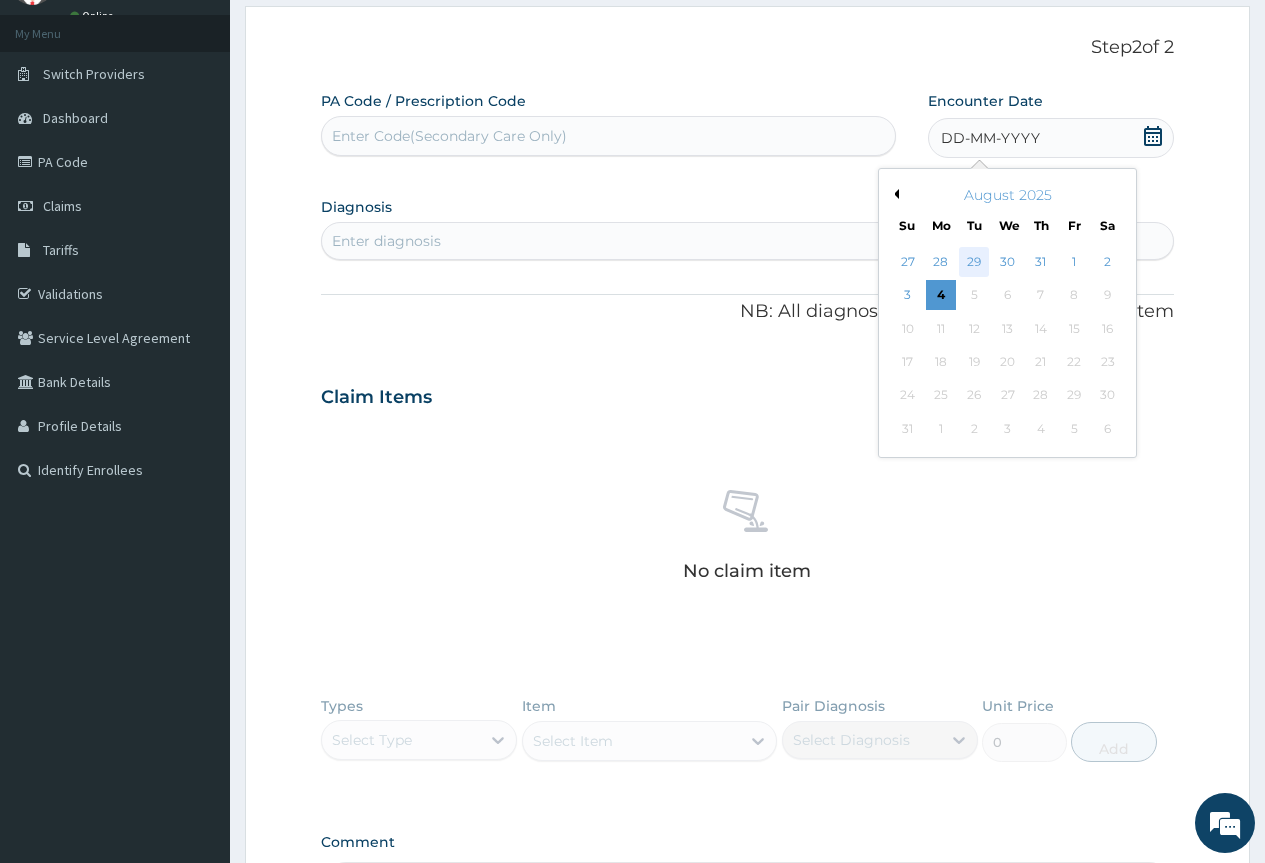click on "29" at bounding box center (974, 262) 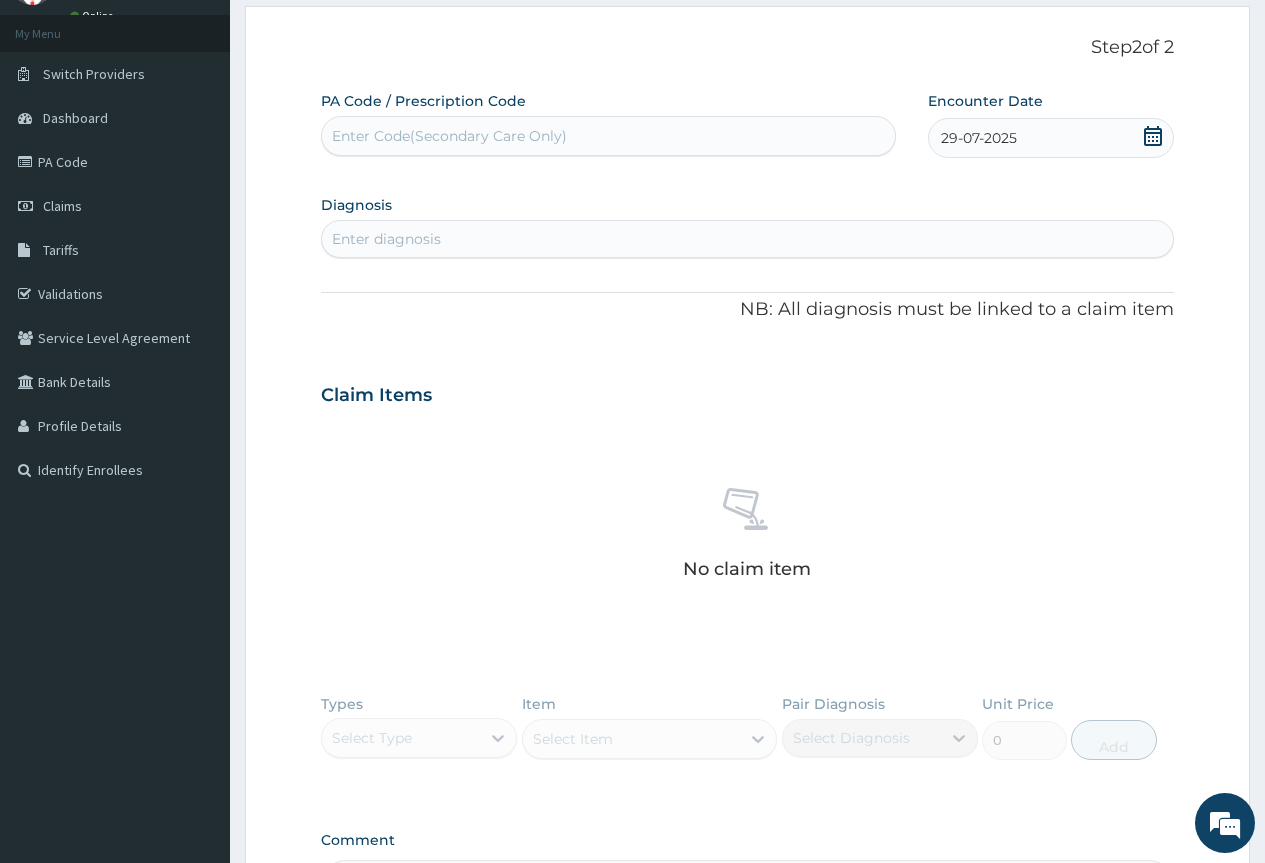 click on "Enter diagnosis" at bounding box center [747, 239] 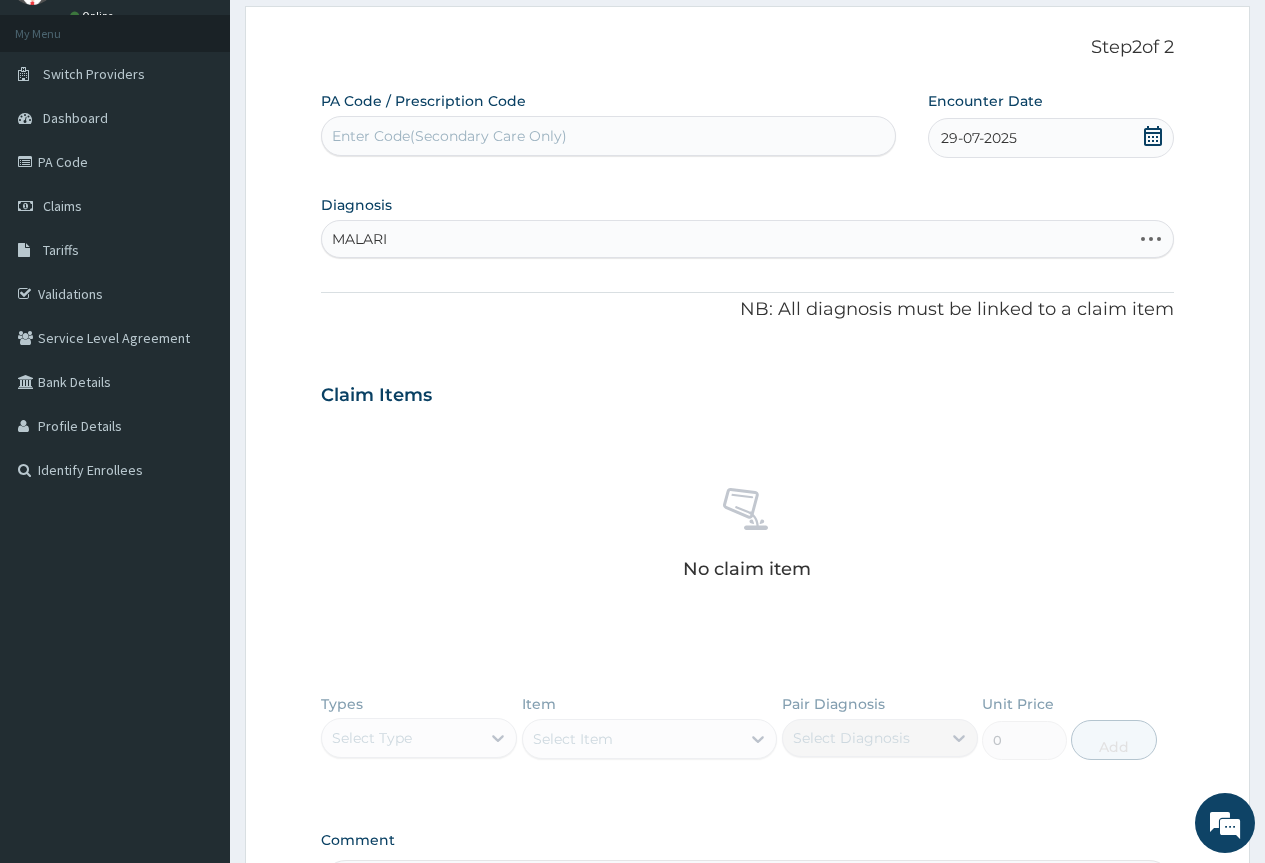type on "MALARIA" 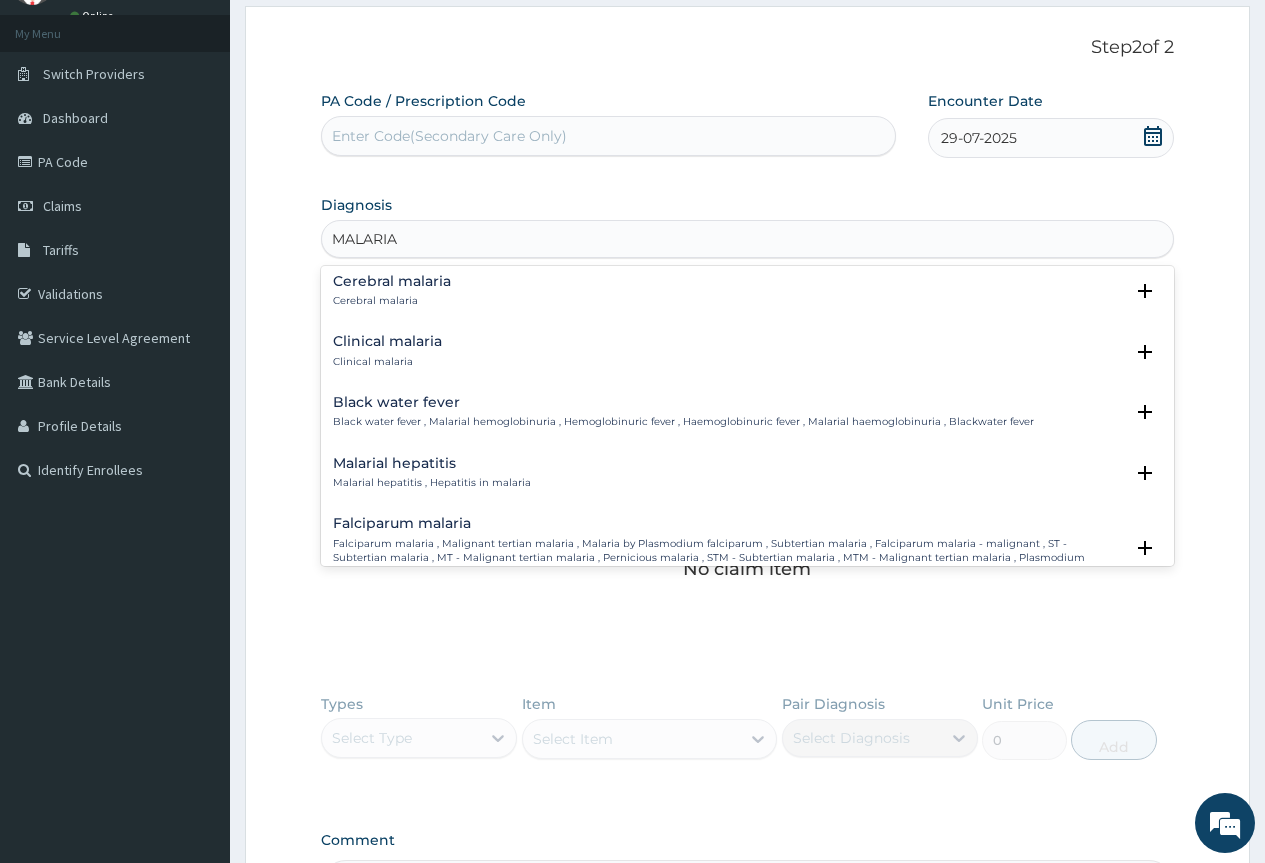 scroll, scrollTop: 800, scrollLeft: 0, axis: vertical 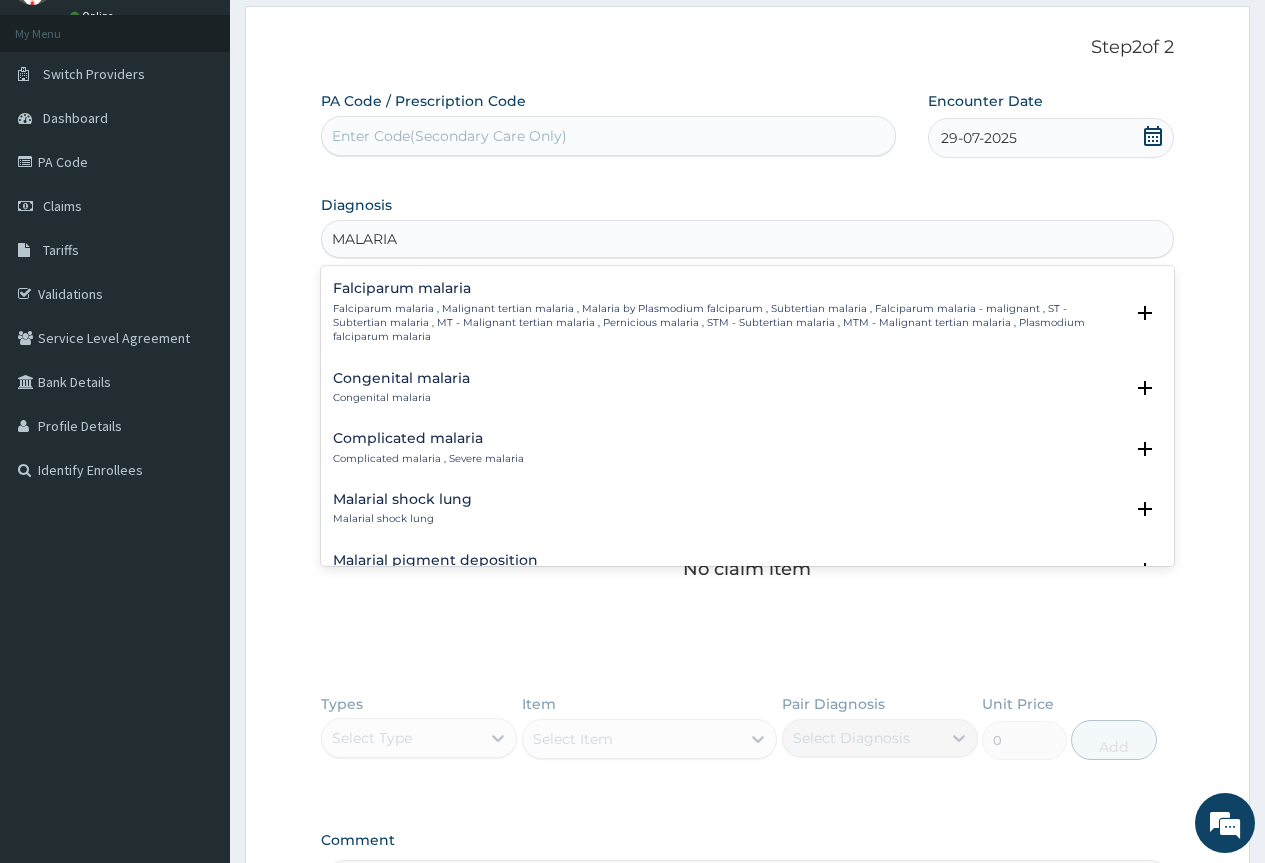 click on "Falciparum malaria , Malignant tertian malaria , Malaria by Plasmodium falciparum , Subtertian malaria , Falciparum malaria - malignant , ST - Subtertian malaria , MT - Malignant tertian malaria , Pernicious malaria , STM - Subtertian malaria , MTM - Malignant tertian malaria , Plasmodium falciparum malaria" at bounding box center [728, 323] 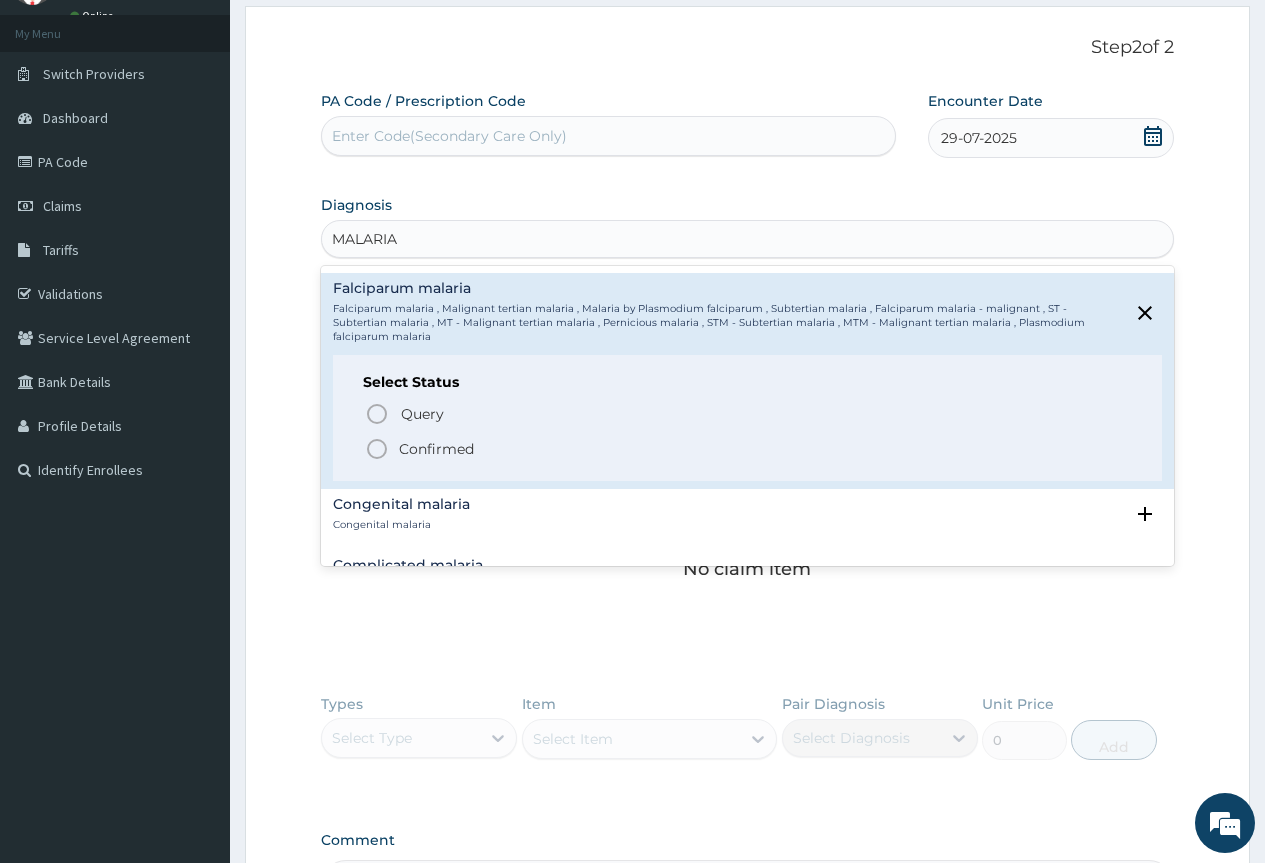 click 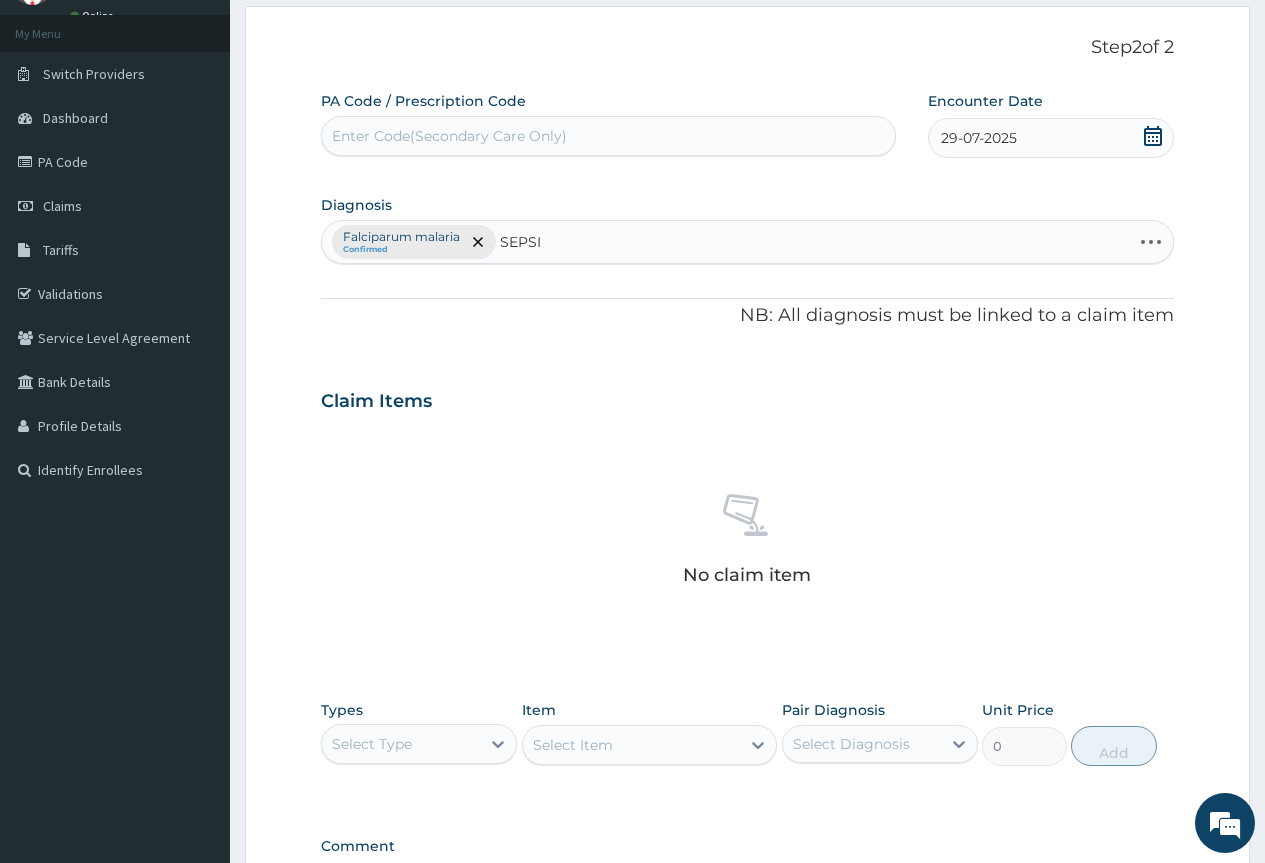 type on "SEPSIS" 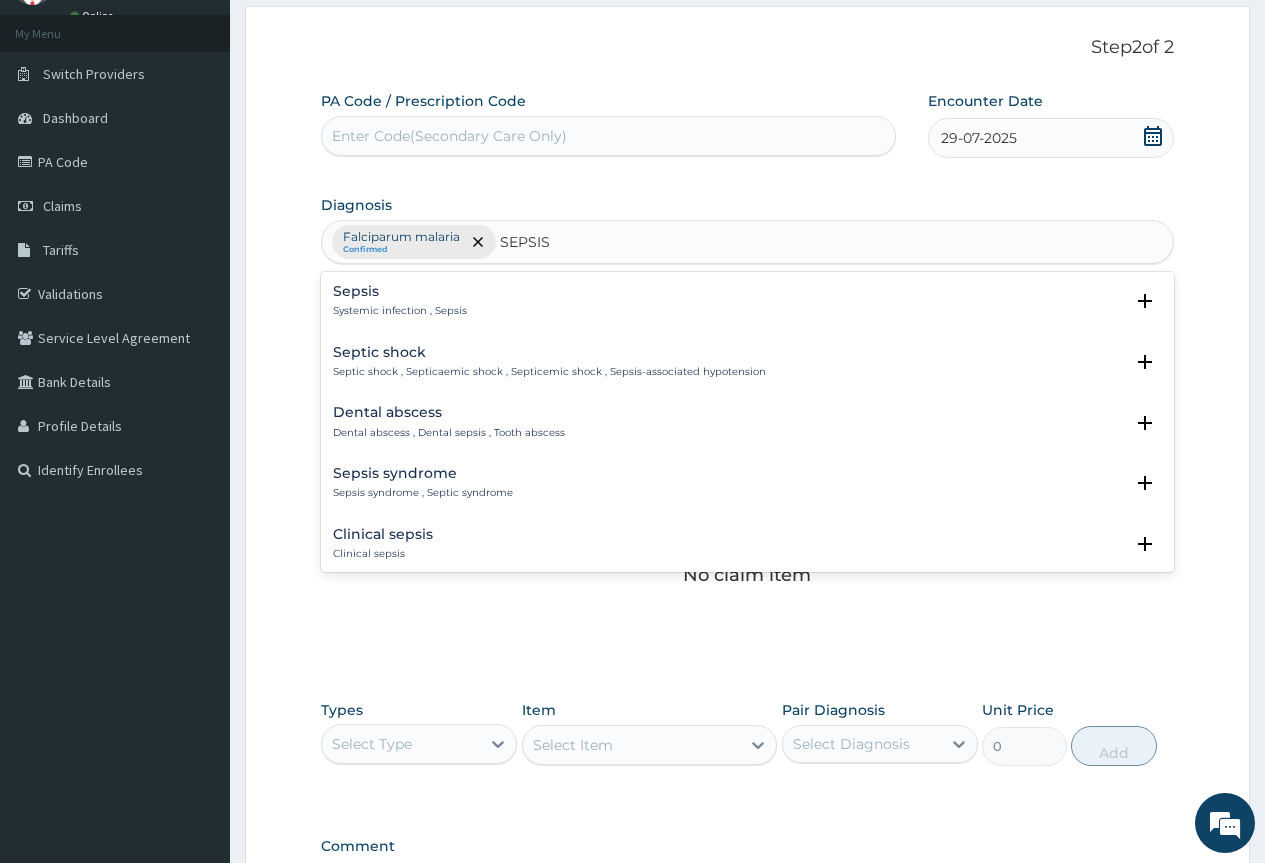 click on "Sepsis" at bounding box center [400, 291] 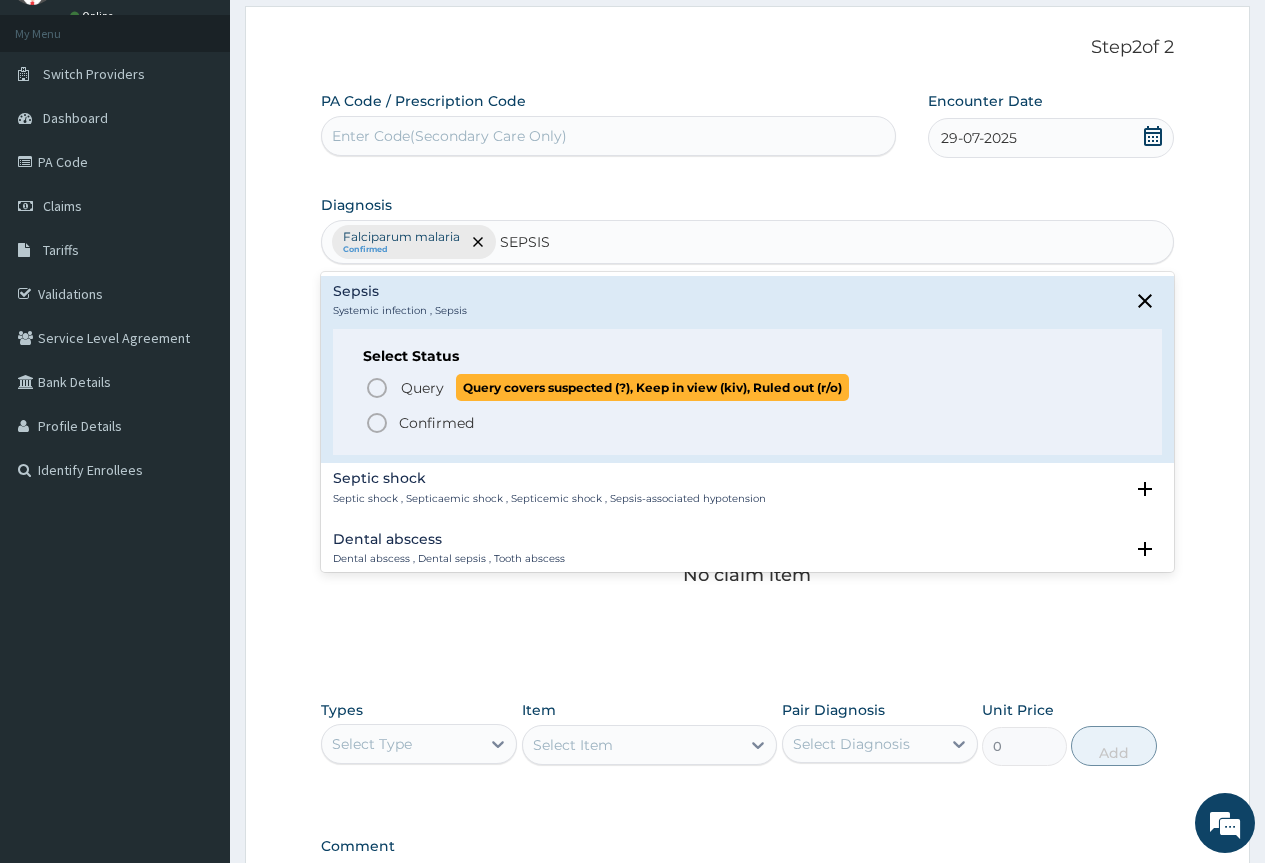 click 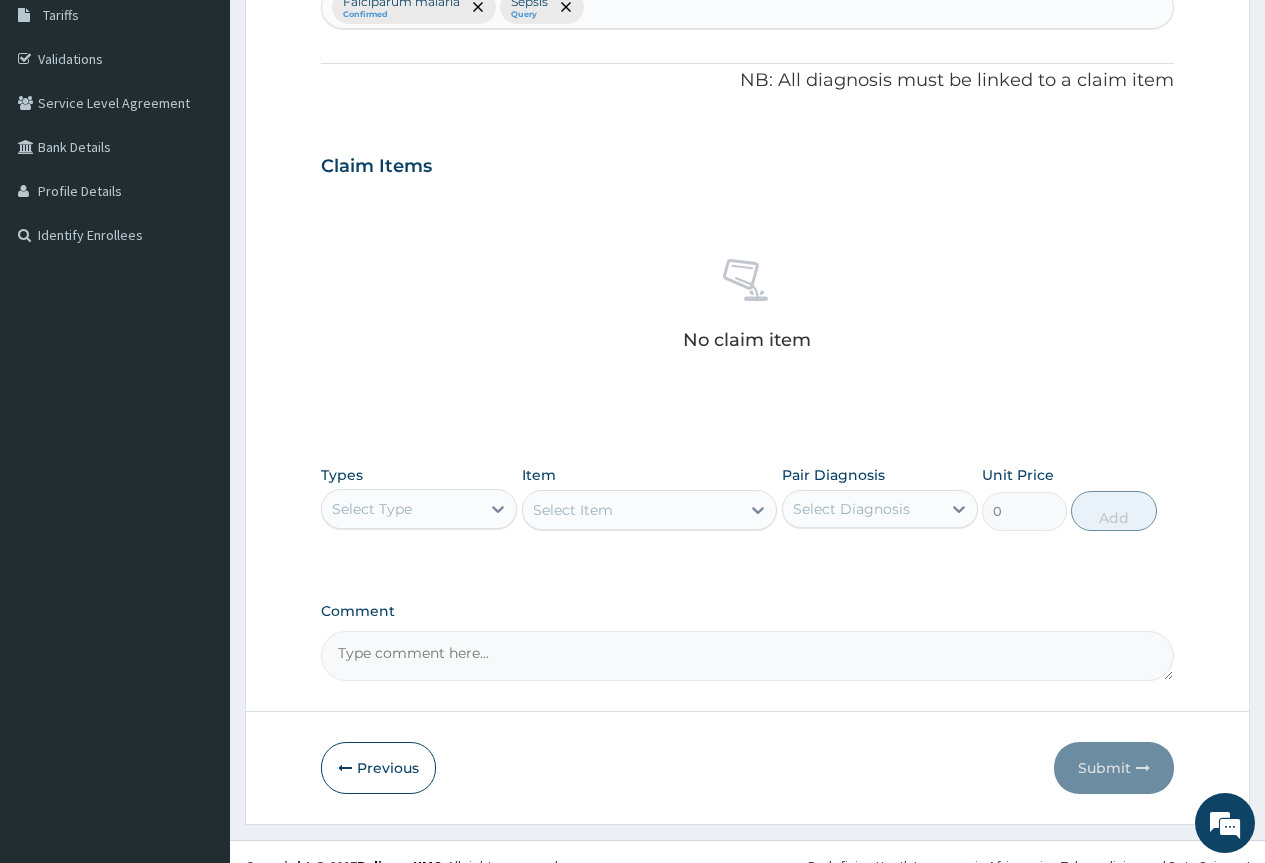 scroll, scrollTop: 363, scrollLeft: 0, axis: vertical 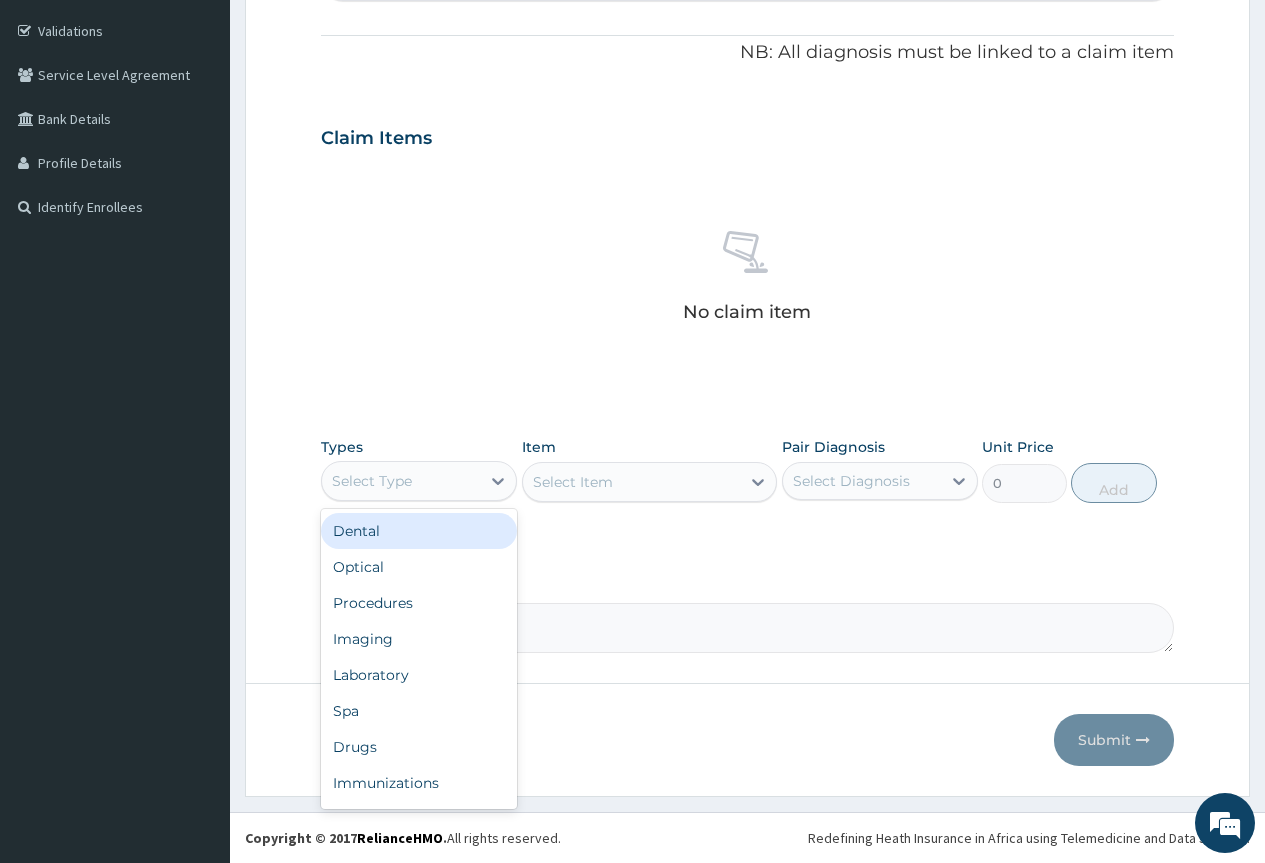 click on "Select Type" at bounding box center (401, 481) 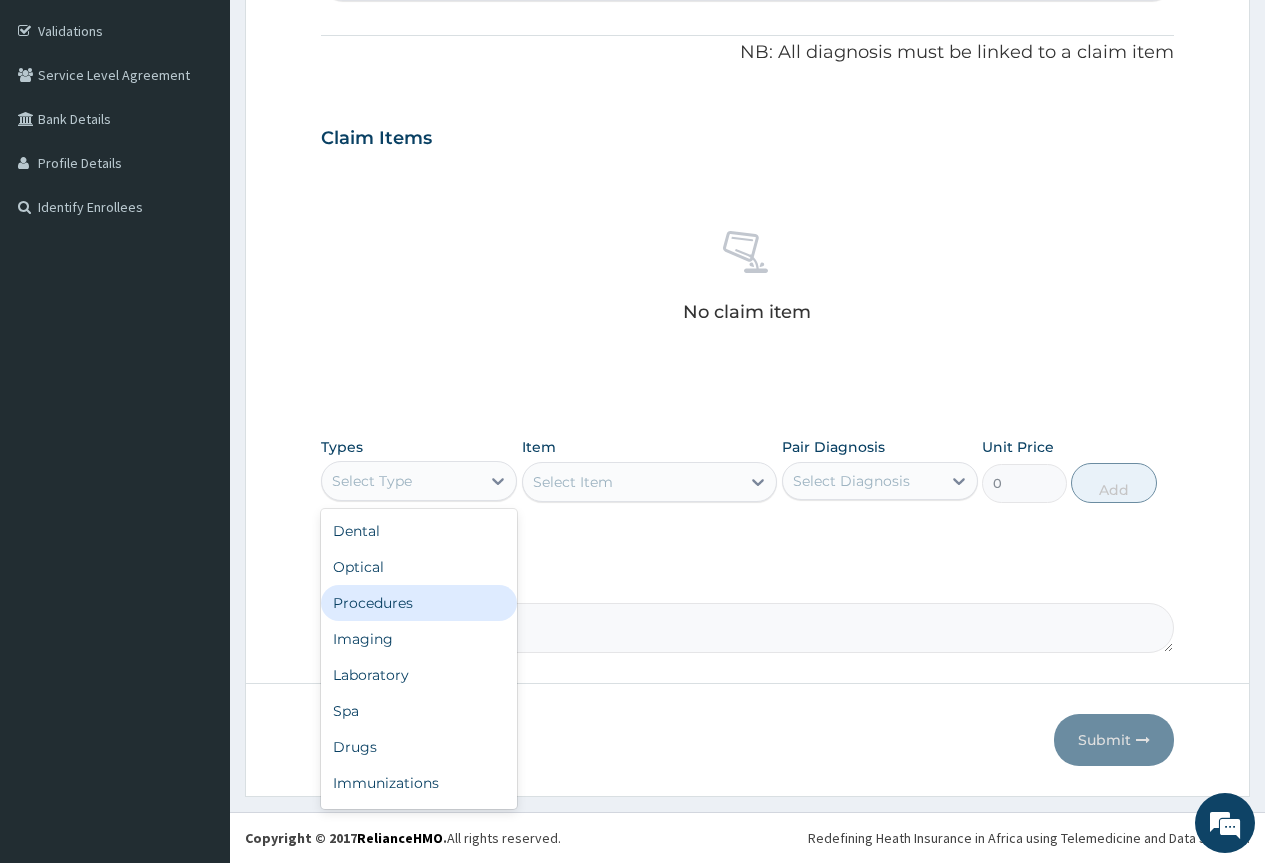 click on "Procedures" at bounding box center [419, 603] 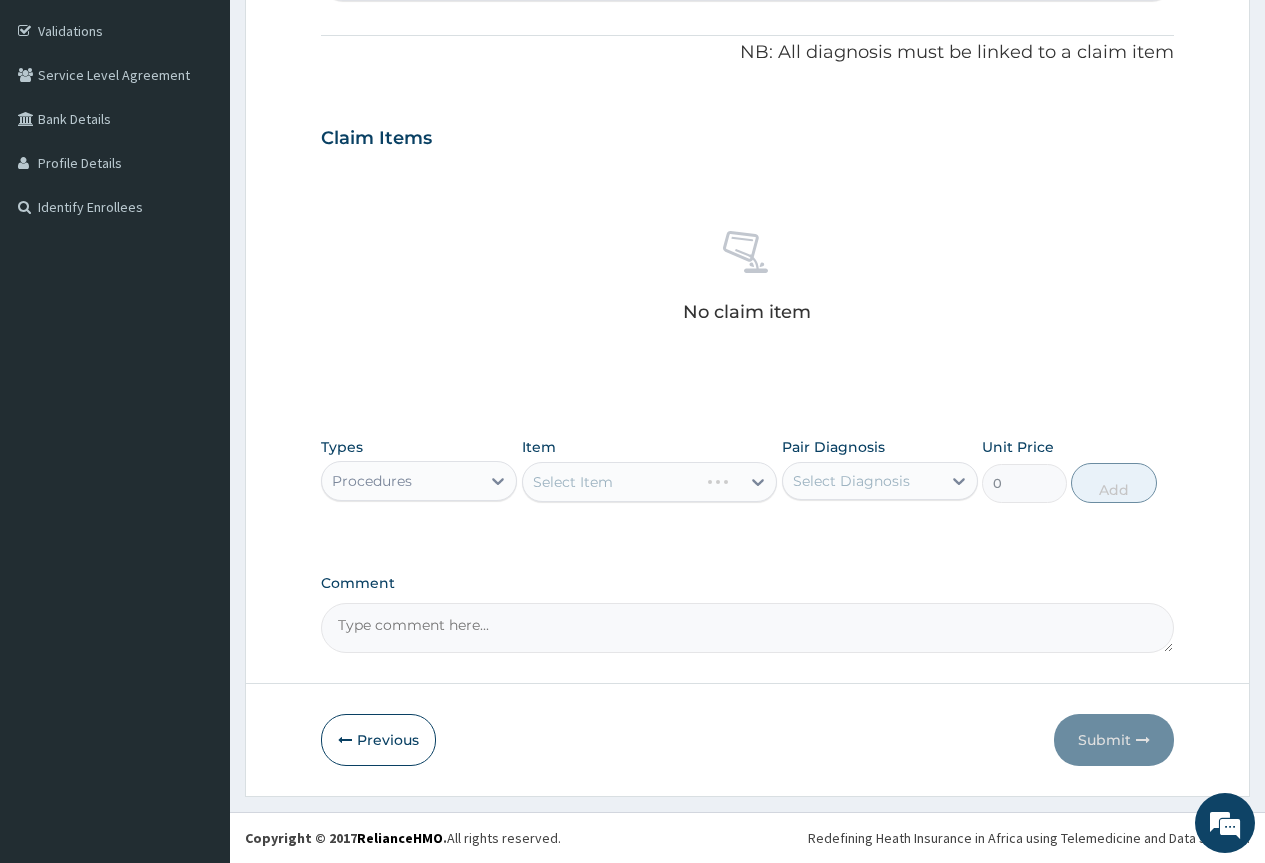 click on "Select Diagnosis" at bounding box center (851, 481) 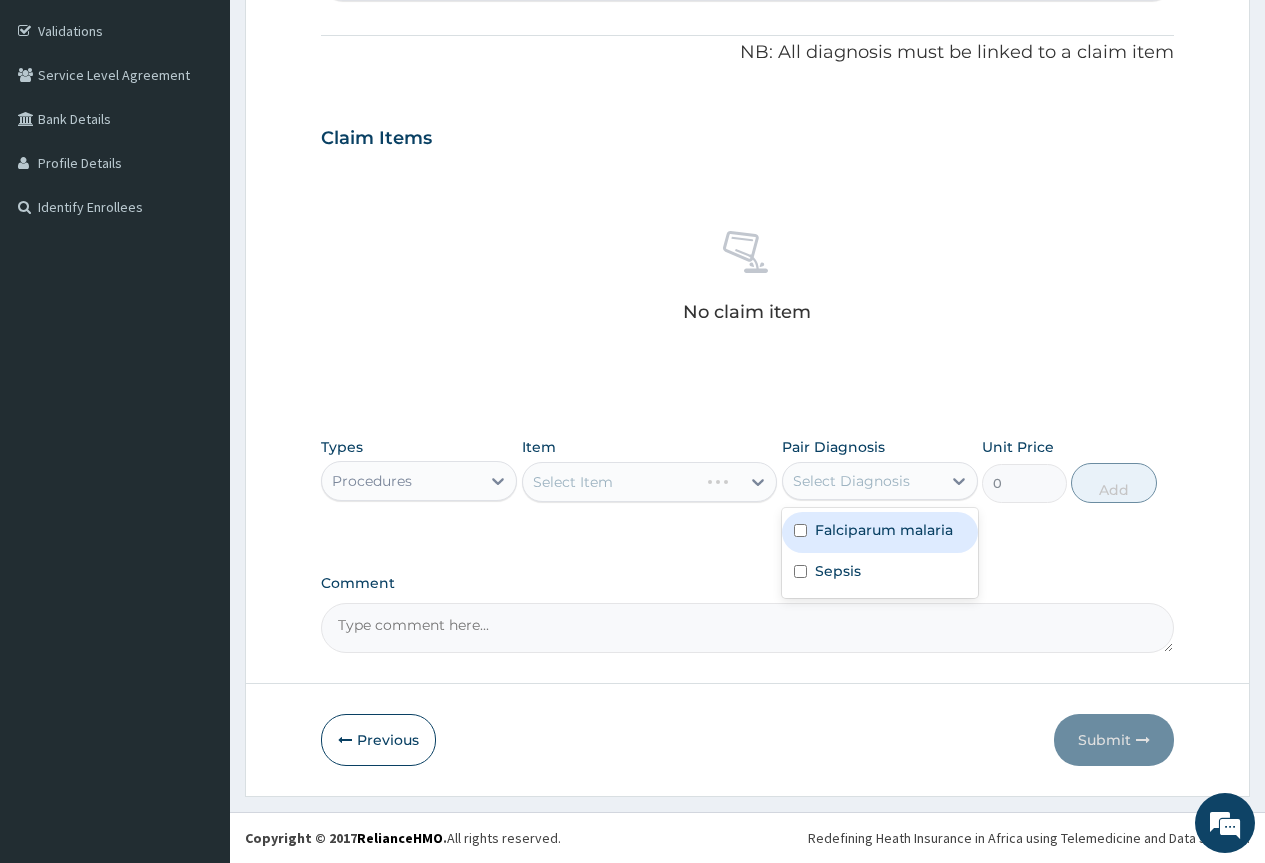 click on "Falciparum malaria" at bounding box center [880, 532] 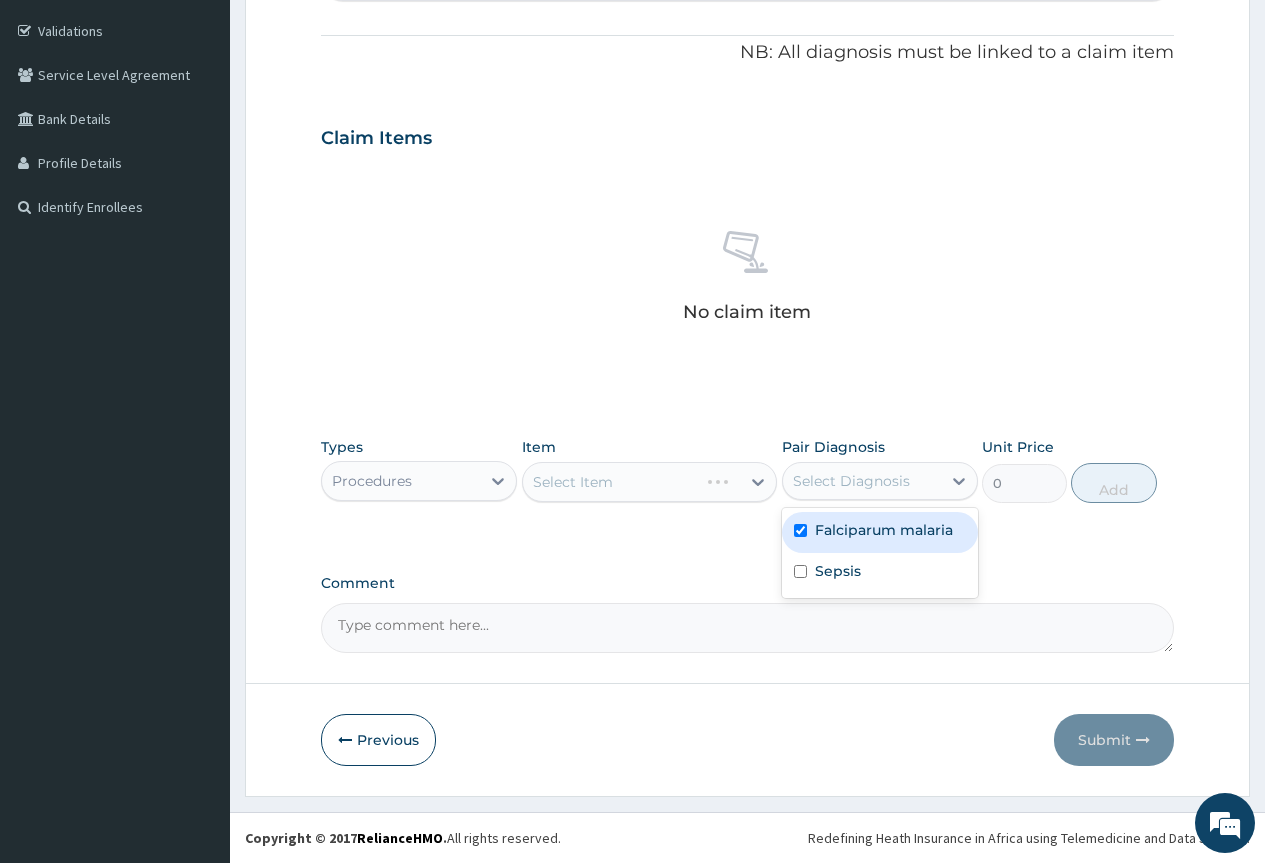 checkbox on "true" 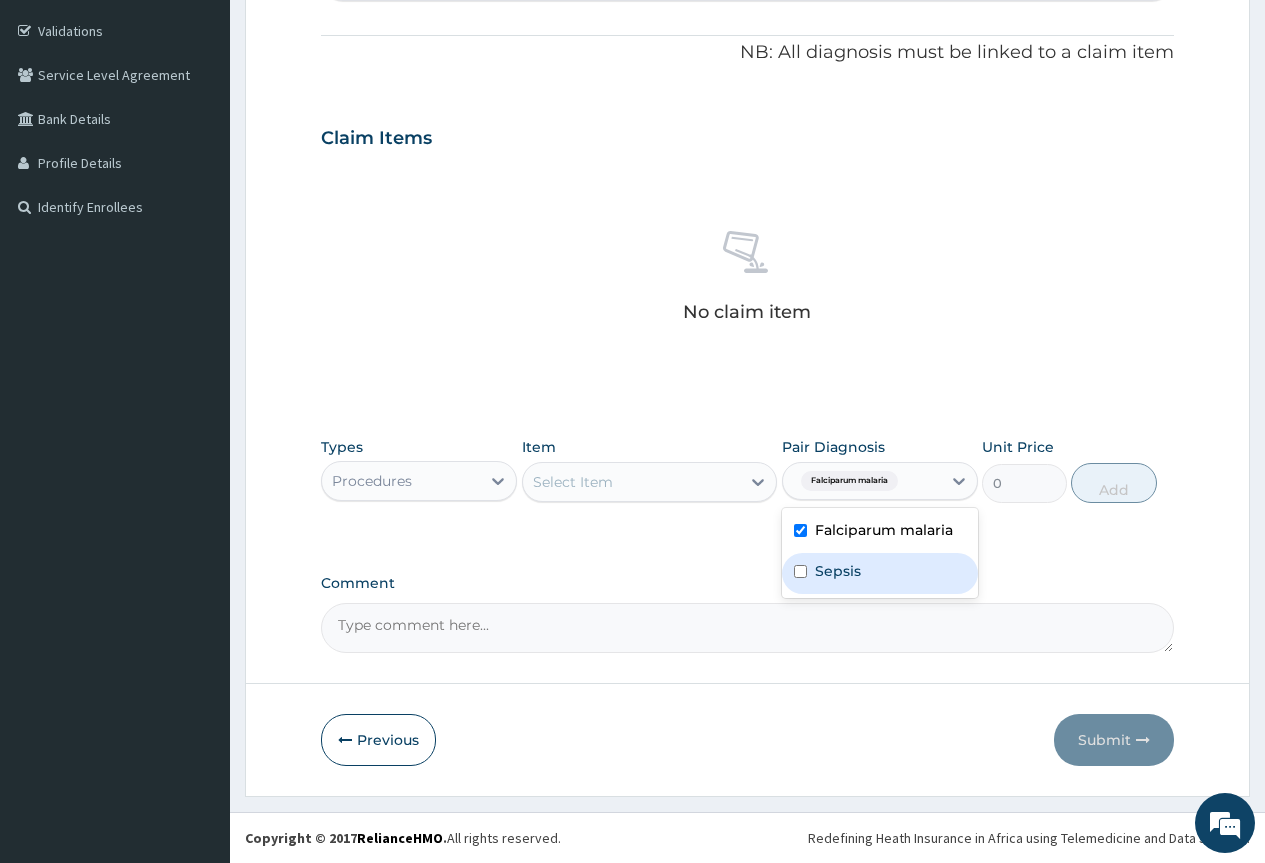 click on "Select Item" at bounding box center (632, 482) 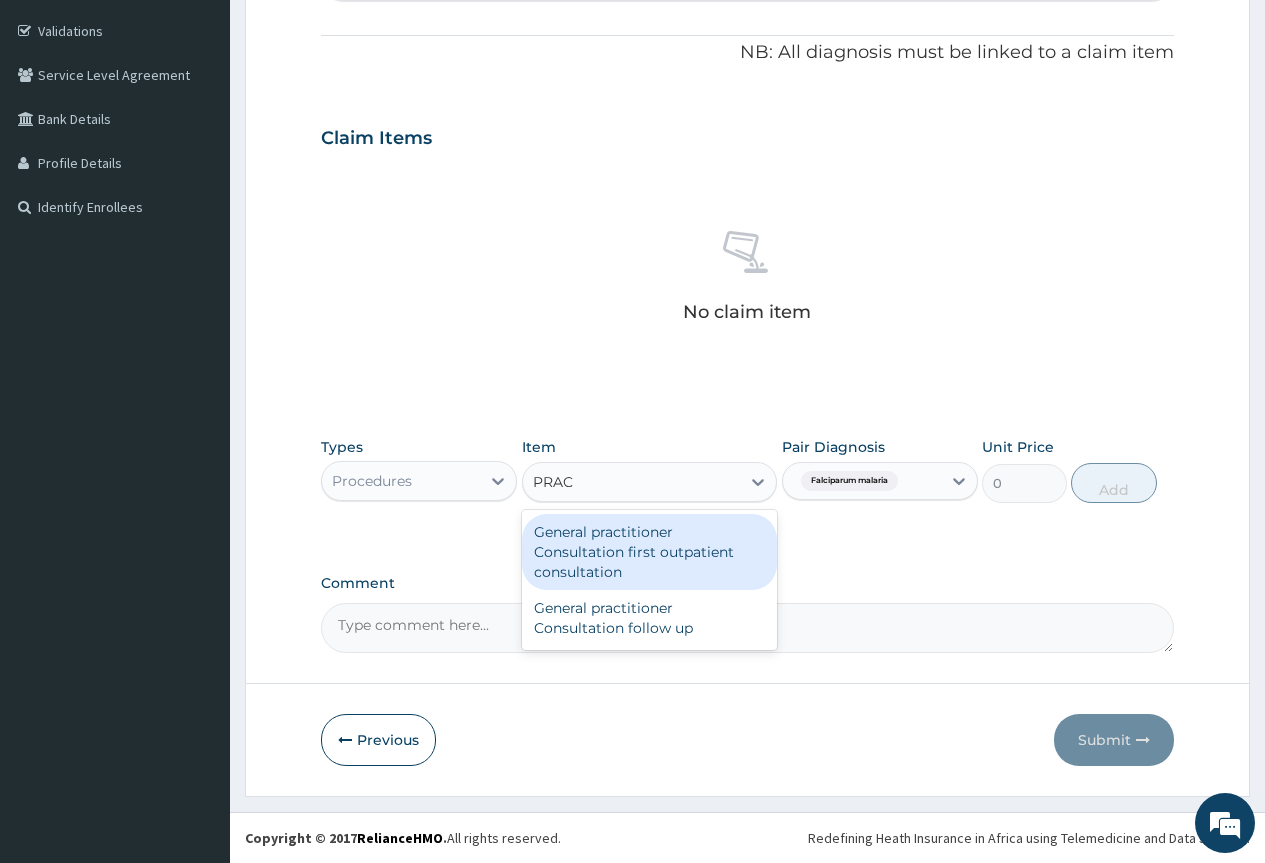 type on "PRACT" 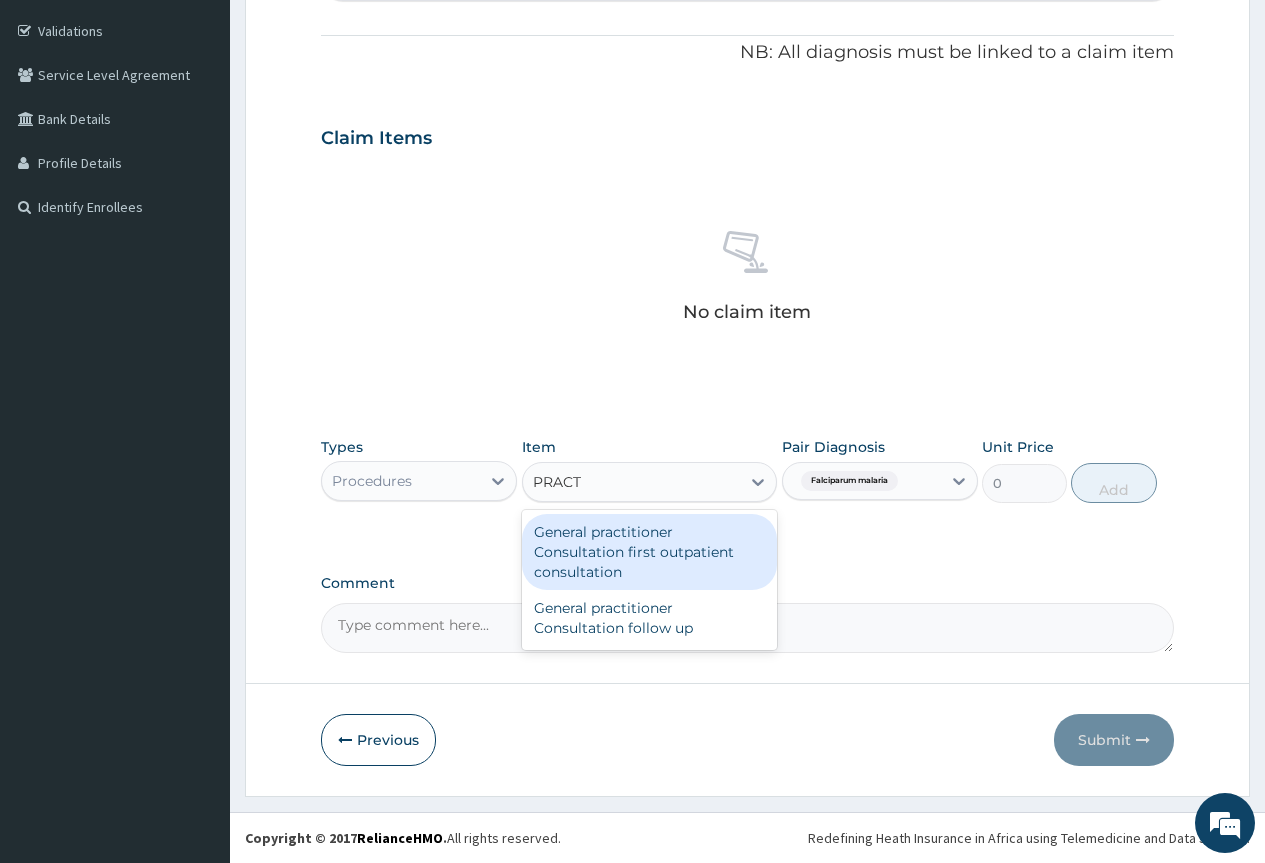 click on "General practitioner Consultation first outpatient consultation" at bounding box center (650, 552) 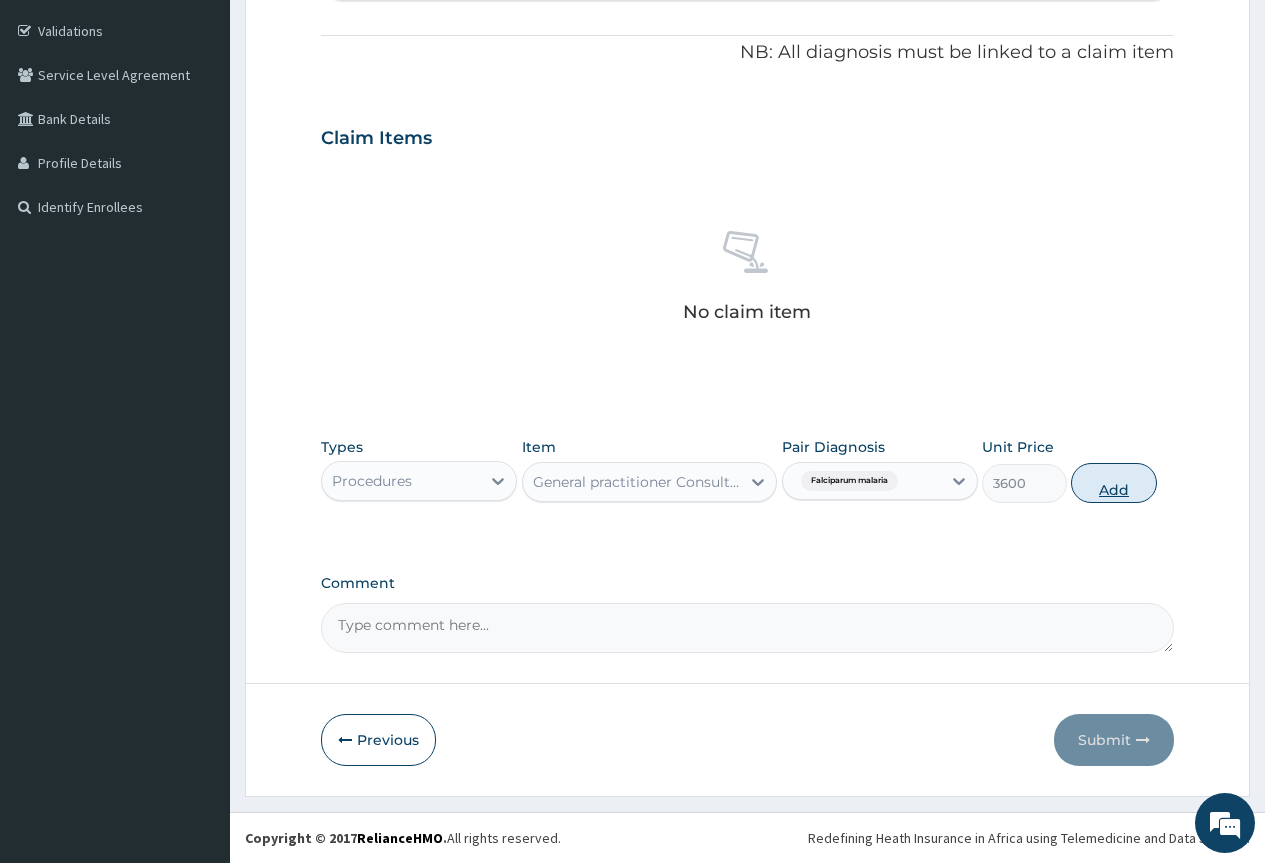 click on "Add" at bounding box center [1113, 483] 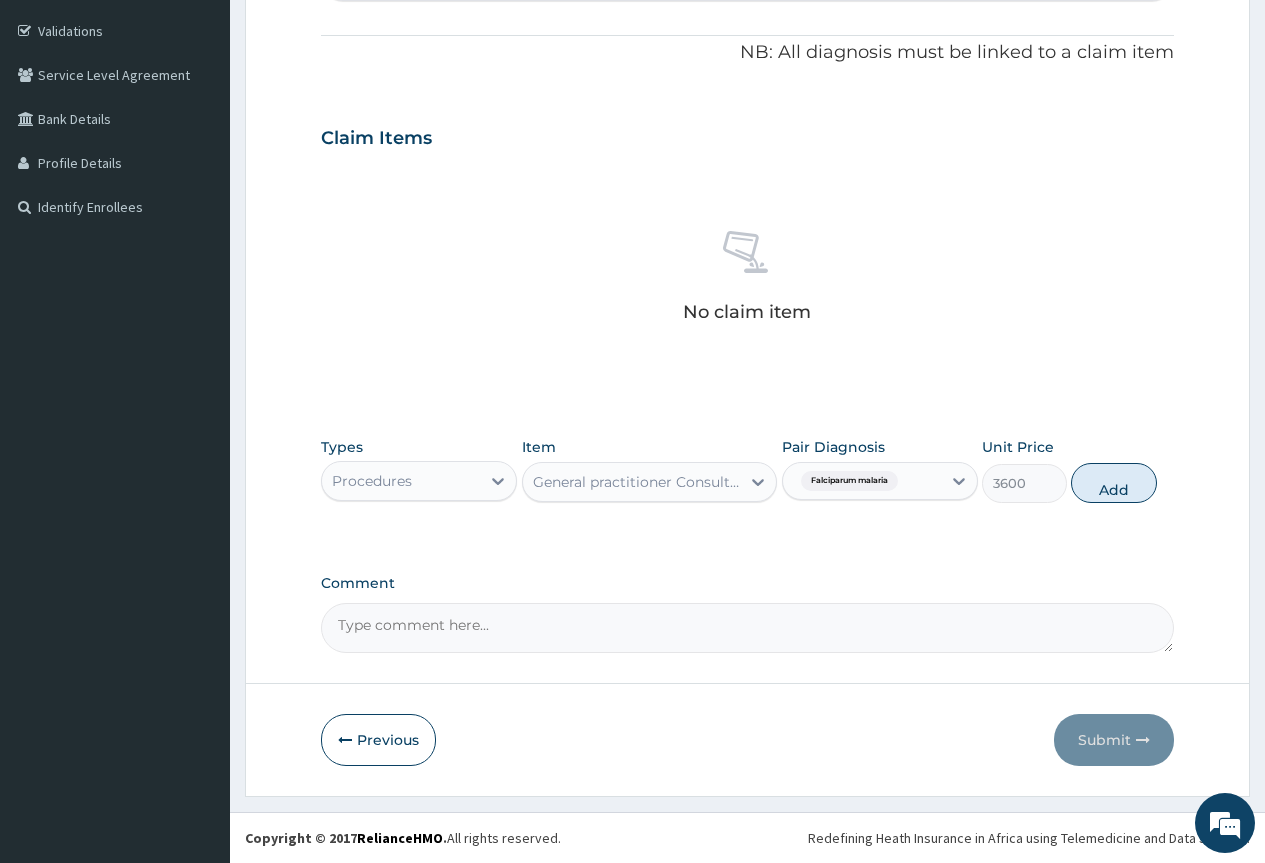type on "0" 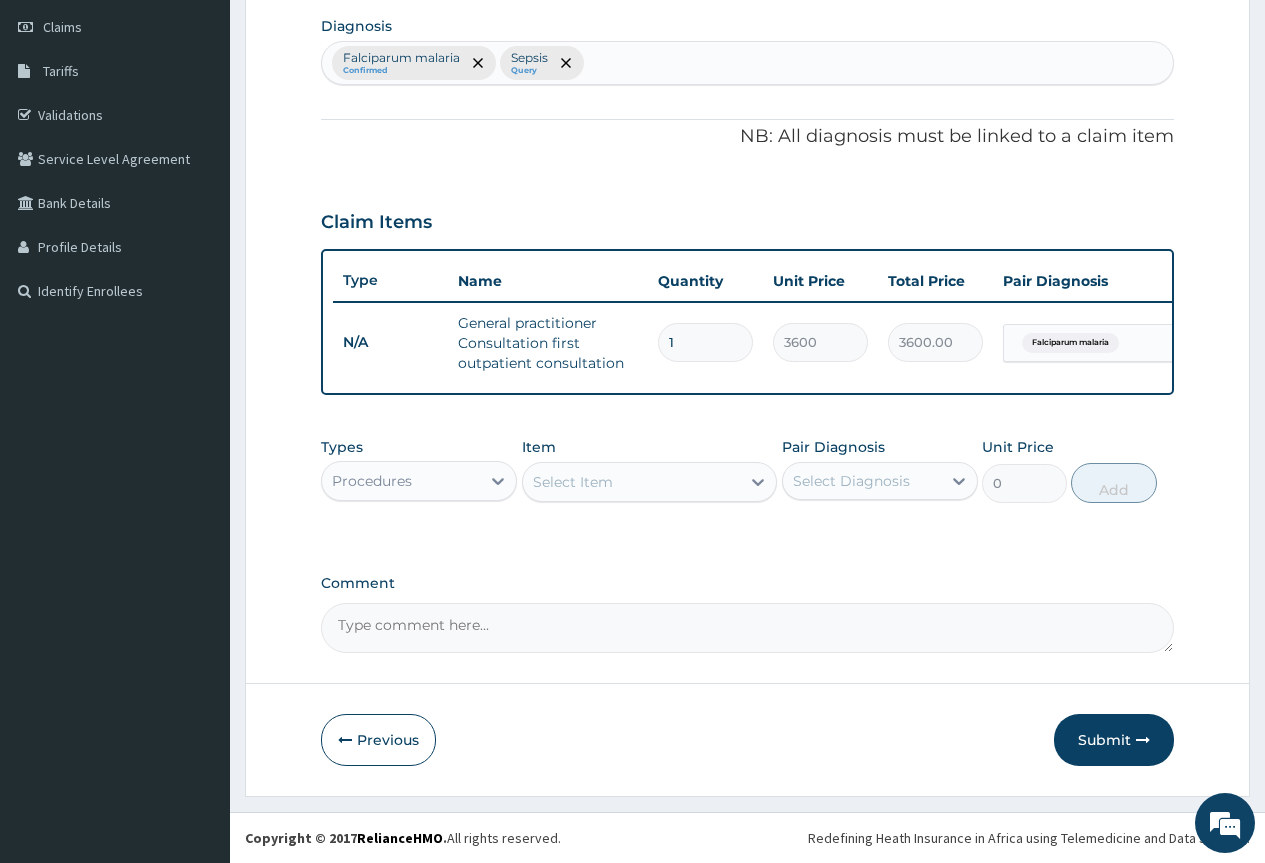 scroll, scrollTop: 294, scrollLeft: 0, axis: vertical 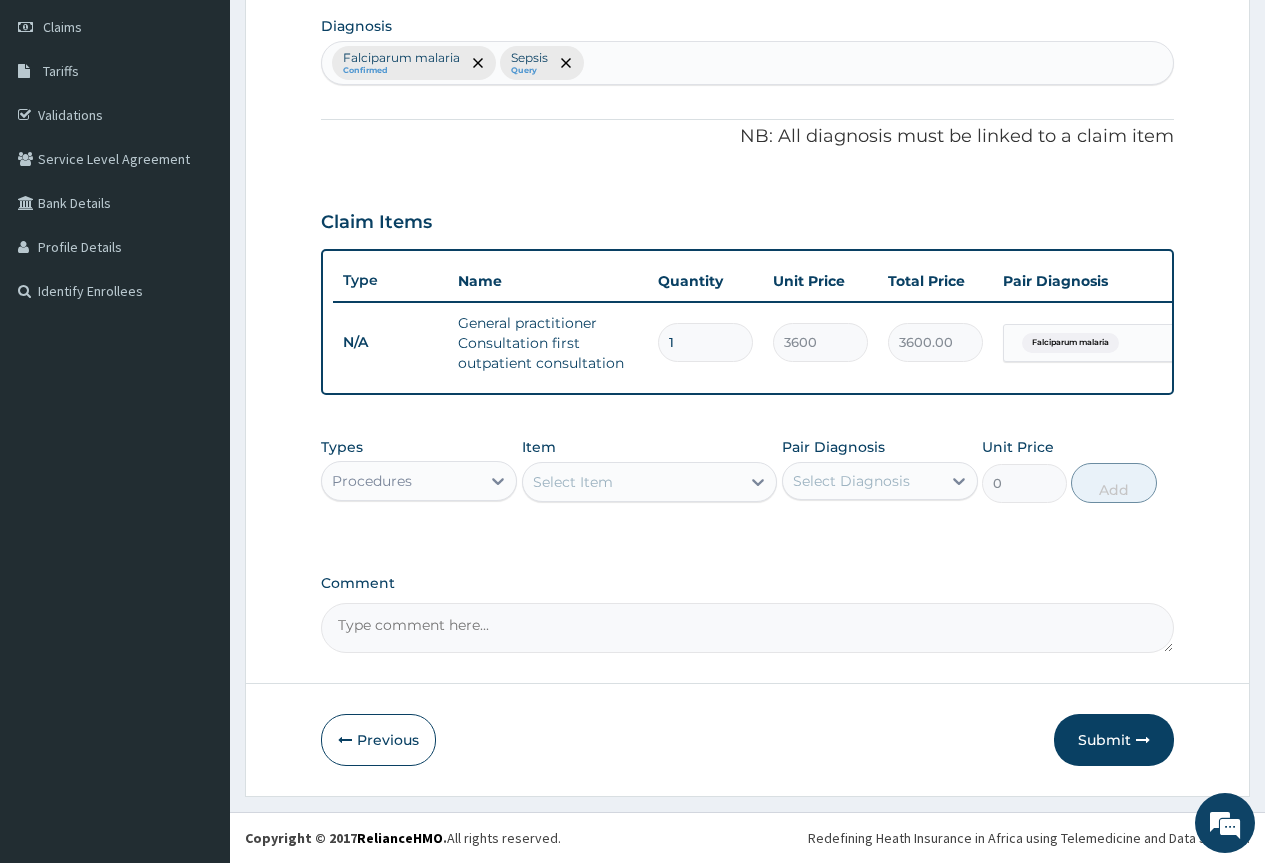 click on "Procedures" at bounding box center (372, 481) 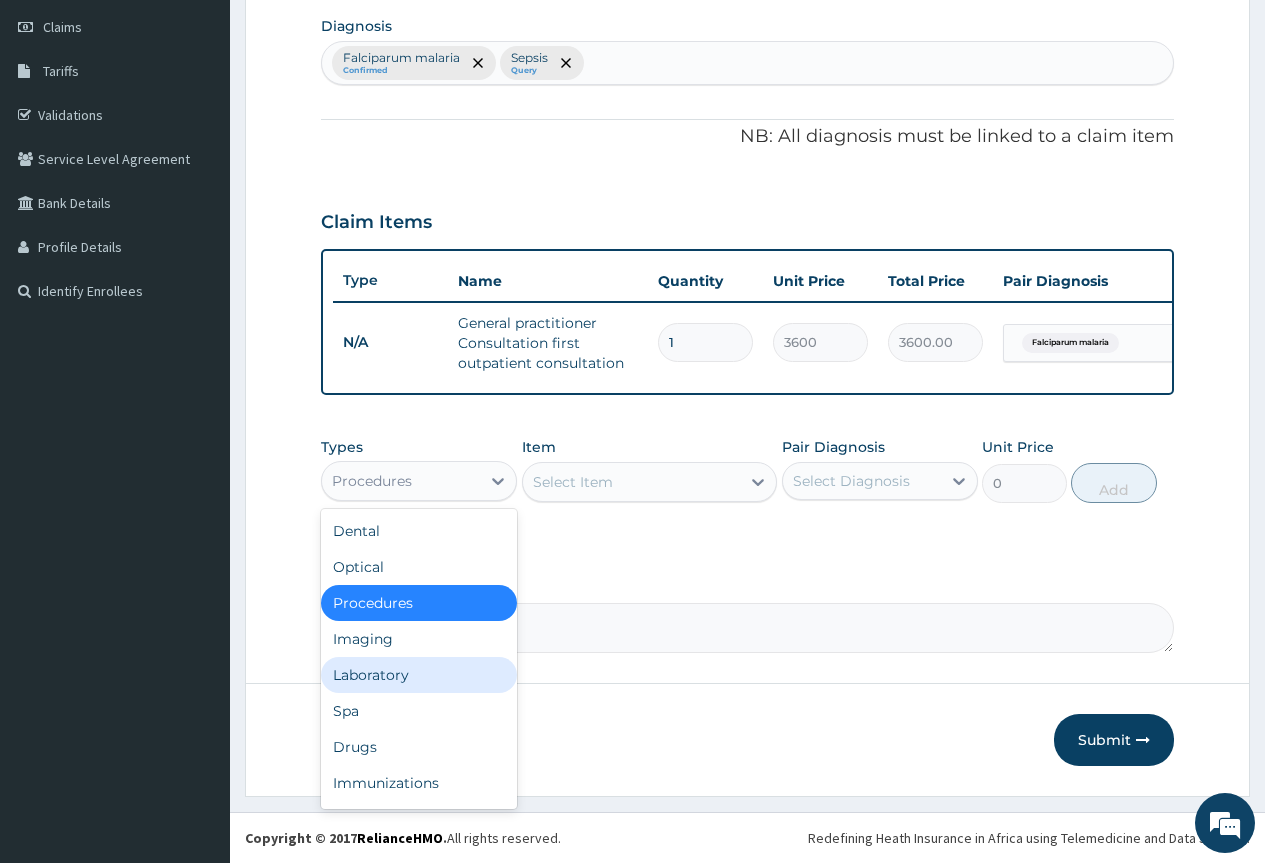 click on "Laboratory" at bounding box center [419, 675] 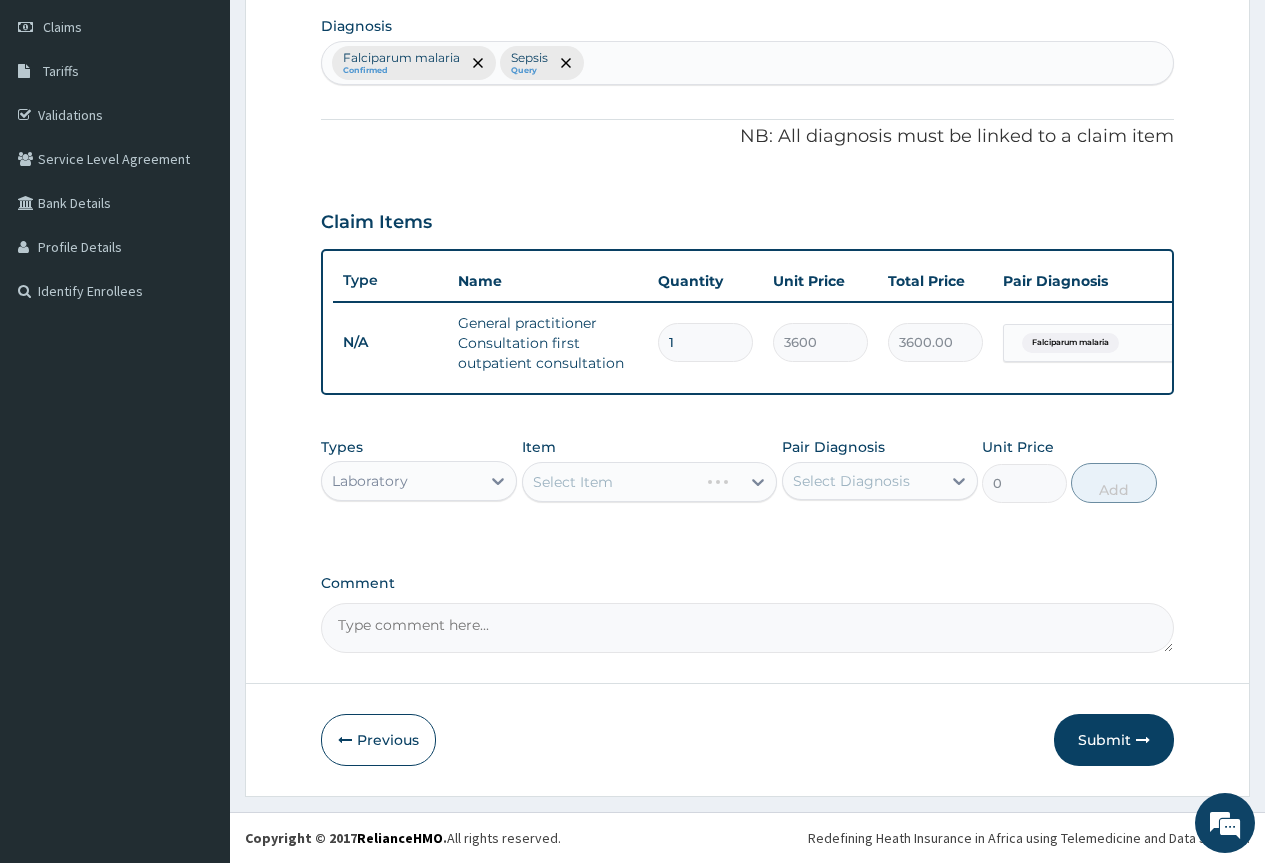 click on "Select Diagnosis" at bounding box center [851, 481] 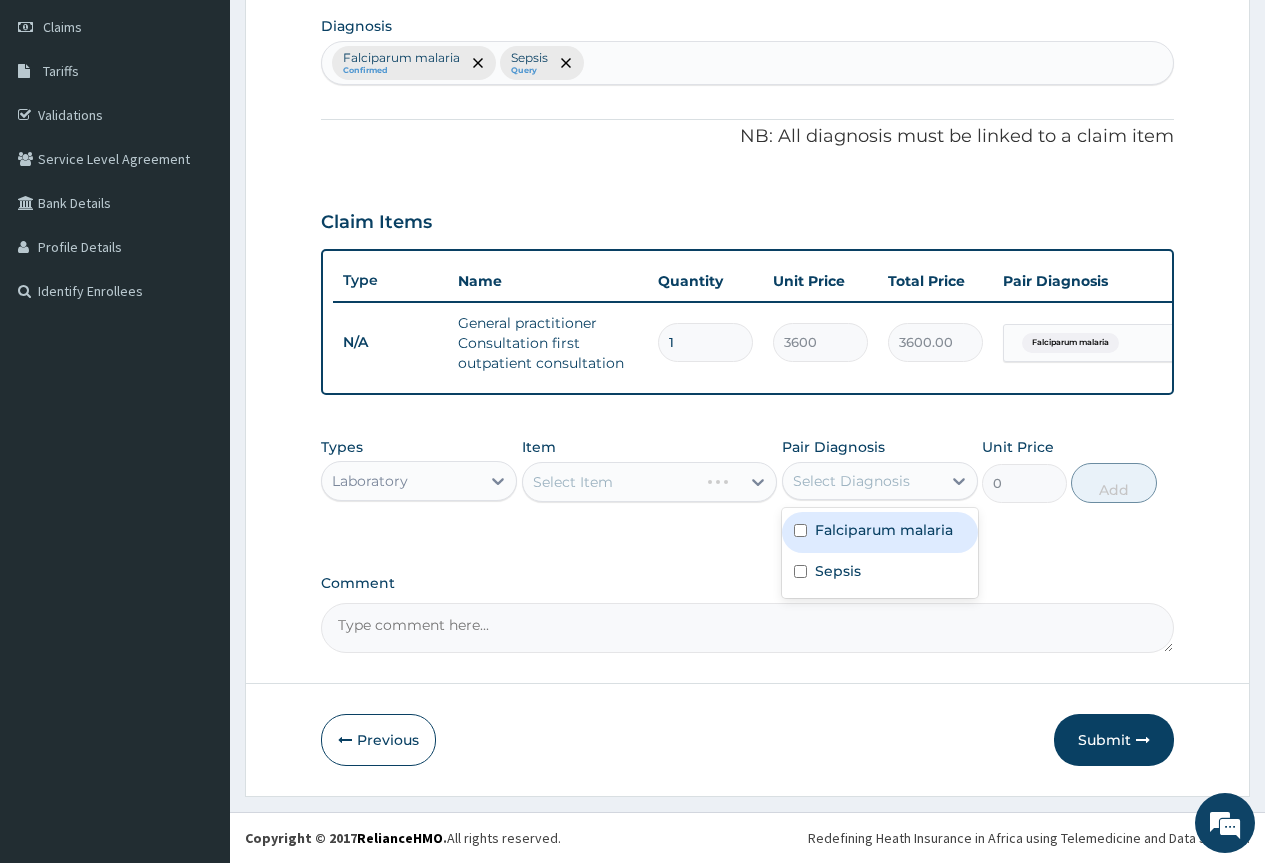 click on "Falciparum malaria" at bounding box center [884, 530] 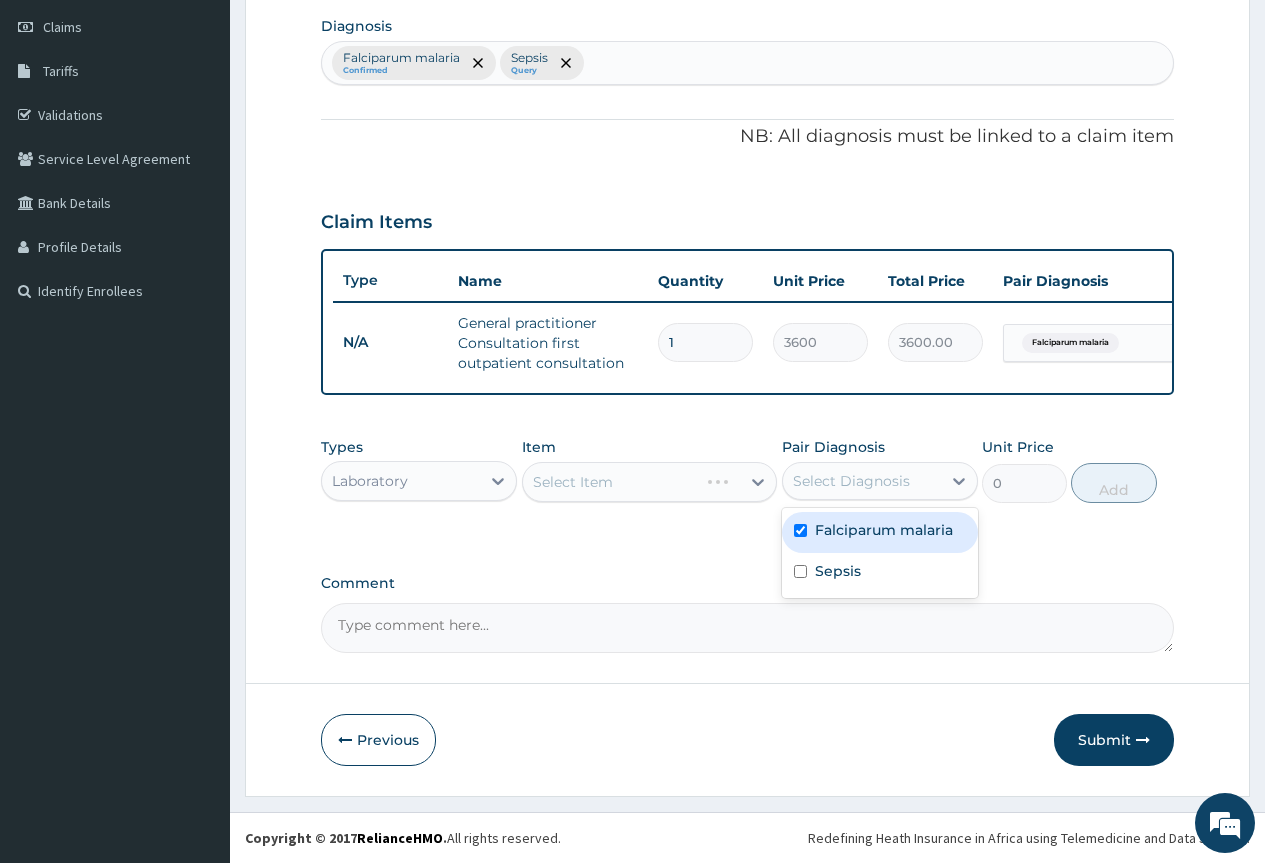 checkbox on "true" 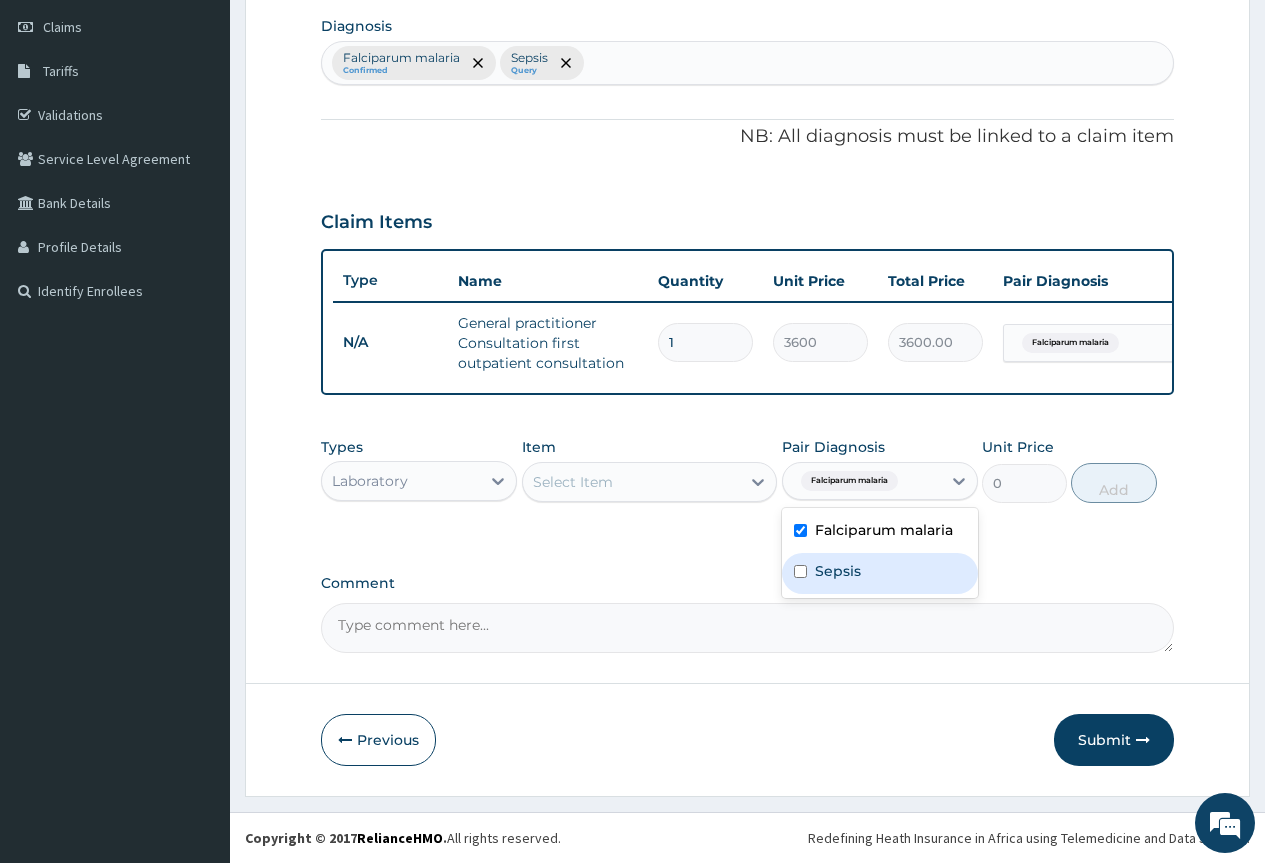 click on "Select Item" at bounding box center [632, 482] 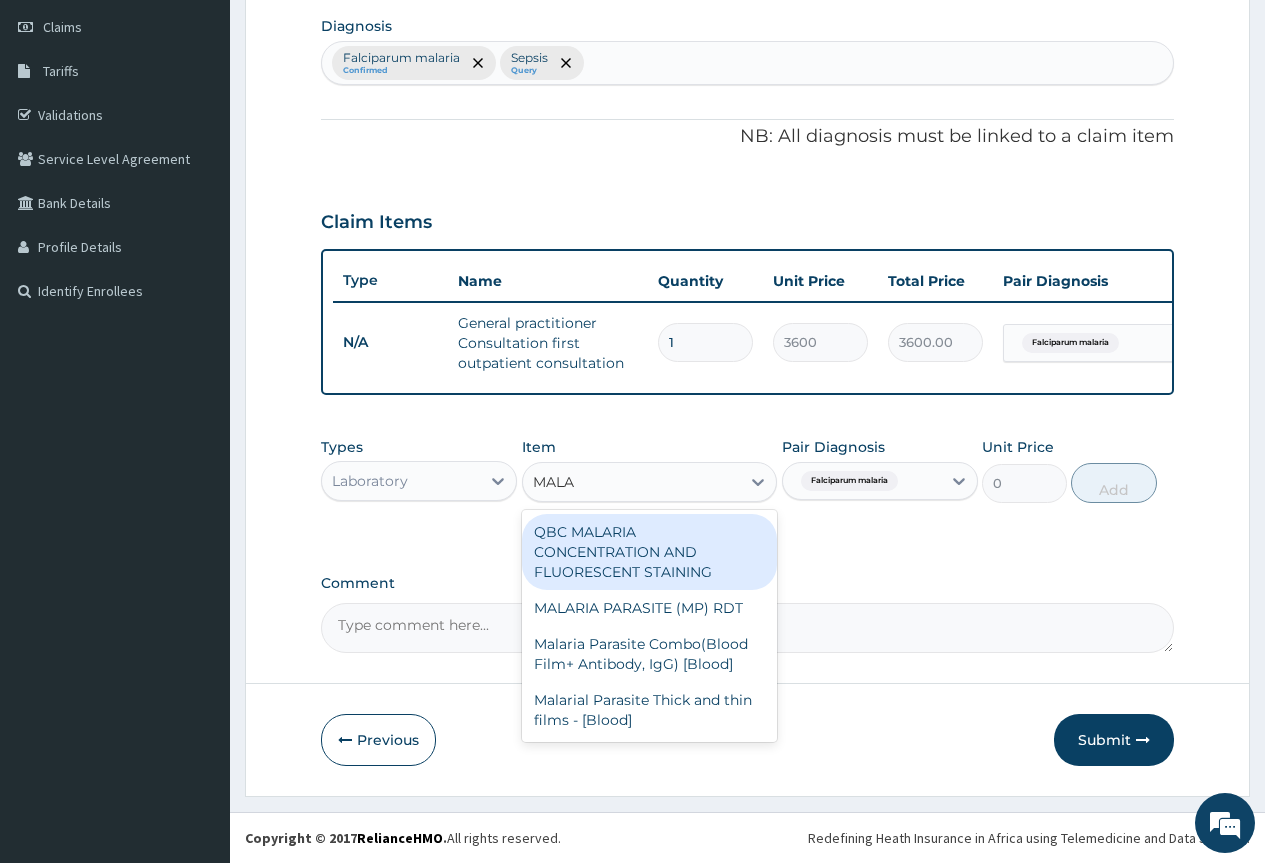 type on "MALAR" 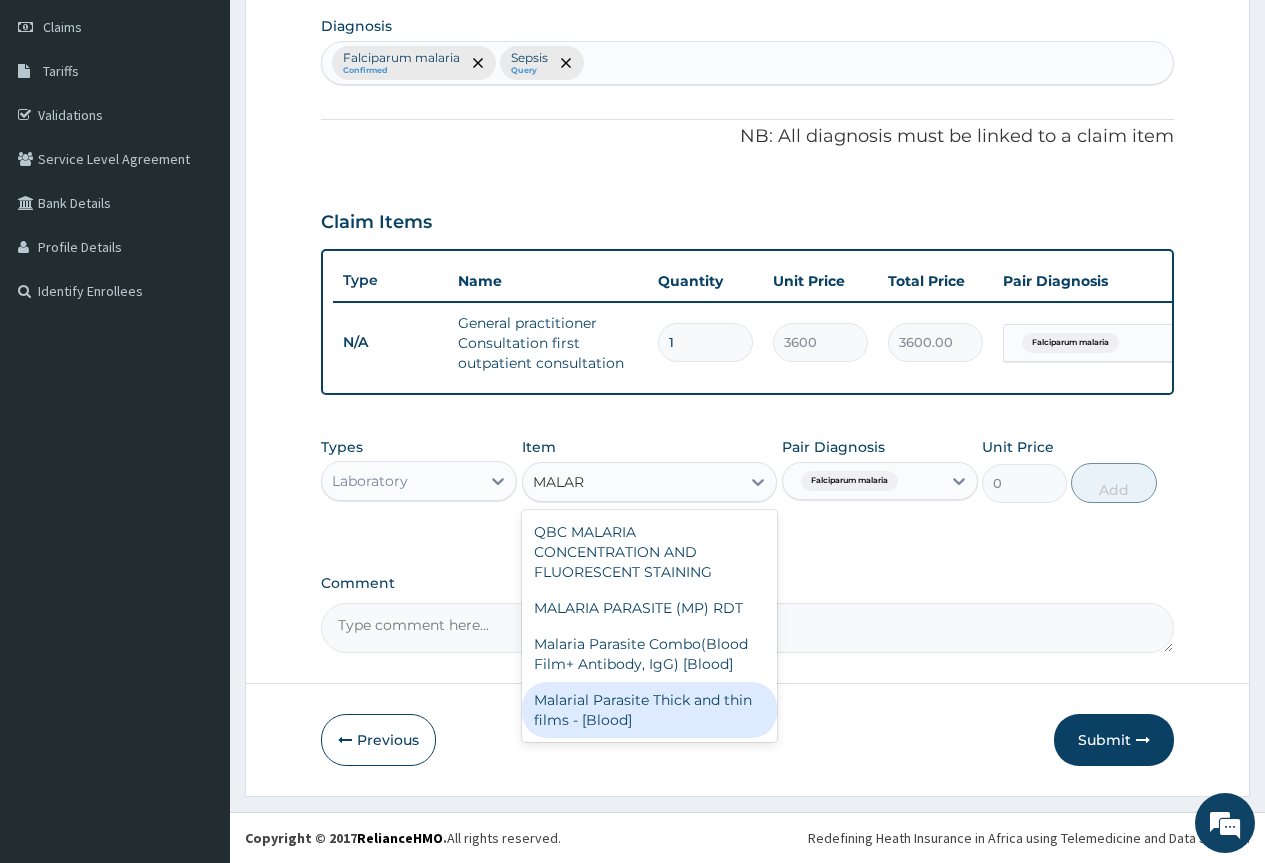 click on "Malarial Parasite Thick and thin films - [Blood]" at bounding box center [650, 710] 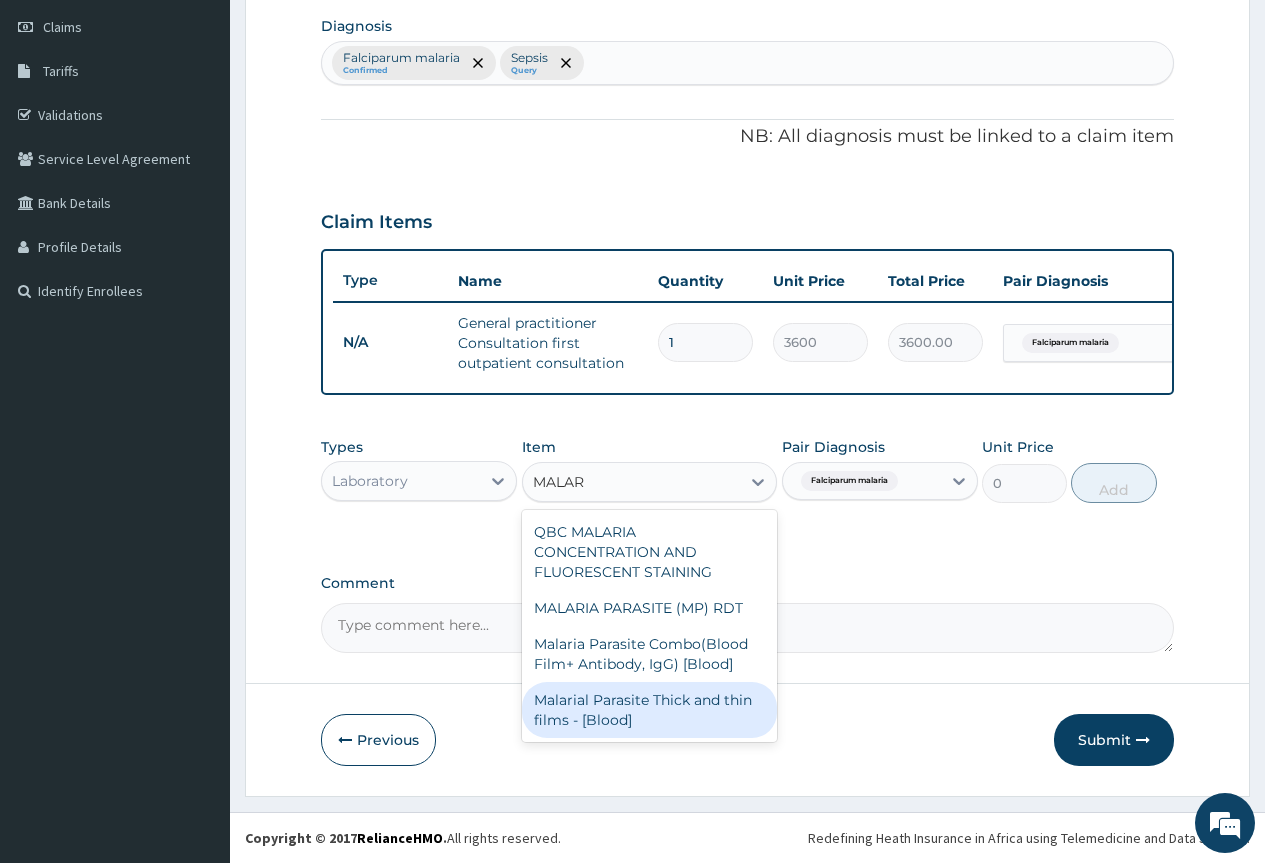 type 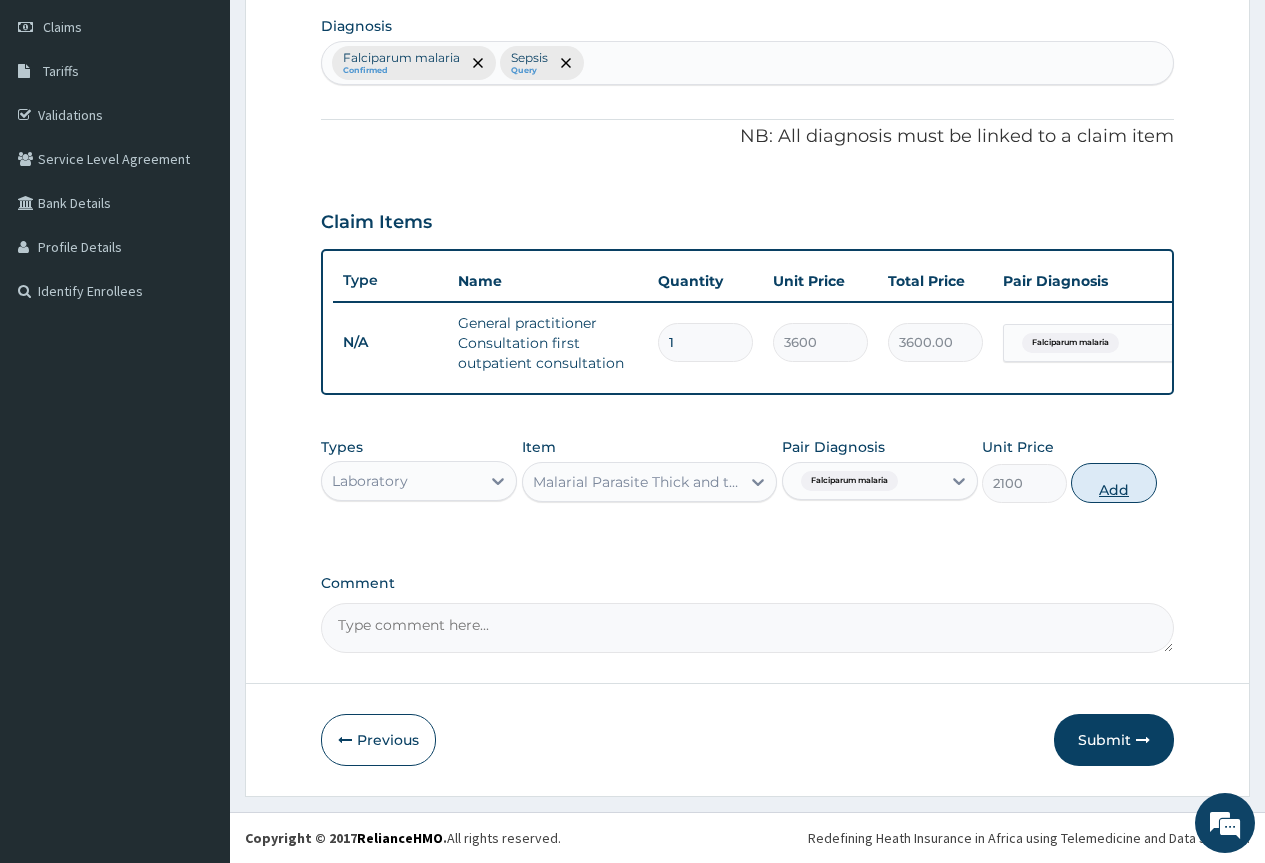 click on "Add" at bounding box center (1113, 483) 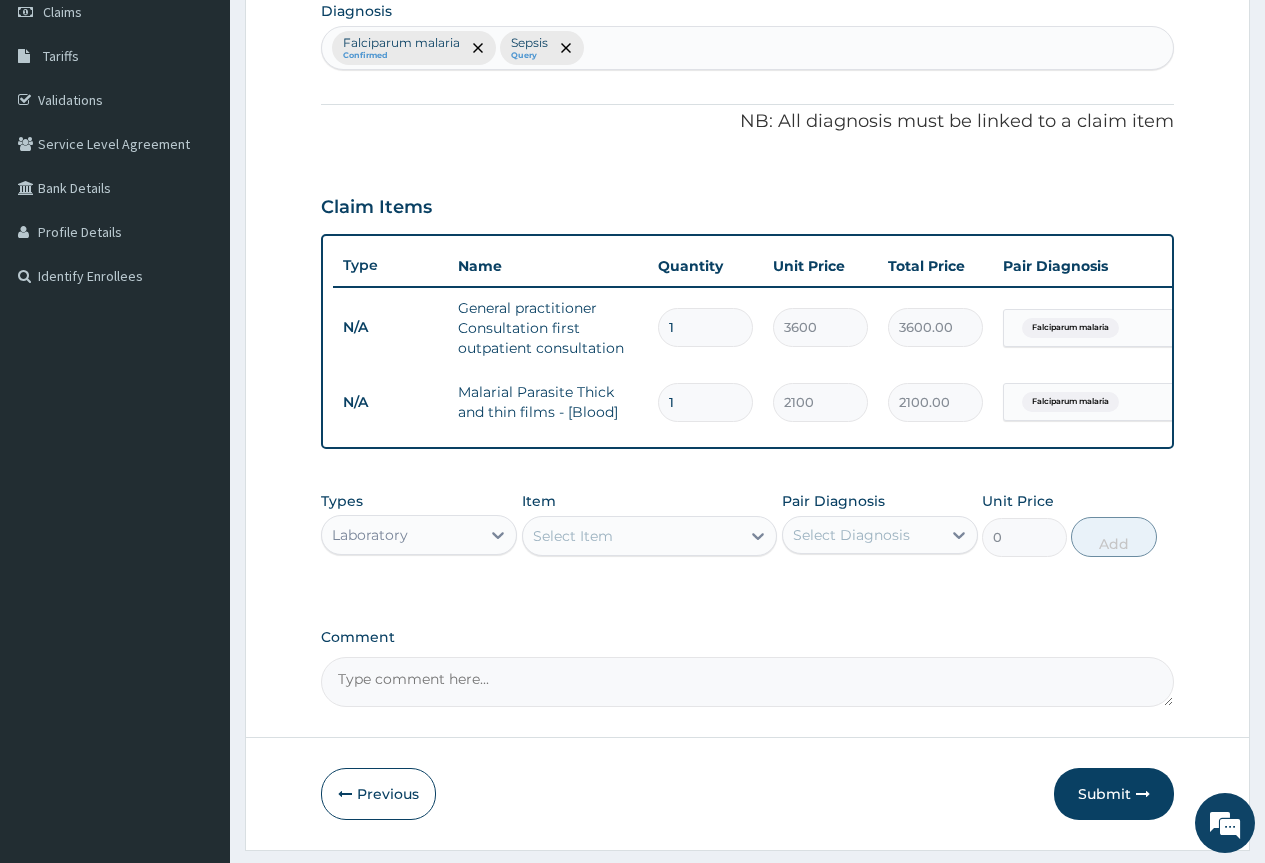 click on "Select Item" at bounding box center (632, 536) 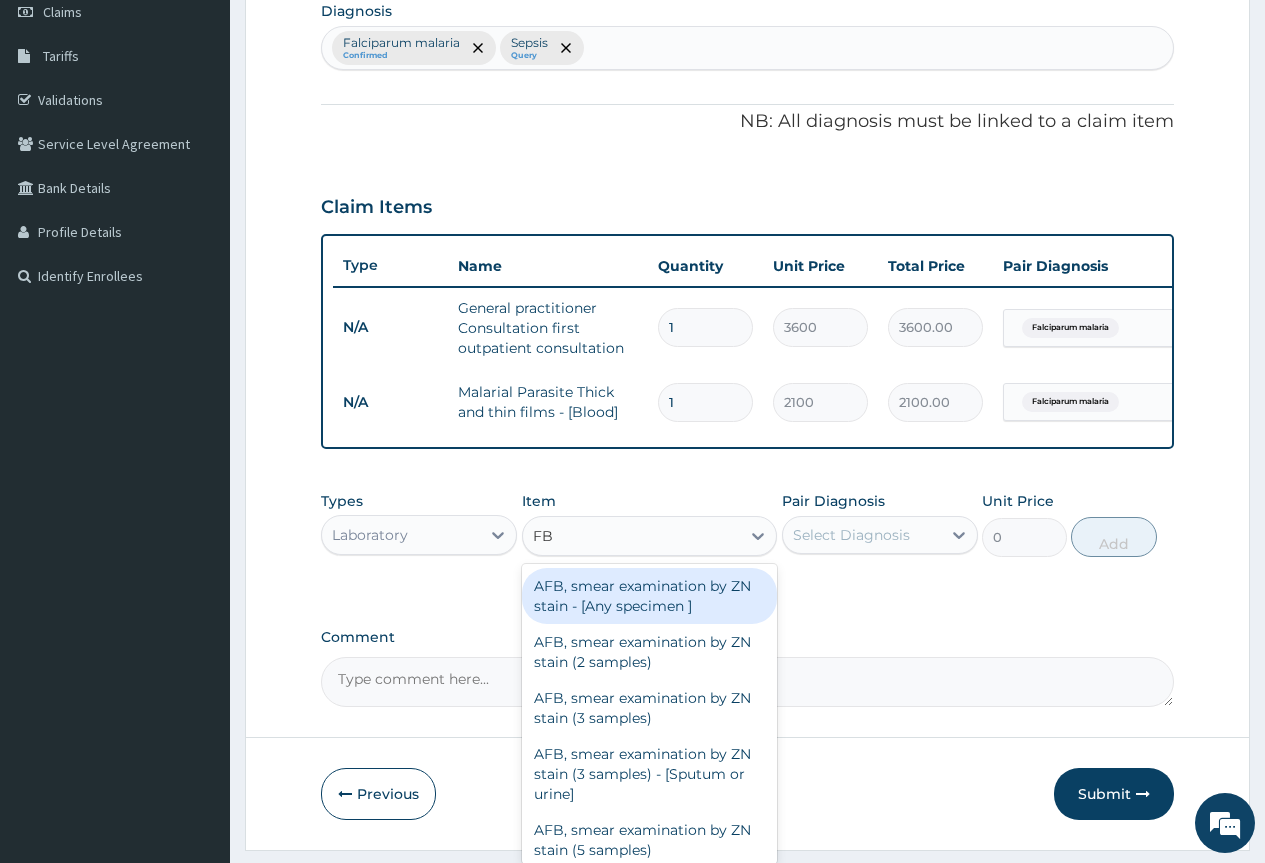 type on "FBC" 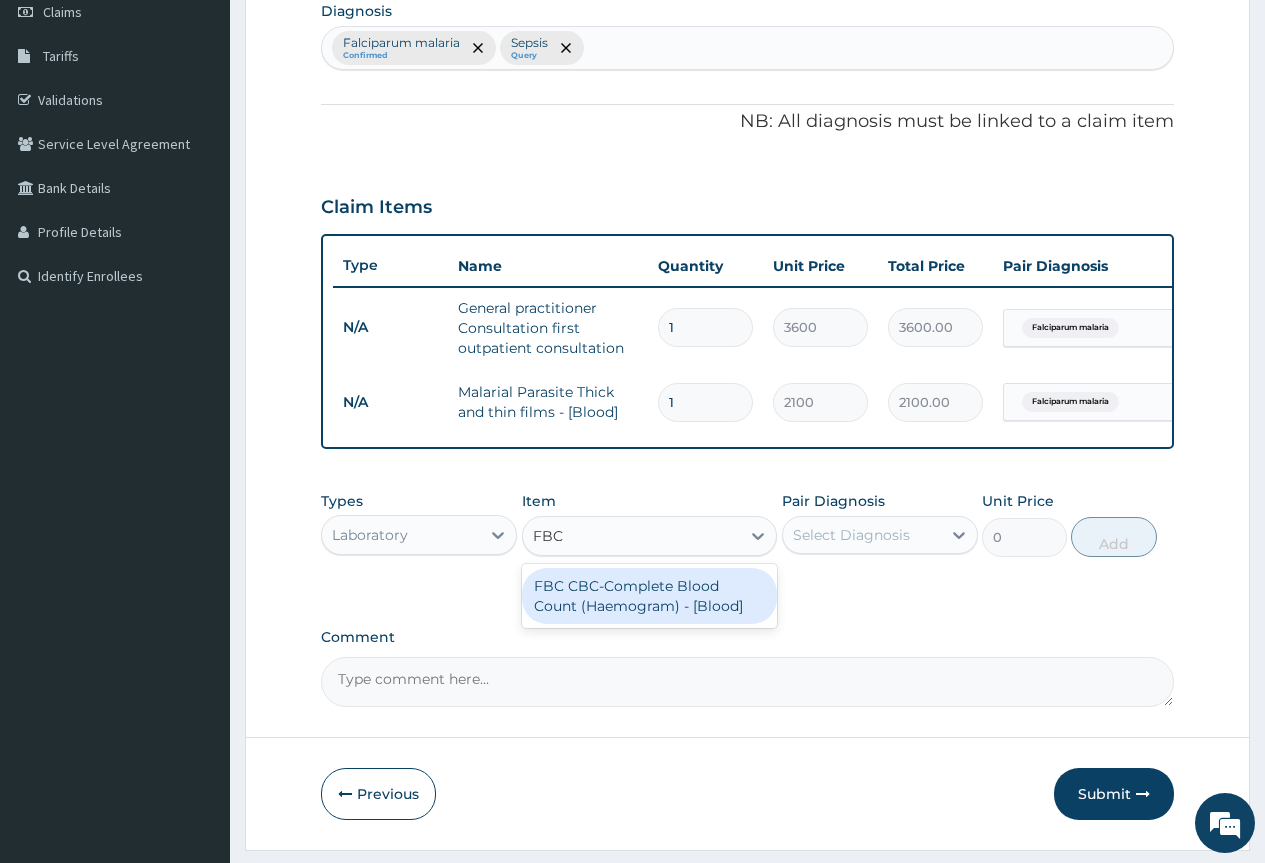 click on "FBC CBC-Complete Blood Count (Haemogram) - [Blood]" at bounding box center (650, 596) 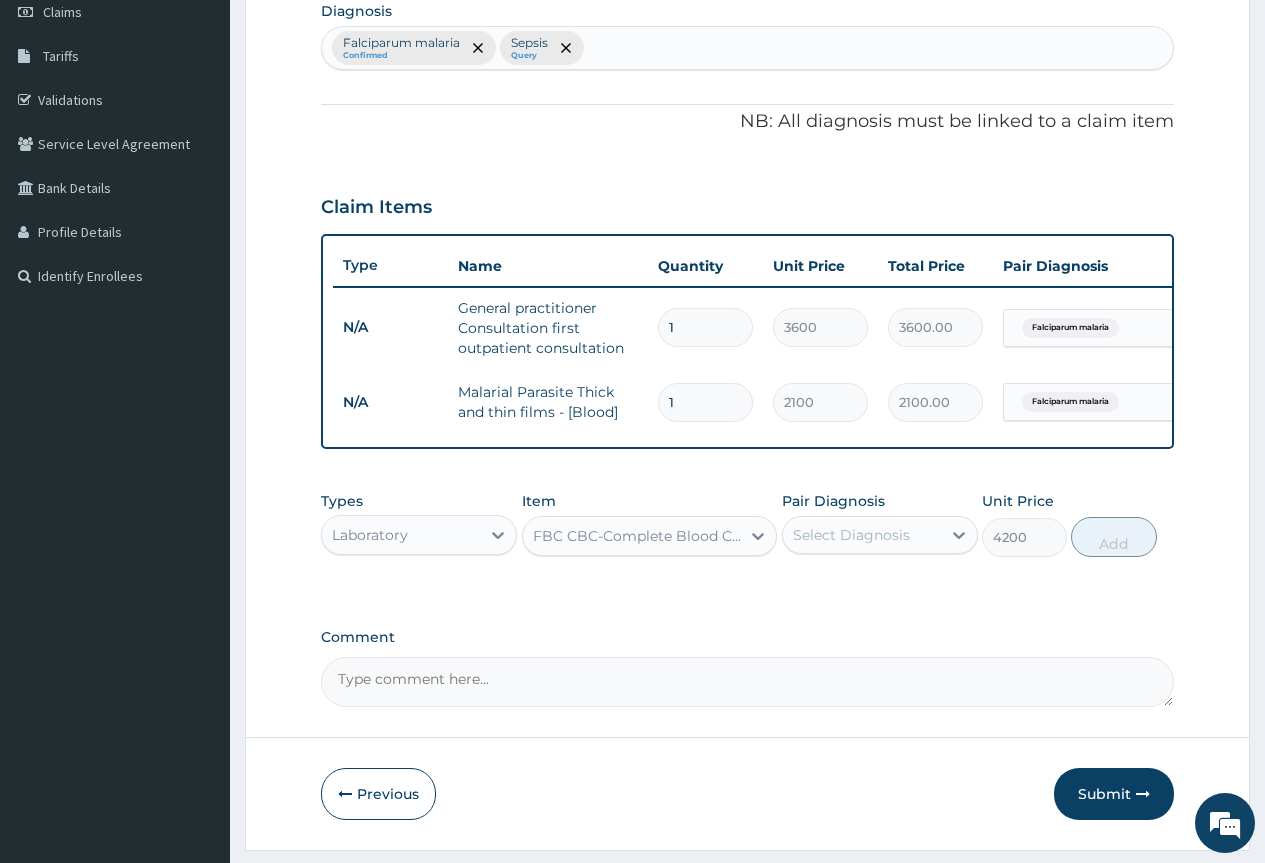 click on "Select Diagnosis" at bounding box center [862, 535] 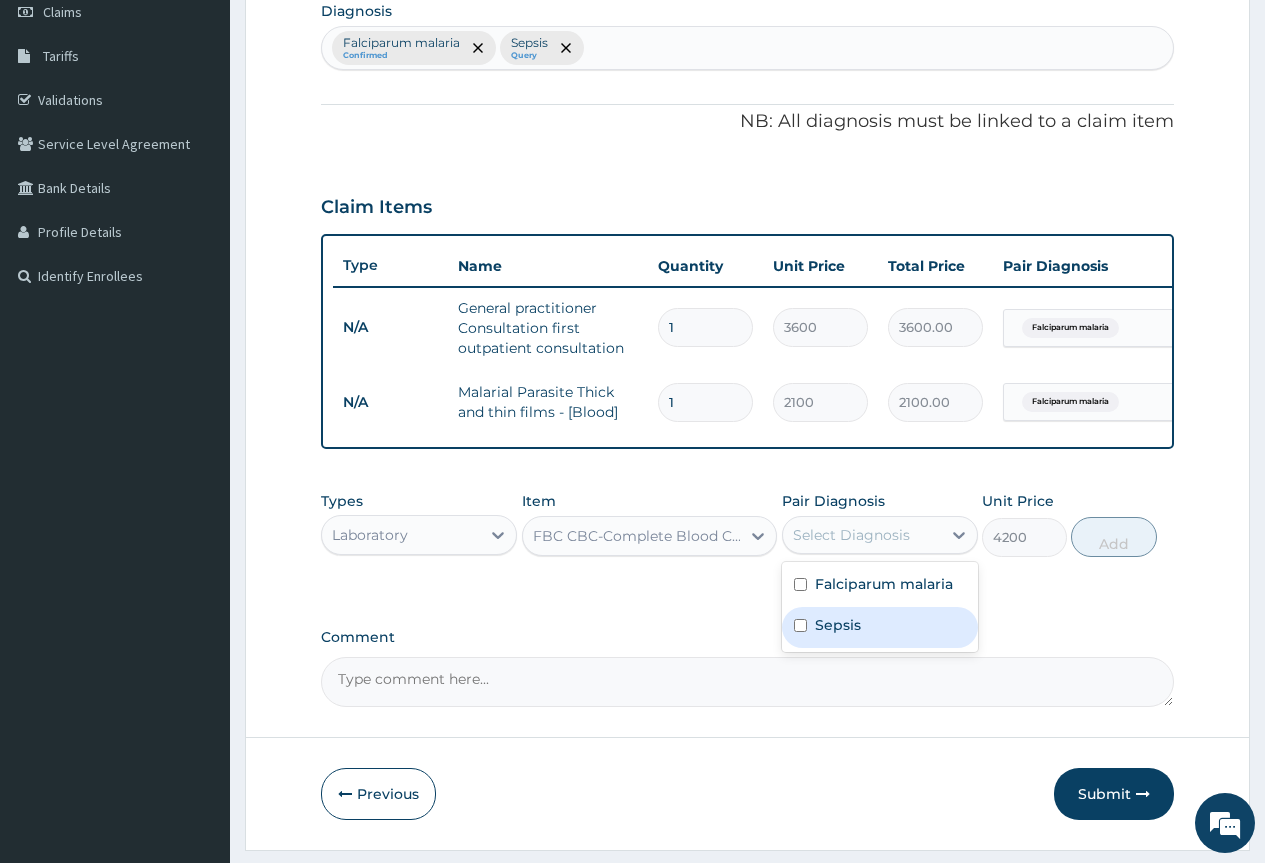 click on "Sepsis" at bounding box center [880, 627] 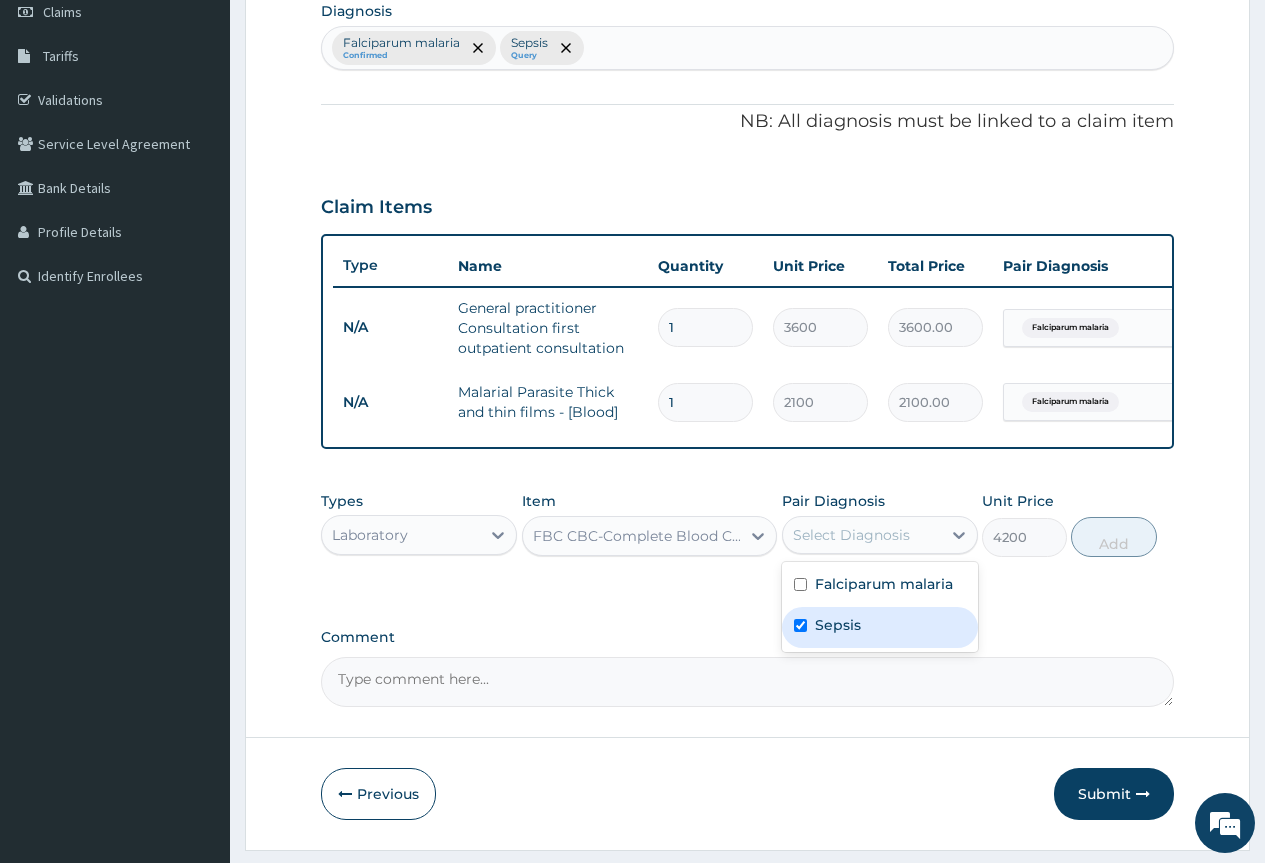 checkbox on "true" 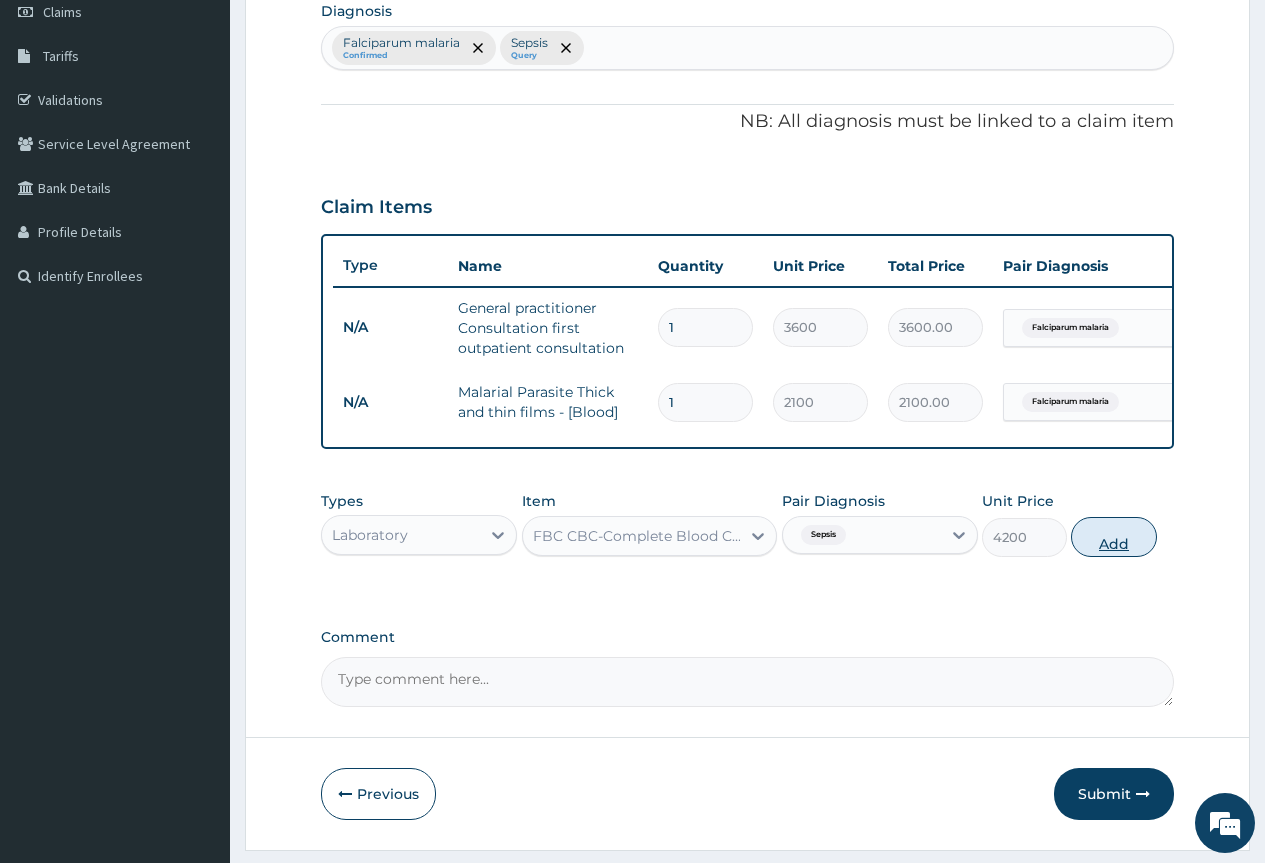 click on "Add" at bounding box center [1113, 537] 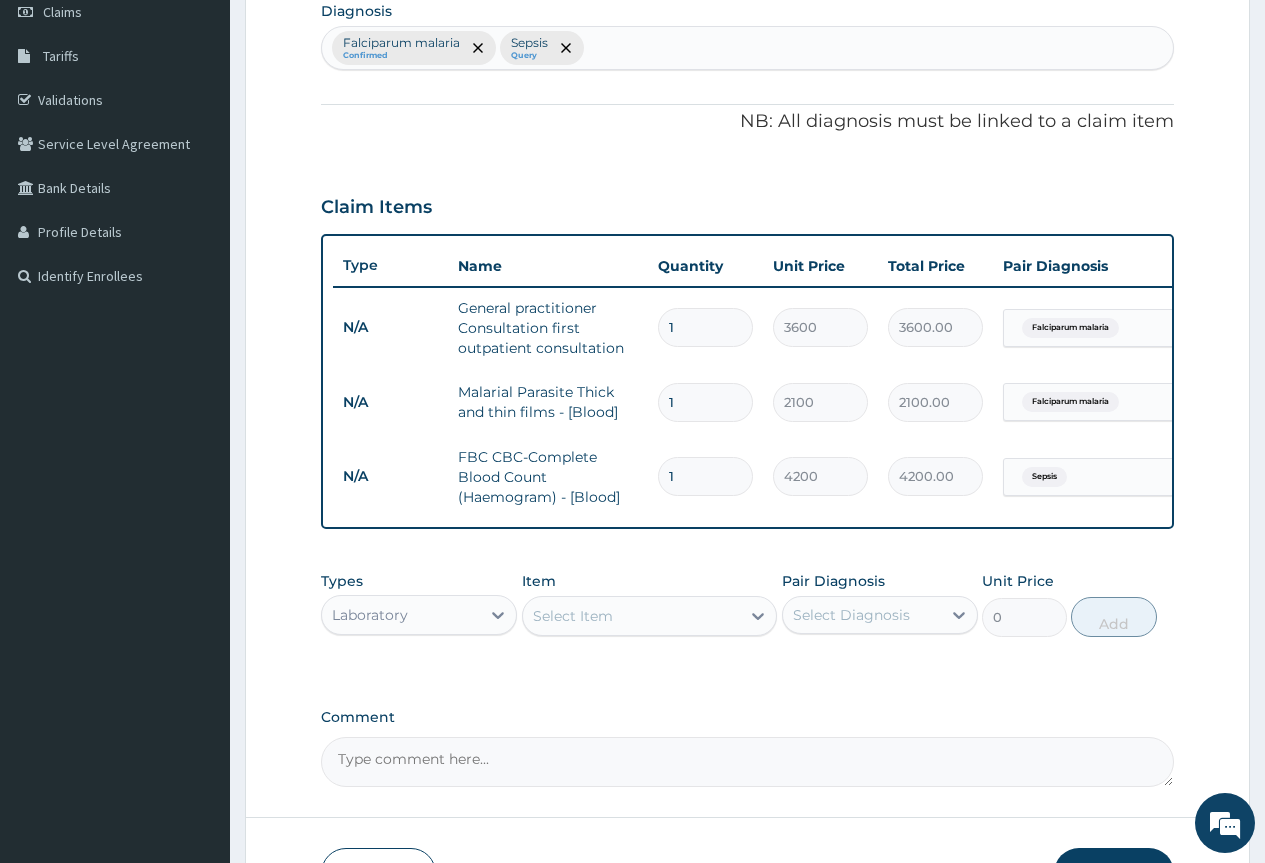 click on "Laboratory" at bounding box center [401, 615] 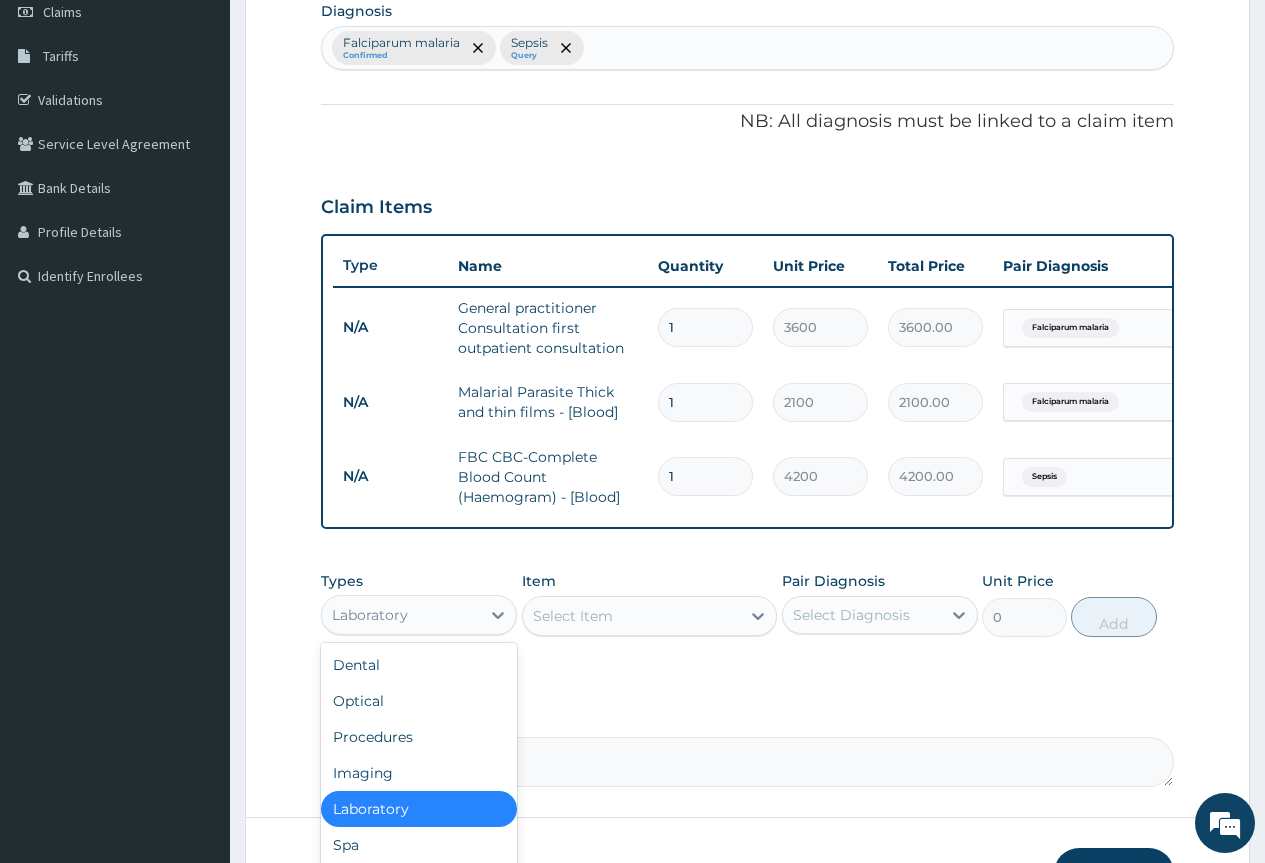 scroll, scrollTop: 68, scrollLeft: 0, axis: vertical 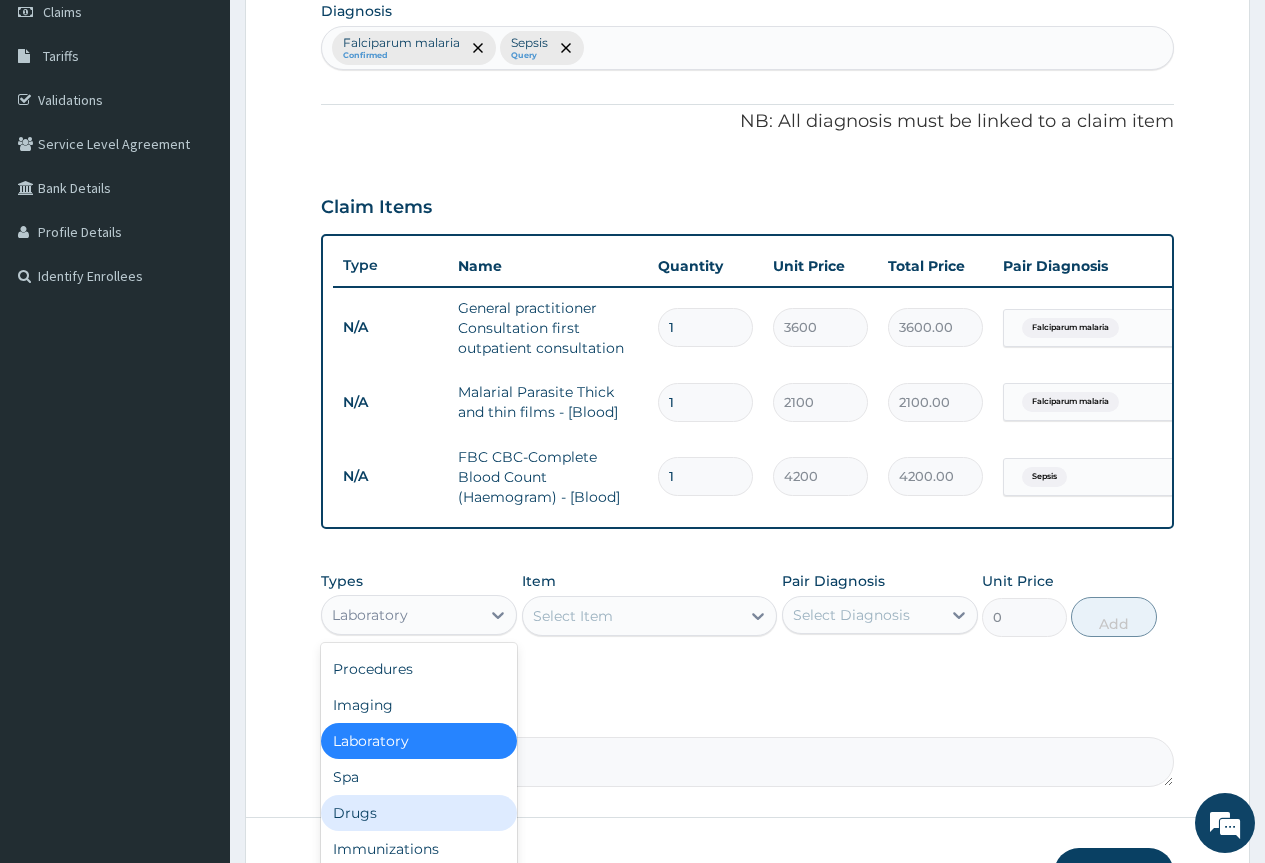click on "Drugs" at bounding box center [419, 813] 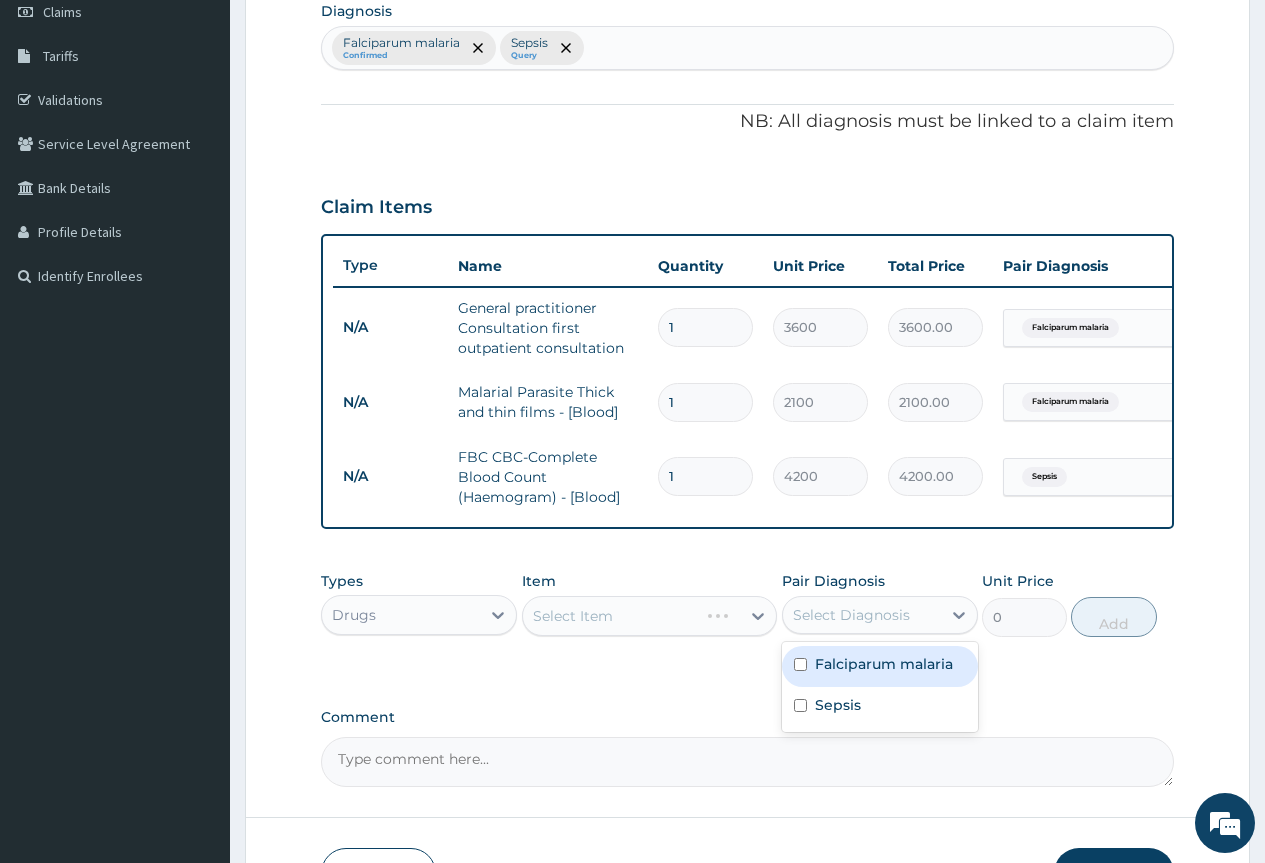 click on "Select Diagnosis" at bounding box center (851, 615) 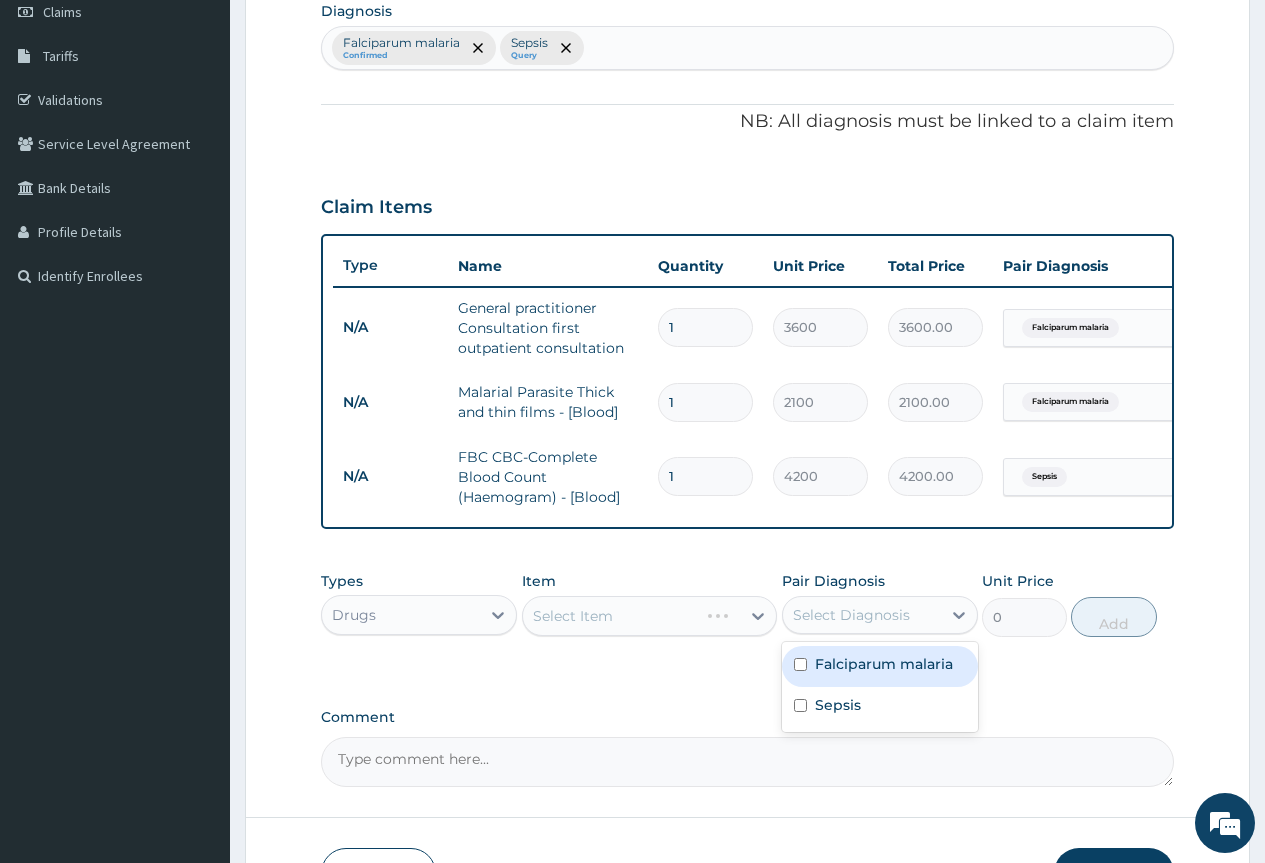 click on "Falciparum malaria" at bounding box center (884, 664) 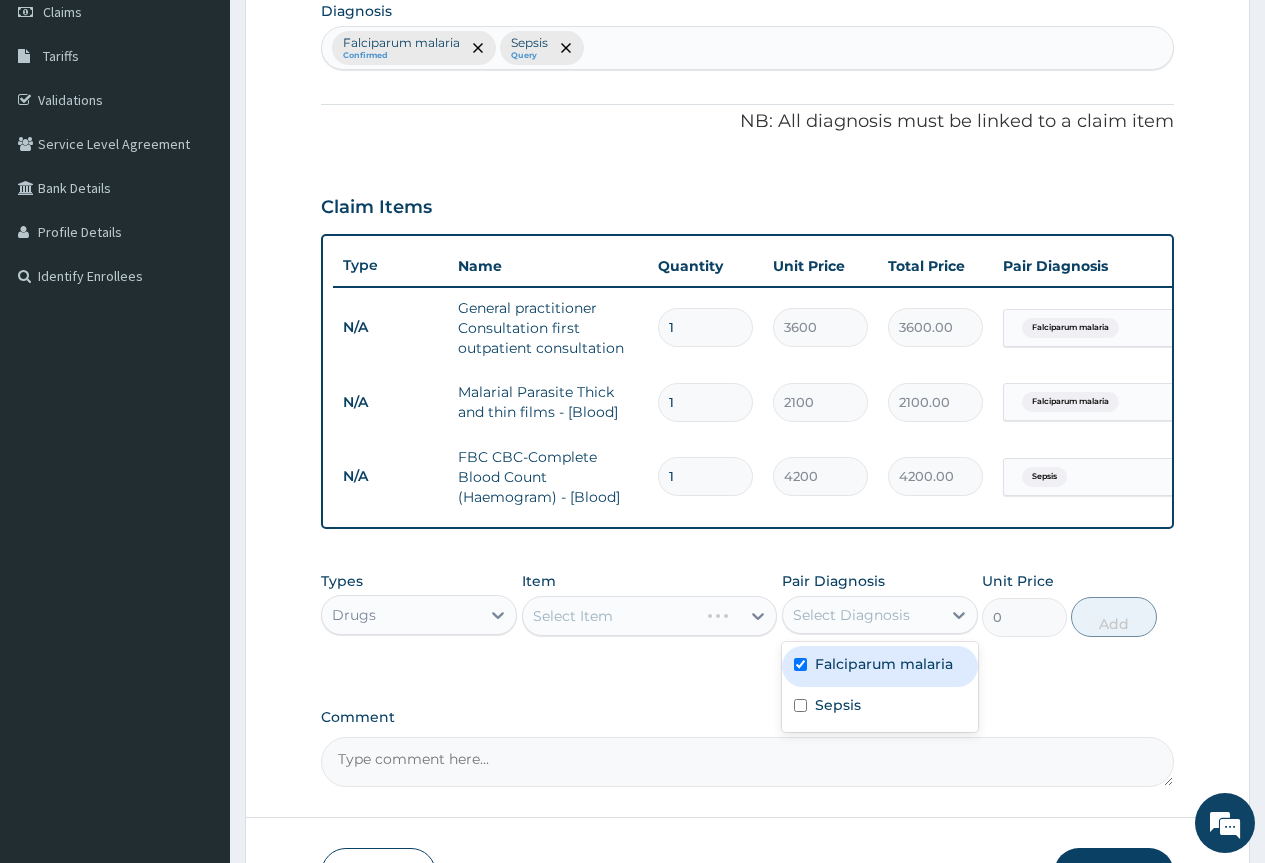 checkbox on "true" 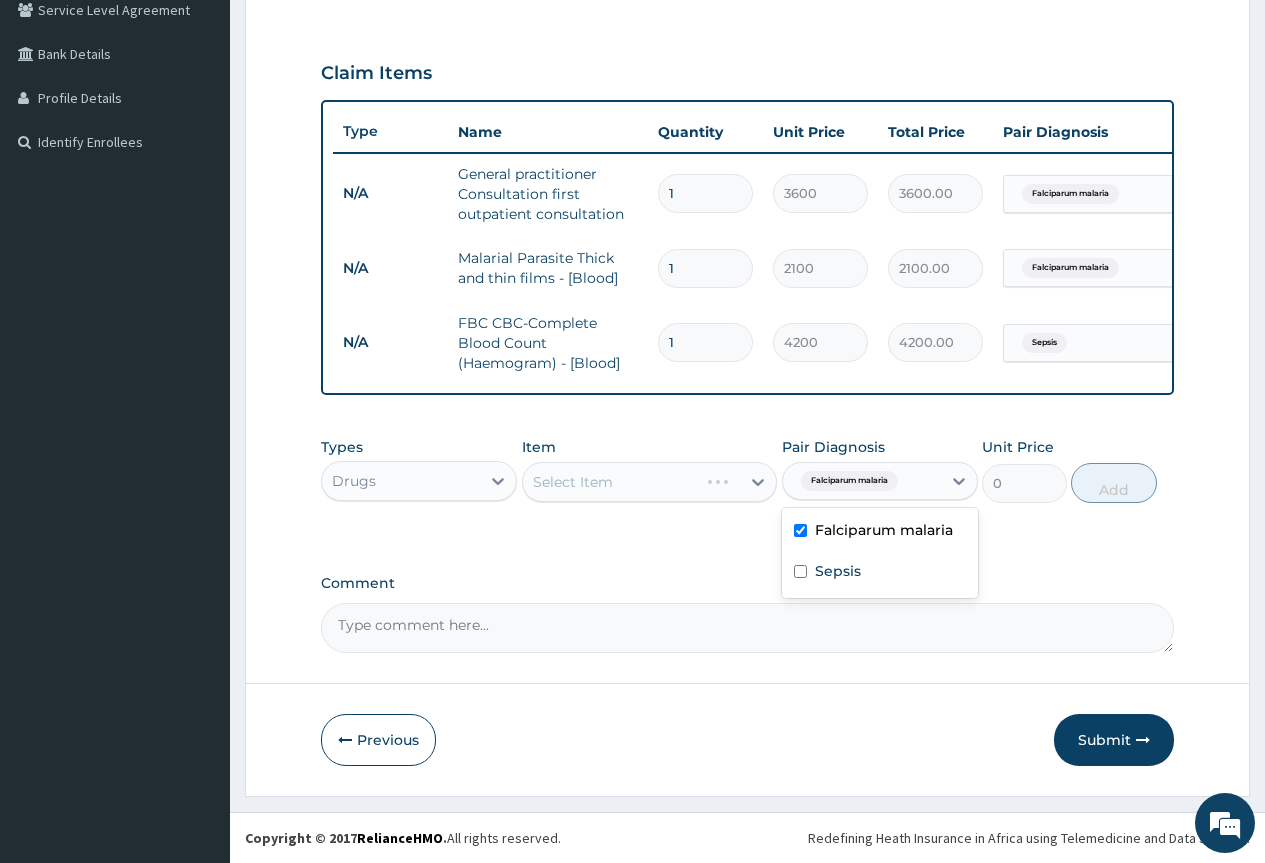 scroll, scrollTop: 443, scrollLeft: 0, axis: vertical 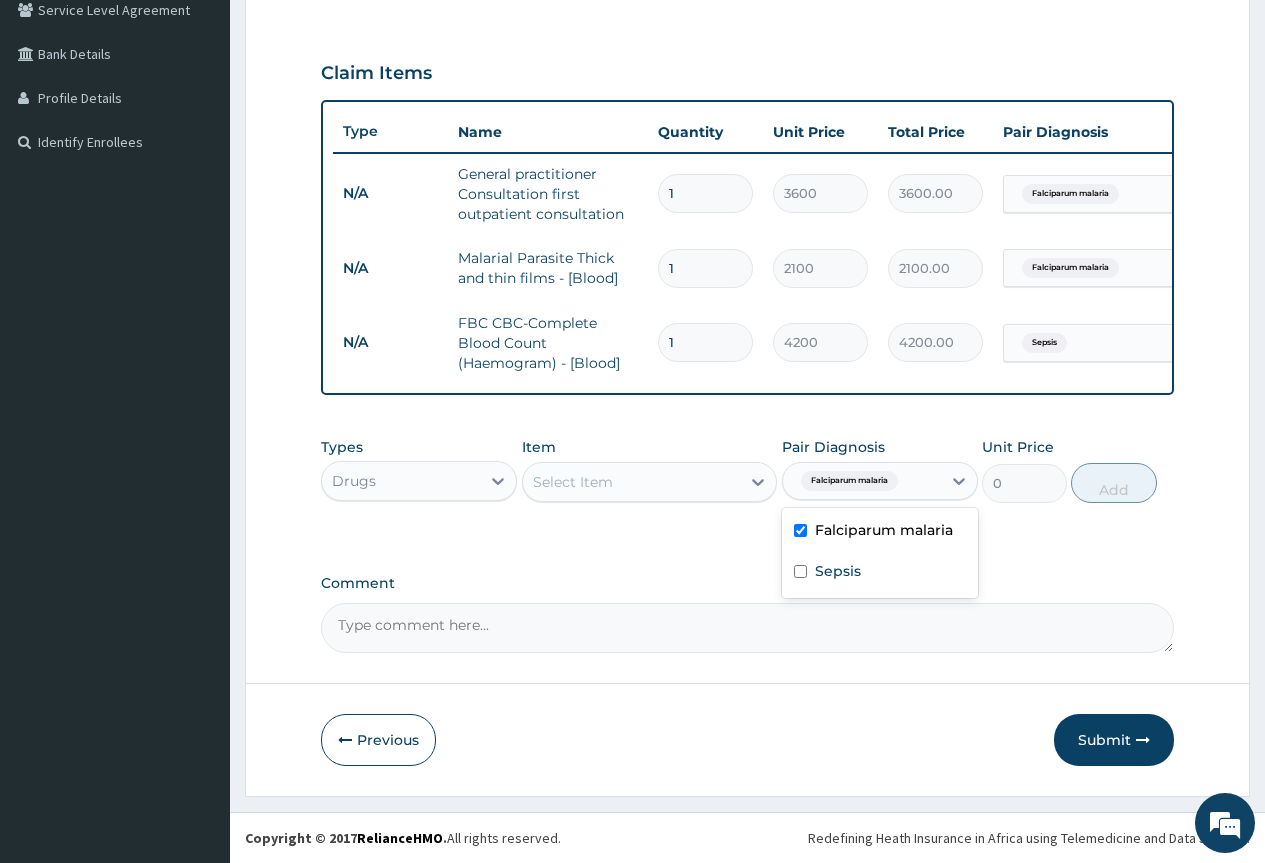 click on "Select Item" at bounding box center [632, 482] 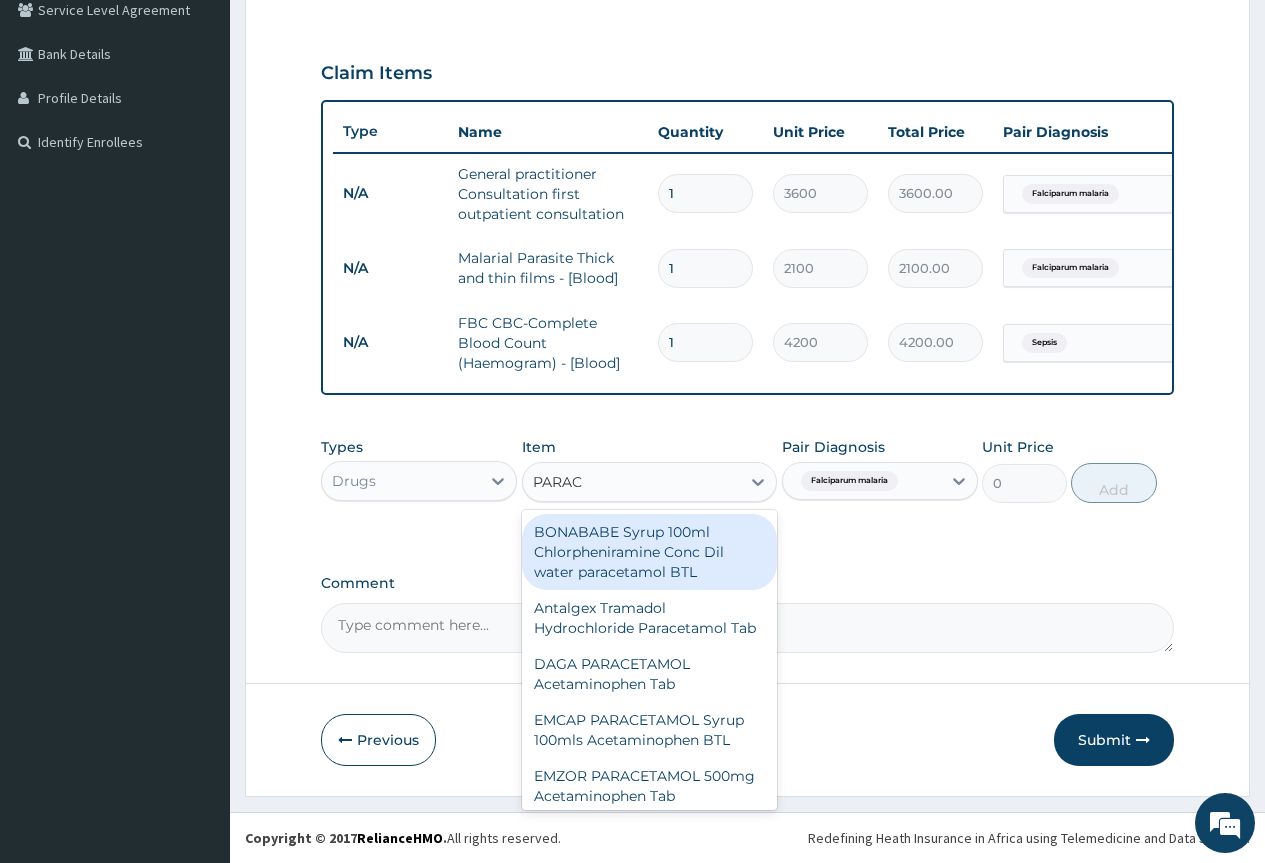 type on "PARACE" 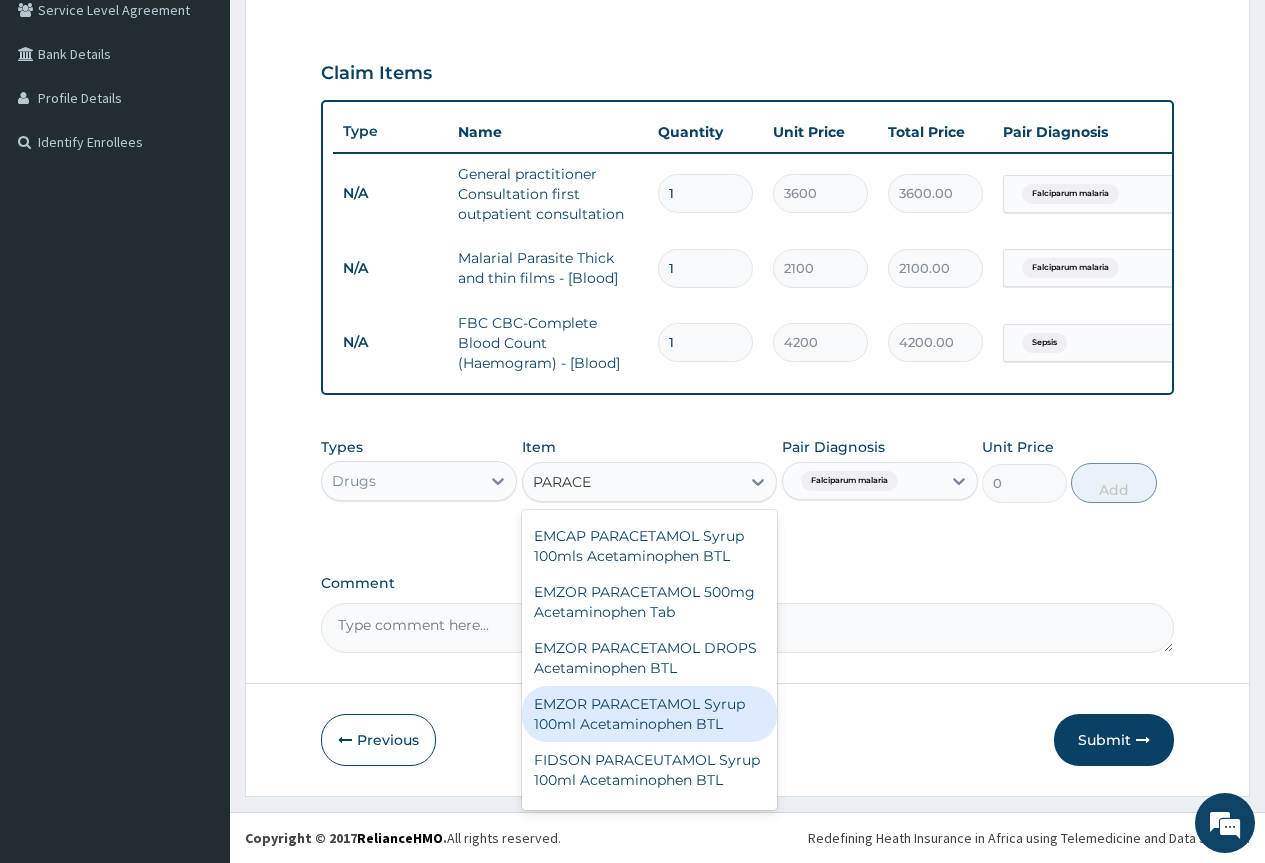scroll, scrollTop: 200, scrollLeft: 0, axis: vertical 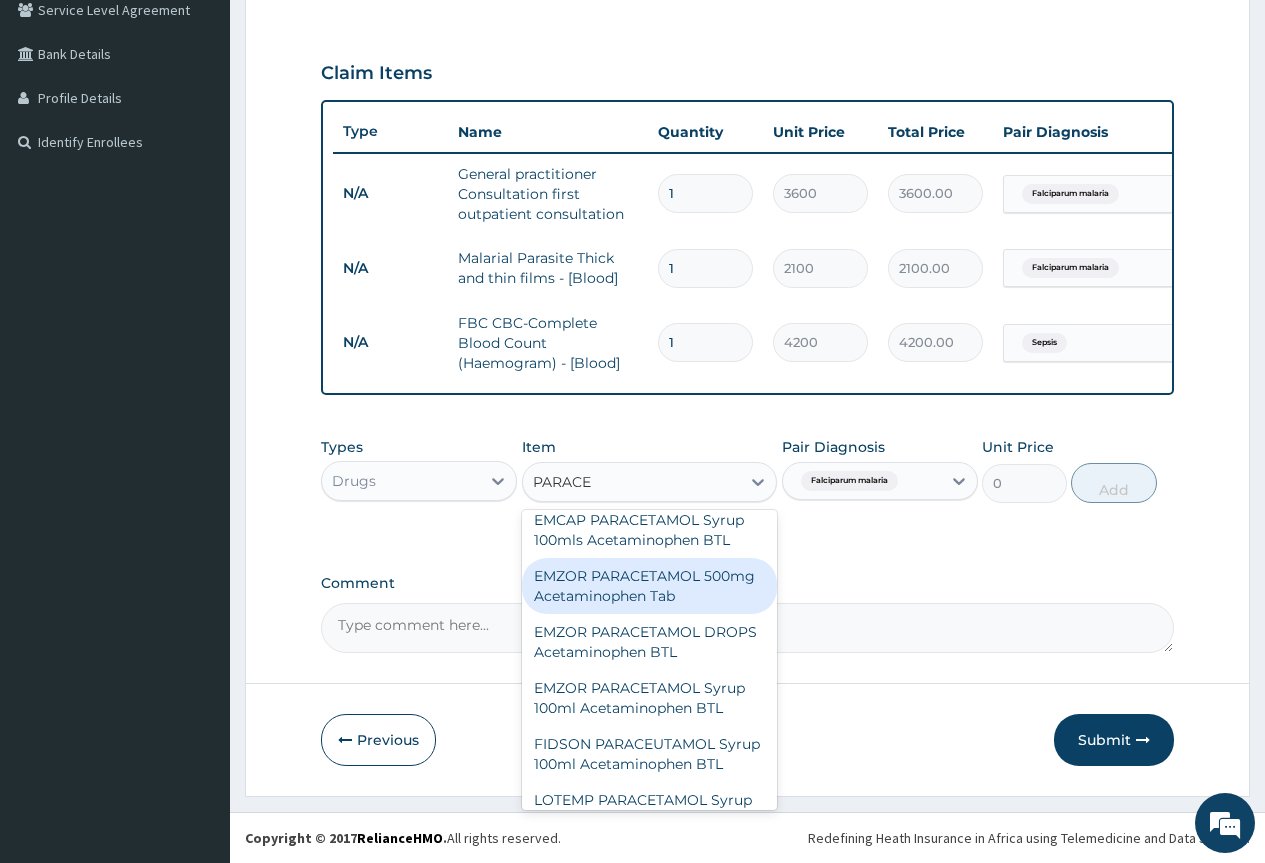click on "EMZOR PARACETAMOL 500mg Acetaminophen Tab" at bounding box center (650, 586) 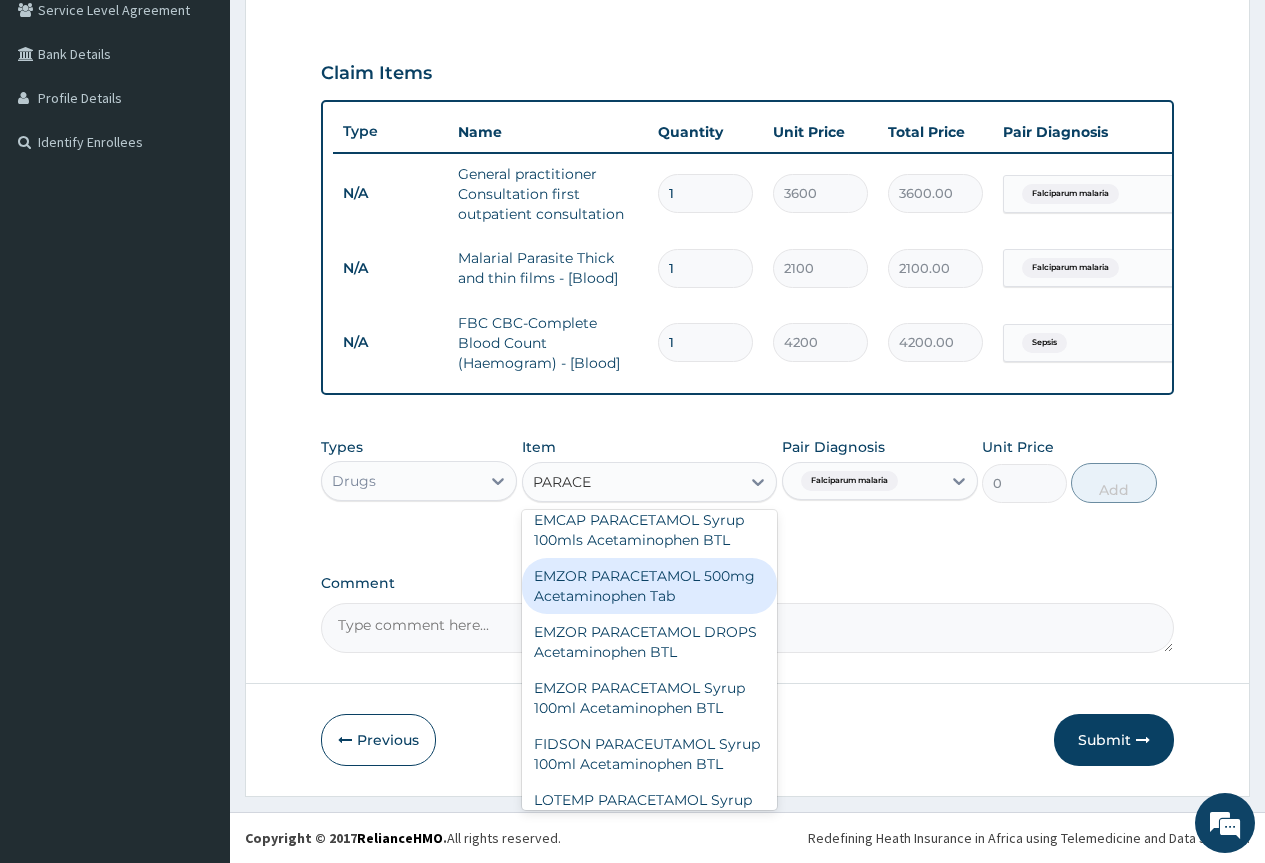 type 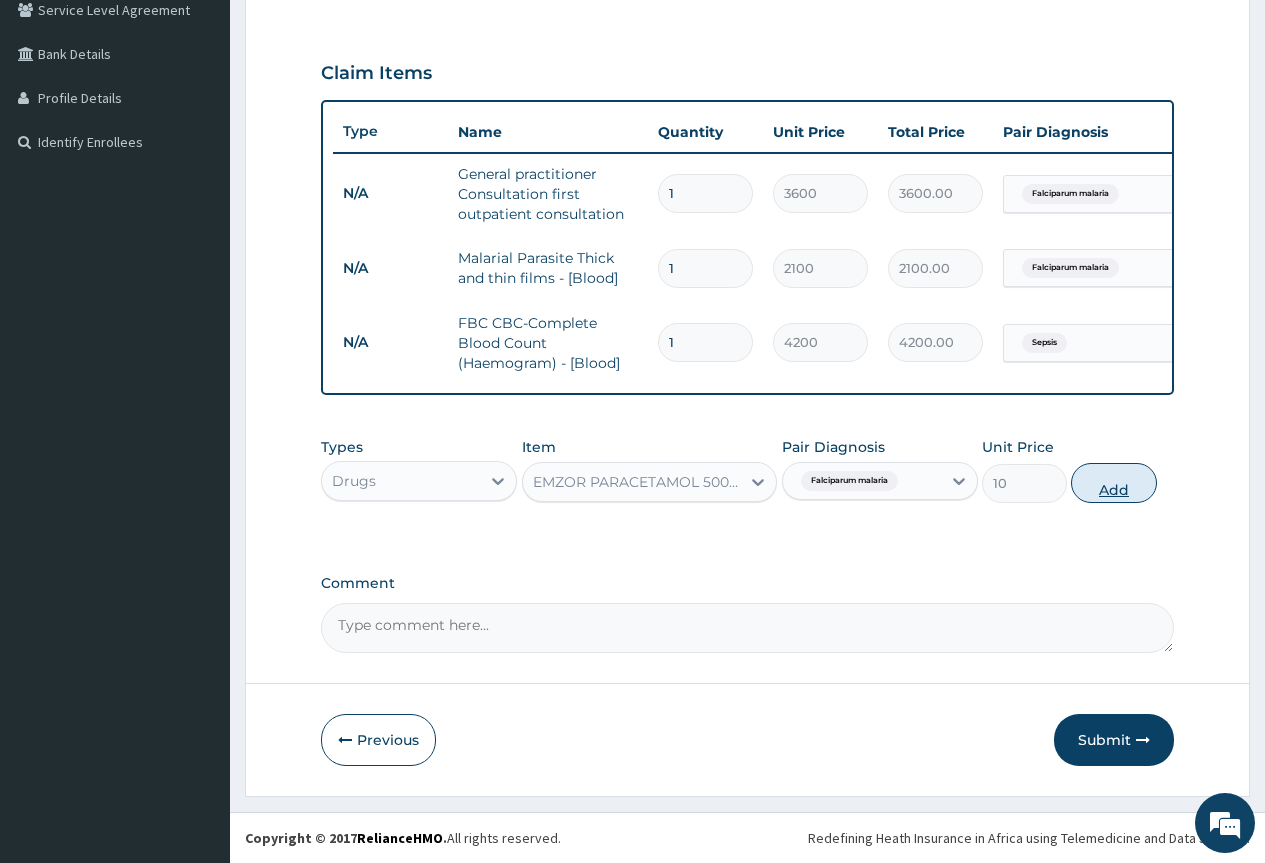 click on "Add" at bounding box center (1113, 483) 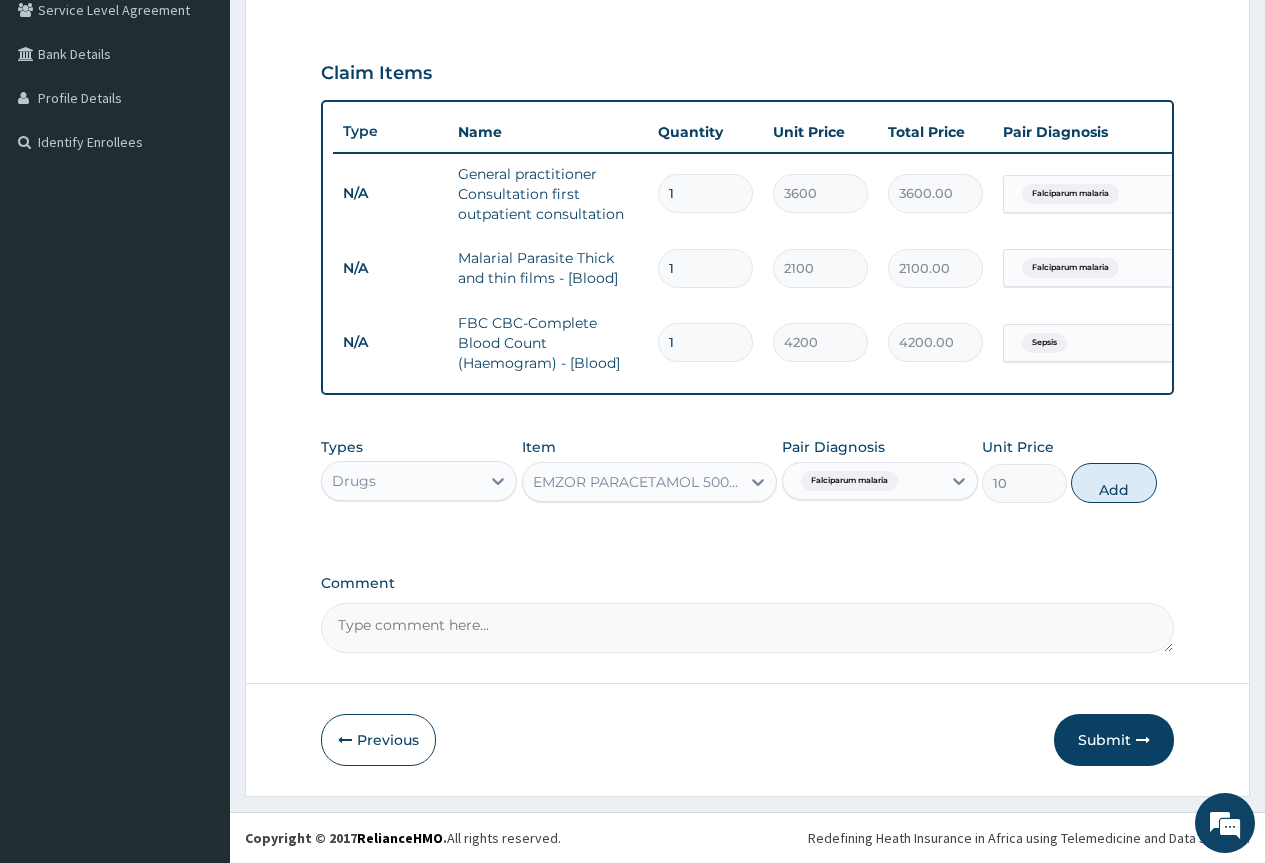 type on "0" 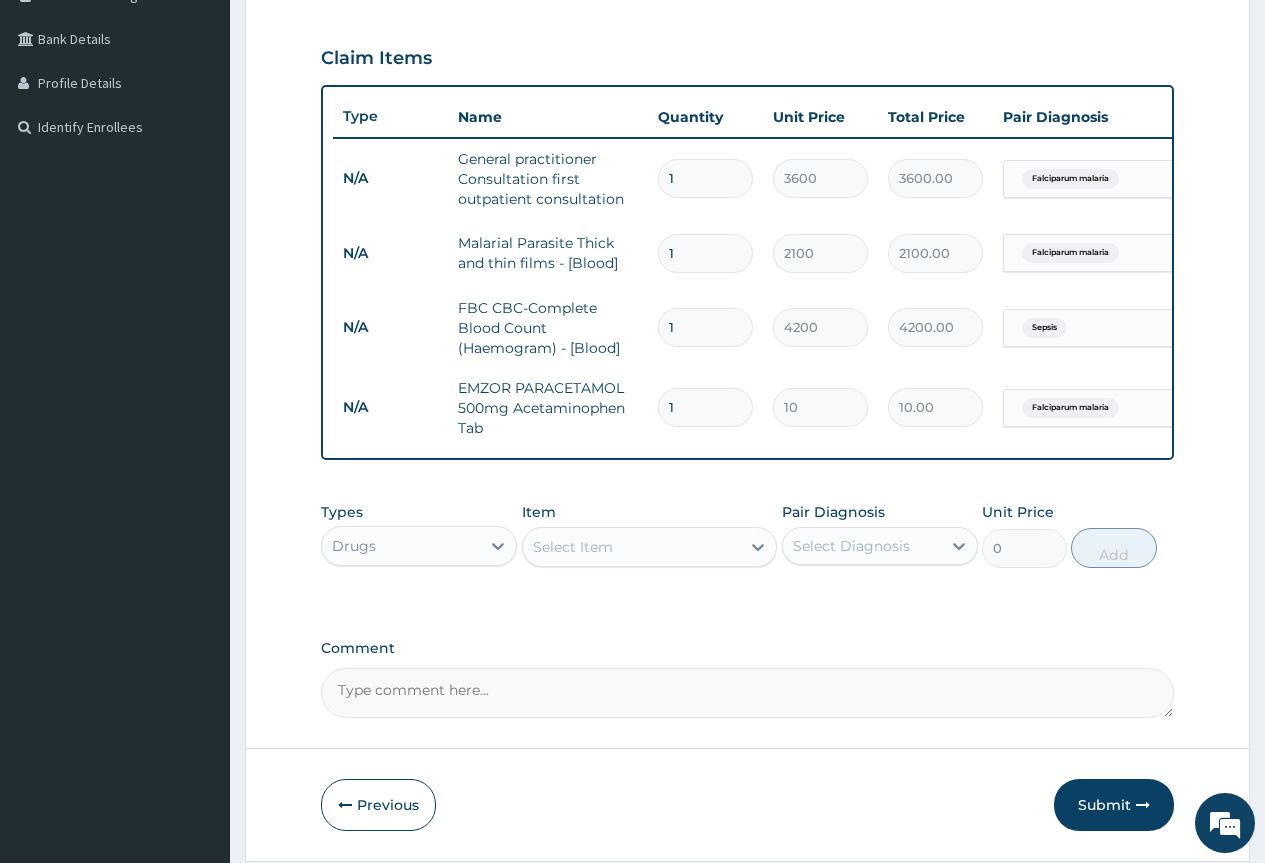 click on "Select Item" at bounding box center (632, 547) 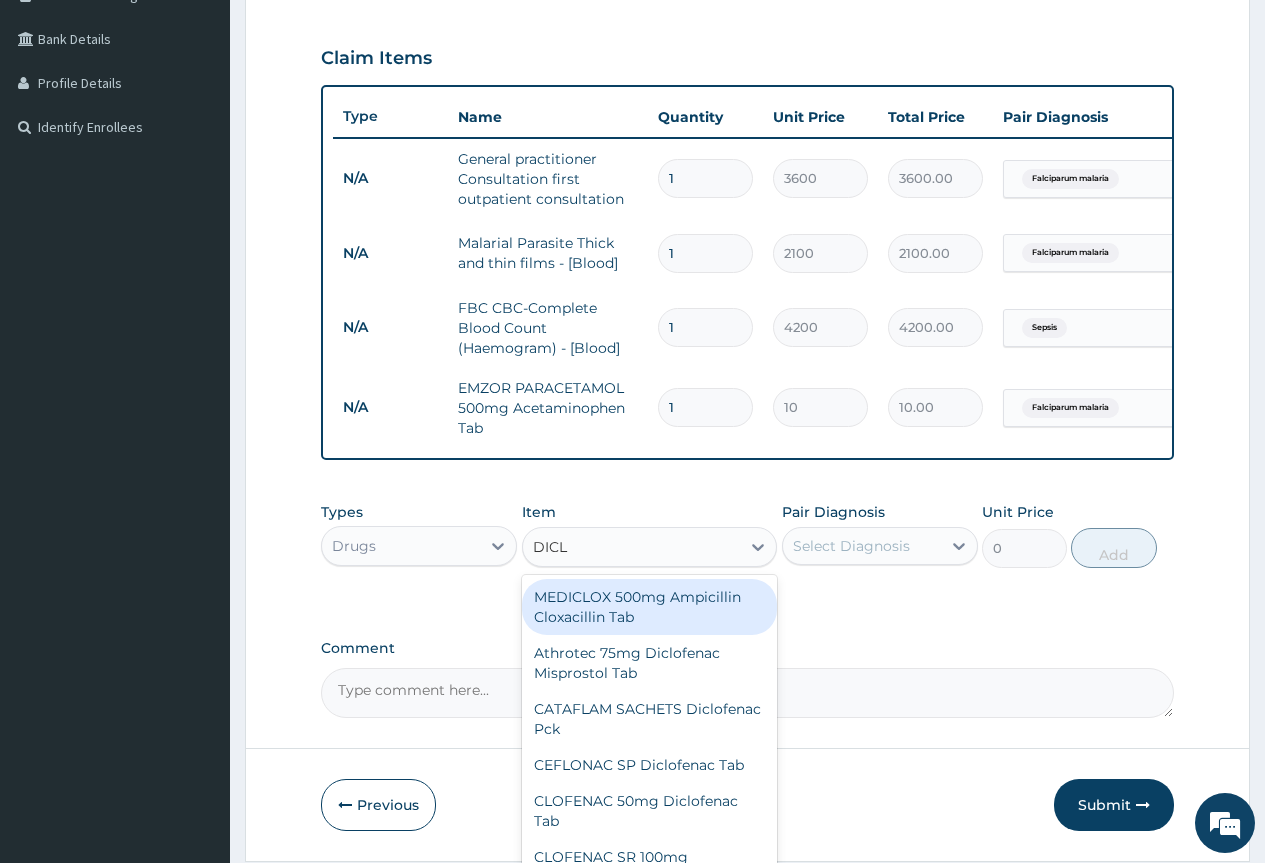 type on "DICLO" 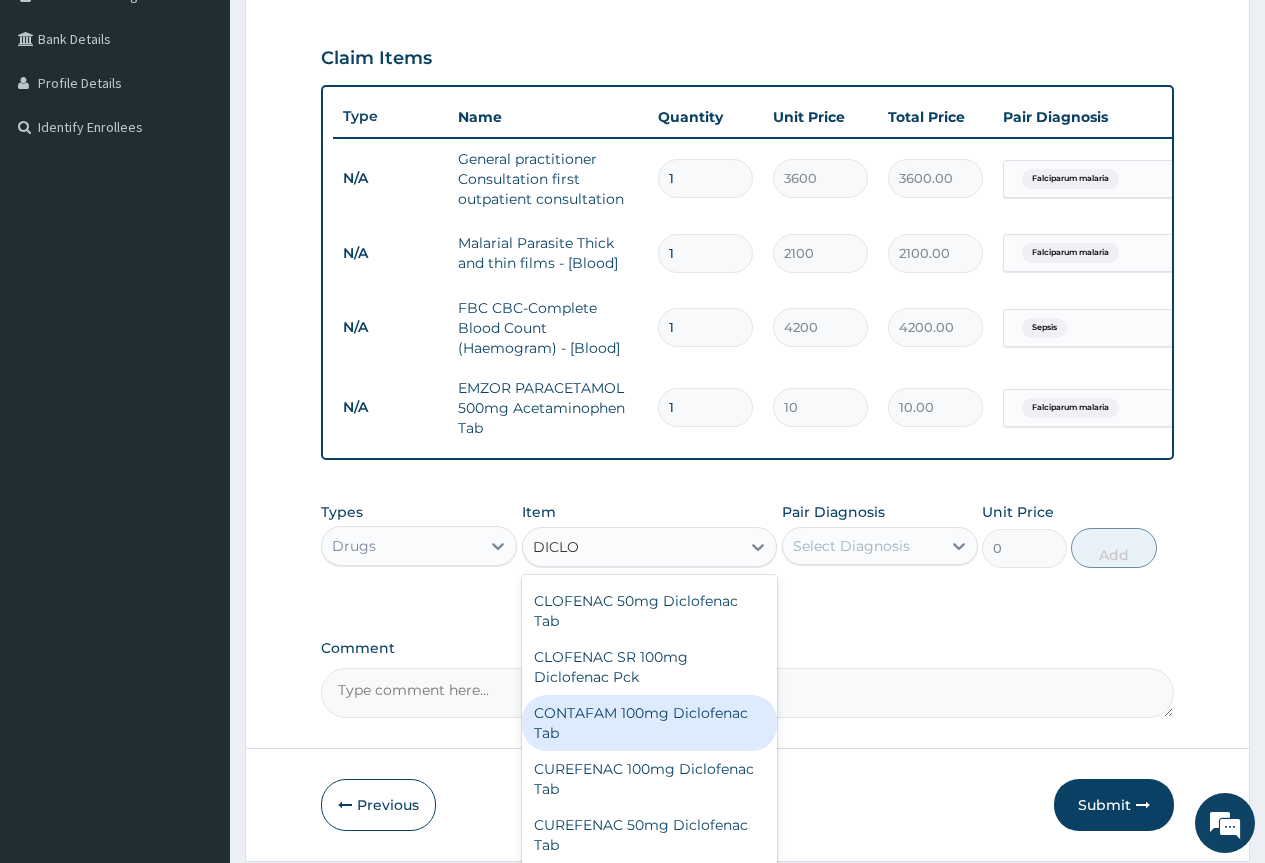 scroll, scrollTop: 400, scrollLeft: 0, axis: vertical 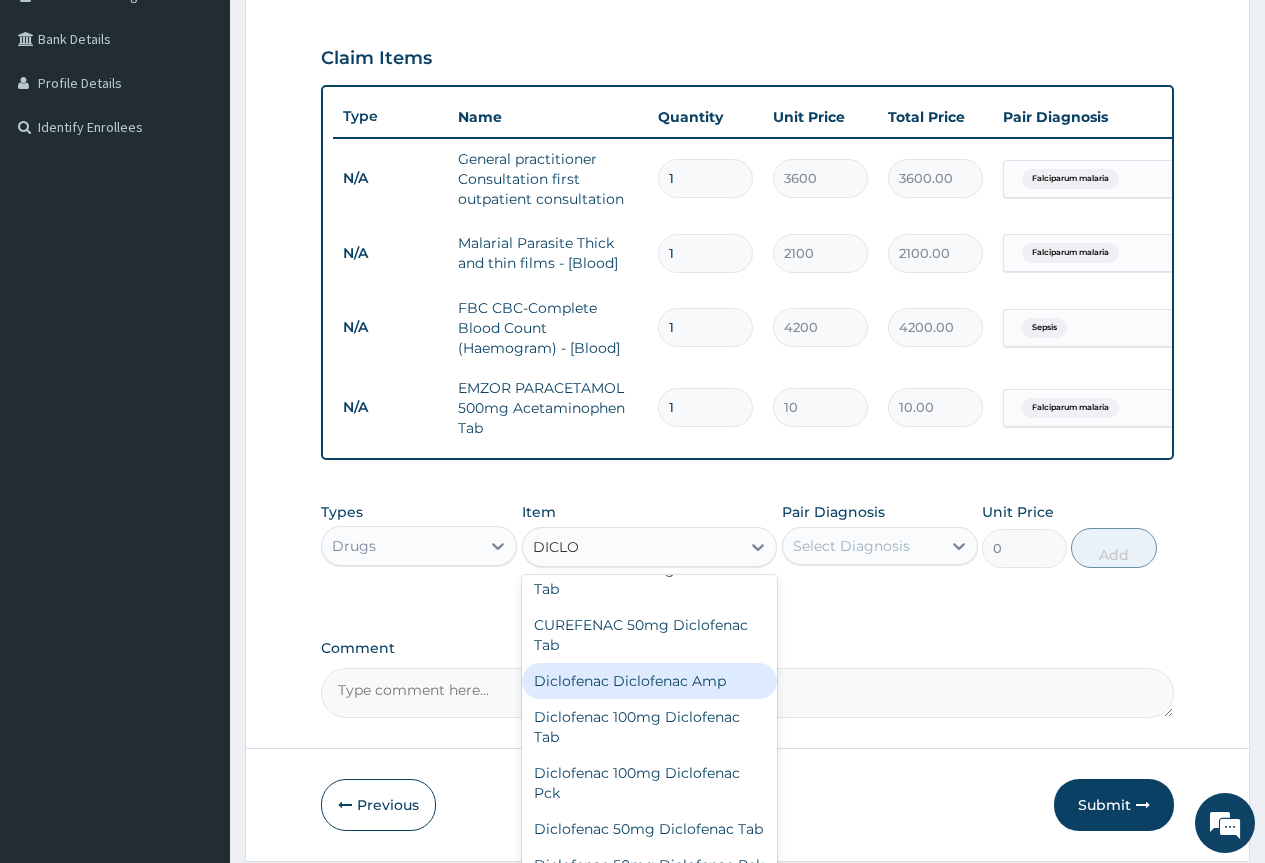 click on "Diclofenac Diclofenac Amp" at bounding box center (650, 681) 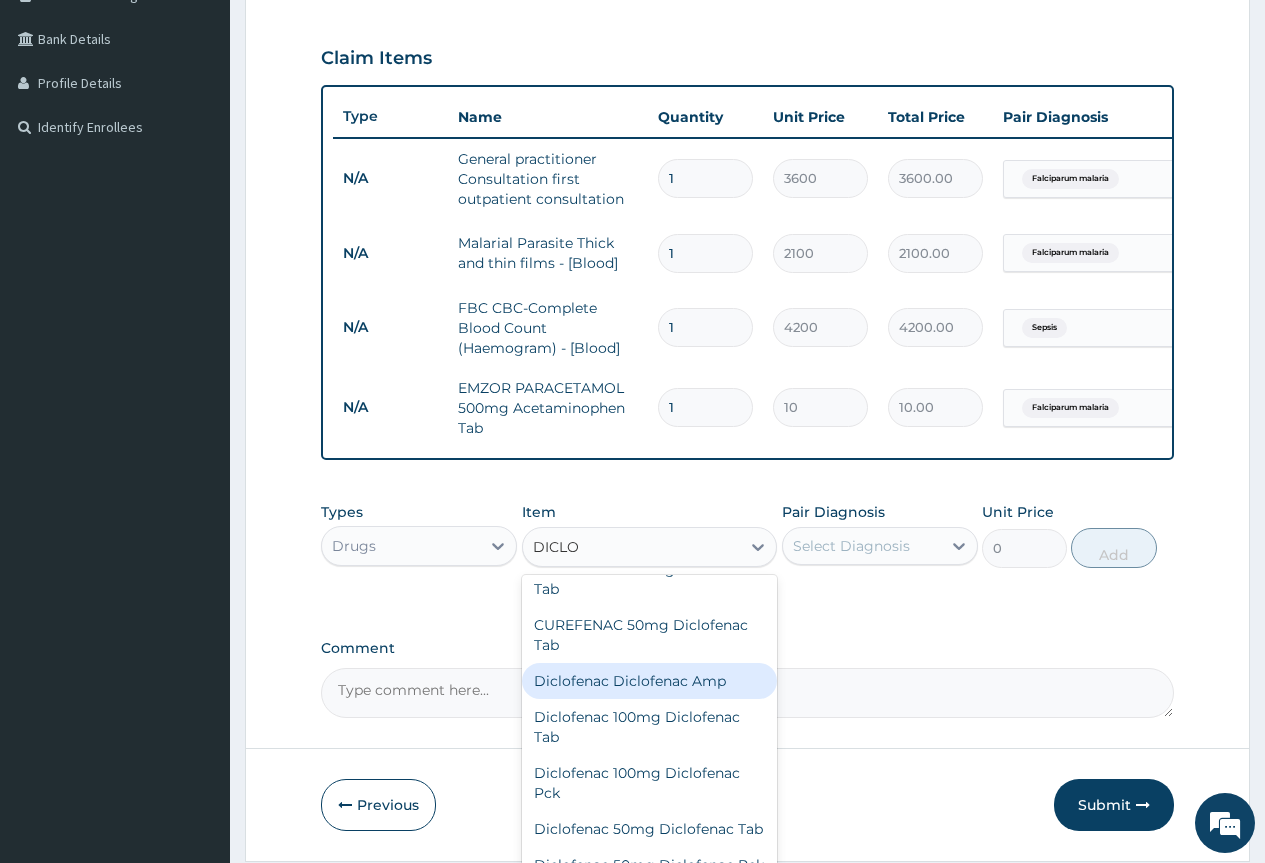 type 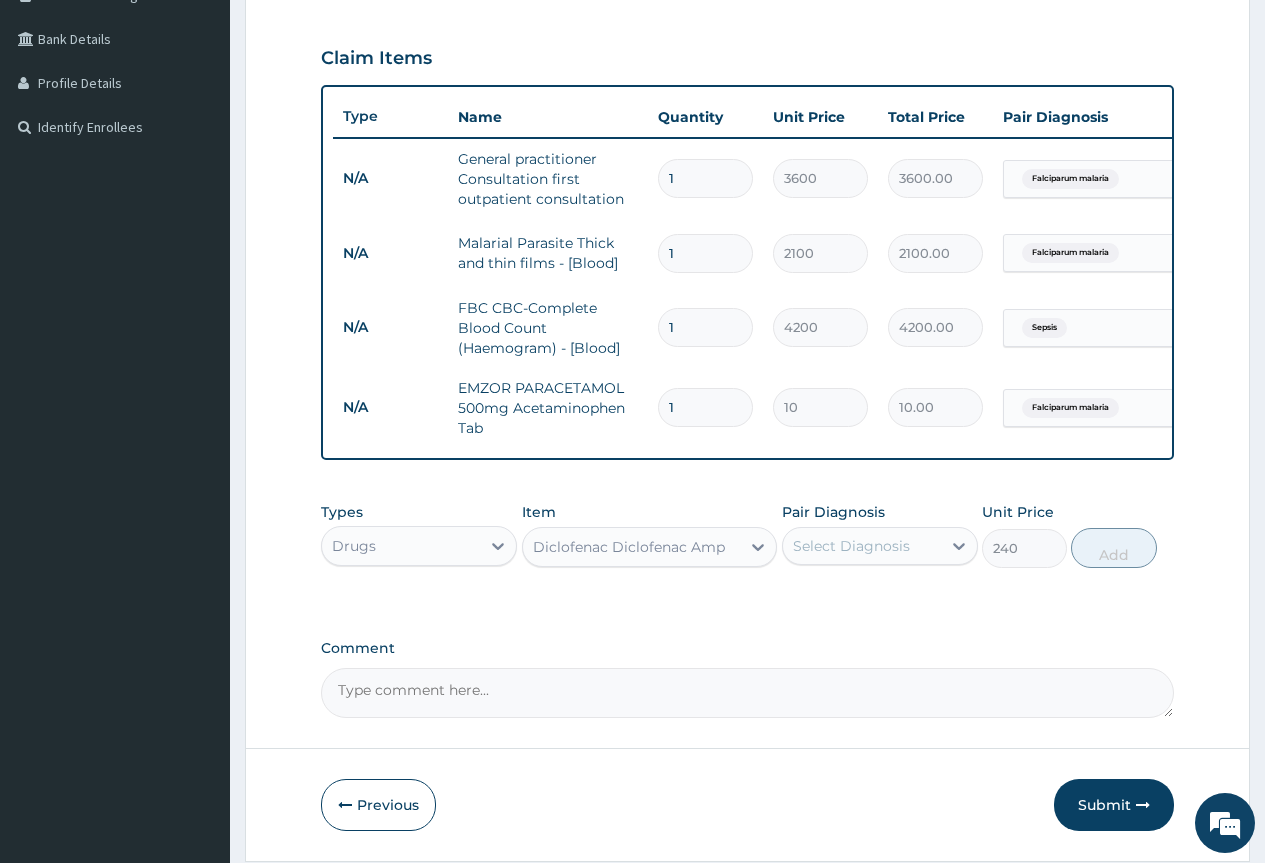 click on "Select Diagnosis" at bounding box center (851, 546) 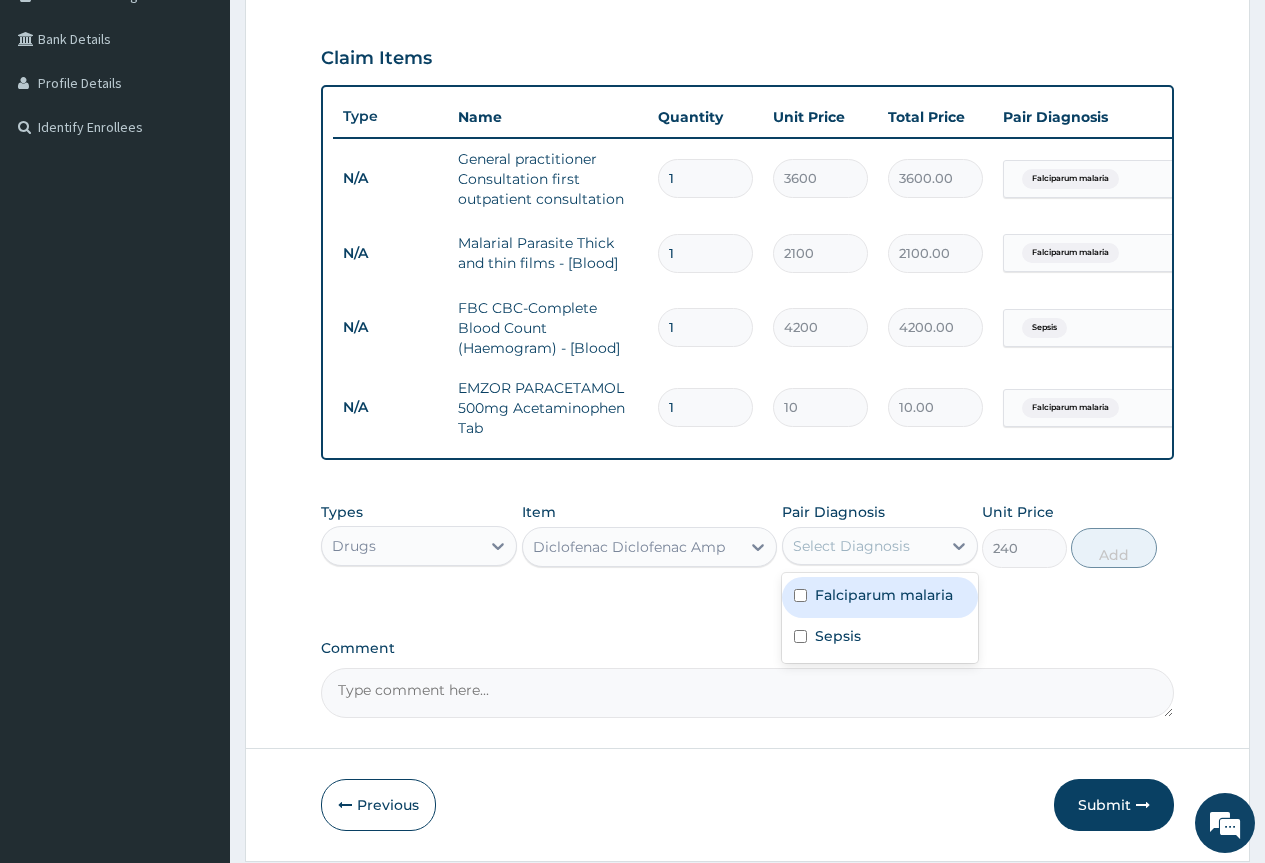 click on "Falciparum malaria" at bounding box center [884, 595] 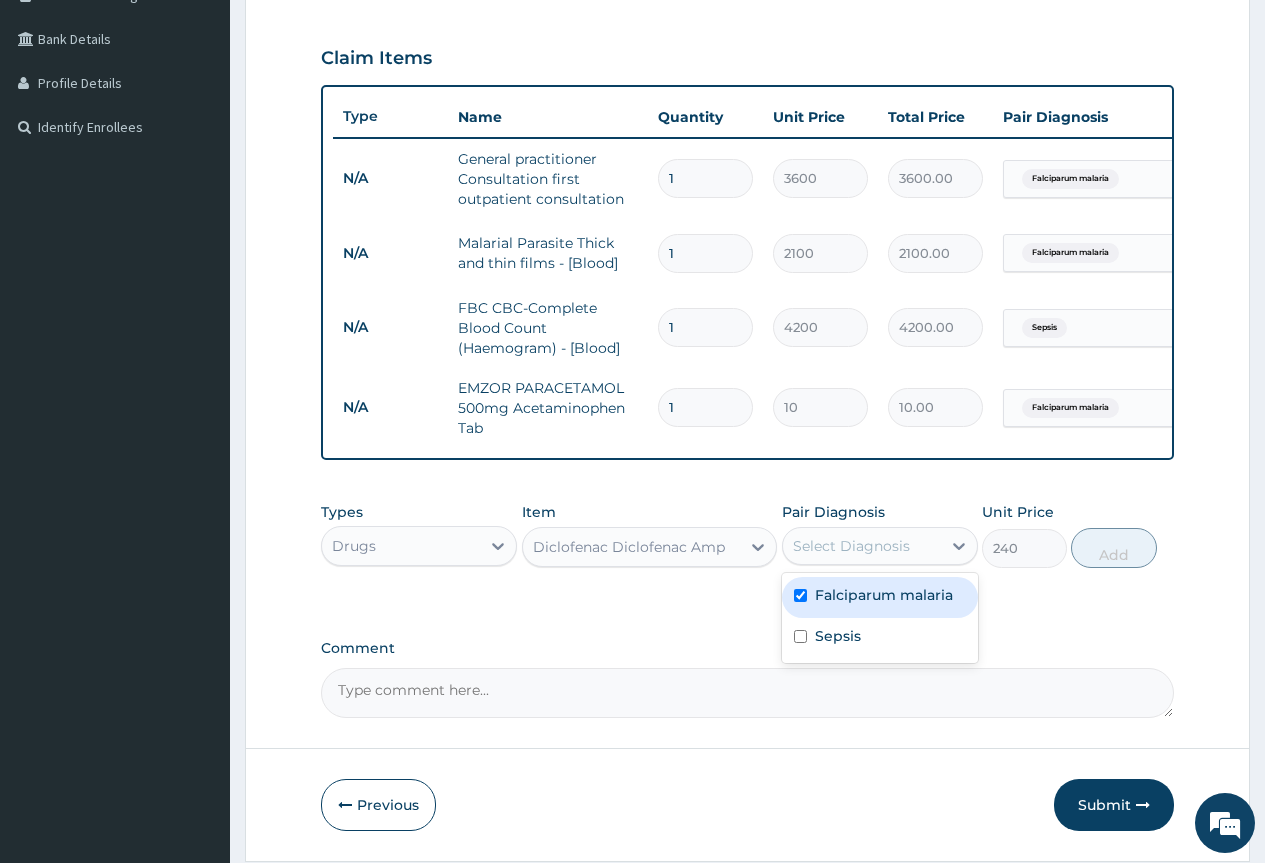 checkbox on "true" 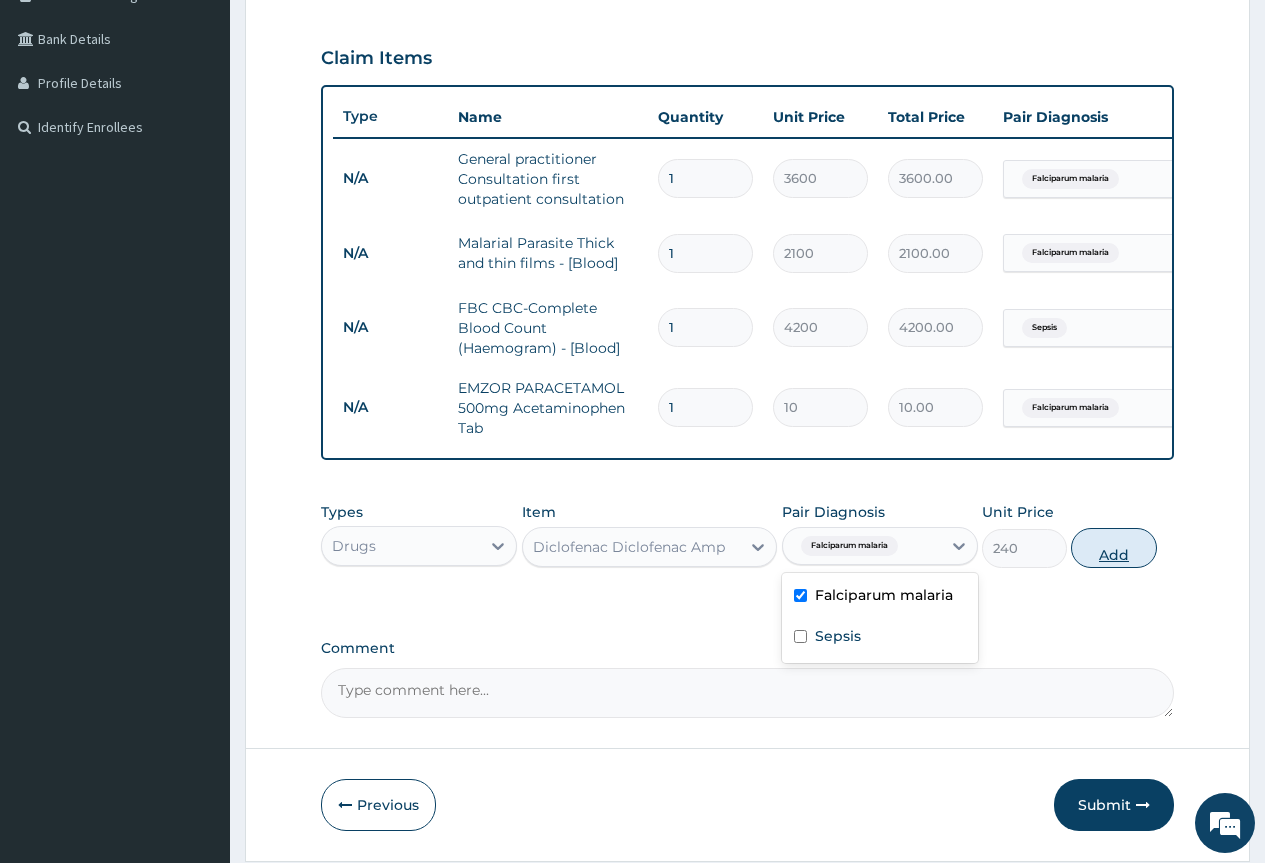 click on "Add" at bounding box center [1113, 548] 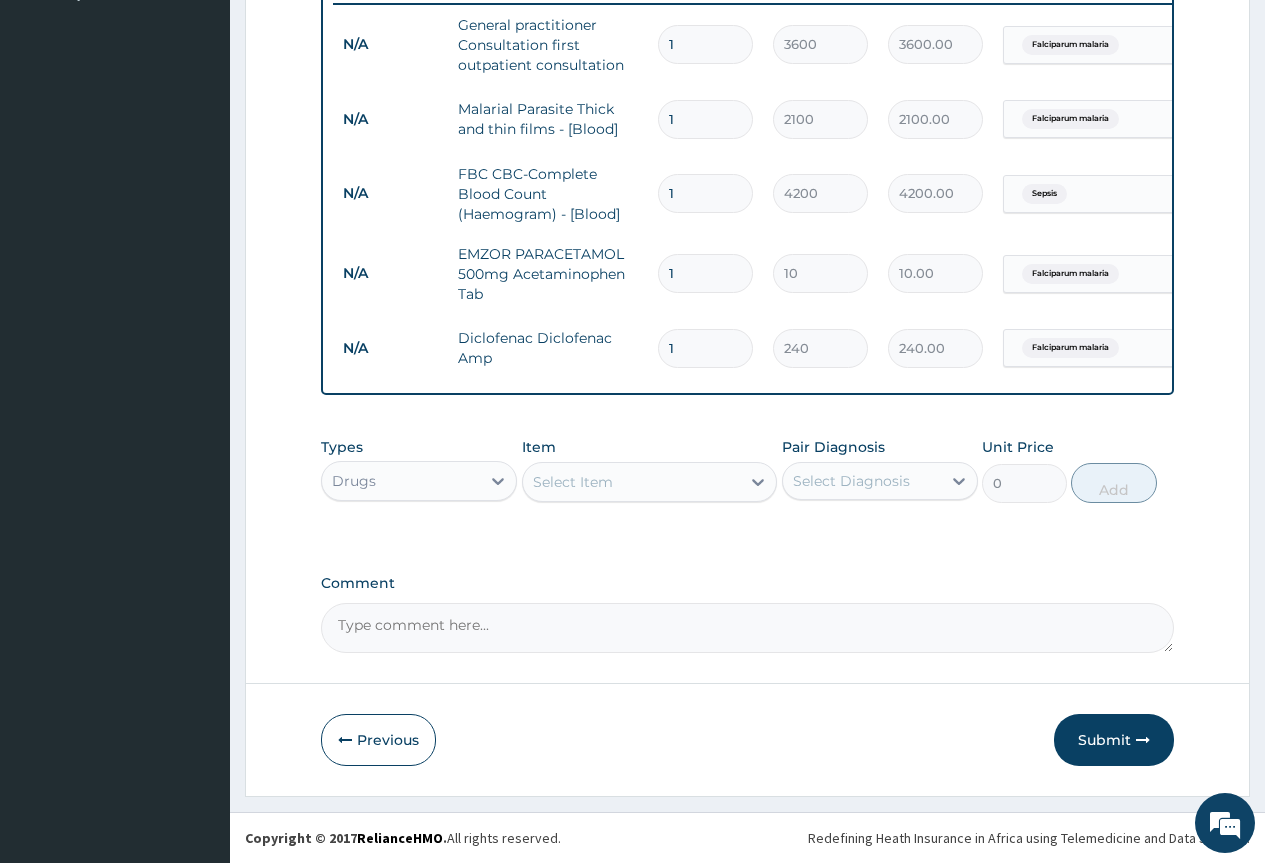 scroll, scrollTop: 592, scrollLeft: 0, axis: vertical 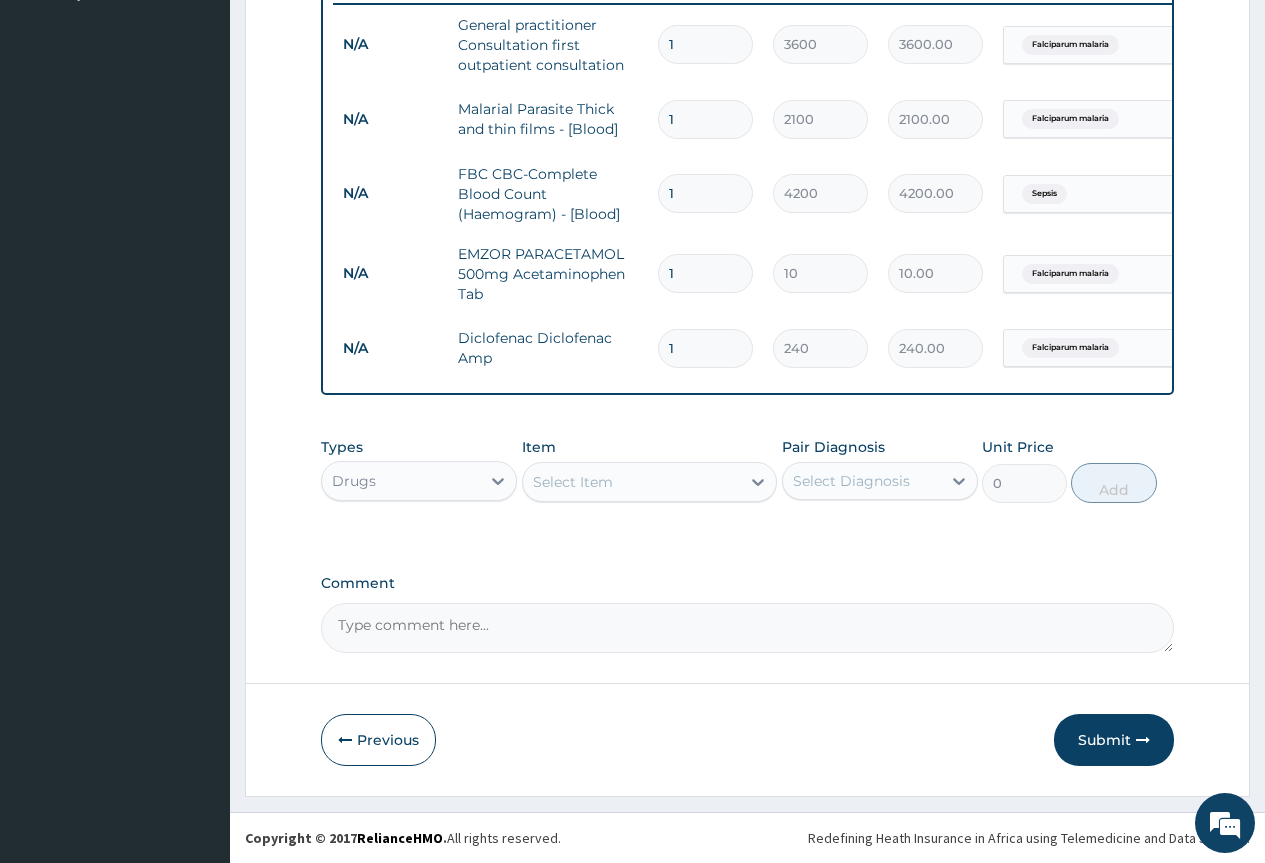 click on "Select Item" at bounding box center [632, 482] 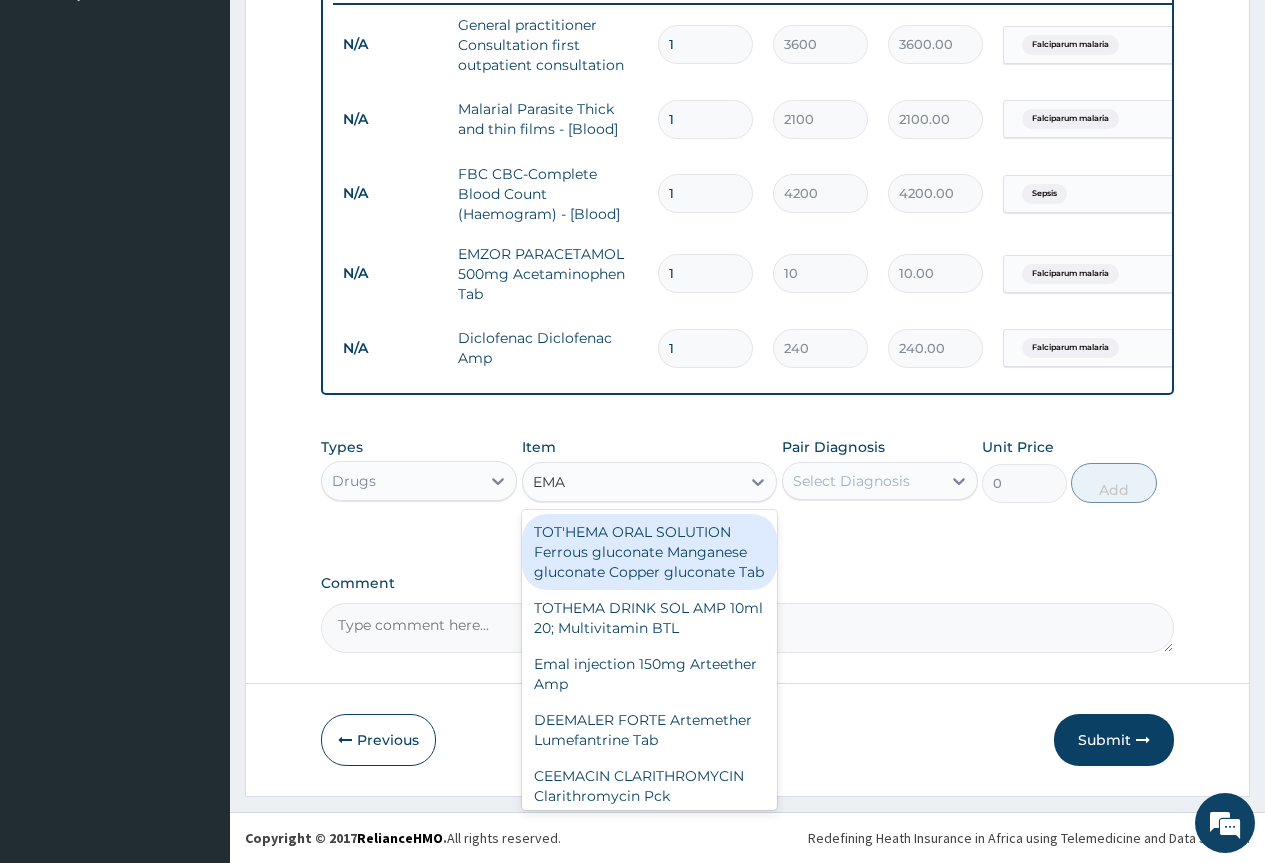 type on "EMAL" 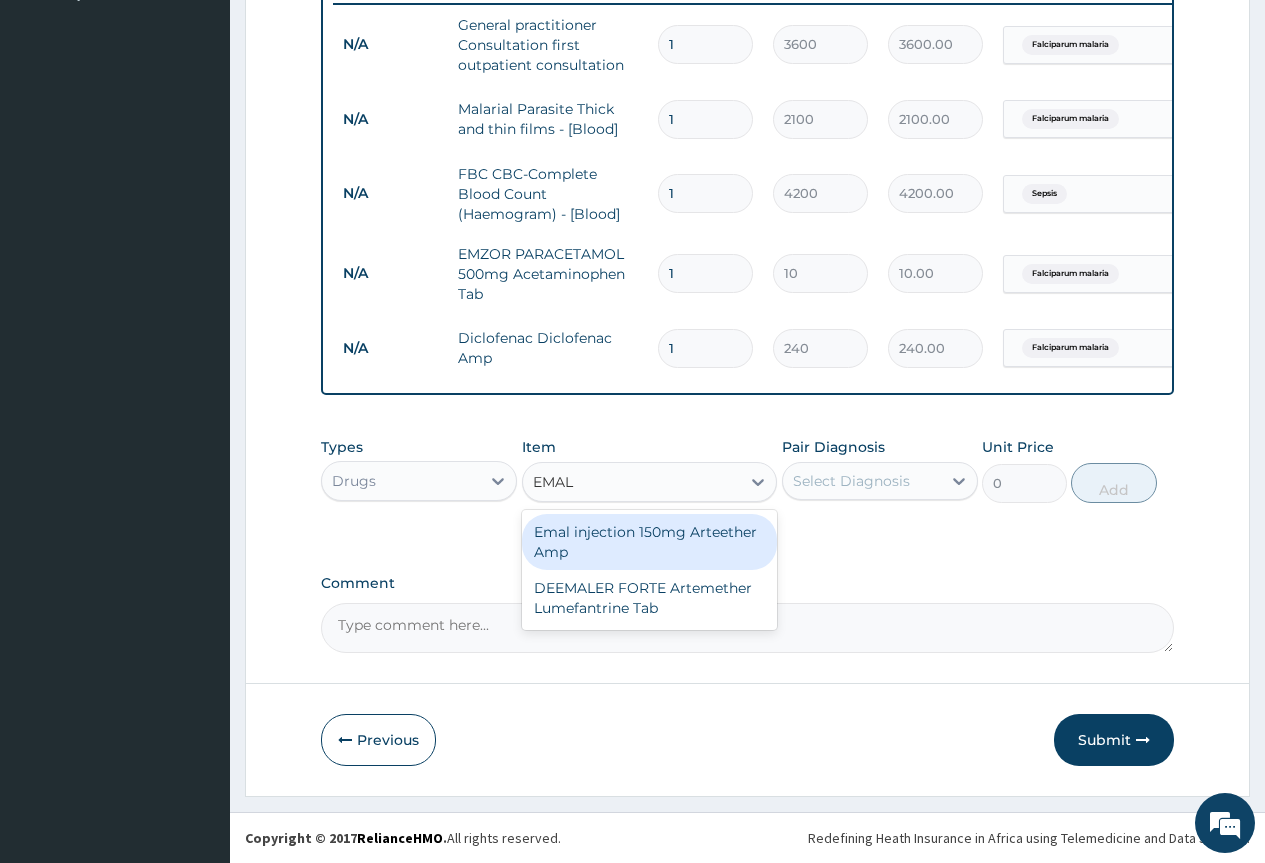 click on "Emal injection 150mg Arteether Amp" at bounding box center [650, 542] 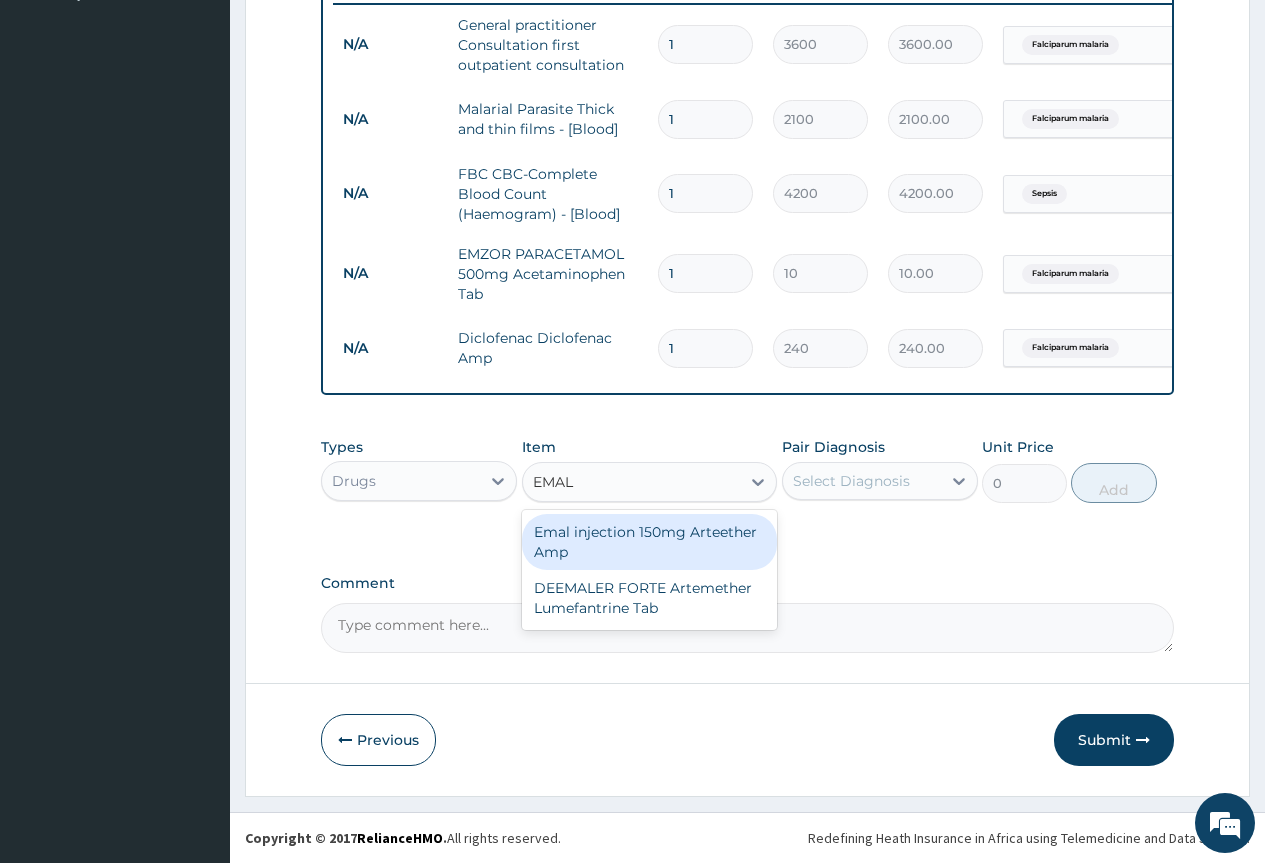 type 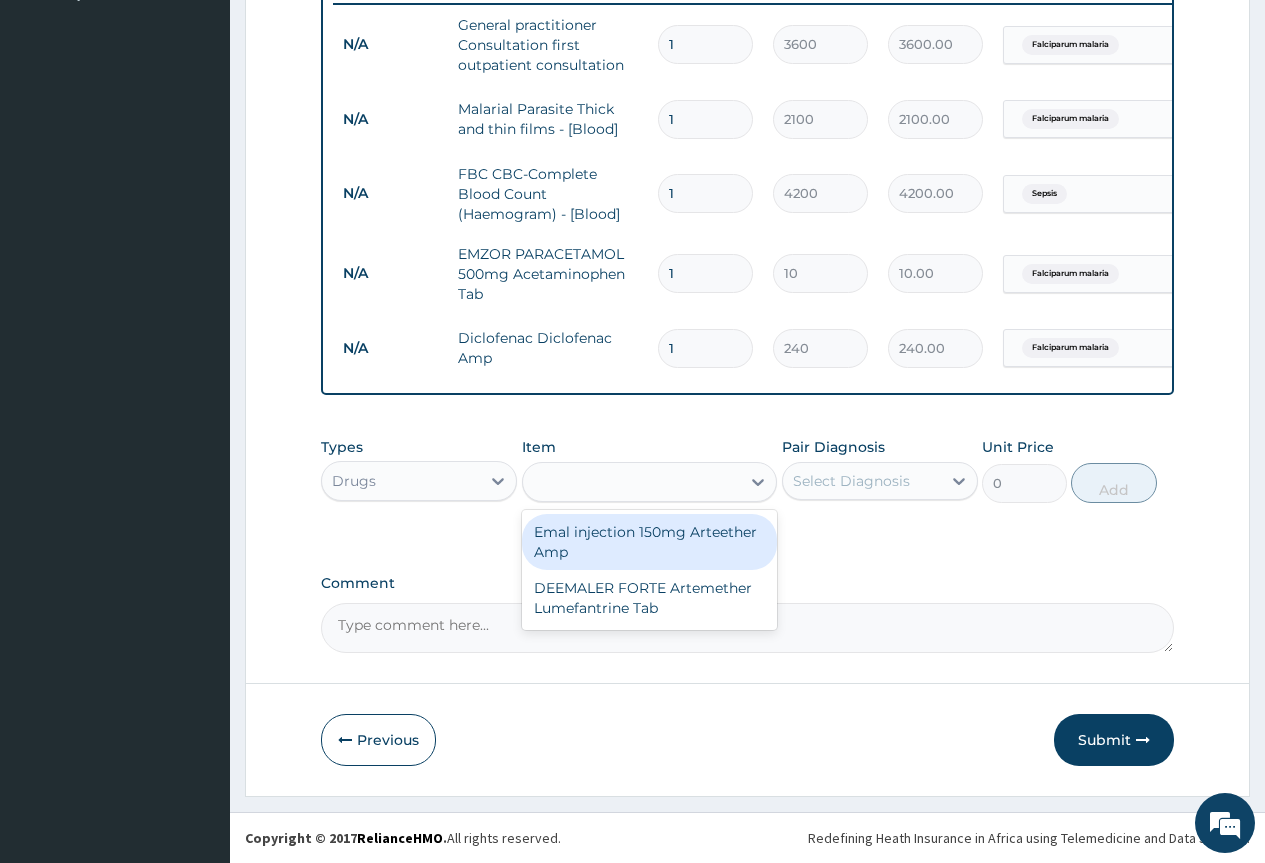 type on "730" 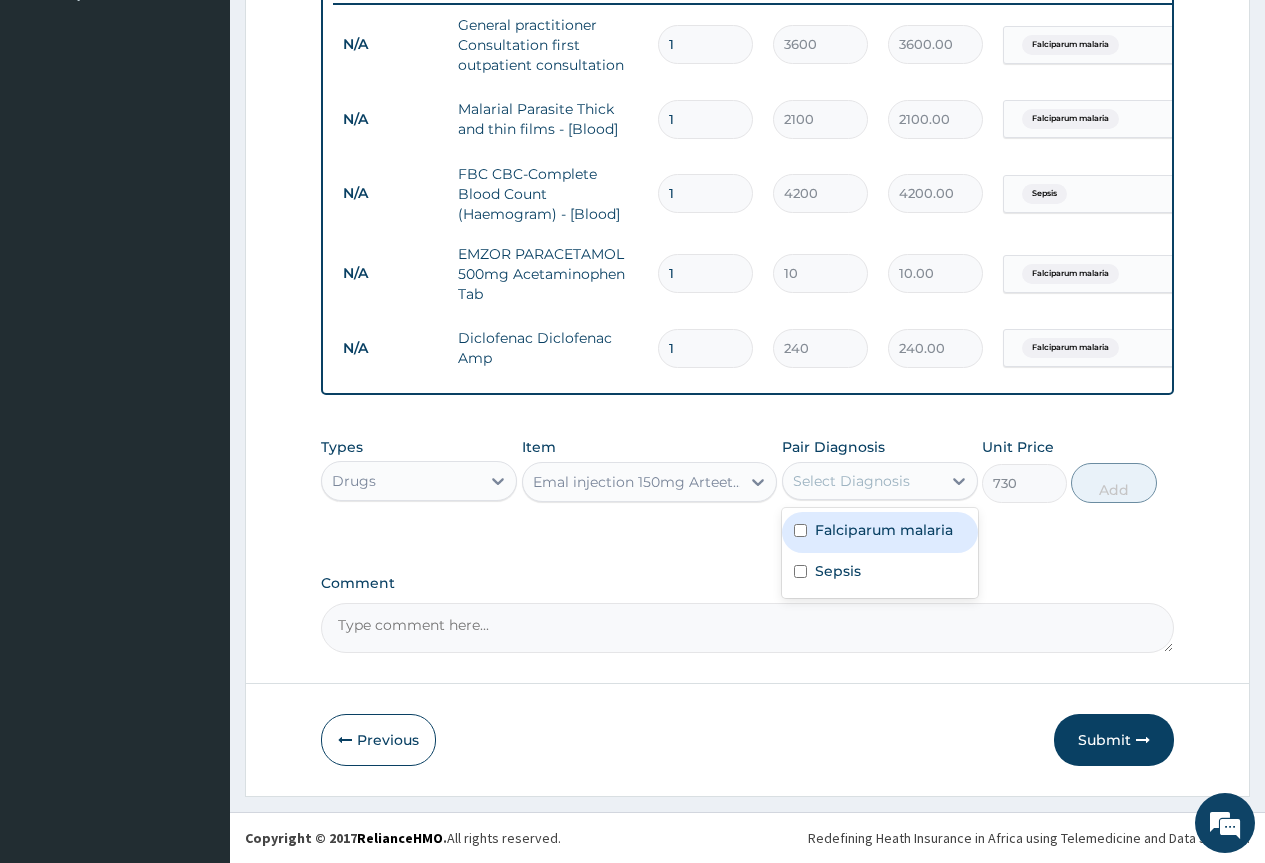 click on "Select Diagnosis" at bounding box center (851, 481) 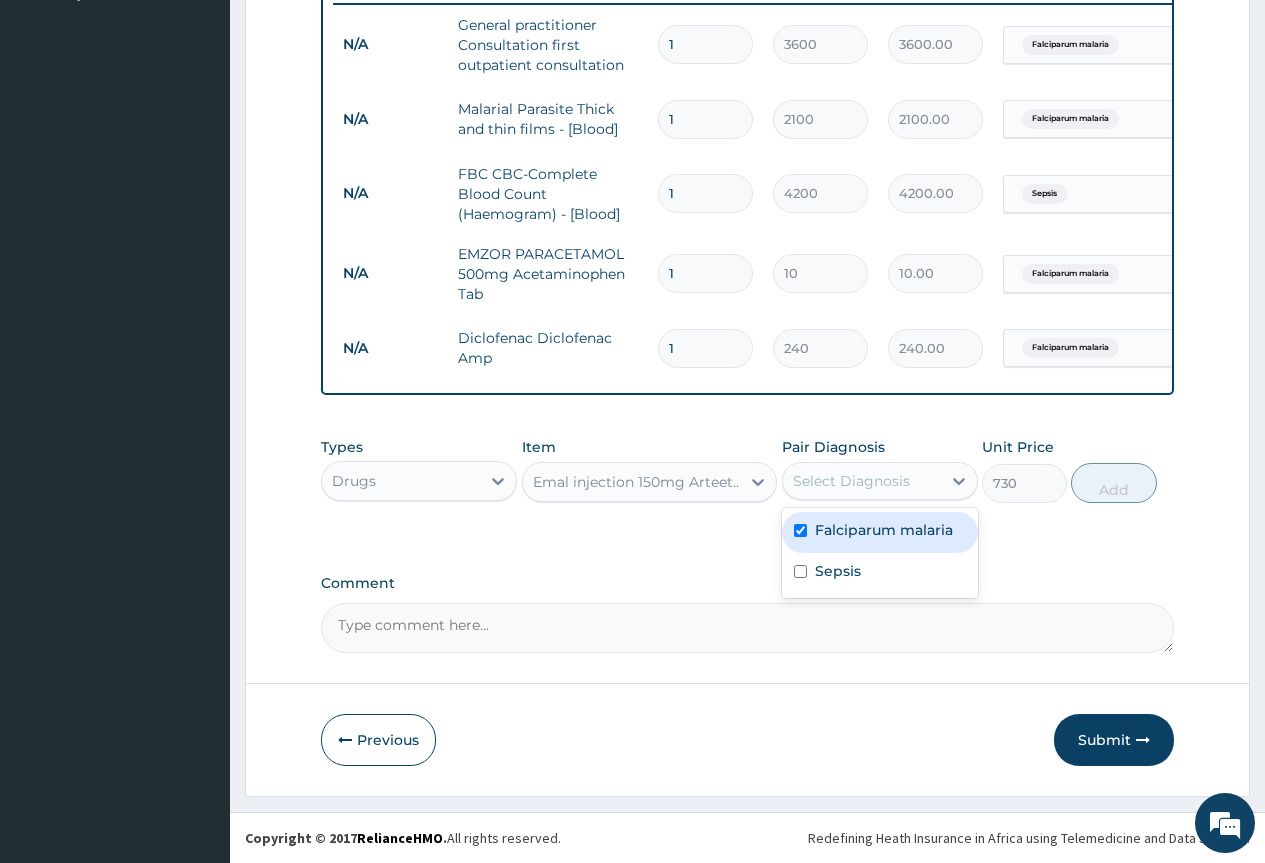 checkbox on "true" 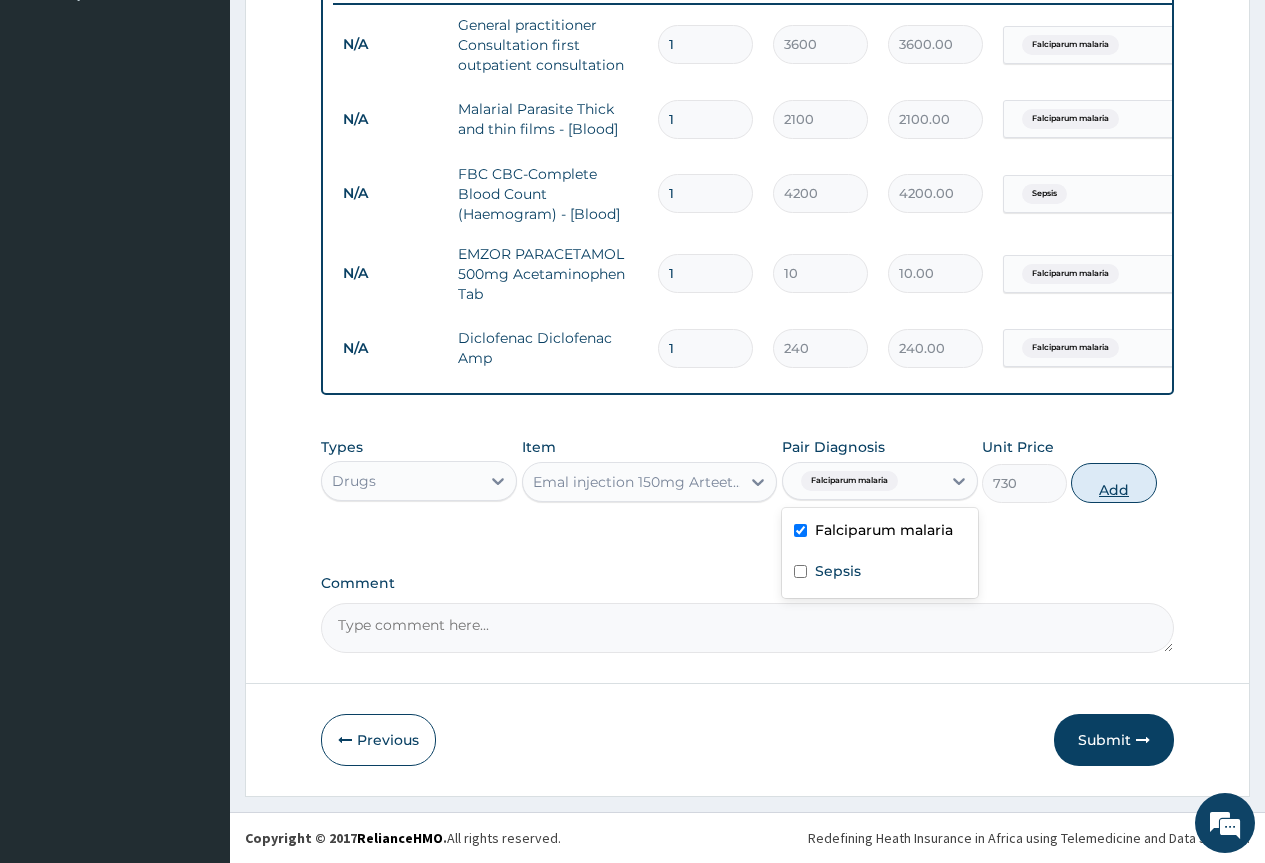 click on "Add" at bounding box center [1113, 483] 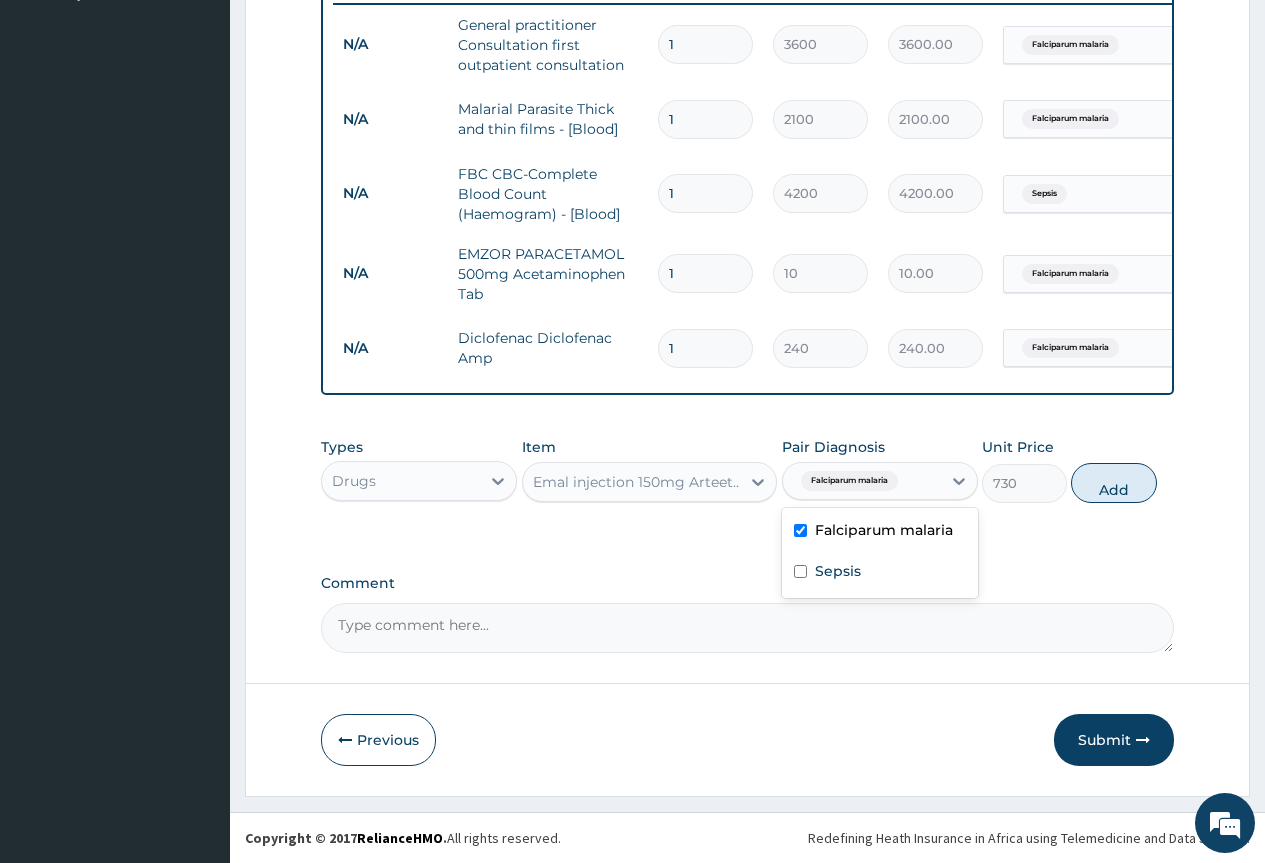 type on "0" 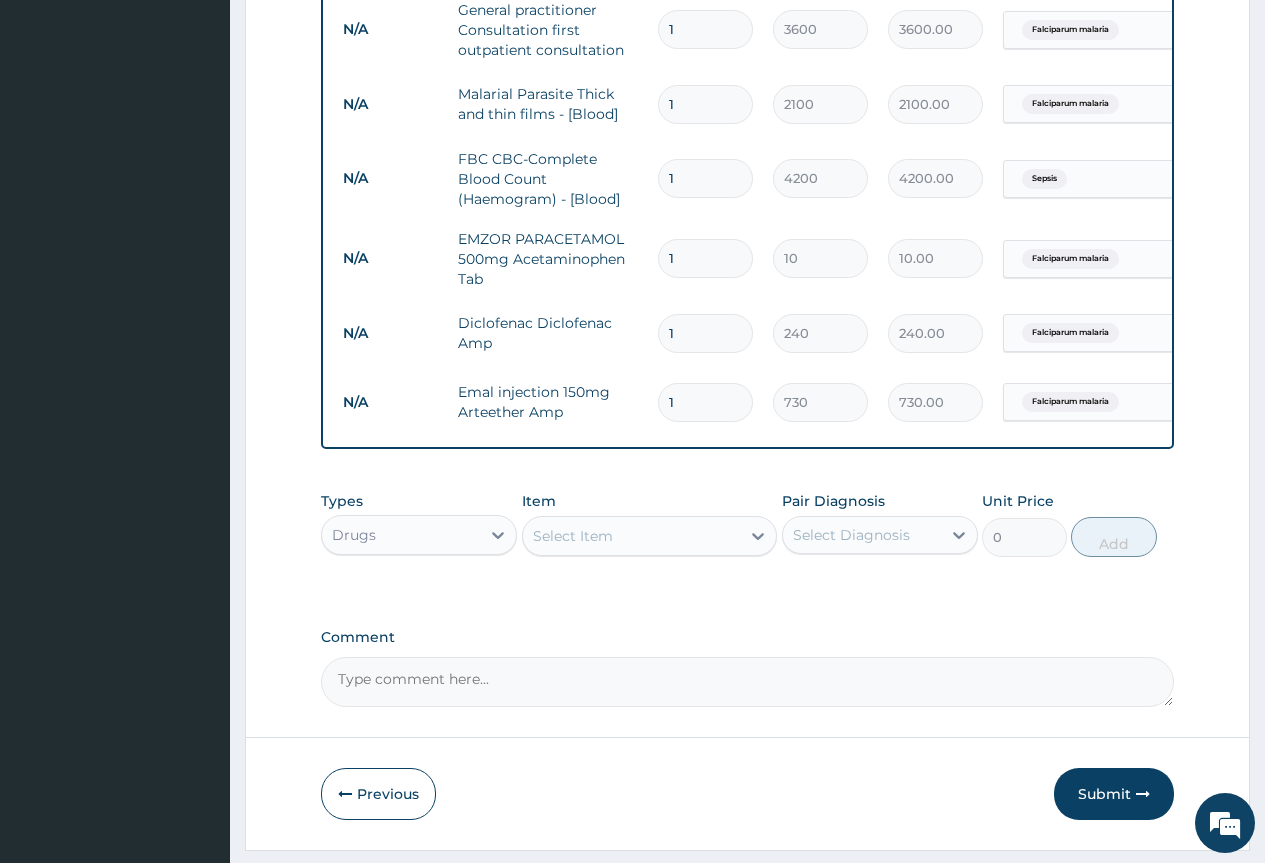 drag, startPoint x: 713, startPoint y: 390, endPoint x: 604, endPoint y: 390, distance: 109 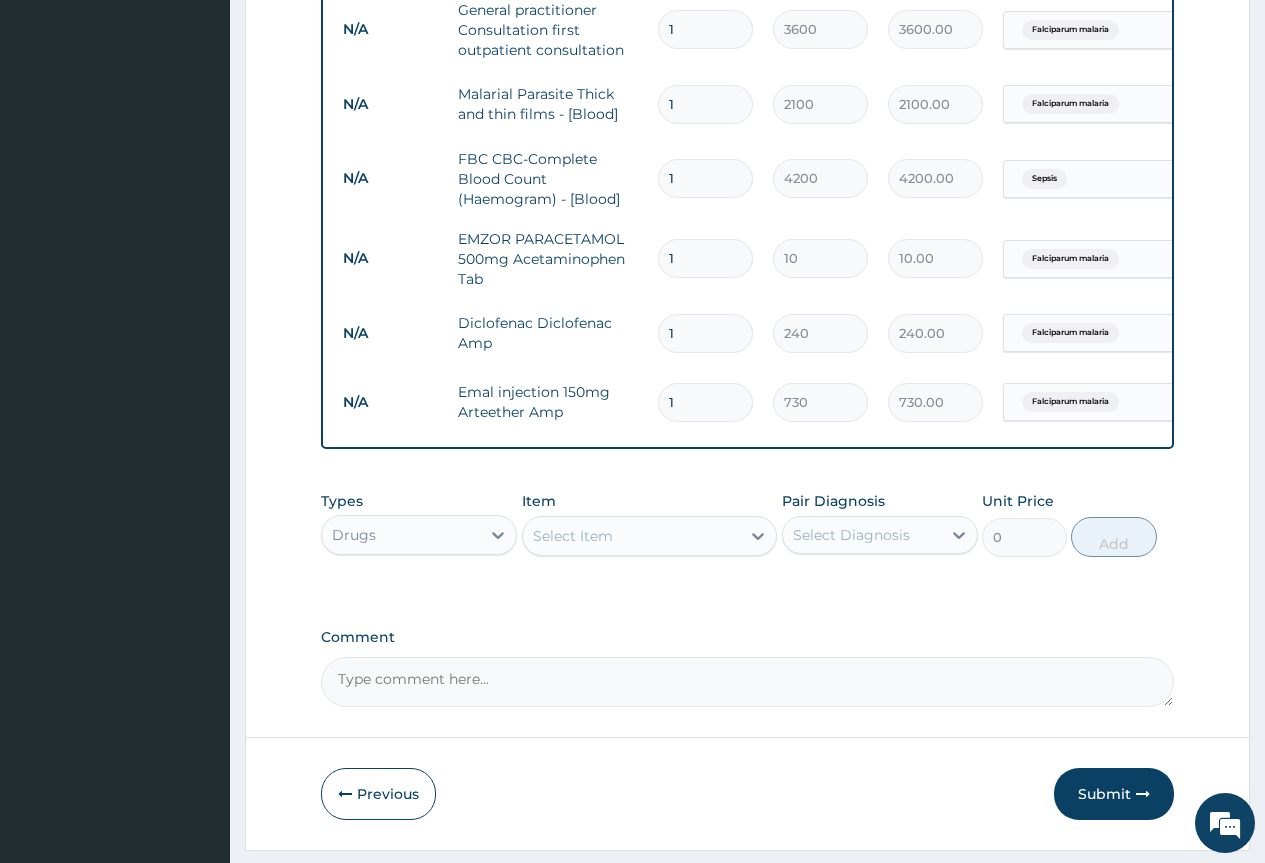 click on "N/A Emal injection 150mg Arteether Amp 1 730 730.00 Falciparum malaria Delete" at bounding box center [823, 402] 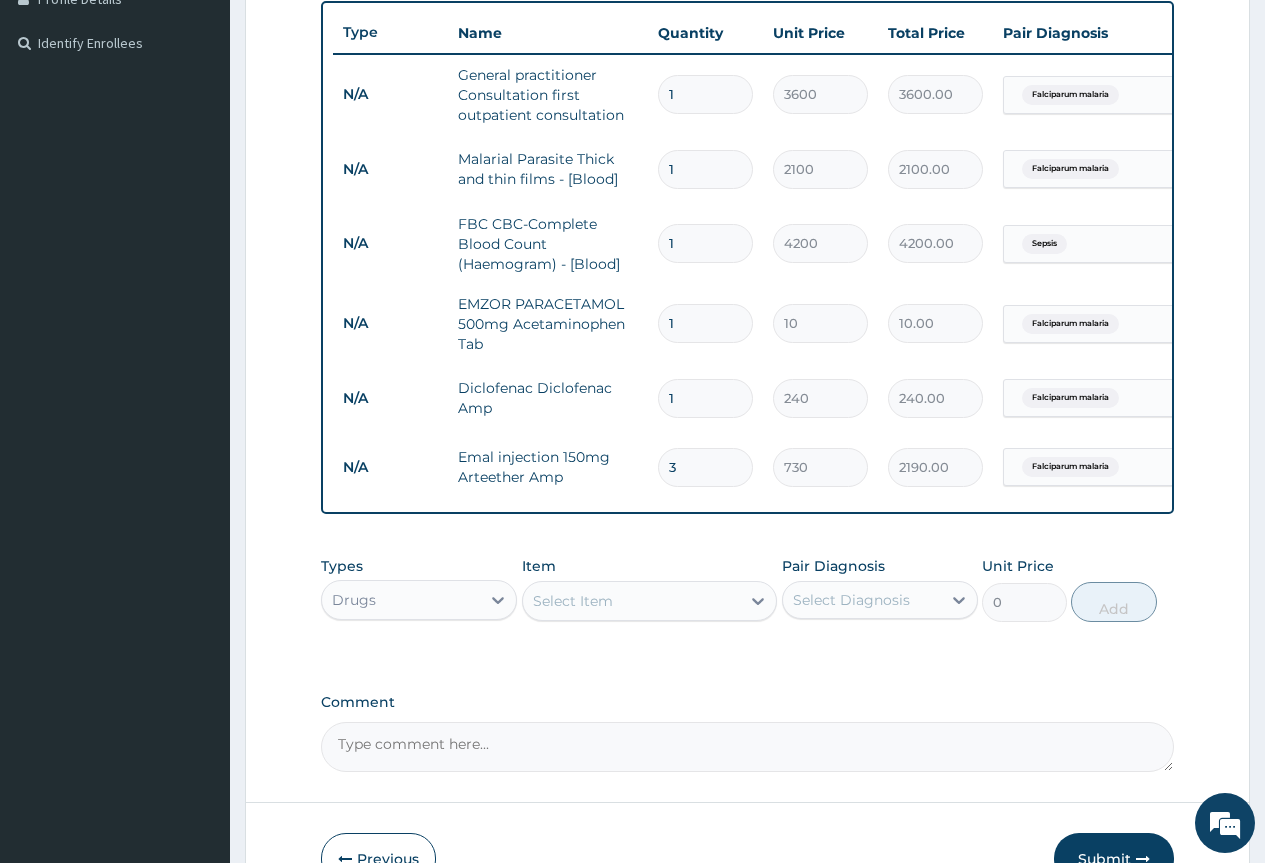scroll, scrollTop: 492, scrollLeft: 0, axis: vertical 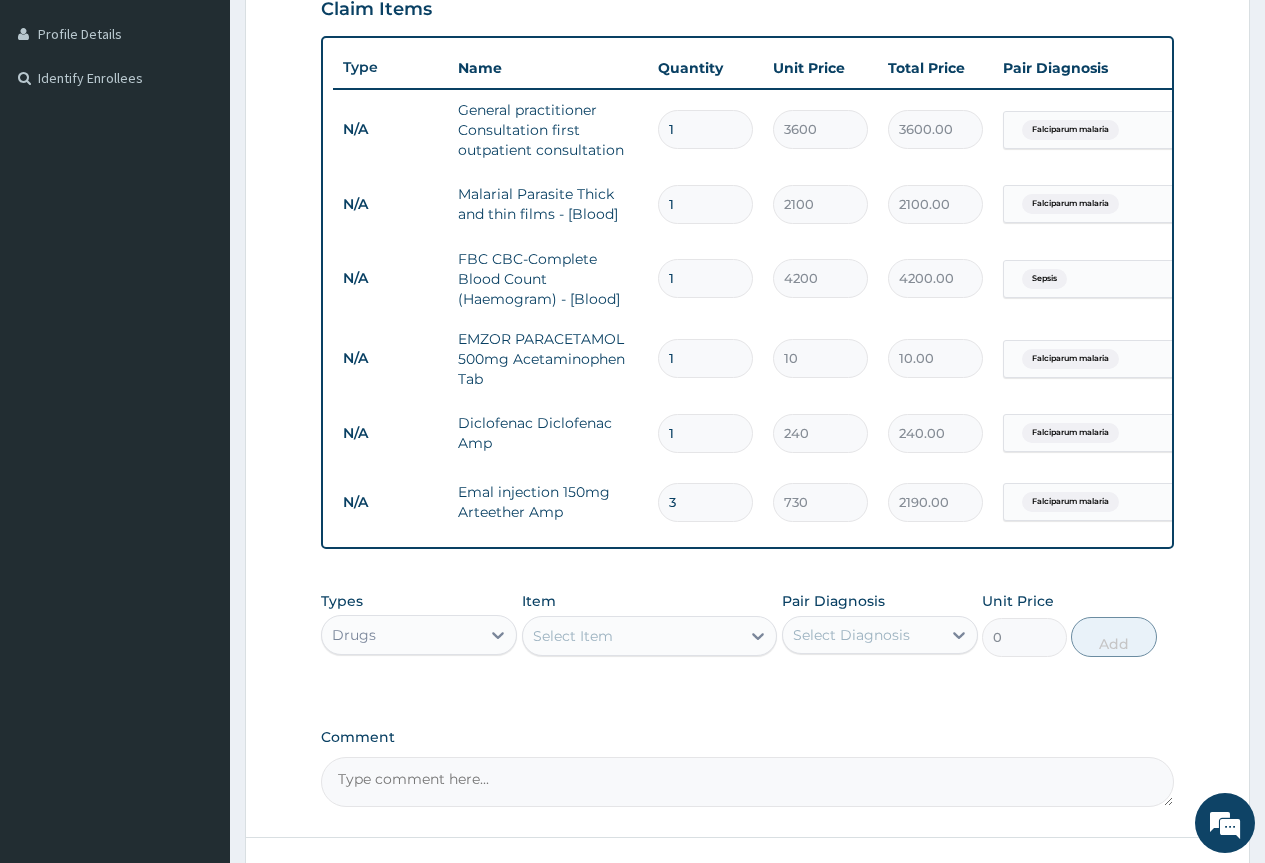 type on "3" 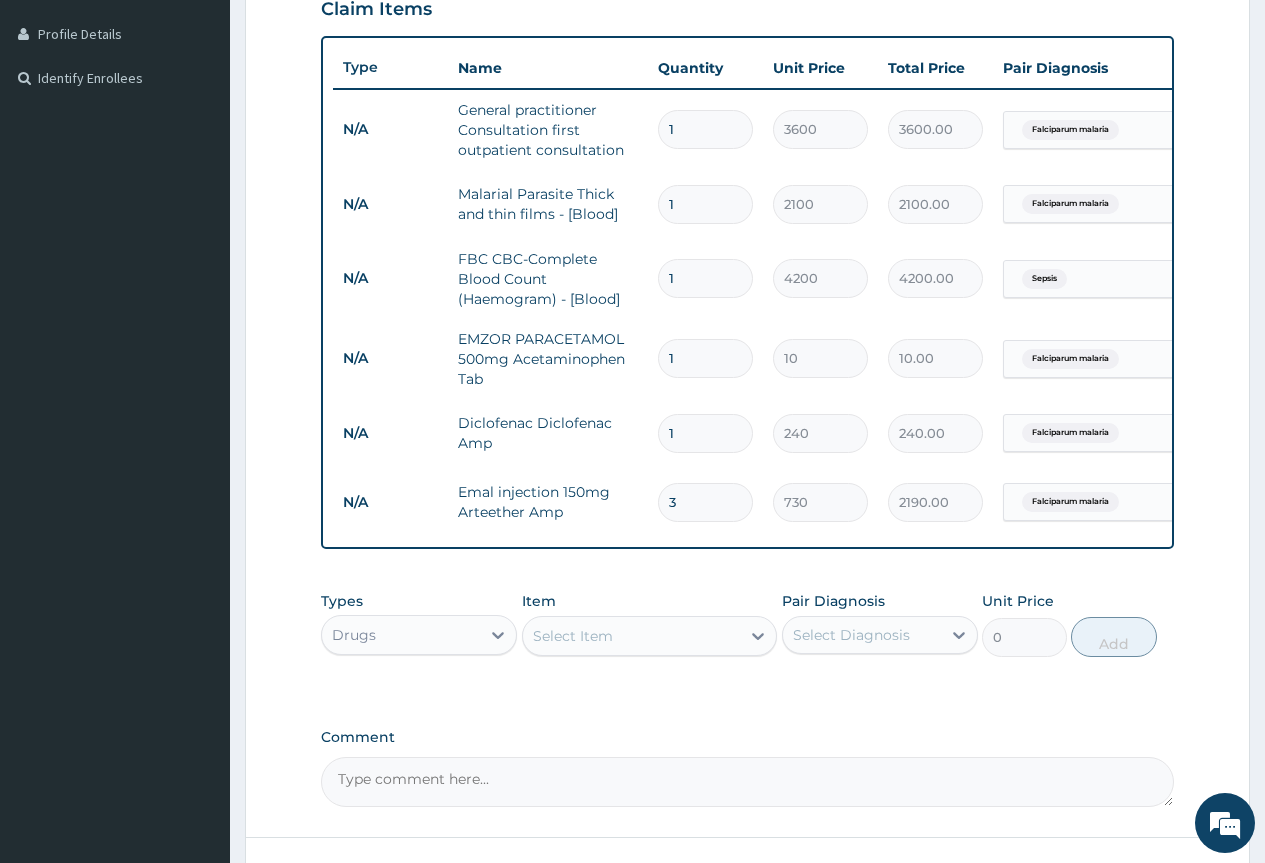 click on "1" at bounding box center [705, 358] 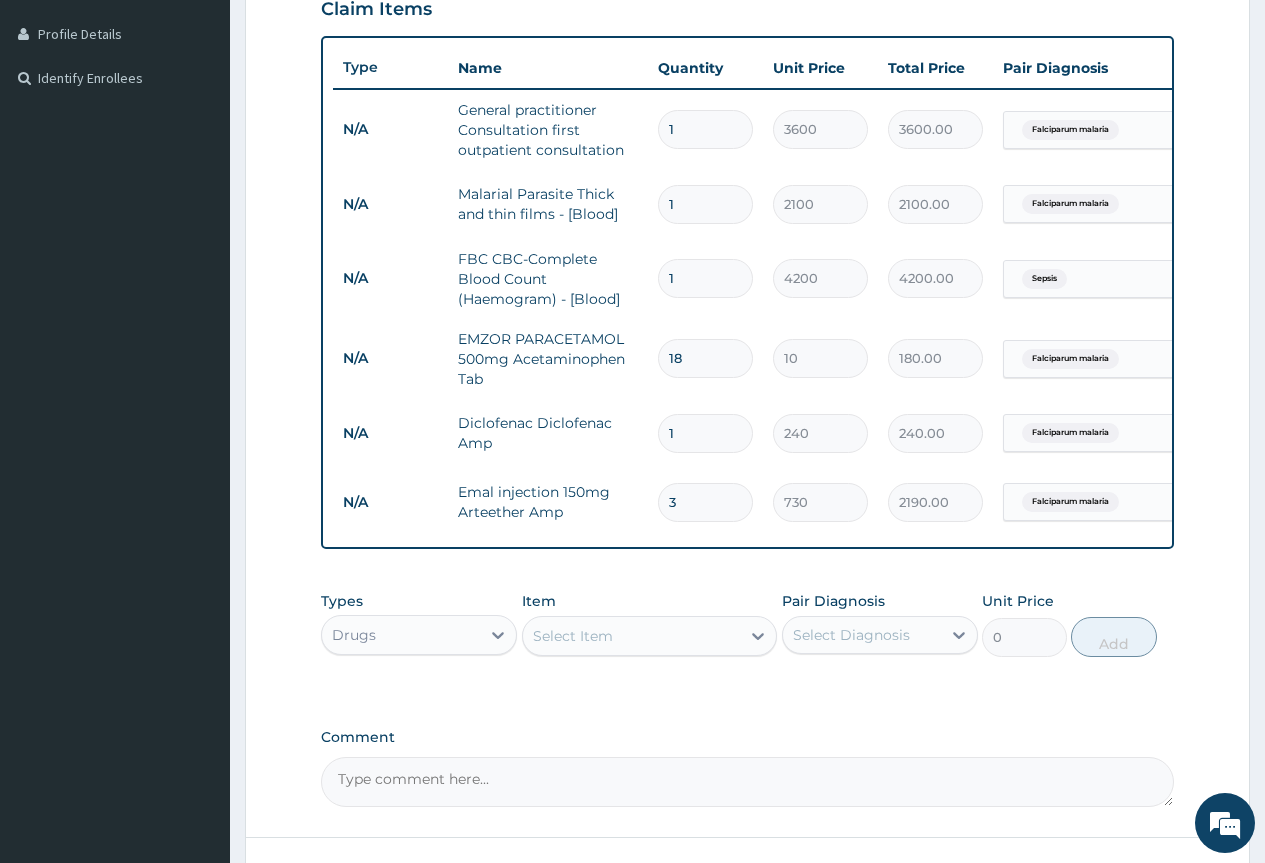 scroll, scrollTop: 661, scrollLeft: 0, axis: vertical 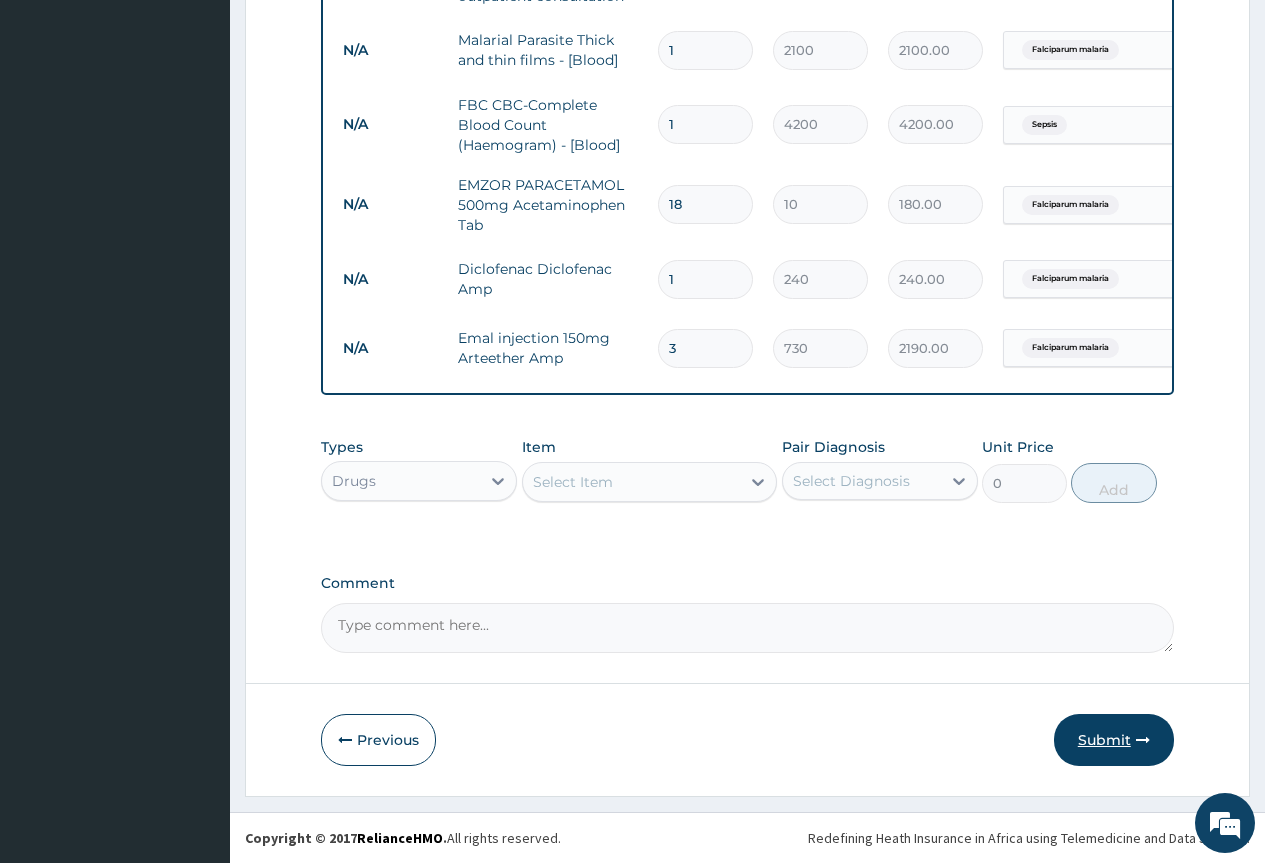 type on "18" 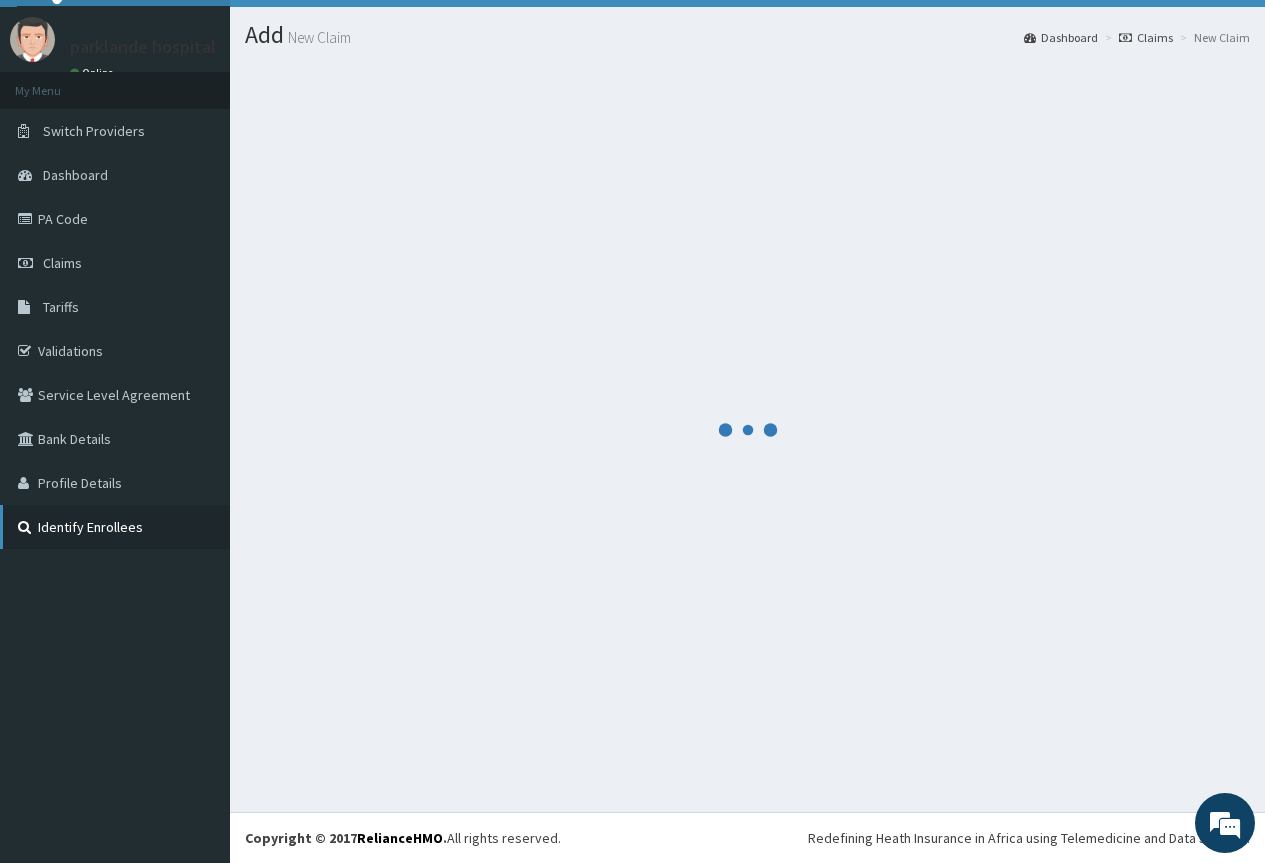 scroll, scrollTop: 661, scrollLeft: 0, axis: vertical 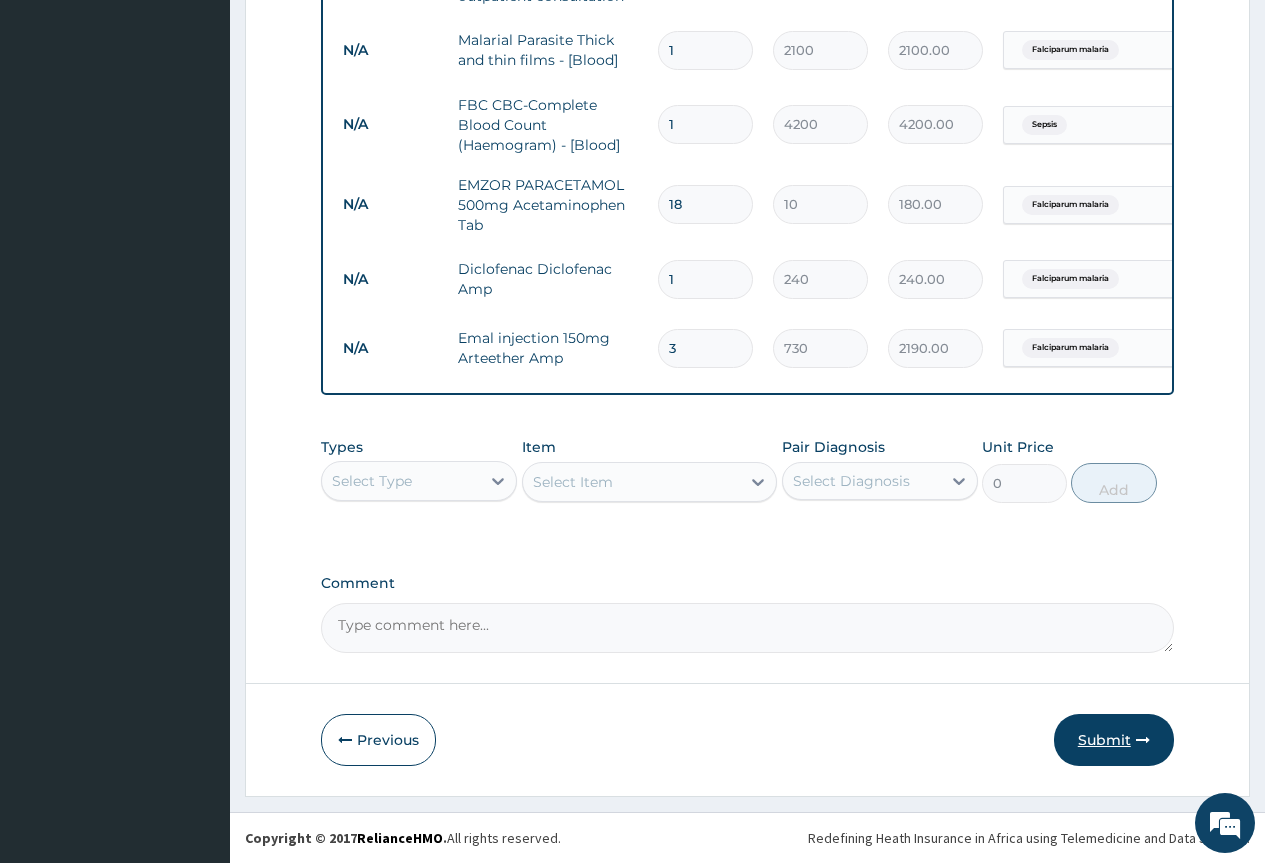 click on "Submit" at bounding box center (1114, 740) 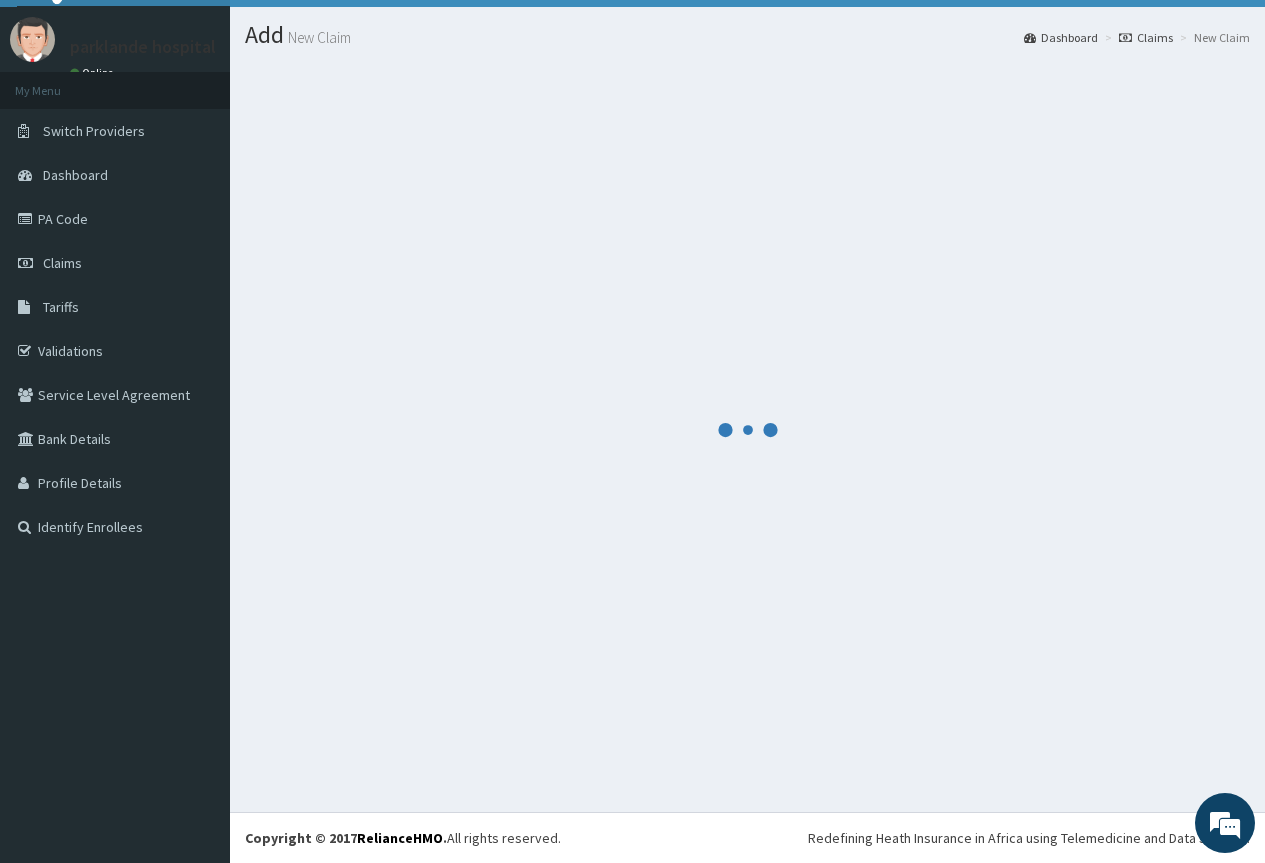 scroll, scrollTop: 43, scrollLeft: 0, axis: vertical 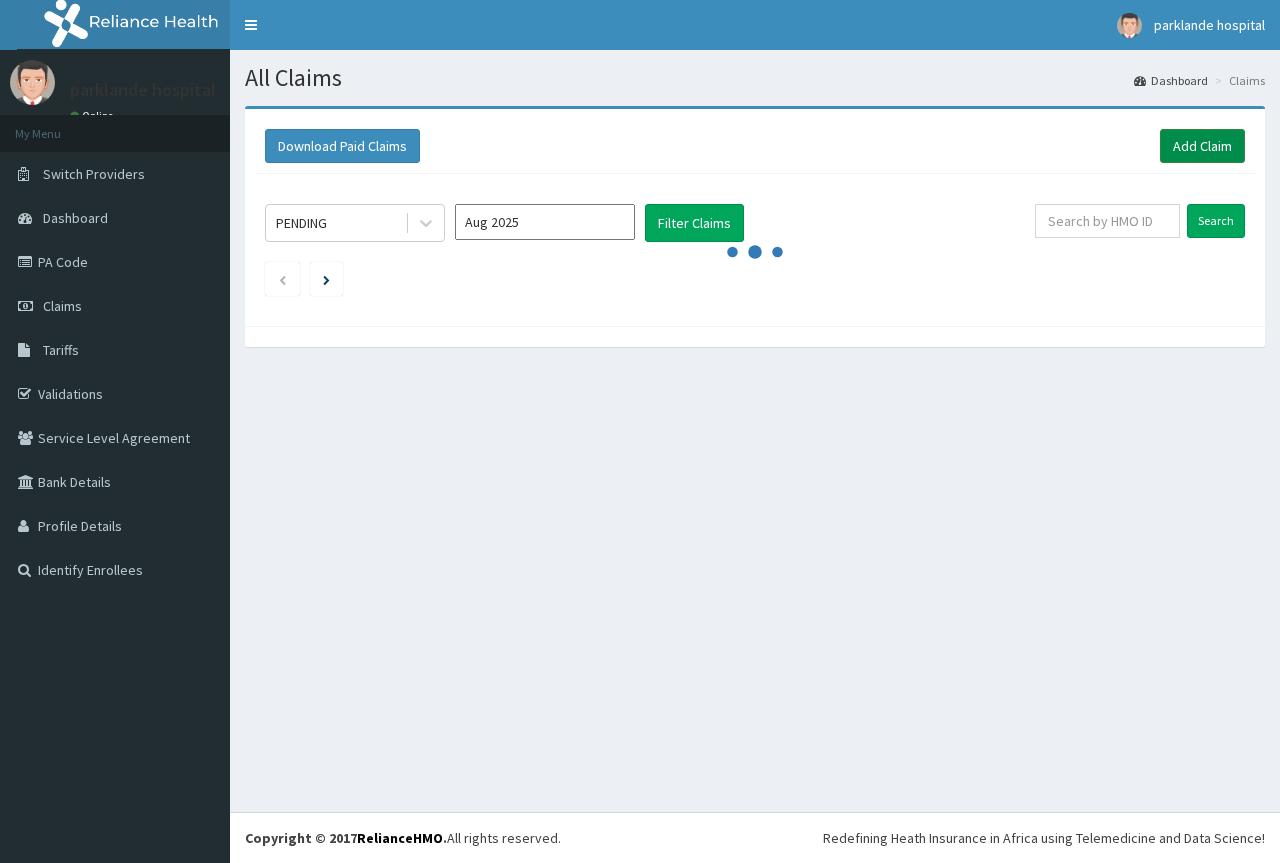 drag, startPoint x: 0, startPoint y: 0, endPoint x: 1182, endPoint y: 142, distance: 1190.499 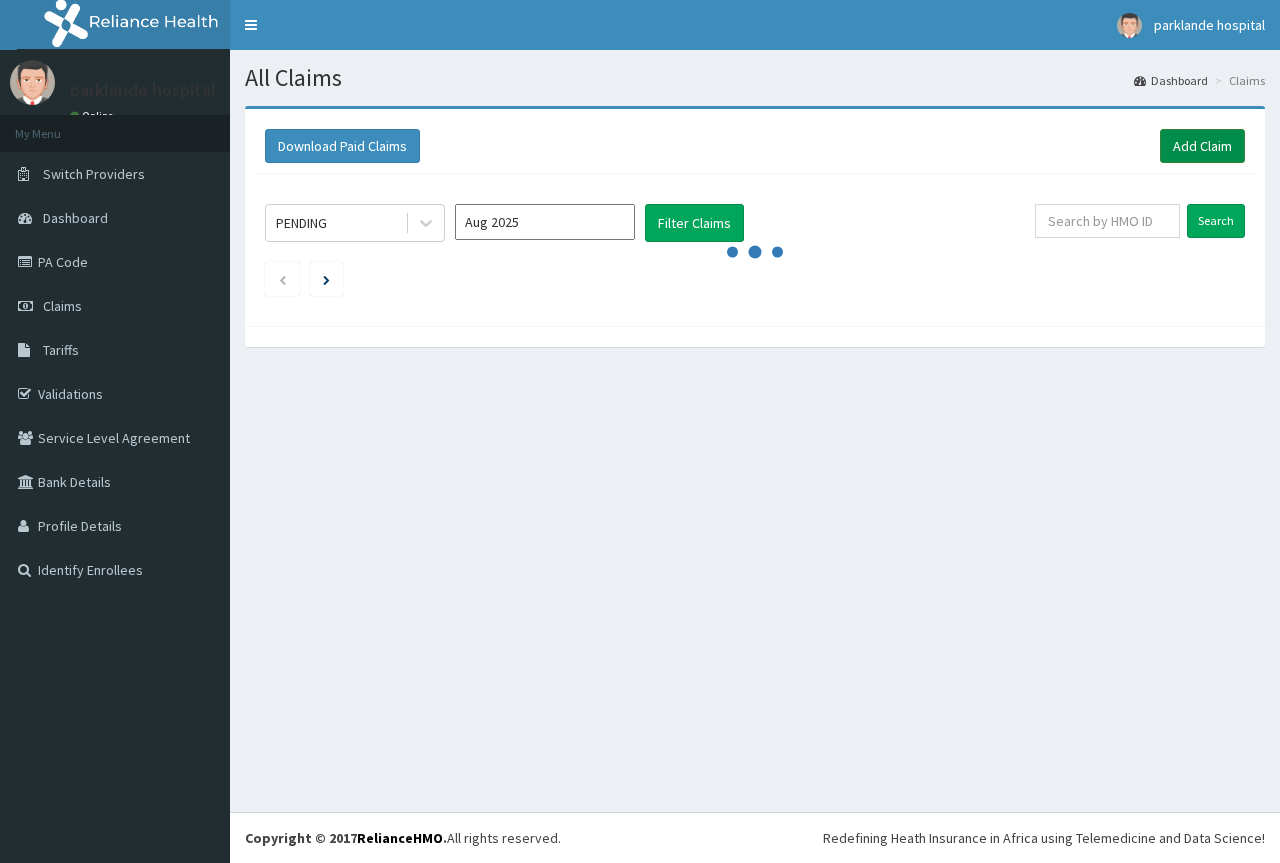 click on "Add Claim" at bounding box center [1202, 146] 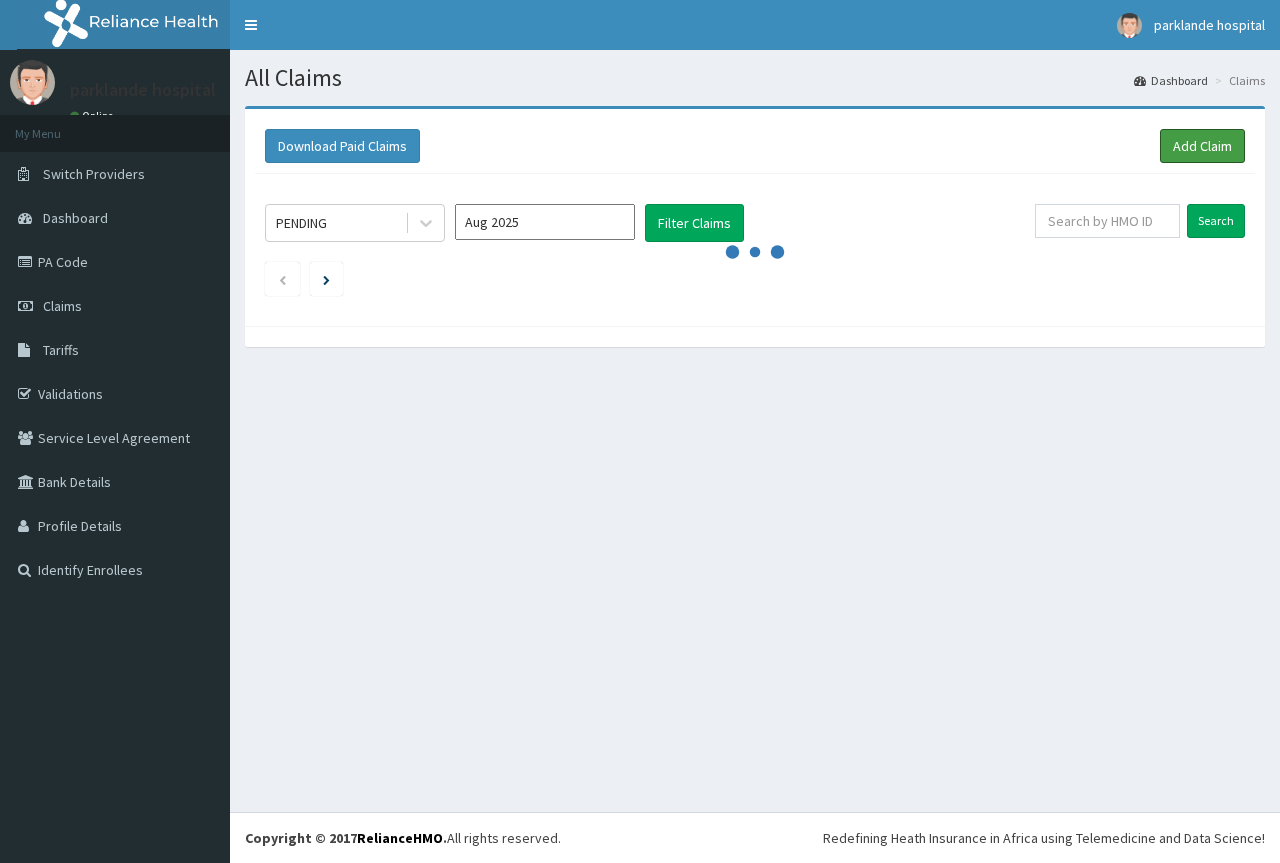 scroll, scrollTop: 0, scrollLeft: 0, axis: both 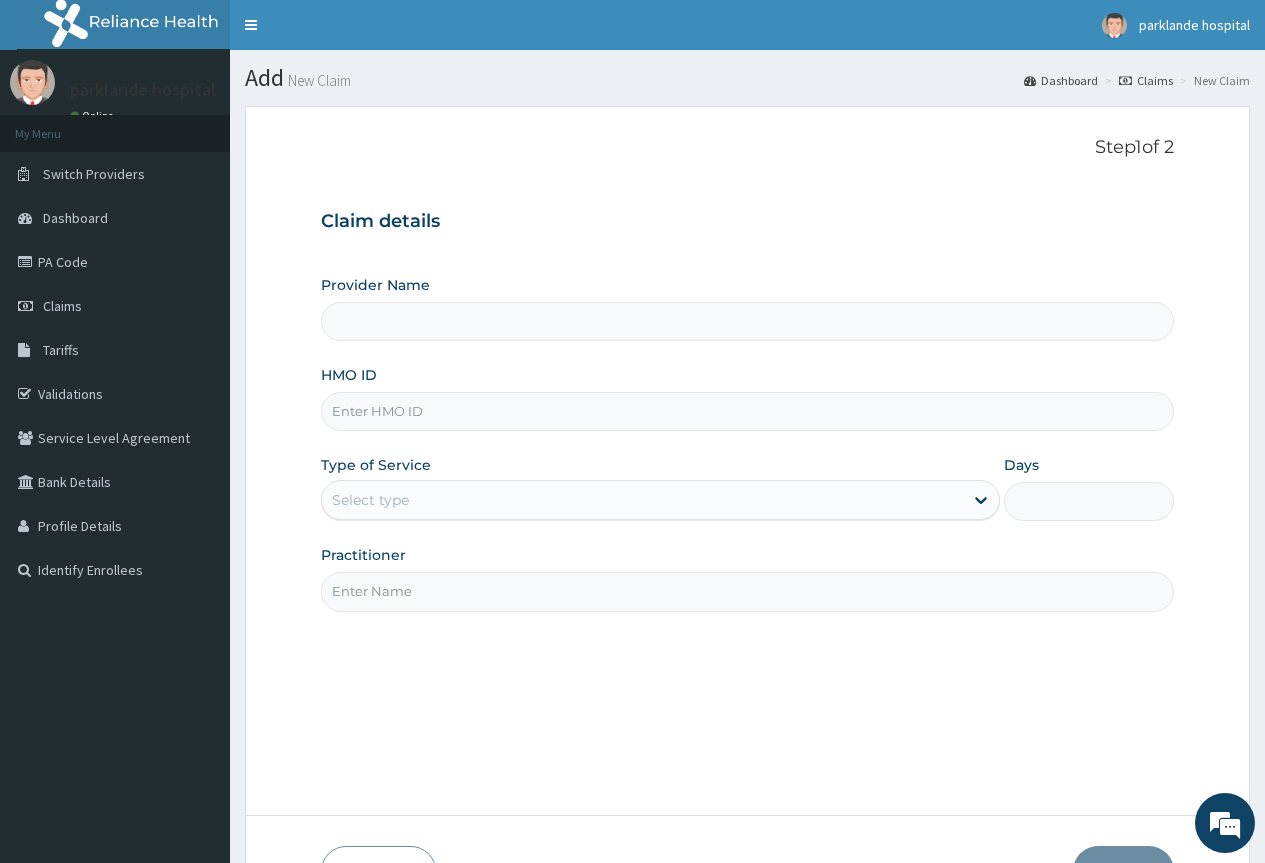 type on "Parklande Hospital" 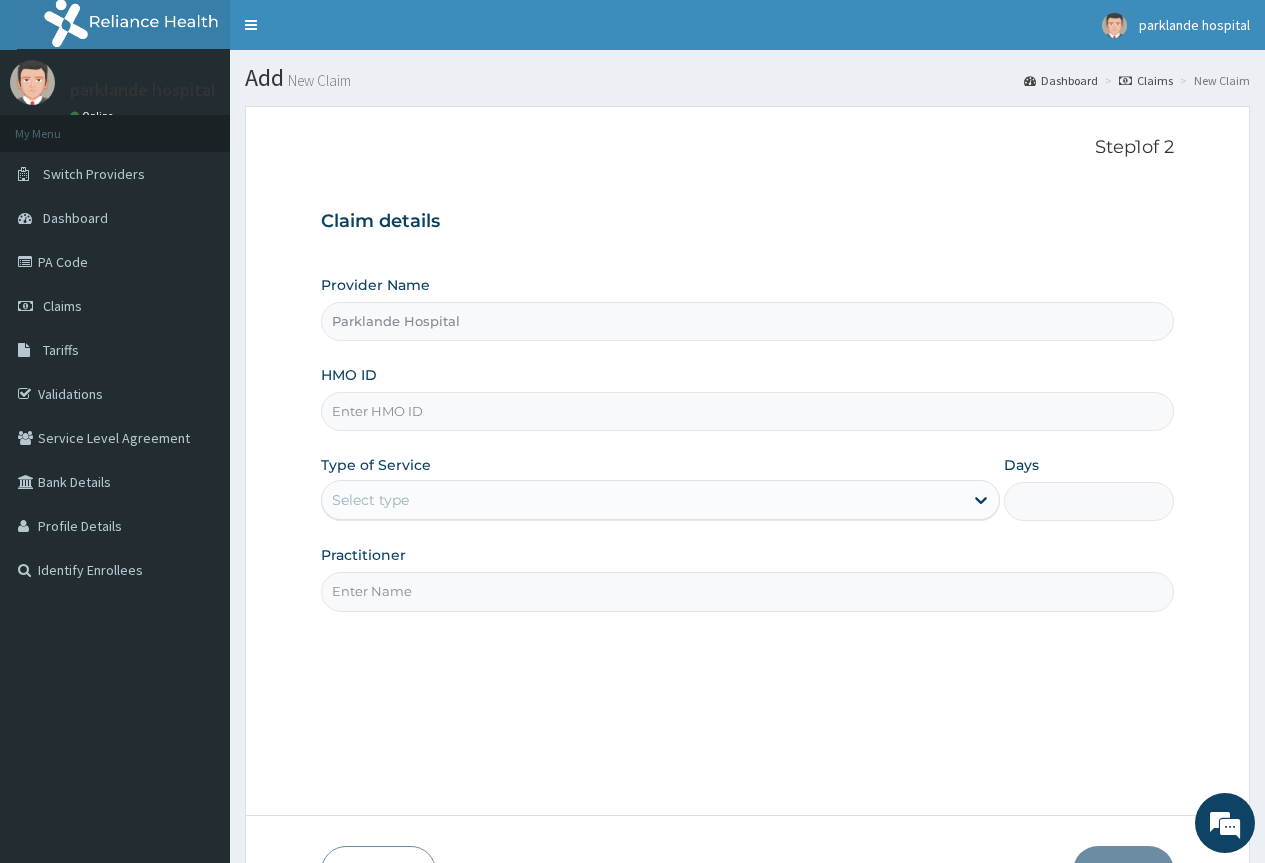 click on "HMO ID" at bounding box center (747, 411) 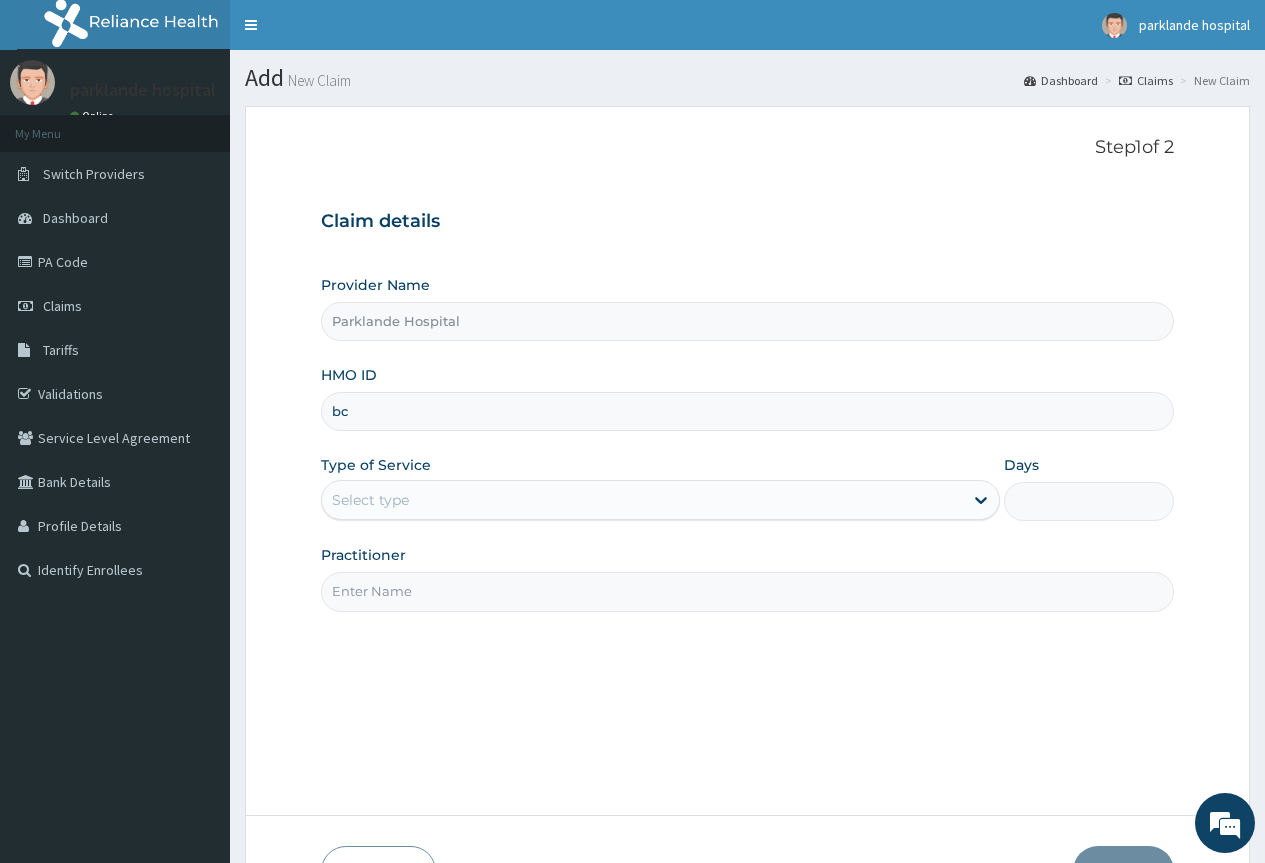 type on "b" 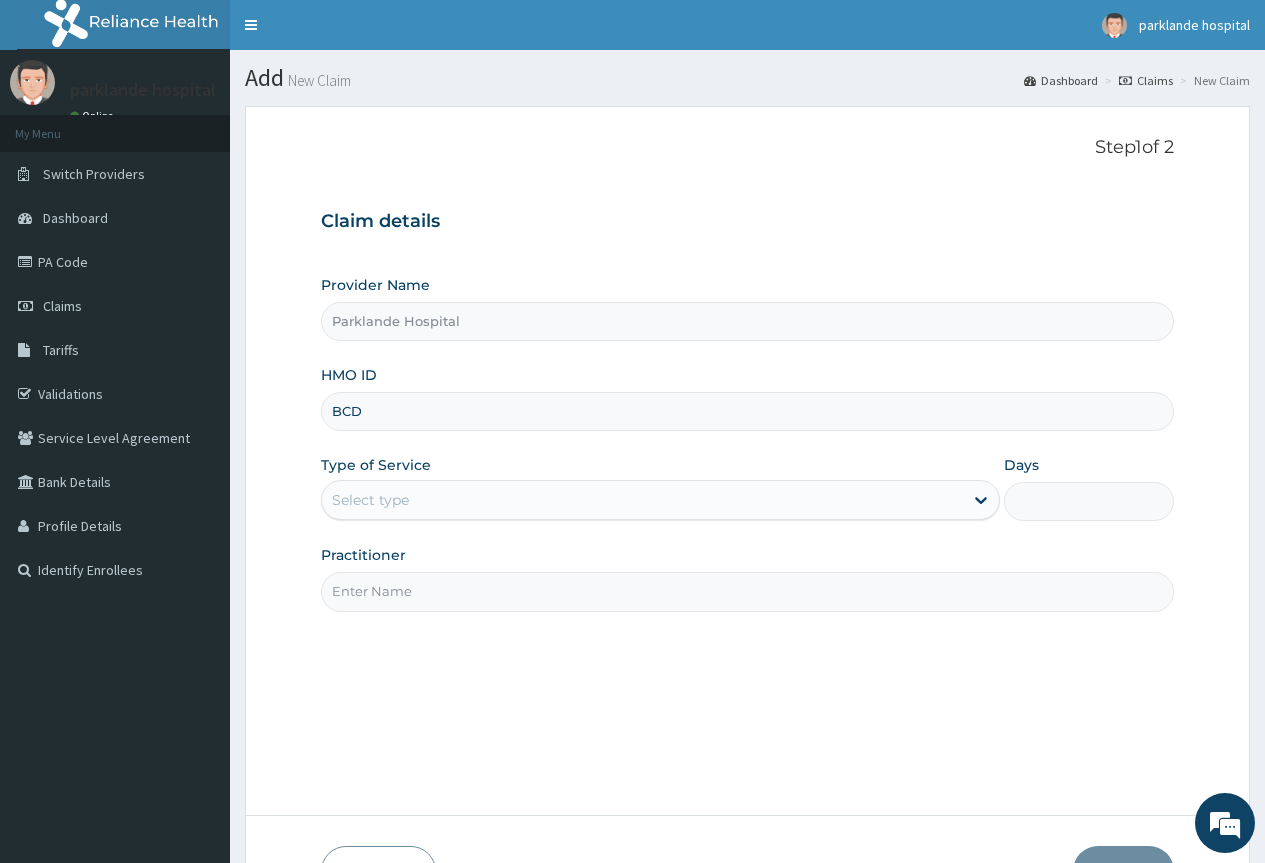 scroll, scrollTop: 0, scrollLeft: 0, axis: both 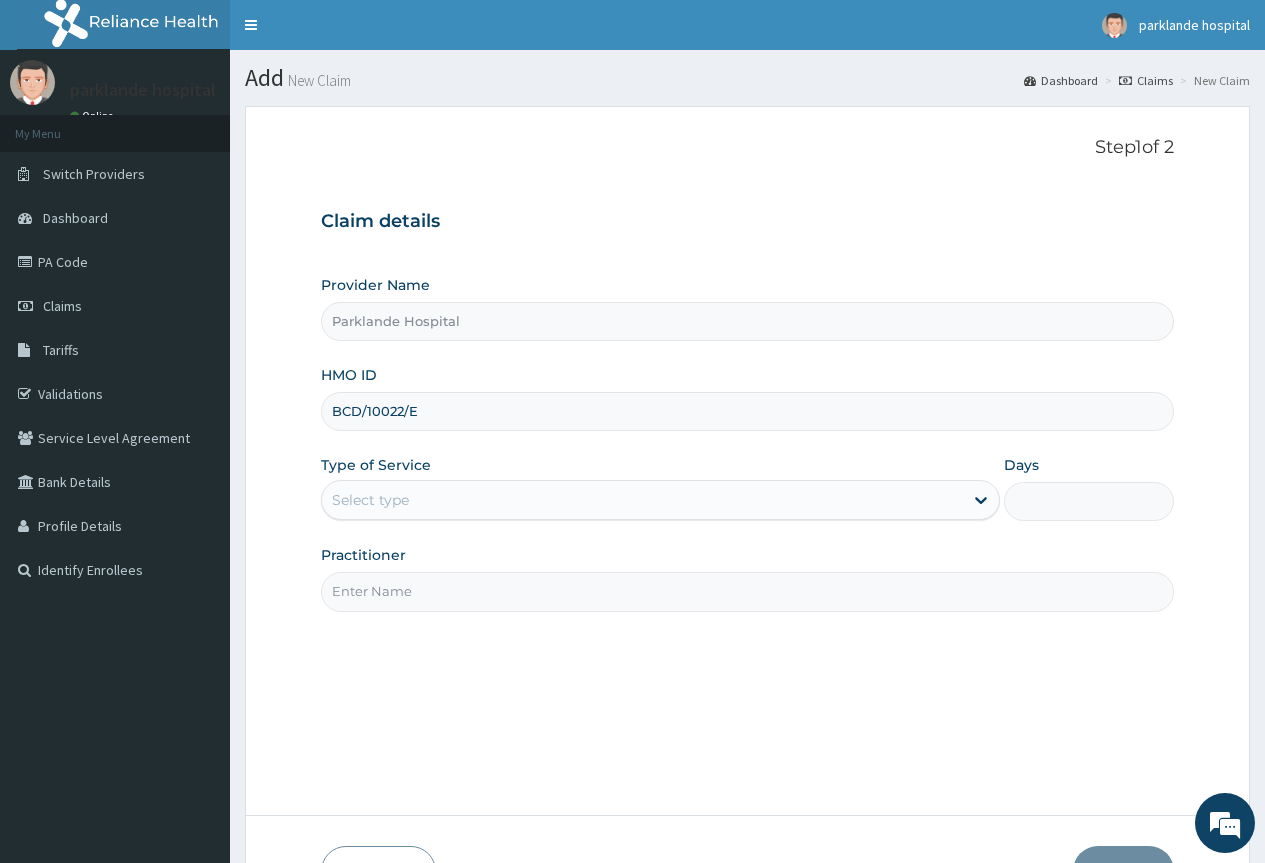 type on "BCD/10022/E" 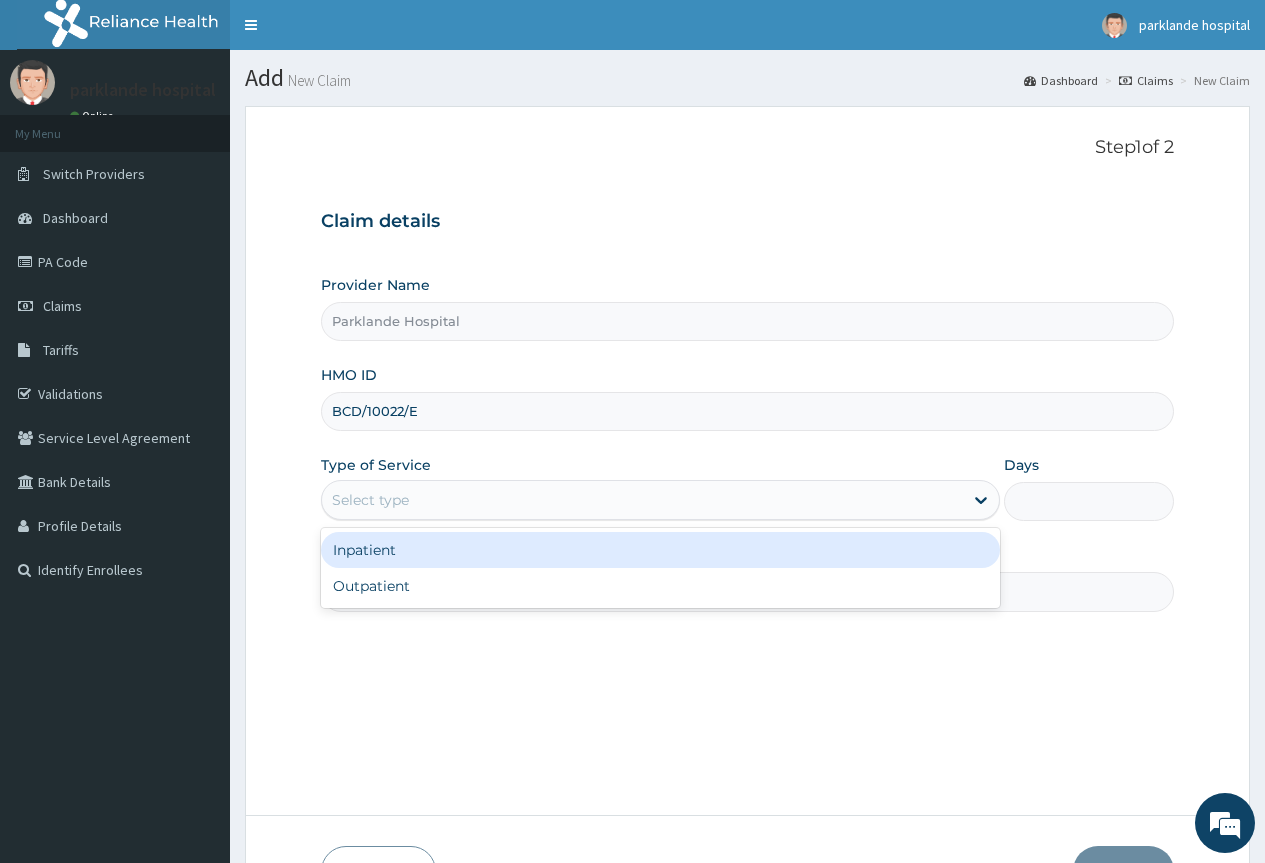 click on "Select type" at bounding box center [642, 500] 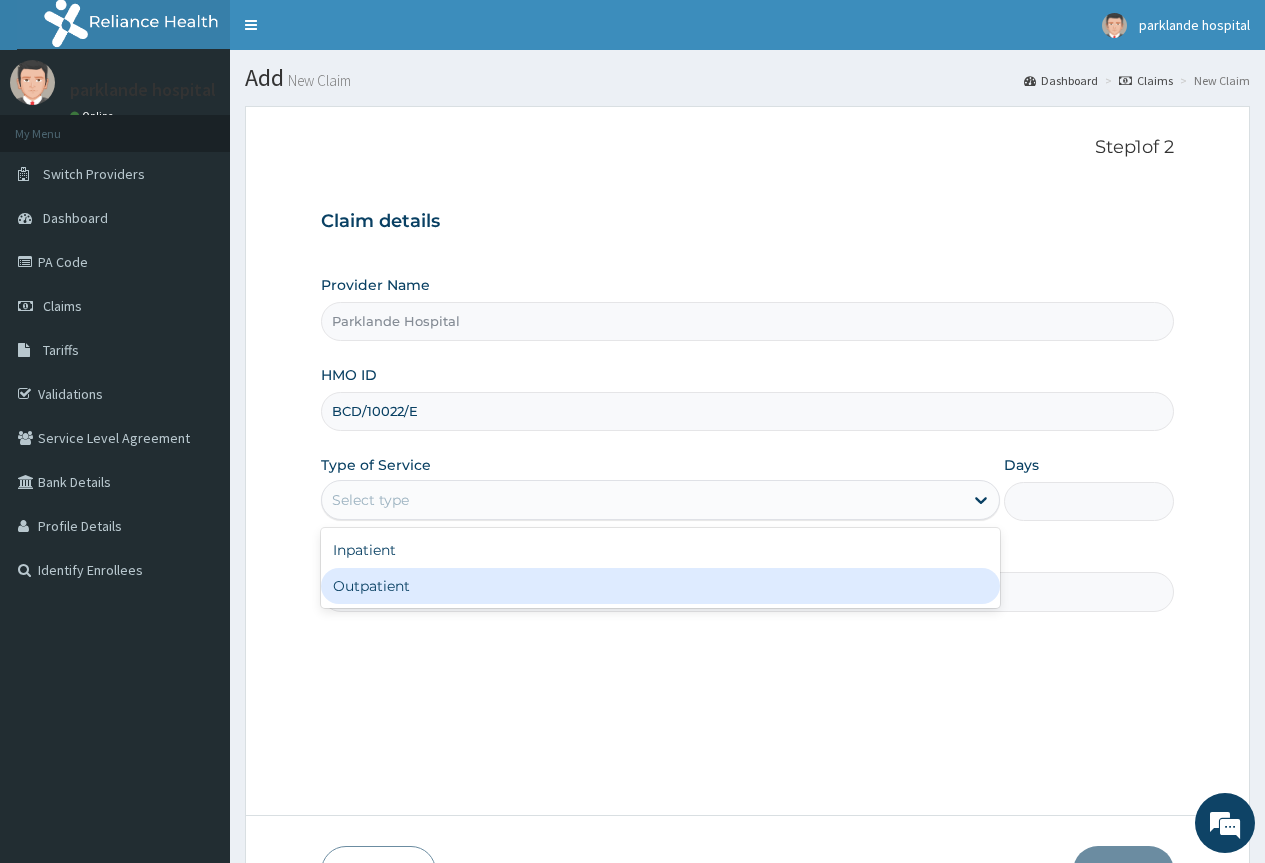 click on "Outpatient" at bounding box center [660, 586] 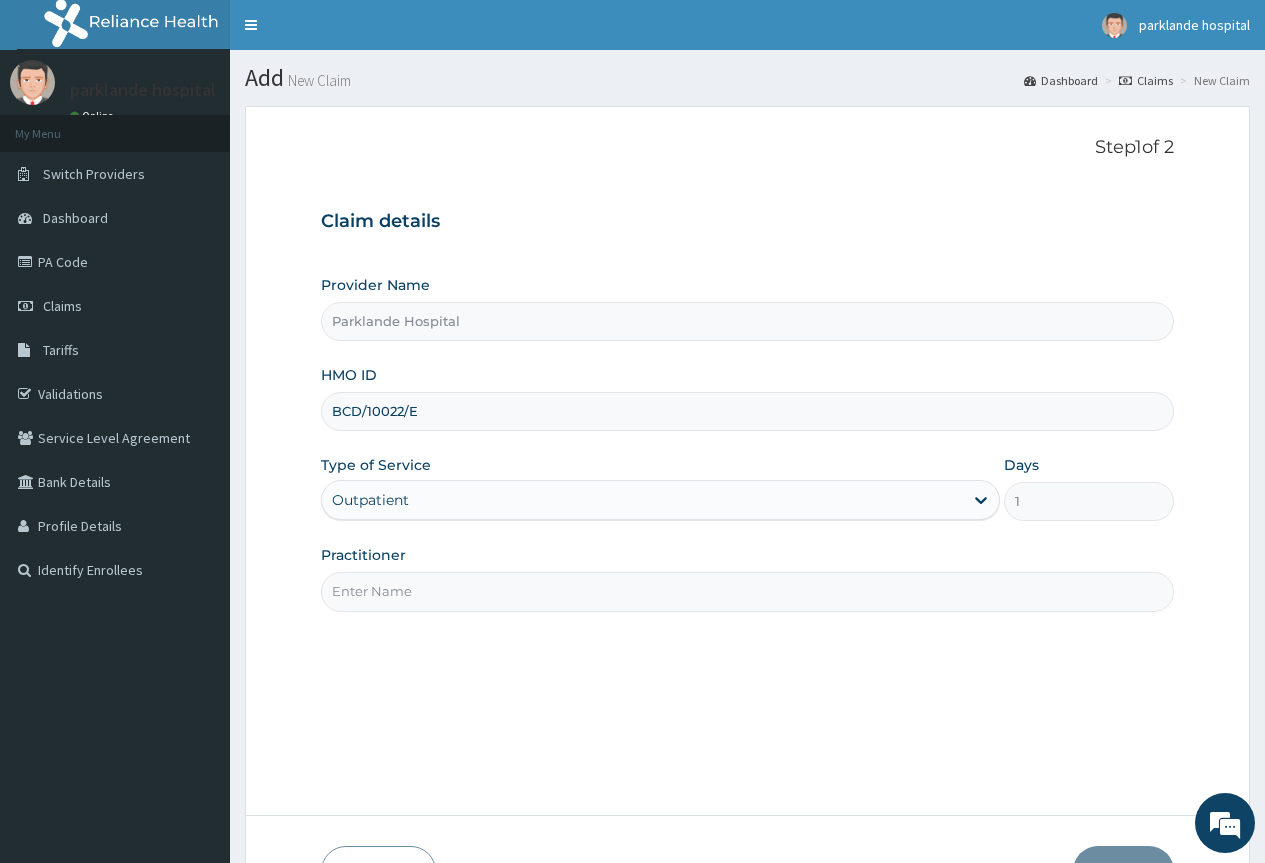 click on "Practitioner" at bounding box center [747, 591] 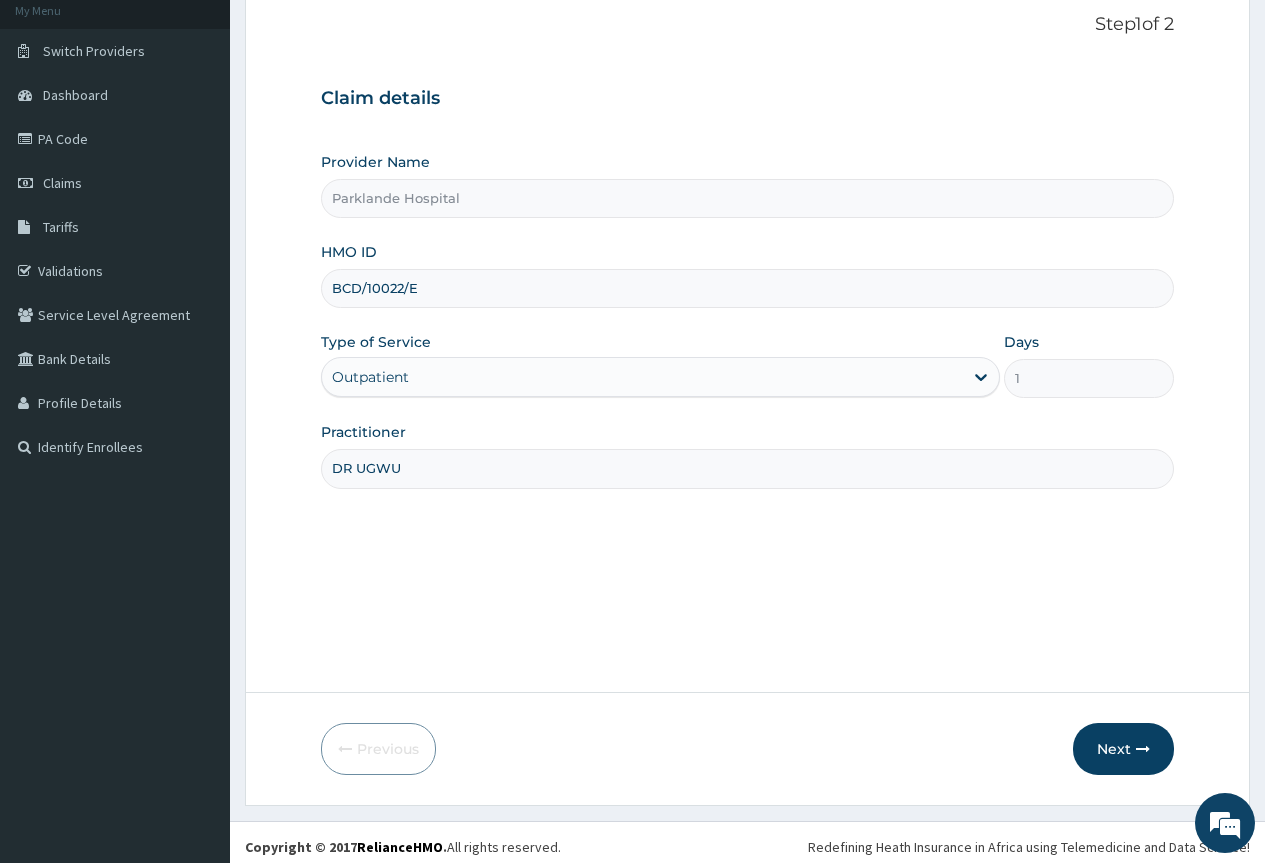 scroll, scrollTop: 132, scrollLeft: 0, axis: vertical 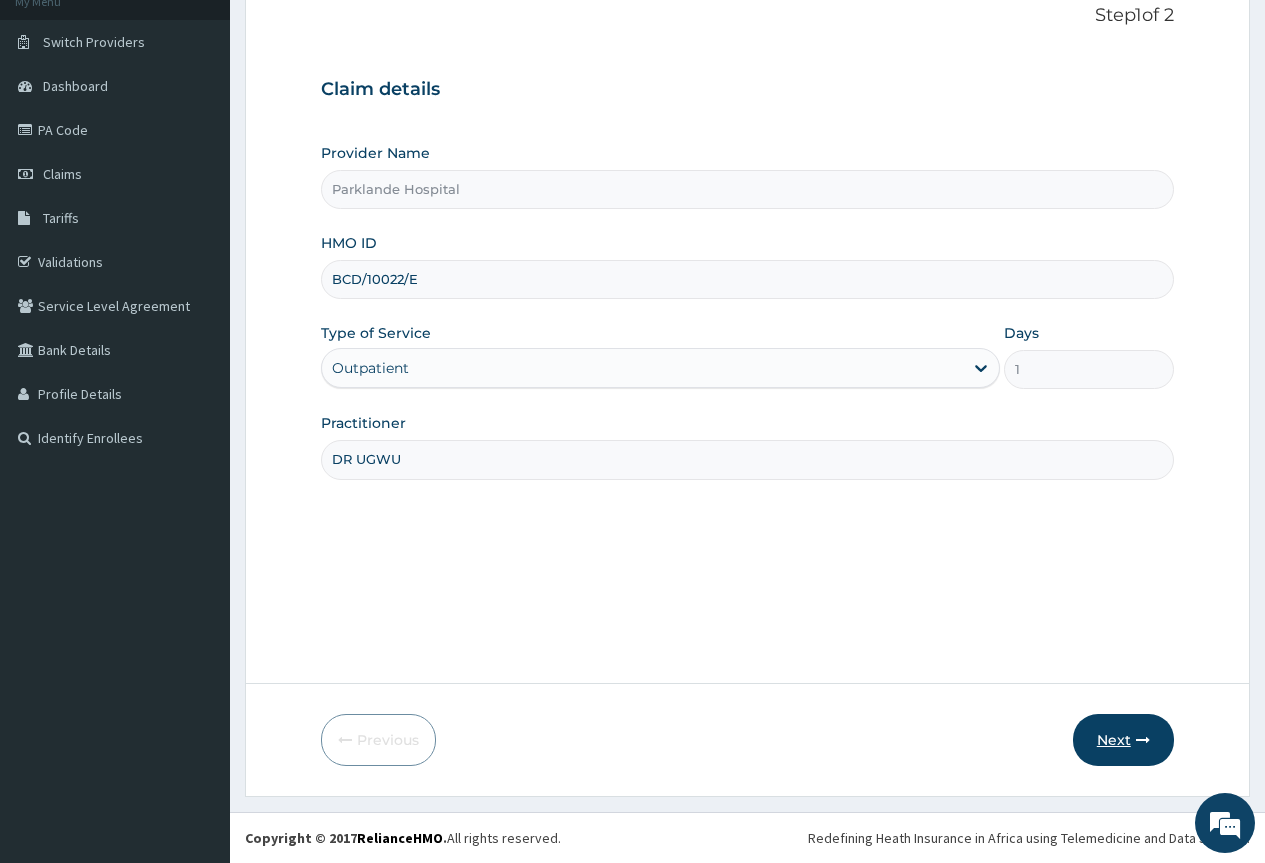 type on "DR UGWU" 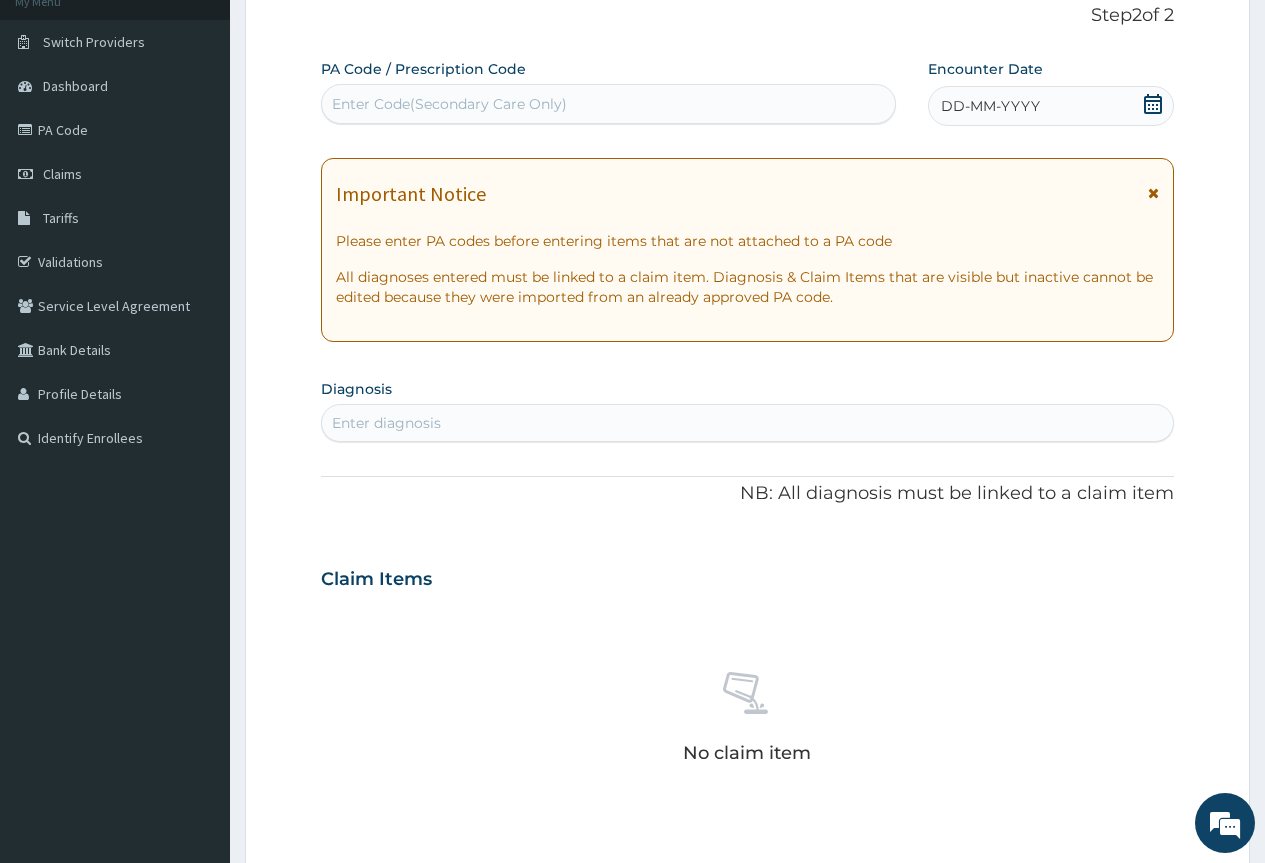 click at bounding box center [1153, 193] 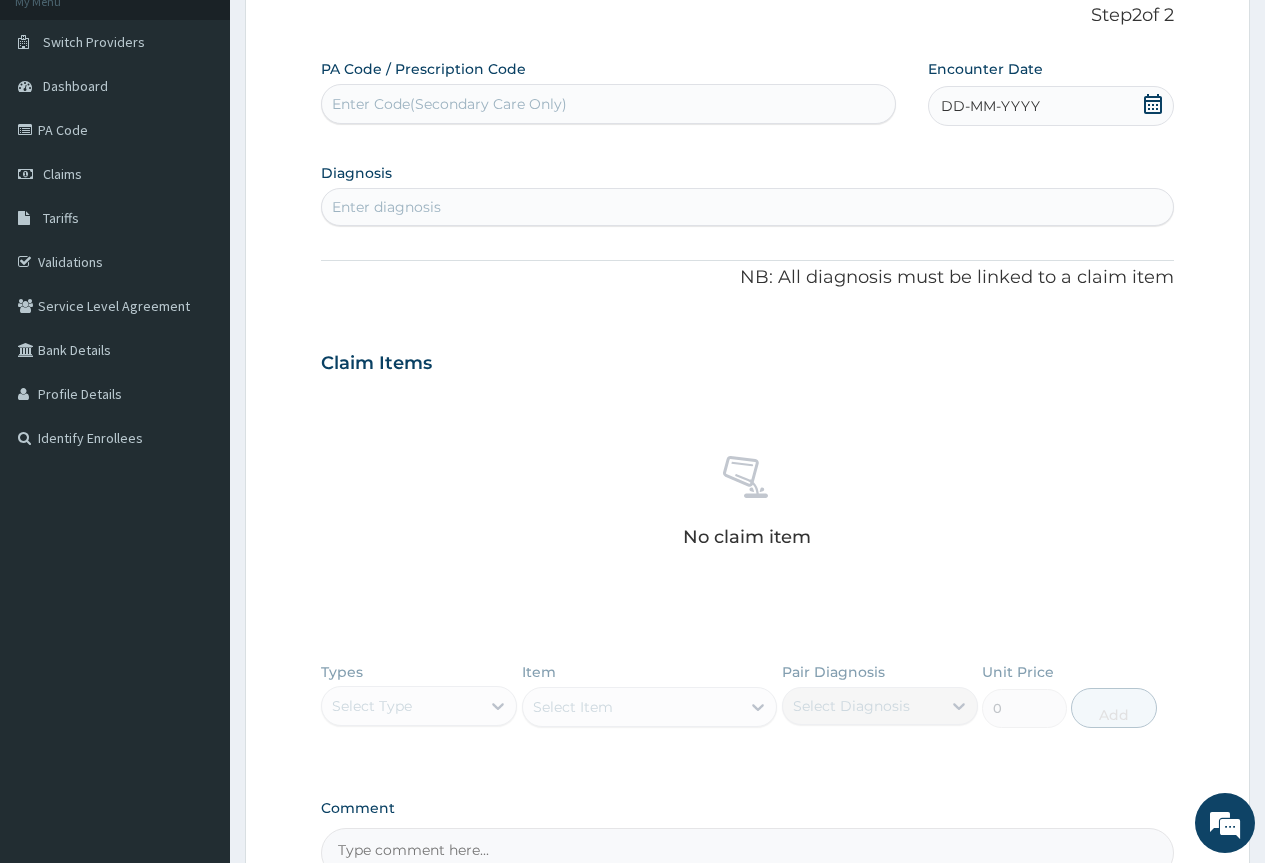click 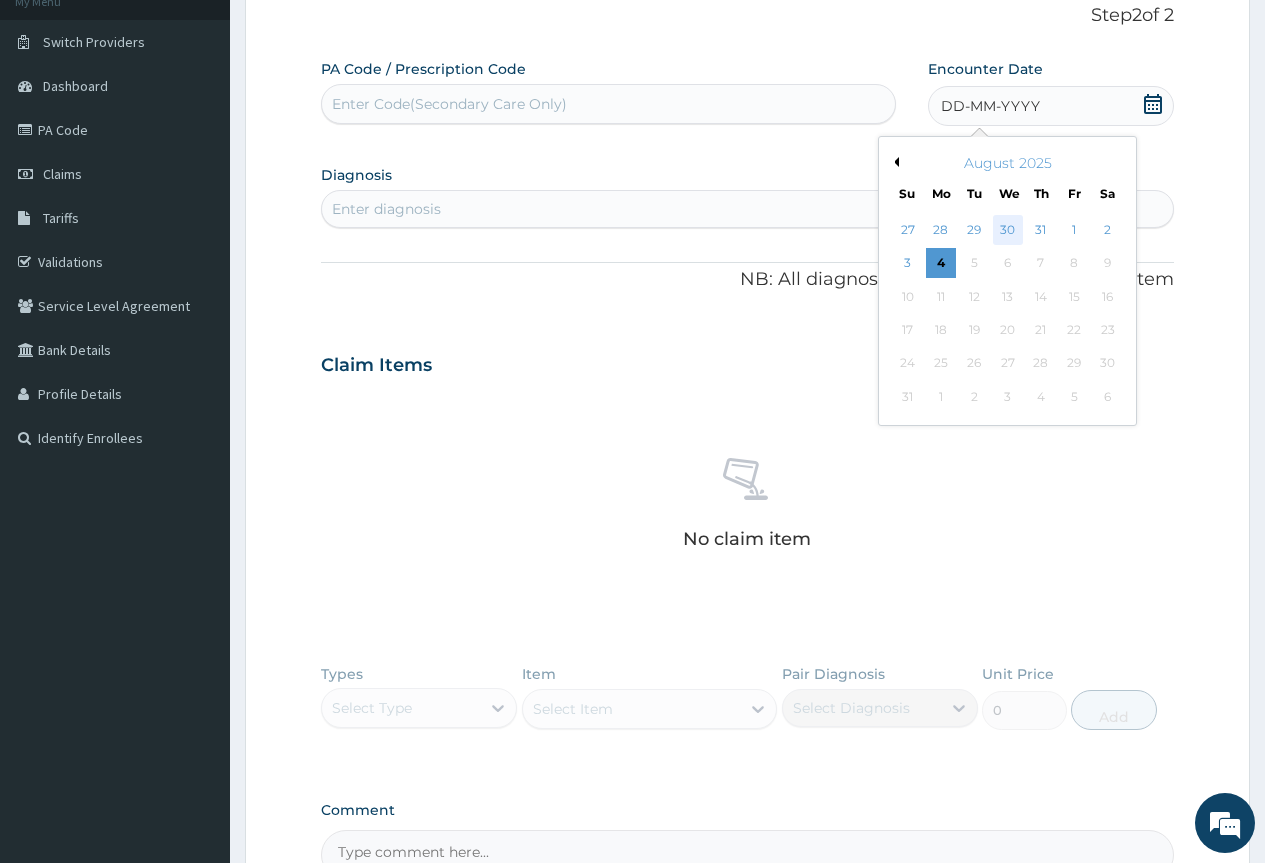 click on "30" at bounding box center (1007, 230) 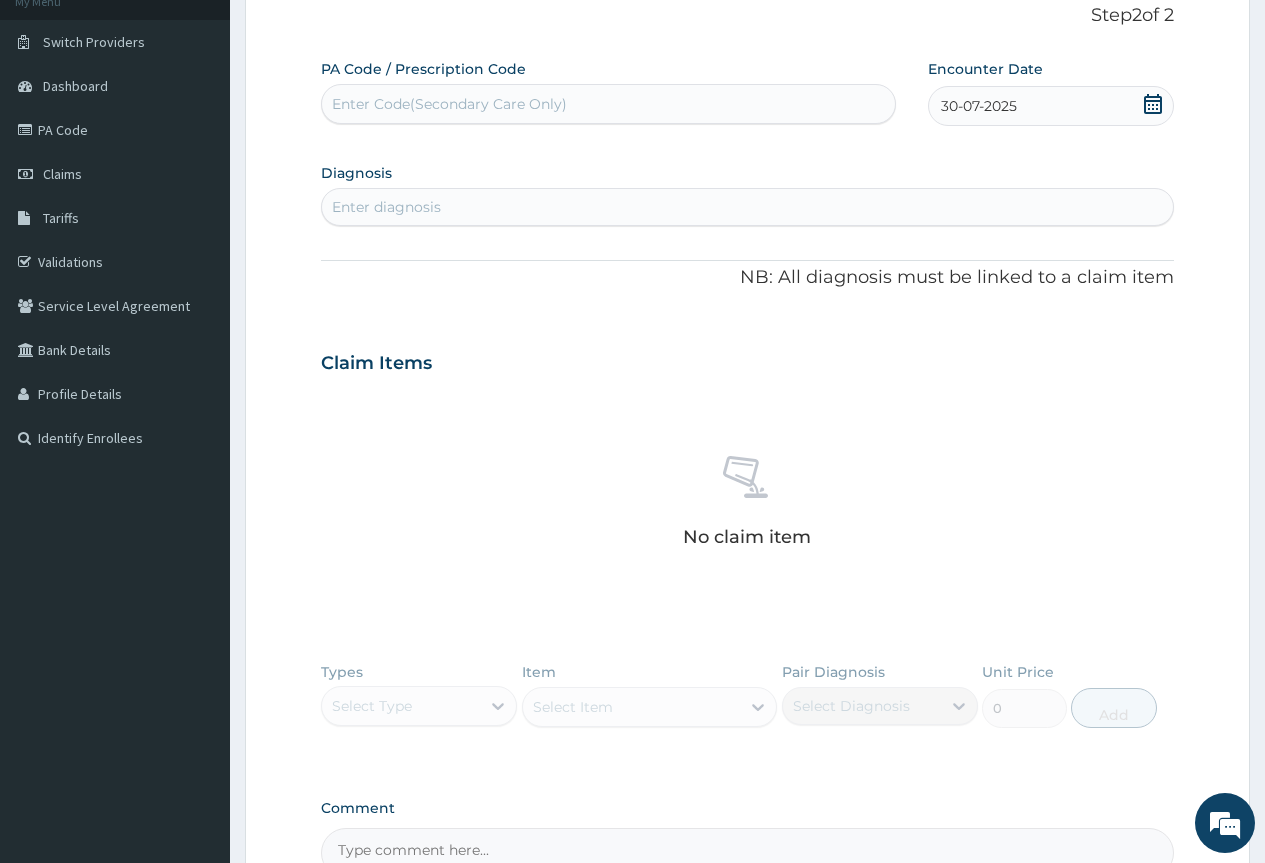 click on "Enter diagnosis" at bounding box center [747, 207] 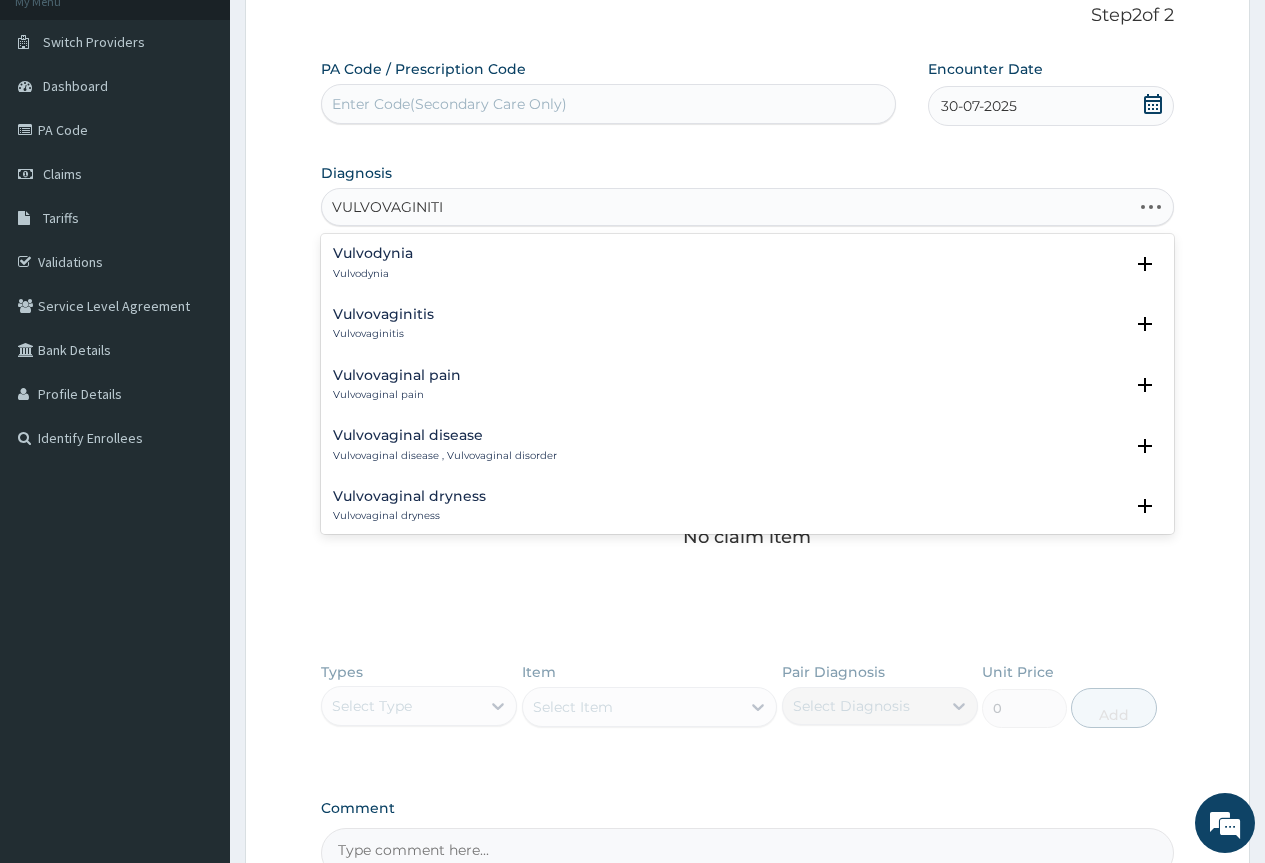 type on "VULVOVAGINITIS" 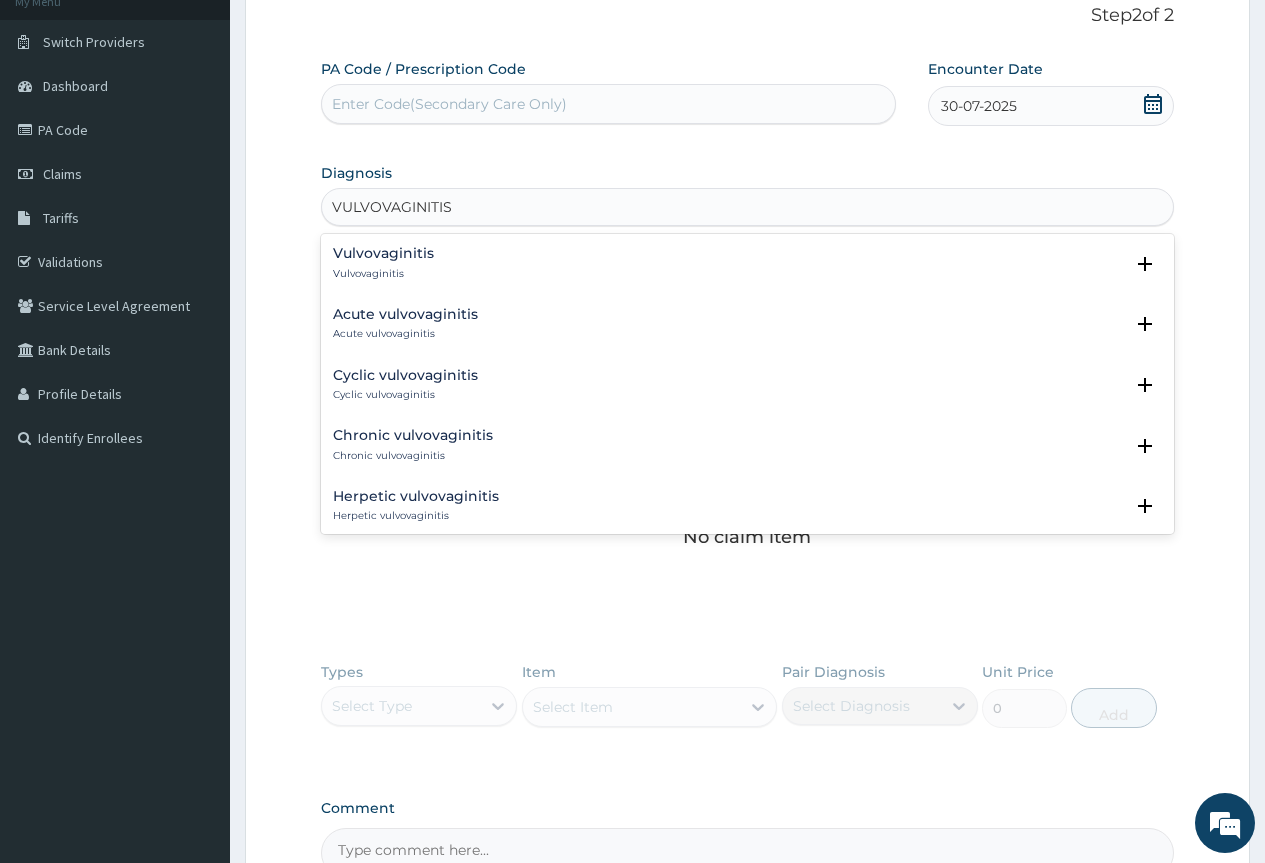 click on "Vulvovaginitis Vulvovaginitis" at bounding box center (747, 263) 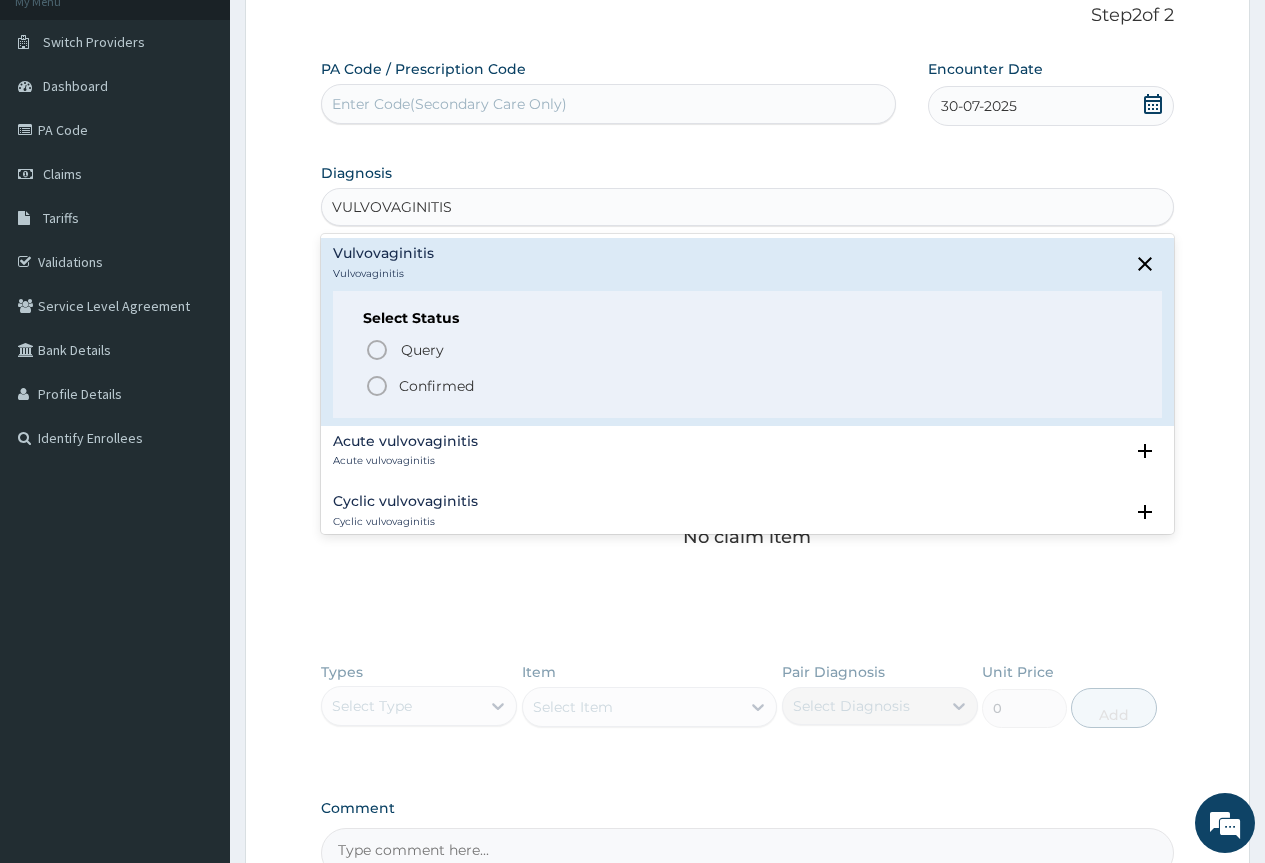 click on "Confirmed" at bounding box center [748, 386] 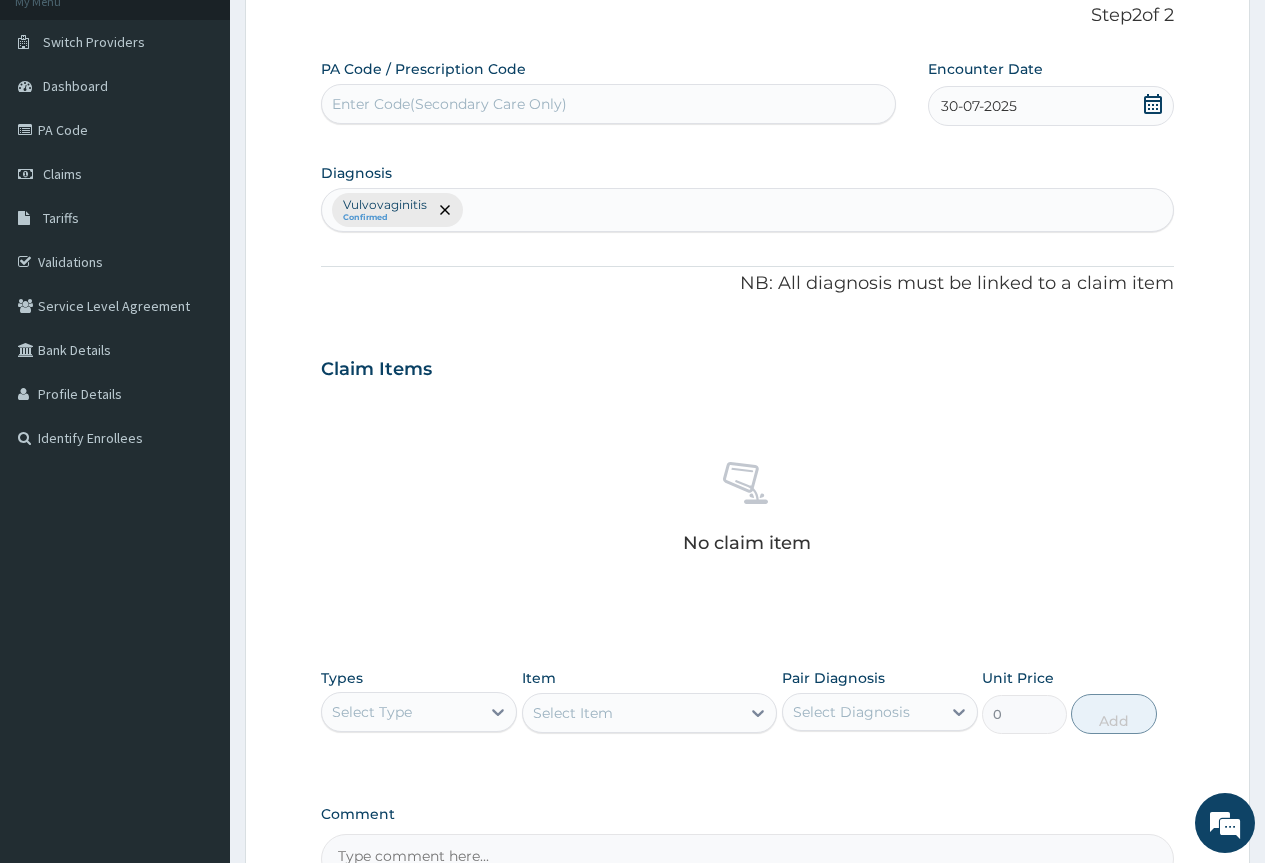 click on "Select Type" at bounding box center [401, 712] 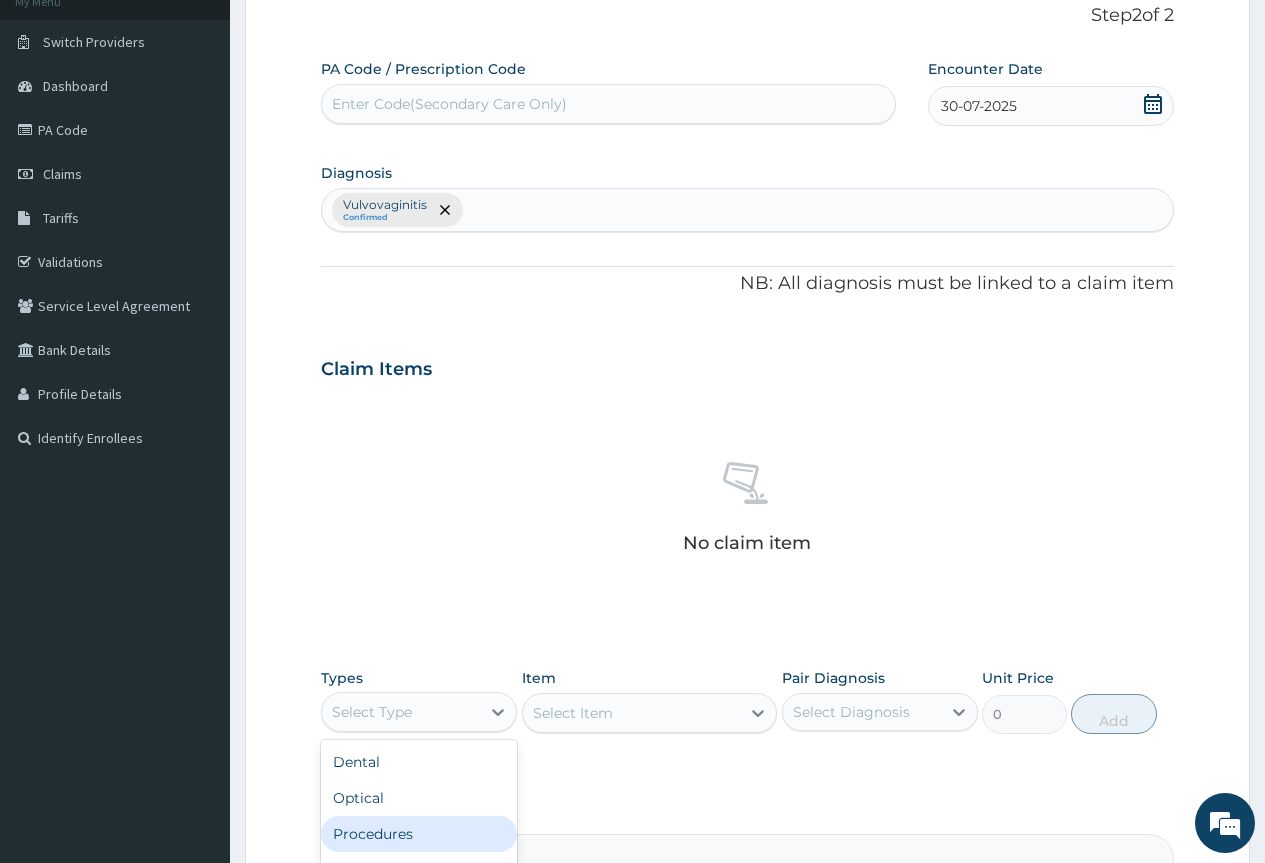 click on "Procedures" at bounding box center [419, 834] 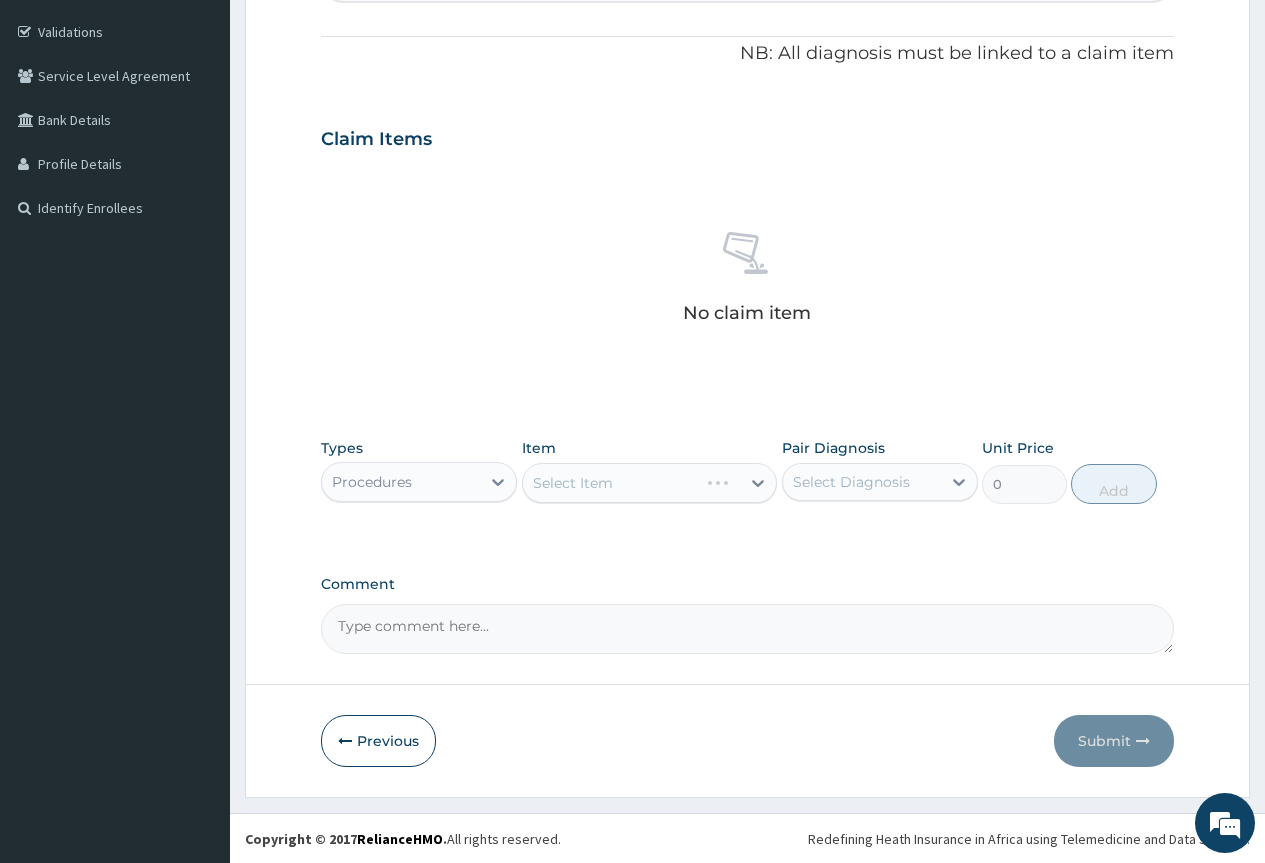 scroll, scrollTop: 363, scrollLeft: 0, axis: vertical 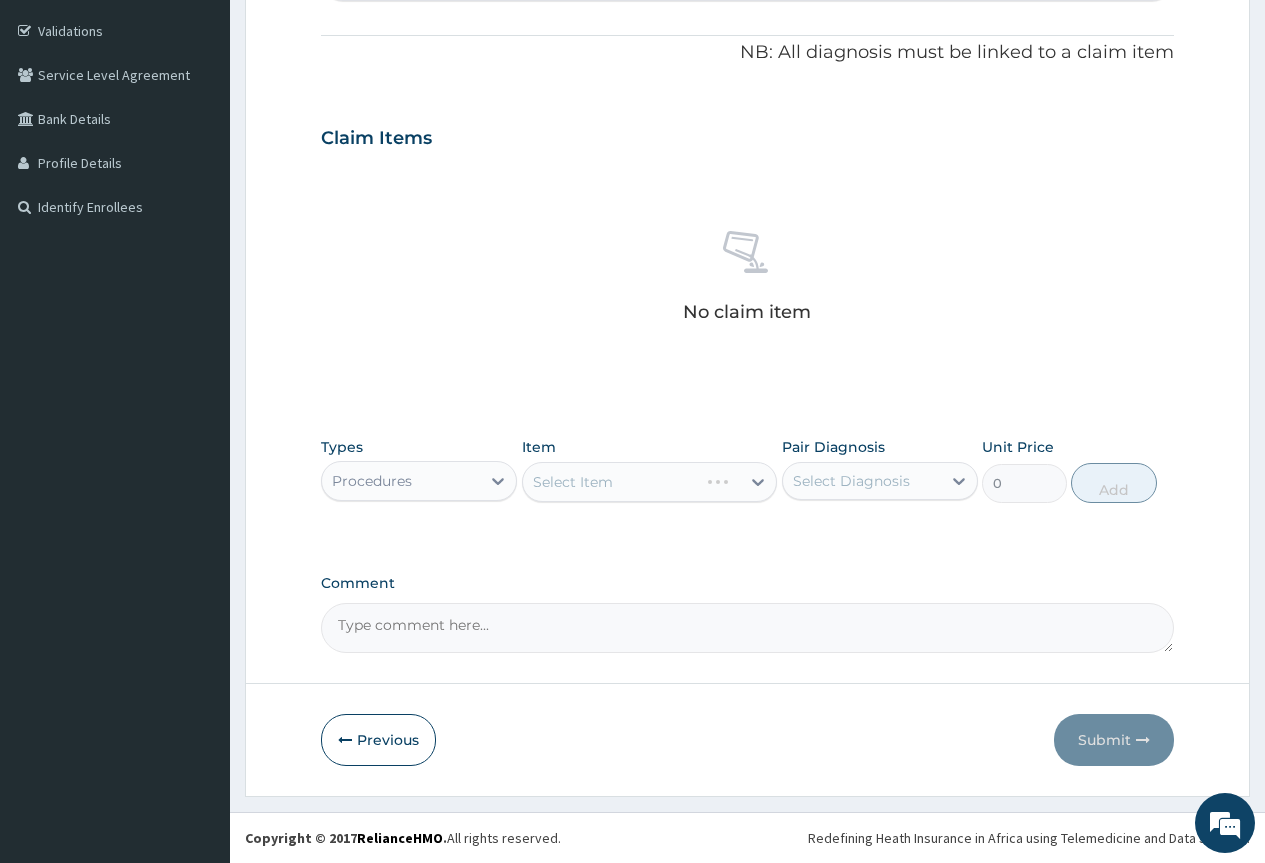 click on "Select Diagnosis" at bounding box center [851, 481] 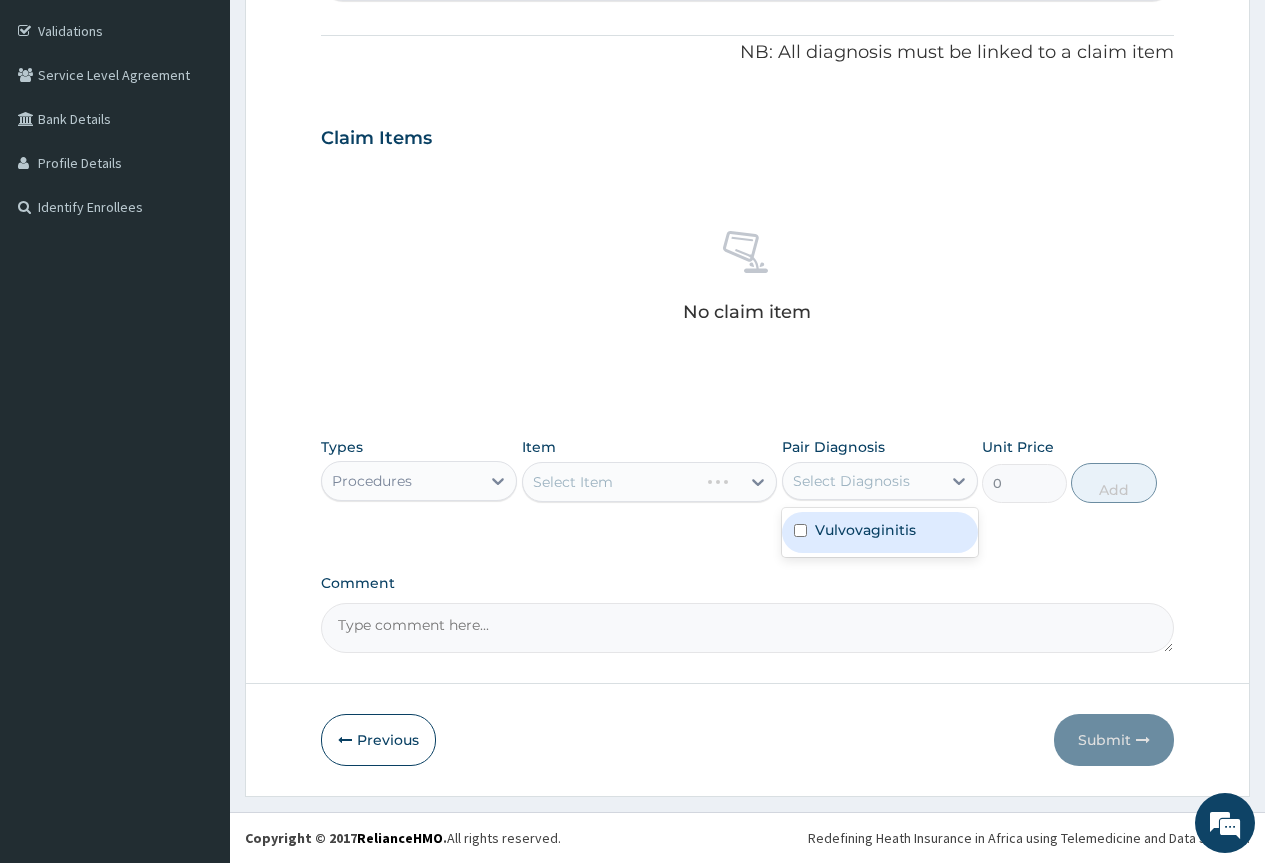 click on "Vulvovaginitis" at bounding box center [865, 530] 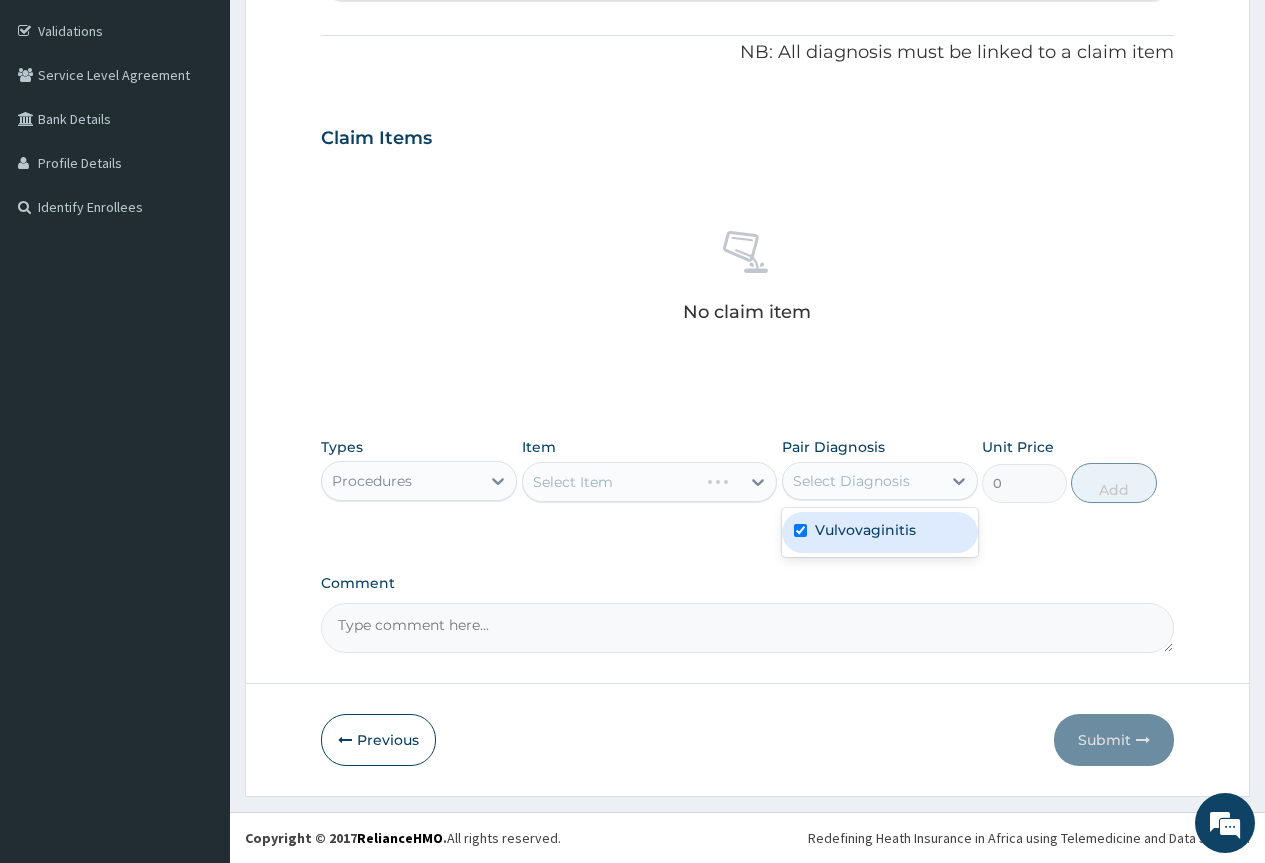 checkbox on "true" 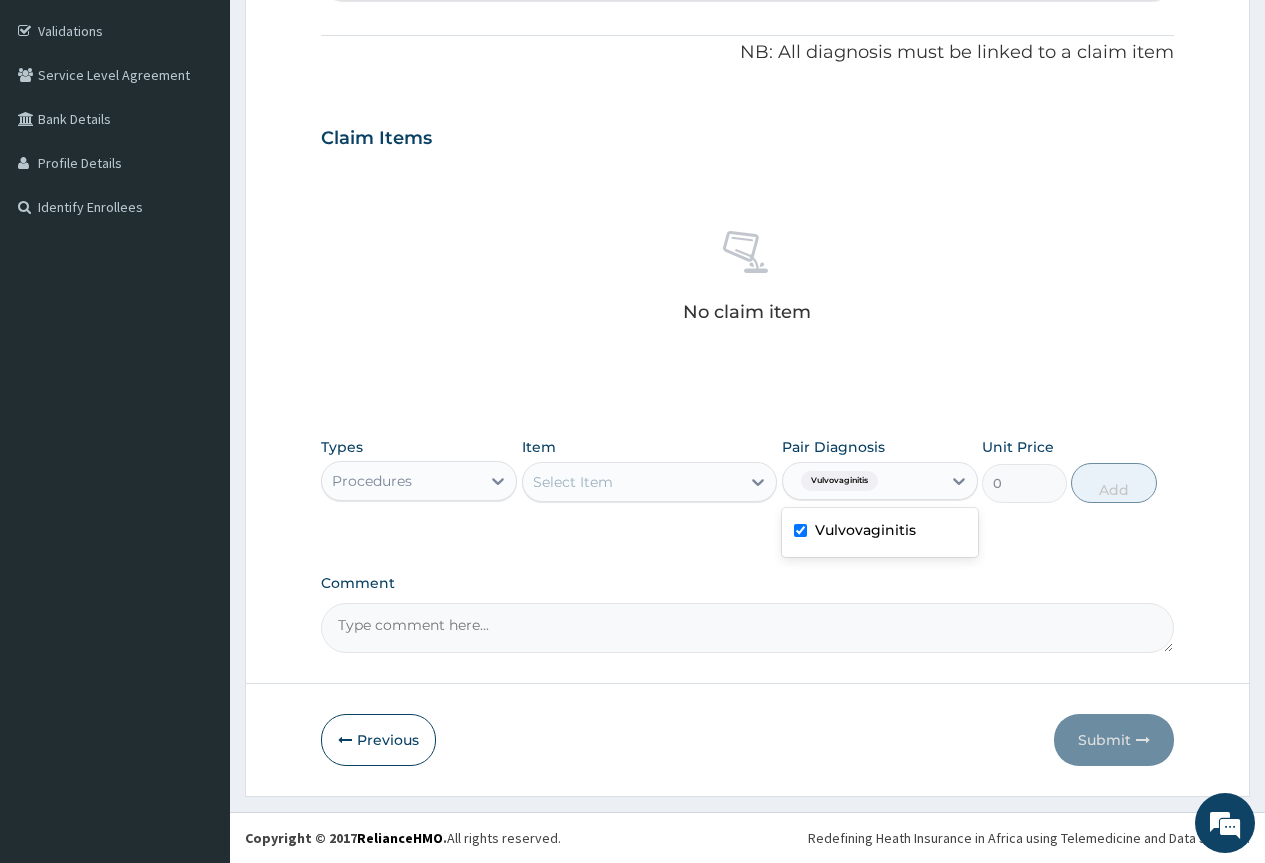 click on "Select Item" at bounding box center (632, 482) 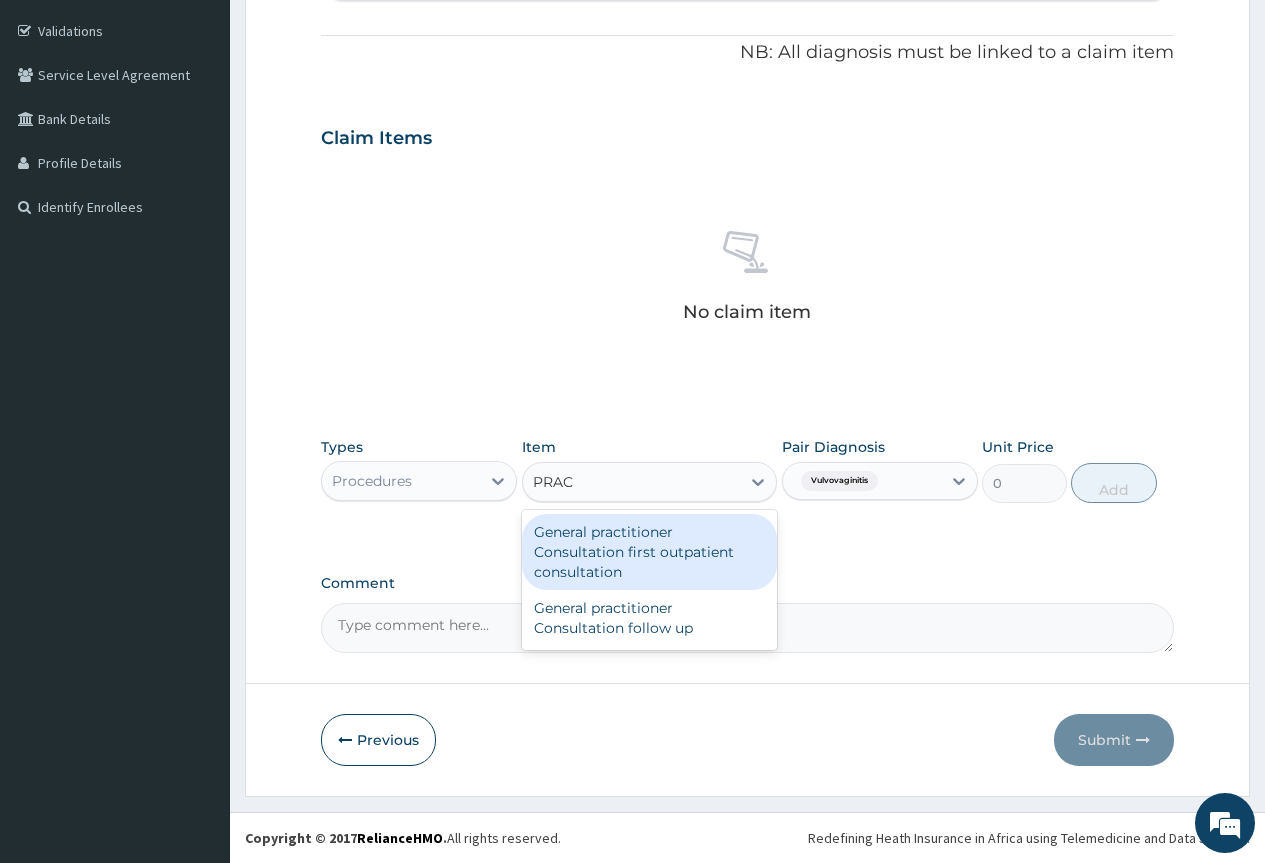 type on "PRACT" 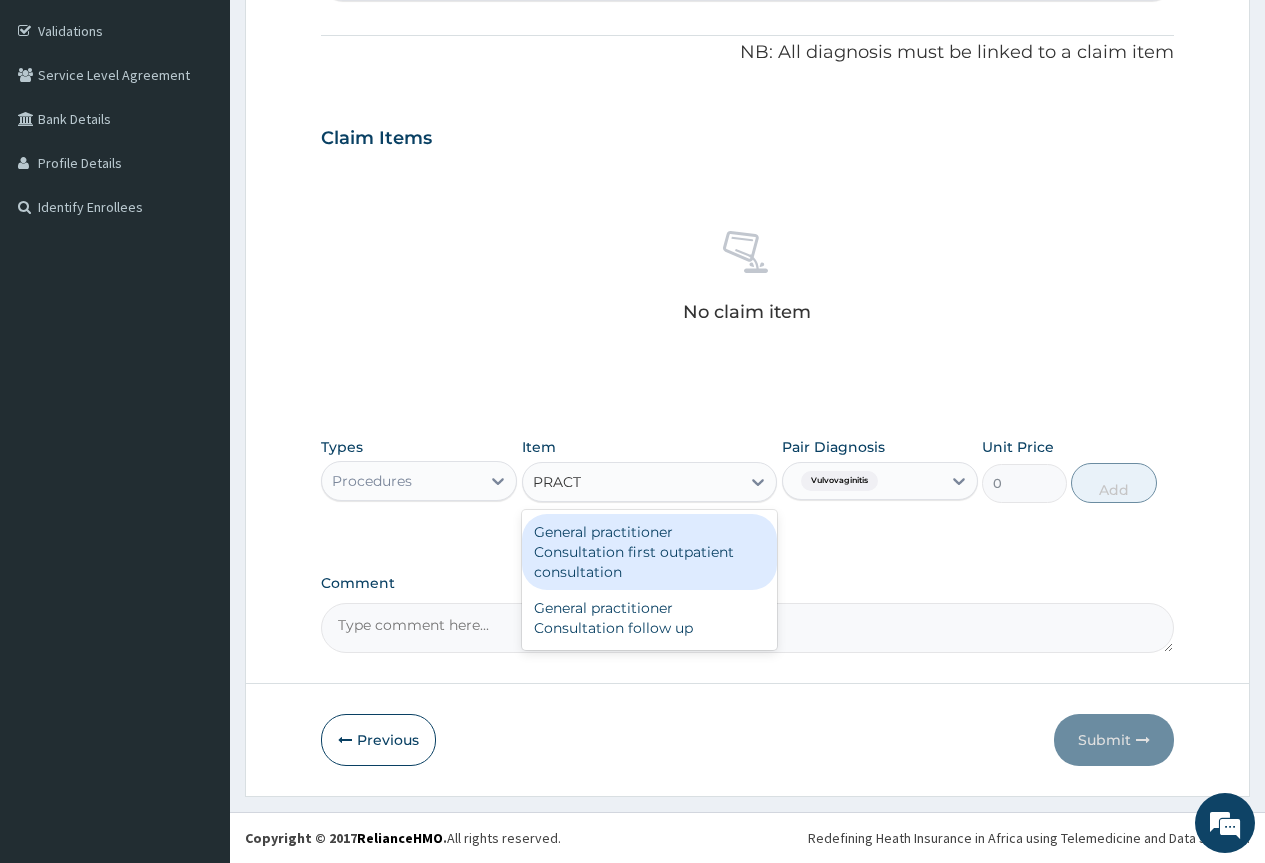 click on "General practitioner Consultation first outpatient consultation" at bounding box center [650, 552] 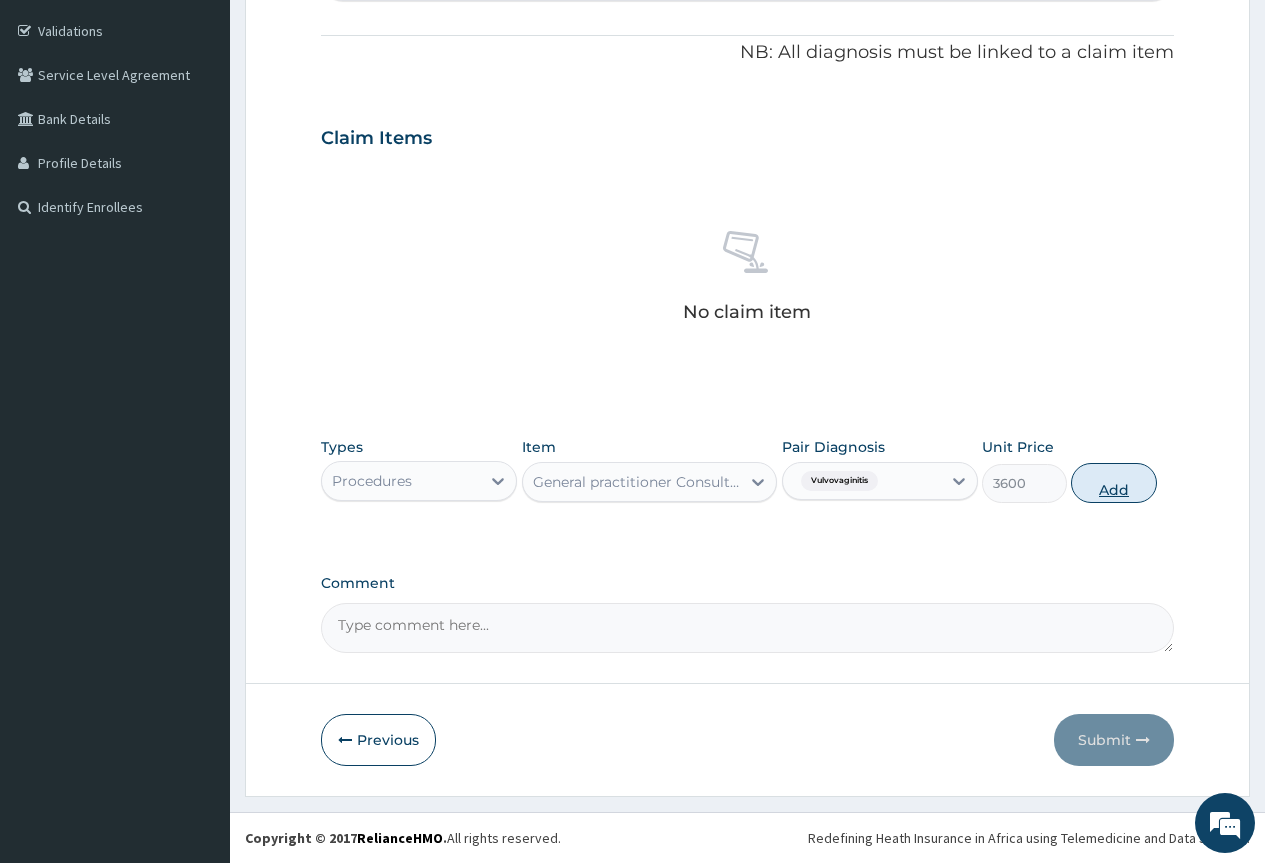 click on "Add" at bounding box center [1113, 483] 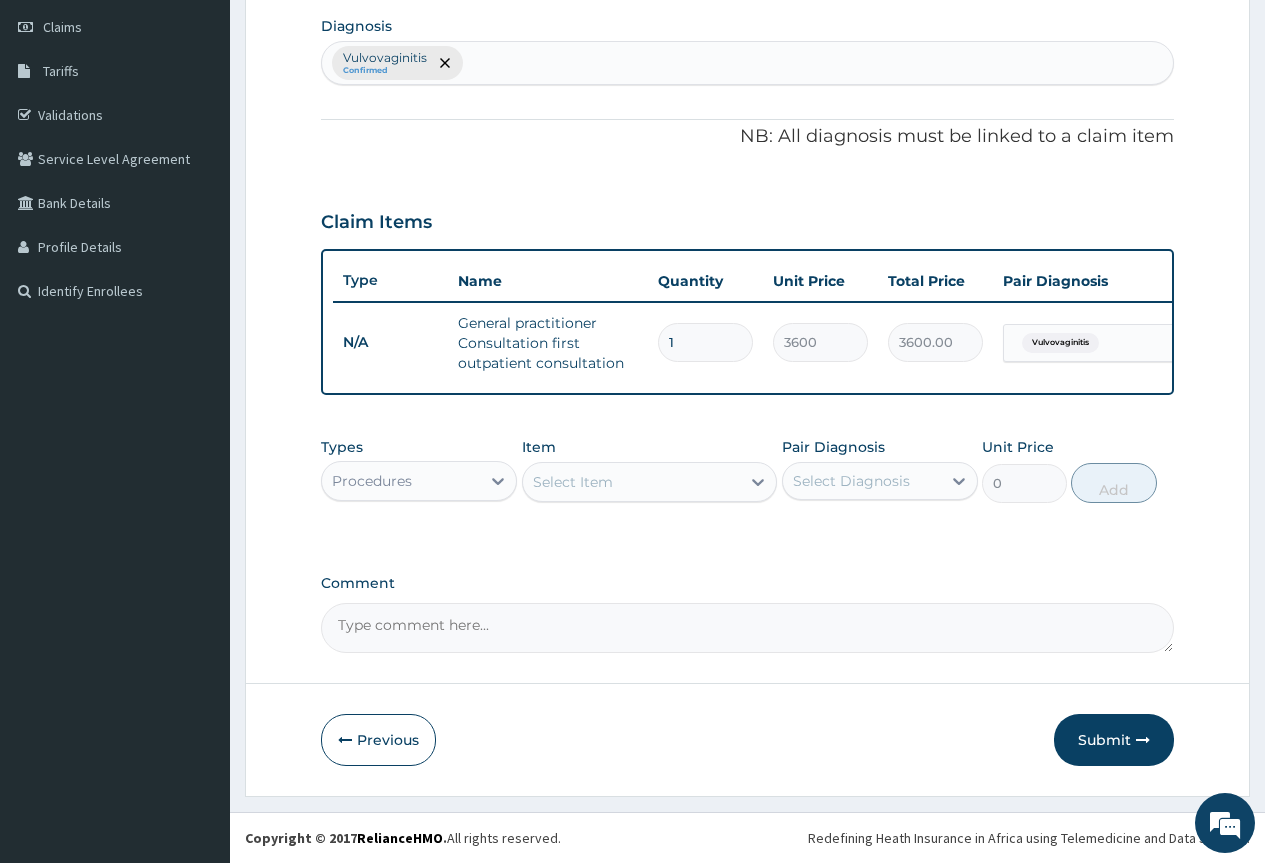 scroll, scrollTop: 294, scrollLeft: 0, axis: vertical 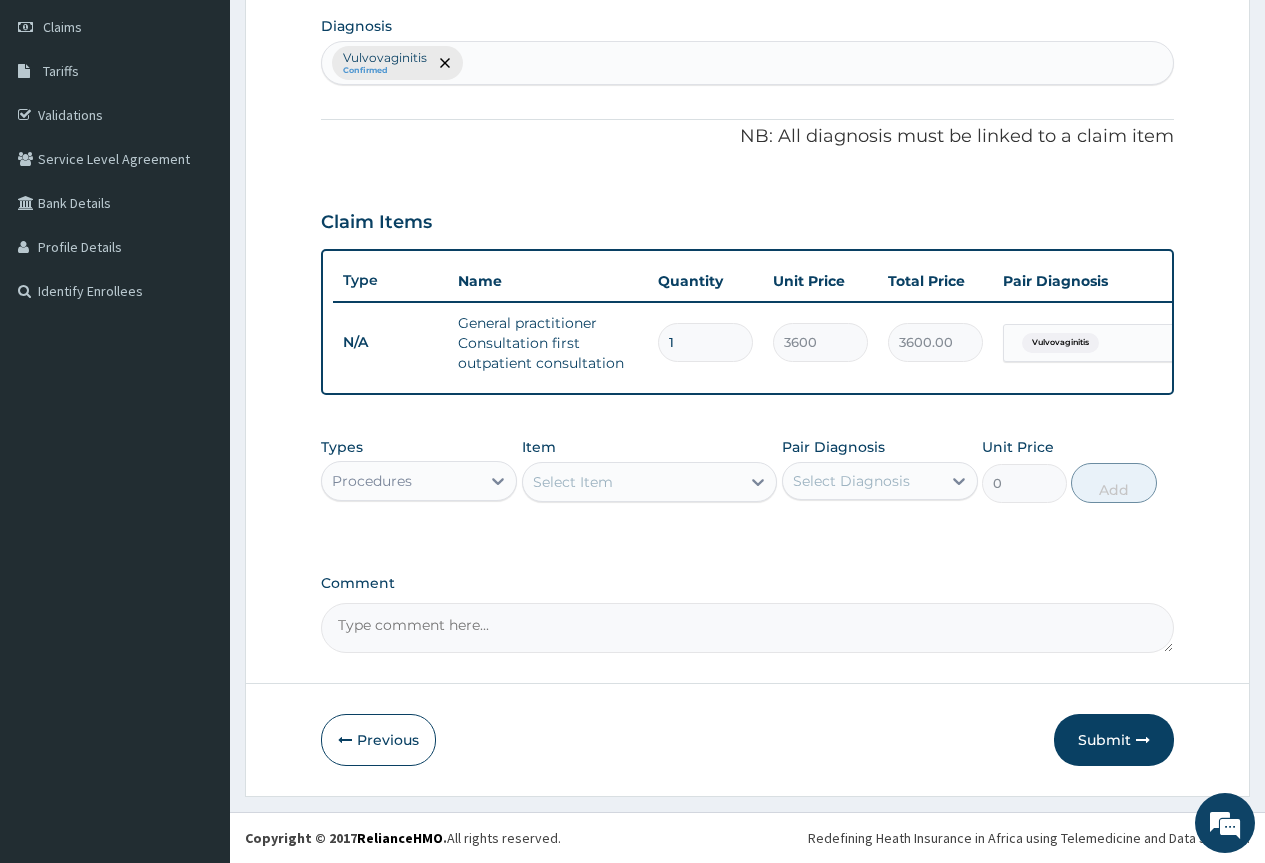 click on "Procedures" at bounding box center (401, 481) 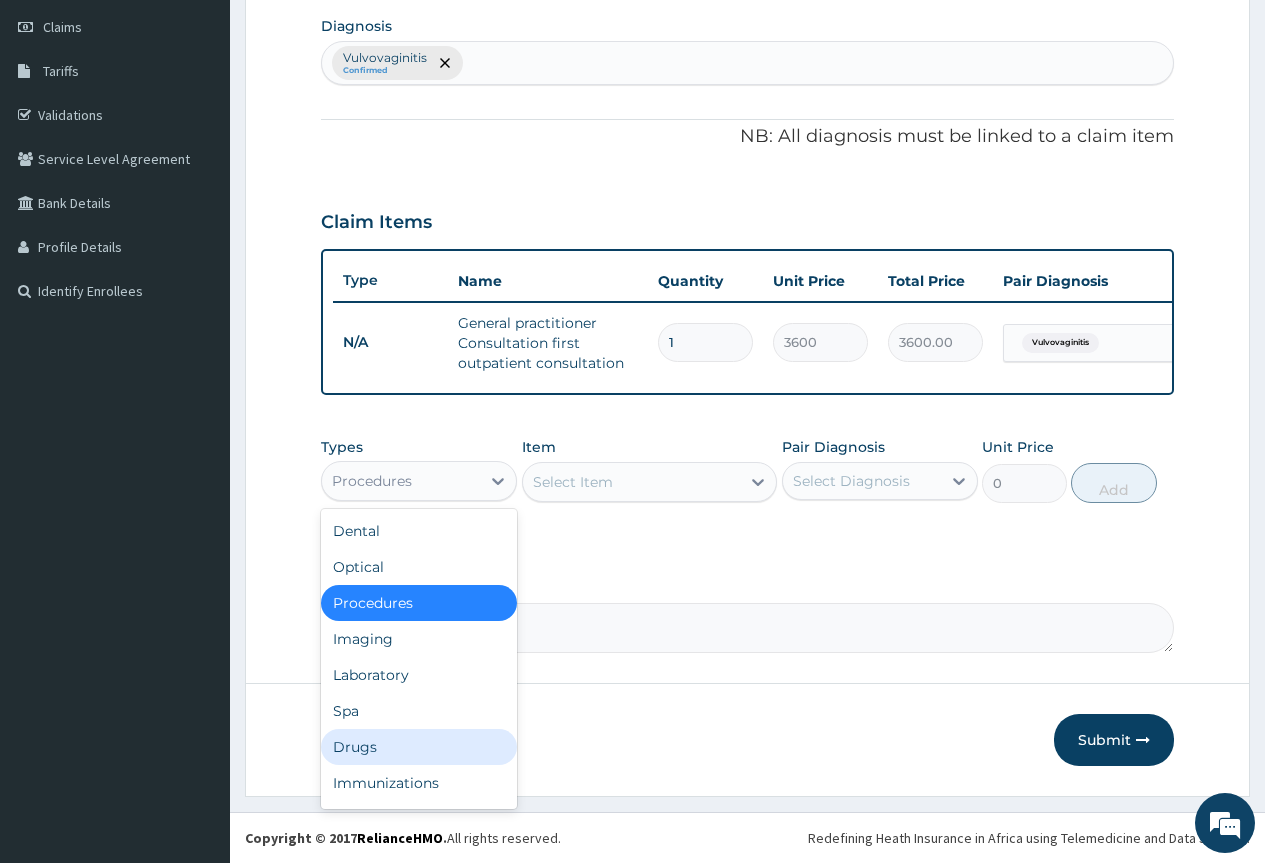 click on "Drugs" at bounding box center (419, 747) 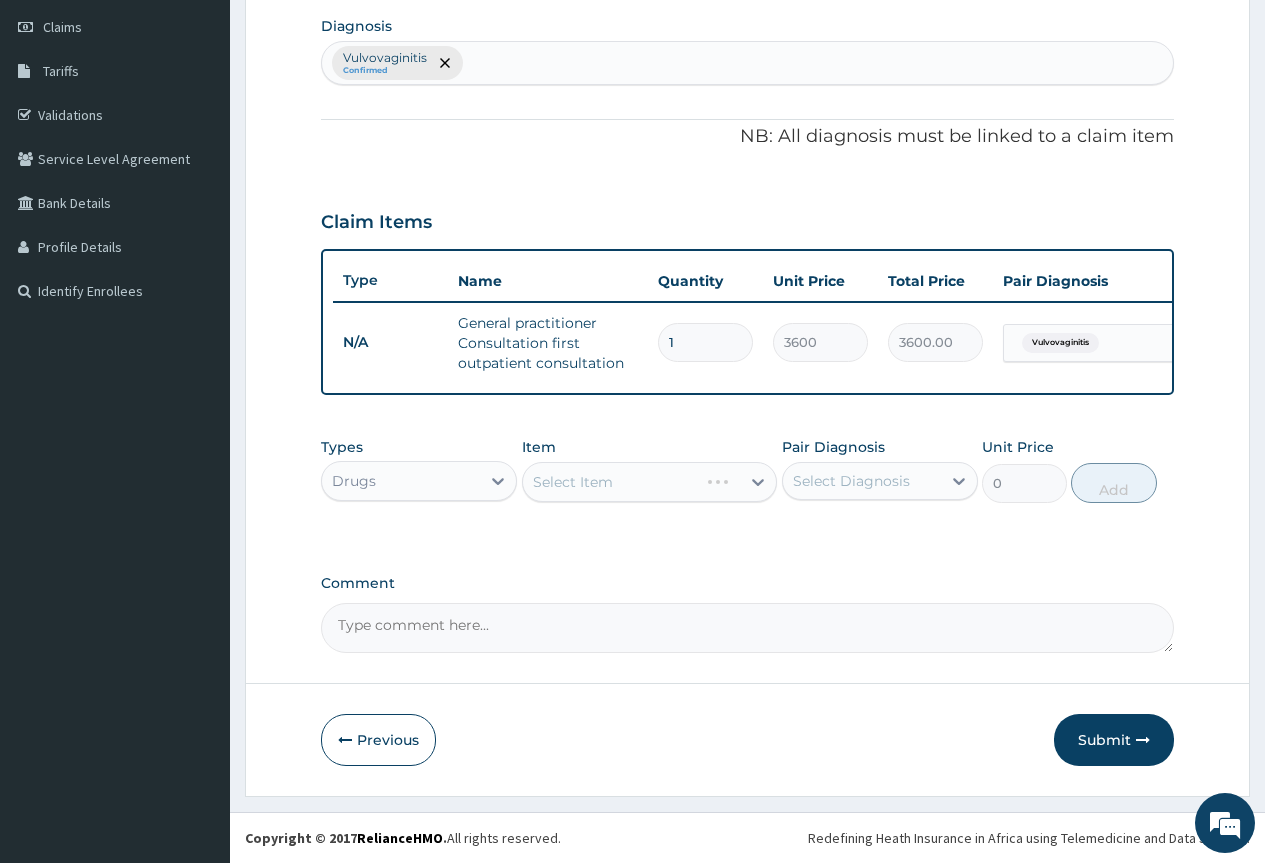 click on "Select Diagnosis" at bounding box center (851, 481) 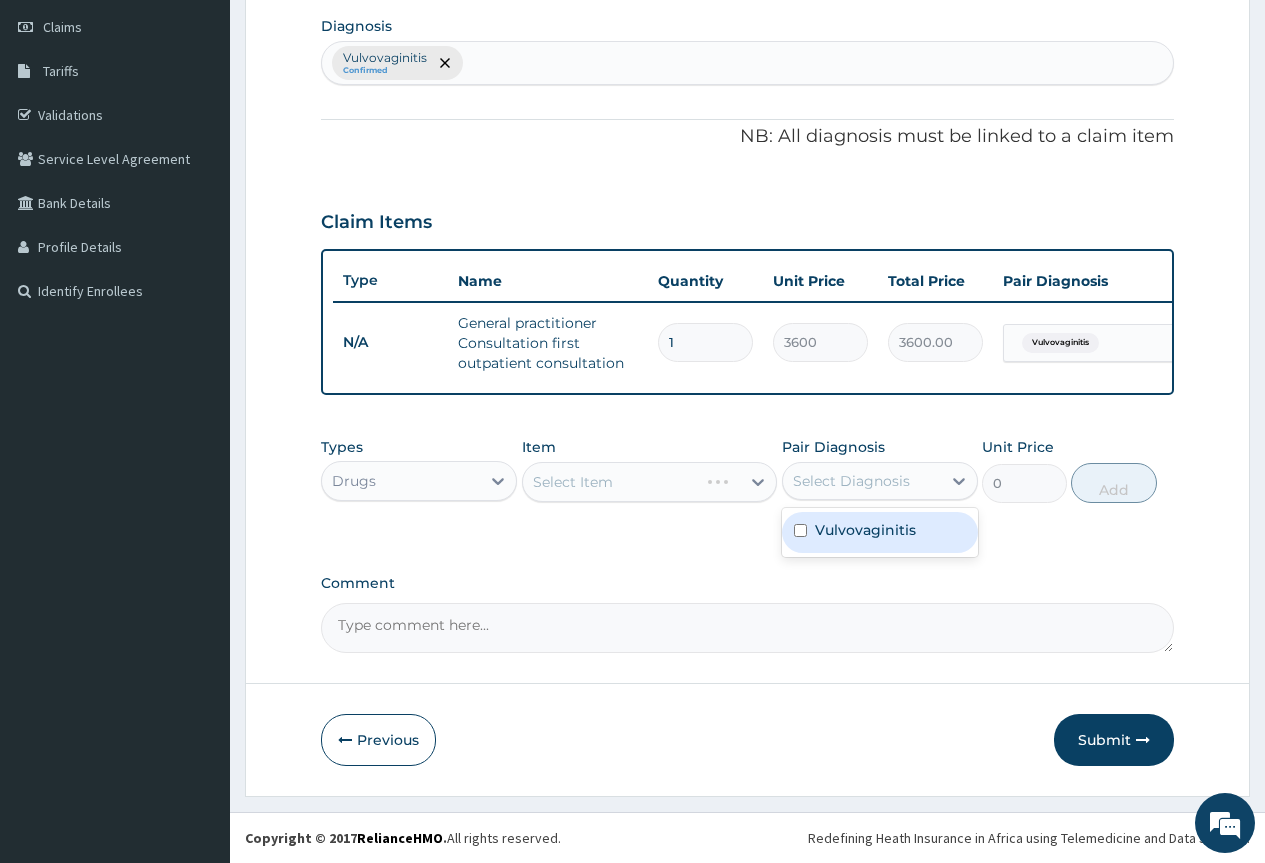 click on "Vulvovaginitis" at bounding box center (865, 530) 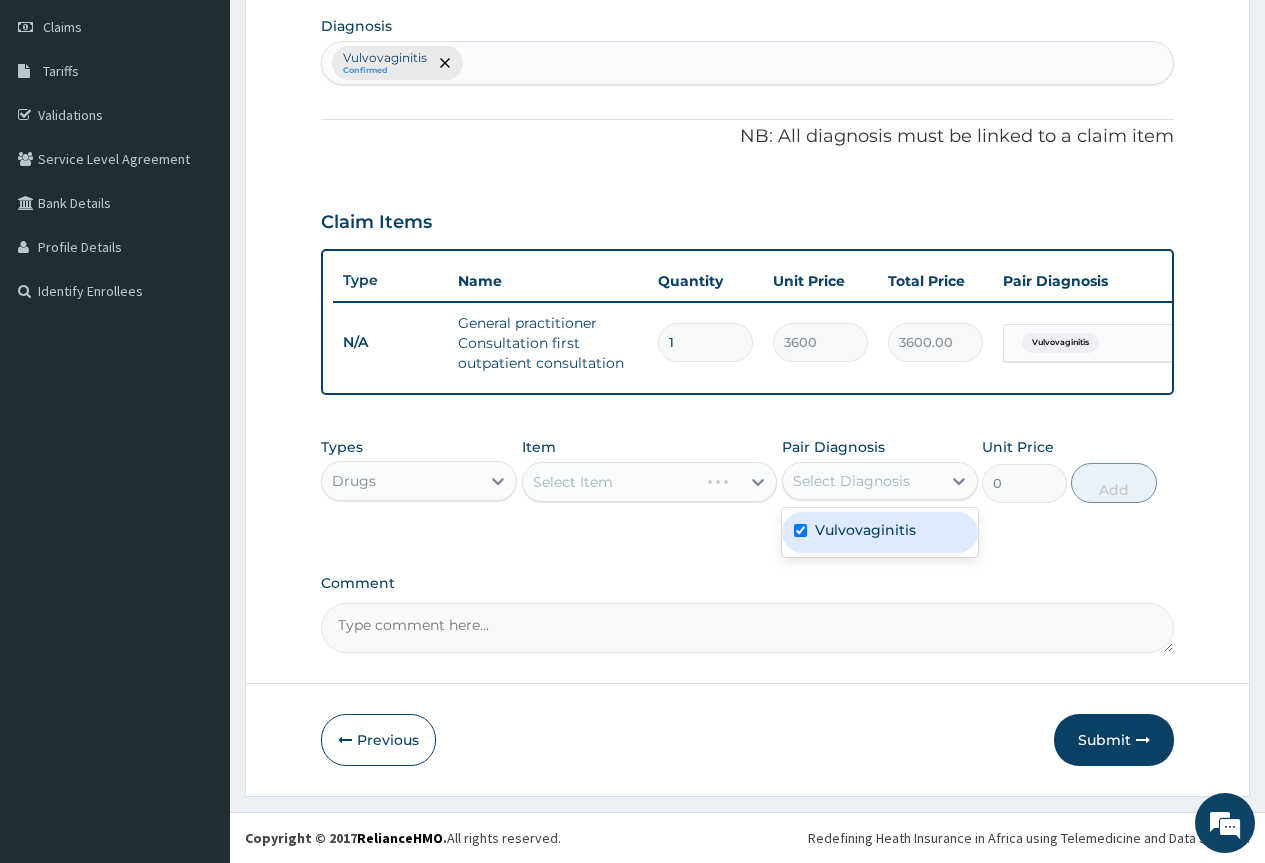 checkbox on "true" 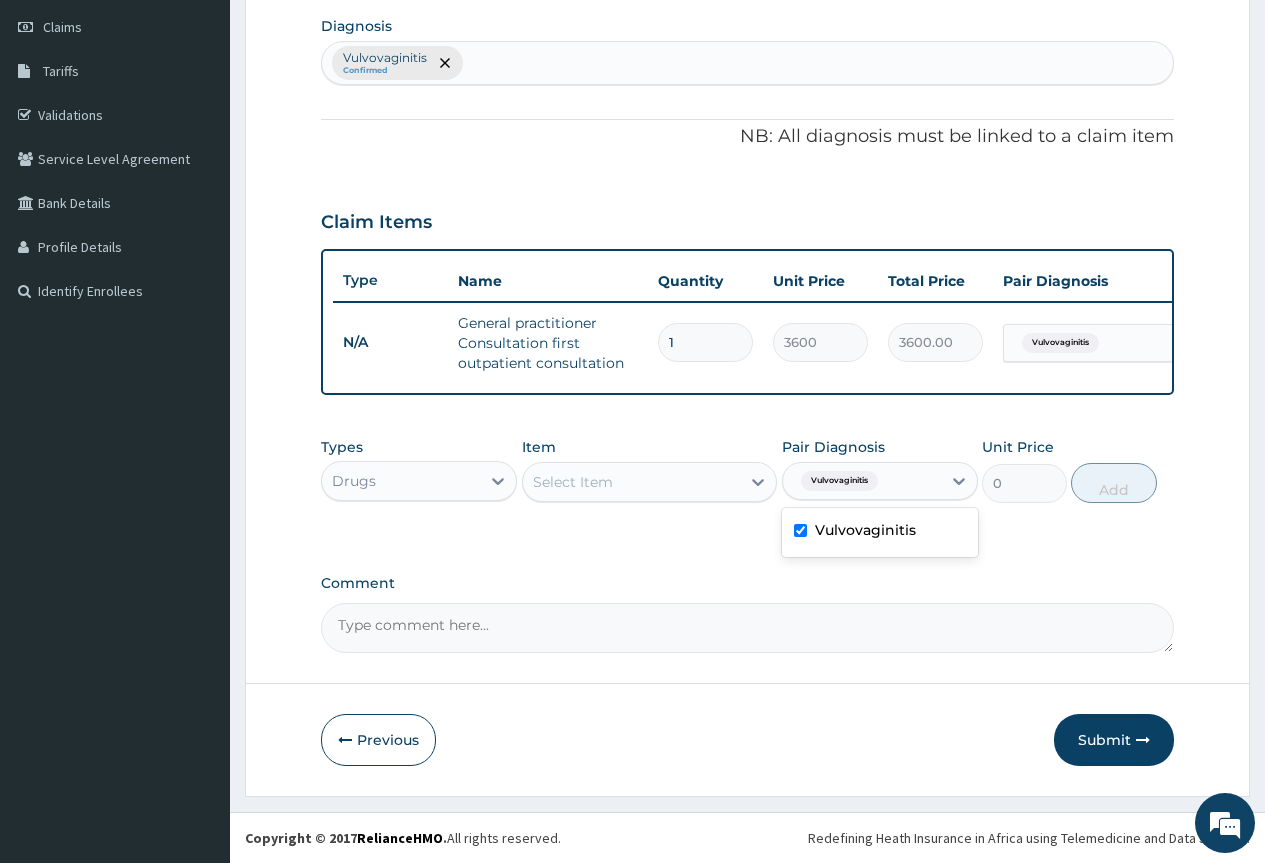 click on "Select Item" at bounding box center (573, 482) 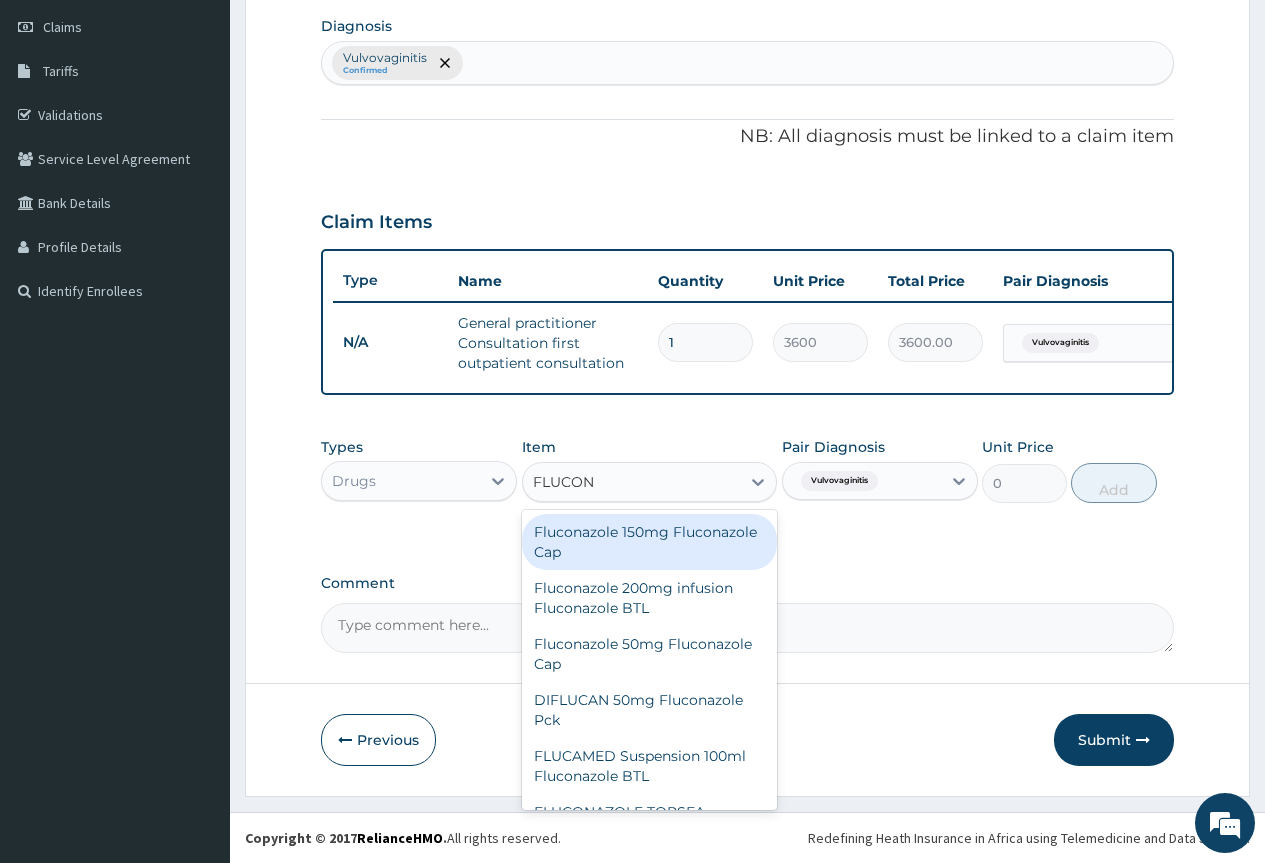type on "FLUCONA" 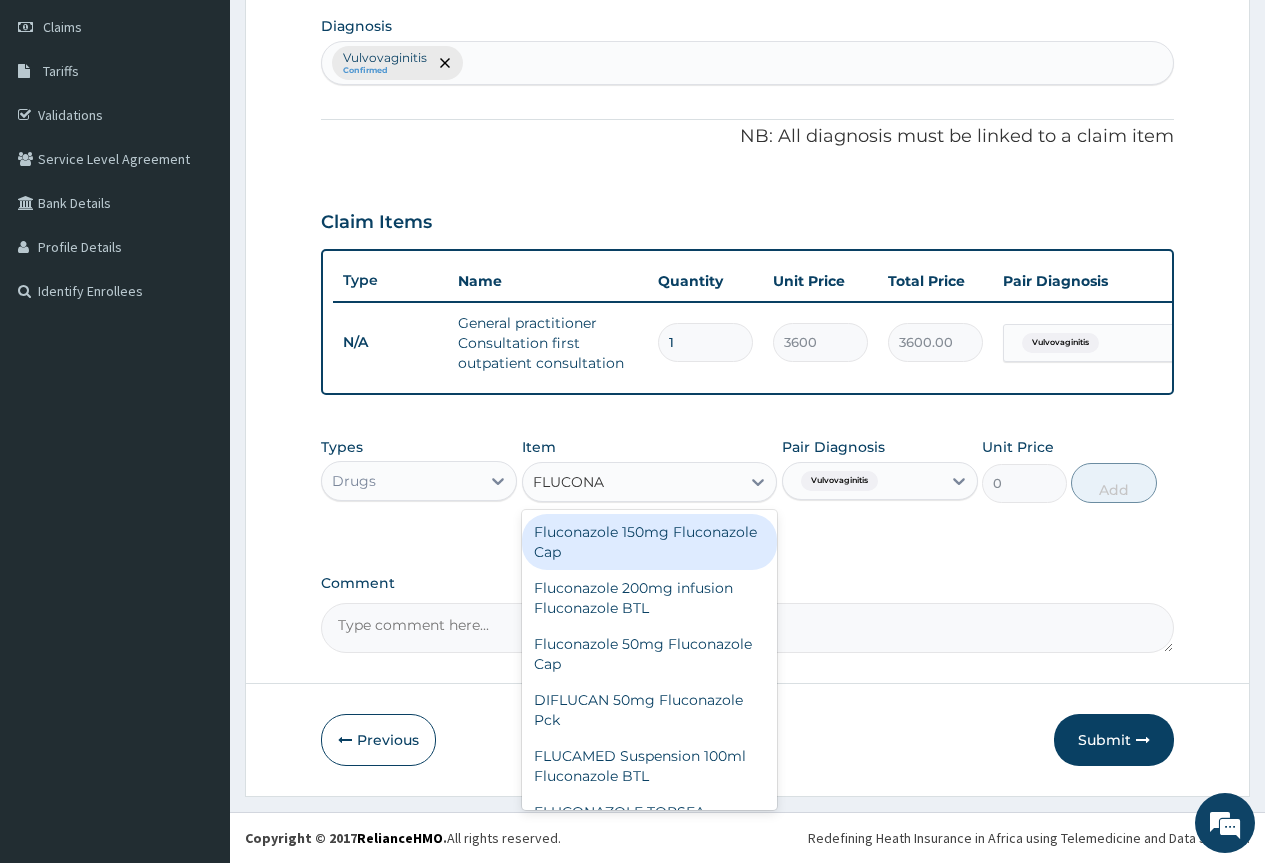 click on "Fluconazole 150mg Fluconazole Cap" at bounding box center [650, 542] 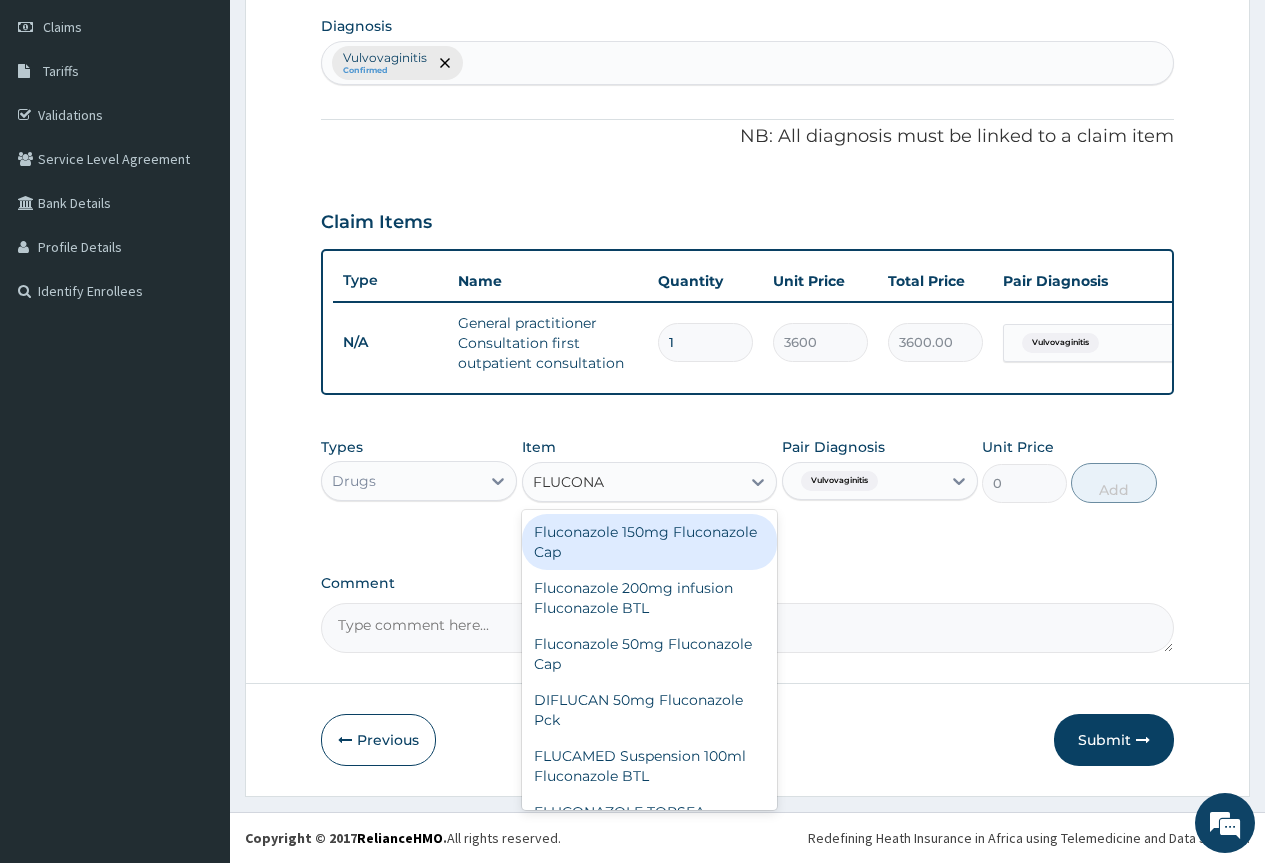 type 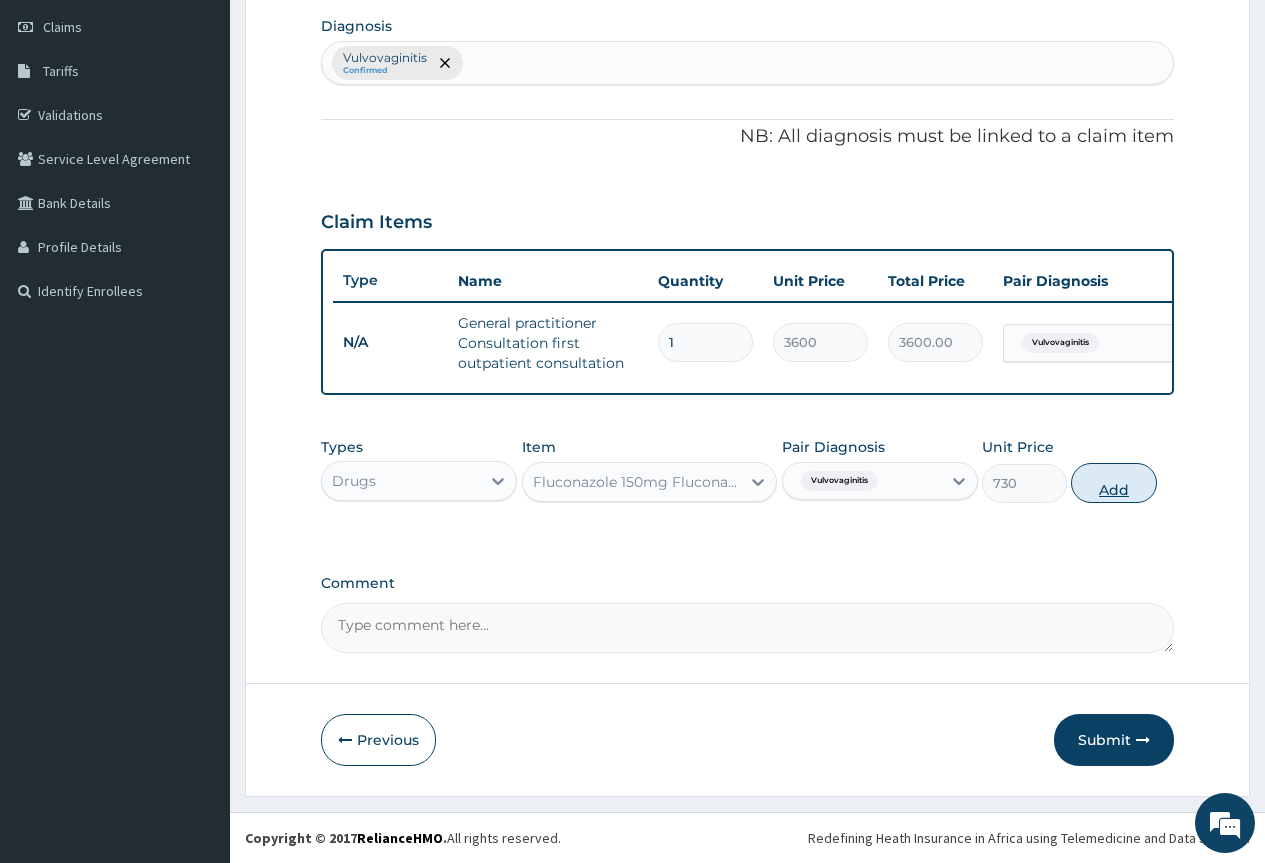 click on "Add" at bounding box center [1113, 483] 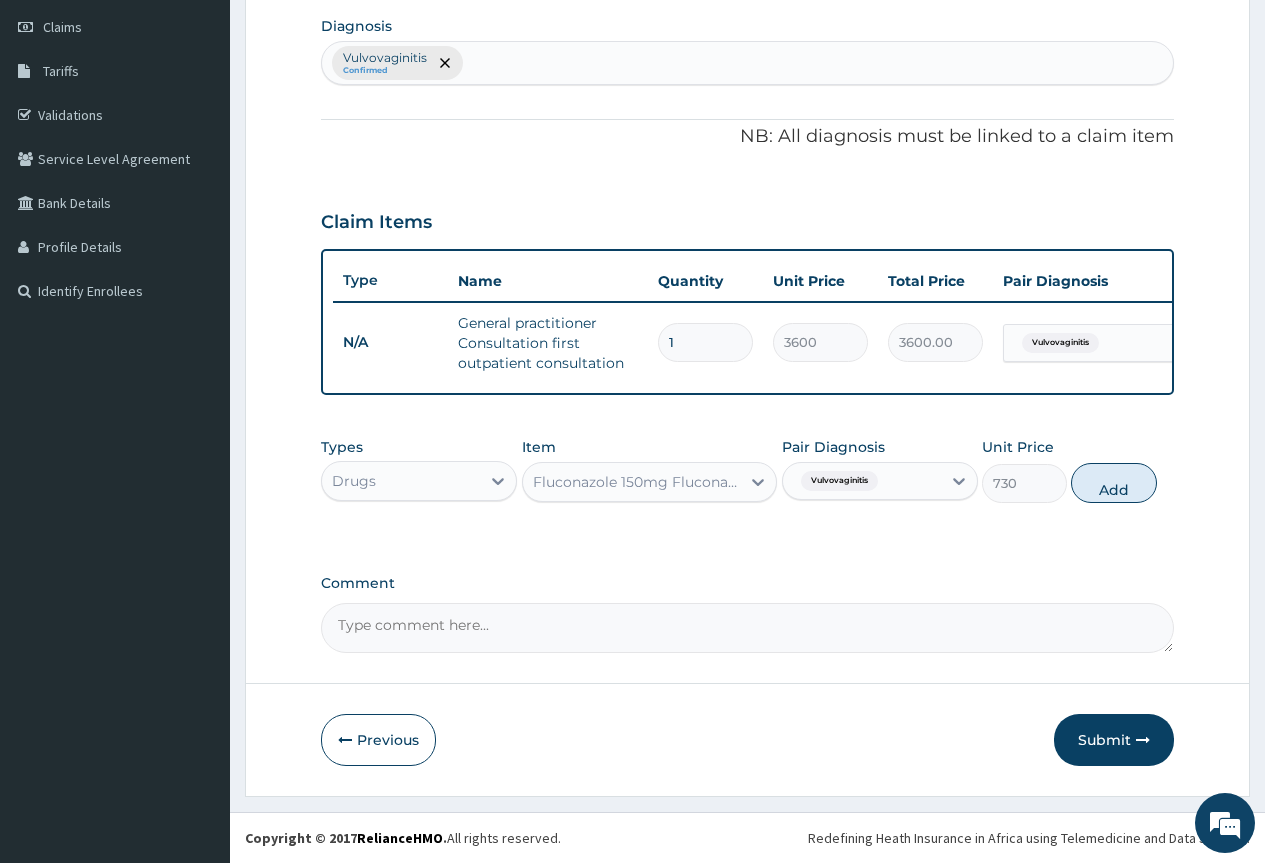type on "0" 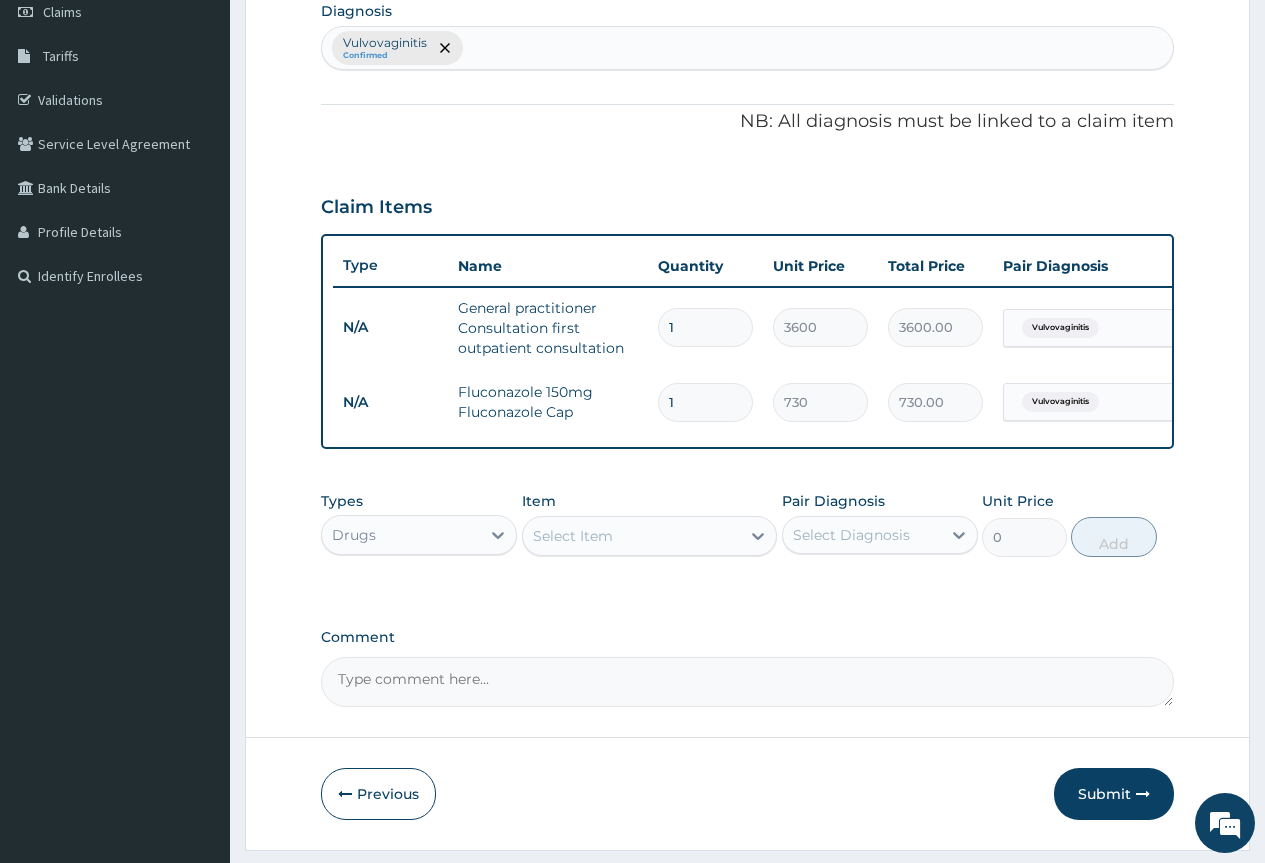 drag, startPoint x: 692, startPoint y: 422, endPoint x: 610, endPoint y: 415, distance: 82.29824 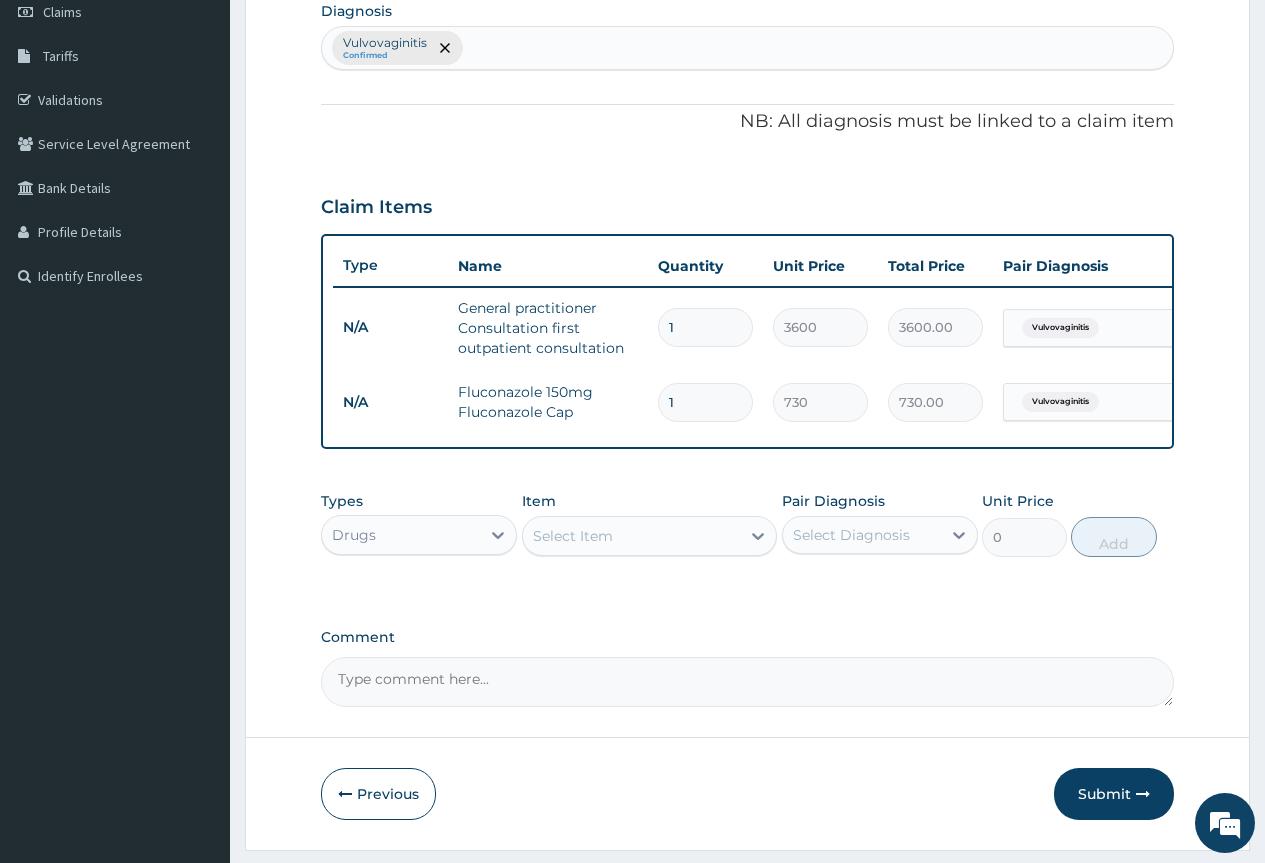 click on "N/A Fluconazole 150mg Fluconazole Cap 1 730 730.00 Vulvovaginitis Delete" at bounding box center [823, 402] 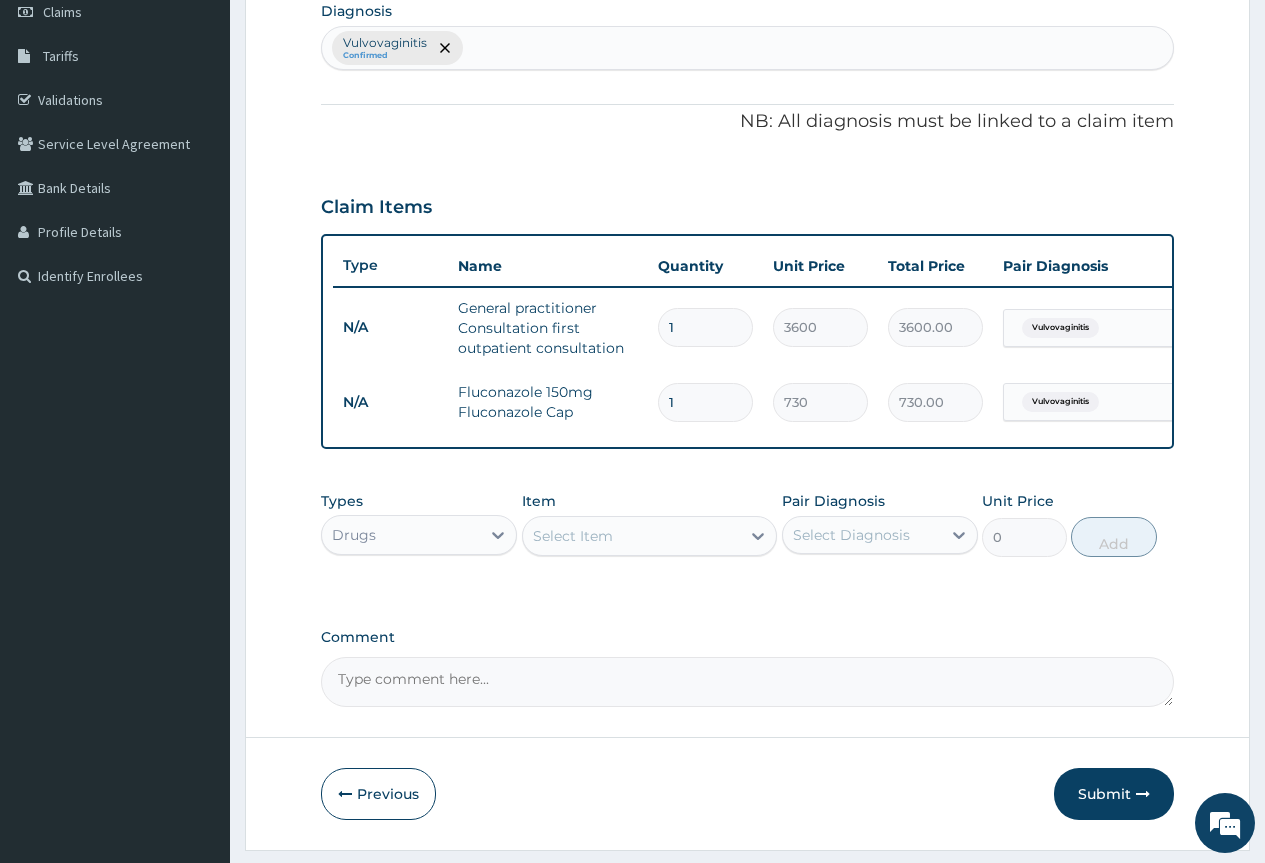 click on "Types Drugs Item Select Item Pair Diagnosis Select Diagnosis Unit Price 0 Add" 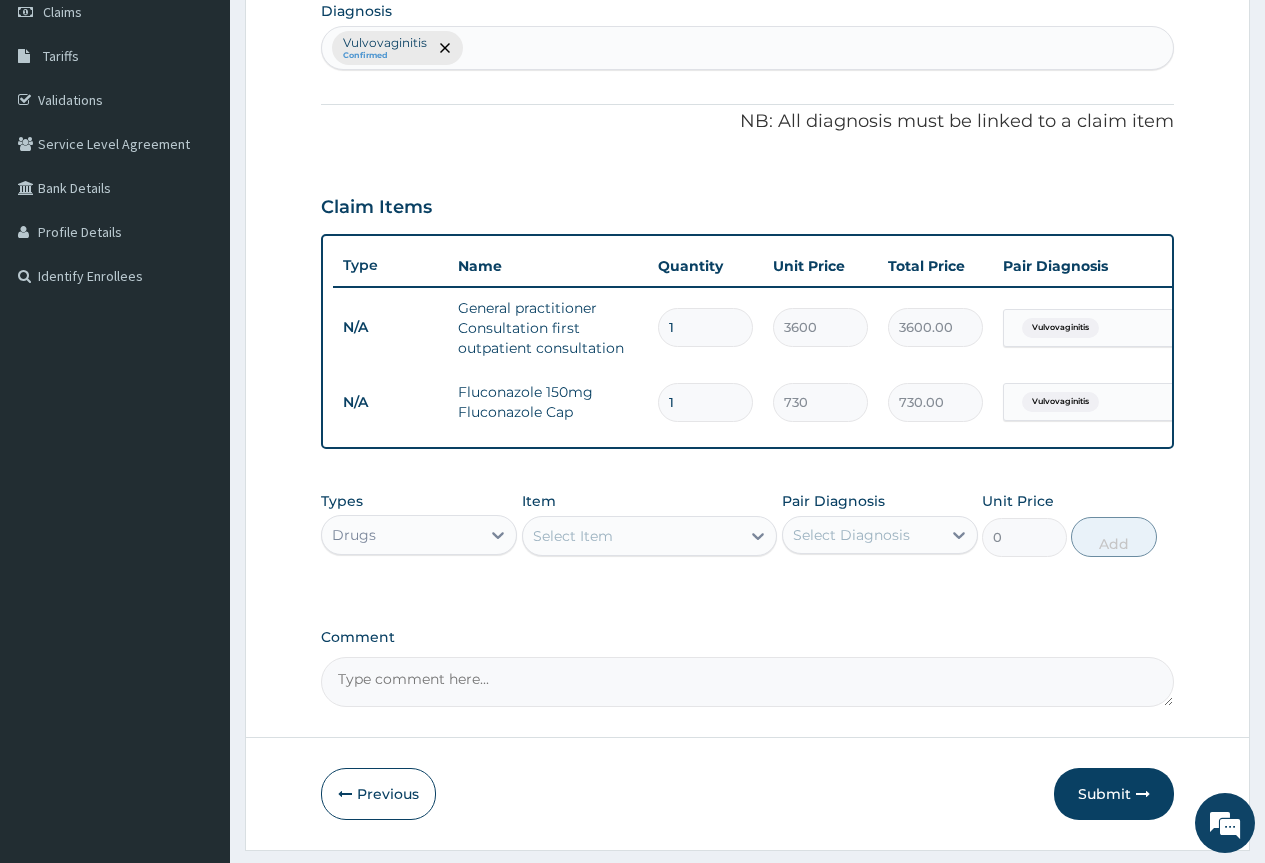 drag, startPoint x: 718, startPoint y: 416, endPoint x: 669, endPoint y: 415, distance: 49.010204 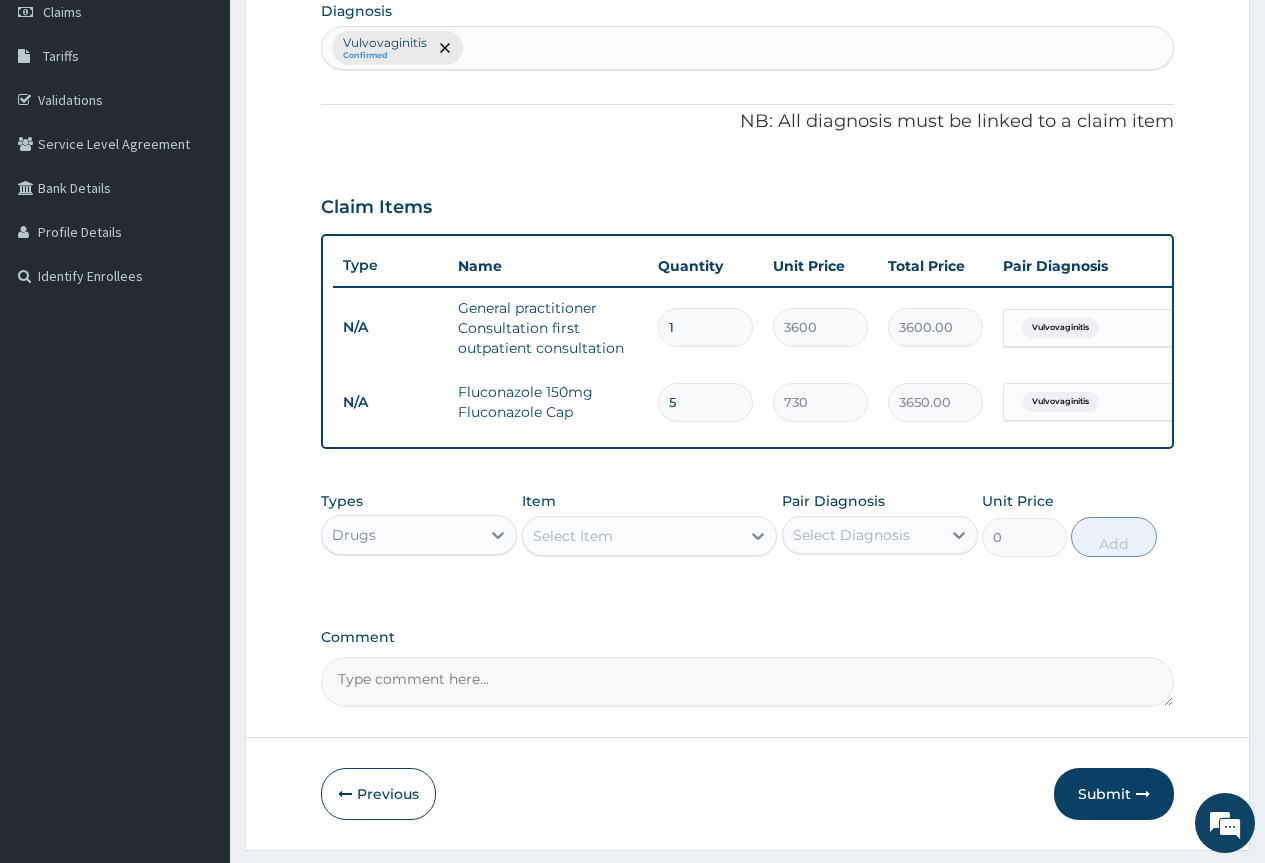 type on "5" 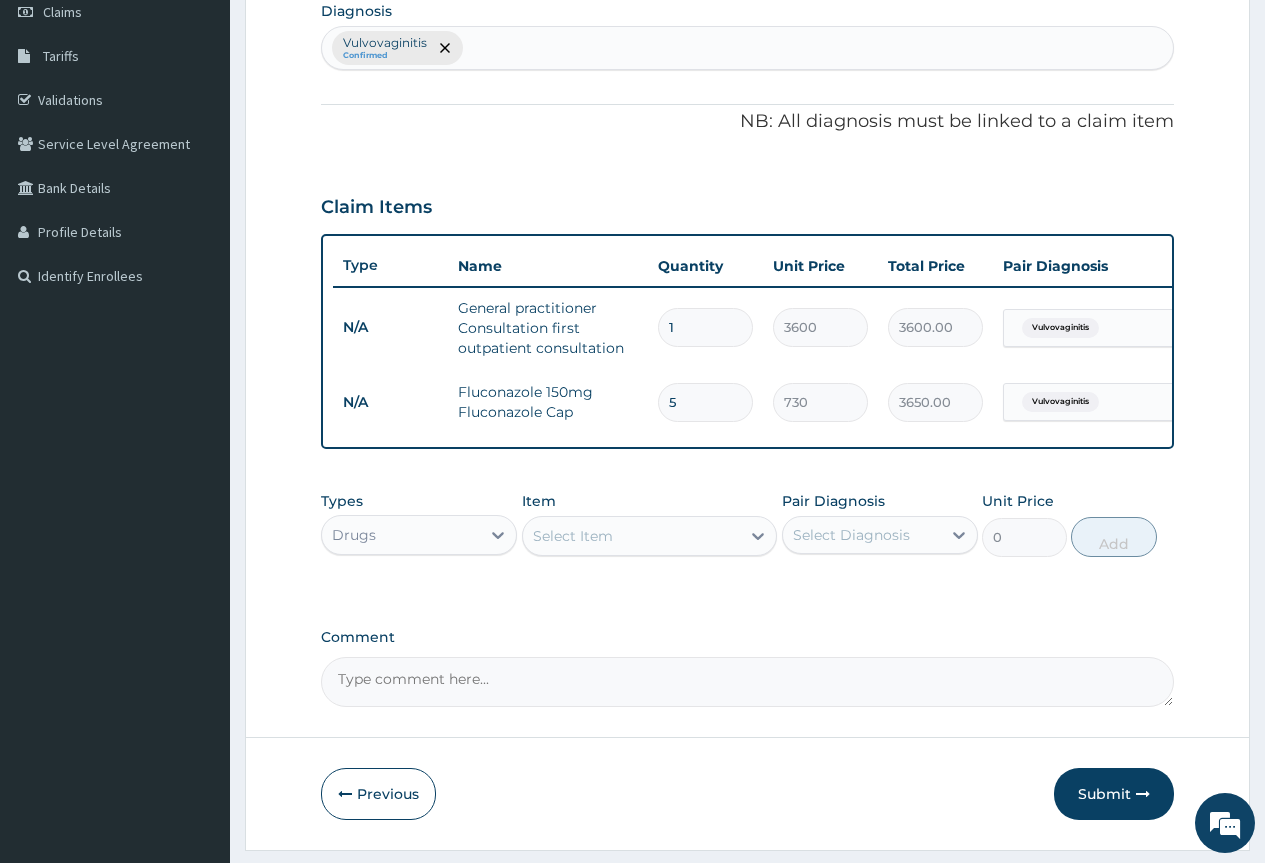 scroll, scrollTop: 363, scrollLeft: 0, axis: vertical 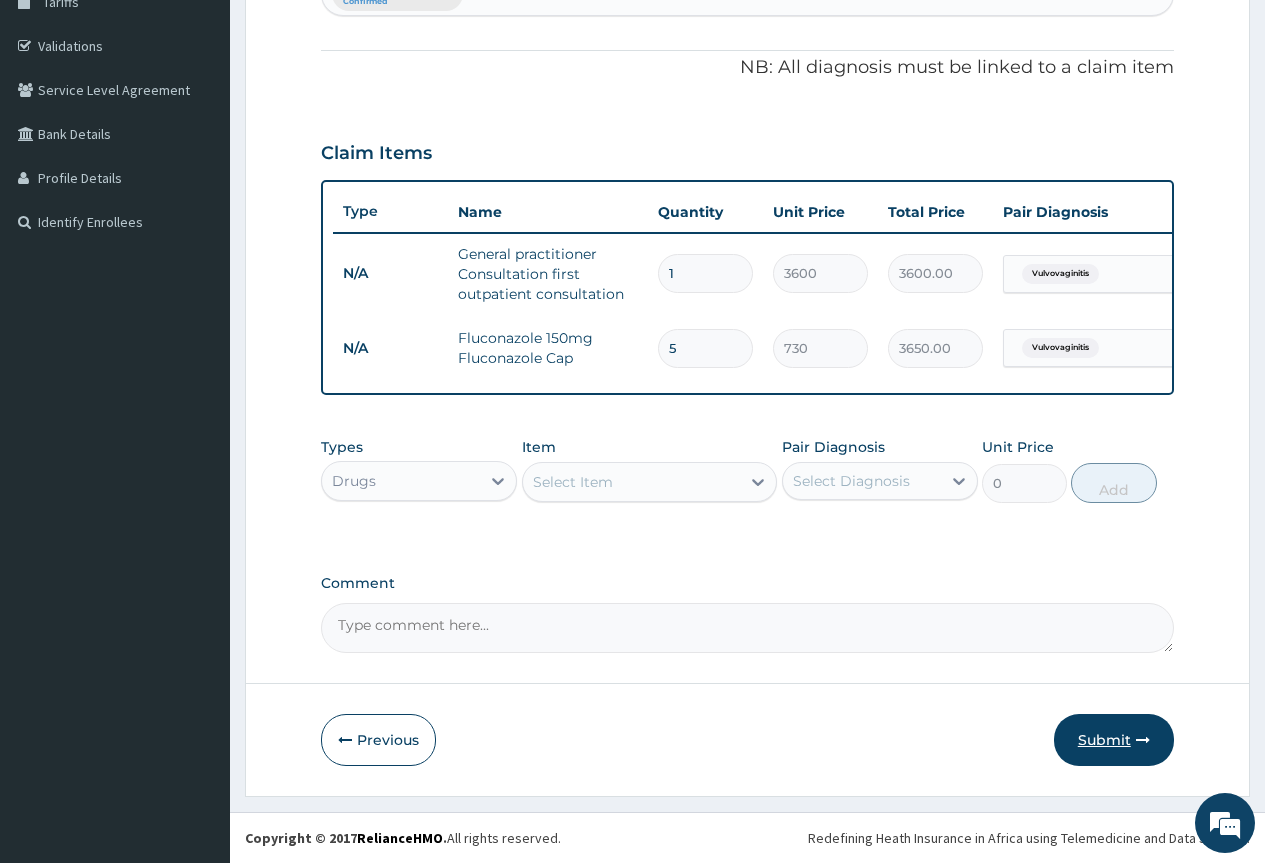 click on "Submit" at bounding box center [1114, 740] 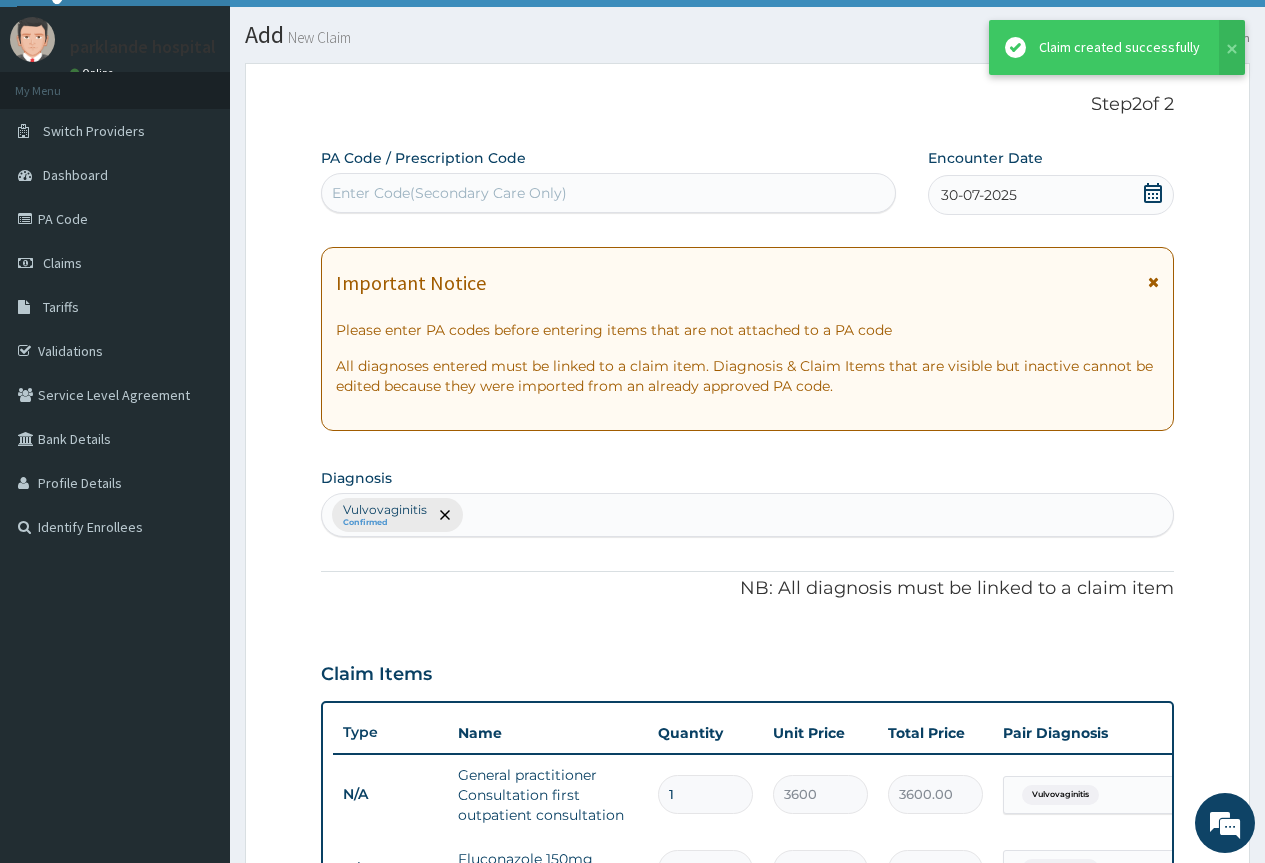 scroll, scrollTop: 363, scrollLeft: 0, axis: vertical 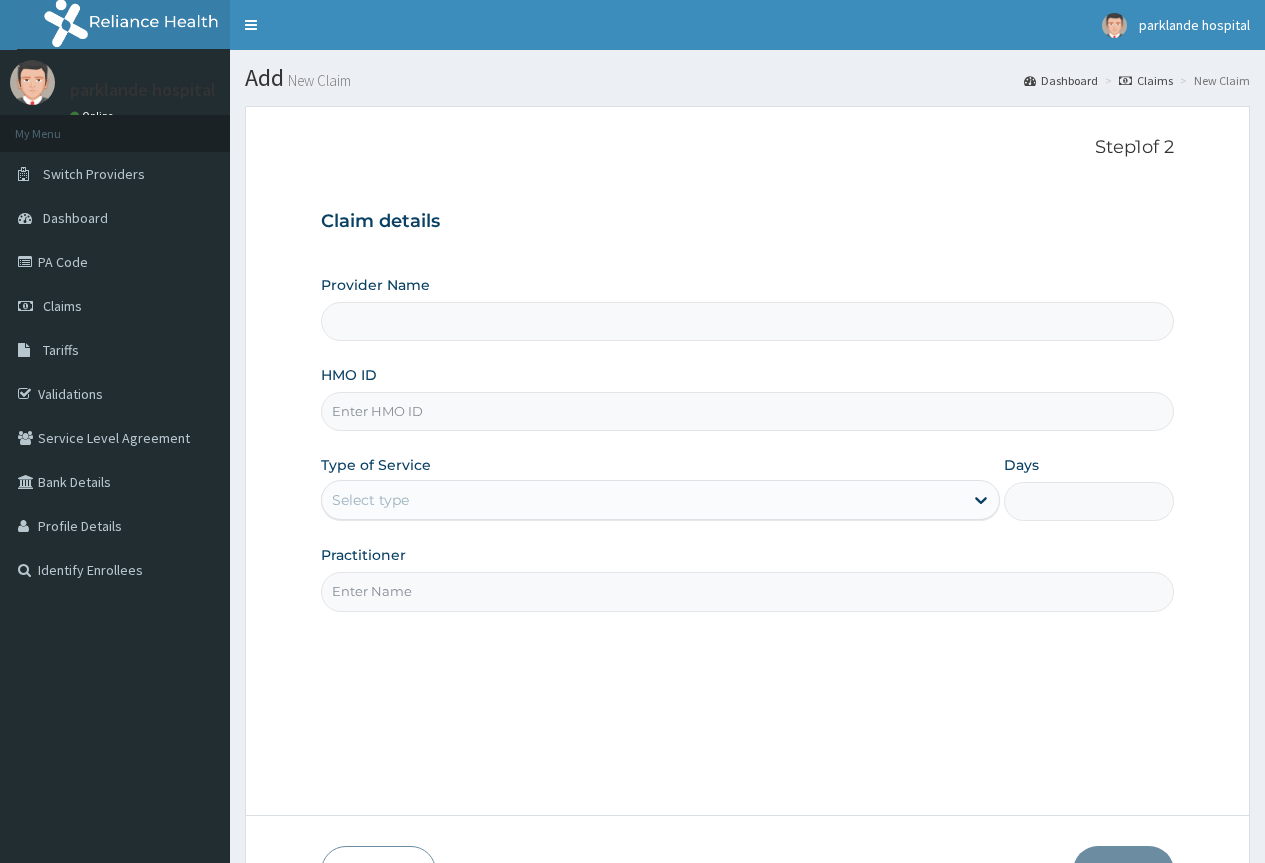 type on "Parklande Hospital" 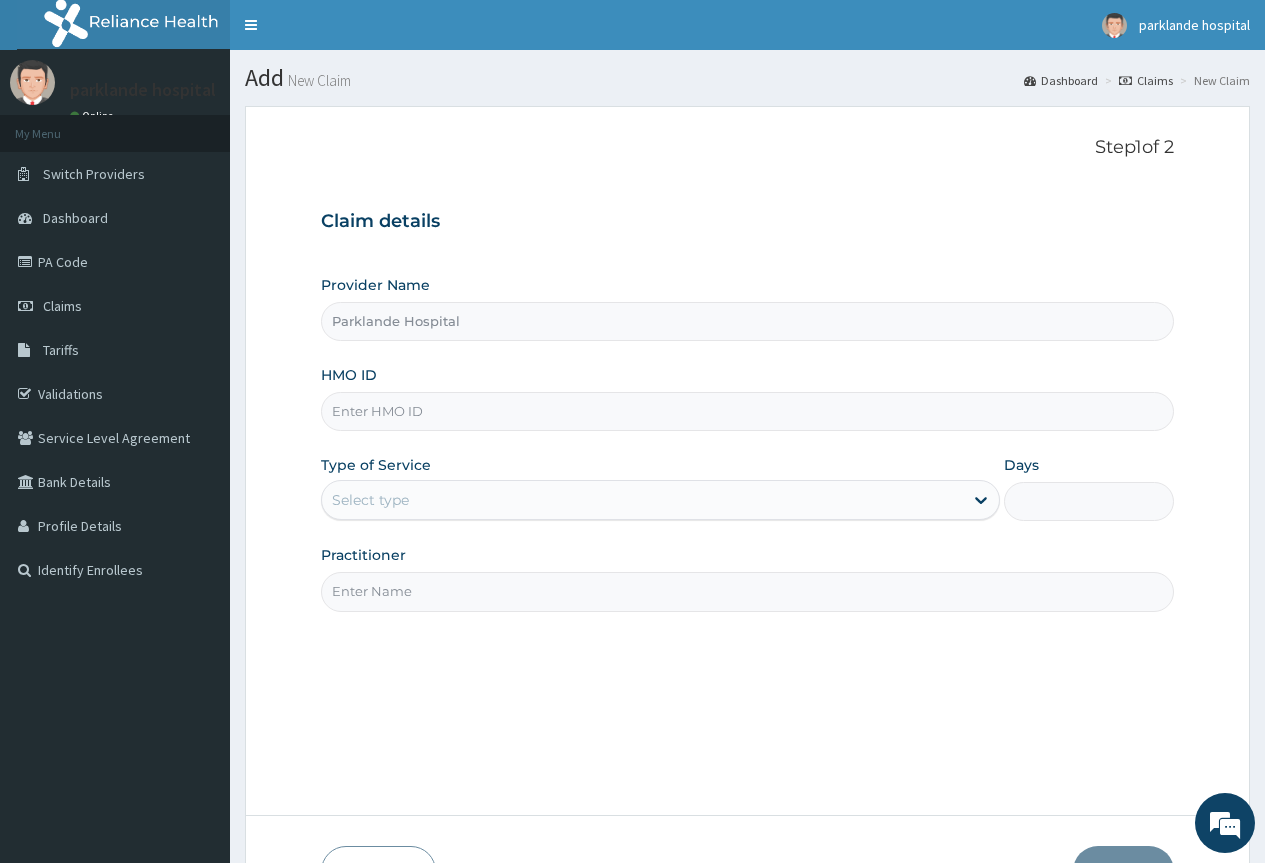 scroll, scrollTop: 0, scrollLeft: 0, axis: both 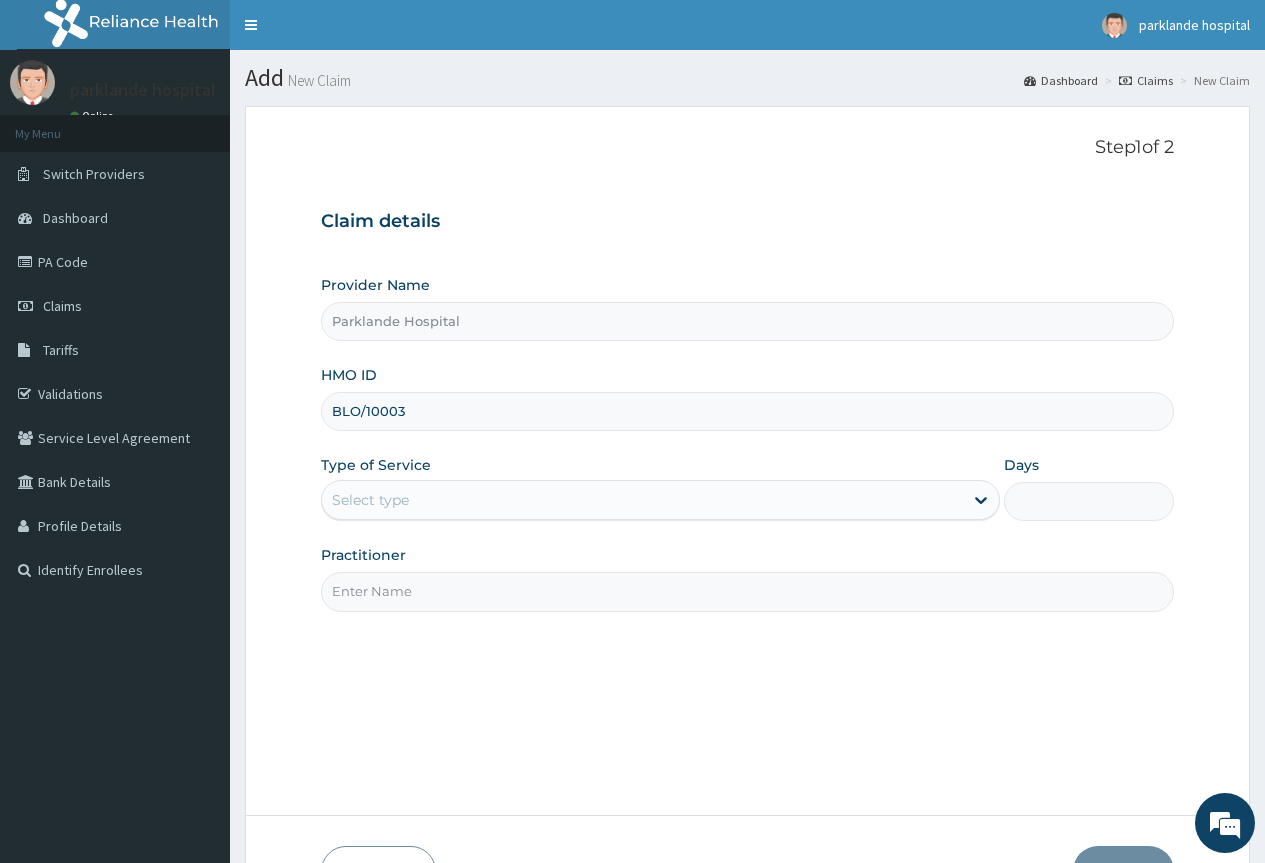 type on "BLO/10003/D" 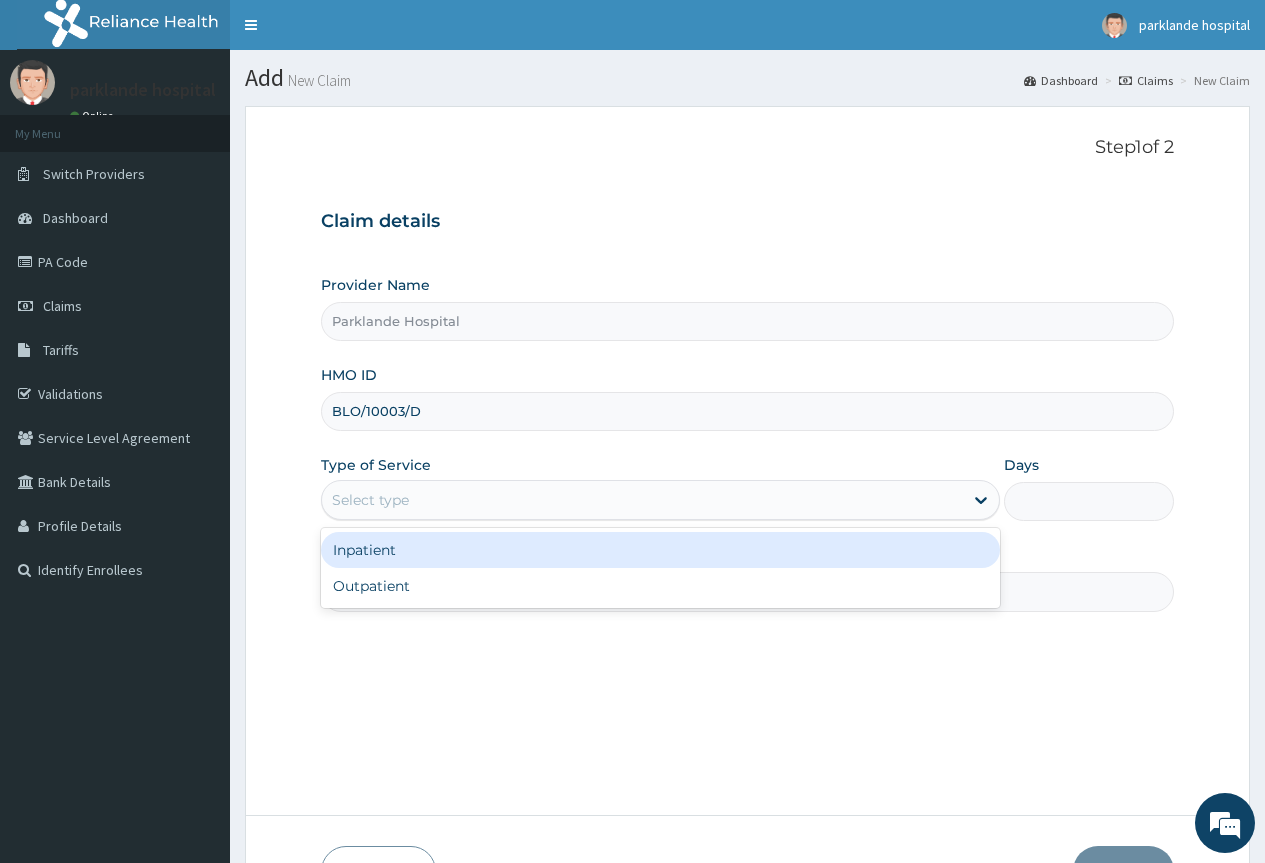 click on "Select type" at bounding box center [642, 500] 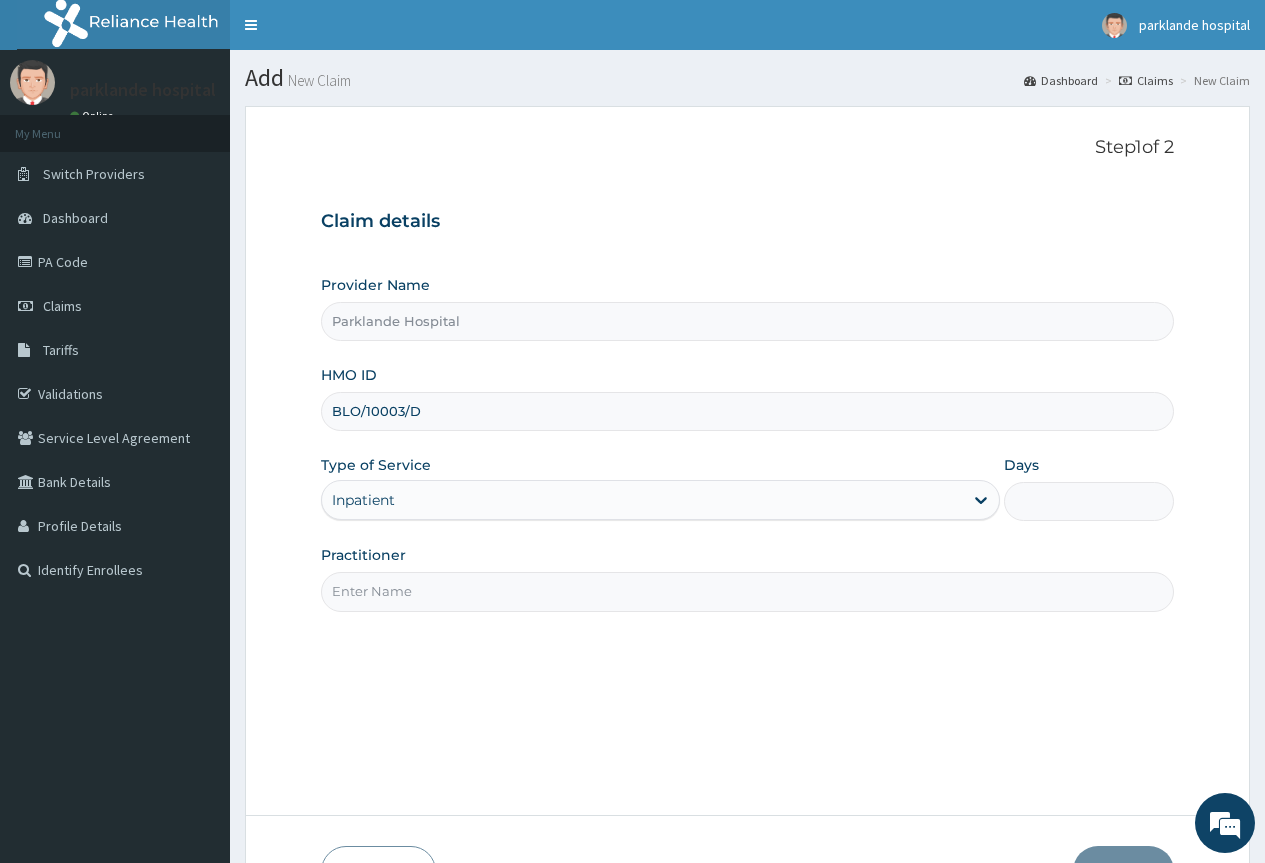 click on "Inpatient" at bounding box center [642, 500] 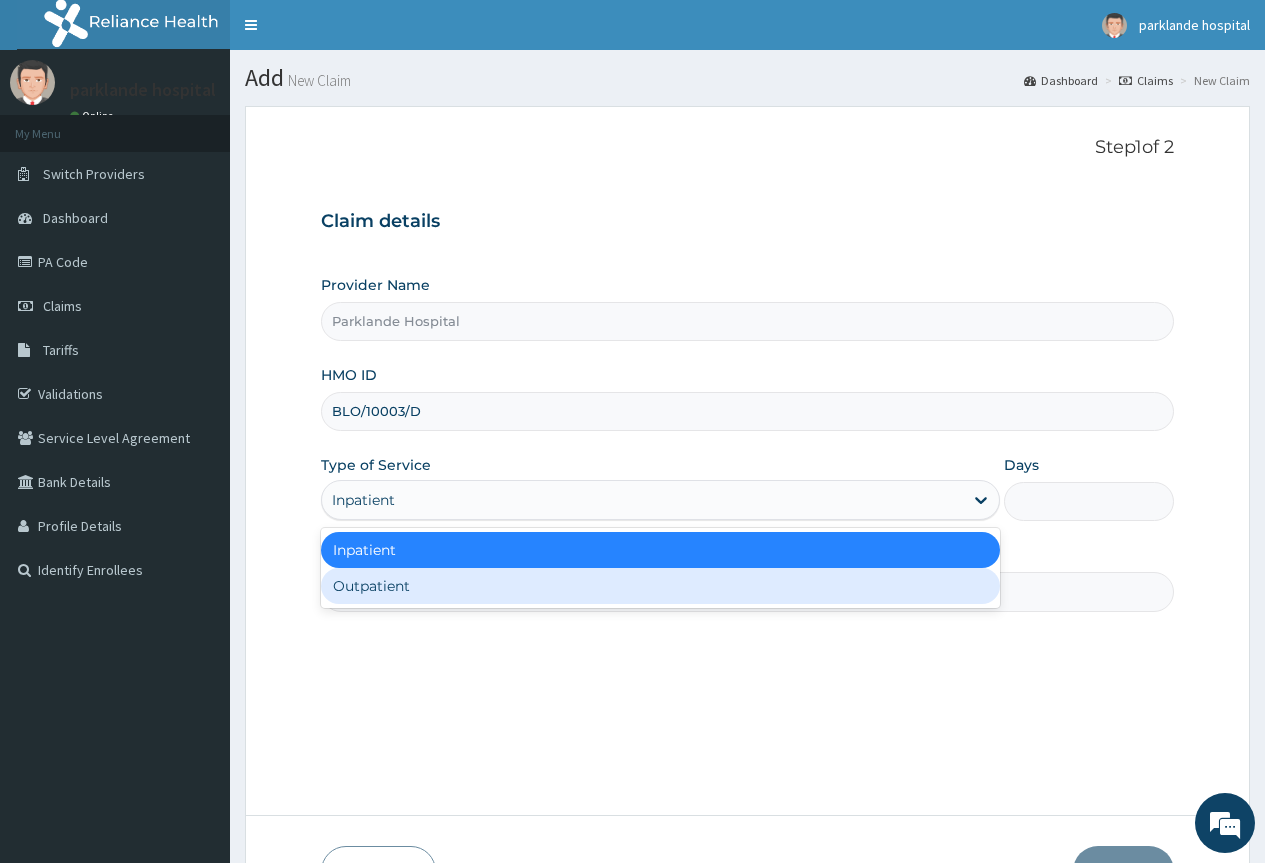 click on "Outpatient" at bounding box center (660, 586) 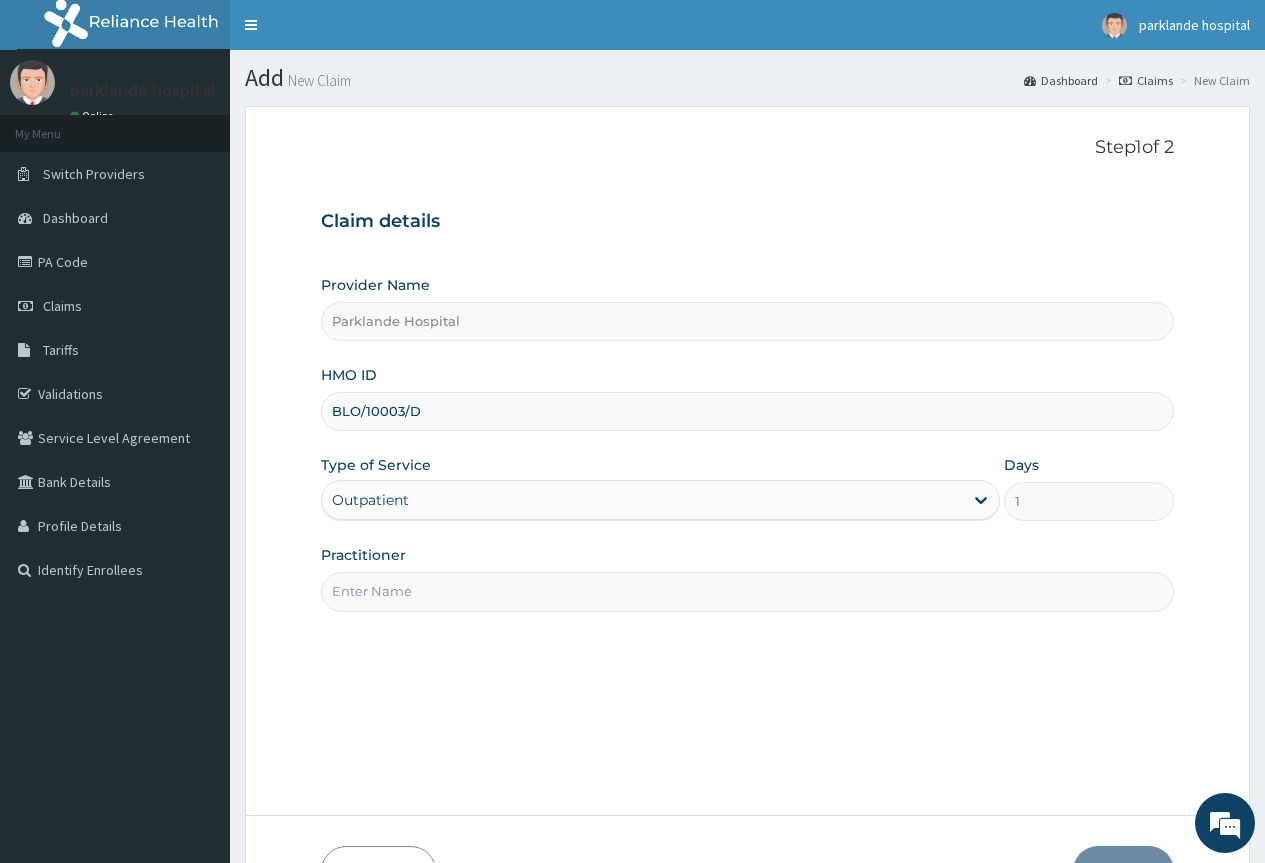 click on "Practitioner" at bounding box center (747, 591) 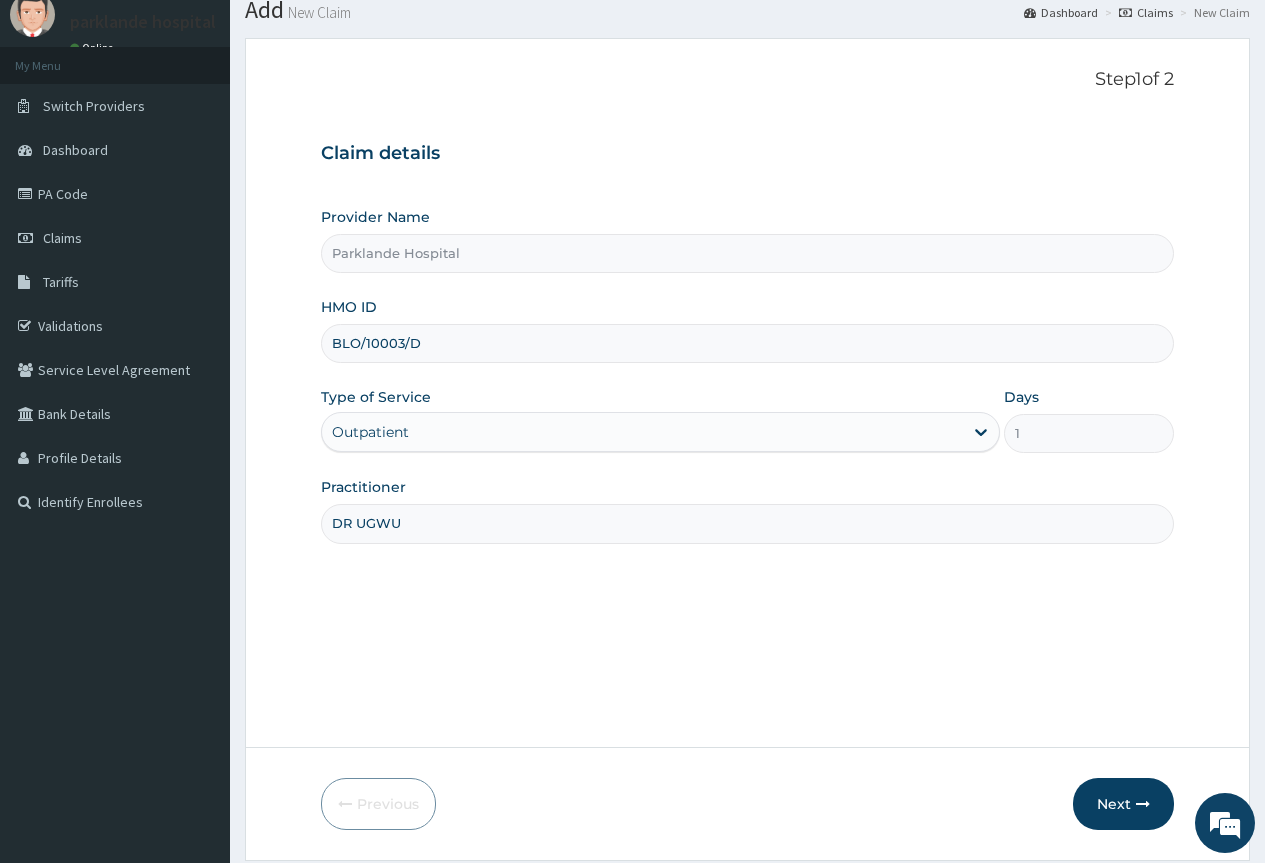 scroll, scrollTop: 132, scrollLeft: 0, axis: vertical 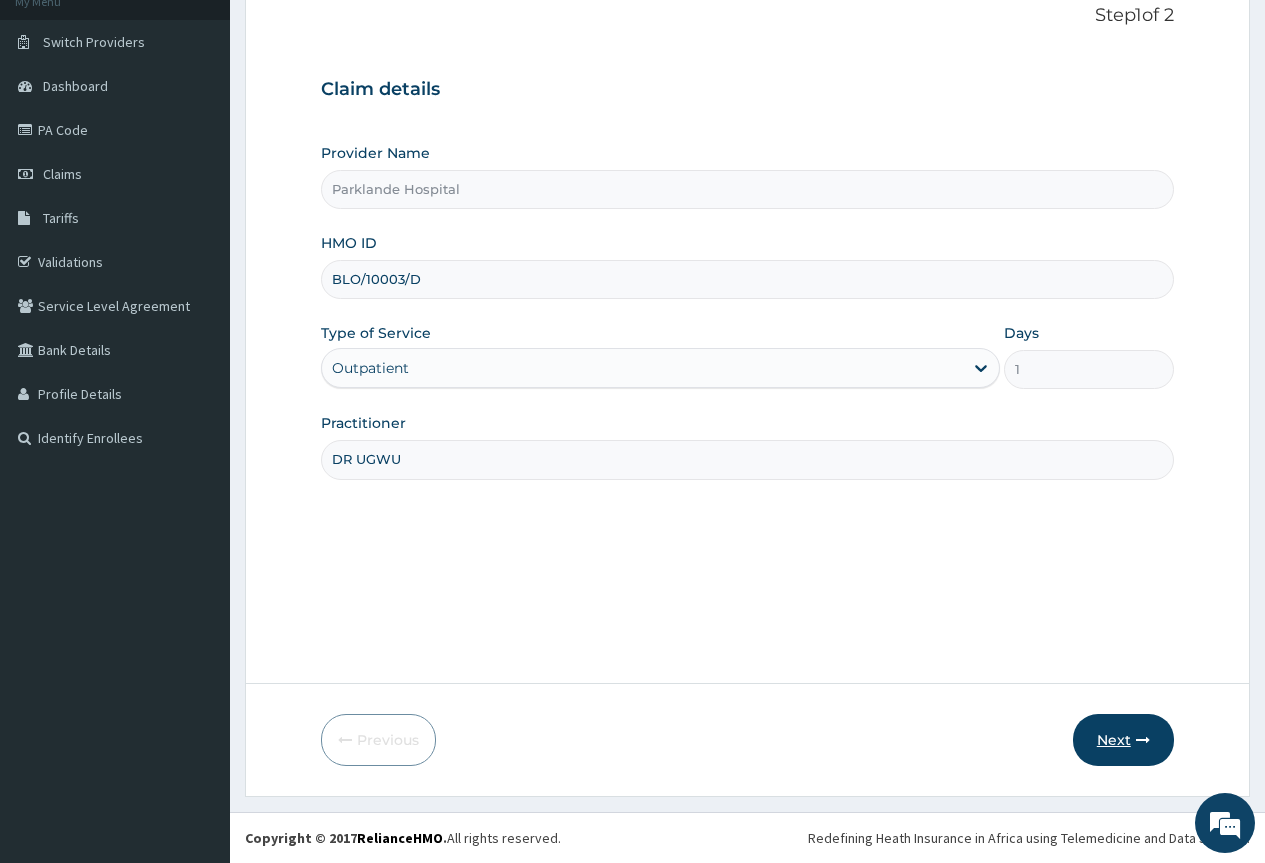 type on "DR UGWU" 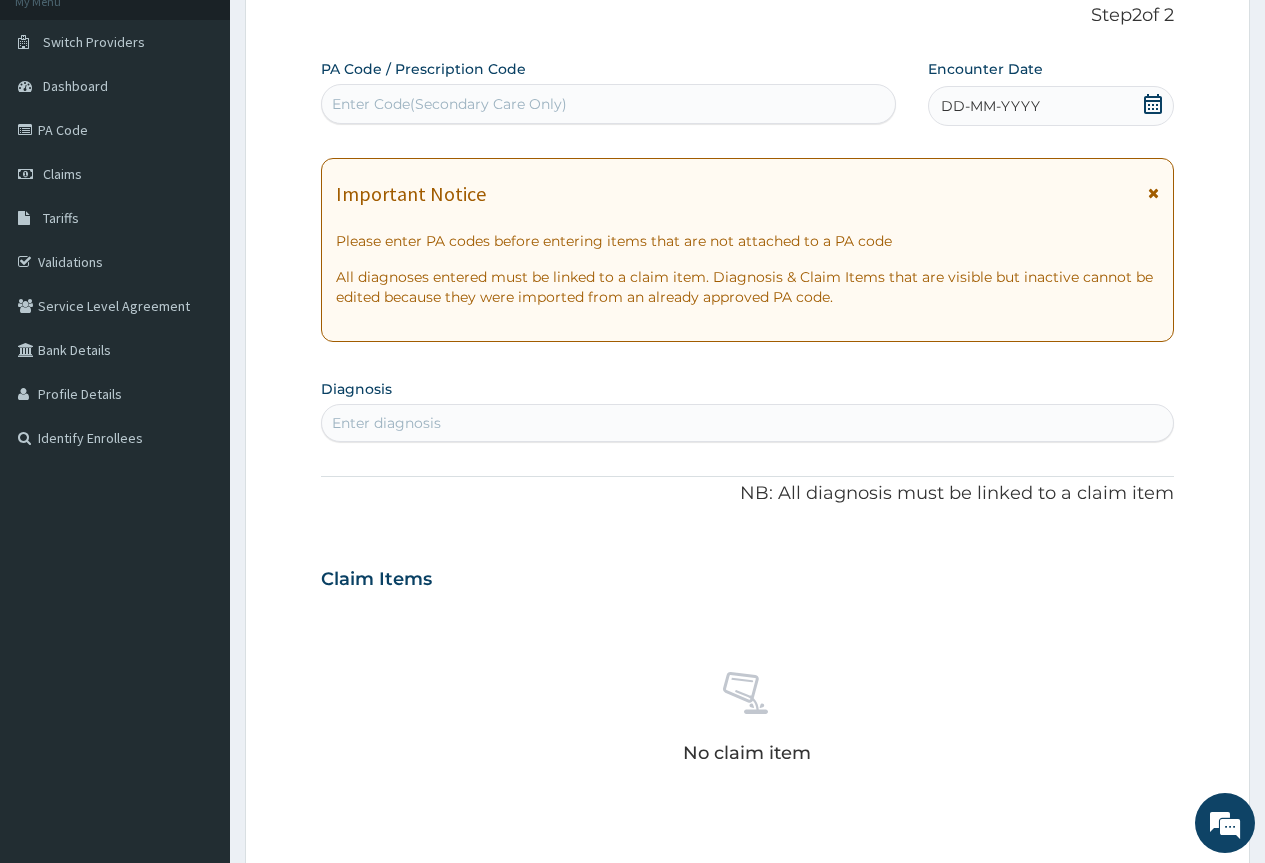 click at bounding box center [1153, 193] 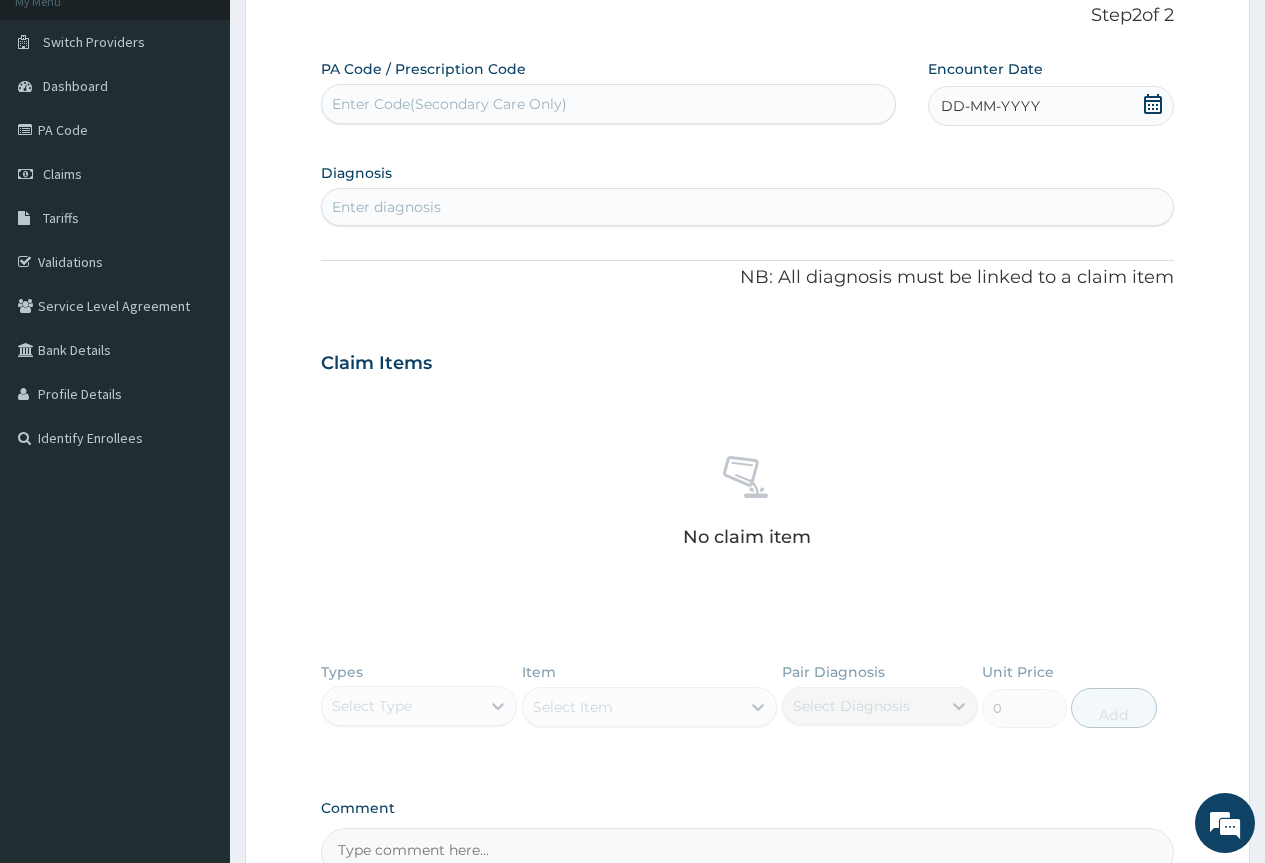 click 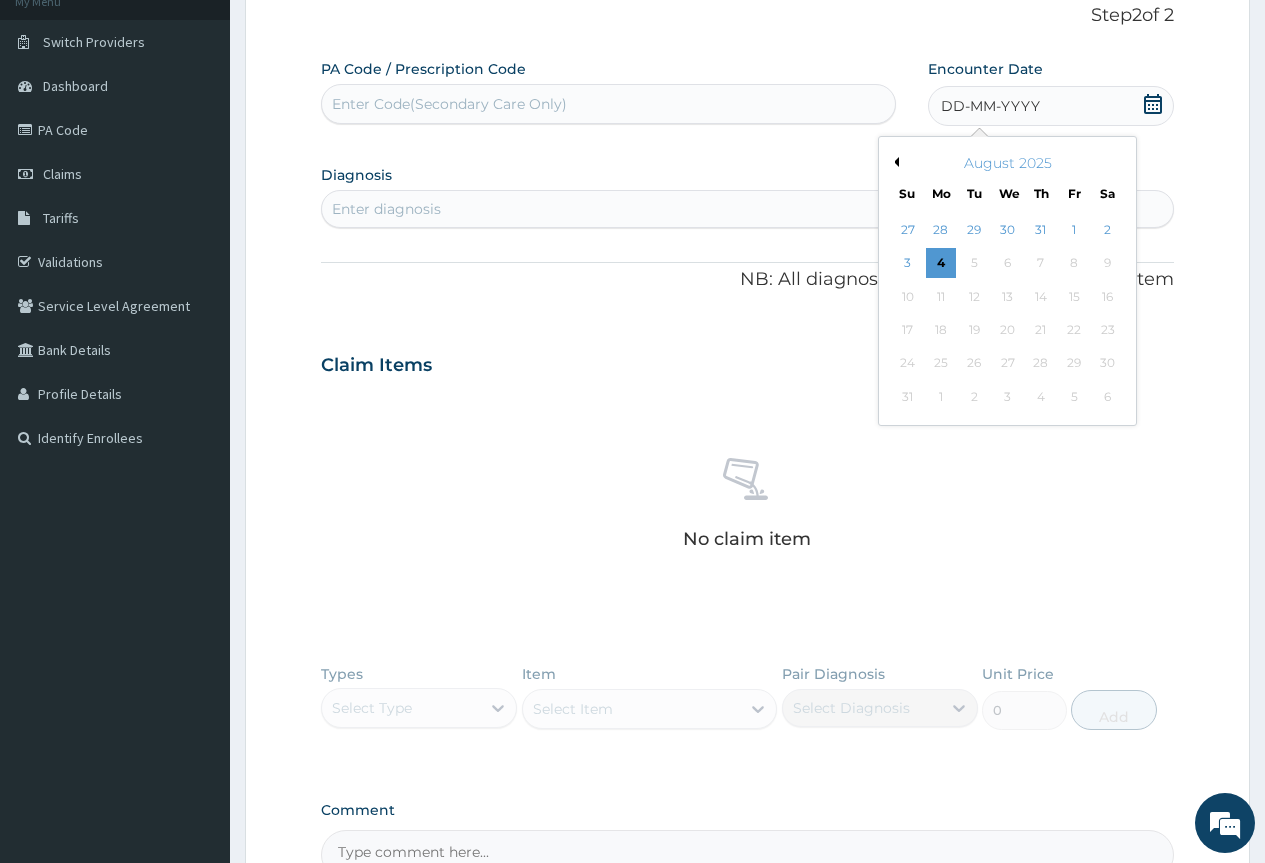 click on "Previous Month" at bounding box center [894, 162] 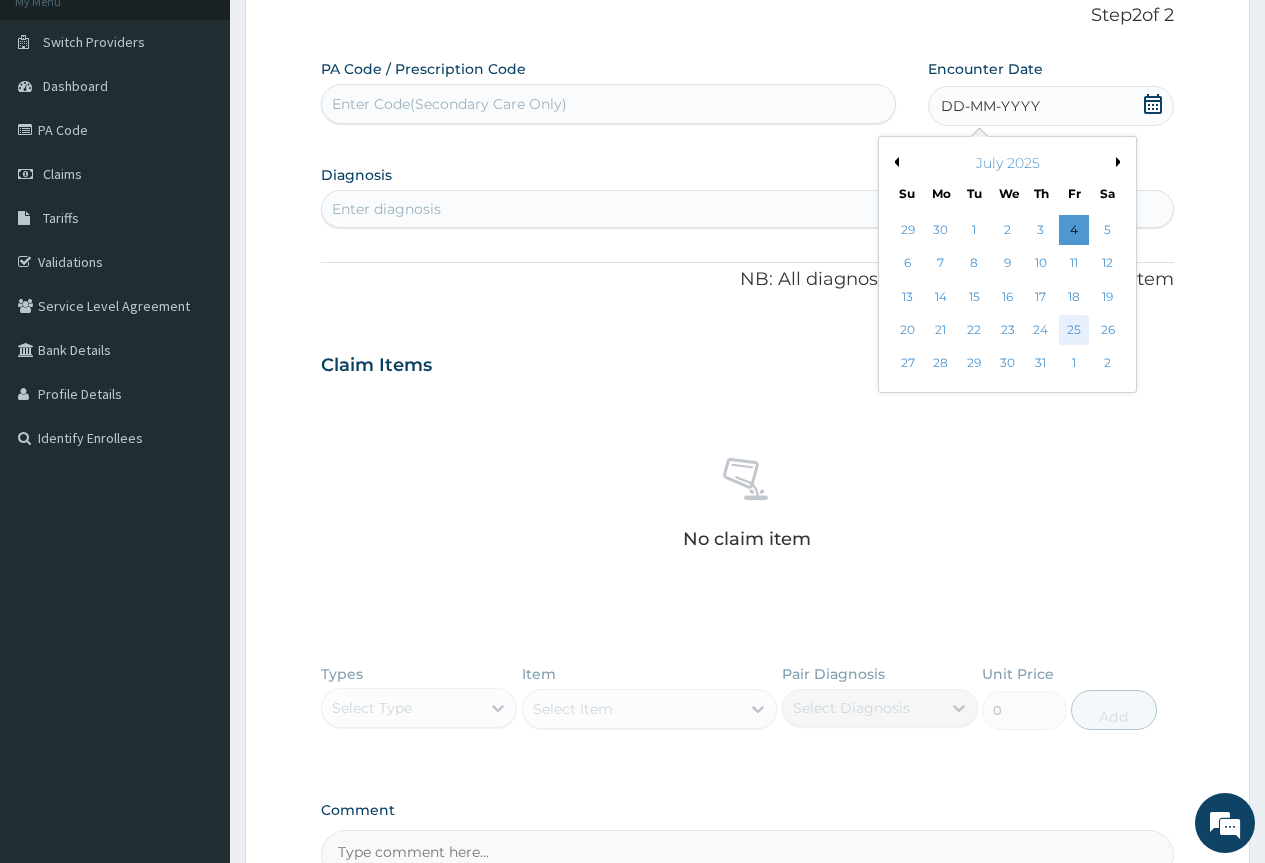 click on "25" at bounding box center [1074, 330] 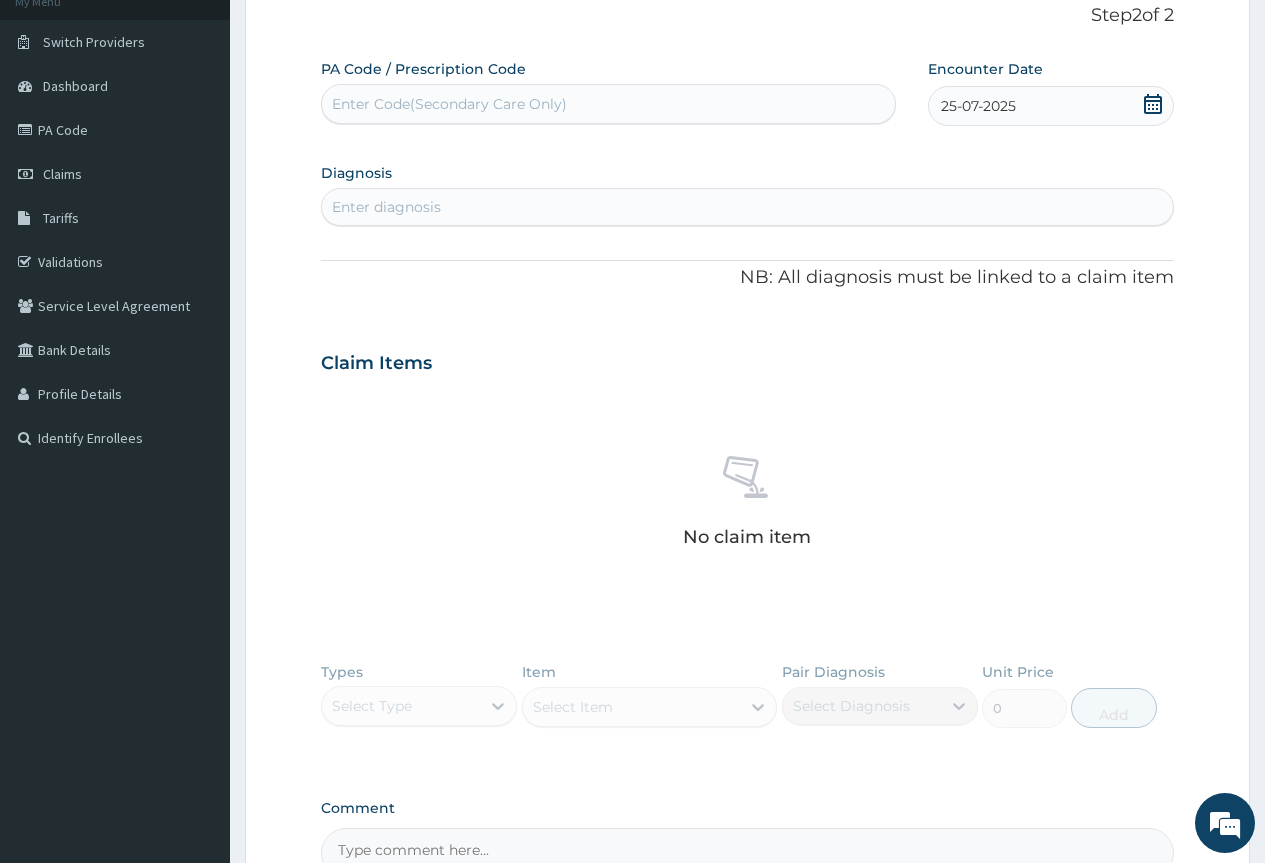click on "Enter diagnosis" at bounding box center [747, 207] 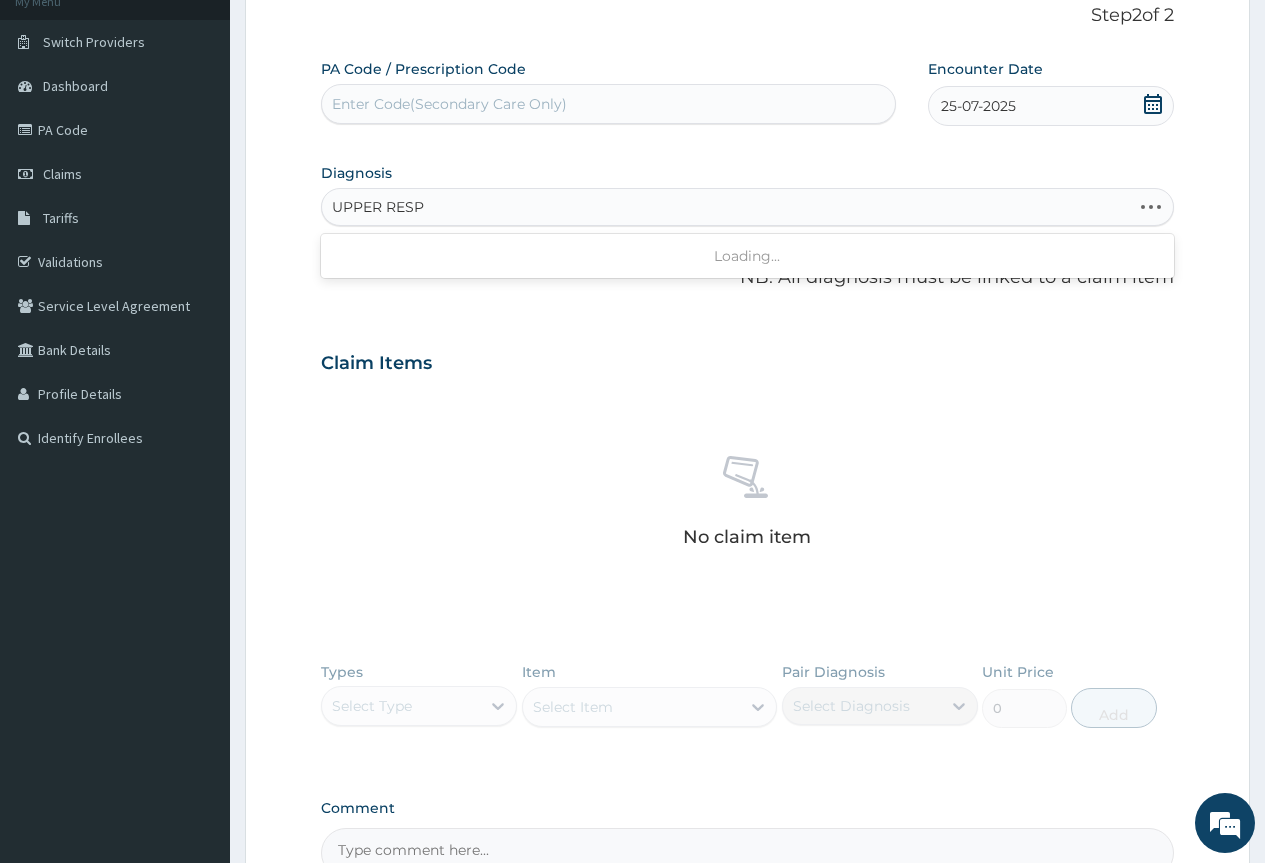 type on "UPPER RESPI" 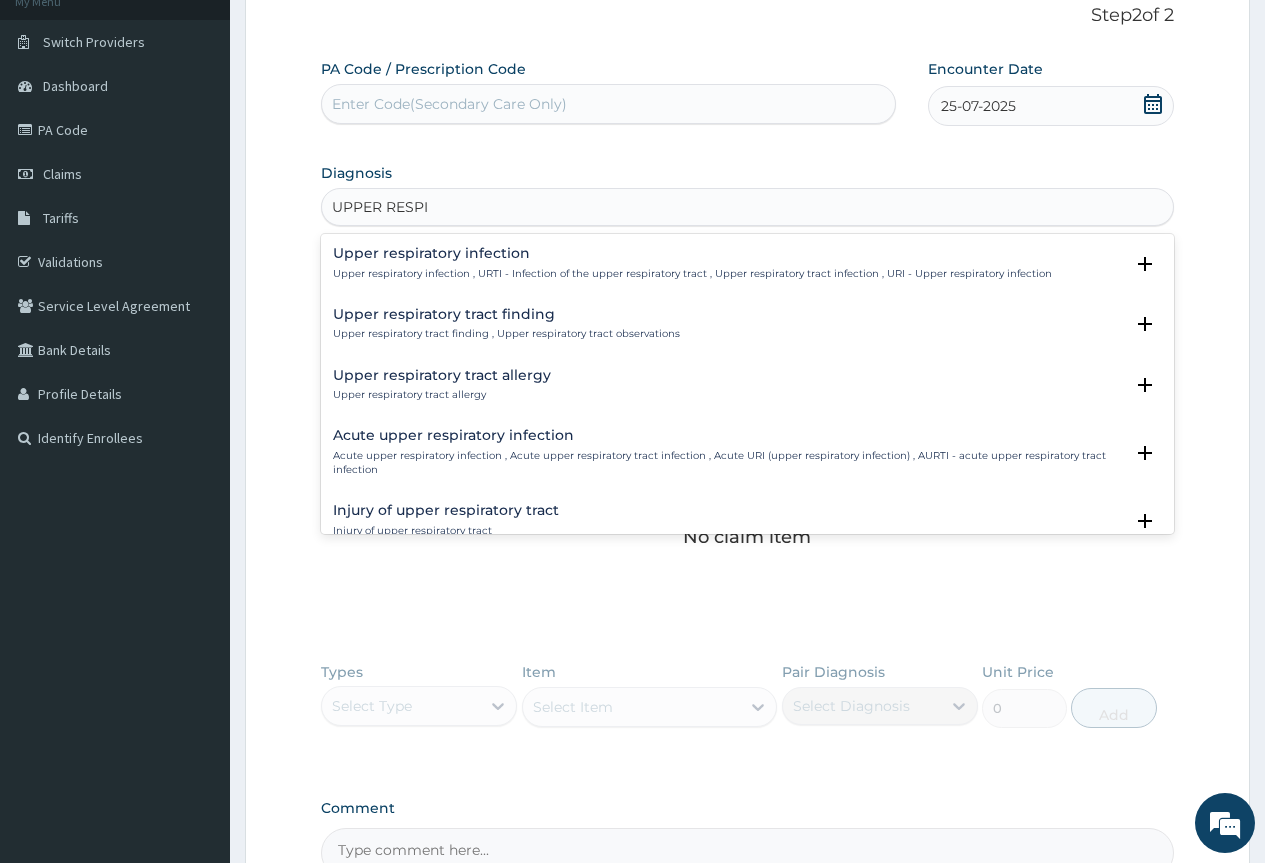 click on "Upper respiratory infection , URTI - Infection of the upper respiratory tract , Upper respiratory tract infection , URI - Upper respiratory infection" at bounding box center [692, 274] 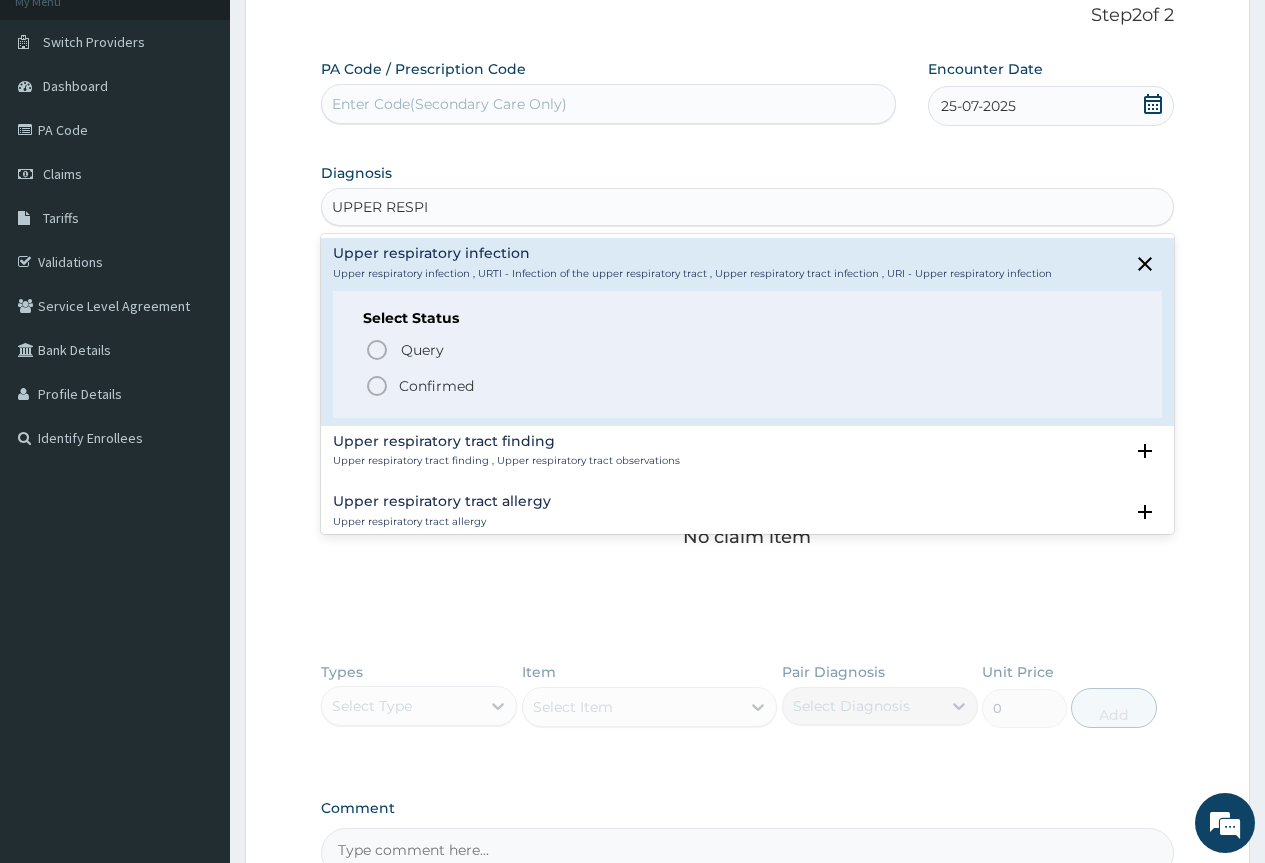 click 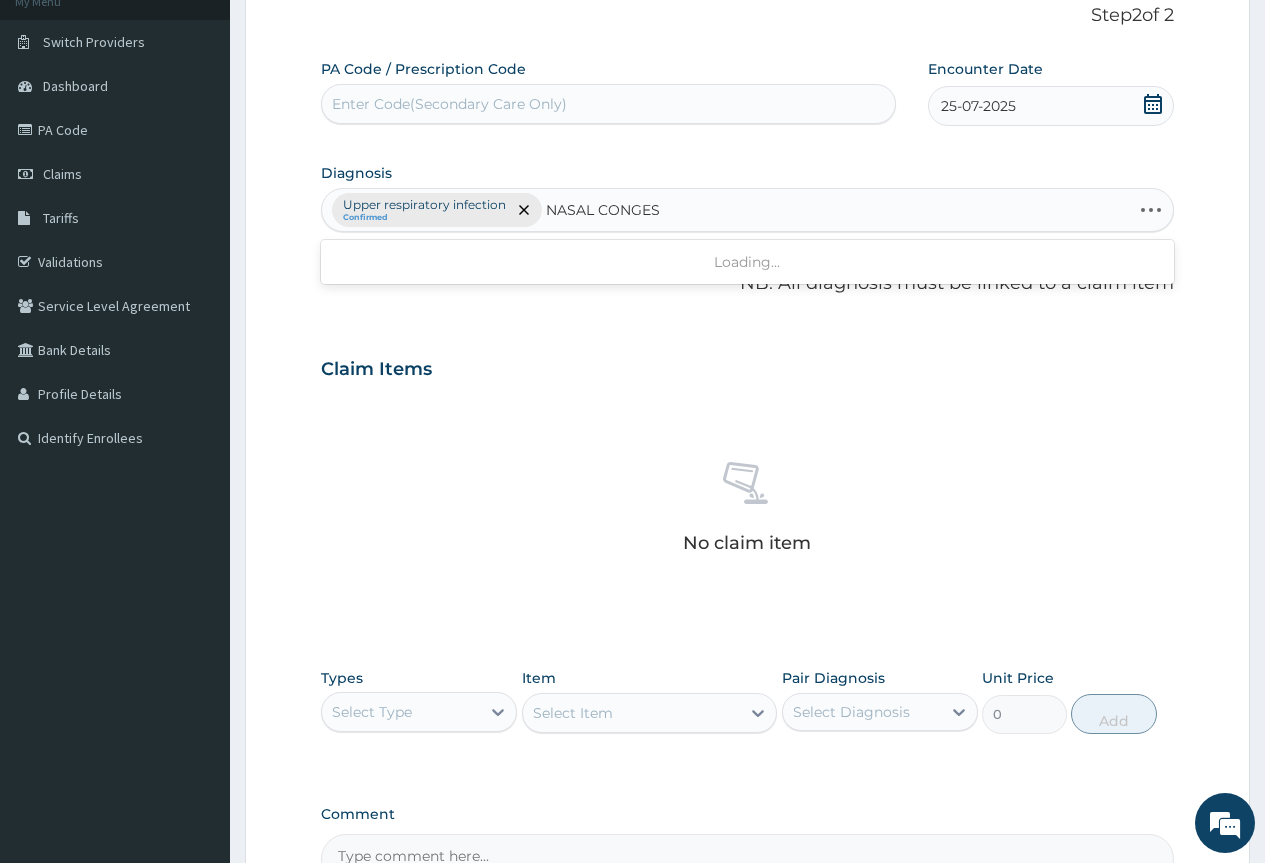 type on "NASAL CONGEST" 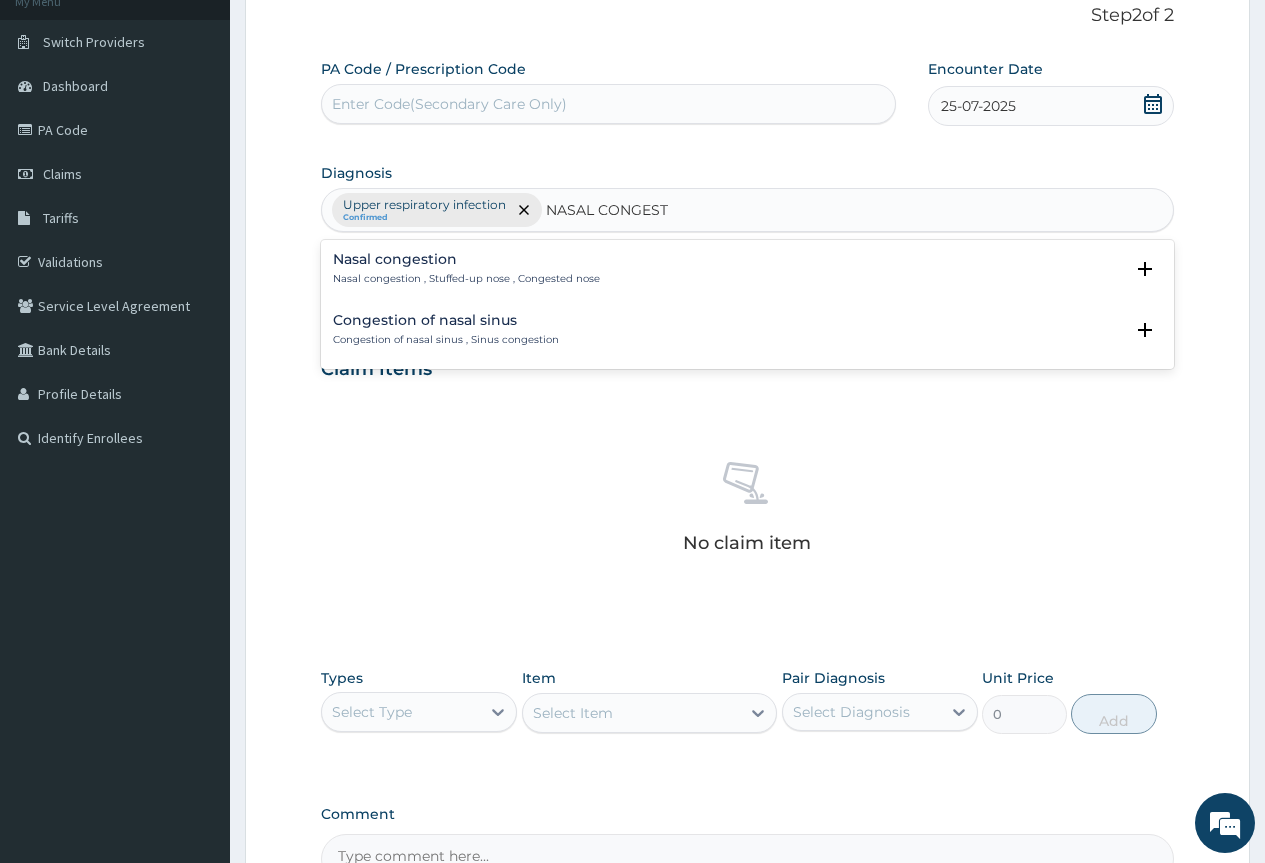 click on "Nasal congestion" at bounding box center (466, 259) 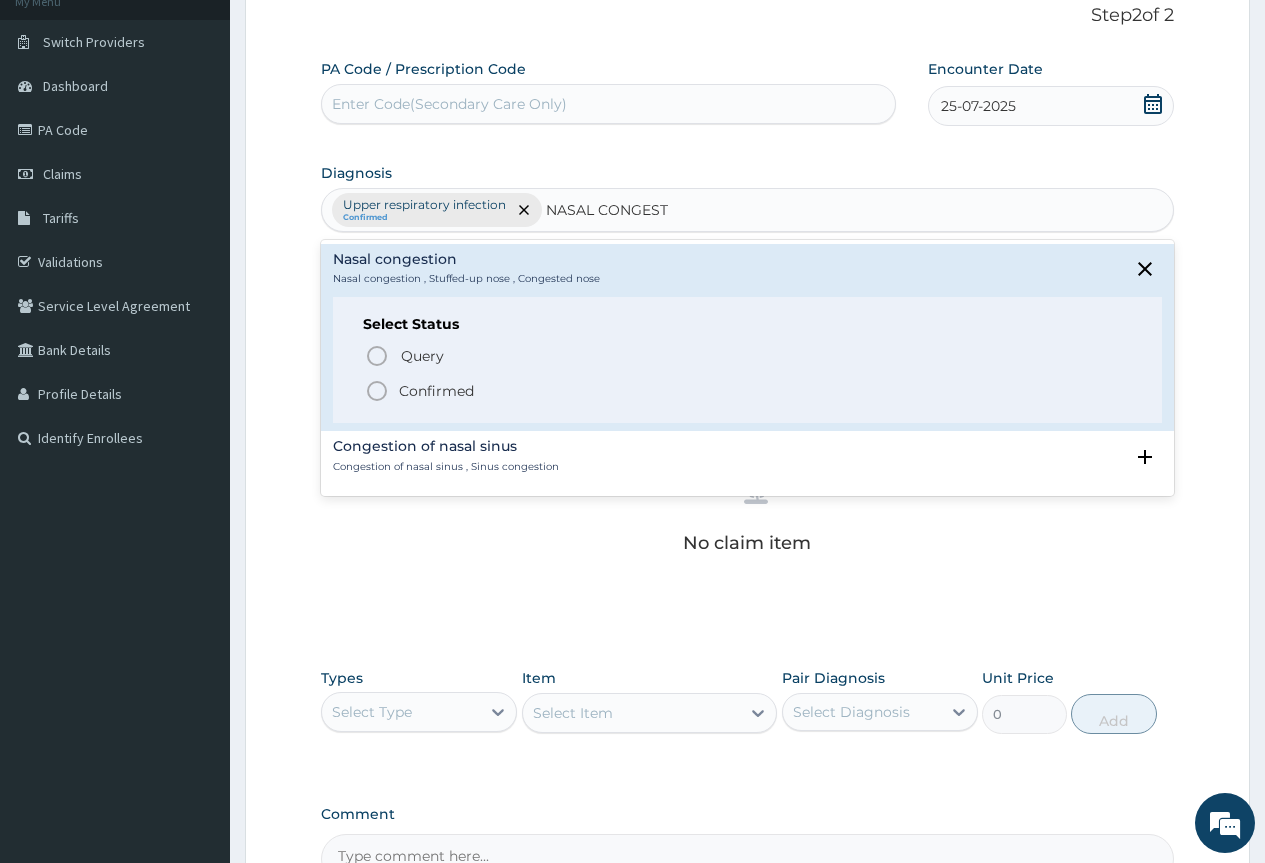 click 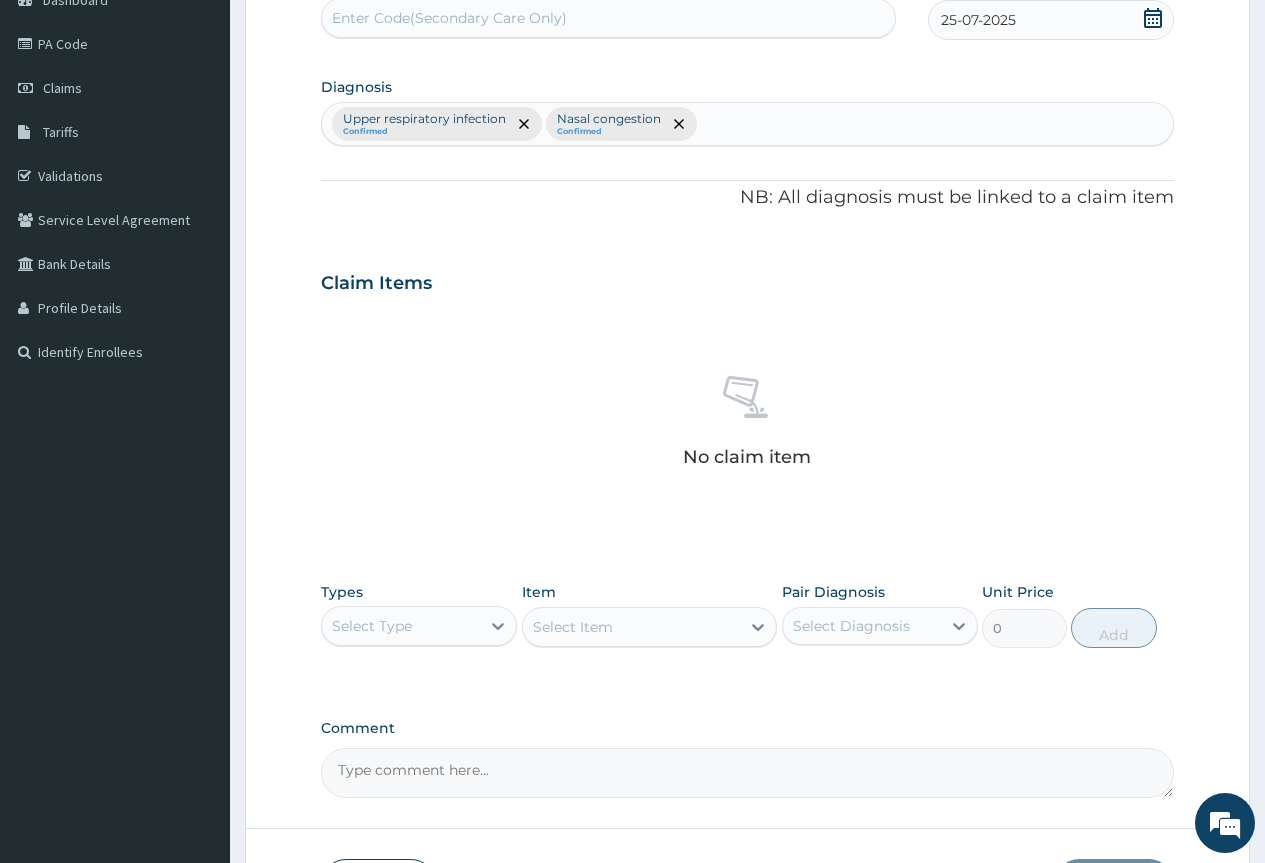 scroll, scrollTop: 363, scrollLeft: 0, axis: vertical 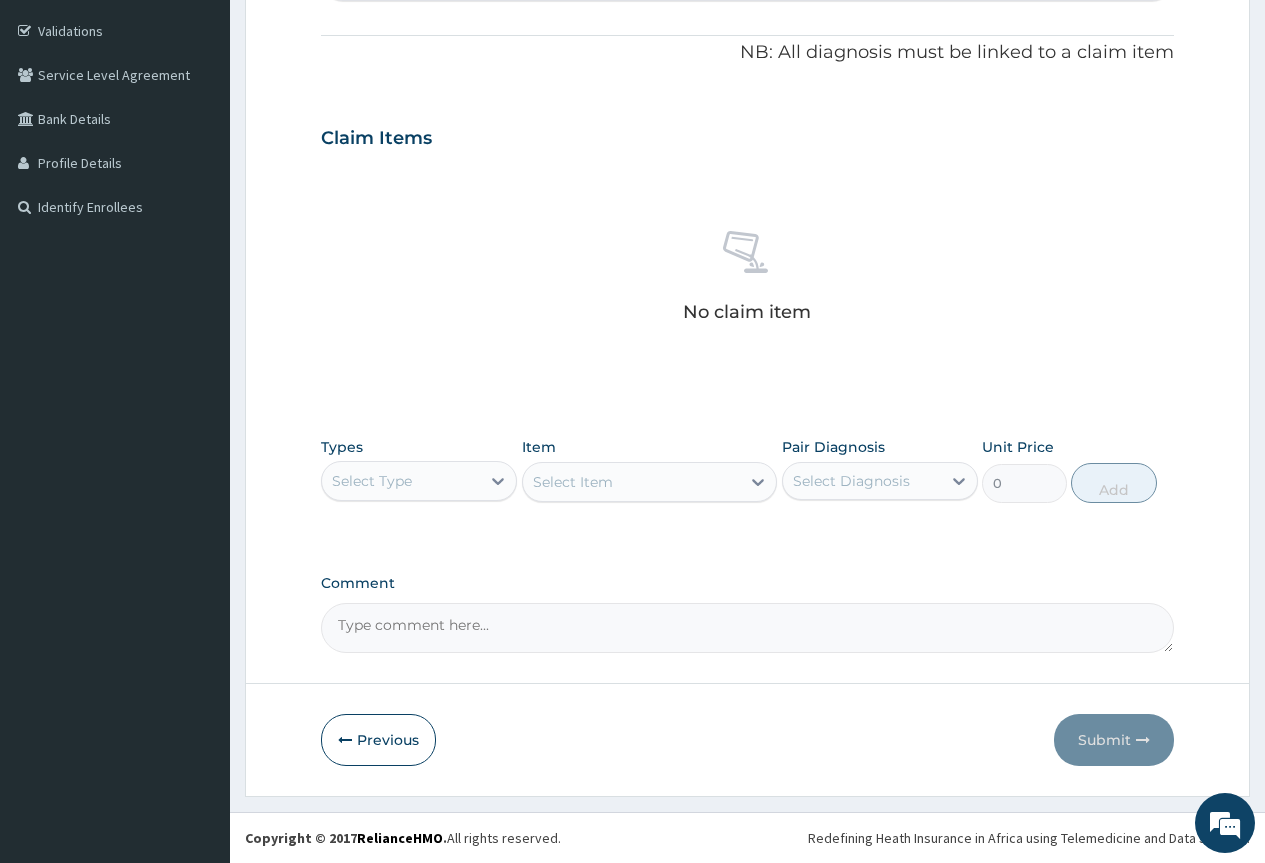 click on "Select Type" at bounding box center [401, 481] 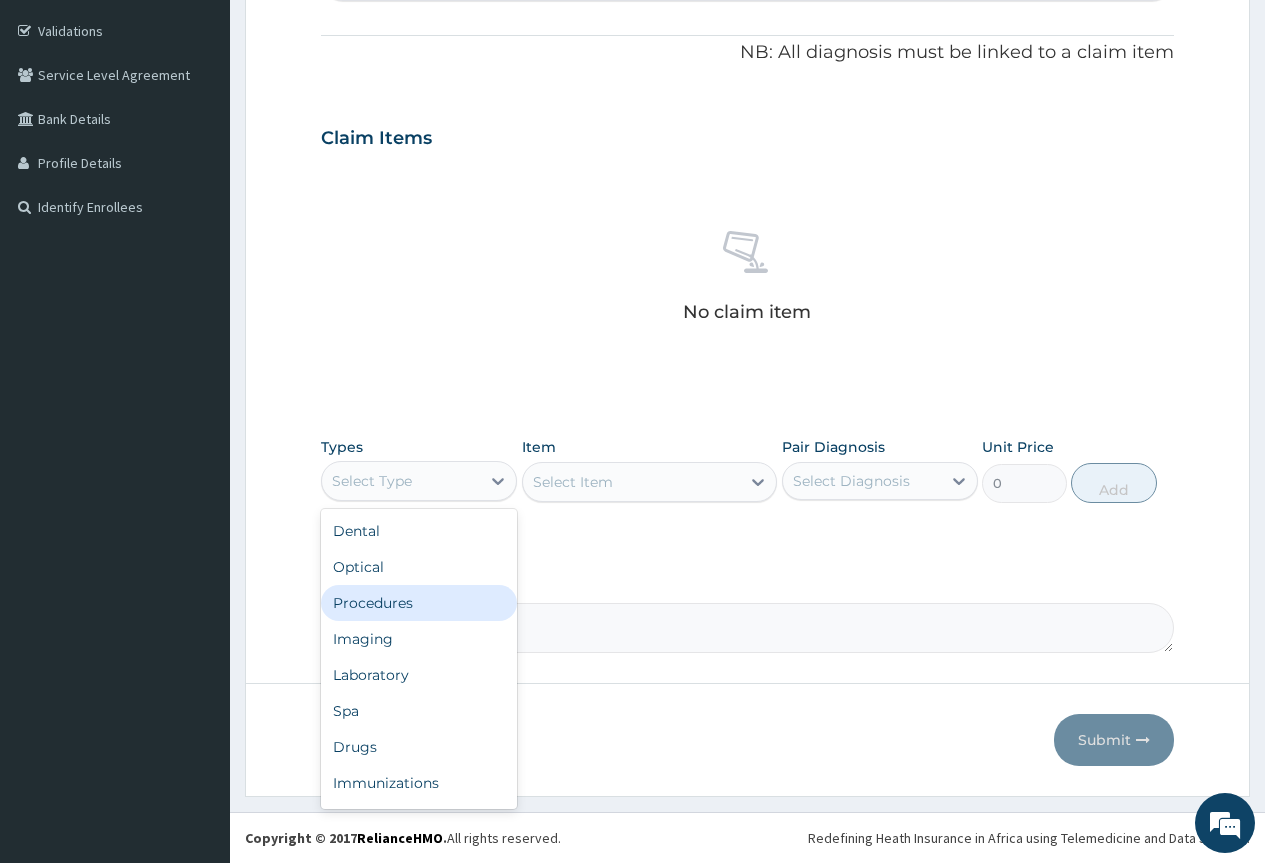 click on "Procedures" at bounding box center (419, 603) 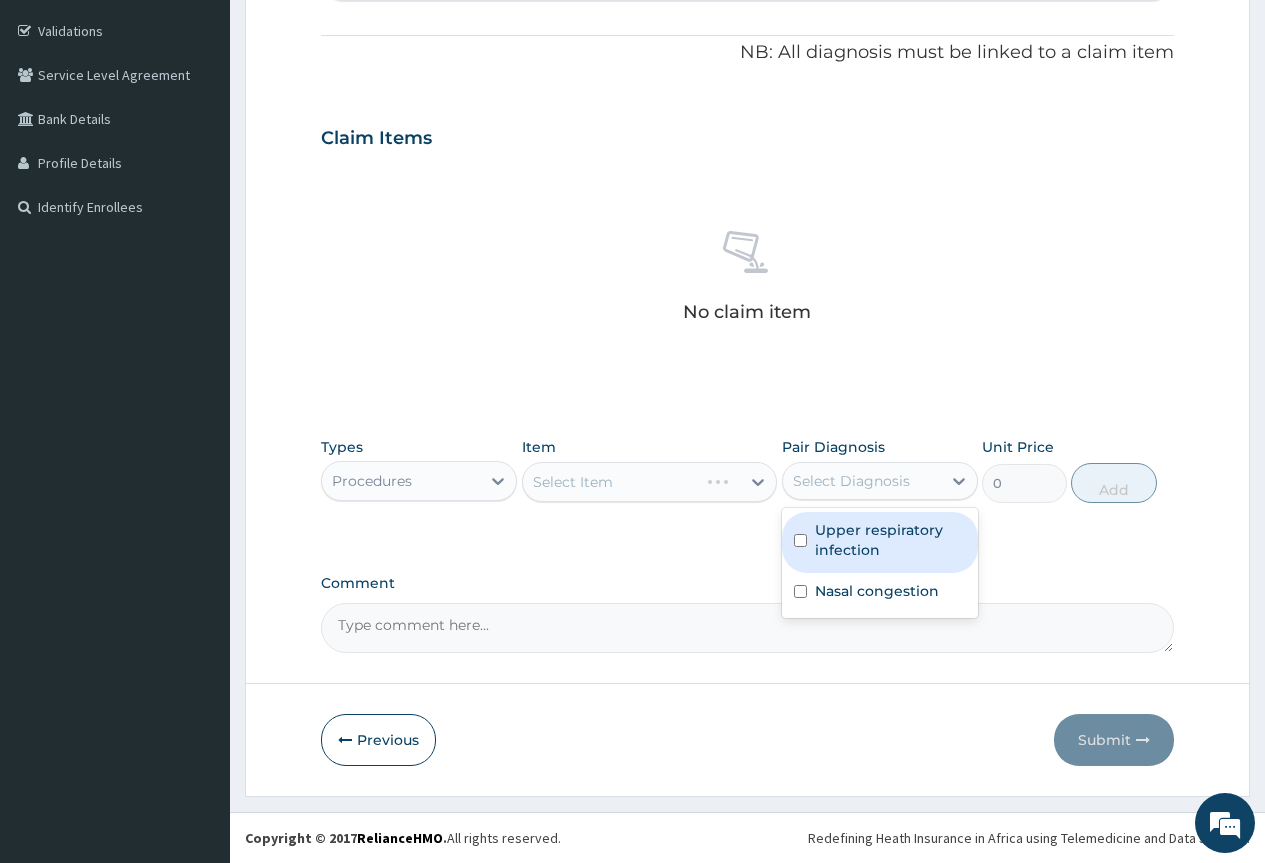 click on "Select Diagnosis" at bounding box center (851, 481) 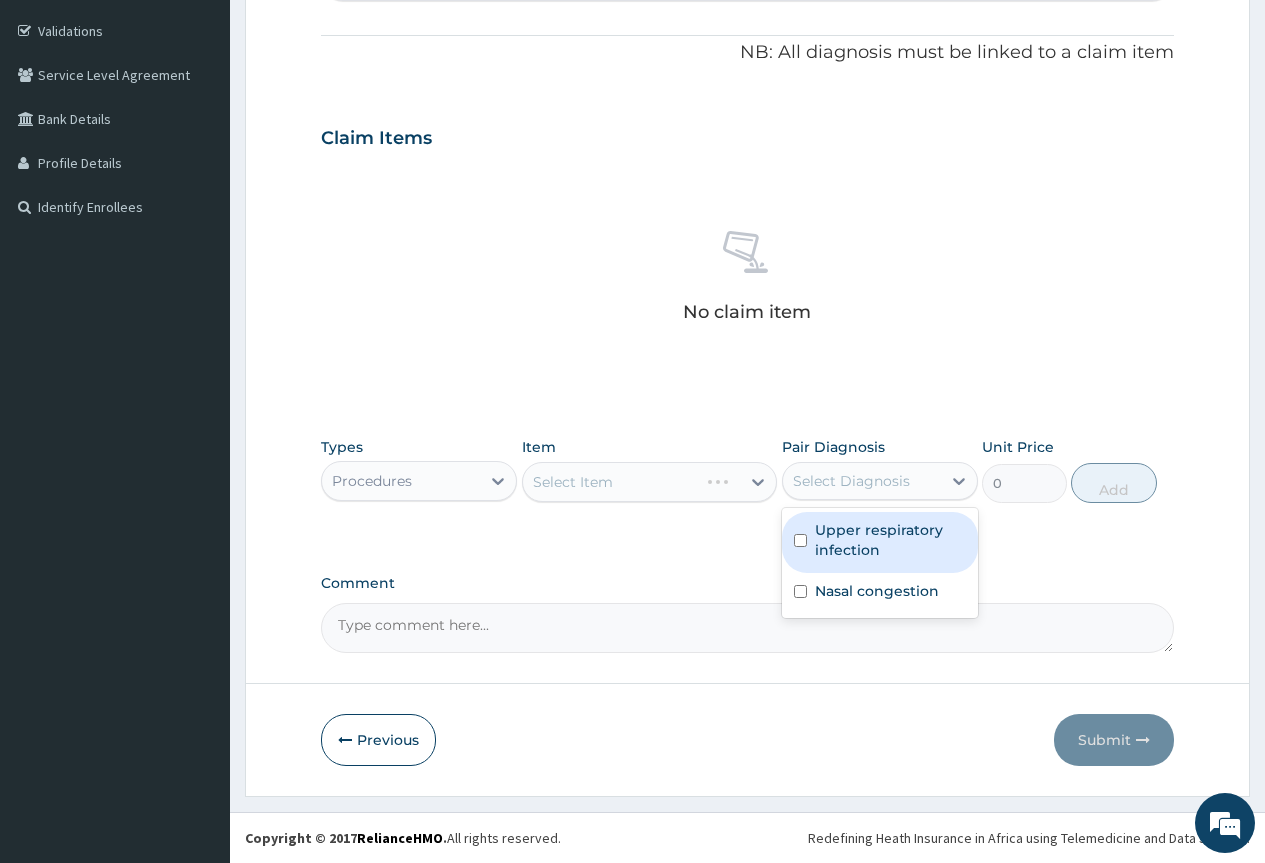 click on "Upper respiratory infection" at bounding box center [890, 540] 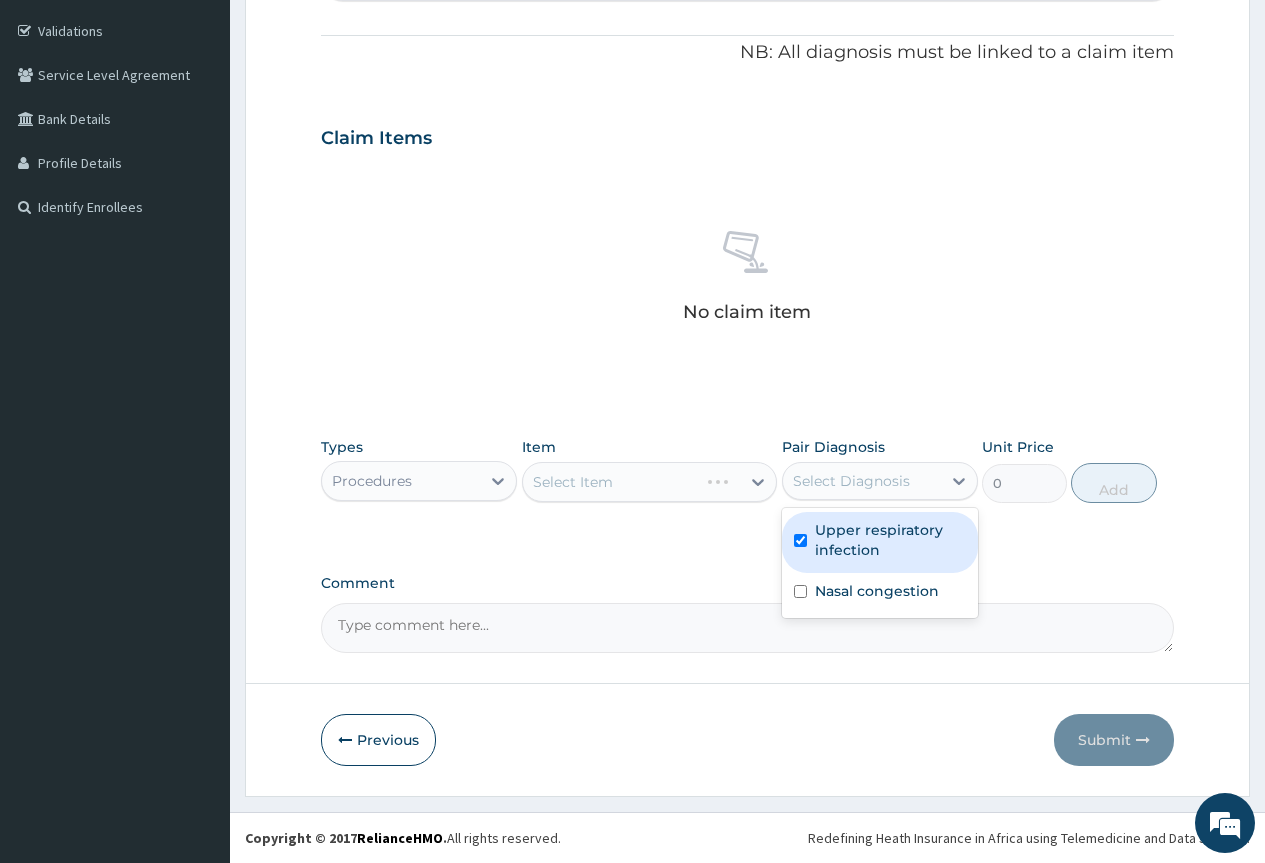 checkbox on "true" 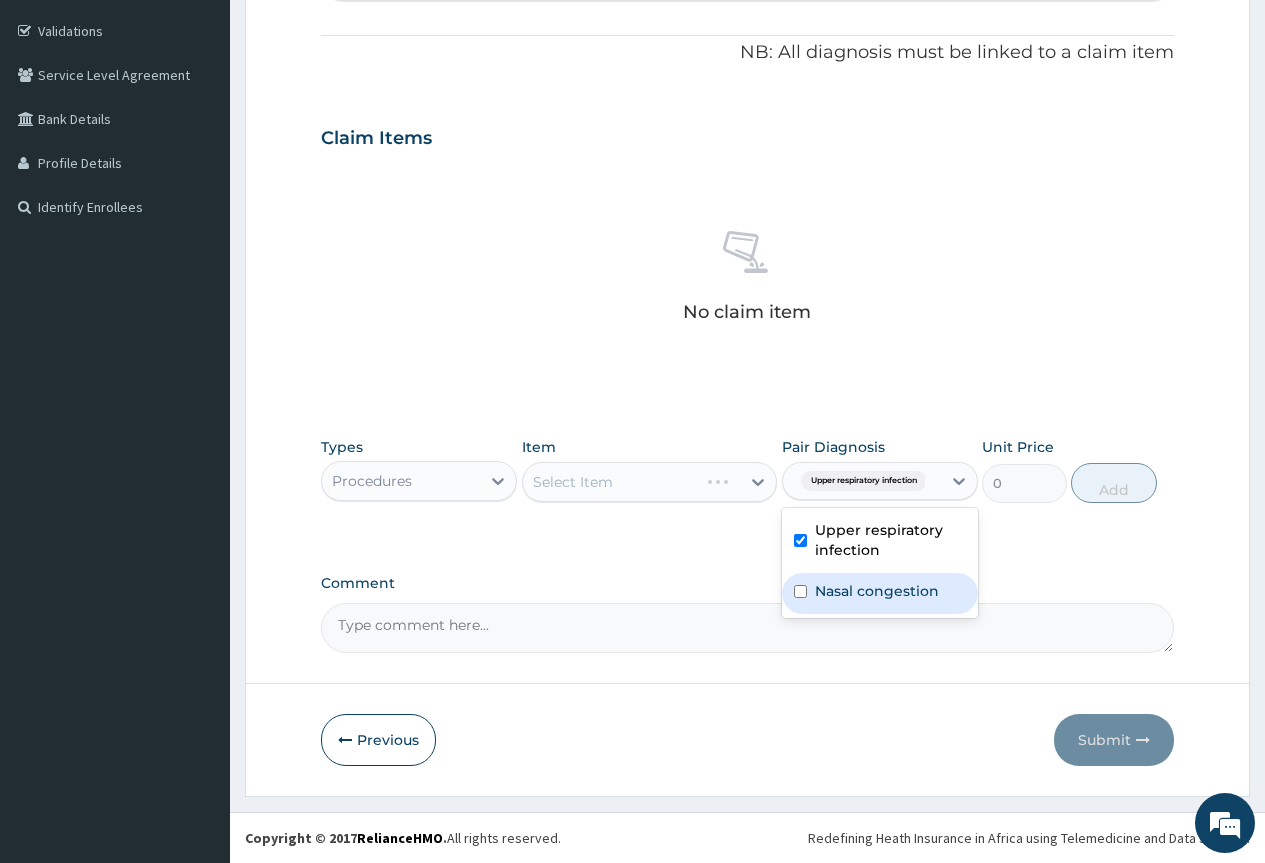 click on "Nasal congestion" at bounding box center [877, 591] 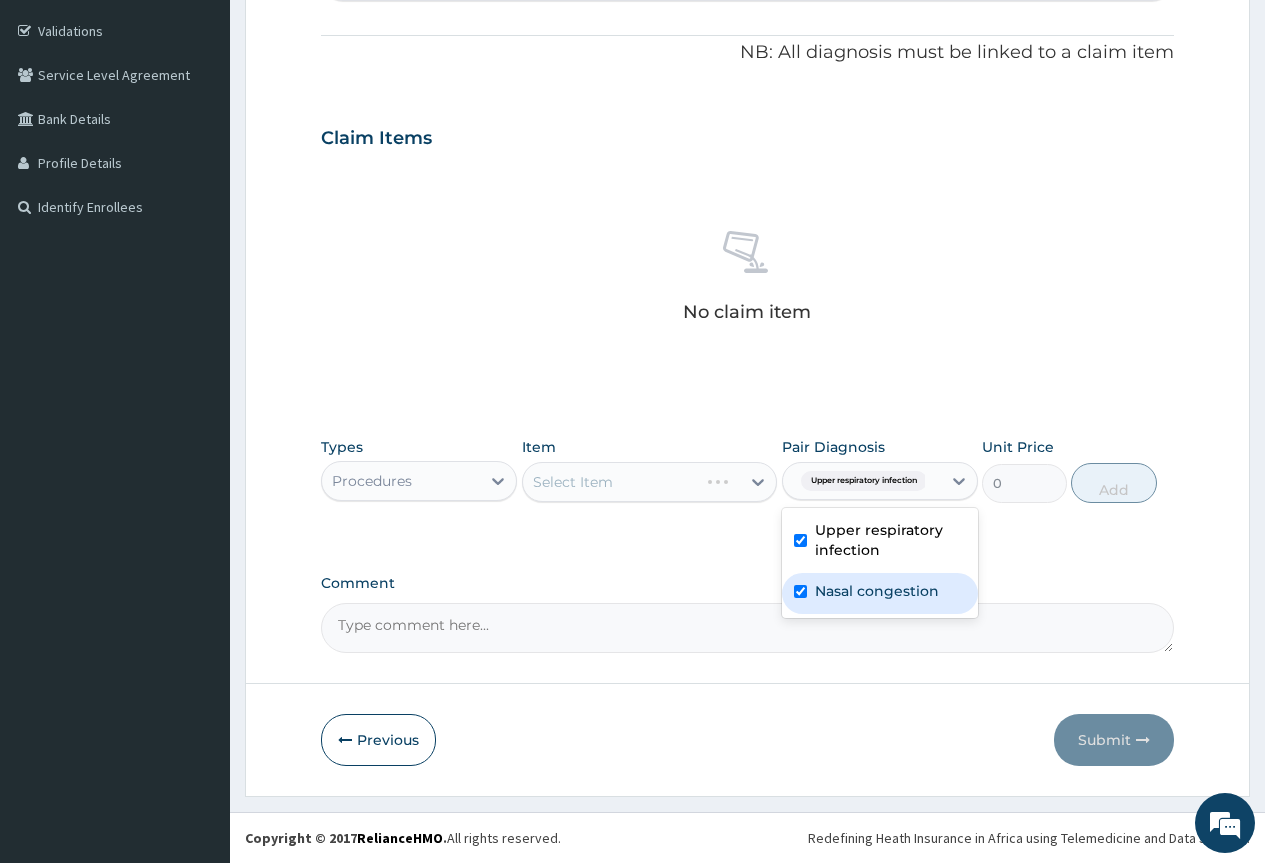 checkbox on "true" 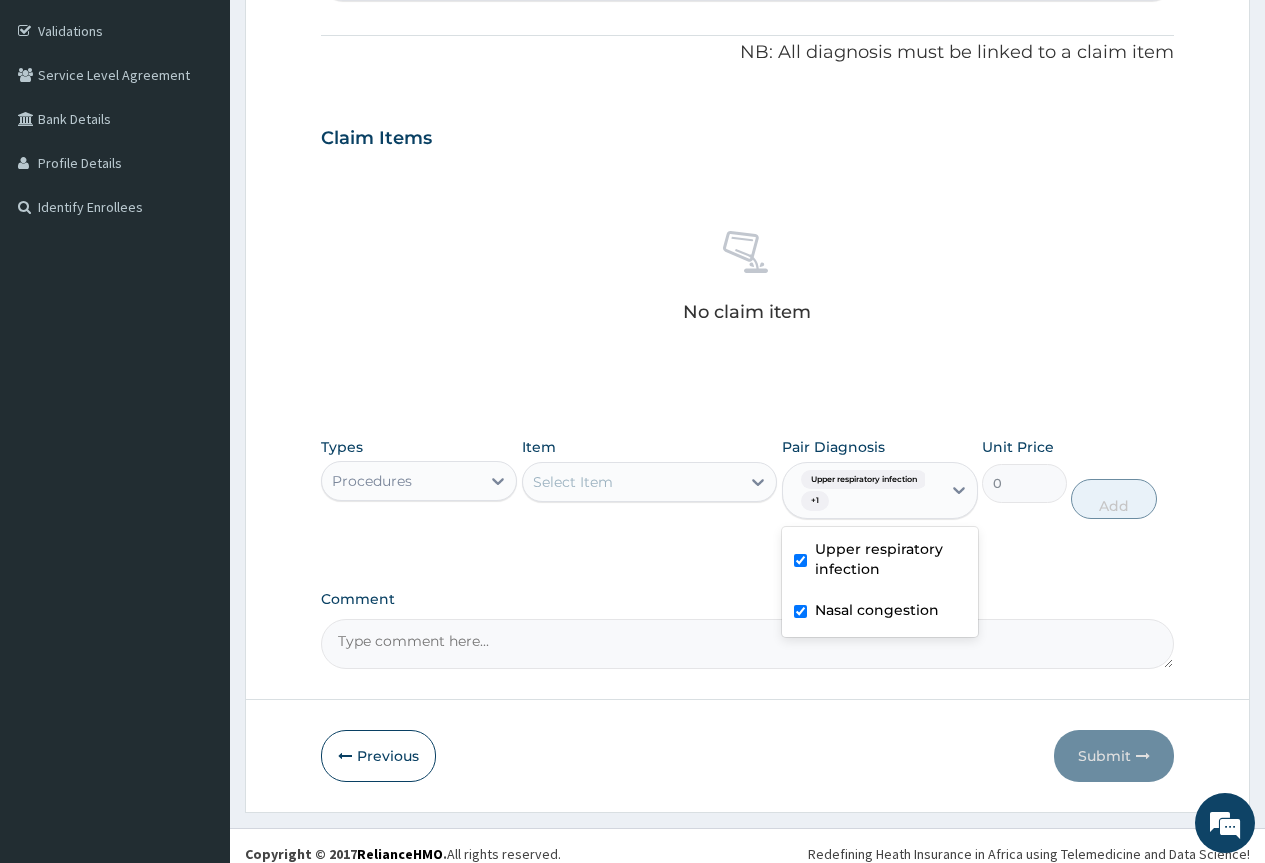 click on "Select Item" at bounding box center [632, 482] 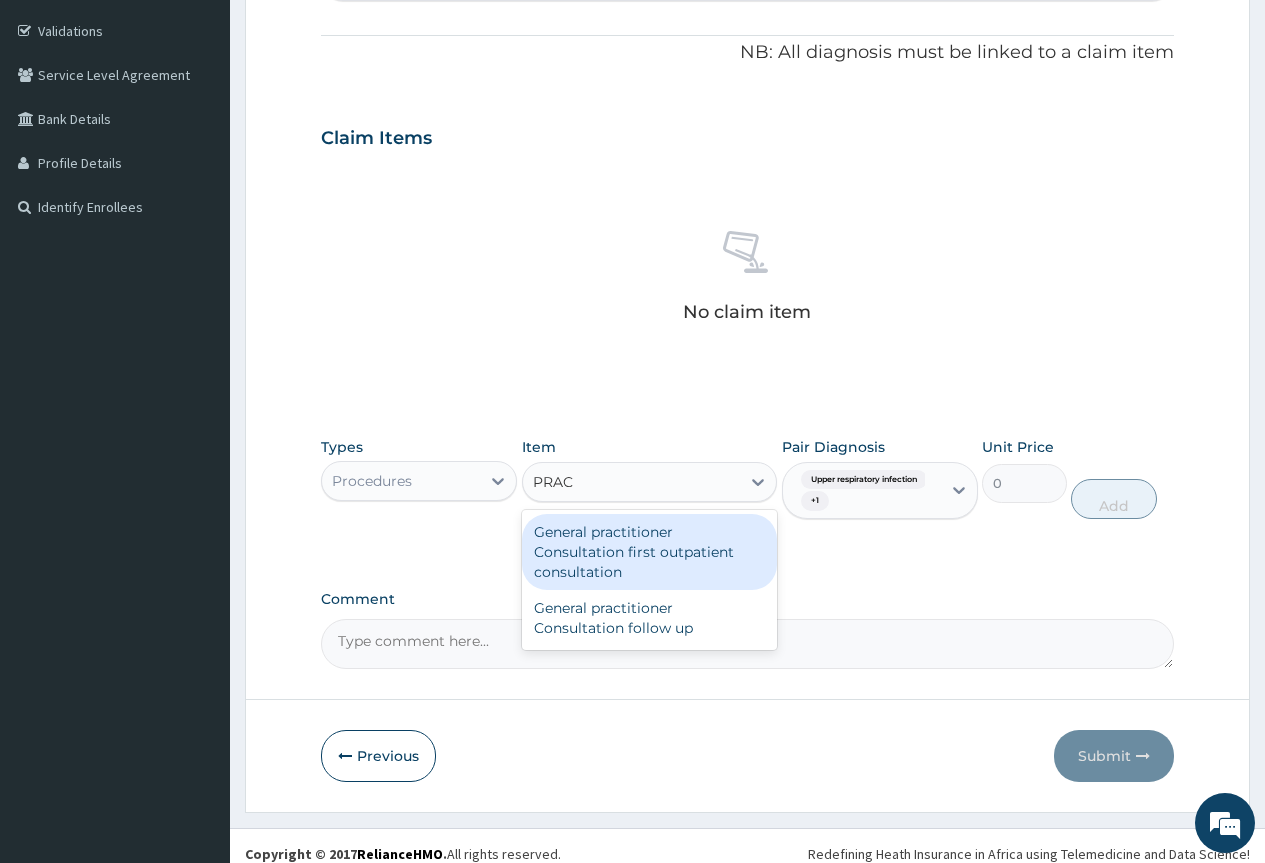 type on "PRACT" 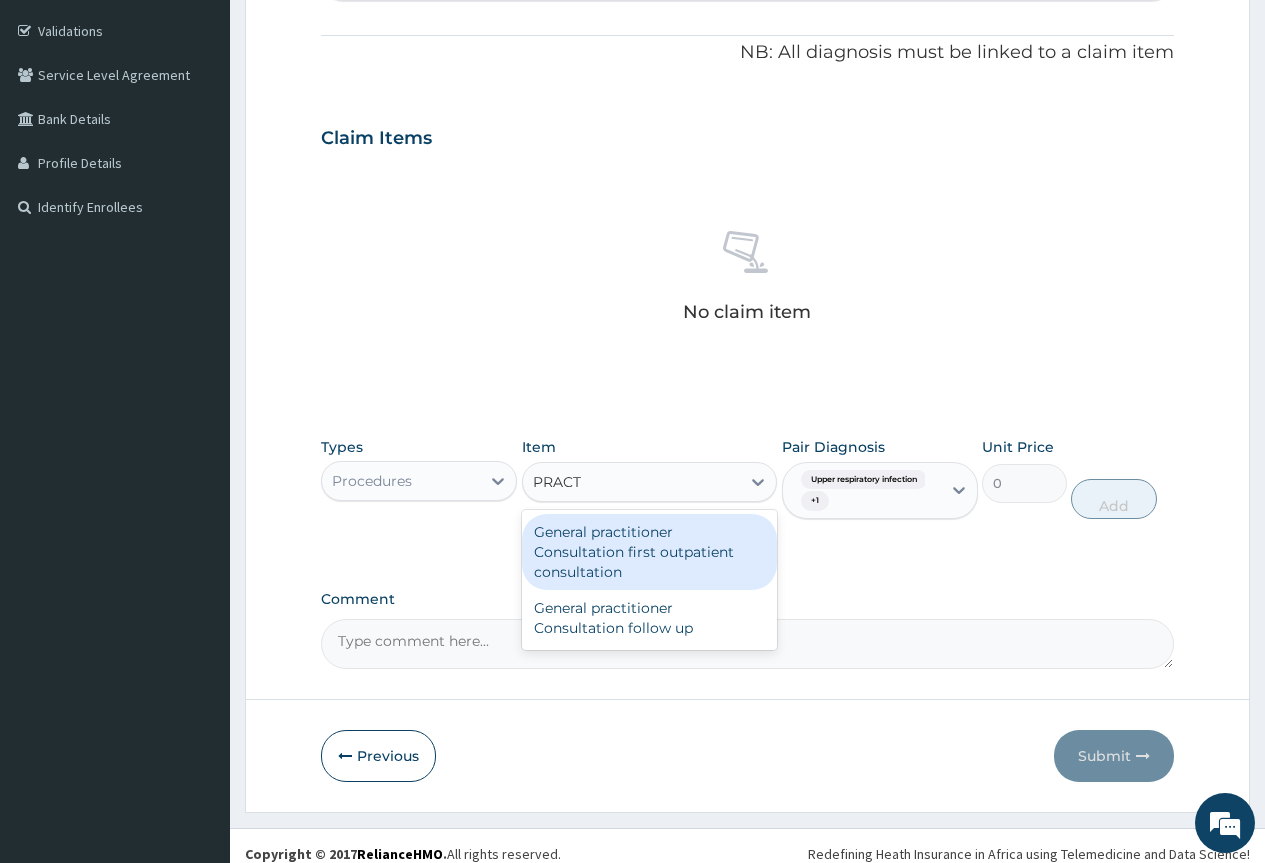 click on "General practitioner Consultation first outpatient consultation" at bounding box center (650, 552) 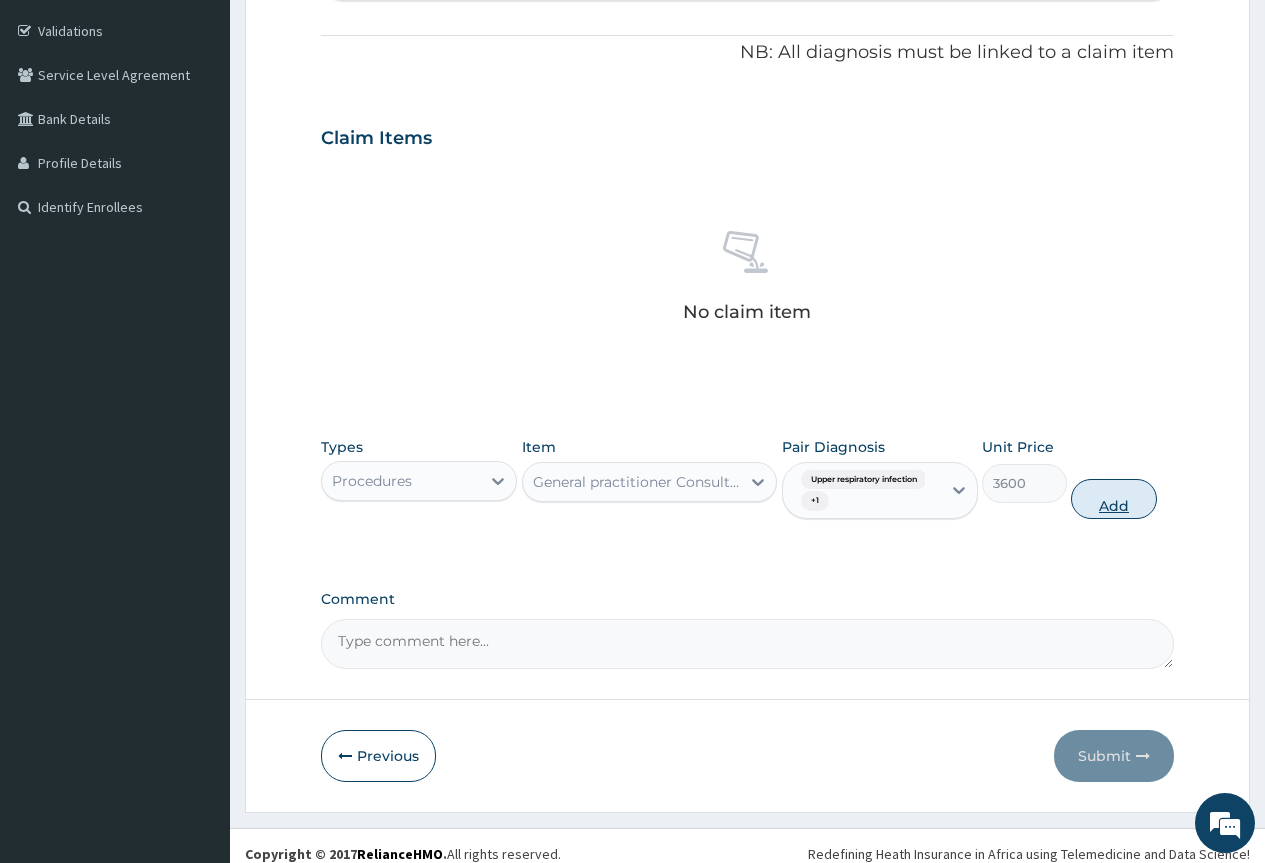 click on "Add" at bounding box center [1113, 499] 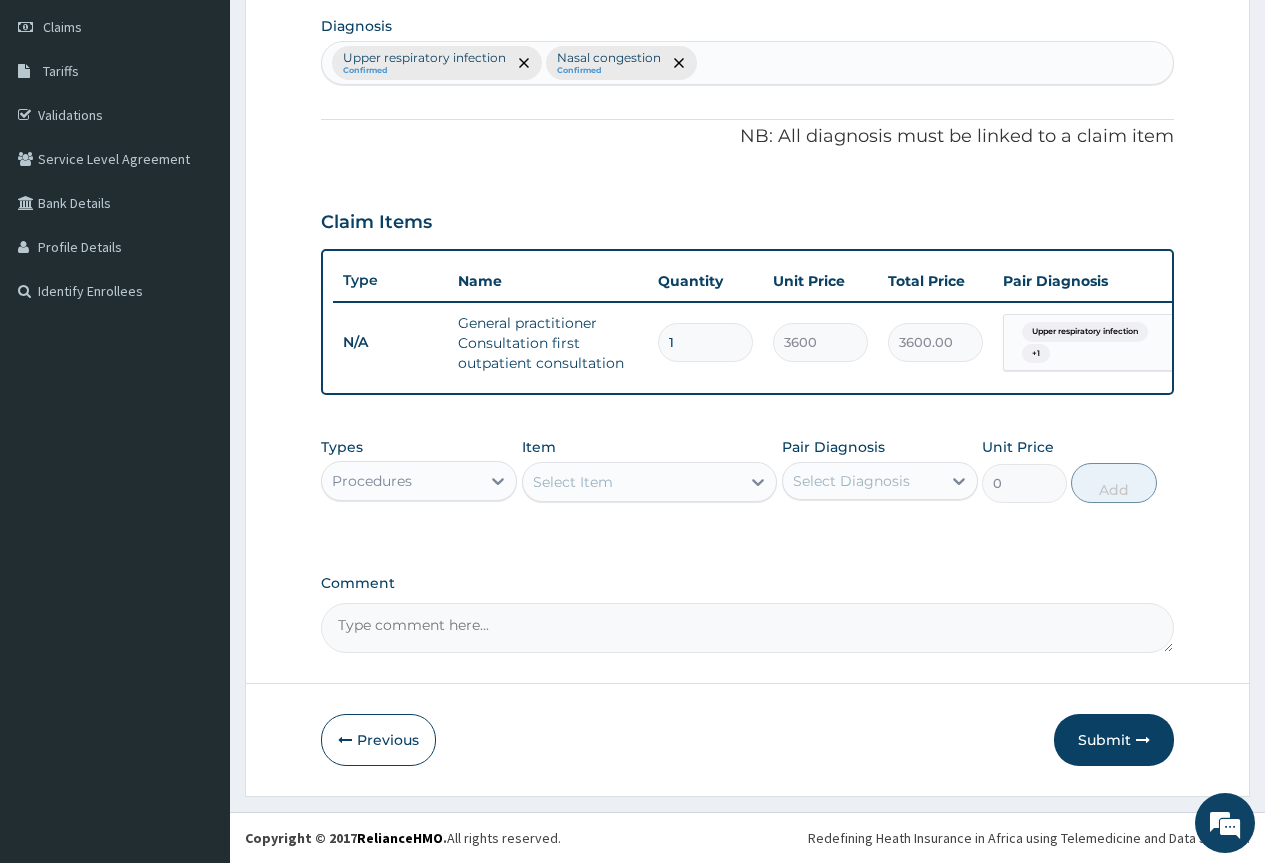 scroll, scrollTop: 294, scrollLeft: 0, axis: vertical 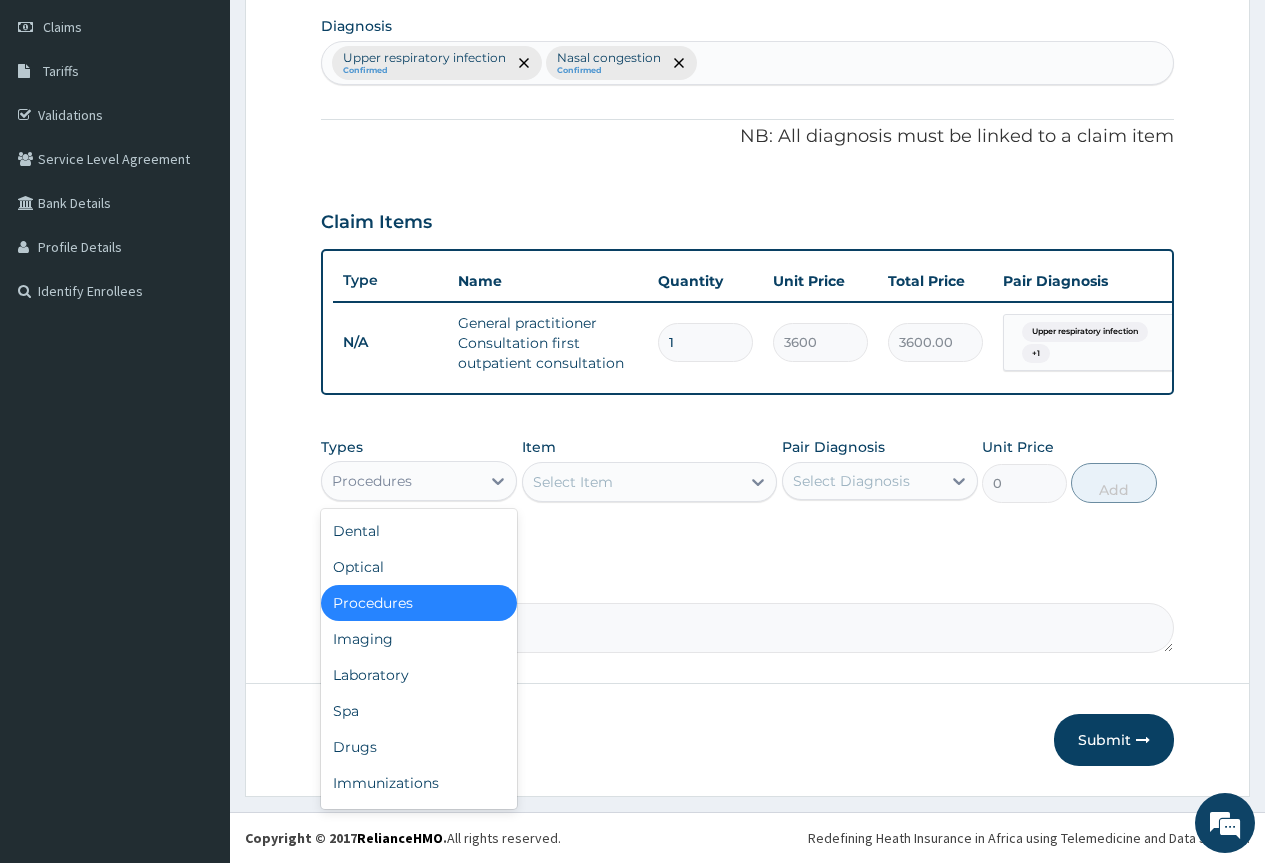 click on "Procedures" at bounding box center (372, 481) 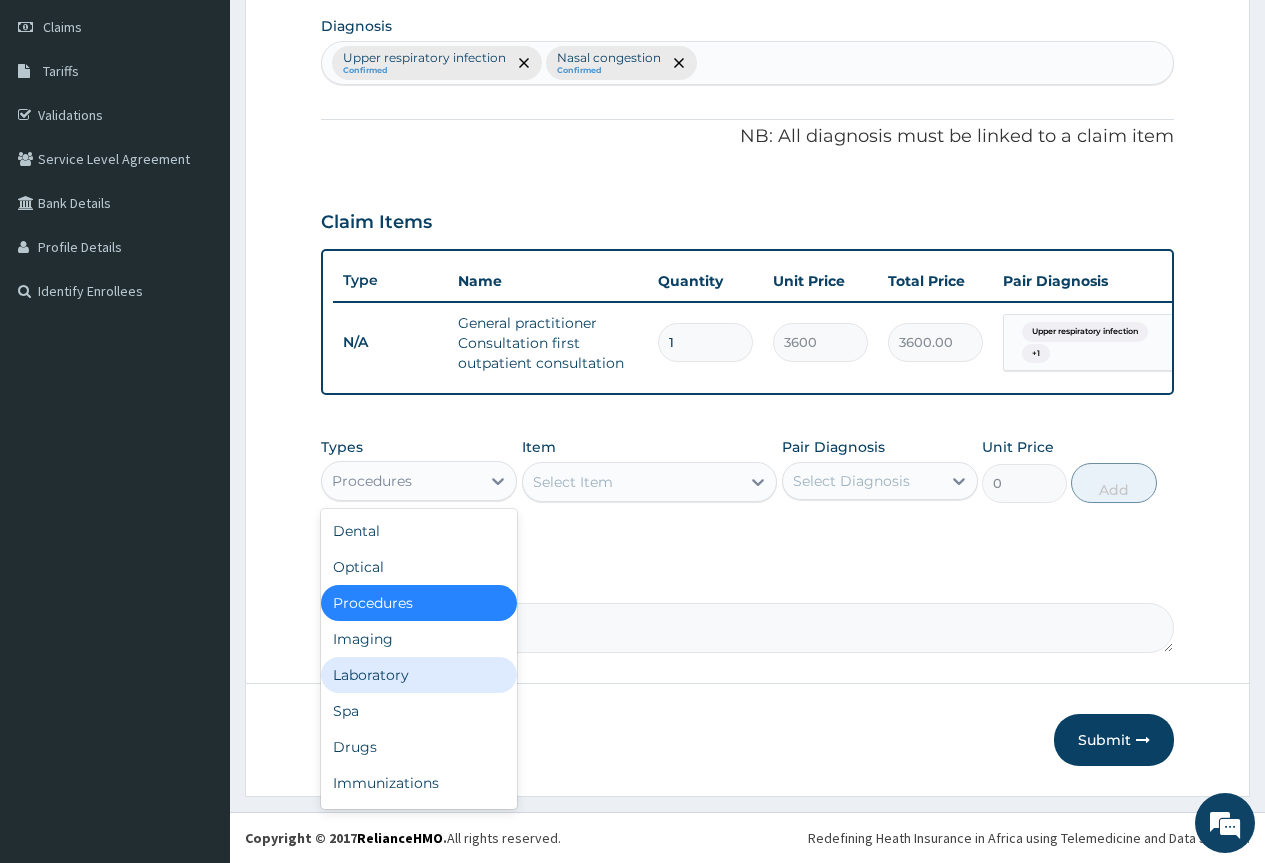 click on "Laboratory" at bounding box center (419, 675) 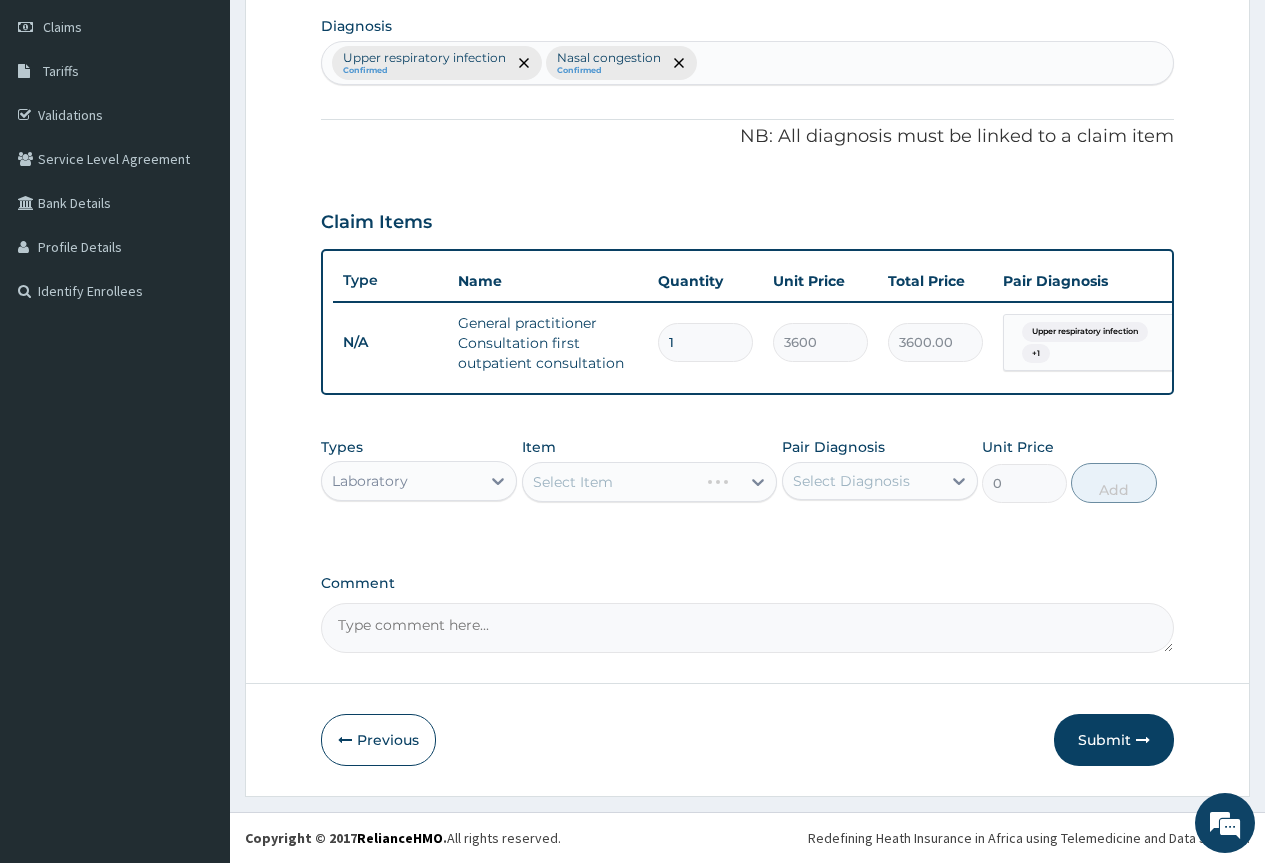 click on "Upper respiratory infection Confirmed Nasal congestion Confirmed" at bounding box center (747, 63) 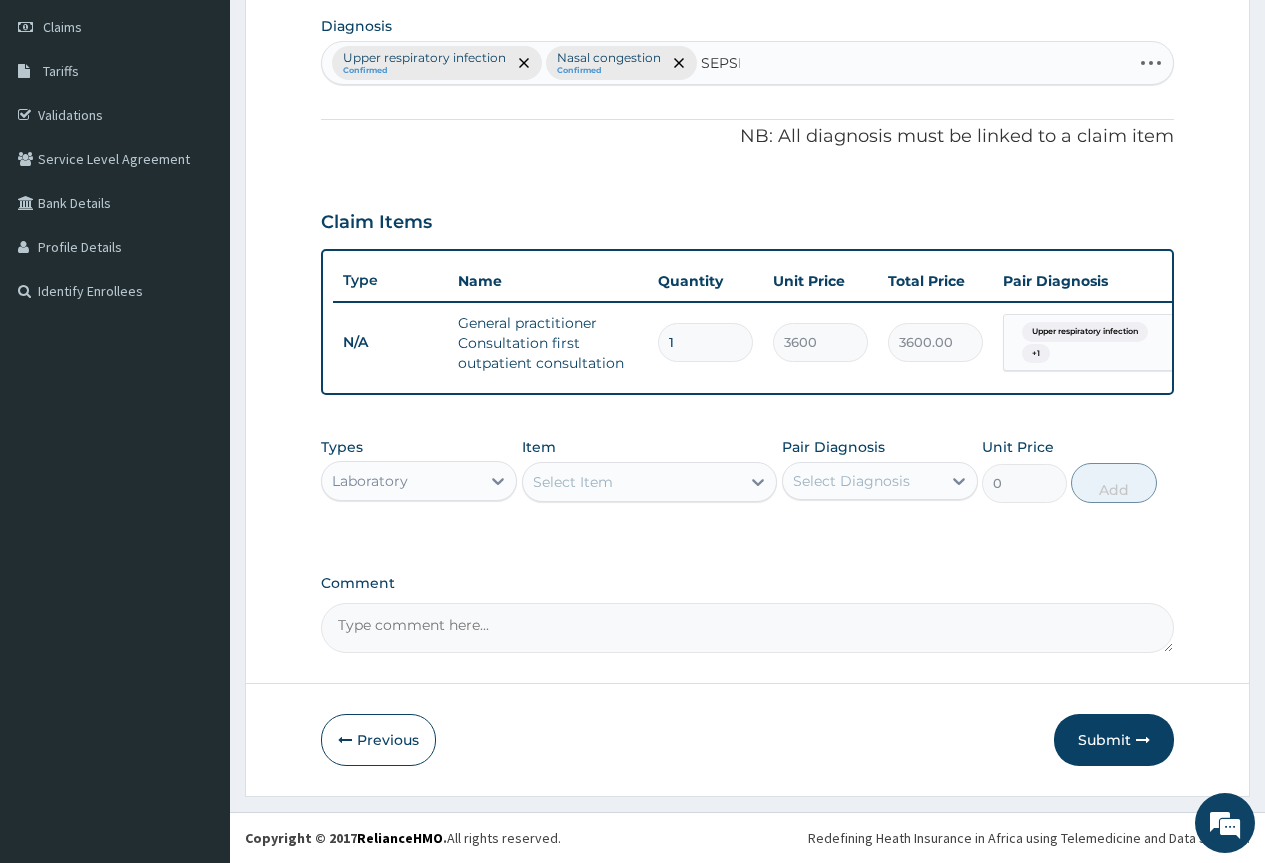 type on "SEPSIS" 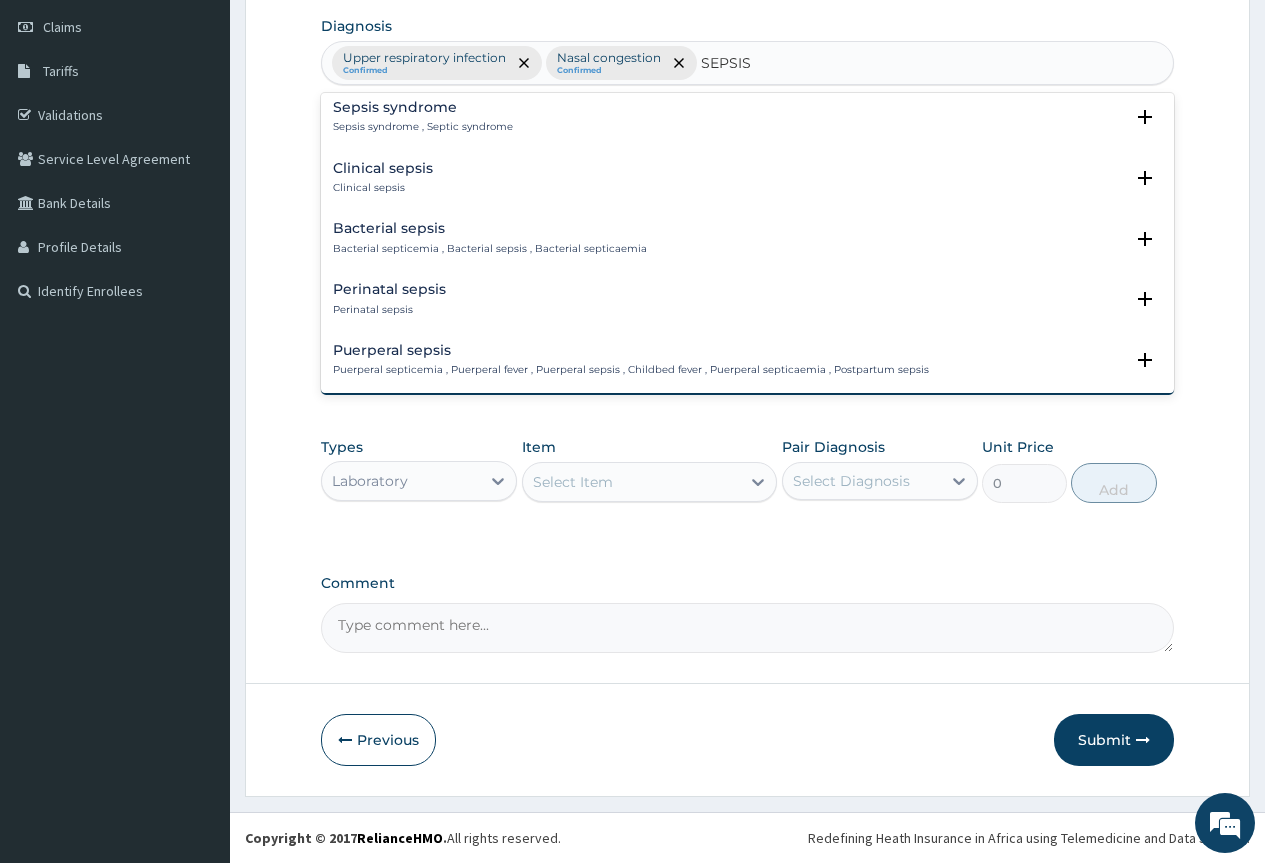 scroll, scrollTop: 200, scrollLeft: 0, axis: vertical 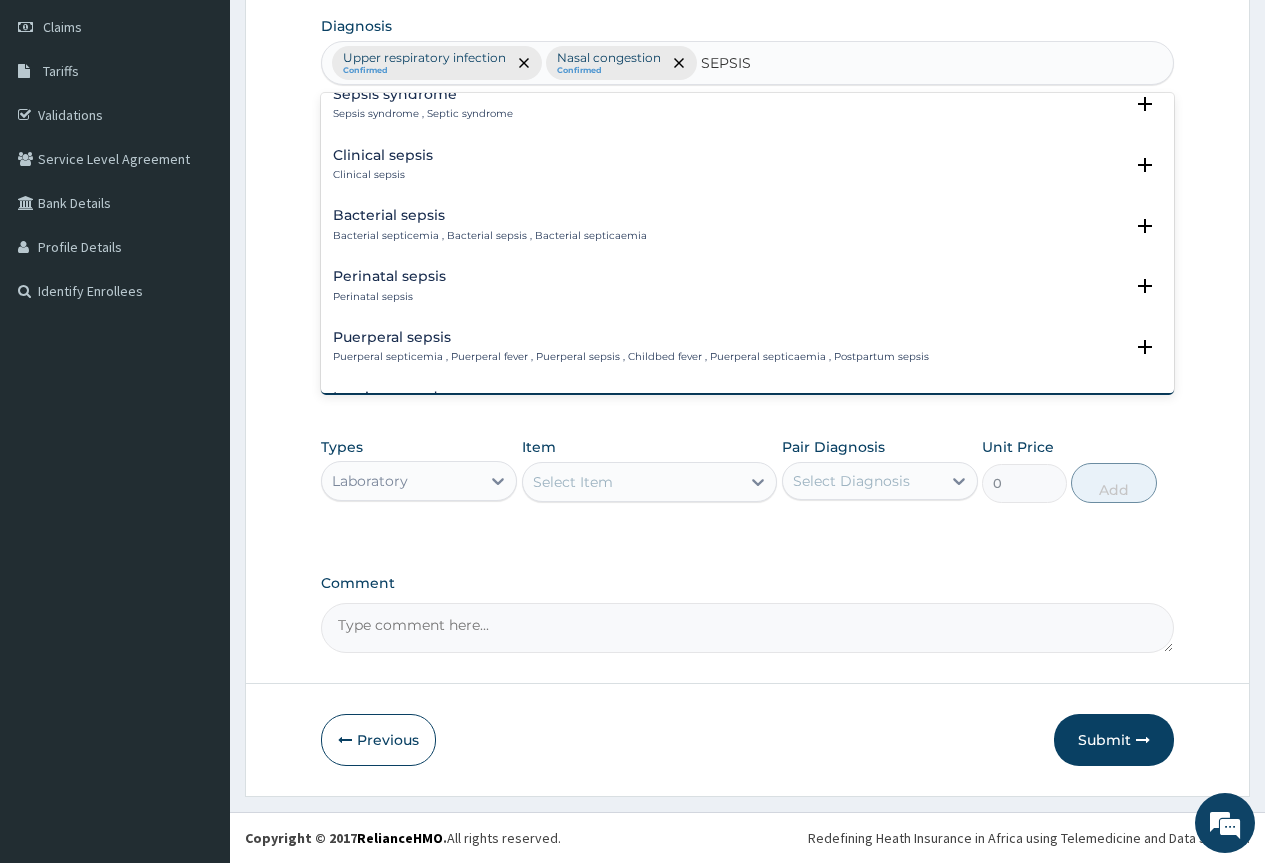 click on "Bacterial sepsis Bacterial septicemia , Bacterial sepsis , Bacterial septicaemia" at bounding box center (490, 225) 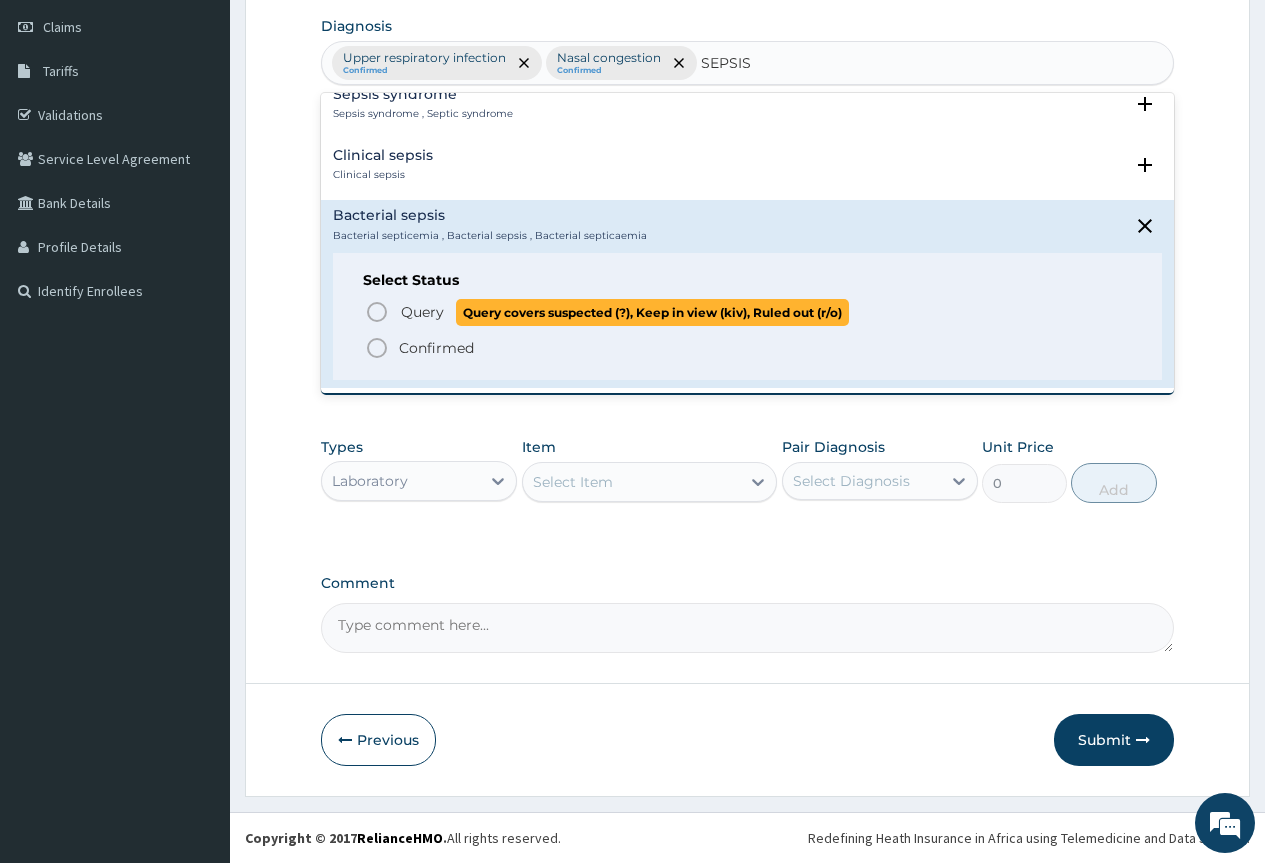 click 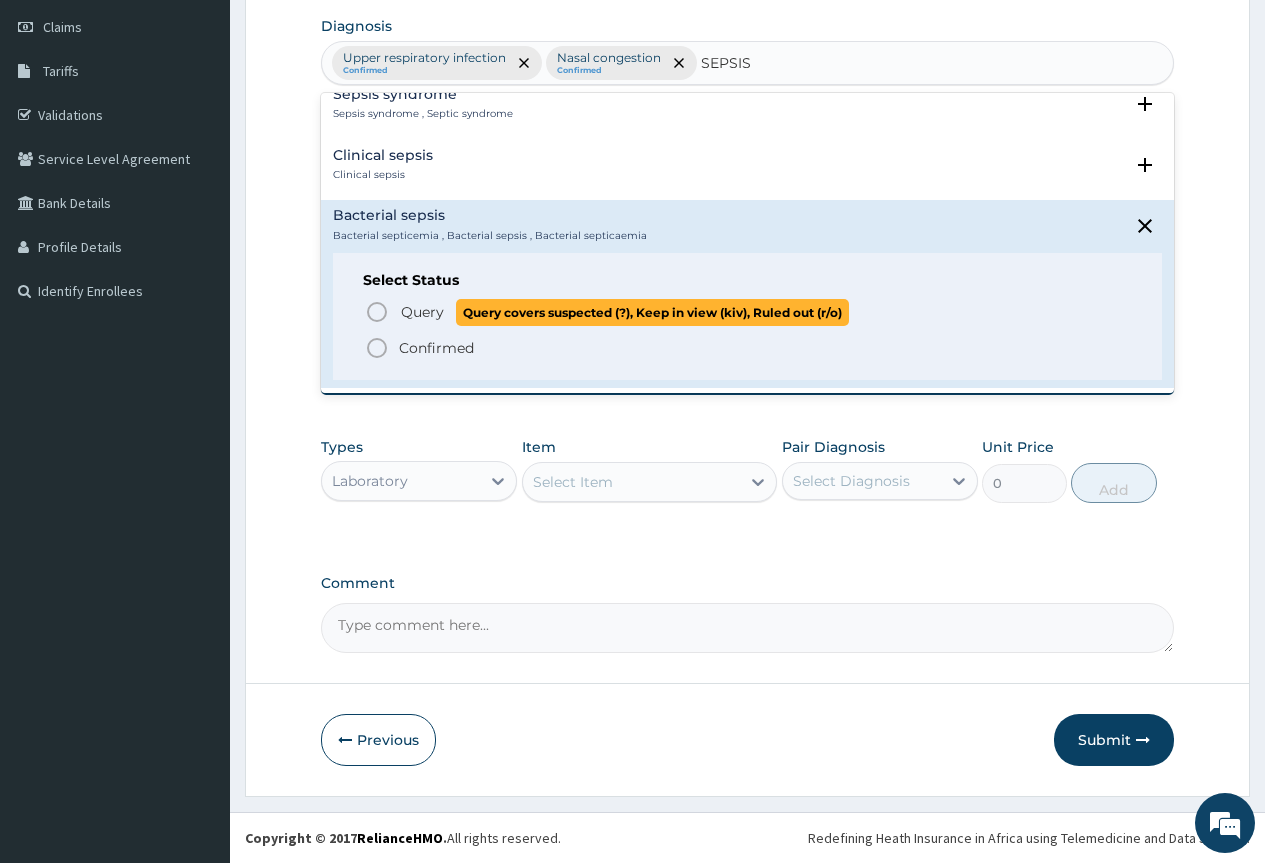 type 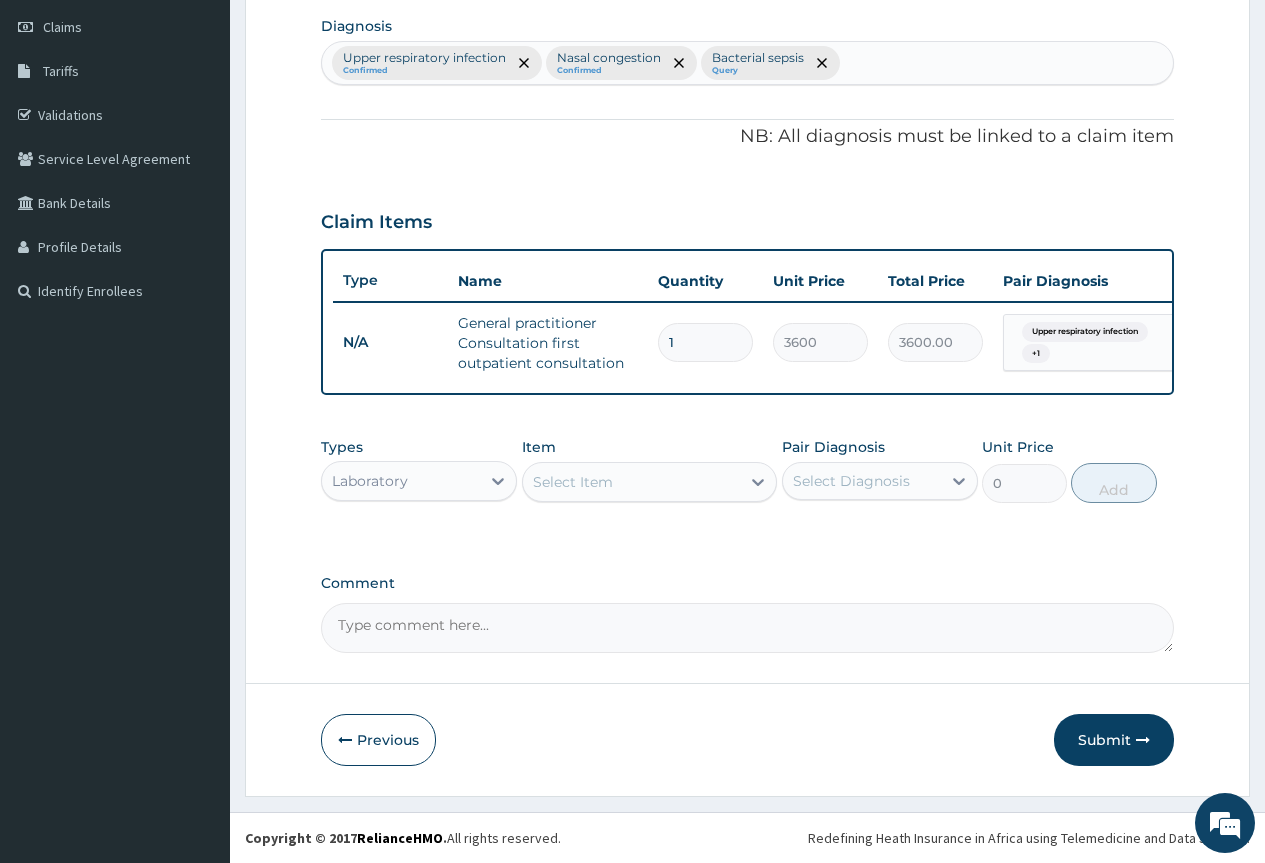 click on "Select Item" at bounding box center [632, 482] 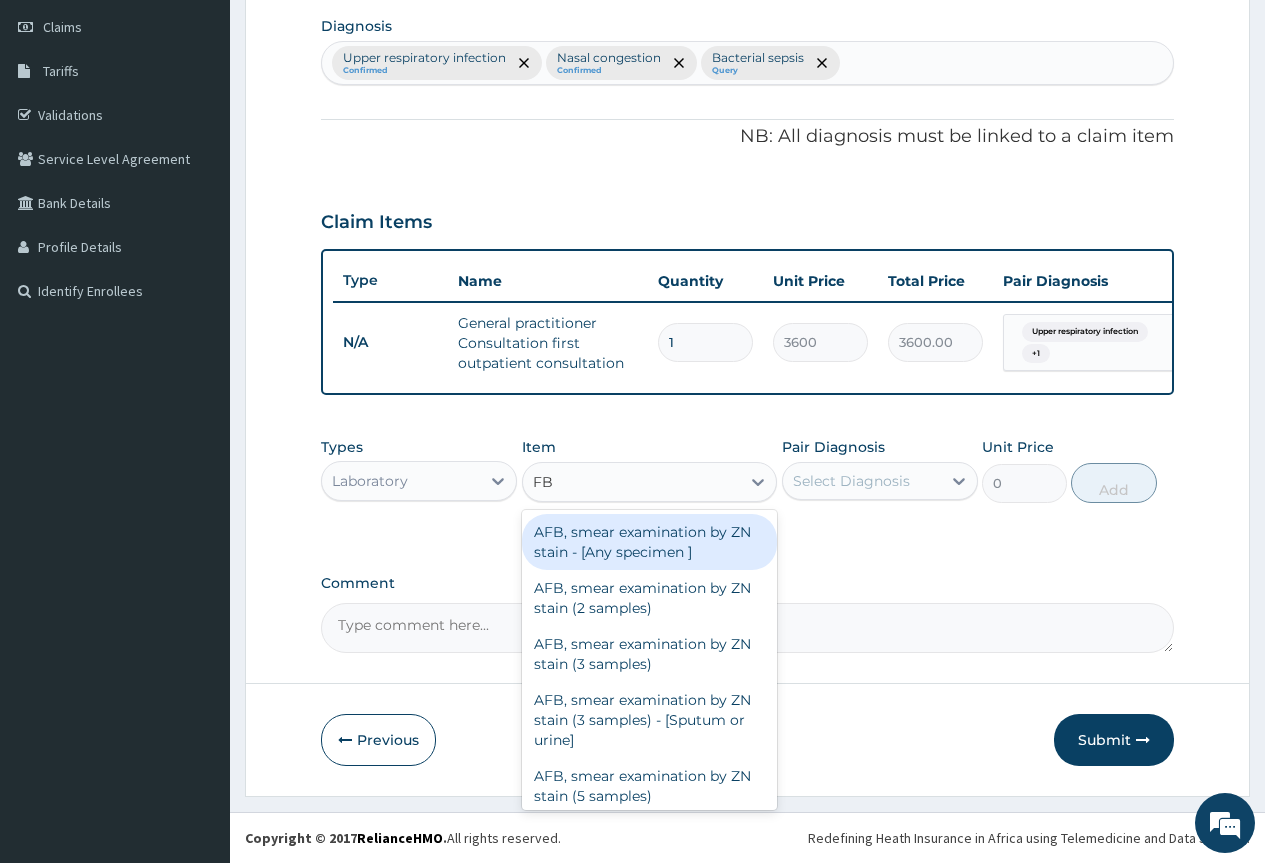 type on "FBC" 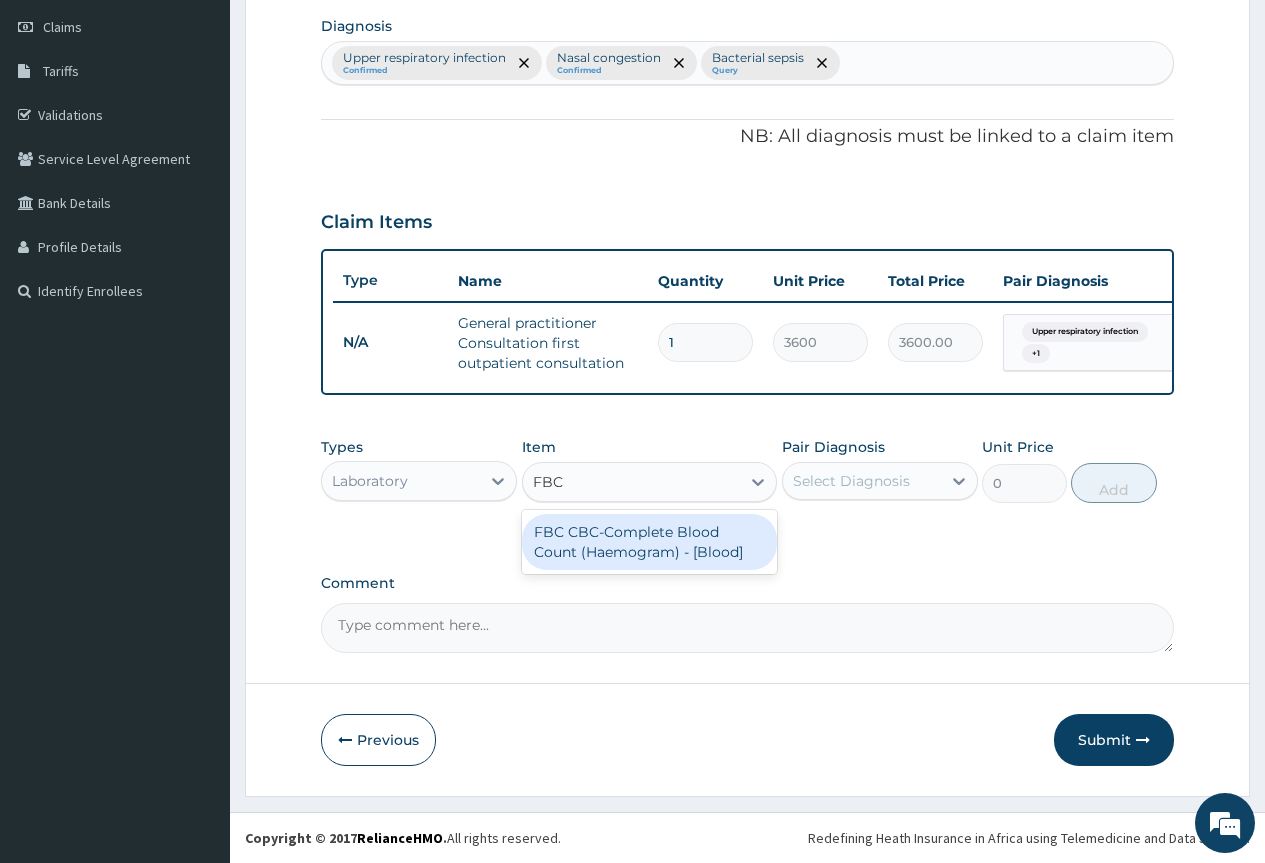 click on "FBC CBC-Complete Blood Count (Haemogram) - [Blood]" at bounding box center (650, 542) 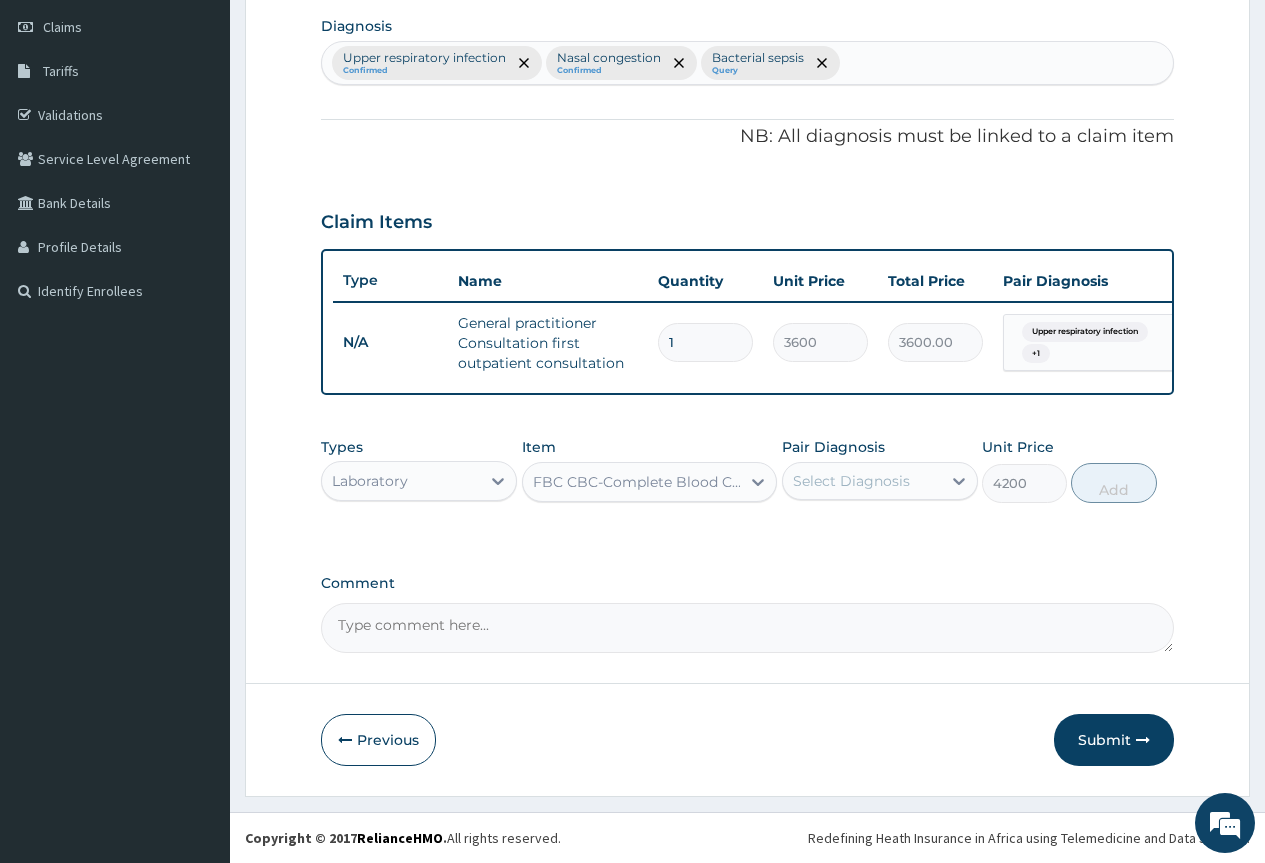 click on "Select Diagnosis" at bounding box center (851, 481) 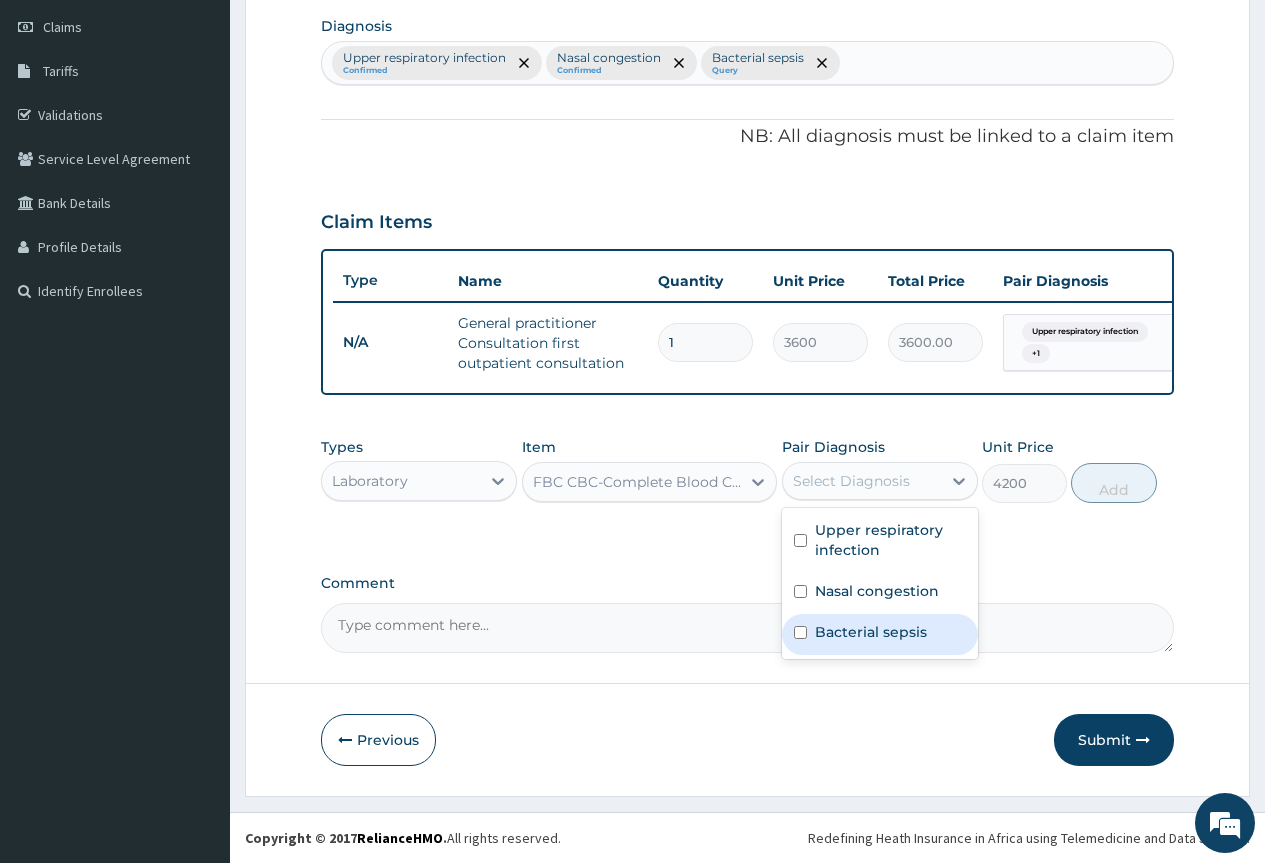 click on "Bacterial sepsis" at bounding box center (871, 632) 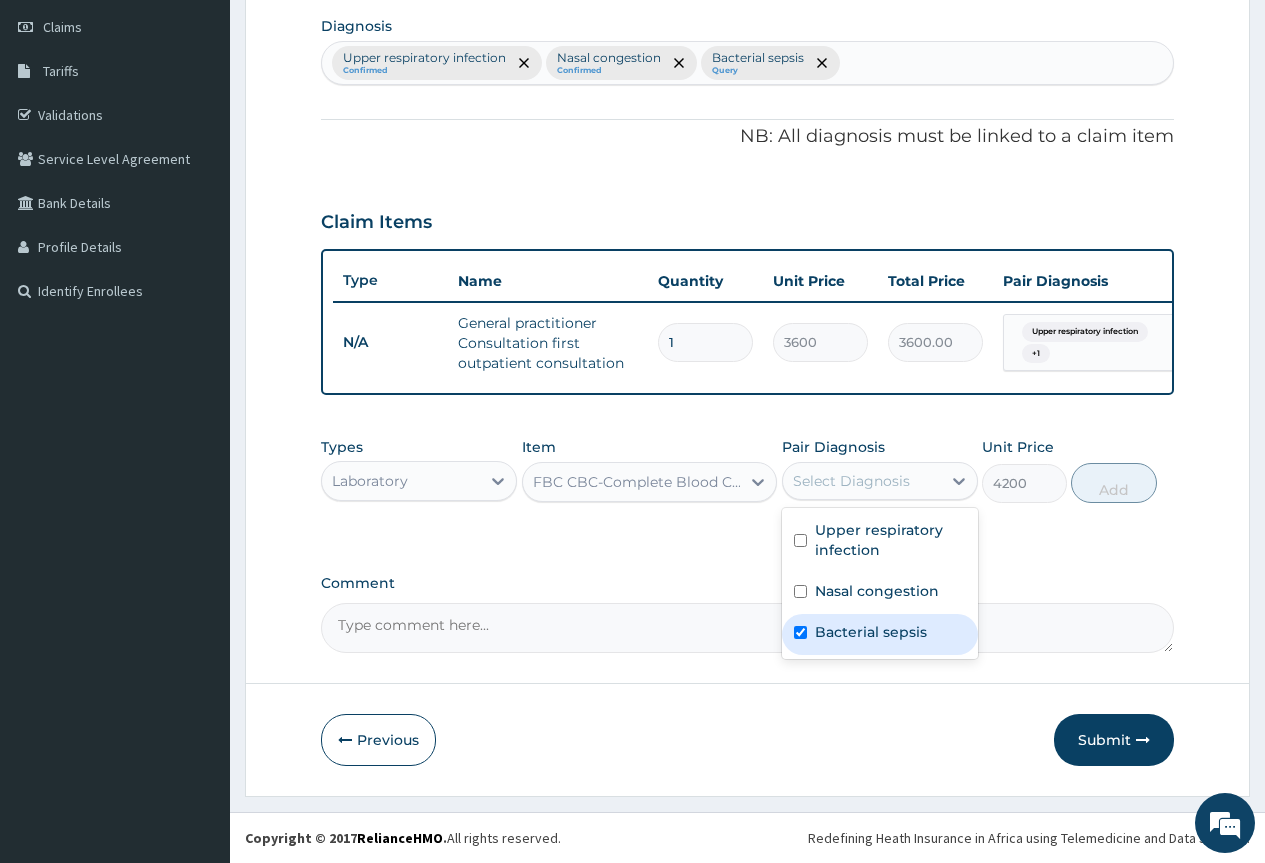checkbox on "true" 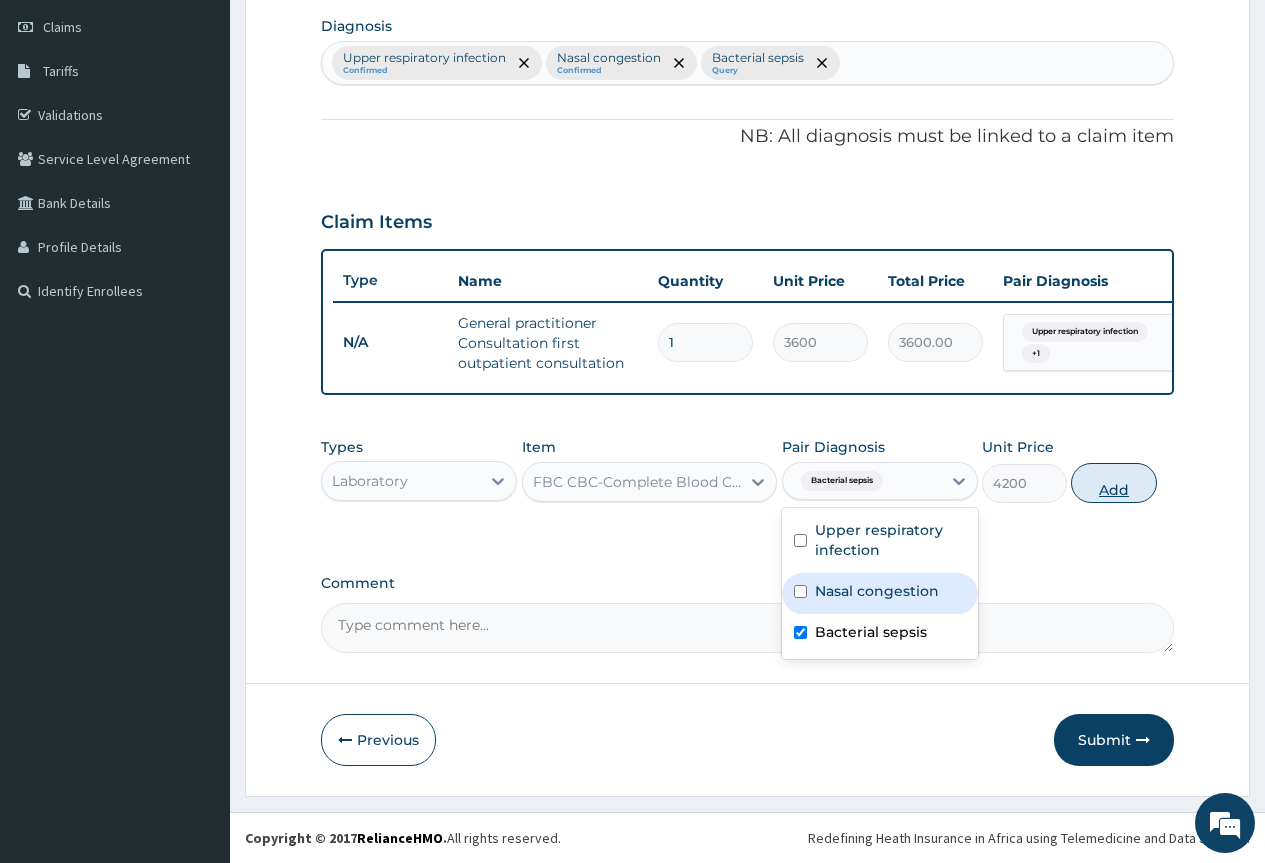 click on "Add" at bounding box center (1113, 483) 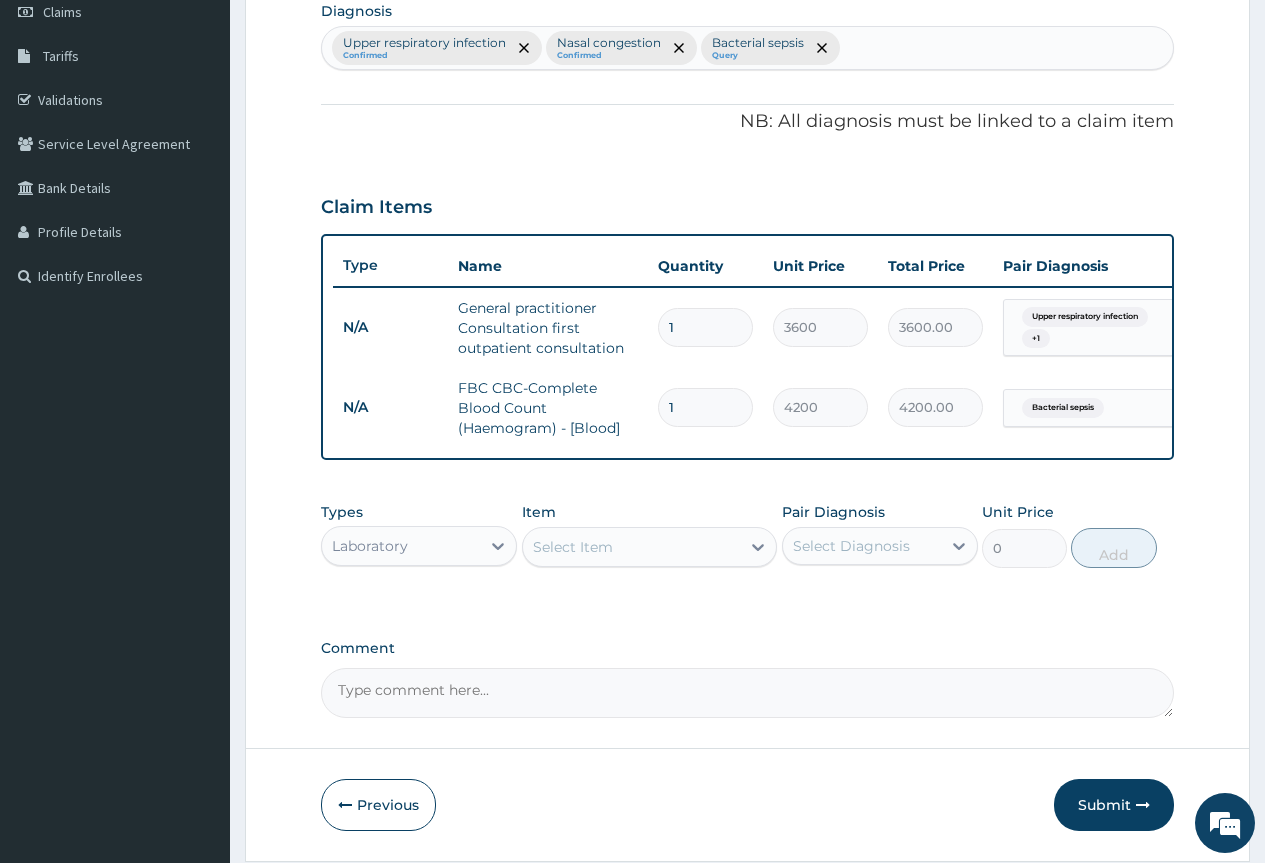 scroll, scrollTop: 374, scrollLeft: 0, axis: vertical 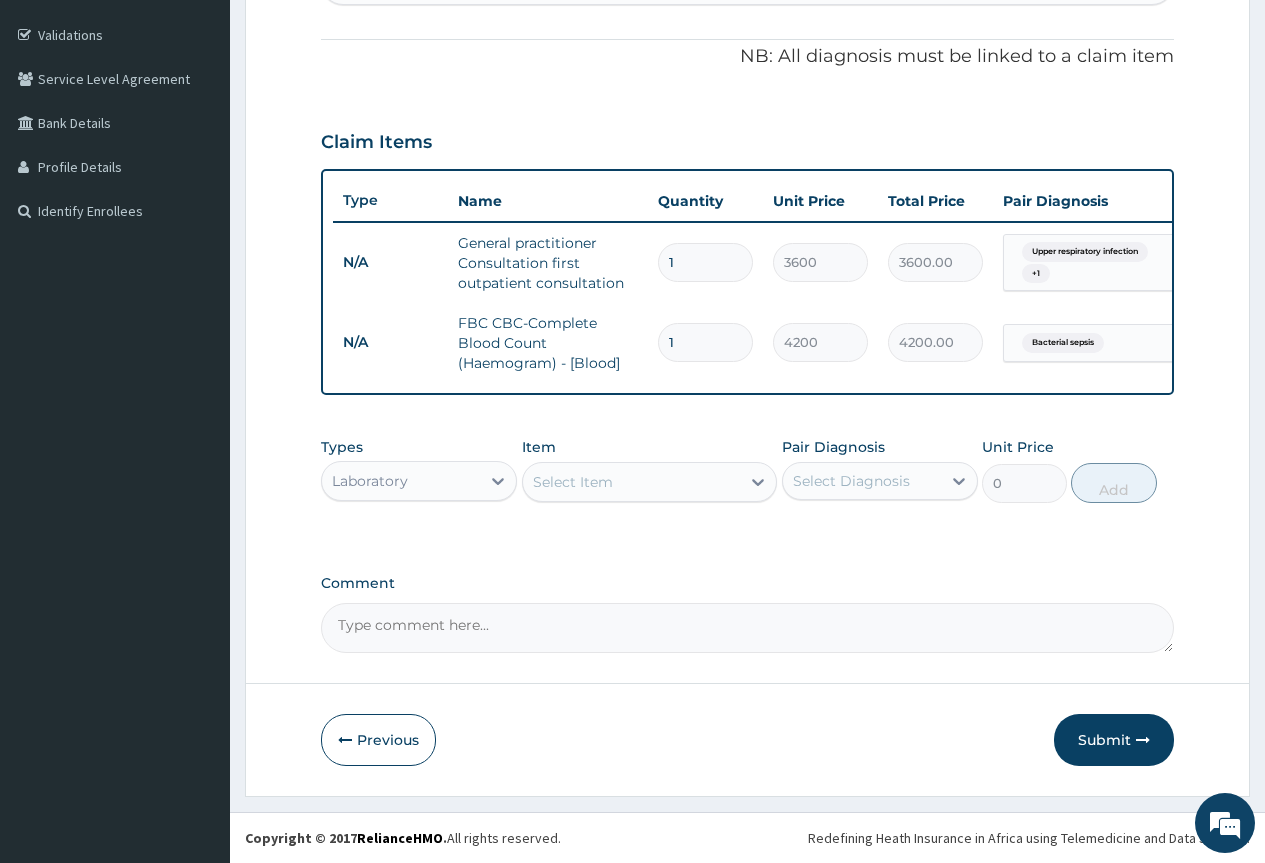 click on "Laboratory" at bounding box center [370, 481] 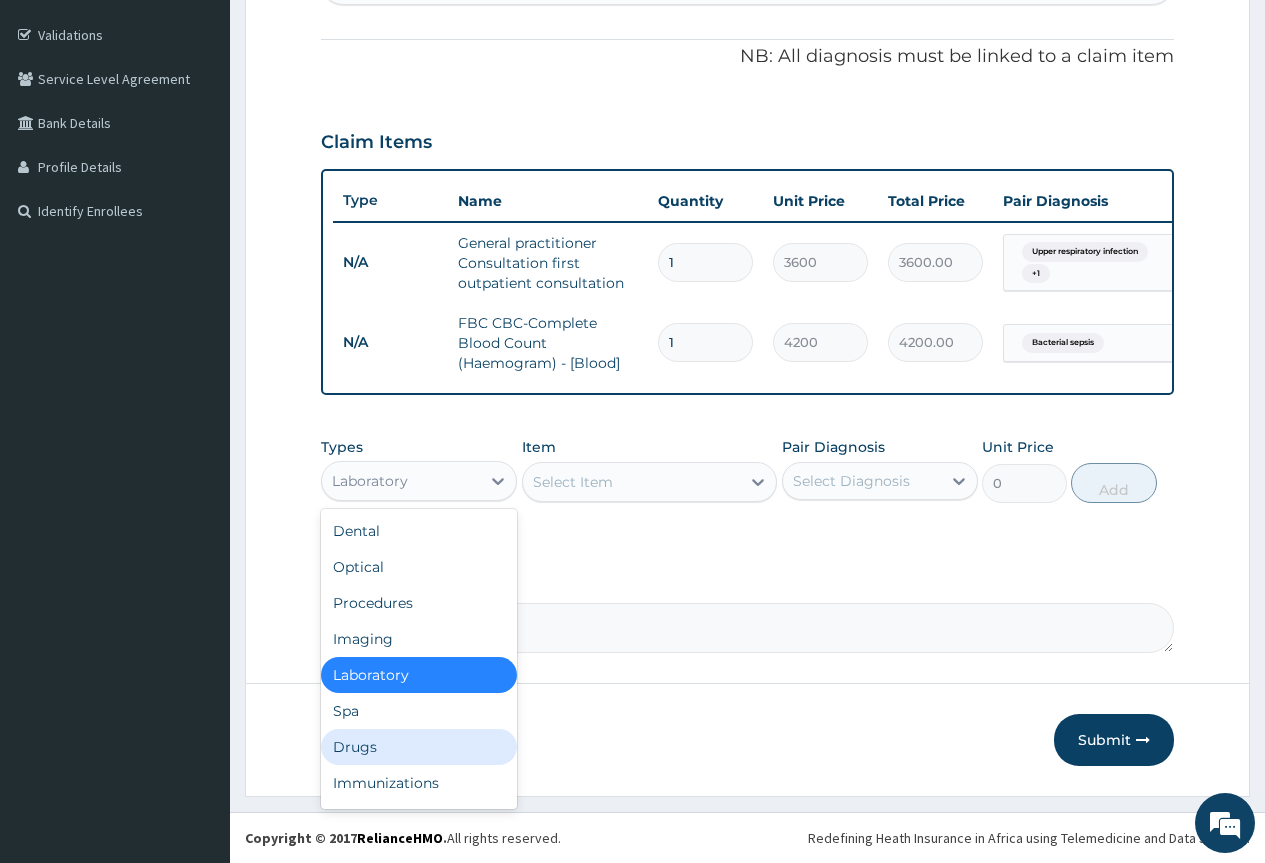 click on "Drugs" at bounding box center (419, 747) 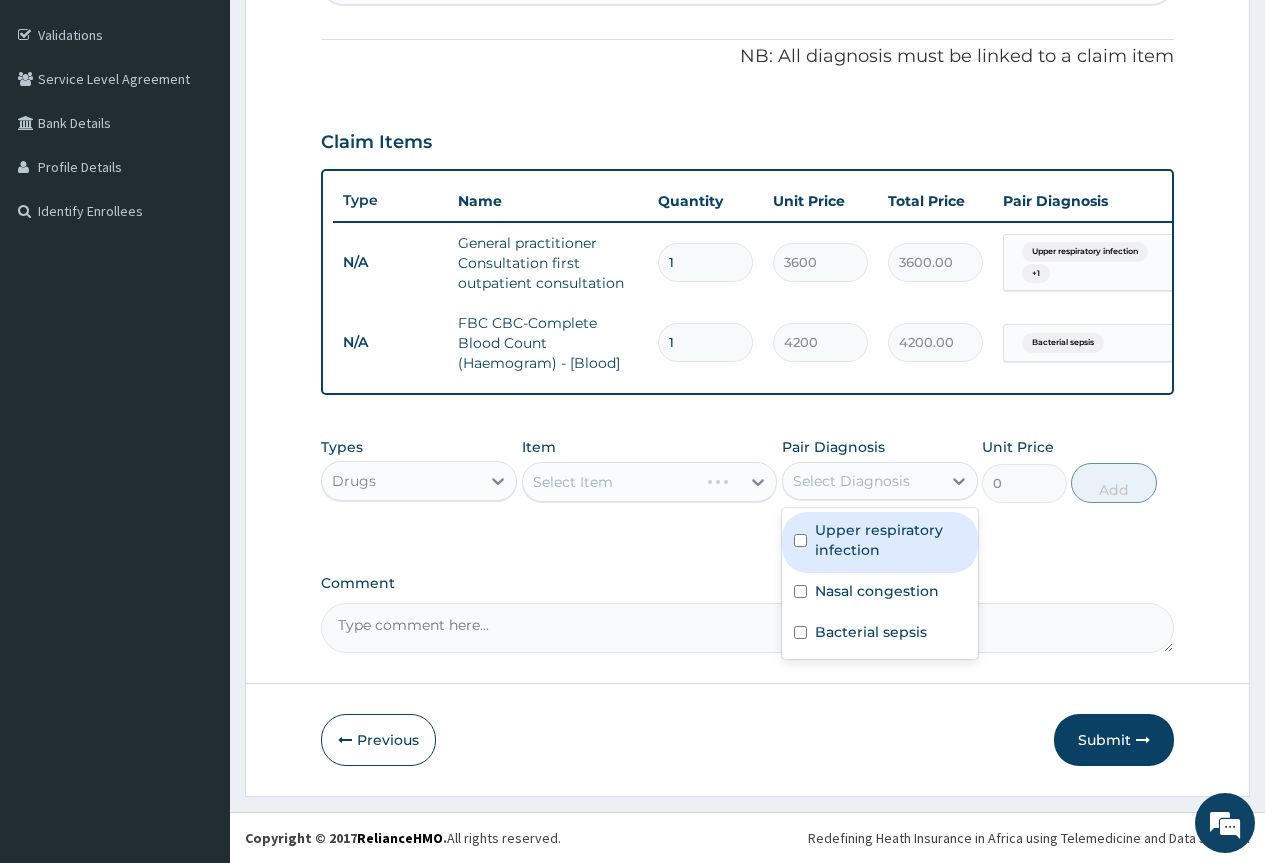 click on "Select Diagnosis" at bounding box center (862, 481) 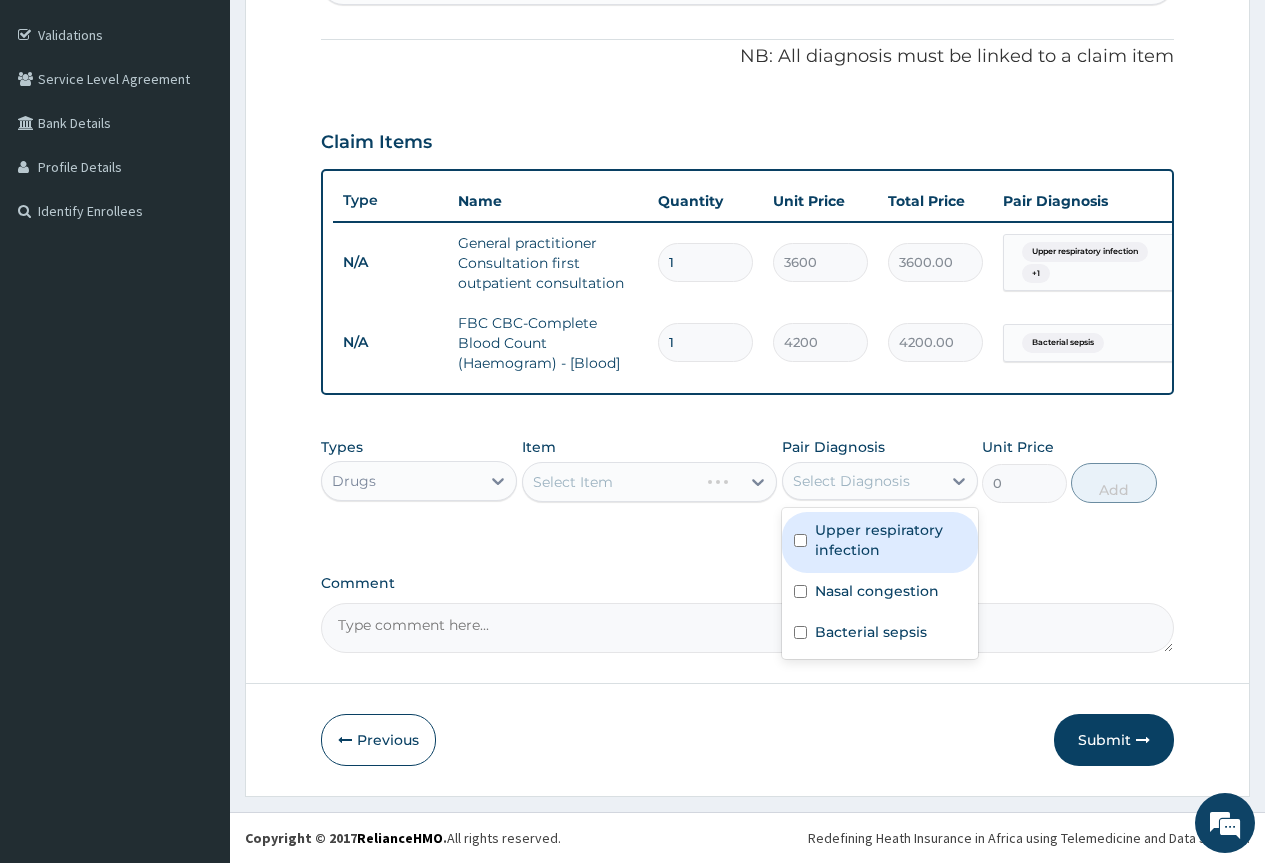 click on "Upper respiratory infection" at bounding box center (890, 540) 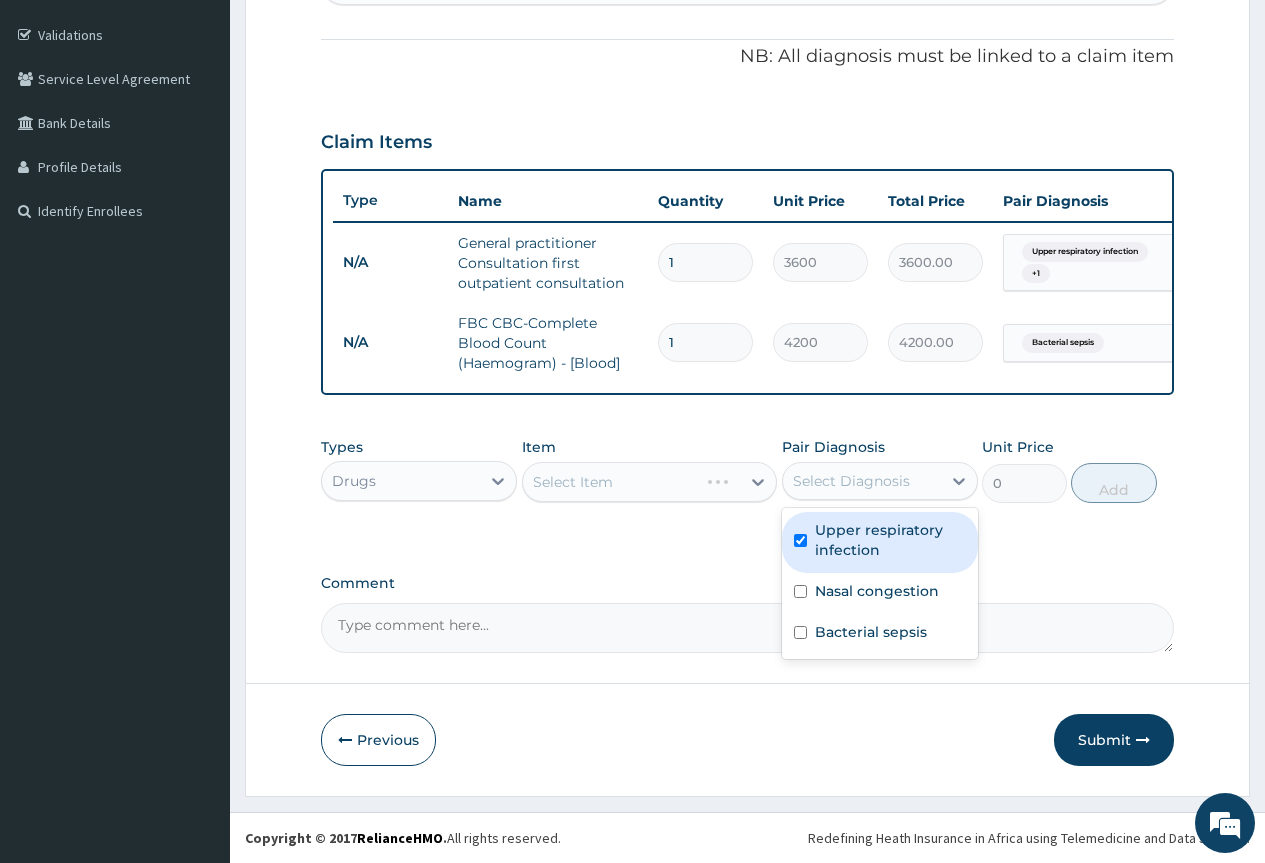 checkbox on "true" 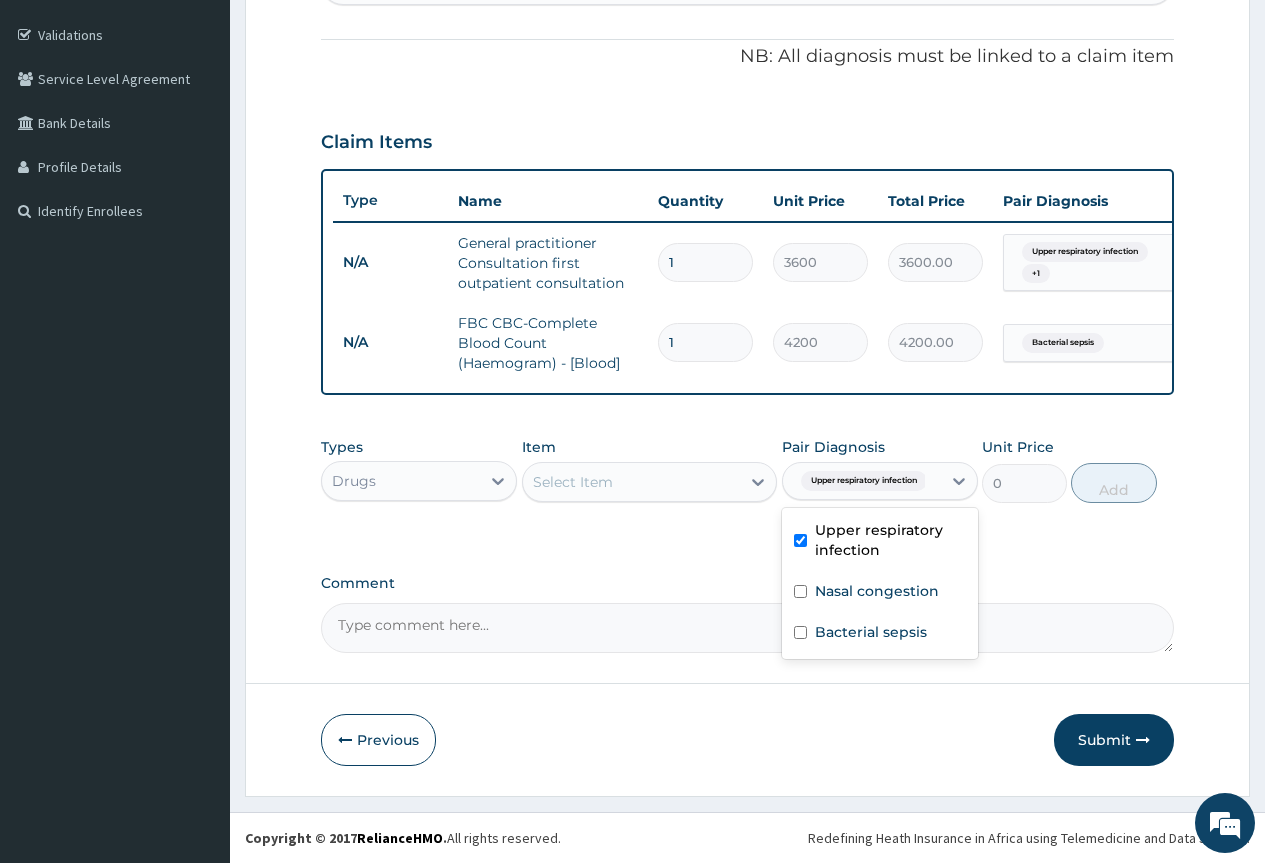 click on "Select Item" at bounding box center [573, 482] 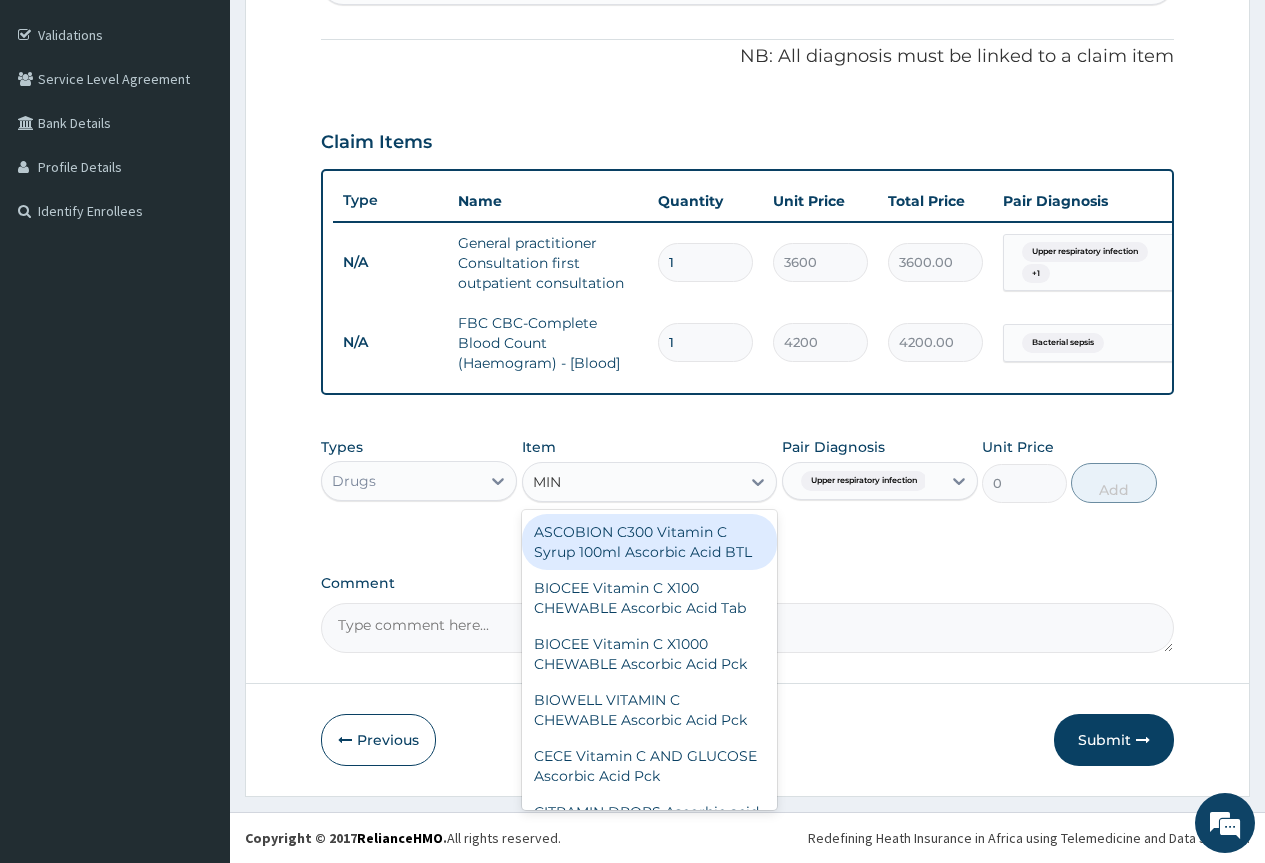 type on "MINE" 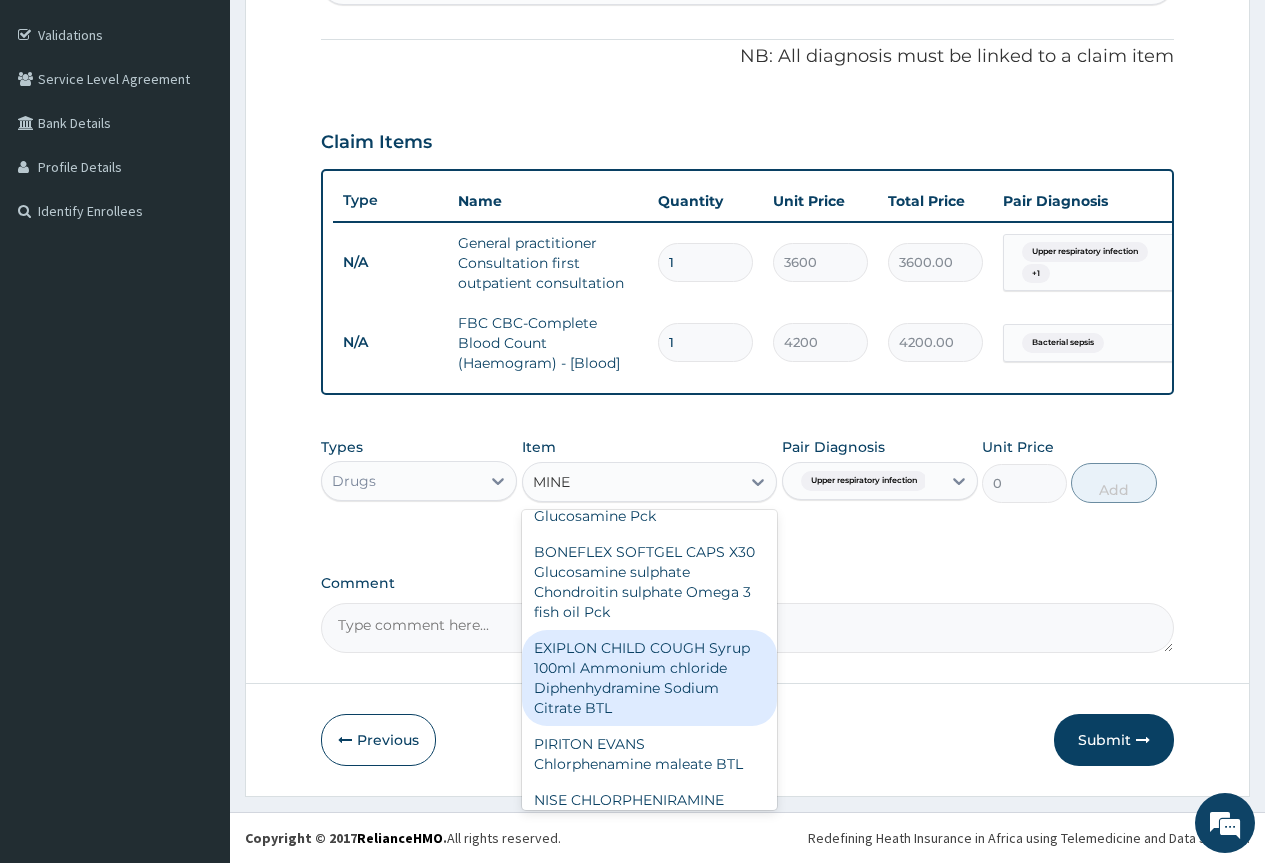 scroll, scrollTop: 400, scrollLeft: 0, axis: vertical 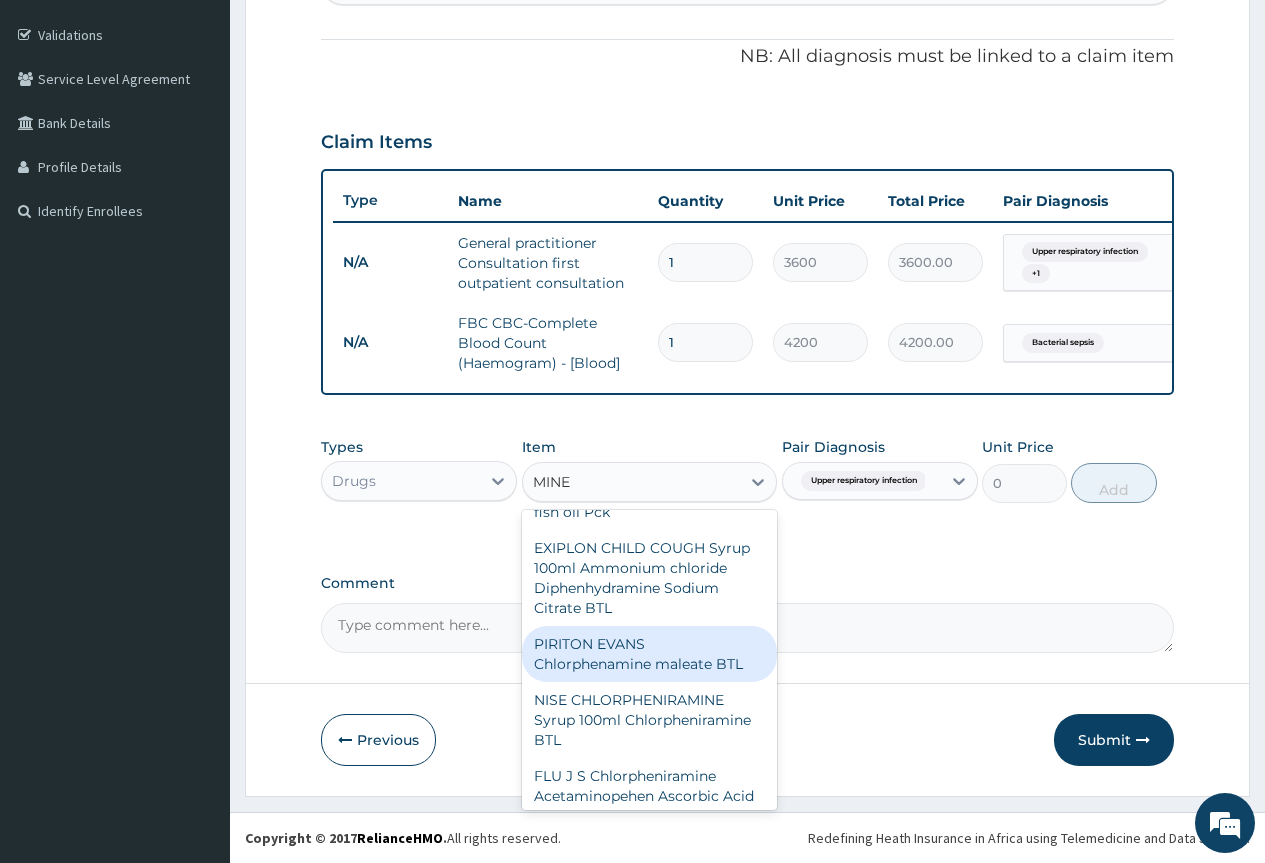 click on "PIRITON EVANS Chlorphenamine maleate BTL" at bounding box center [650, 654] 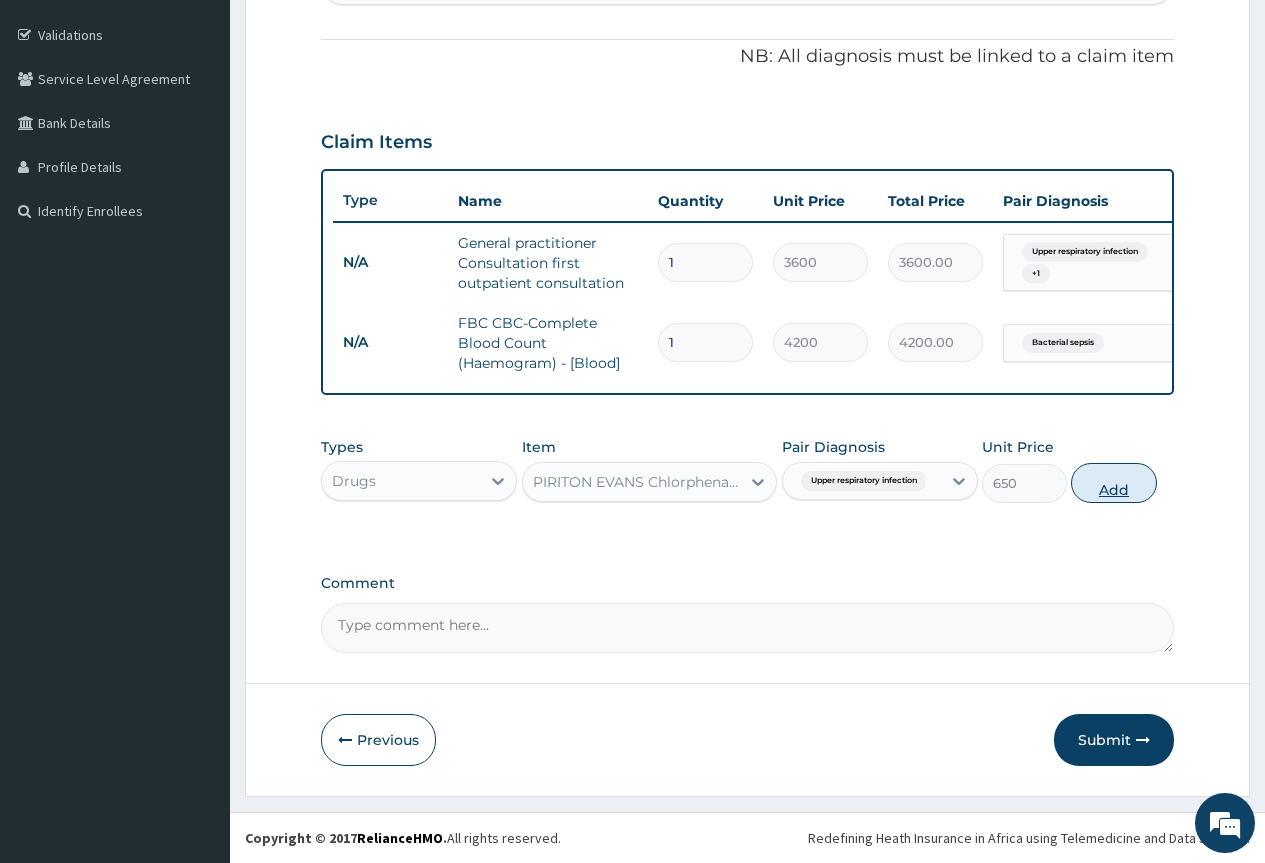 click on "Add" at bounding box center [1113, 483] 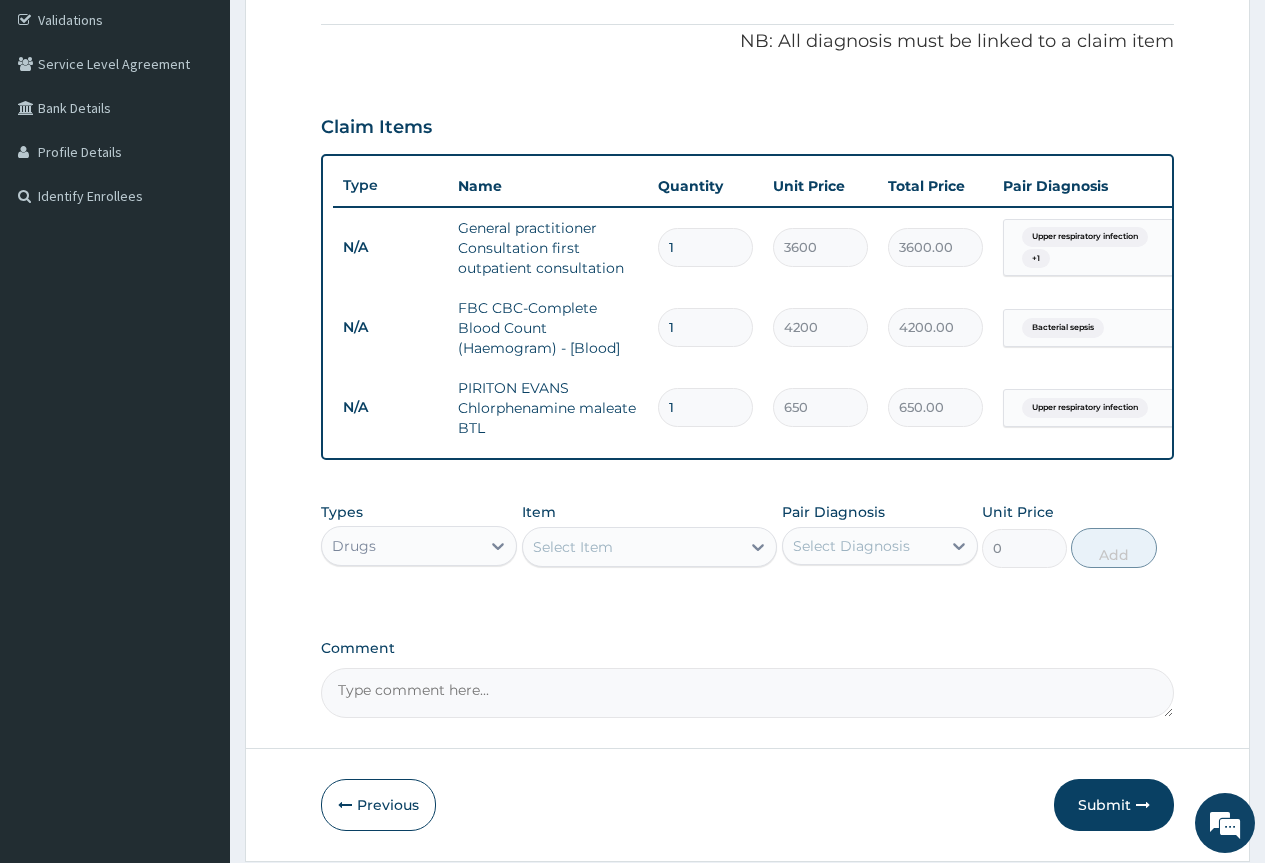 click on "Select Item" at bounding box center (573, 547) 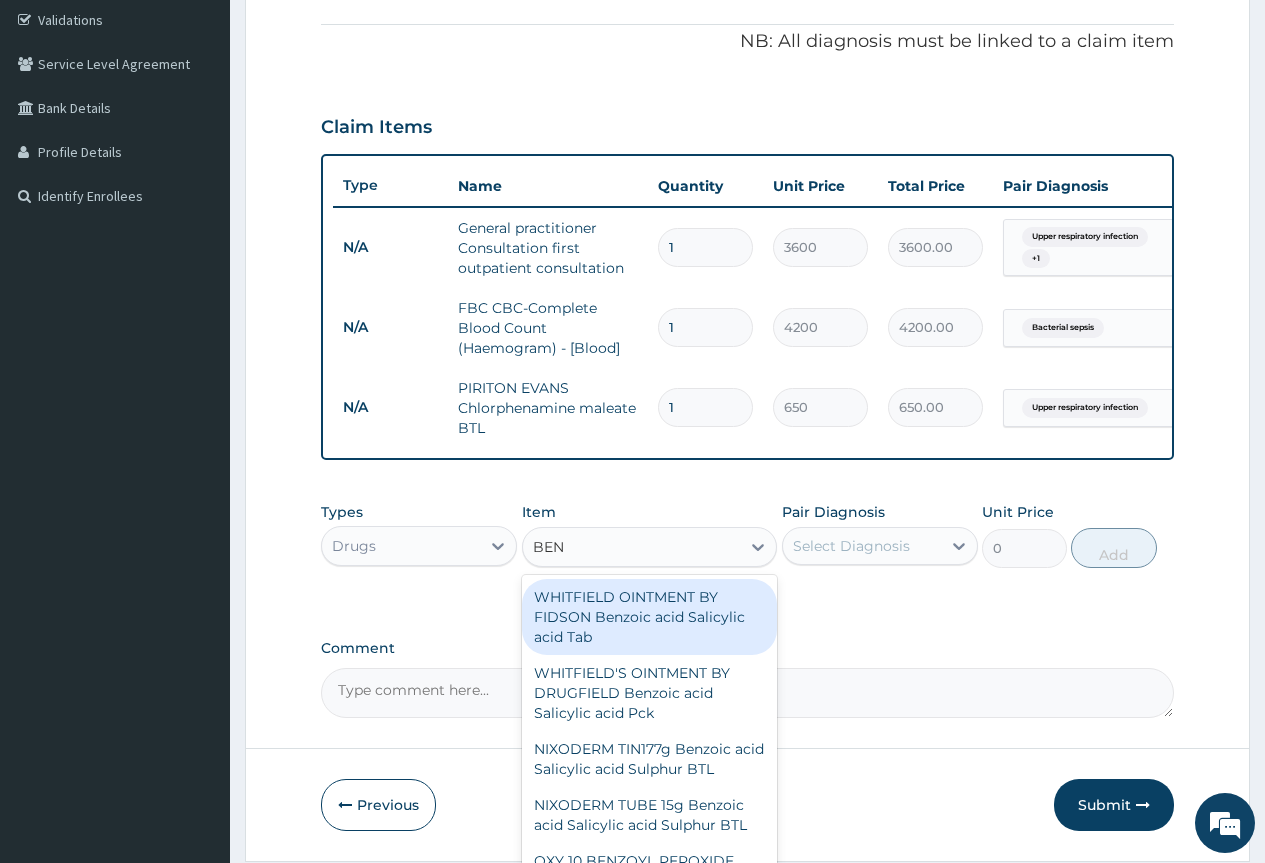 type on "BENY" 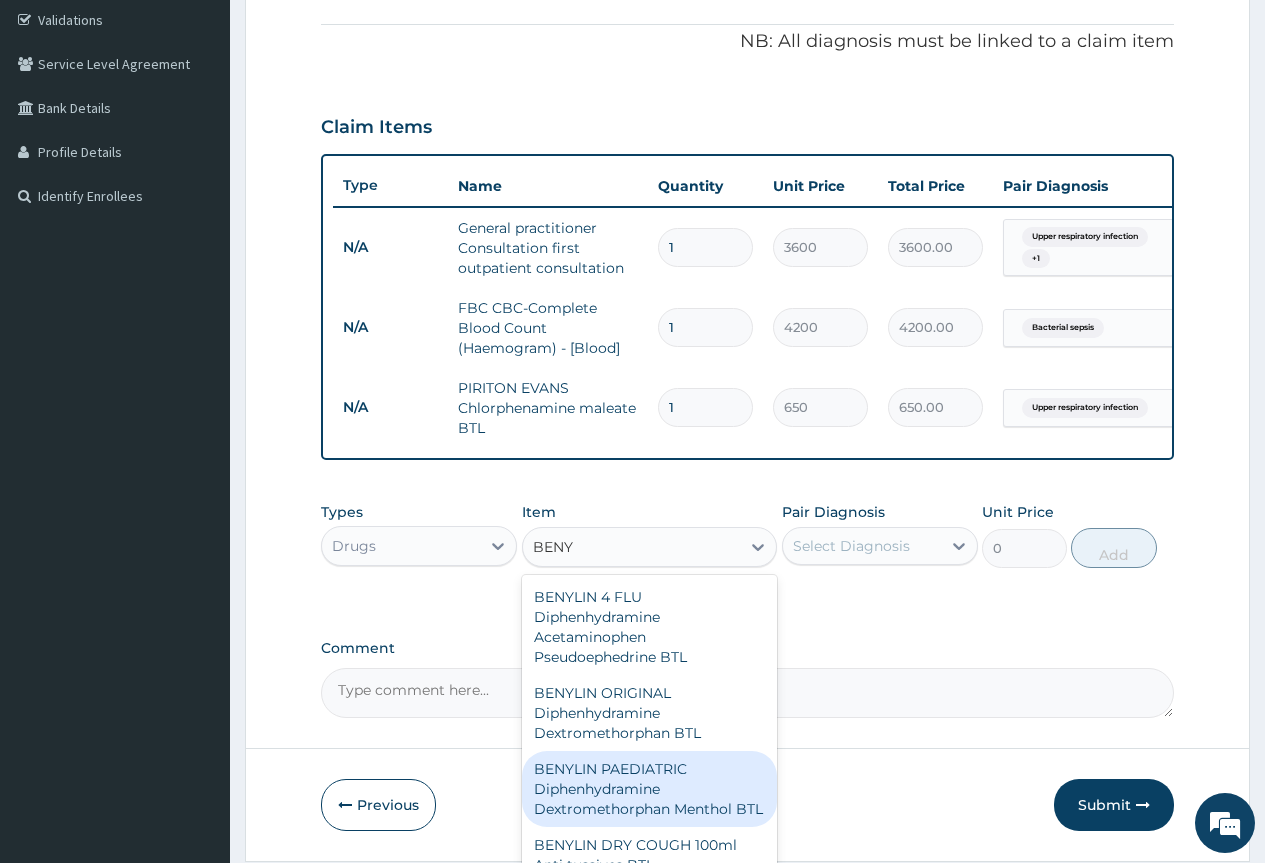 click on "BENYLIN PAEDIATRIC Diphenhydramine Dextromethorphan Menthol BTL" at bounding box center (650, 789) 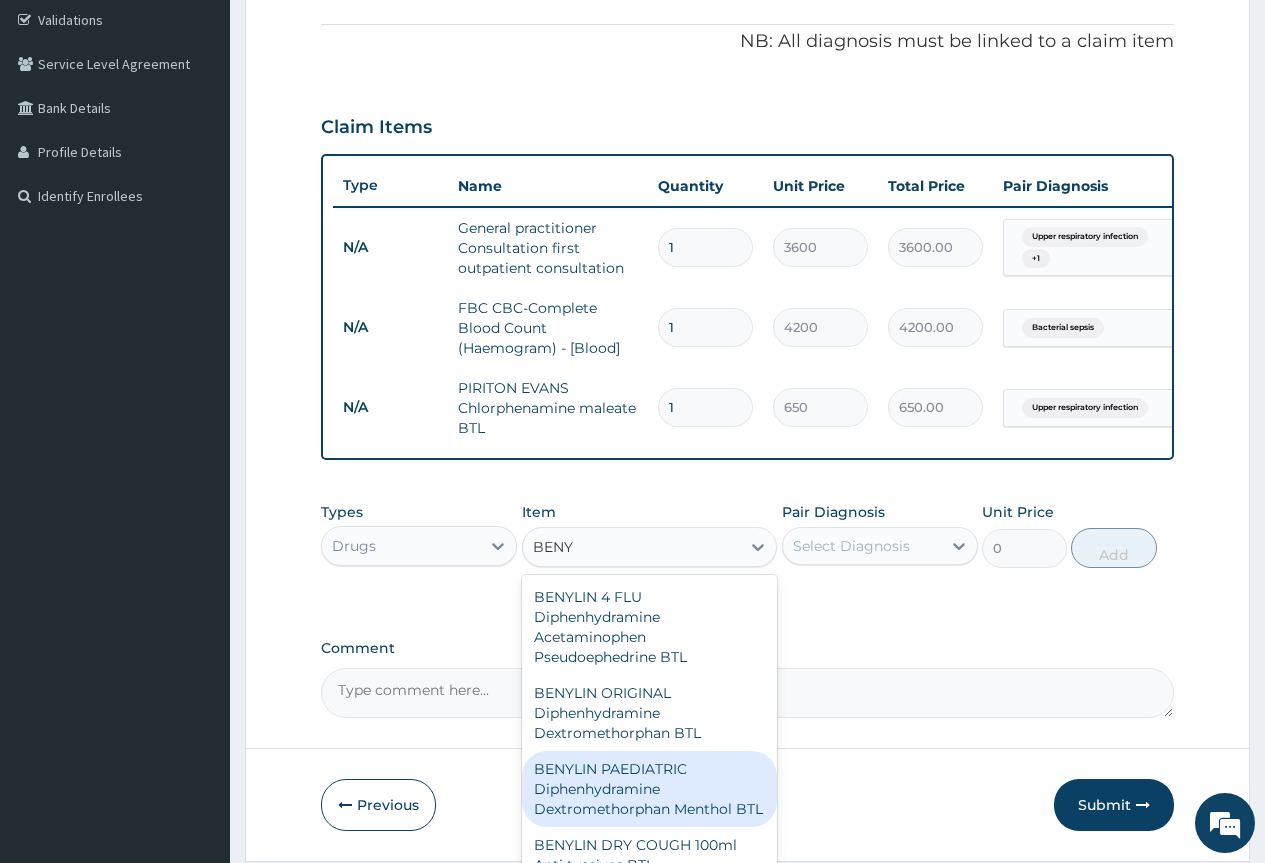 type 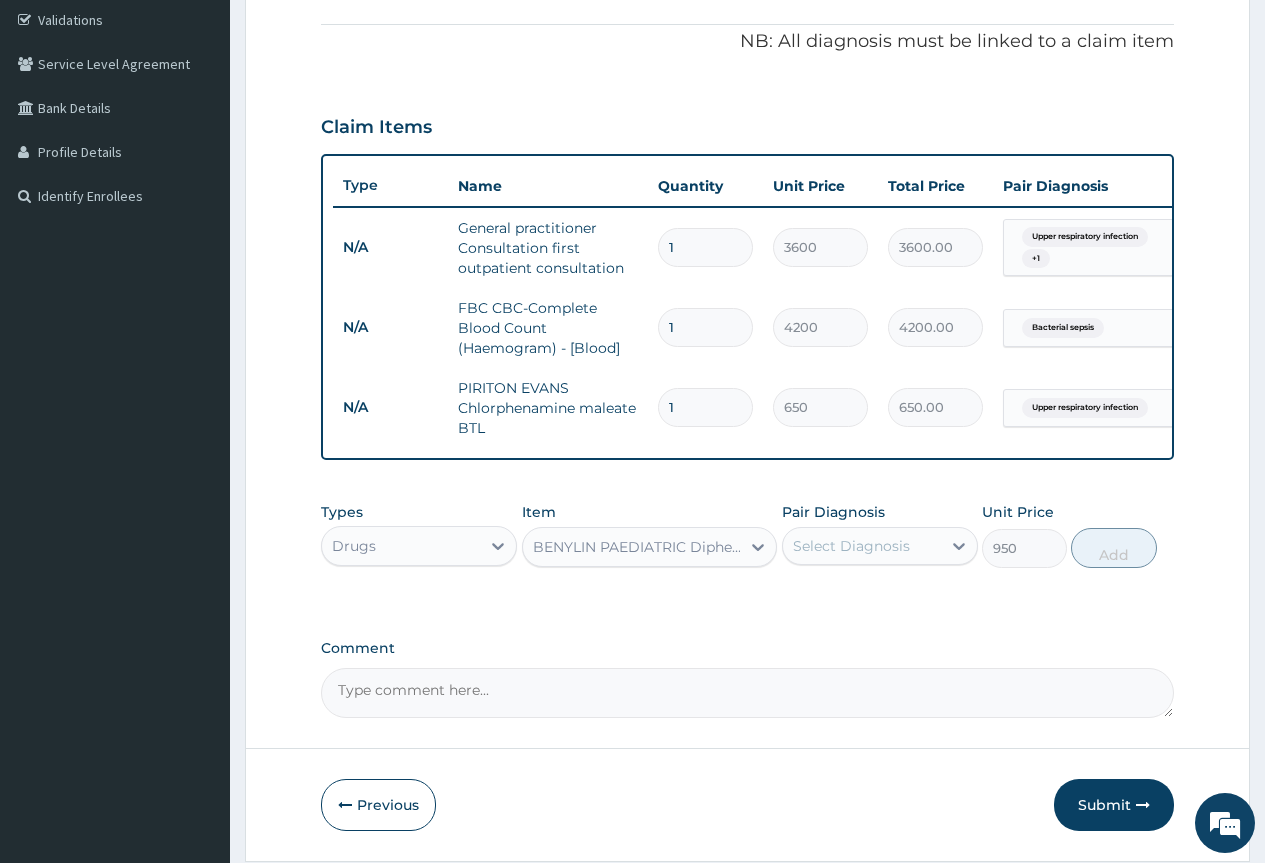 click on "Select Diagnosis" at bounding box center [862, 546] 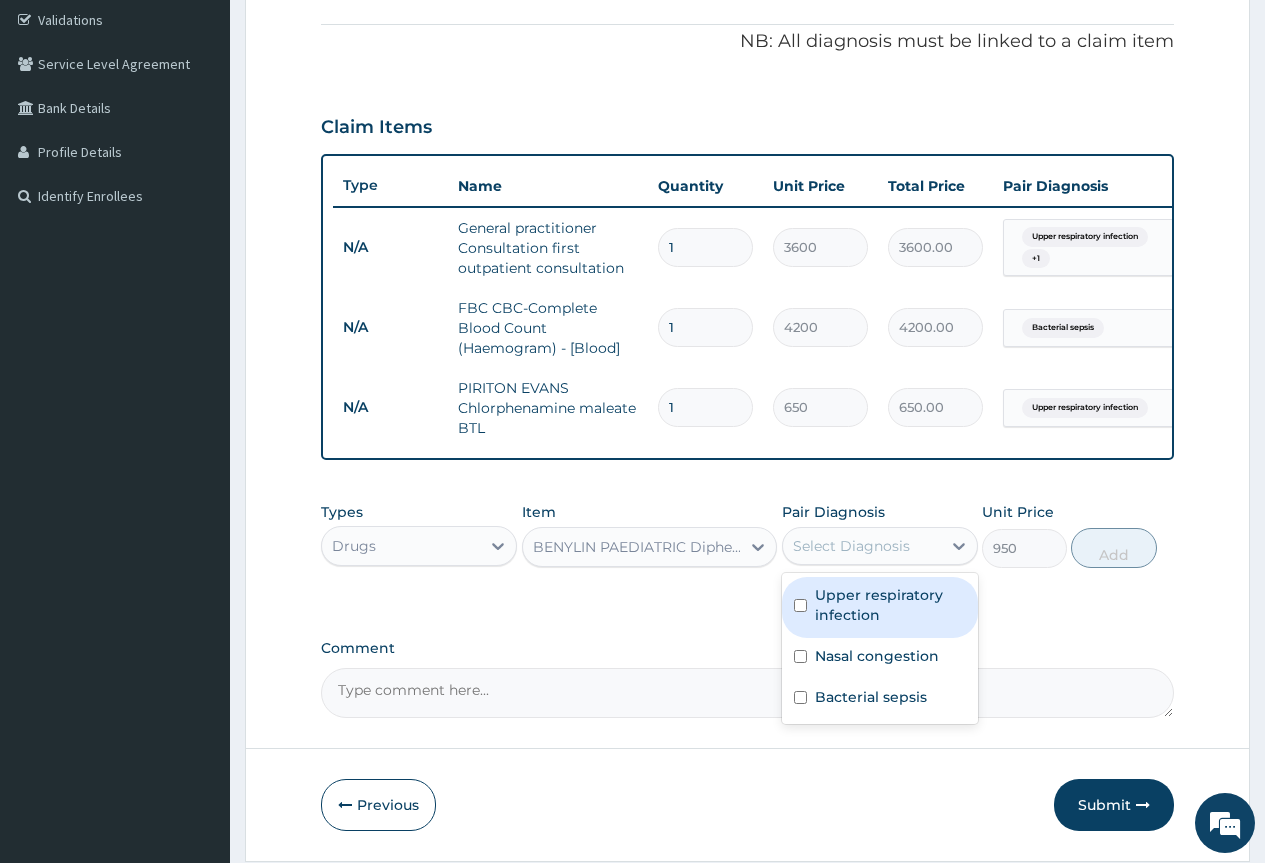 click on "Upper respiratory infection" at bounding box center [890, 605] 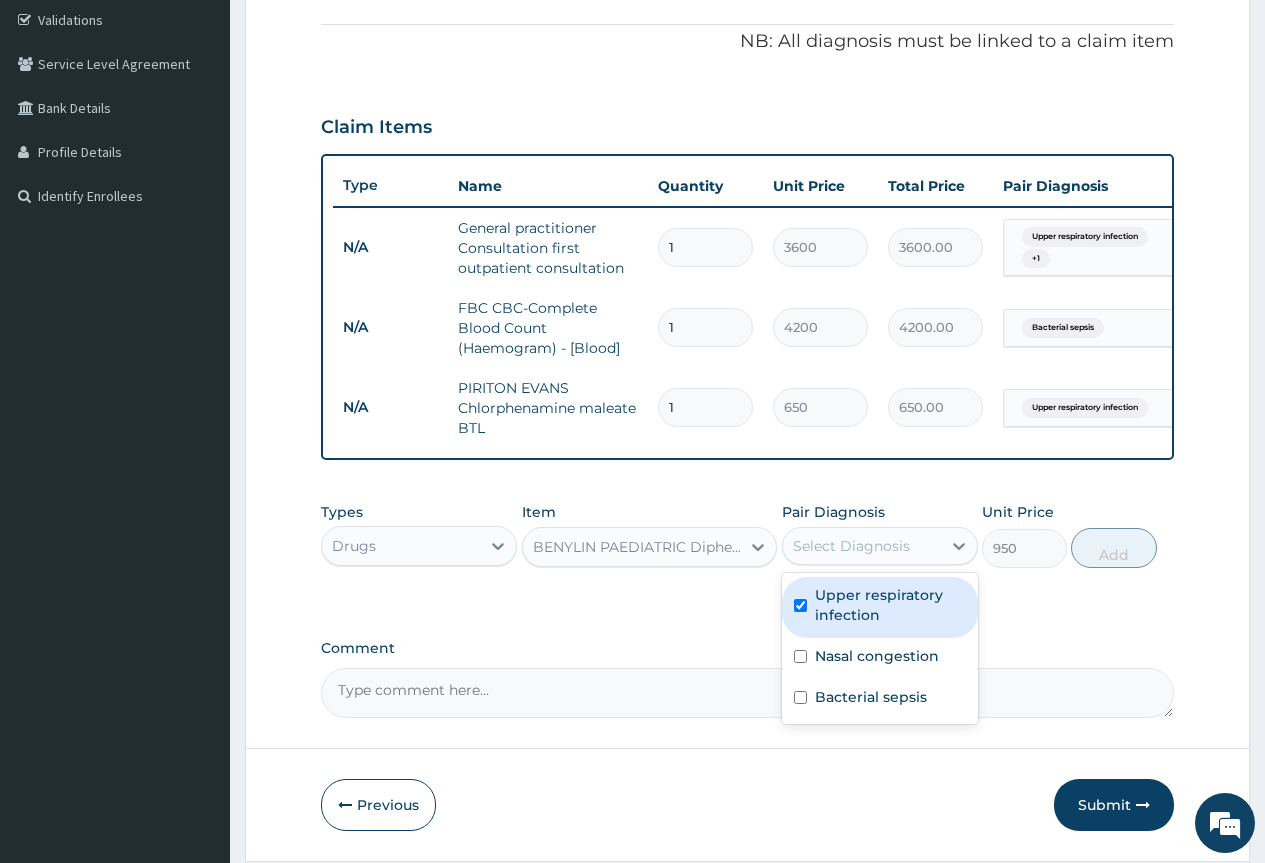 checkbox on "true" 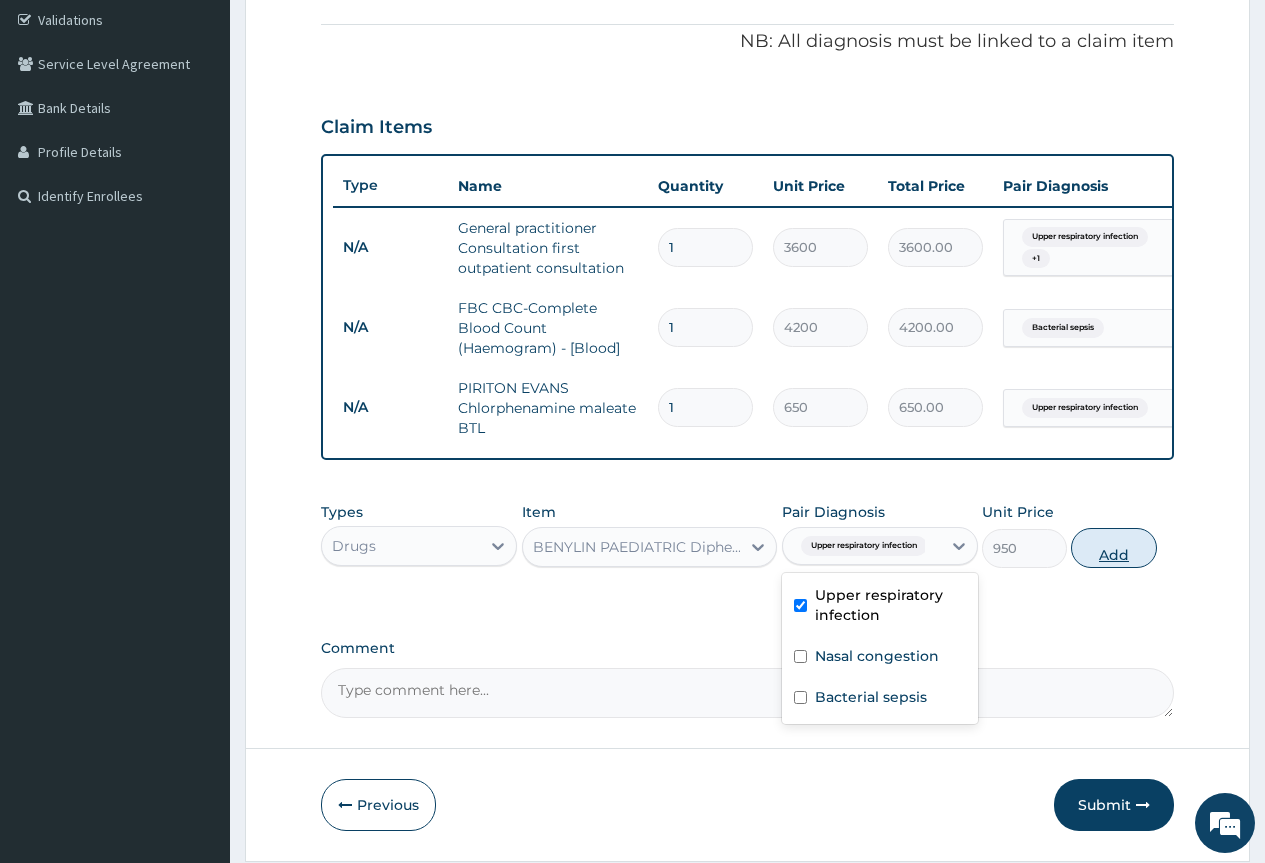 click on "Add" at bounding box center [1113, 548] 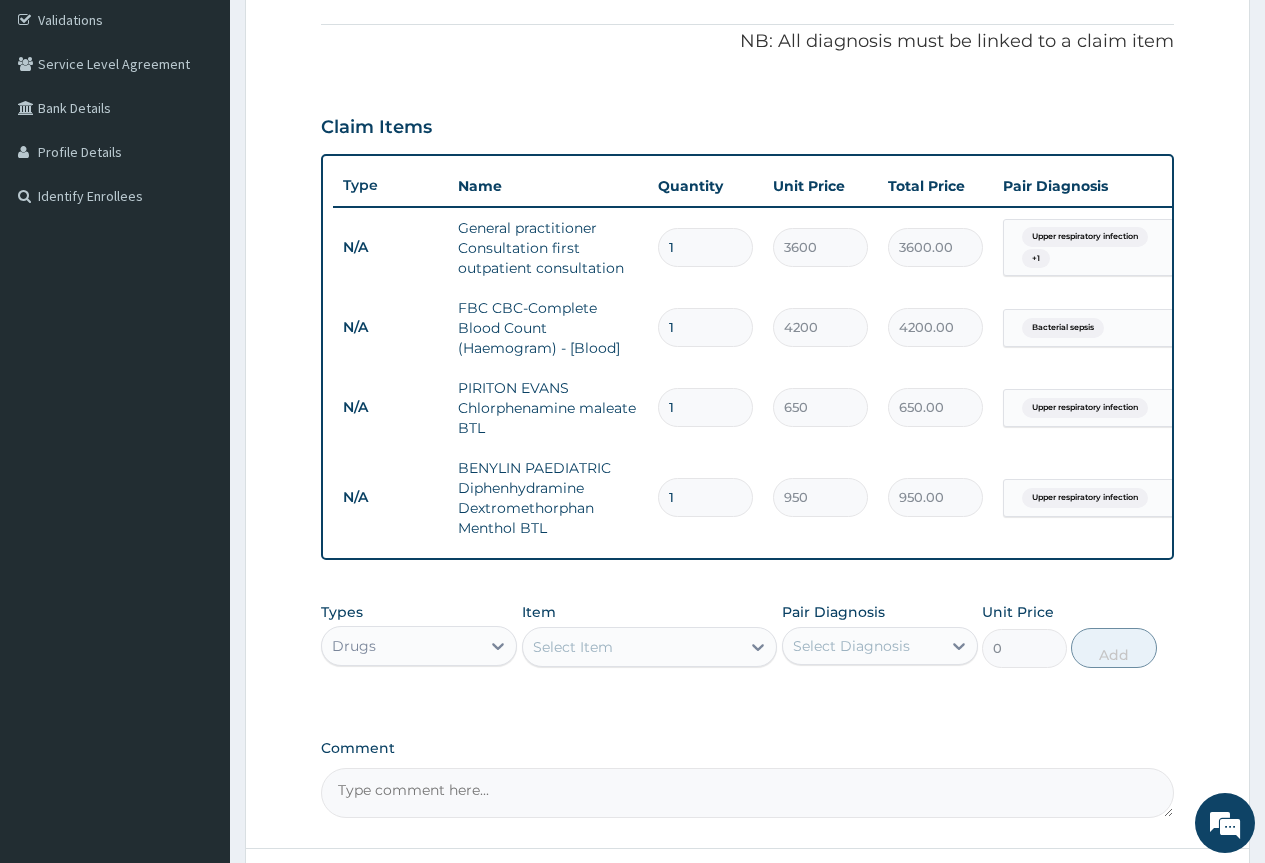 click on "Select Item" at bounding box center [573, 647] 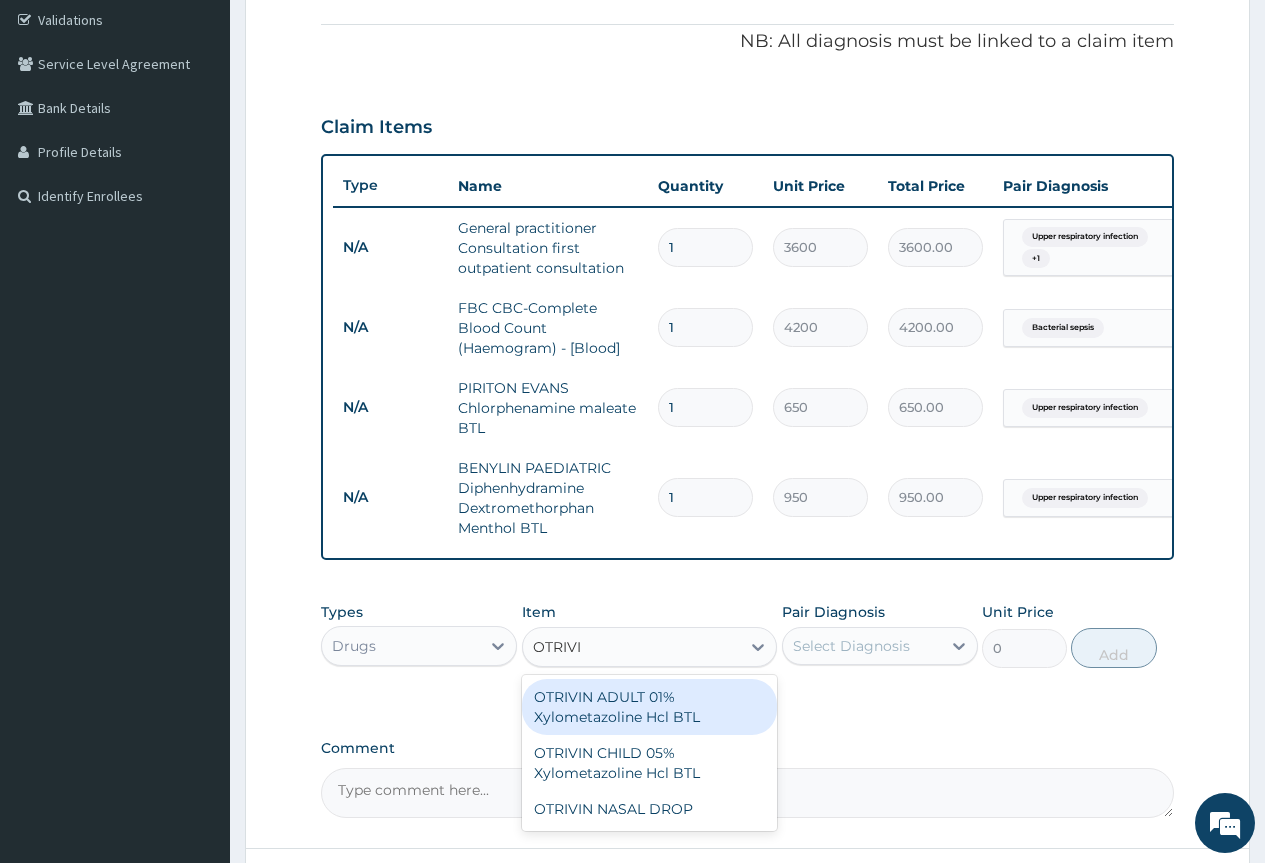 type on "OTRIVIN" 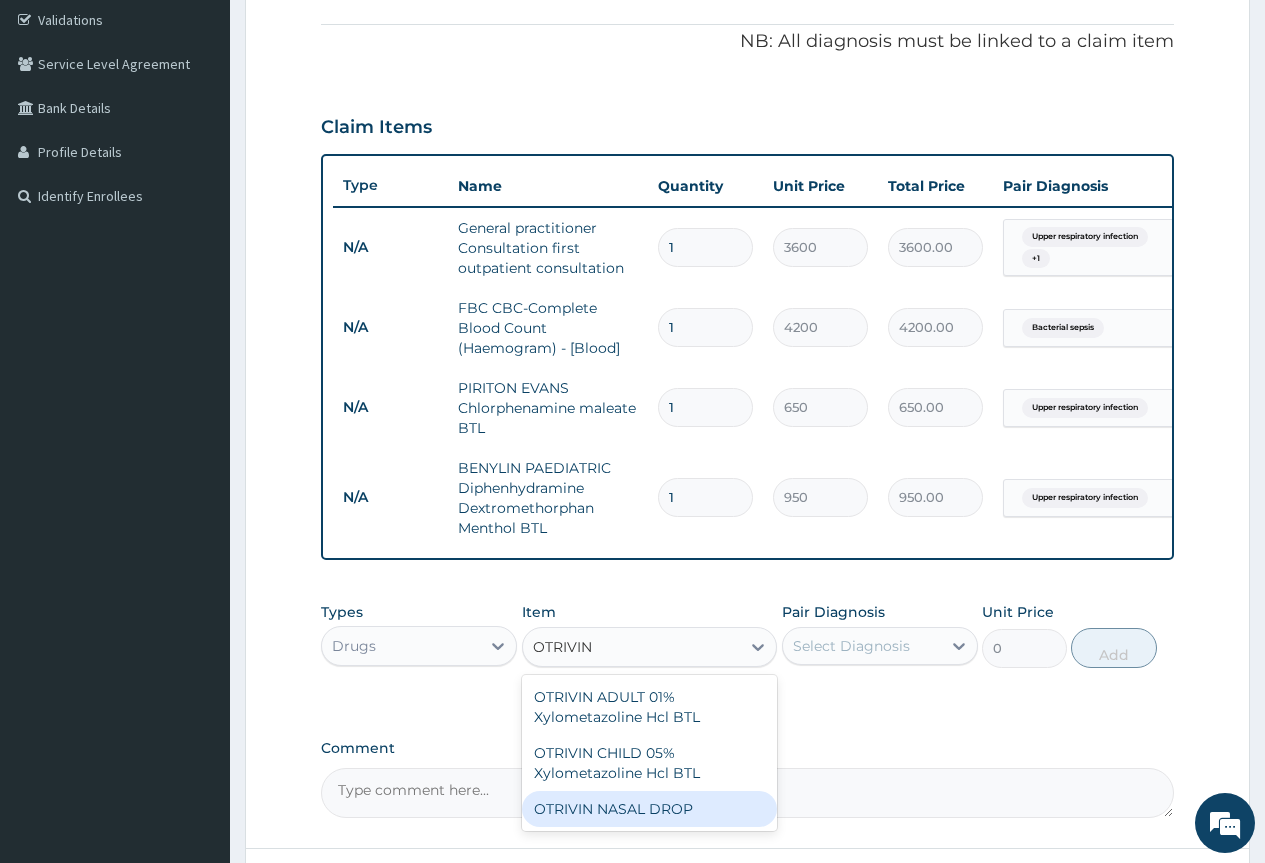 click on "OTRIVIN NASAL DROP" at bounding box center (650, 809) 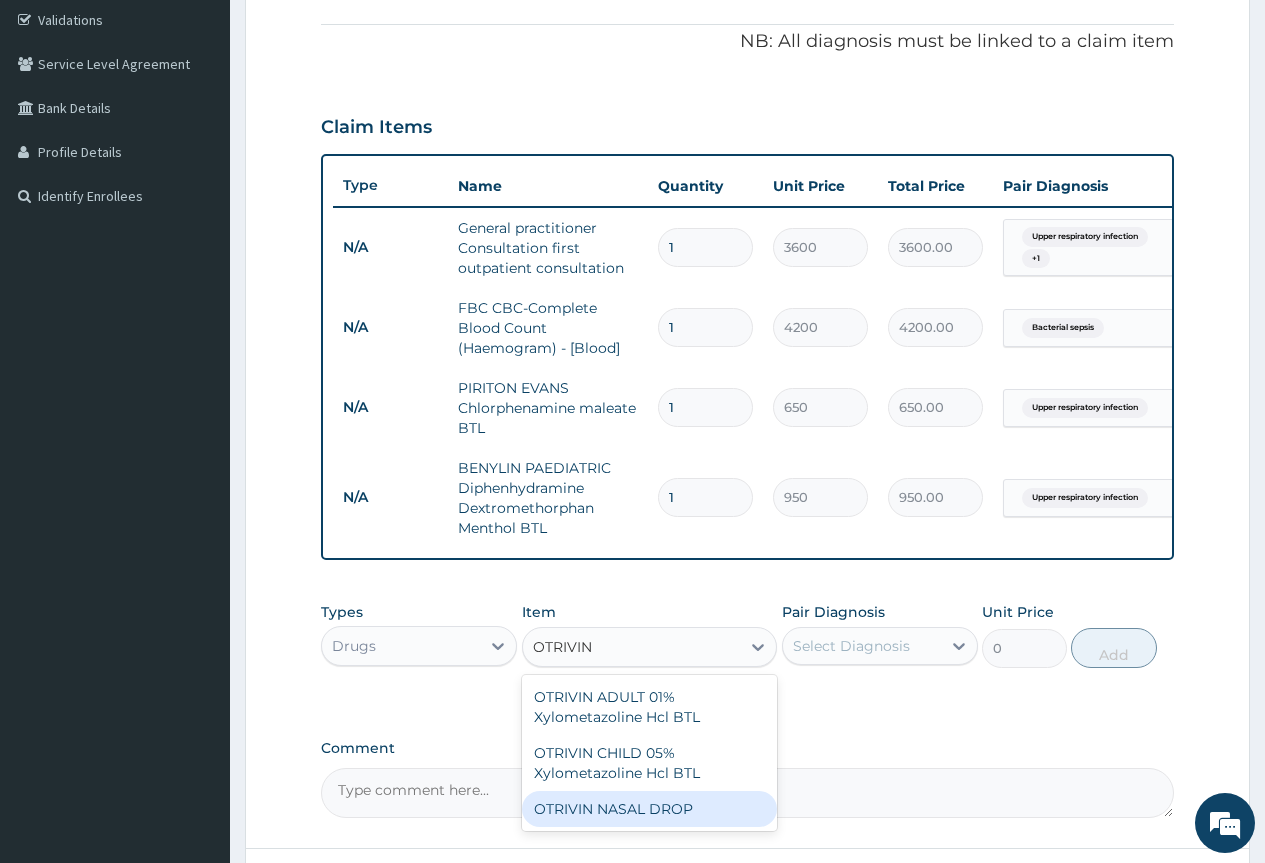 type 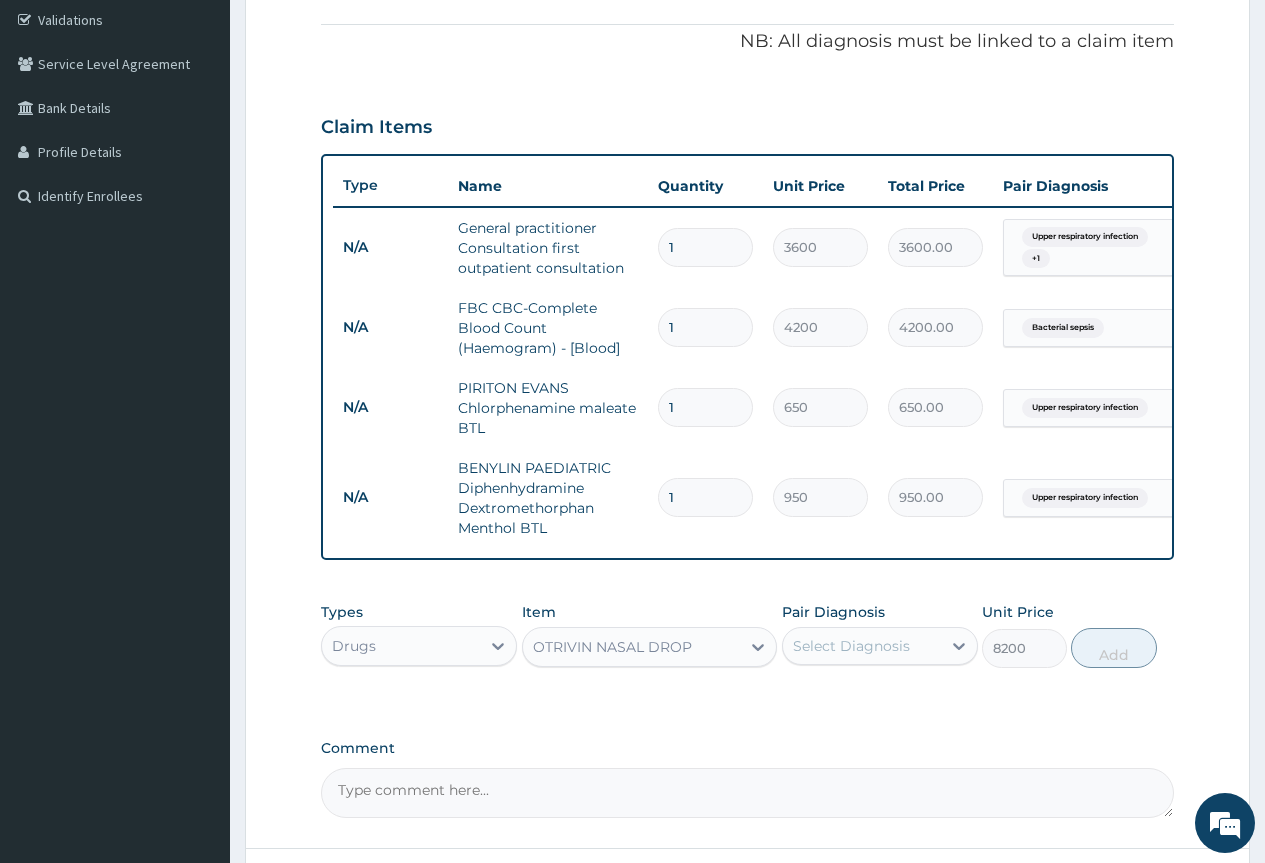 click on "Select Diagnosis" at bounding box center (851, 646) 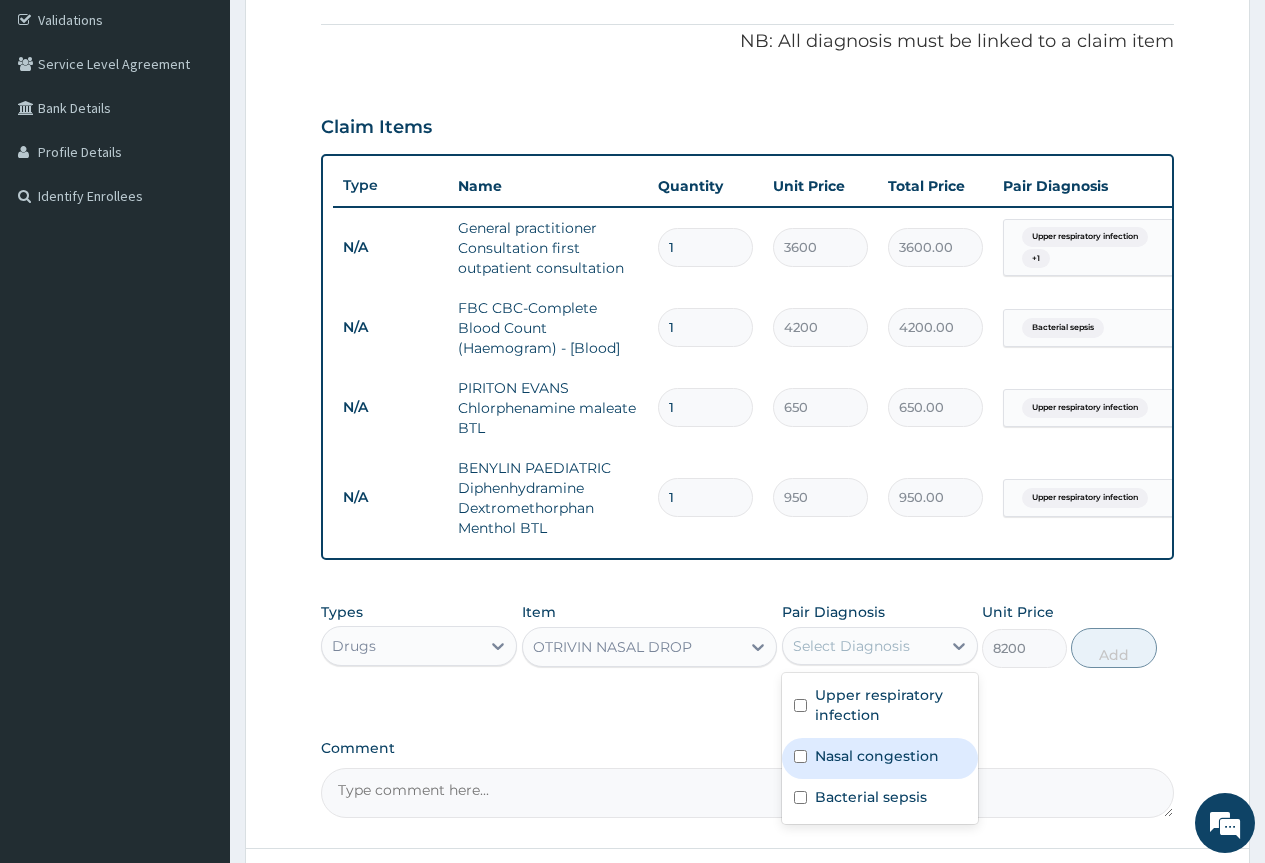 click on "Nasal congestion" at bounding box center [877, 756] 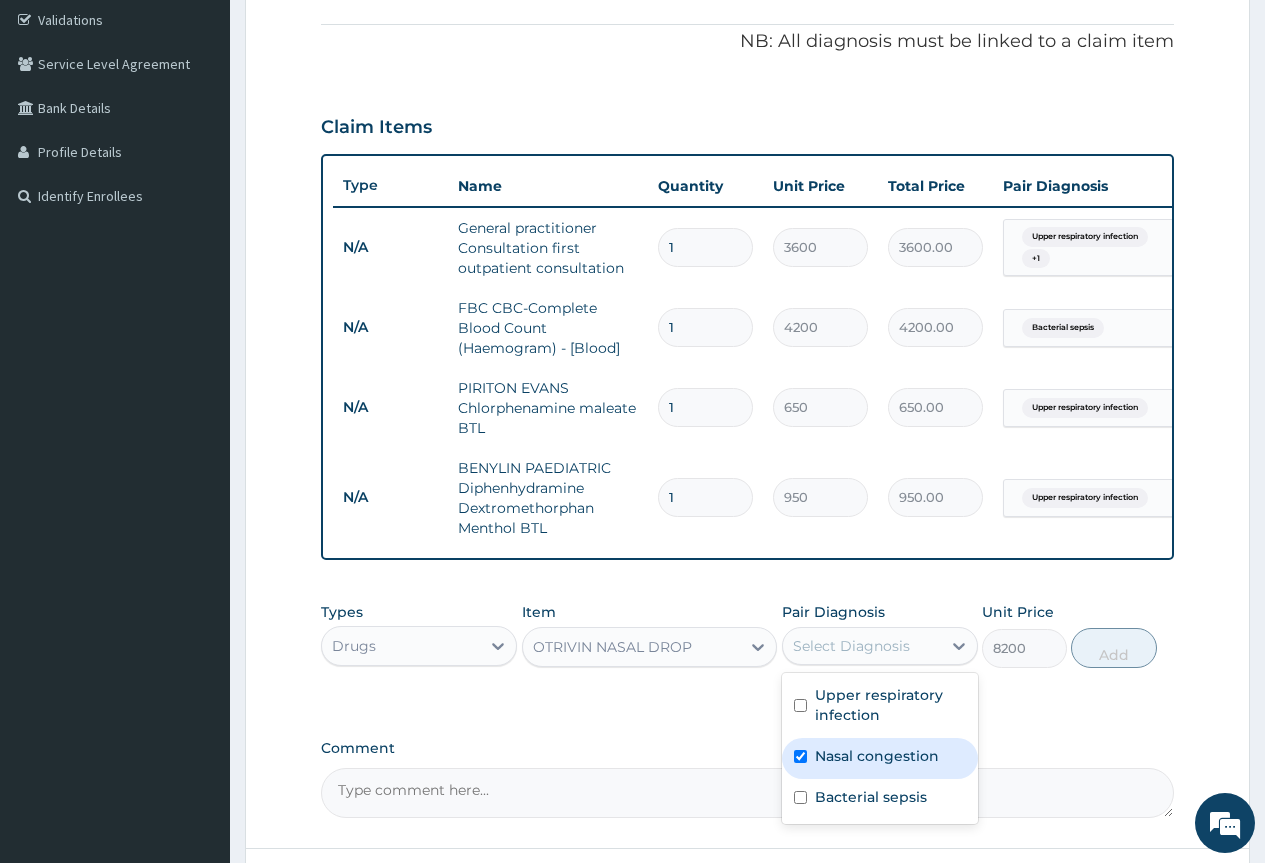 checkbox on "true" 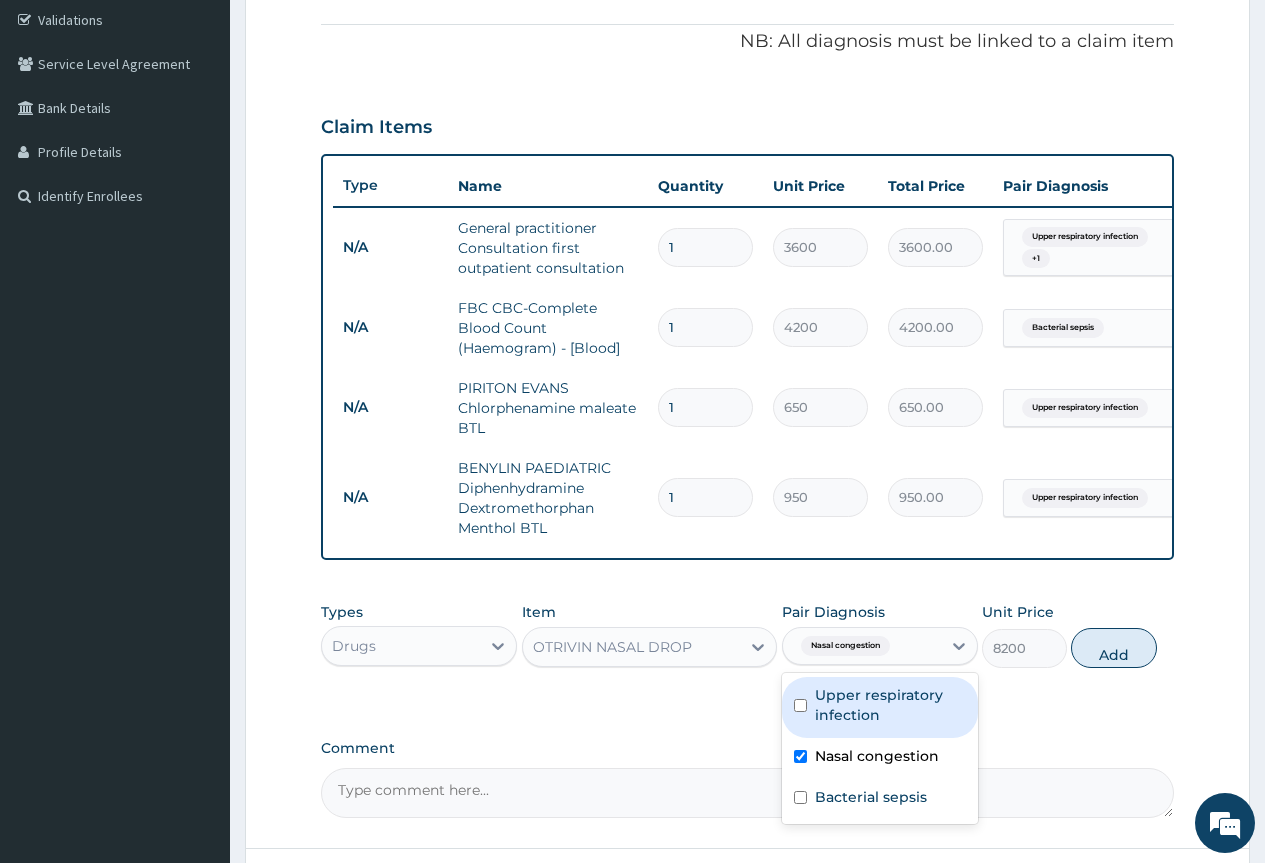 click on "Upper respiratory infection" at bounding box center [890, 705] 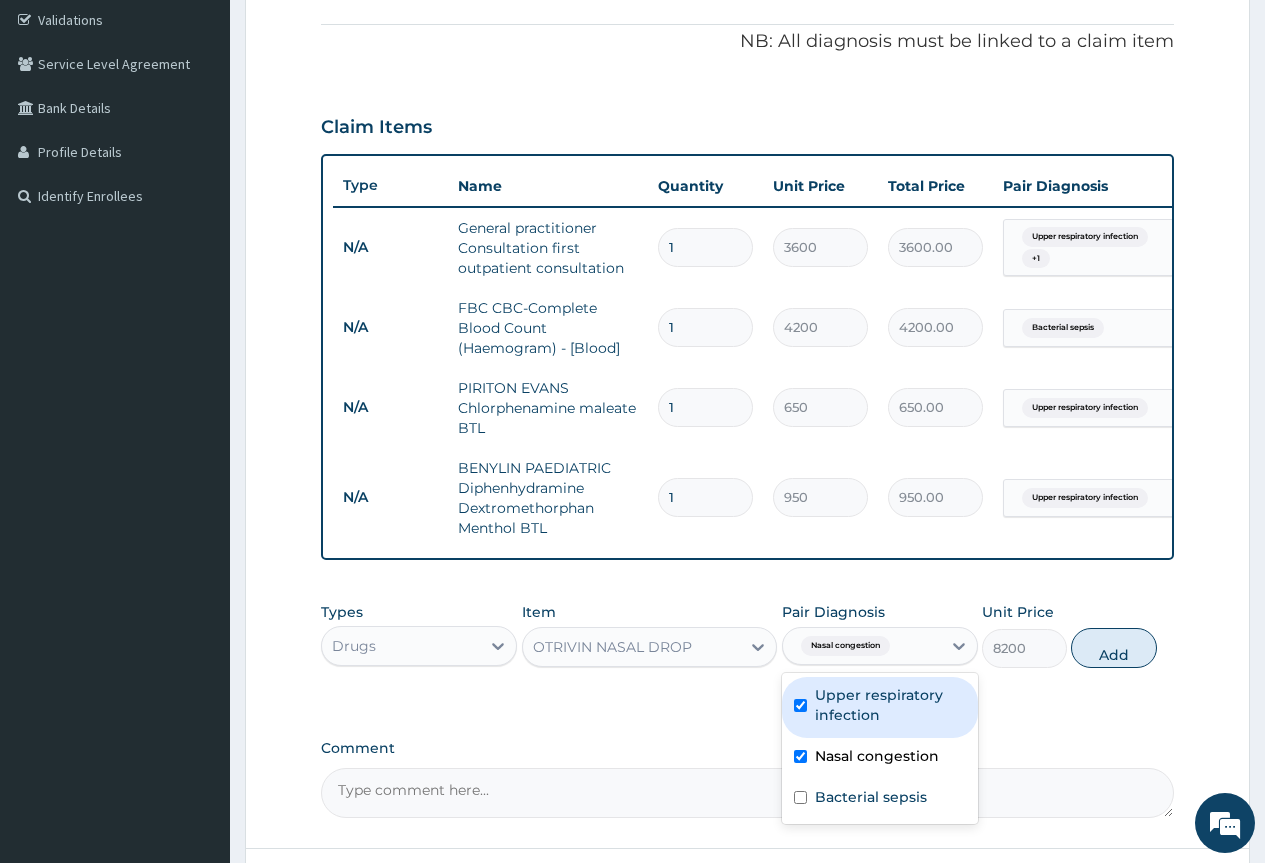 checkbox on "true" 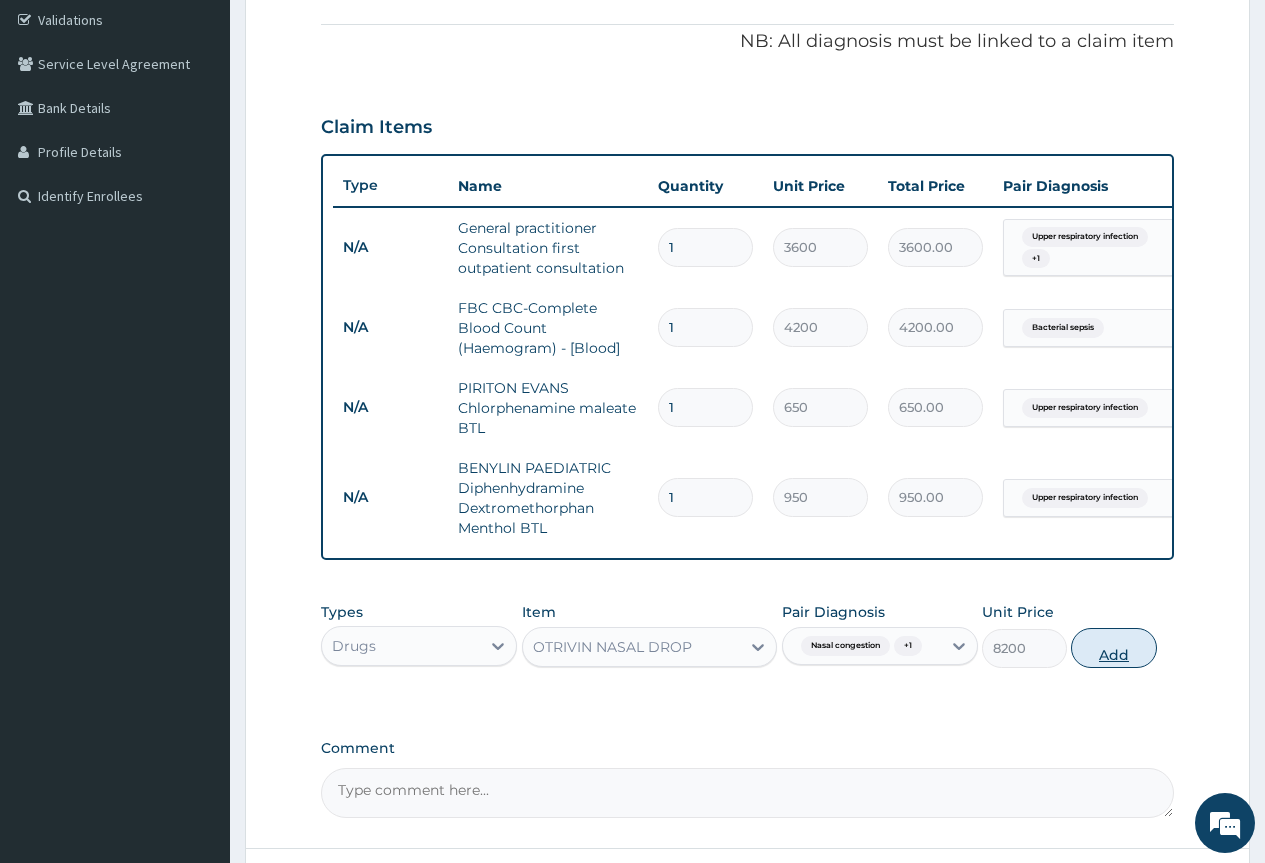 click on "Add" at bounding box center (1113, 648) 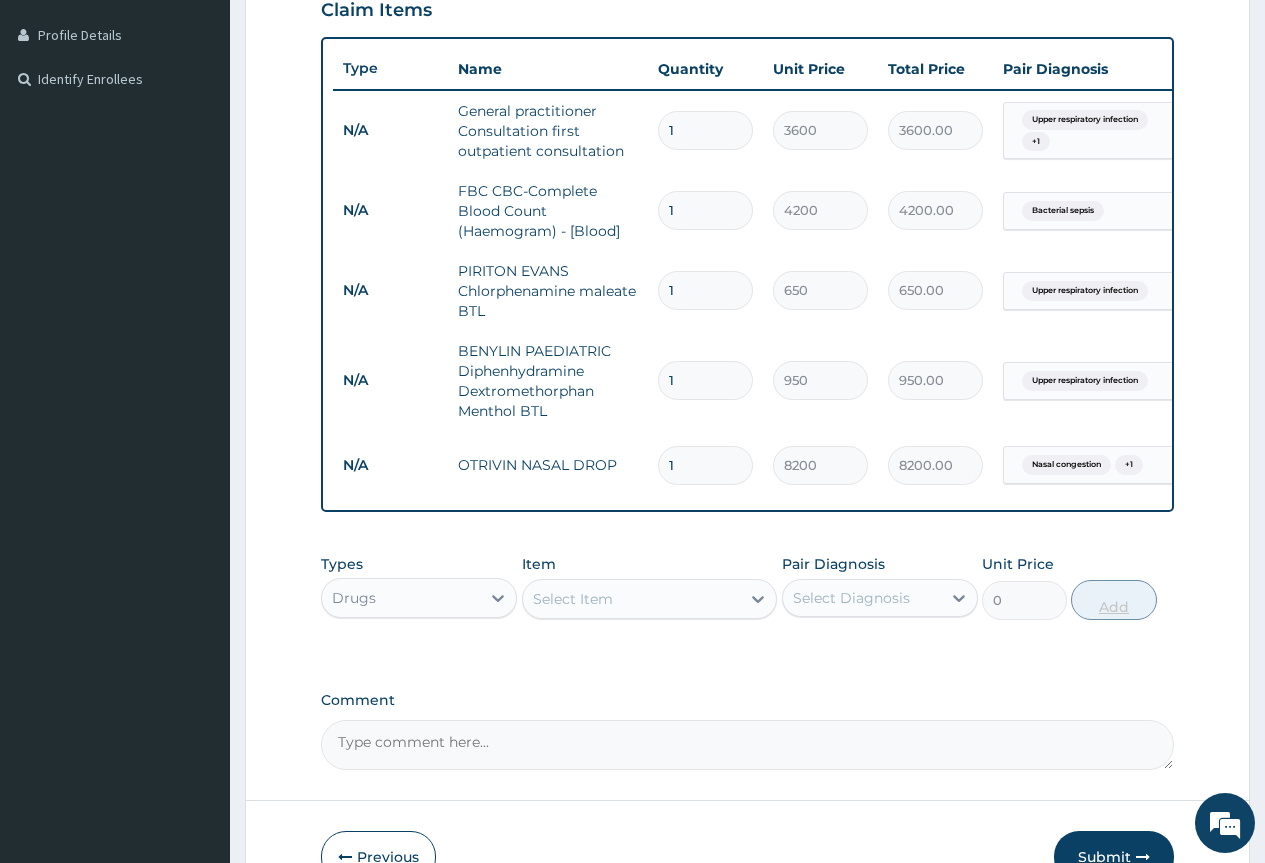 scroll, scrollTop: 631, scrollLeft: 0, axis: vertical 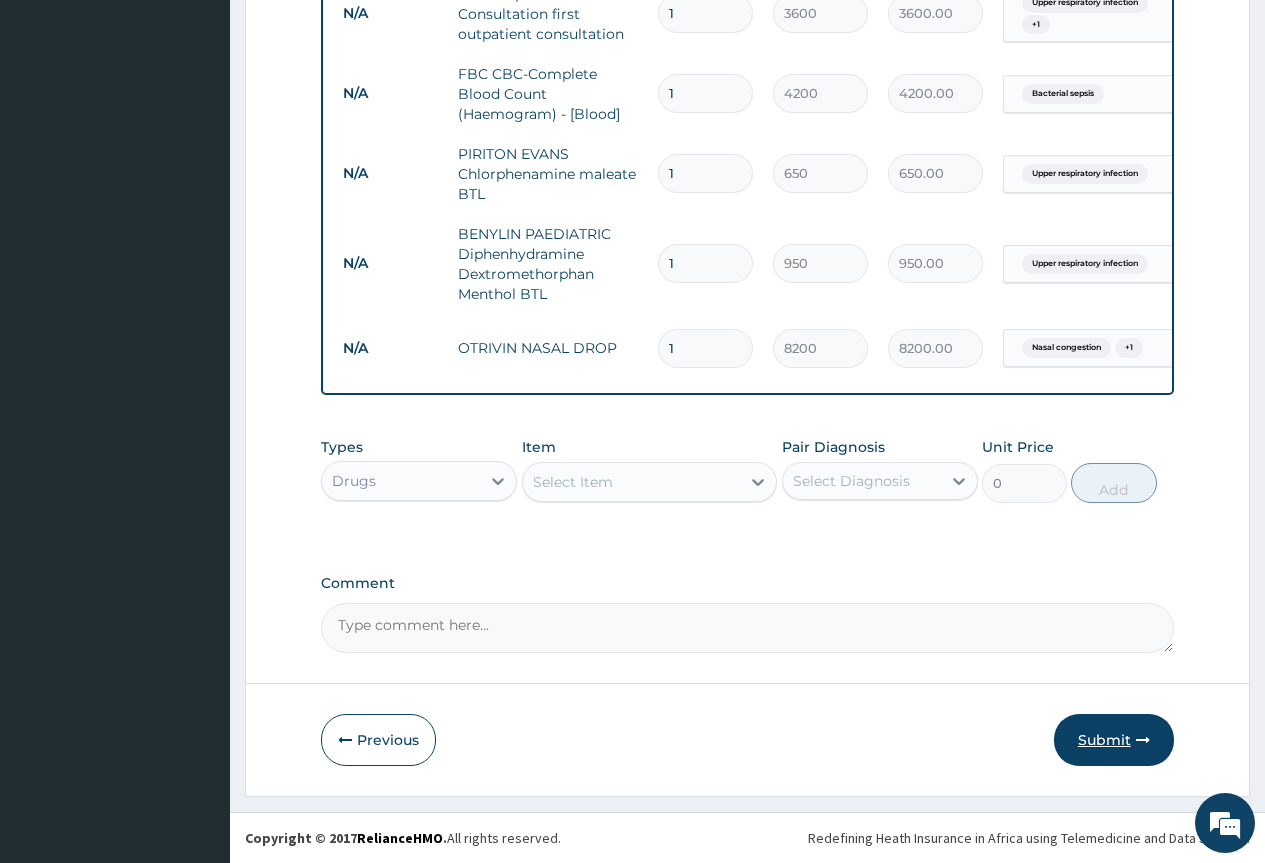 click on "Submit" at bounding box center [1114, 740] 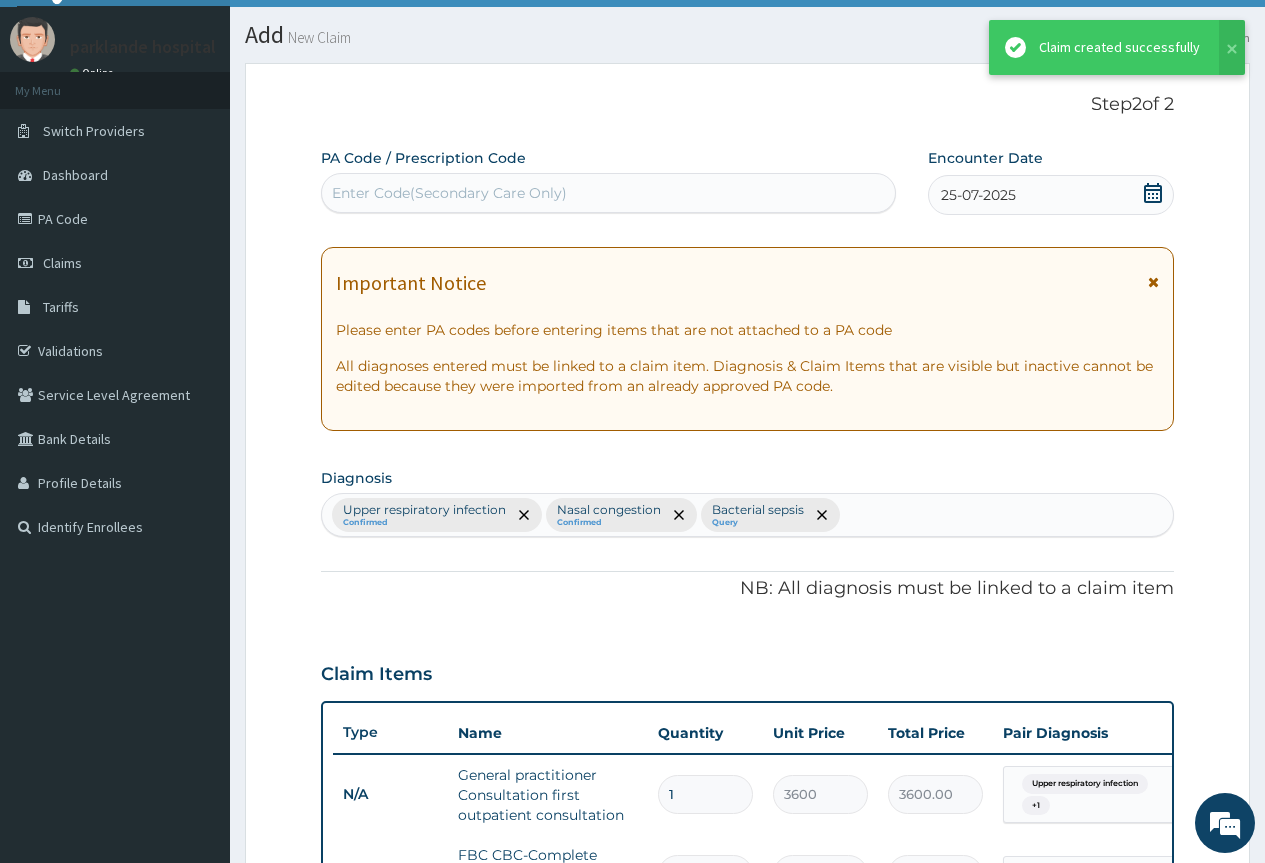 scroll, scrollTop: 631, scrollLeft: 0, axis: vertical 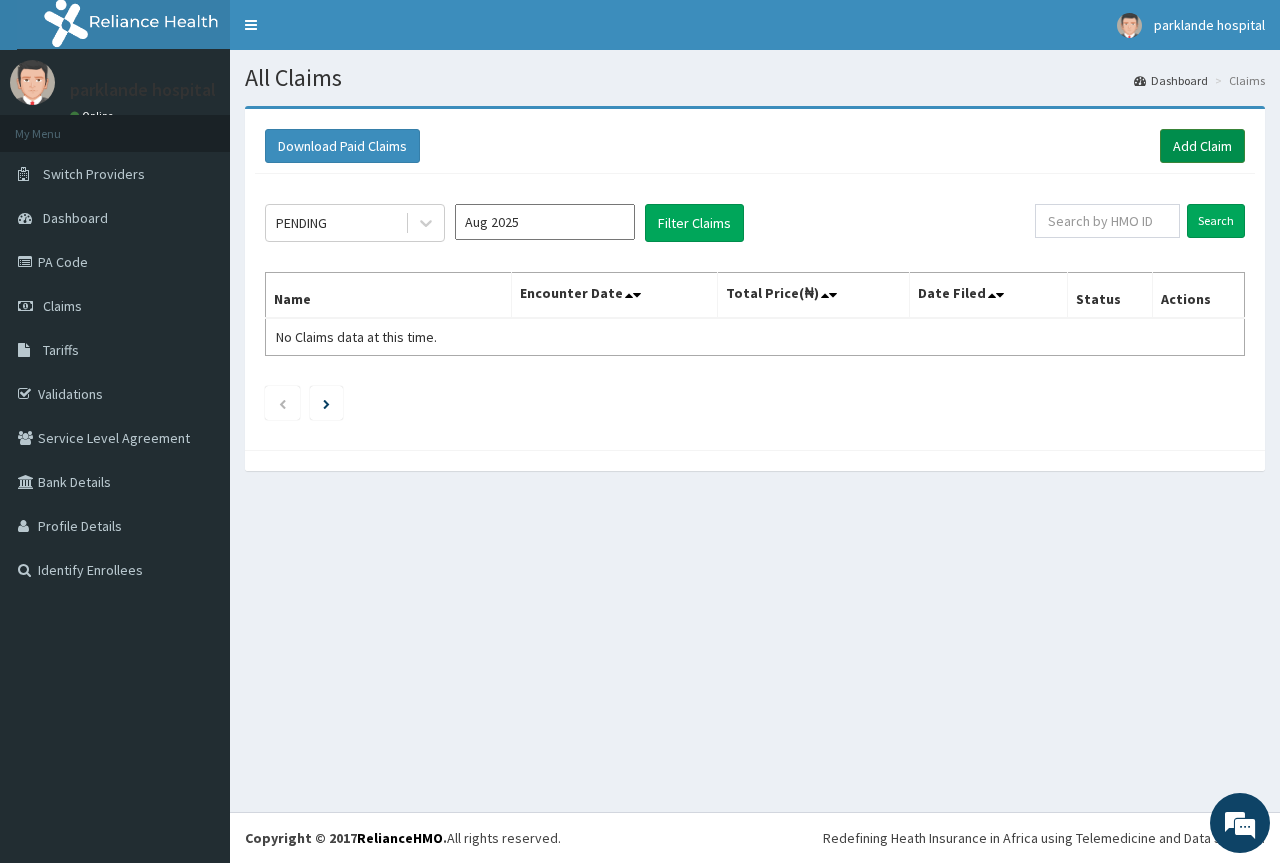 click on "Add Claim" at bounding box center [1202, 146] 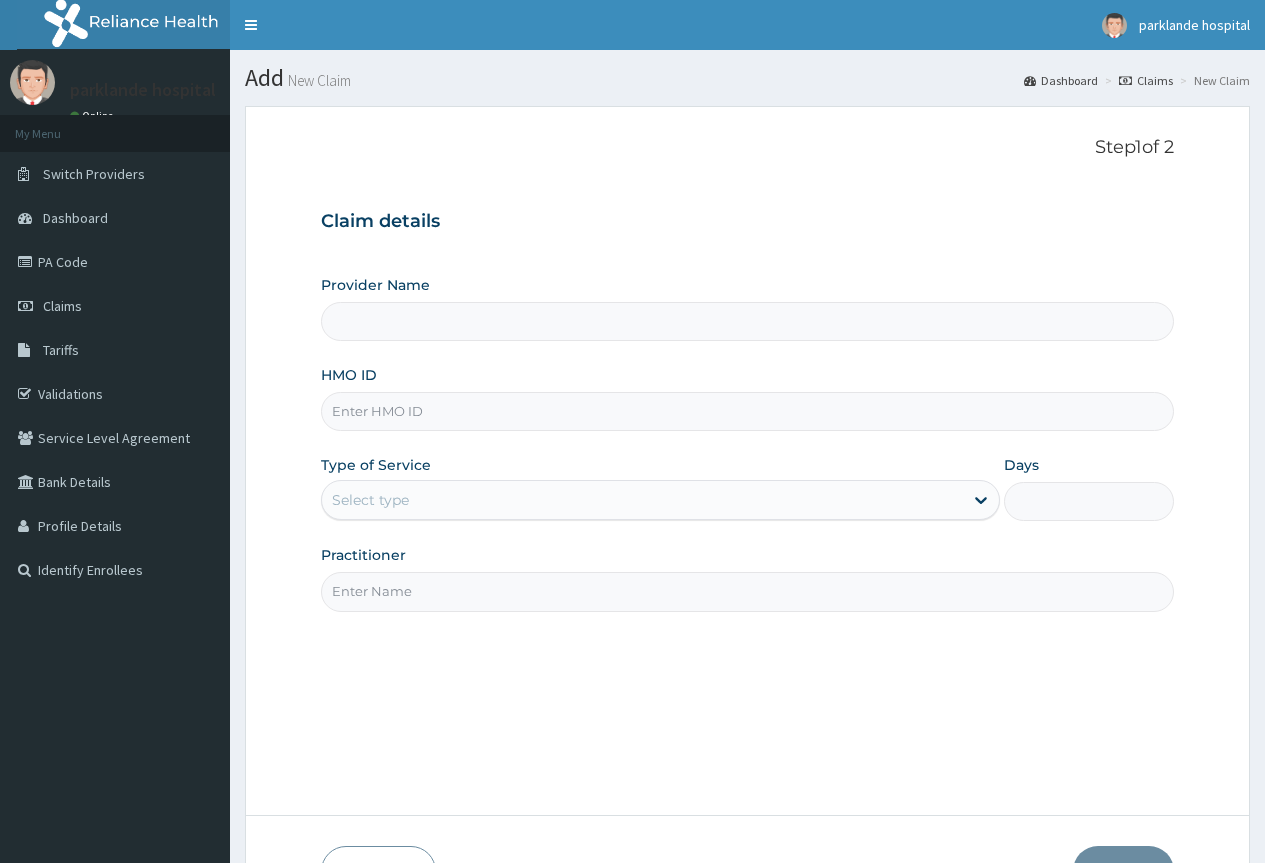 scroll, scrollTop: 0, scrollLeft: 0, axis: both 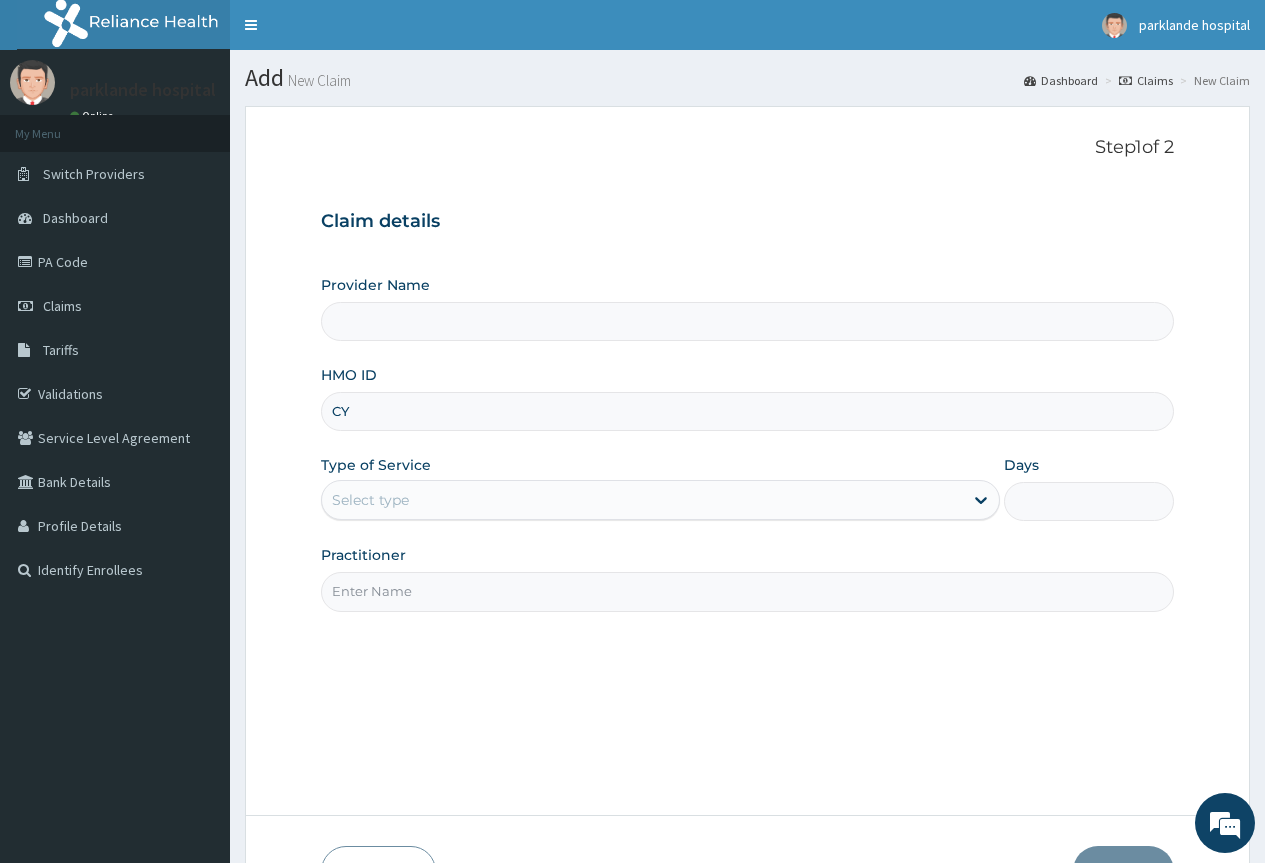 type on "CYU" 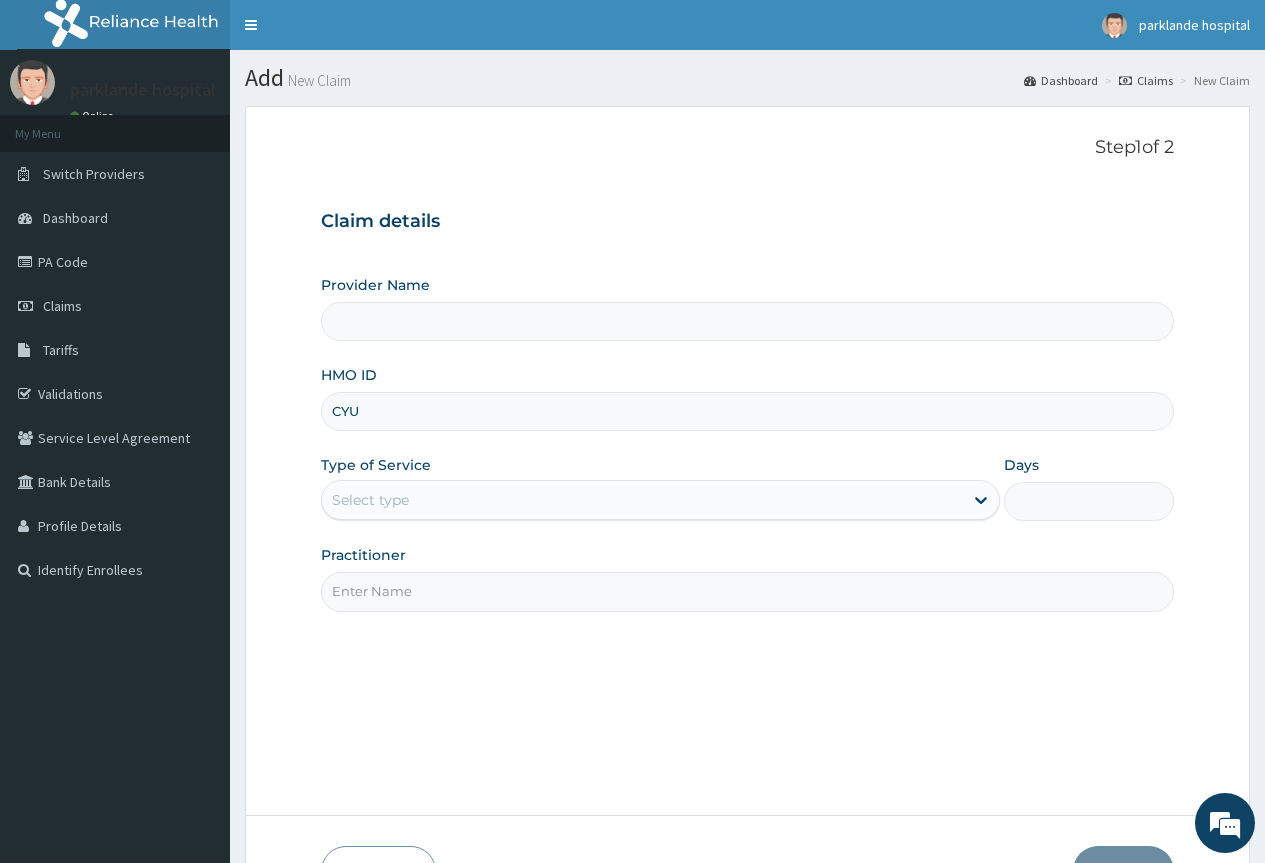 type on "Parklande Hospital" 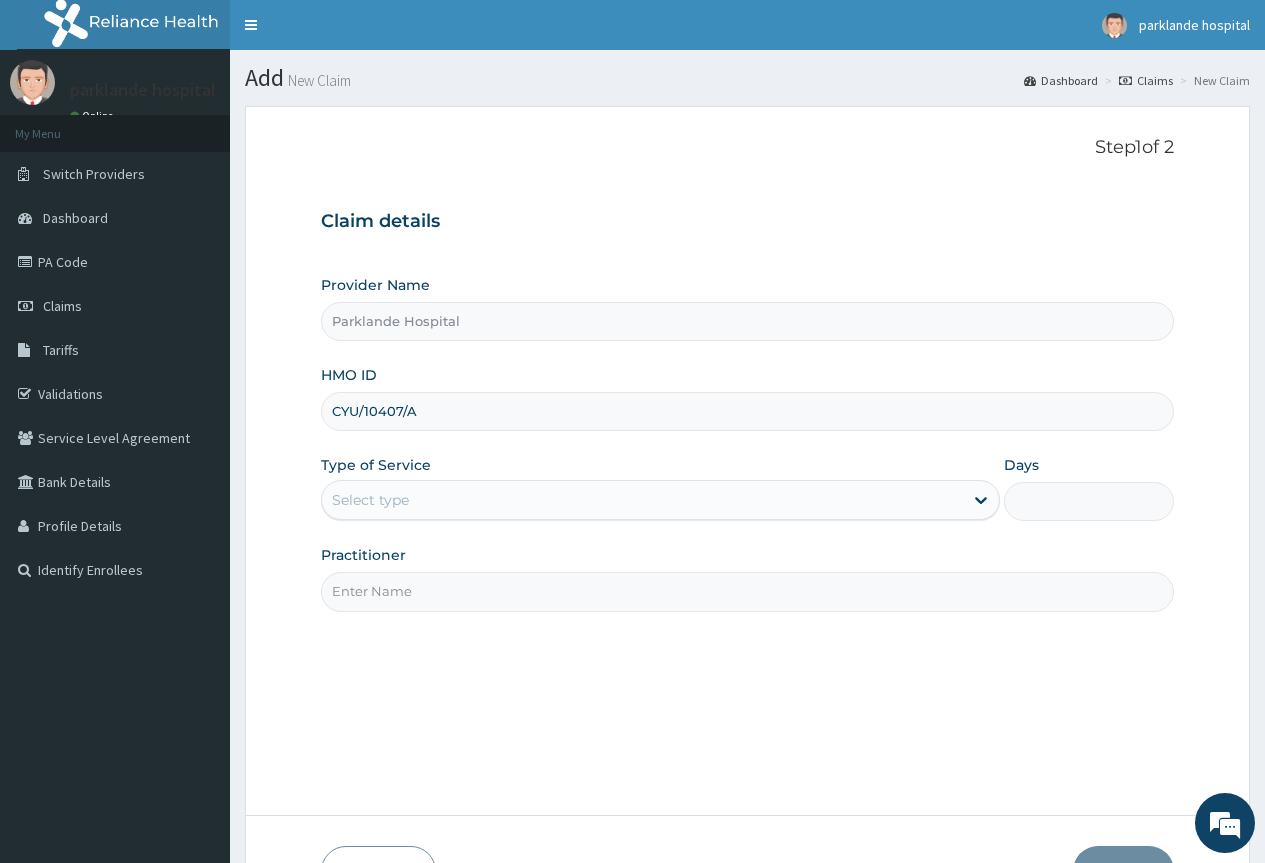 scroll, scrollTop: 0, scrollLeft: 0, axis: both 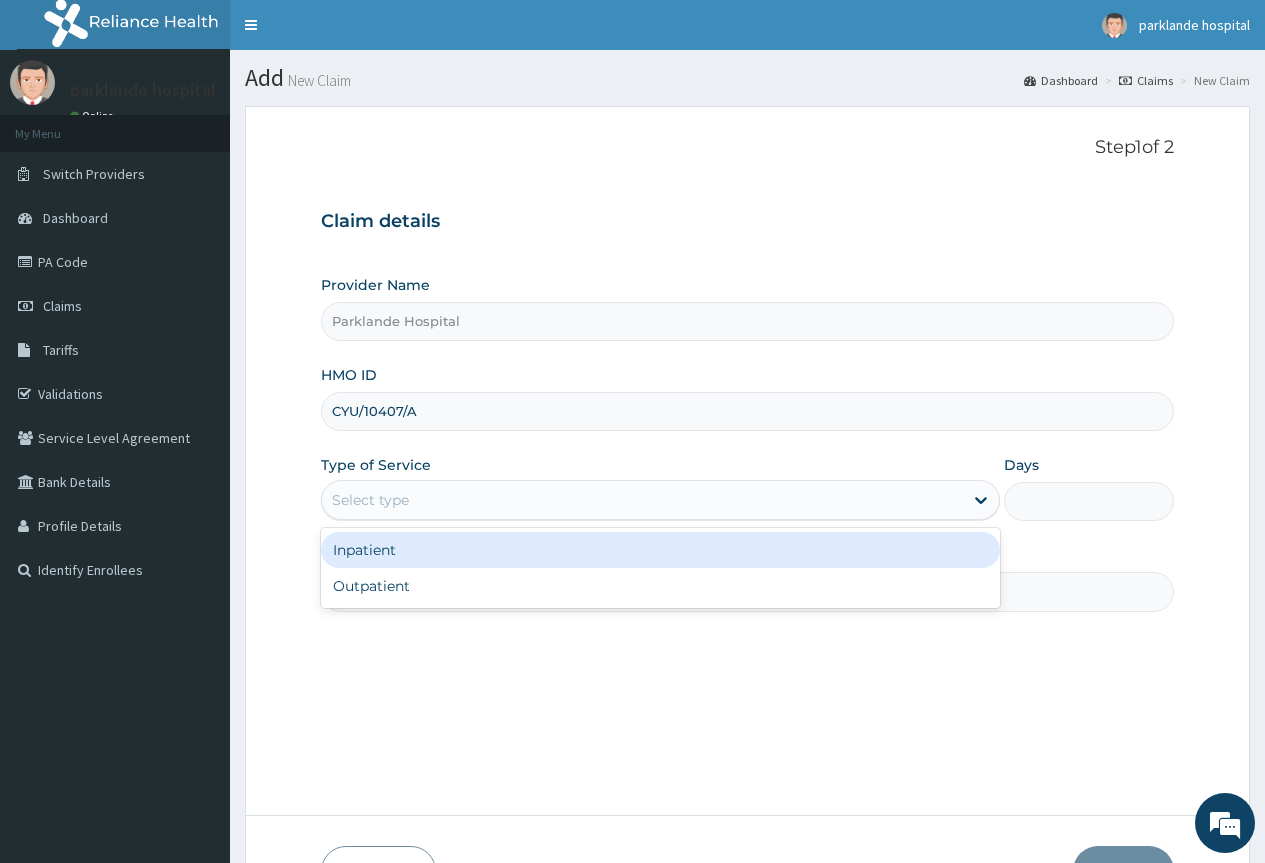 click on "Select type" at bounding box center [370, 500] 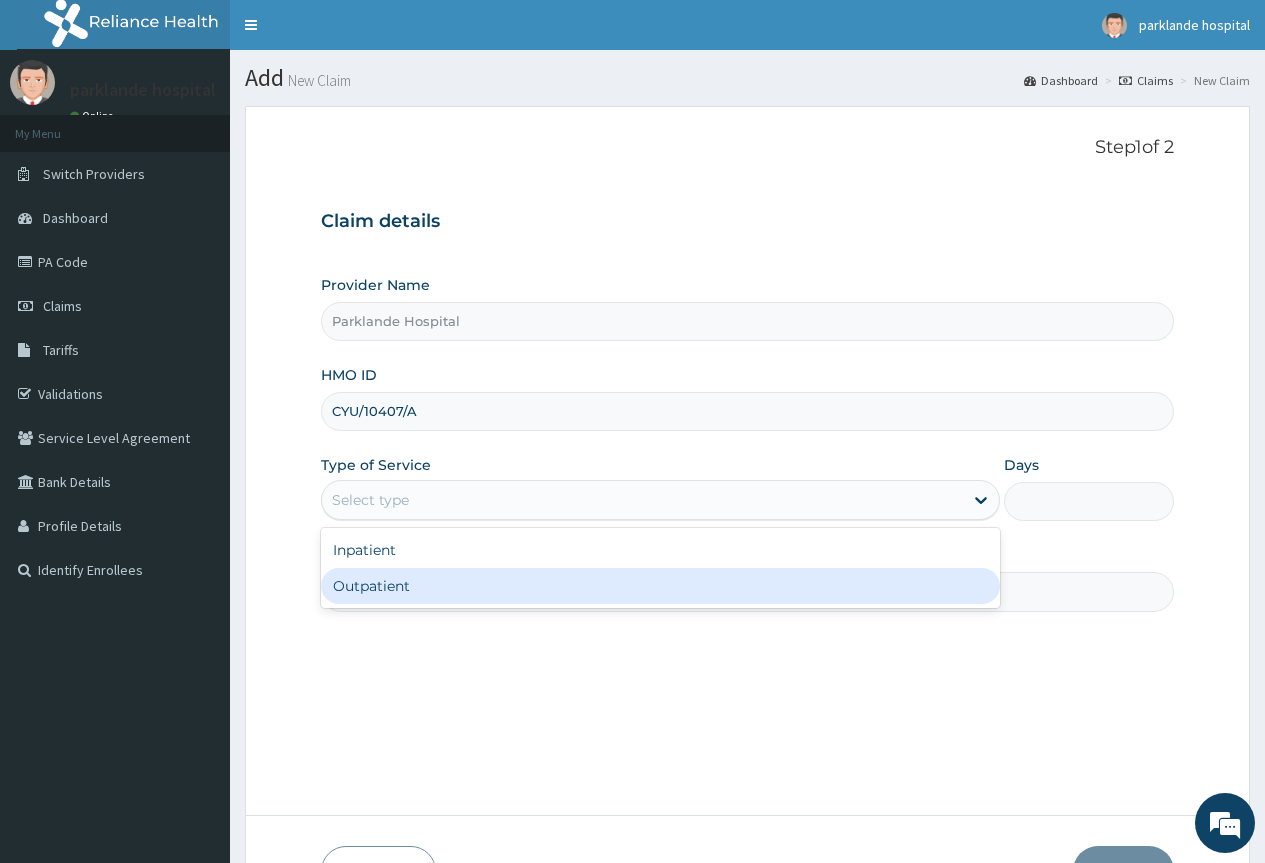 click on "Outpatient" at bounding box center (660, 586) 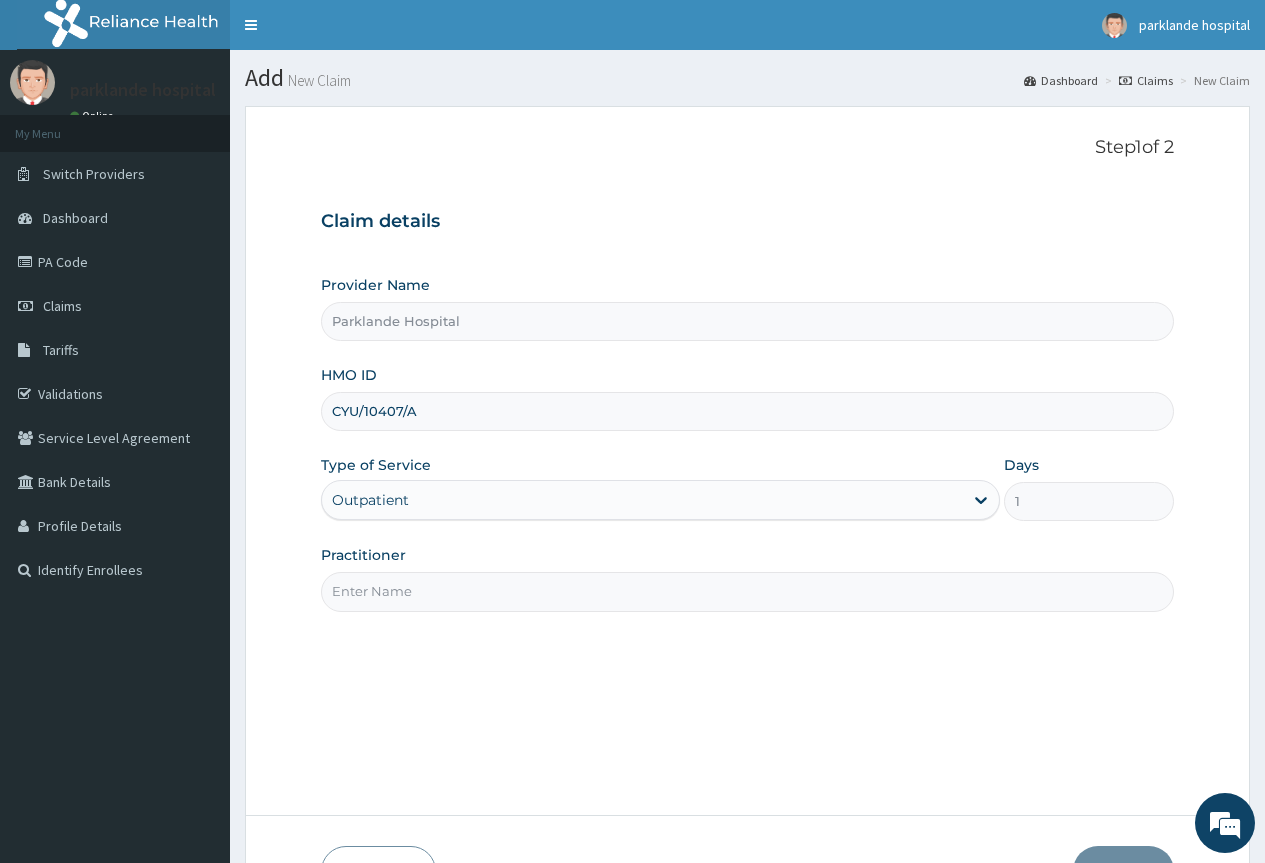click on "Practitioner" at bounding box center (747, 591) 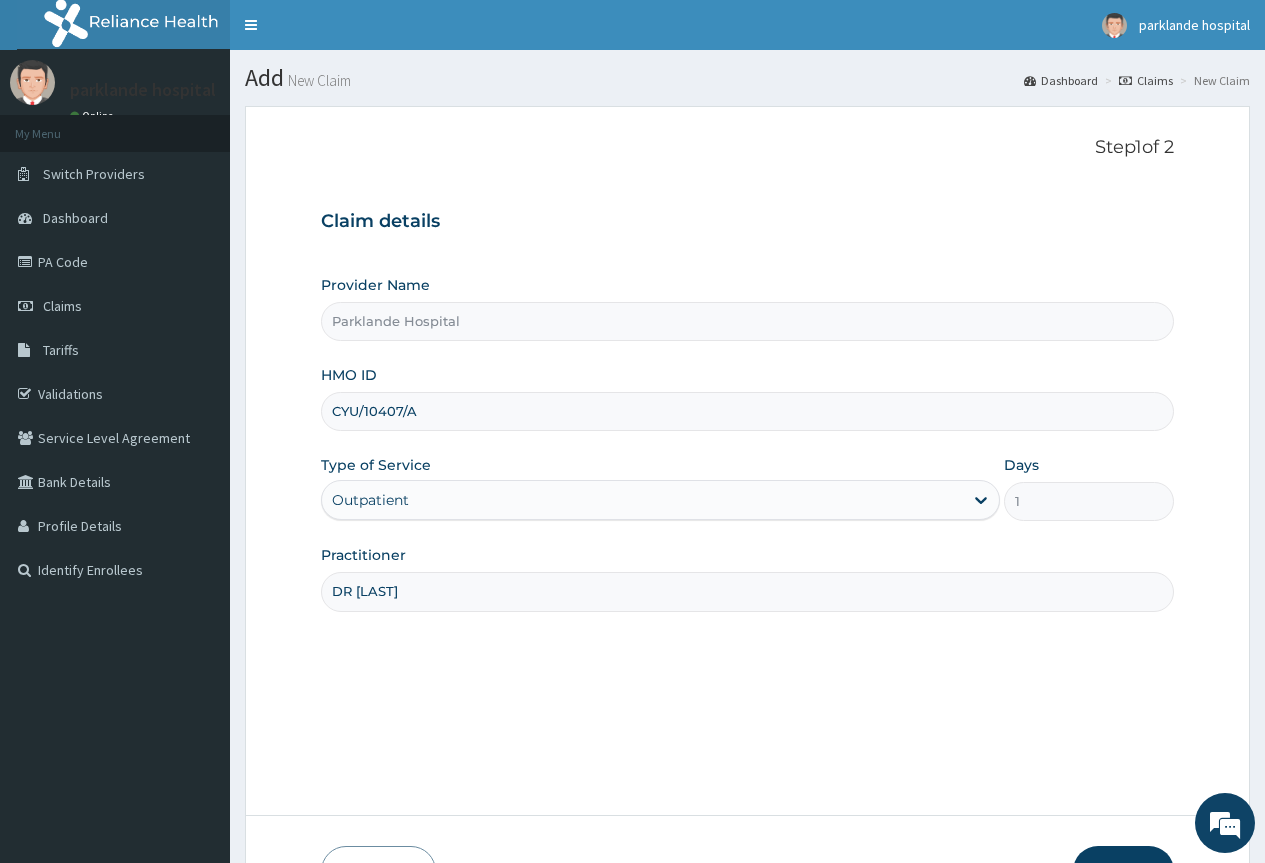 type on "DR ABDULLAH" 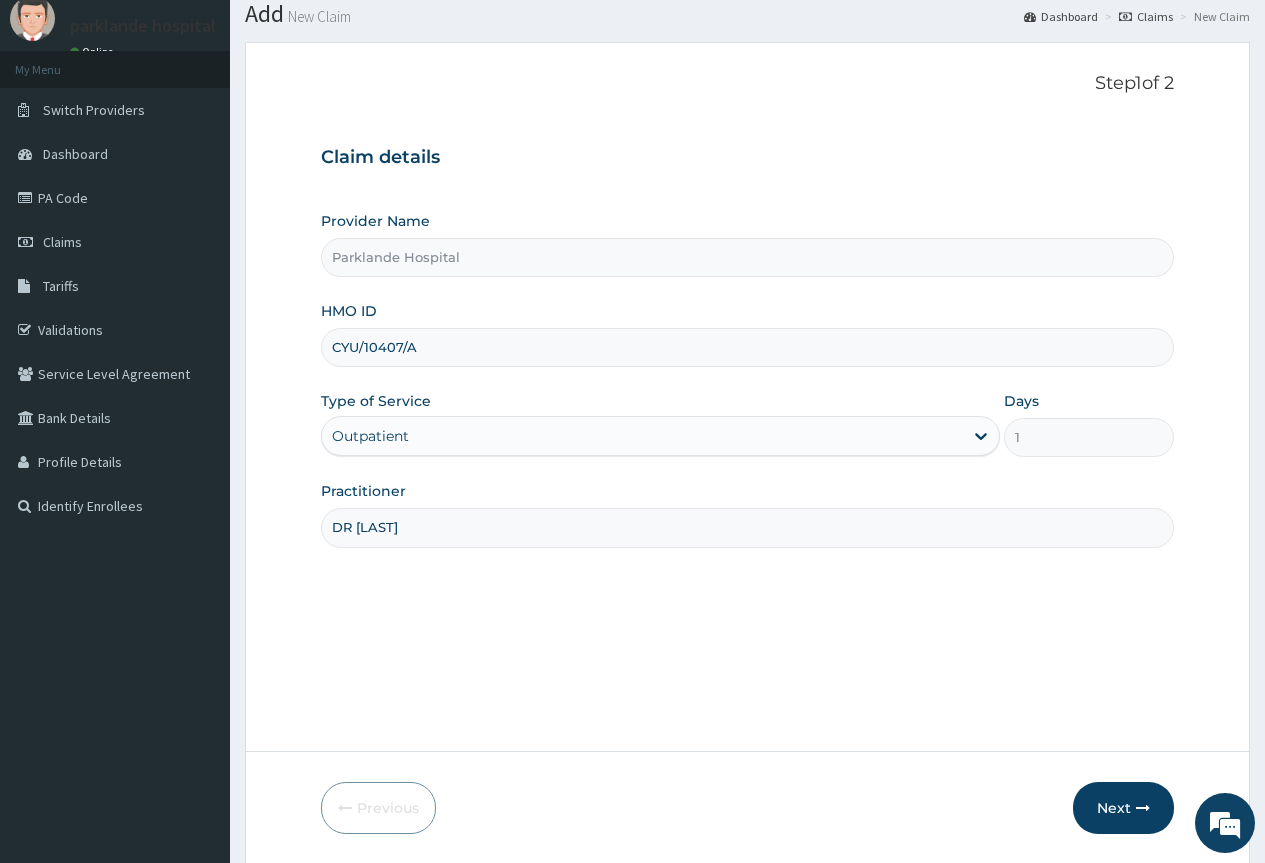 scroll, scrollTop: 132, scrollLeft: 0, axis: vertical 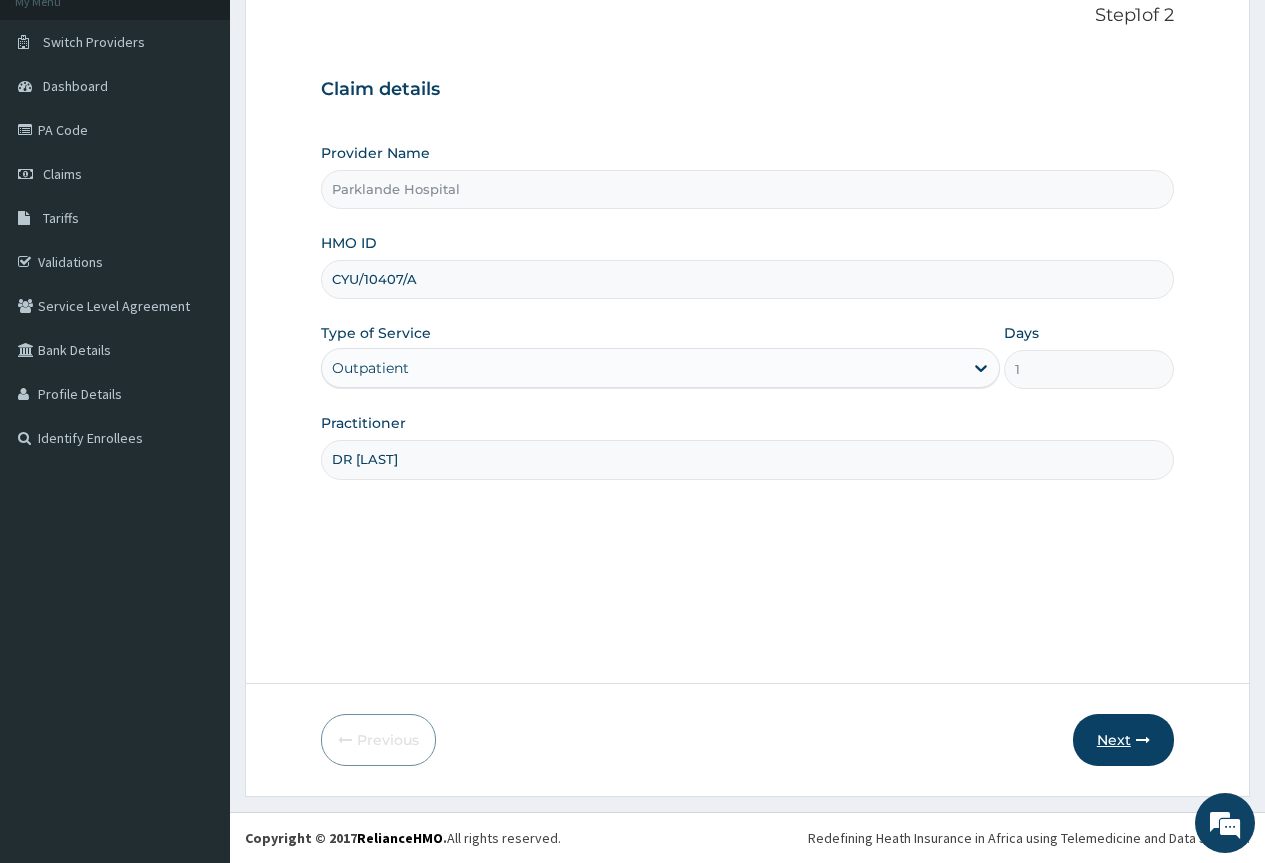 click on "Next" at bounding box center (1123, 740) 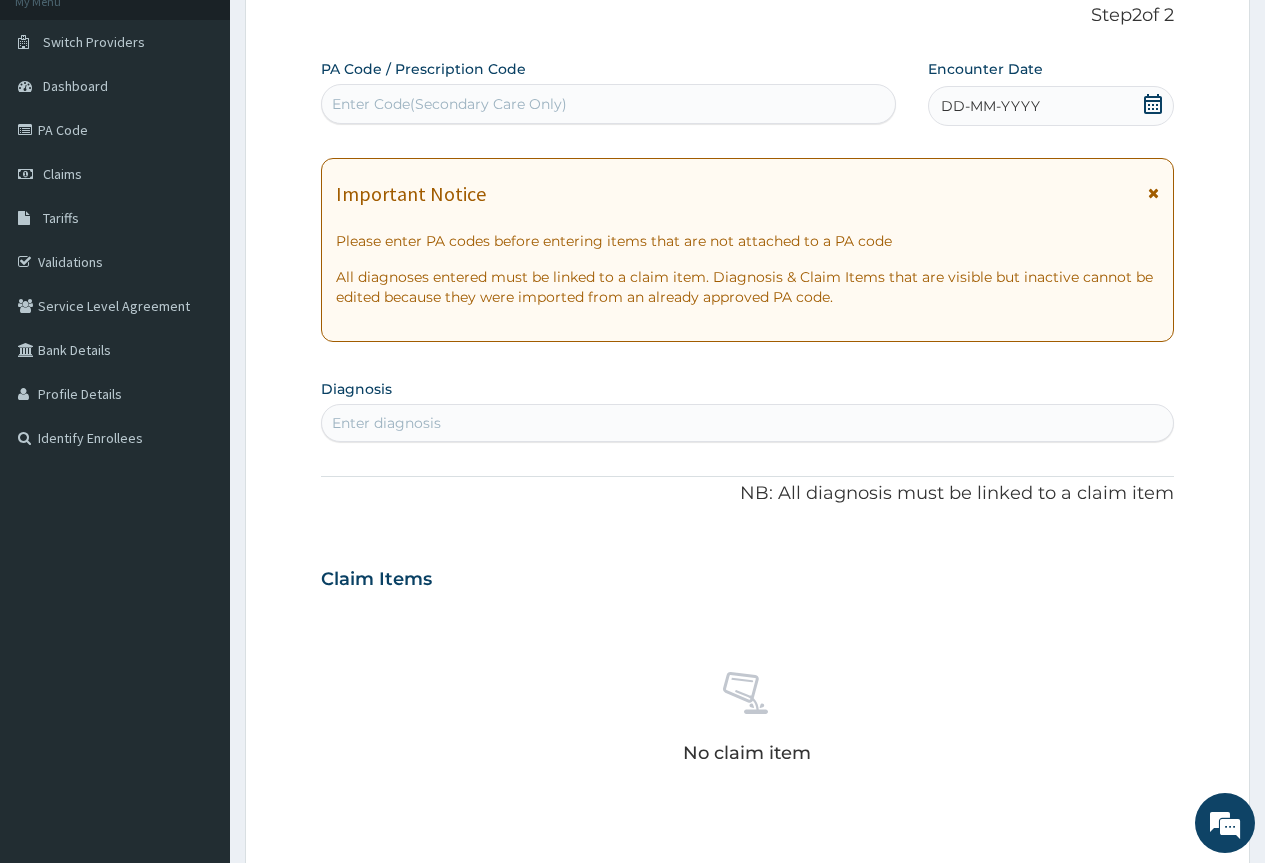 click at bounding box center [1153, 193] 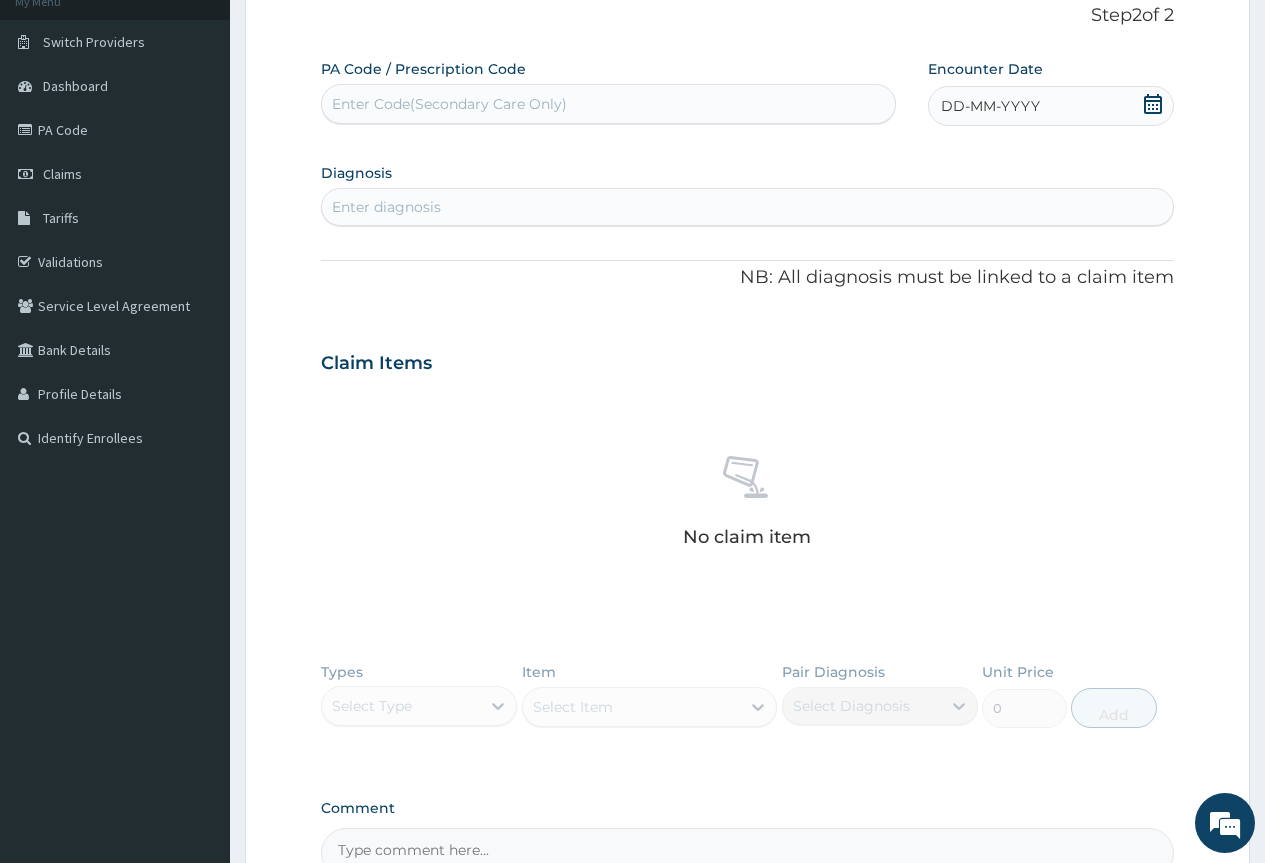 click 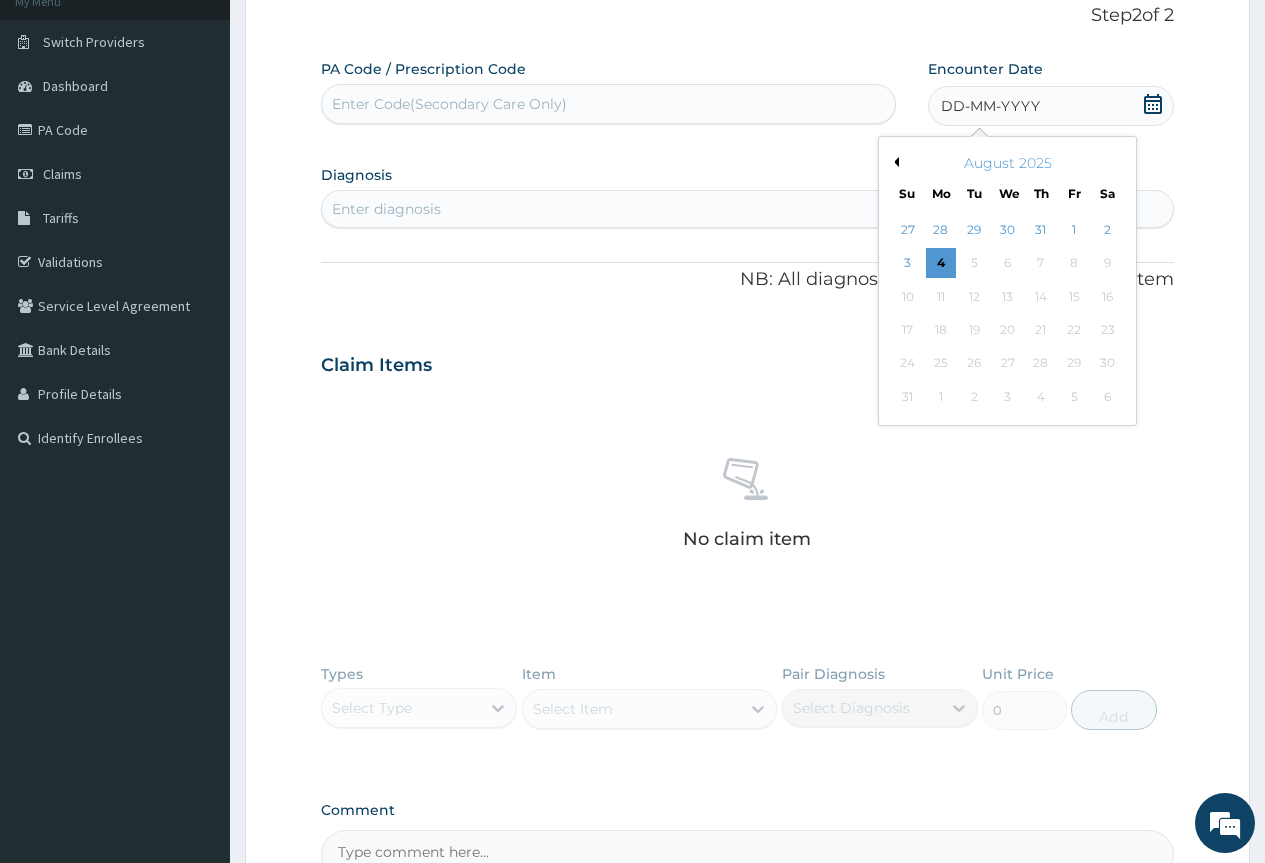click on "Previous Month" at bounding box center [894, 162] 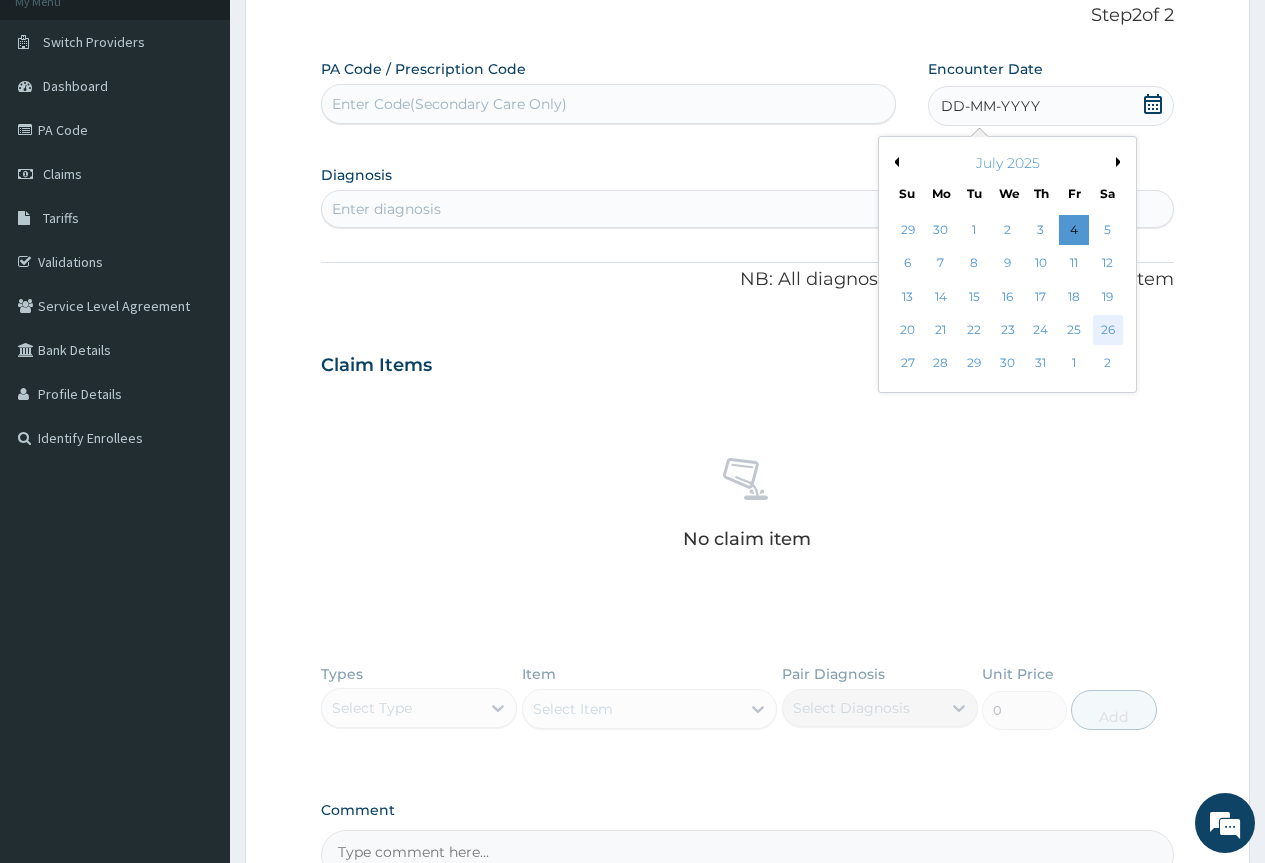 click on "26" at bounding box center (1107, 330) 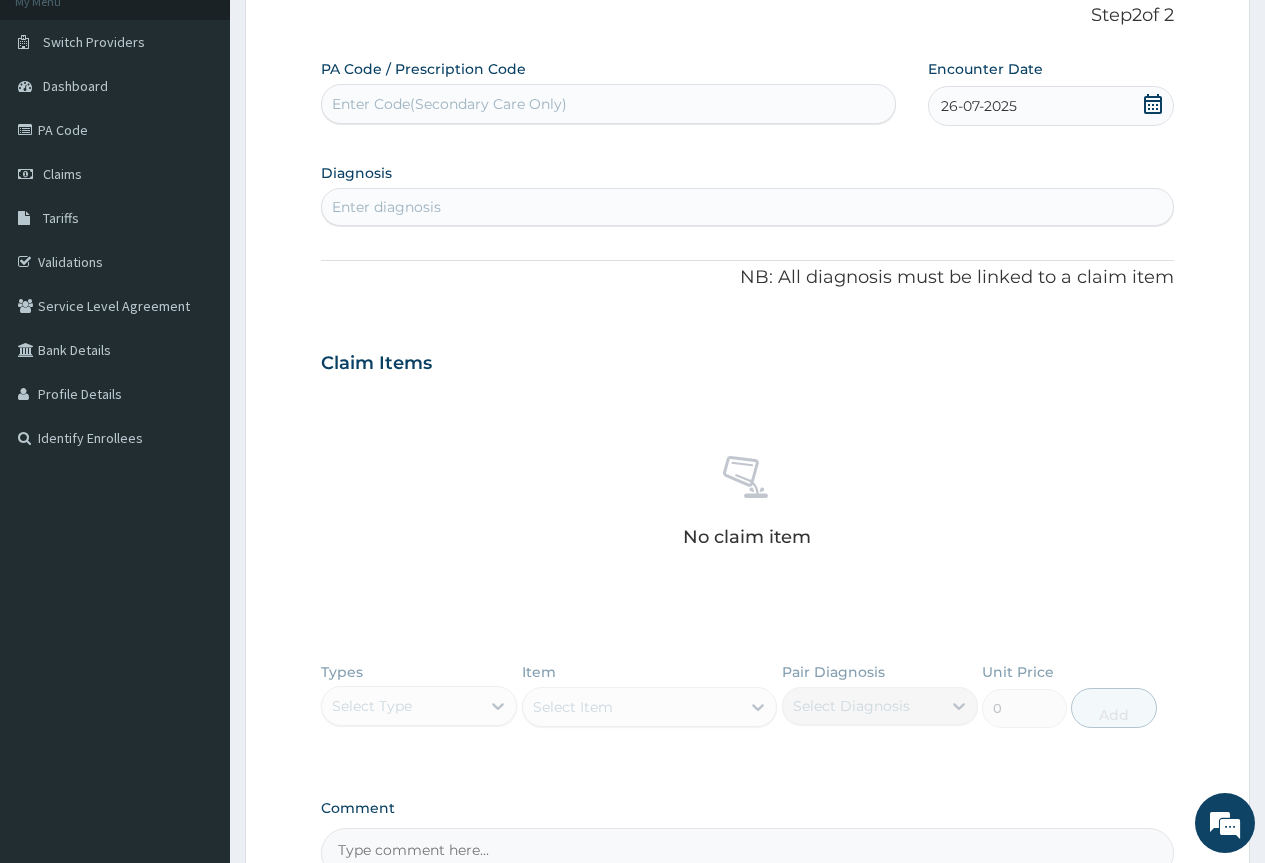 click on "Enter diagnosis" at bounding box center (747, 207) 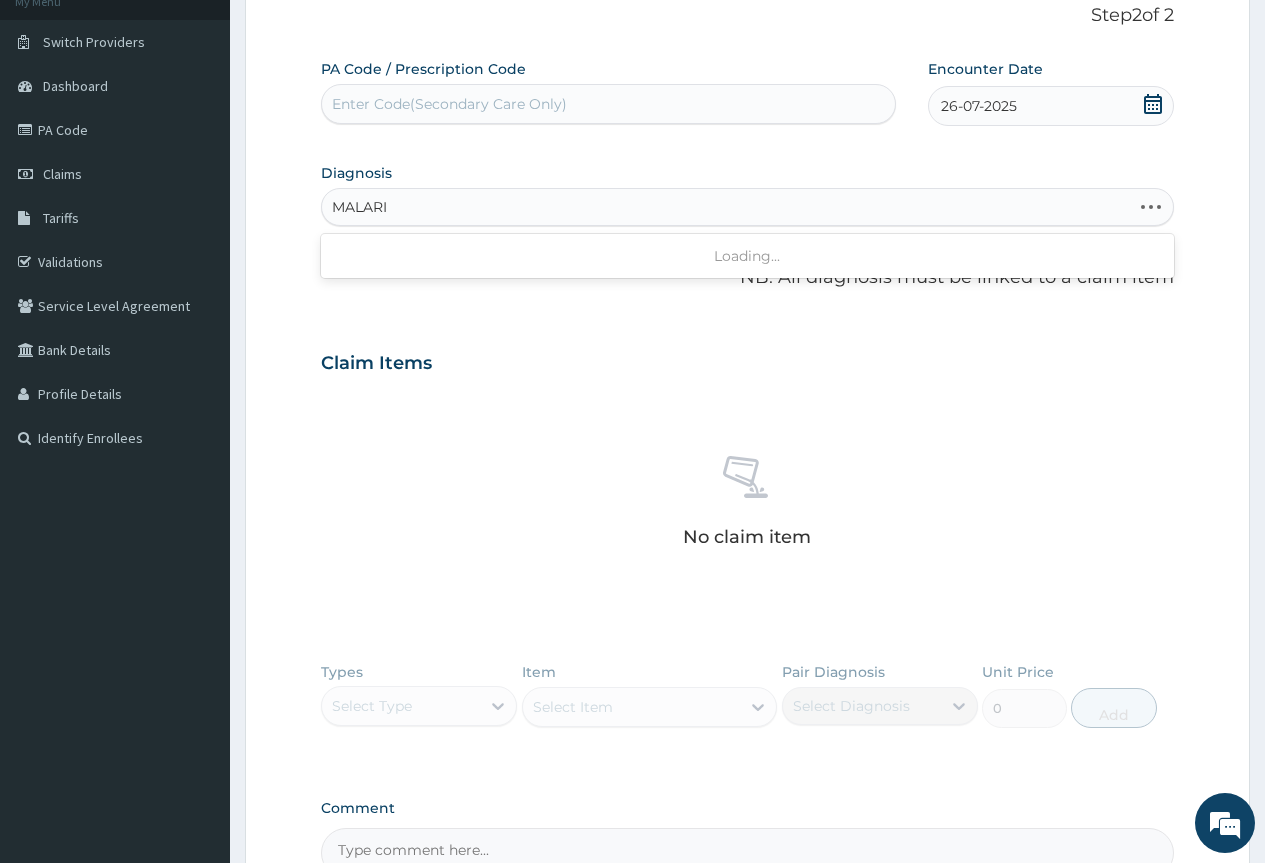 type on "MALARIA" 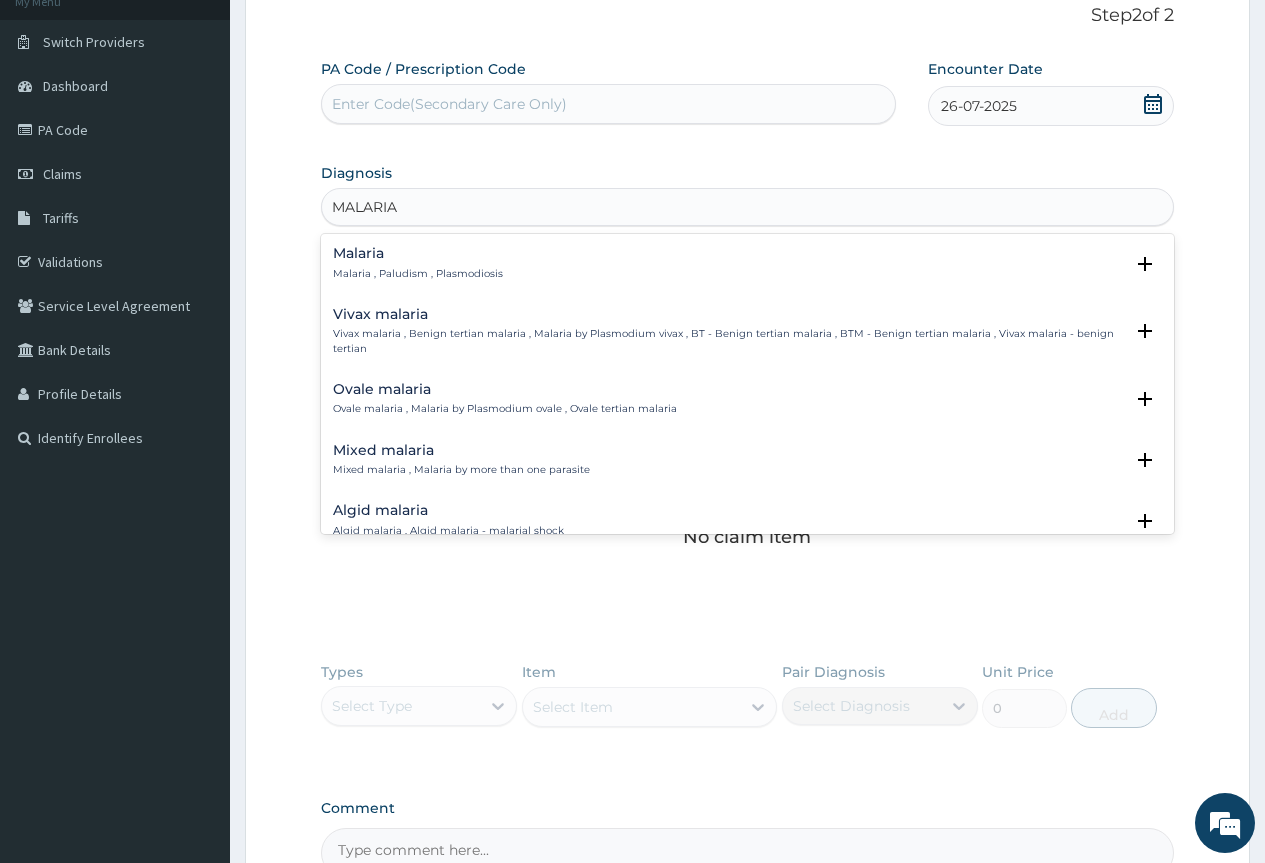 click on "Malaria , Paludism , Plasmodiosis" at bounding box center (418, 274) 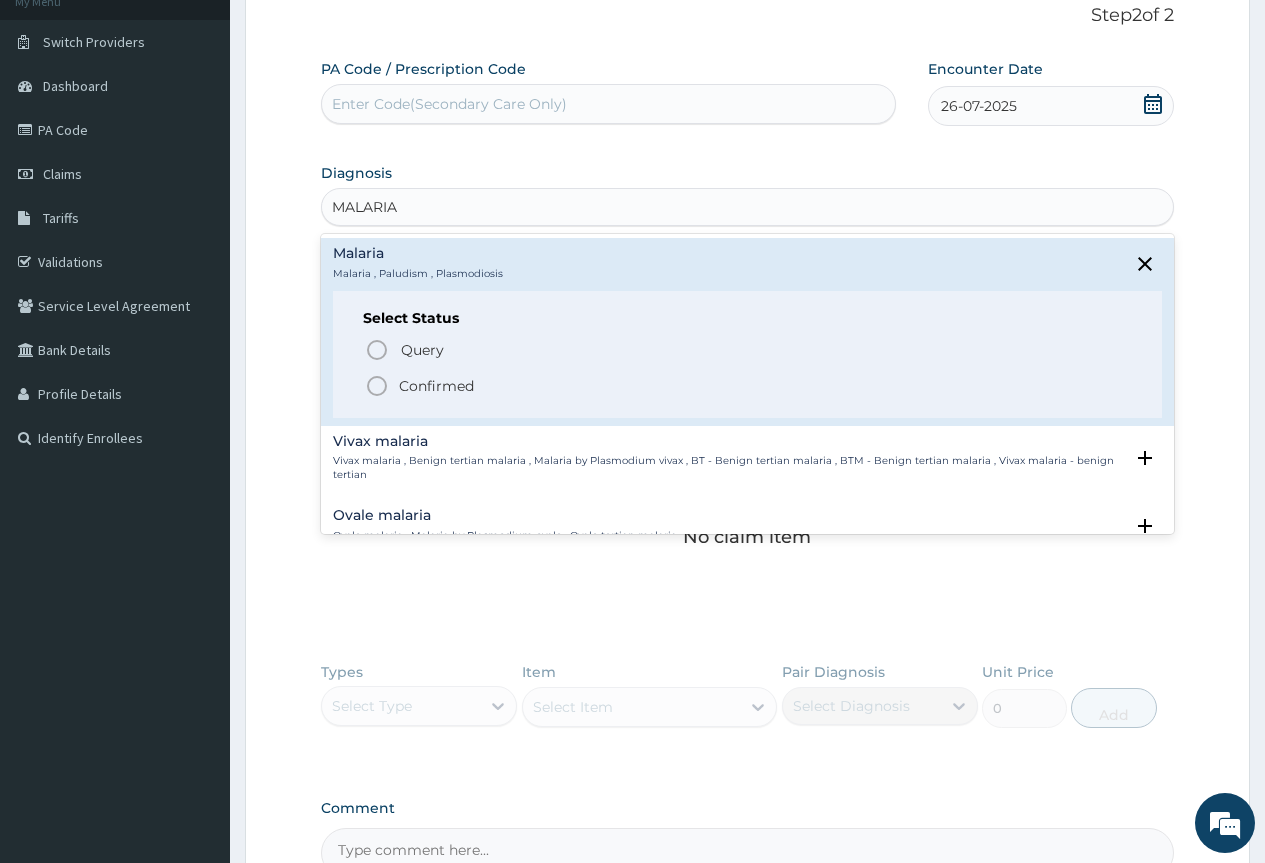 click 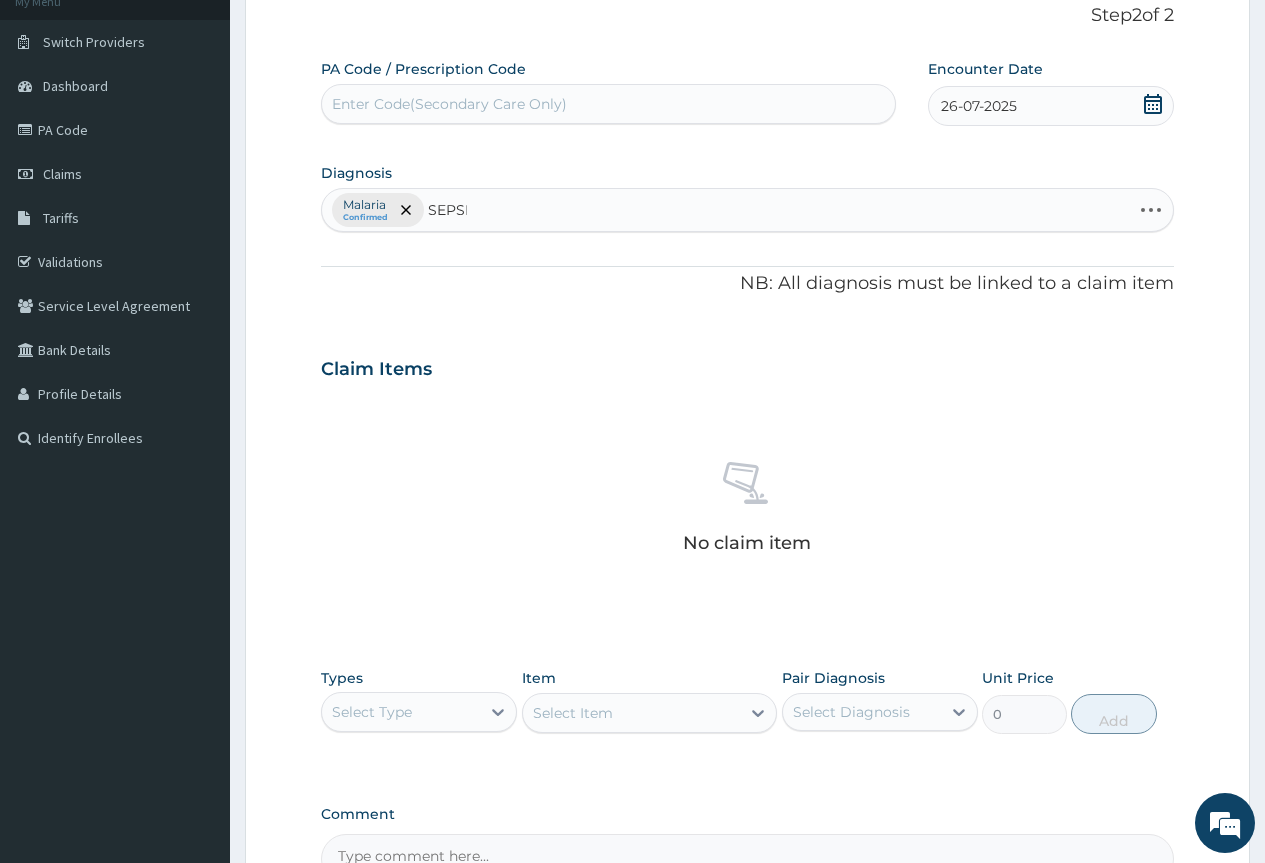 type on "SEPSIS" 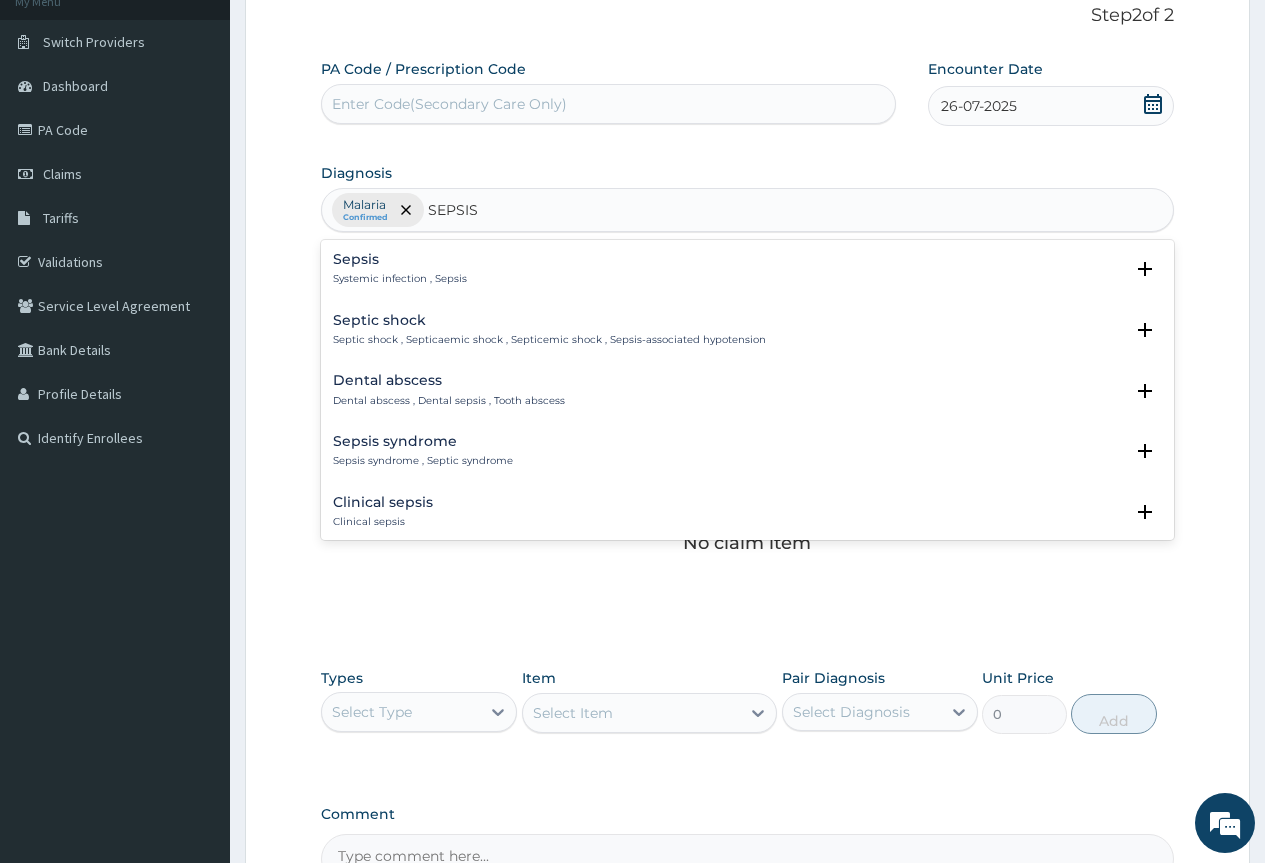 click on "Sepsis" at bounding box center (400, 259) 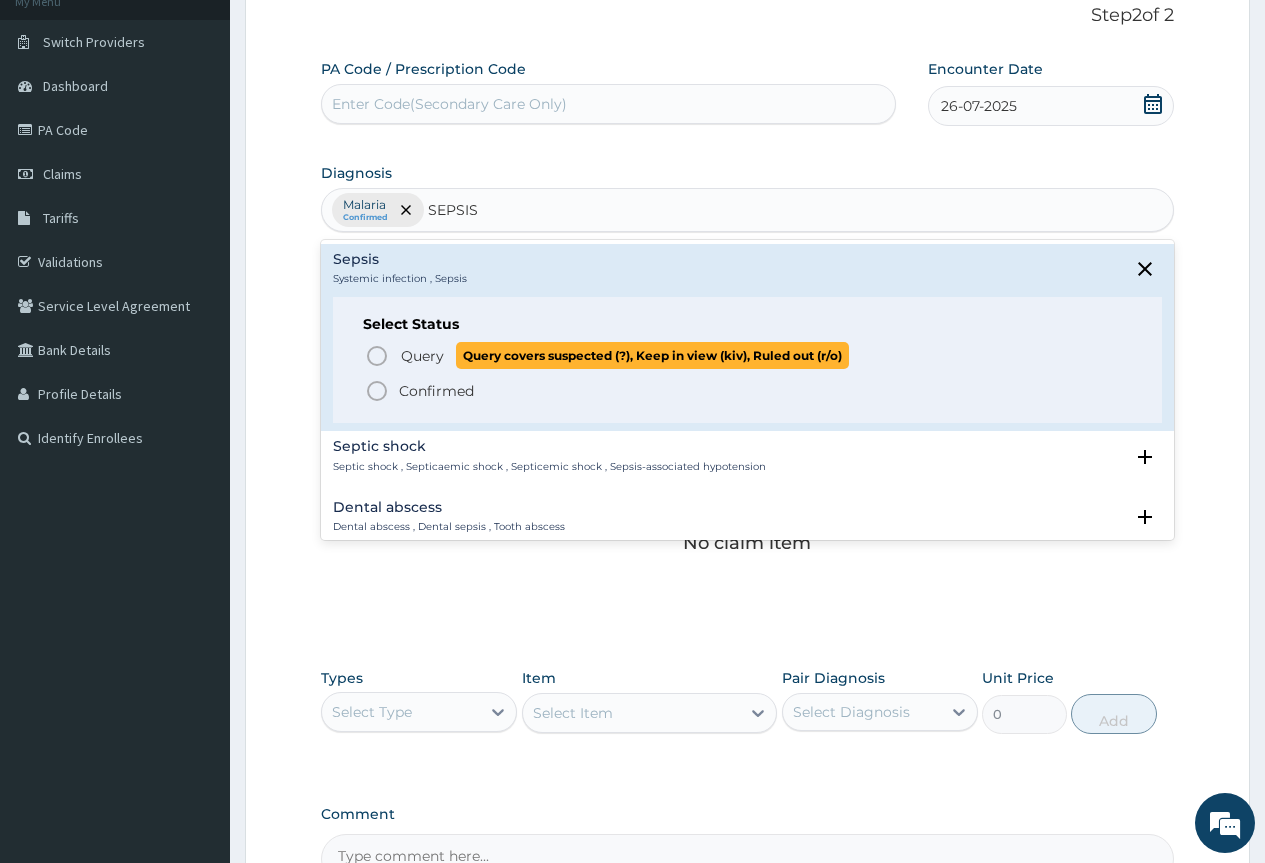 click 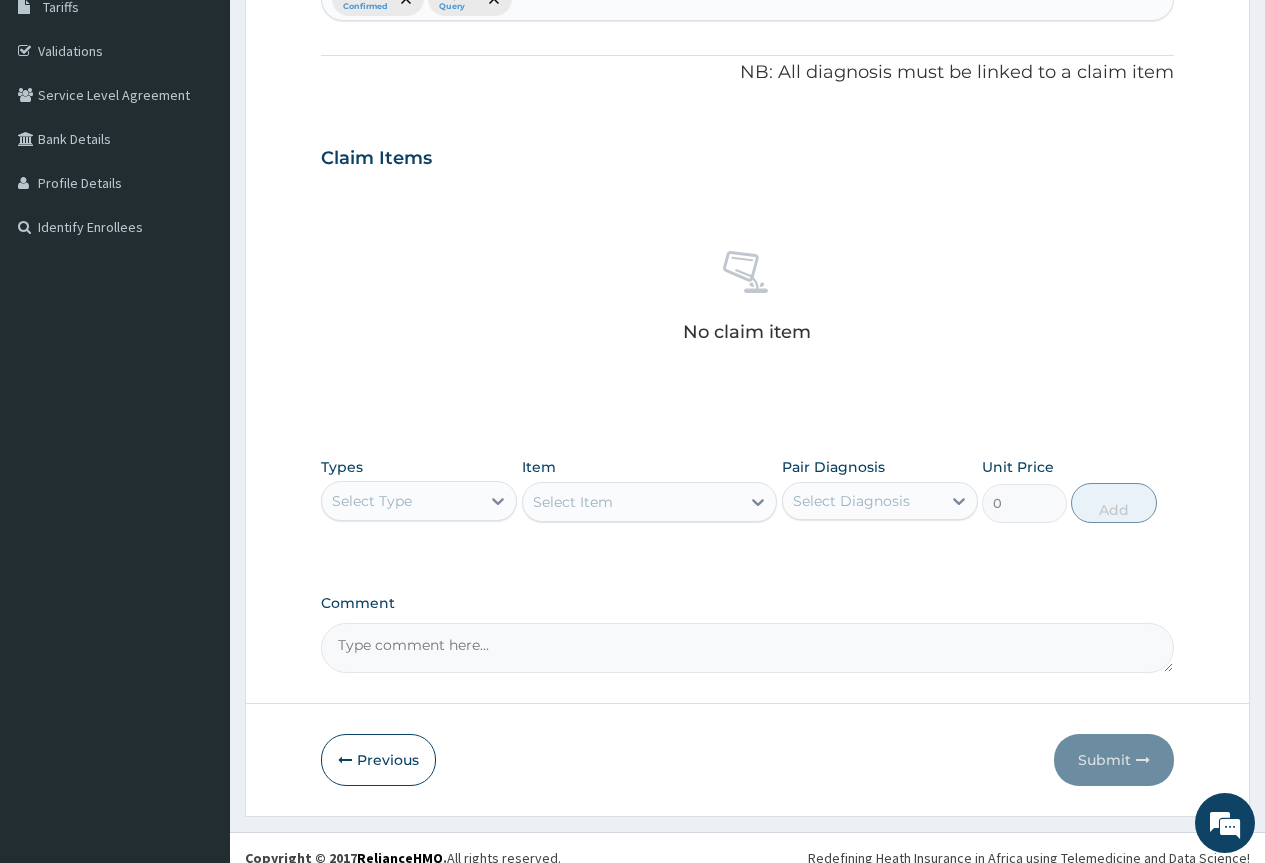 scroll, scrollTop: 363, scrollLeft: 0, axis: vertical 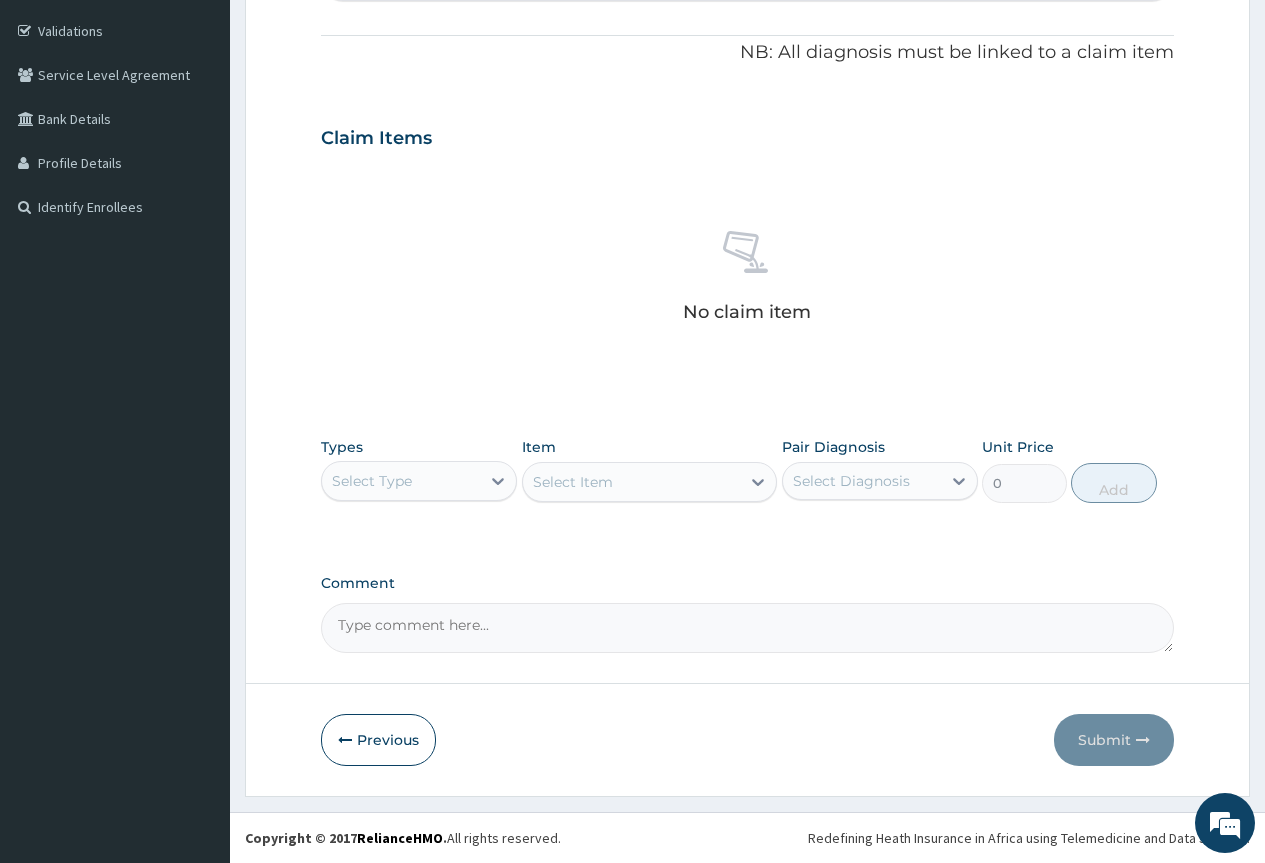 click on "Select Type" at bounding box center (401, 481) 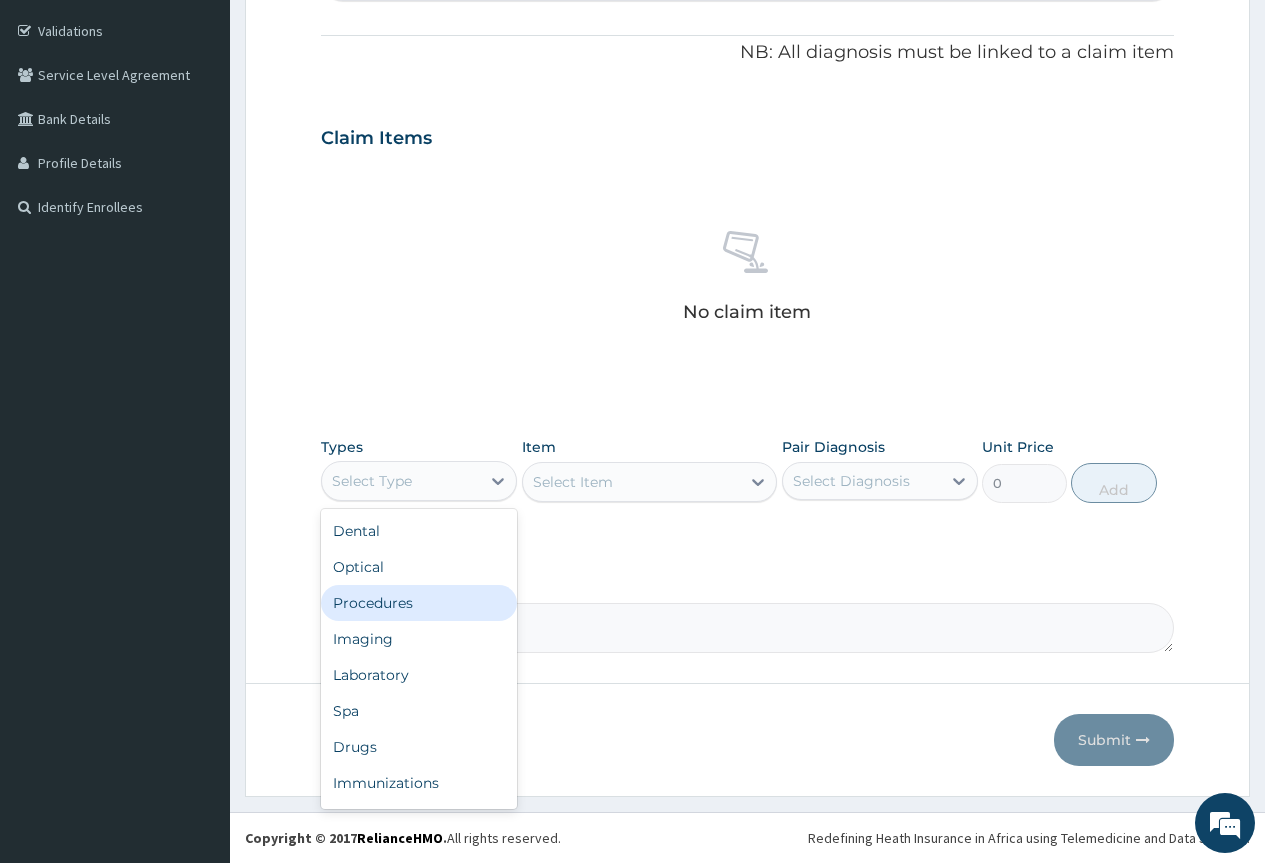 click on "Procedures" at bounding box center (419, 603) 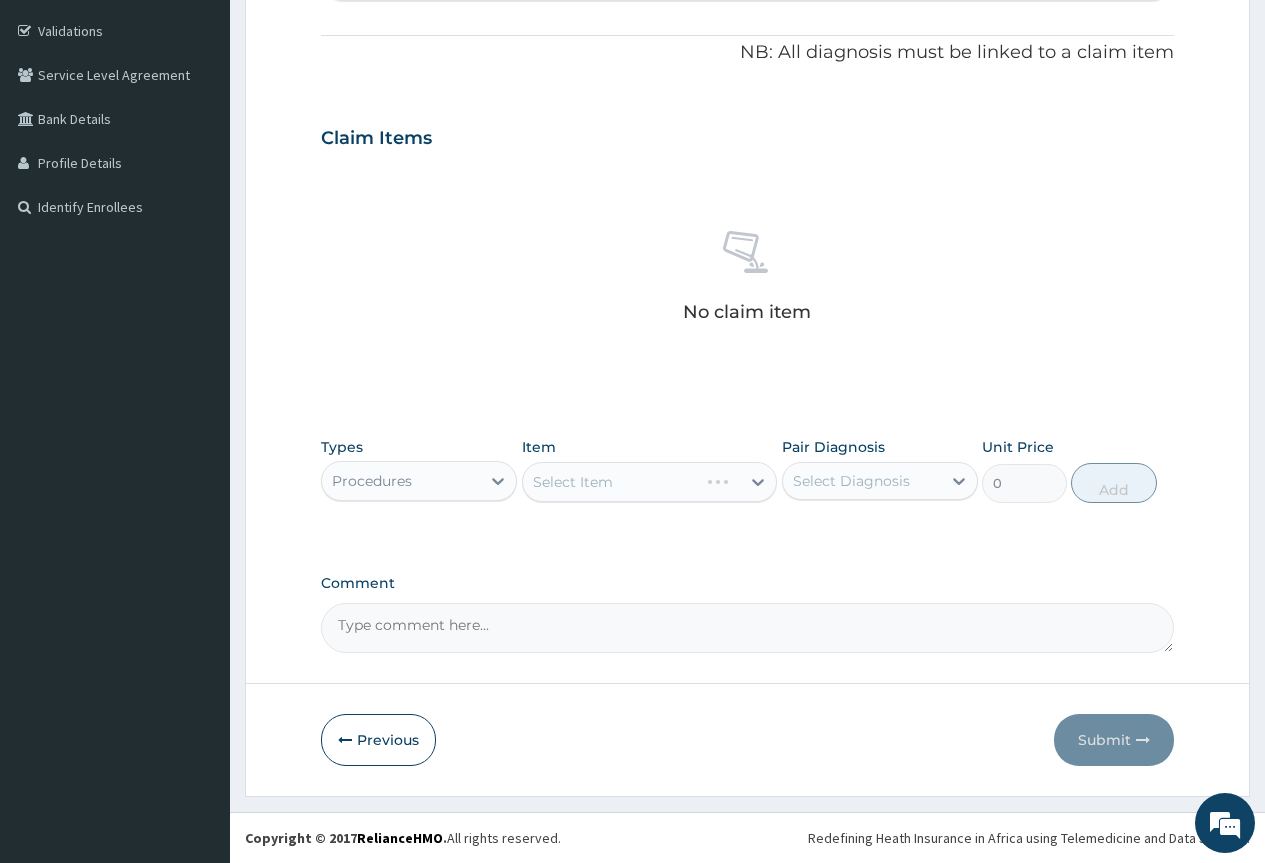 click on "Select Diagnosis" at bounding box center [851, 481] 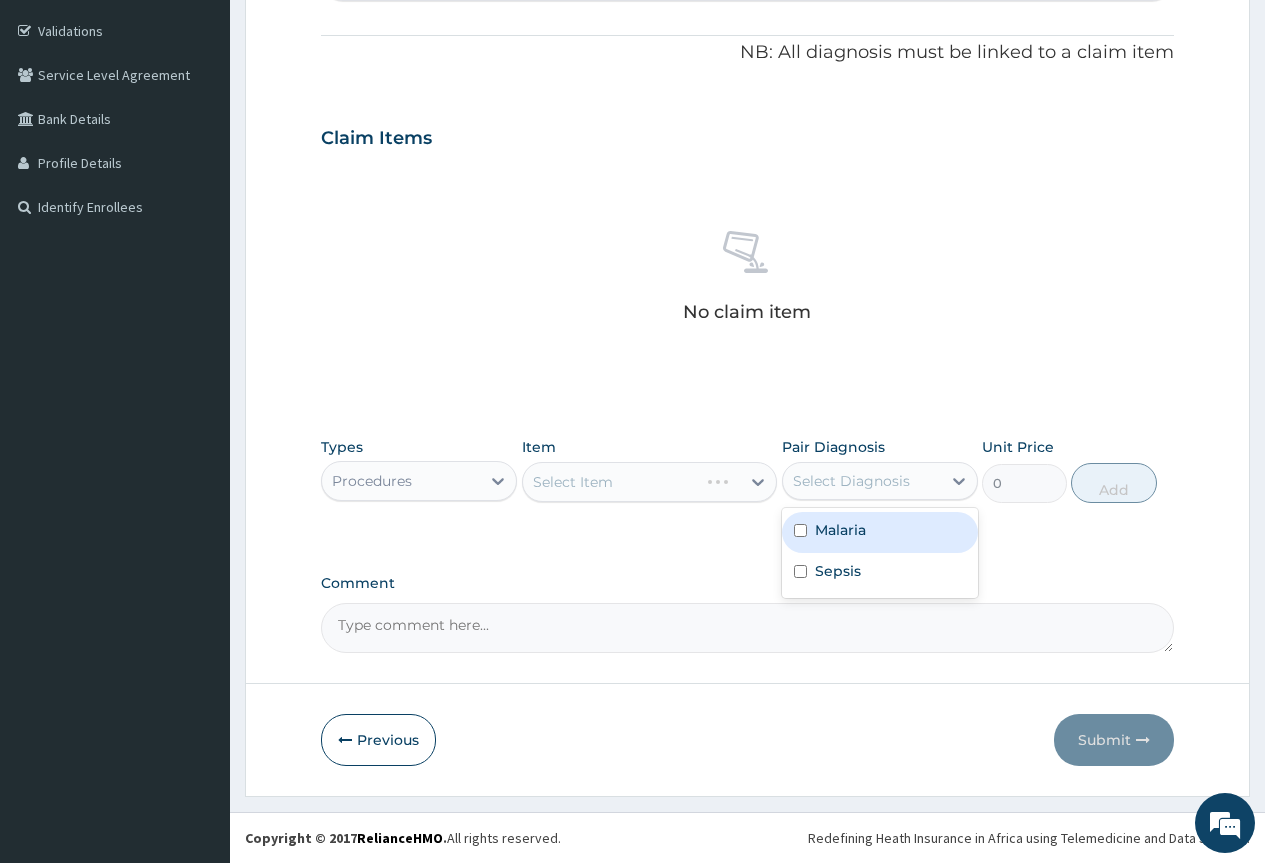 click on "Malaria" at bounding box center (840, 530) 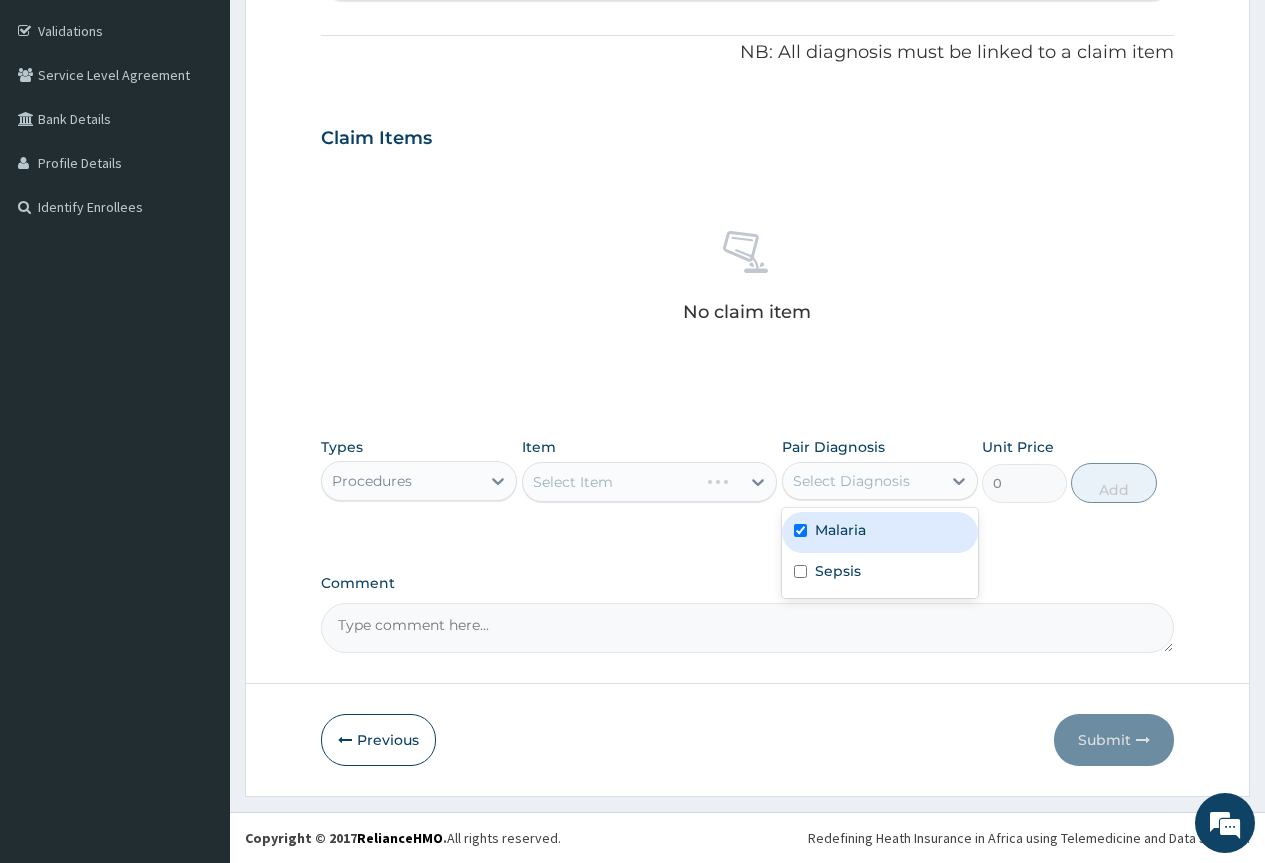 checkbox on "true" 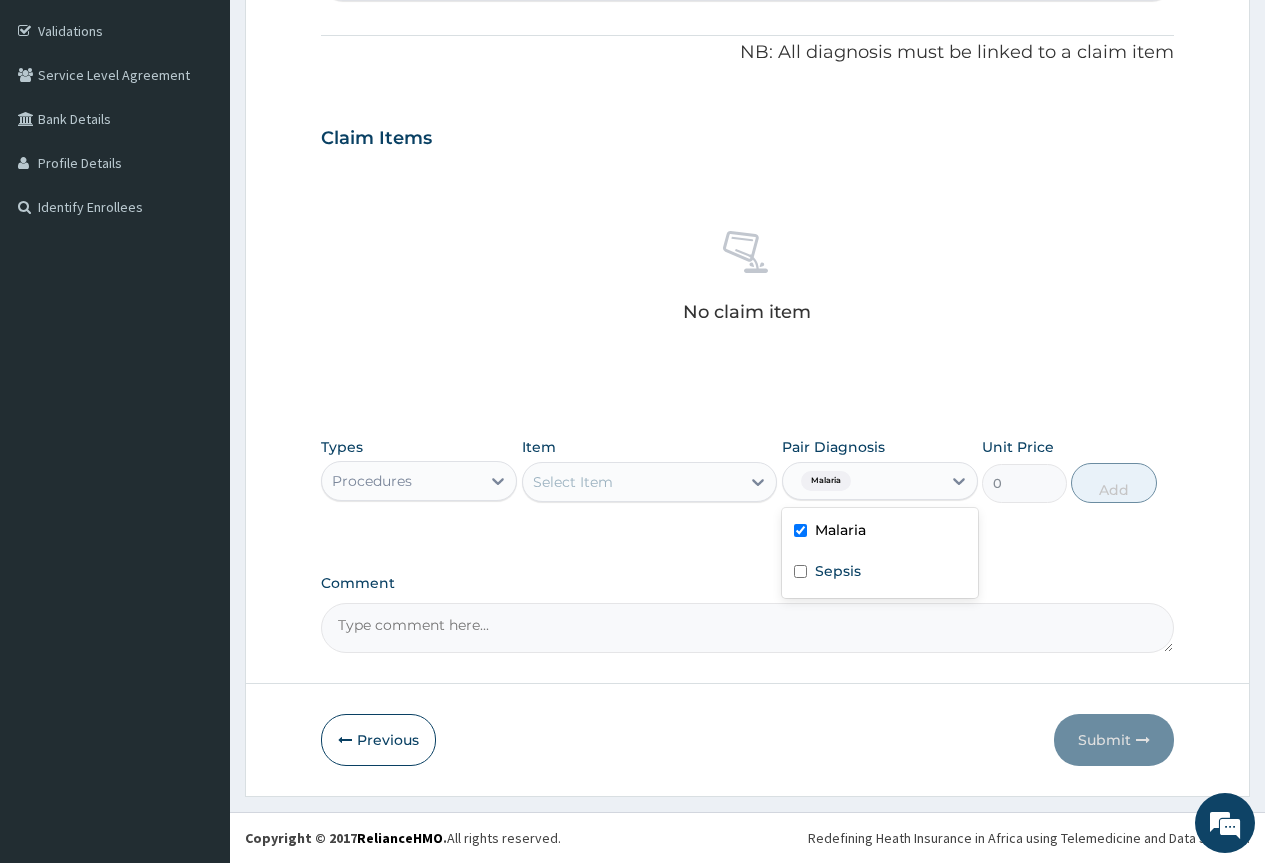 click on "Select Item" at bounding box center [632, 482] 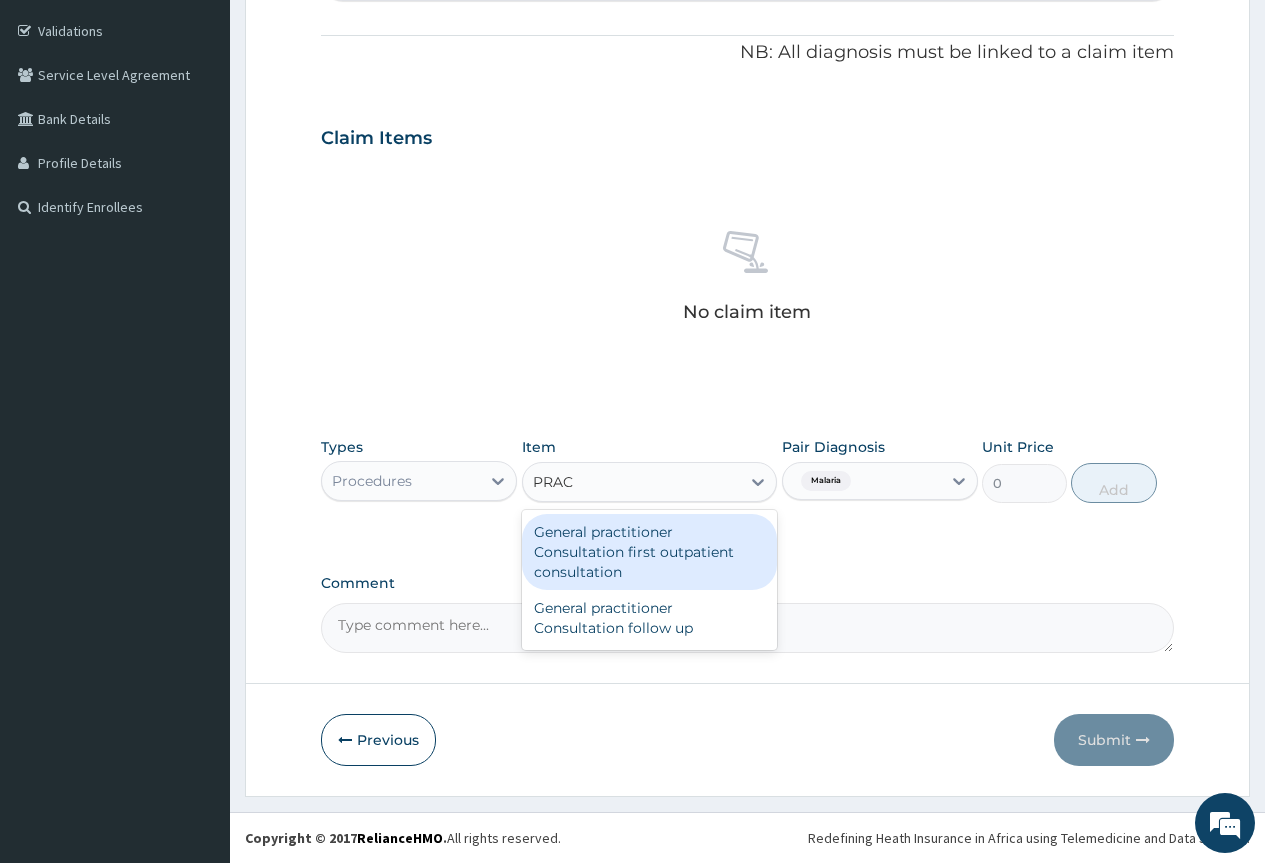 type on "PRACT" 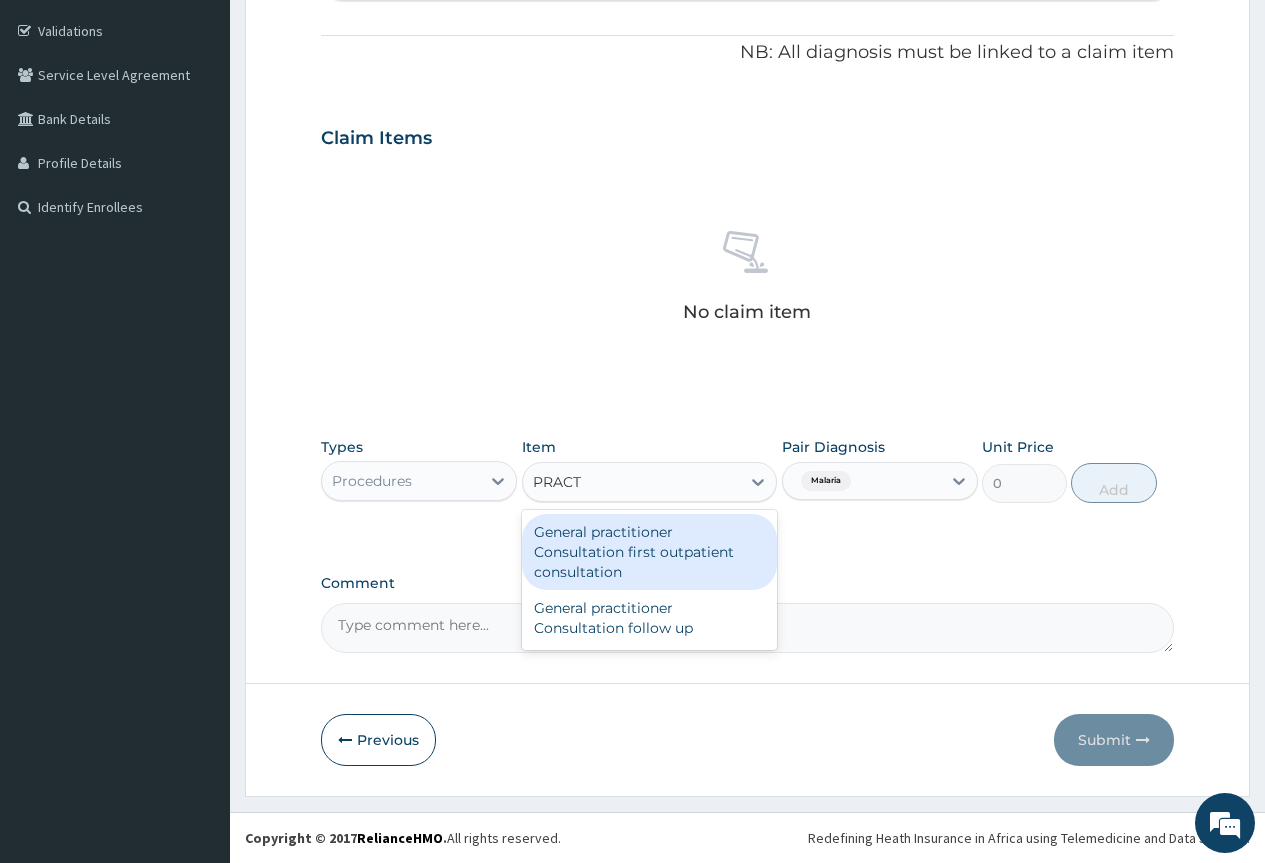 click on "General practitioner Consultation first outpatient consultation" at bounding box center (650, 552) 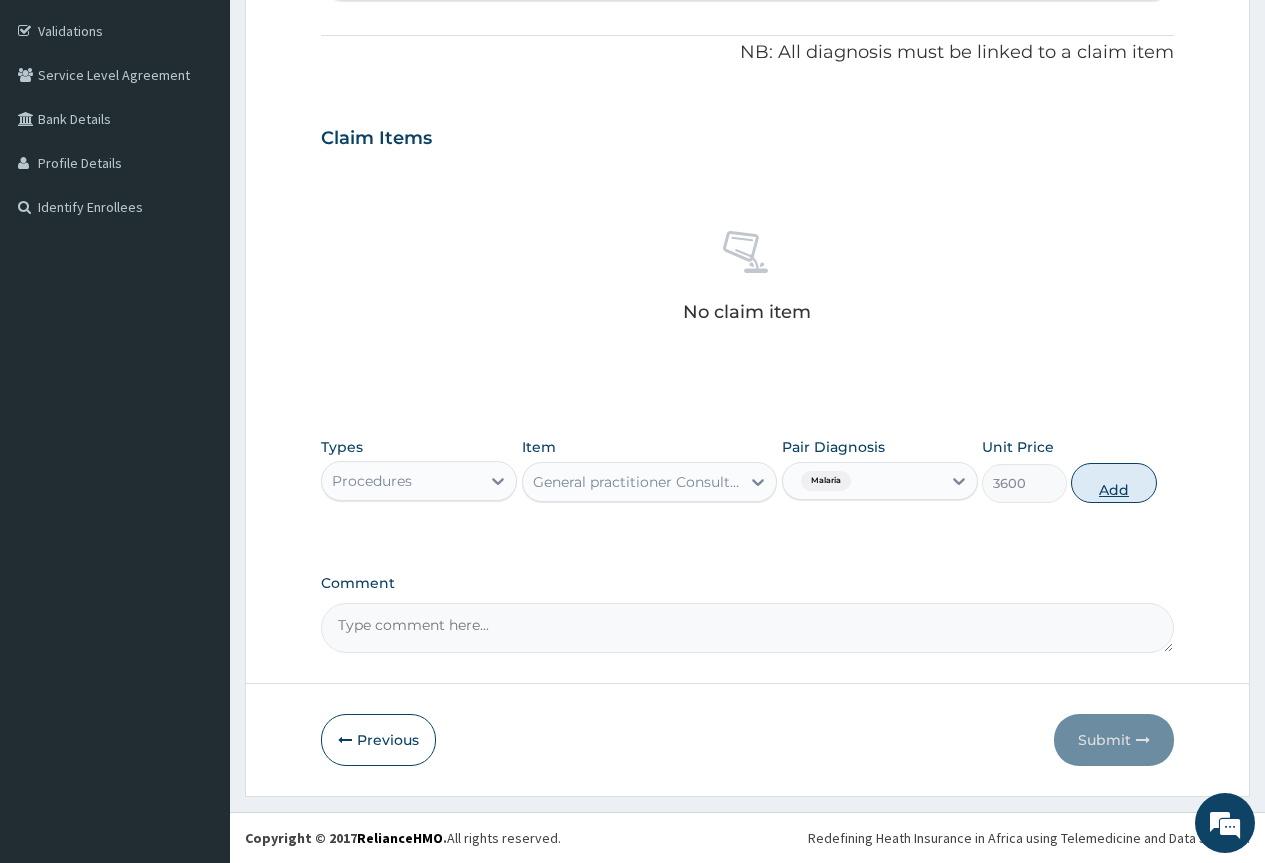 click on "Add" at bounding box center [1113, 483] 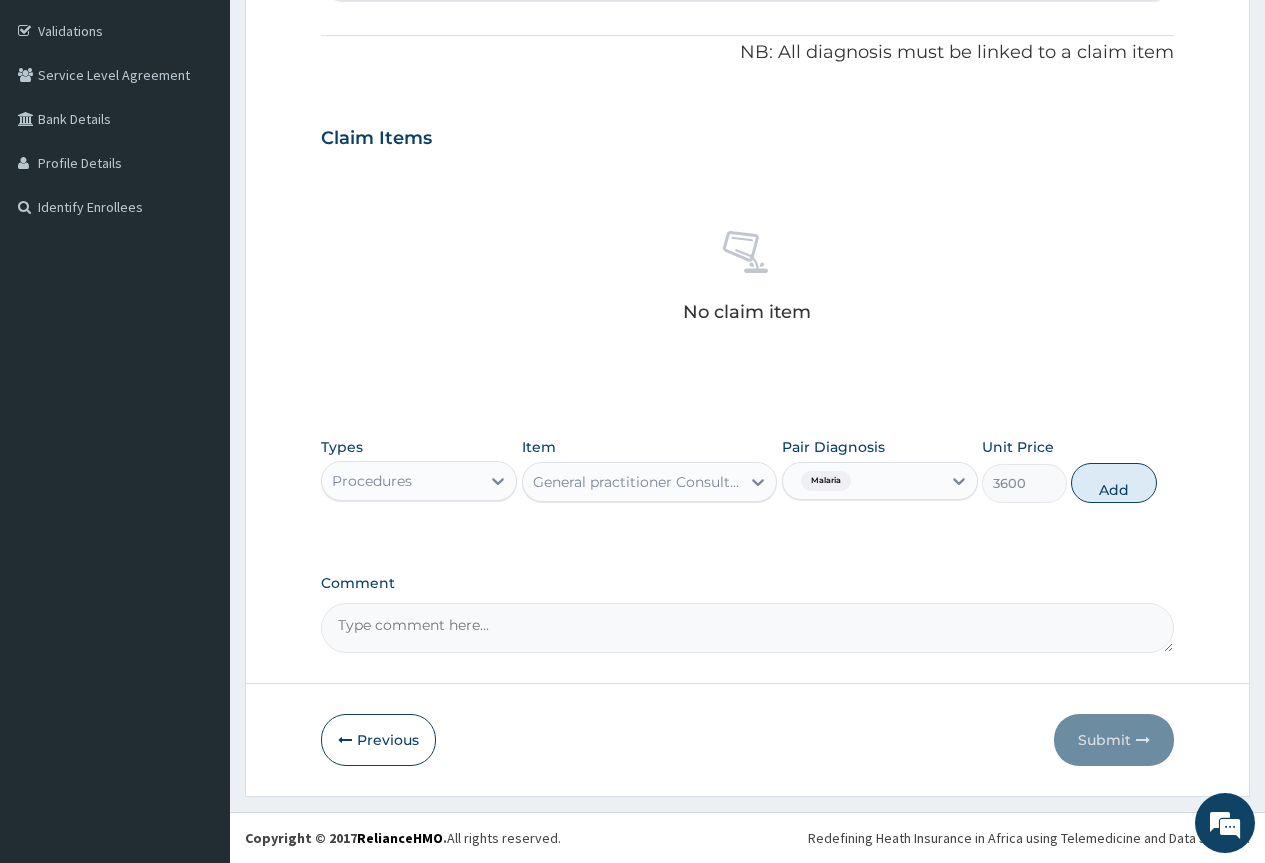 type on "0" 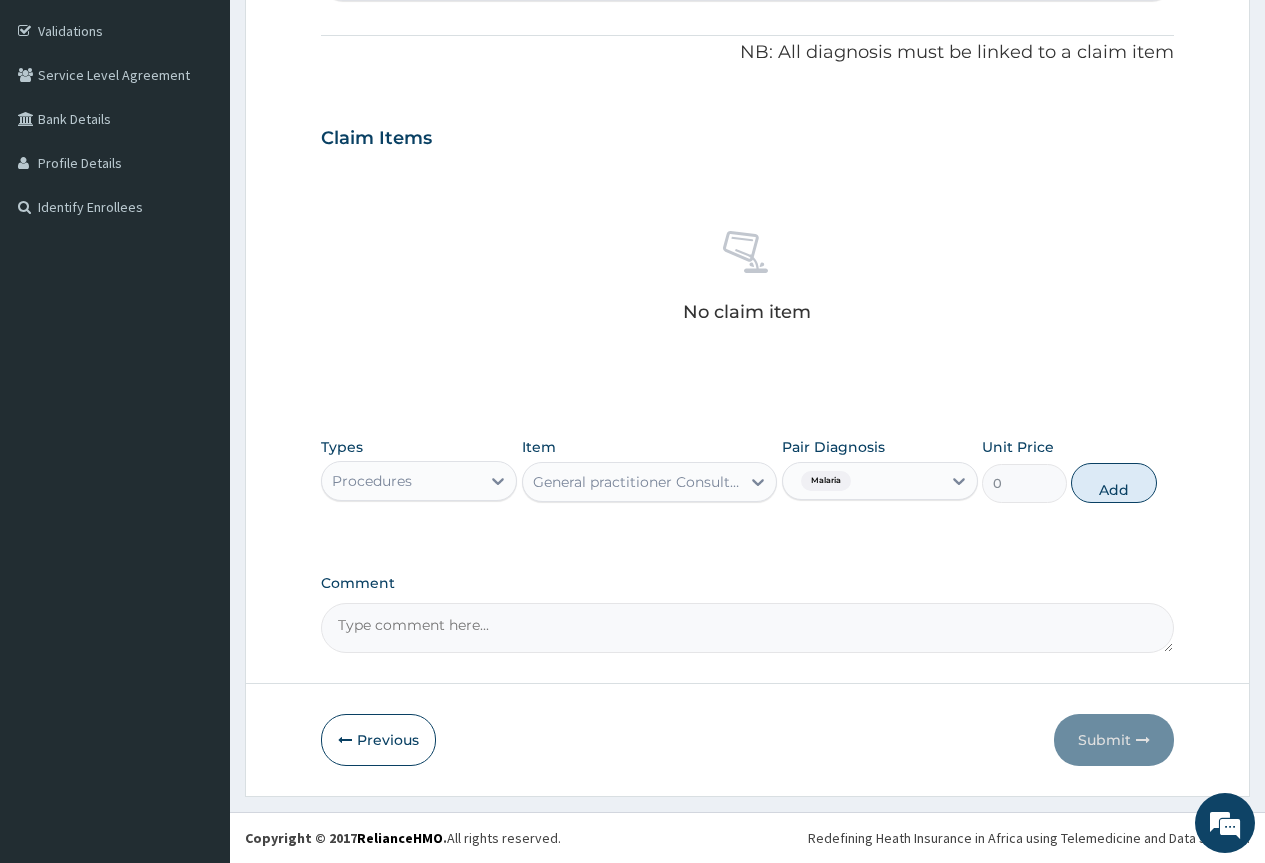 scroll, scrollTop: 294, scrollLeft: 0, axis: vertical 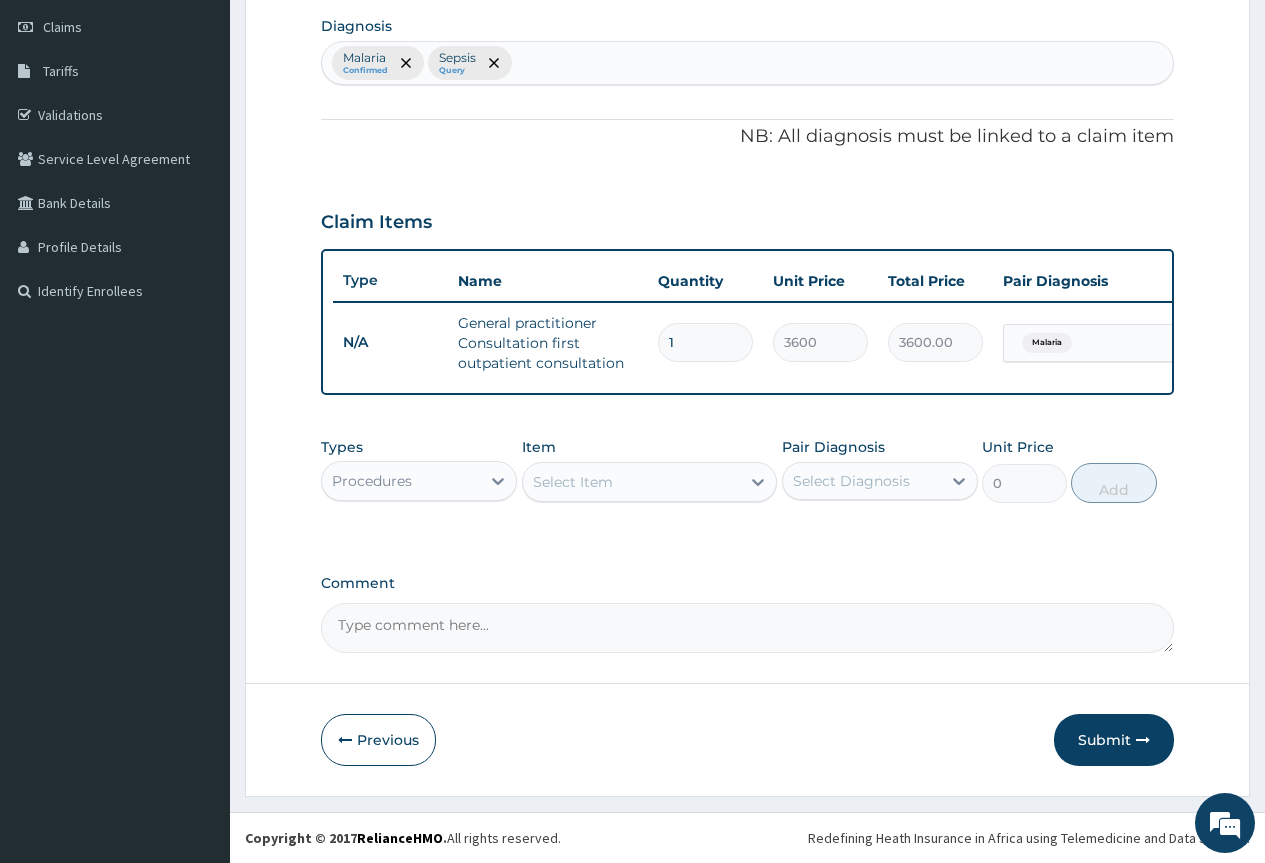 click on "Procedures" at bounding box center [401, 481] 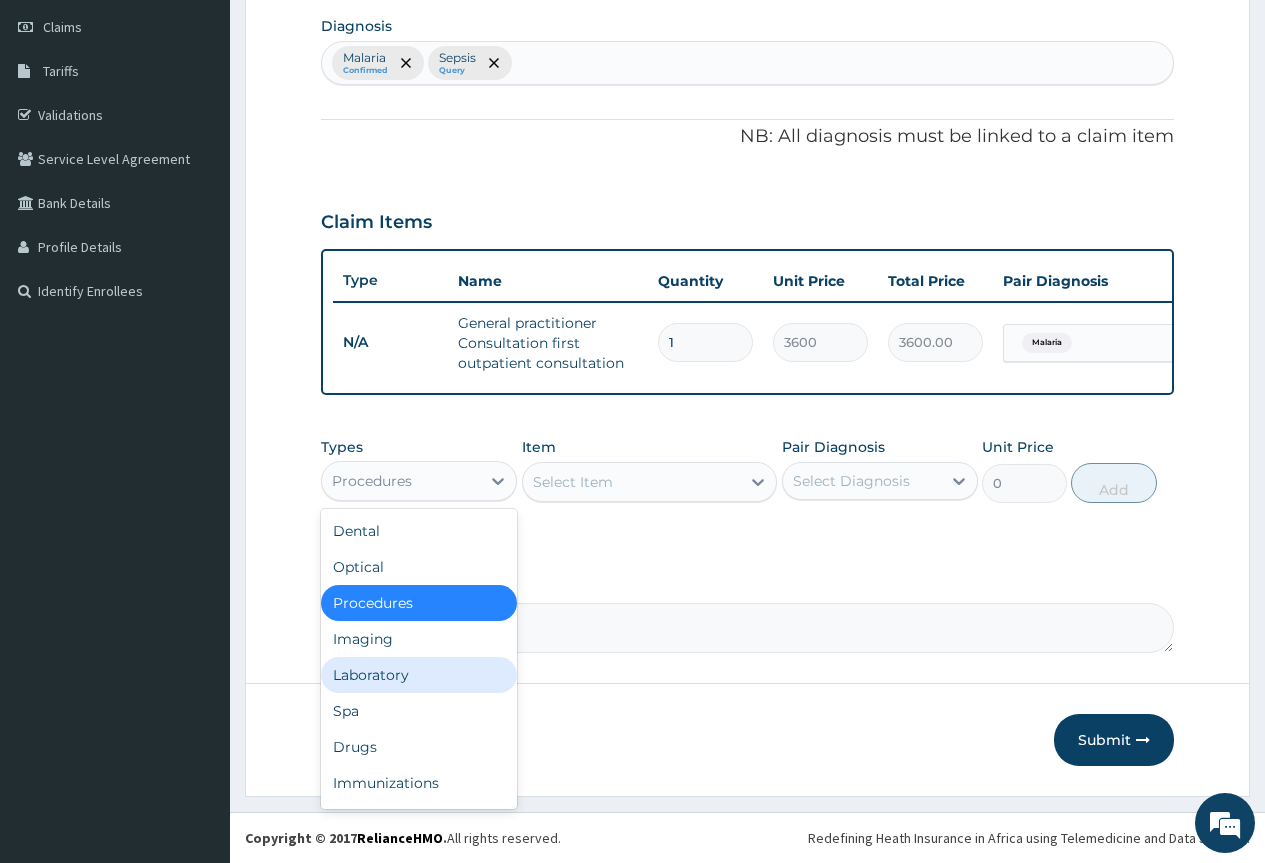 click on "Laboratory" at bounding box center [419, 675] 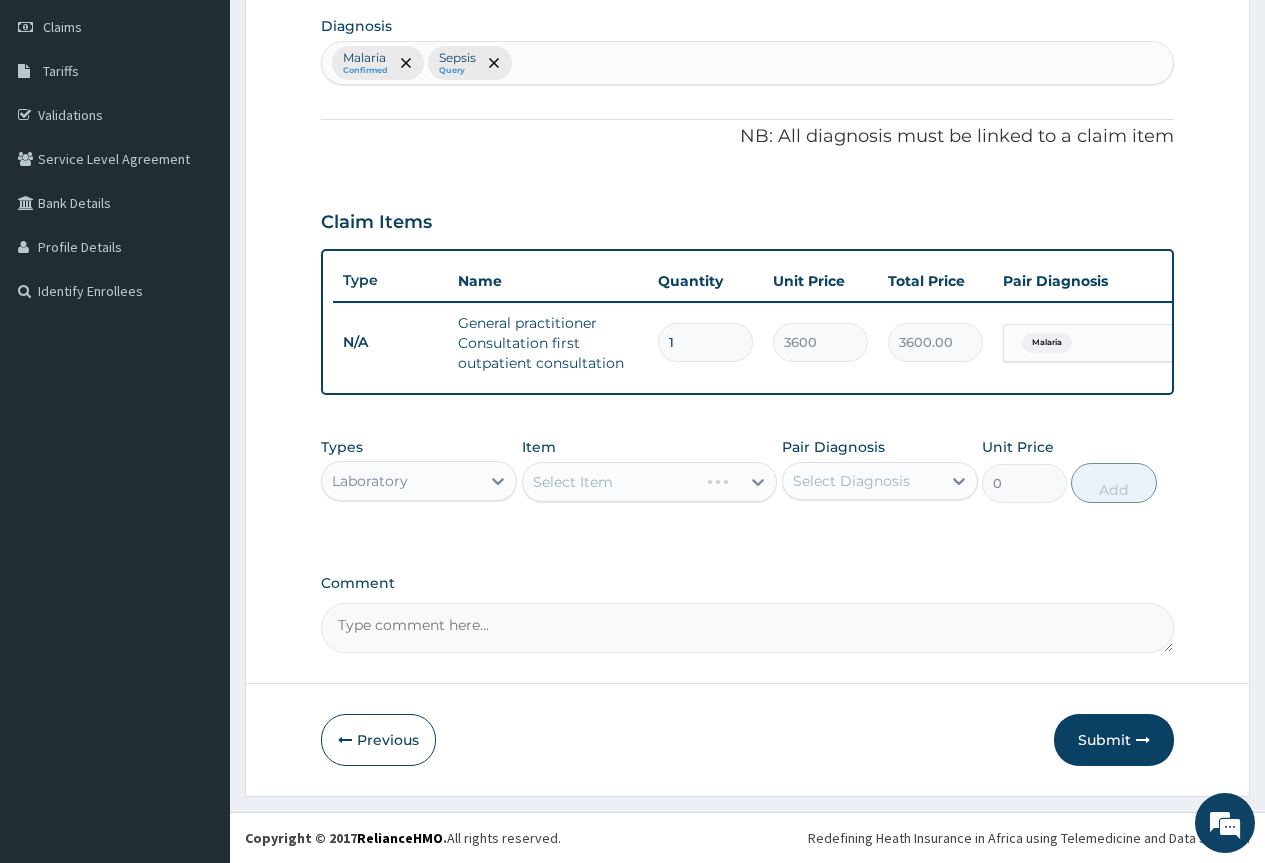 click on "Select Diagnosis" at bounding box center [851, 481] 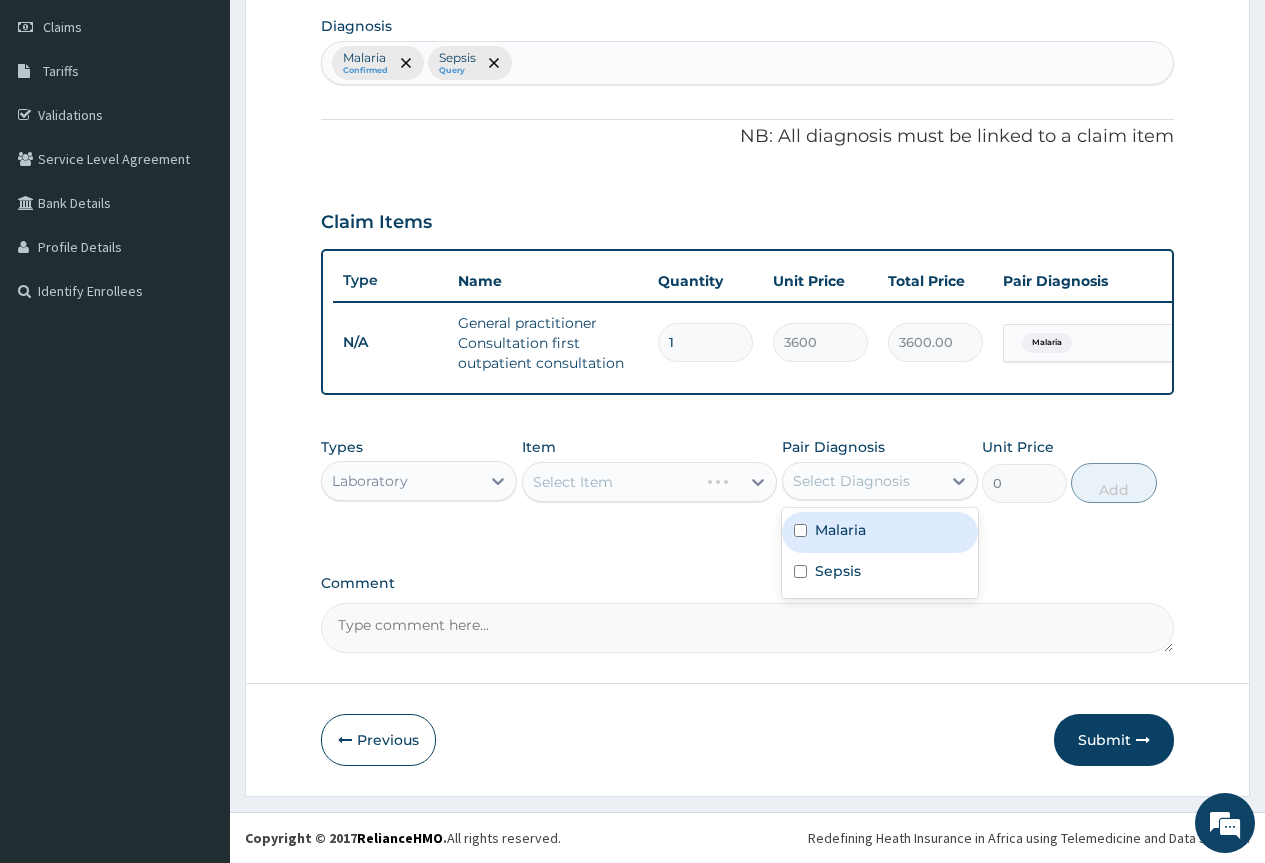 click on "Malaria" at bounding box center [840, 530] 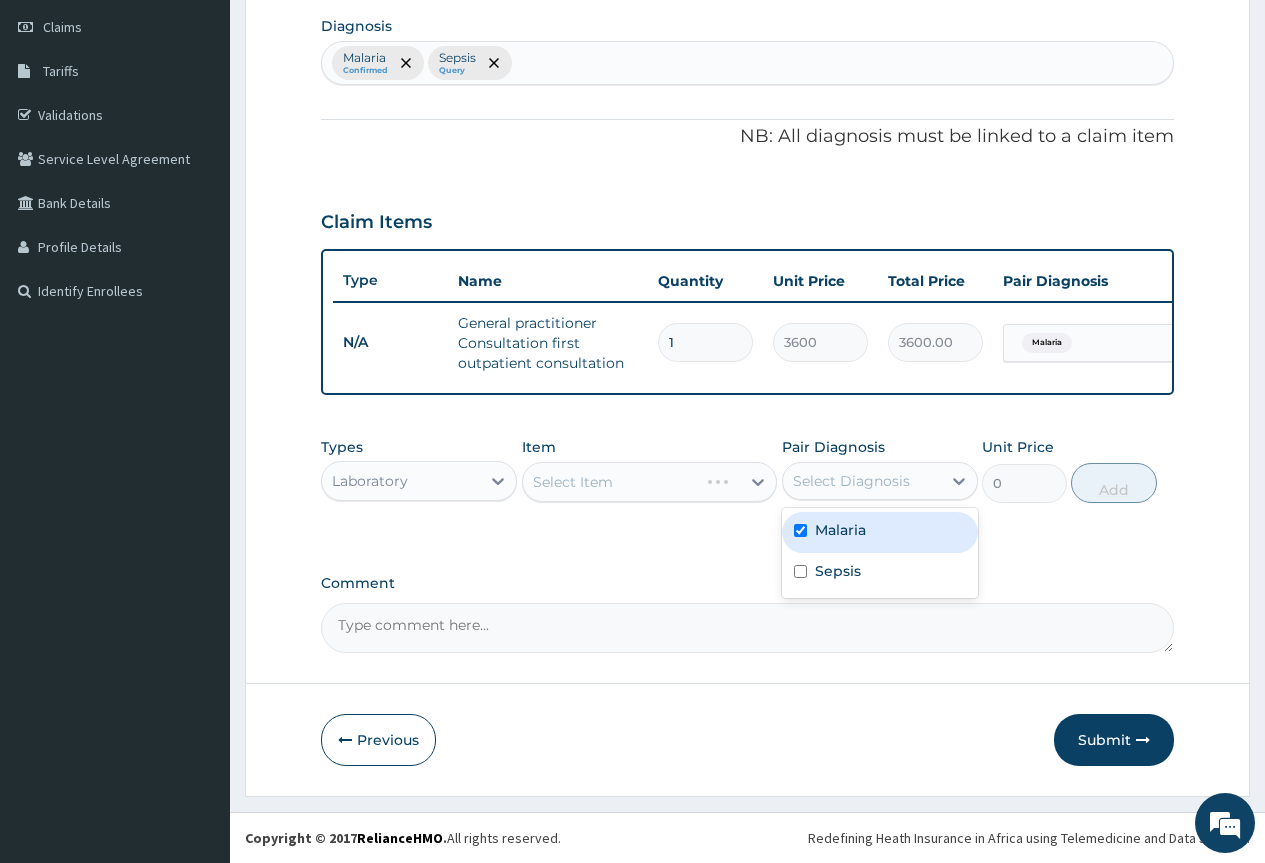 checkbox on "true" 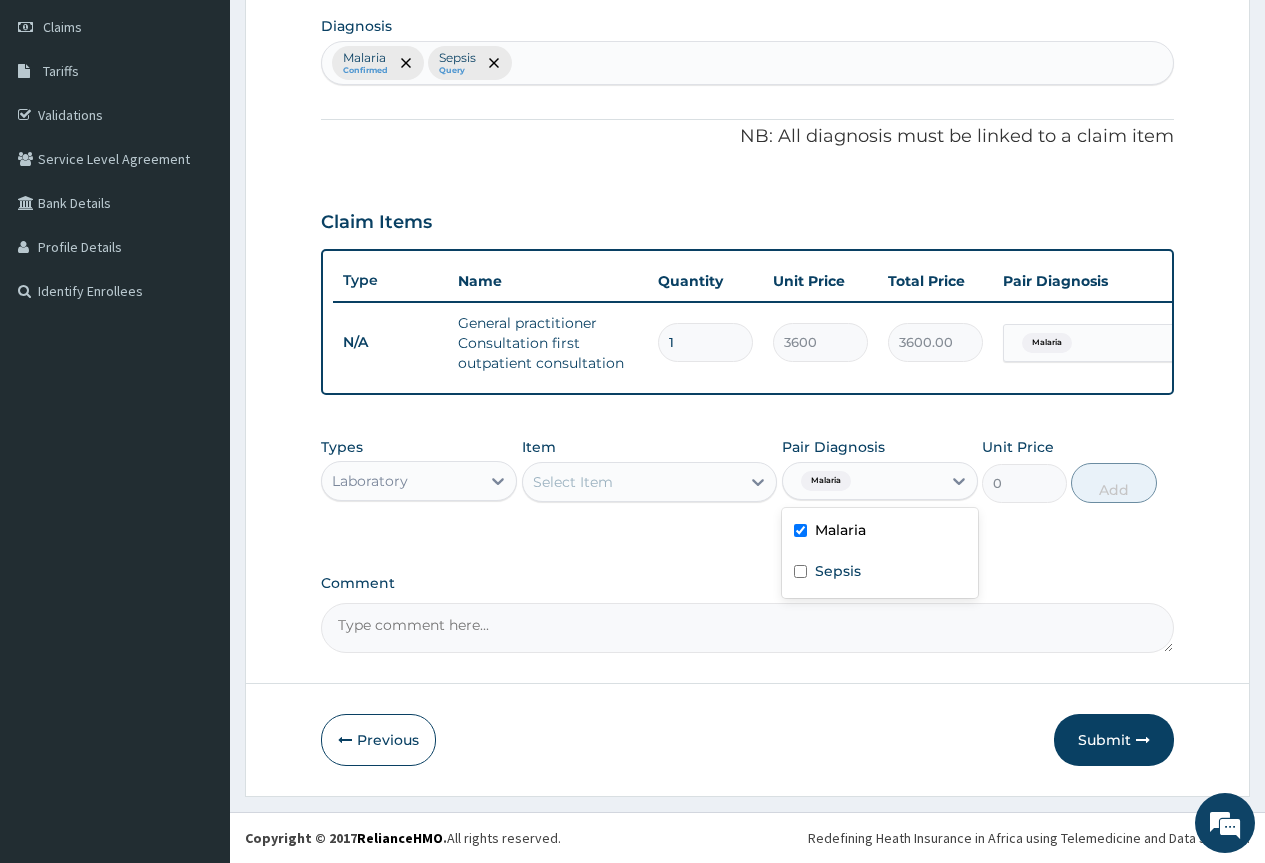 click on "Select Item" at bounding box center [632, 482] 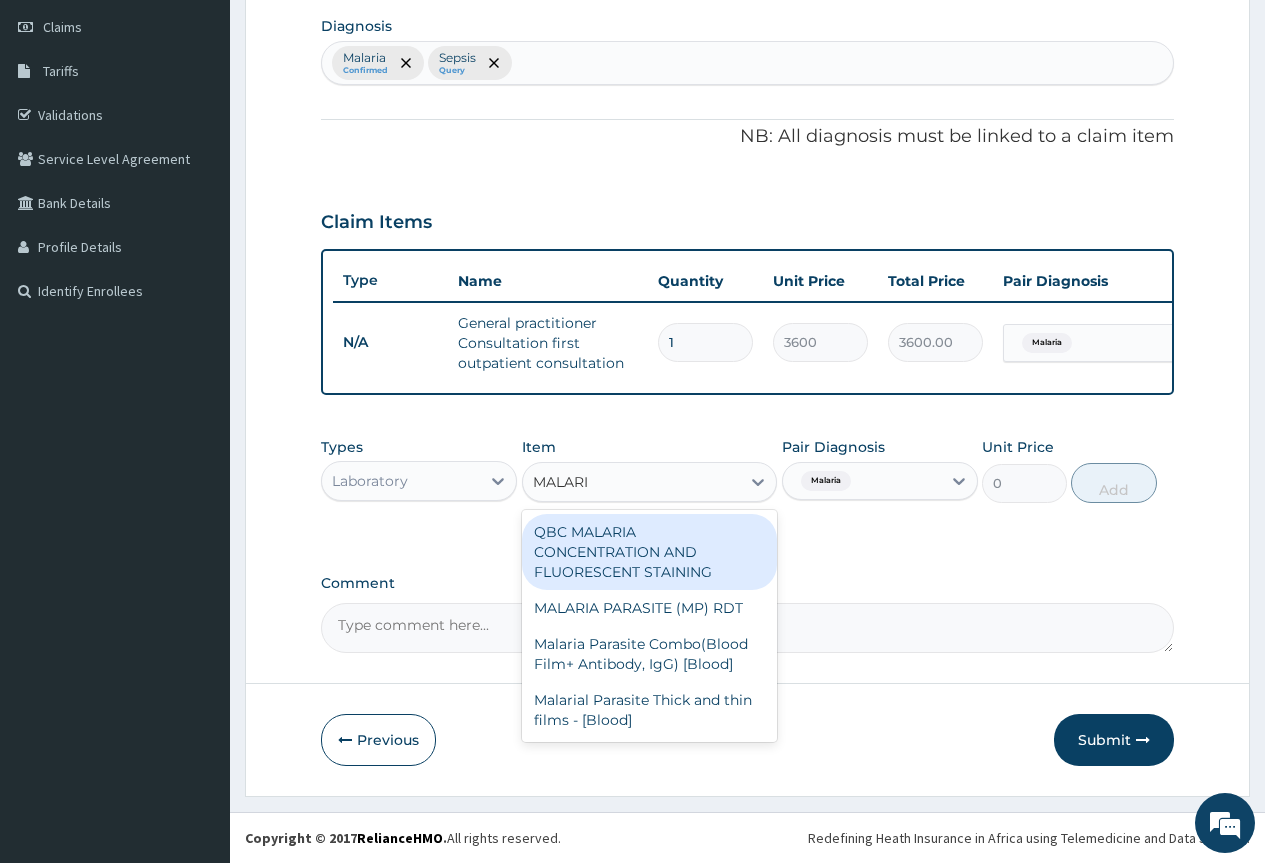 type on "MALARIA" 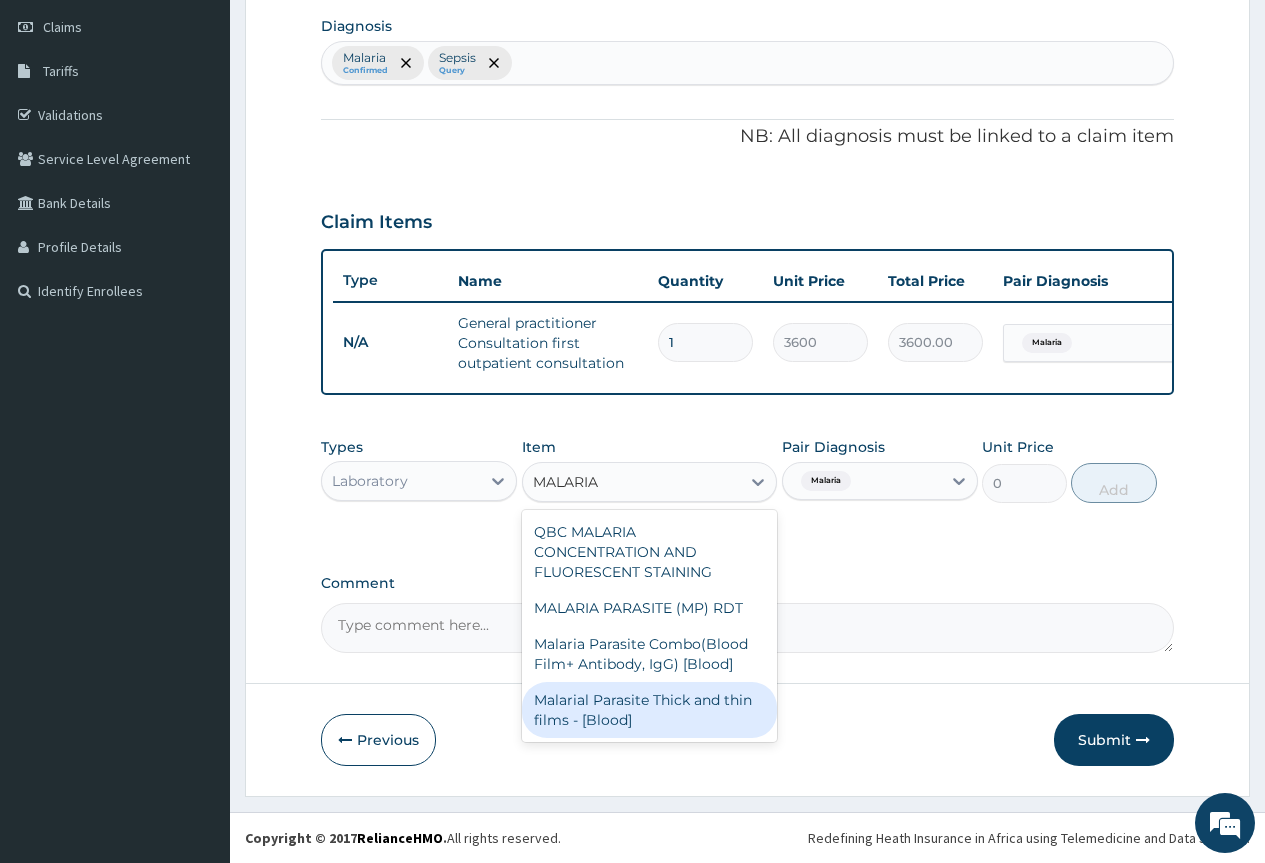 click on "Malarial Parasite Thick and thin films - [Blood]" at bounding box center (650, 710) 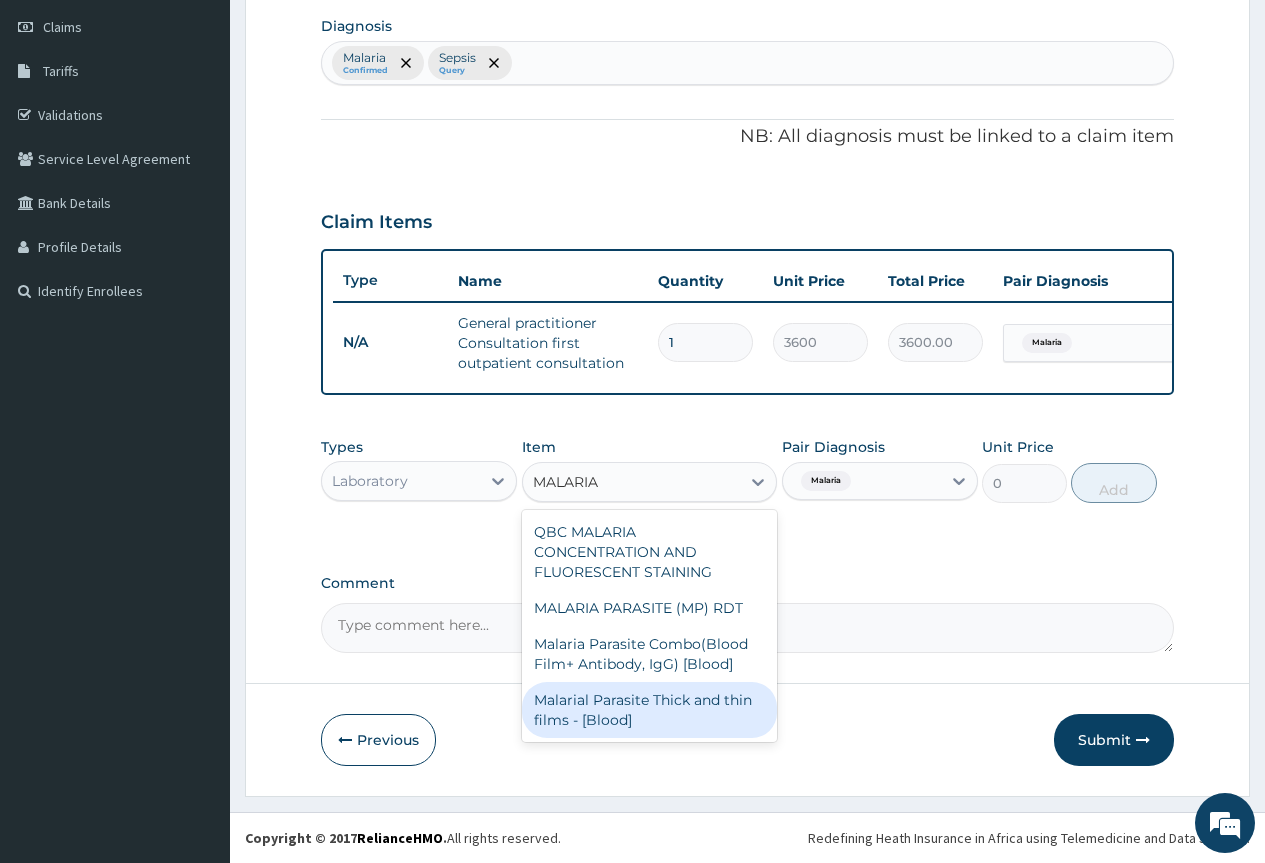 type 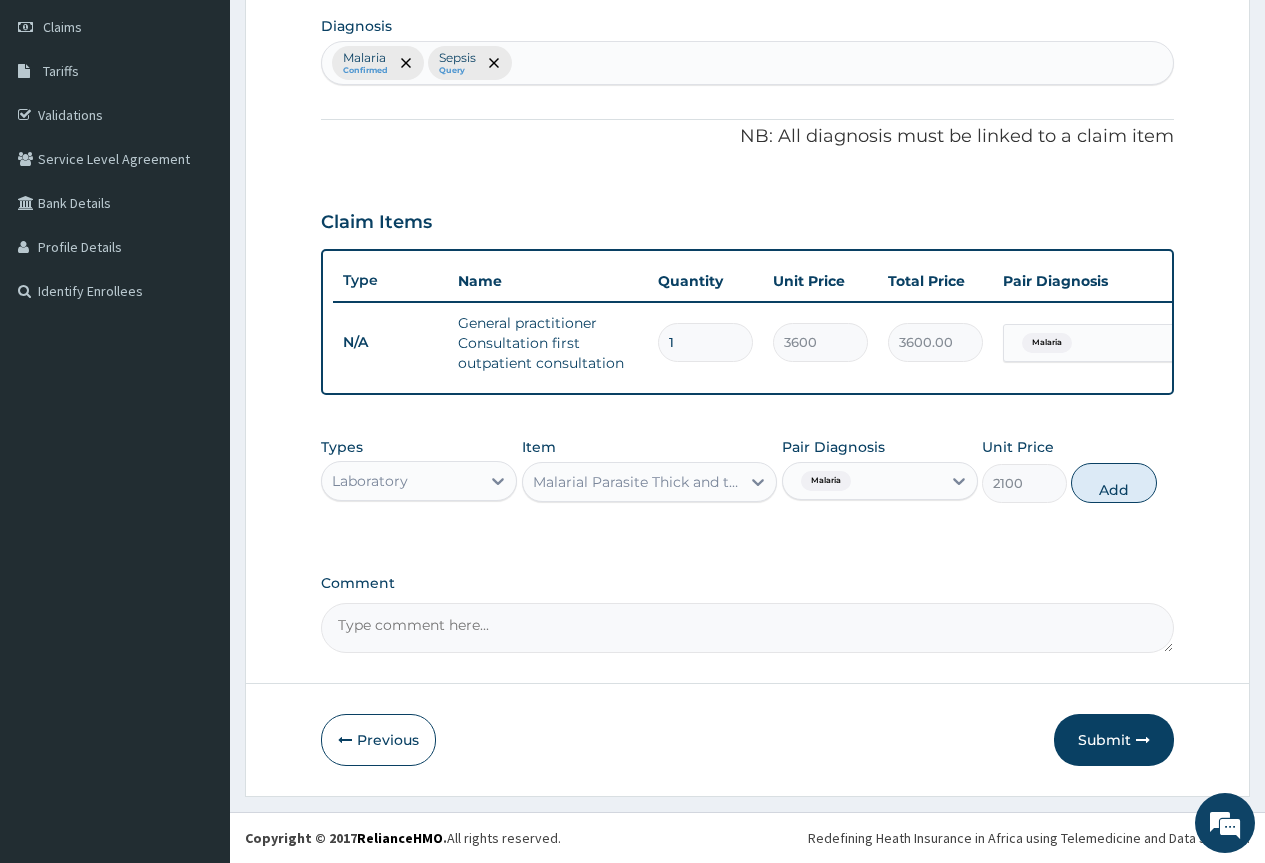 click on "Types Laboratory Item option Malarial Parasite Thick and thin films - [Blood], selected.   Select is focused ,type to refine list, press Down to open the menu,  Malarial Parasite Thick and thin films - [Blood] Pair Diagnosis Malaria Unit Price 2100 Add" at bounding box center (747, 470) 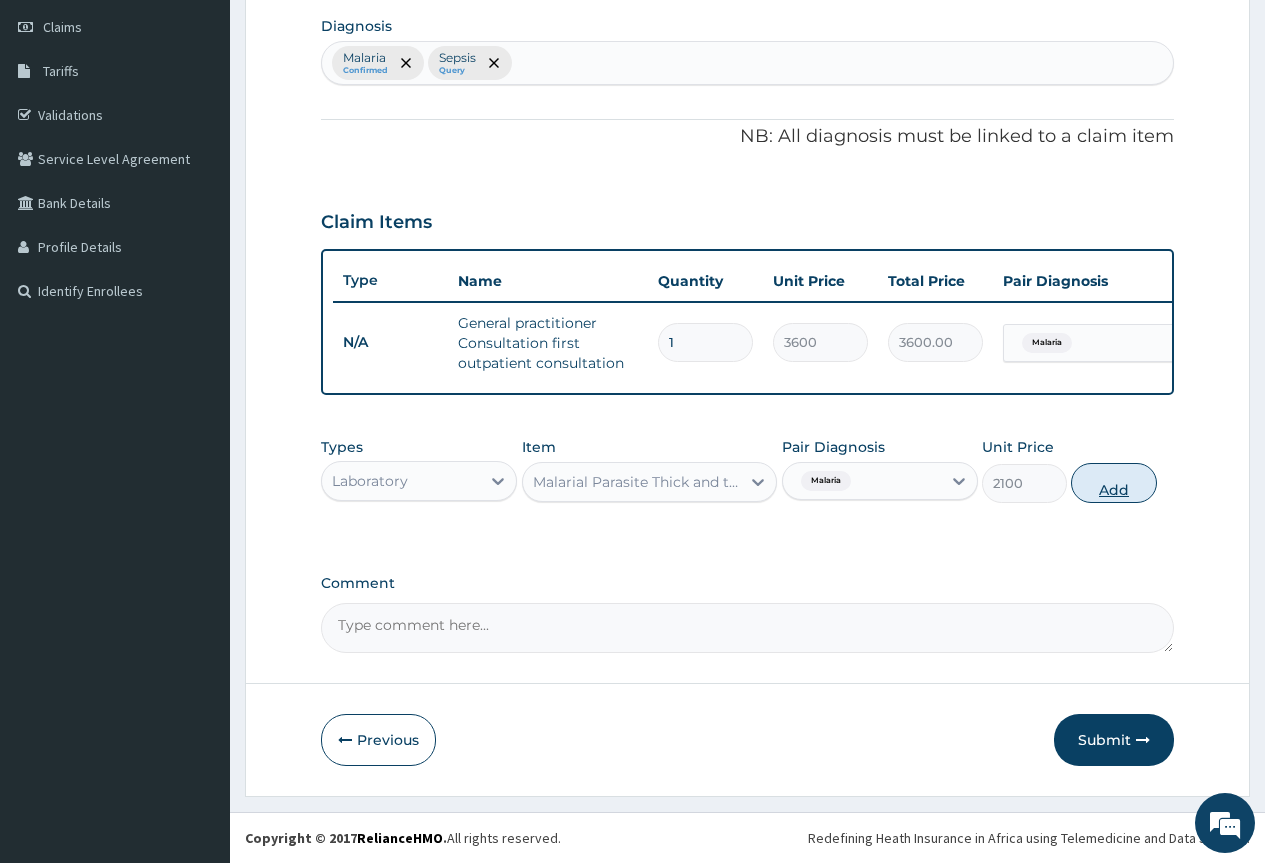 click on "Add" at bounding box center [1113, 483] 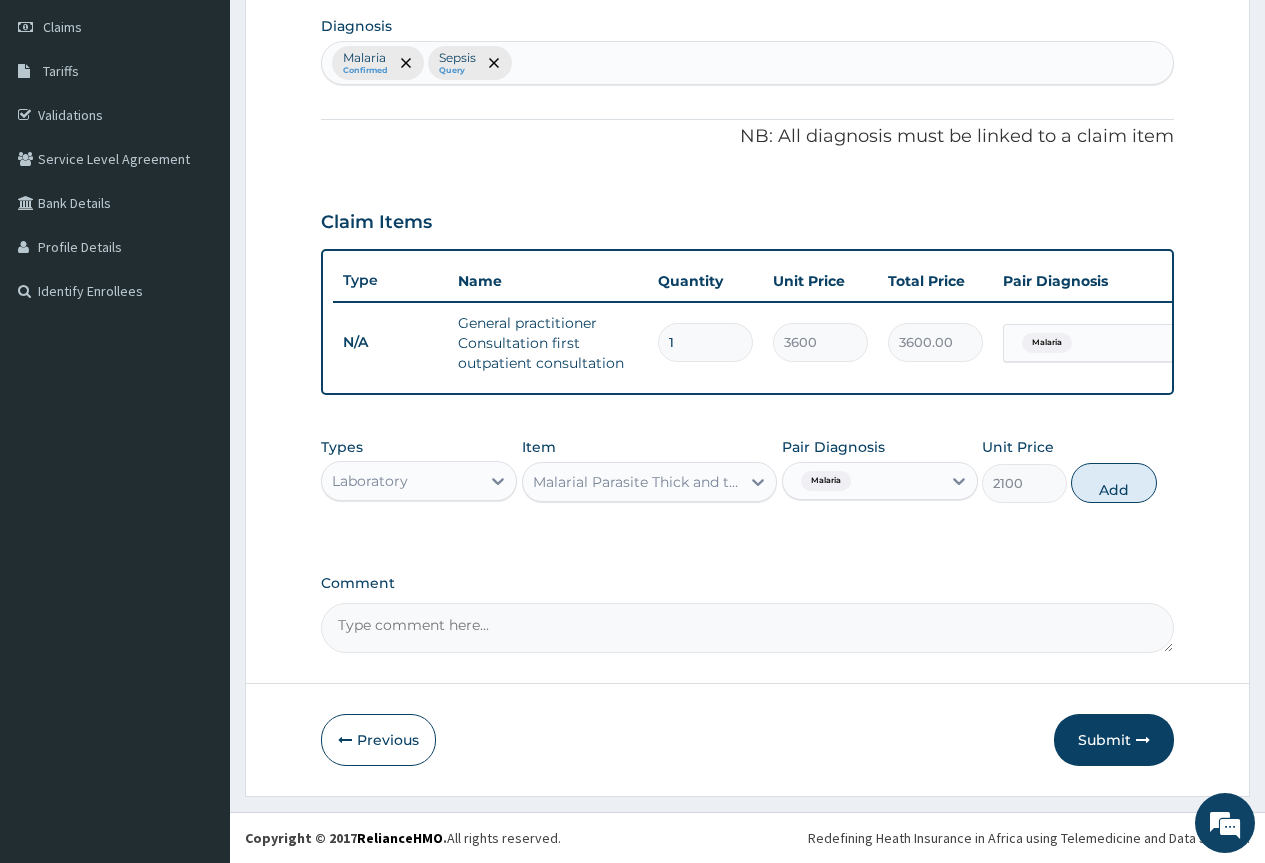 type on "0" 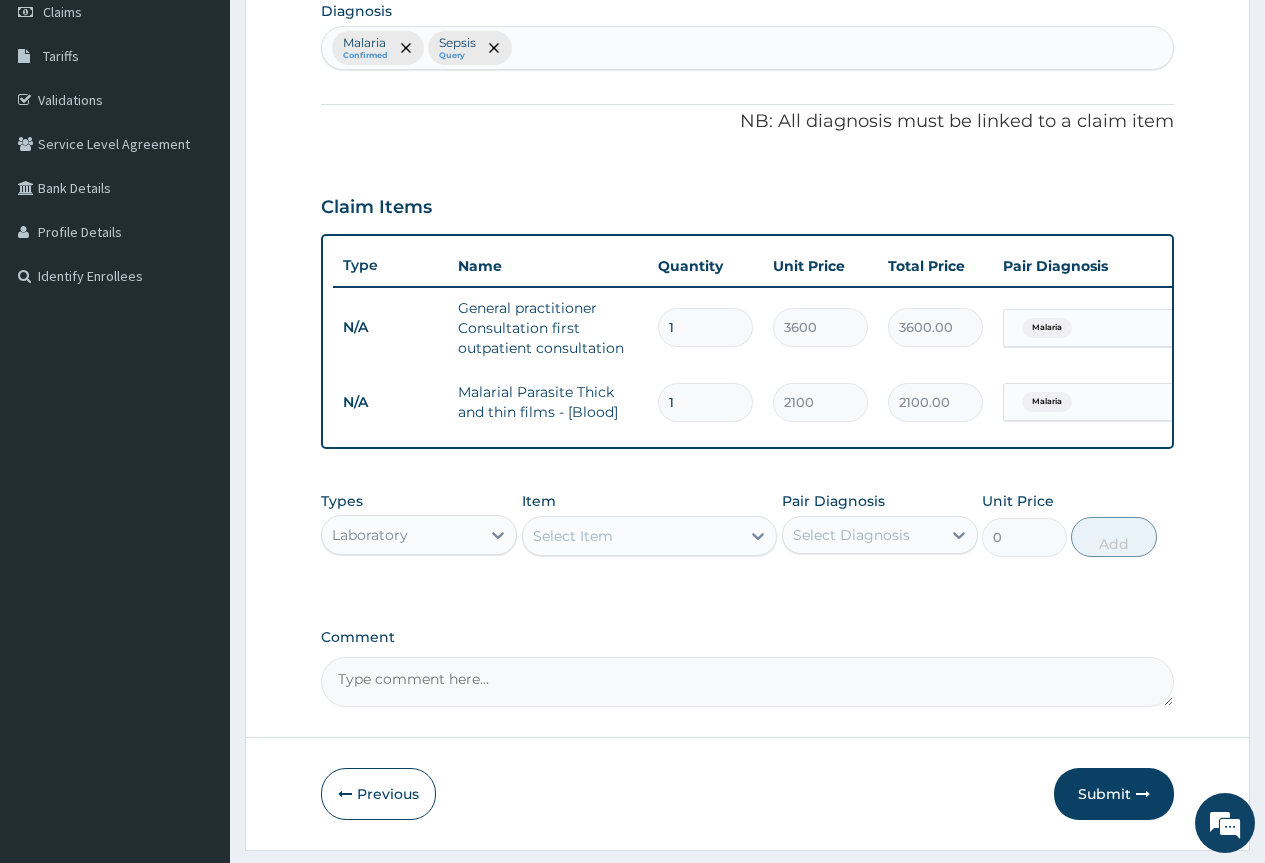 click on "Select Item" at bounding box center (632, 536) 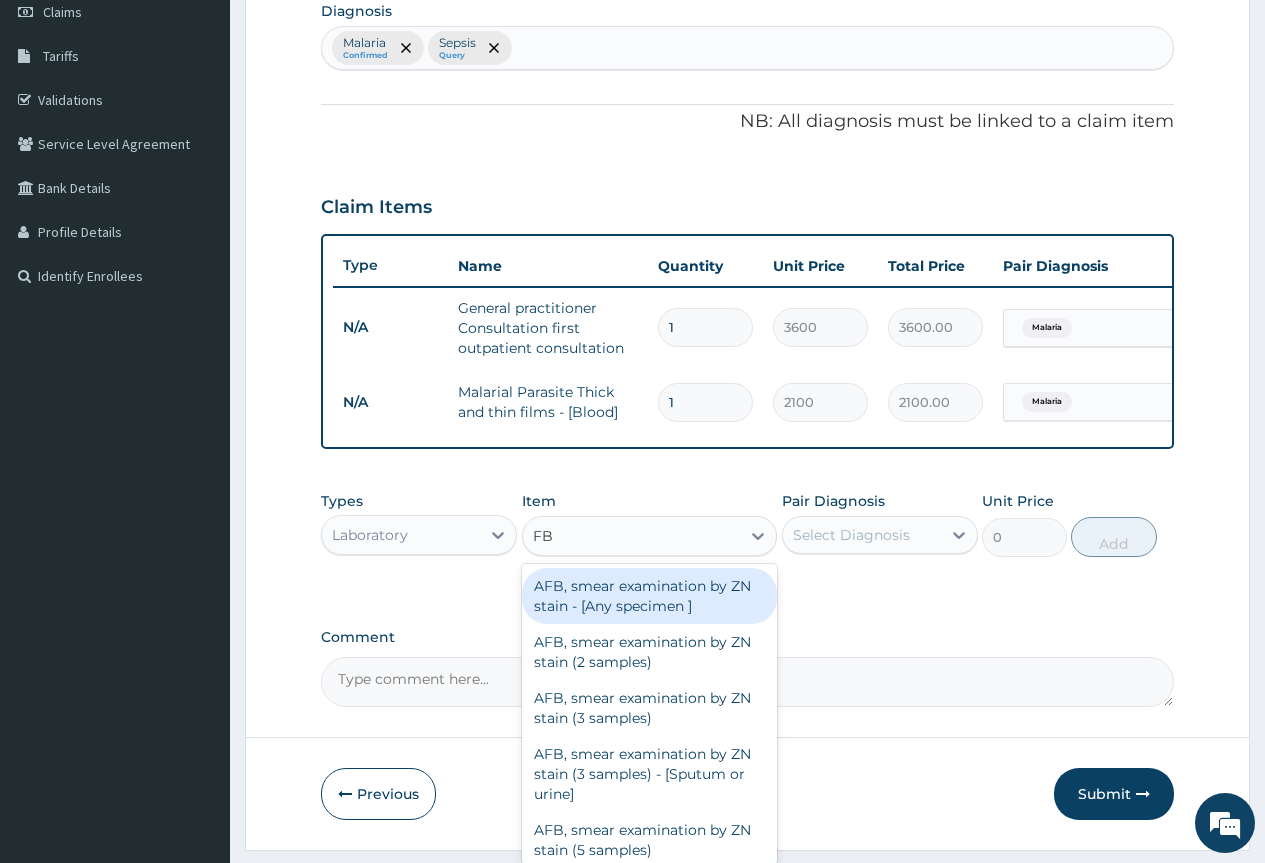 type on "FBC" 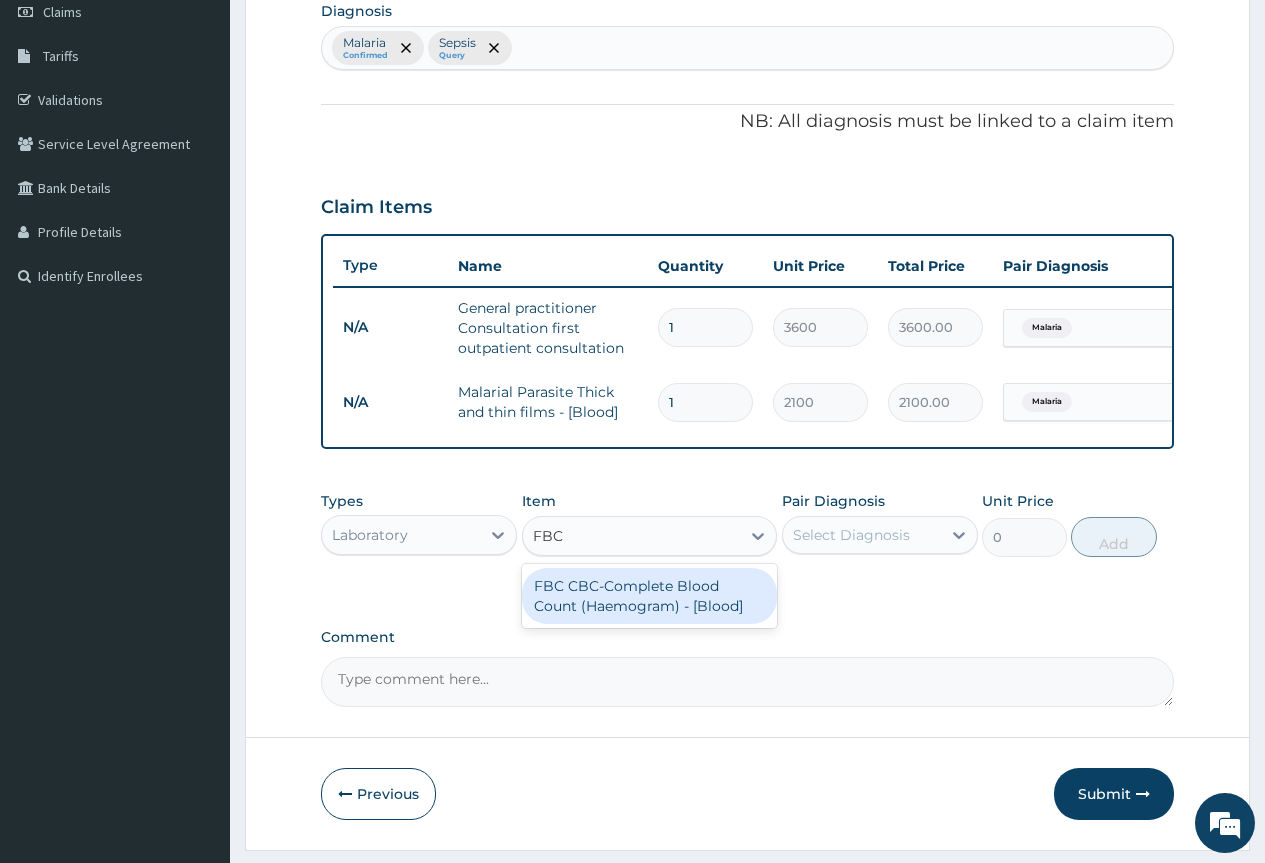 click on "FBC CBC-Complete Blood Count (Haemogram) - [Blood]" at bounding box center (650, 596) 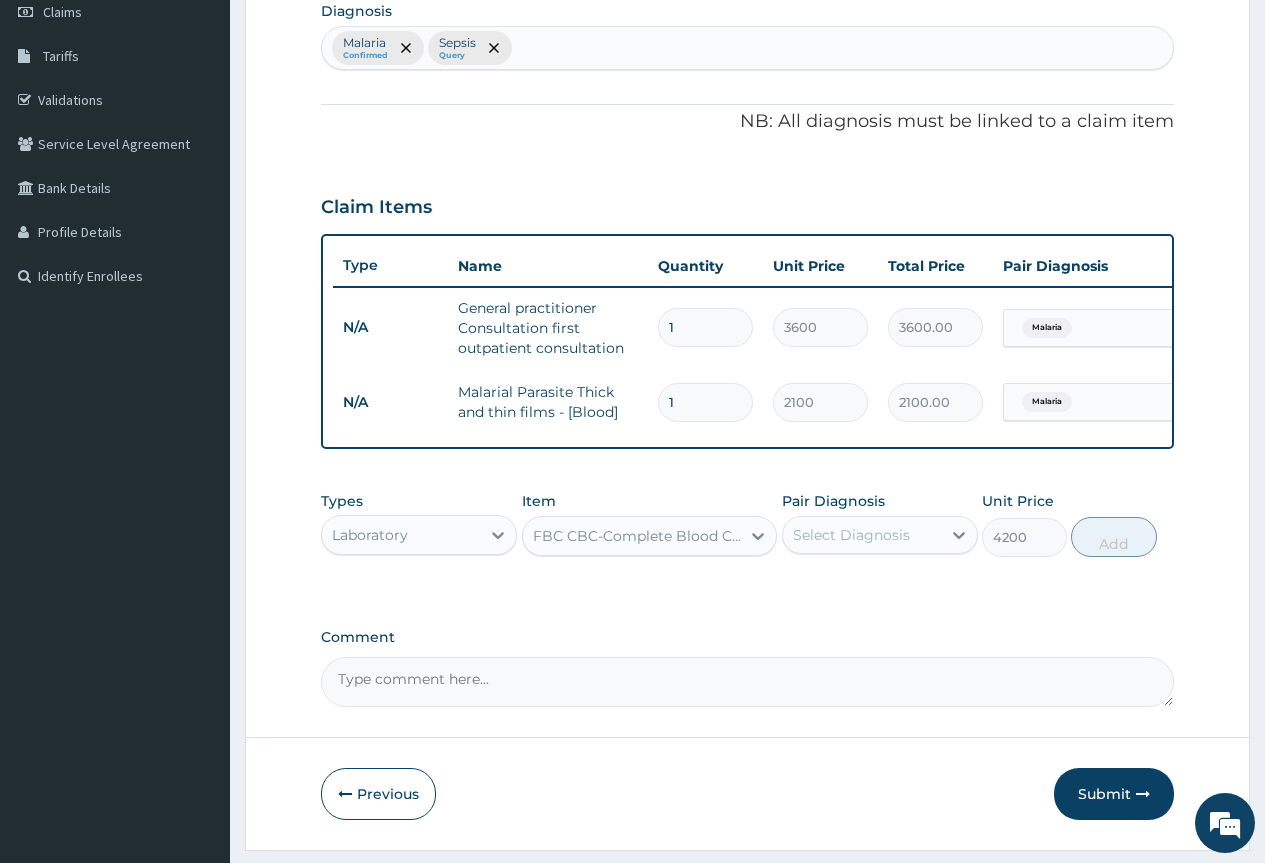 click on "Select Diagnosis" at bounding box center [851, 535] 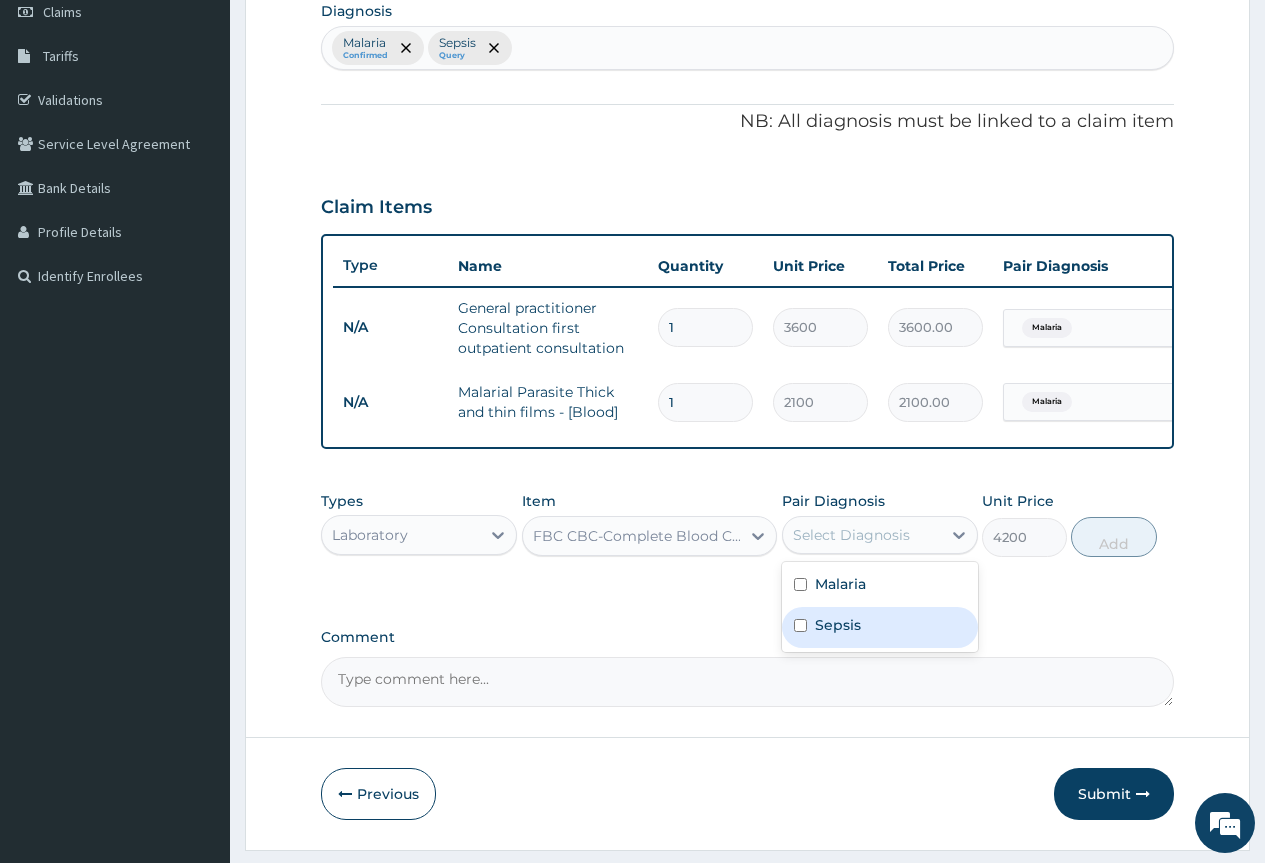 click on "Sepsis" at bounding box center (880, 627) 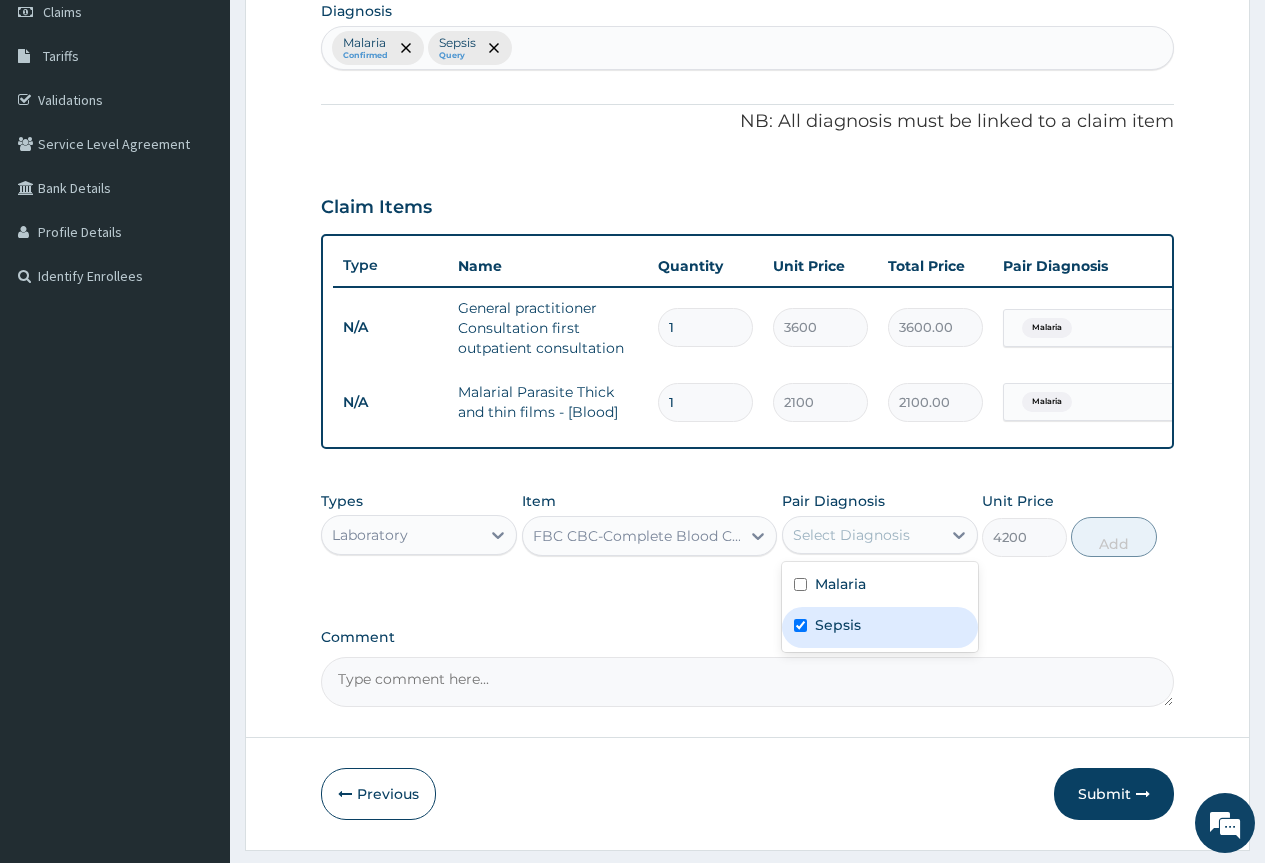 checkbox on "true" 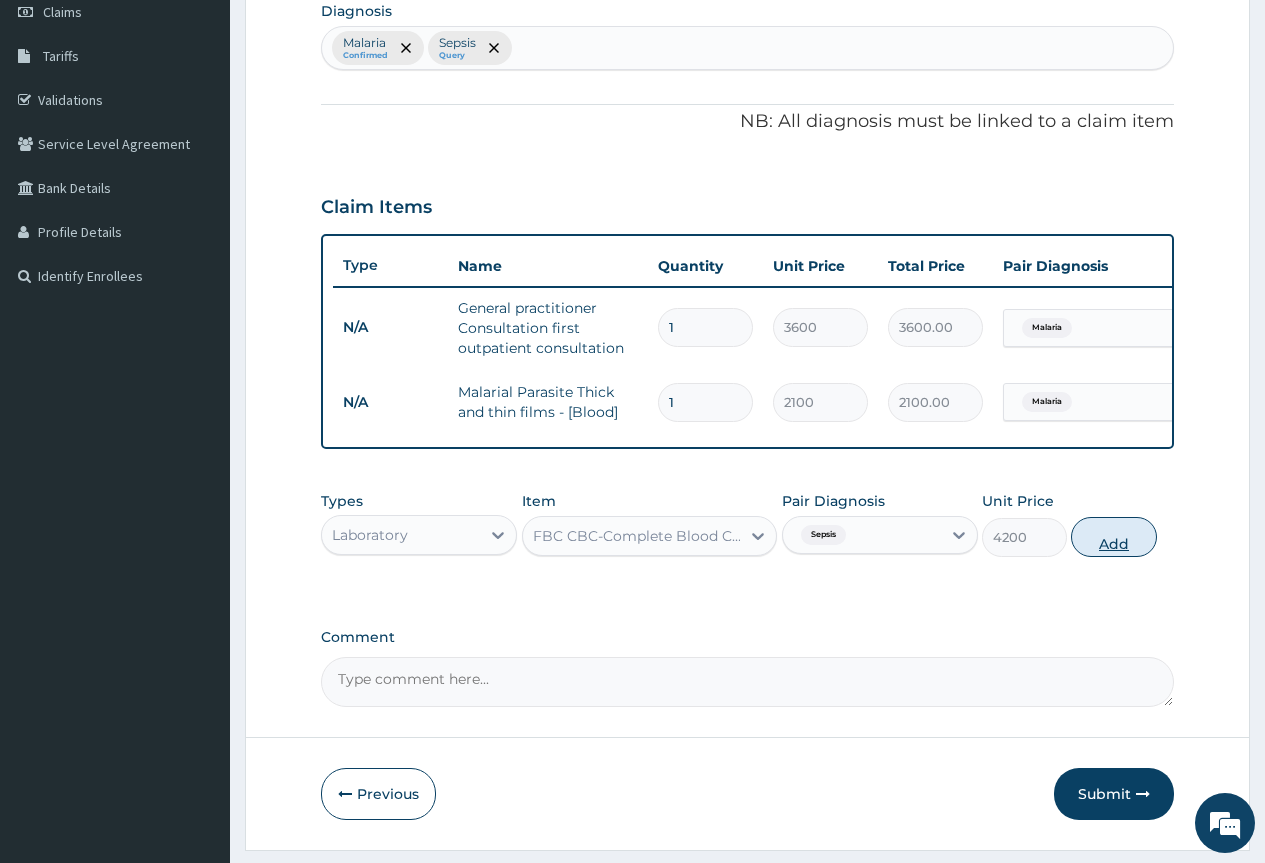 click on "Add" at bounding box center (1113, 537) 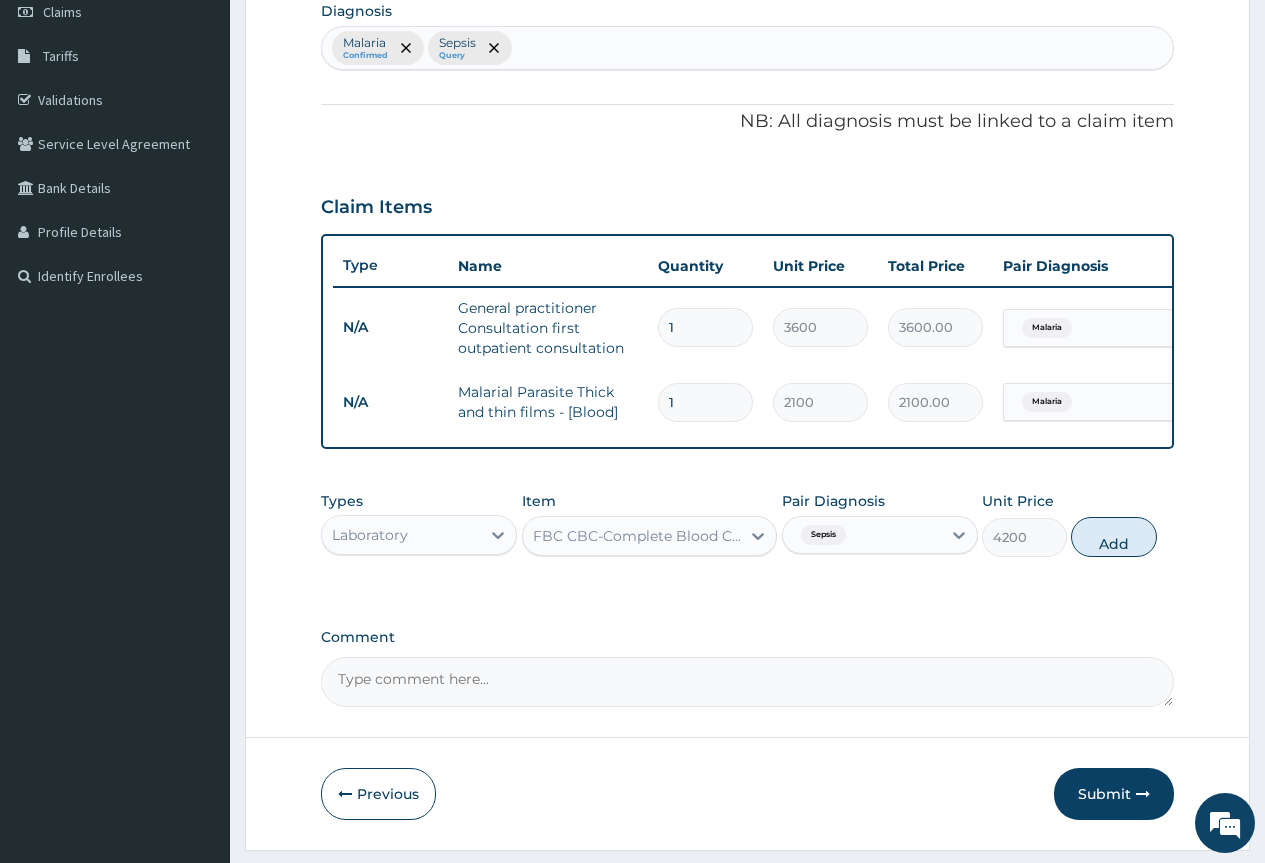 type on "0" 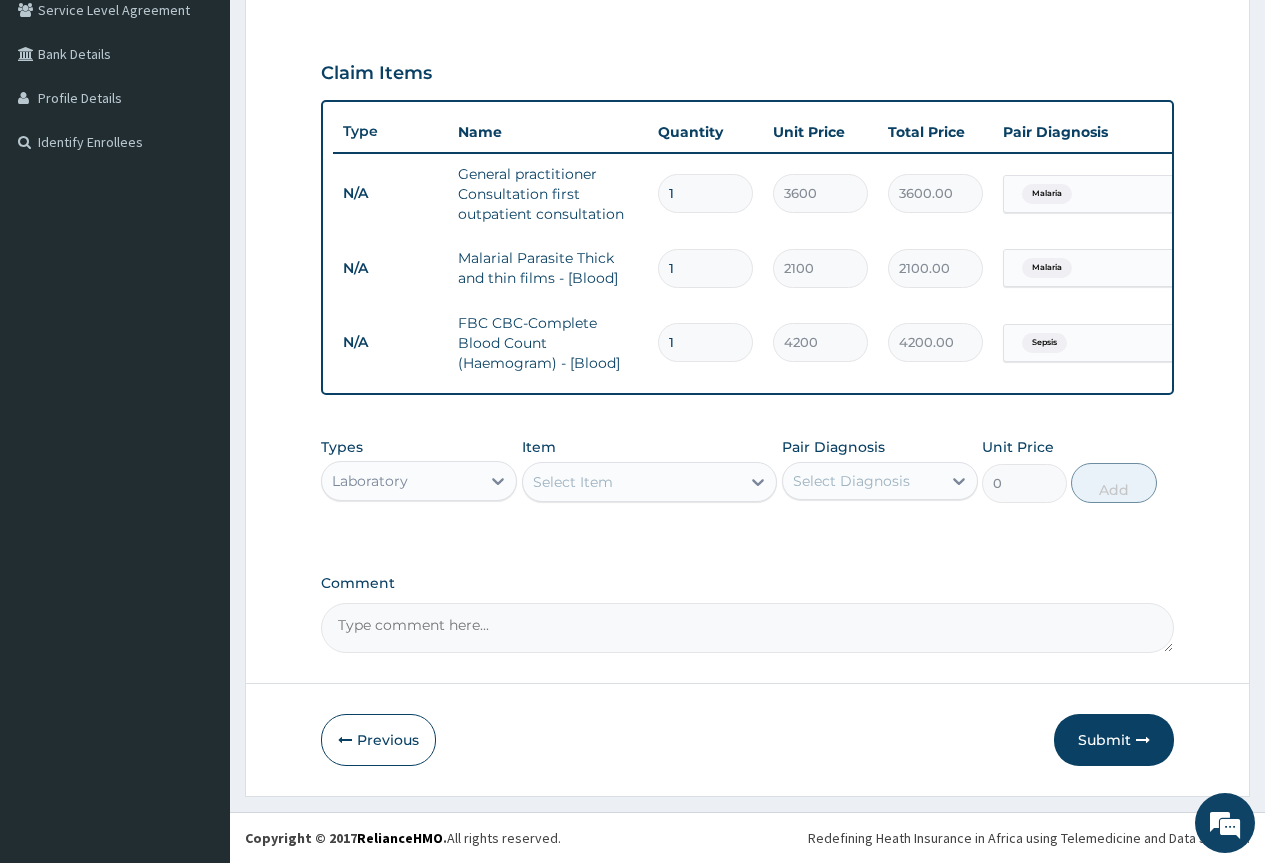 scroll, scrollTop: 443, scrollLeft: 0, axis: vertical 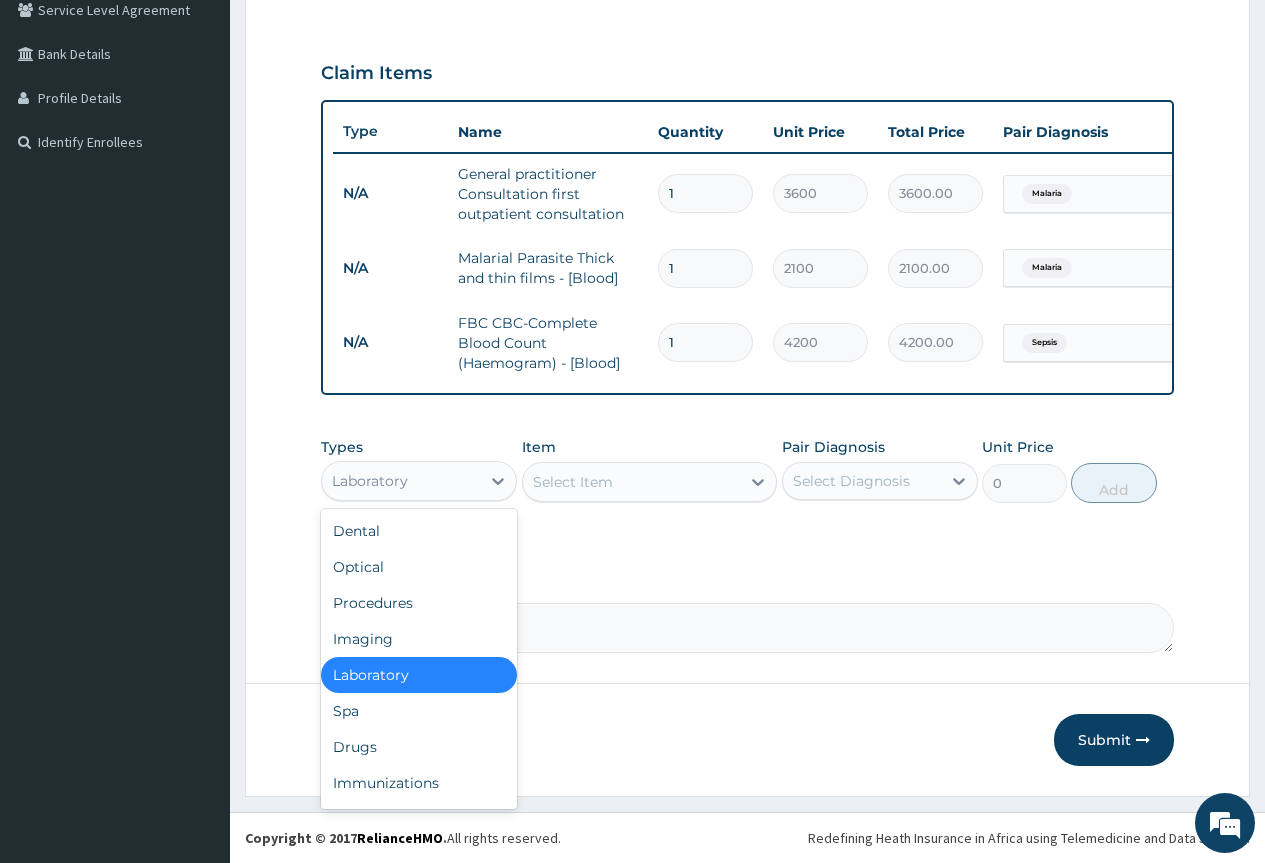 click on "Laboratory" at bounding box center [401, 481] 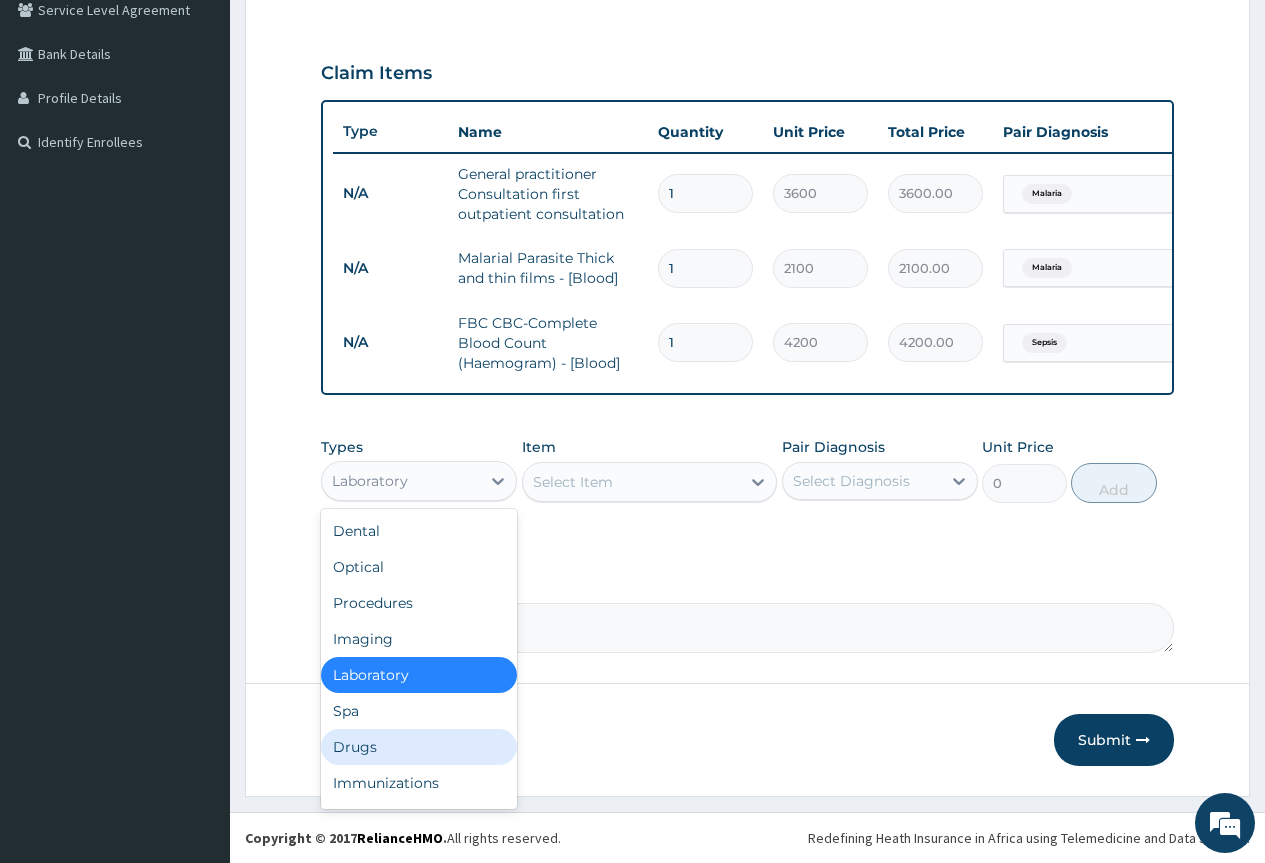 click on "Drugs" at bounding box center [419, 747] 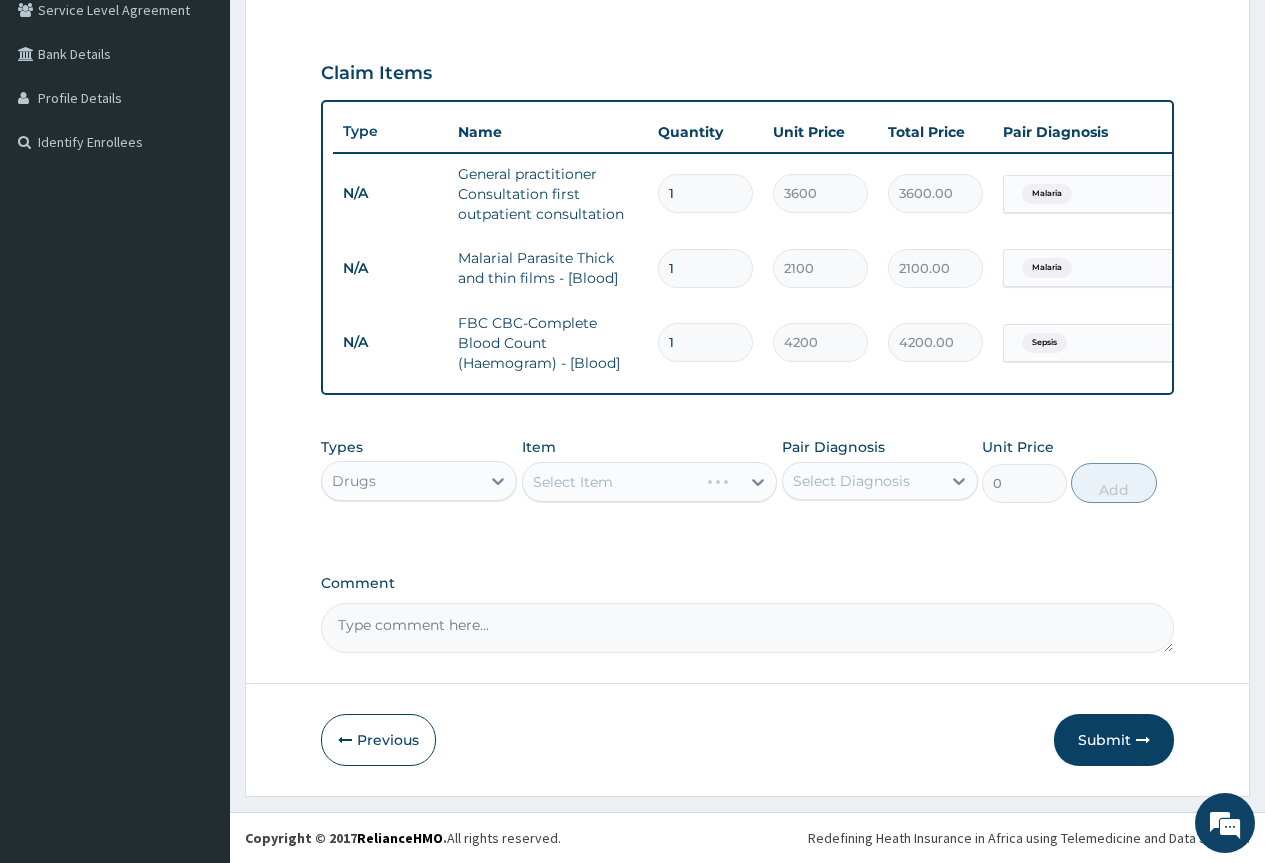 click on "Select Diagnosis" at bounding box center [851, 481] 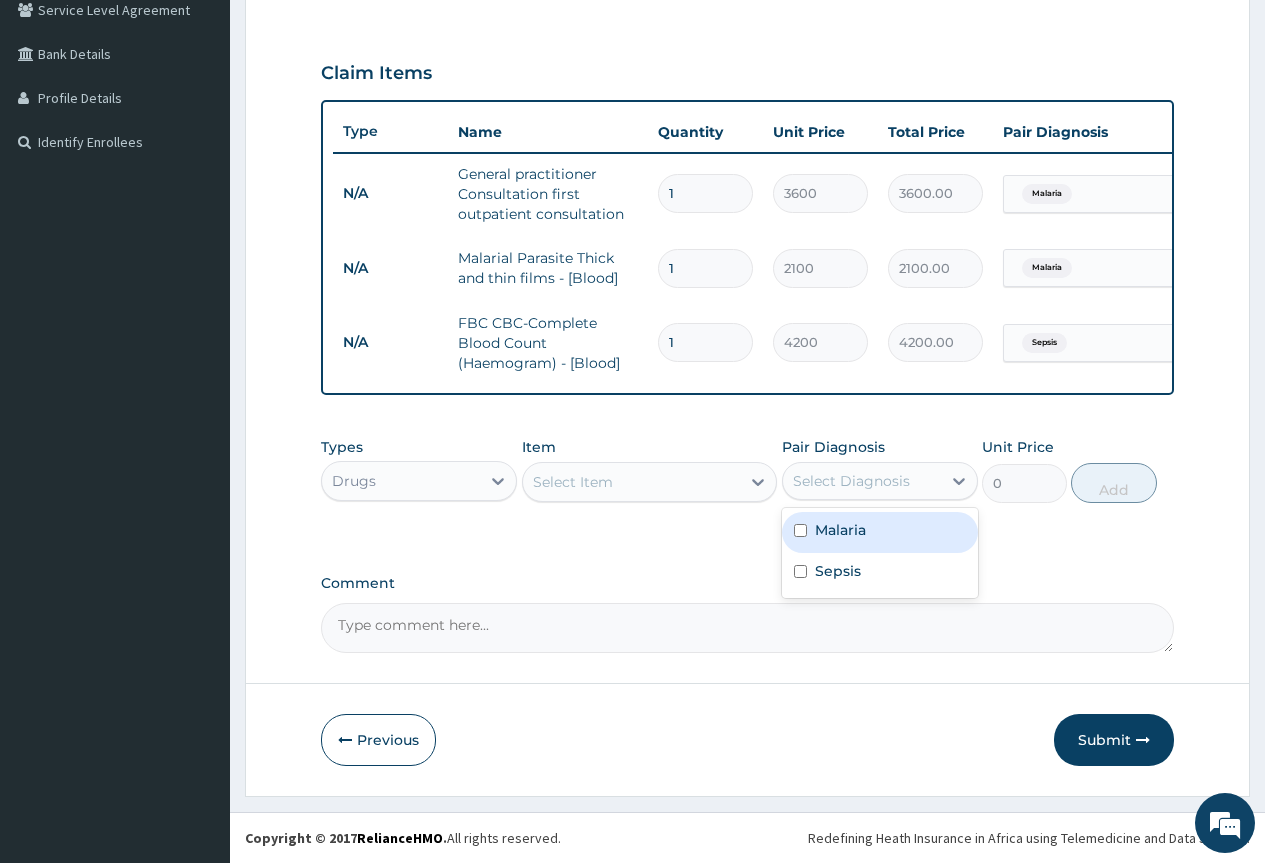 click on "Malaria" at bounding box center (880, 532) 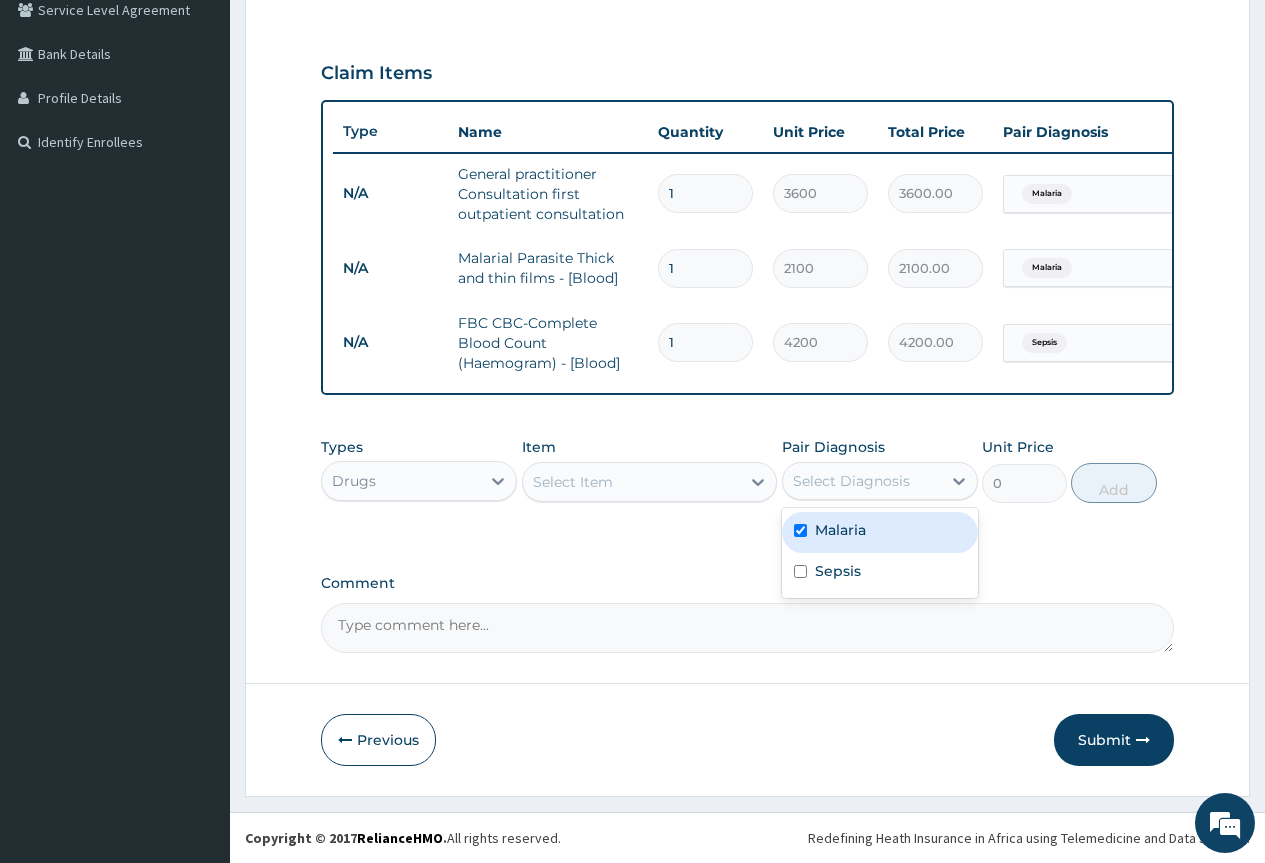 checkbox on "true" 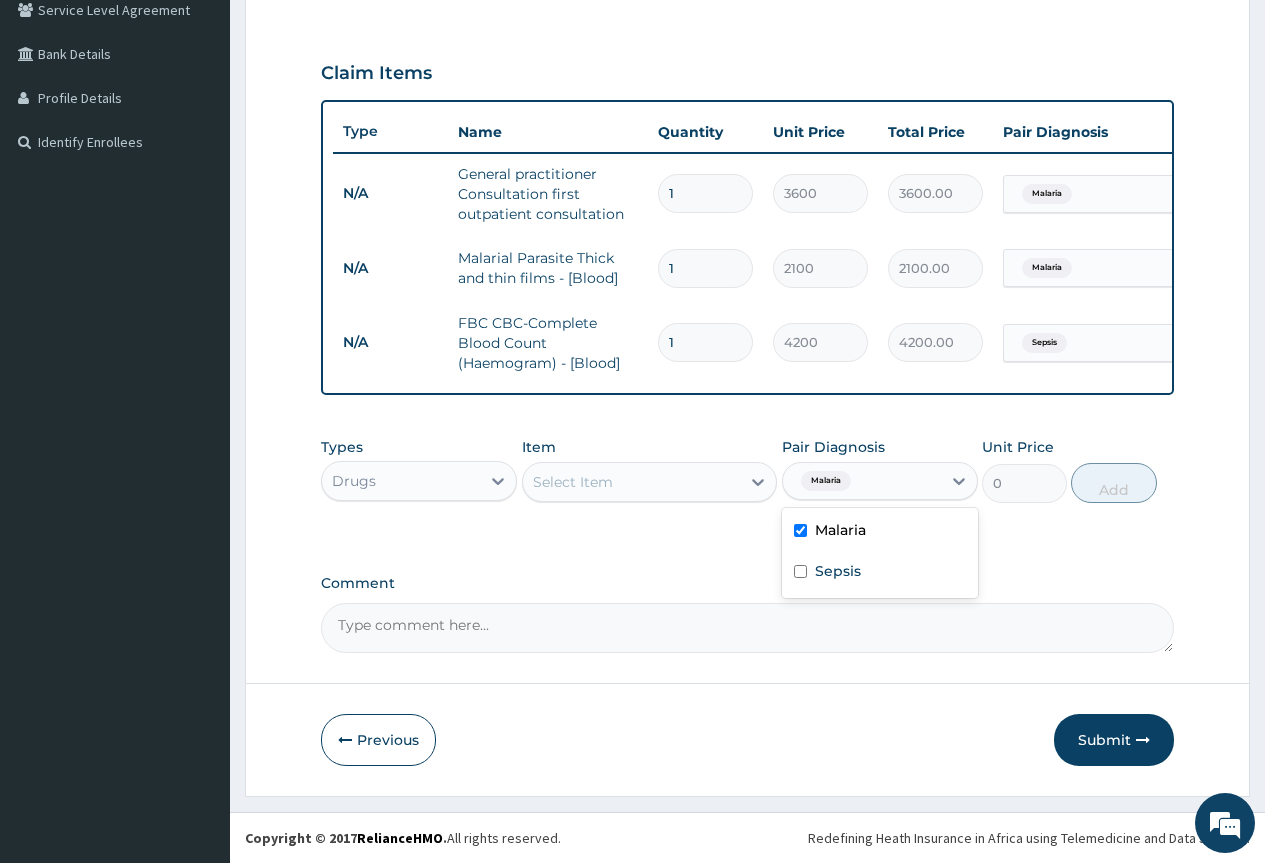 click on "Select Item" at bounding box center [632, 482] 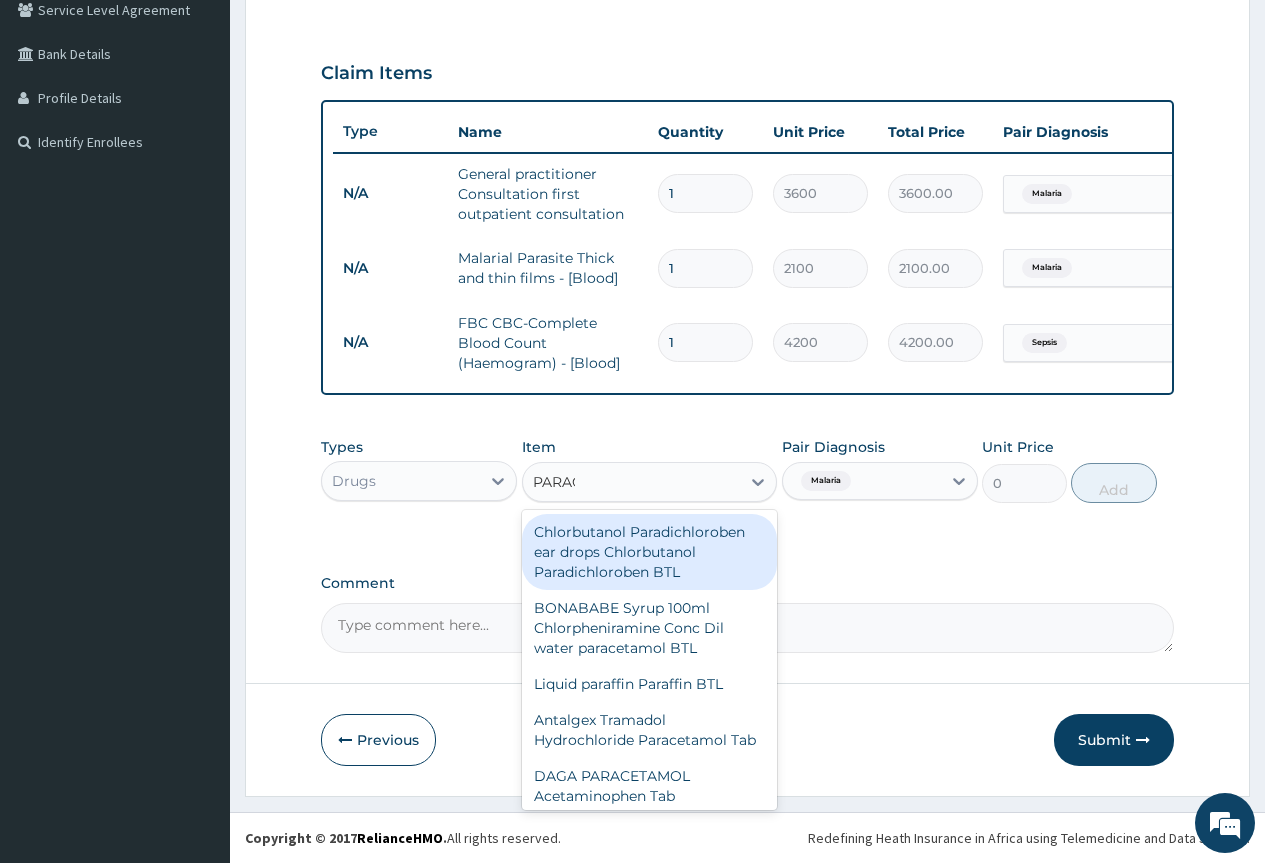 type on "PARACE" 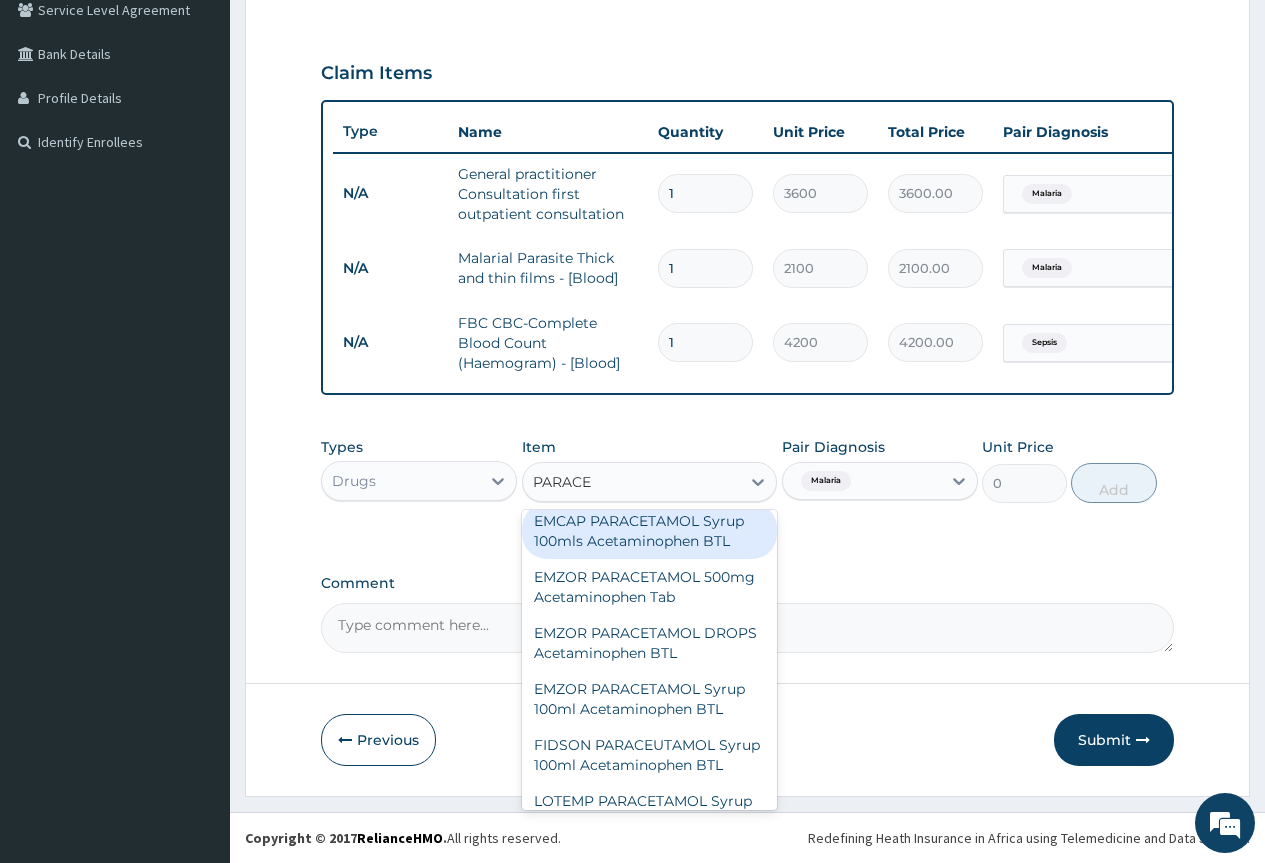 scroll, scrollTop: 200, scrollLeft: 0, axis: vertical 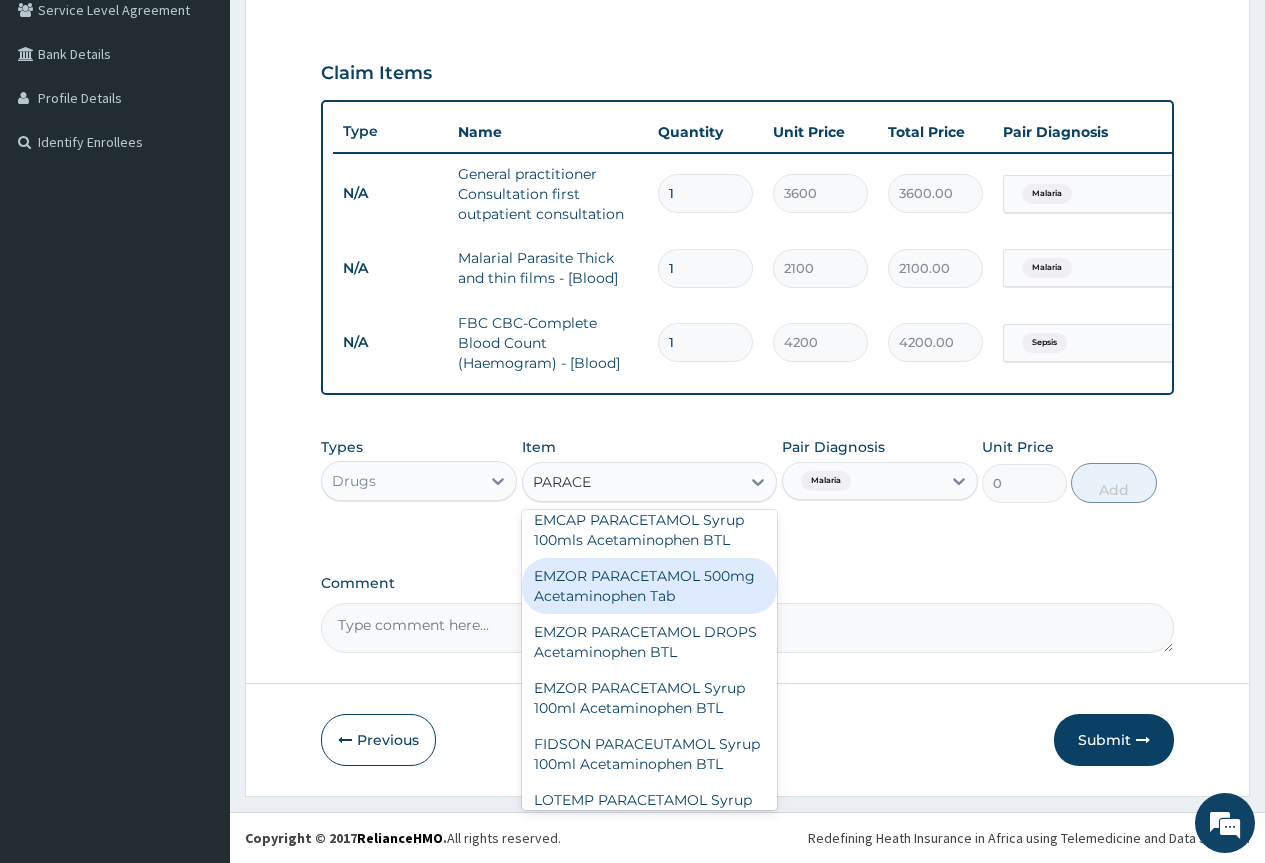click on "EMZOR PARACETAMOL 500mg Acetaminophen Tab" at bounding box center (650, 586) 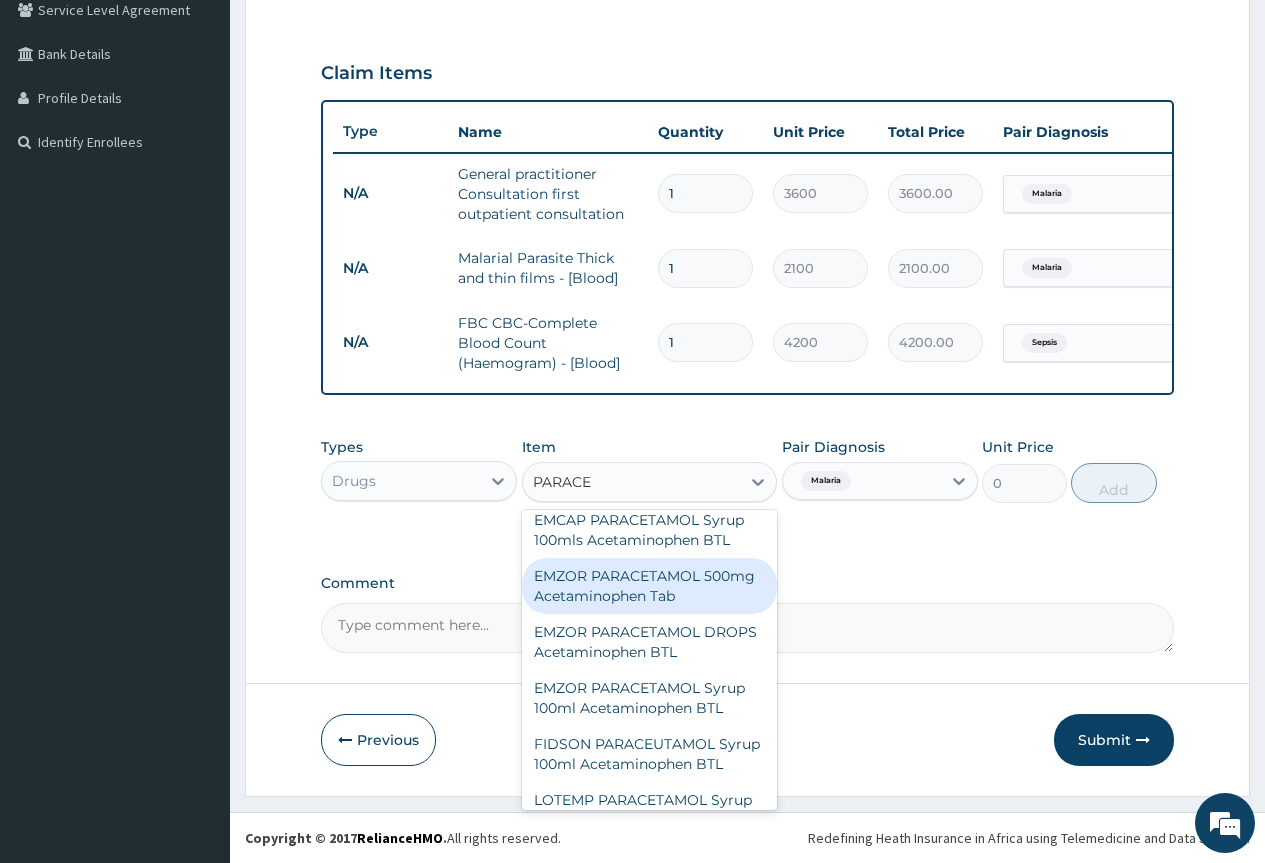 type 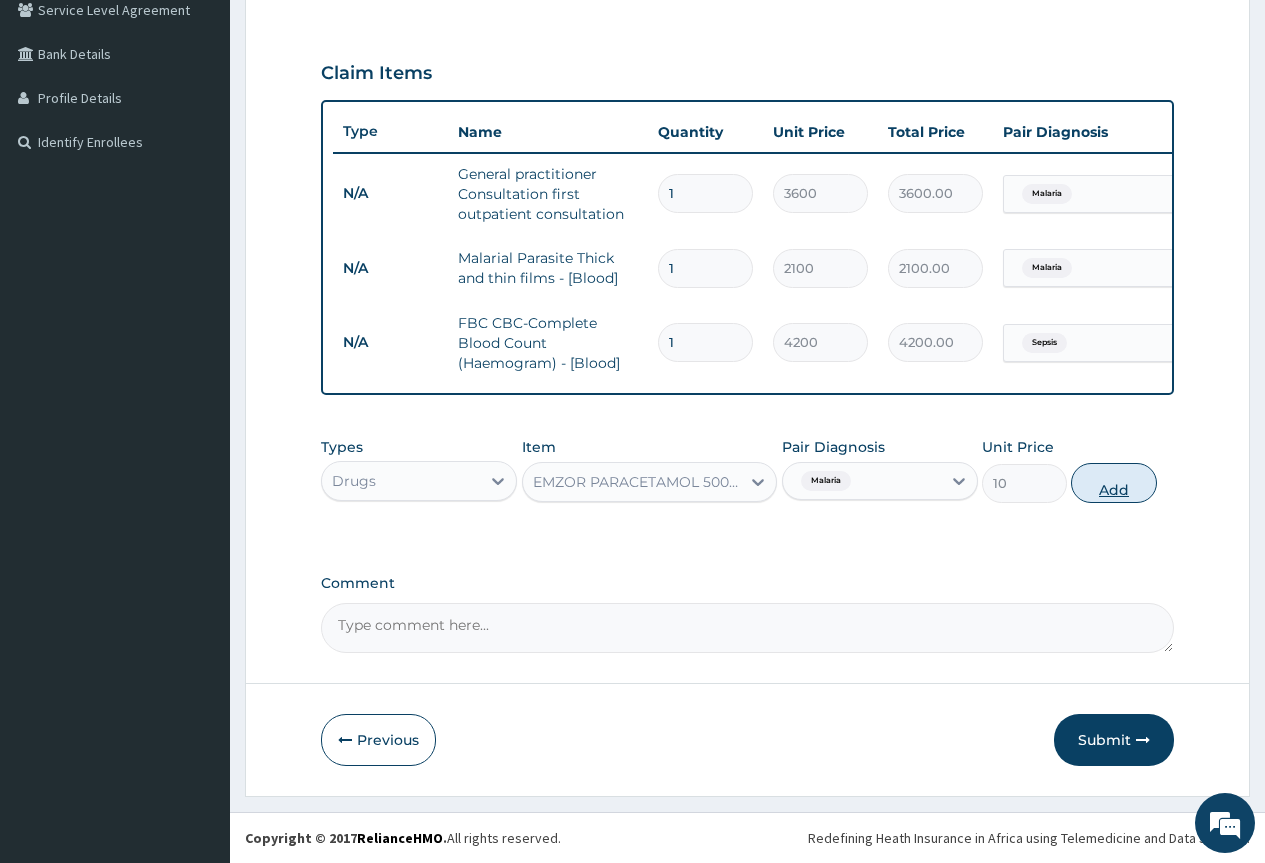 click on "Add" at bounding box center [1113, 483] 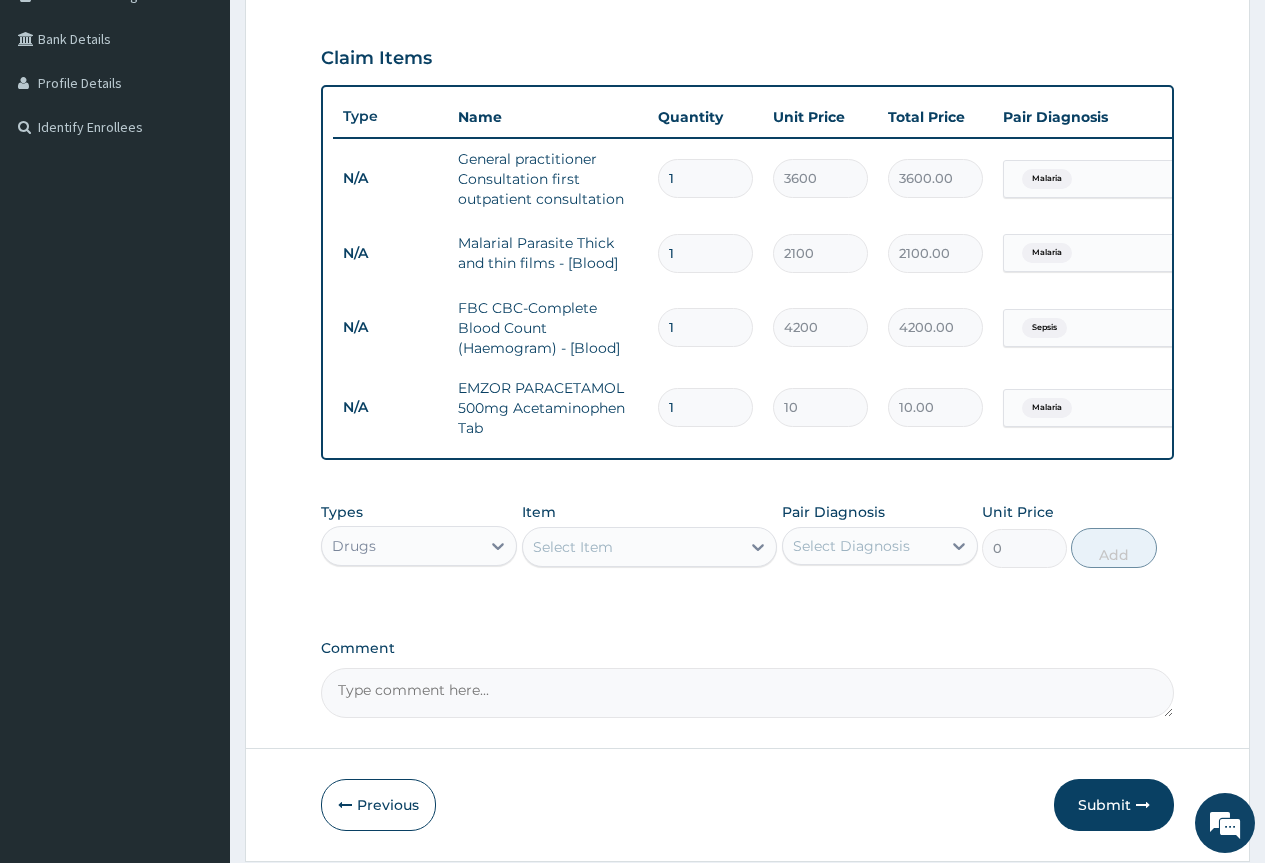 click on "Select Item" at bounding box center [632, 547] 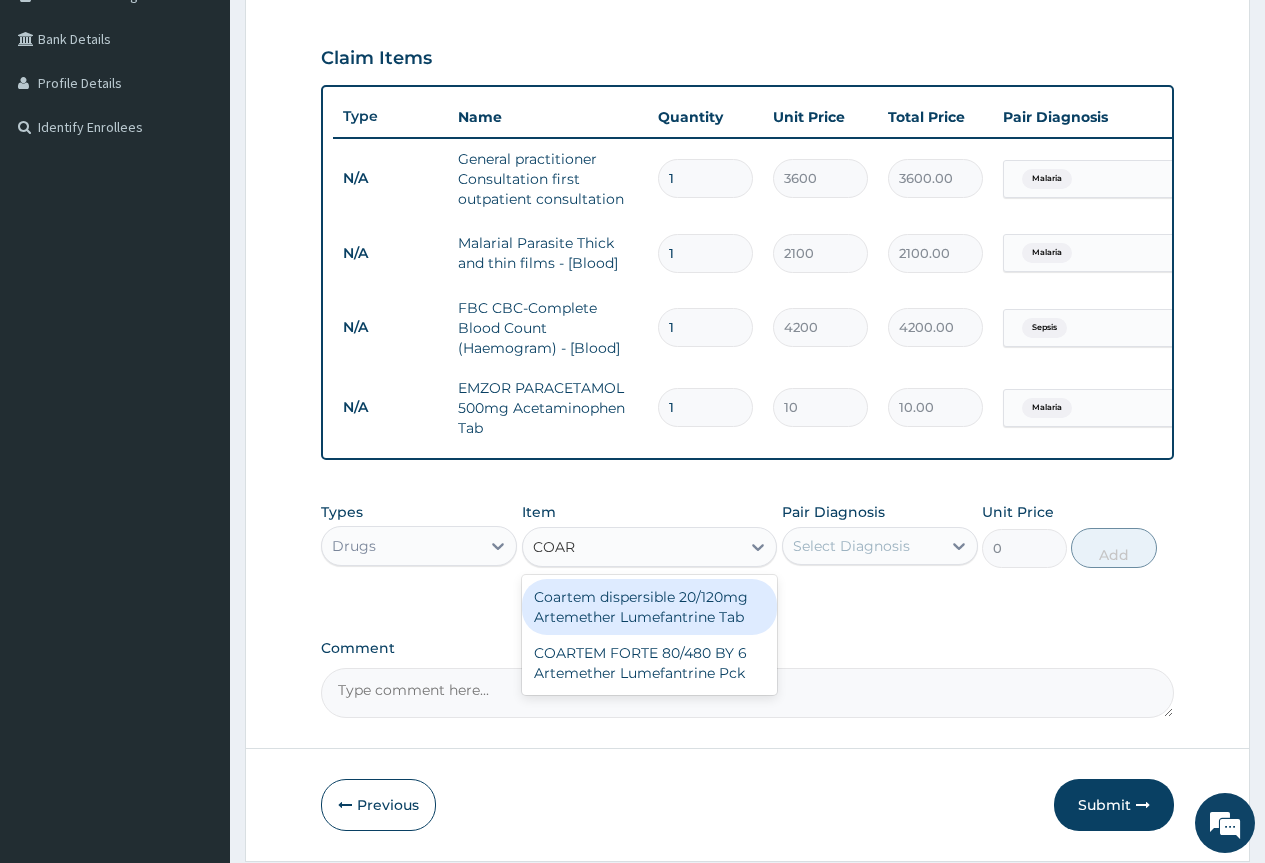 type on "COART" 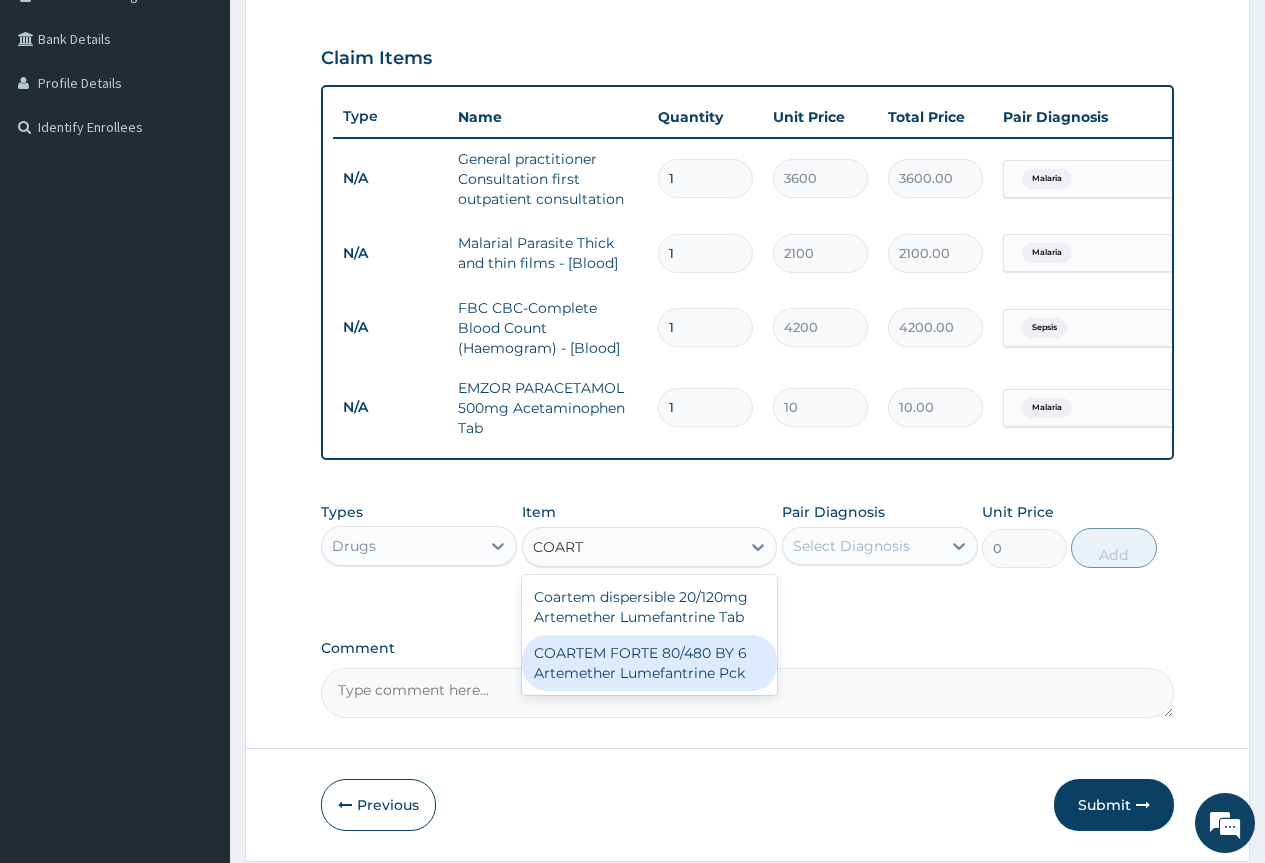 click on "COARTEM FORTE 80/480 BY 6 Artemether Lumefantrine Pck" at bounding box center [650, 663] 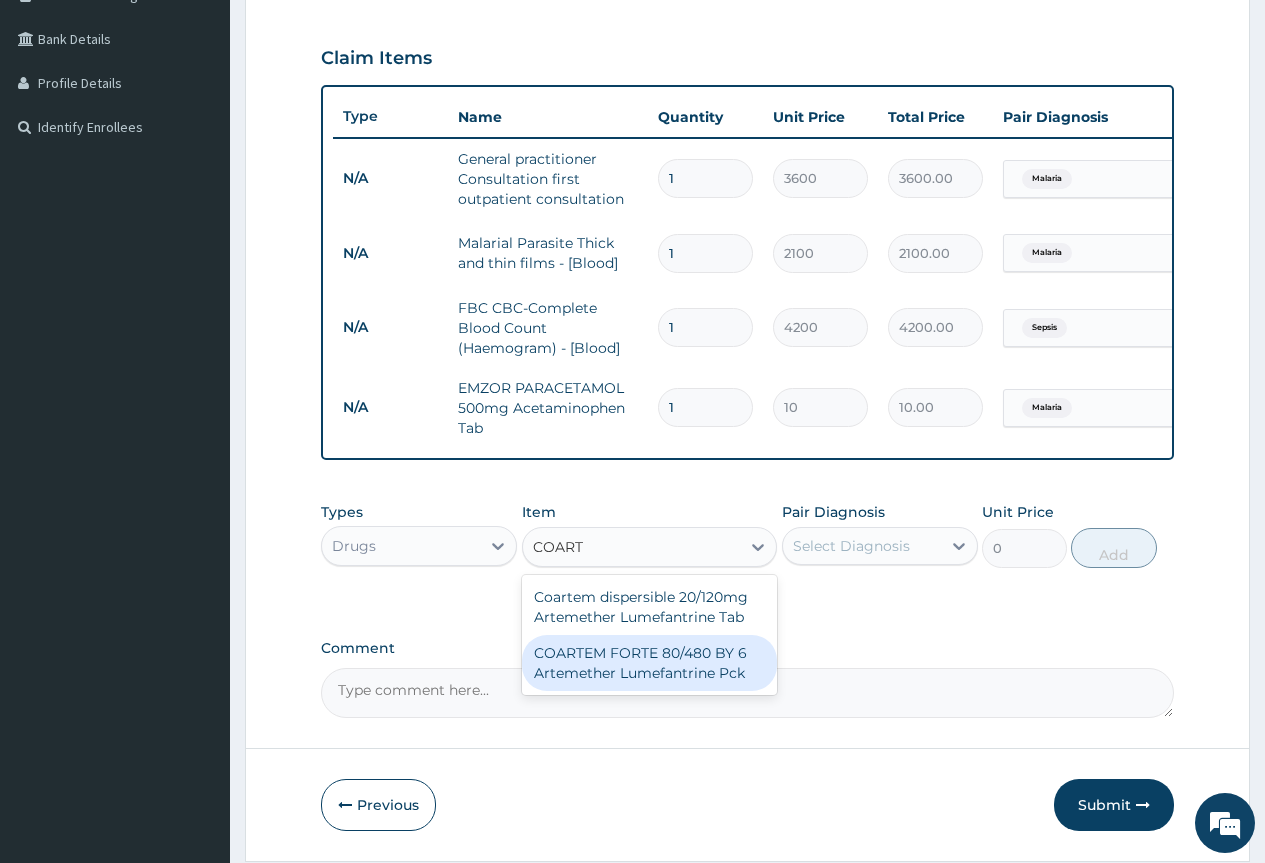 type 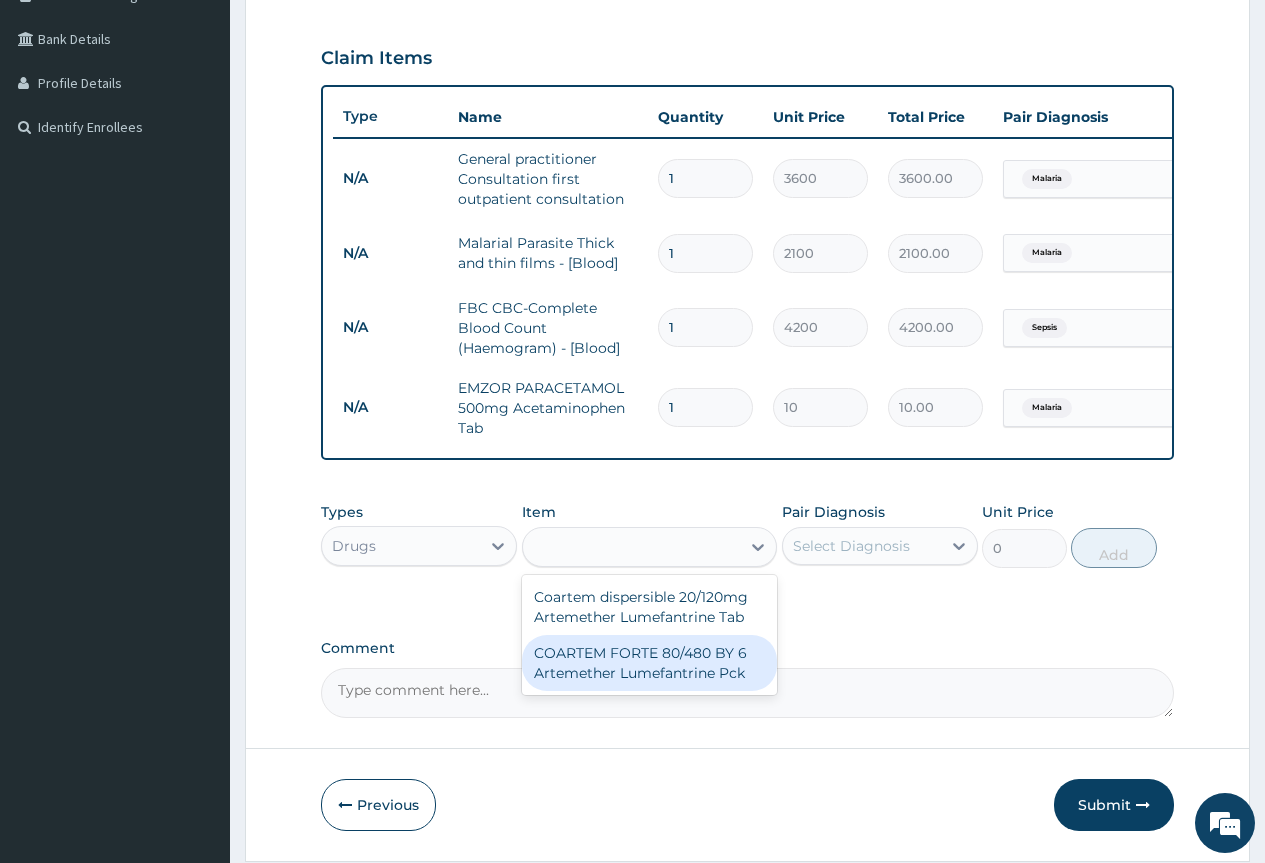 type on "2800" 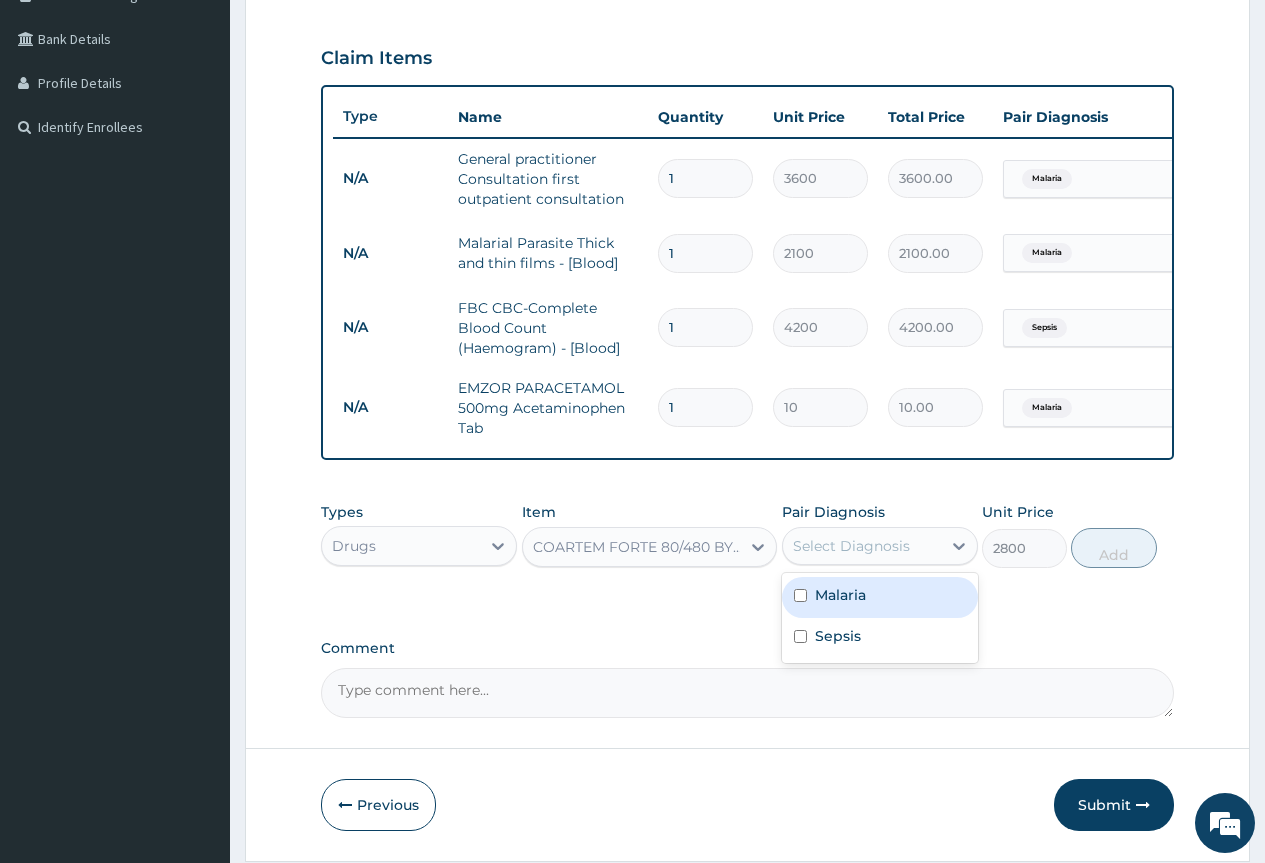 click on "Select Diagnosis" at bounding box center [851, 546] 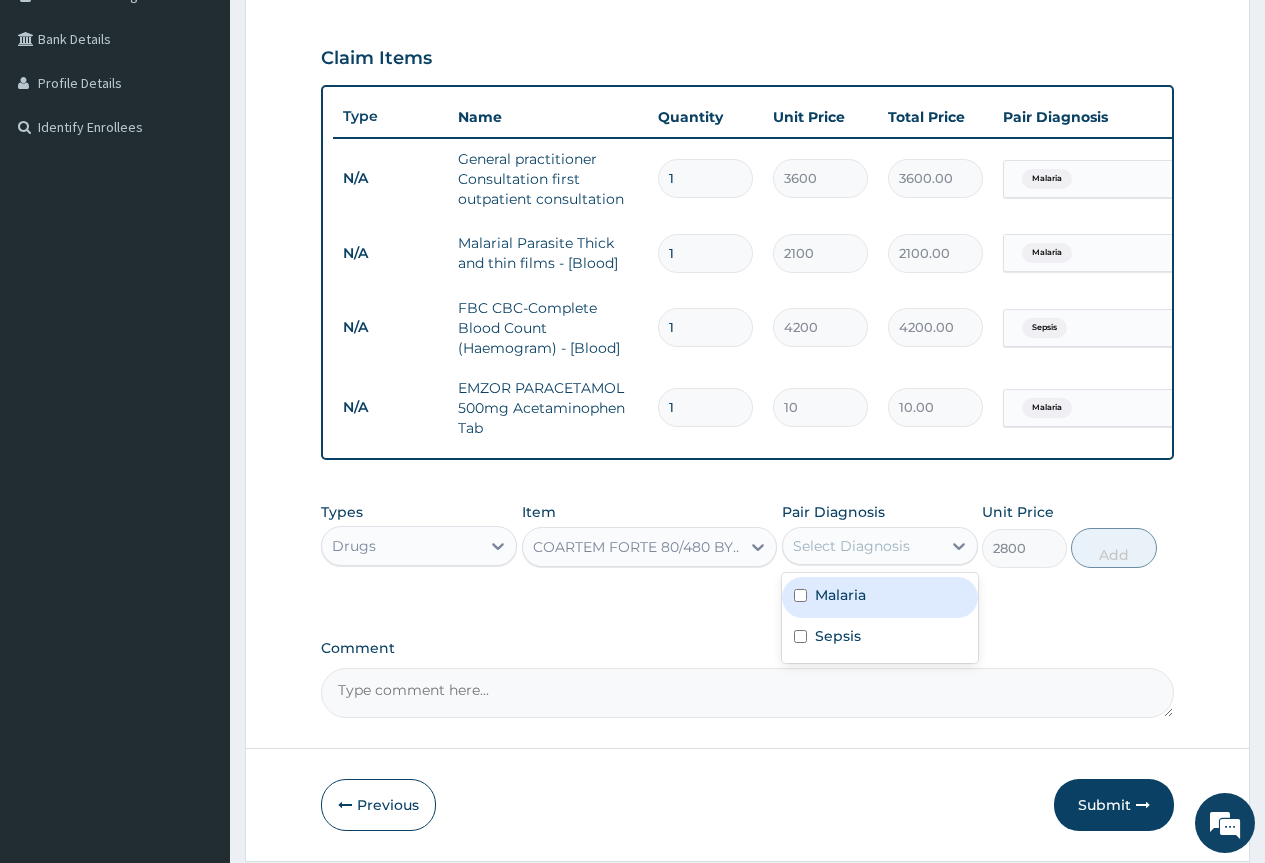click on "Malaria" at bounding box center (880, 597) 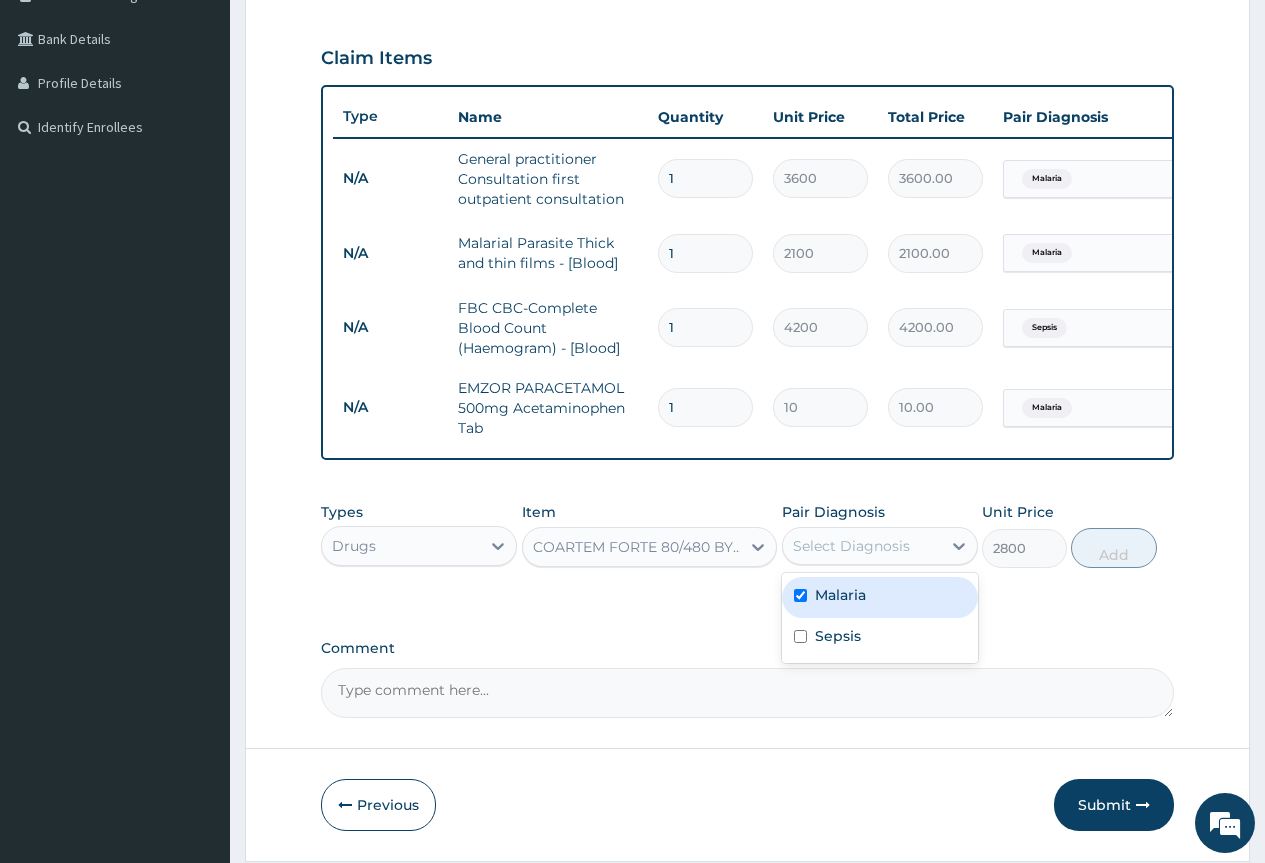 checkbox on "true" 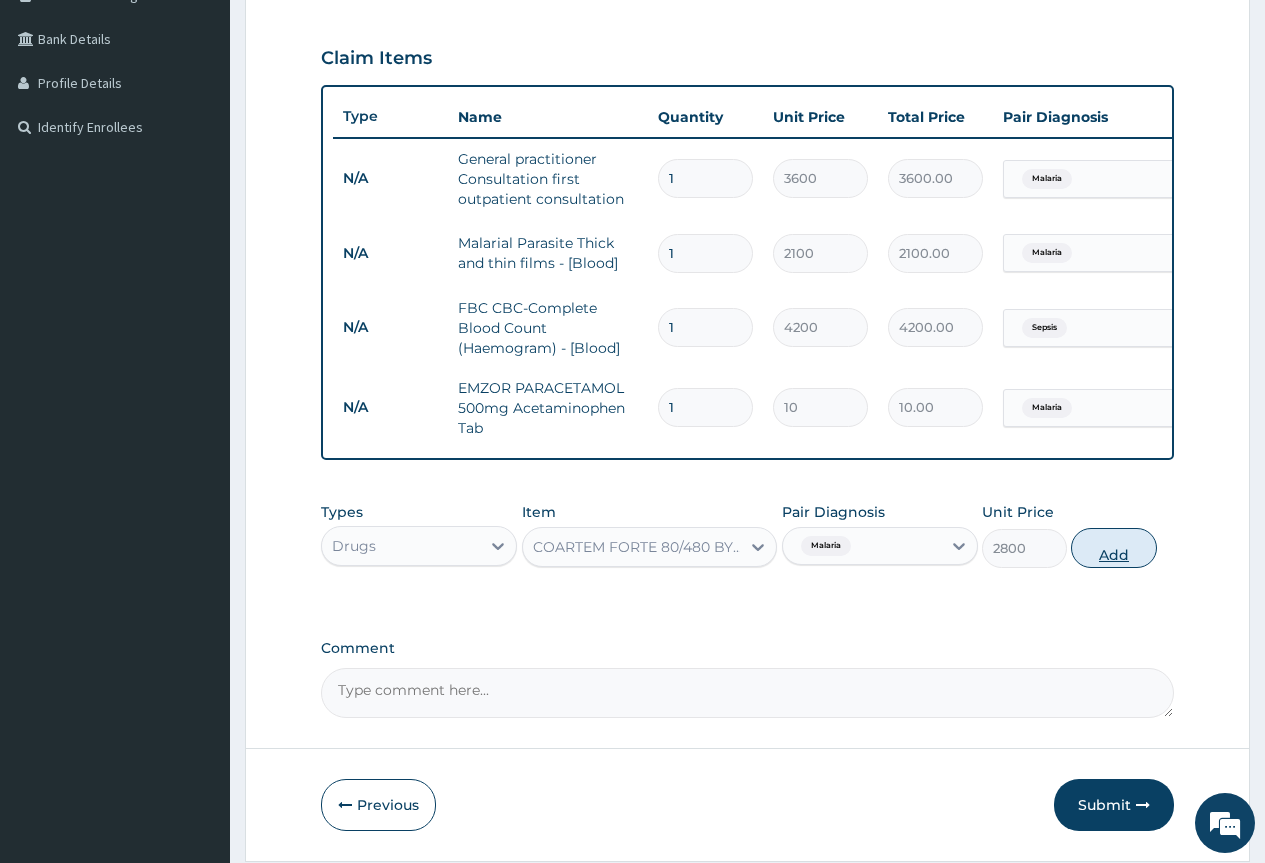 click on "Add" at bounding box center [1113, 548] 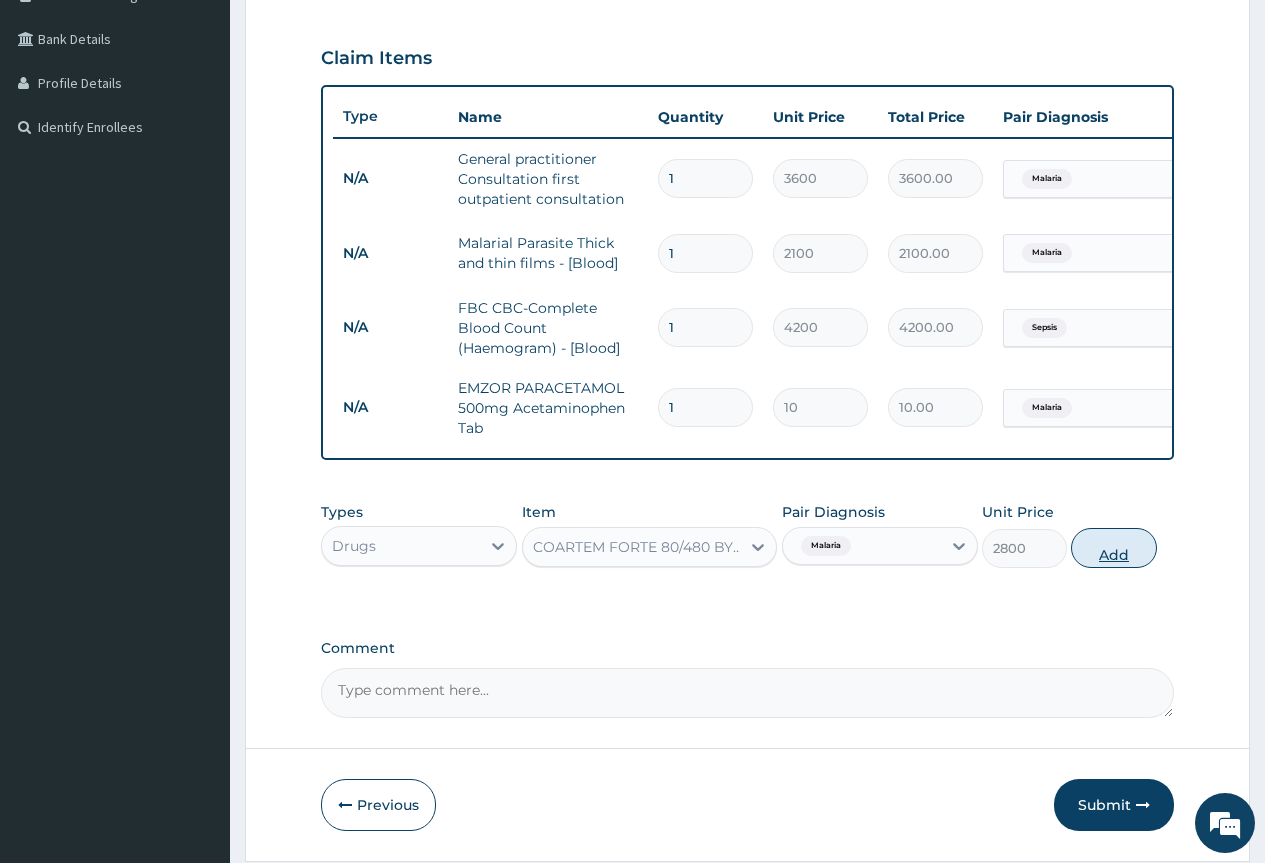 type on "0" 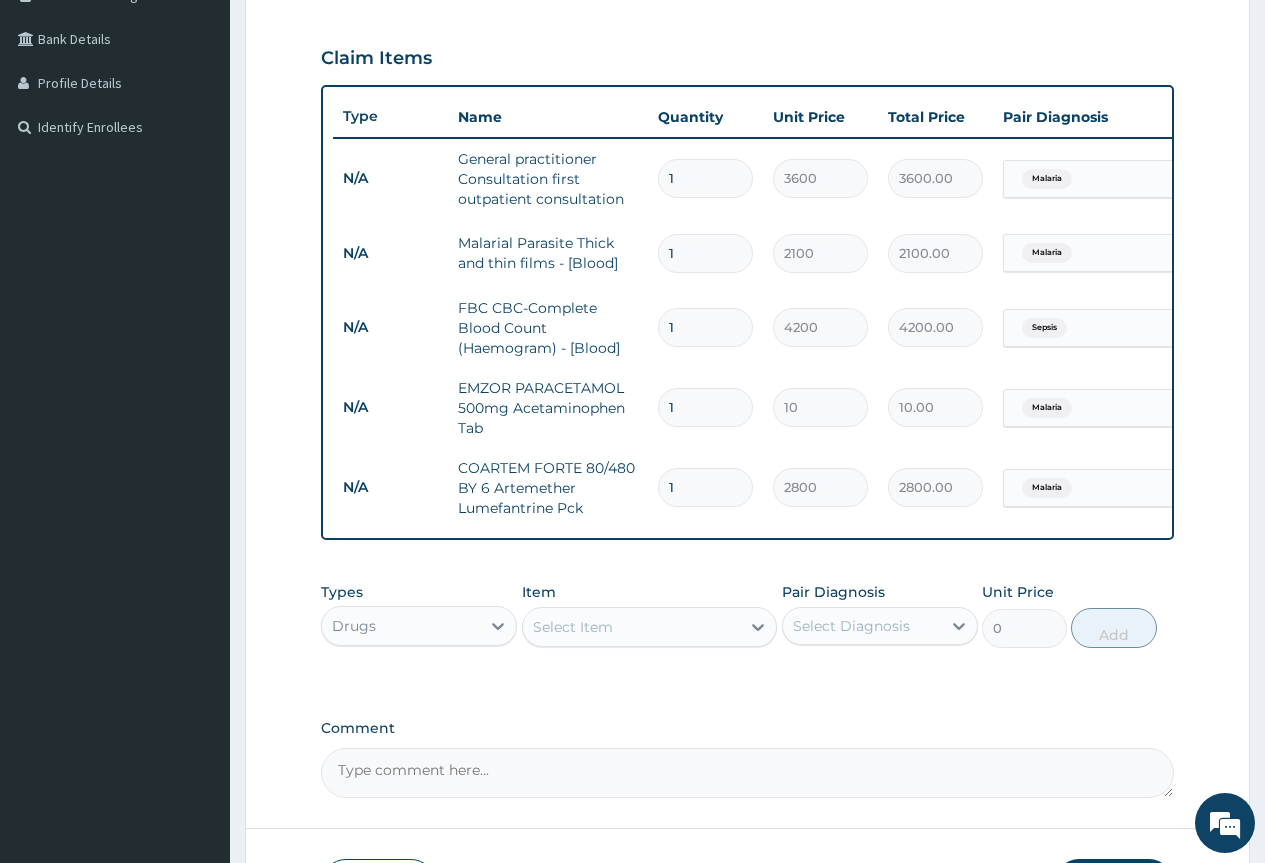 click on "1" at bounding box center [705, 407] 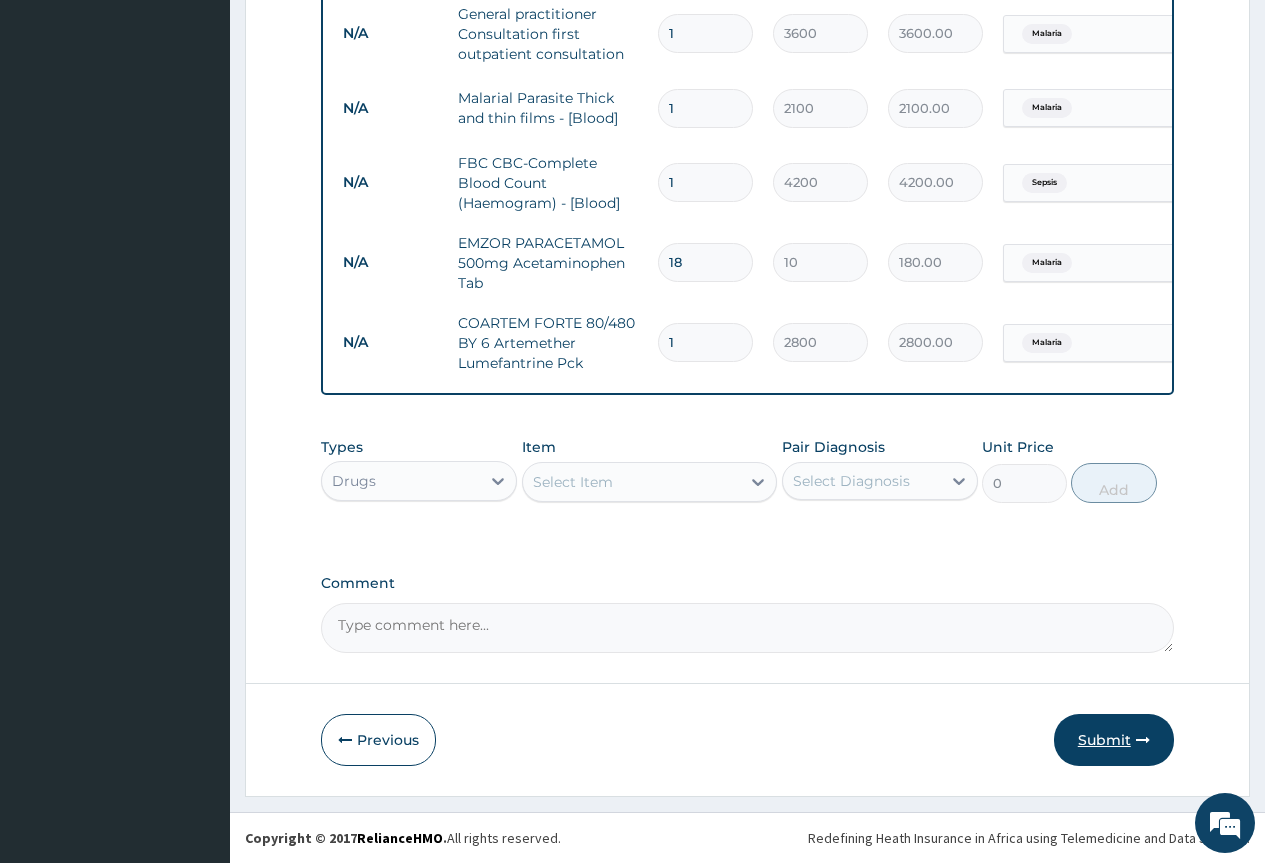 type on "18" 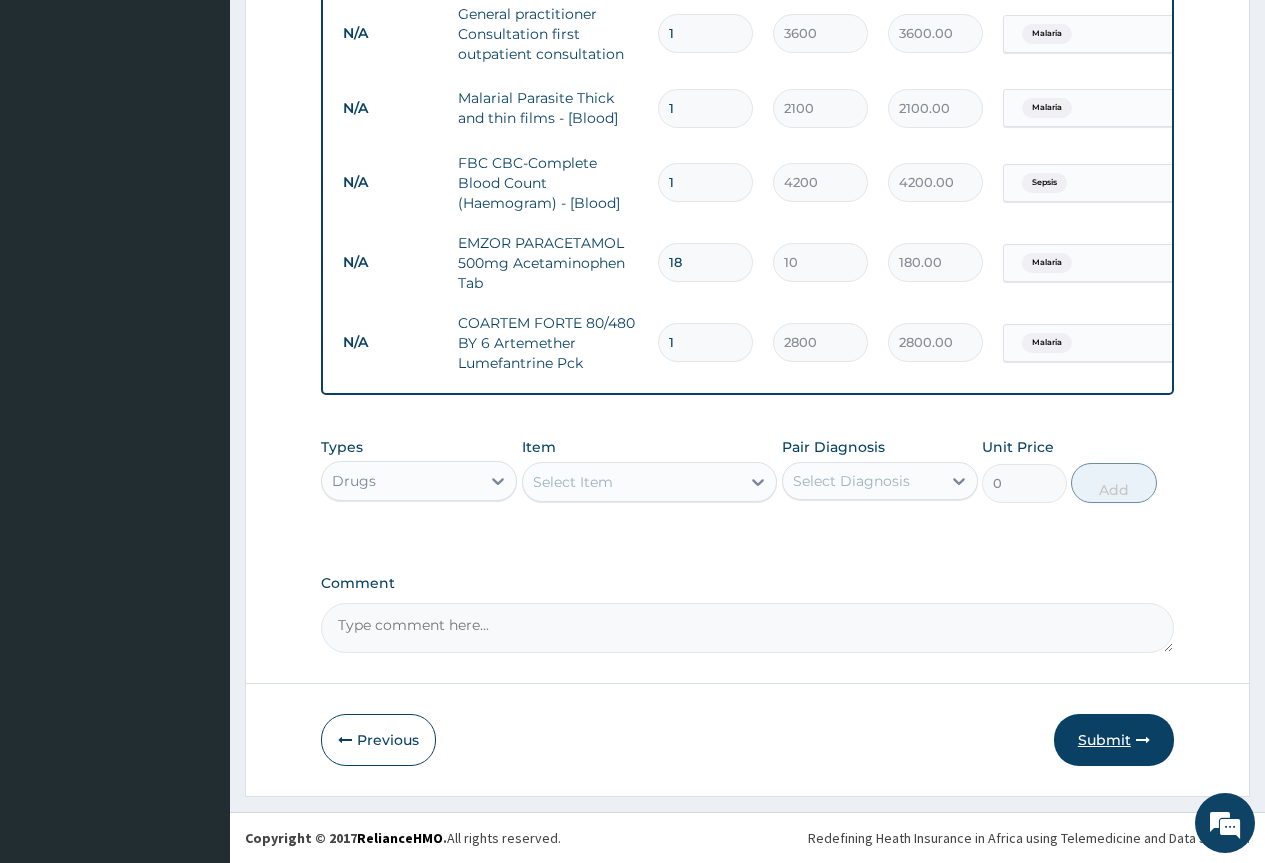 click on "Submit" at bounding box center (1114, 740) 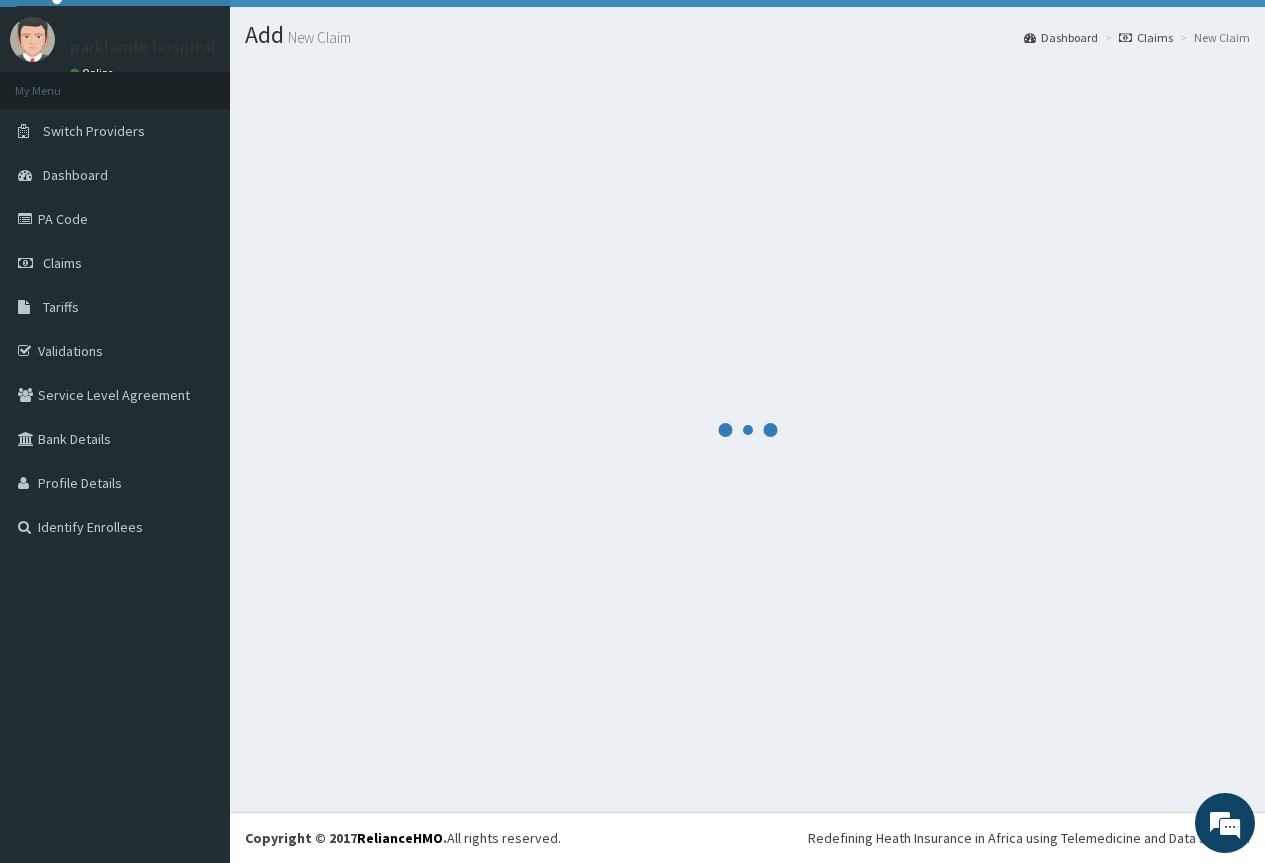 scroll, scrollTop: 43, scrollLeft: 0, axis: vertical 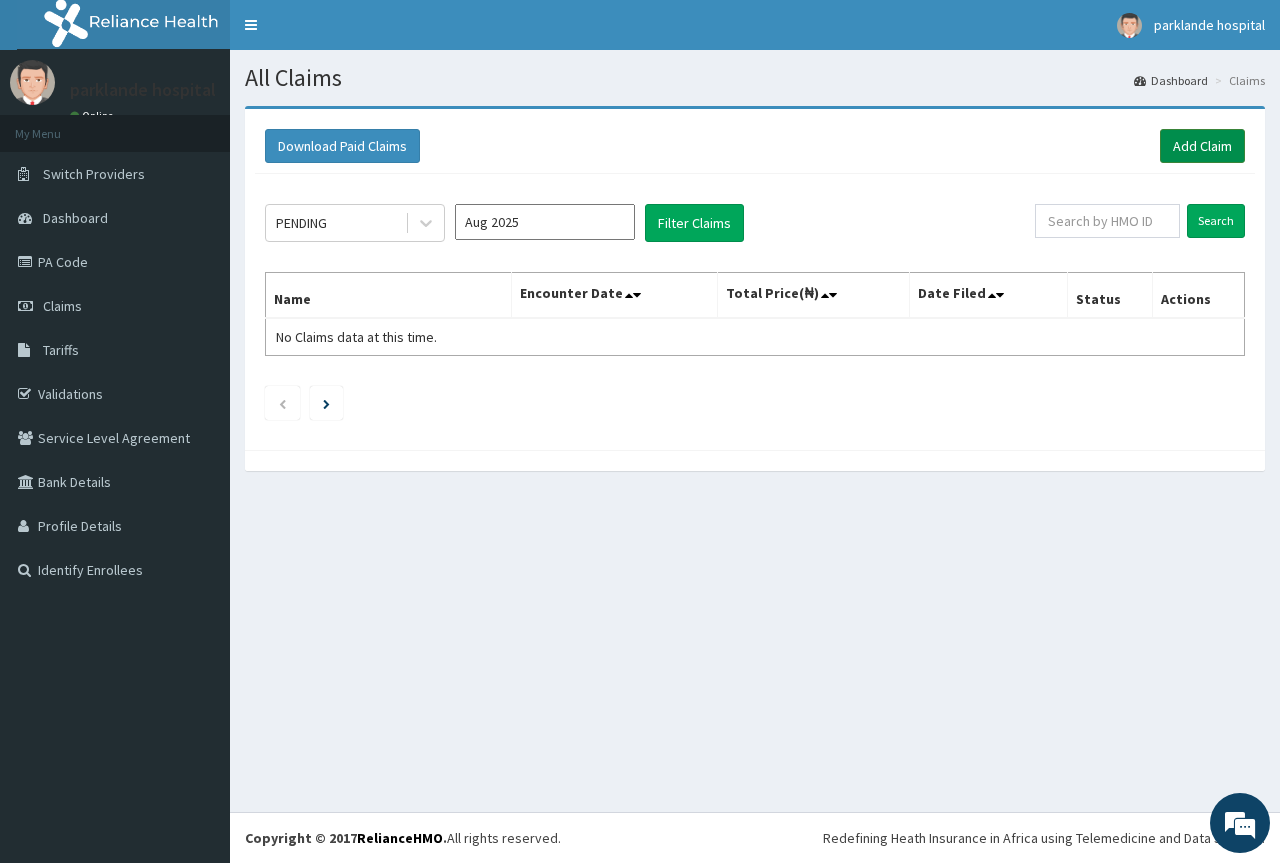 click on "Add Claim" at bounding box center [1202, 146] 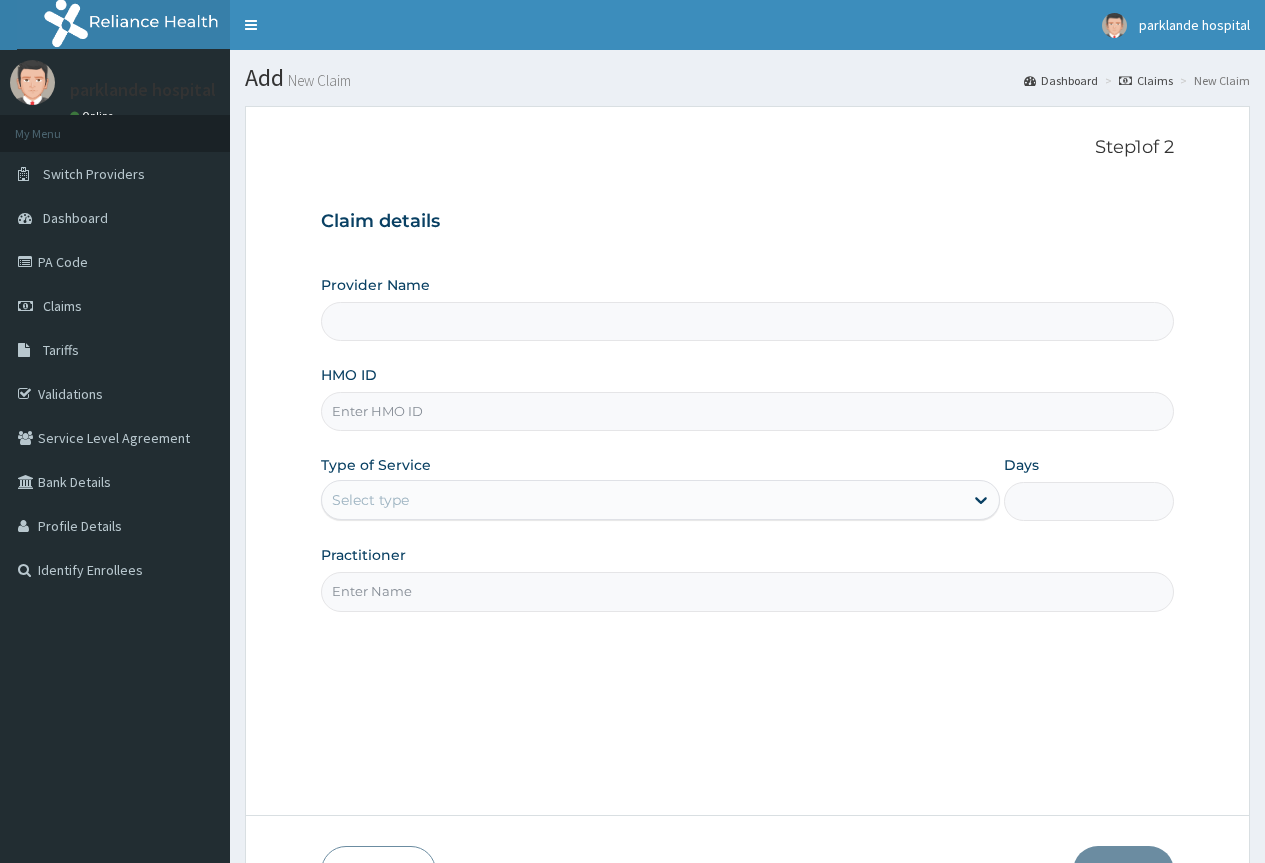 scroll, scrollTop: 0, scrollLeft: 0, axis: both 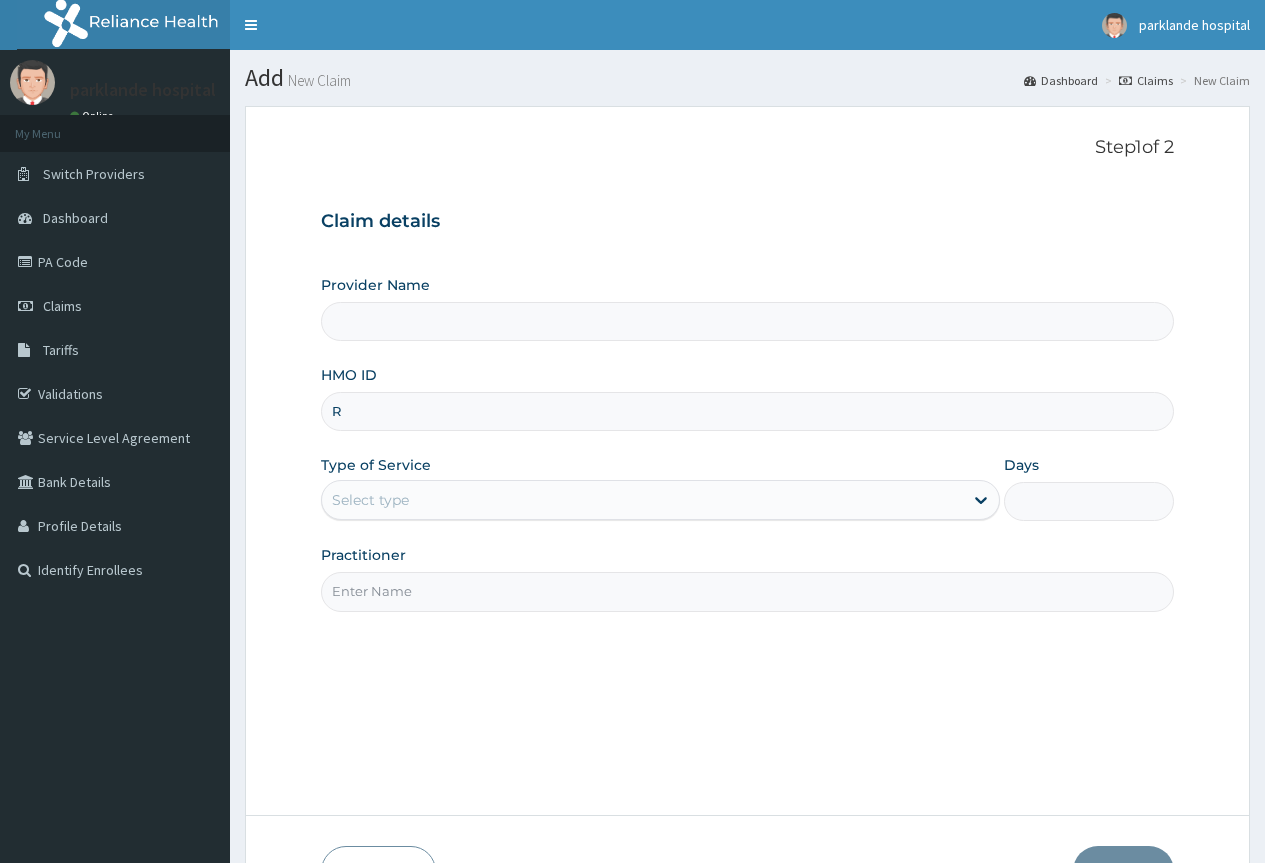type on "RE" 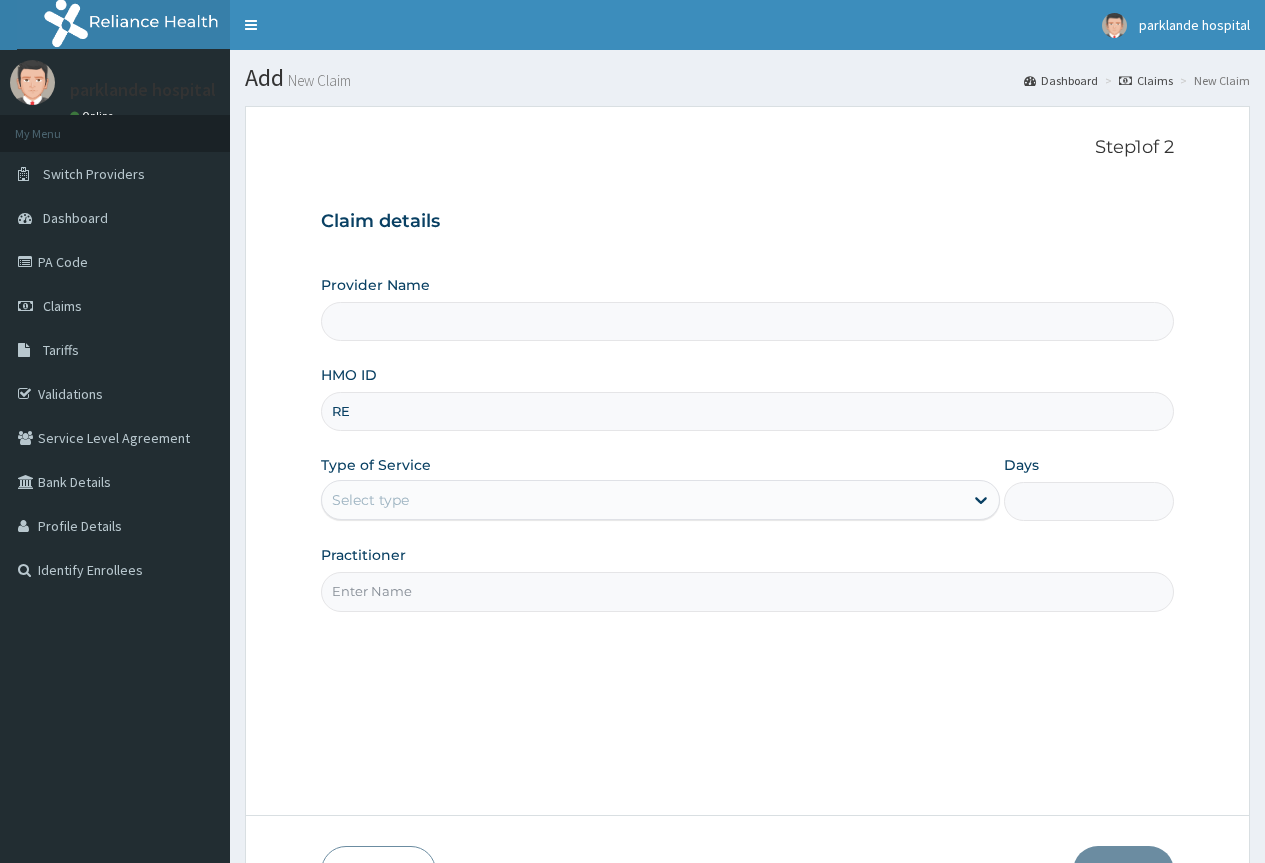 type on "Parklande Hospital" 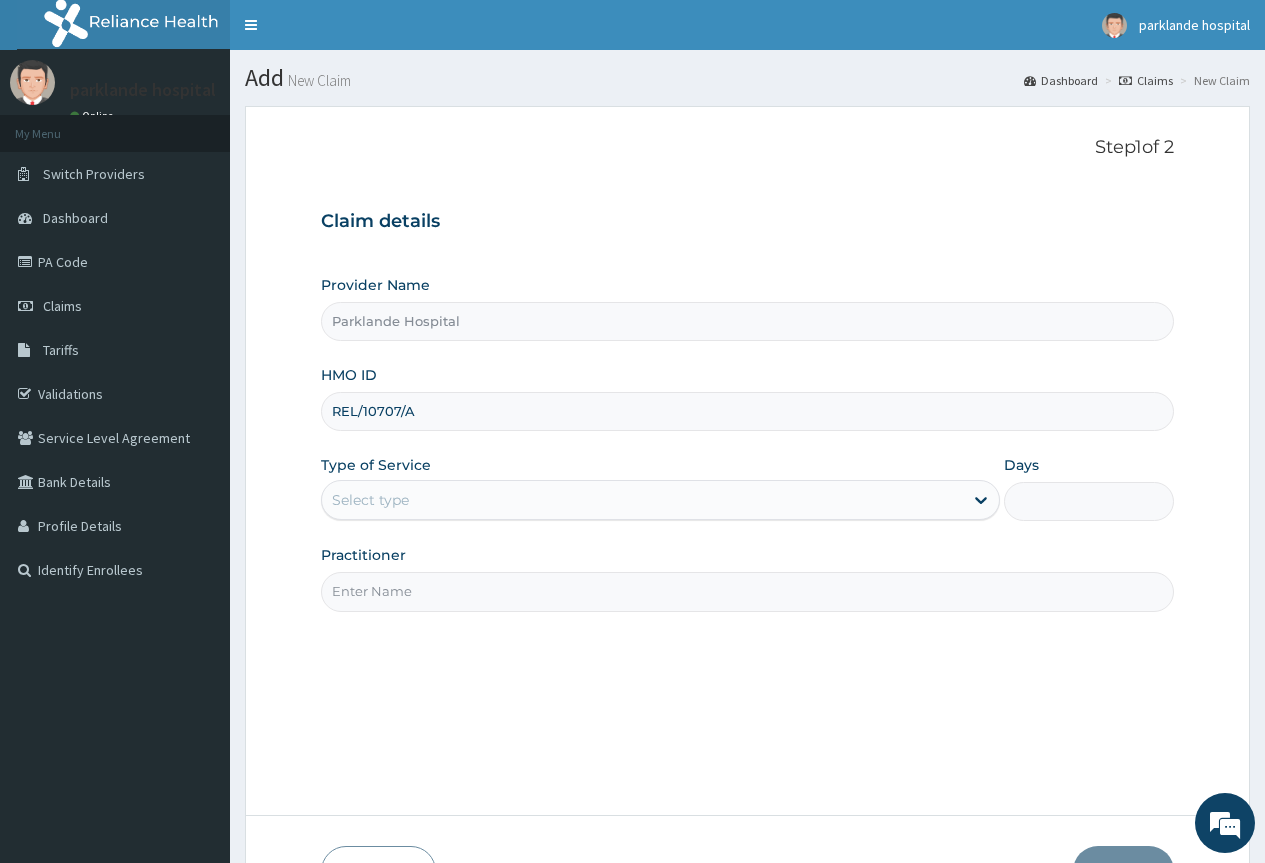 type on "REL/10707/A" 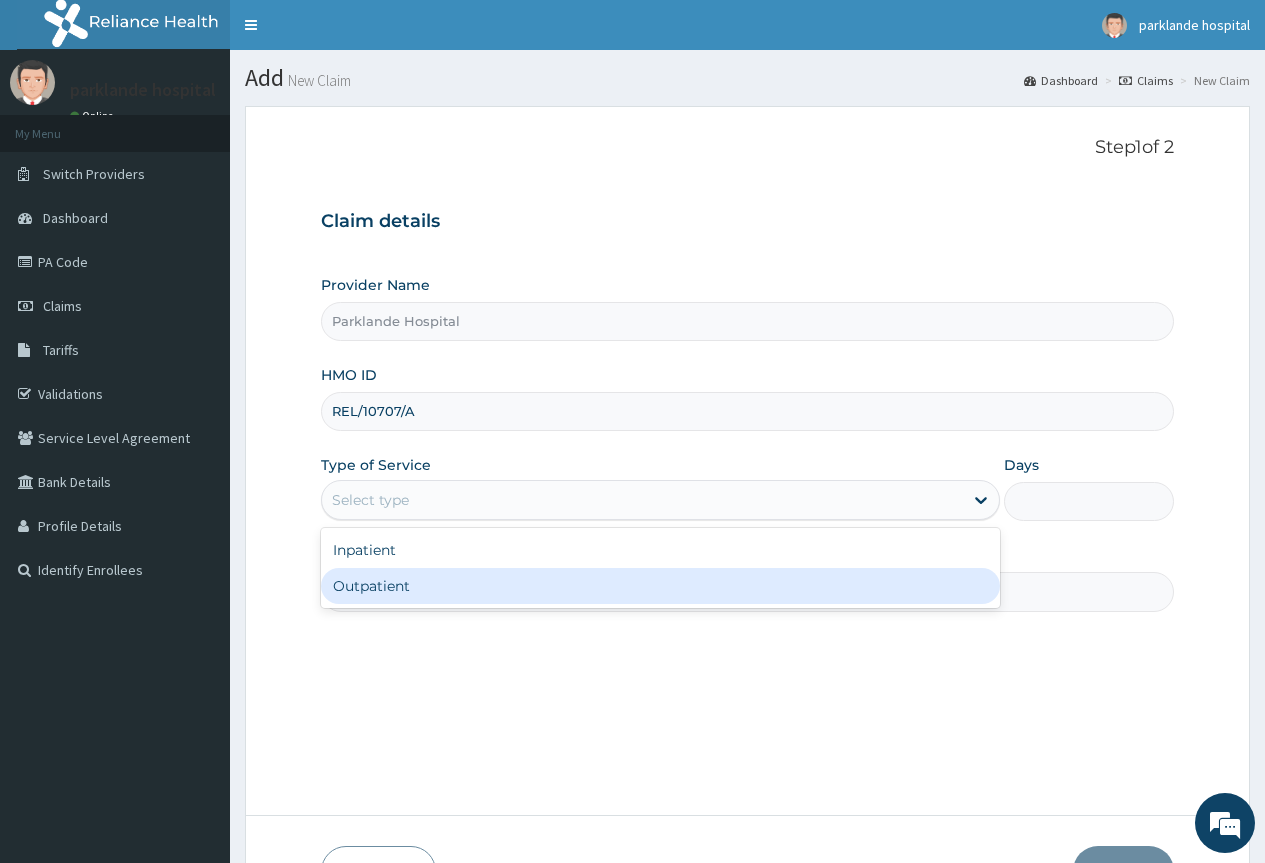 click on "Outpatient" at bounding box center (660, 586) 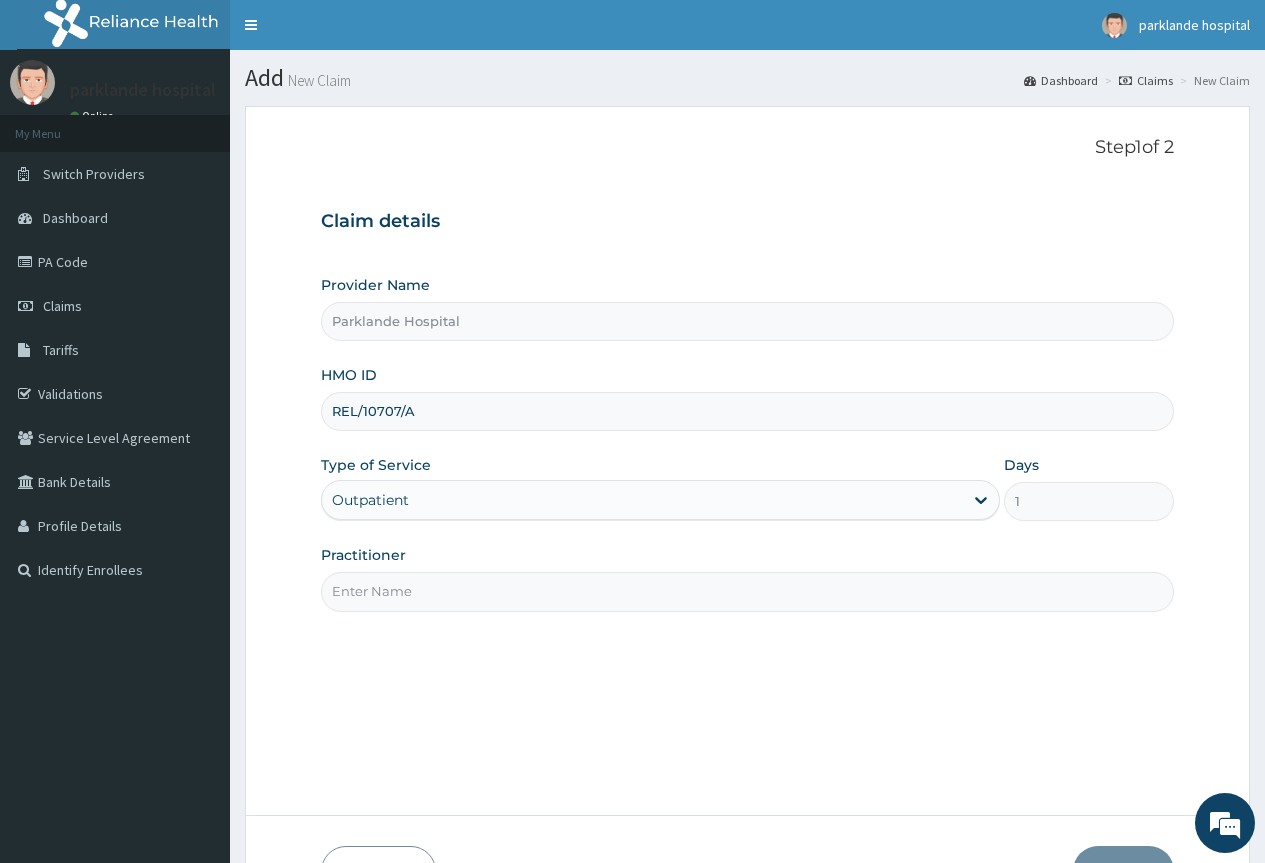 click on "Practitioner" at bounding box center (747, 591) 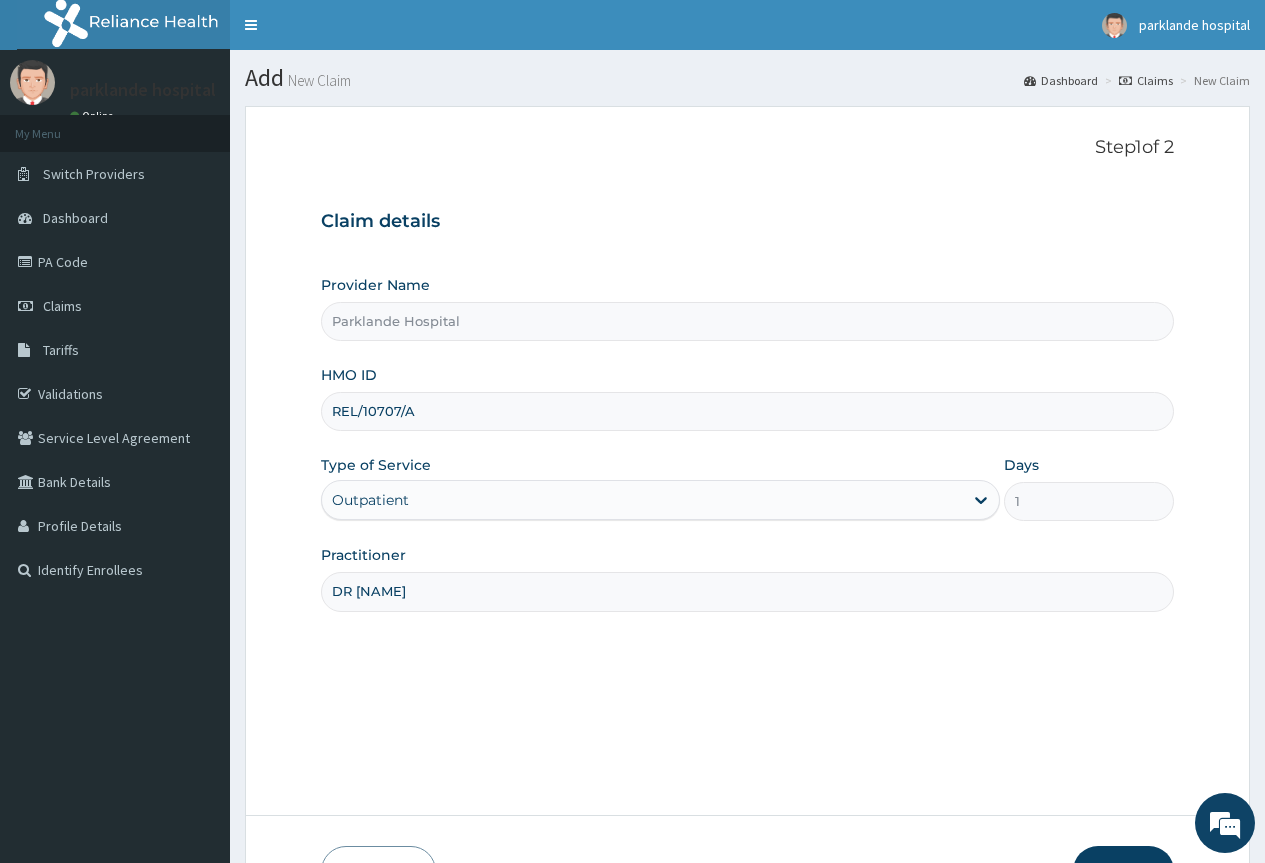 scroll, scrollTop: 0, scrollLeft: 0, axis: both 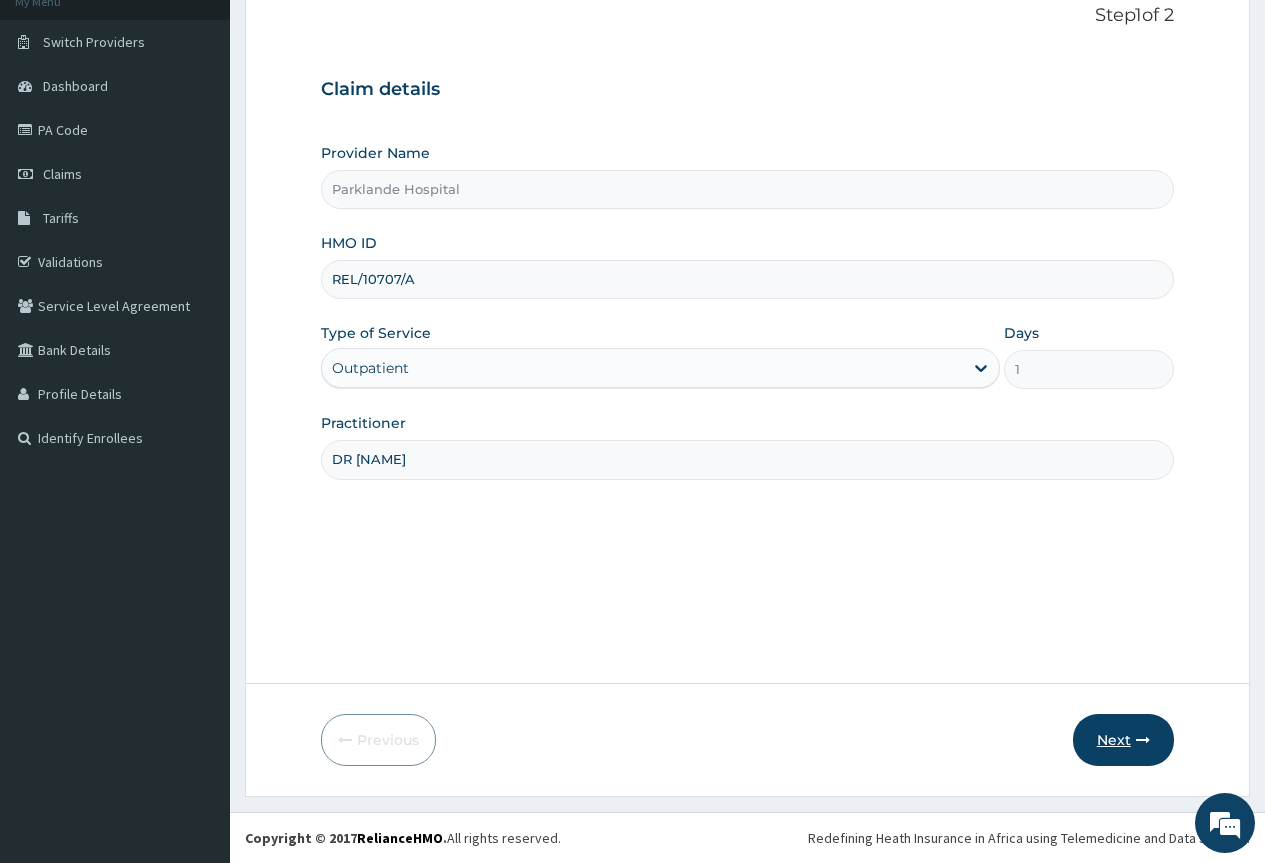 type on "DR HASSAN" 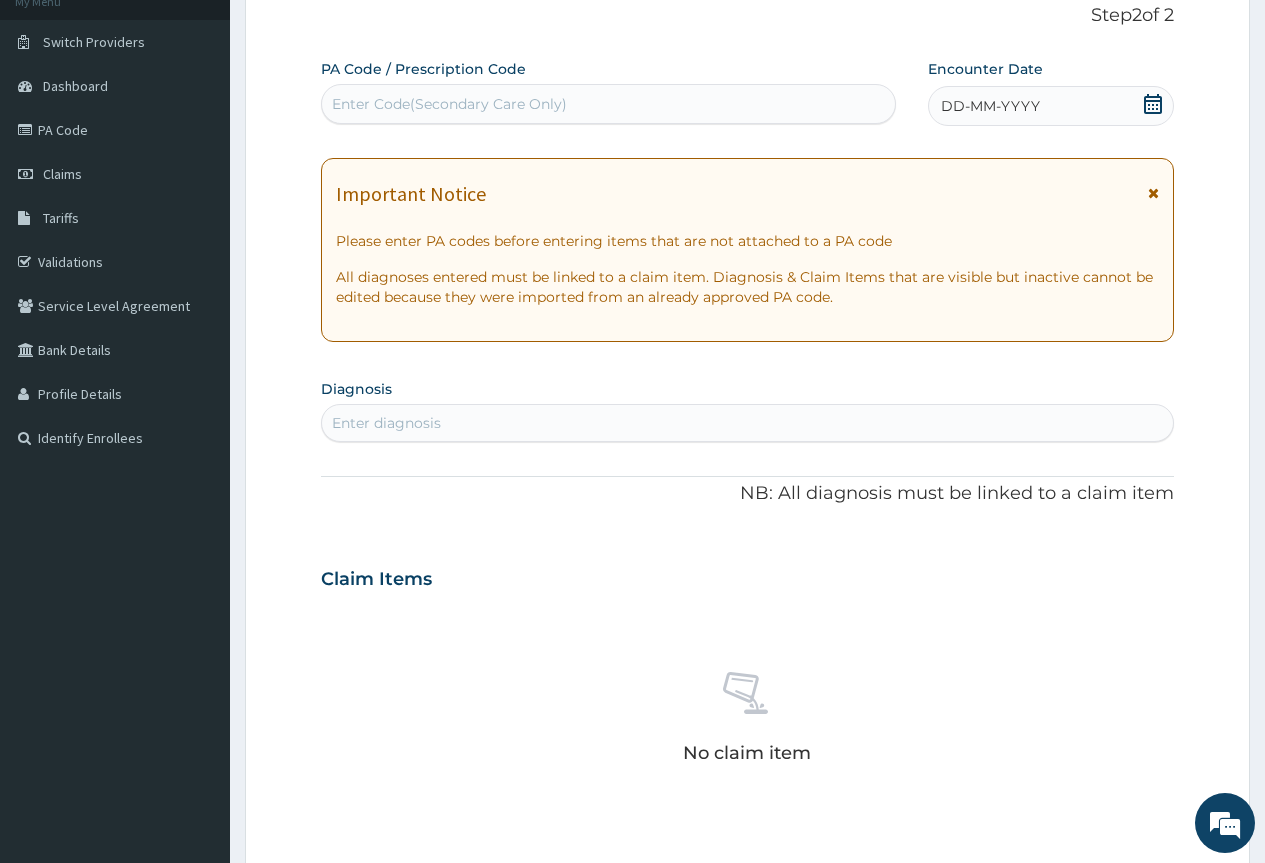 click at bounding box center (1153, 193) 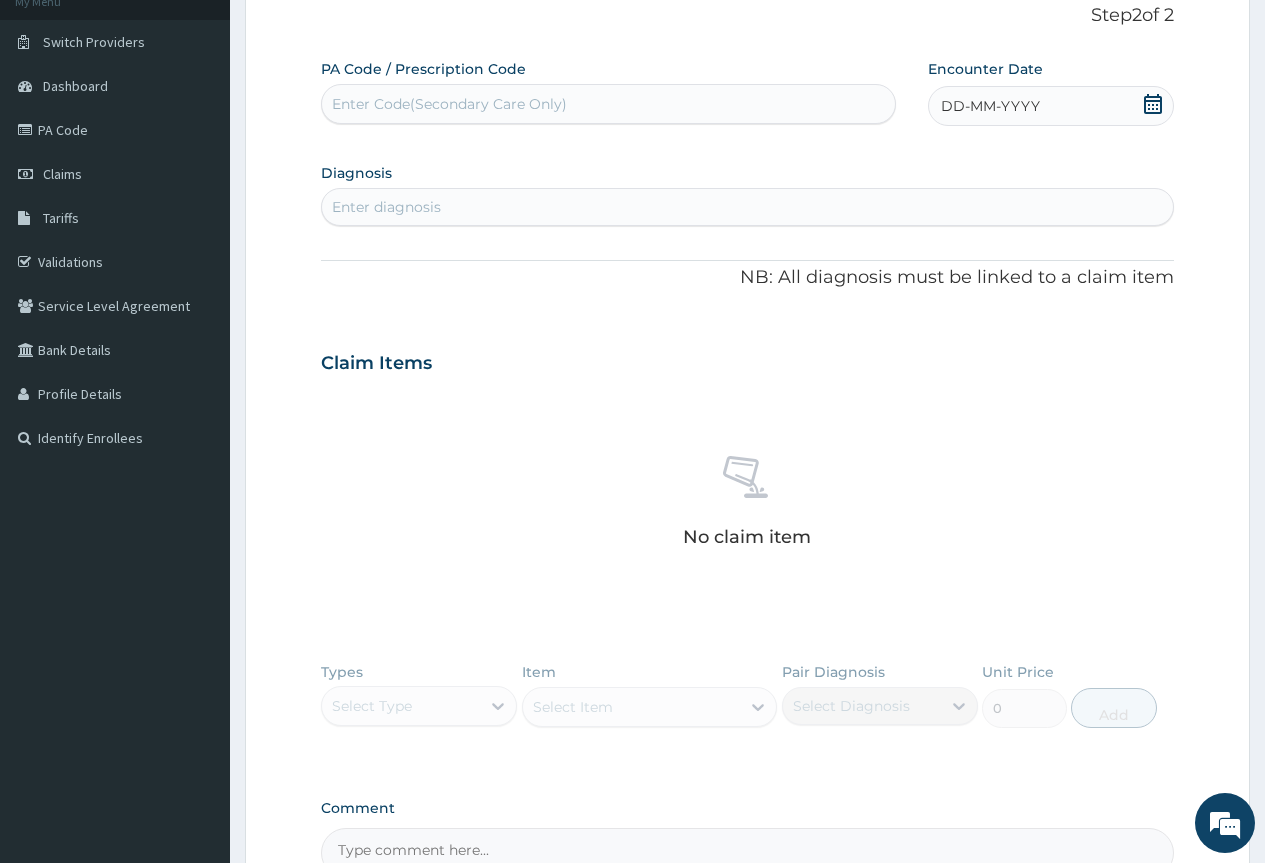 click 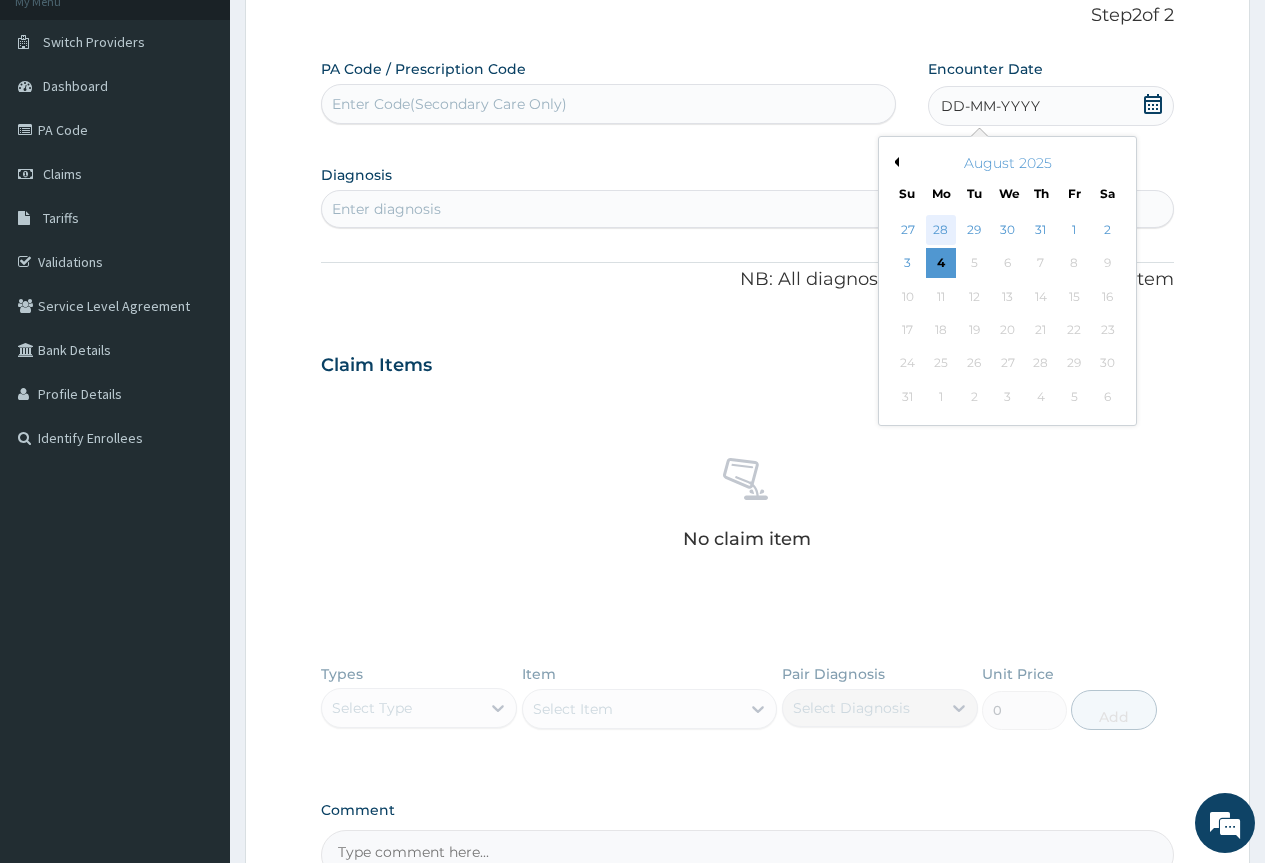 click on "28" at bounding box center [941, 230] 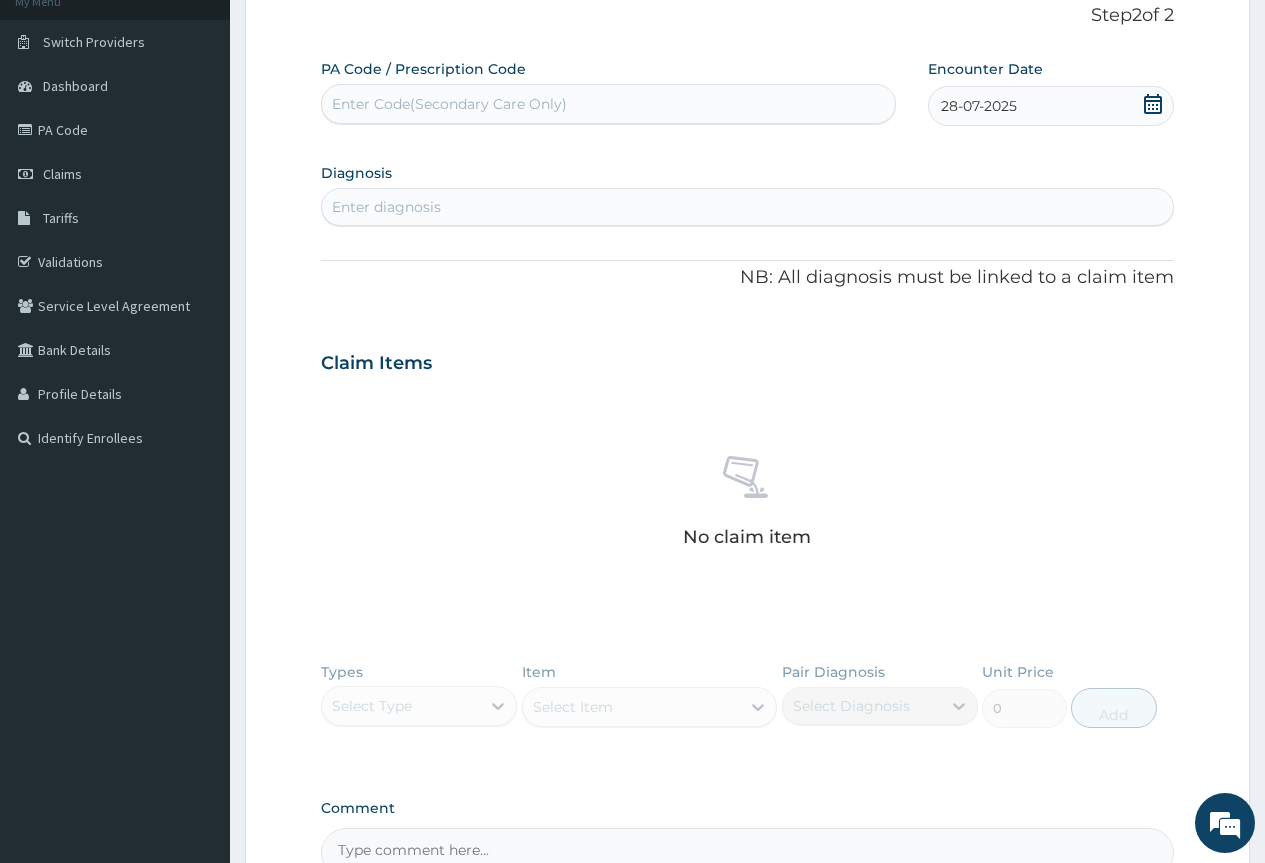 click on "Enter diagnosis" at bounding box center [747, 207] 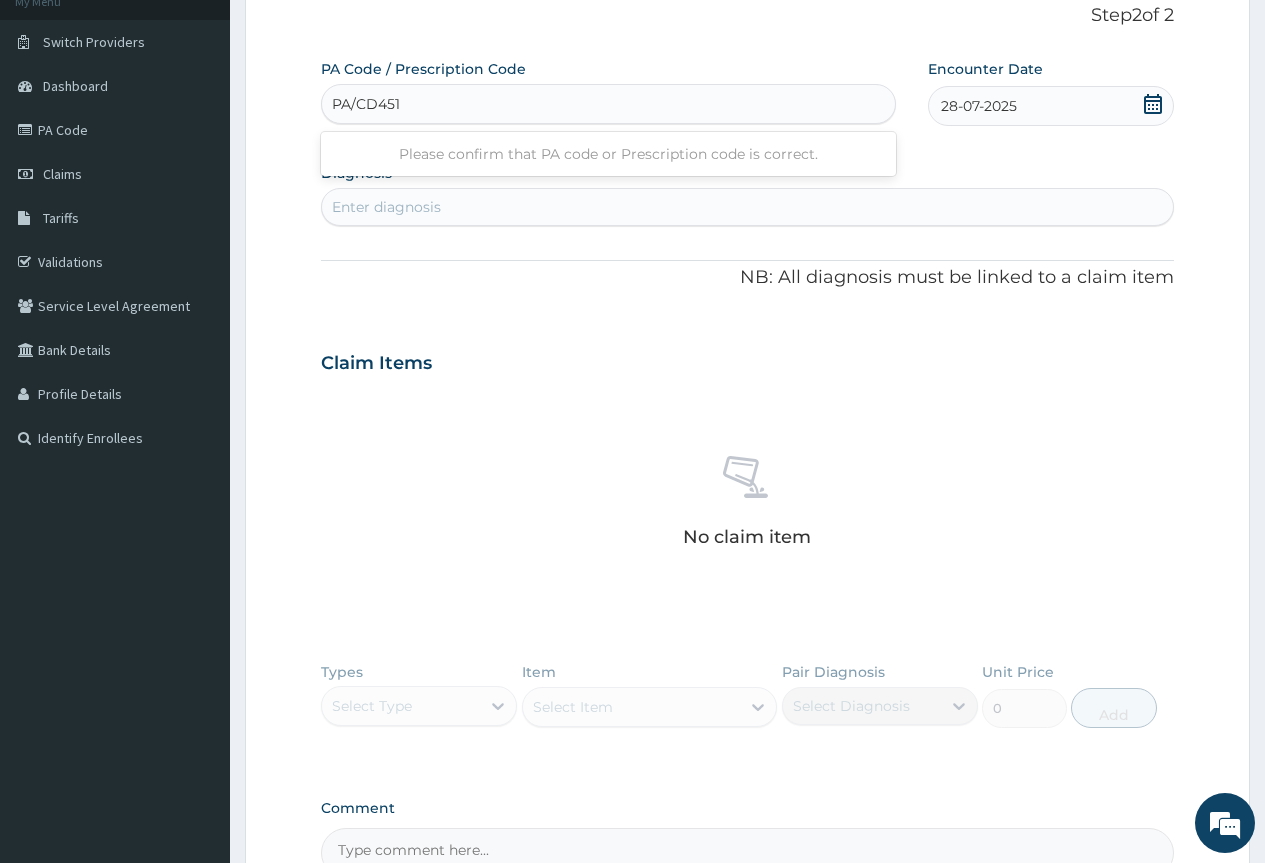 type on "PA/CD4511" 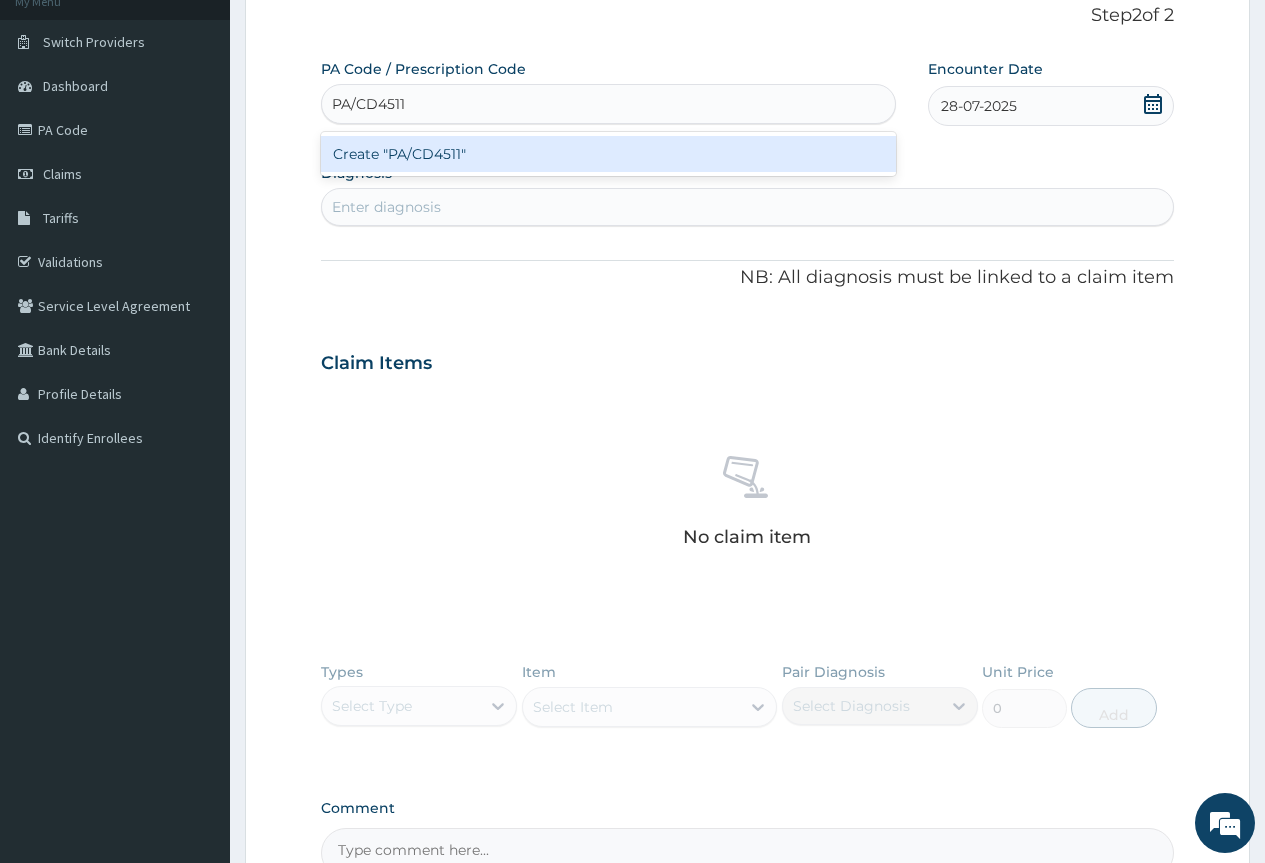 click on "Create "PA/CD4511"" at bounding box center (608, 154) 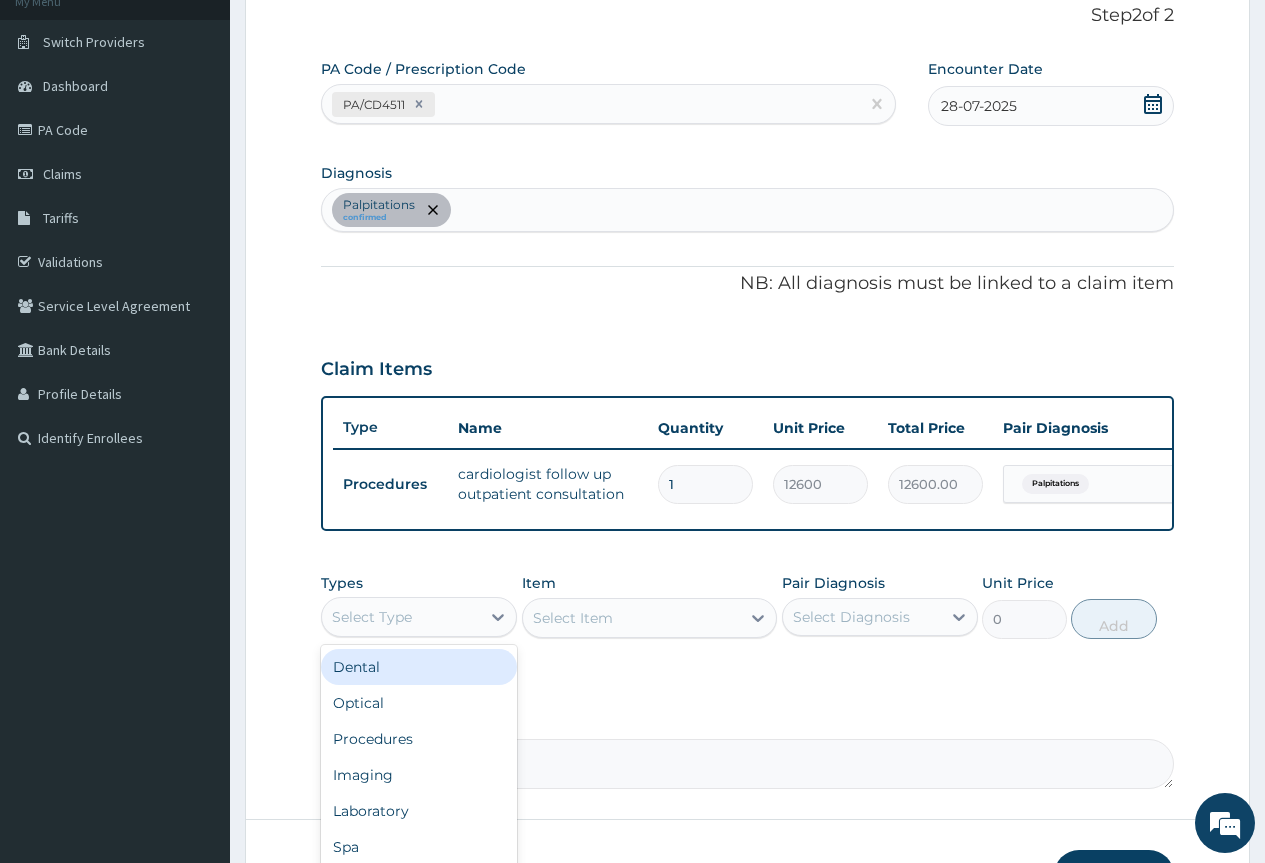 click on "Select Type" at bounding box center [401, 617] 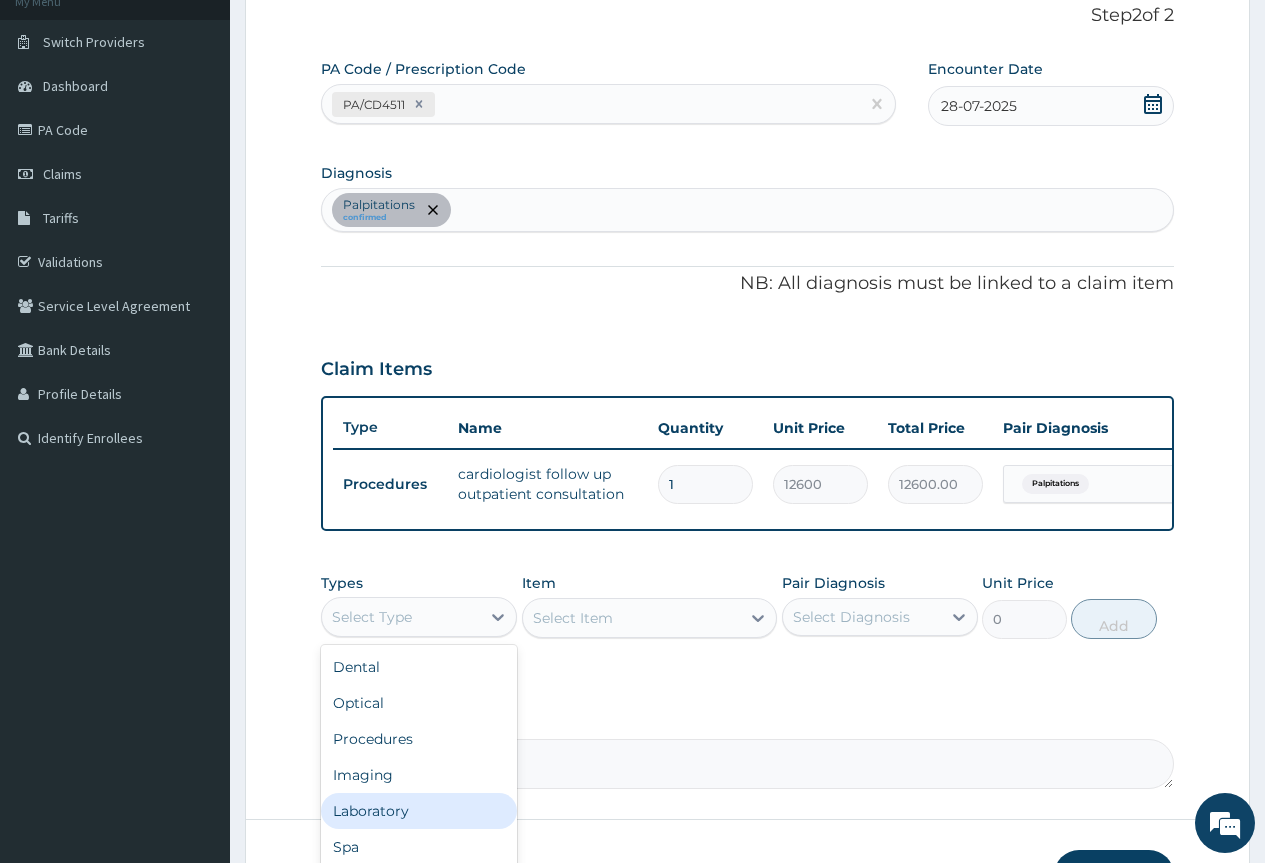 scroll, scrollTop: 68, scrollLeft: 0, axis: vertical 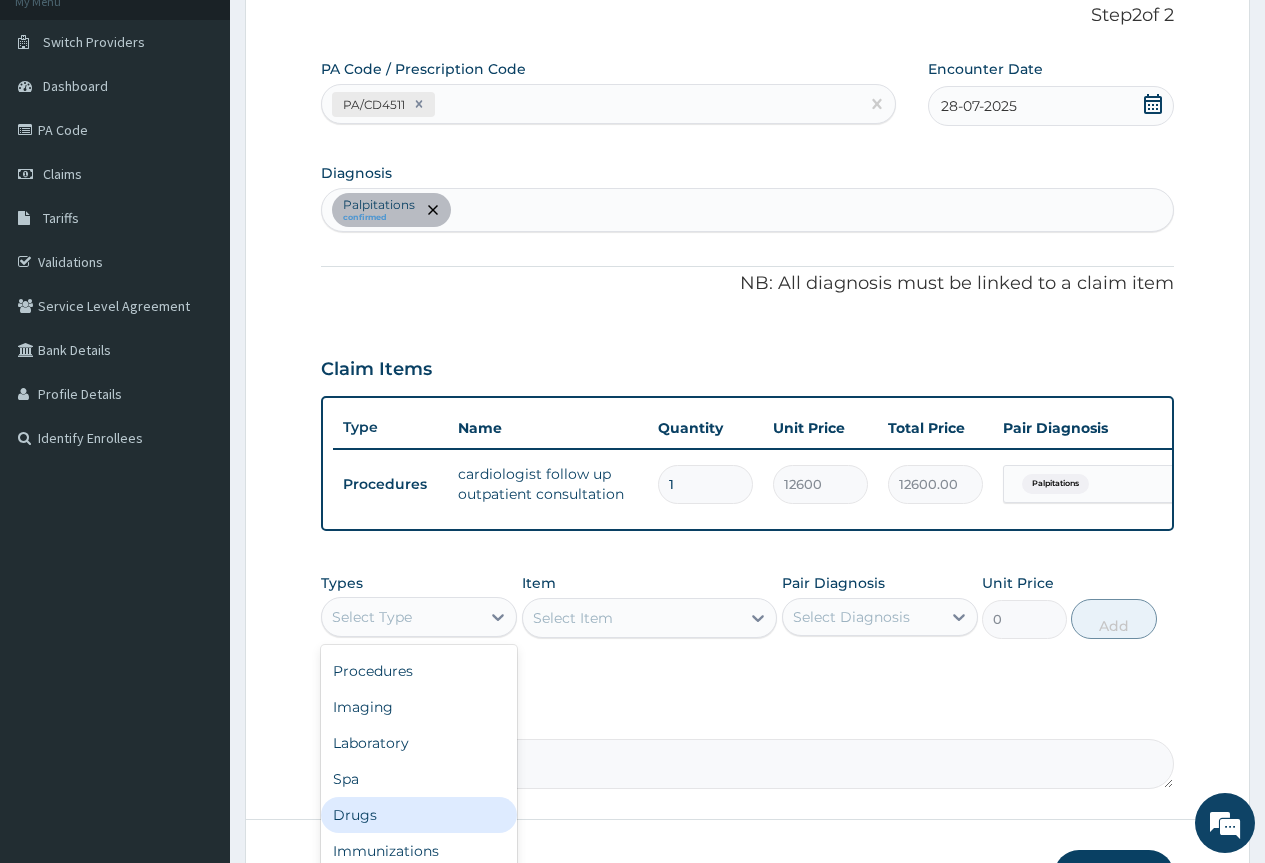 click on "Drugs" at bounding box center [419, 815] 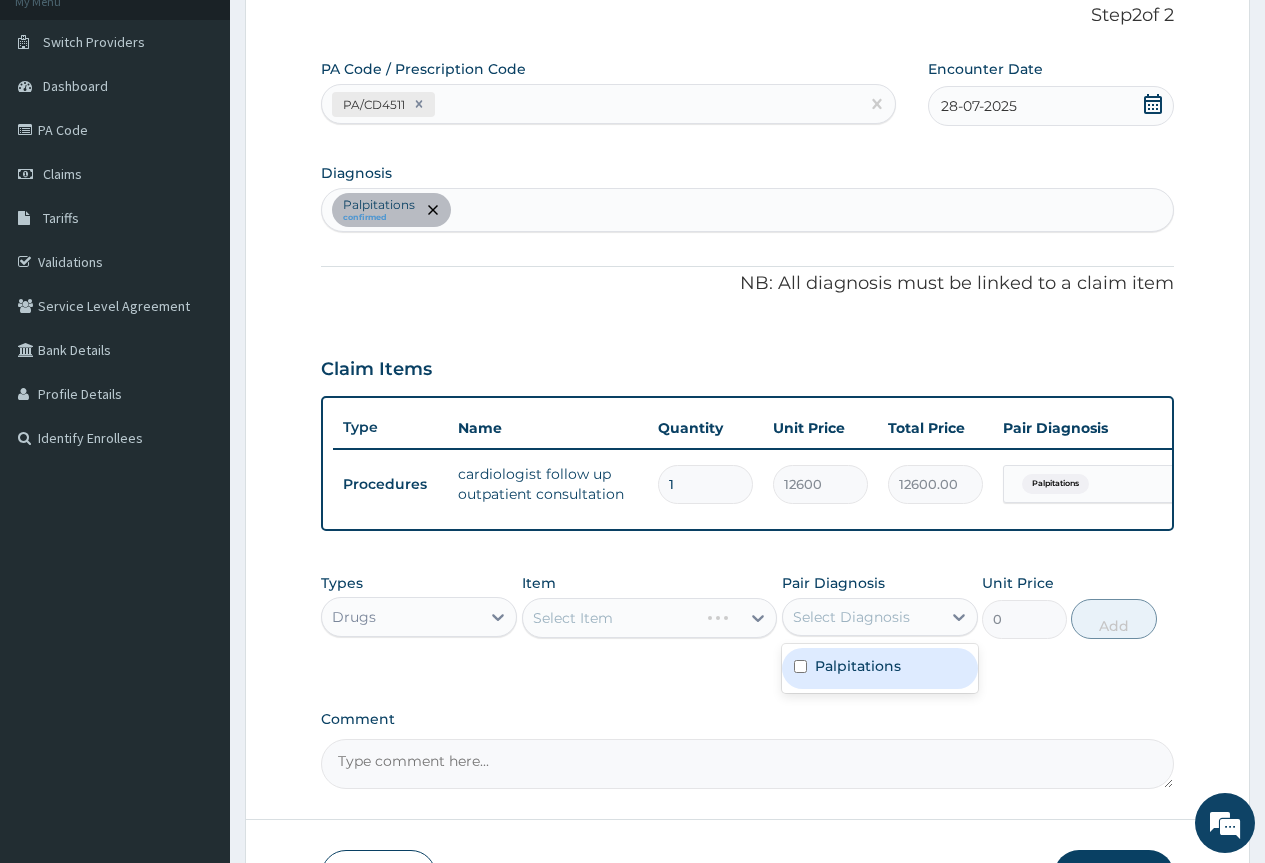 click on "Select Diagnosis" at bounding box center (862, 617) 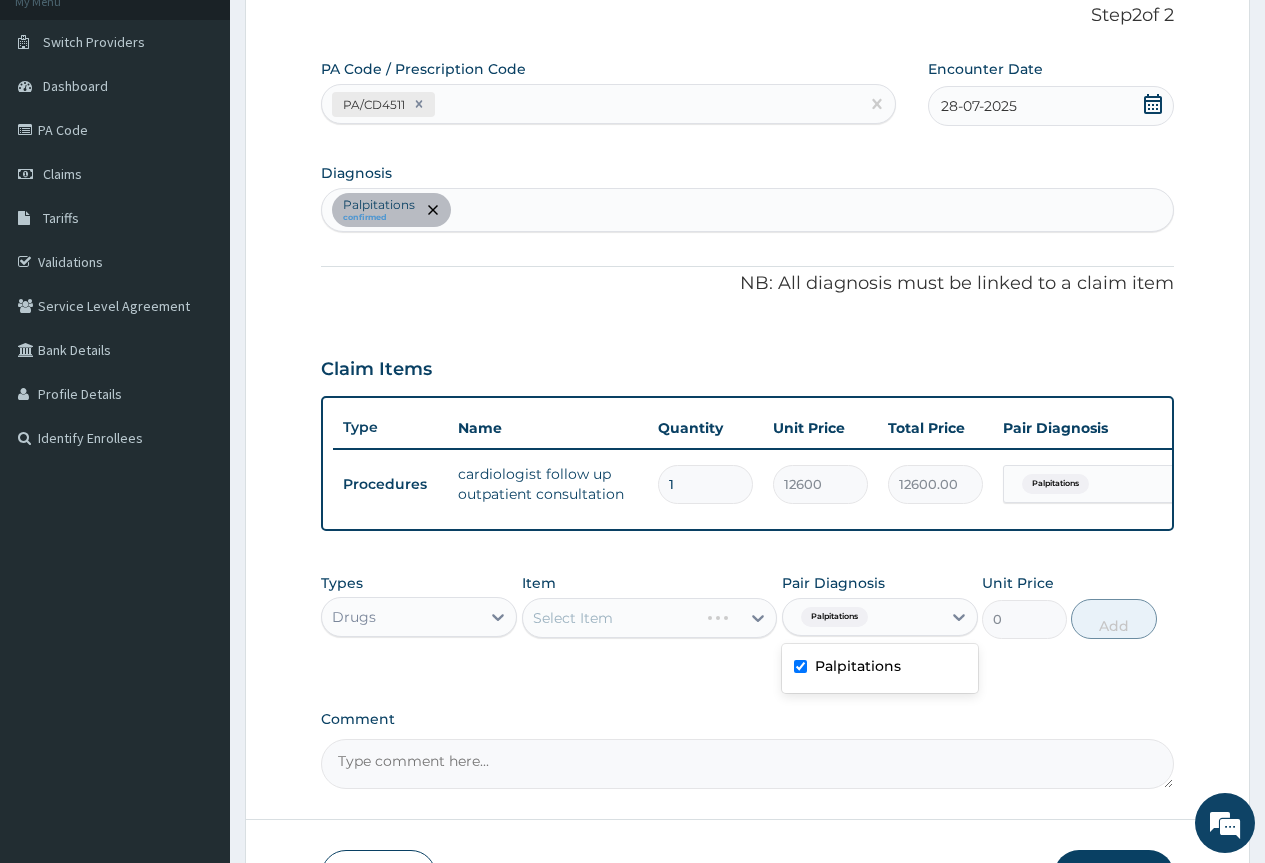 checkbox on "true" 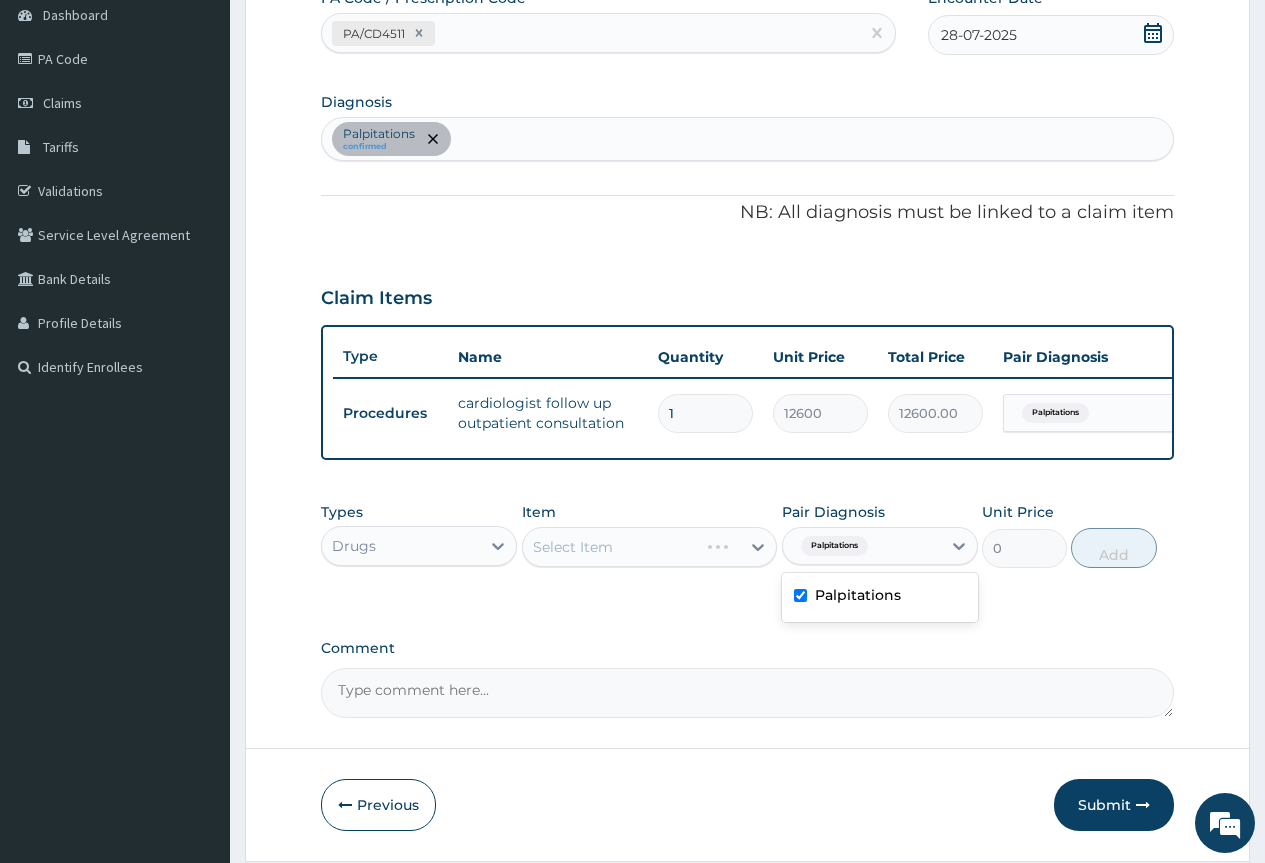 scroll, scrollTop: 283, scrollLeft: 0, axis: vertical 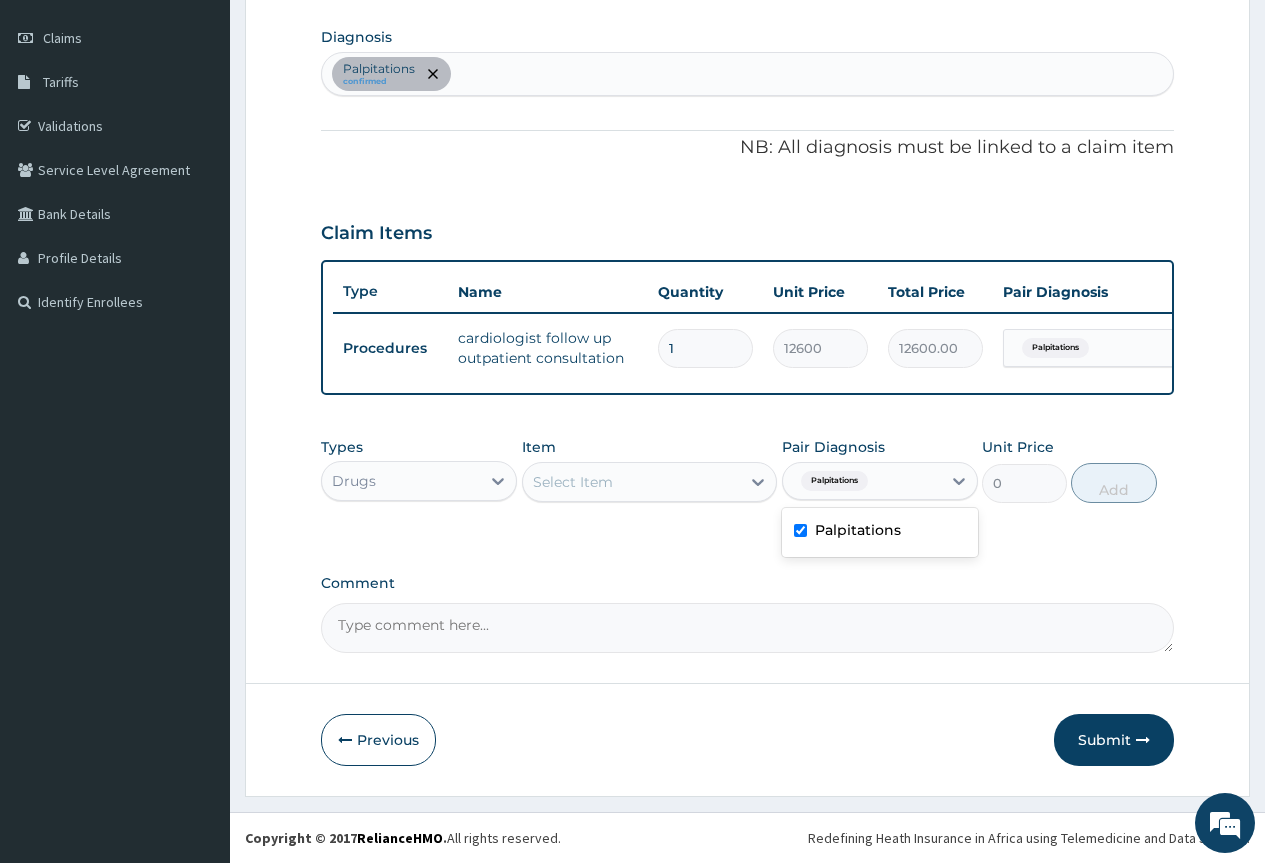 click on "Select Item" at bounding box center [632, 482] 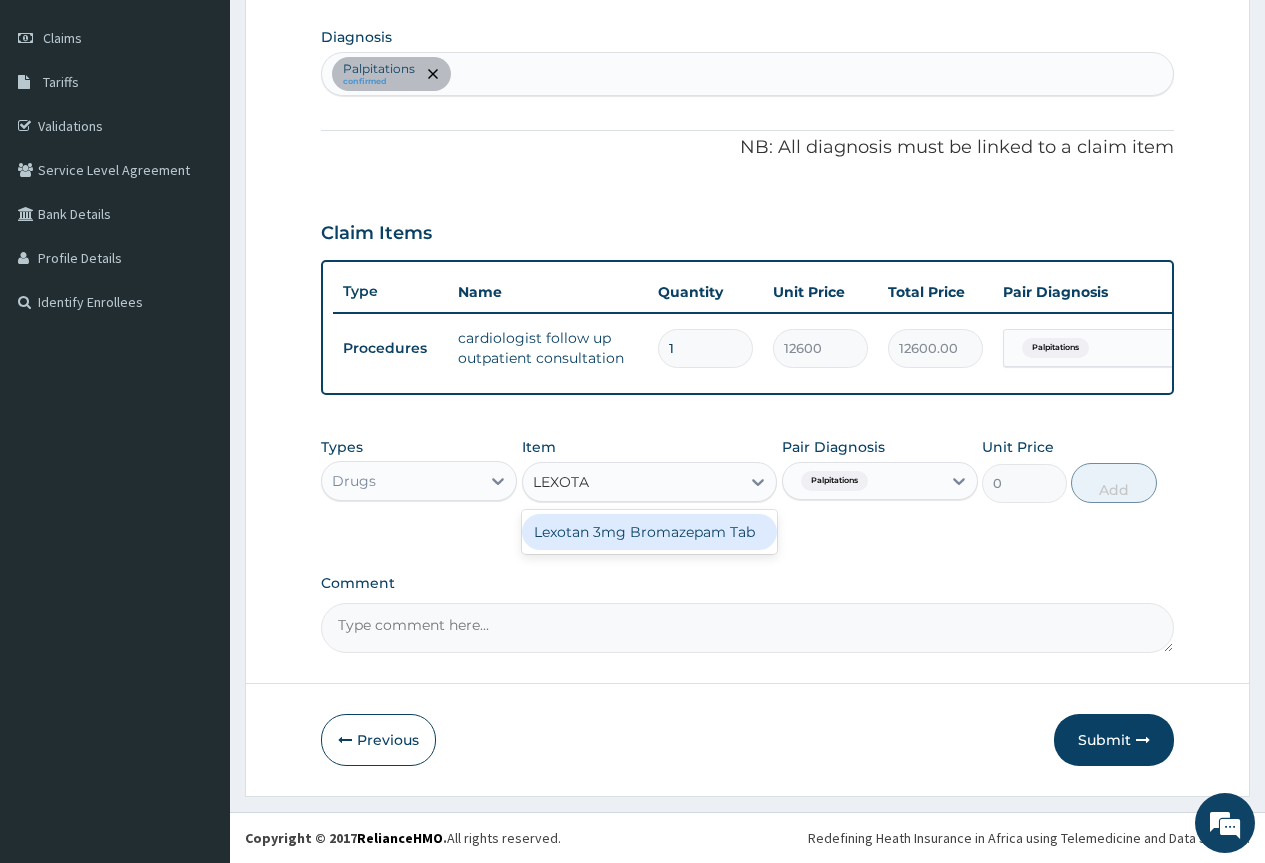 type on "LEXOTAN" 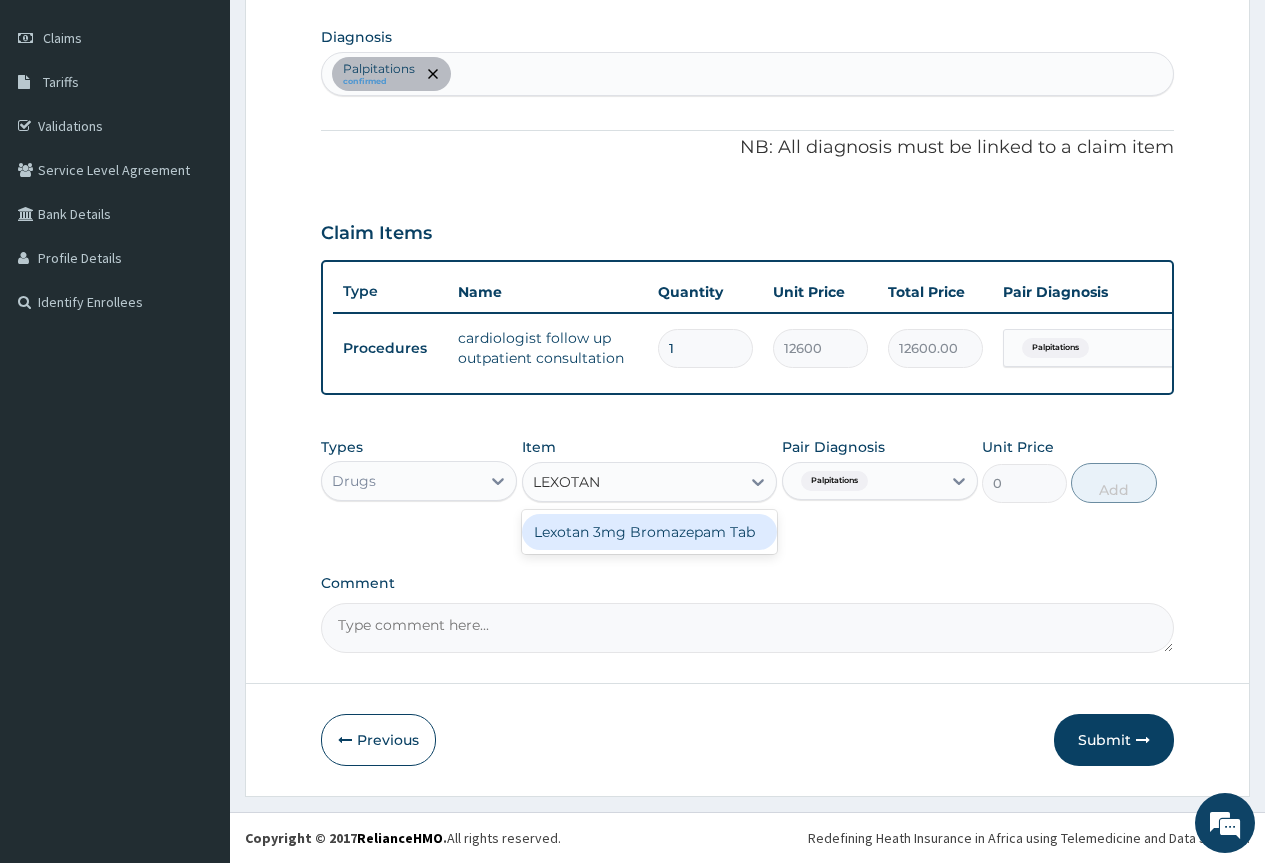 click on "Lexotan 3mg Bromazepam Tab" at bounding box center [650, 532] 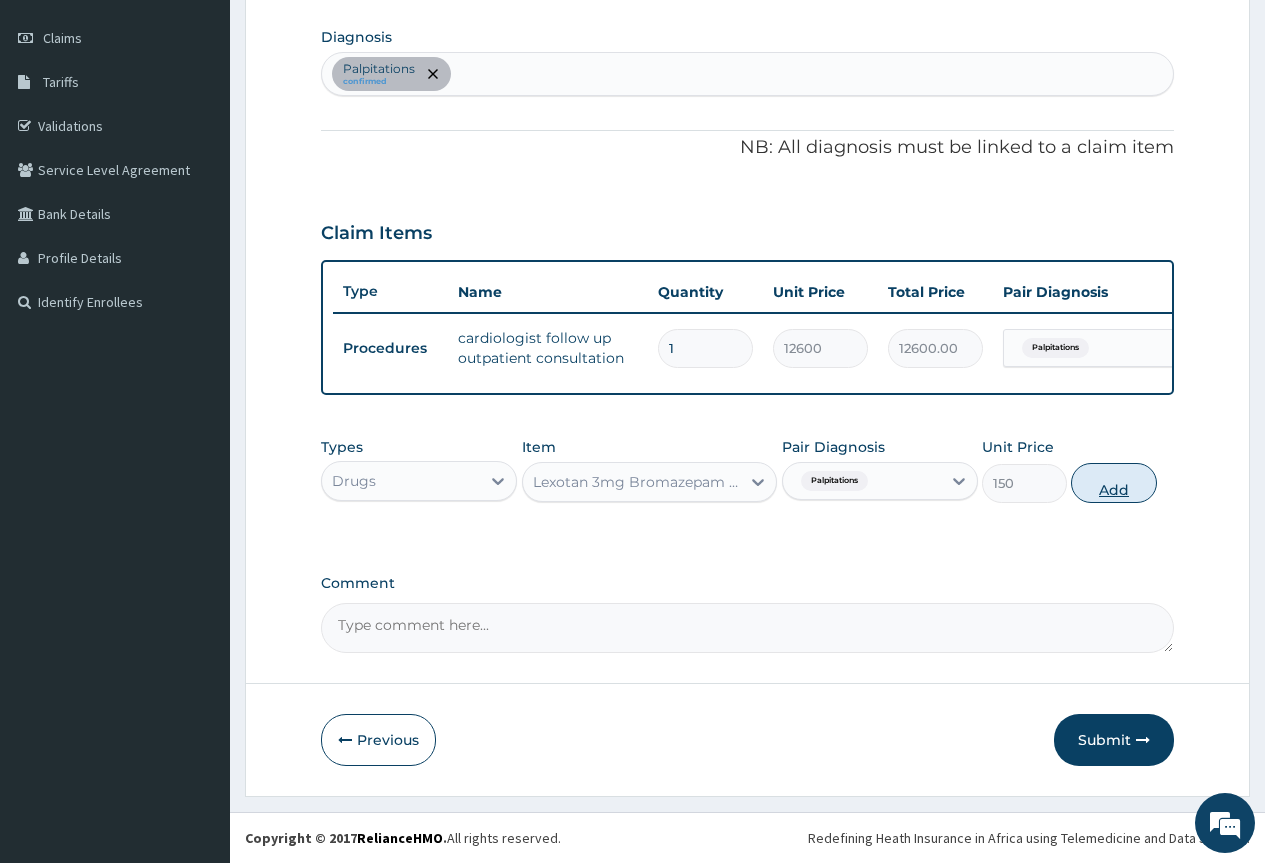 click on "Add" at bounding box center (1113, 483) 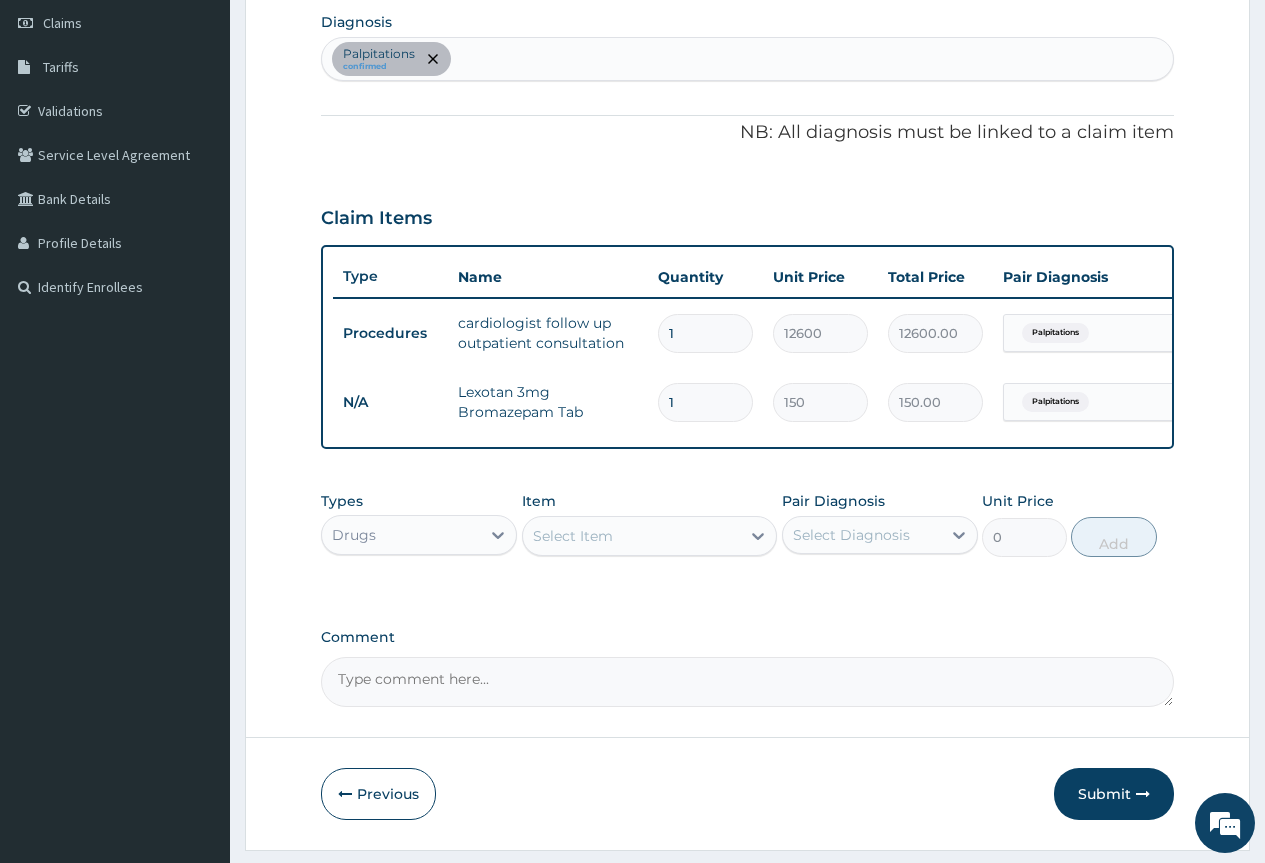 drag, startPoint x: 735, startPoint y: 406, endPoint x: 685, endPoint y: 405, distance: 50.01 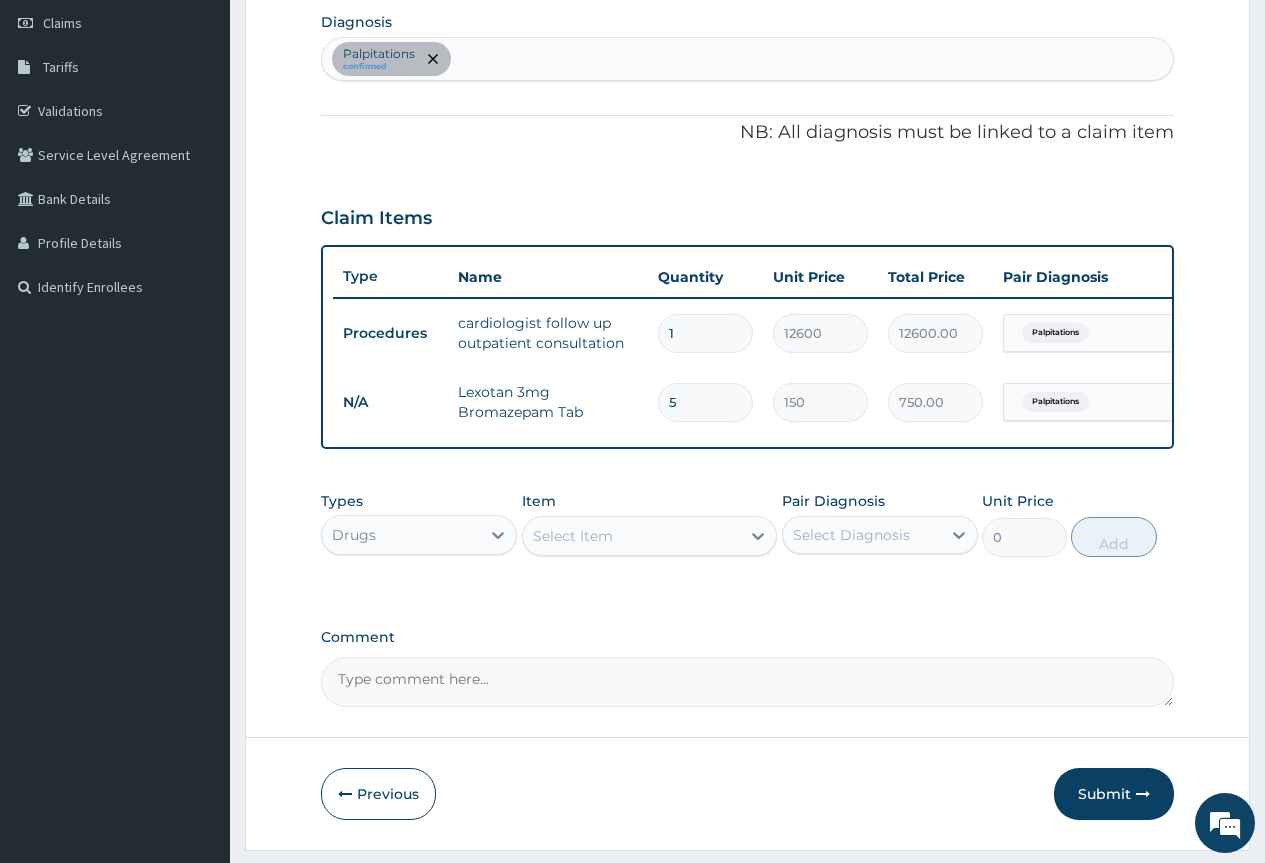 type on "5" 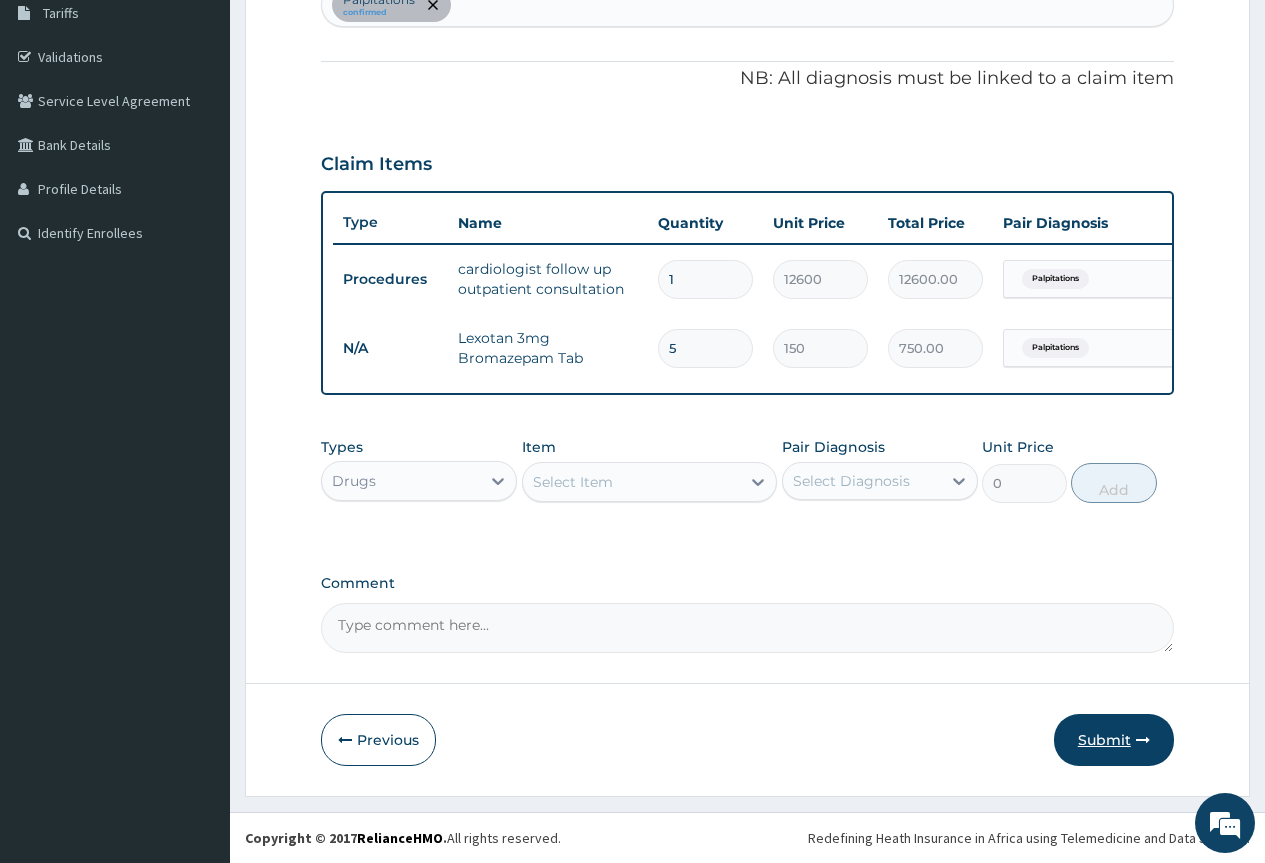 click on "Submit" at bounding box center (1114, 740) 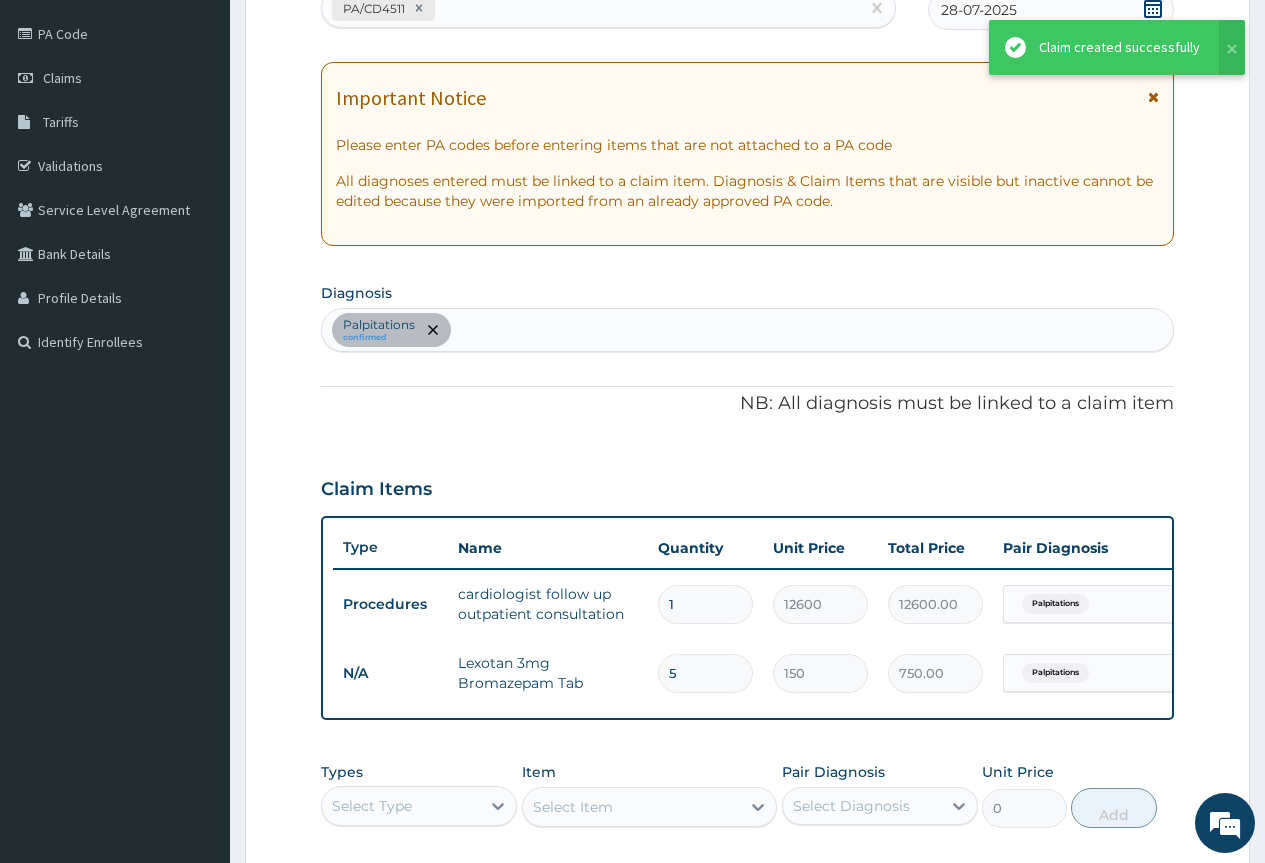 scroll, scrollTop: 0, scrollLeft: 0, axis: both 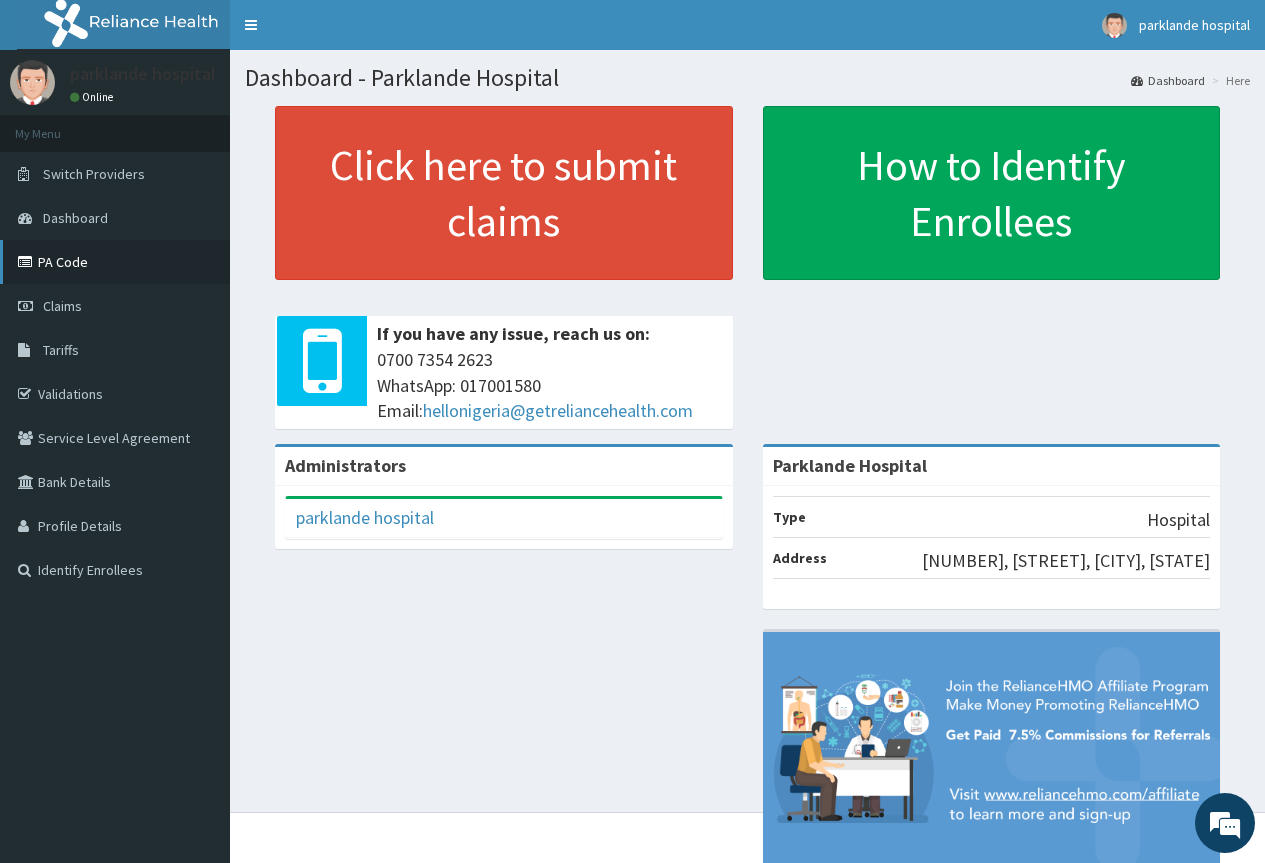 click on "PA Code" at bounding box center [115, 262] 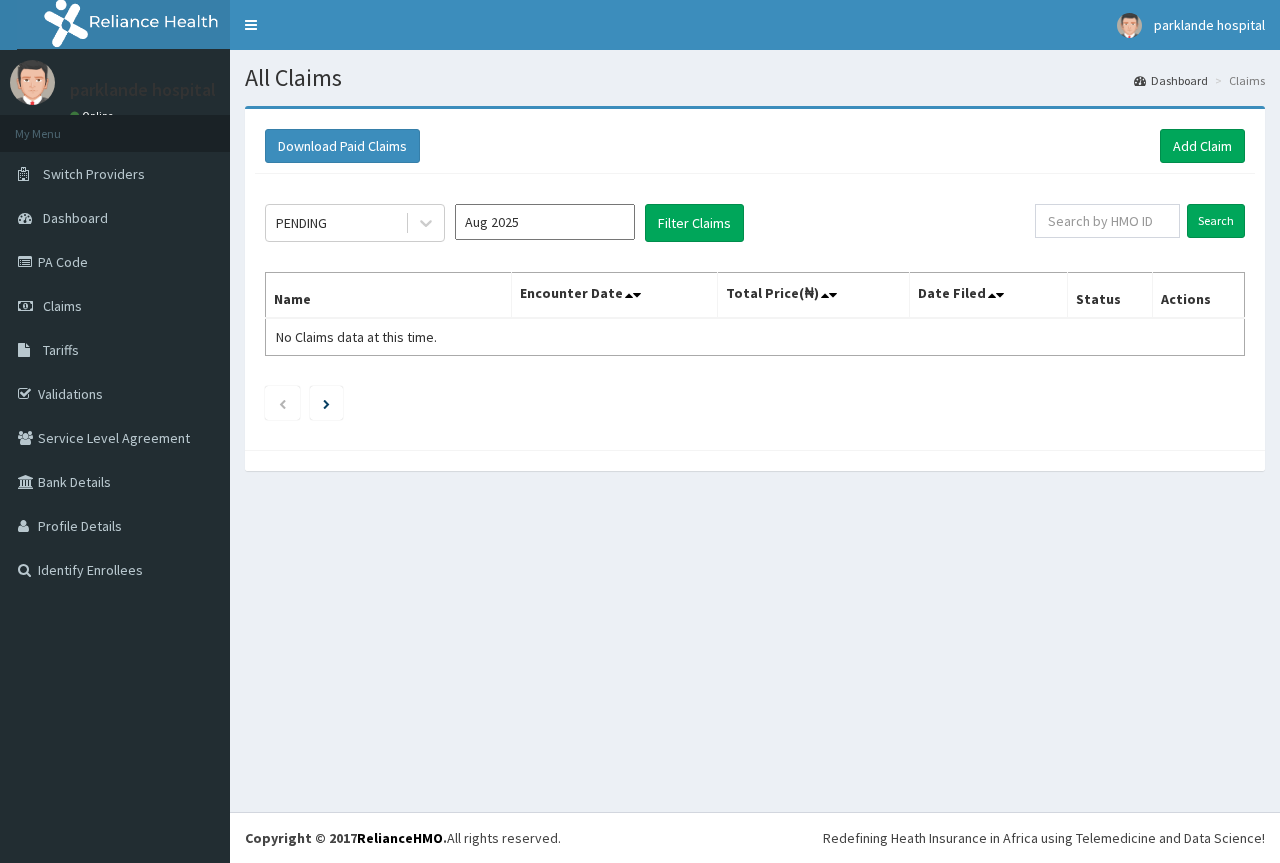 scroll, scrollTop: 0, scrollLeft: 0, axis: both 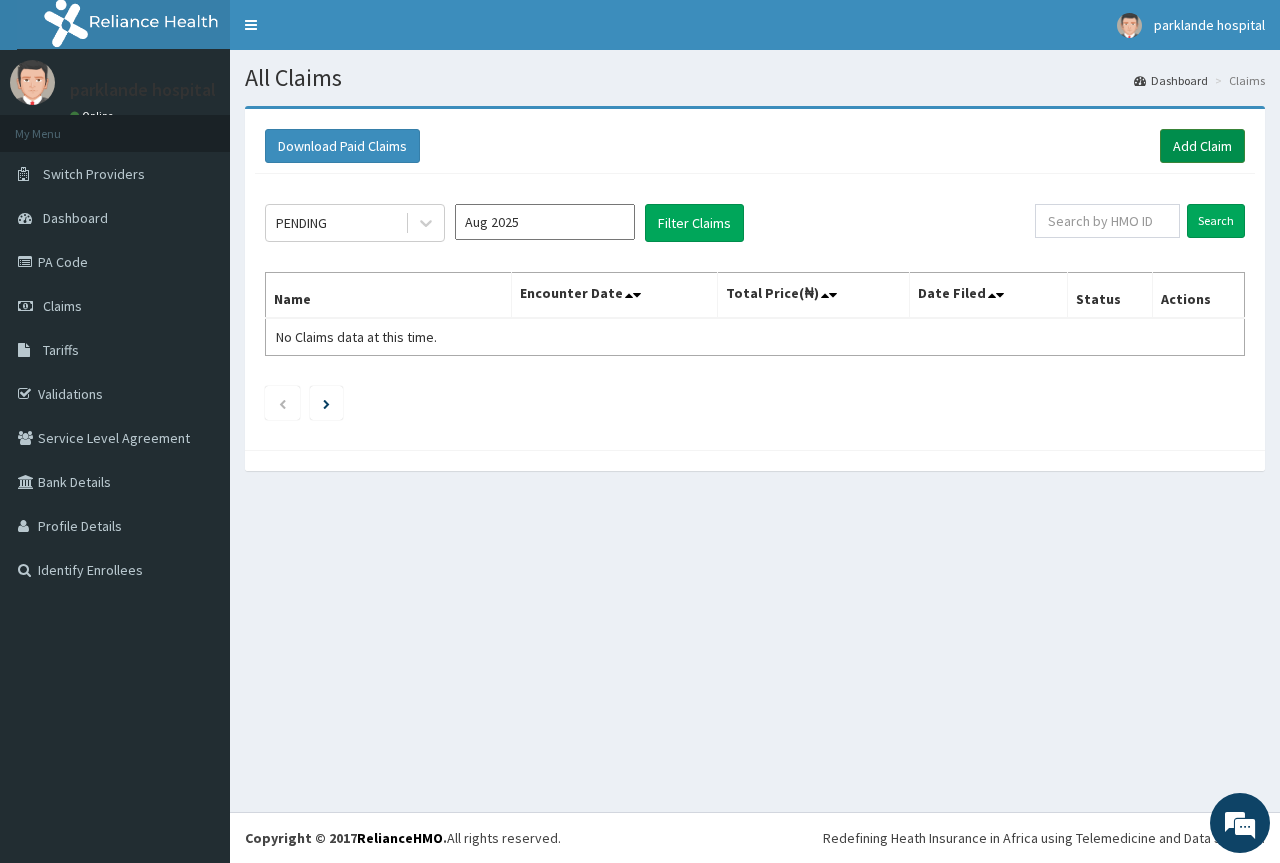 click on "Add Claim" at bounding box center (1202, 146) 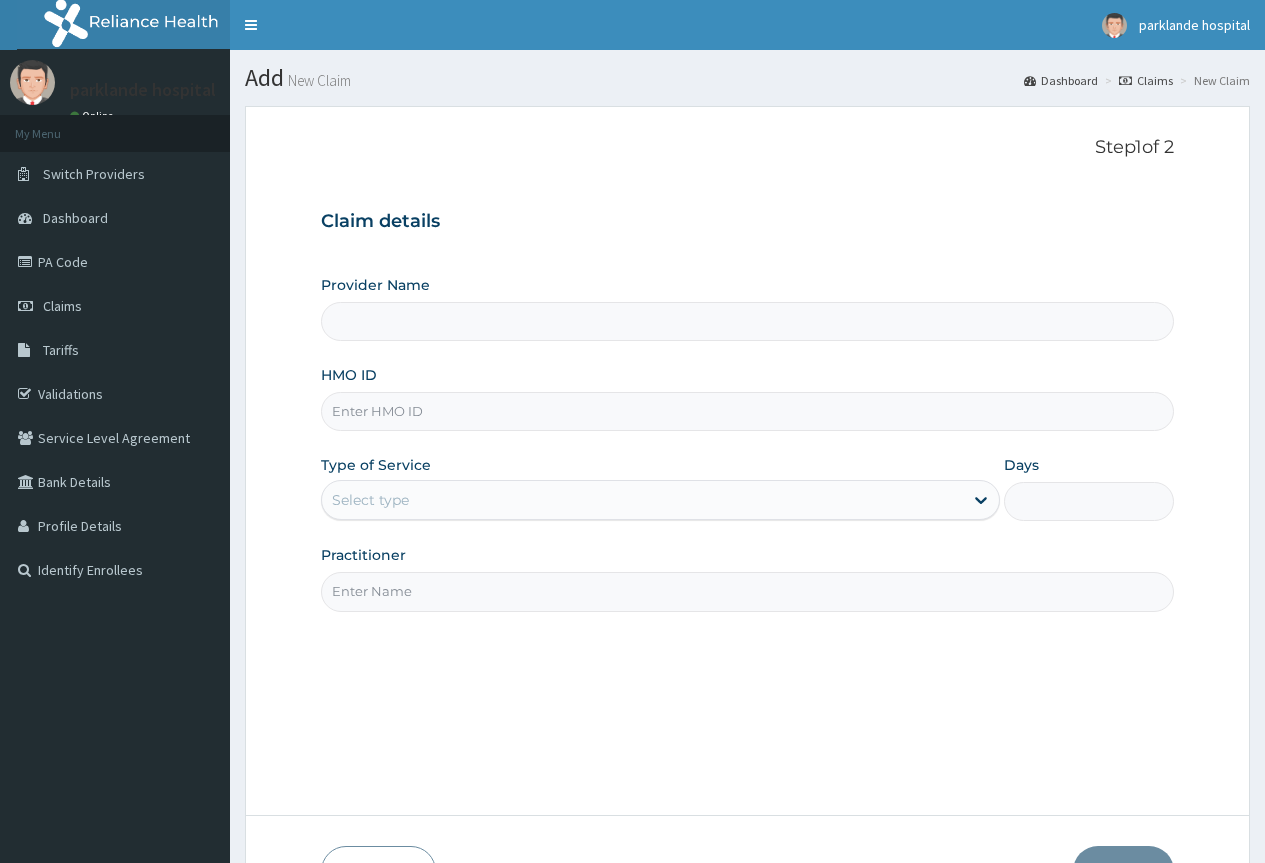 scroll, scrollTop: 0, scrollLeft: 0, axis: both 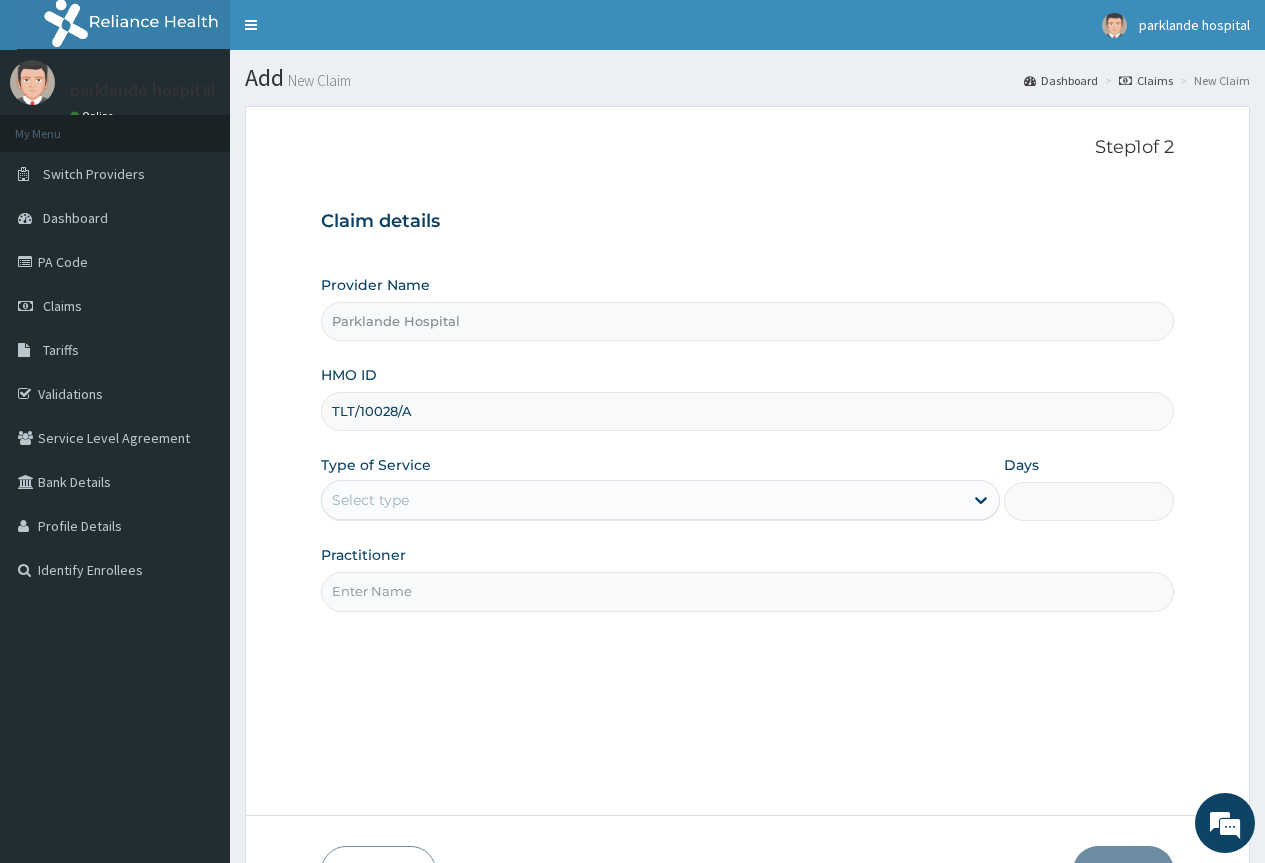 type on "TLT/10028/A" 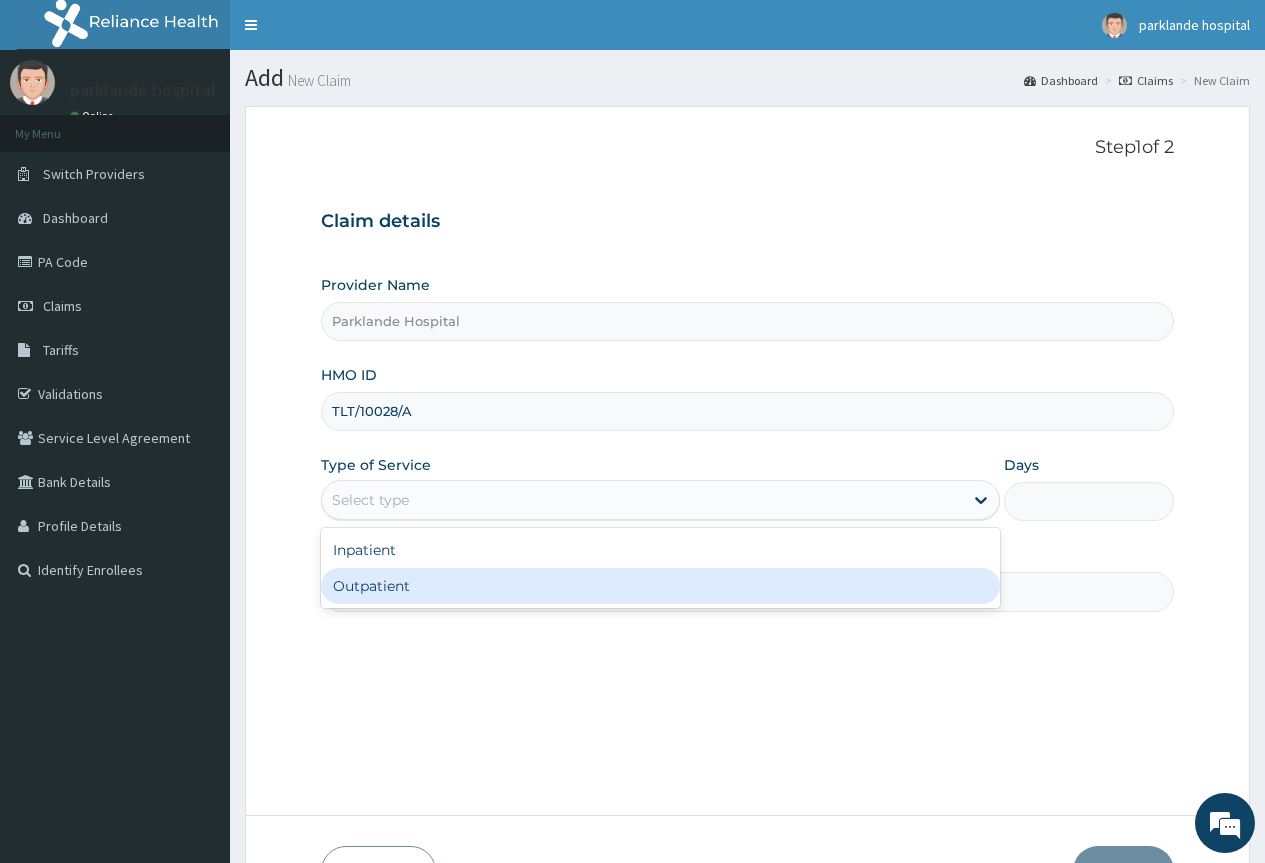 click on "Outpatient" at bounding box center (660, 586) 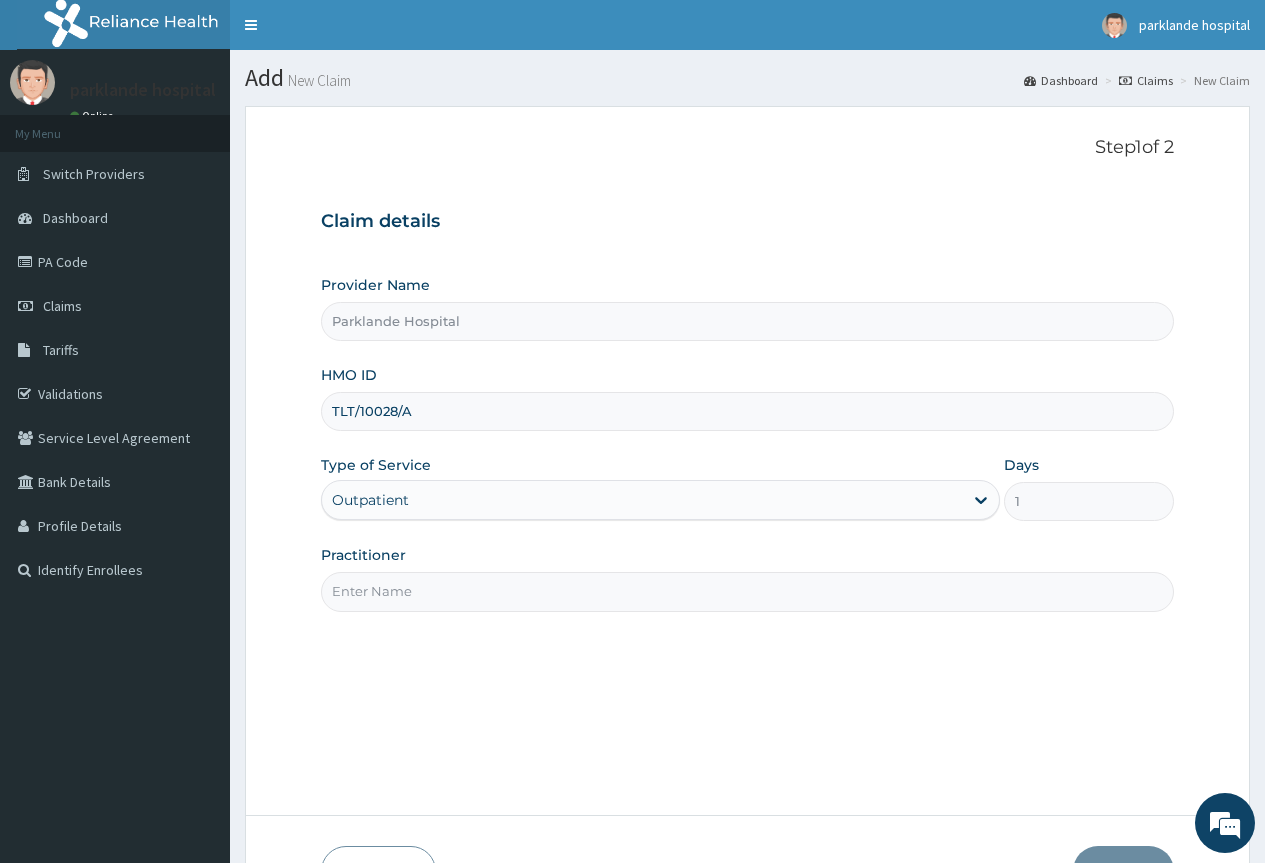 click on "Practitioner" at bounding box center (747, 591) 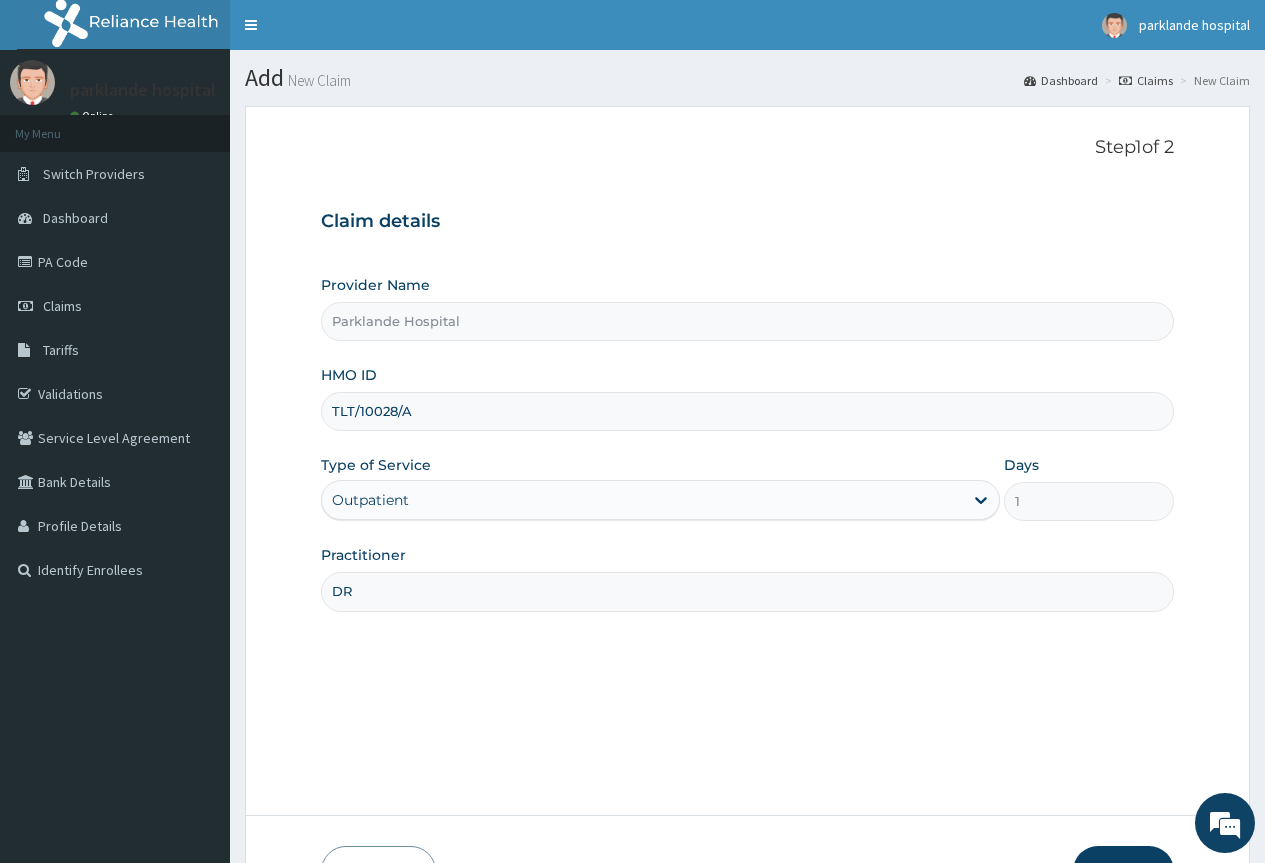 scroll, scrollTop: 0, scrollLeft: 0, axis: both 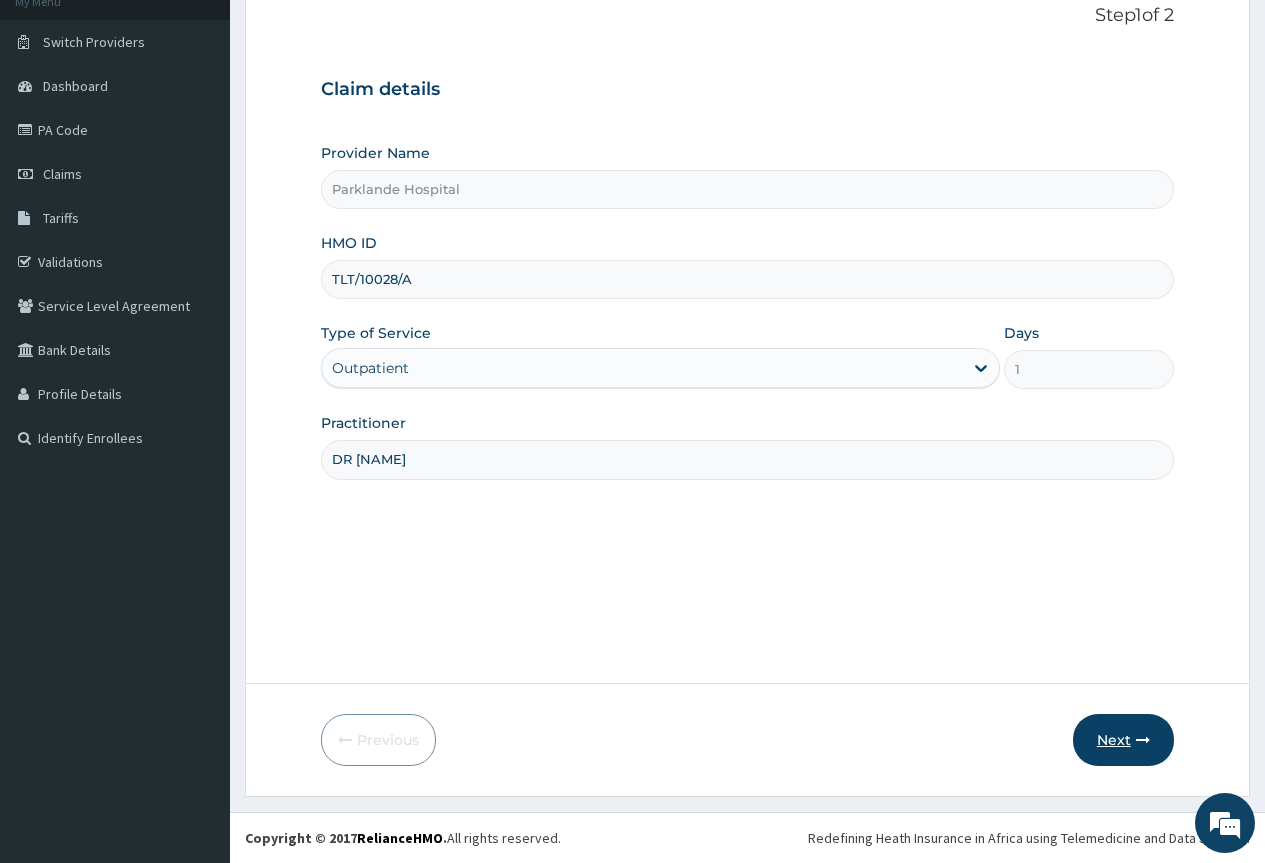 type on "DR [NAME]" 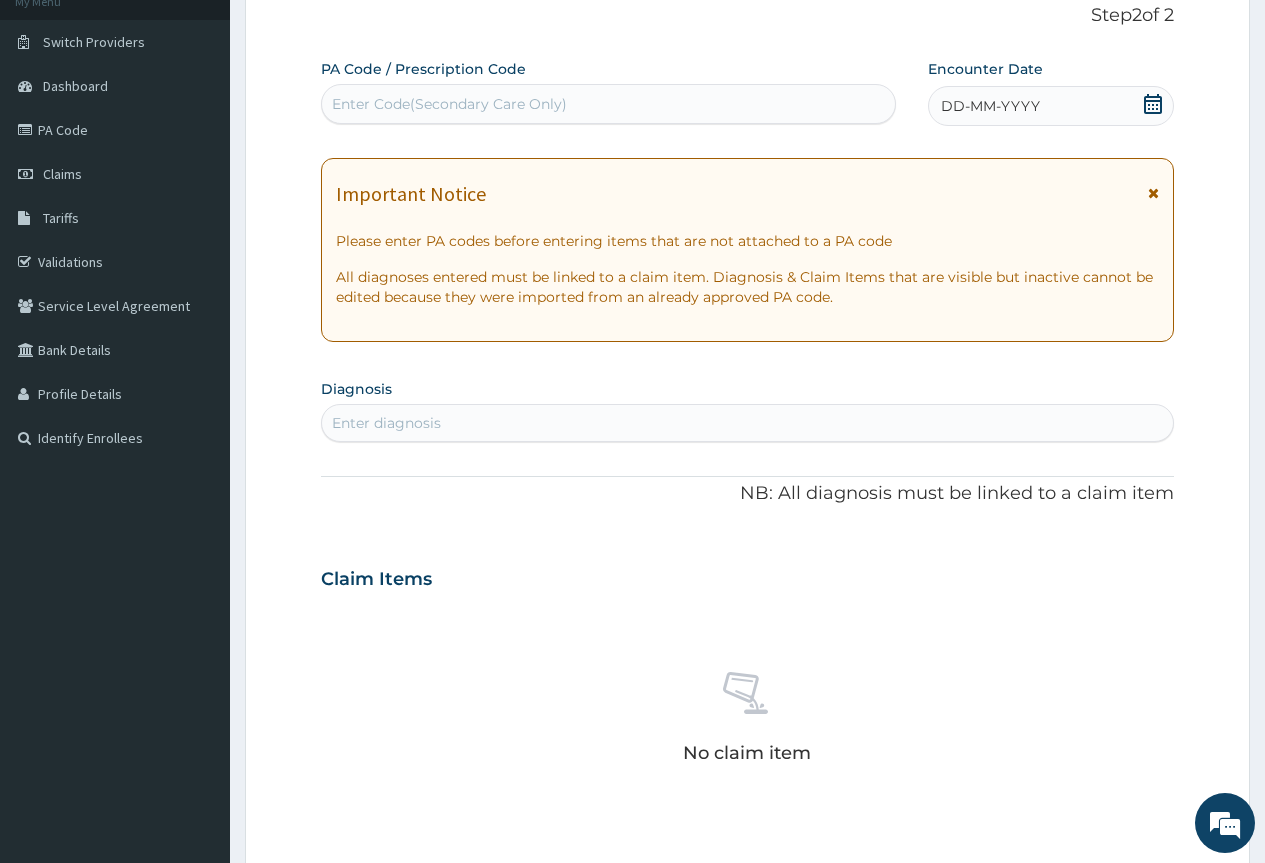 click at bounding box center (1153, 193) 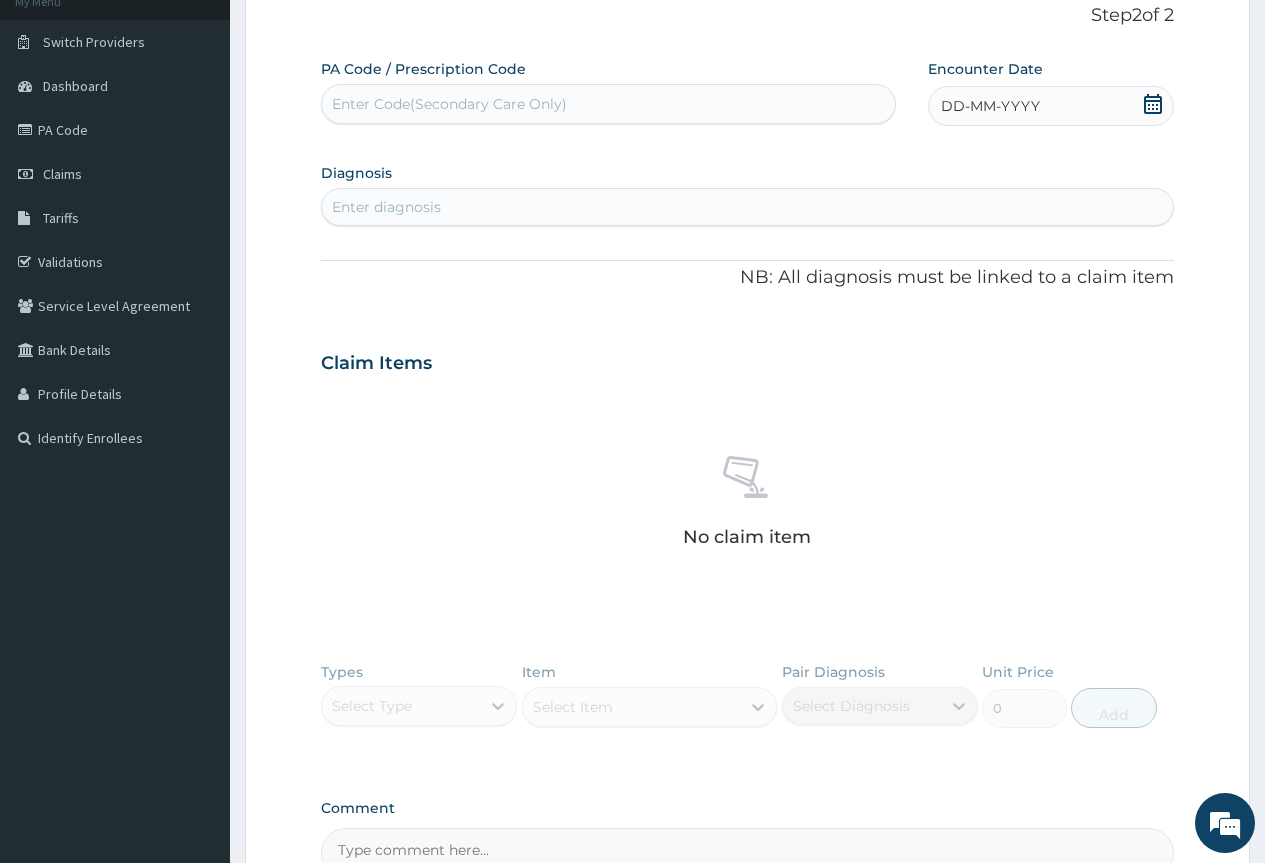 click on "Enter Code(Secondary Care Only)" at bounding box center (608, 104) 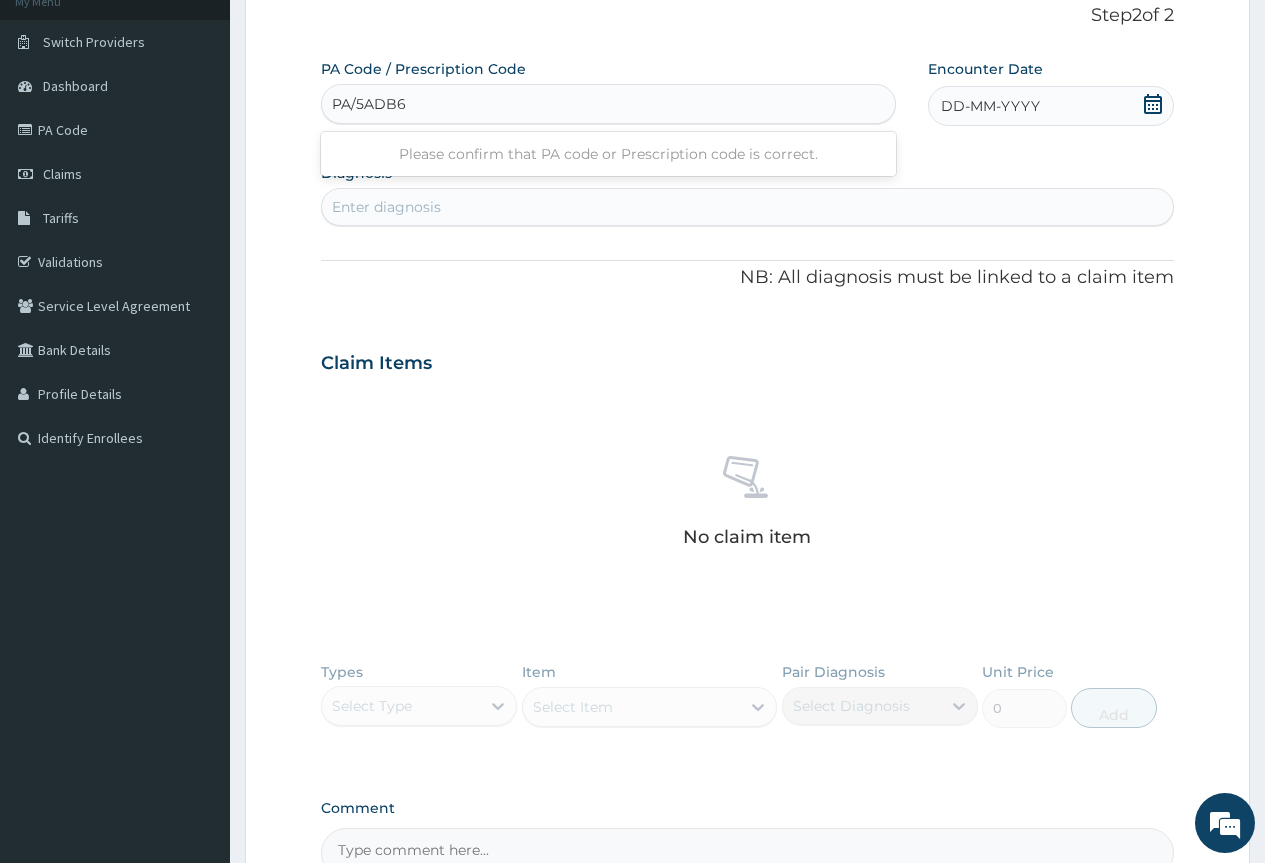 type on "PA/5ADB61" 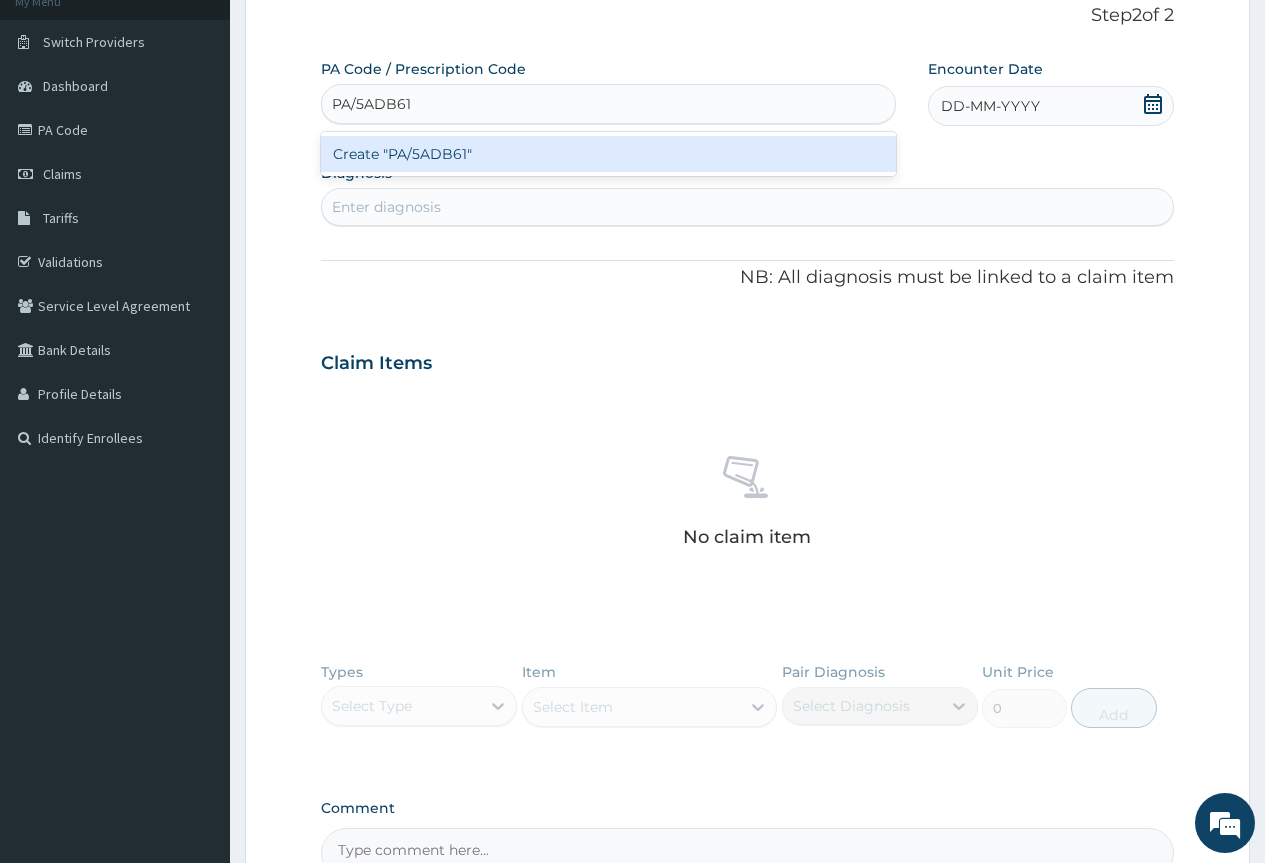 click on "Create "PA/5ADB61"" at bounding box center (608, 154) 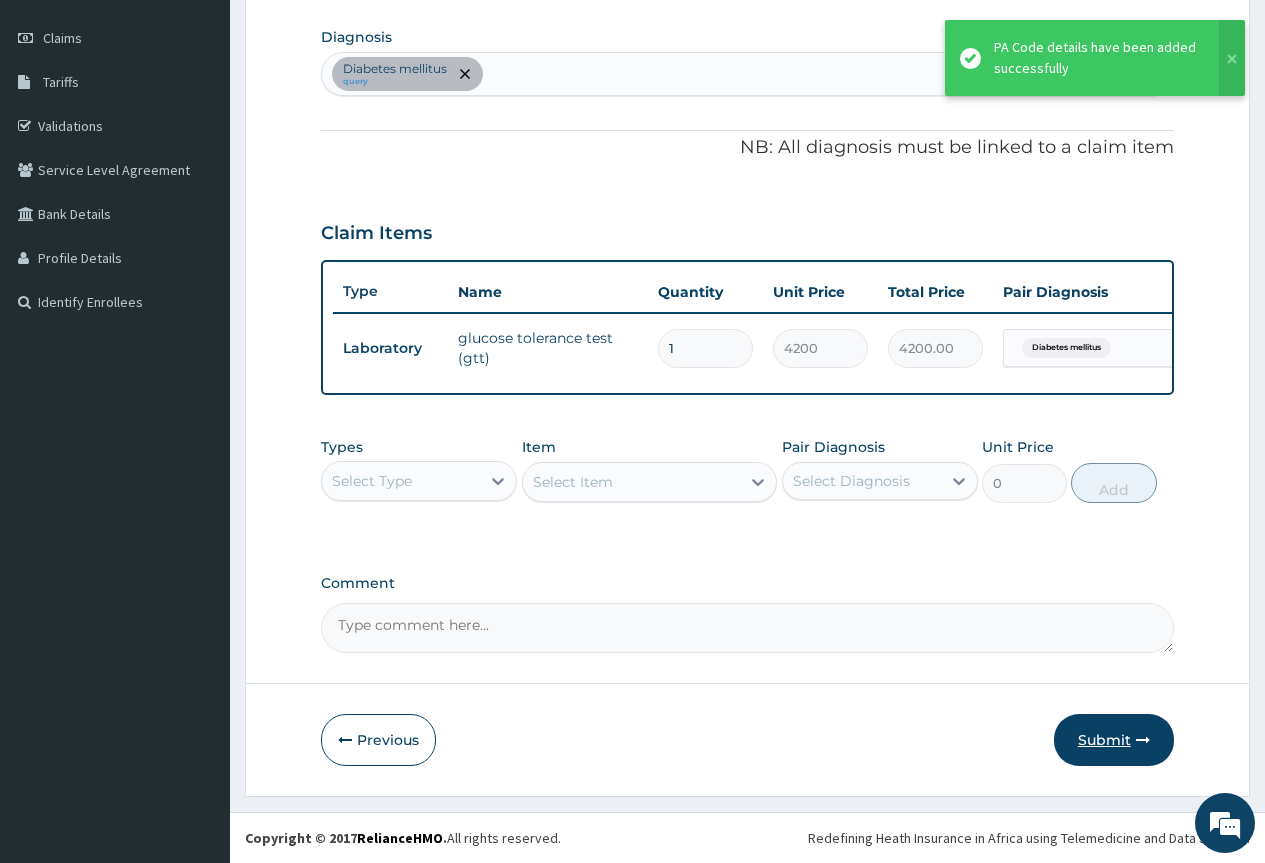 click on "Submit" at bounding box center (1114, 740) 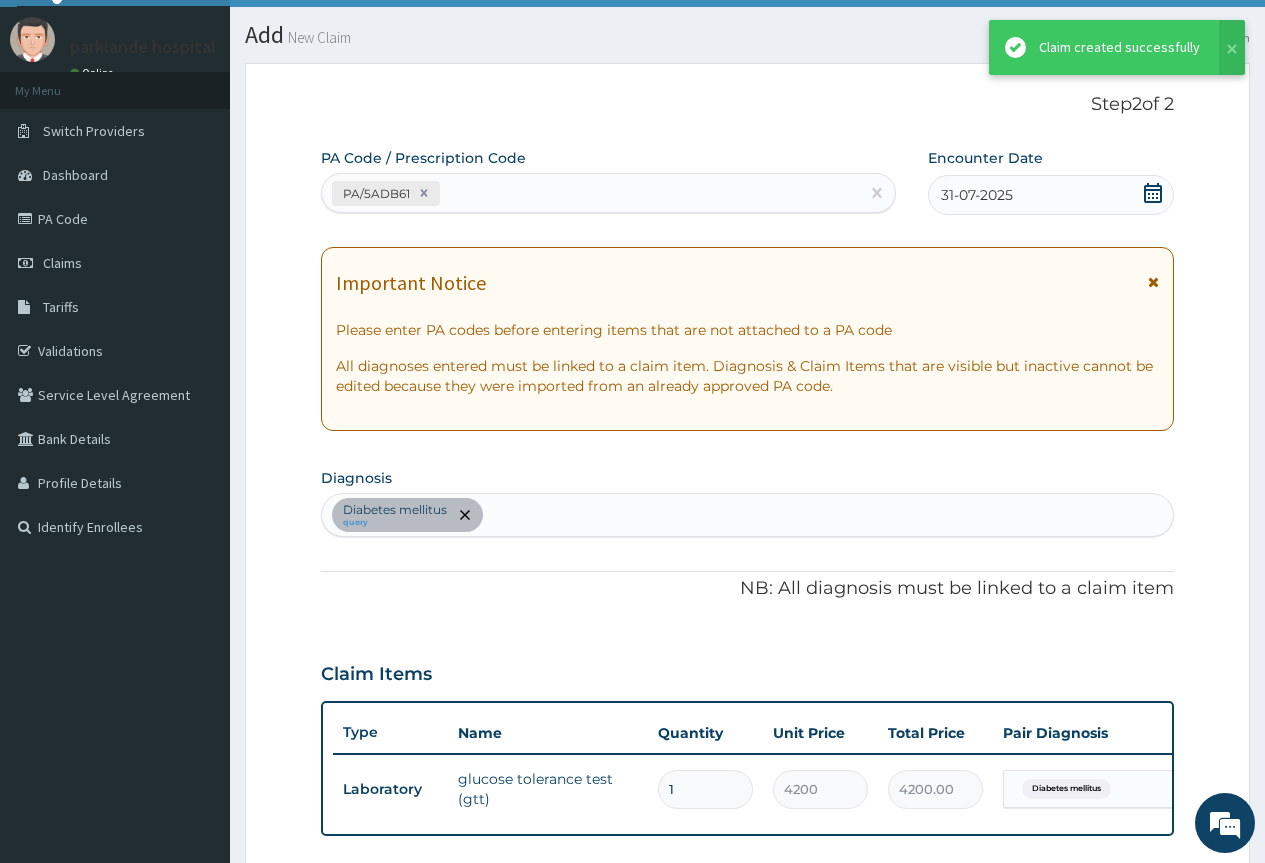 scroll, scrollTop: 283, scrollLeft: 0, axis: vertical 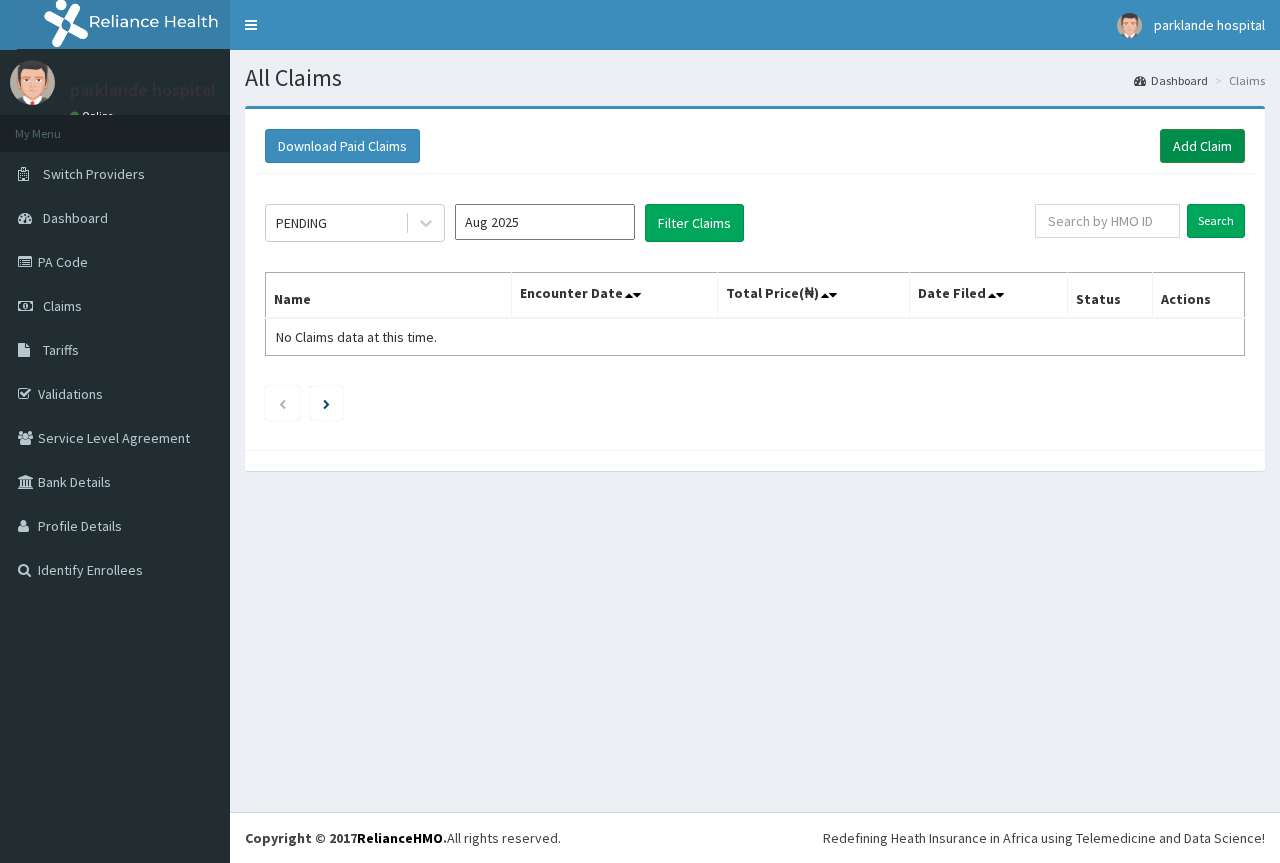 click on "Add Claim" at bounding box center [1202, 146] 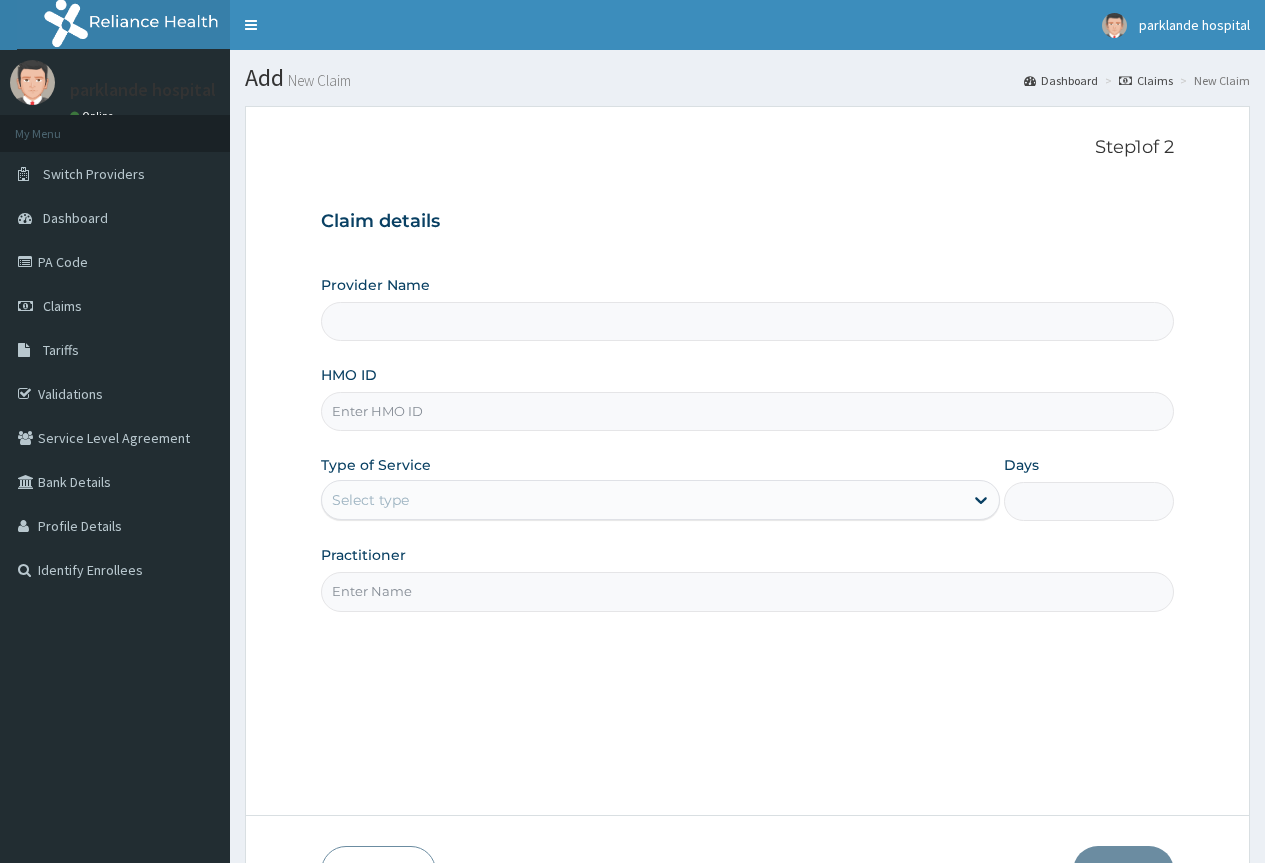 scroll, scrollTop: 0, scrollLeft: 0, axis: both 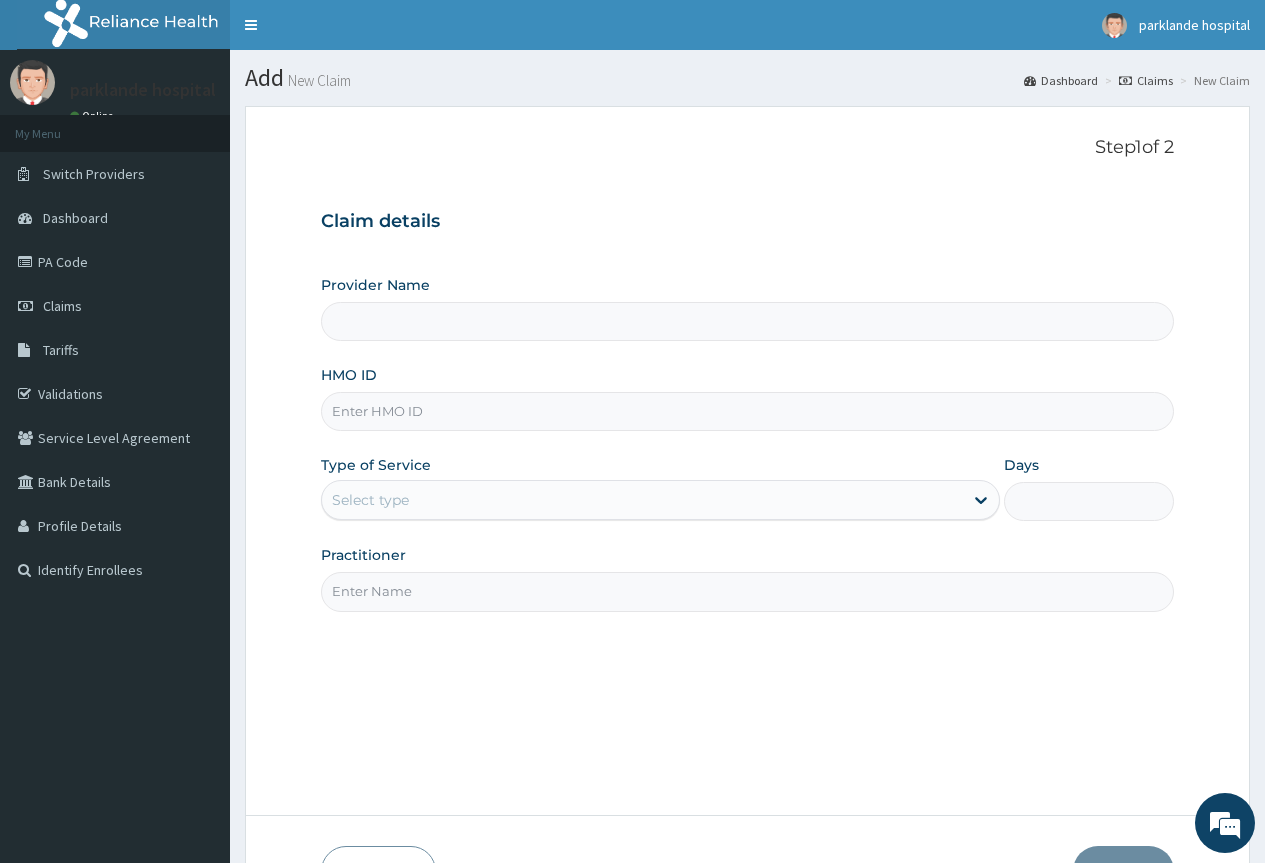 type on "Parklande Hospital" 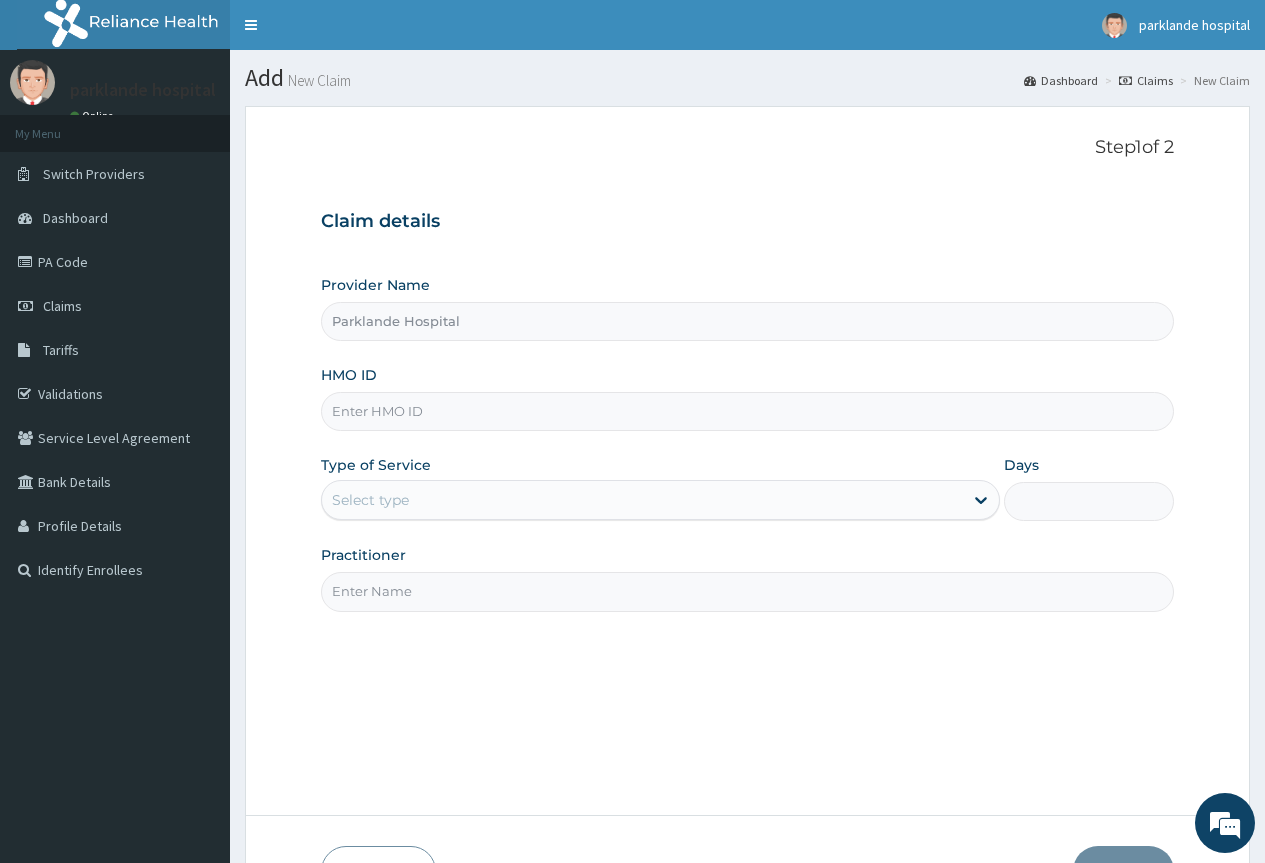 click on "HMO ID" at bounding box center [747, 411] 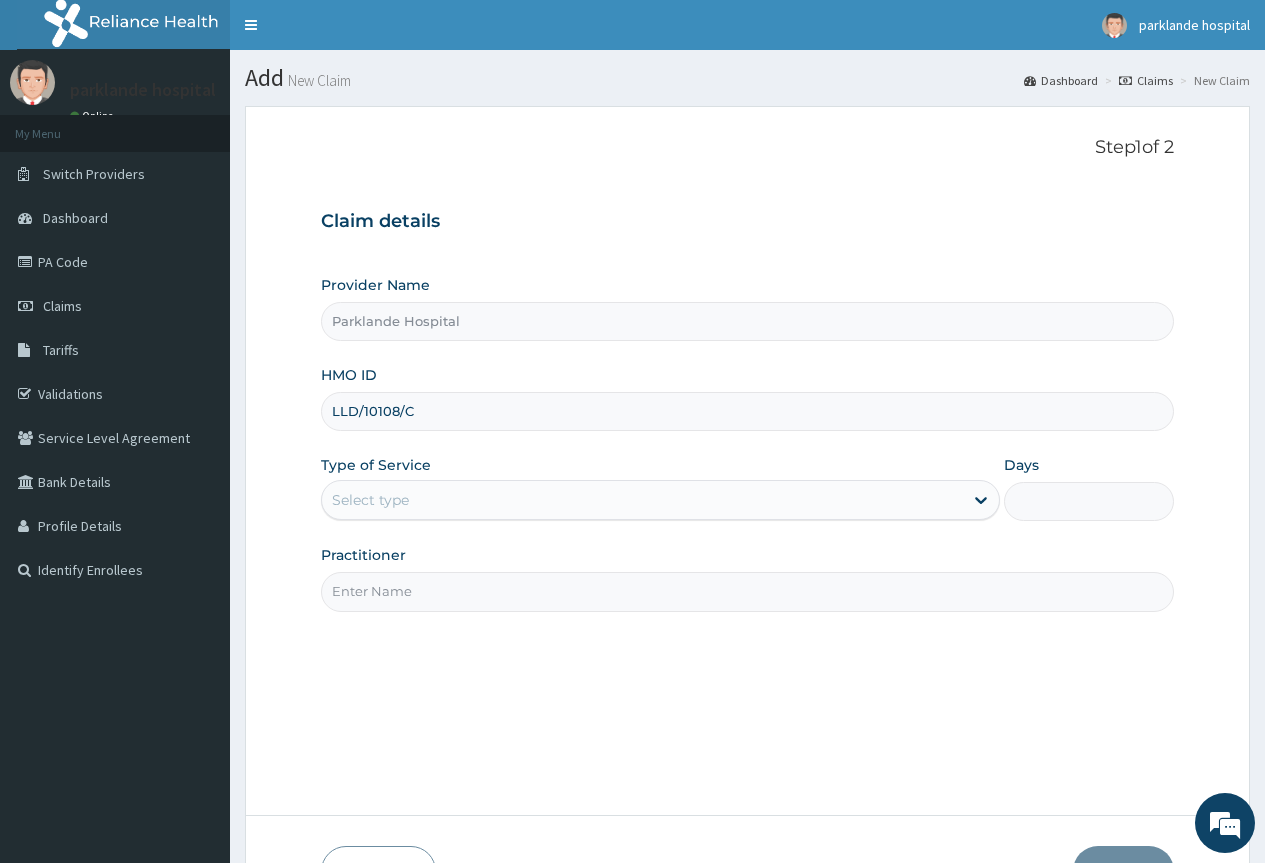 type on "LLD/10108/C" 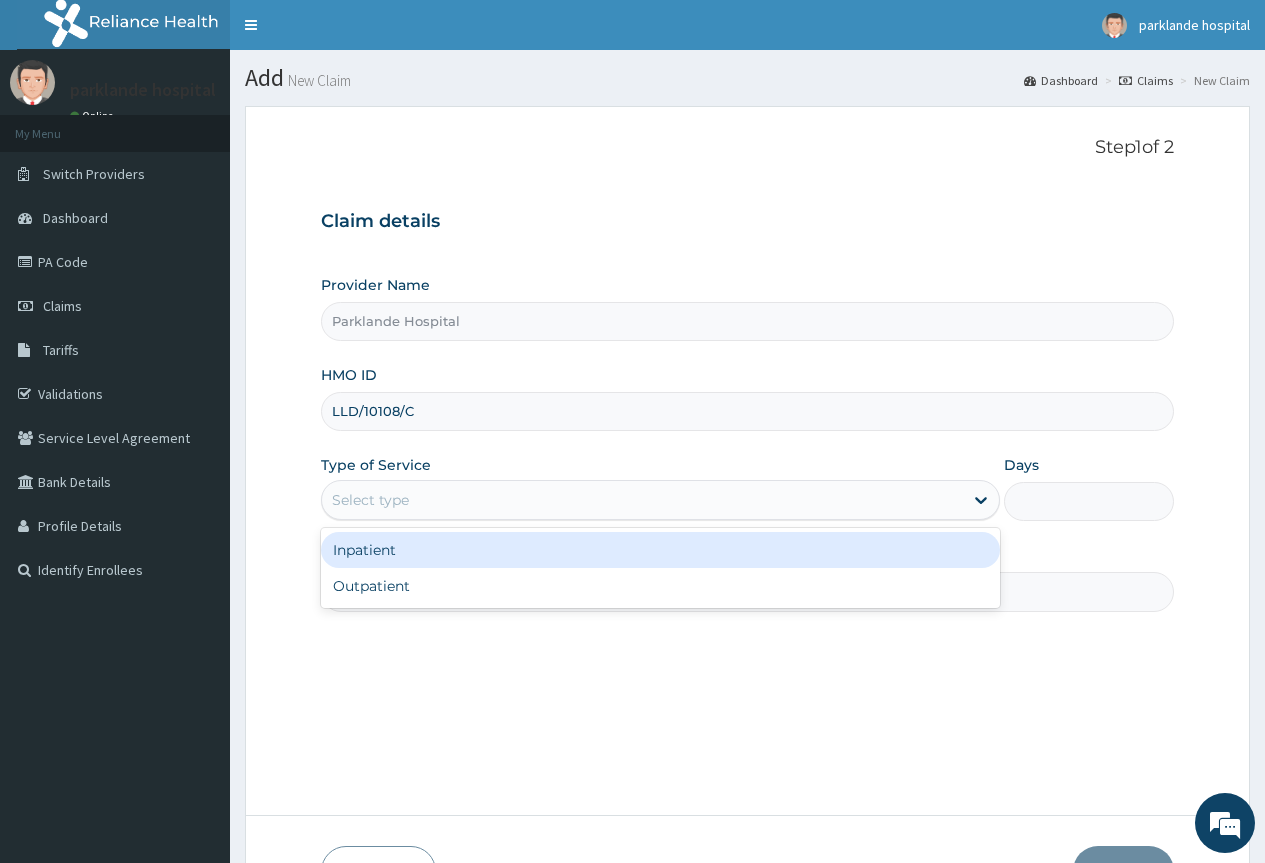 click on "Select type" at bounding box center [642, 500] 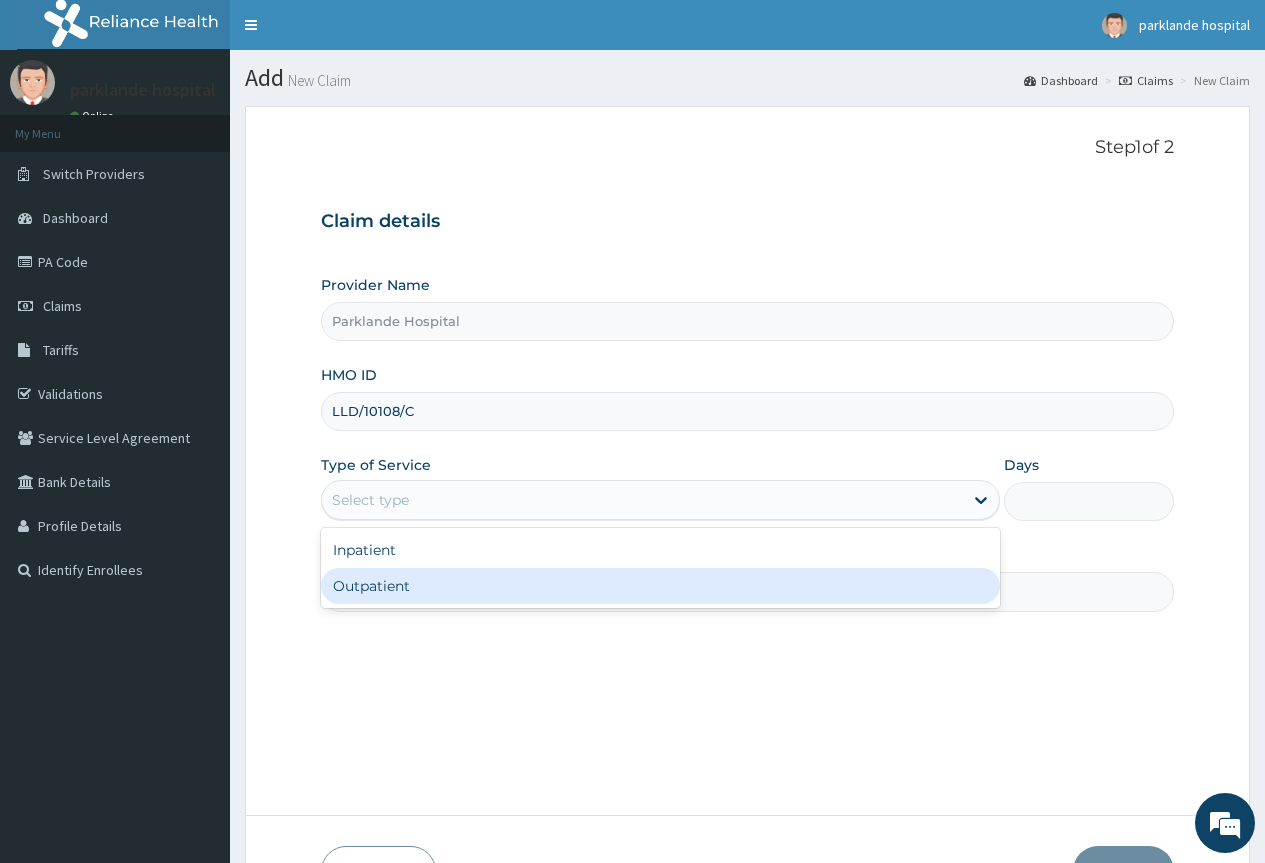 click on "Outpatient" at bounding box center (660, 586) 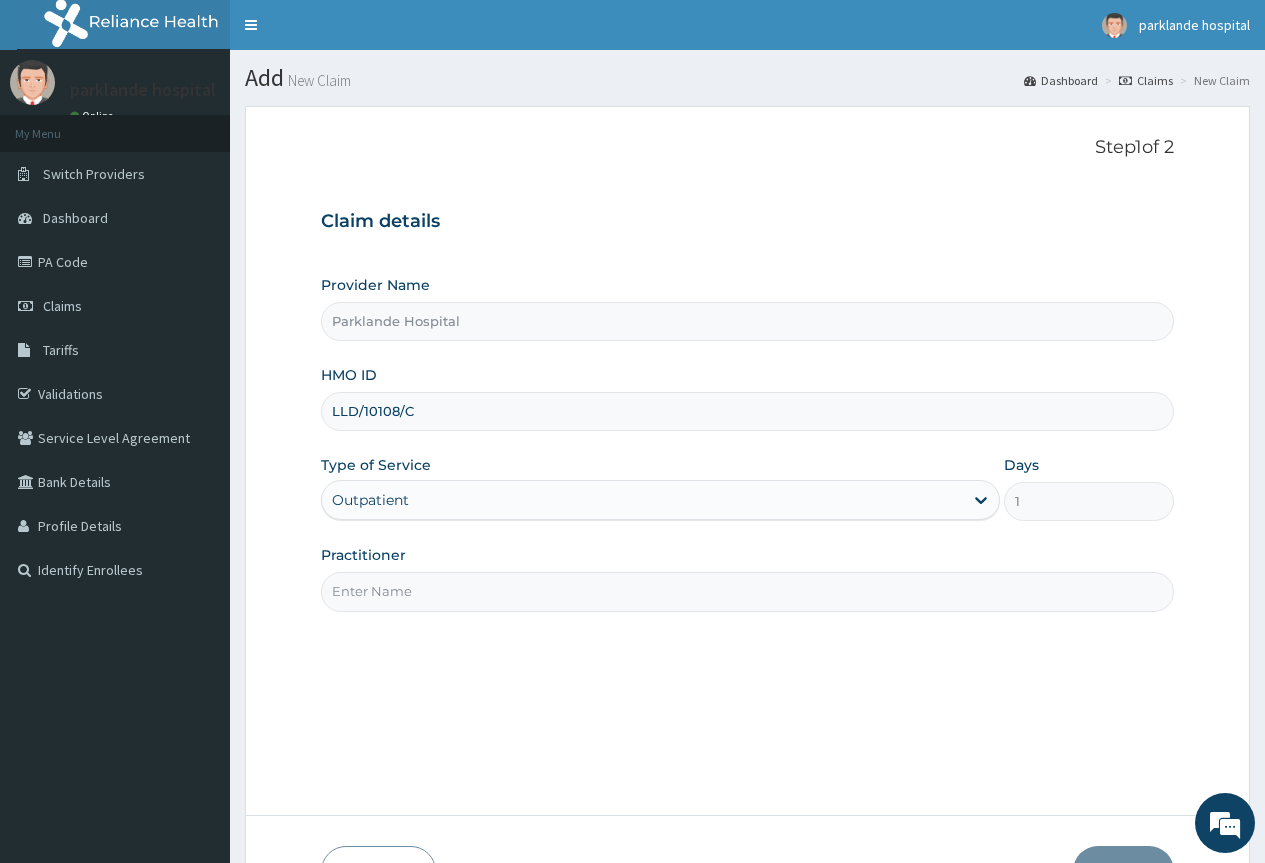click on "Practitioner" at bounding box center (747, 591) 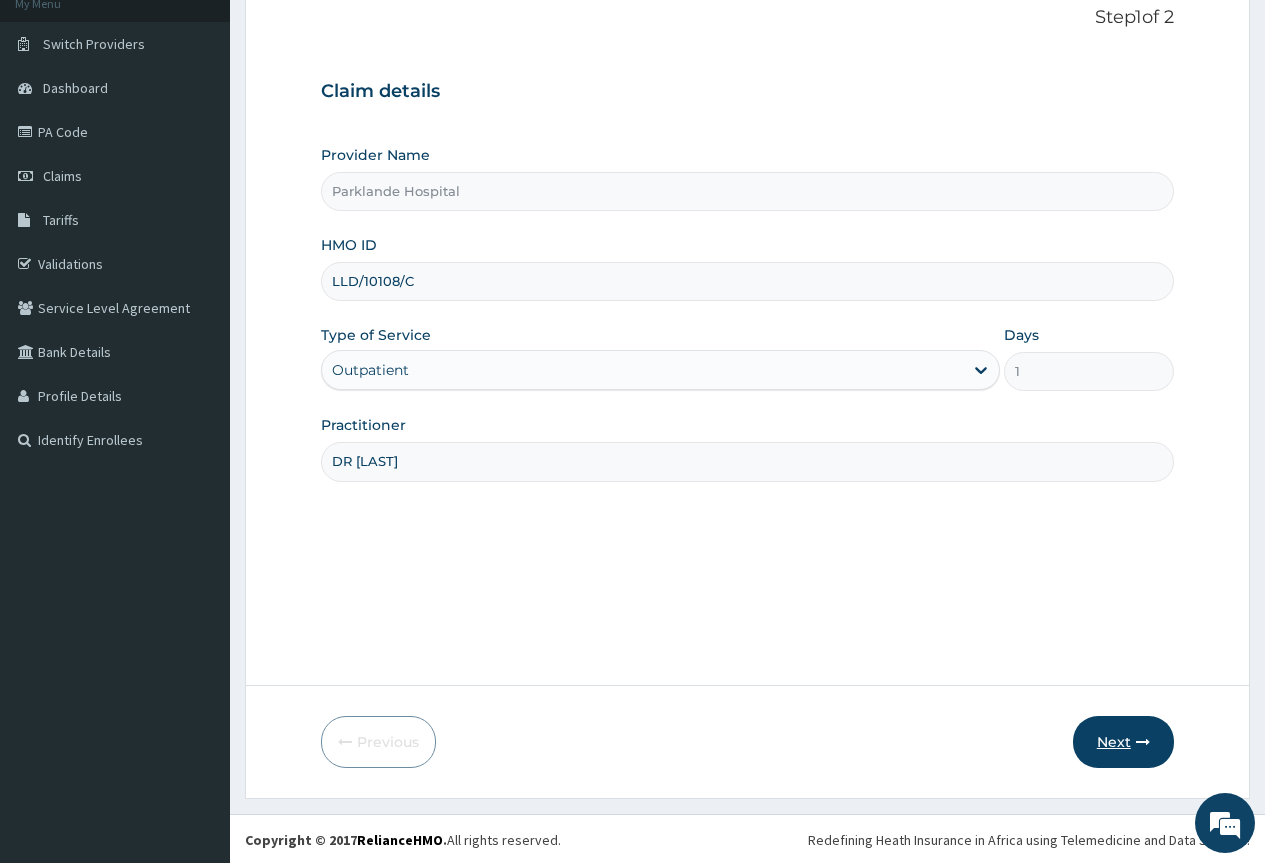 scroll, scrollTop: 132, scrollLeft: 0, axis: vertical 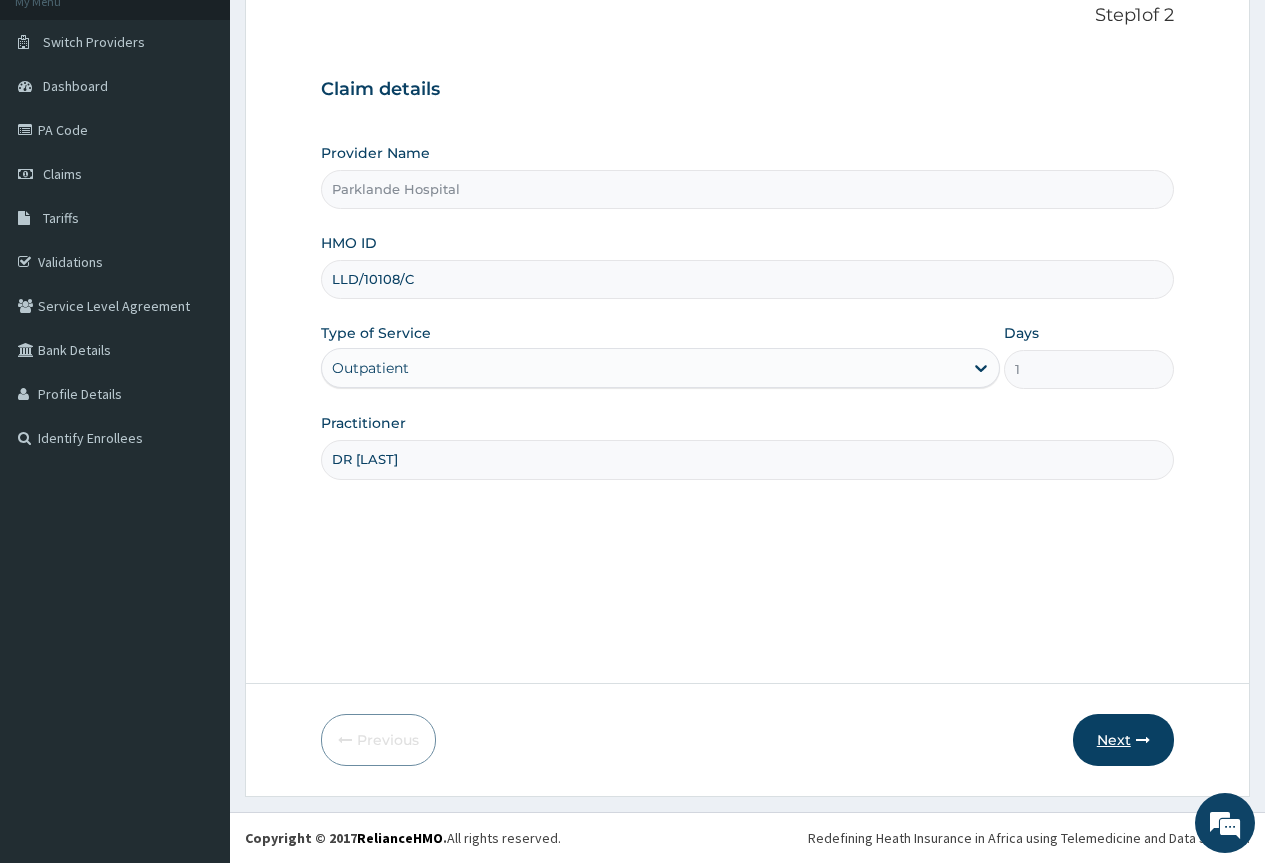 type on "DR [LAST]" 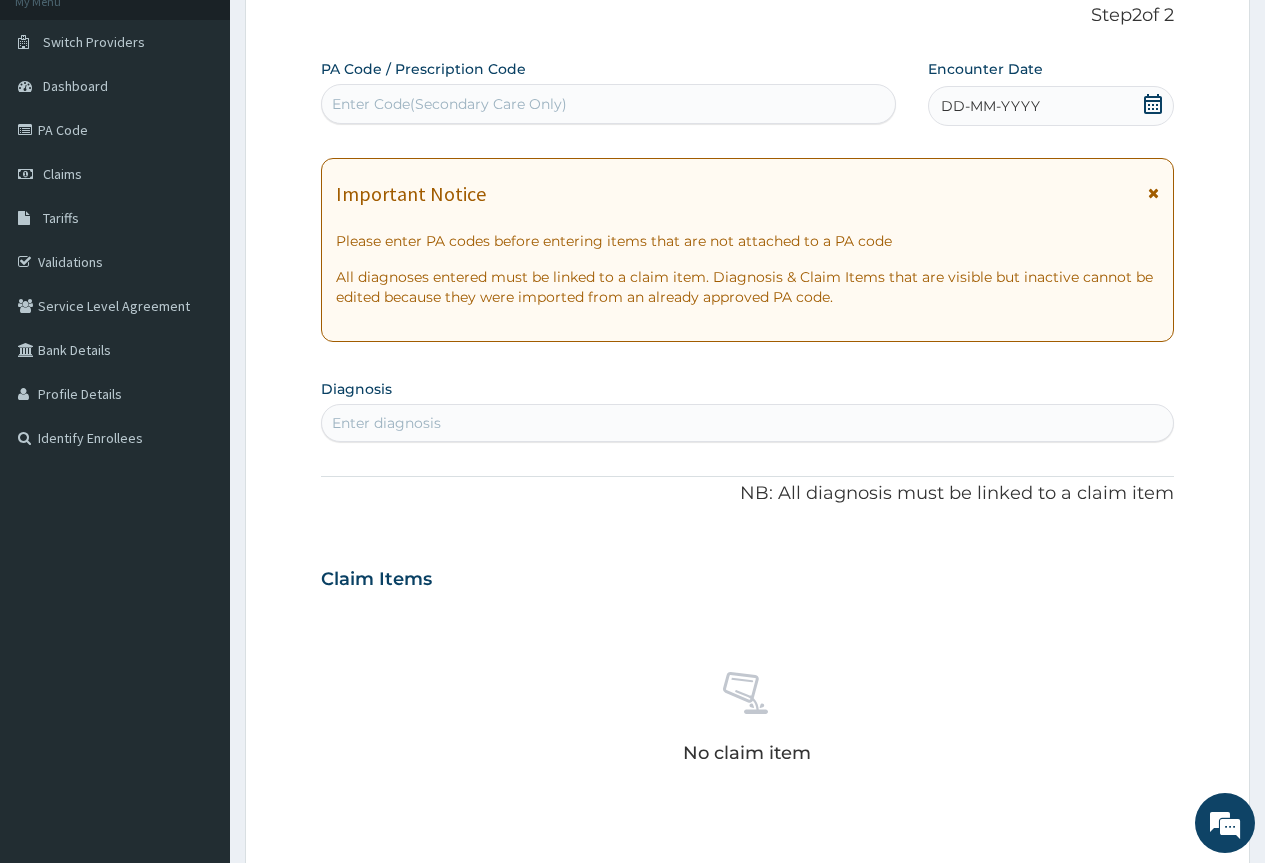 scroll, scrollTop: 0, scrollLeft: 0, axis: both 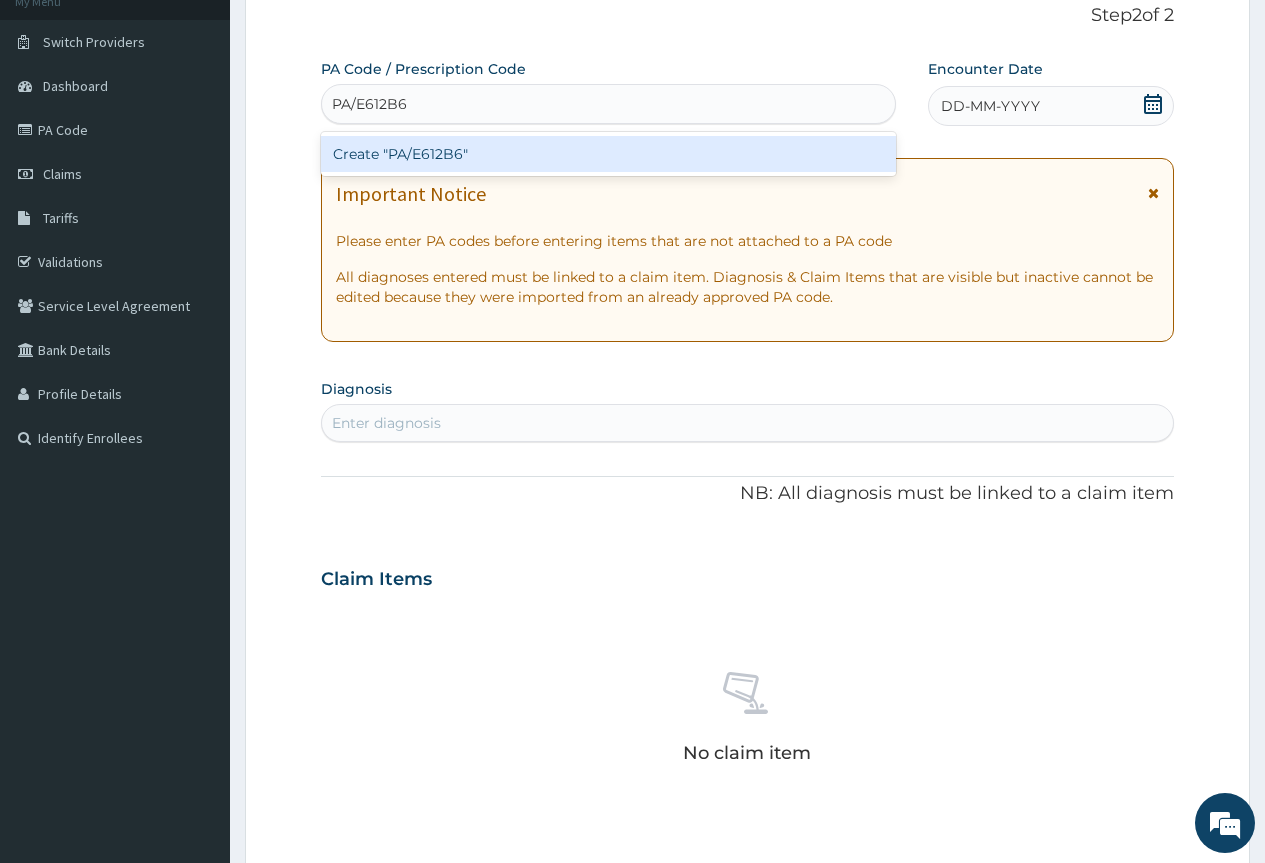 click on "Create "PA/E612B6"" at bounding box center (608, 154) 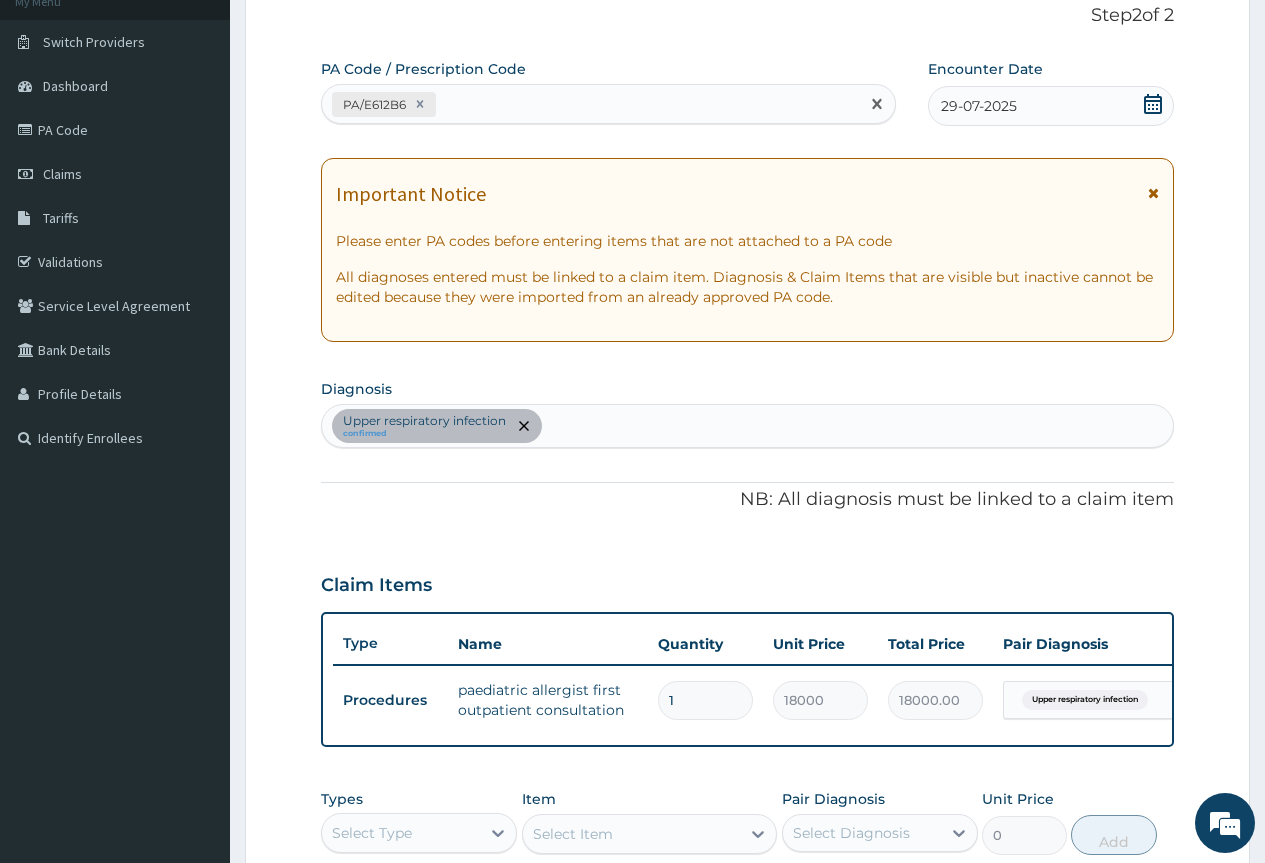 click on "PA/E612B6" at bounding box center (590, 104) 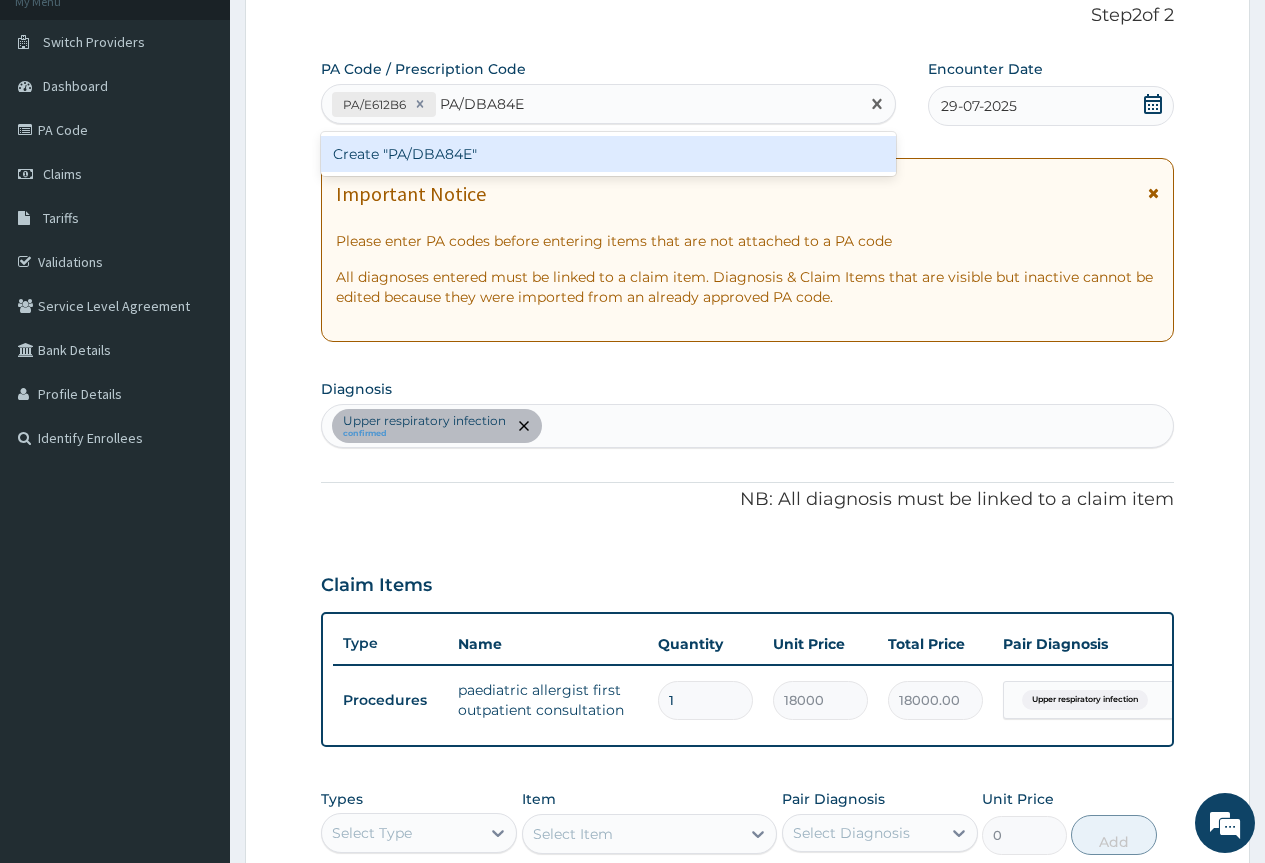 click on "Create "PA/DBA84E"" at bounding box center [608, 154] 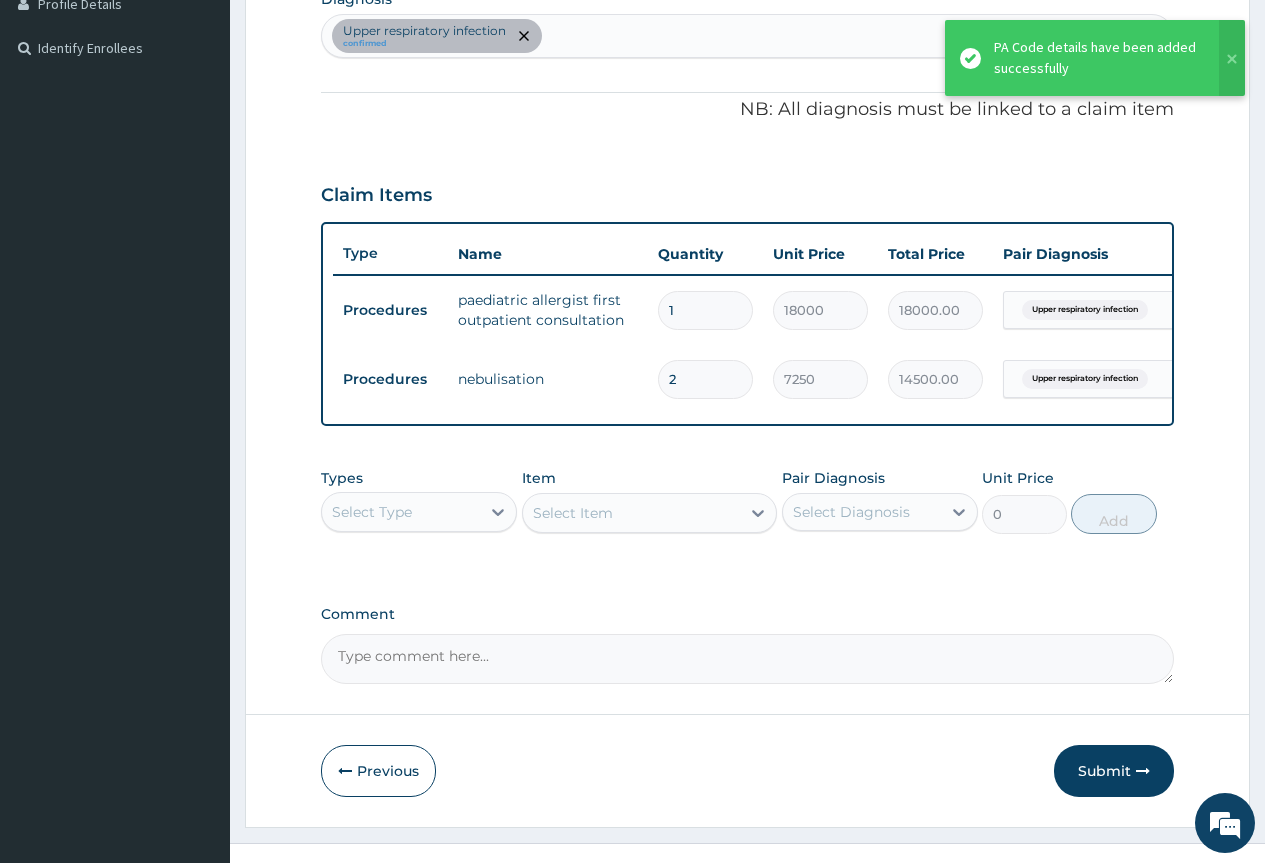 scroll, scrollTop: 568, scrollLeft: 0, axis: vertical 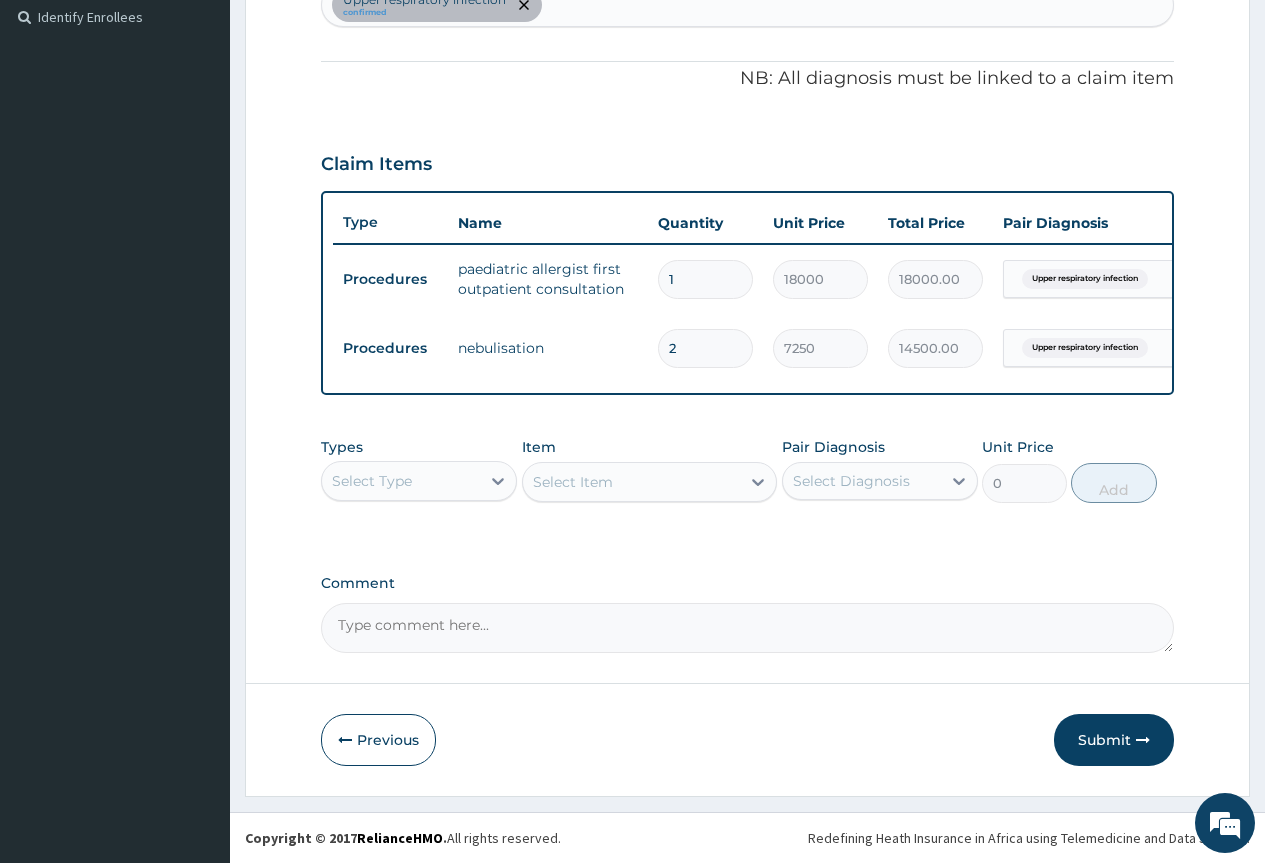 click on "Select Type" at bounding box center (401, 481) 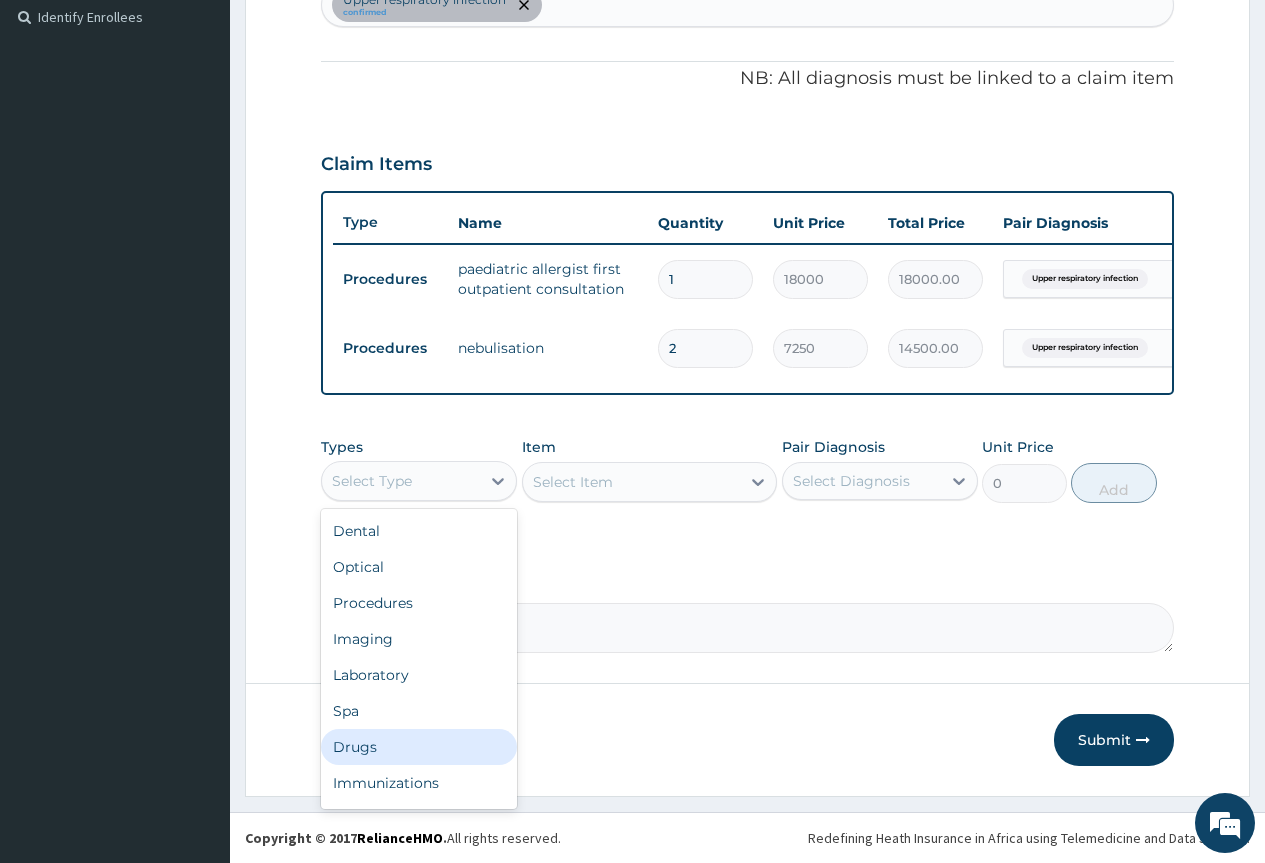 click on "Drugs" at bounding box center [419, 747] 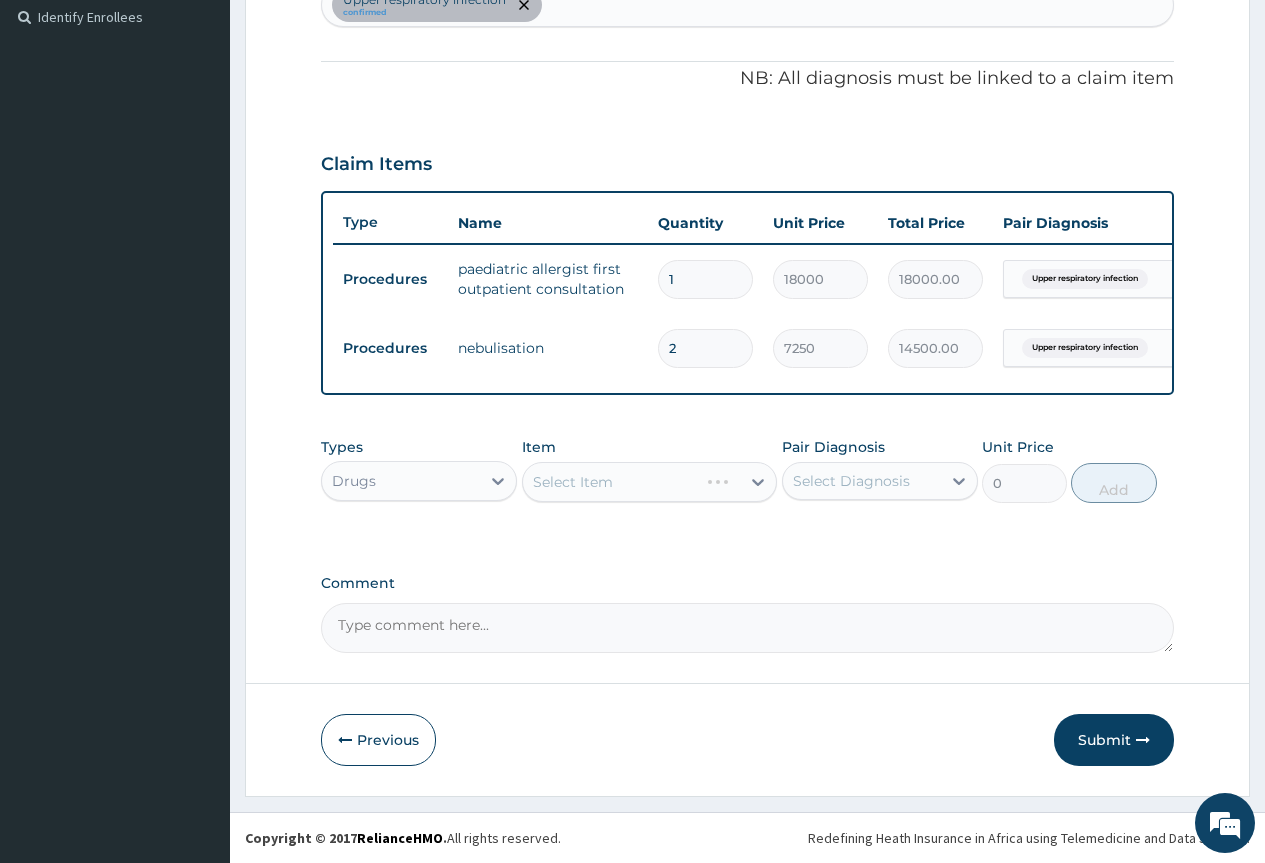 click on "Select Diagnosis" at bounding box center (851, 481) 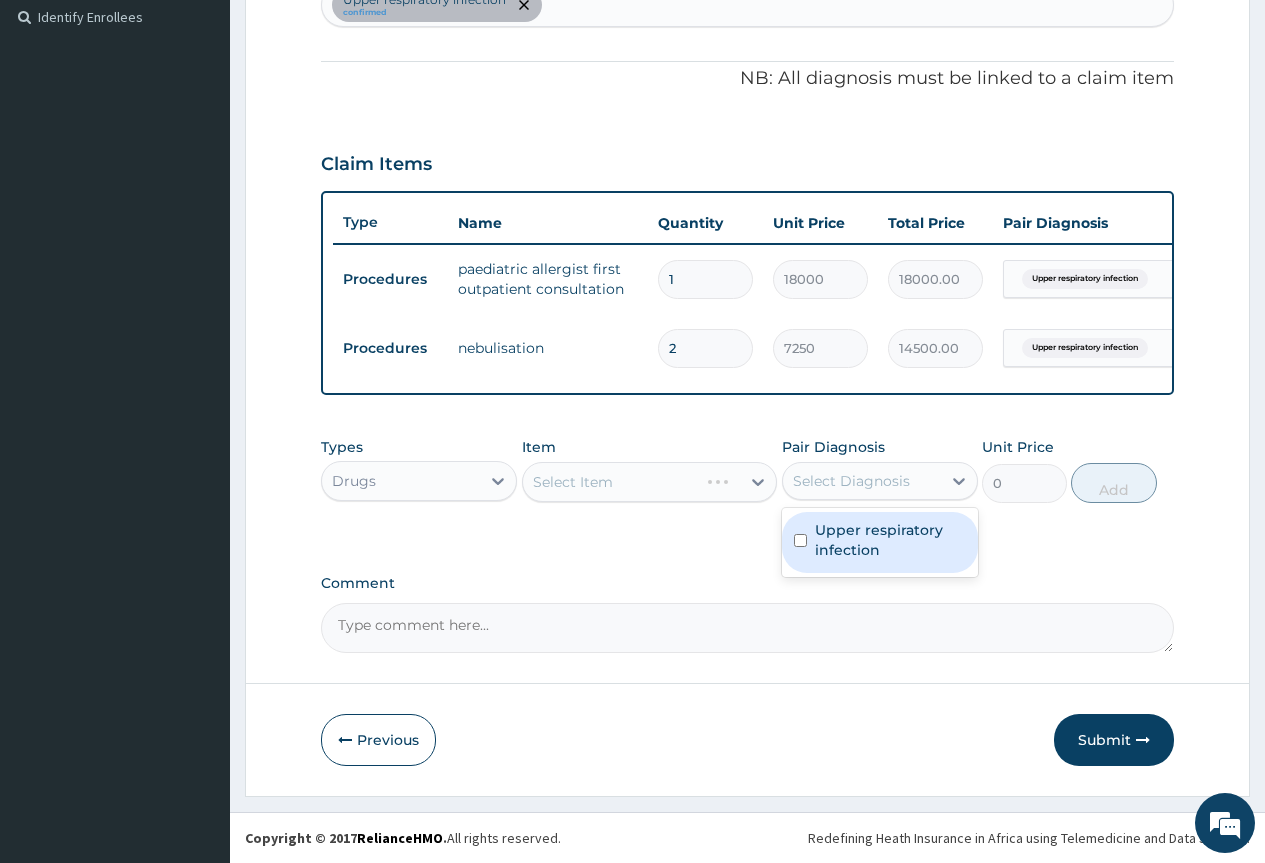 click on "Upper respiratory infection" at bounding box center (890, 540) 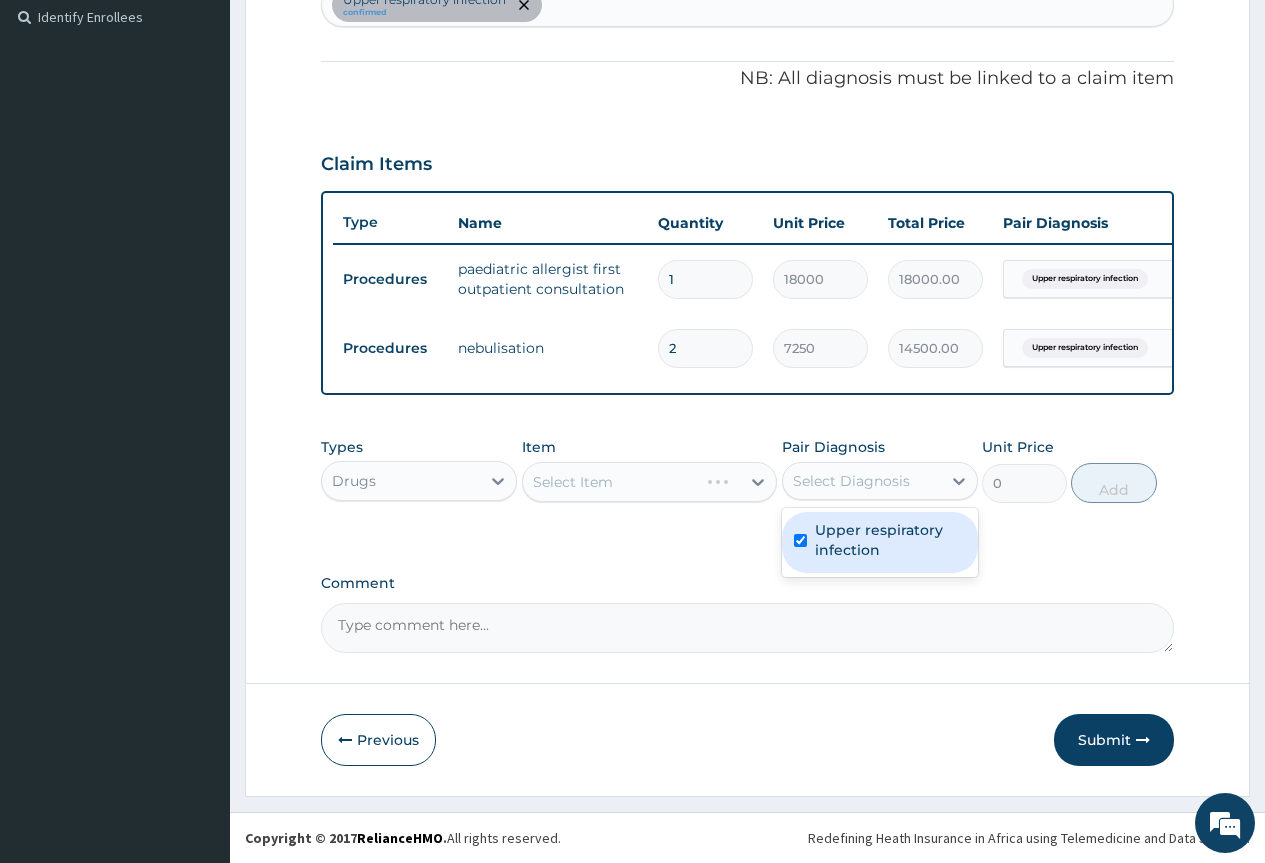 checkbox on "true" 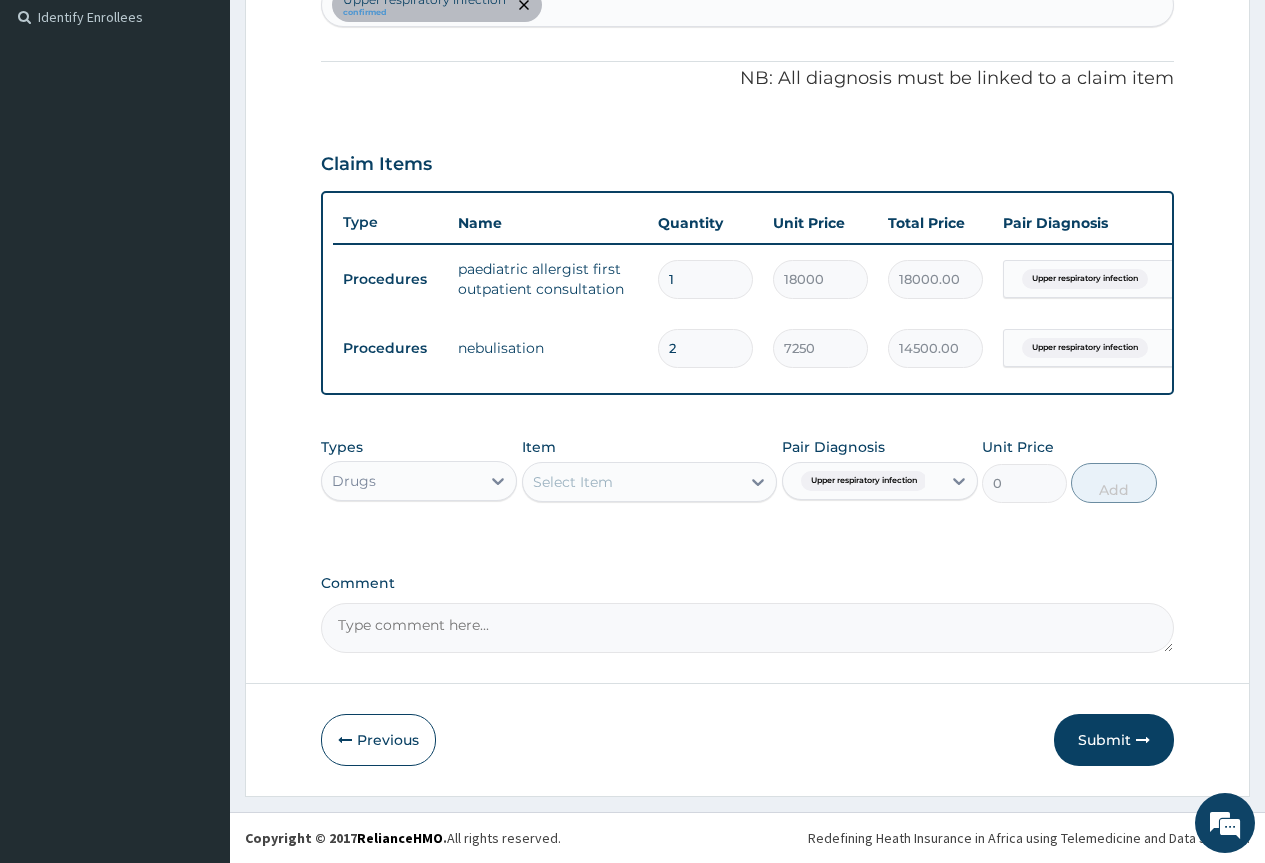 click on "Select Item" at bounding box center [650, 482] 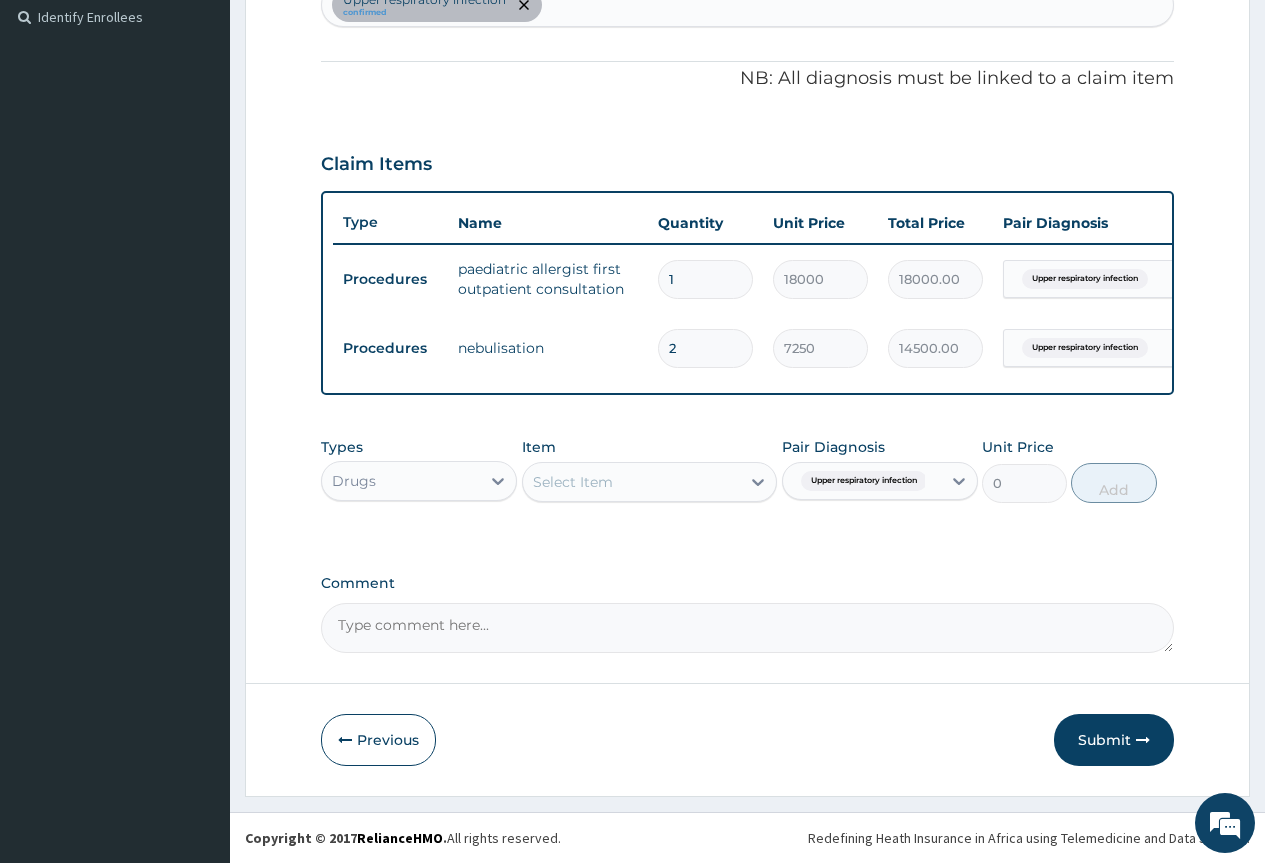 click on "Select Item" at bounding box center [632, 482] 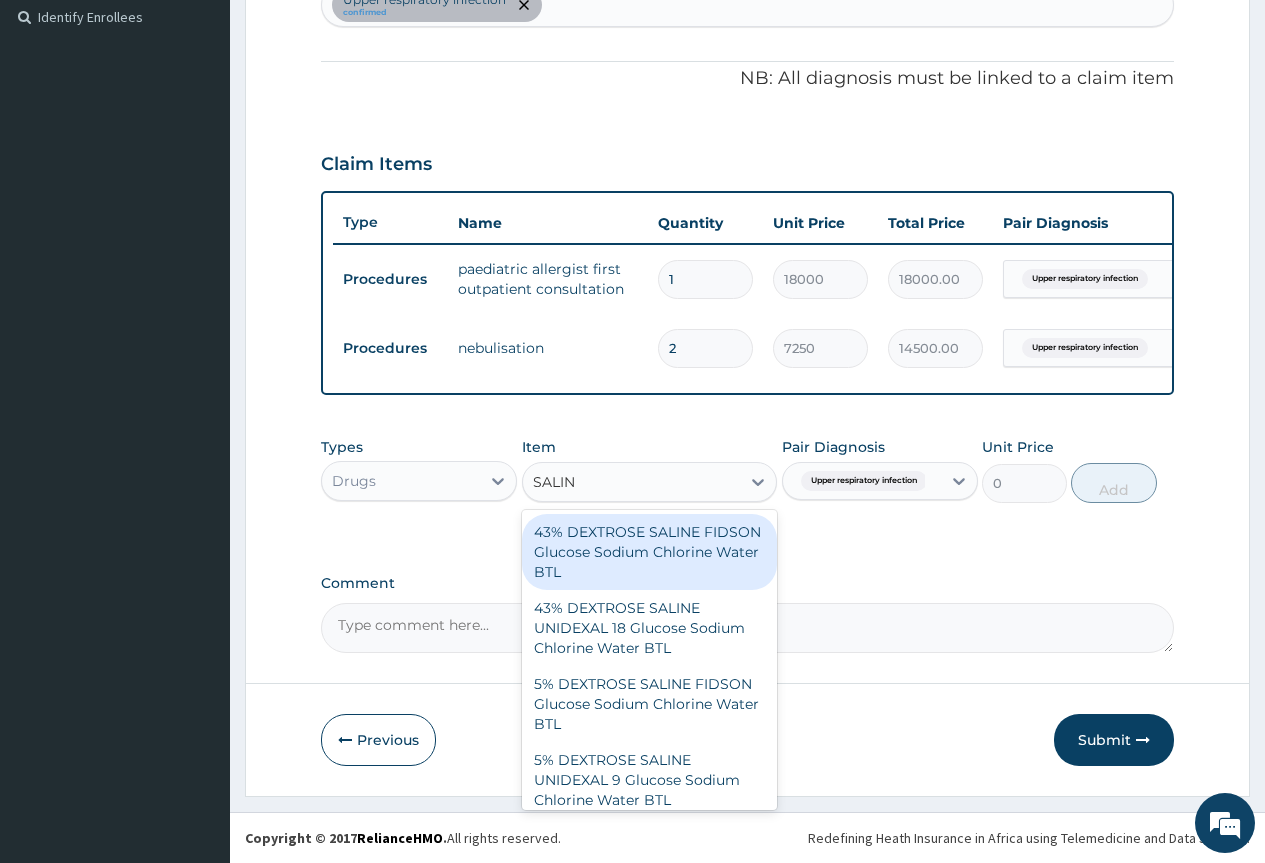 type on "SALINE" 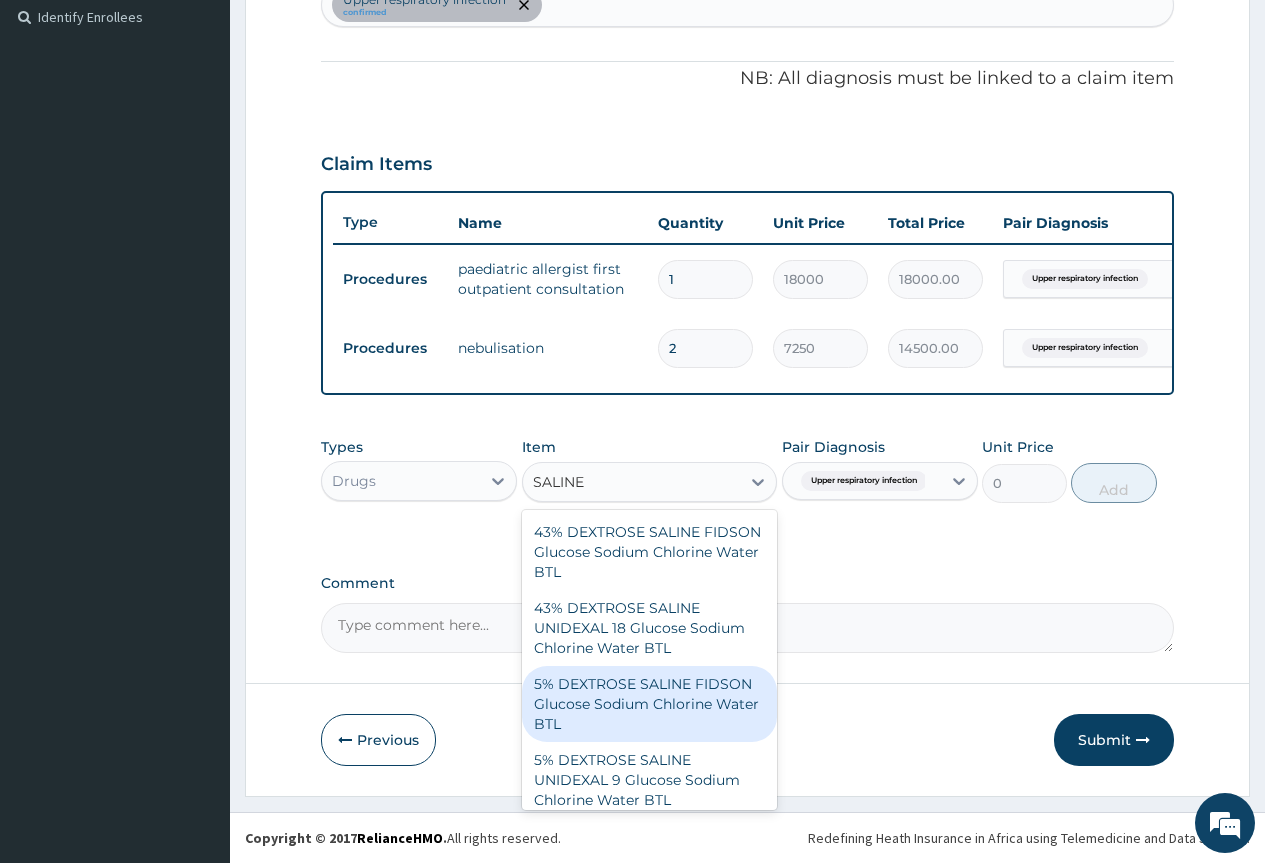 scroll, scrollTop: 236, scrollLeft: 0, axis: vertical 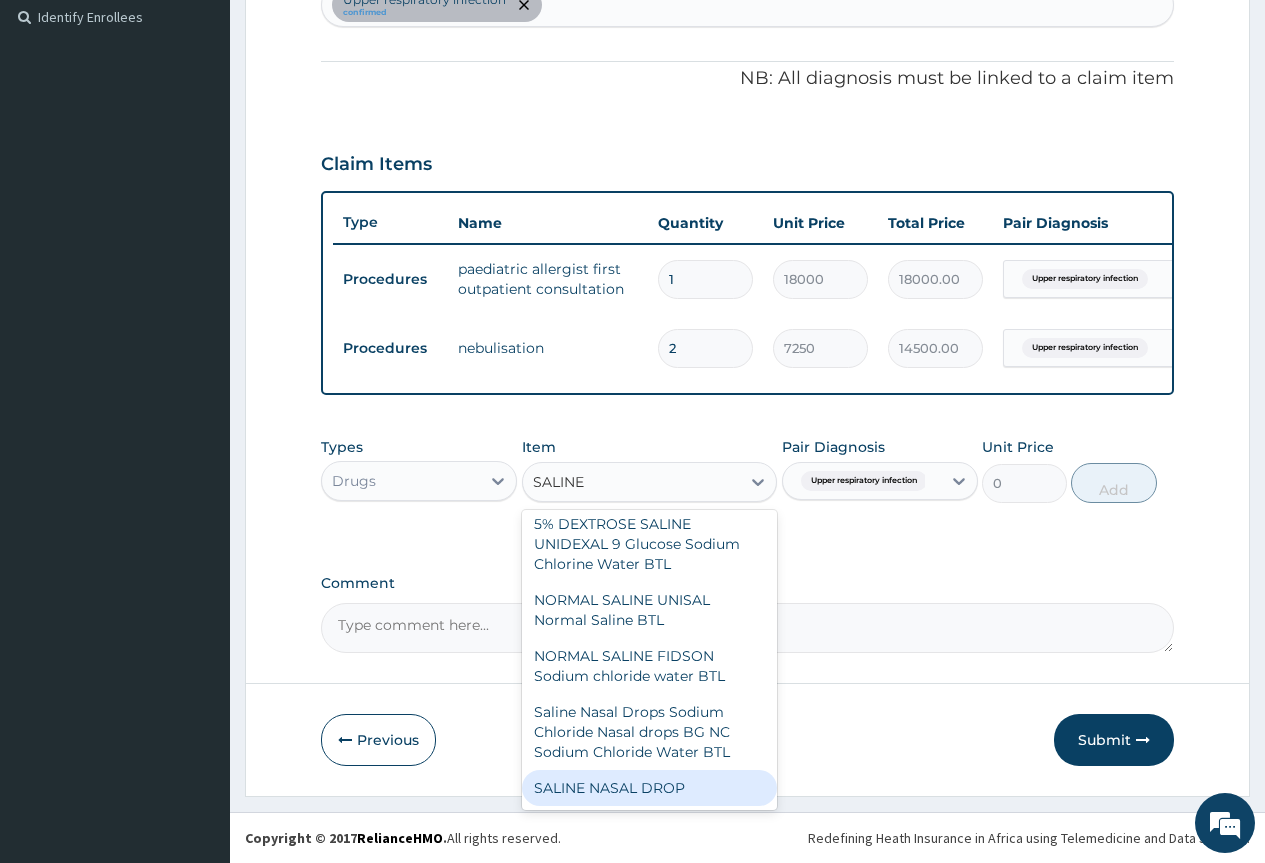 click on "SALINE NASAL DROP" at bounding box center [650, 788] 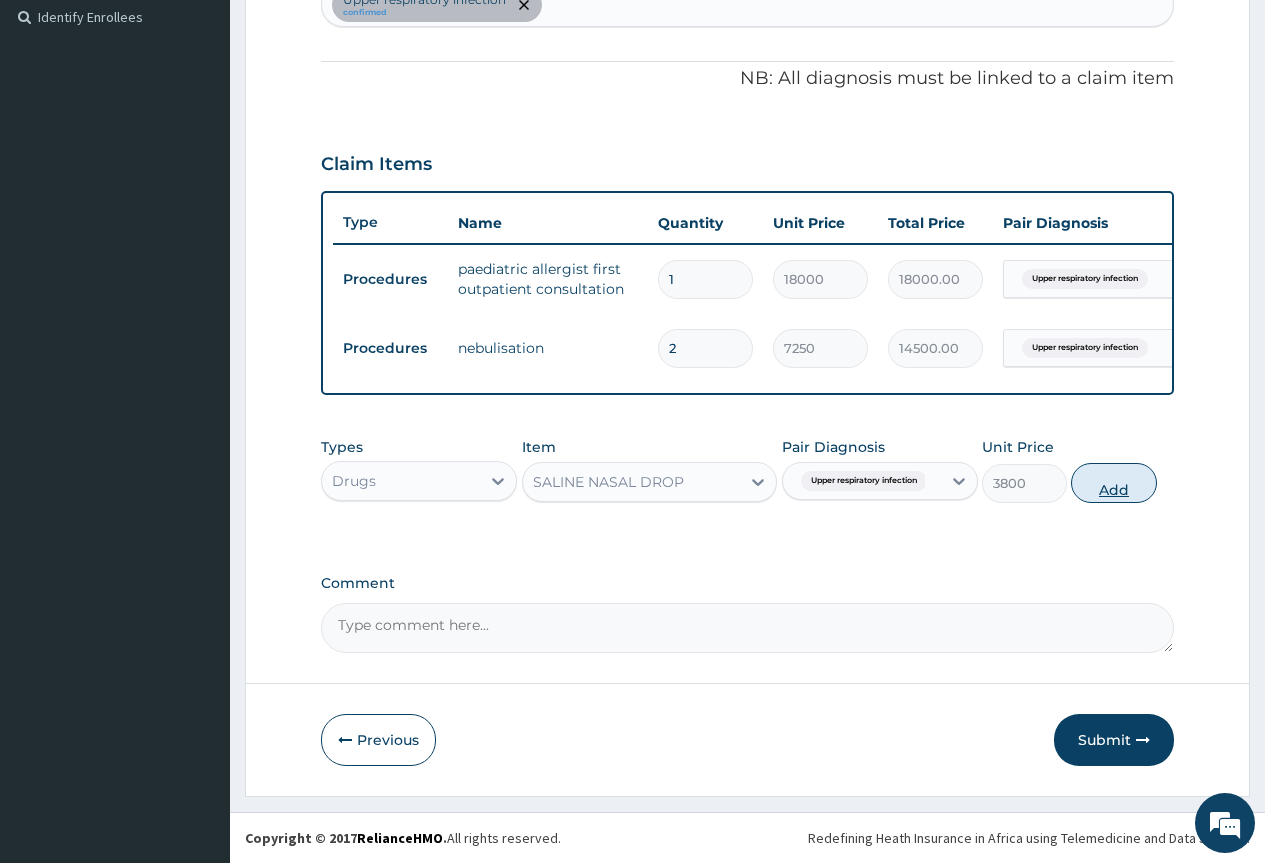 click on "Add" at bounding box center (1113, 483) 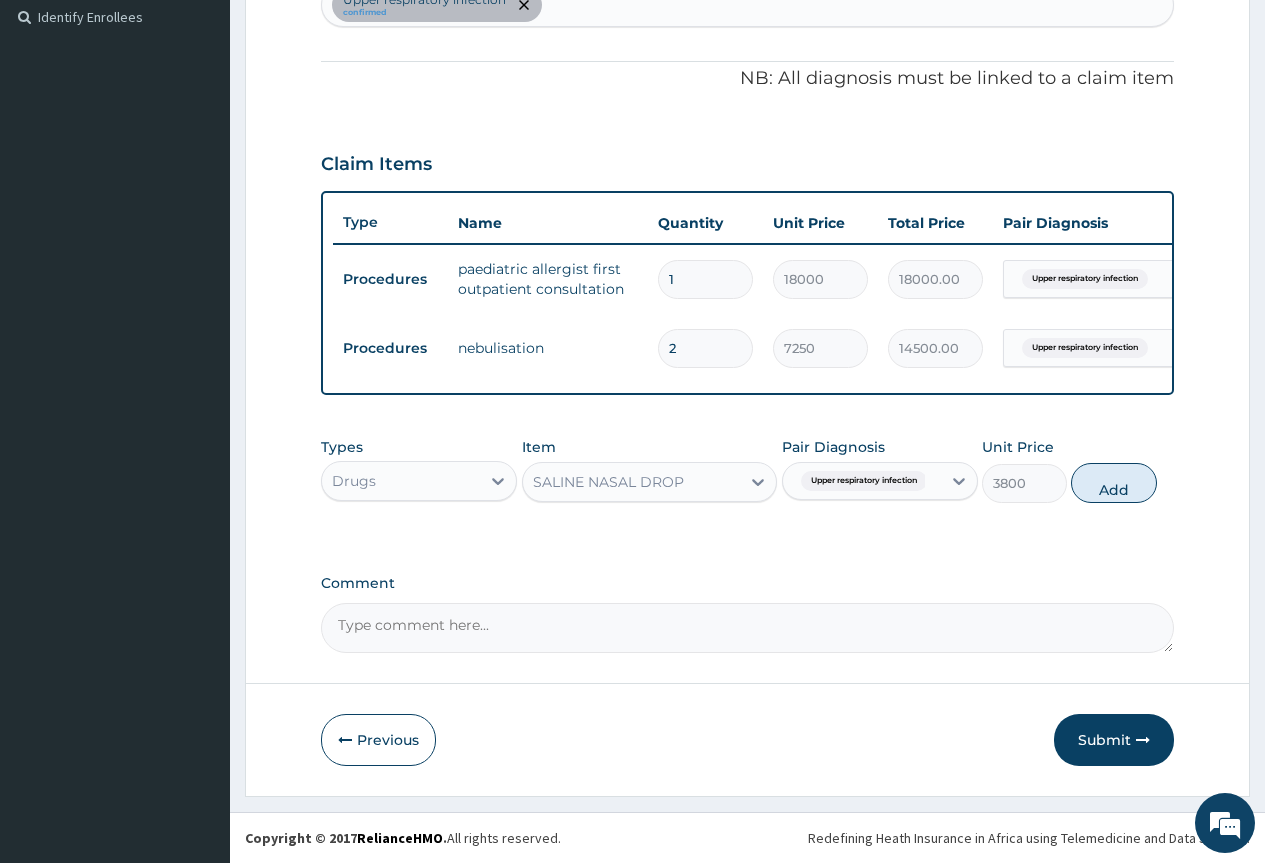 type on "0" 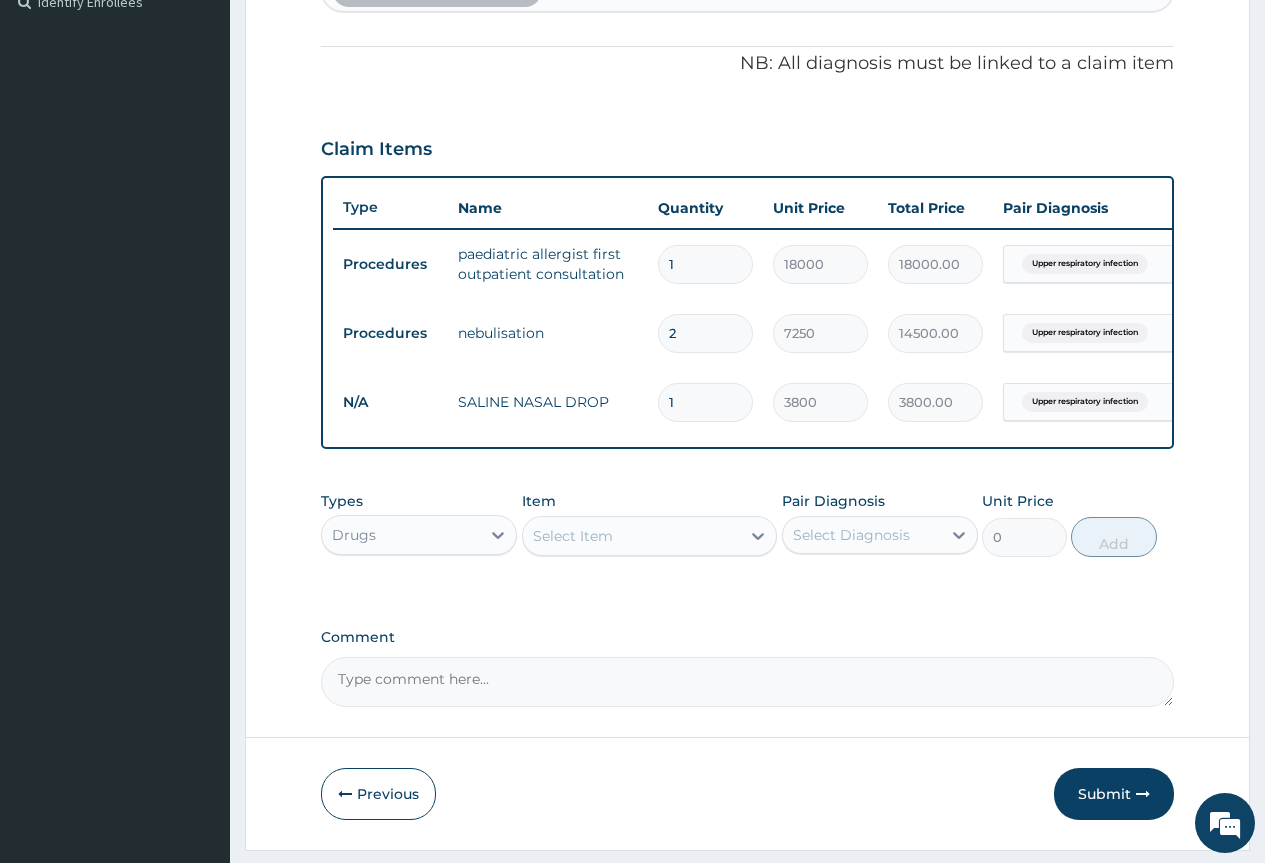 click on "Select Item" at bounding box center [573, 536] 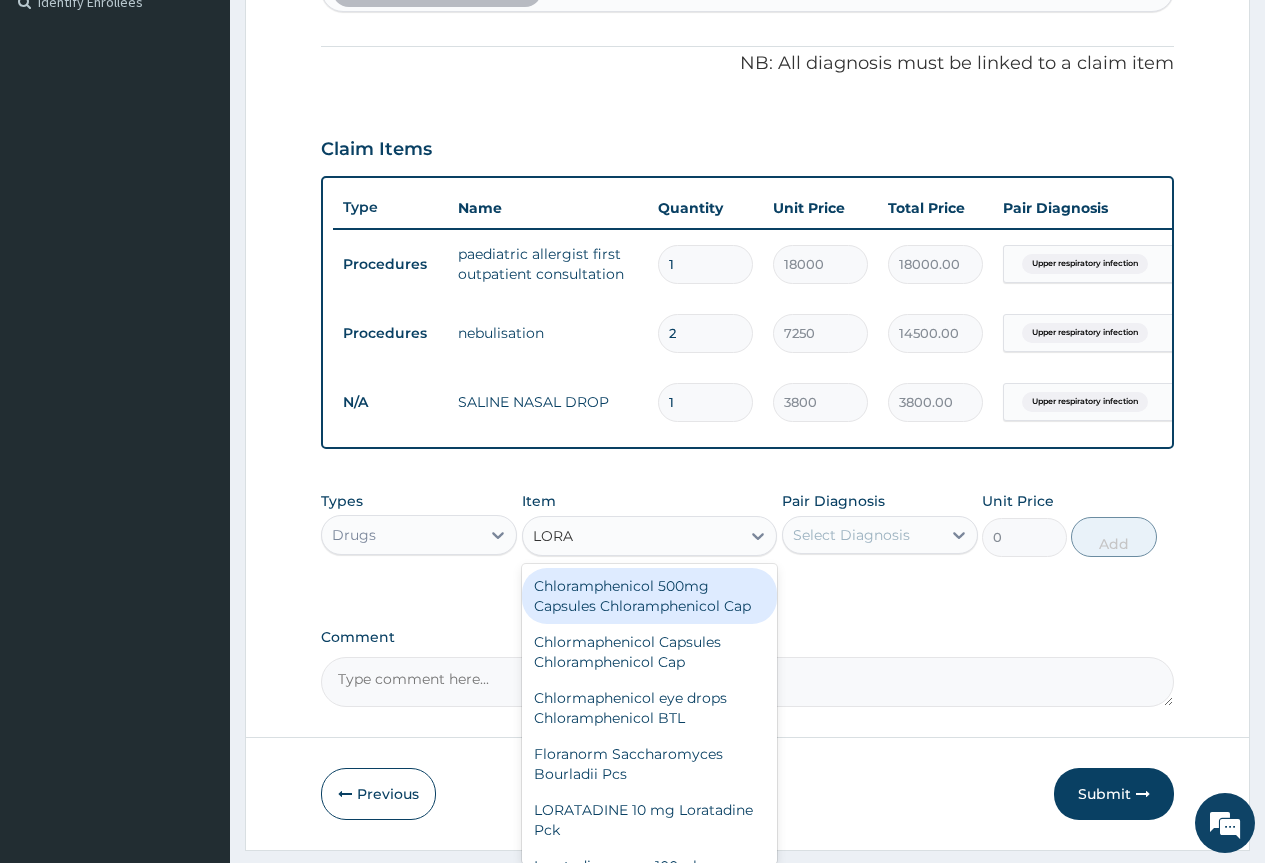 type on "LORAT" 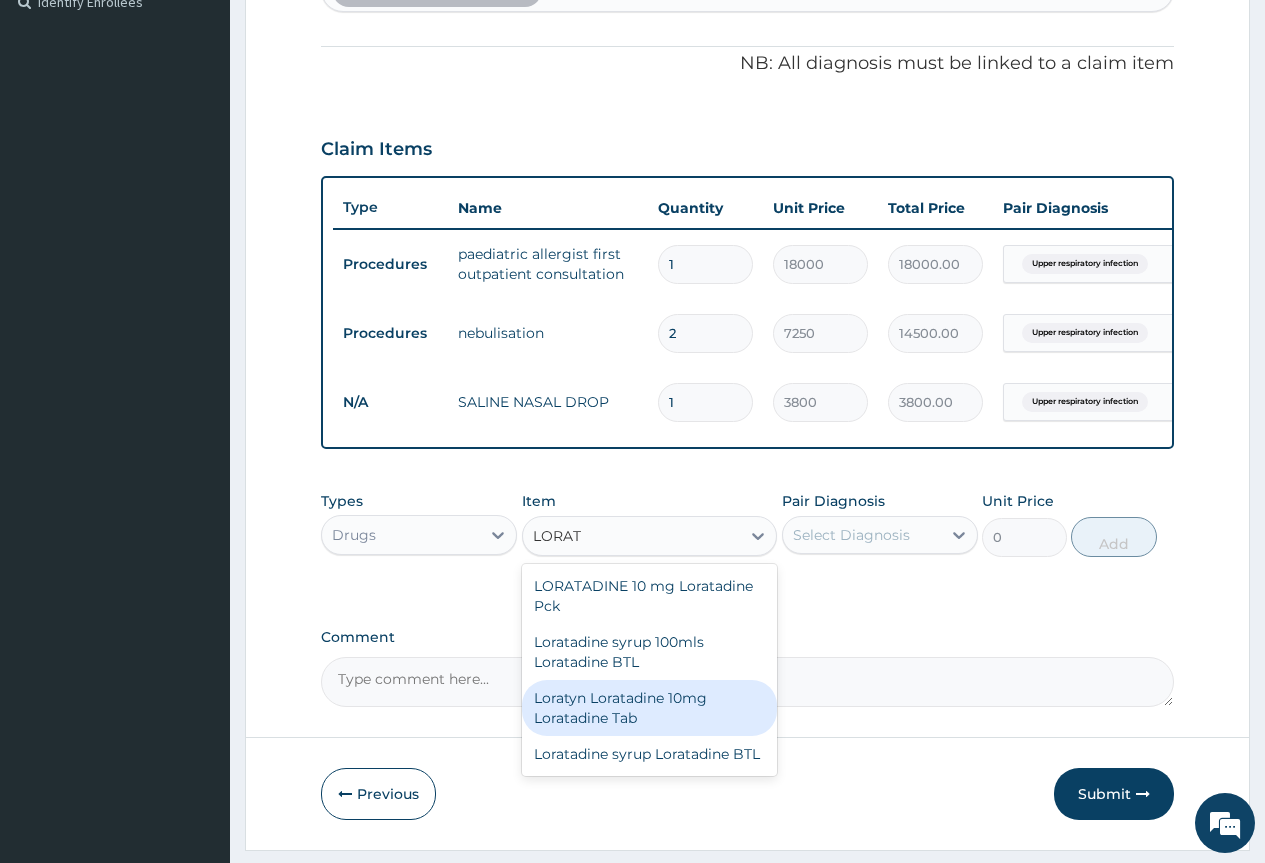click on "Loratyn Loratadine 10mg Loratadine Tab" at bounding box center (650, 708) 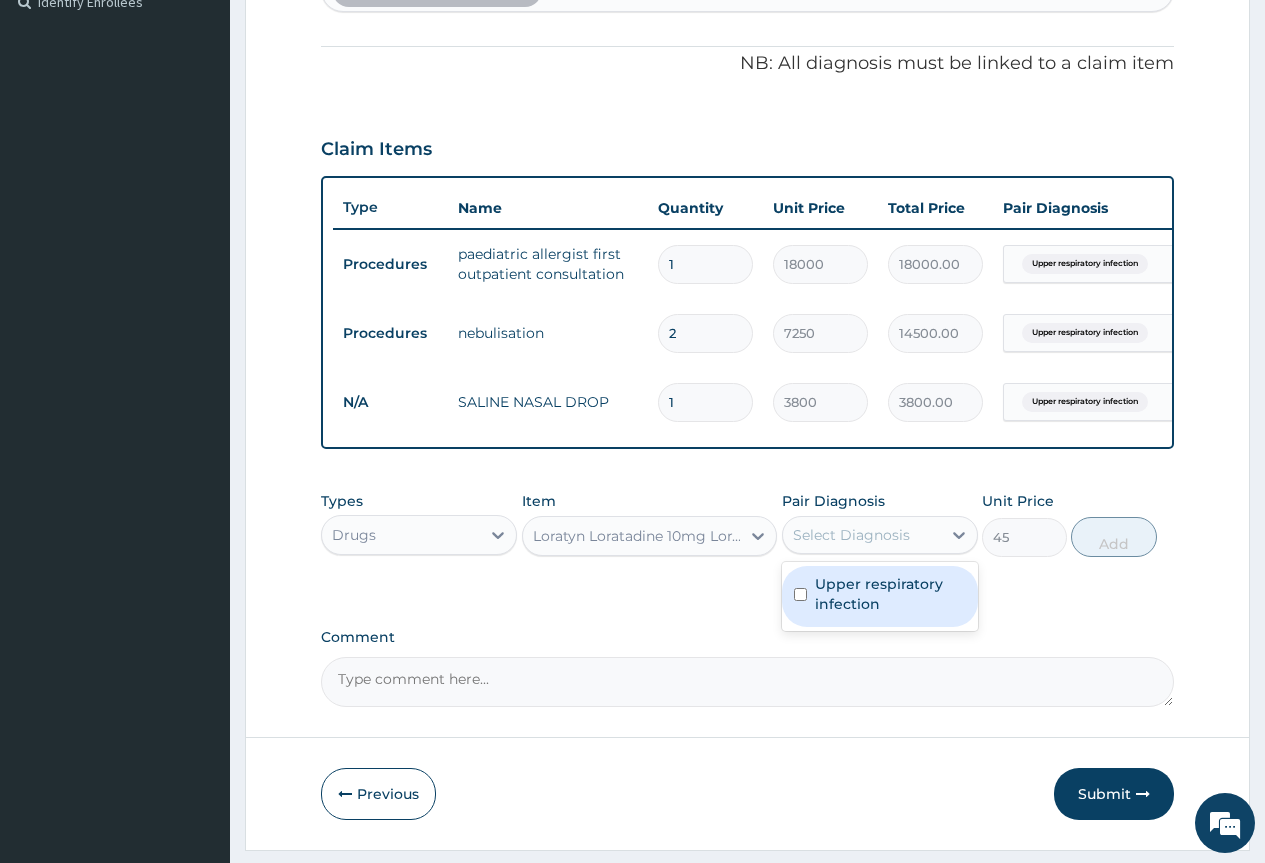 click on "Select Diagnosis" at bounding box center [851, 535] 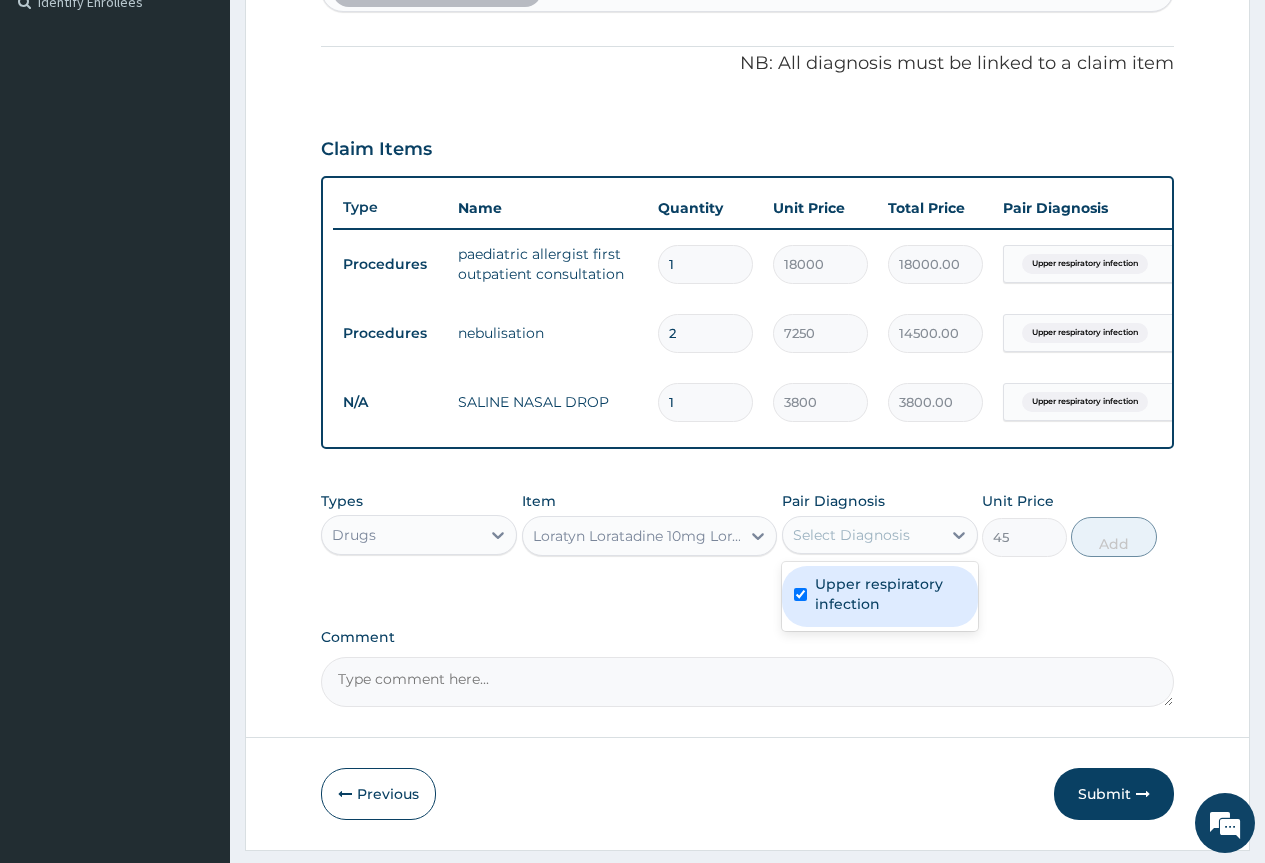 checkbox on "true" 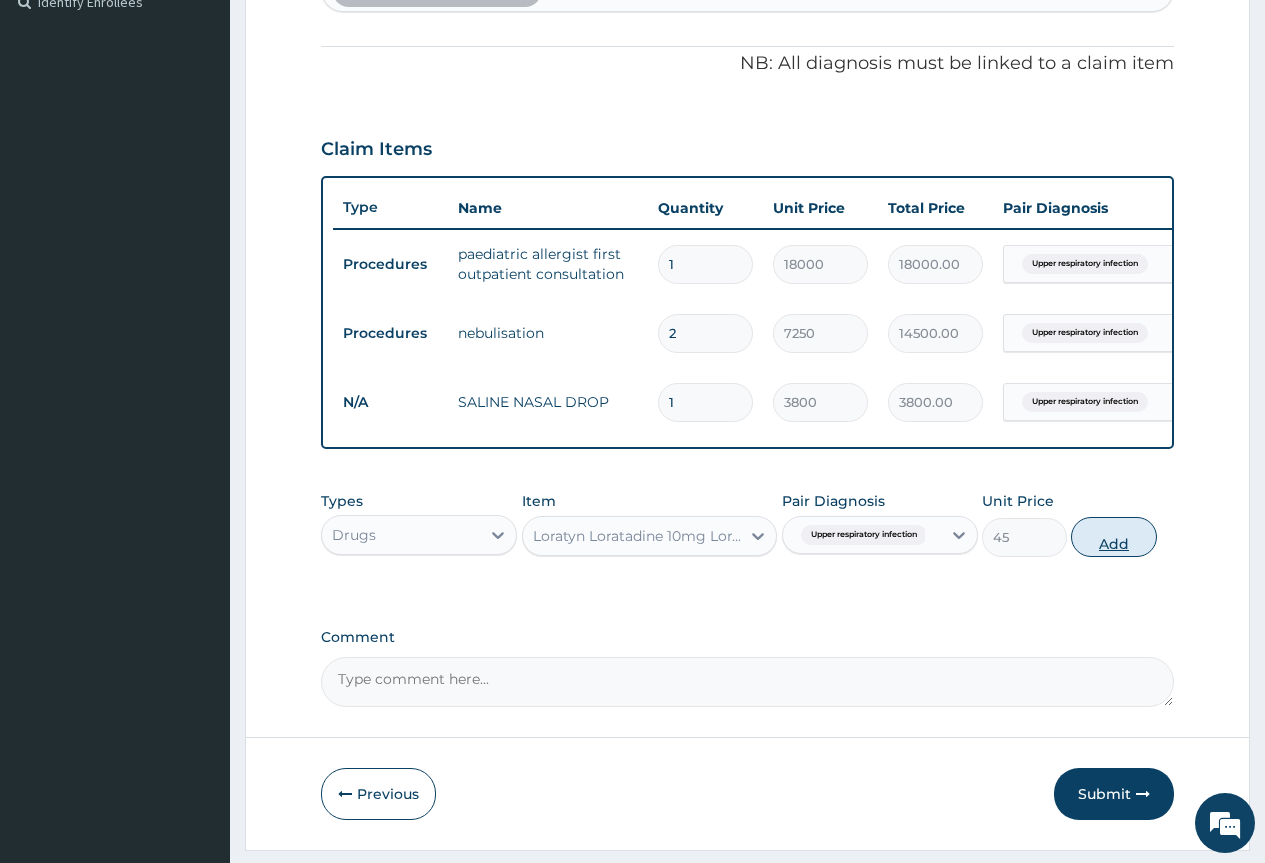 click on "Add" at bounding box center [1113, 537] 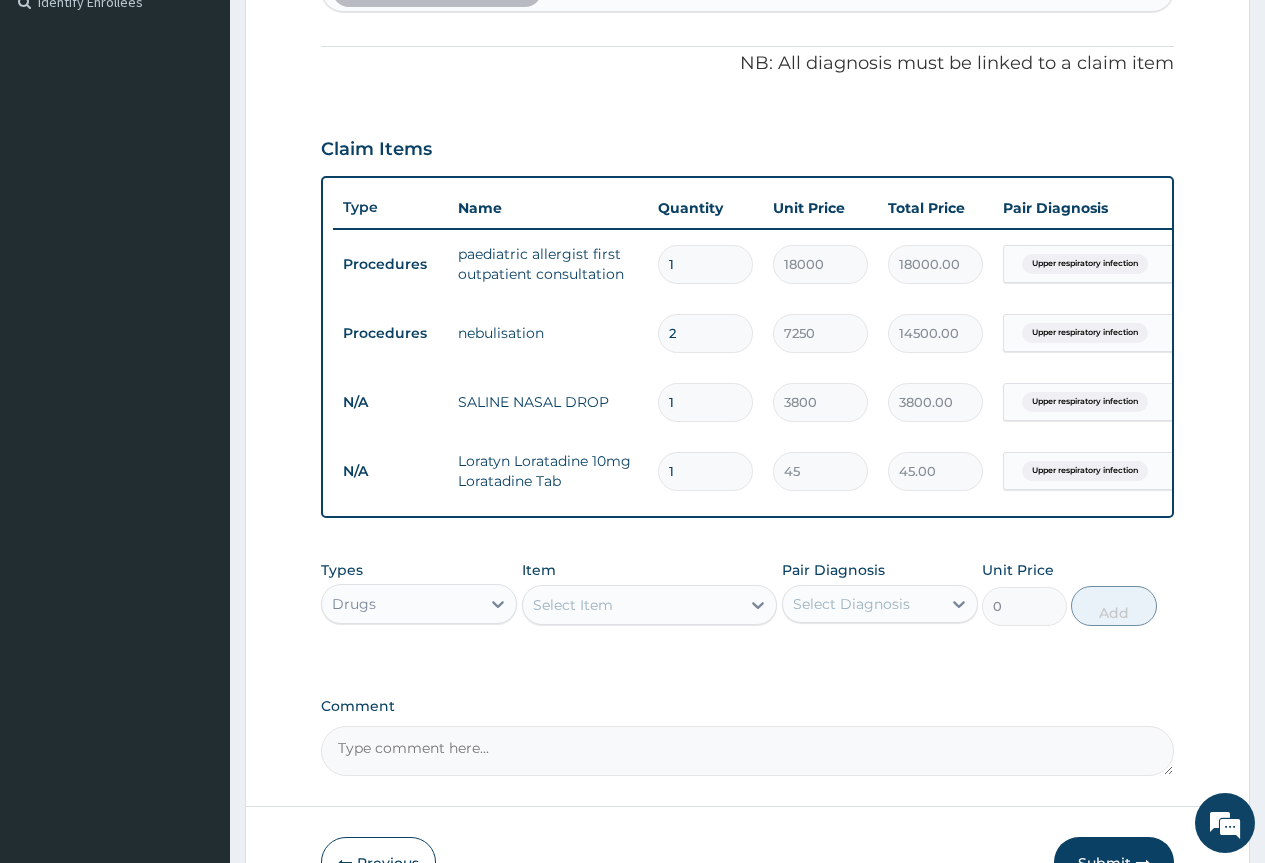 drag, startPoint x: 731, startPoint y: 458, endPoint x: 508, endPoint y: 457, distance: 223.00224 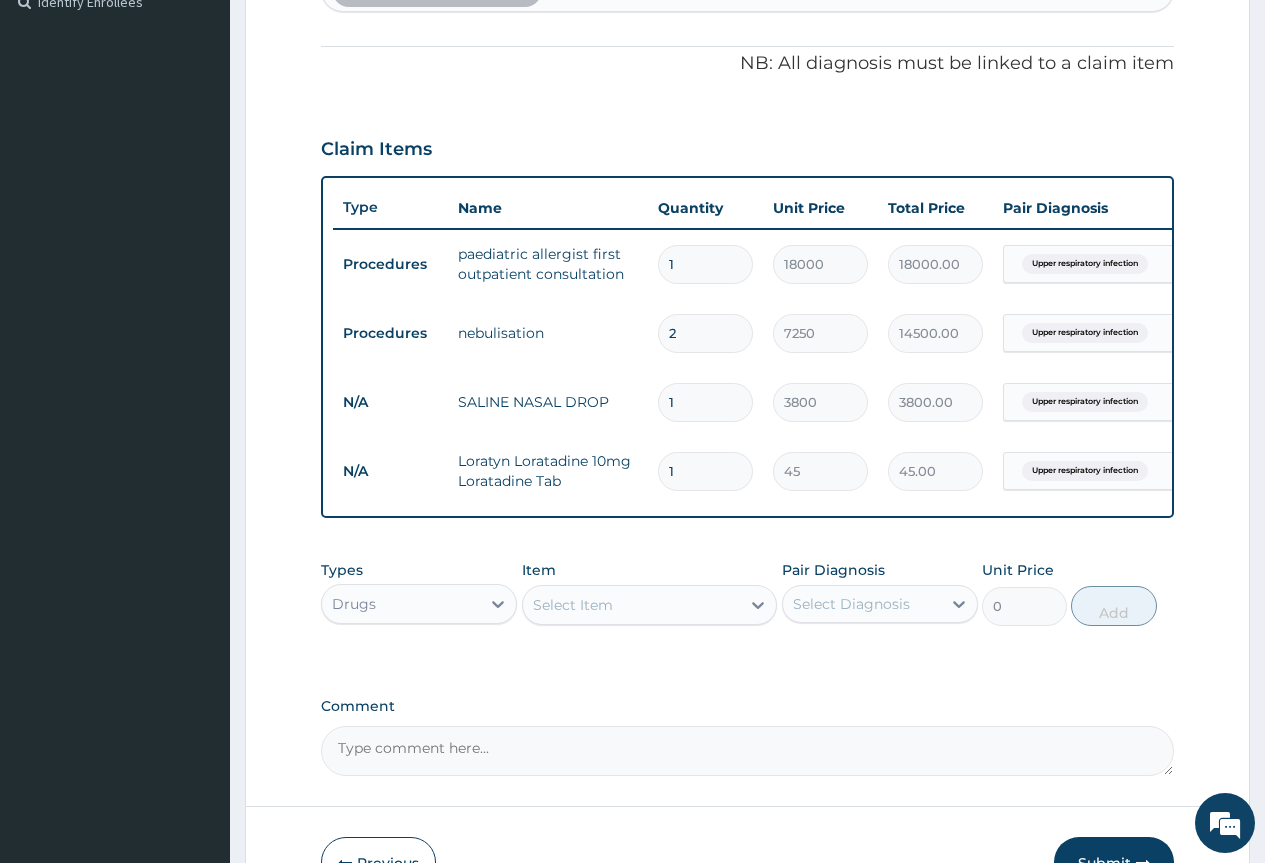 click on "N/A Loratyn Loratadine 10mg Loratadine Tab 1 45 45.00 Upper respiratory infection Delete" at bounding box center [823, 471] 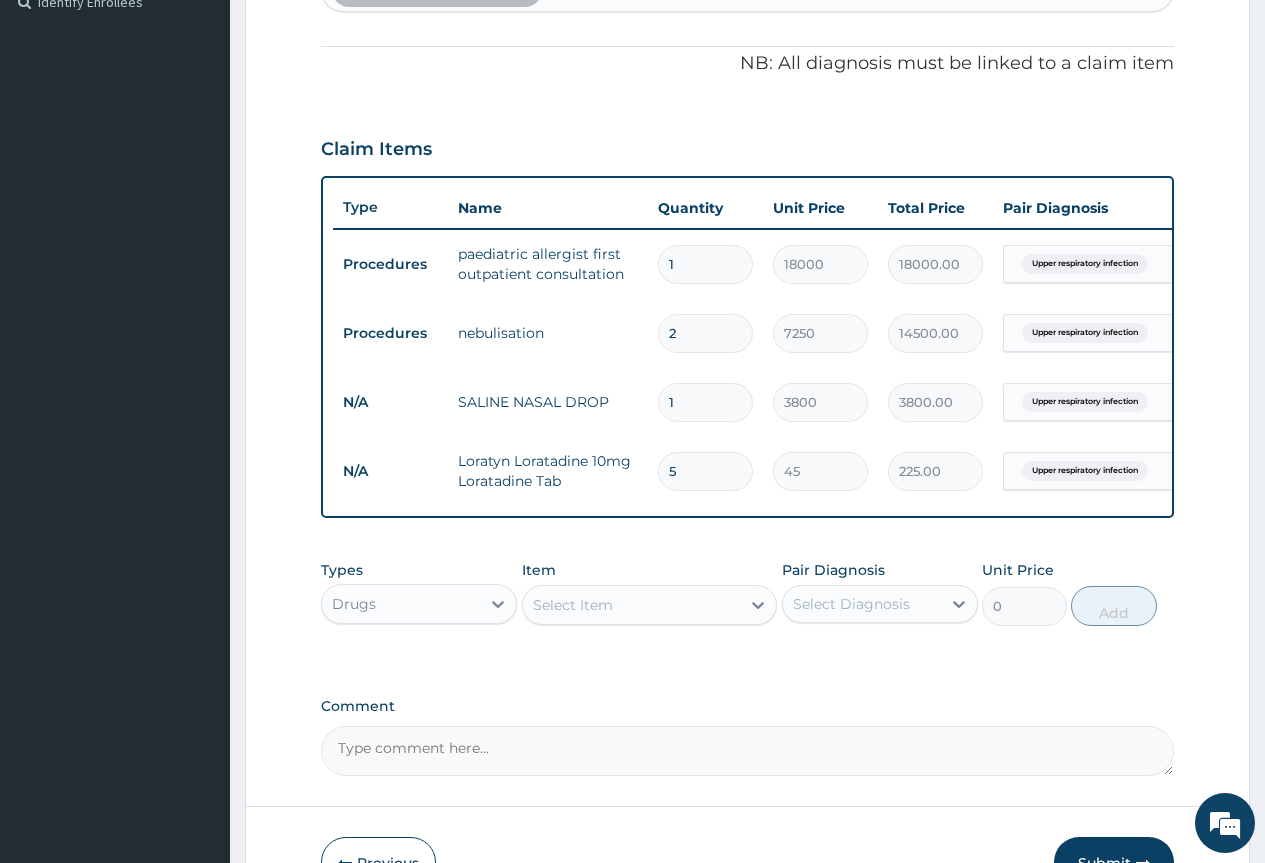 type on "5" 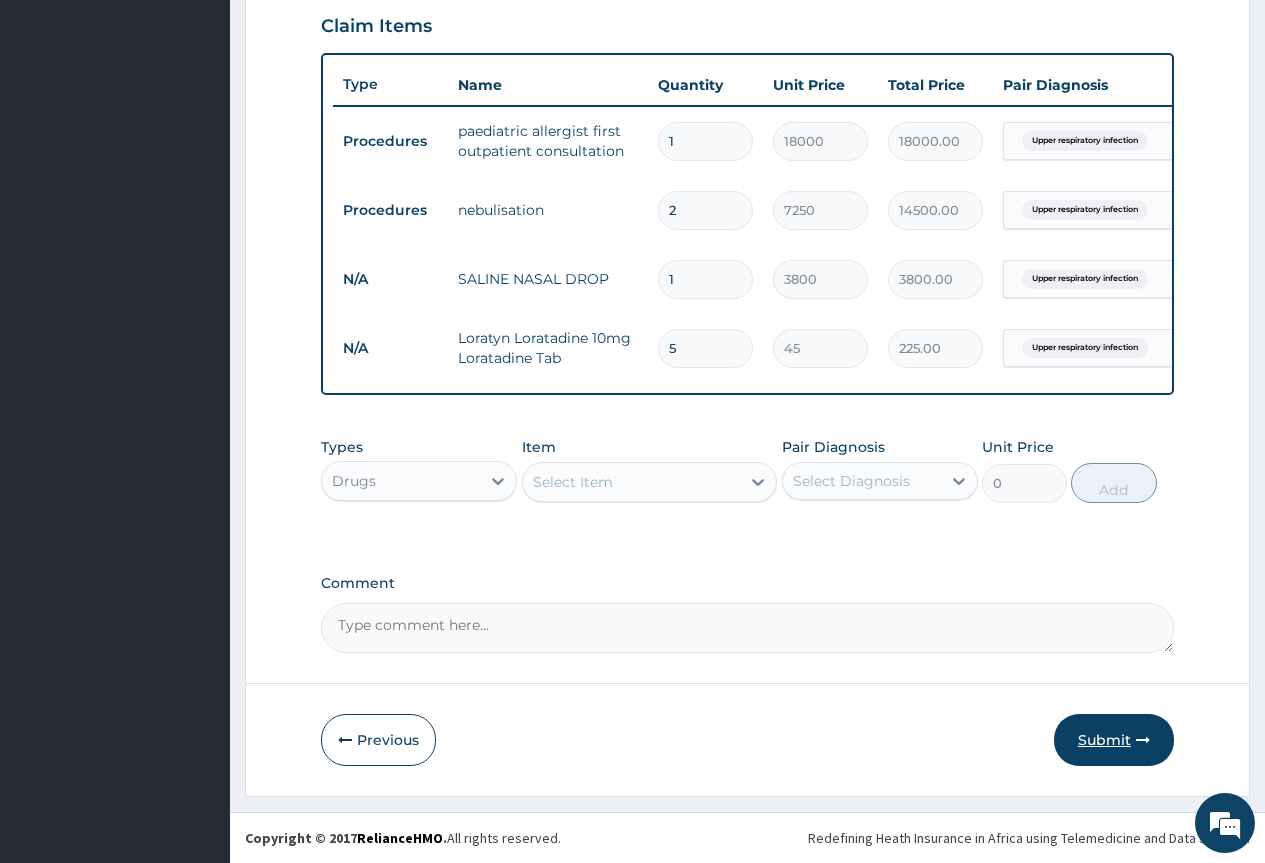 click on "Submit" at bounding box center (1114, 740) 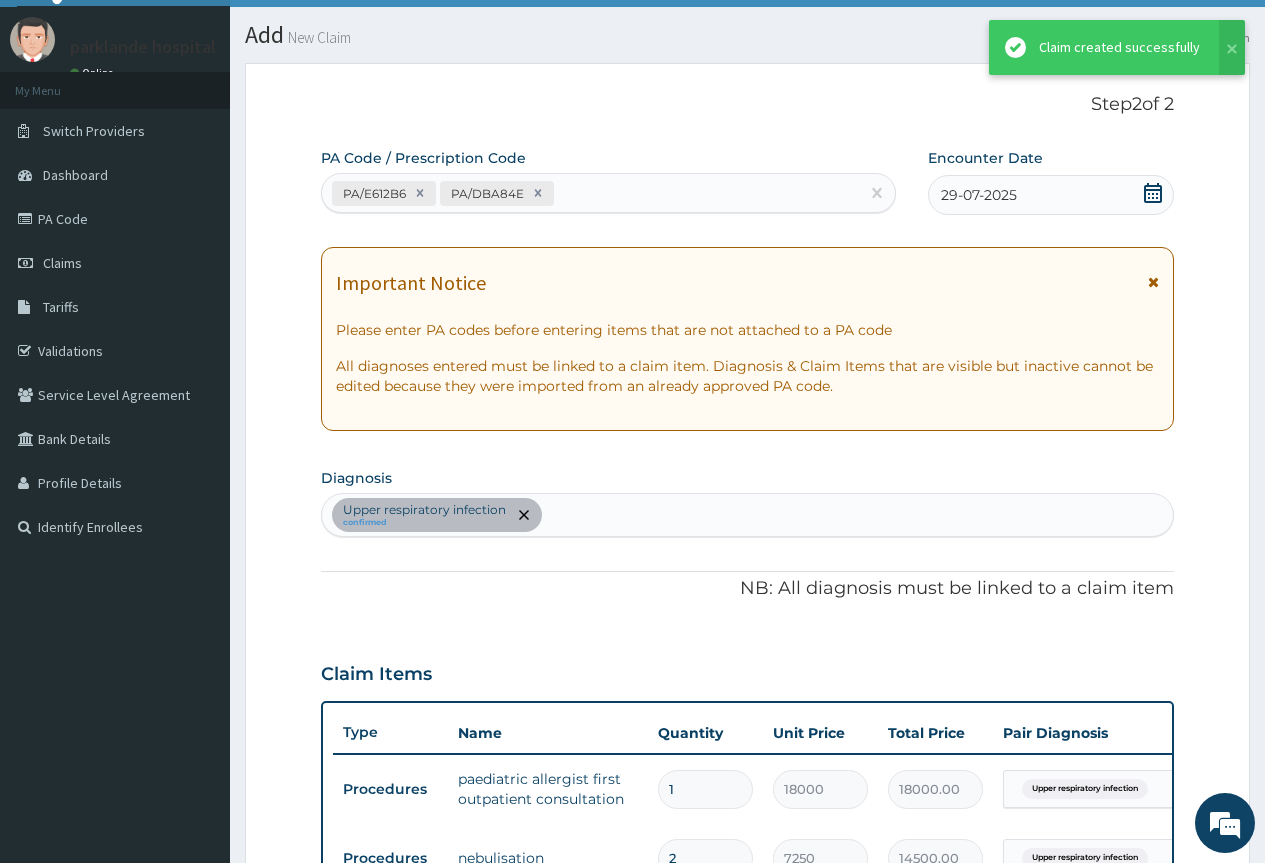 scroll, scrollTop: 706, scrollLeft: 0, axis: vertical 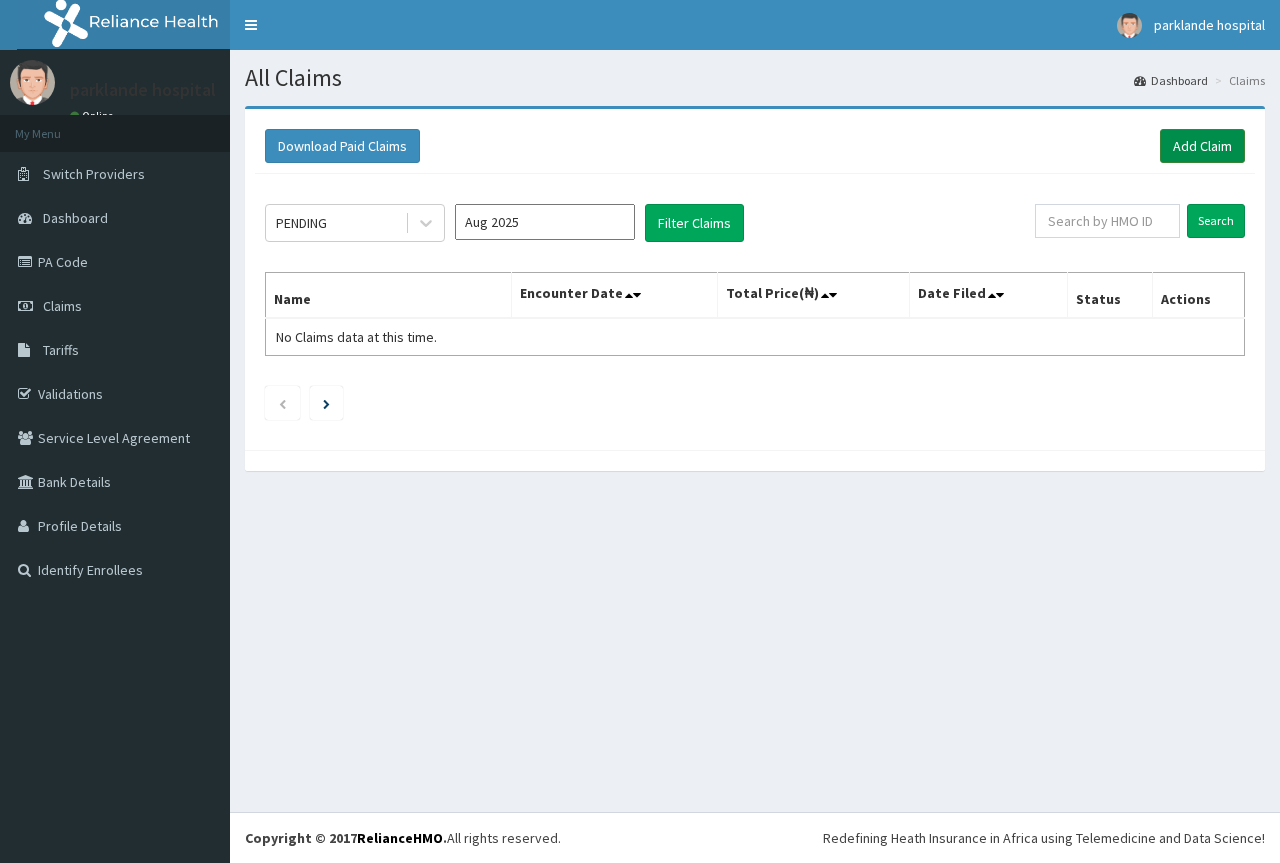 click on "Add Claim" at bounding box center [1202, 146] 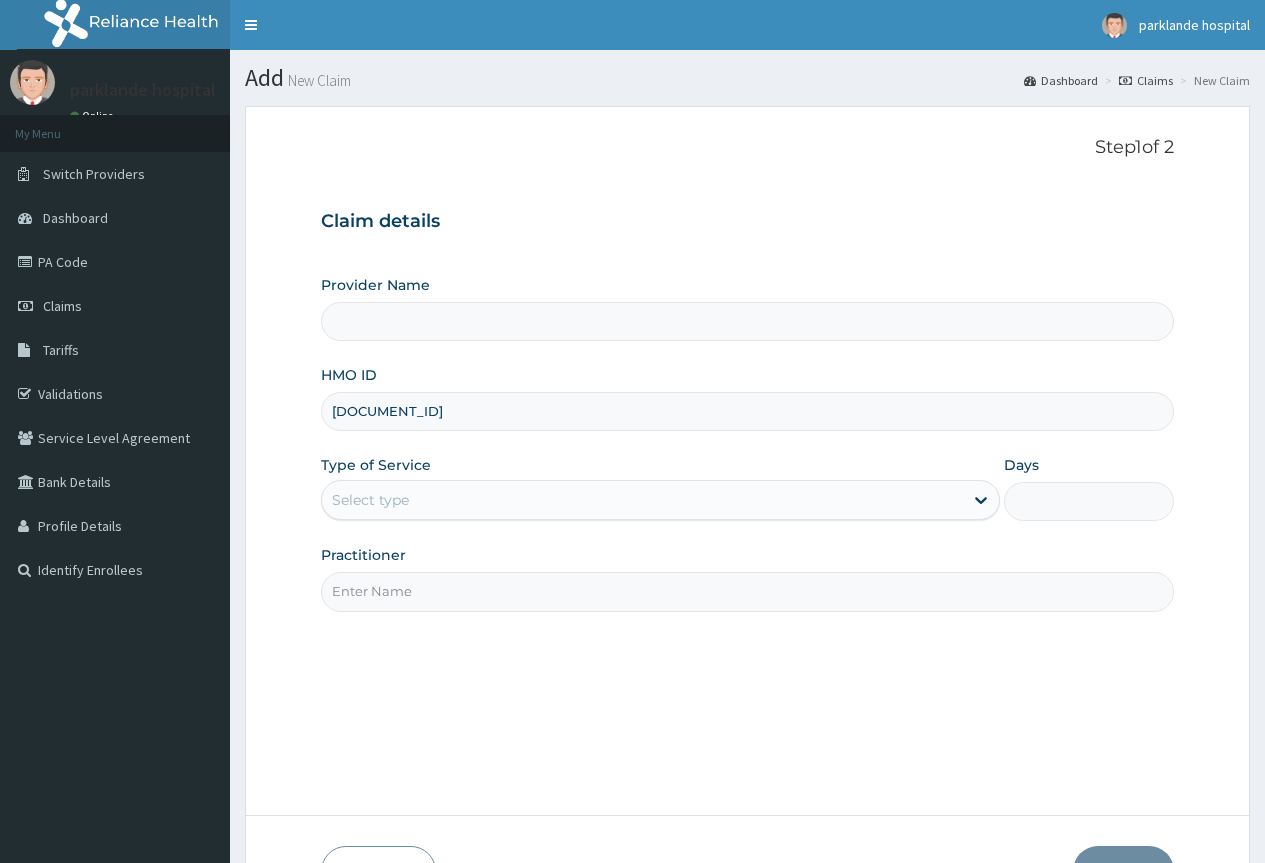 scroll, scrollTop: 0, scrollLeft: 0, axis: both 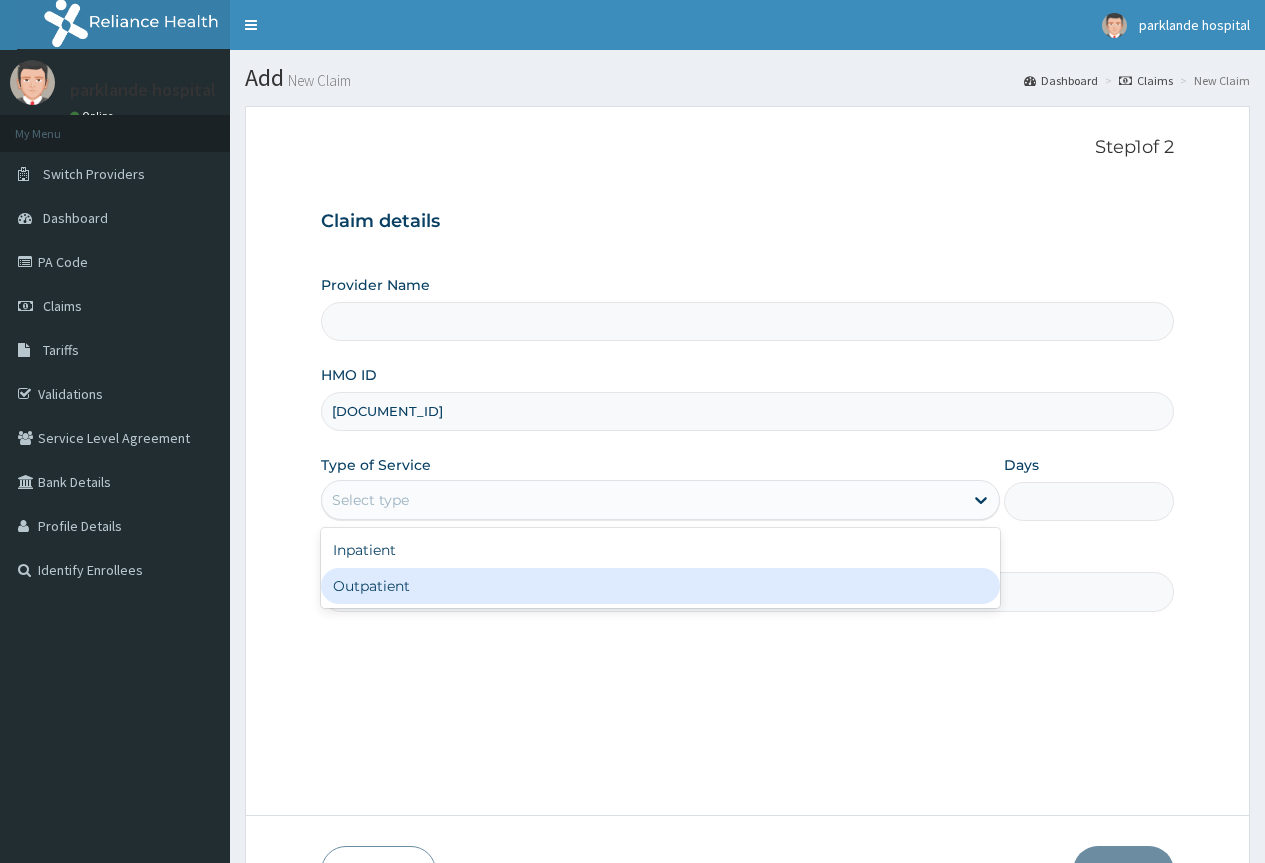 click on "Outpatient" at bounding box center (660, 586) 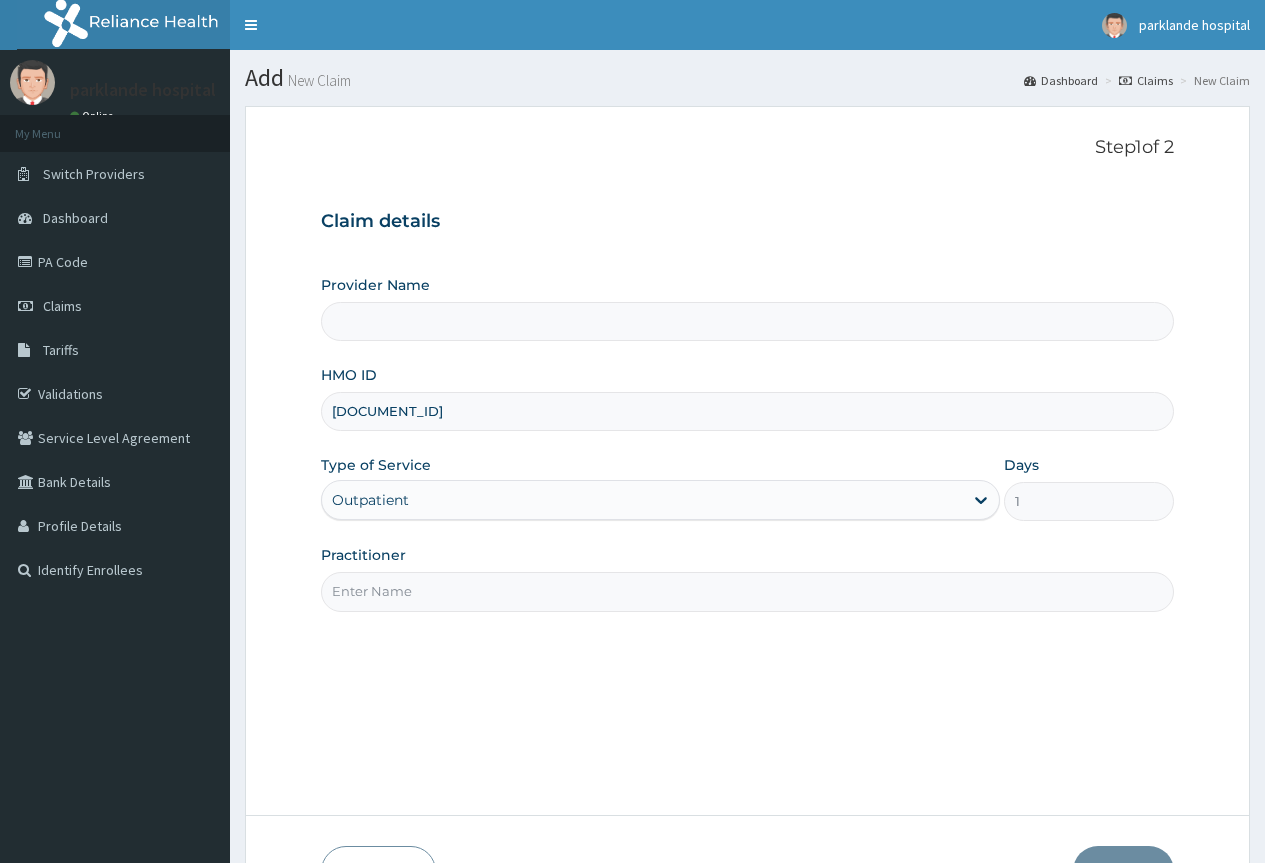 click on "Practitioner" at bounding box center [747, 591] 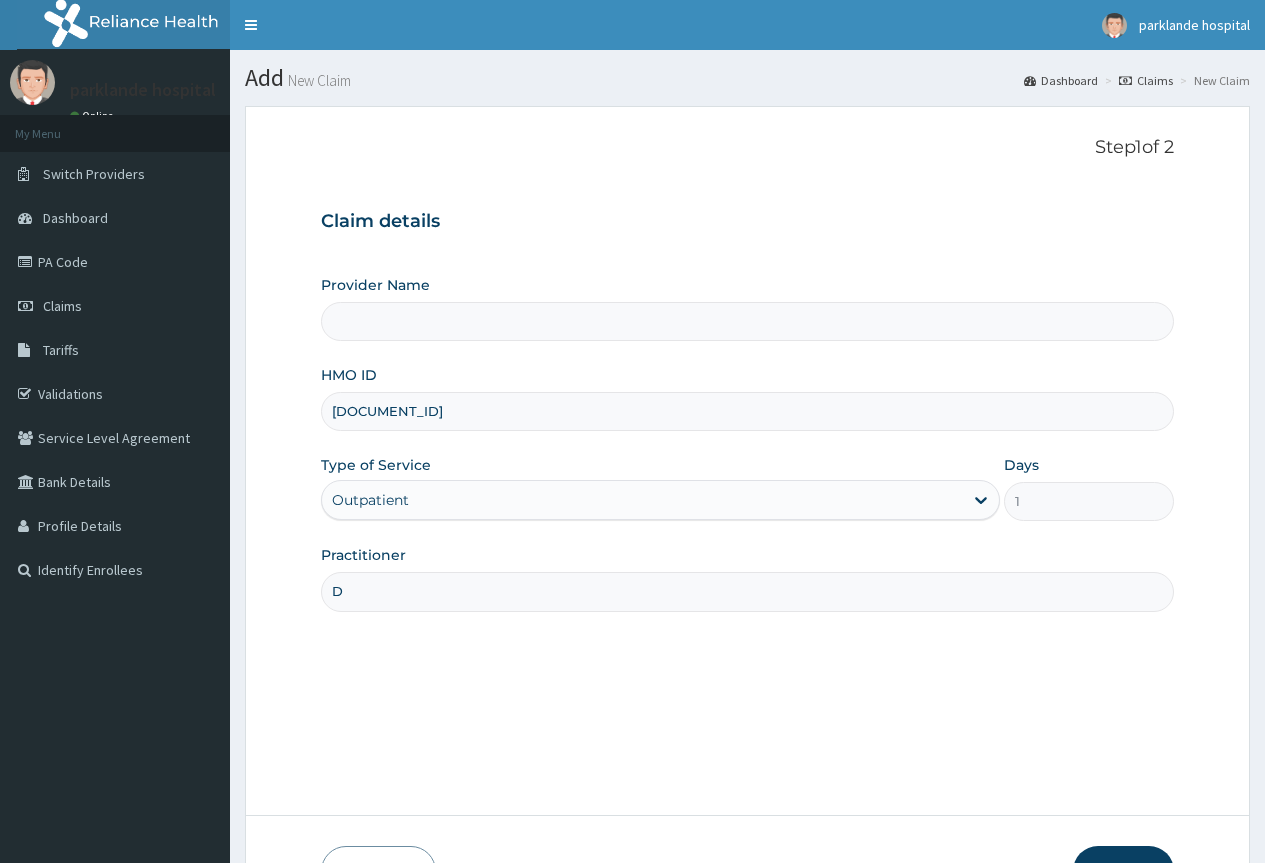 type on "DR" 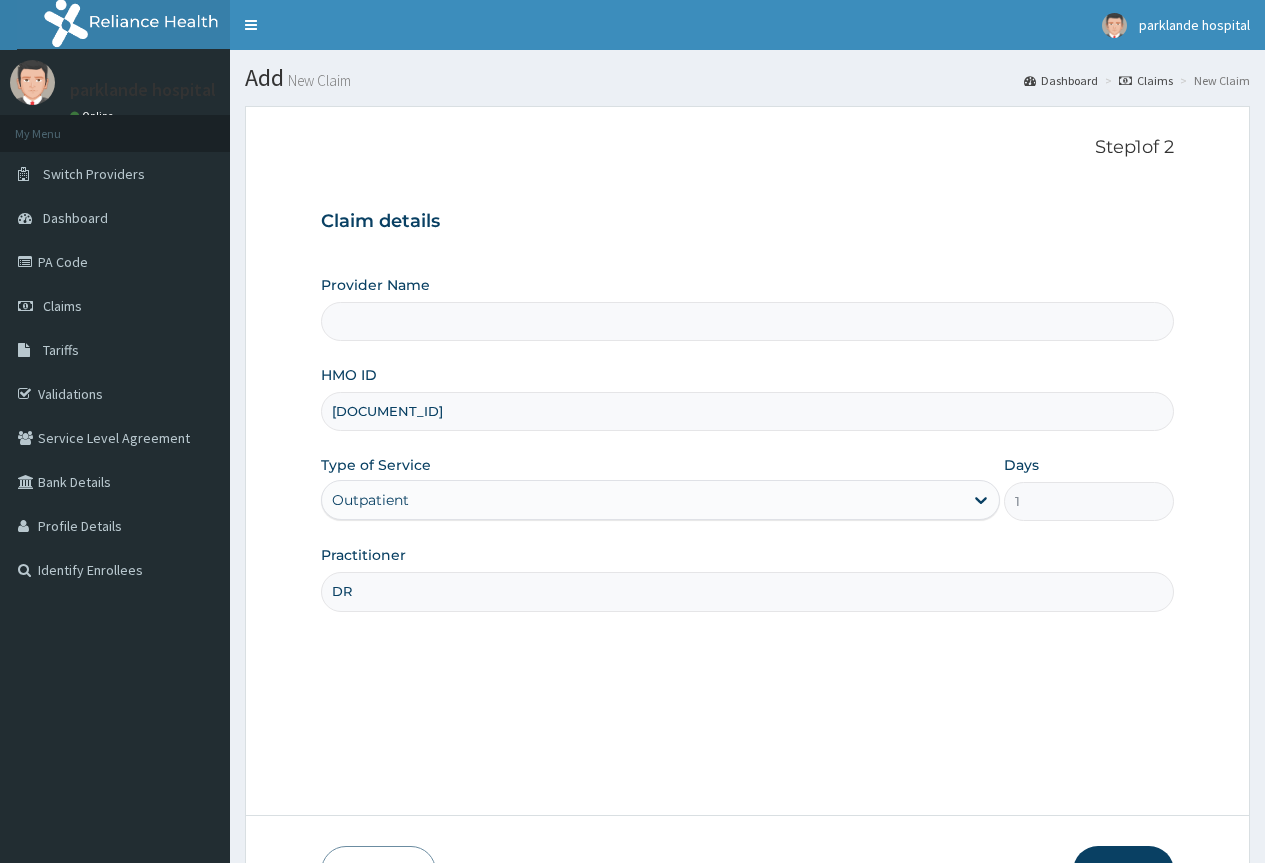 type on "Parklande Hospital" 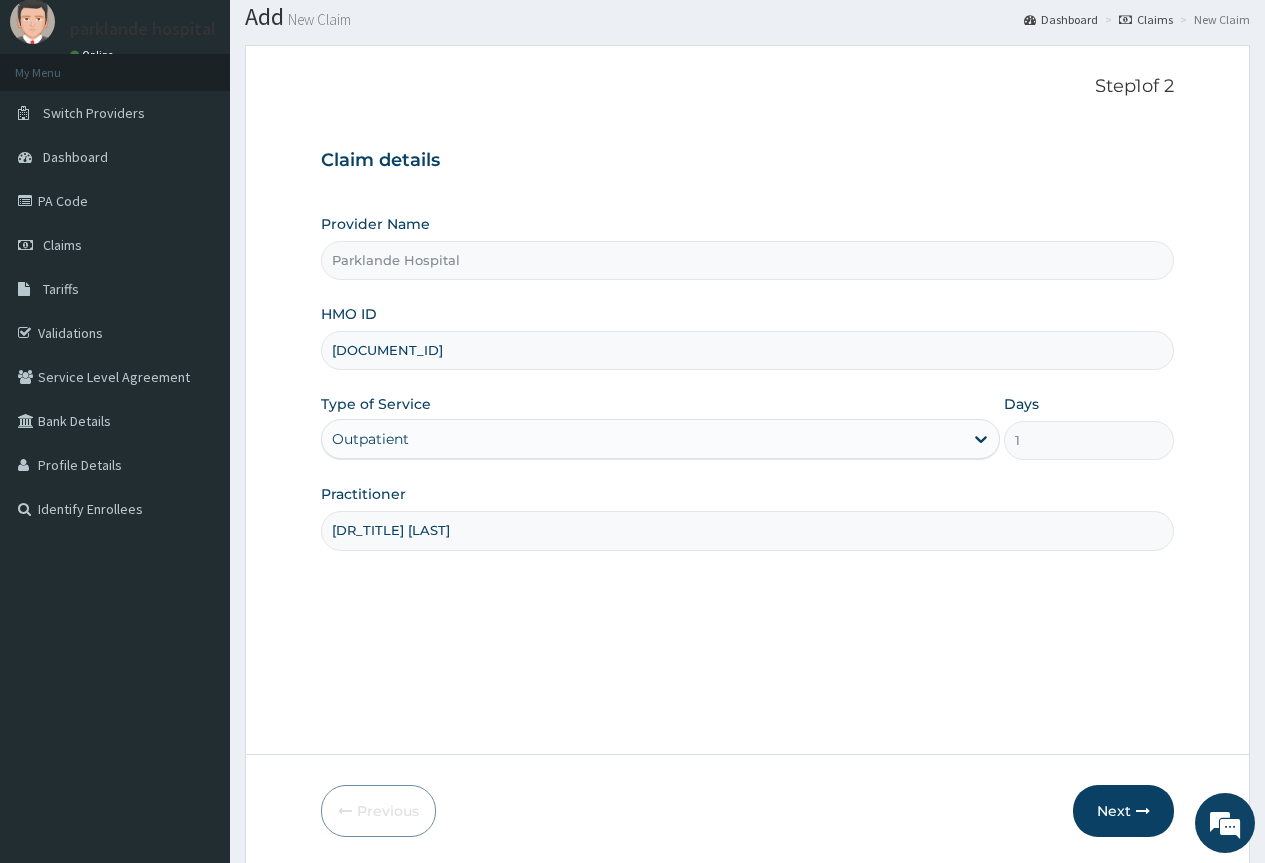 scroll, scrollTop: 132, scrollLeft: 0, axis: vertical 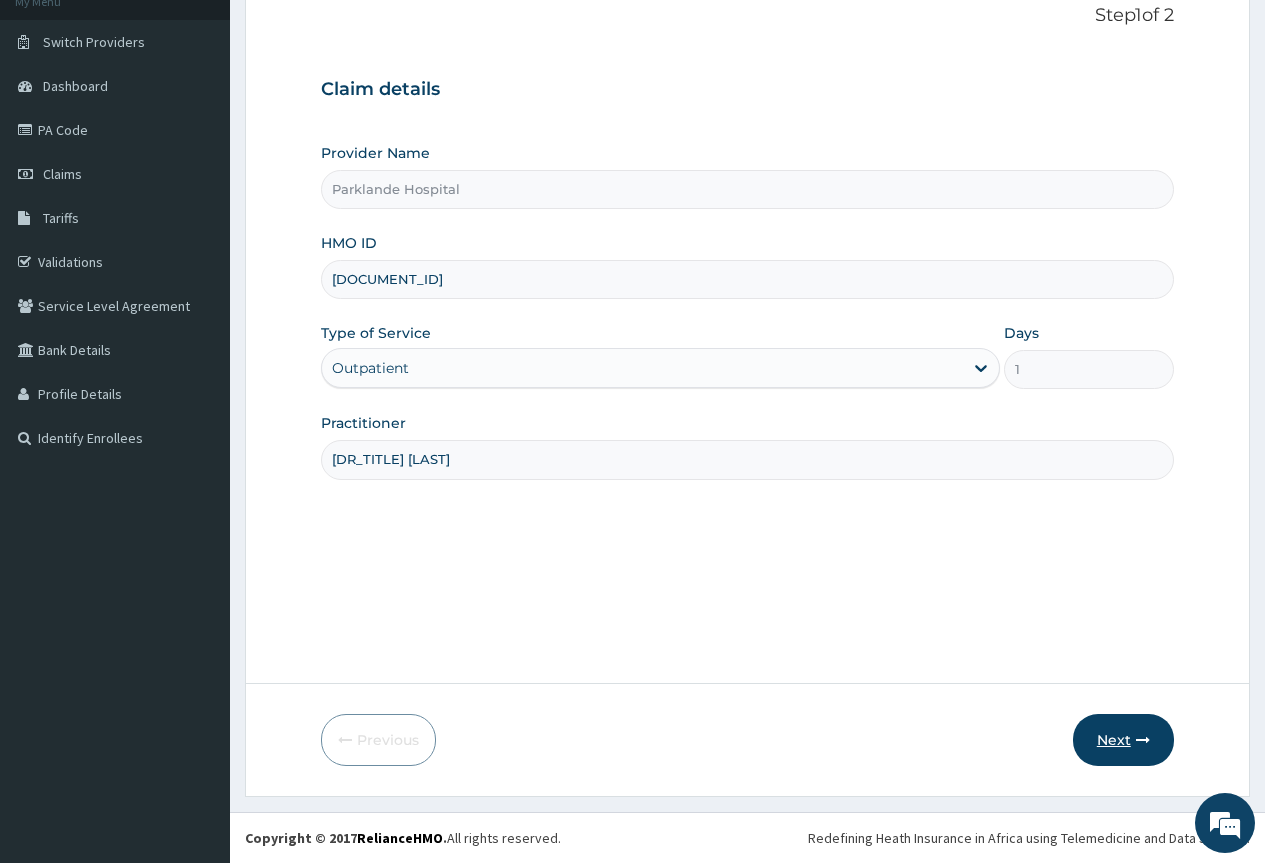 type on "DR OKEOWO" 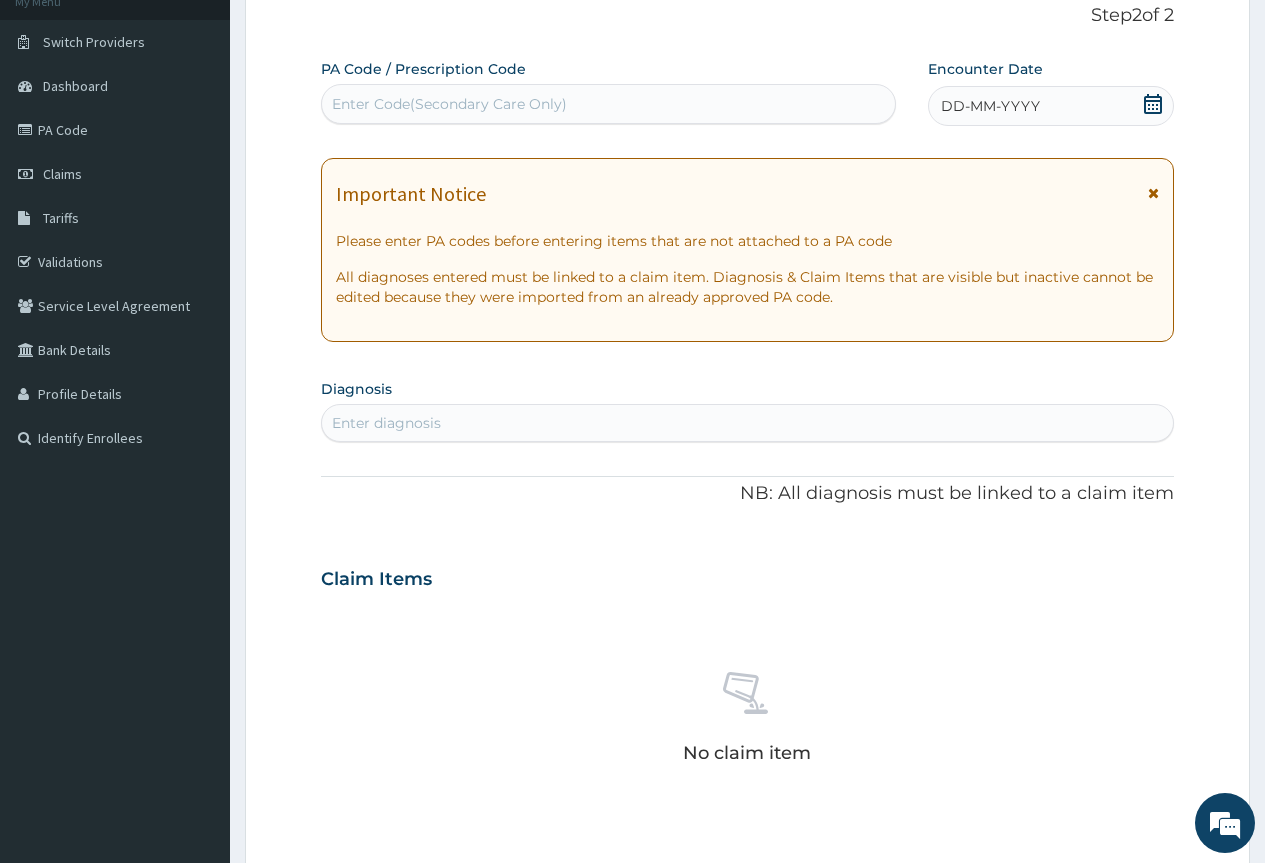 click at bounding box center (1153, 193) 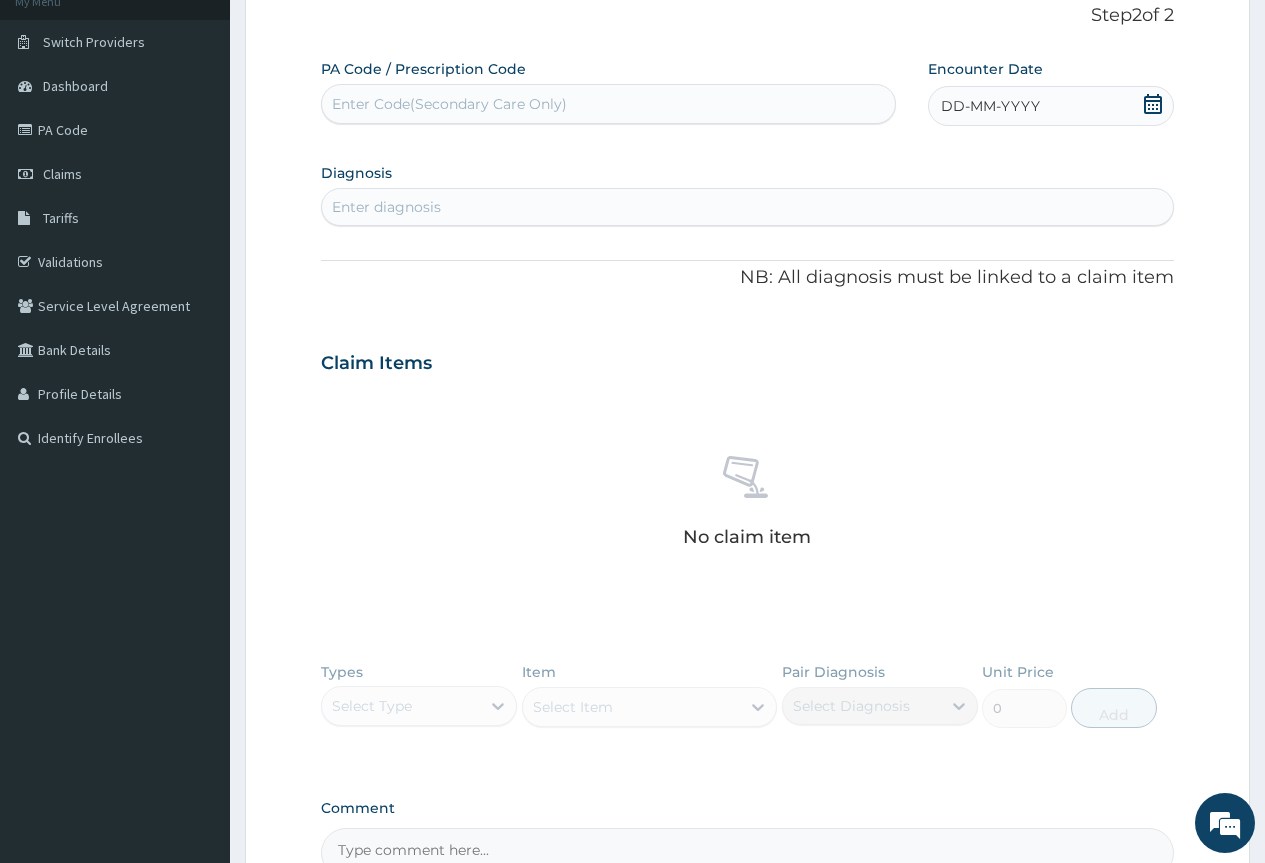 click on "Enter Code(Secondary Care Only)" at bounding box center [449, 104] 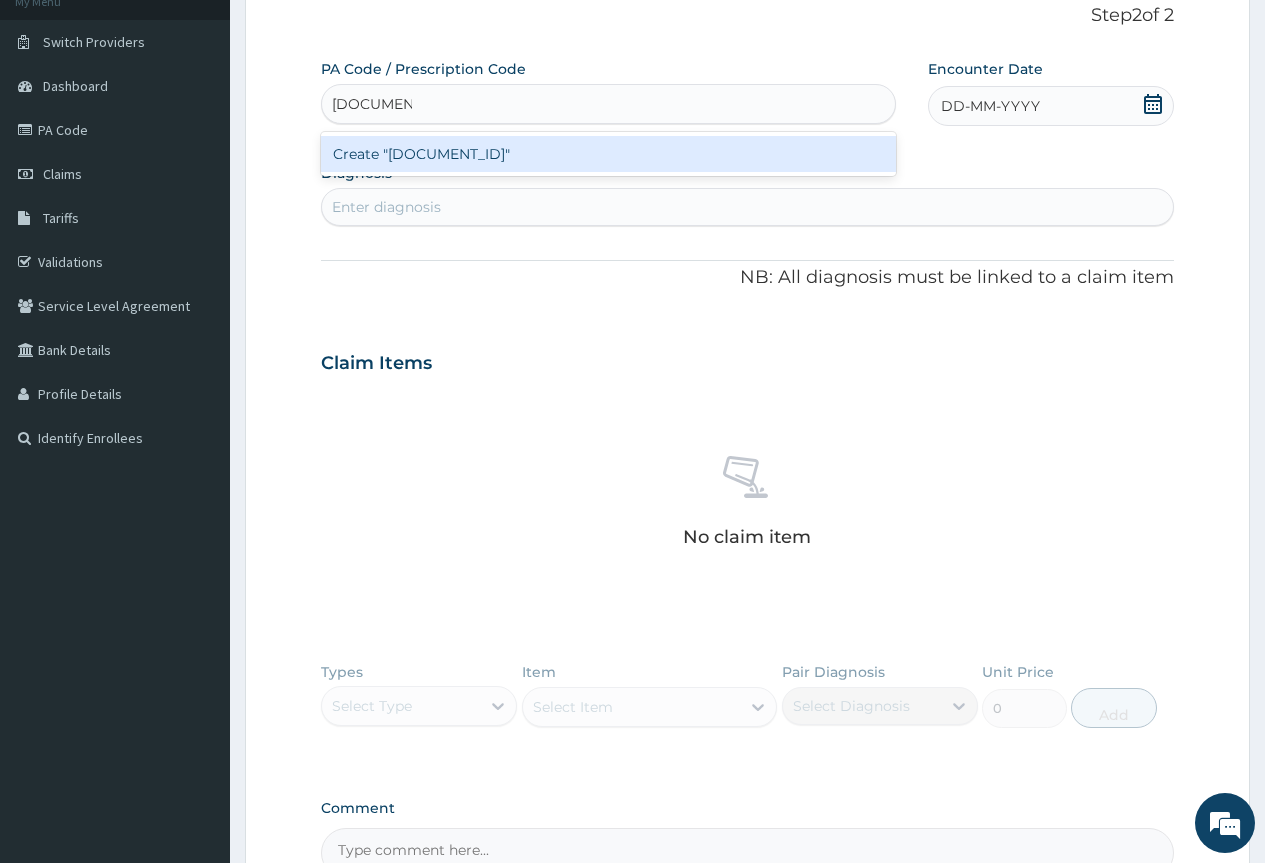 click on "Create "PA/4D7856"" at bounding box center [608, 154] 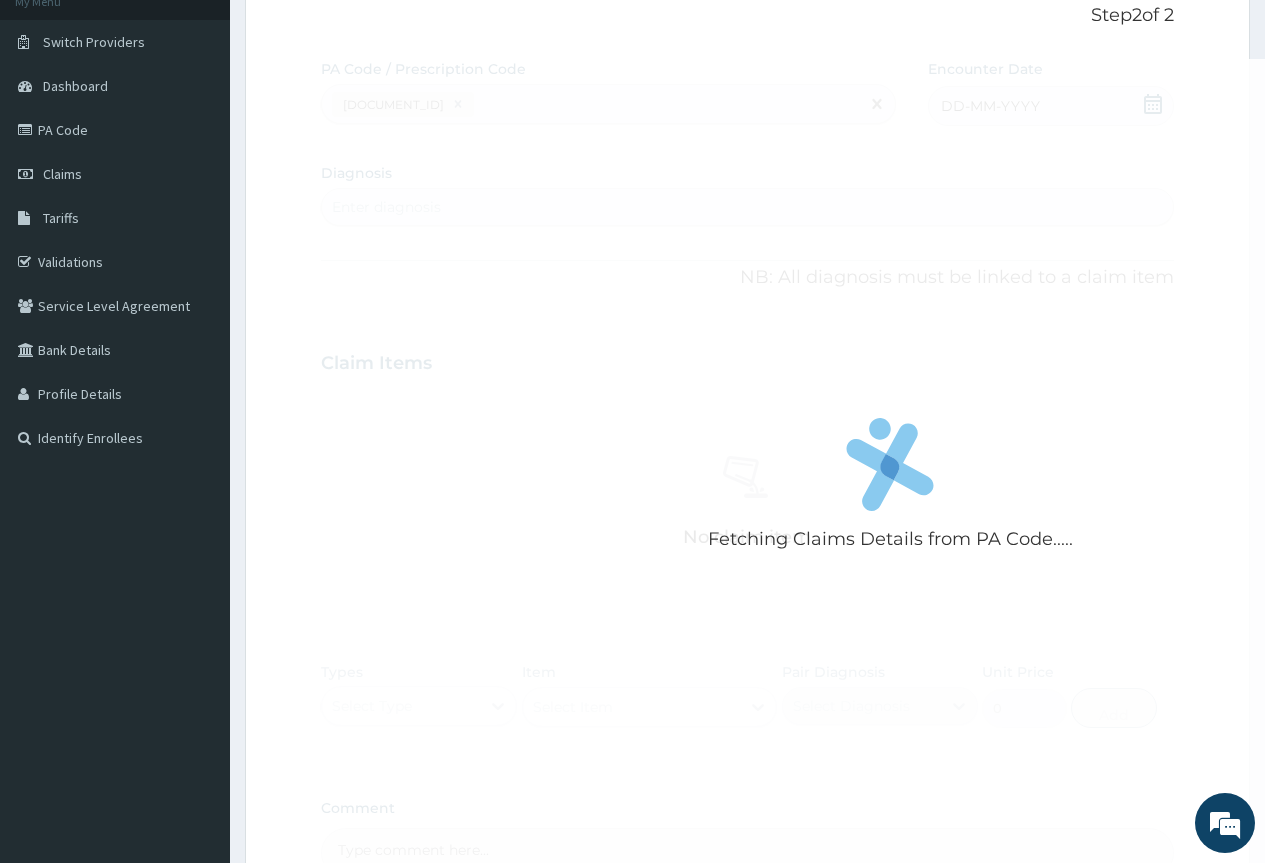 scroll, scrollTop: 0, scrollLeft: 0, axis: both 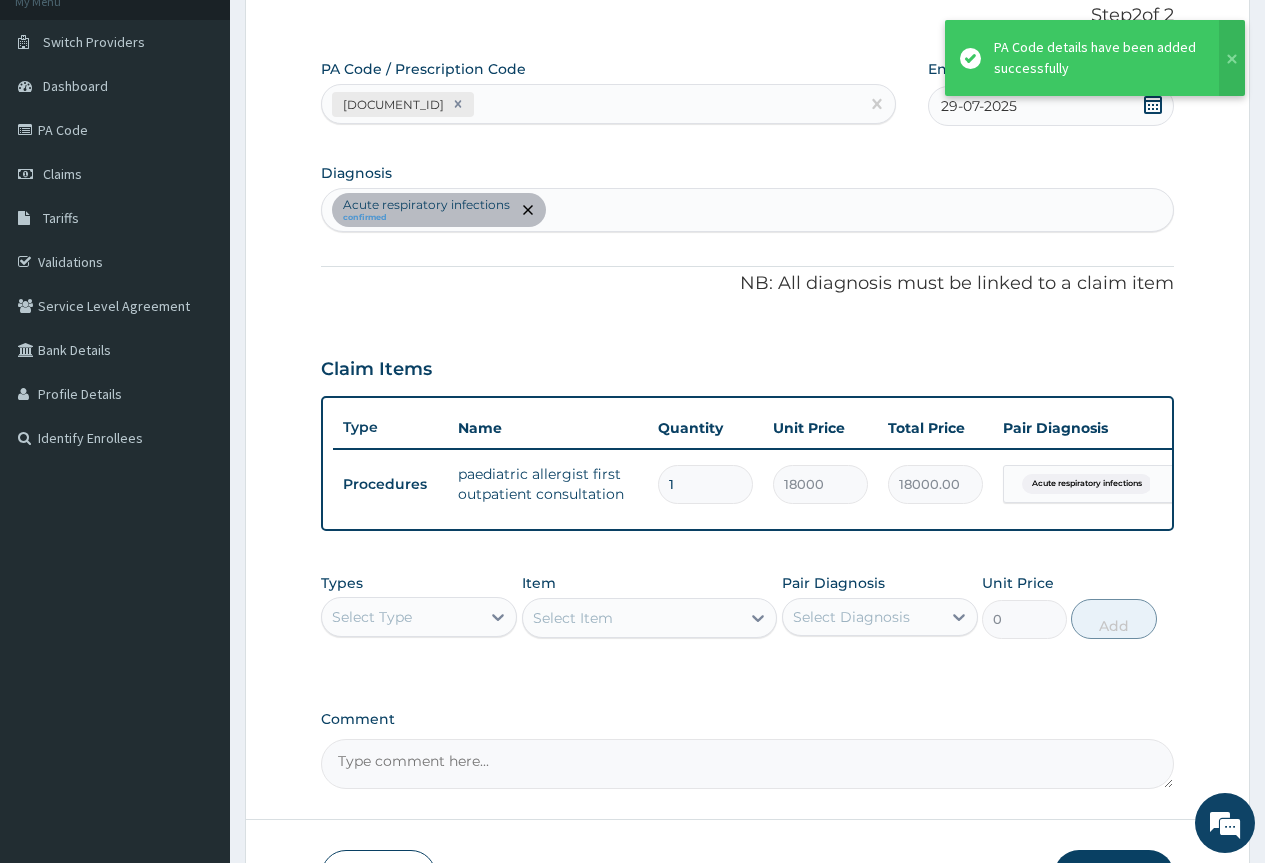 click on "Select Type" at bounding box center (401, 617) 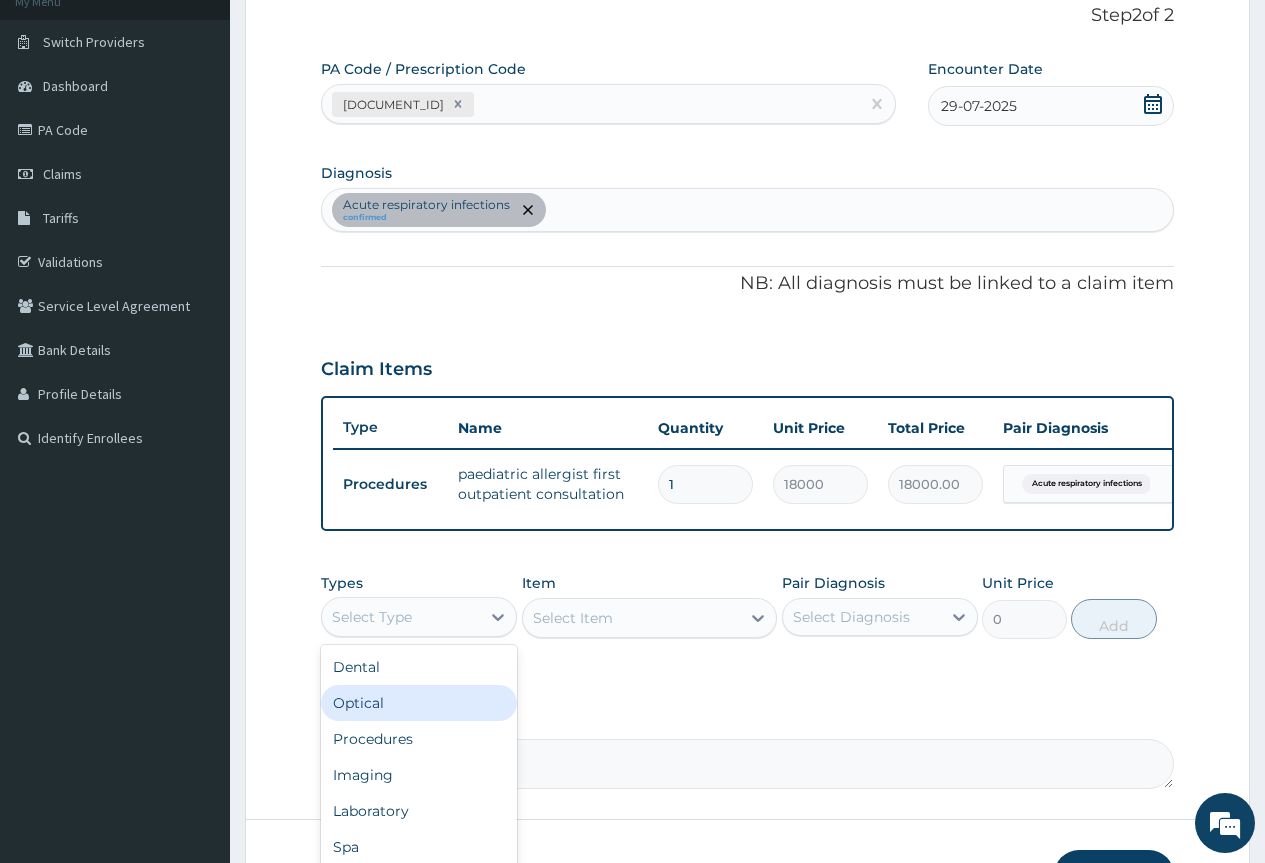 scroll, scrollTop: 68, scrollLeft: 0, axis: vertical 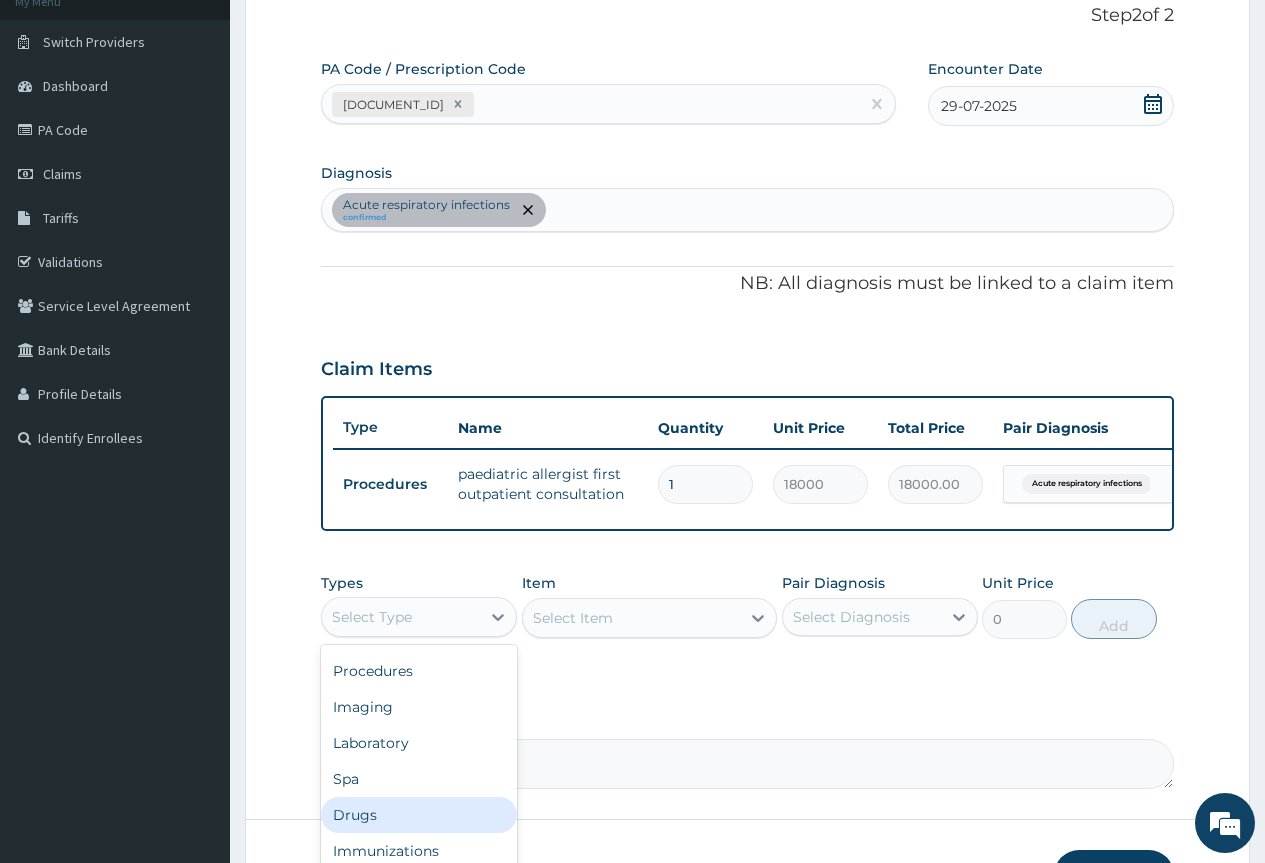 click on "Drugs" at bounding box center [419, 815] 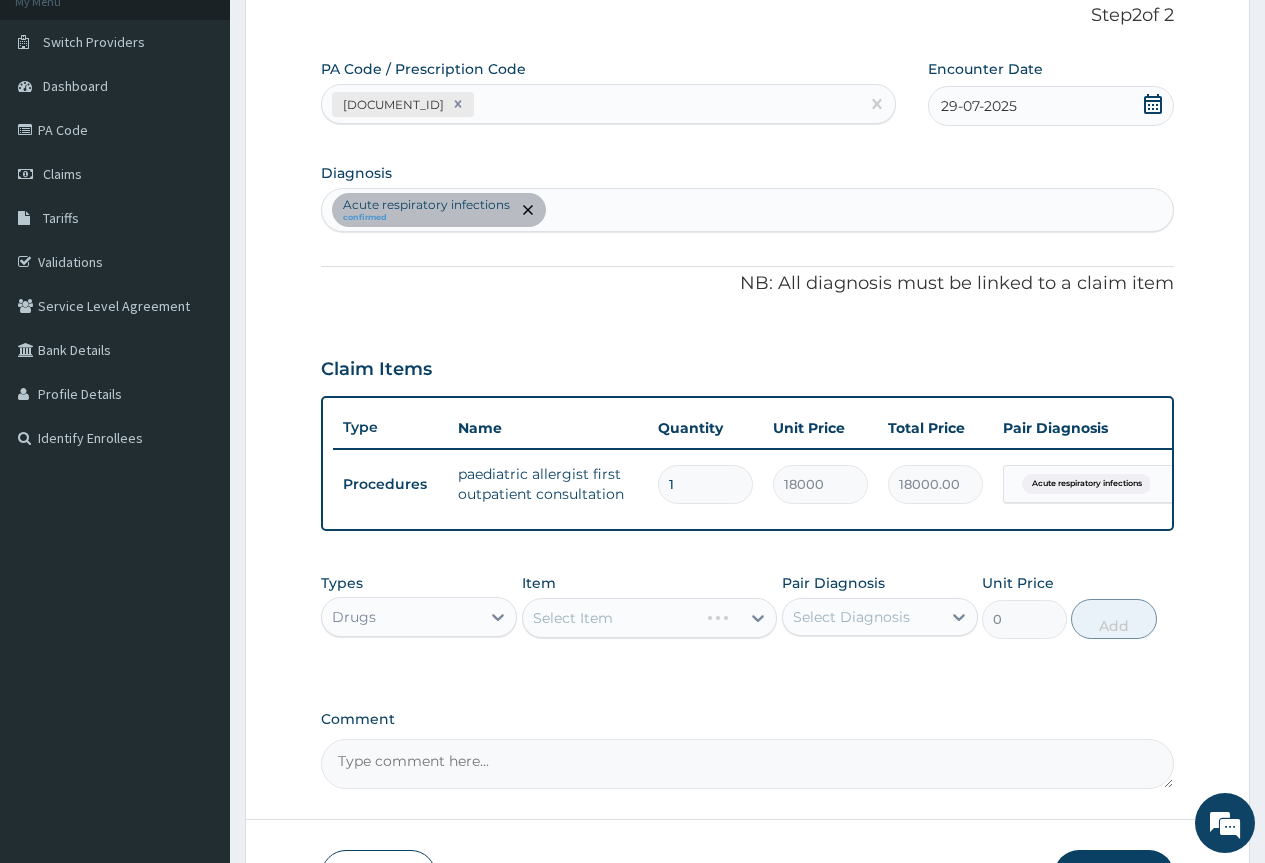 click on "Select Diagnosis" at bounding box center [851, 617] 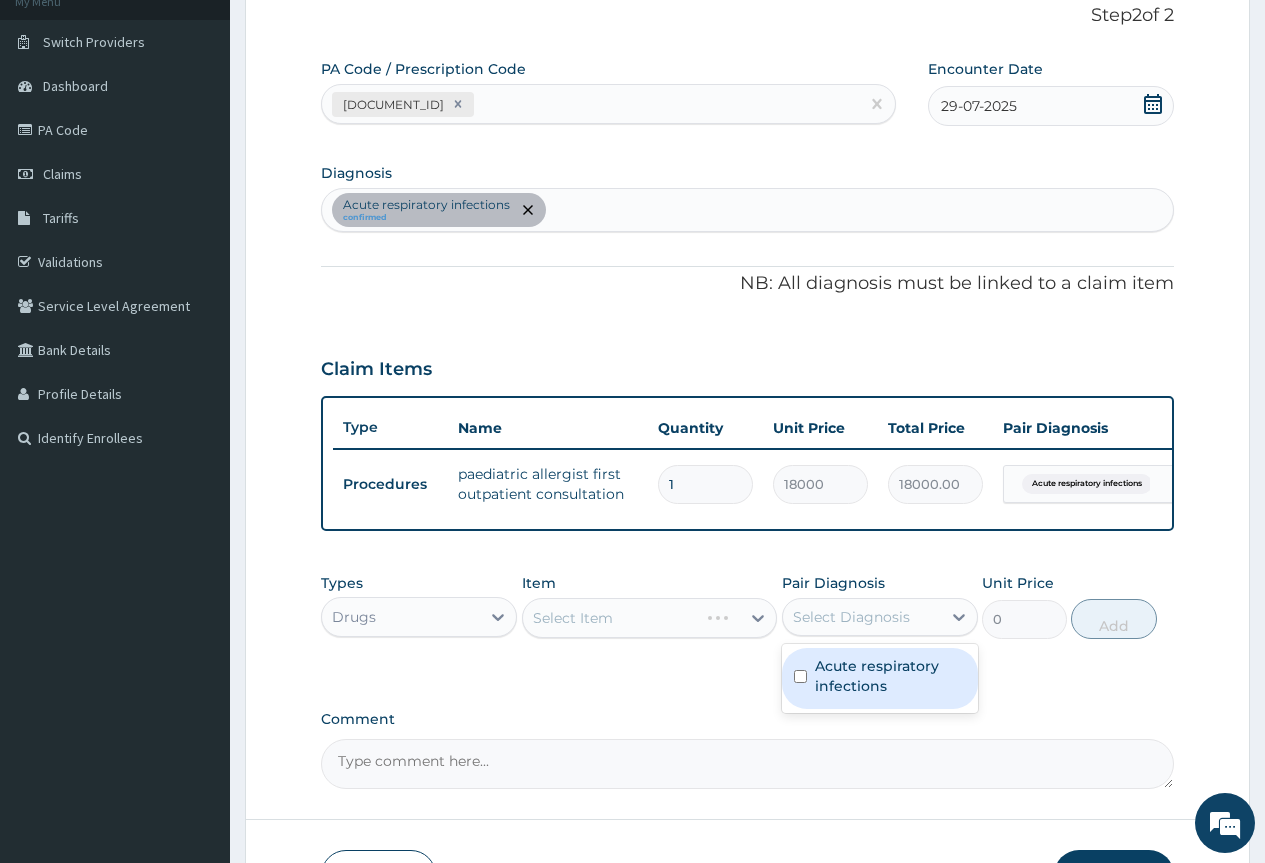 click on "Acute respiratory infections" at bounding box center (890, 676) 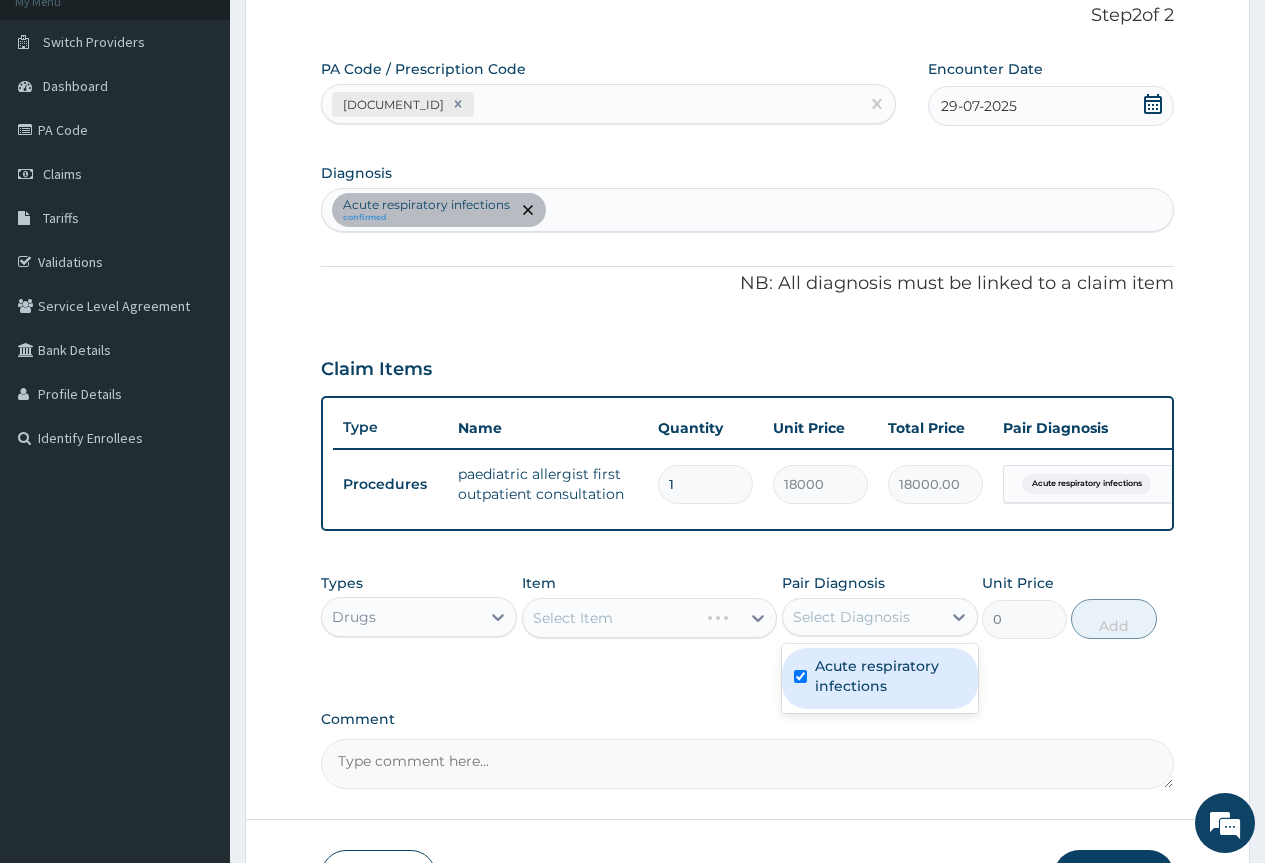 checkbox on "true" 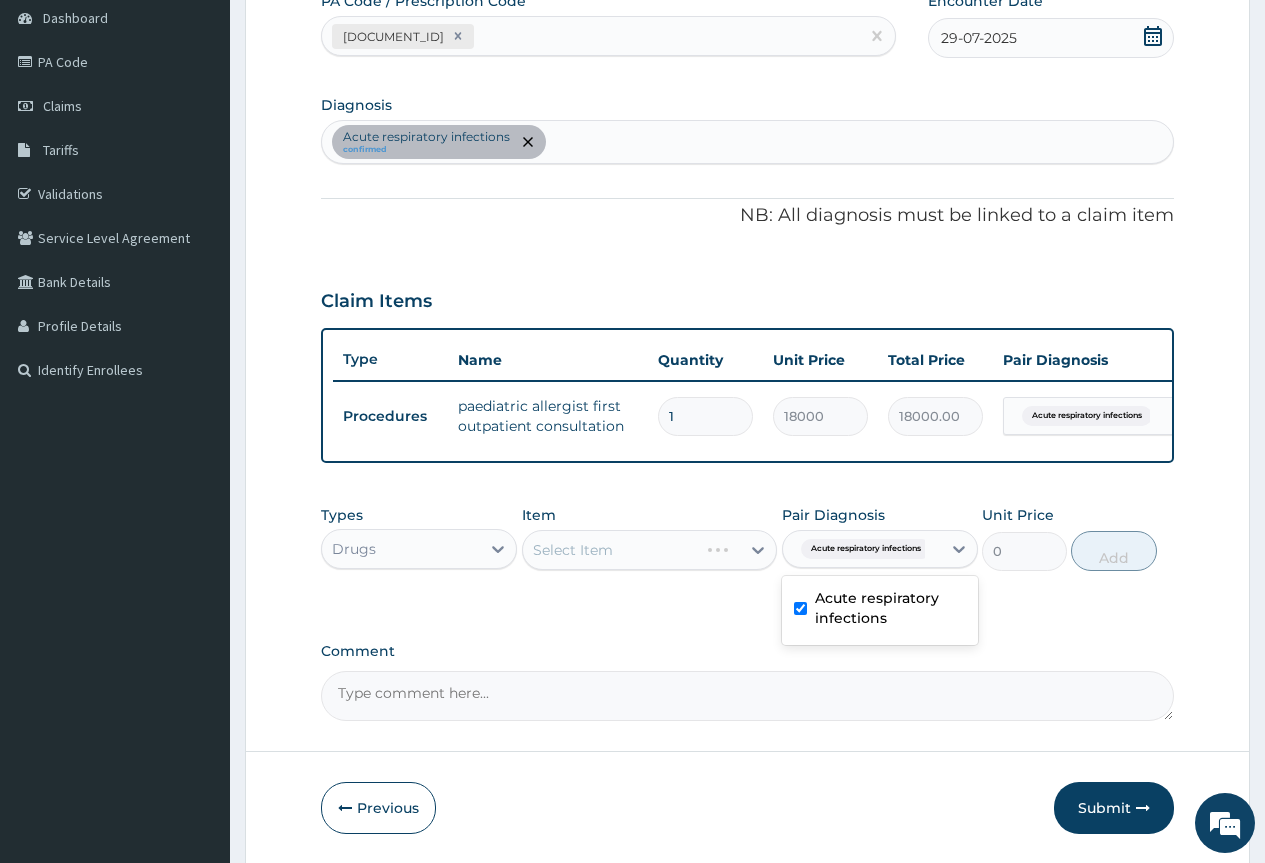 scroll, scrollTop: 283, scrollLeft: 0, axis: vertical 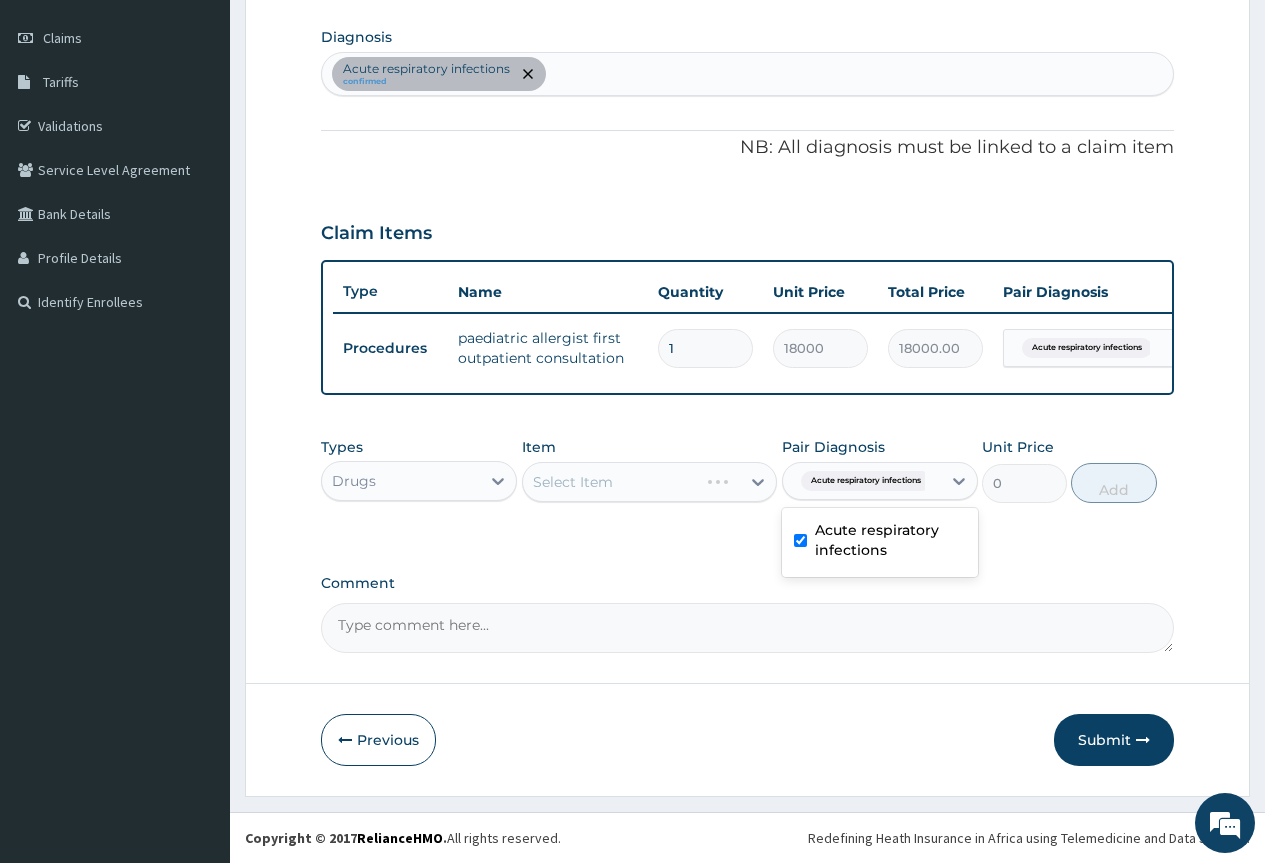 click on "Select Item" at bounding box center (650, 482) 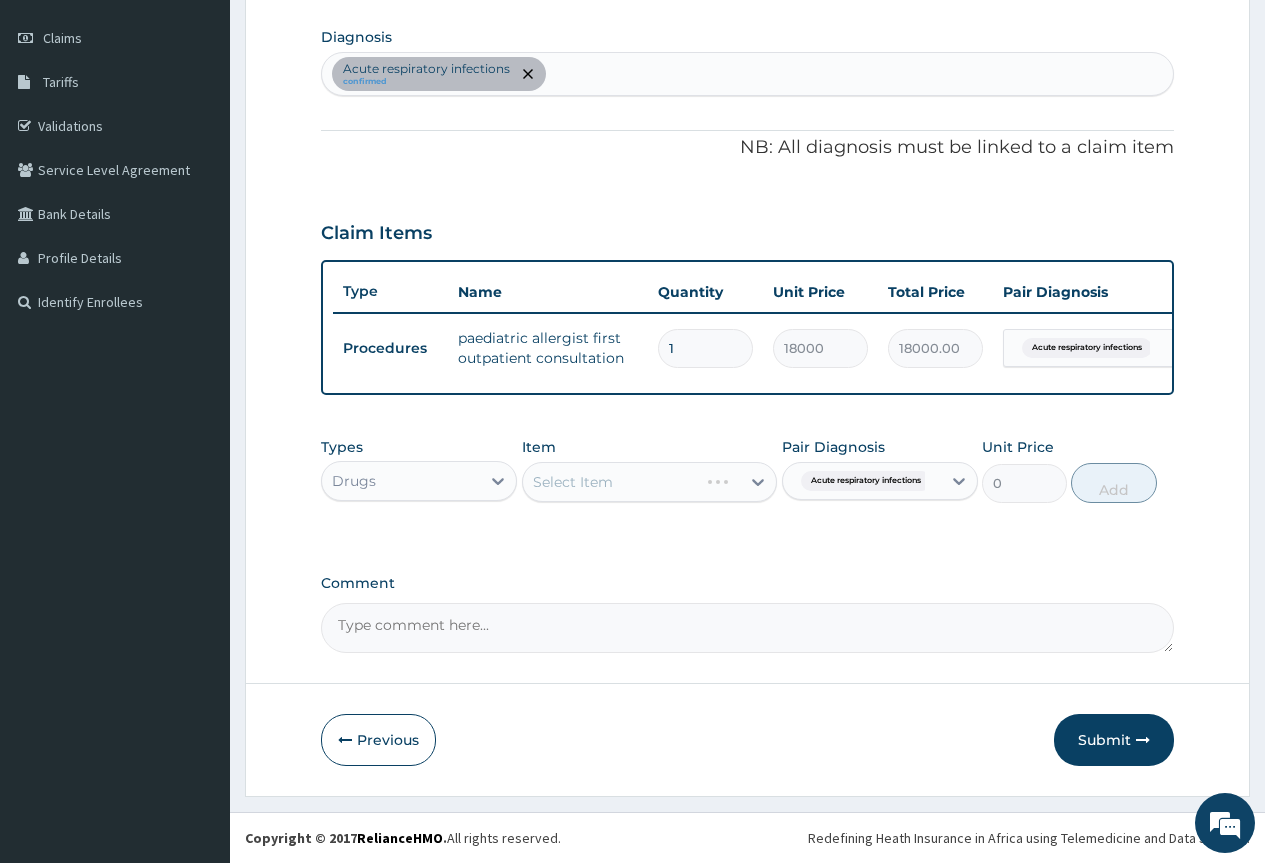 click on "Select Item" at bounding box center (650, 482) 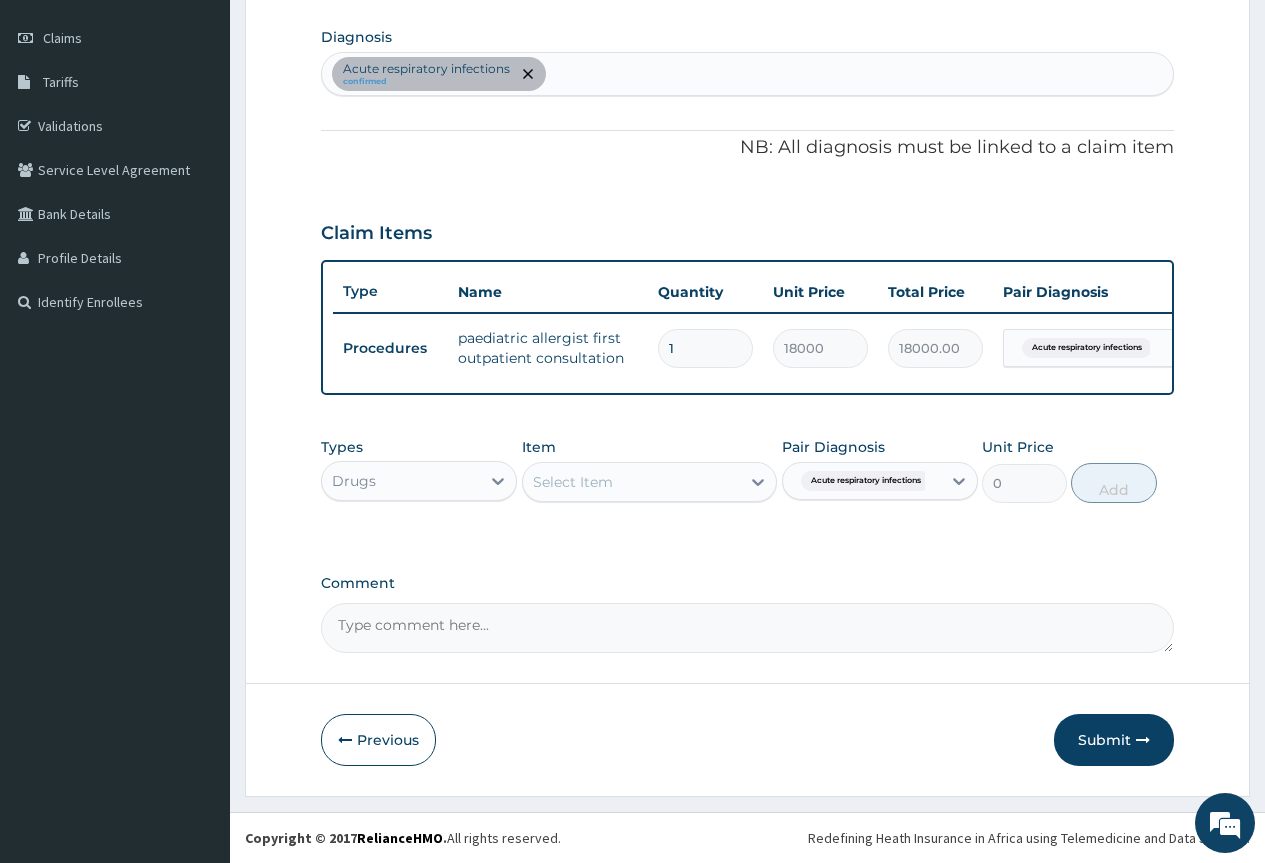 click on "Select Item" at bounding box center (632, 482) 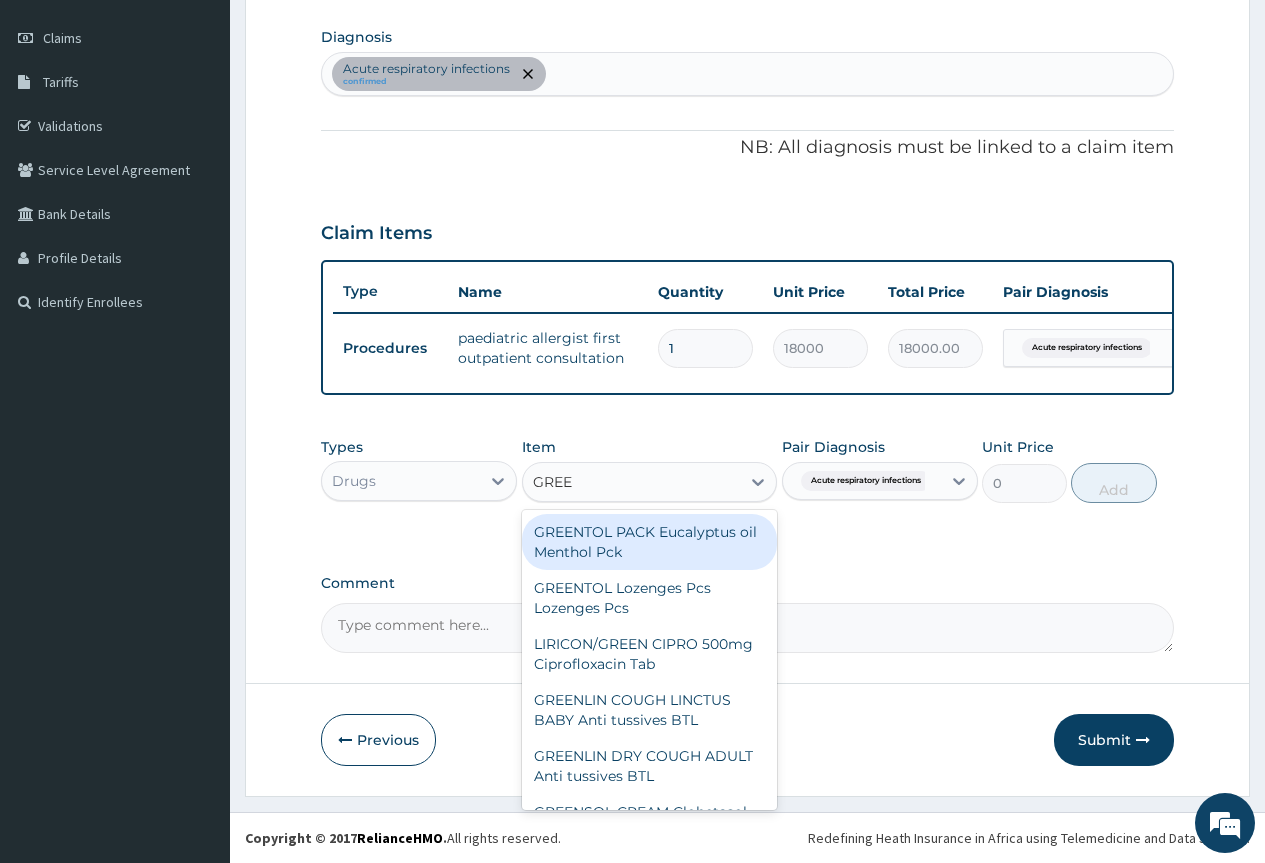 type on "GREEN" 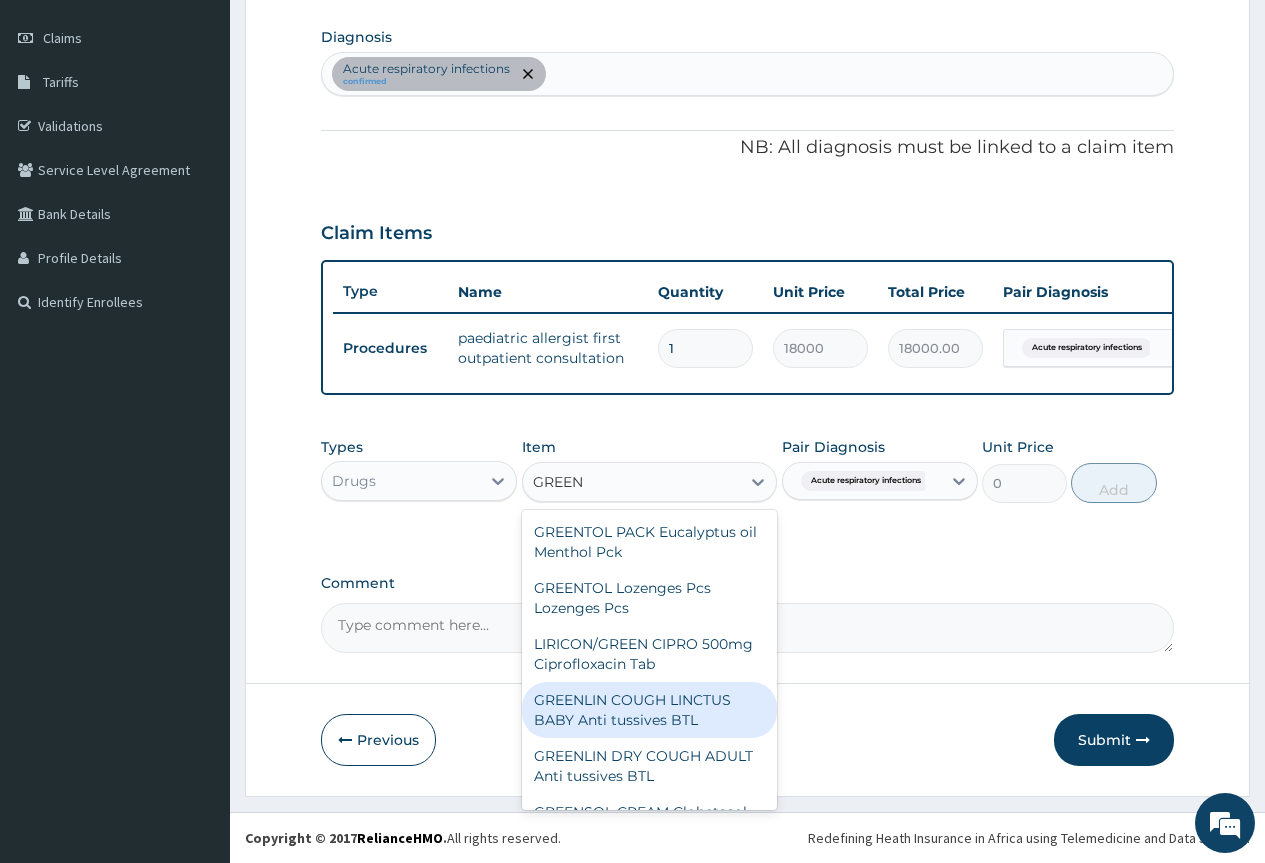 click on "GREENLIN COUGH LINCTUS BABY Anti tussives BTL" at bounding box center (650, 710) 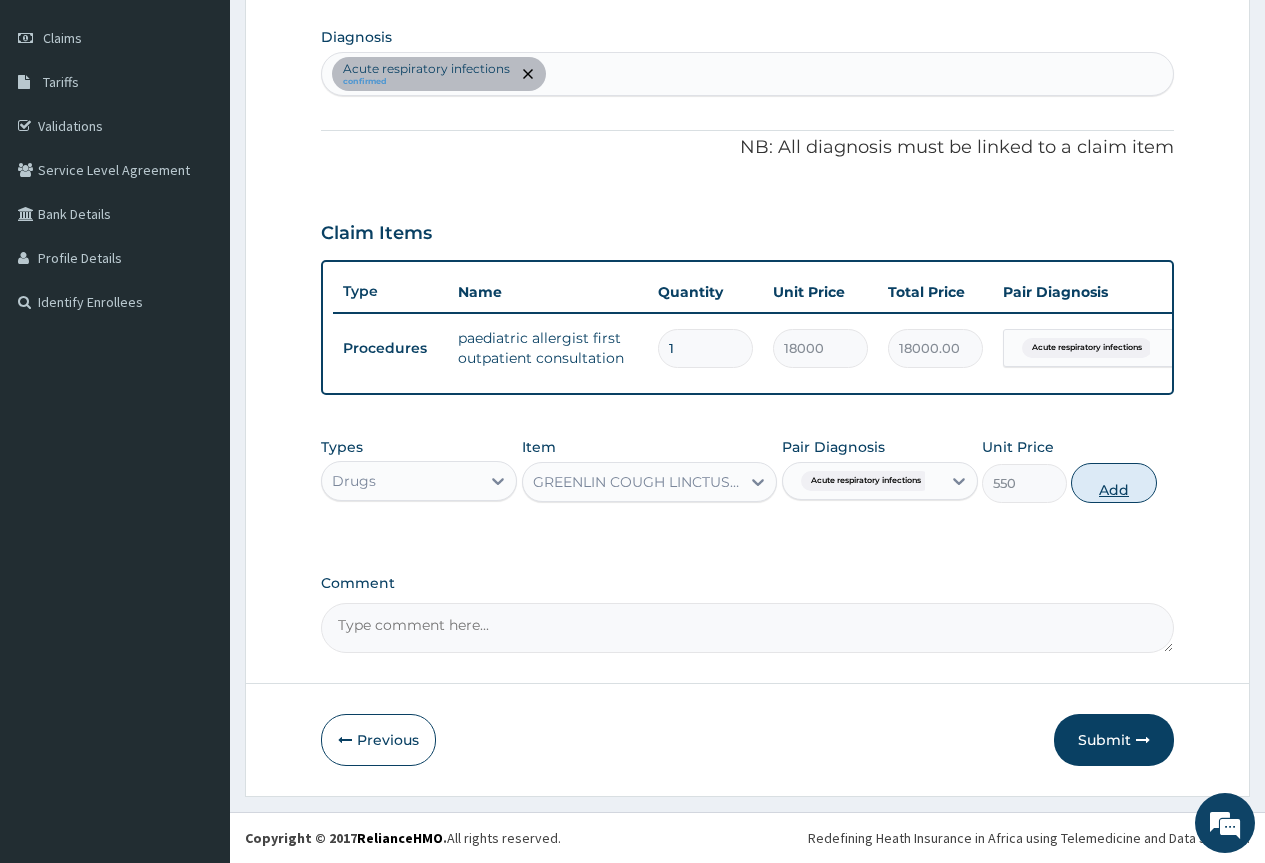 click on "Add" at bounding box center (1113, 483) 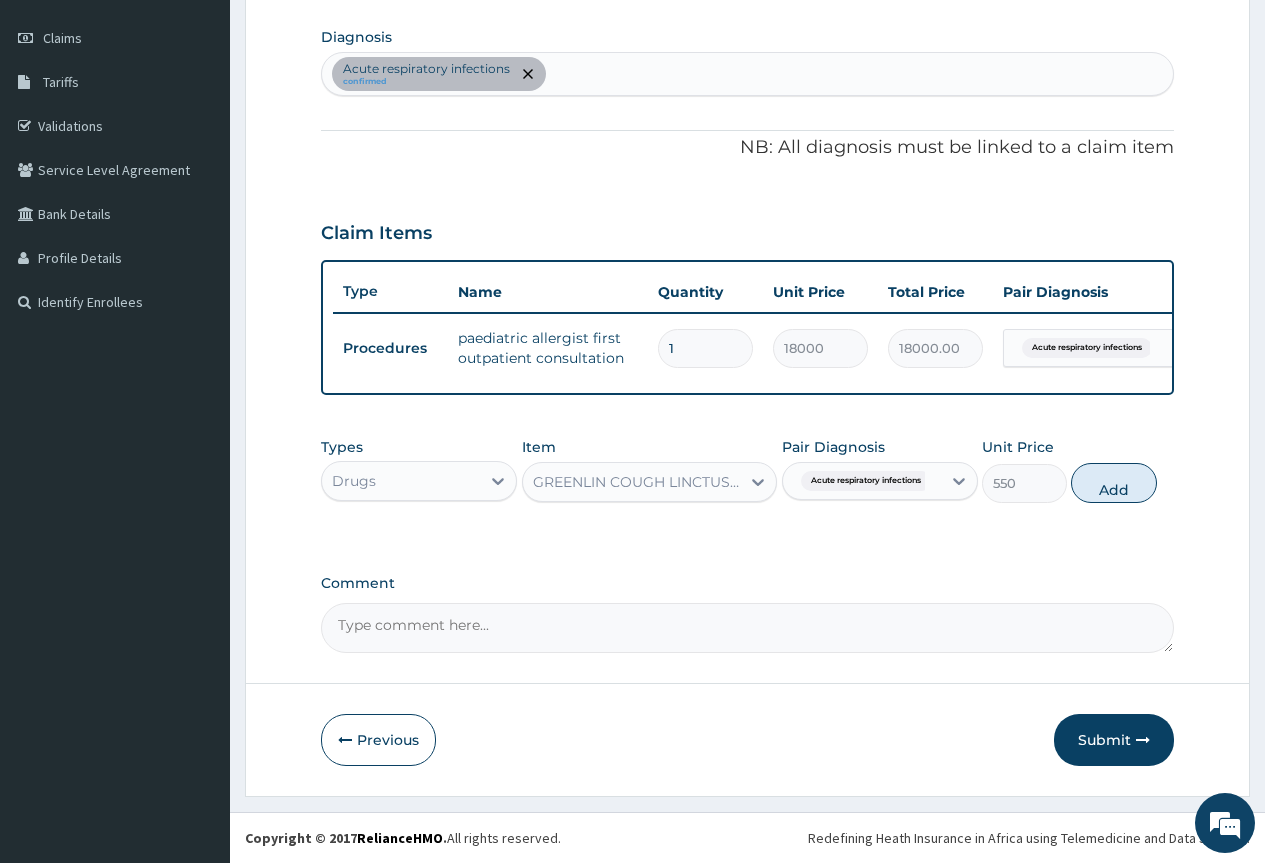 type on "0" 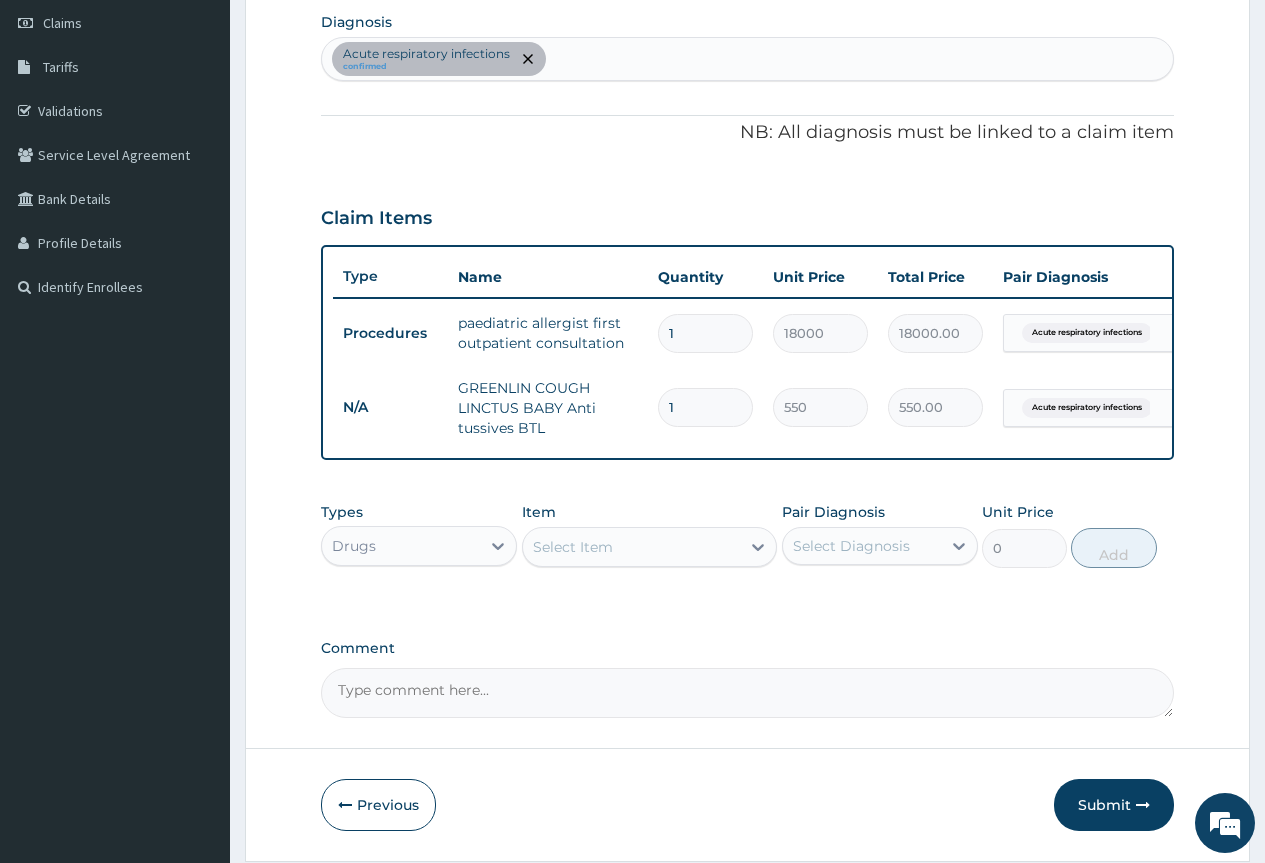 click on "Select Diagnosis" at bounding box center [851, 546] 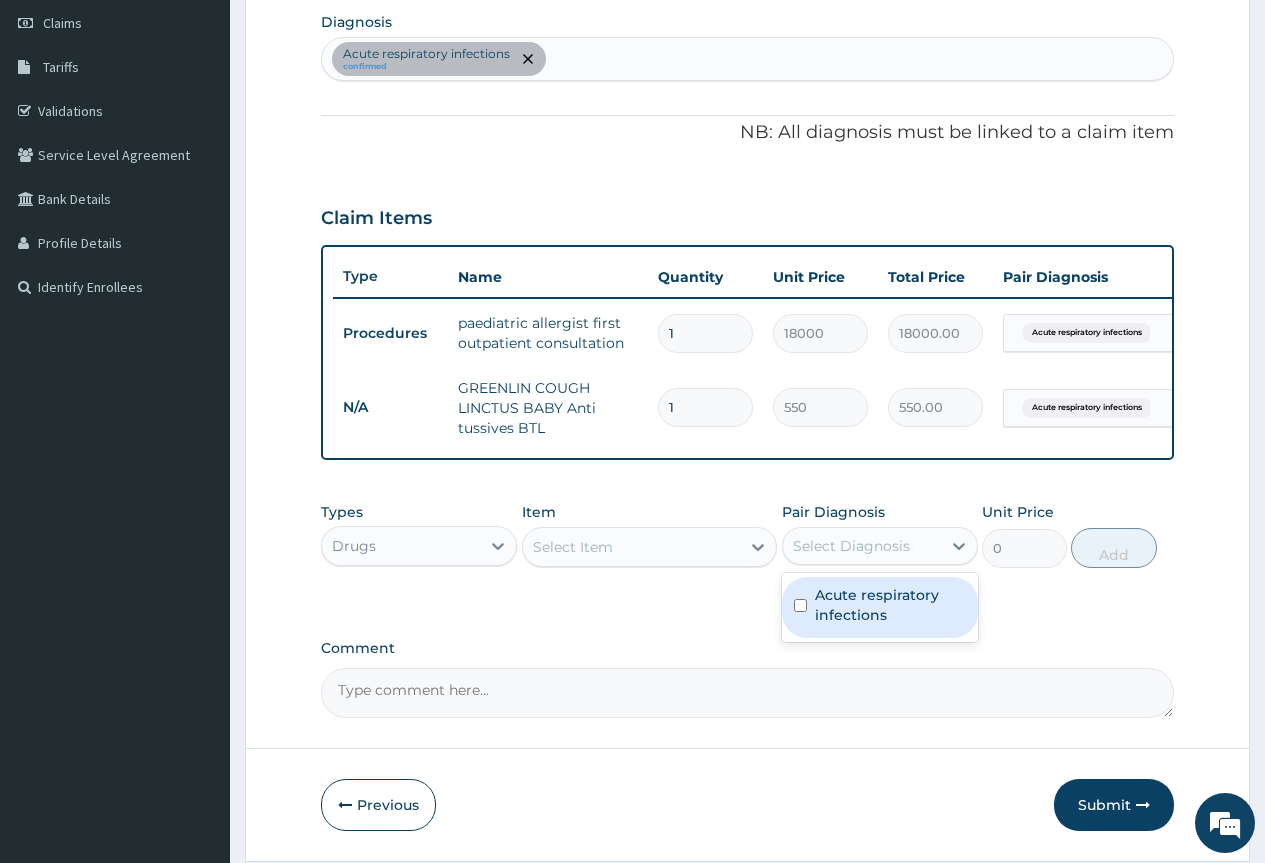 click on "Acute respiratory infections" at bounding box center [890, 605] 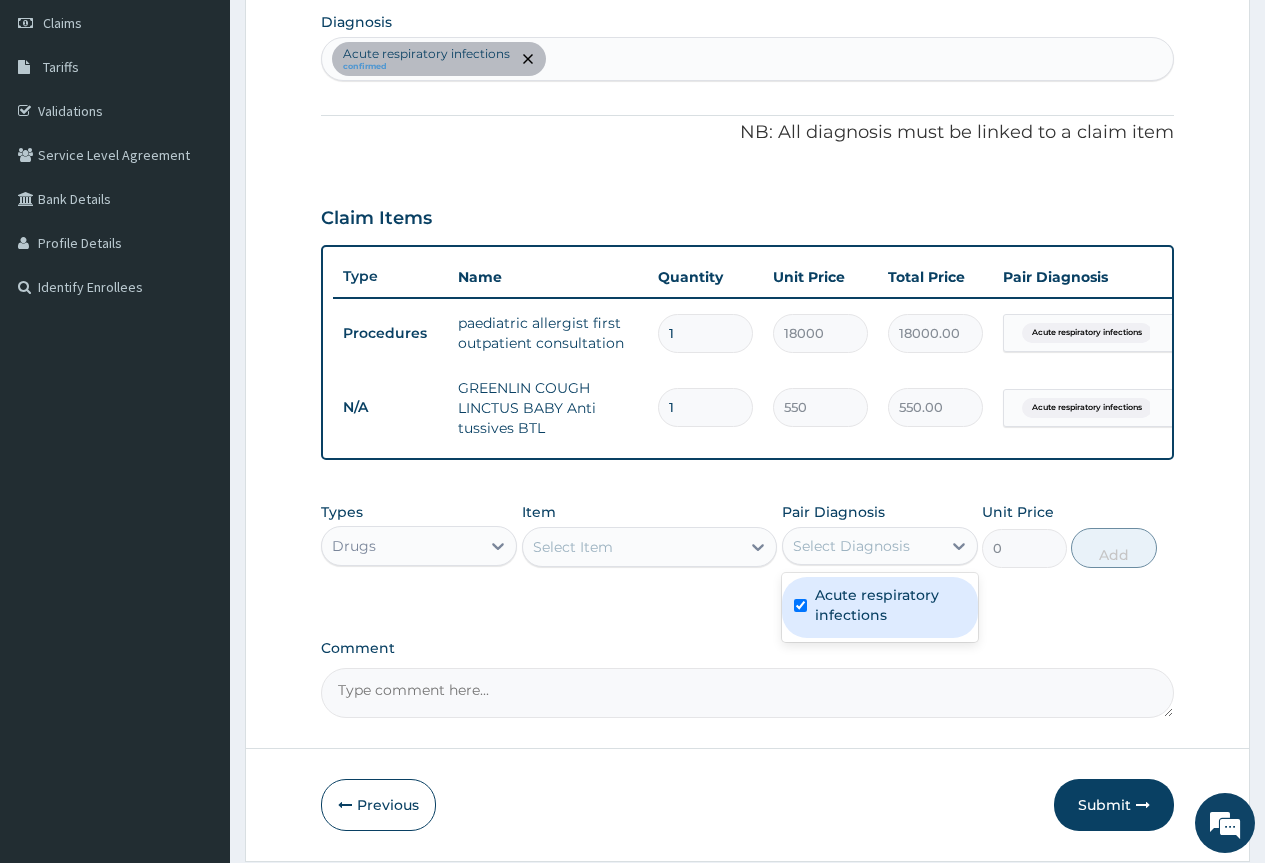checkbox on "true" 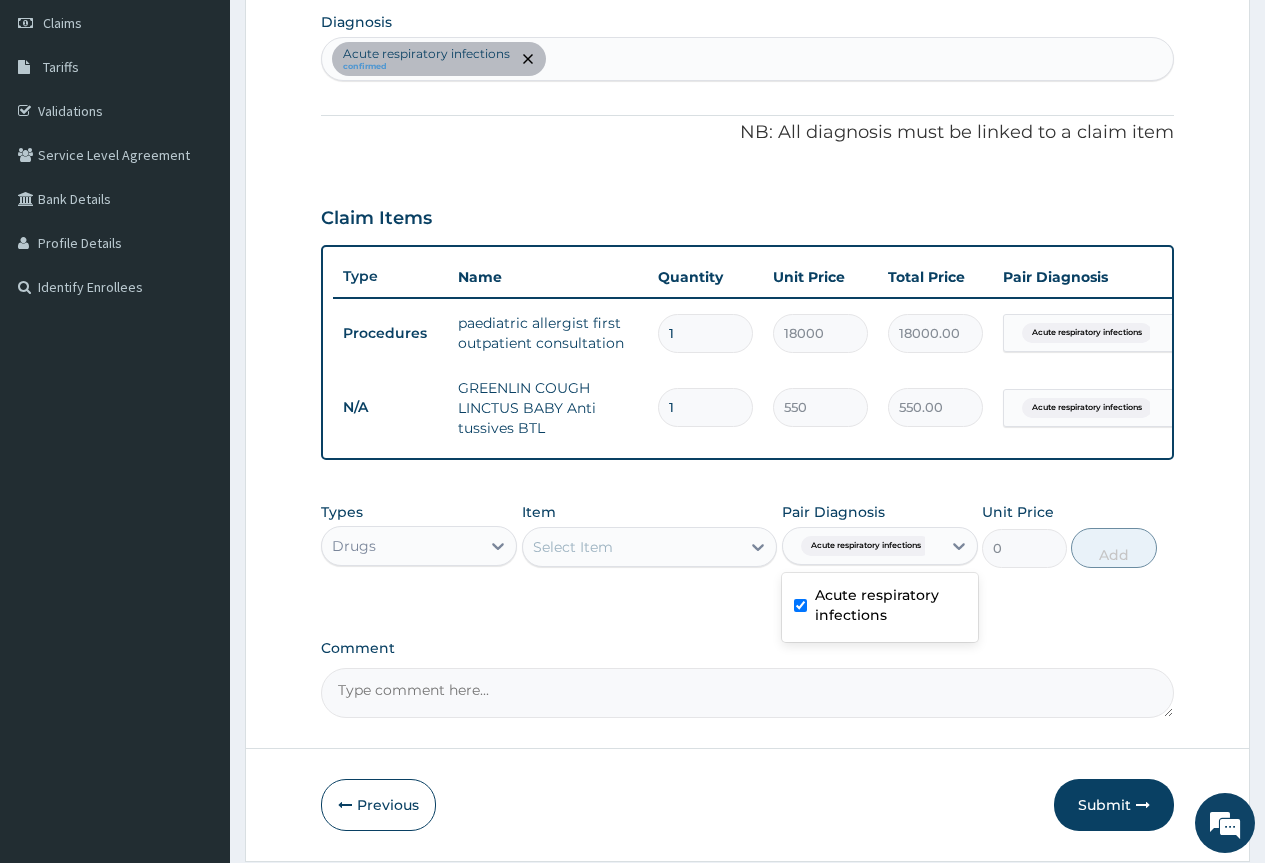 click on "Select Item" at bounding box center (632, 547) 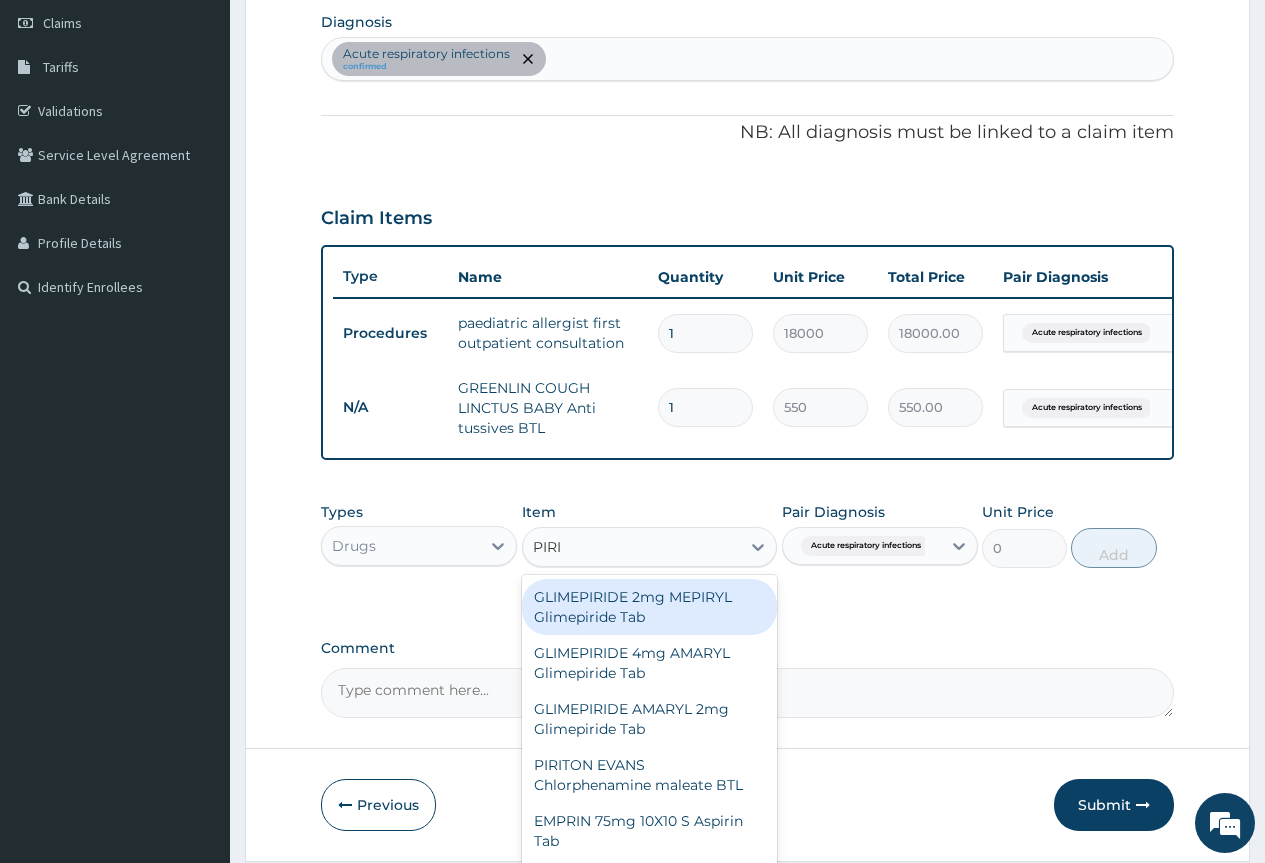 type on "PIRIT" 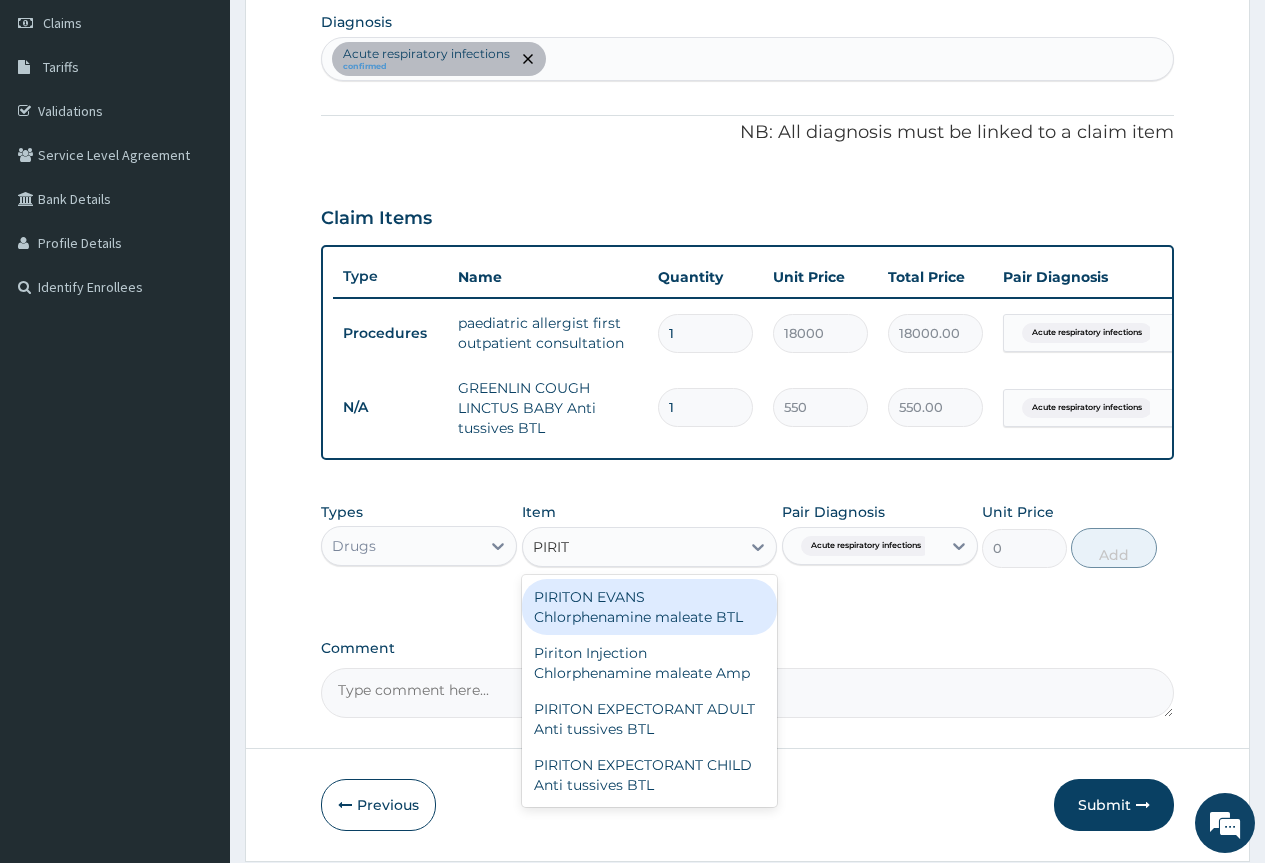 click on "PIRITON EVANS Chlorphenamine maleate BTL" at bounding box center [650, 607] 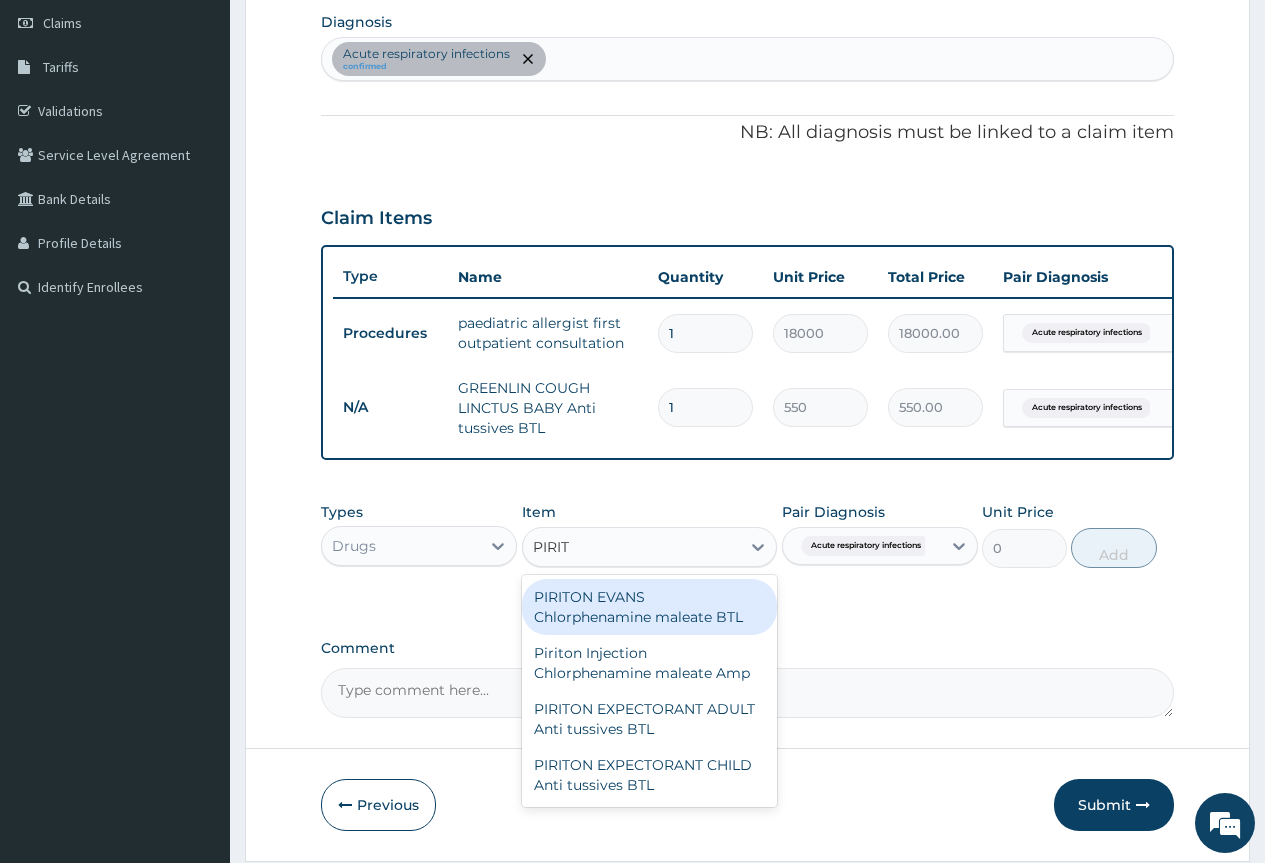 type 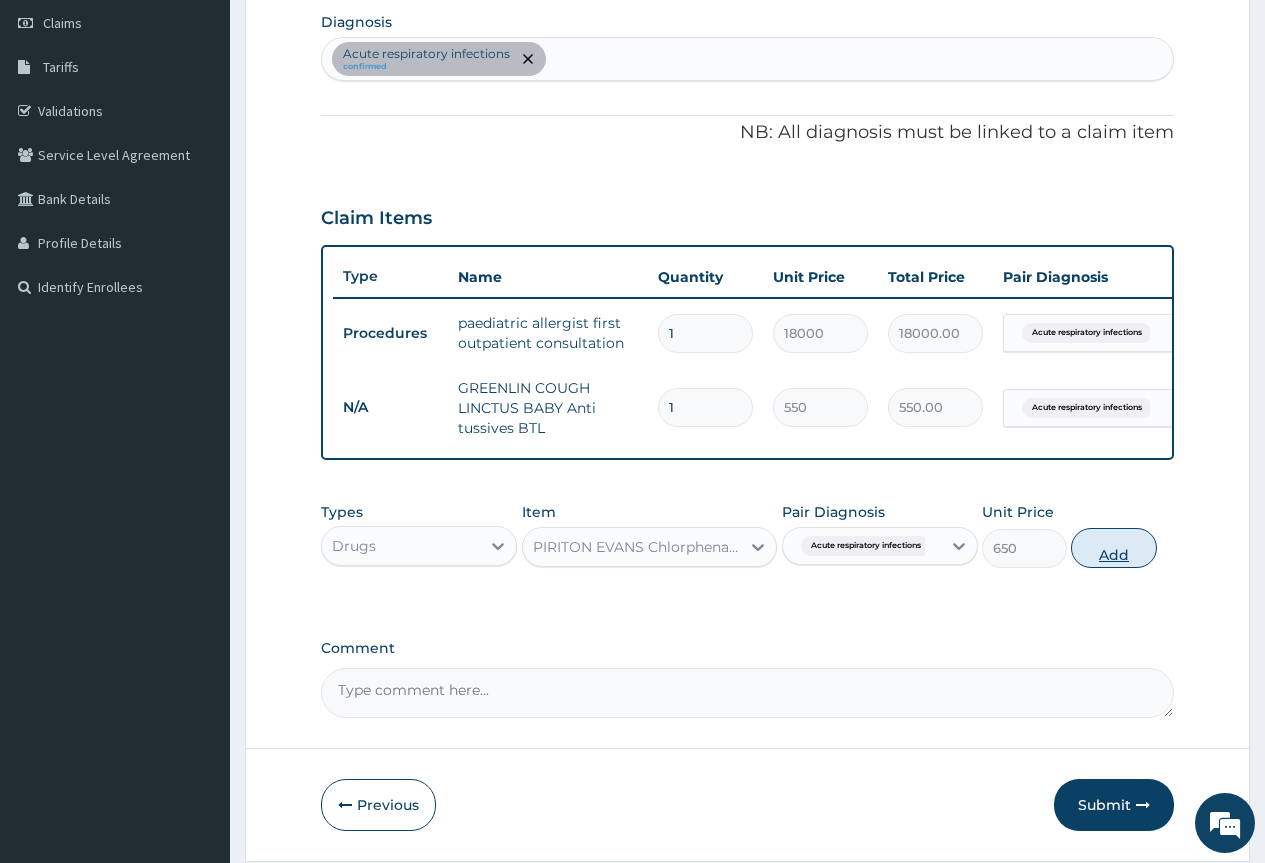 click on "Add" at bounding box center [1113, 548] 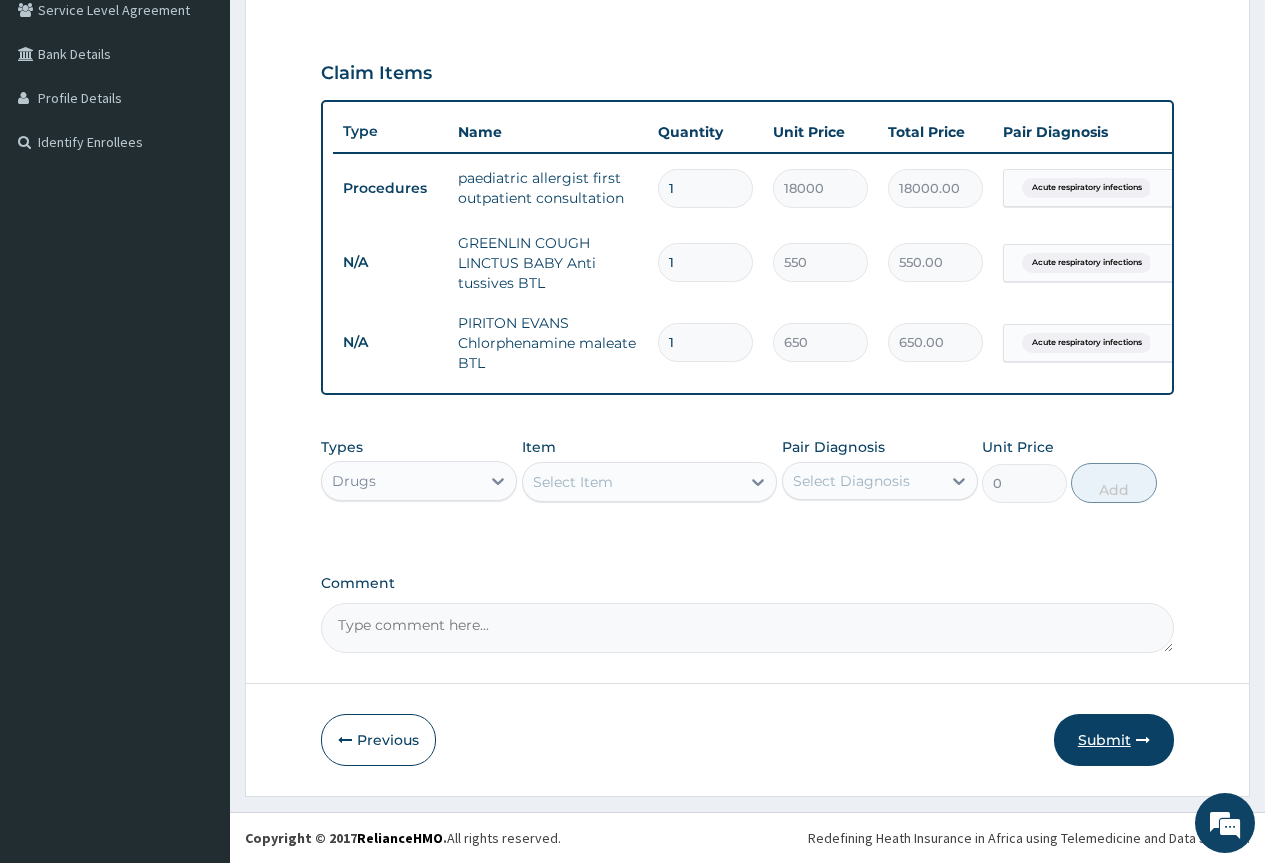 click on "Submit" at bounding box center (1114, 740) 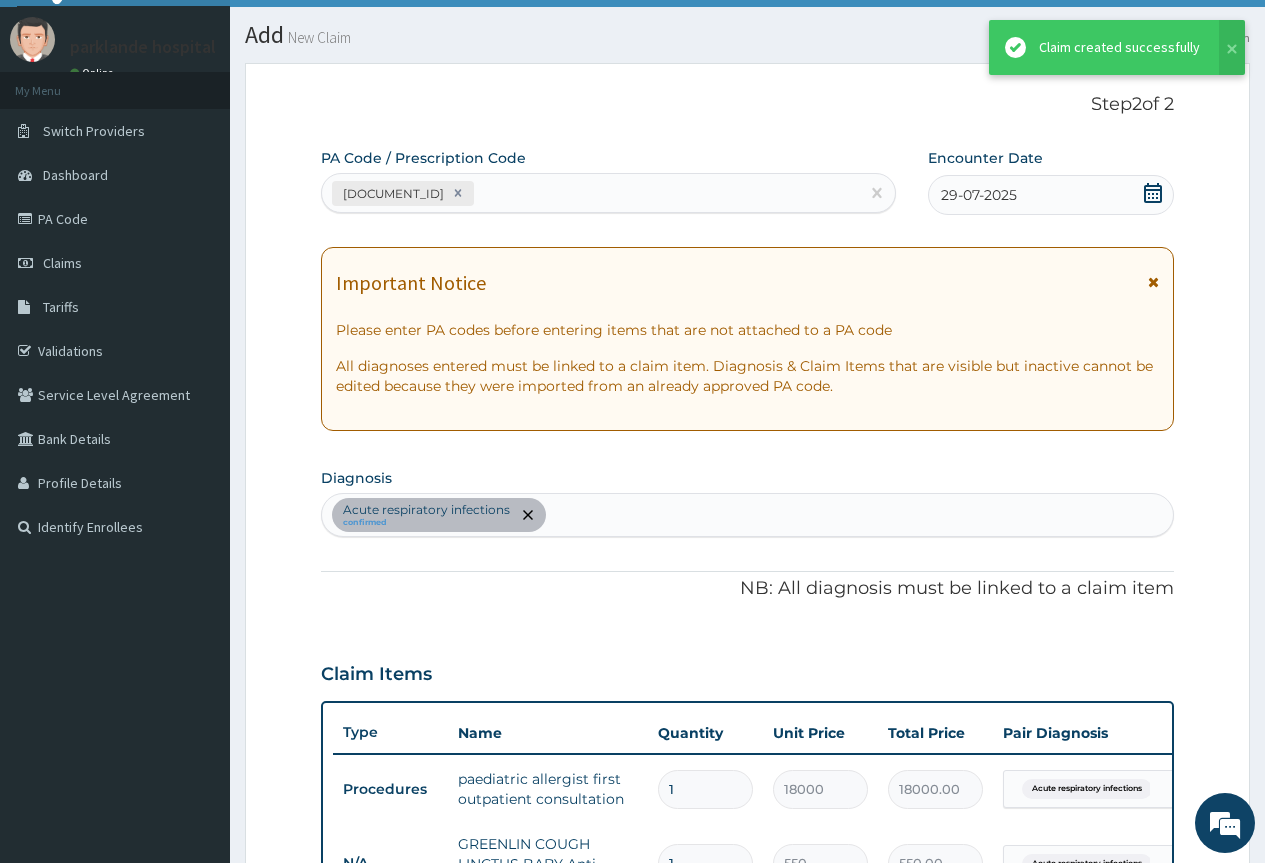 scroll, scrollTop: 443, scrollLeft: 0, axis: vertical 